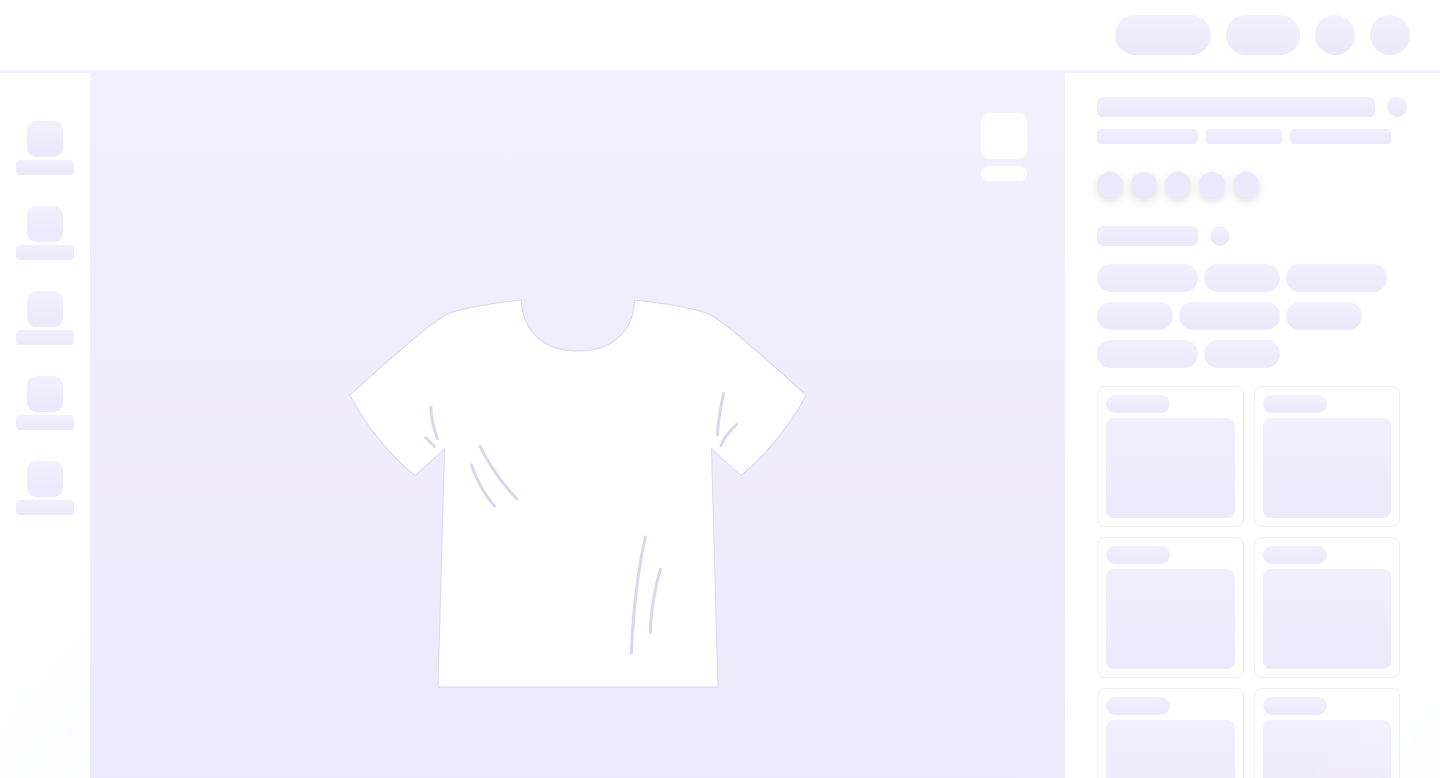 scroll, scrollTop: 0, scrollLeft: 0, axis: both 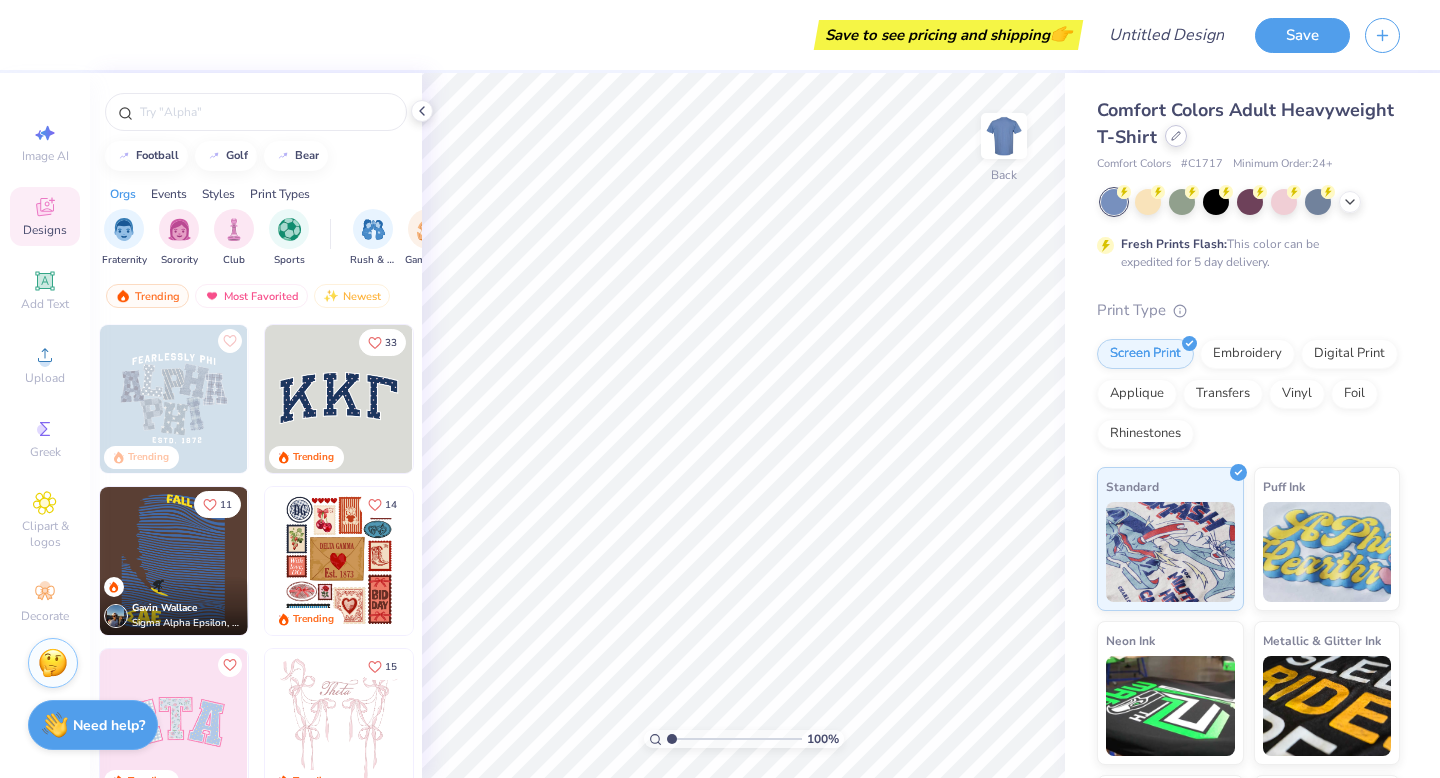 click 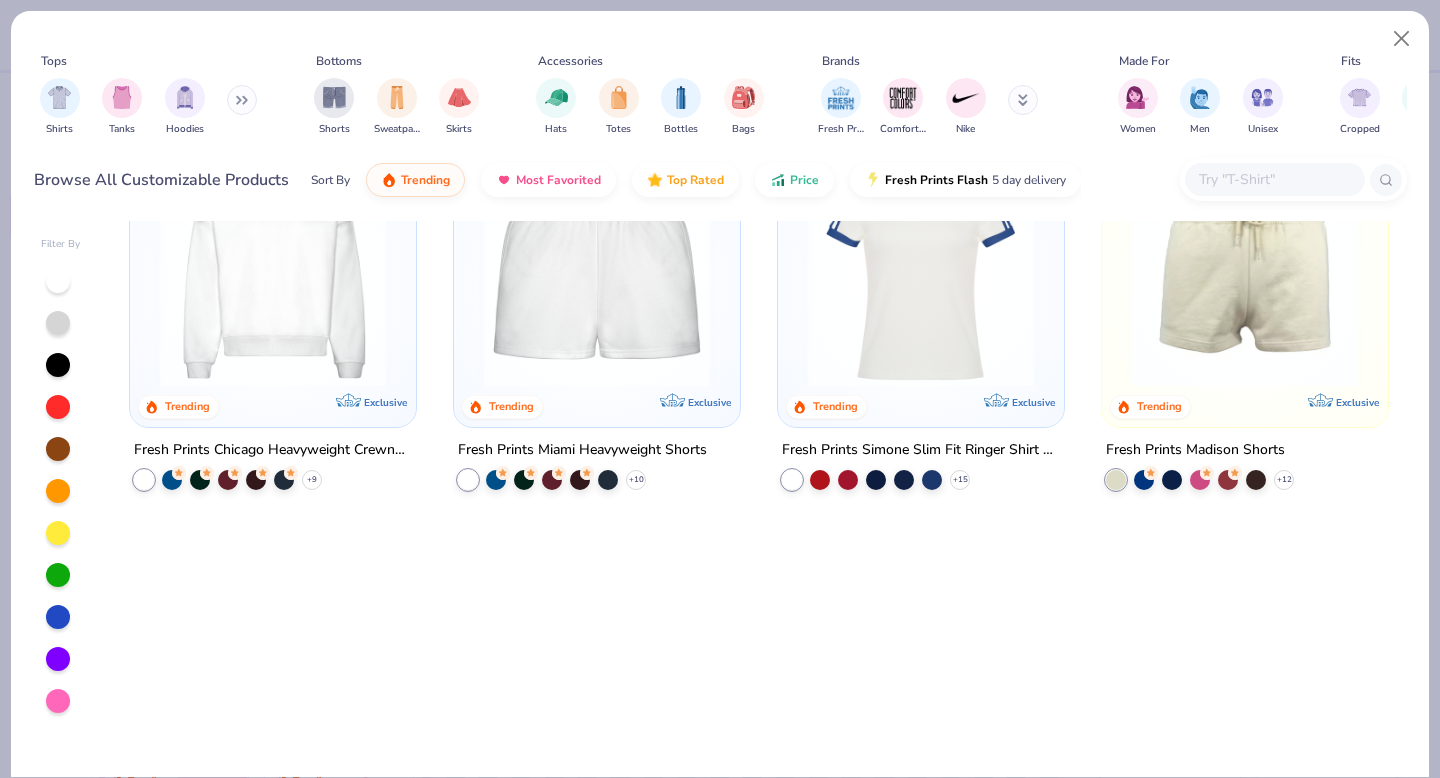 scroll, scrollTop: 0, scrollLeft: 0, axis: both 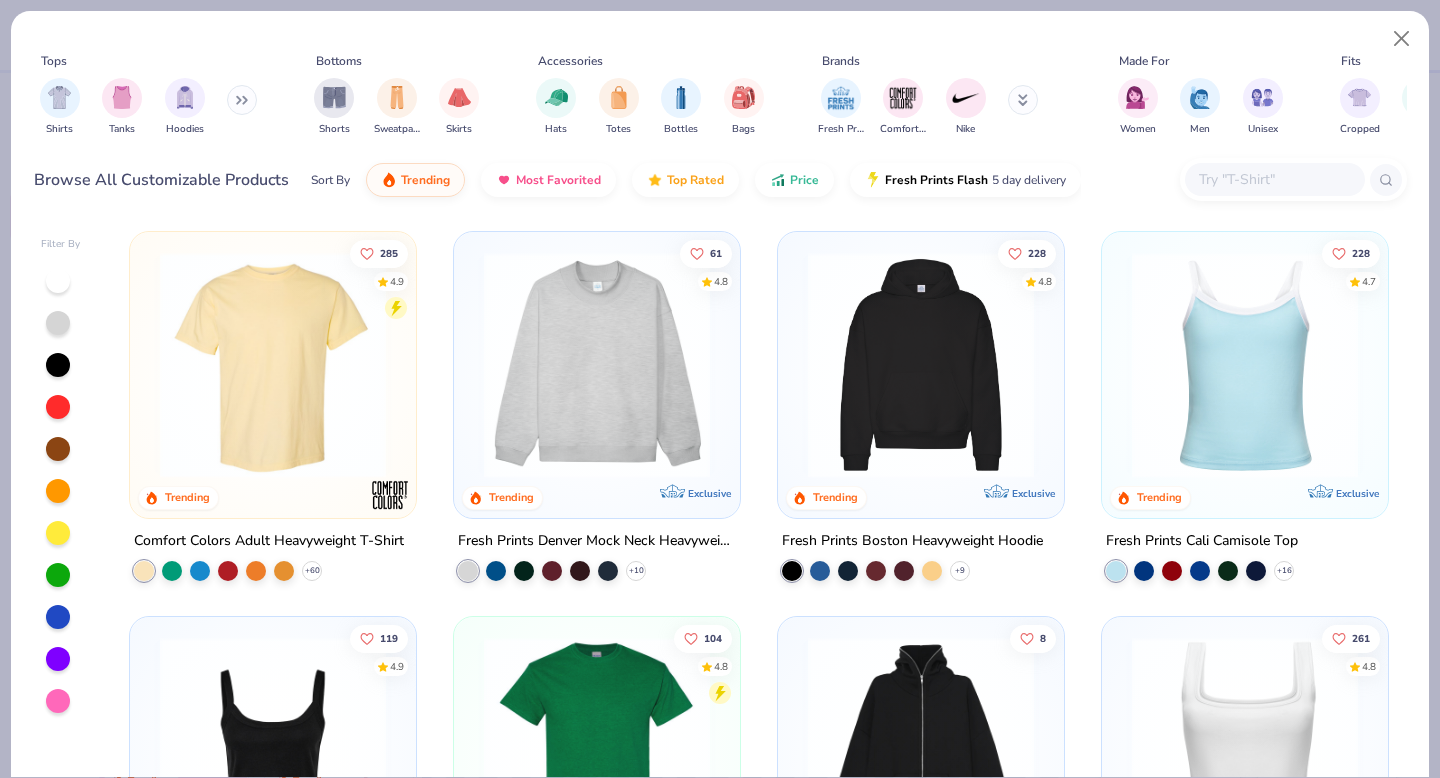 drag, startPoint x: 240, startPoint y: 101, endPoint x: 257, endPoint y: 49, distance: 54.708317 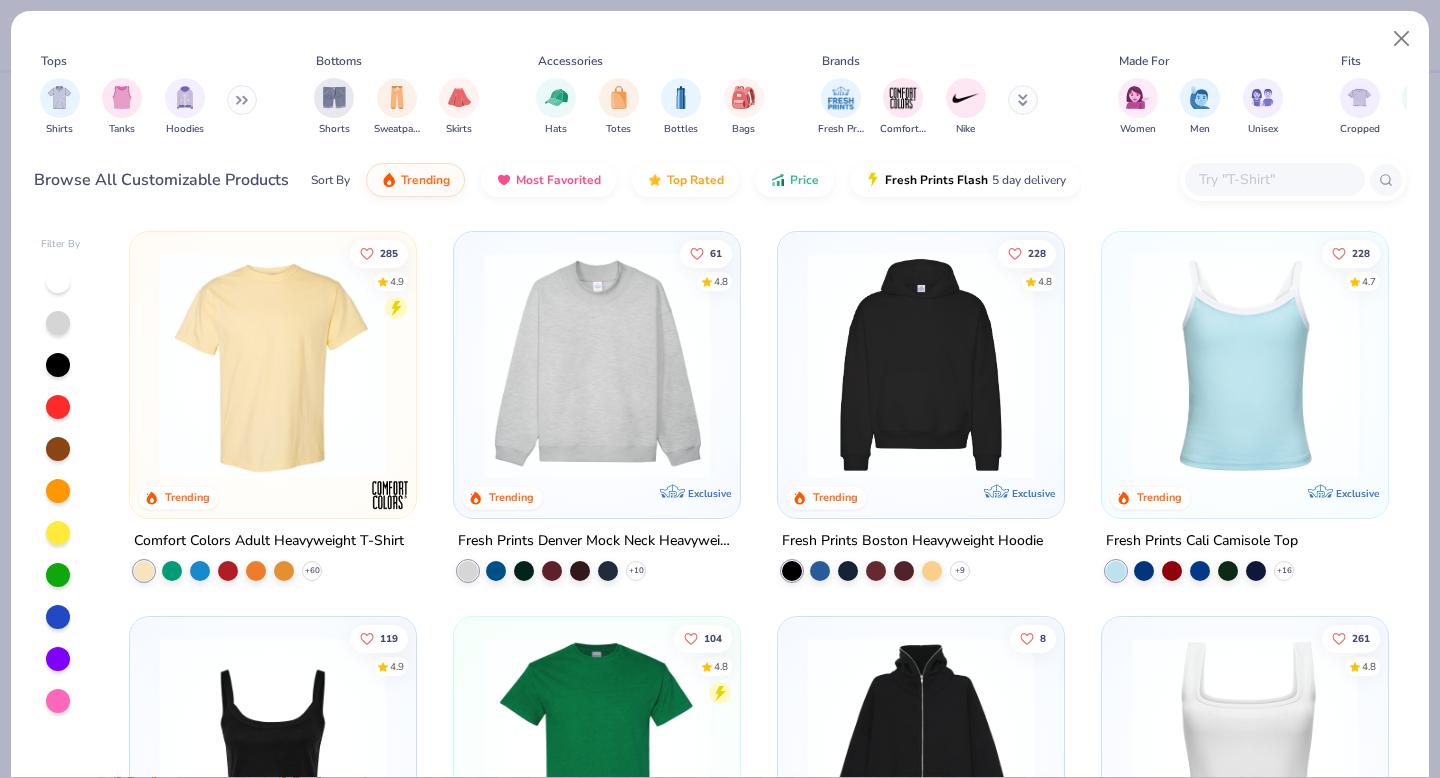 click on "Tops Shirts Tanks Hoodies Bottoms Shorts Sweatpants Skirts Accessories Hats Totes Bottles Bags Brands Fresh Prints Comfort Colors Nike Made For Women Men Unisex Fits Cropped Slim Regular Oversized Styles Classic Sportswear Athleisure Minimums 12-17 18-23 24-35 Print Types Guide Embroidery Screen Print Applique" at bounding box center (720, 98) 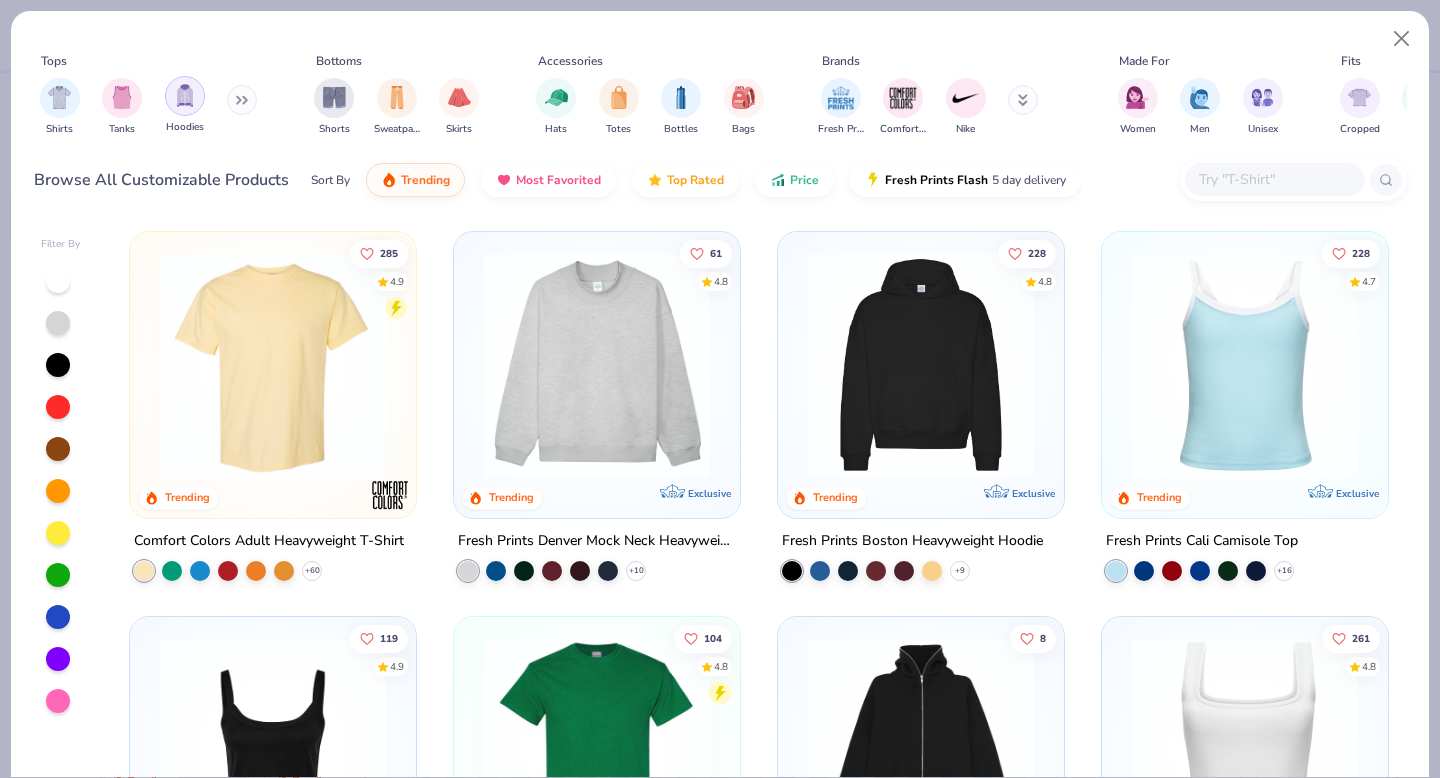 click at bounding box center [185, 96] 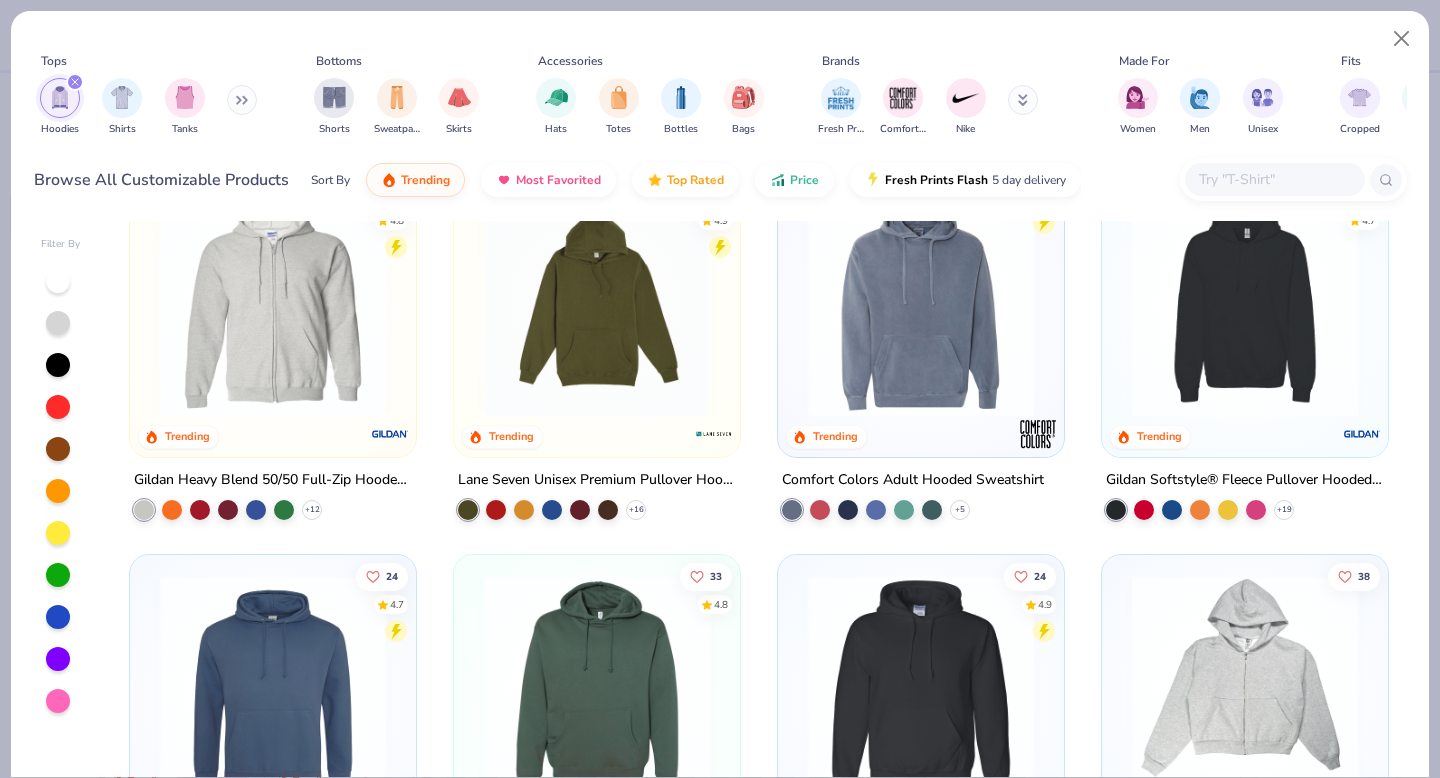 scroll, scrollTop: 0, scrollLeft: 0, axis: both 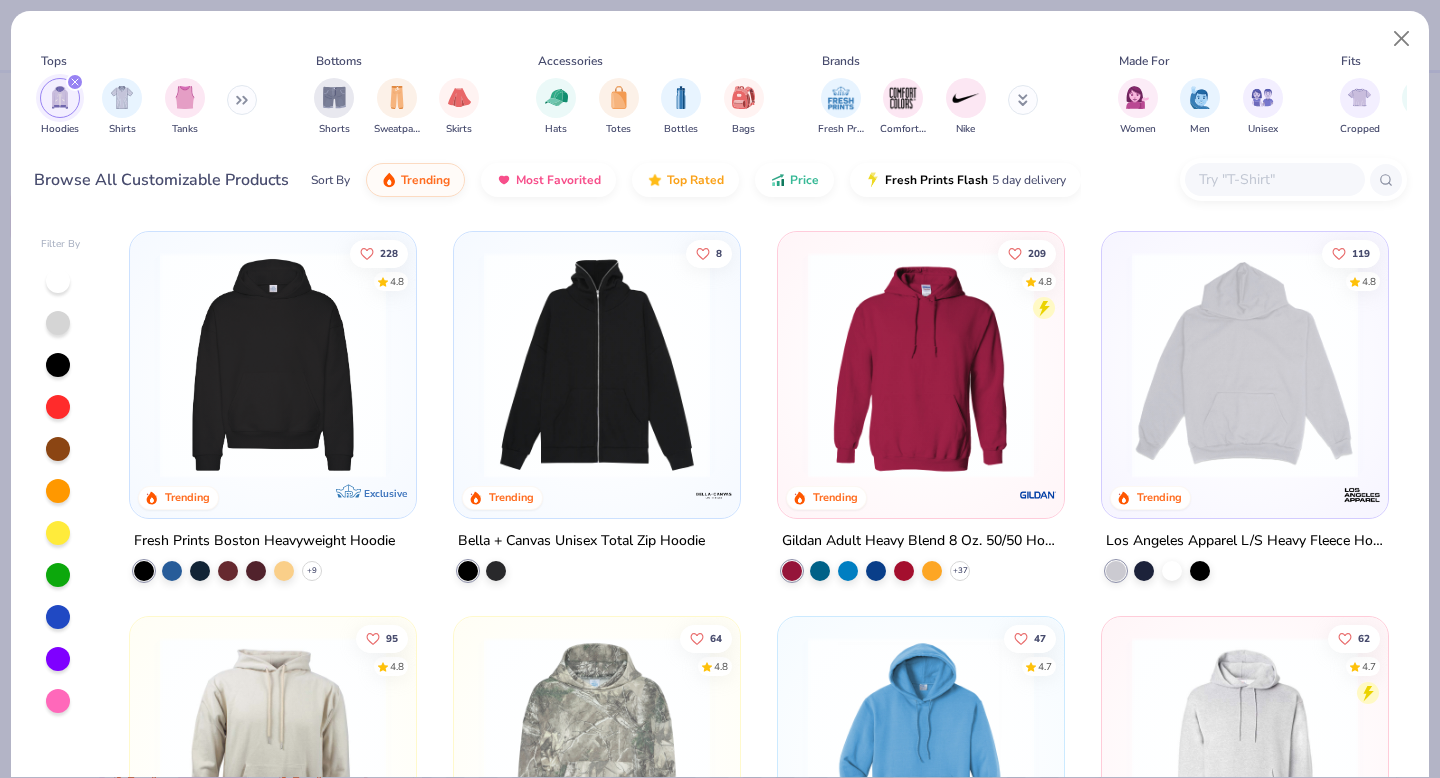 click at bounding box center [1158, 571] 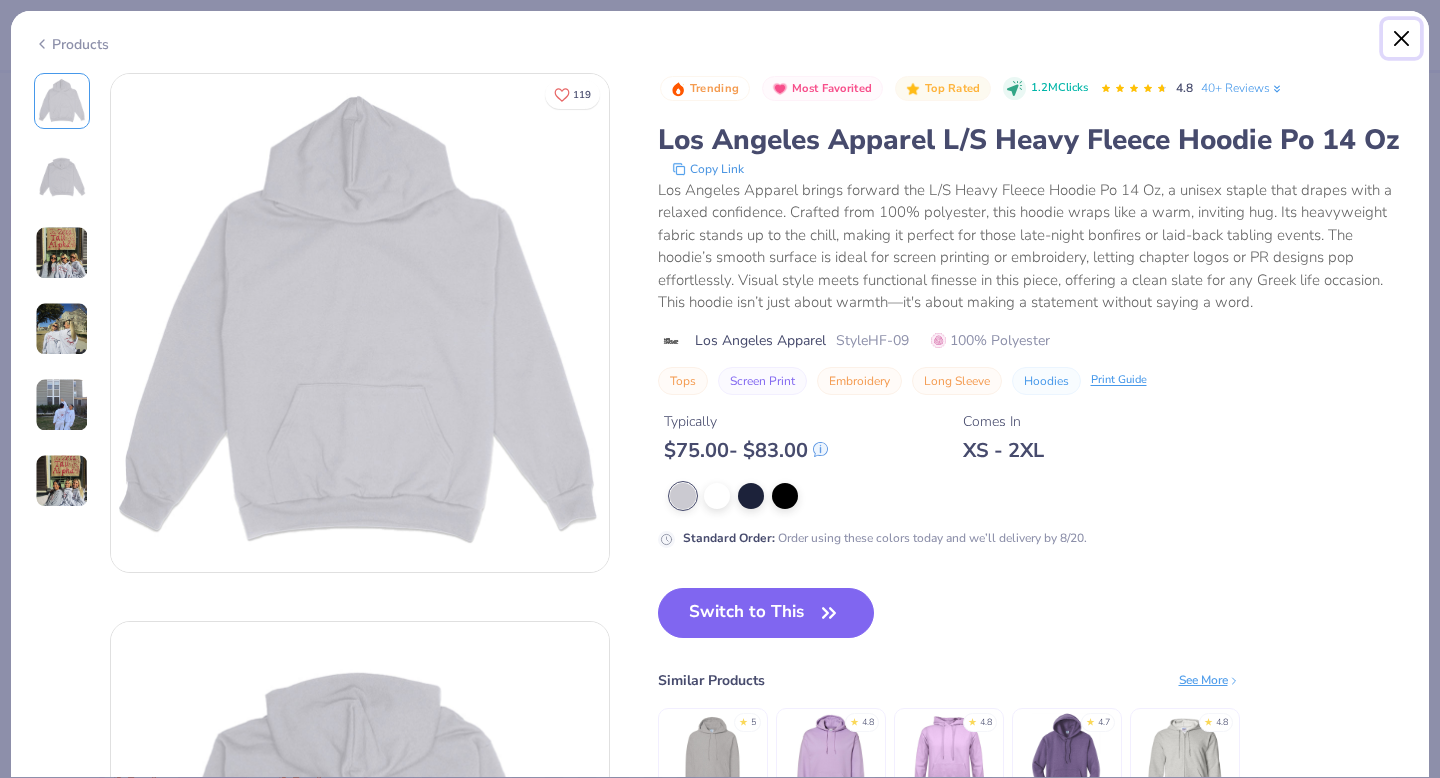 click at bounding box center [1402, 39] 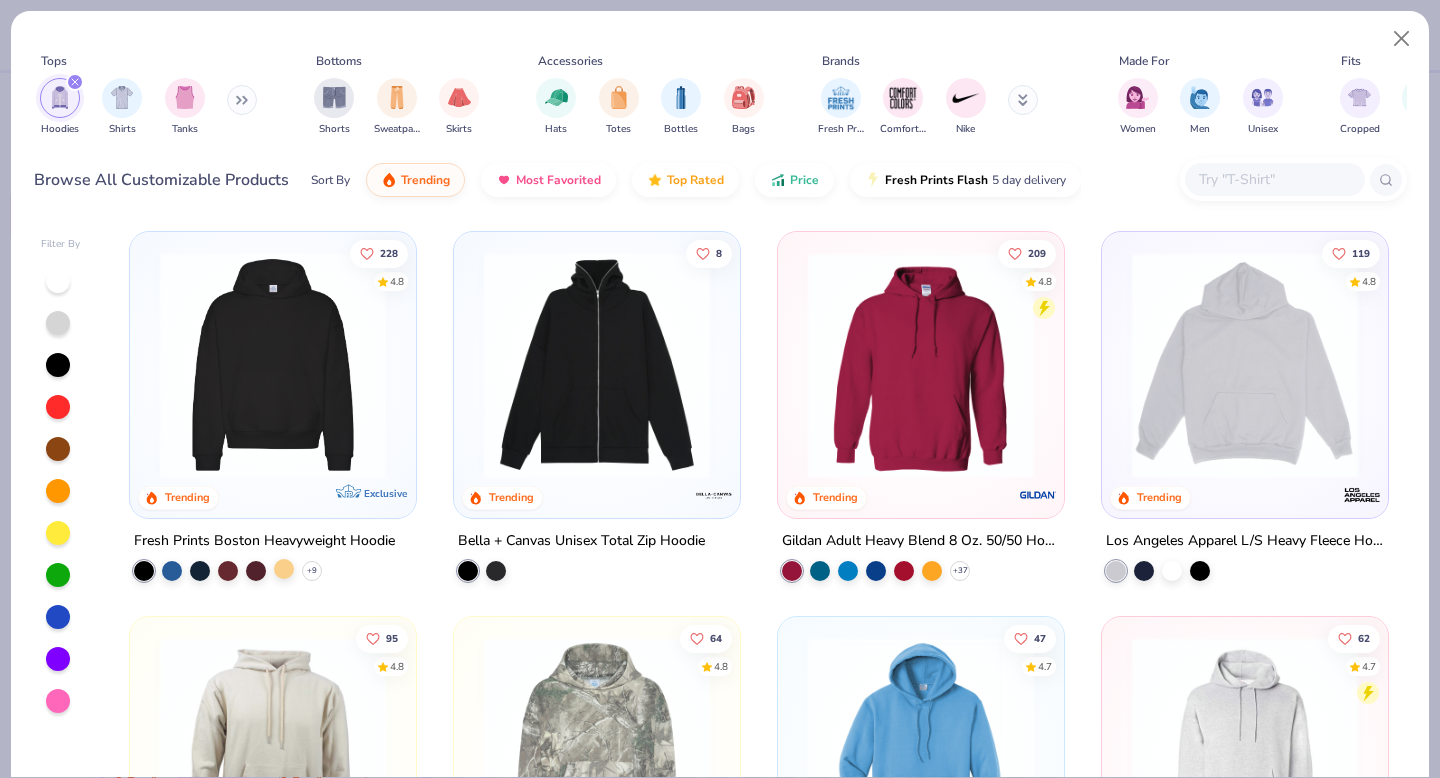 click at bounding box center (284, 569) 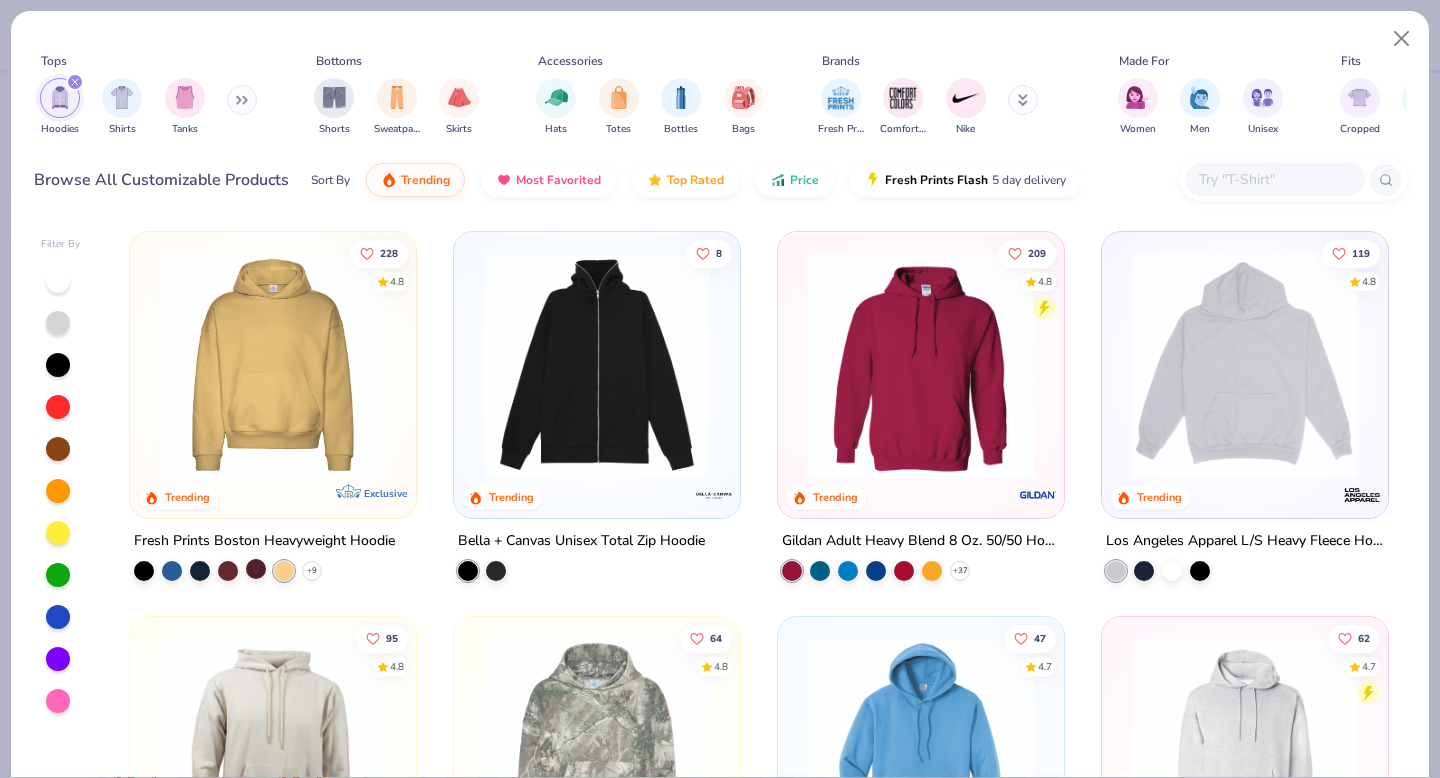 click at bounding box center [256, 569] 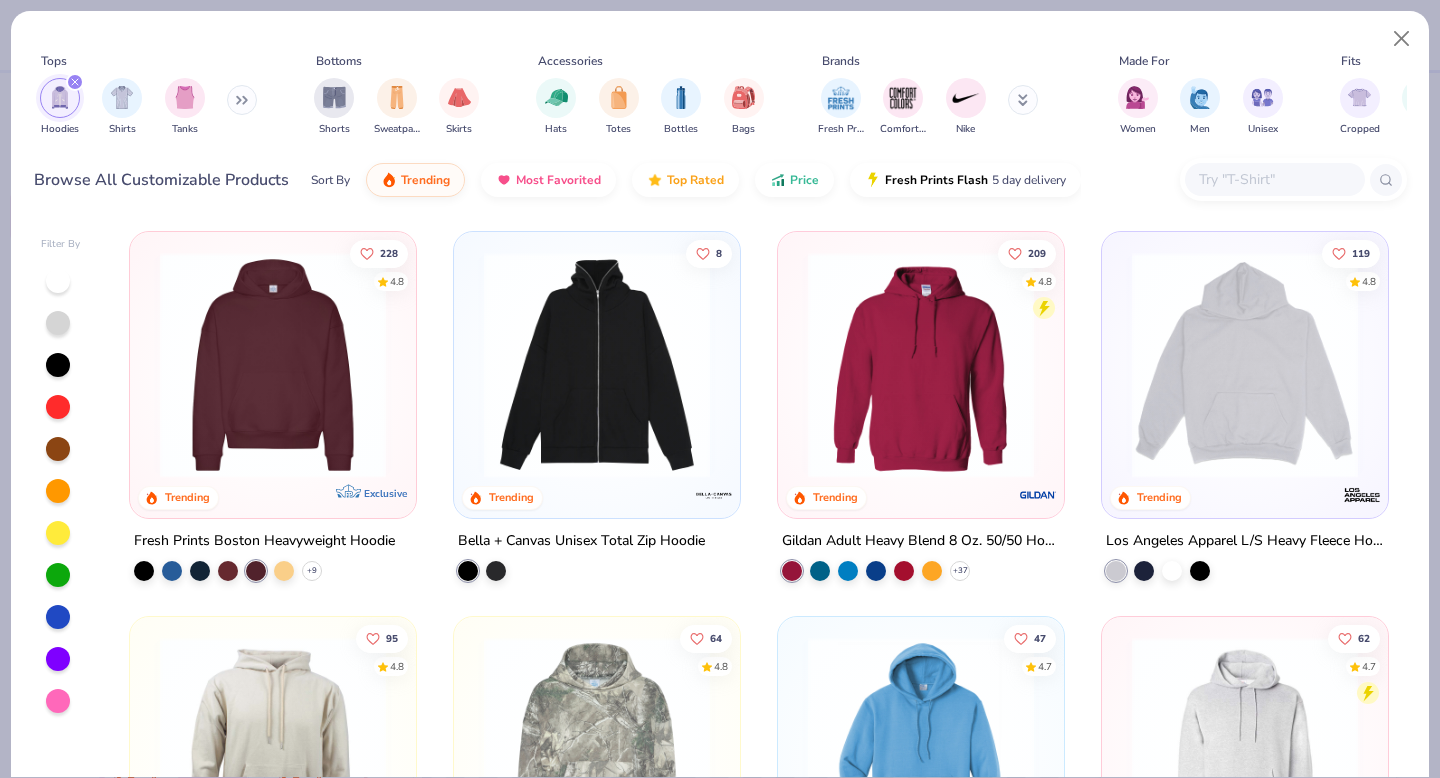 click on "+ 9" at bounding box center (228, 571) 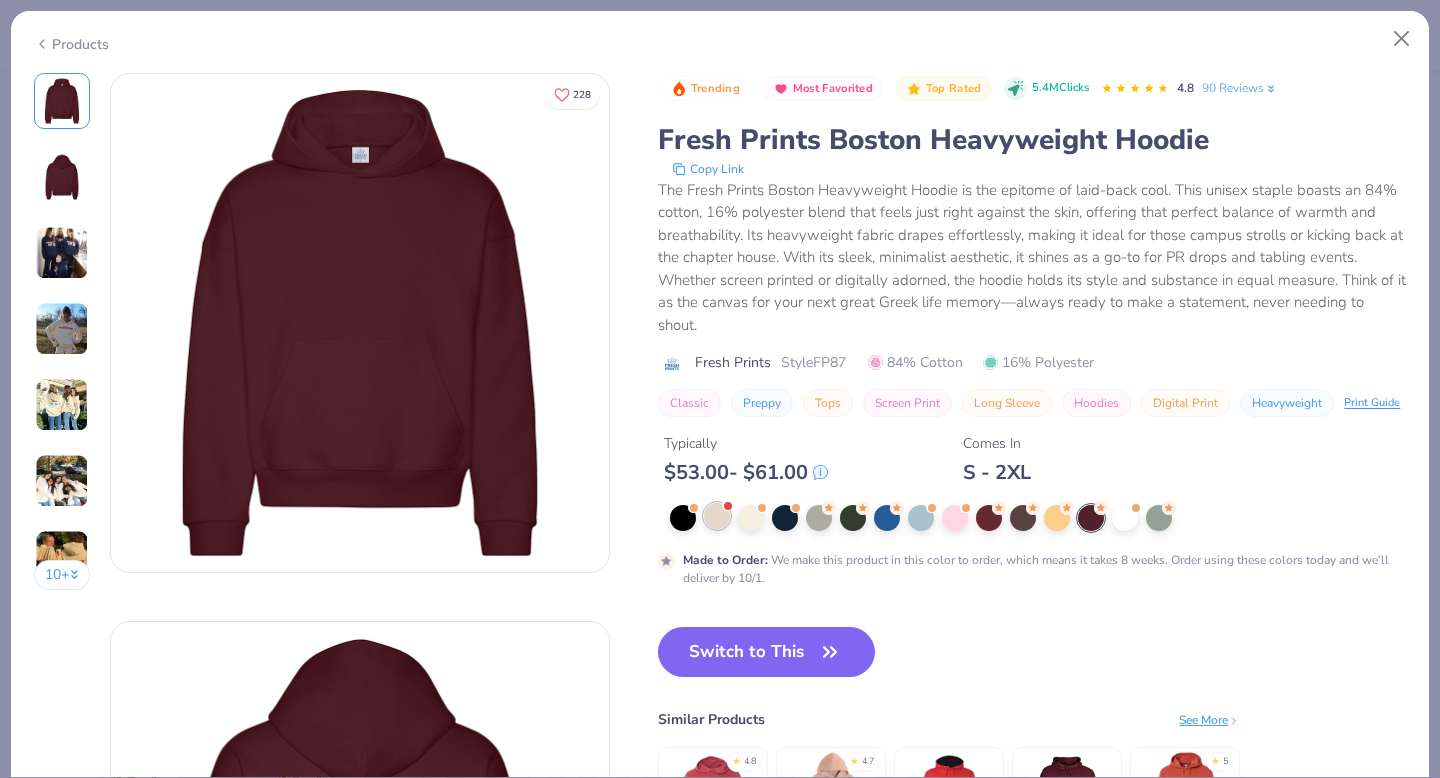 click at bounding box center (717, 516) 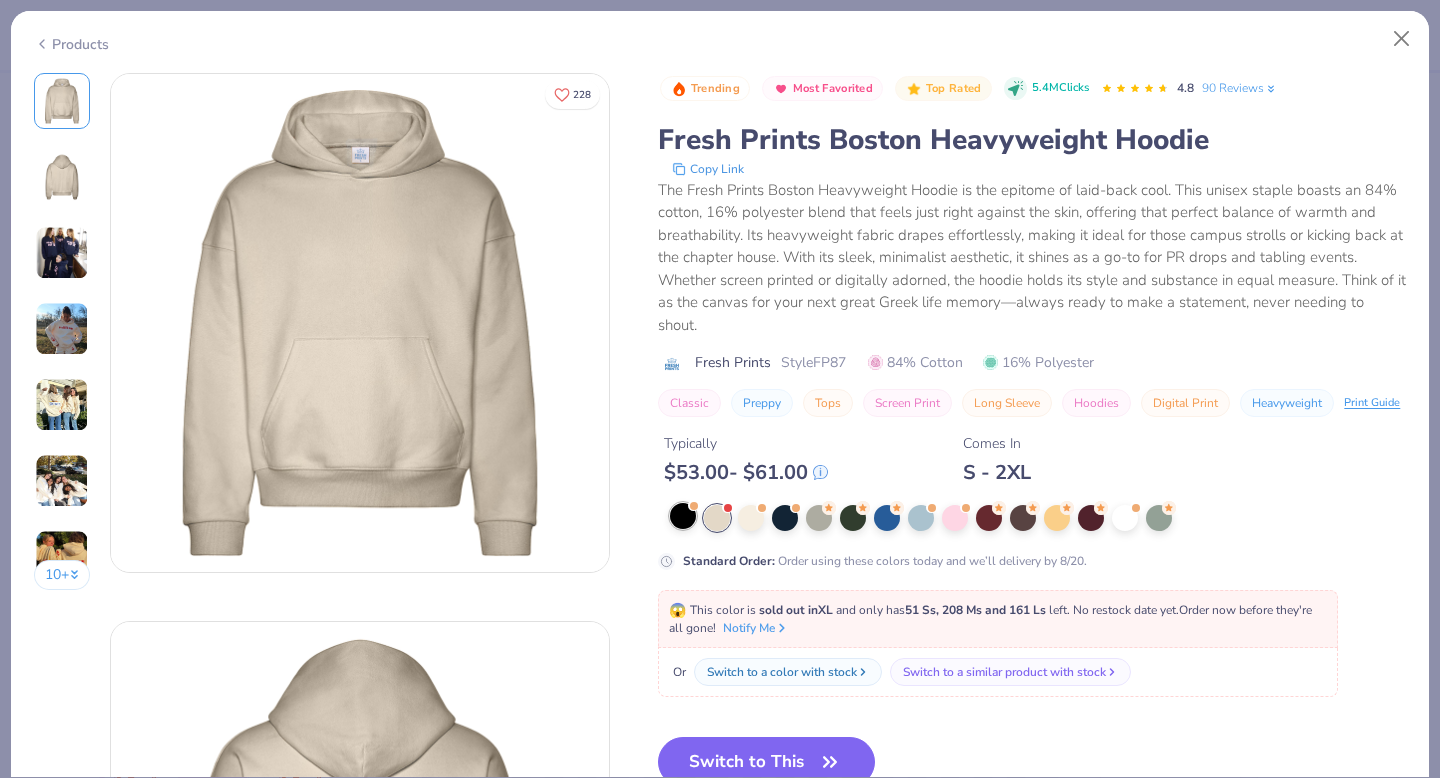 click at bounding box center (683, 516) 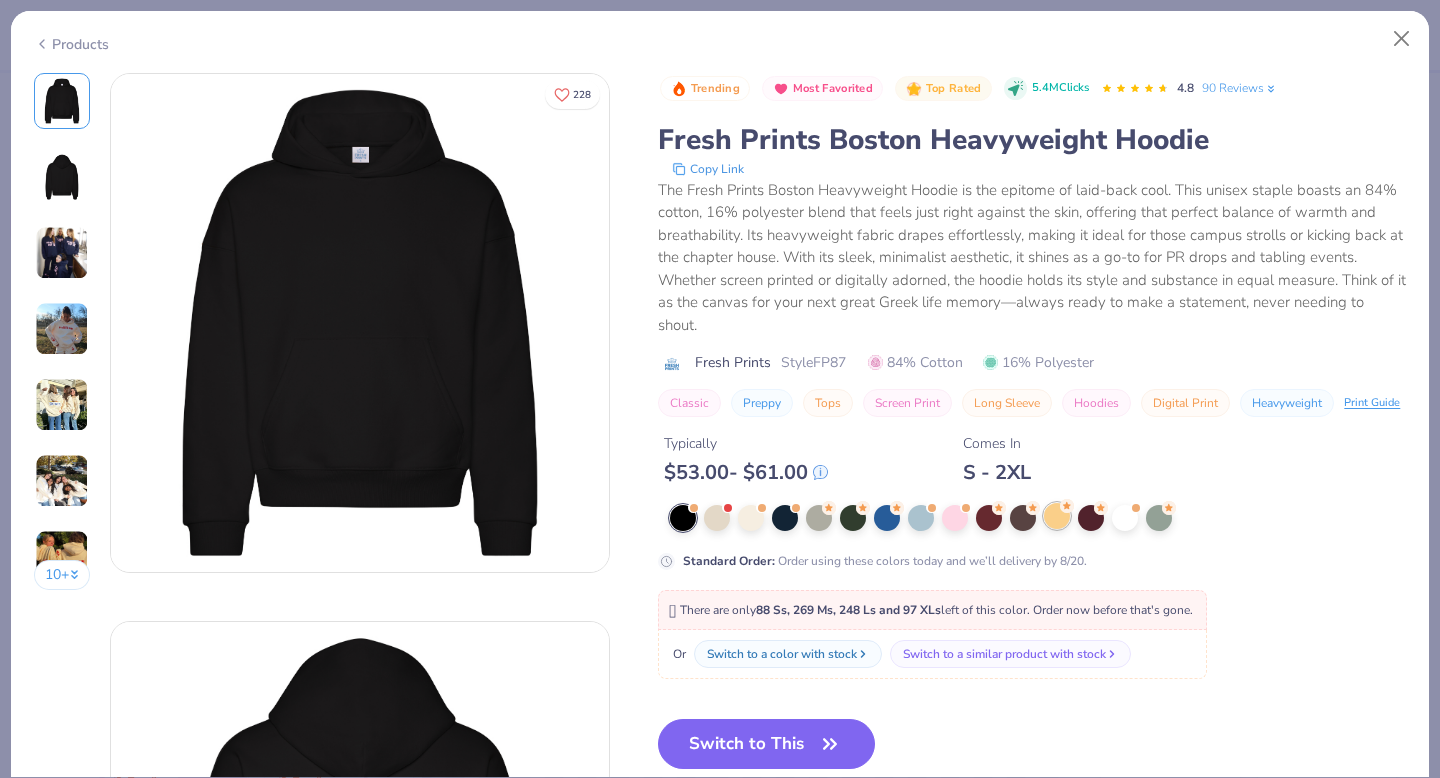 click at bounding box center (1057, 516) 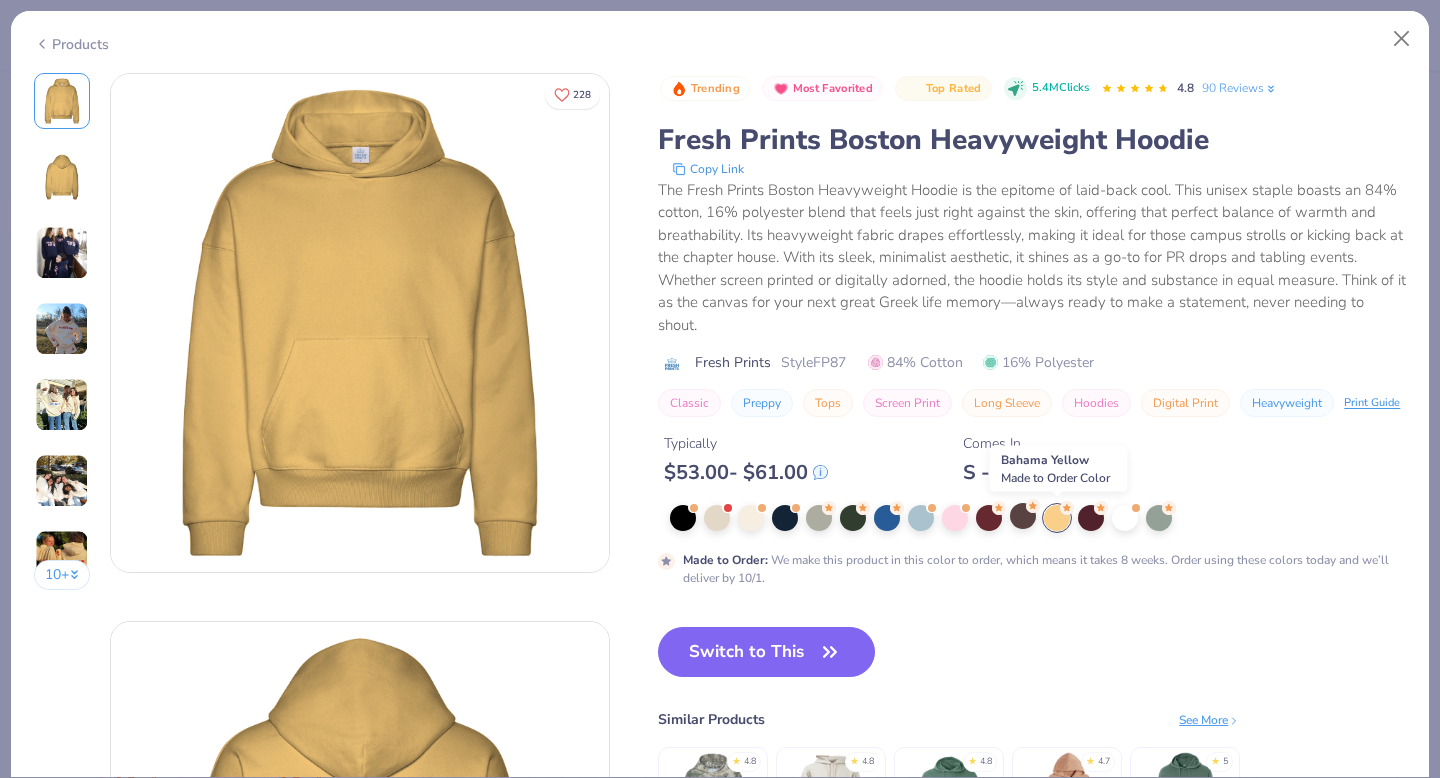 click at bounding box center (1023, 516) 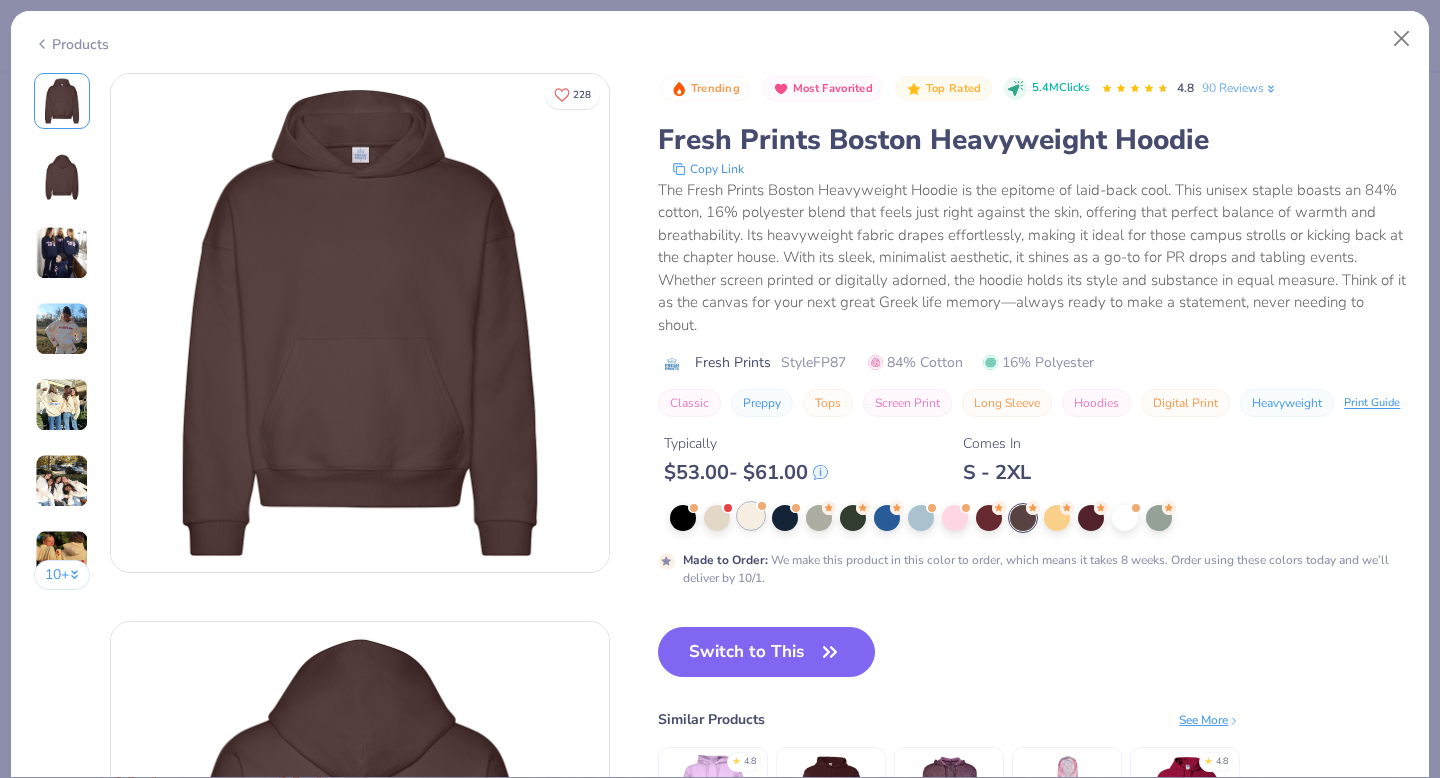 click at bounding box center (751, 516) 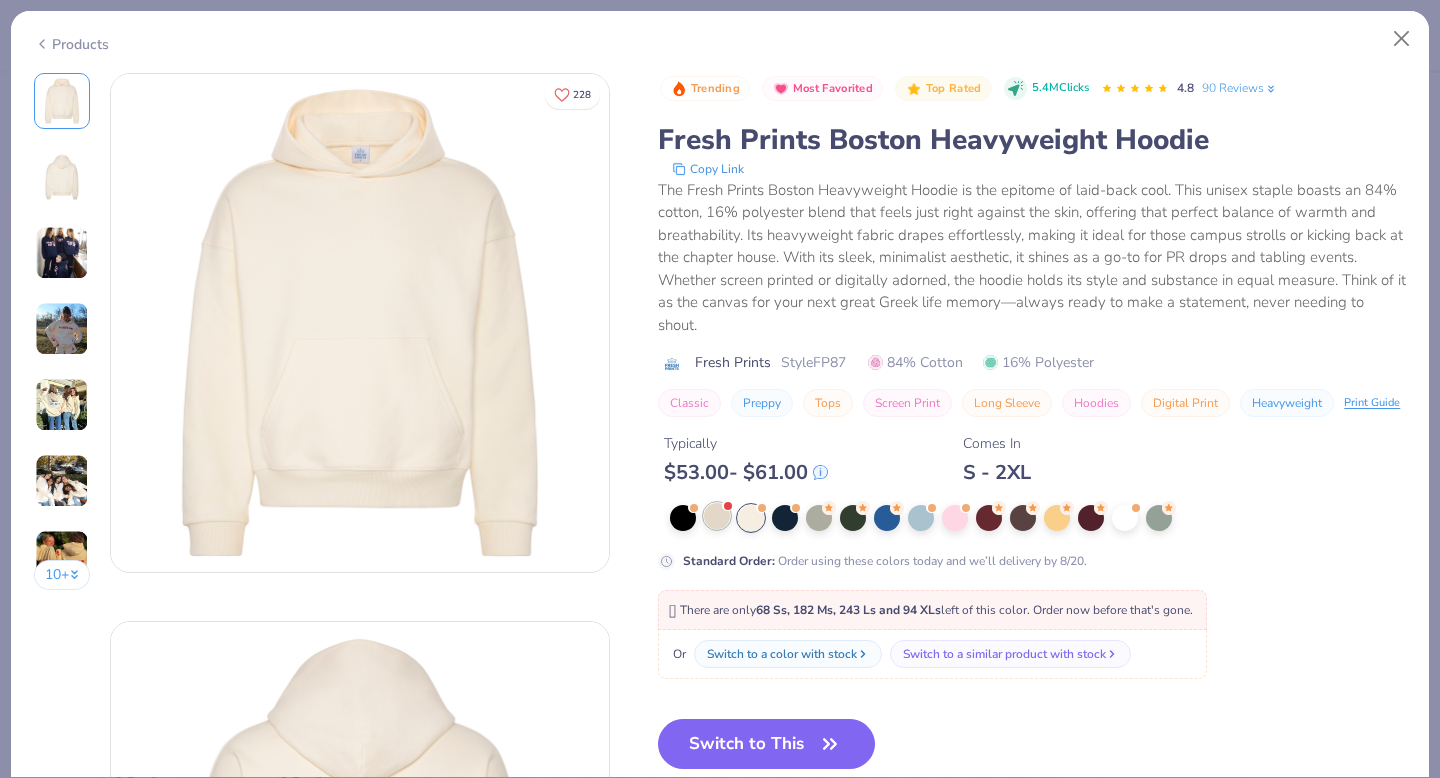 click at bounding box center [717, 516] 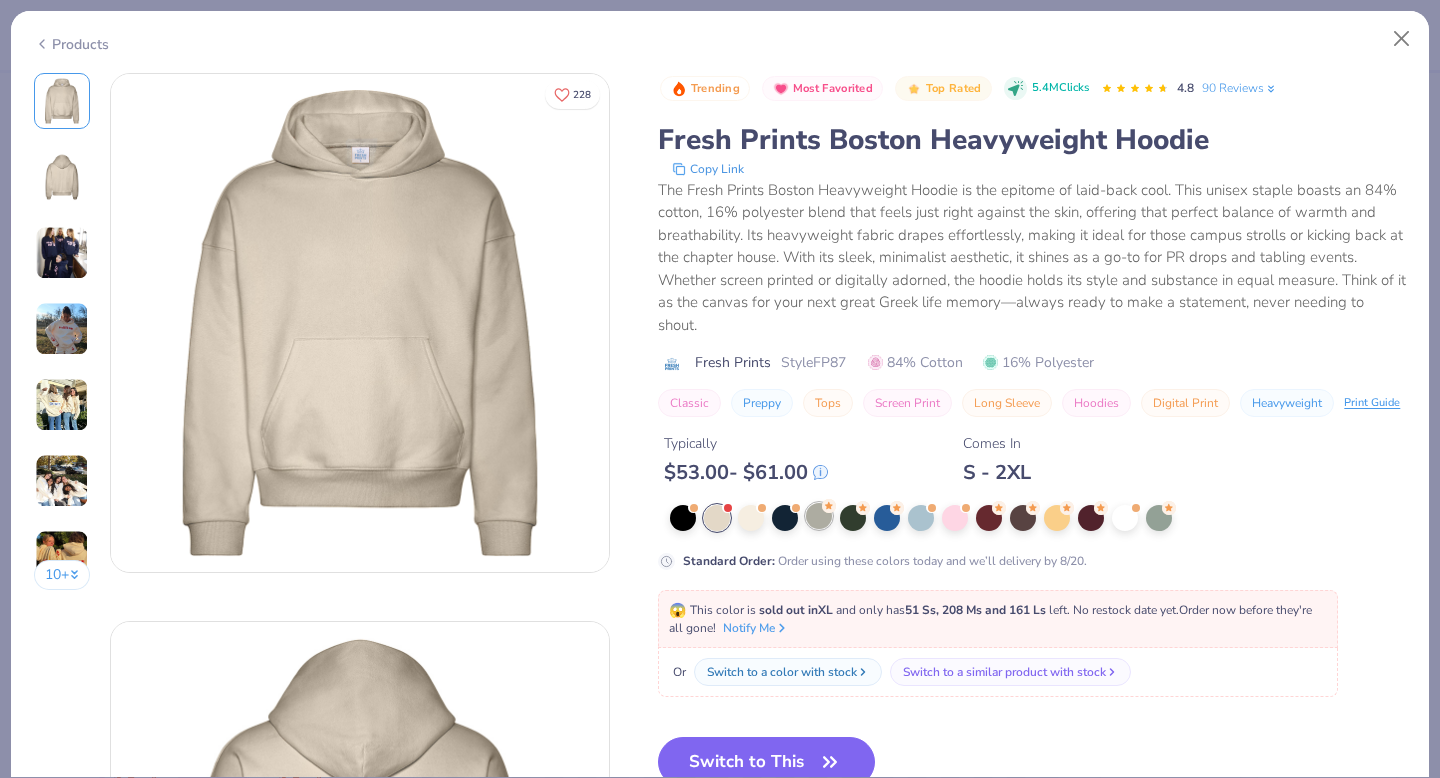 click at bounding box center [819, 516] 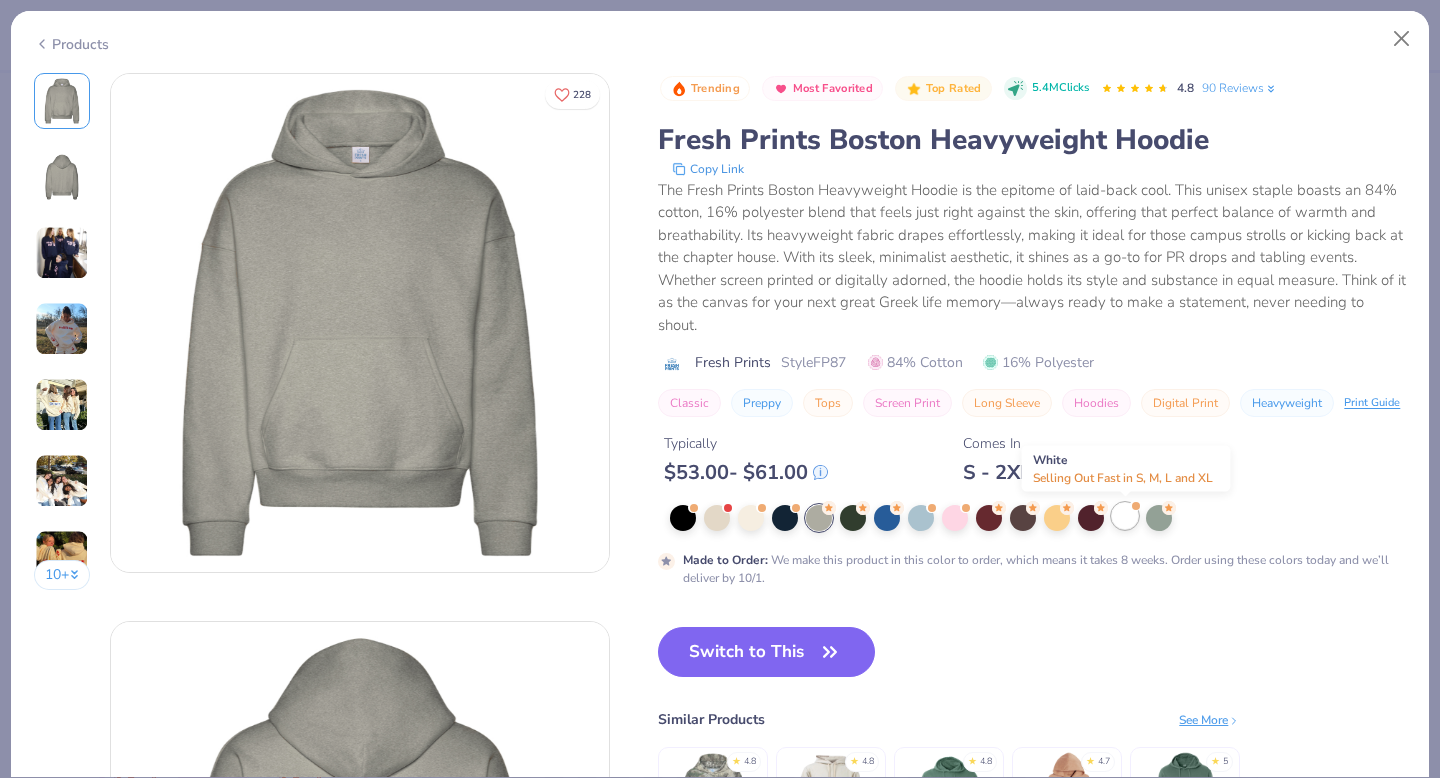 click at bounding box center (1125, 516) 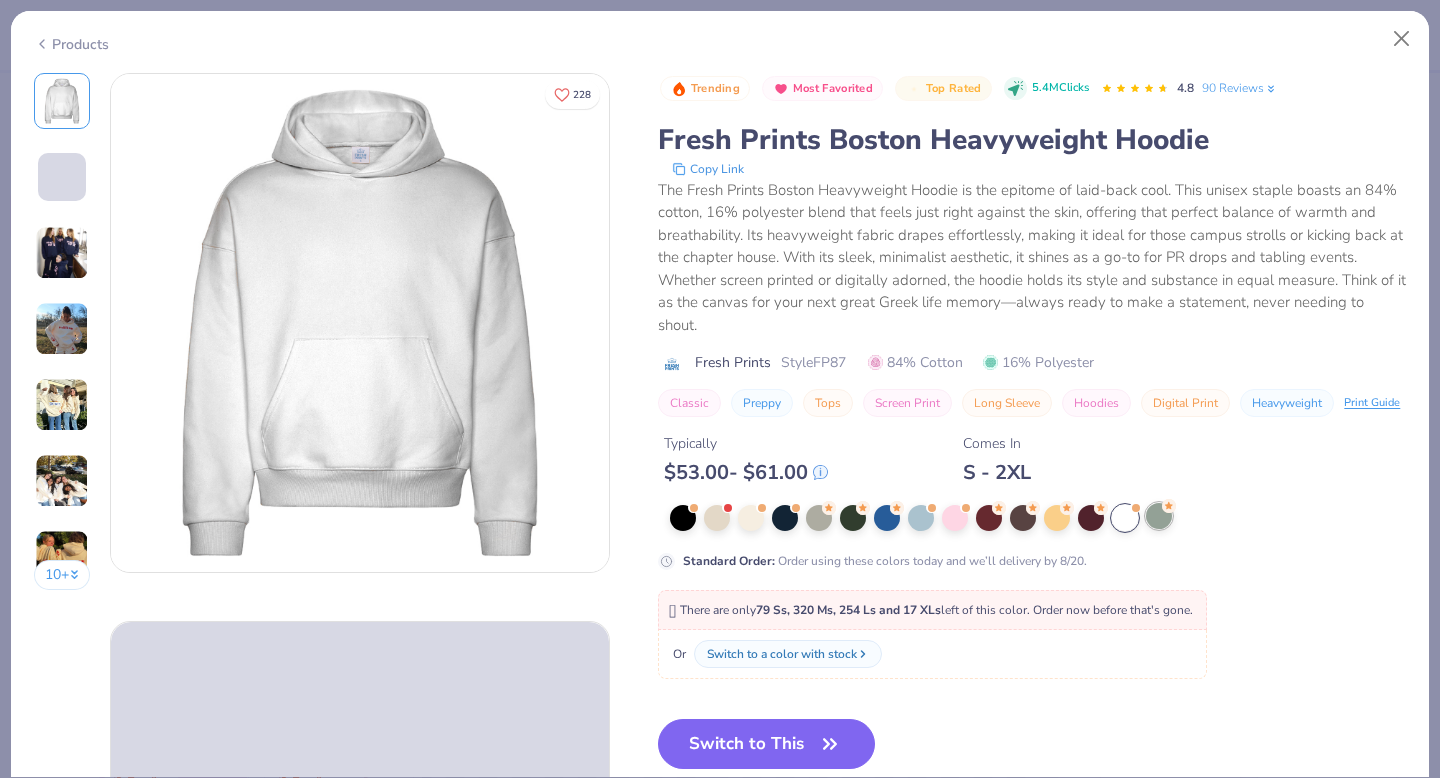 click at bounding box center (1159, 516) 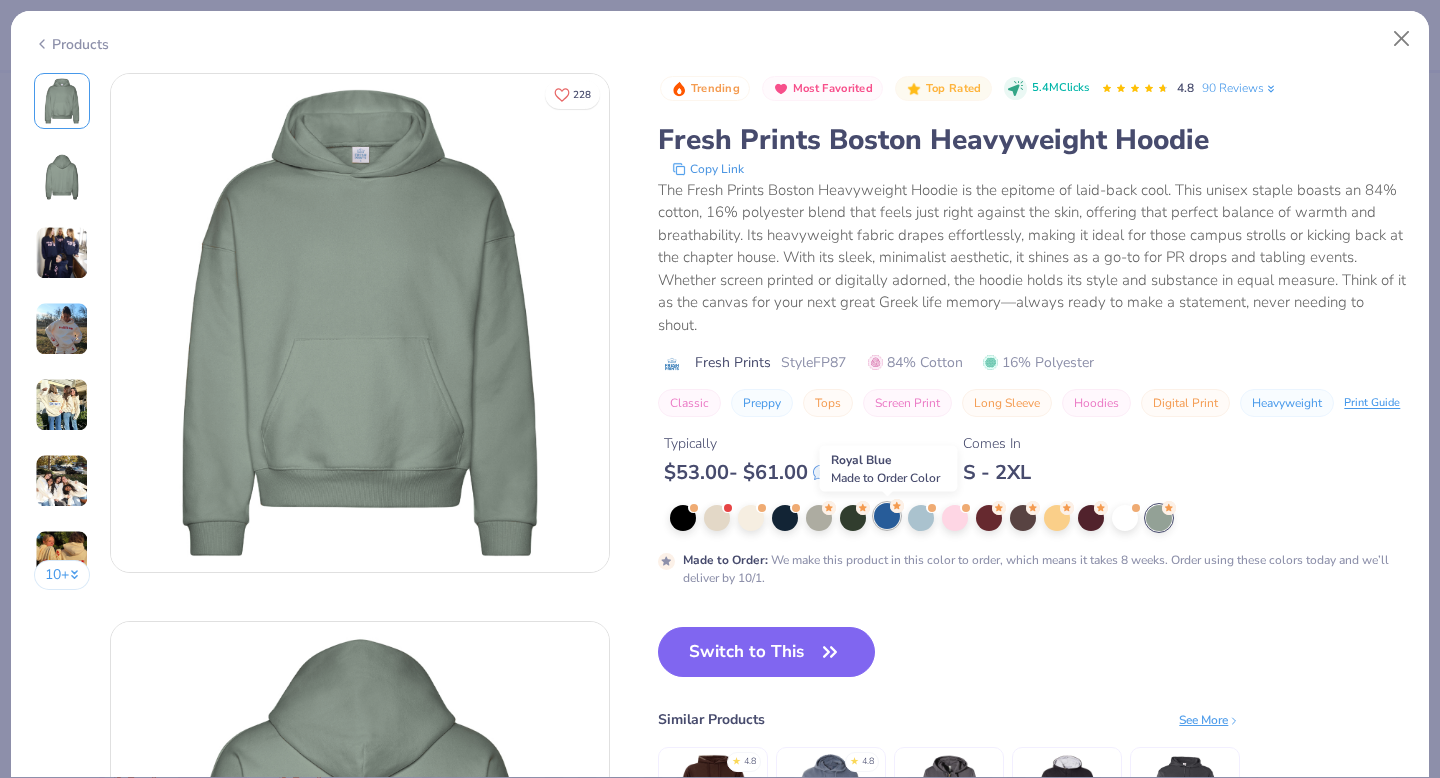 click at bounding box center (887, 516) 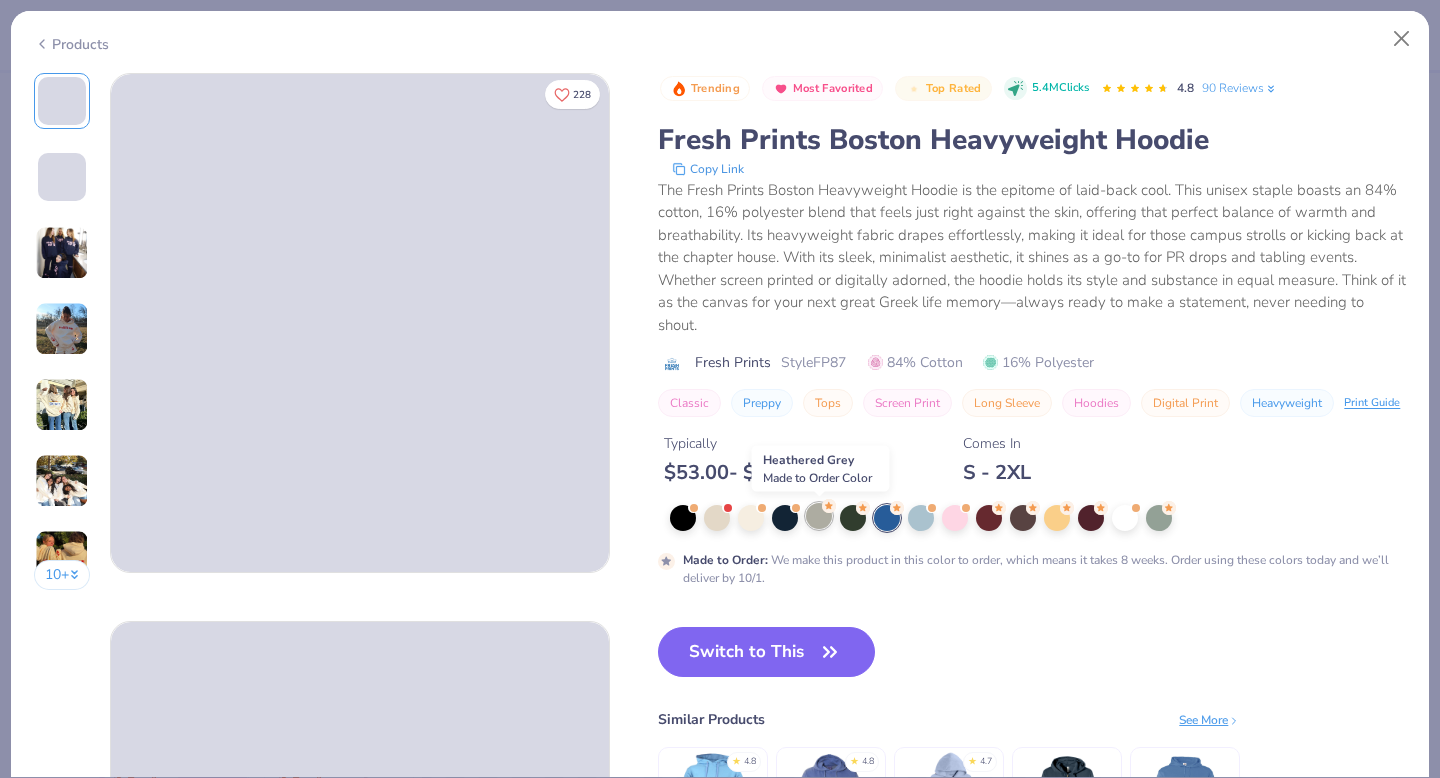 click at bounding box center [819, 516] 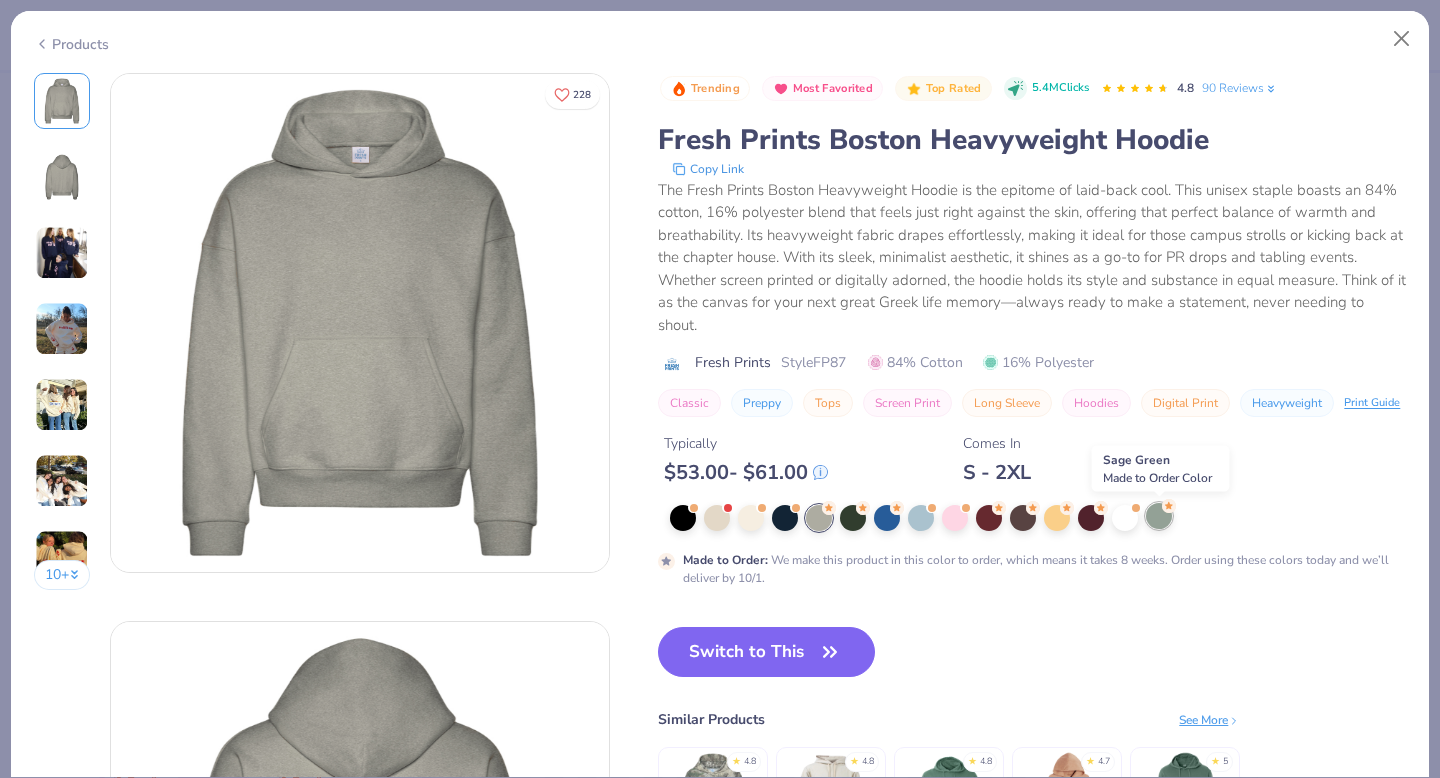 click at bounding box center (1159, 516) 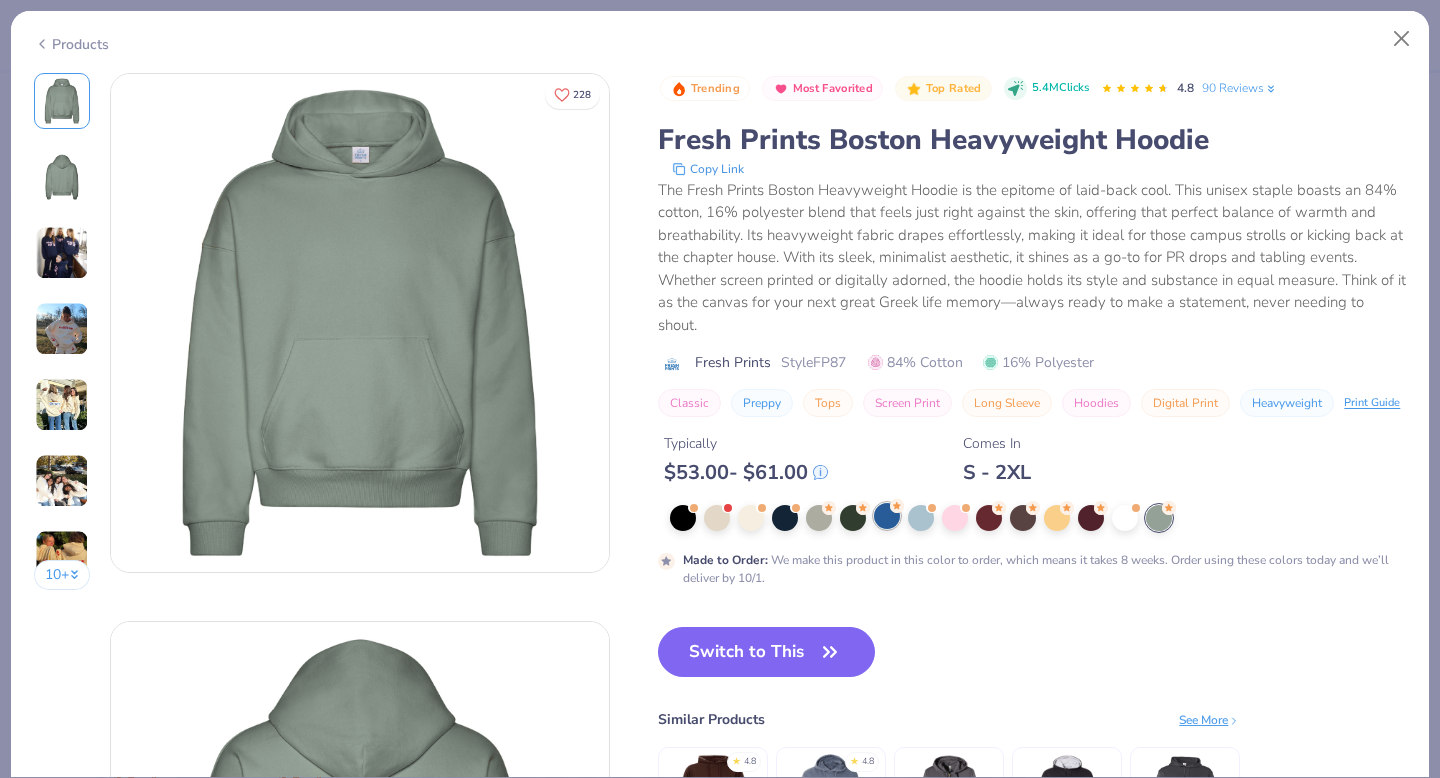 click at bounding box center (887, 516) 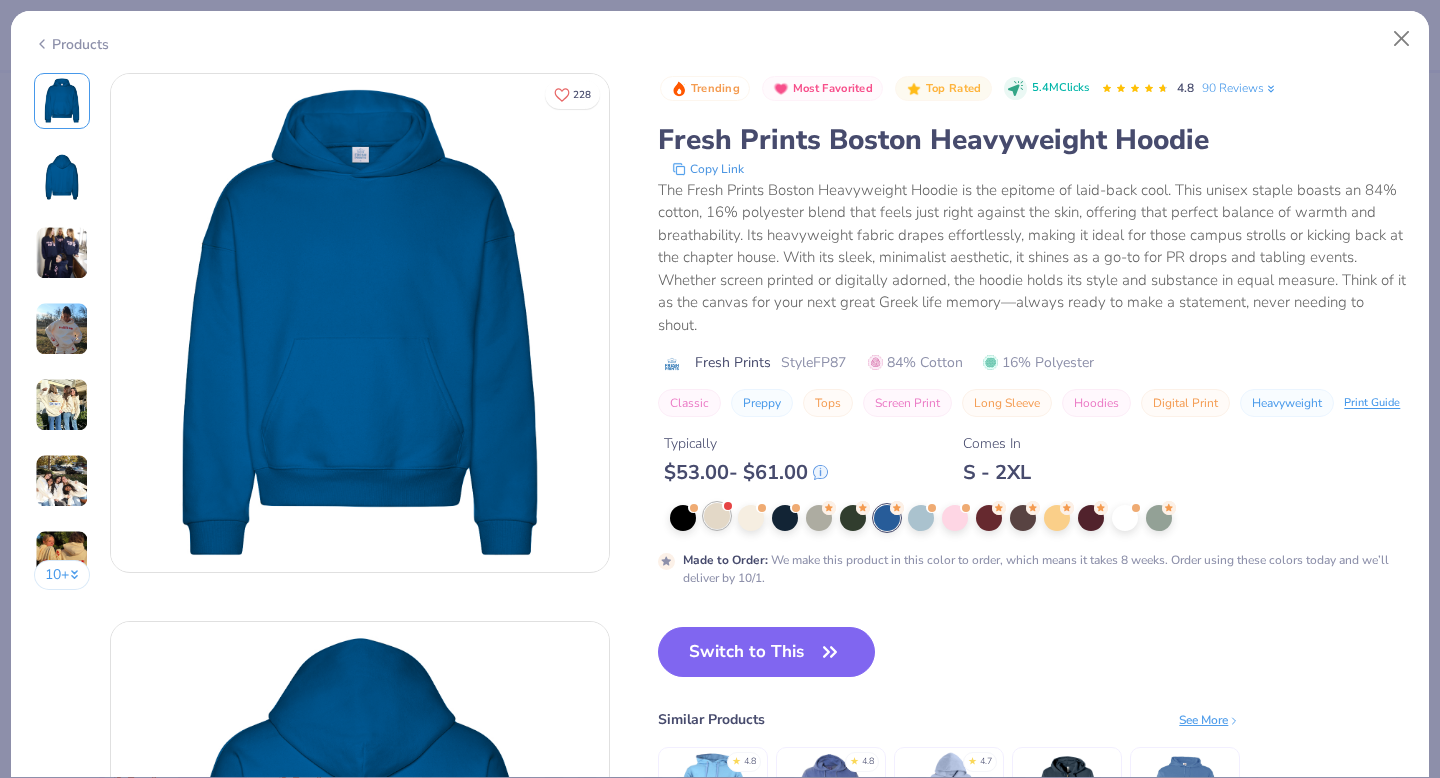 click at bounding box center (717, 516) 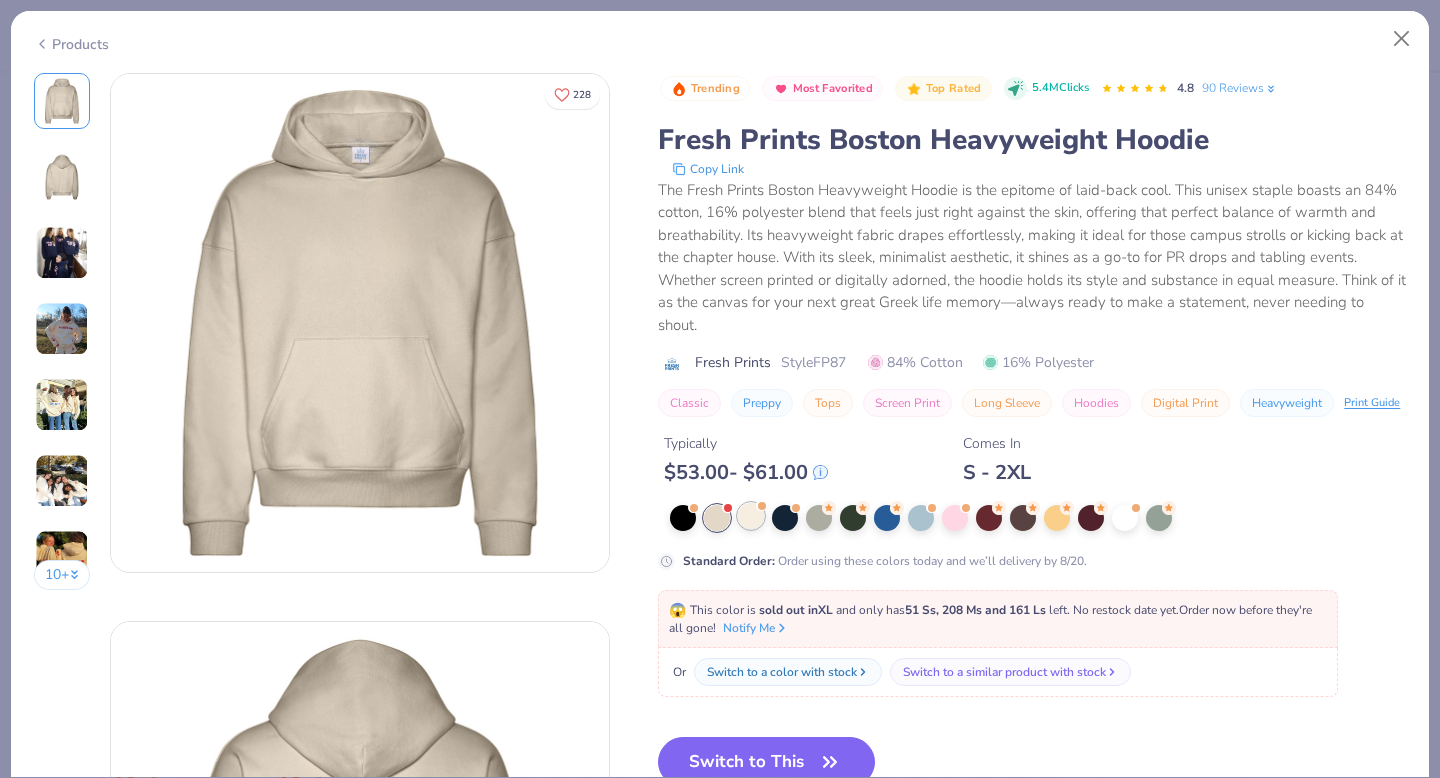 click at bounding box center [751, 516] 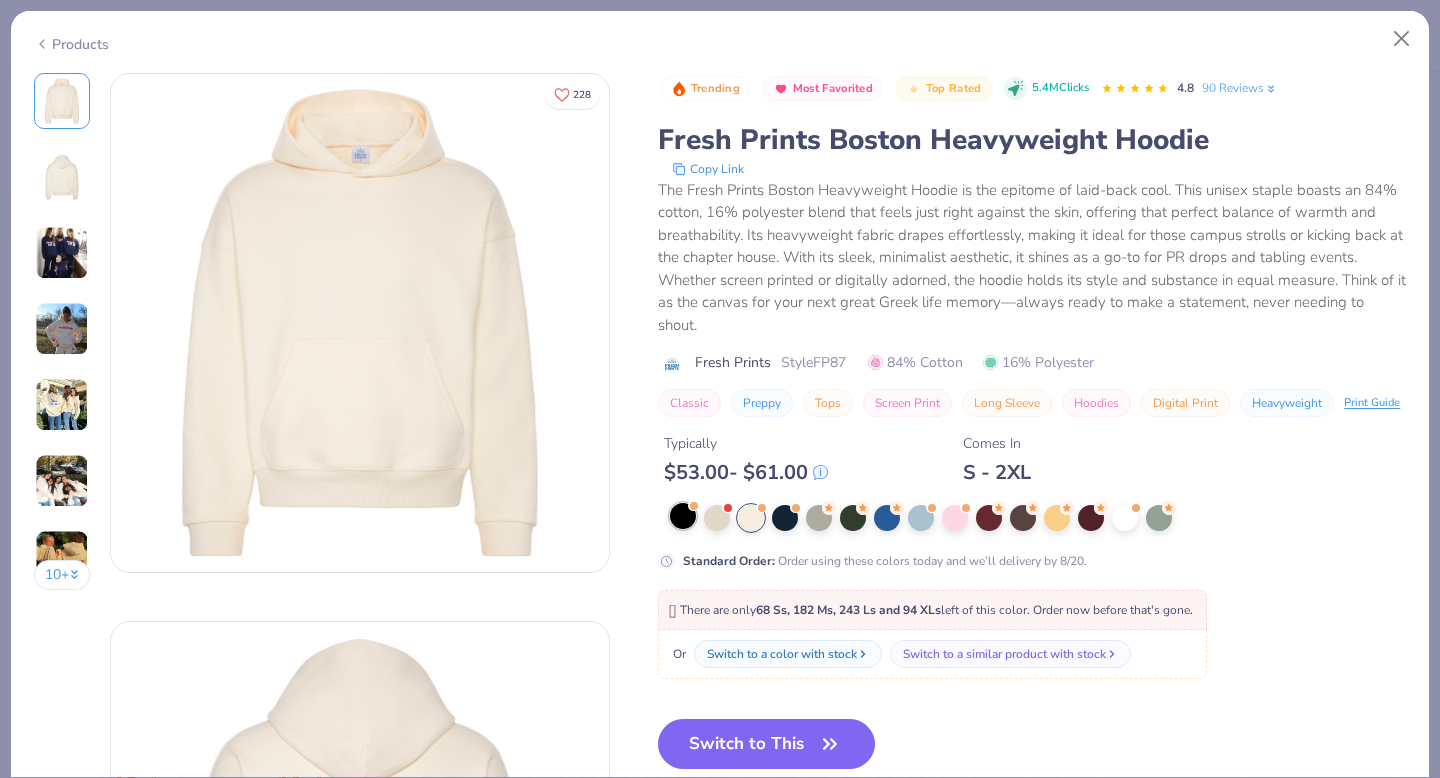click at bounding box center [683, 516] 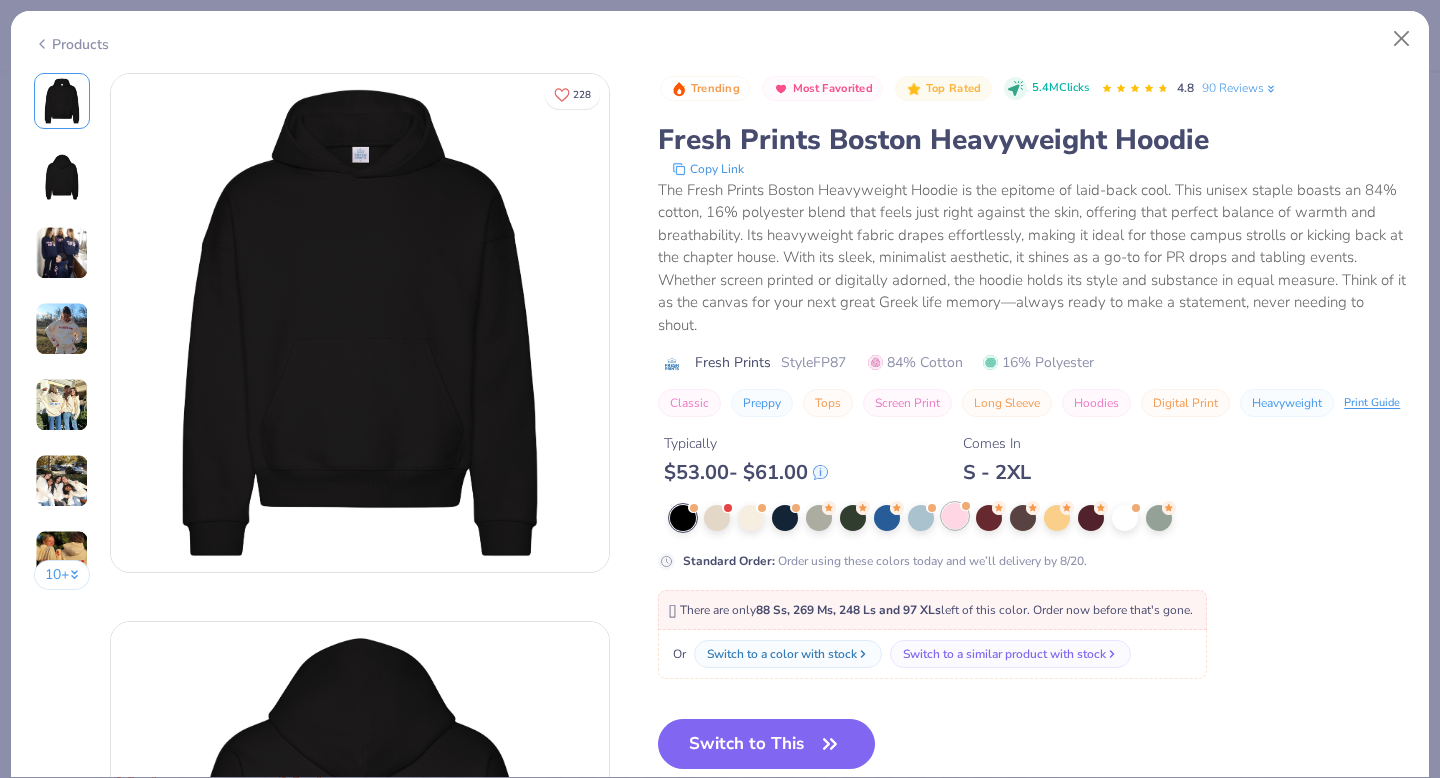 click at bounding box center [955, 516] 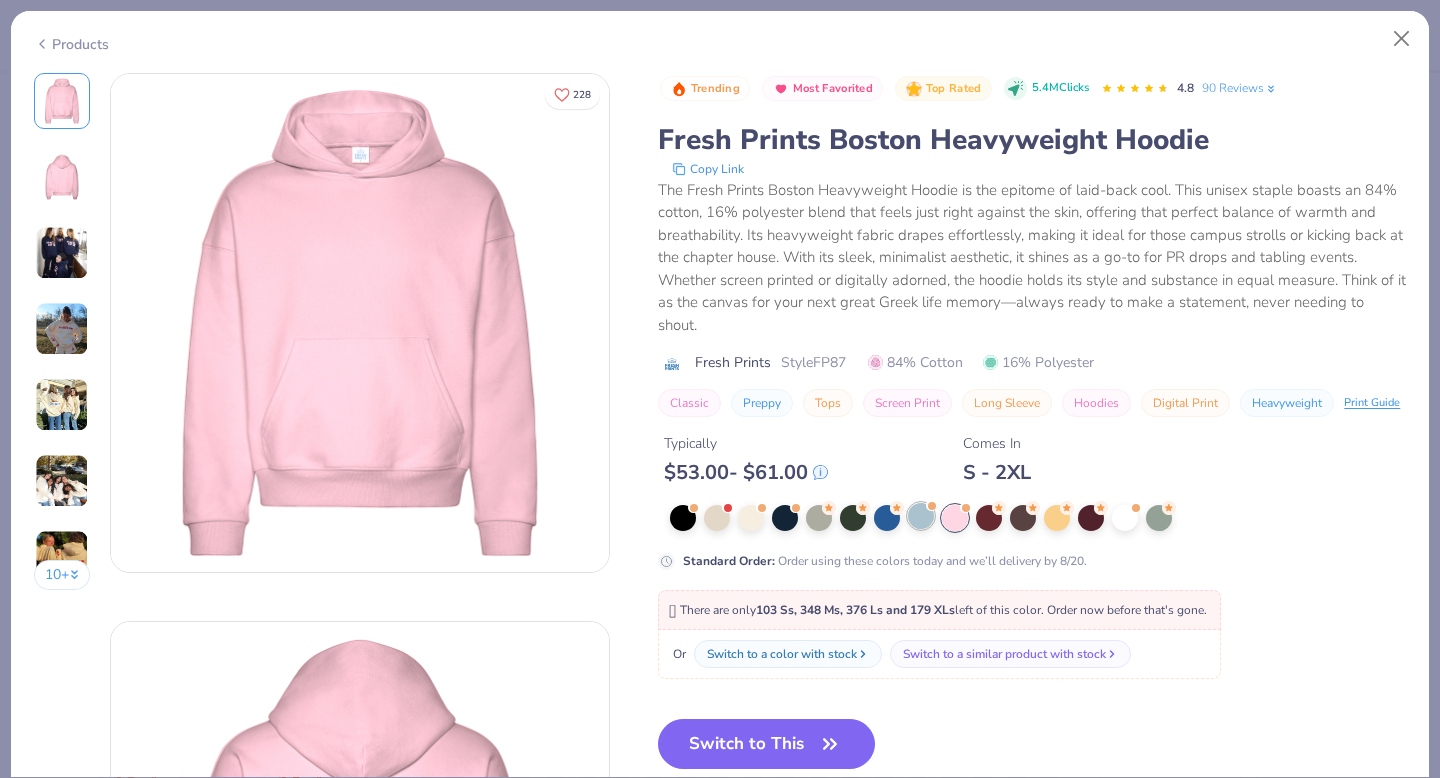click at bounding box center [921, 516] 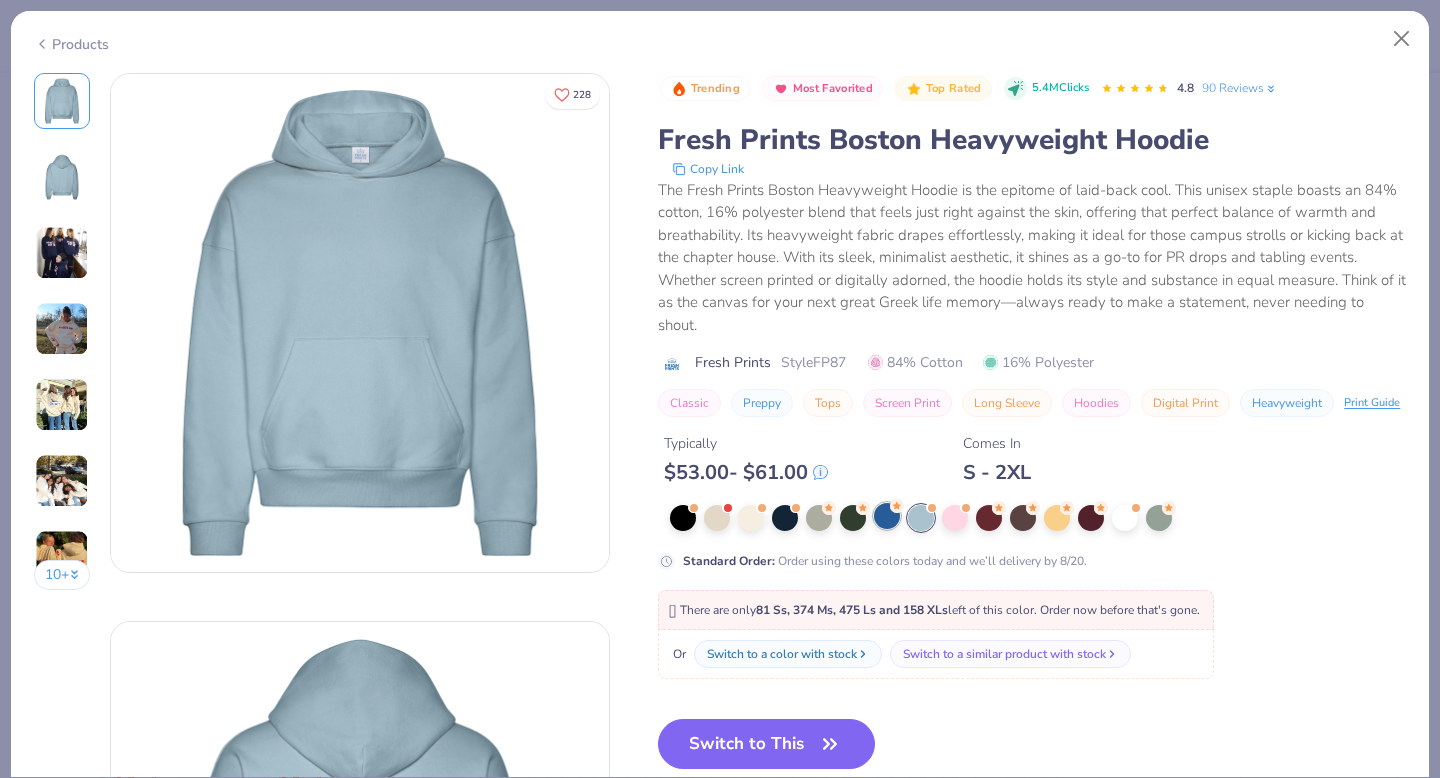 click at bounding box center (887, 516) 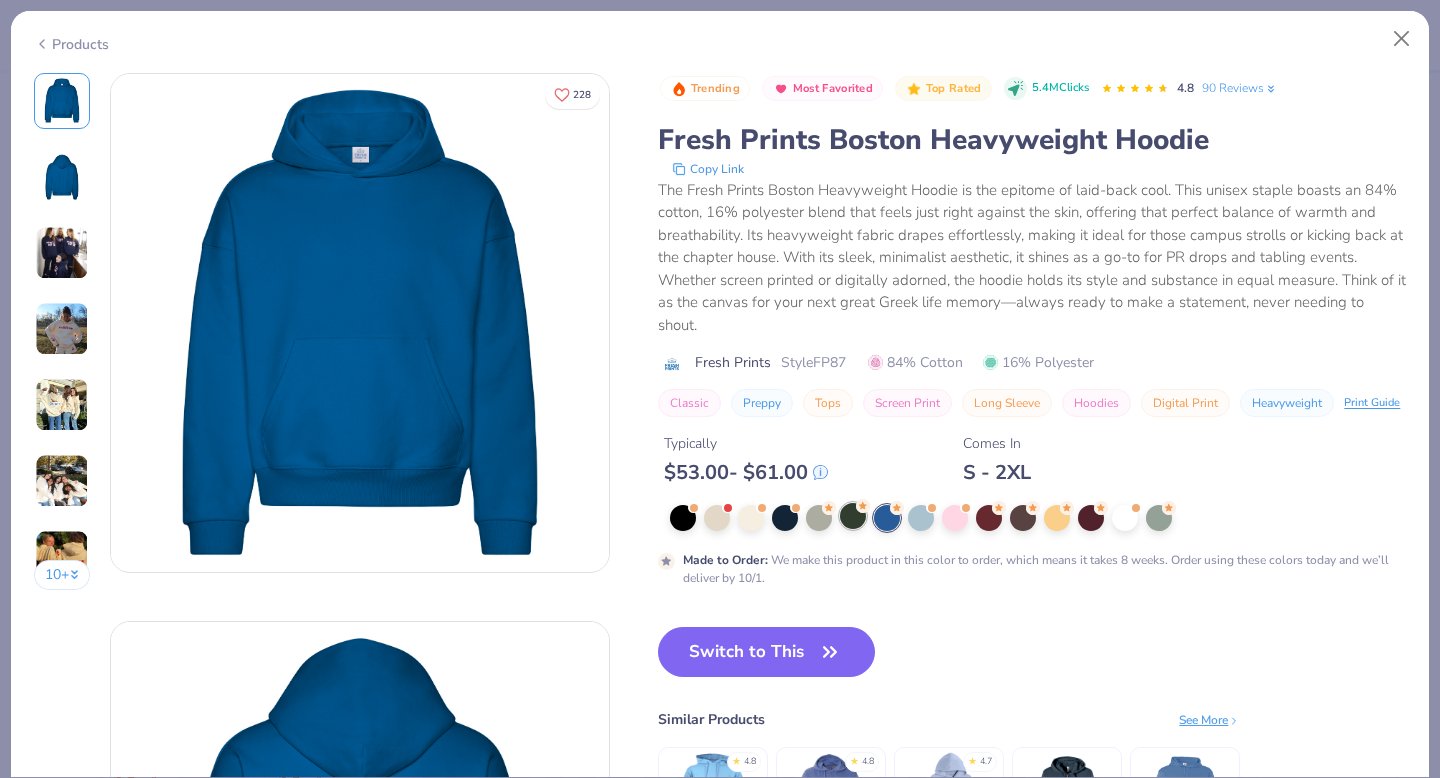 click at bounding box center [853, 516] 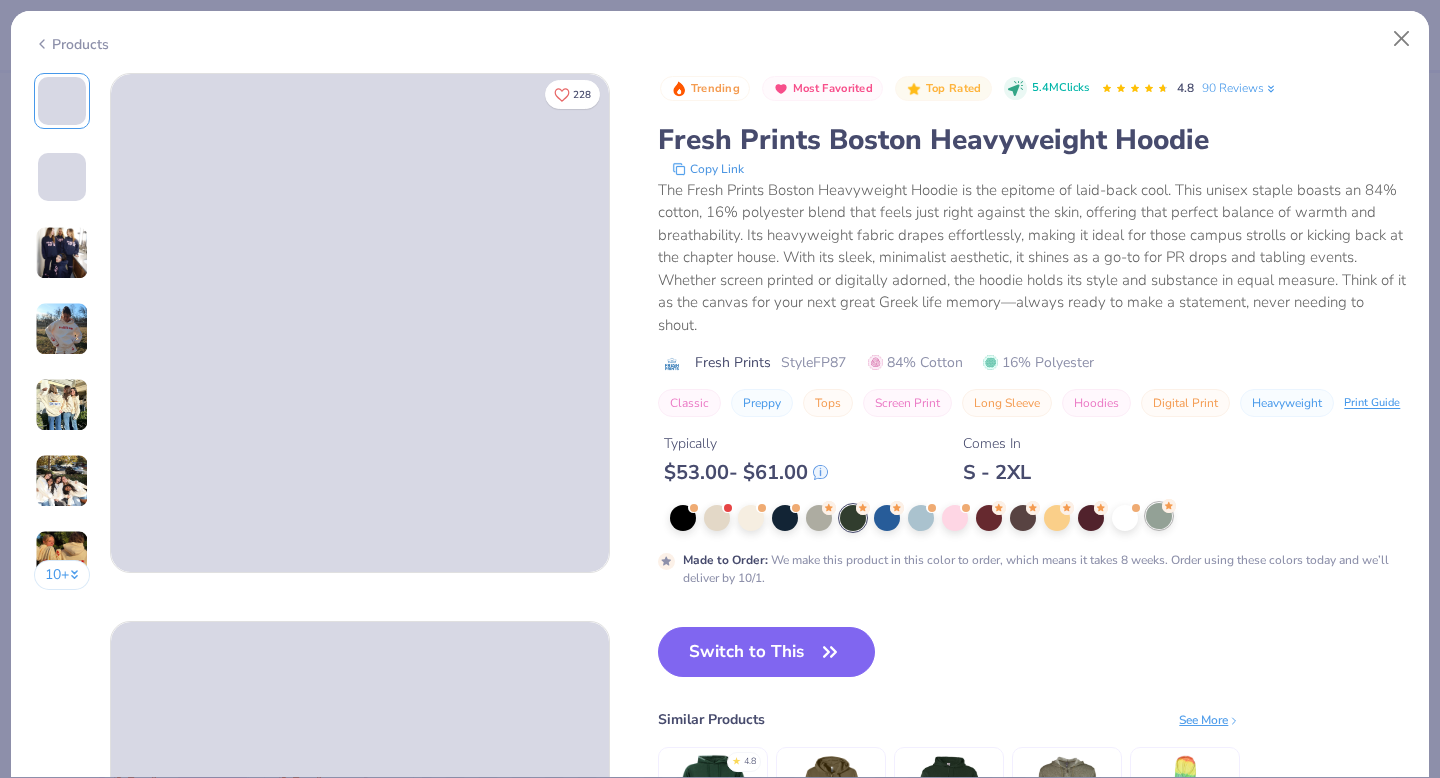 click at bounding box center [1159, 516] 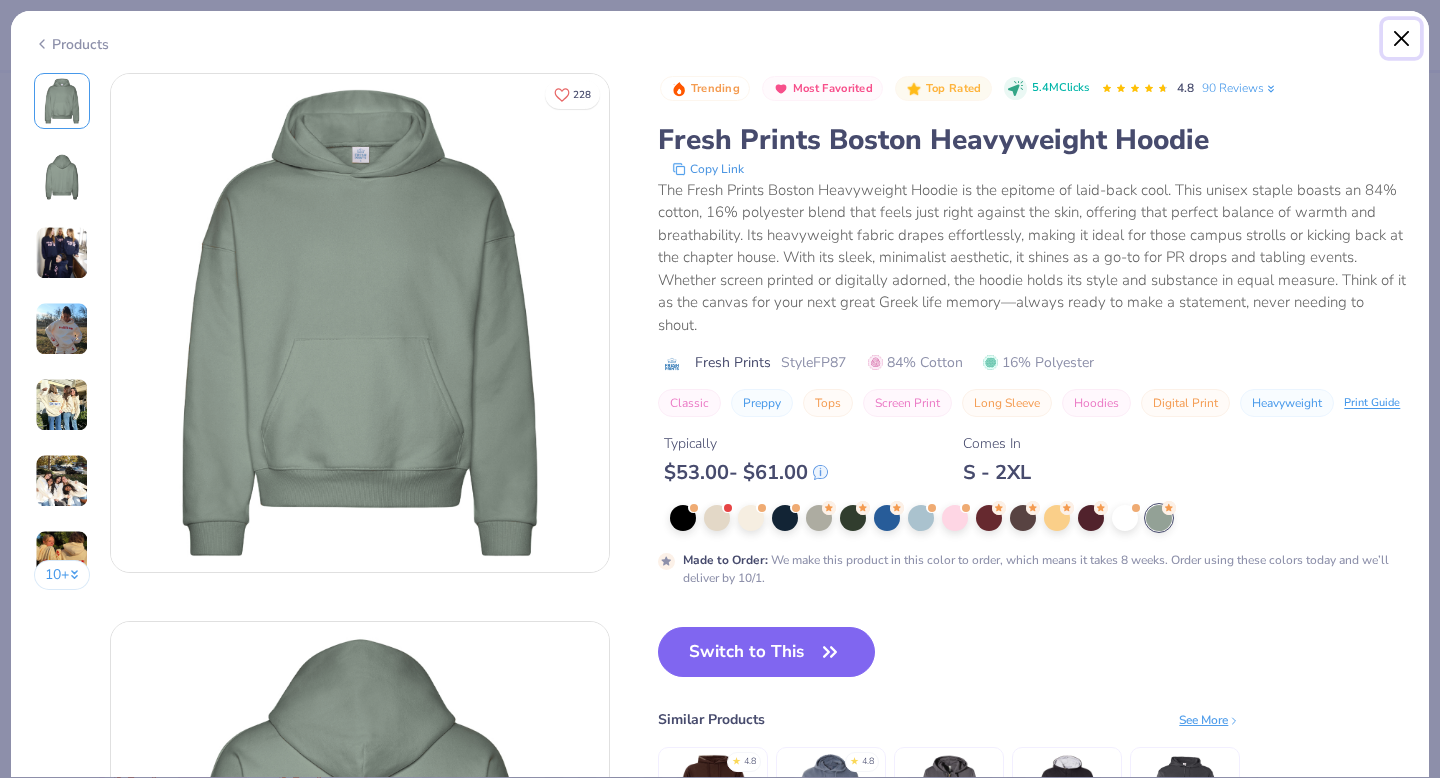 click at bounding box center [1402, 39] 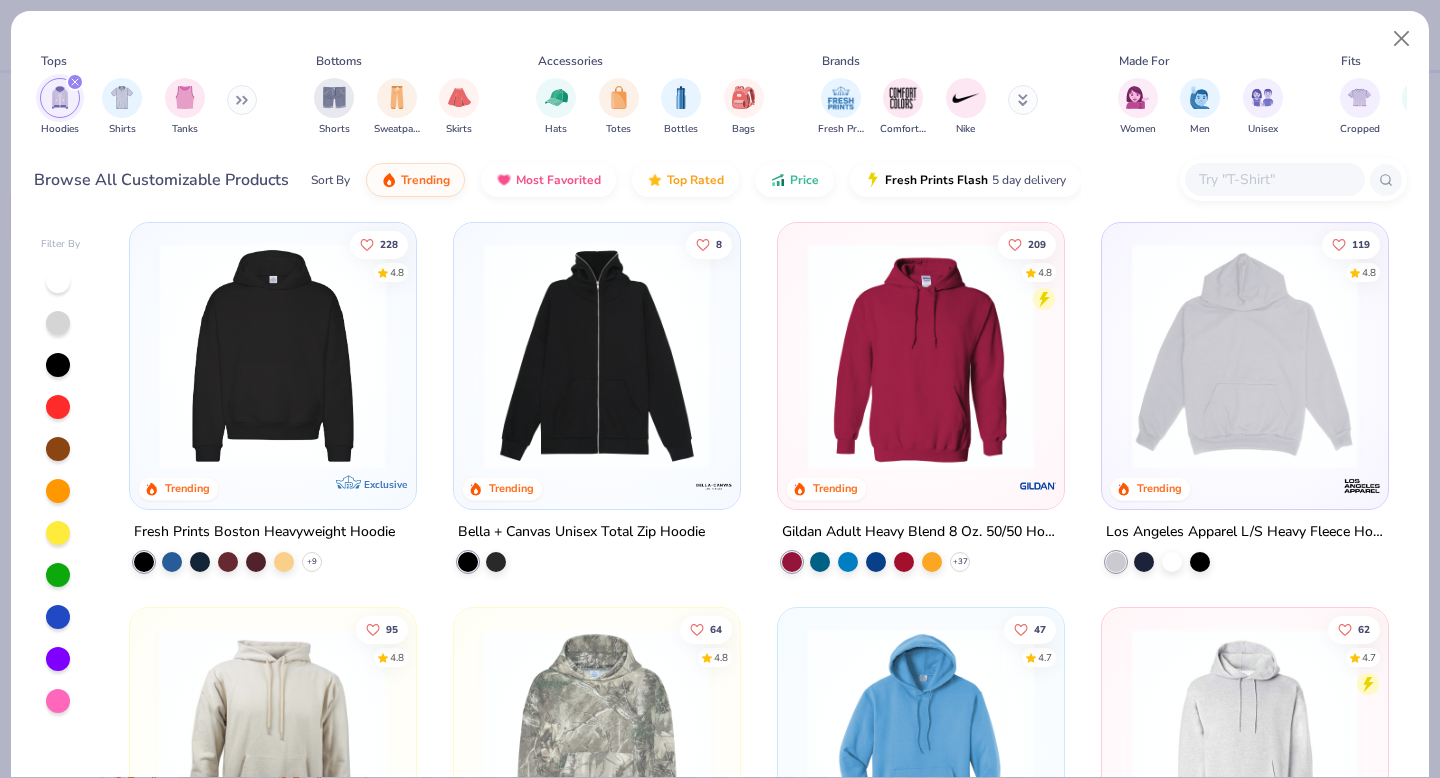 scroll, scrollTop: 60, scrollLeft: 0, axis: vertical 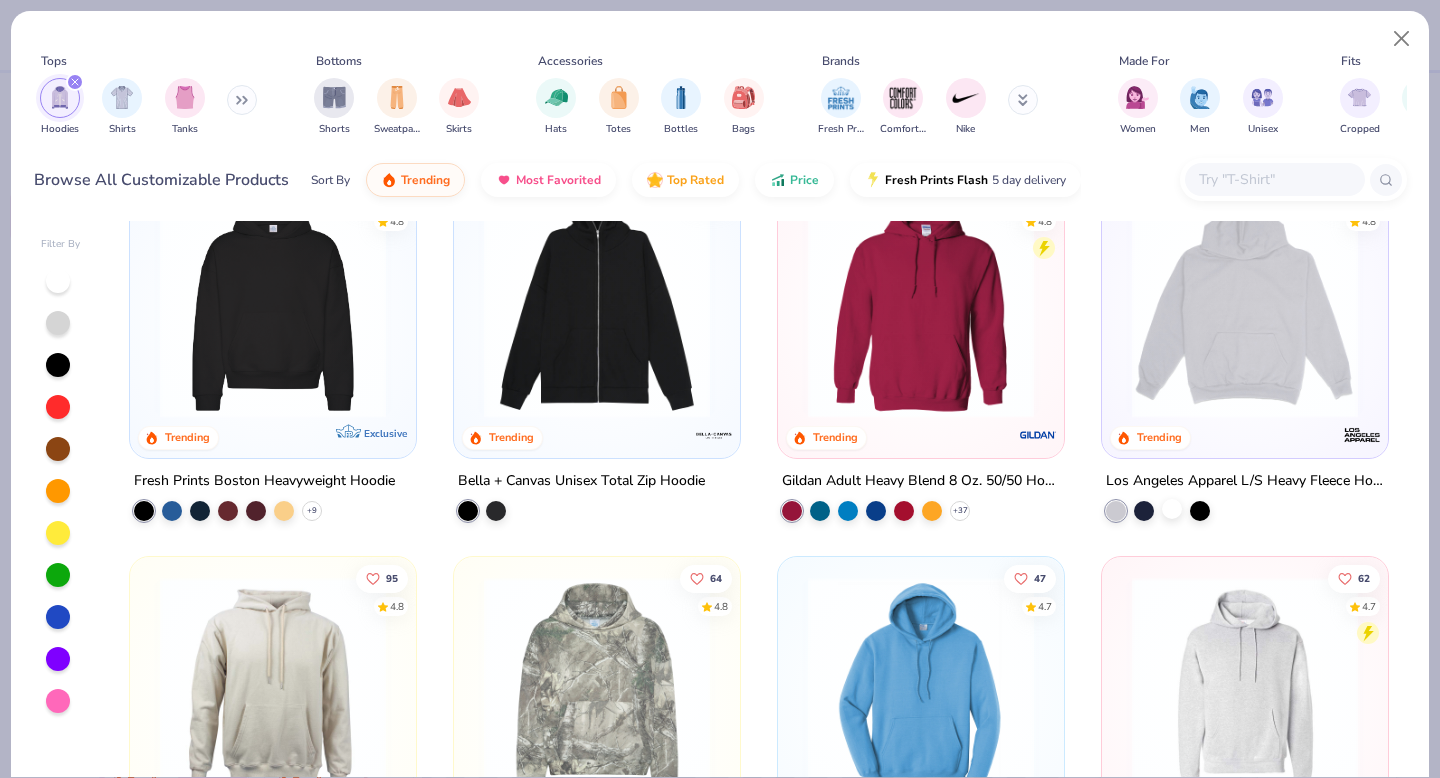 click at bounding box center (1172, 509) 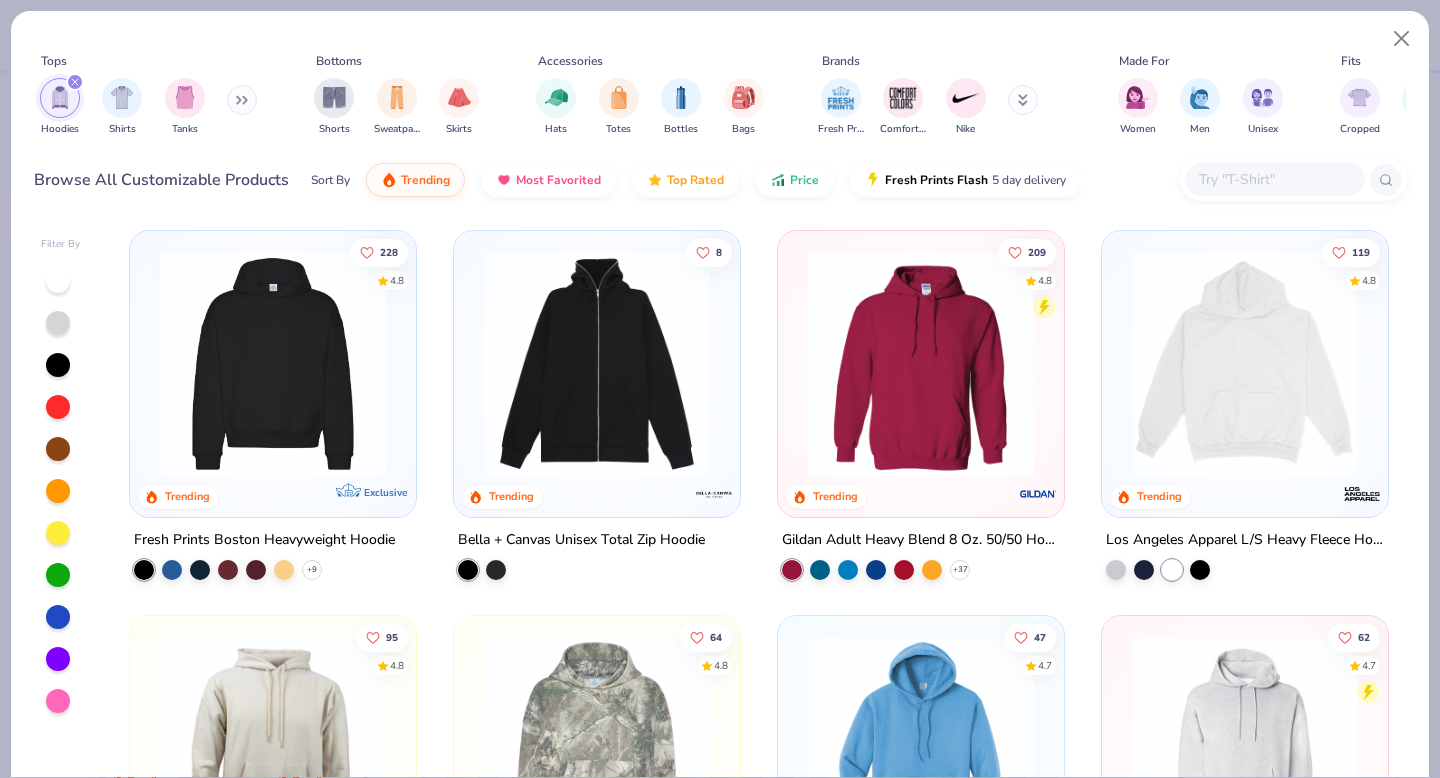 scroll, scrollTop: 137, scrollLeft: 0, axis: vertical 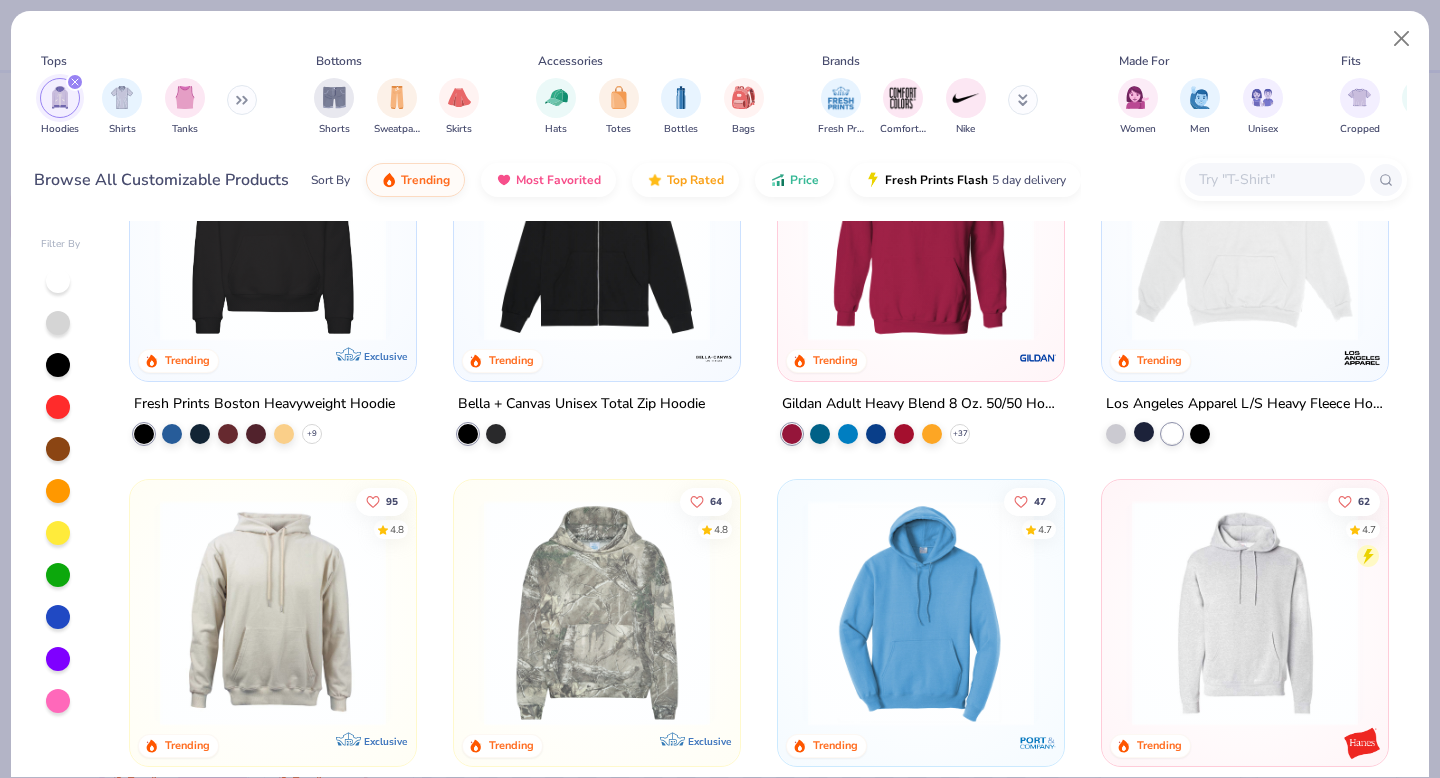 click at bounding box center [1144, 432] 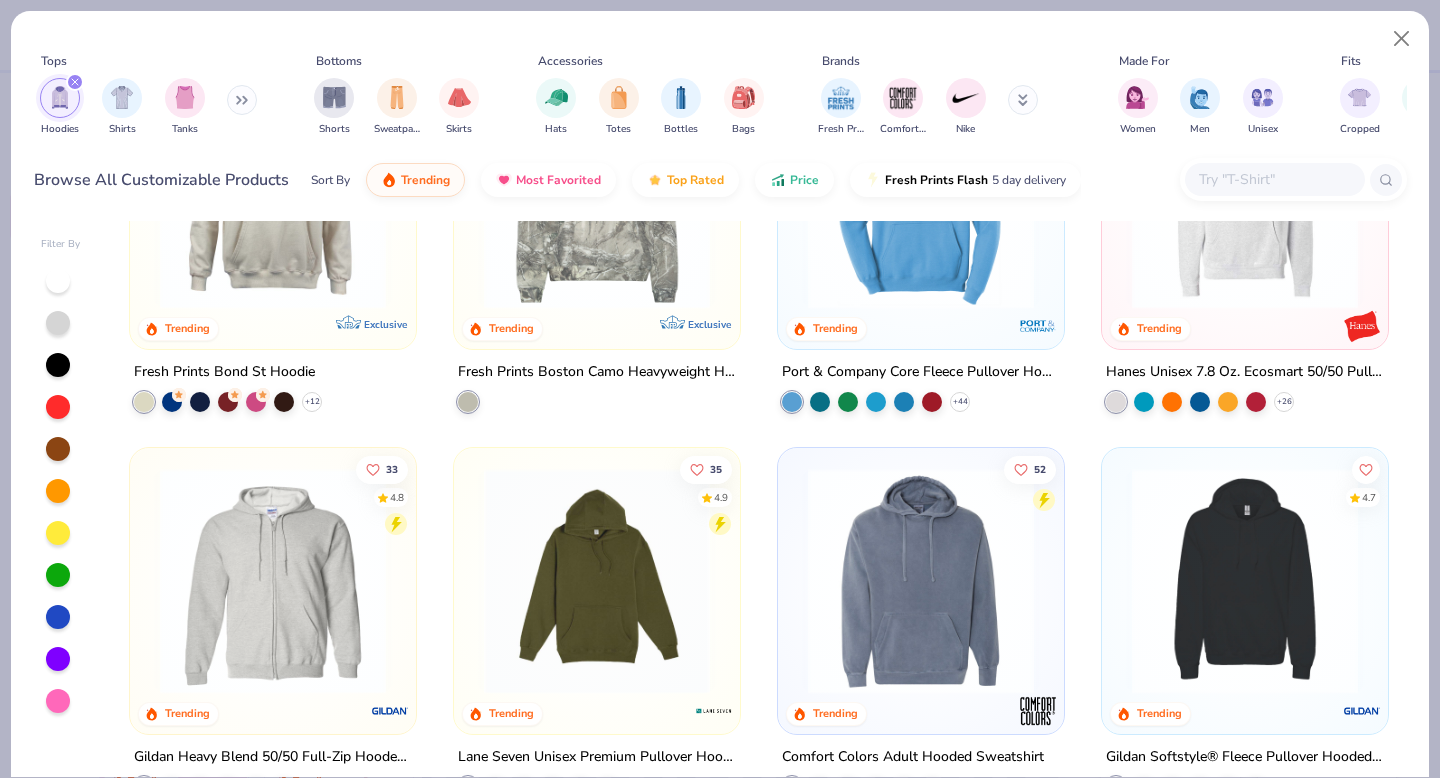 scroll, scrollTop: 0, scrollLeft: 0, axis: both 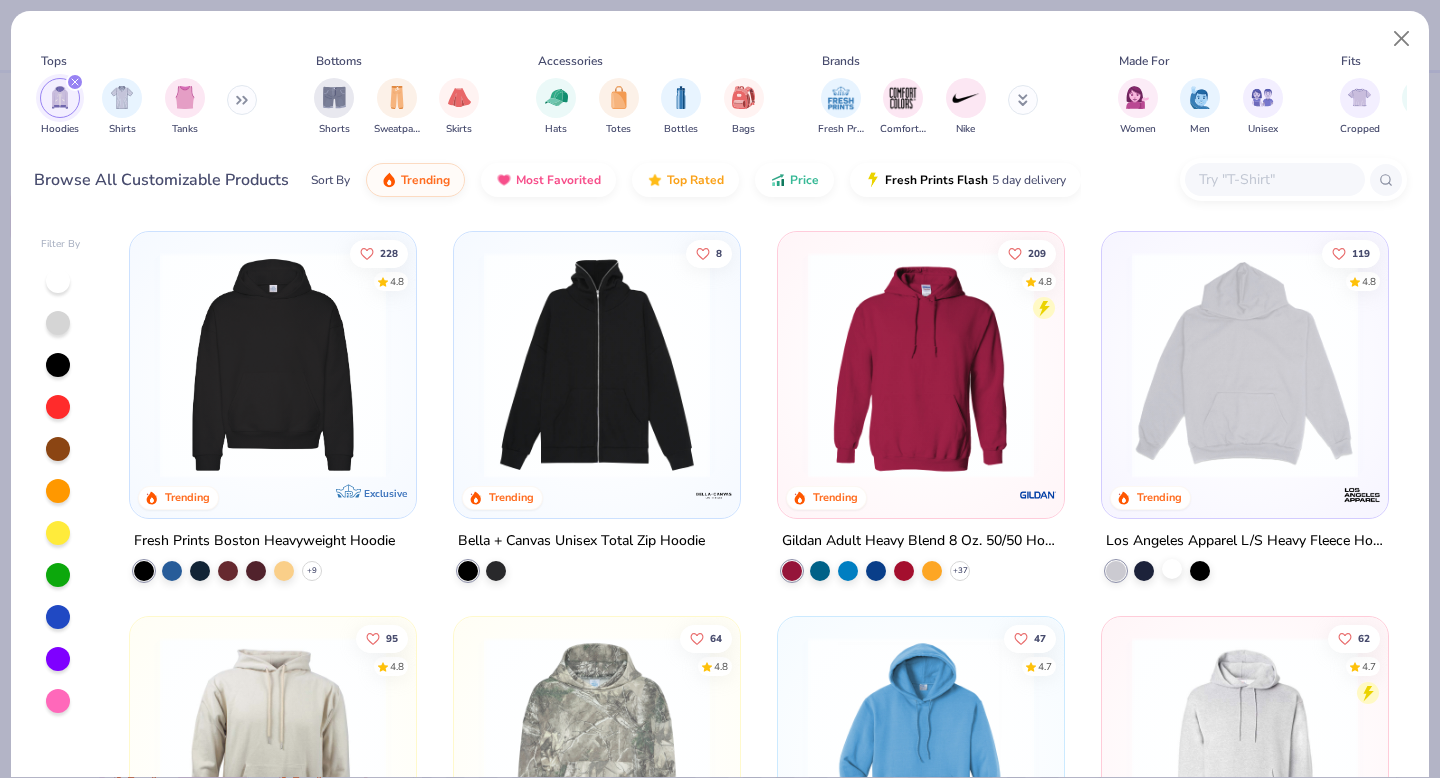 click at bounding box center [1172, 569] 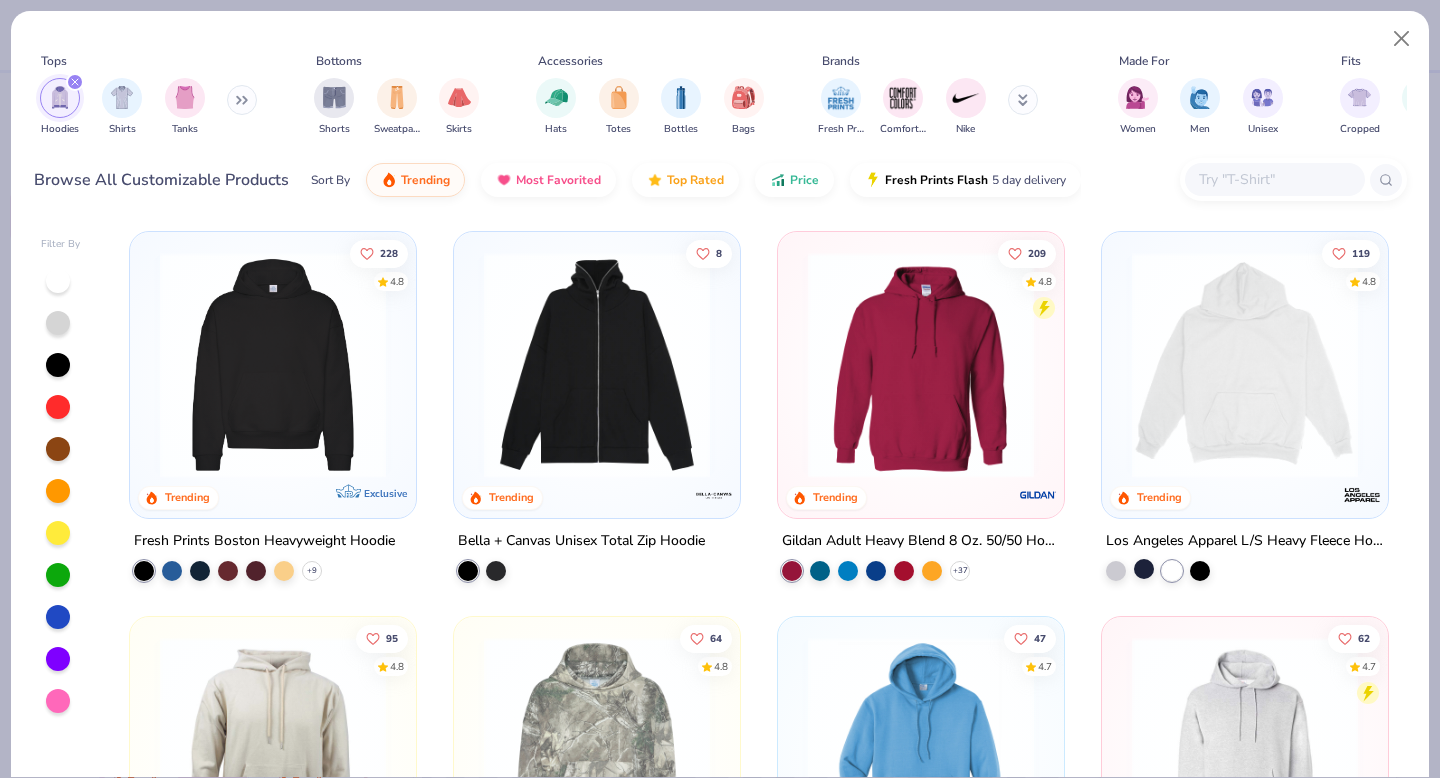 click at bounding box center (1144, 569) 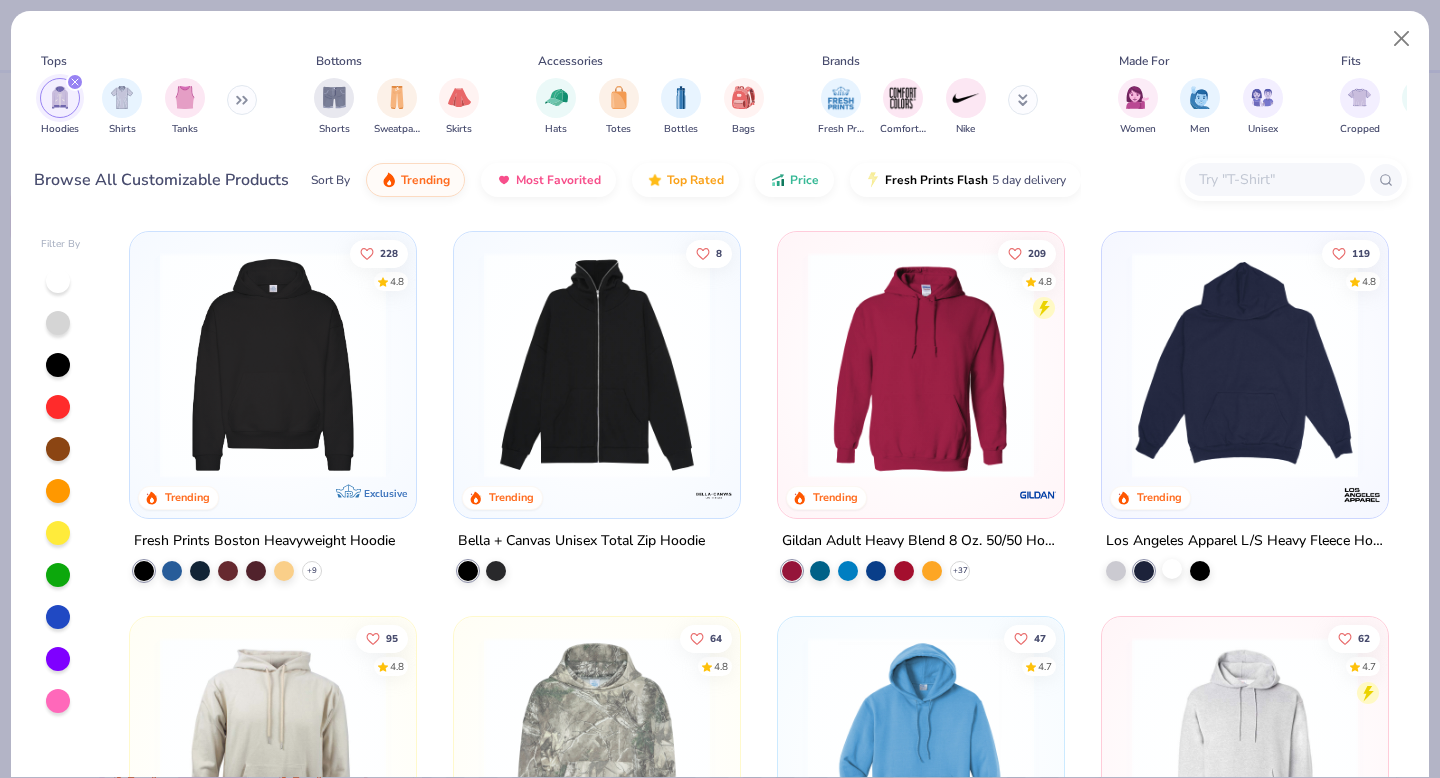 click at bounding box center (1172, 569) 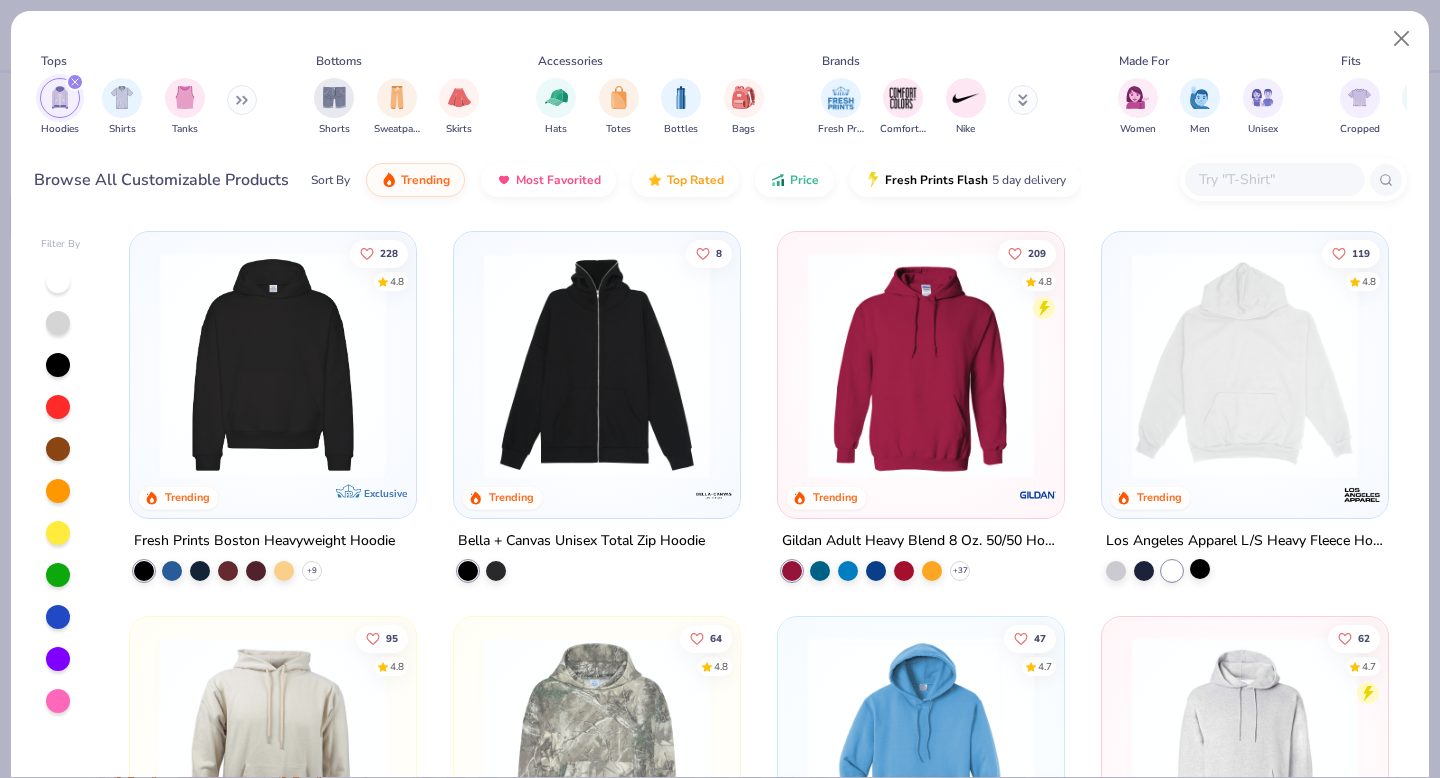 click at bounding box center (1200, 569) 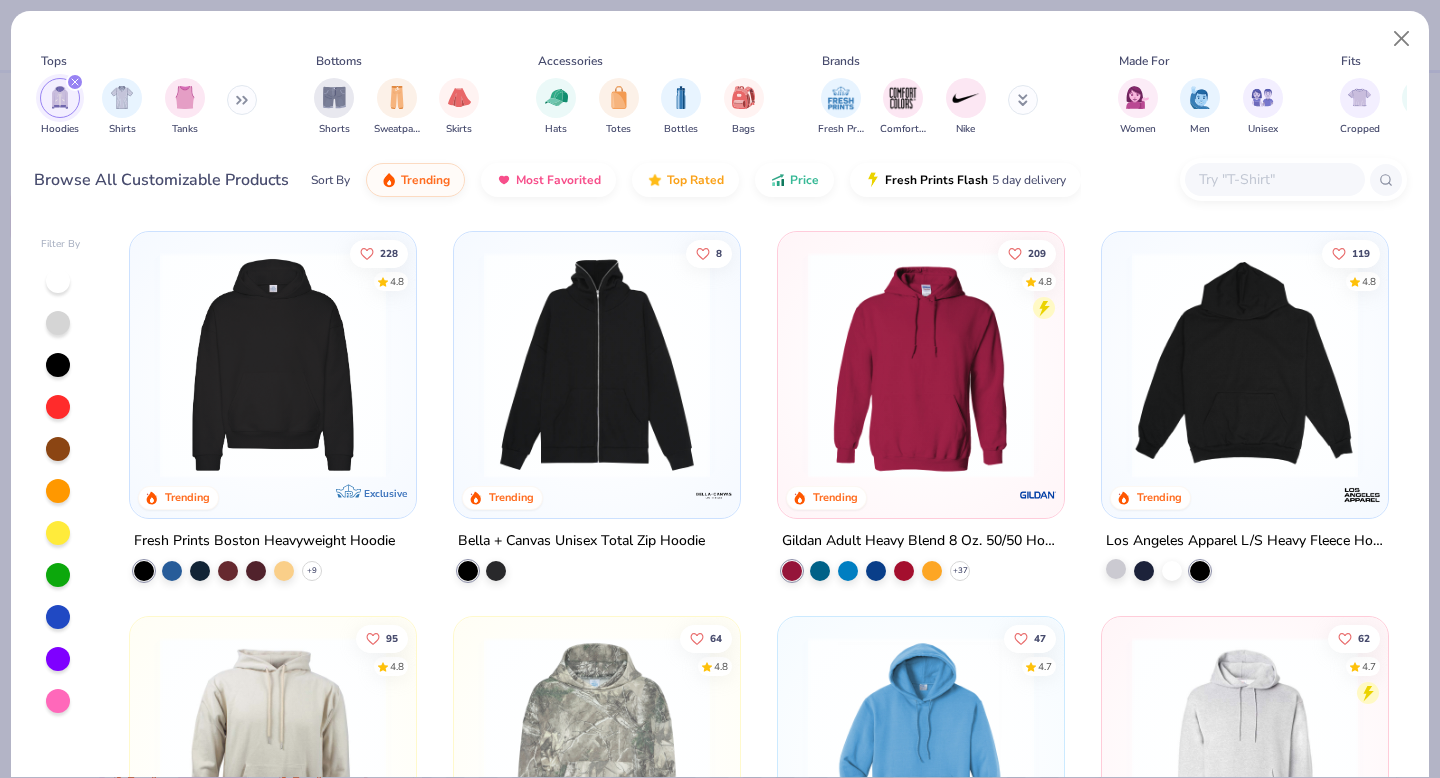 click at bounding box center [1116, 569] 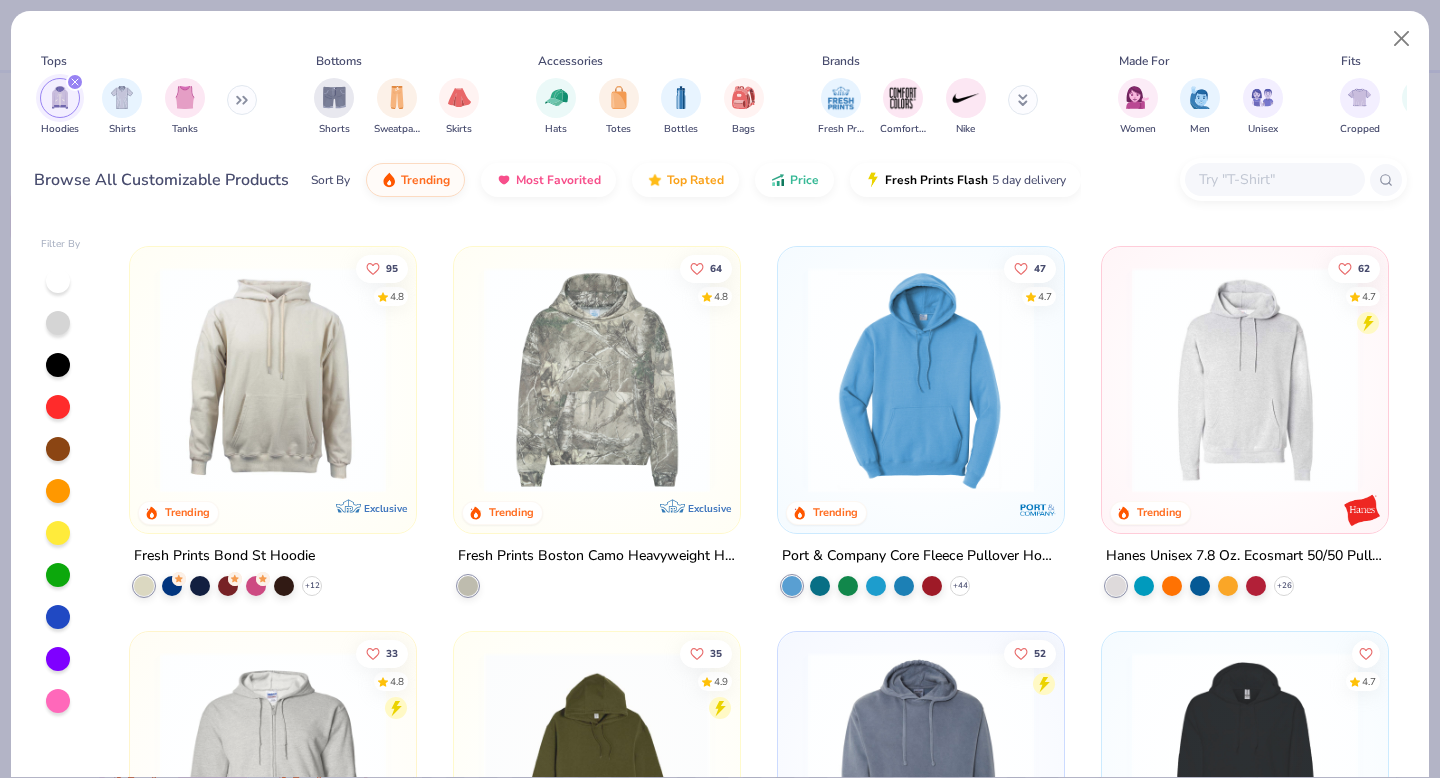 scroll, scrollTop: 0, scrollLeft: 0, axis: both 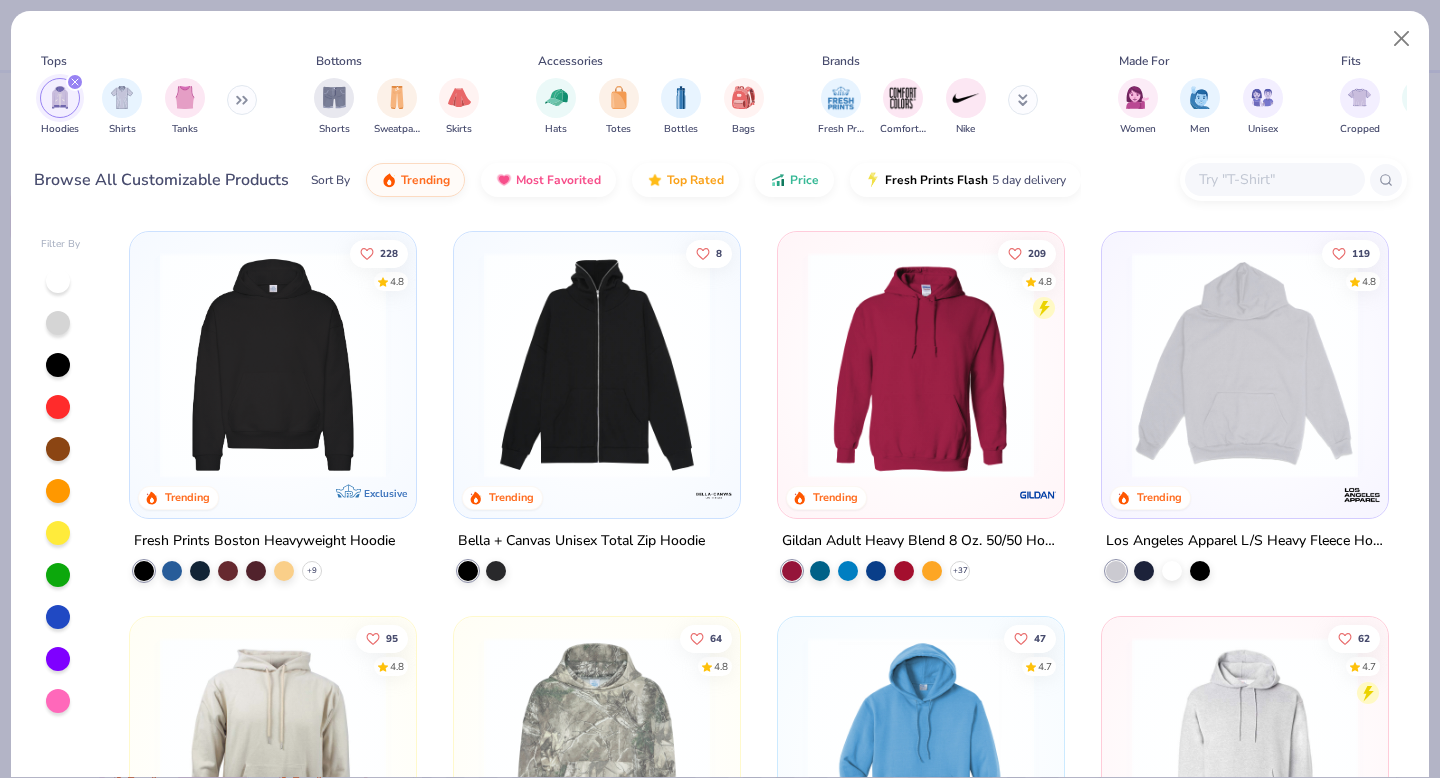 click at bounding box center (1245, 365) 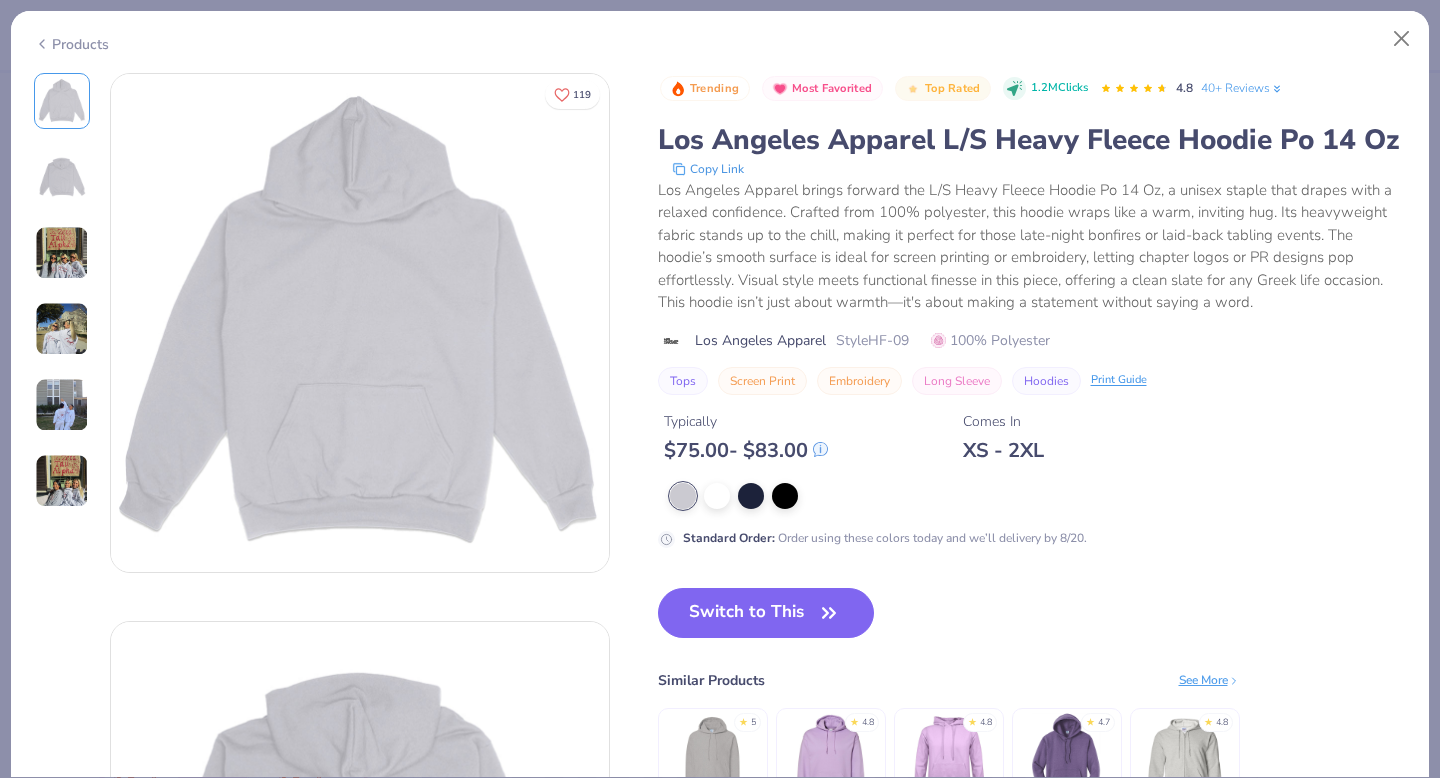 click at bounding box center [62, 329] 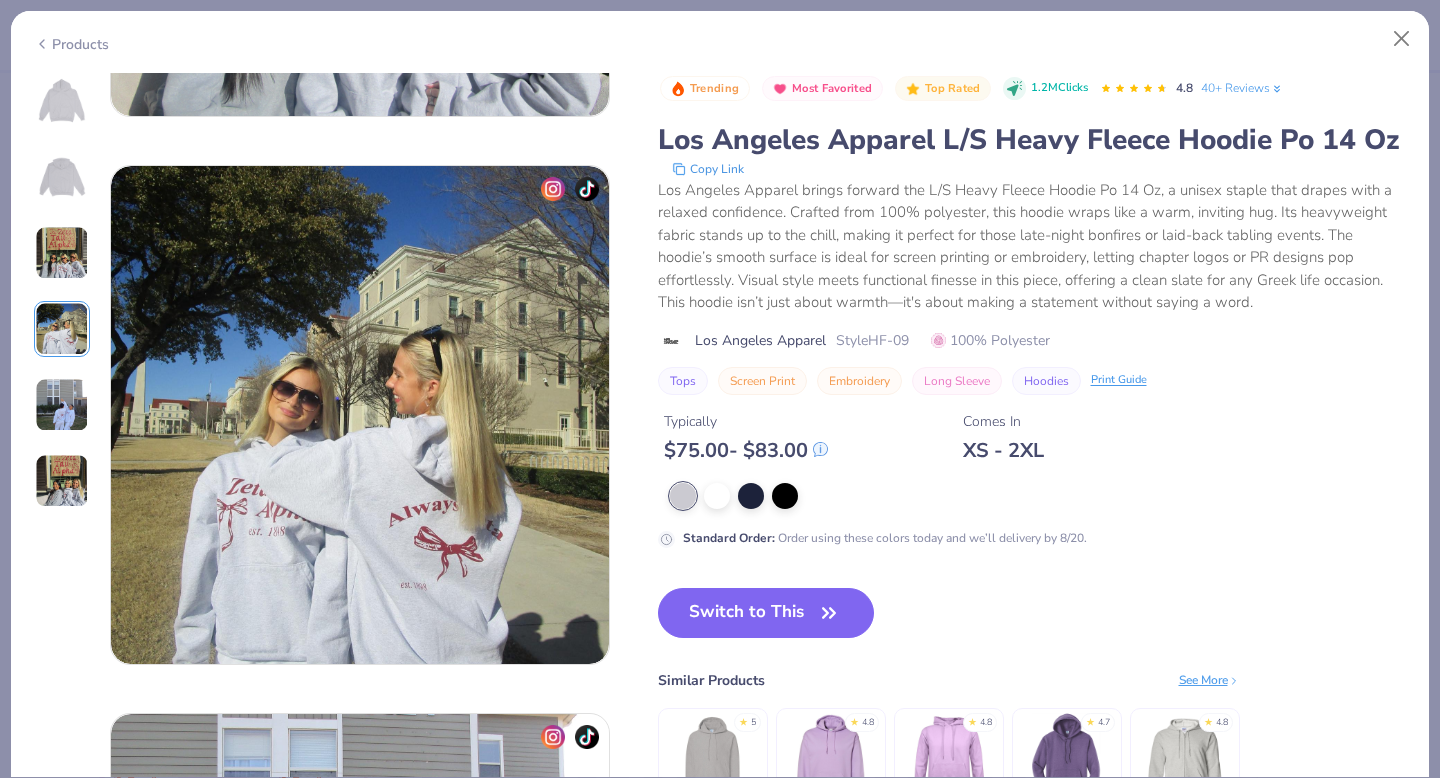 scroll, scrollTop: 1644, scrollLeft: 0, axis: vertical 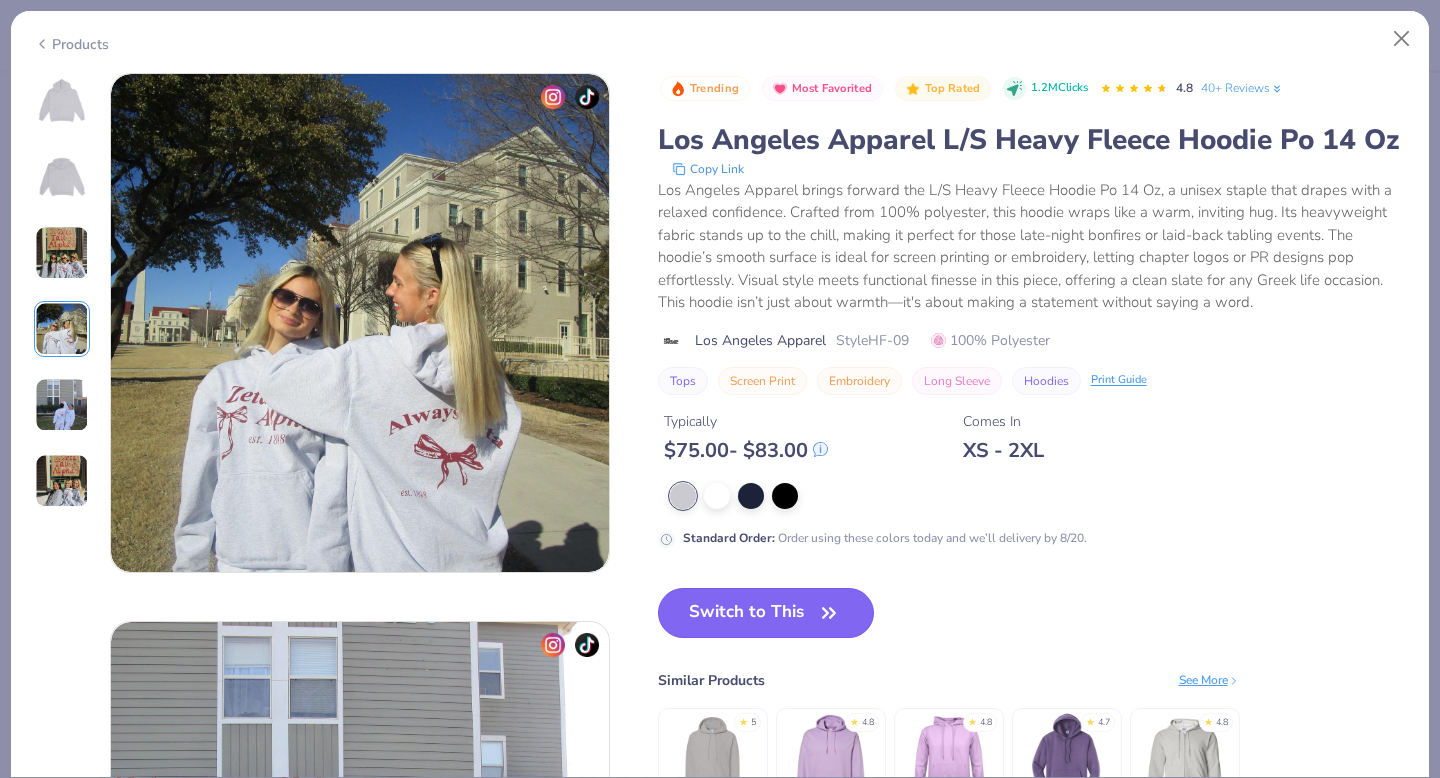 click on "Switch to This" at bounding box center (766, 613) 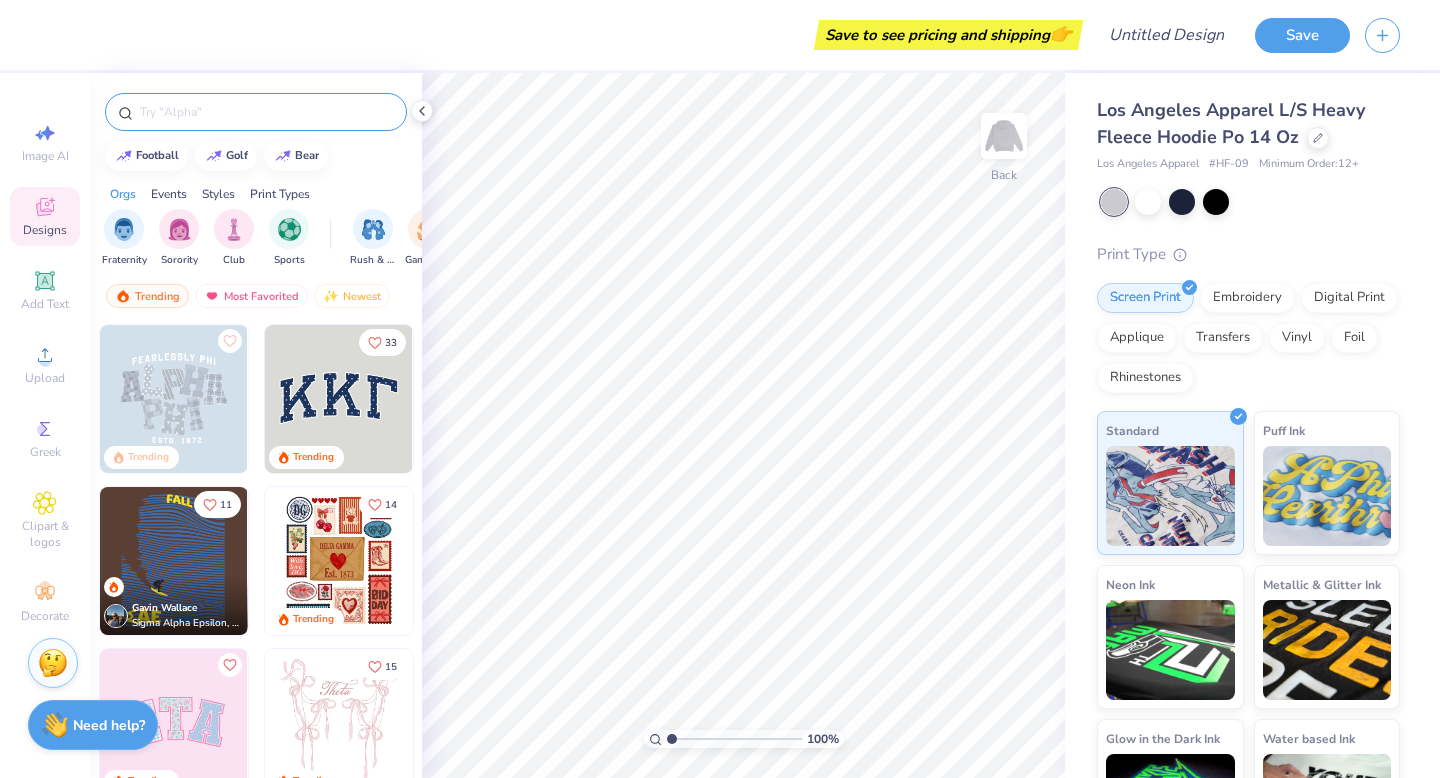 click at bounding box center (266, 112) 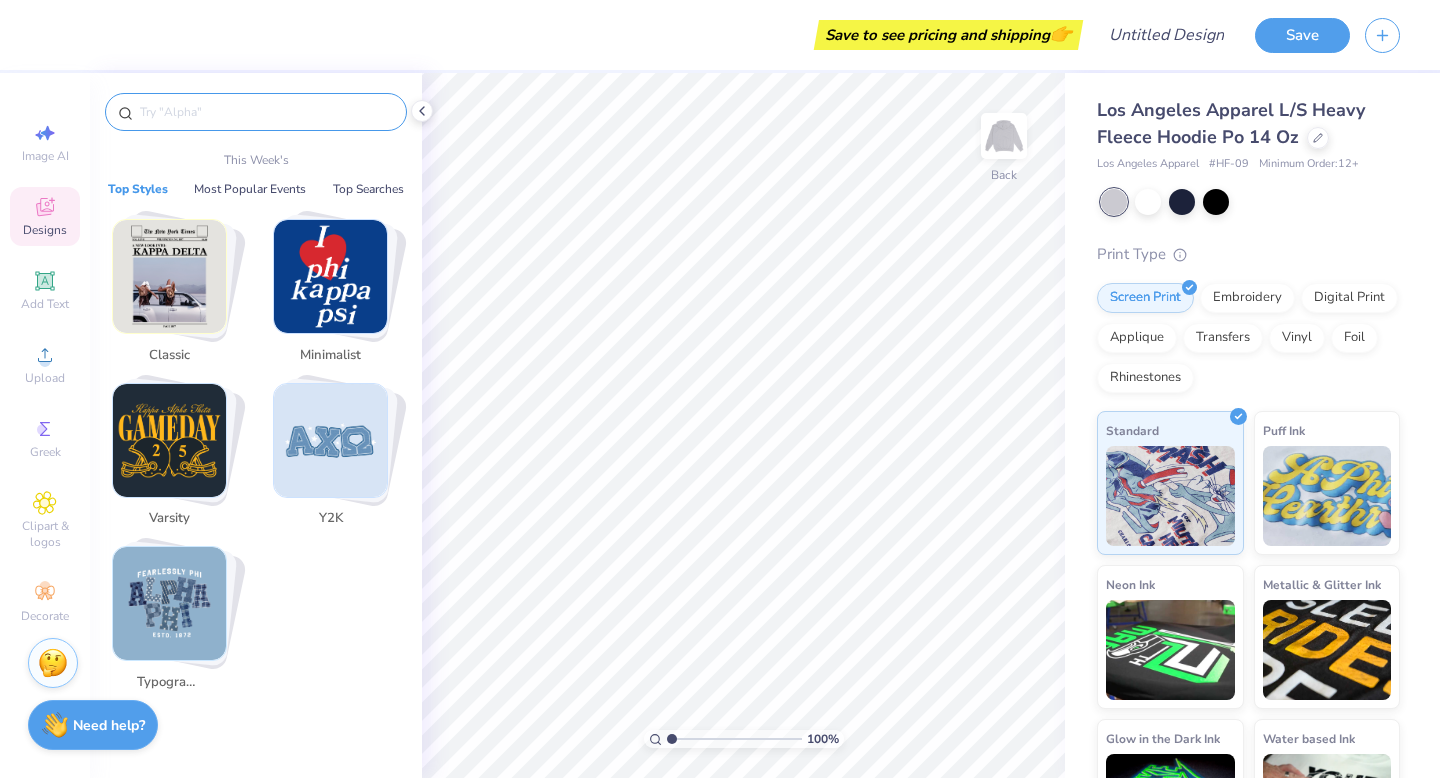 click at bounding box center (330, 440) 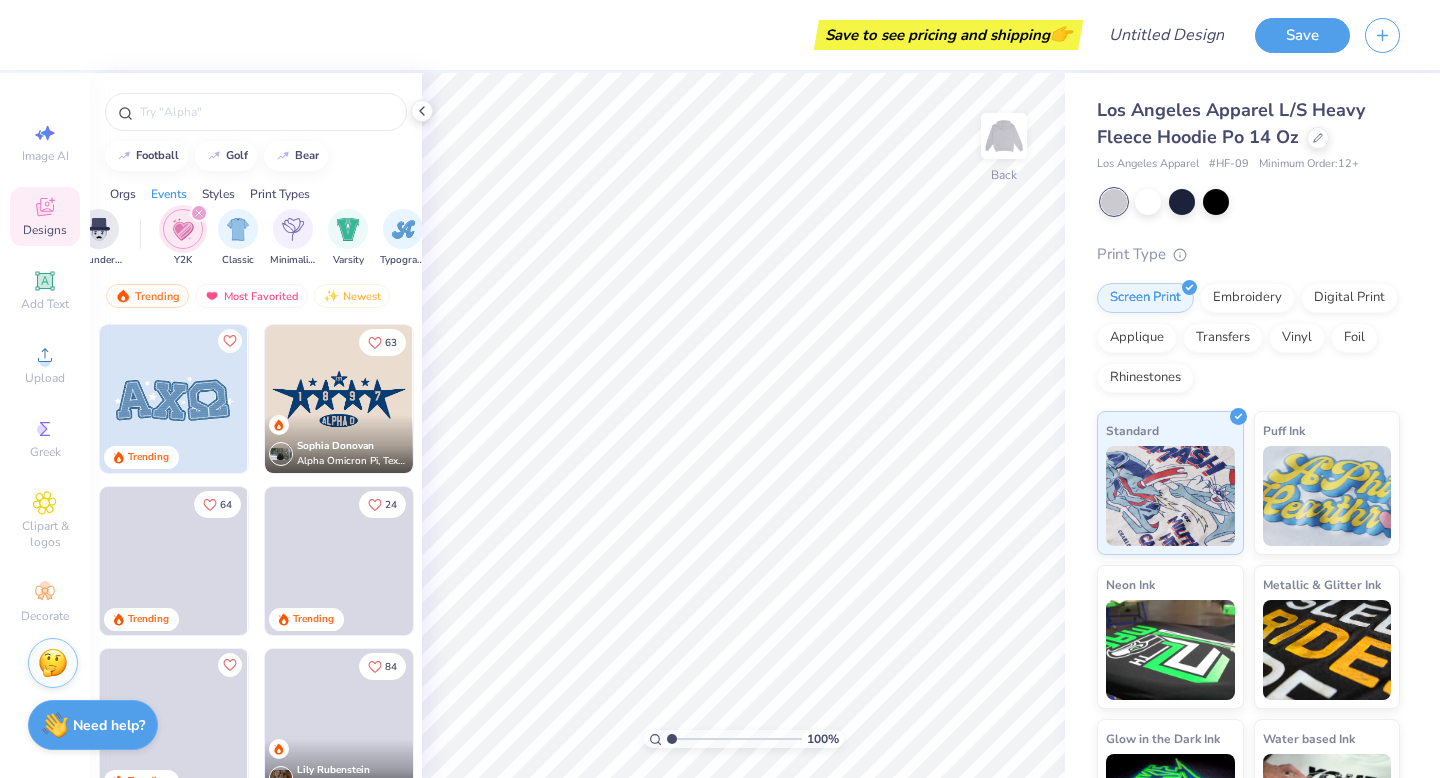 scroll, scrollTop: 0, scrollLeft: 1048, axis: horizontal 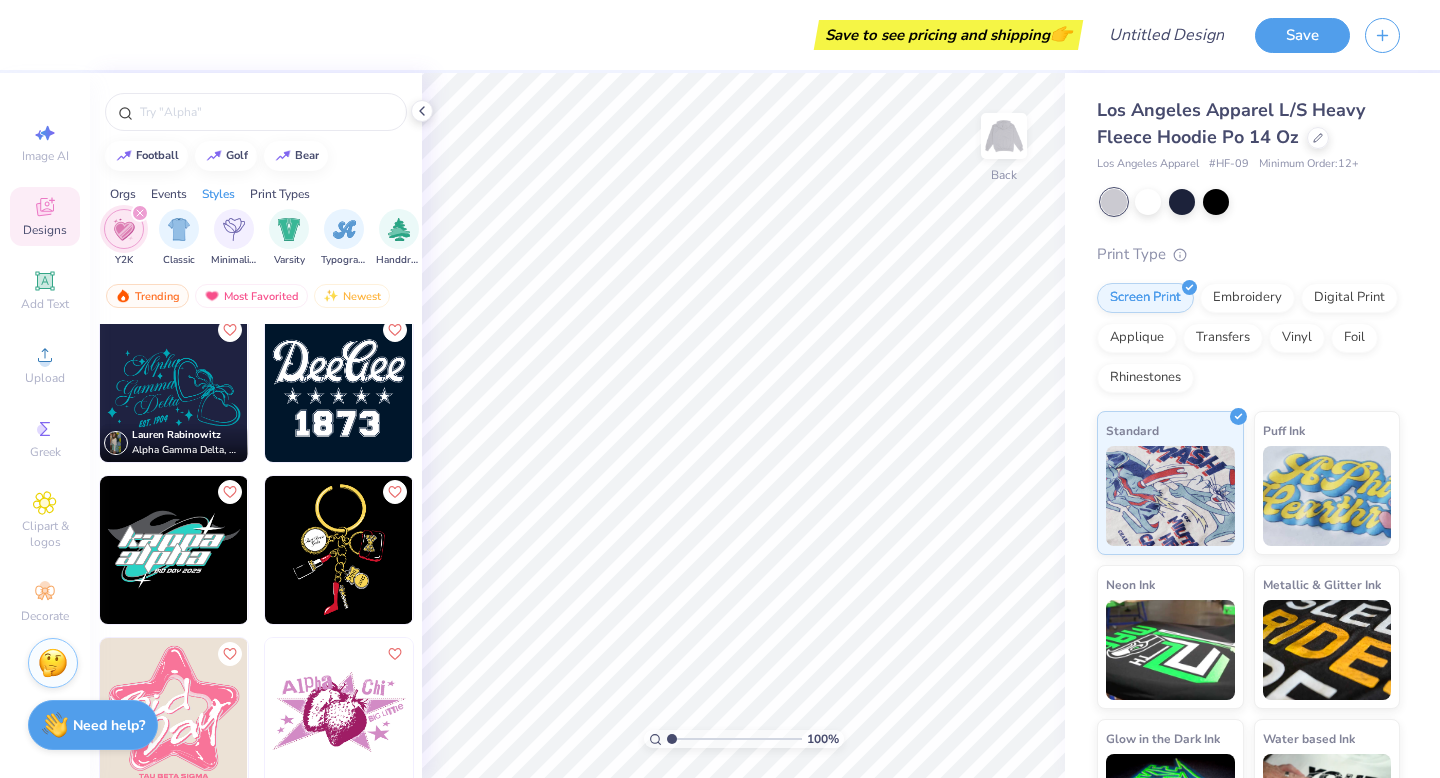 click on "Lauren Rabinowitz Alpha Gamma Delta, Texas State University" at bounding box center (256, 588) 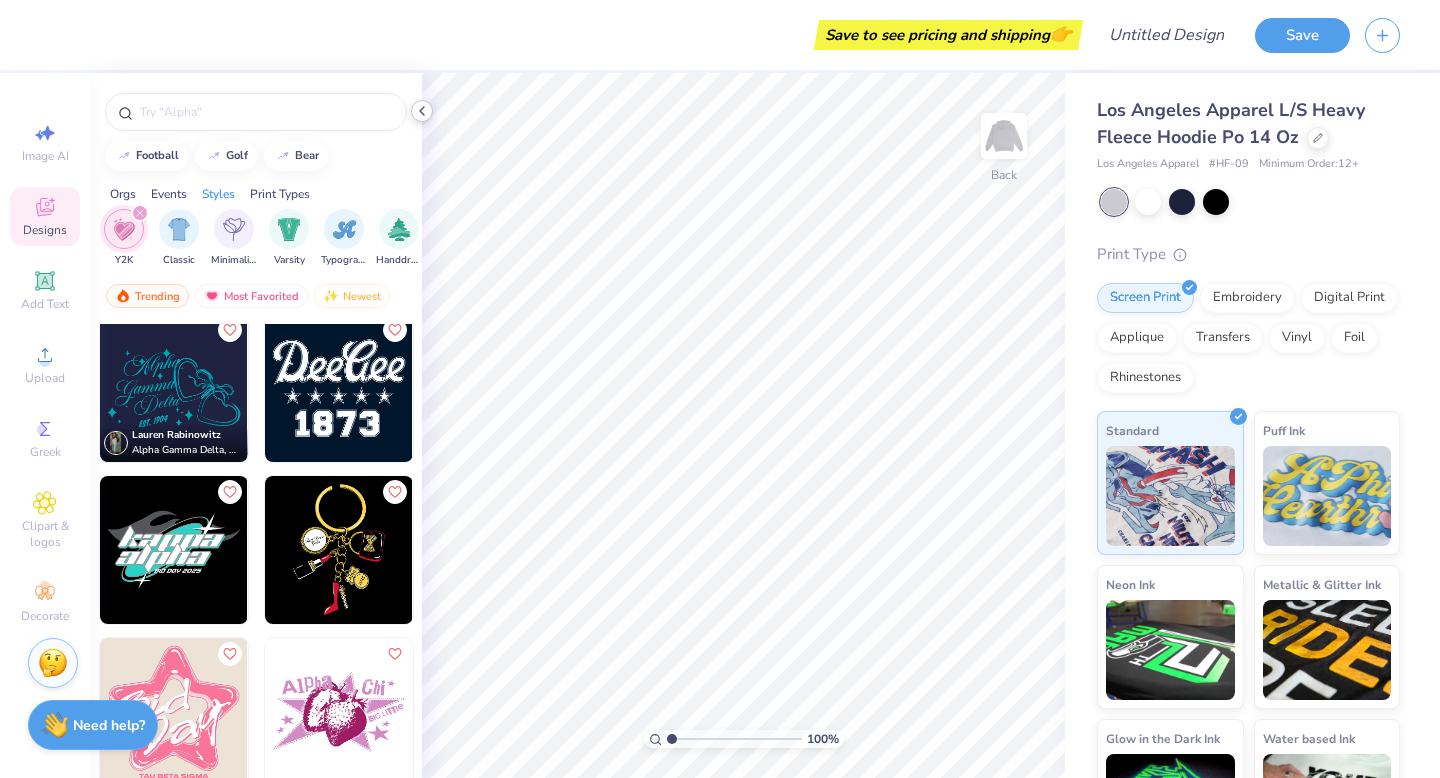 click 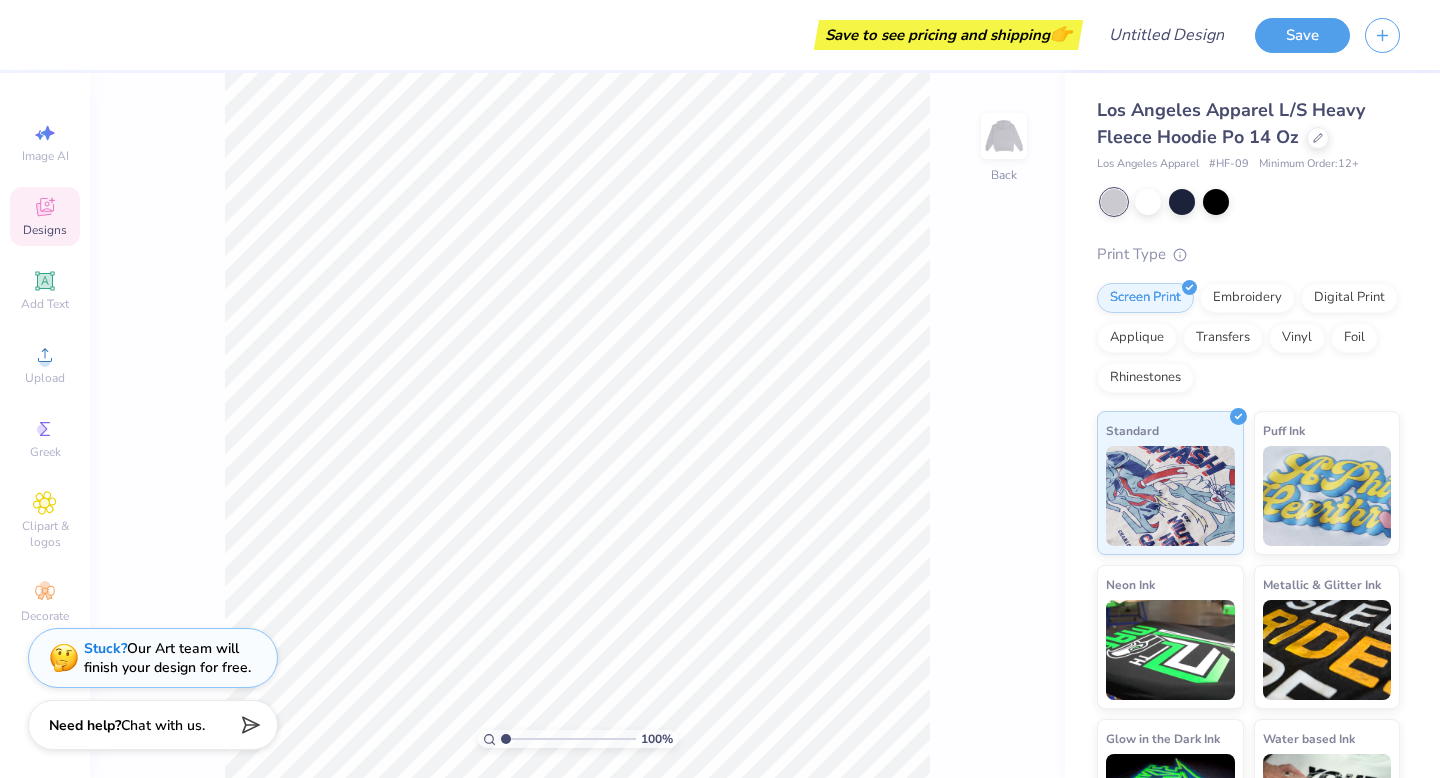 click on "Designs" at bounding box center [45, 230] 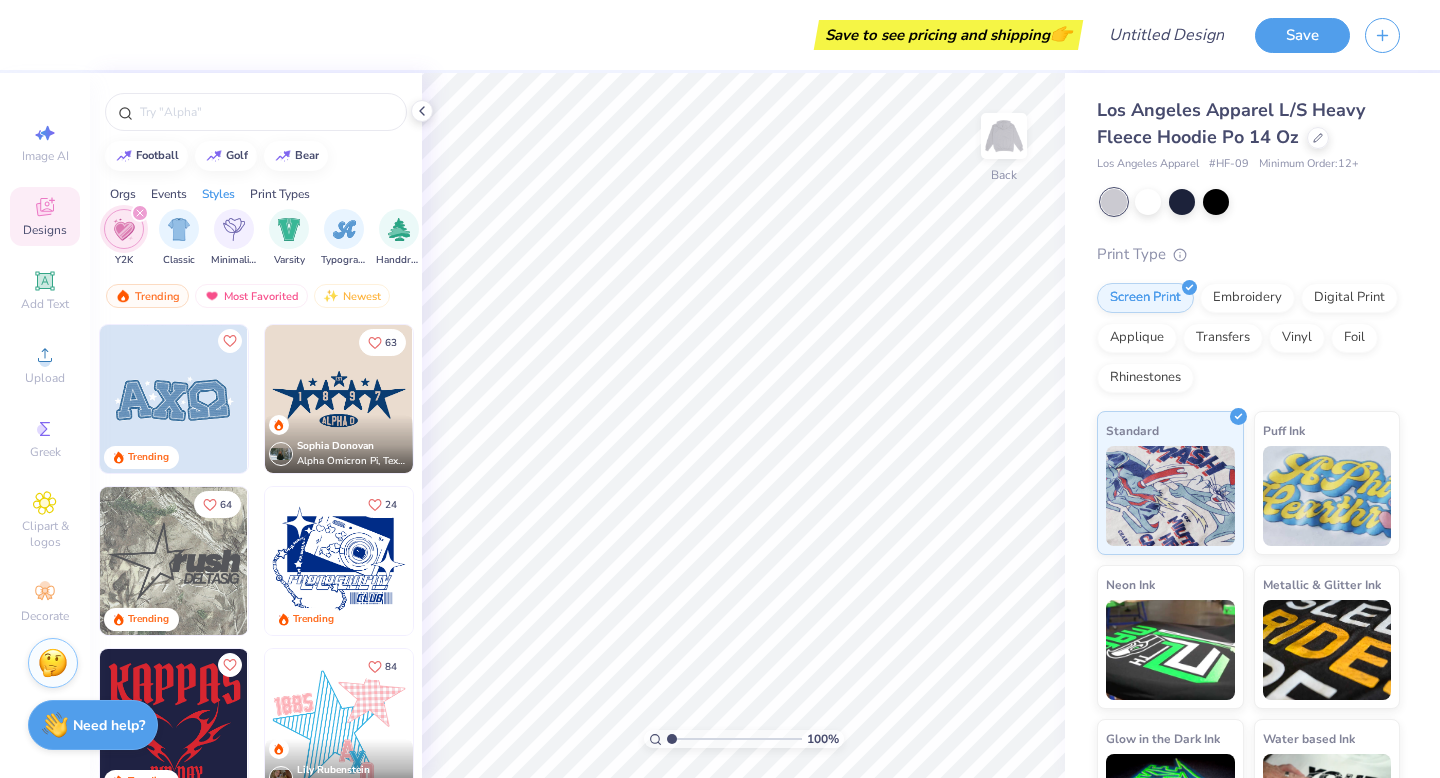 click 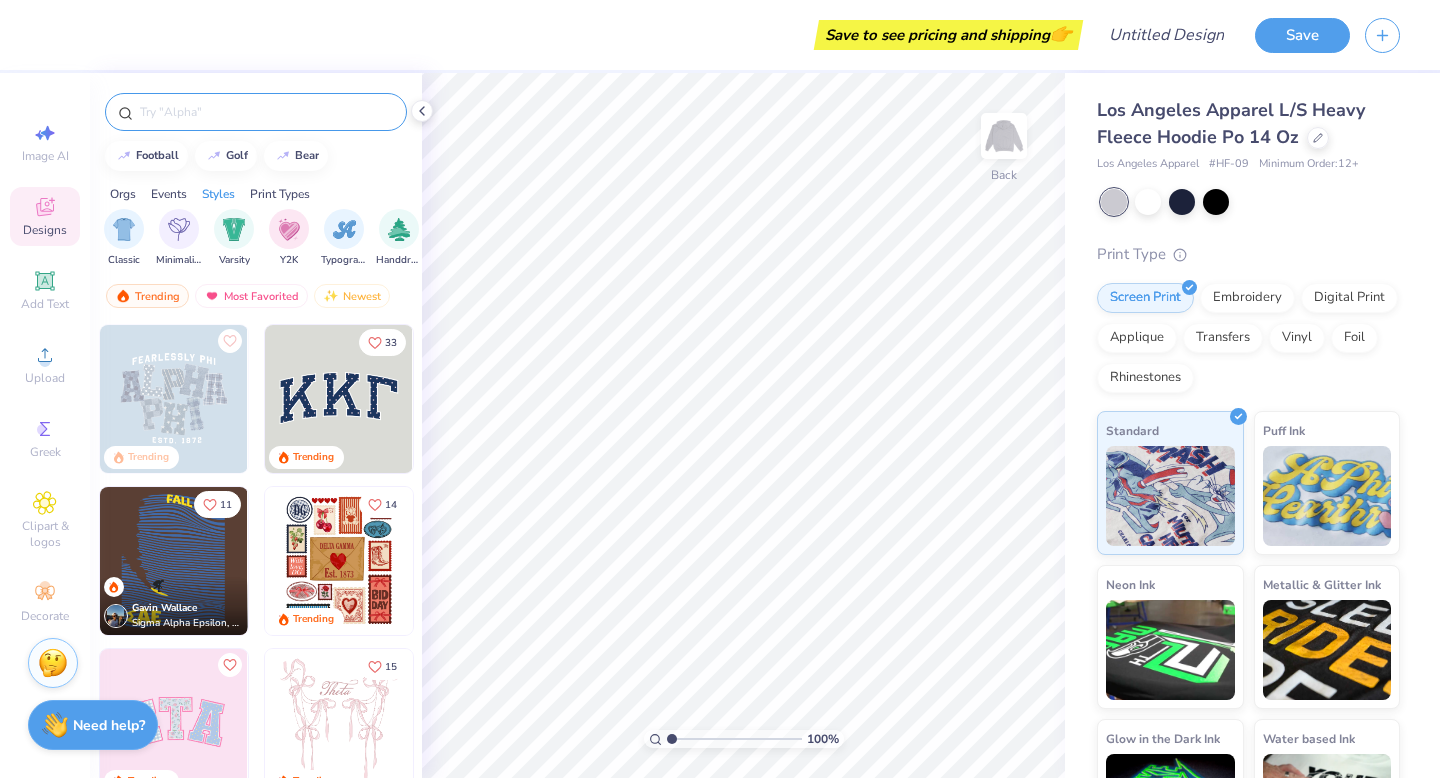 click at bounding box center (266, 112) 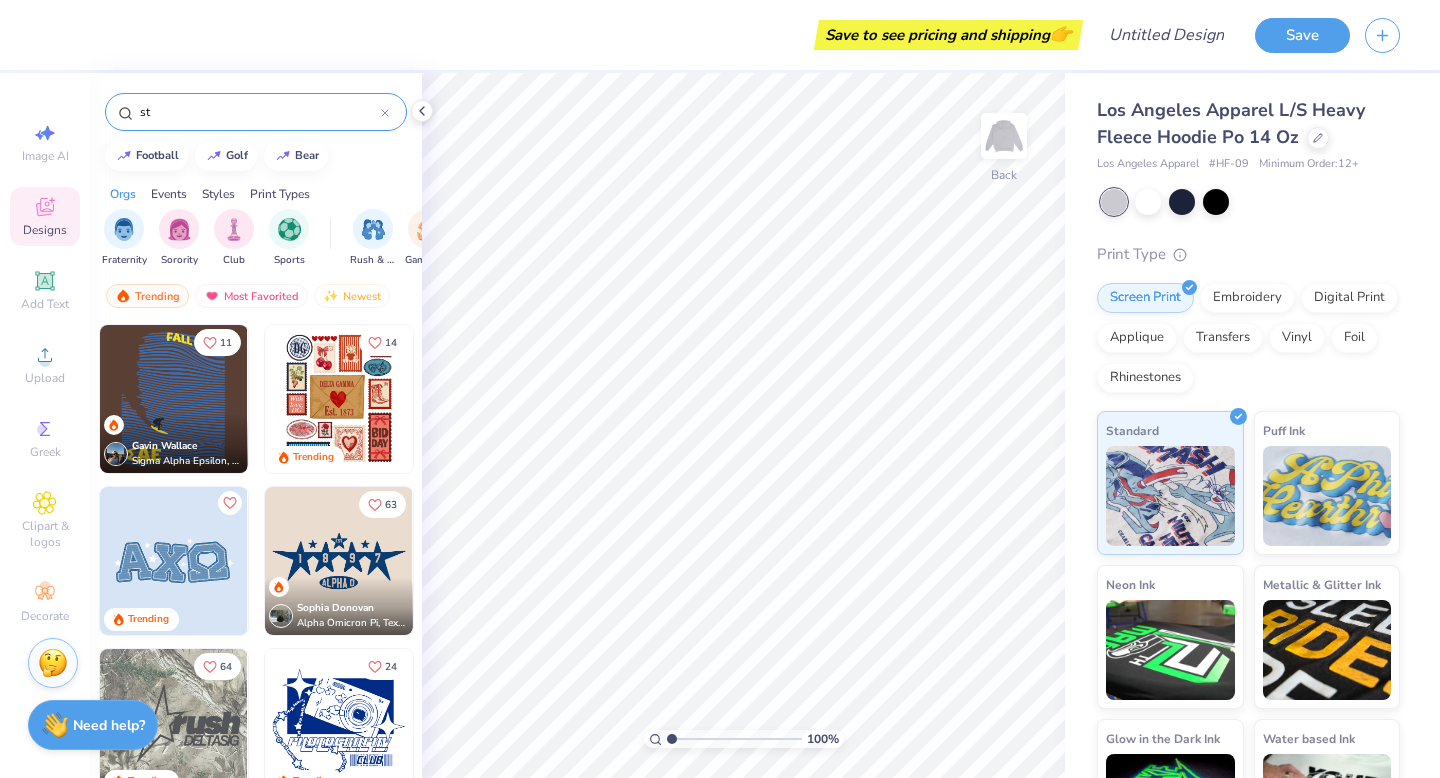 type on "s" 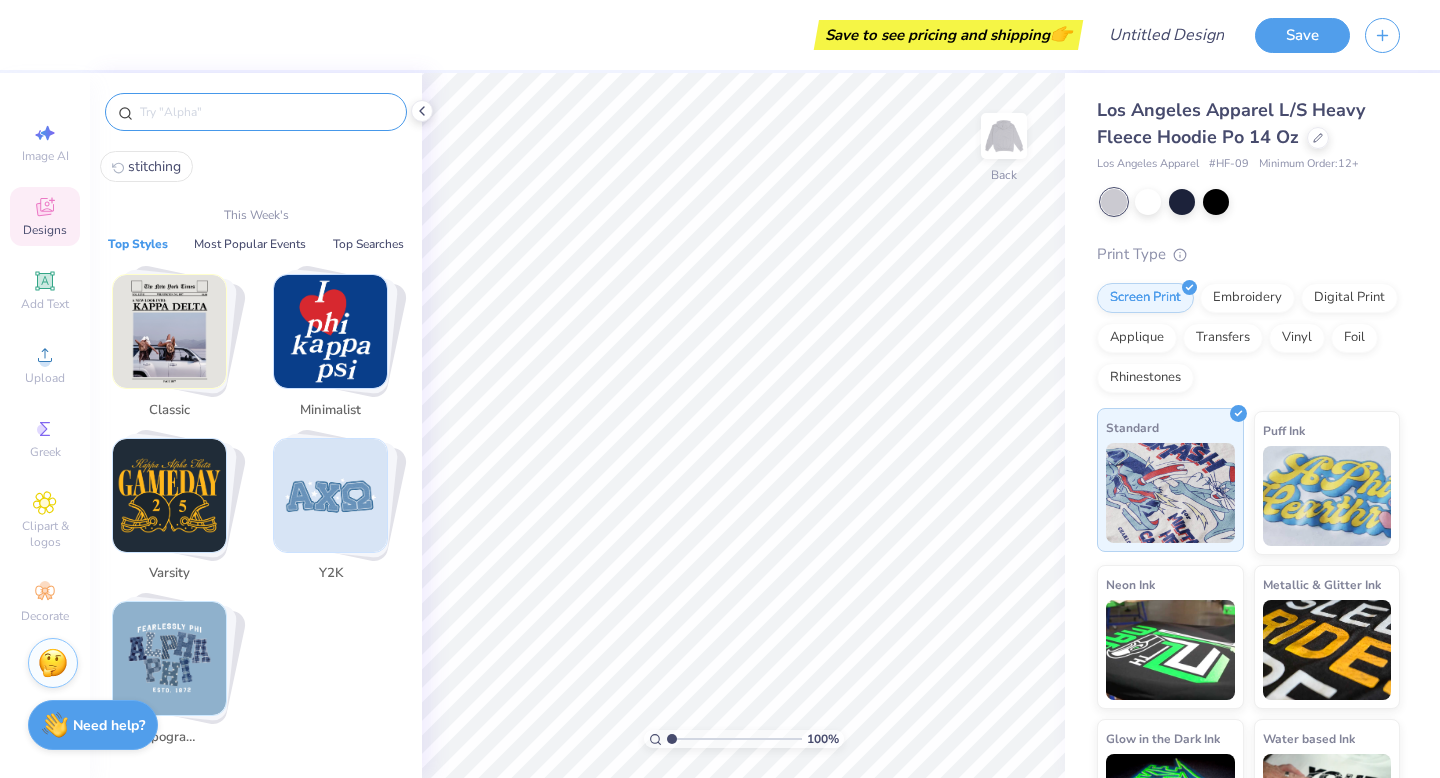scroll, scrollTop: 85, scrollLeft: 0, axis: vertical 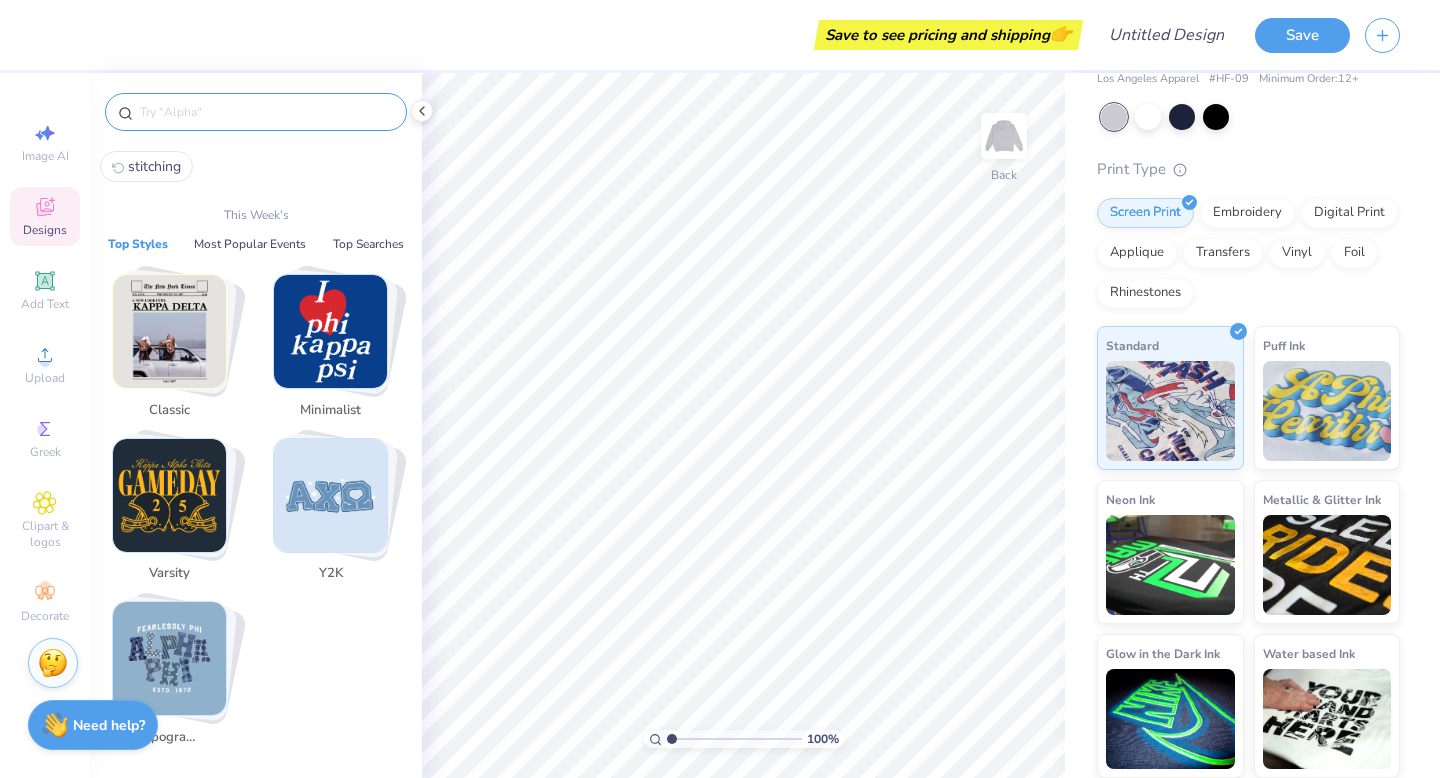 type 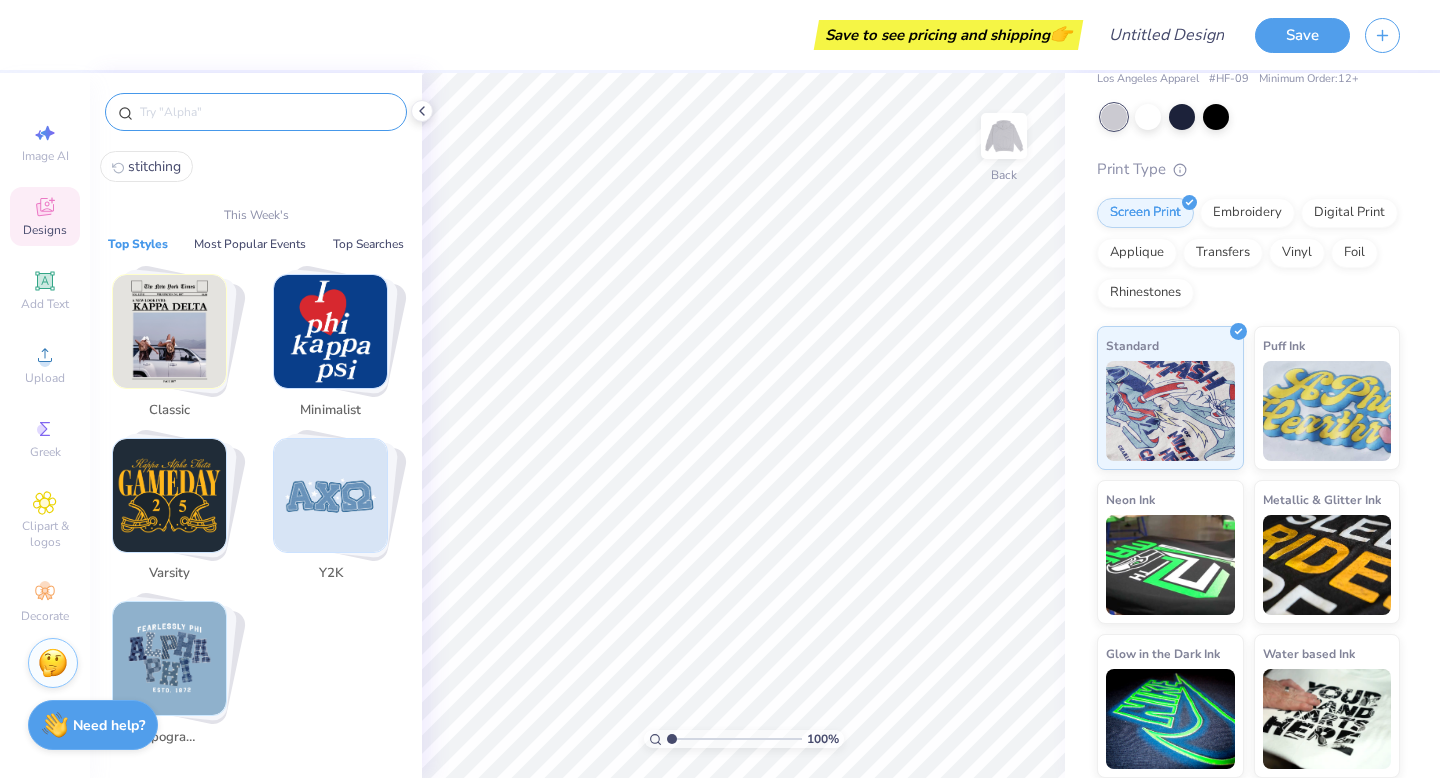 click at bounding box center [169, 495] 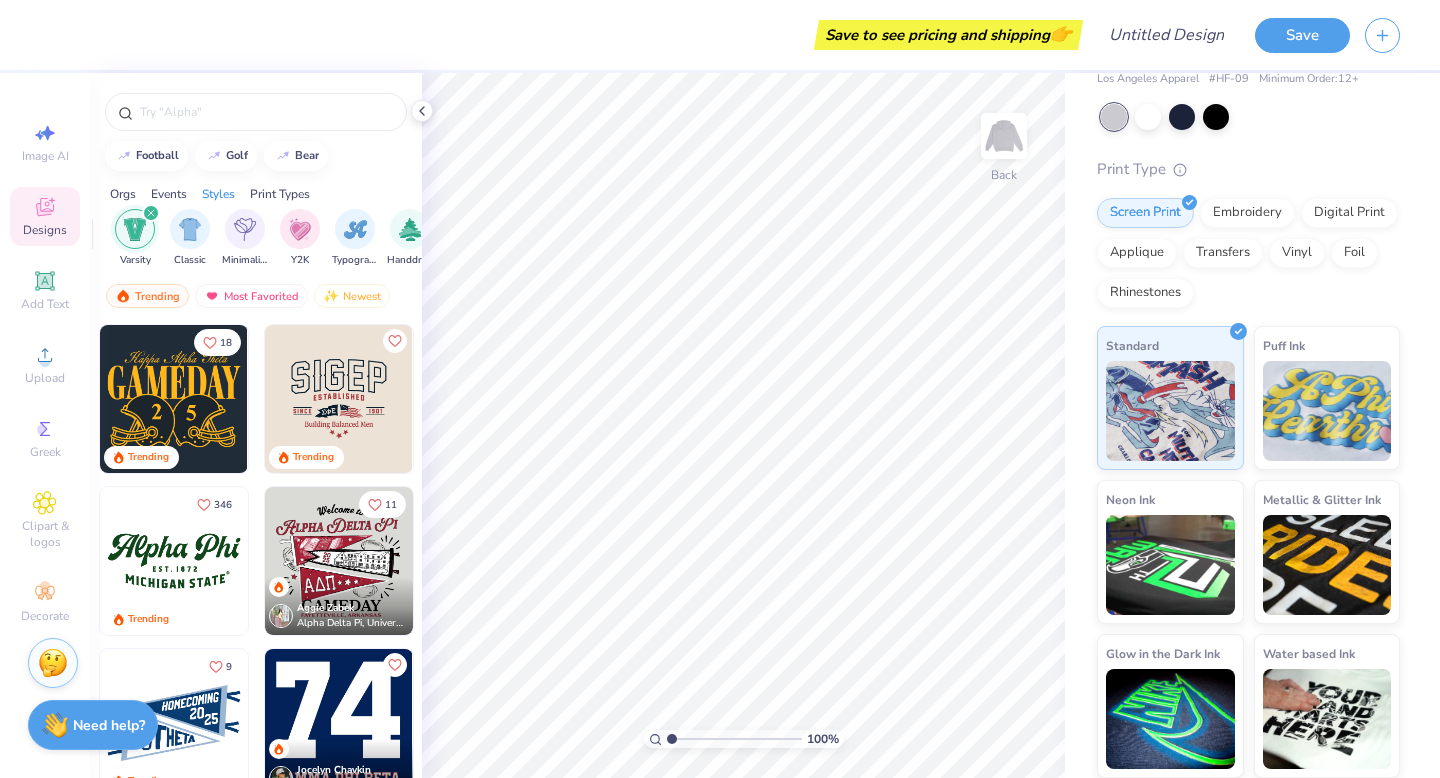 scroll, scrollTop: 0, scrollLeft: 1048, axis: horizontal 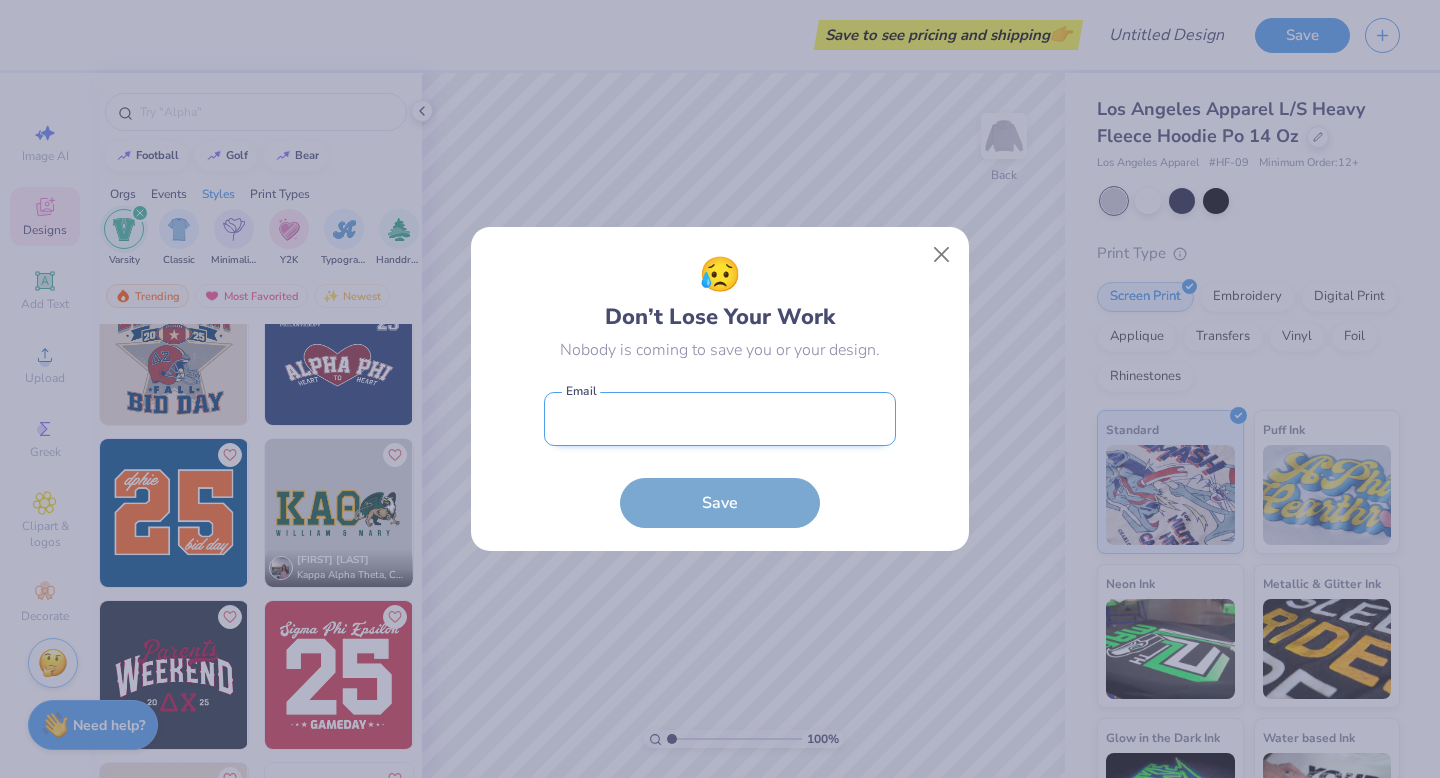 click at bounding box center (720, 419) 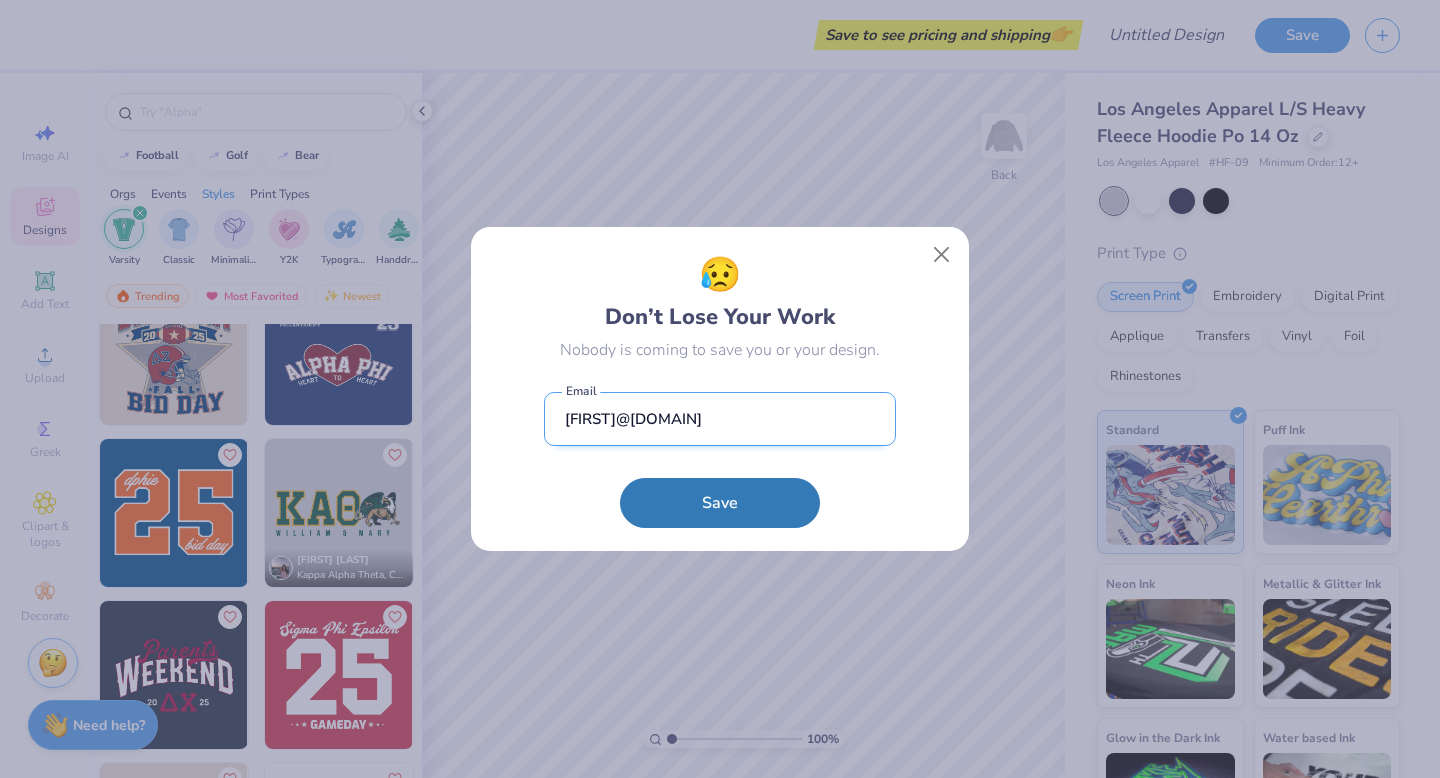 drag, startPoint x: 737, startPoint y: 405, endPoint x: 816, endPoint y: 429, distance: 82.565125 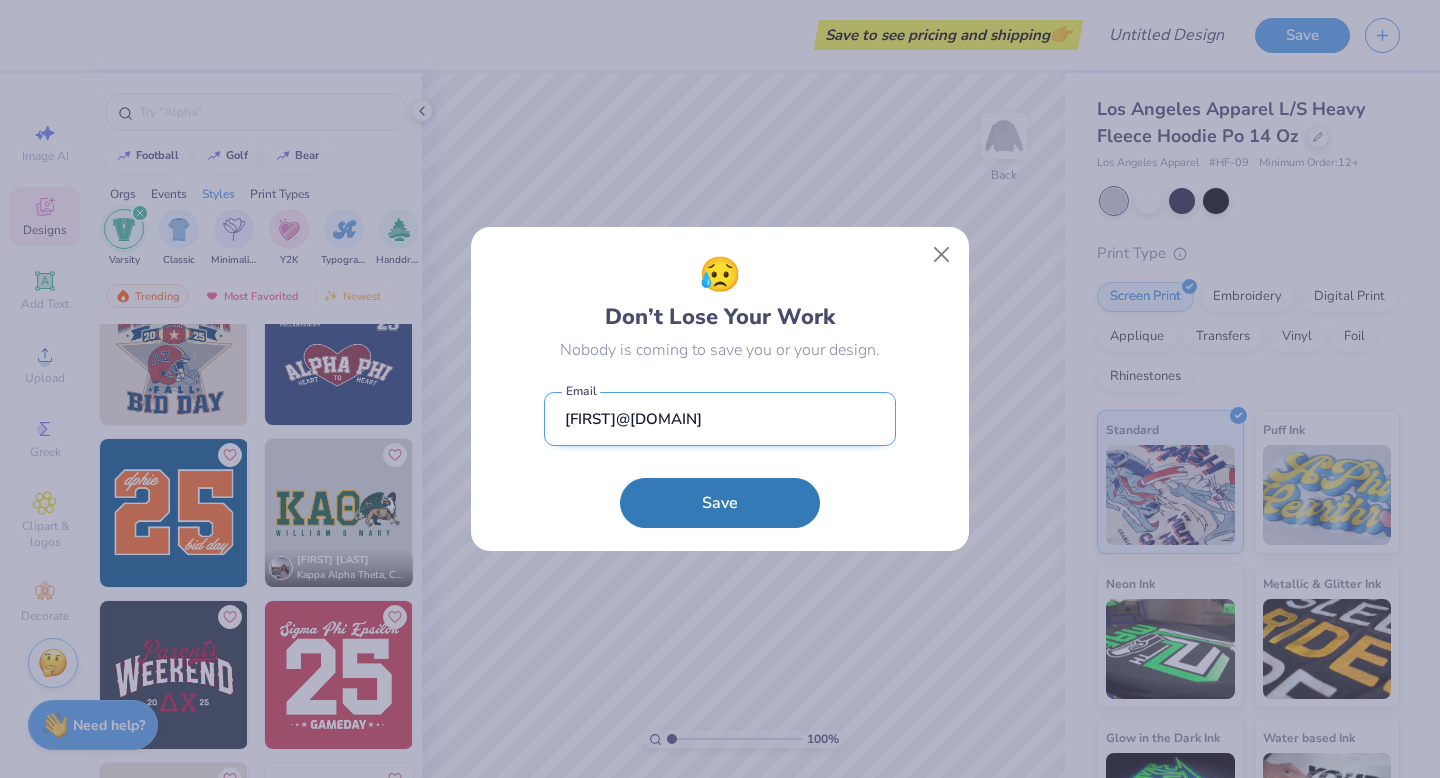 click on "ipenna@uoregon.edu" at bounding box center (720, 419) 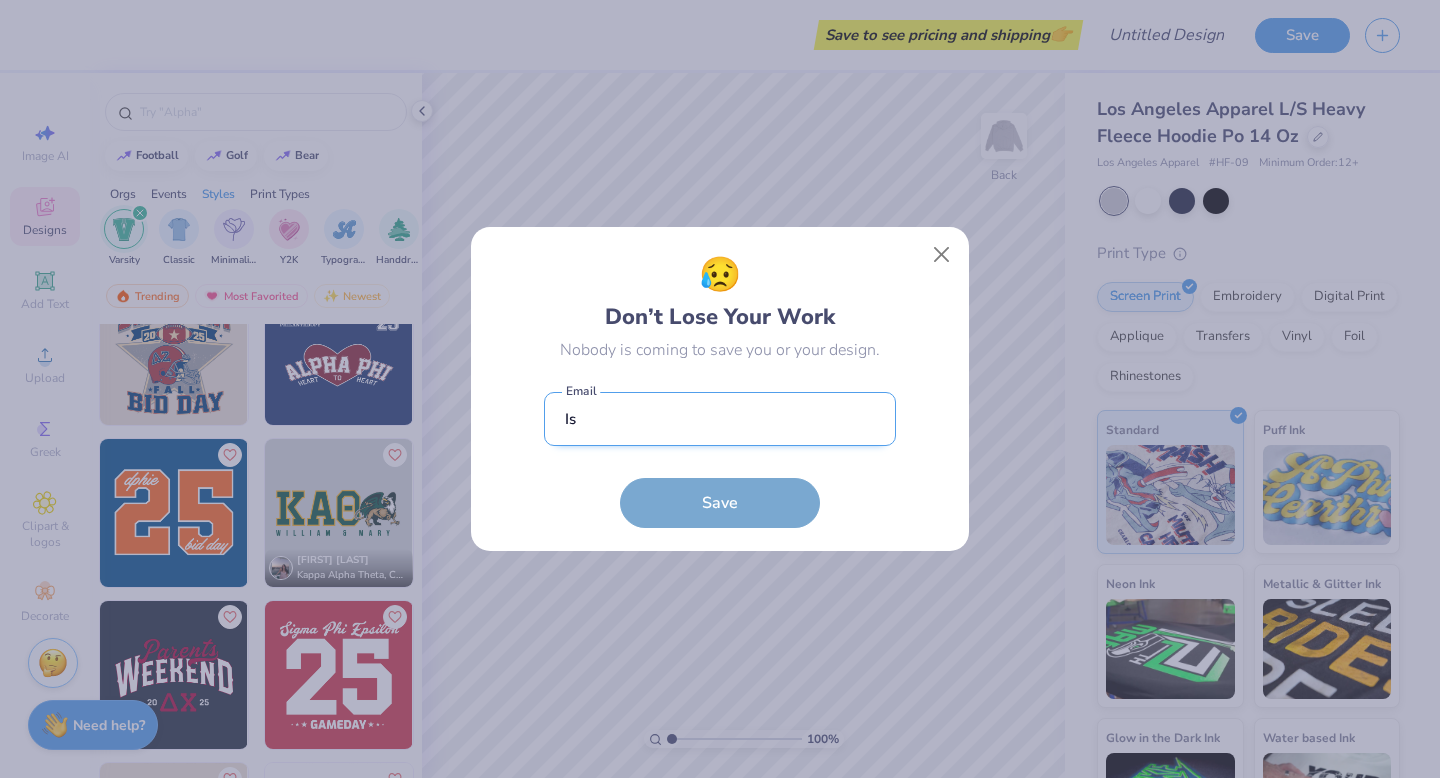 type on "I" 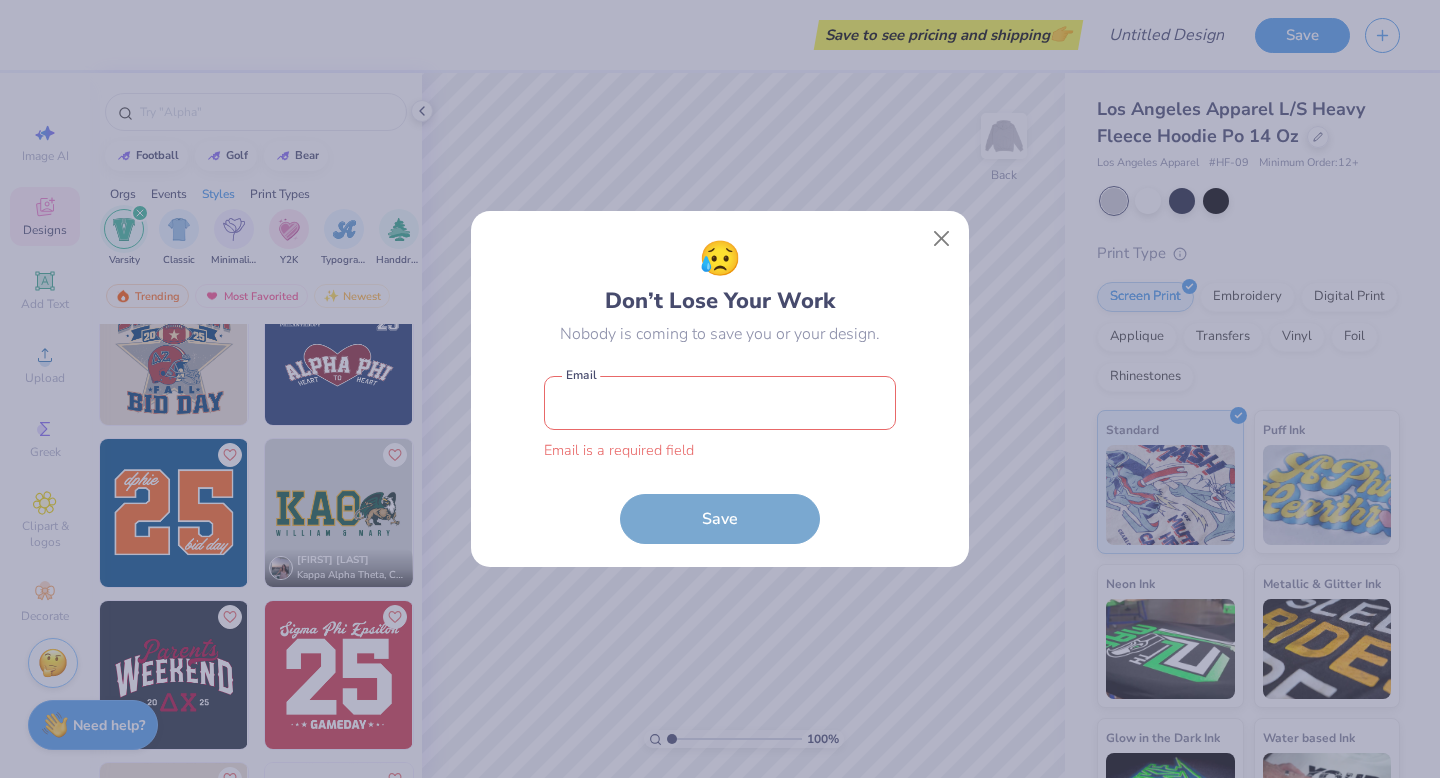 click at bounding box center (720, 403) 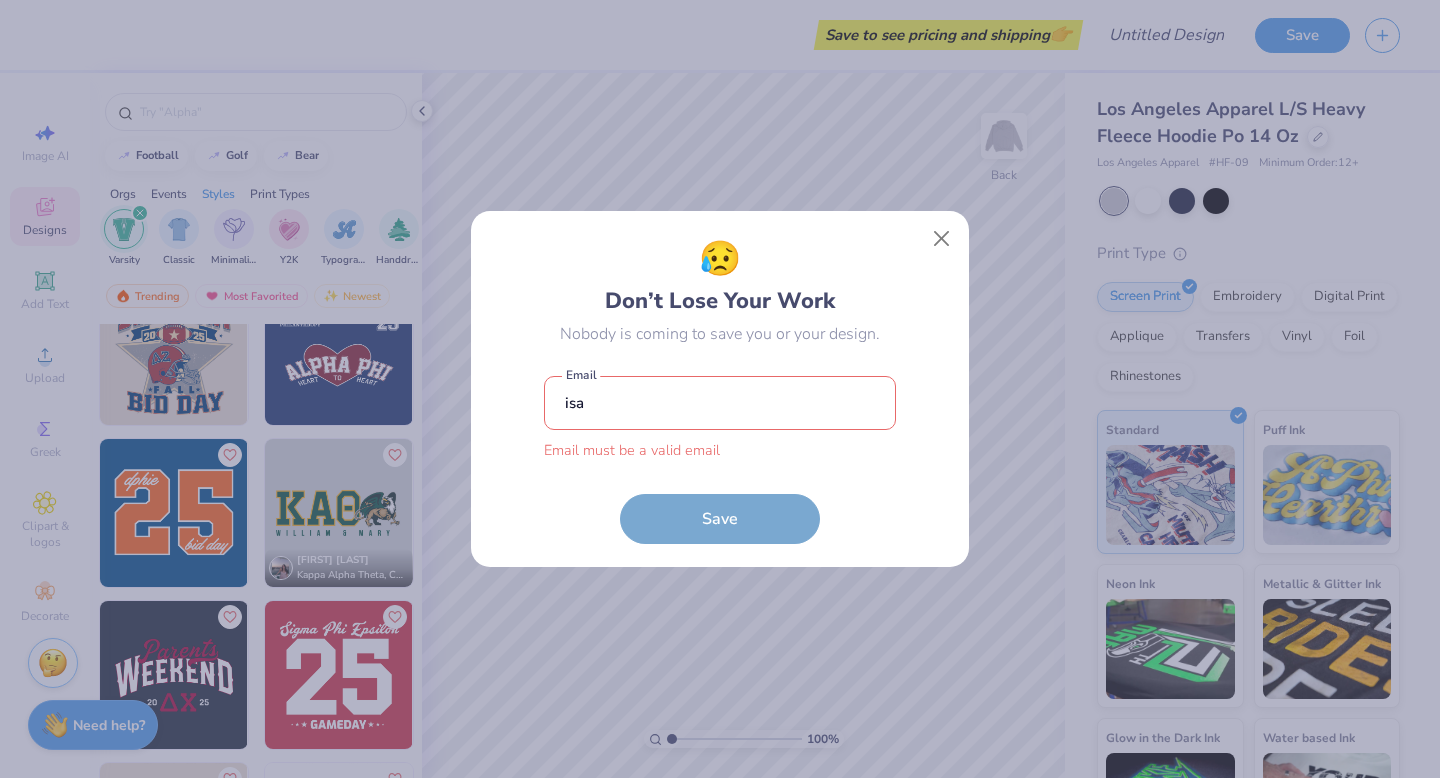 type on "isabeldpenna2004@gmmail.com" 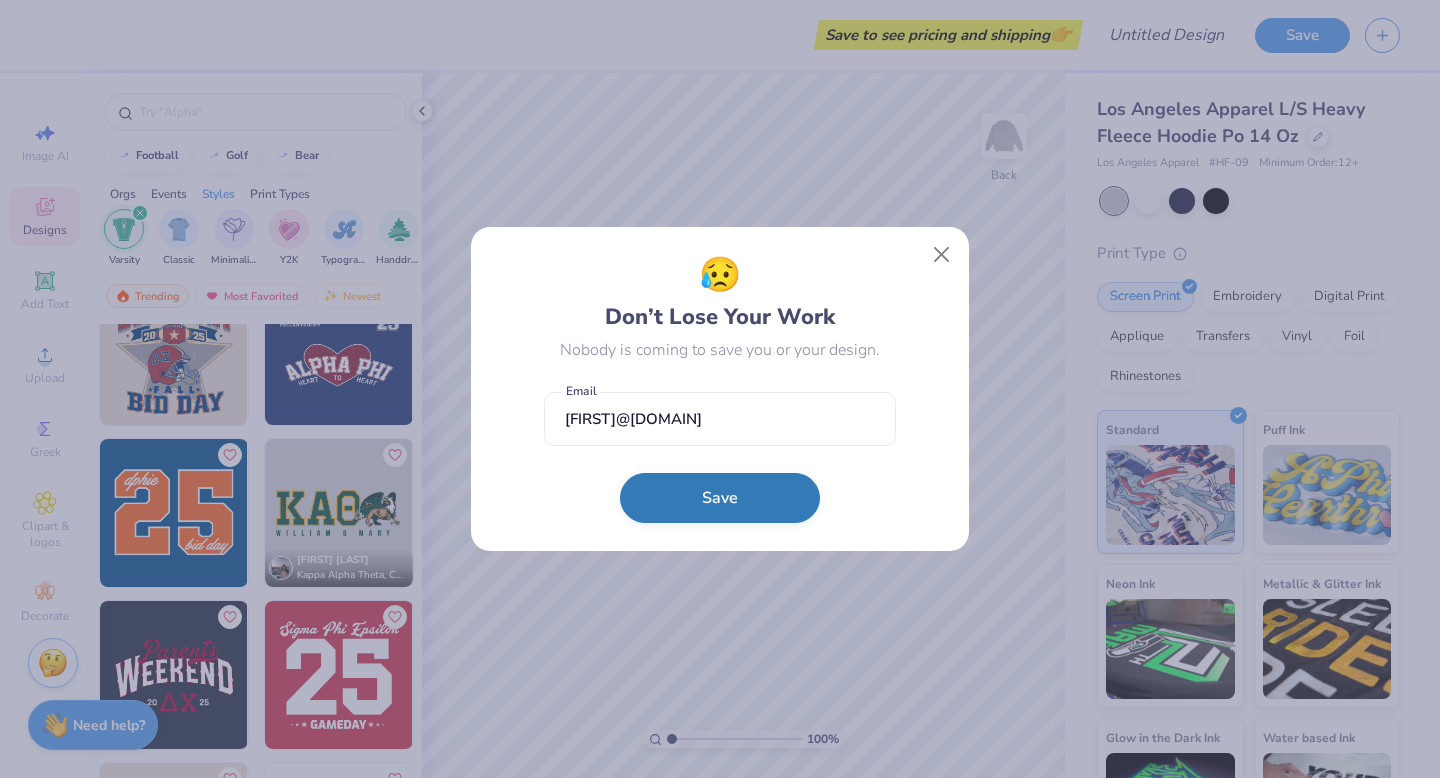 click on "Save" at bounding box center [720, 498] 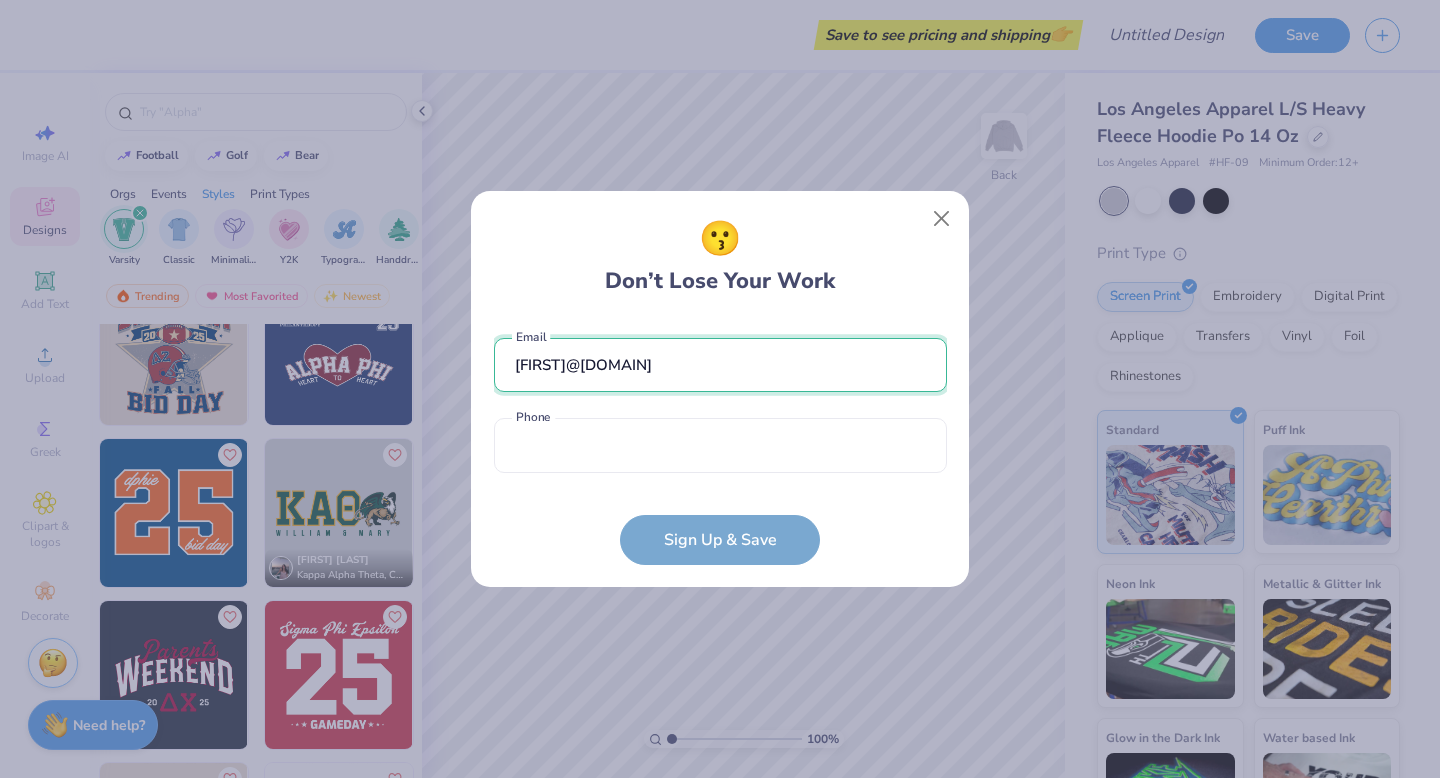 click on "isabeldpenna2004@gmmail.com" at bounding box center [720, 365] 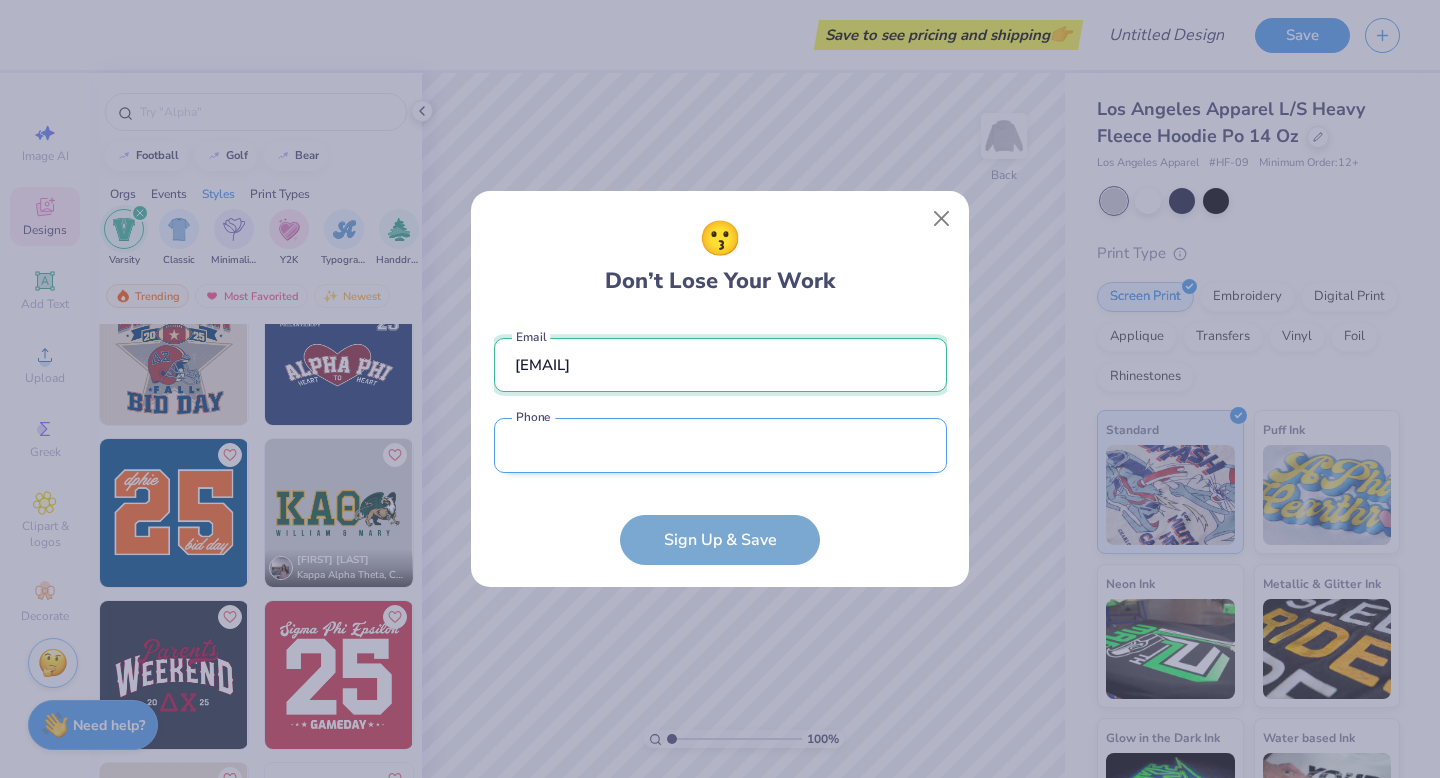 type on "isabeldpenna2004@gmail.com" 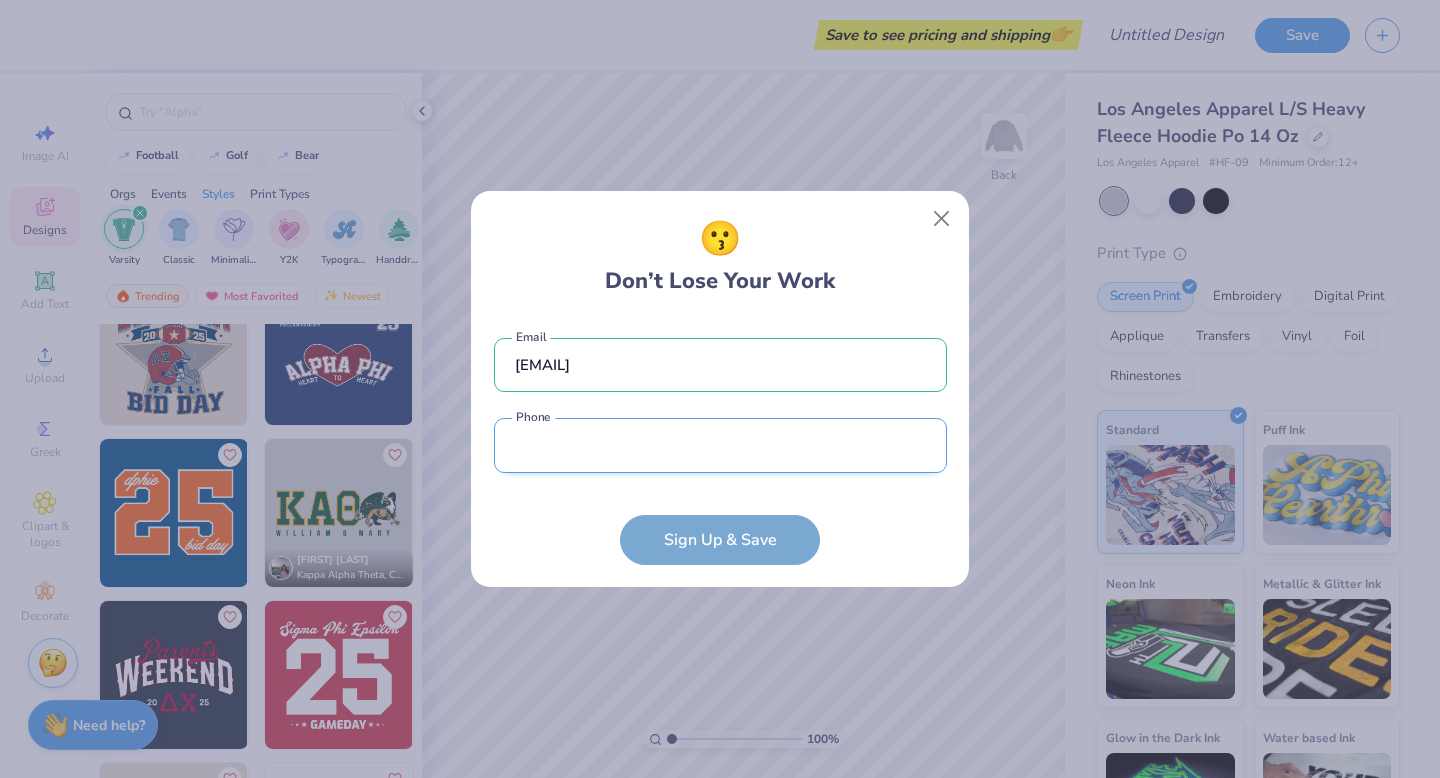 click at bounding box center (720, 445) 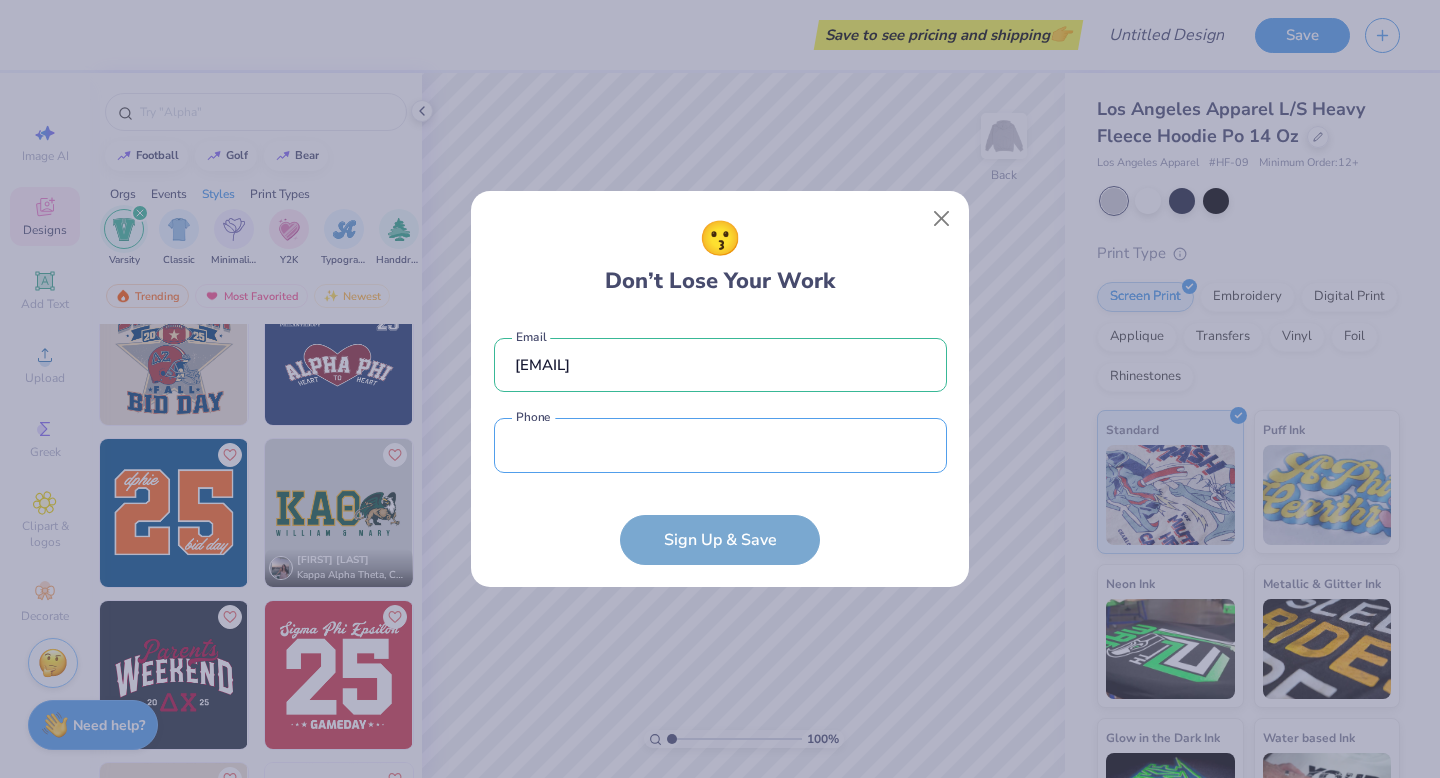 type on "(503) 501-8080" 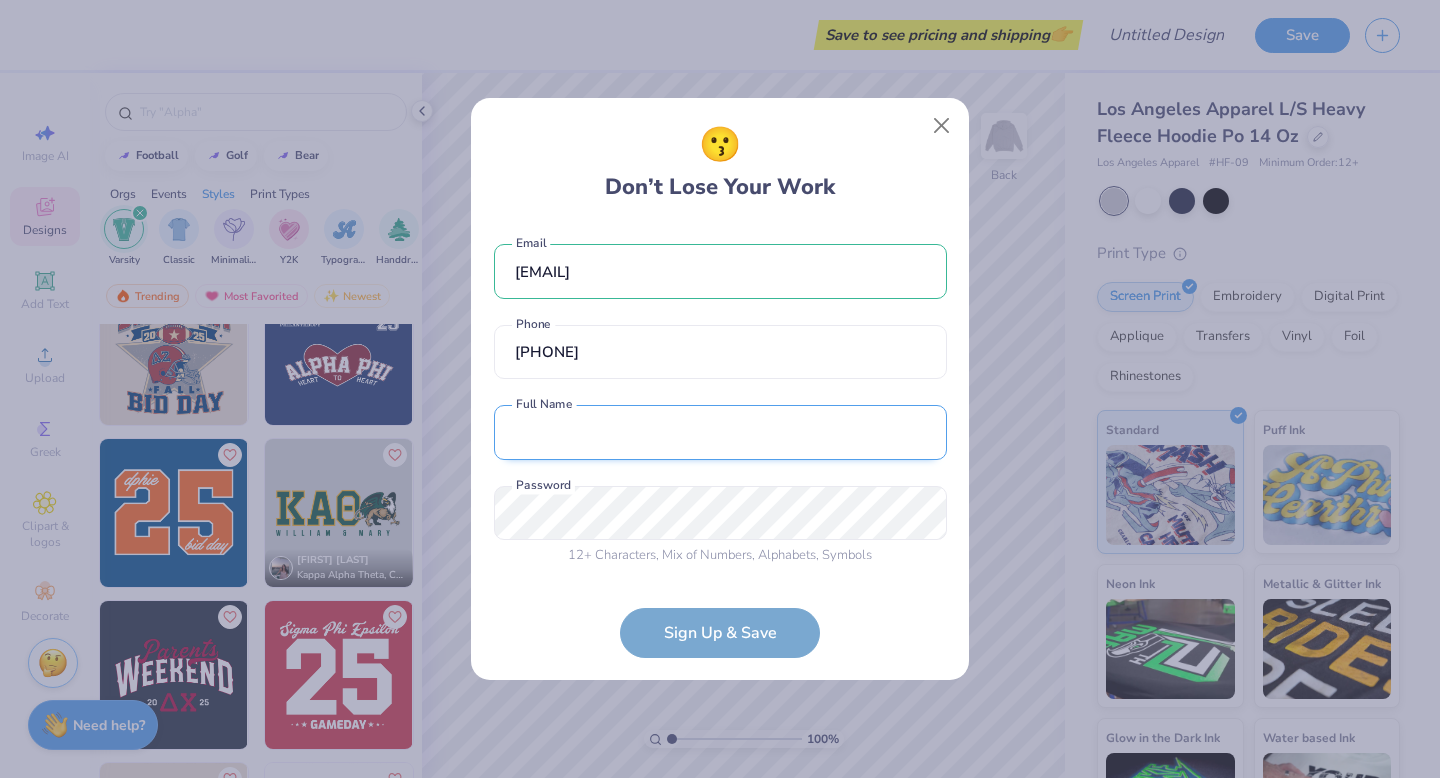 click at bounding box center (720, 432) 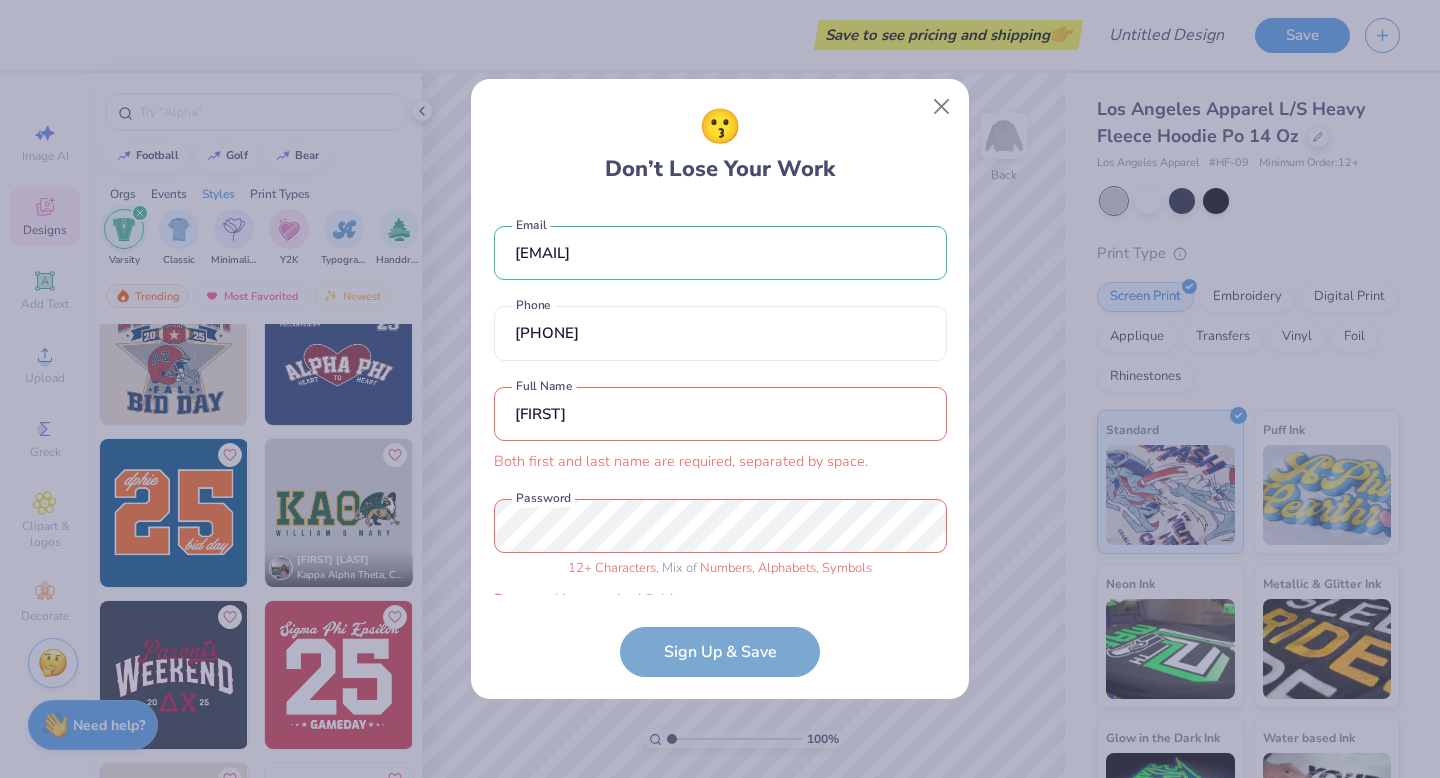 click on "Isabelle" at bounding box center (720, 414) 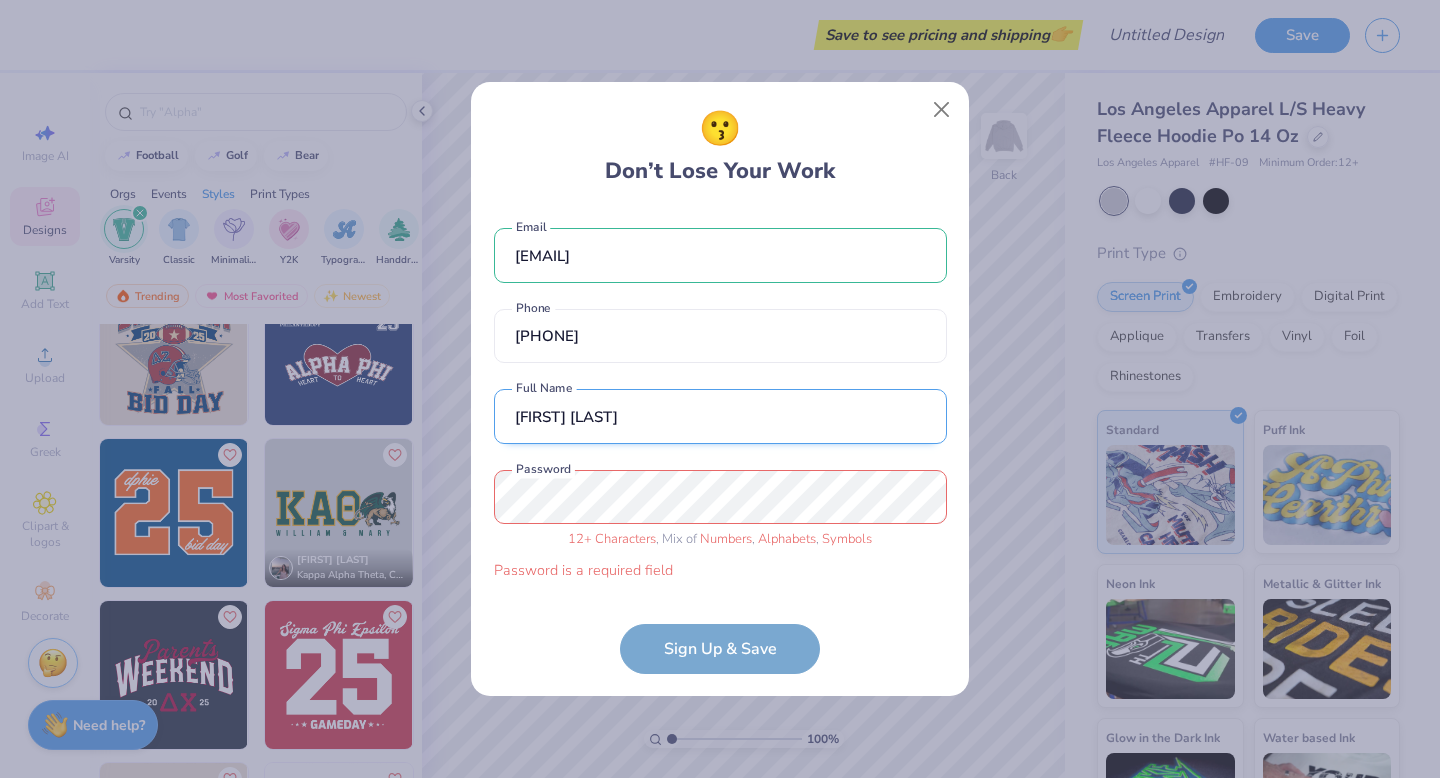 type on "Isabelle Penna" 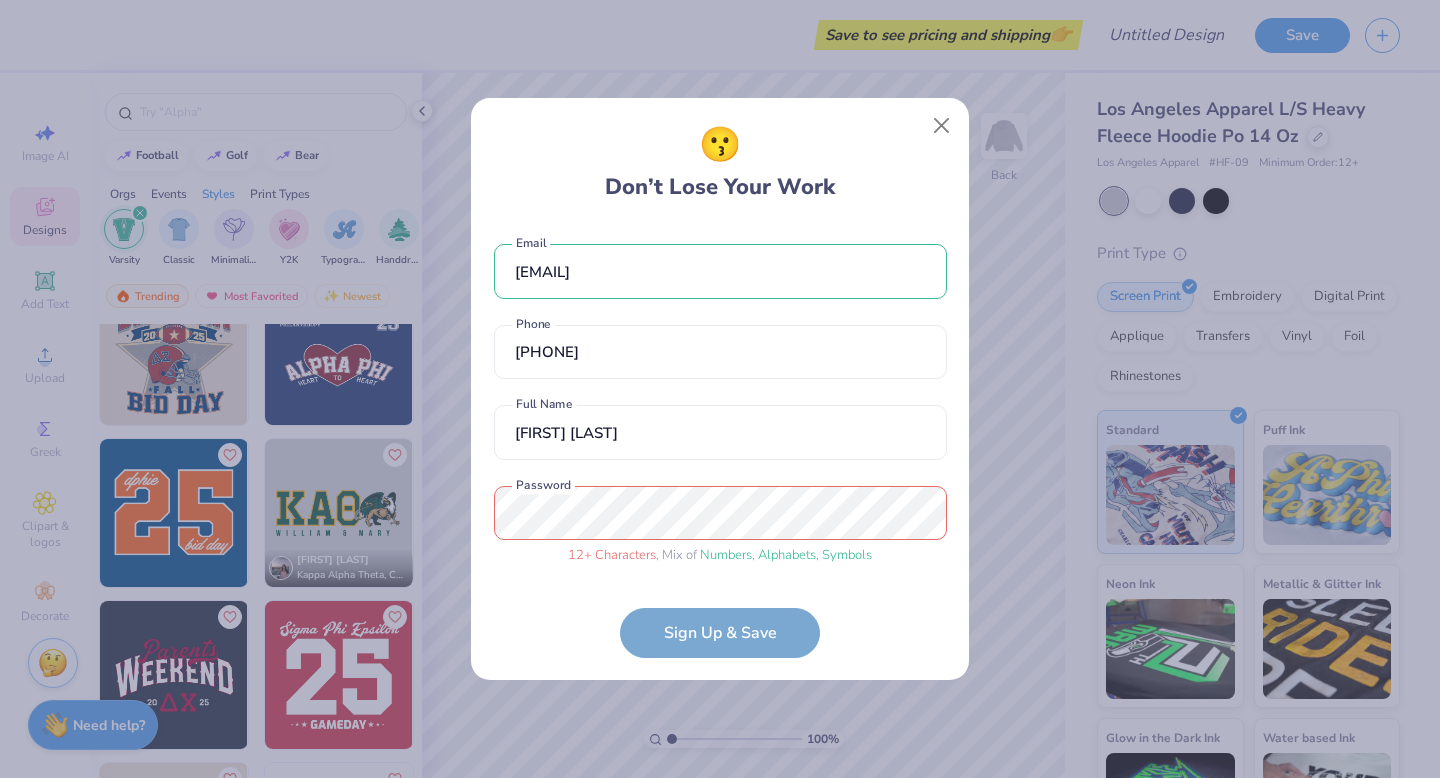 type on "Pushi2020!" 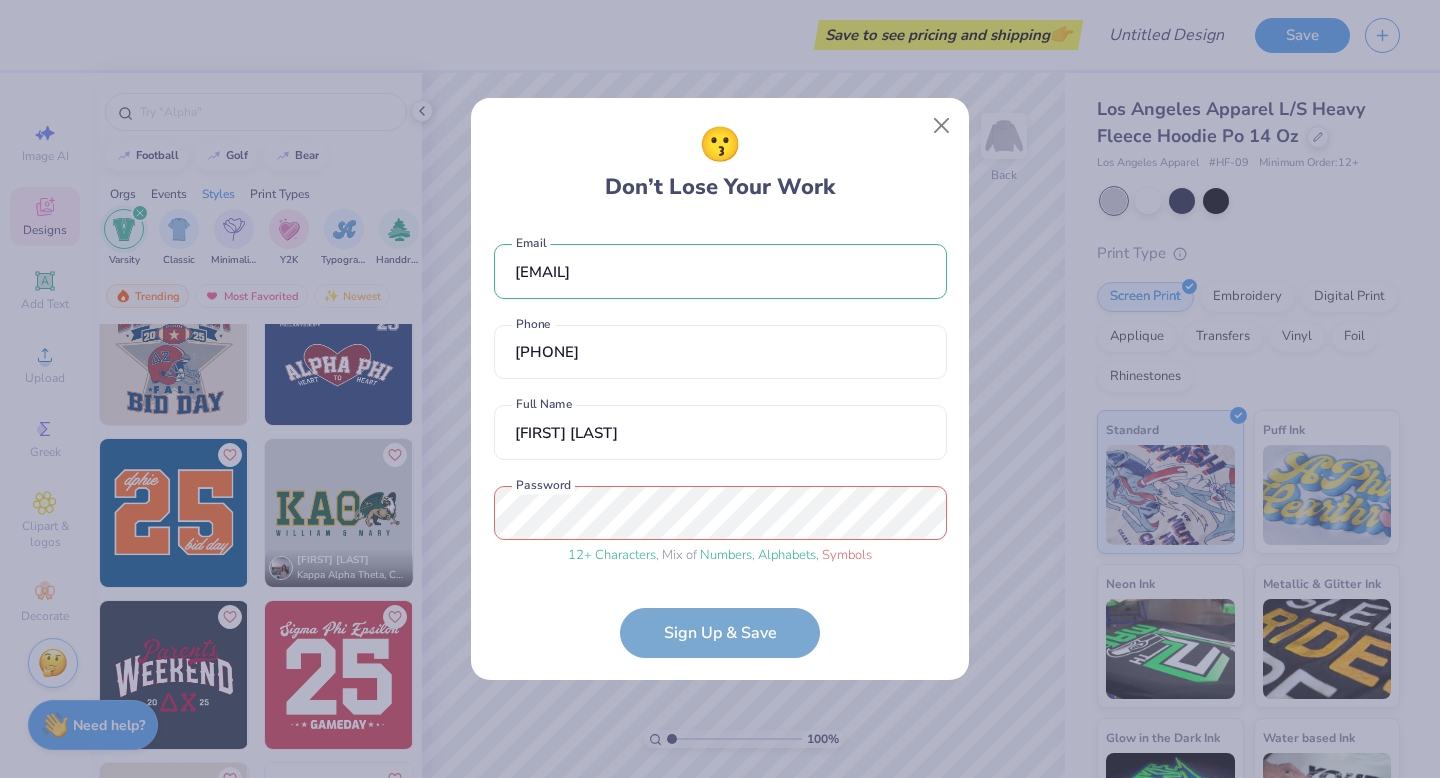 scroll, scrollTop: 38, scrollLeft: 0, axis: vertical 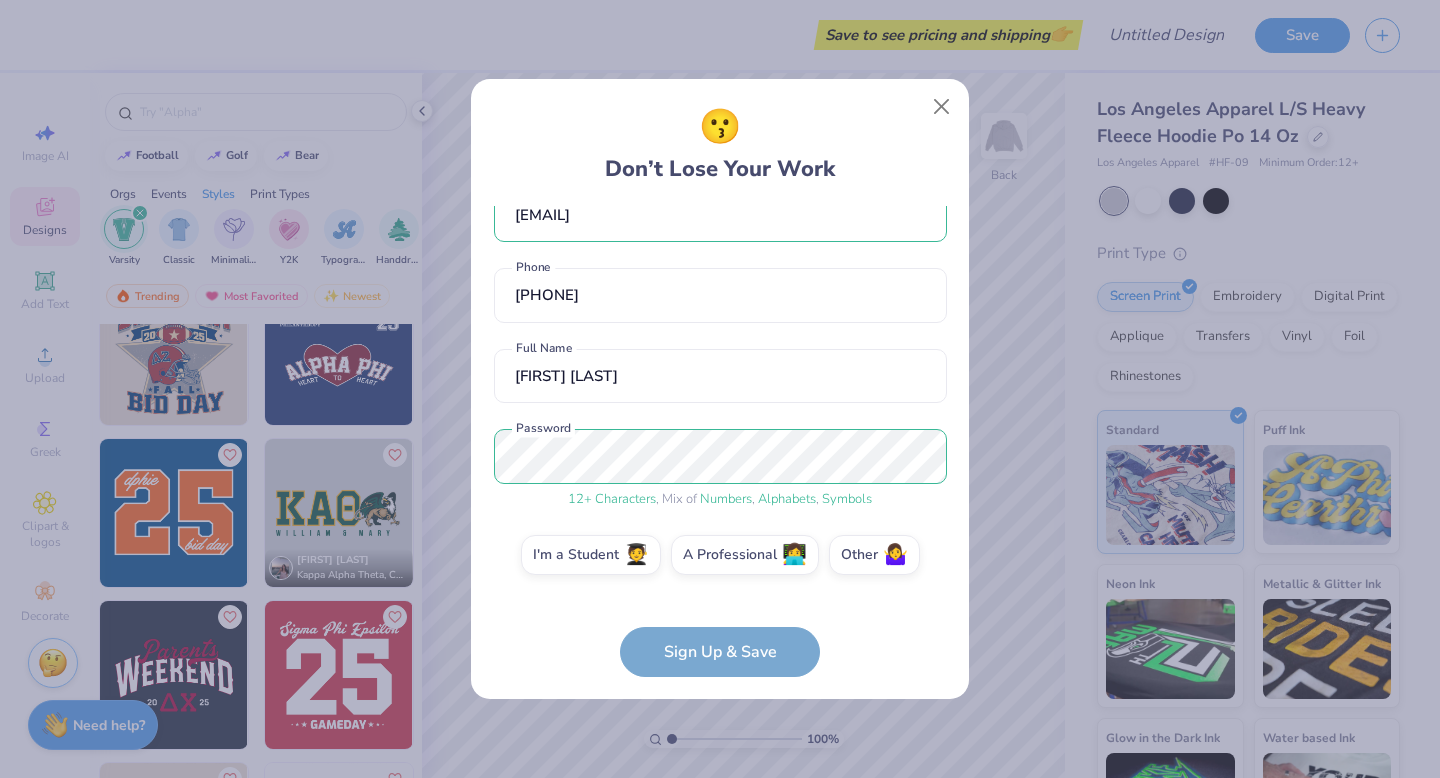 click on "isabeldpenna2004@gmail.com Email (503) 501-8080 Phone Isabelle Penna Full Name 12 + Characters , Mix of   Numbers ,   Alphabets ,   Symbols Password I'm a Student 🧑‍🎓 A Professional 👩‍💻 Other 🤷‍♀️ Sign Up & Save" at bounding box center (720, 441) 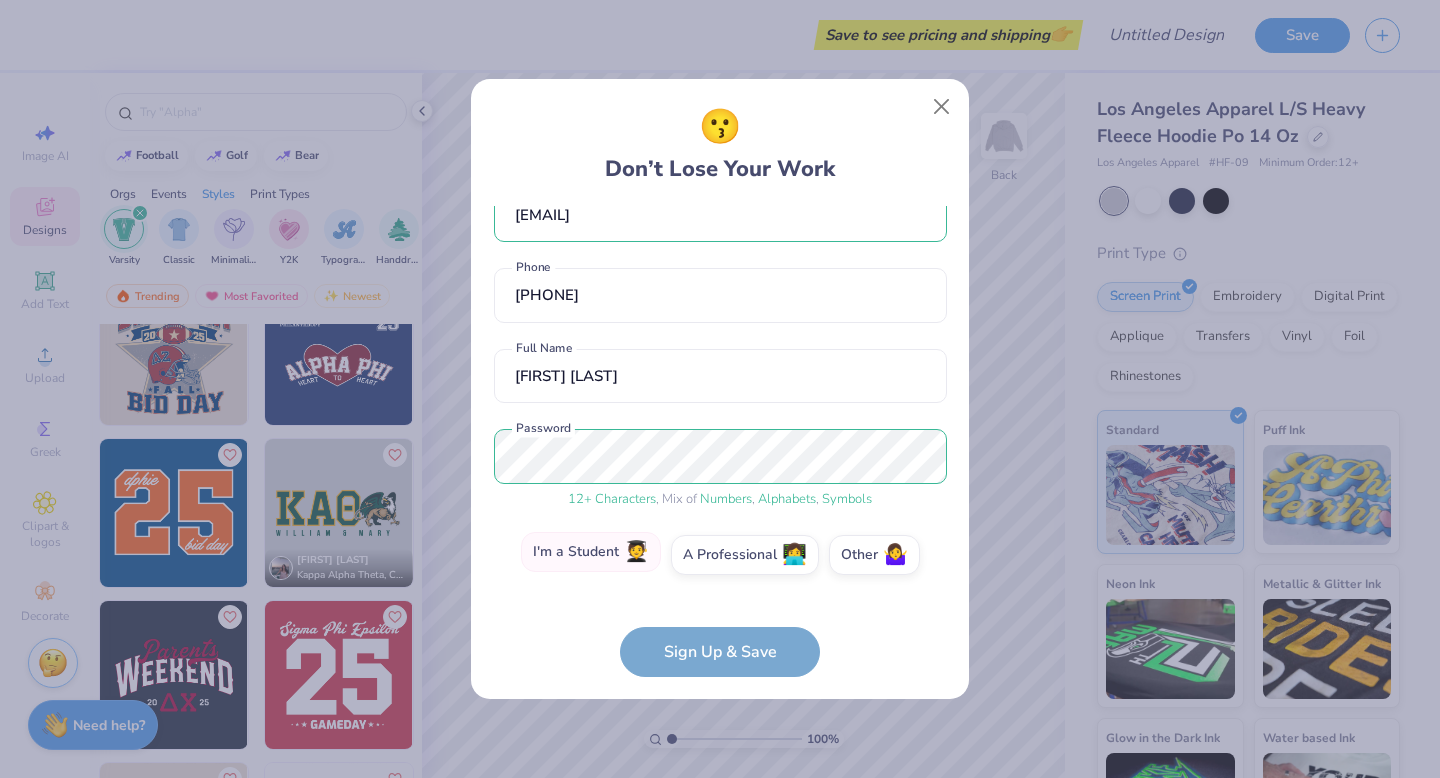 click on "I'm a Student 🧑‍🎓" at bounding box center (591, 552) 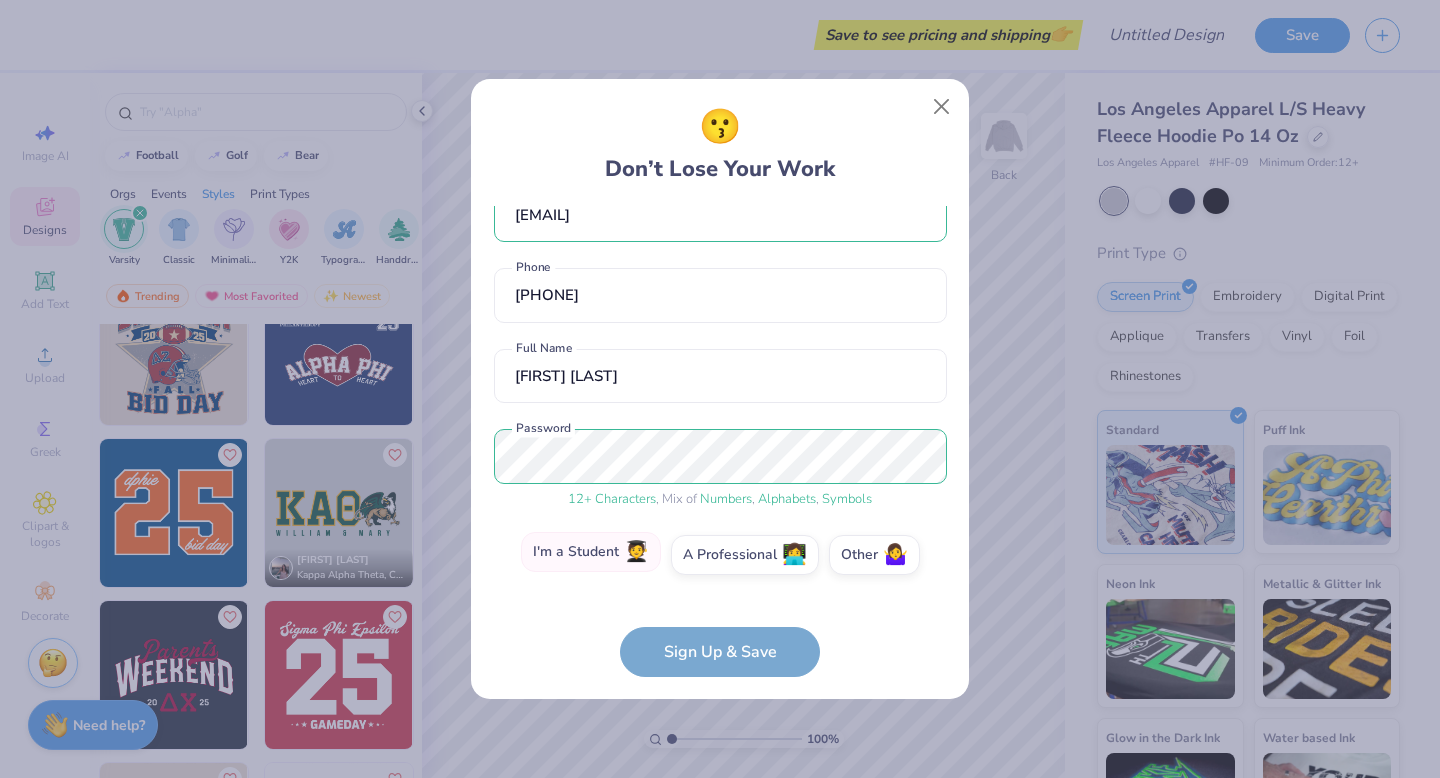click on "I'm a Student 🧑‍🎓" at bounding box center [720, 598] 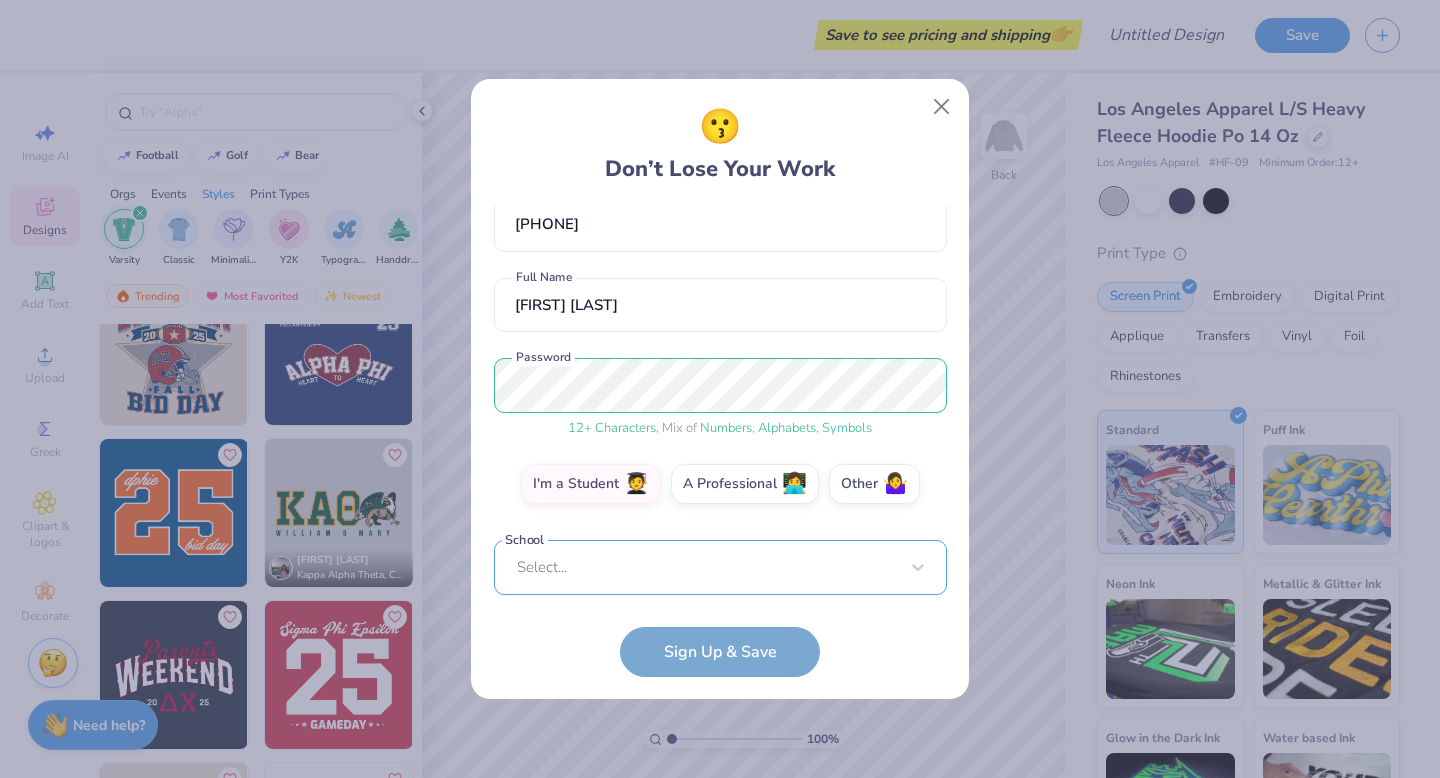 click on "isabeldpenna2004@gmail.com Email (503) 501-8080 Phone Isabelle Penna Full Name 12 + Characters , Mix of   Numbers ,   Alphabets ,   Symbols Password I'm a Student 🧑‍🎓 A Professional 👩‍💻 Other 🤷‍♀️ School Select... School cannot be null" at bounding box center [720, 400] 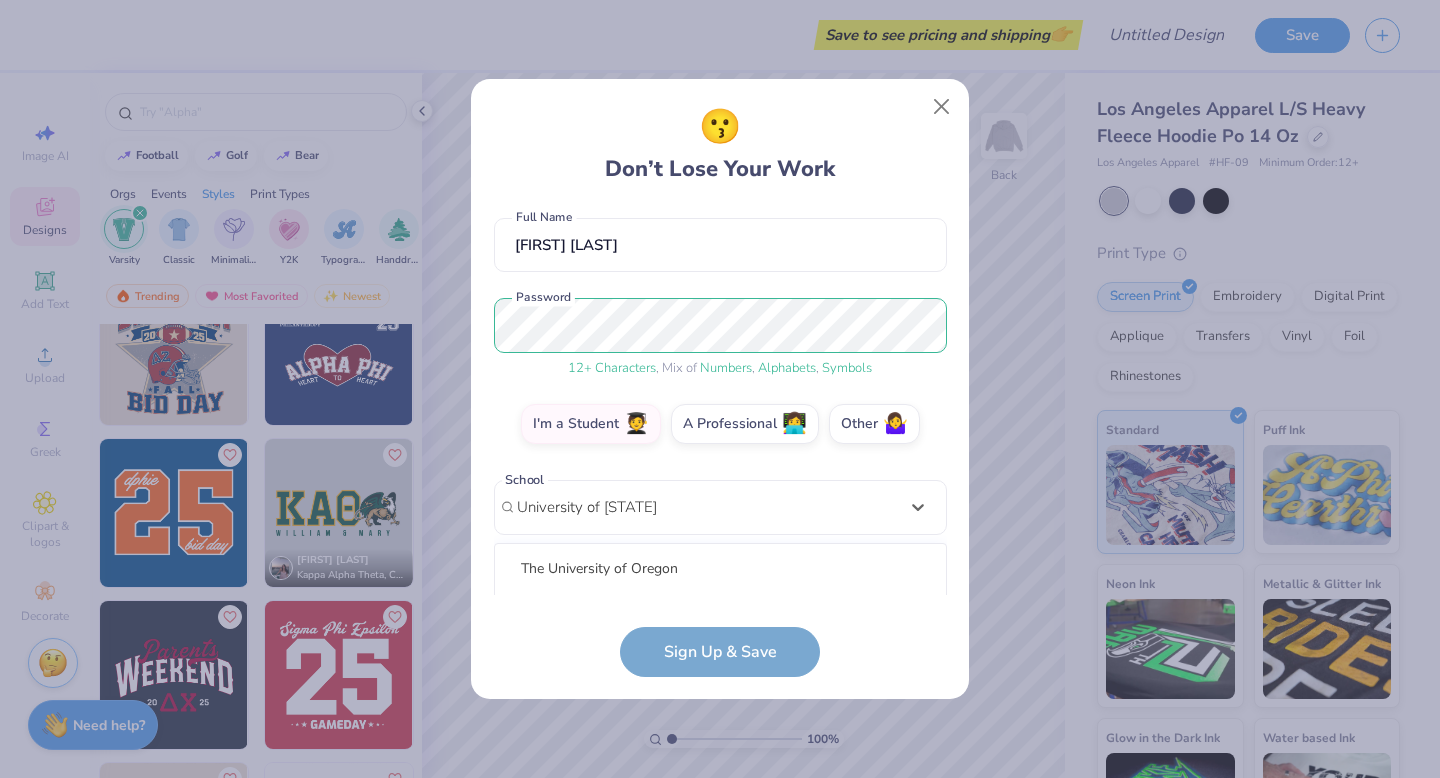 scroll, scrollTop: 419, scrollLeft: 0, axis: vertical 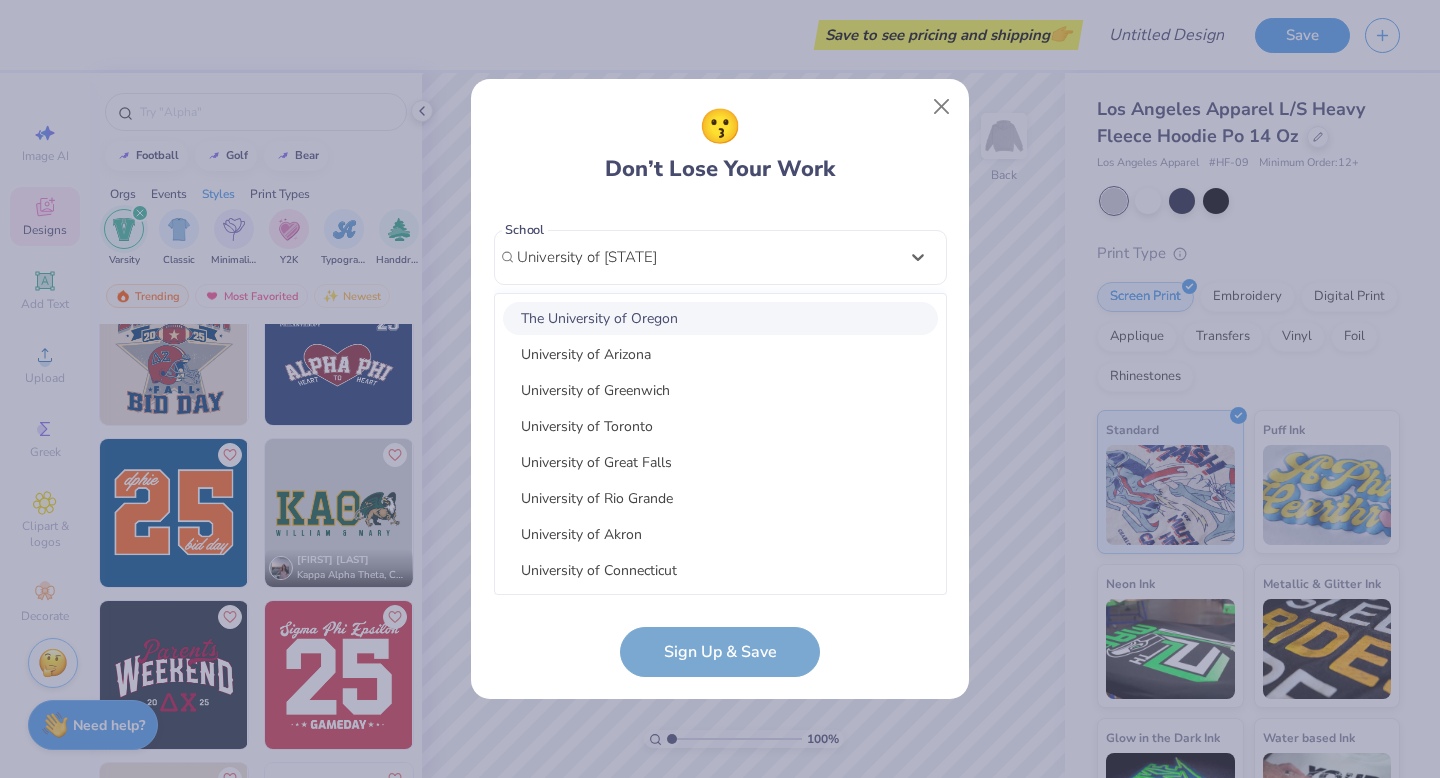 click on "The University of Oregon" at bounding box center [720, 318] 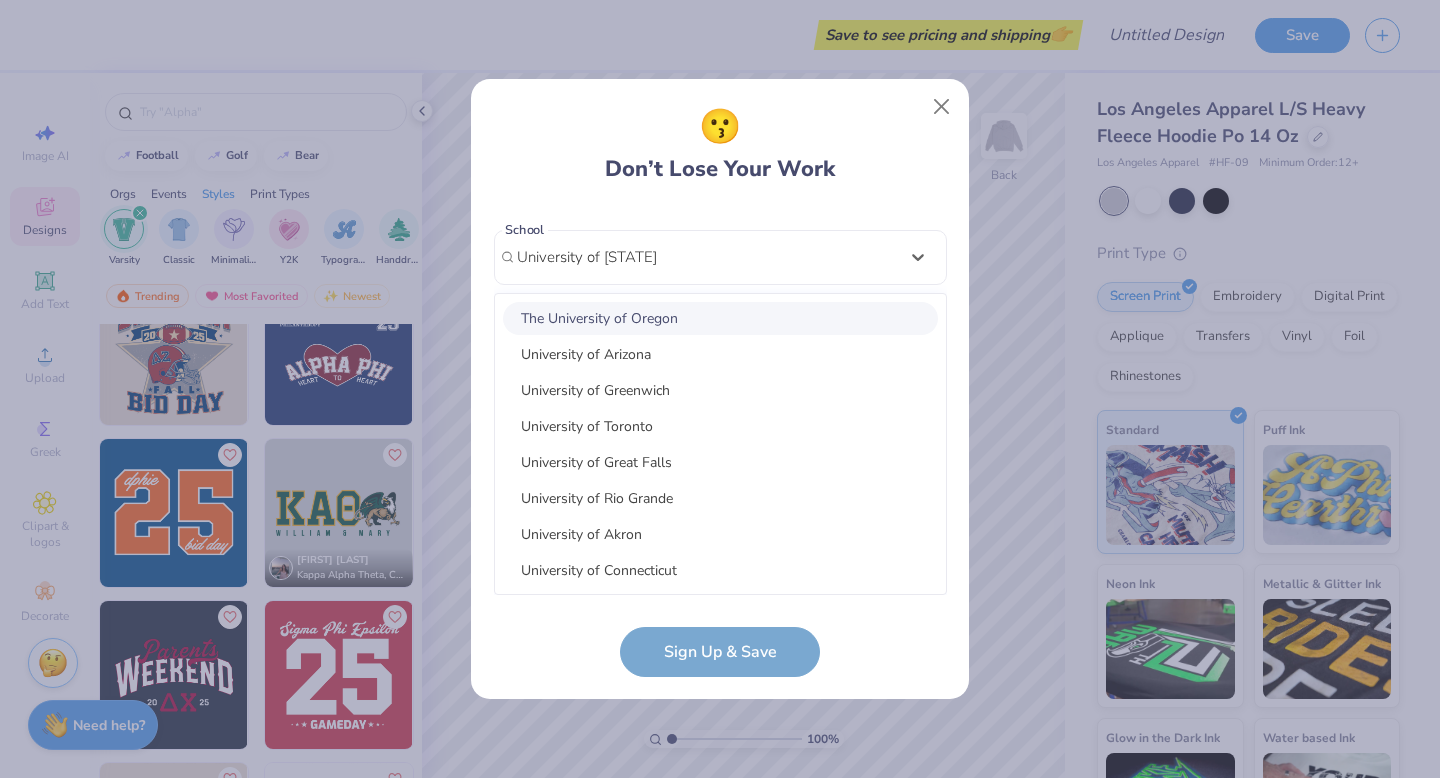 type on "University of Oregon" 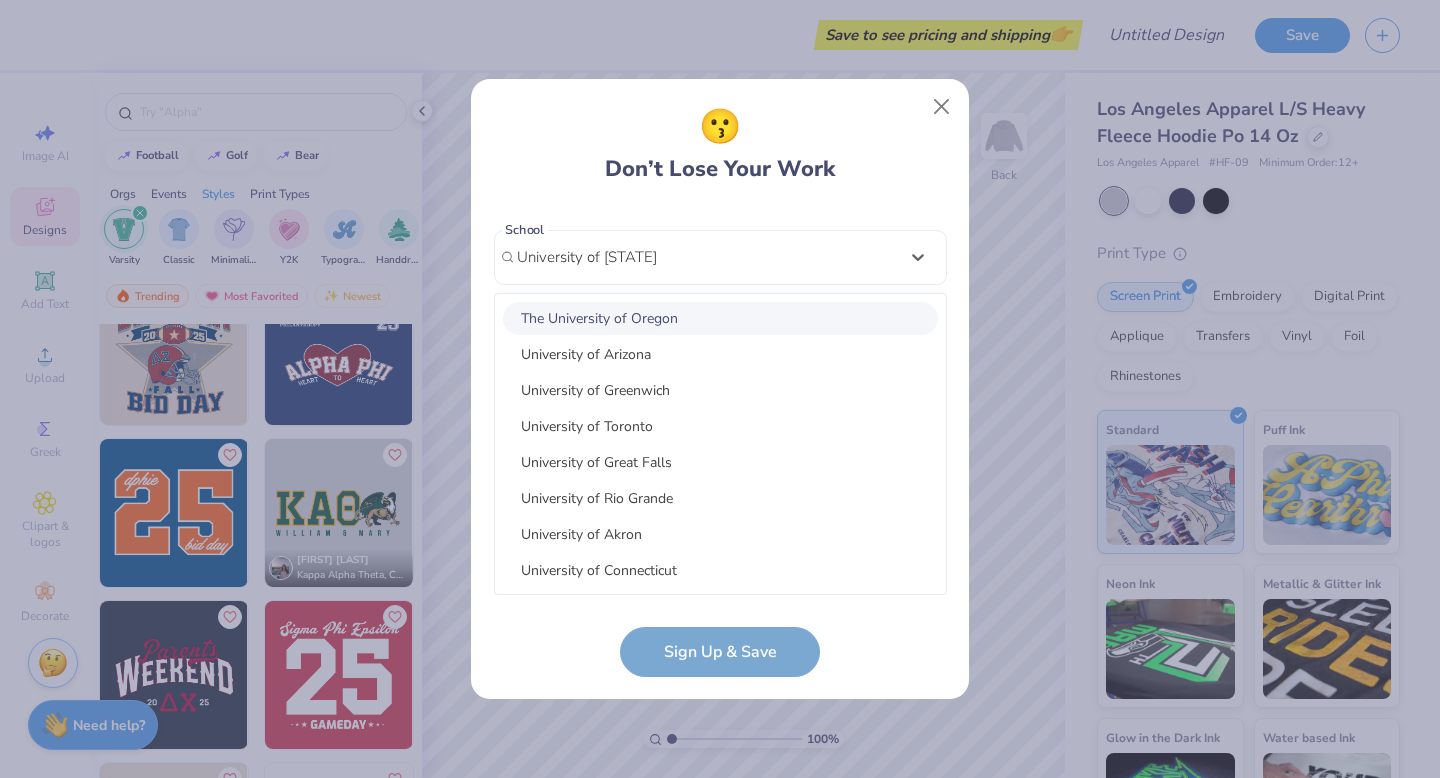 type 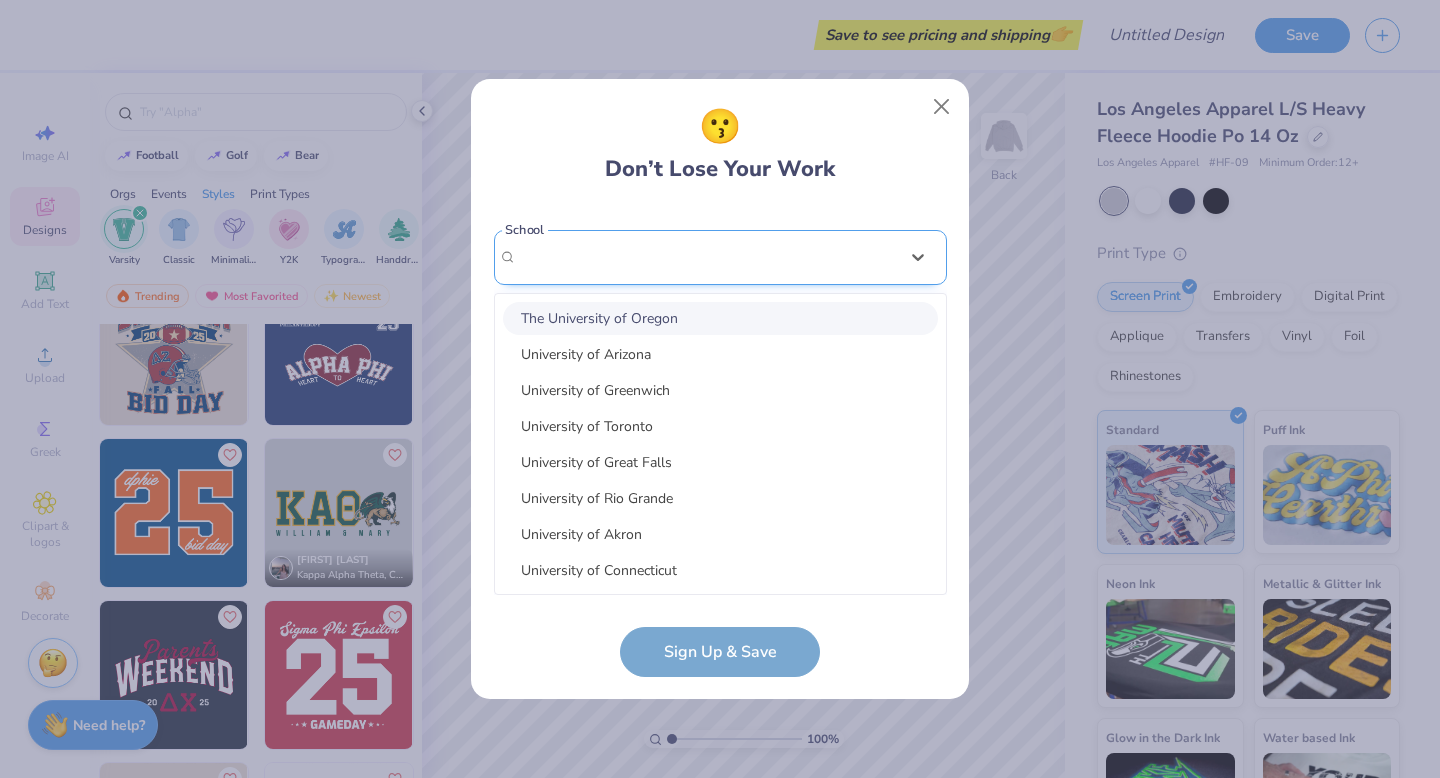 scroll, scrollTop: 199, scrollLeft: 0, axis: vertical 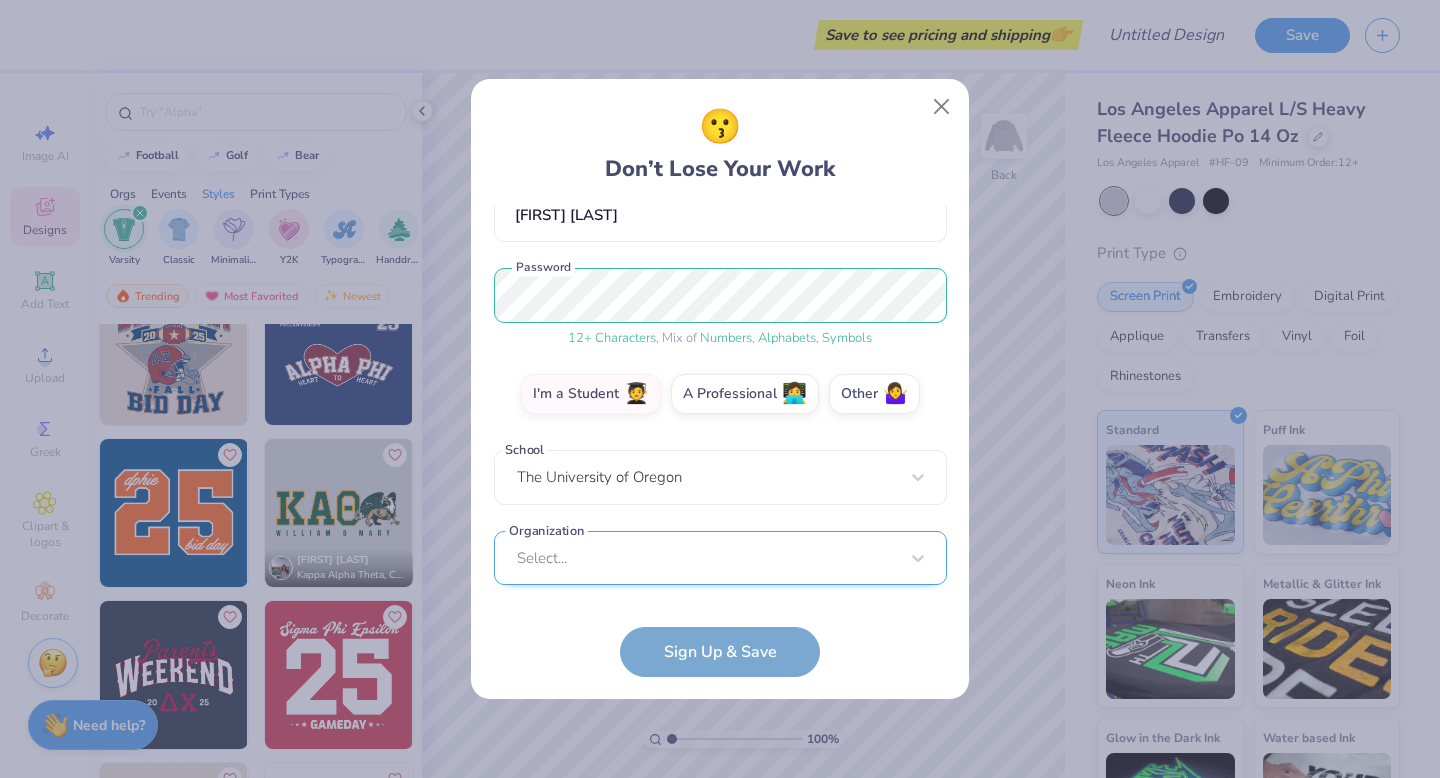 click on "Select..." at bounding box center (720, 558) 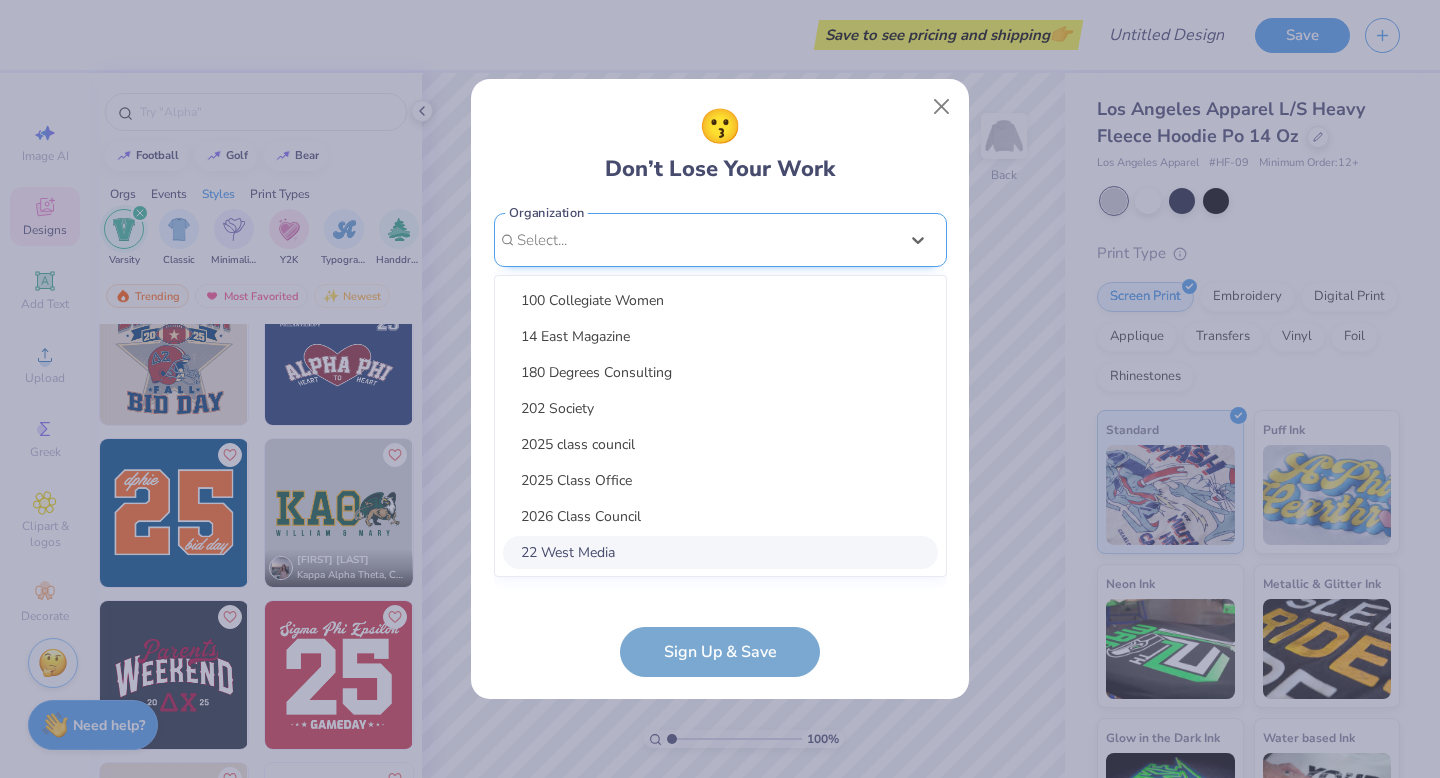 scroll, scrollTop: 499, scrollLeft: 0, axis: vertical 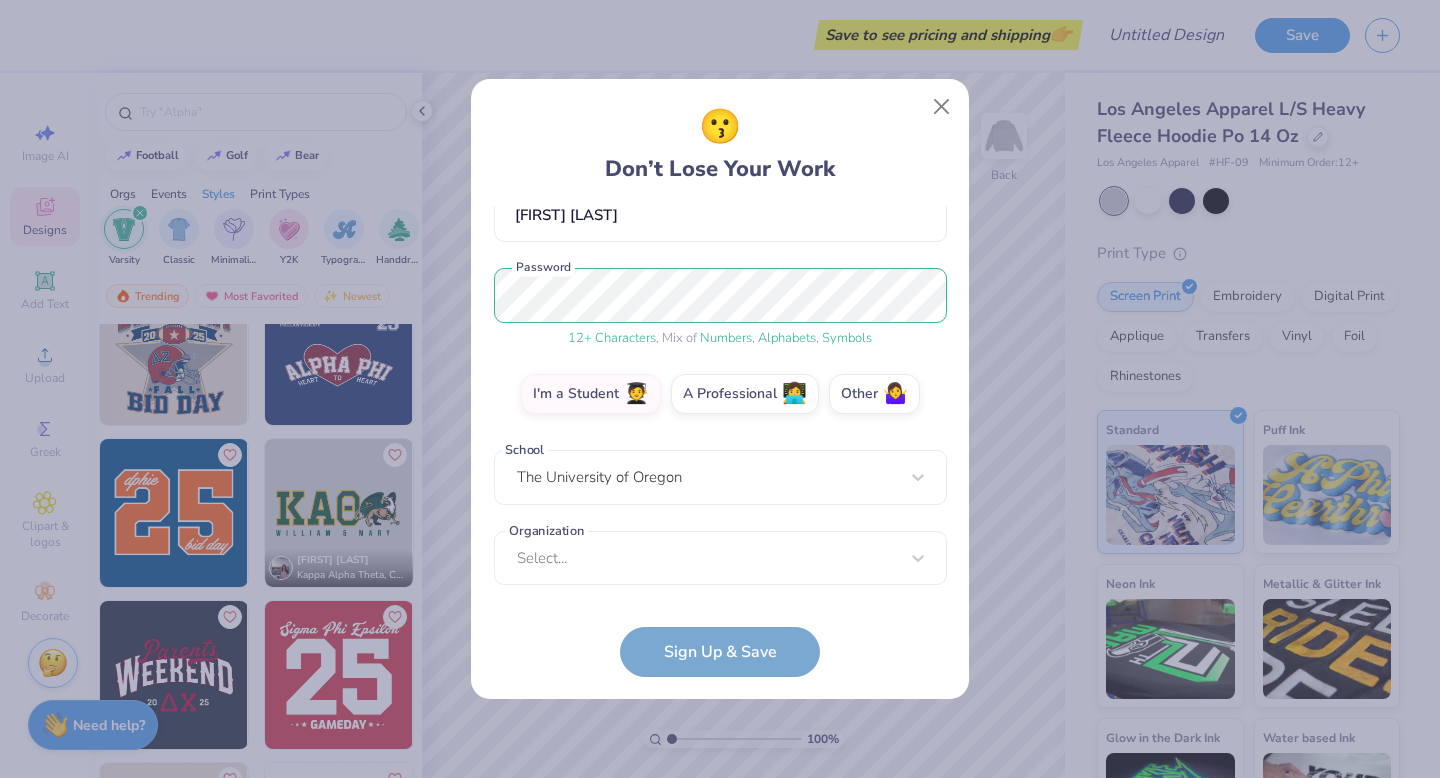 click on "isabeldpenna2004@gmail.com Email (503) 501-8080 Phone Isabelle Penna Full Name 12 + Characters , Mix of   Numbers ,   Alphabets ,   Symbols Password I'm a Student 🧑‍🎓 A Professional 👩‍💻 Other 🤷‍♀️ School The University of Oregon Organization Select... Organization cannot be null Sign Up & Save" at bounding box center (720, 441) 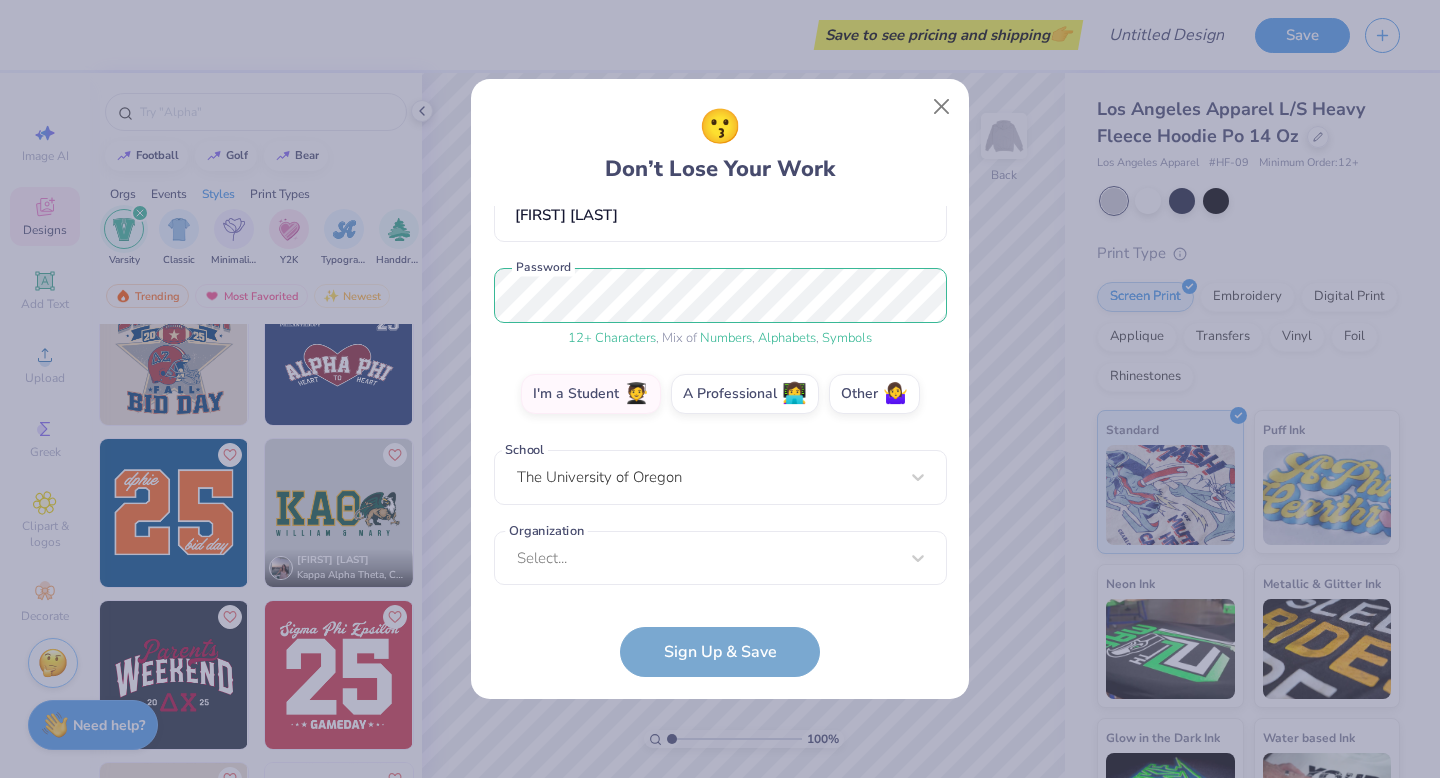 click on "isabeldpenna2004@gmail.com Email (503) 501-8080 Phone Isabelle Penna Full Name 12 + Characters , Mix of   Numbers ,   Alphabets ,   Symbols Password I'm a Student 🧑‍🎓 A Professional 👩‍💻 Other 🤷‍♀️ School The University of Oregon Organization Select... Organization cannot be null Sign Up & Save" at bounding box center (720, 441) 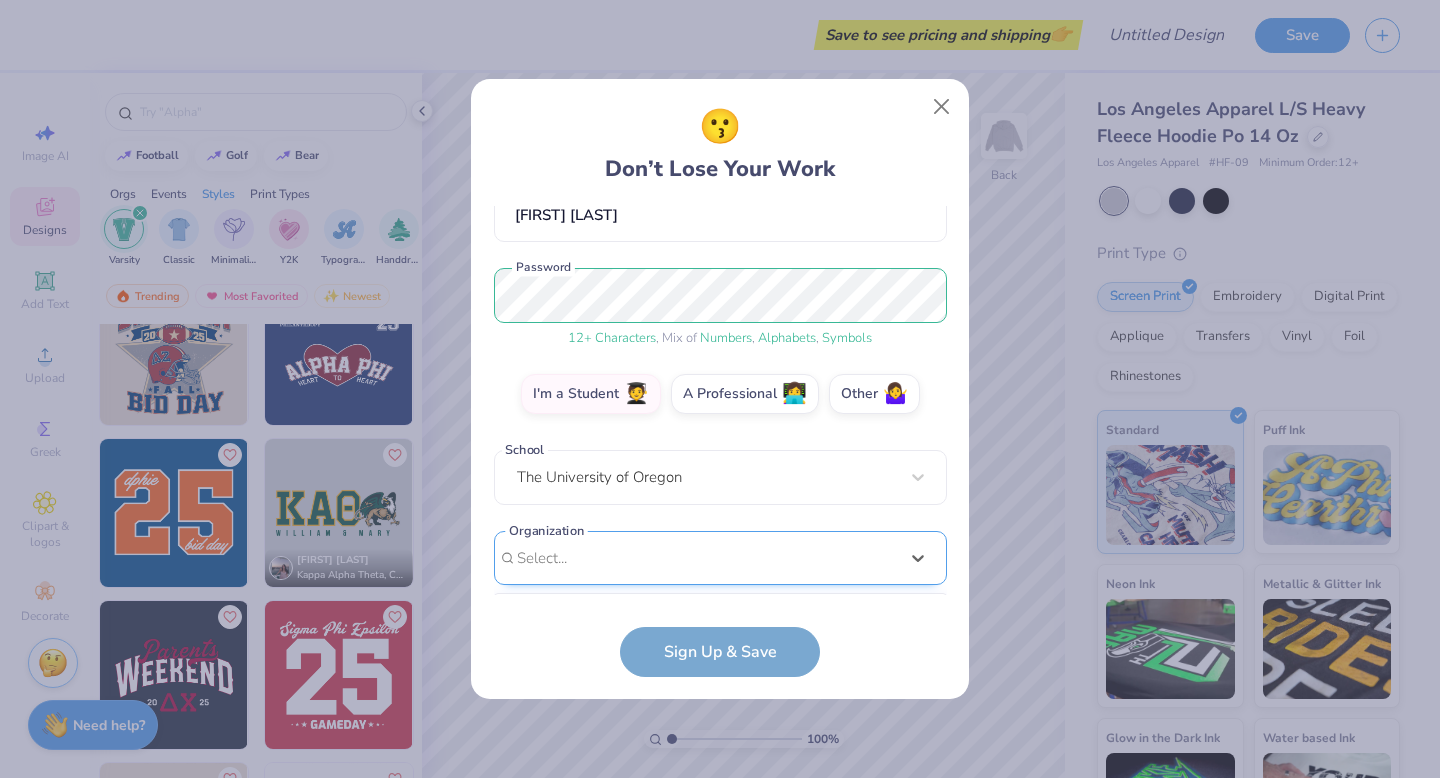 scroll, scrollTop: 499, scrollLeft: 0, axis: vertical 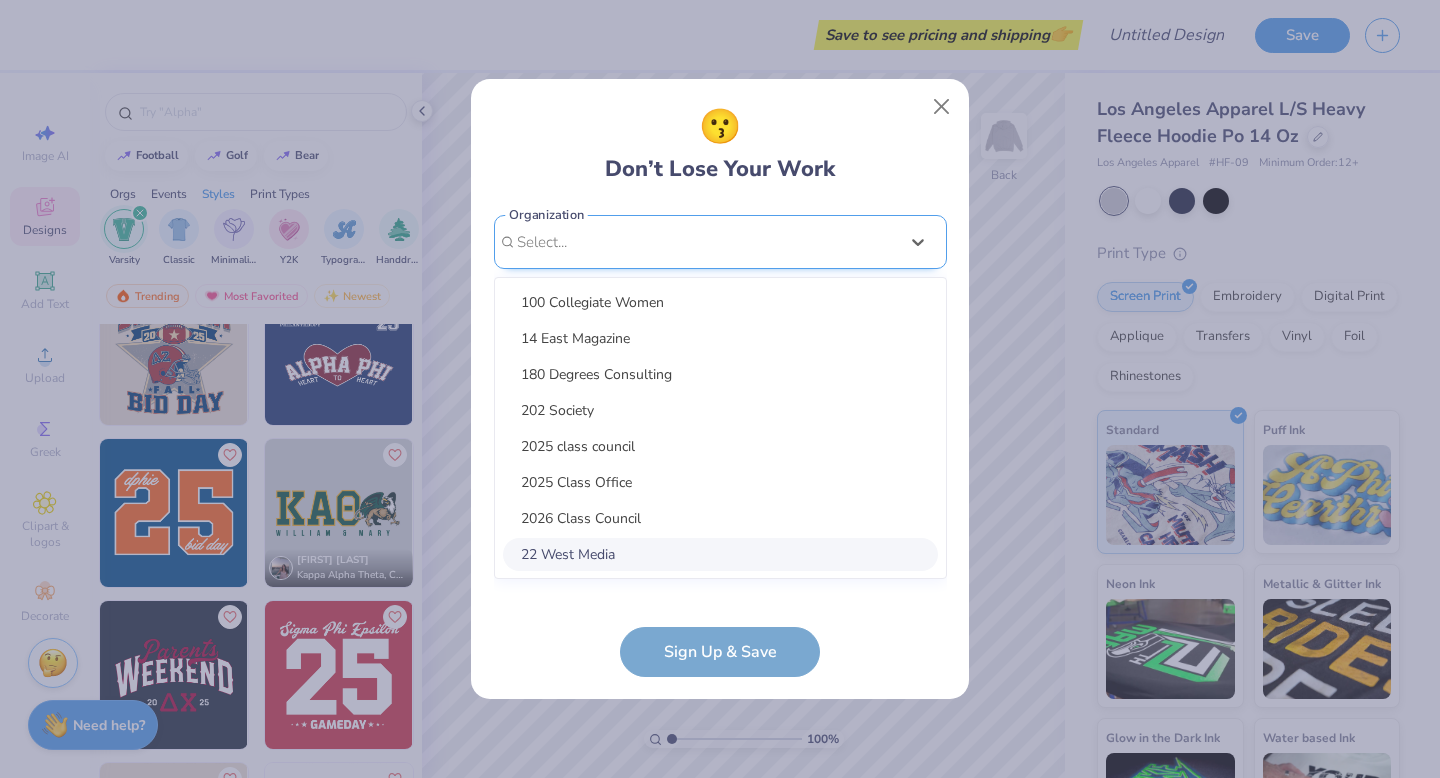 click on "option  focused, 8 of 45. 45 results available. Use Up and Down to choose options, press Enter to select the currently focused option, press Escape to exit the menu, press Tab to select the option and exit the menu. Select... 100 Collegiate Women 14 East Magazine 180 Degrees Consulting 202 Society 2025 class council 2025 Class Office 2026 Class Council 22 West Media 27 Heartbeats 314 Action 3D4E 4 Paws for Ability 4-H 45 Kings 49er Racing Club 49er Social & Ballroom Dance Club 4N01 Dance Team 4x4 Magazine 64 Squares 8 To The Bar 840 West A Better Chance Tutoring A Cappella A Completely Different Note A Moment of Magic A Place to Talk A.R.T Dance Team A2 Exploration Cult AAAE AAAS AAC Club AADE Aag Aahana Aaja Nachle AAMBAA AAPA AASU AAUW AAWD AB Samahan Abhinaya ABK Ablaze ABPSI" at bounding box center (720, 397) 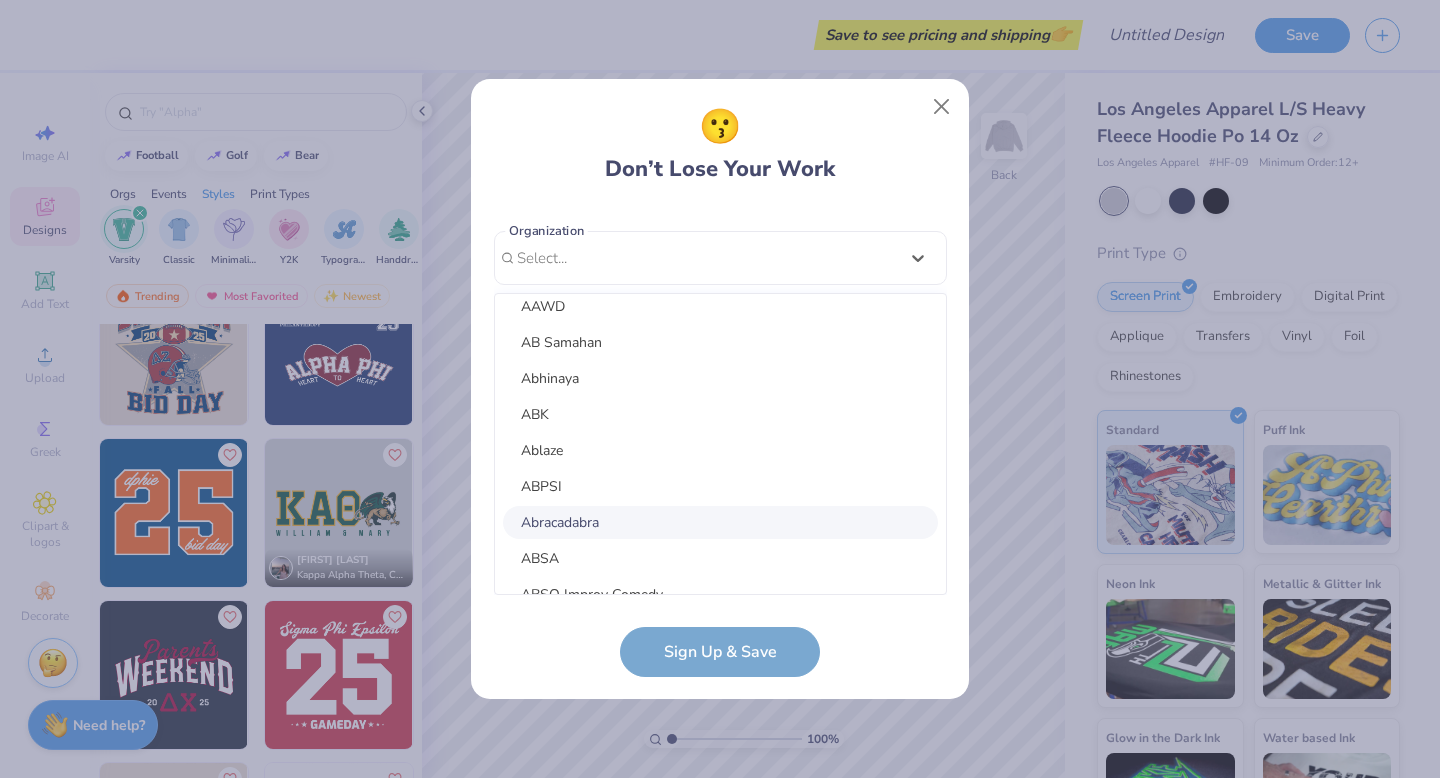 scroll, scrollTop: 1873, scrollLeft: 0, axis: vertical 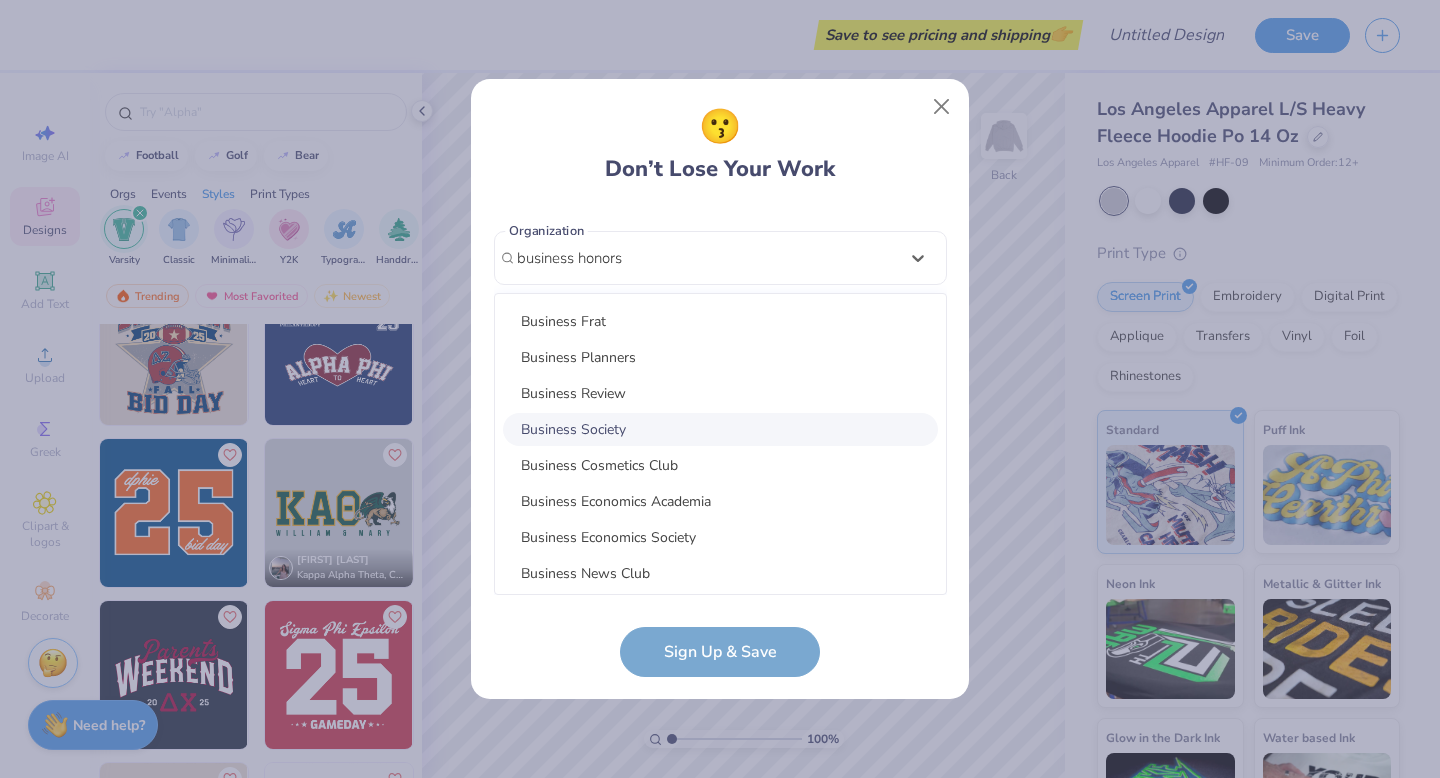 click on "Business Society" at bounding box center (720, 429) 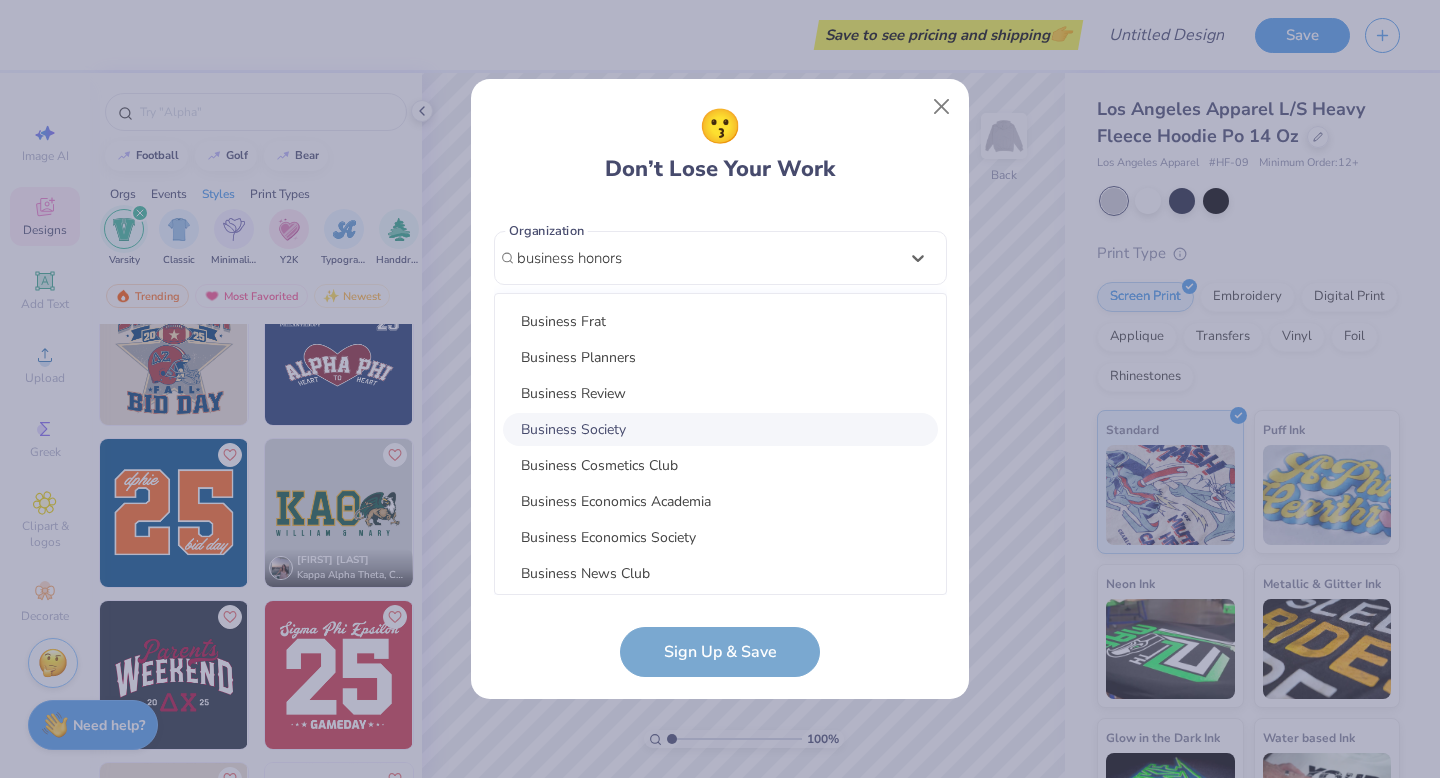 type on "business honors" 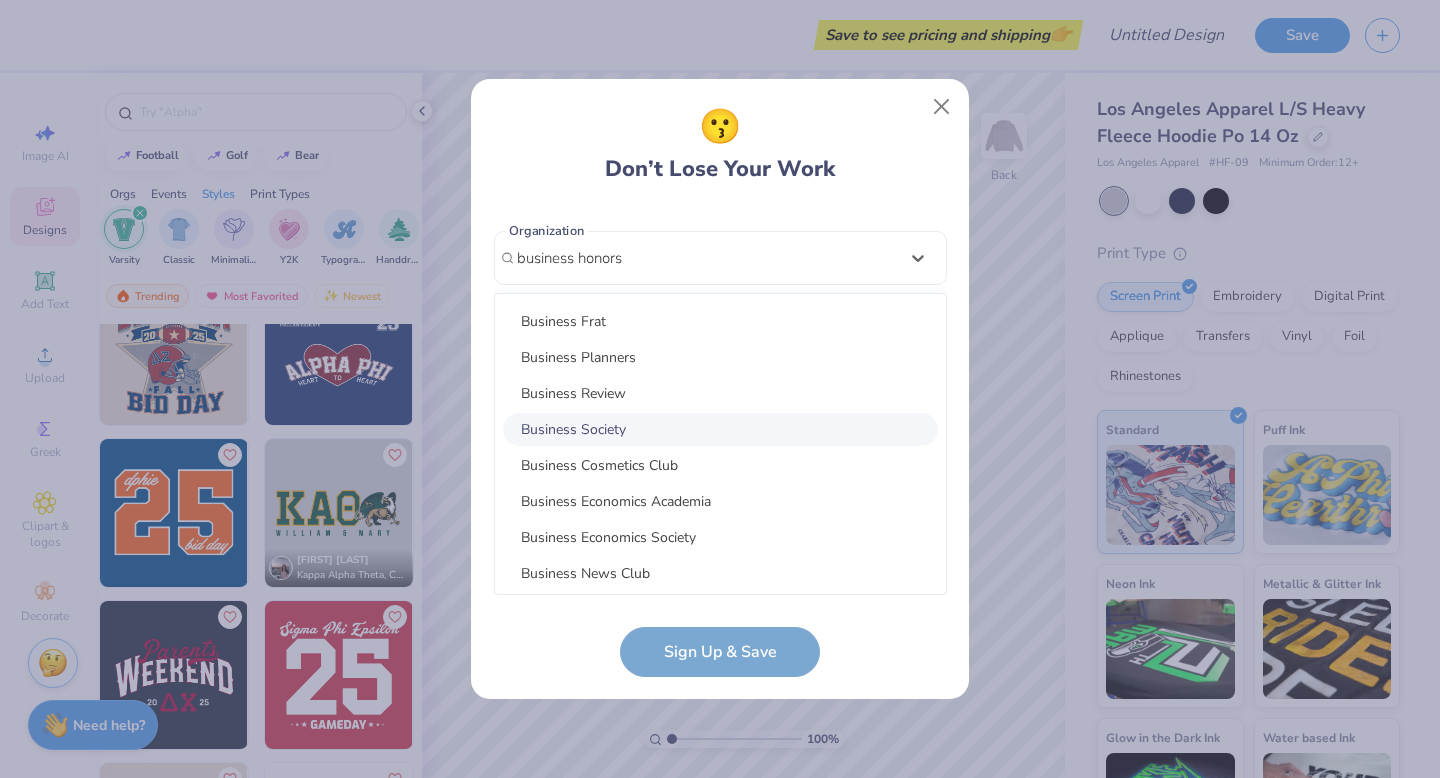 type 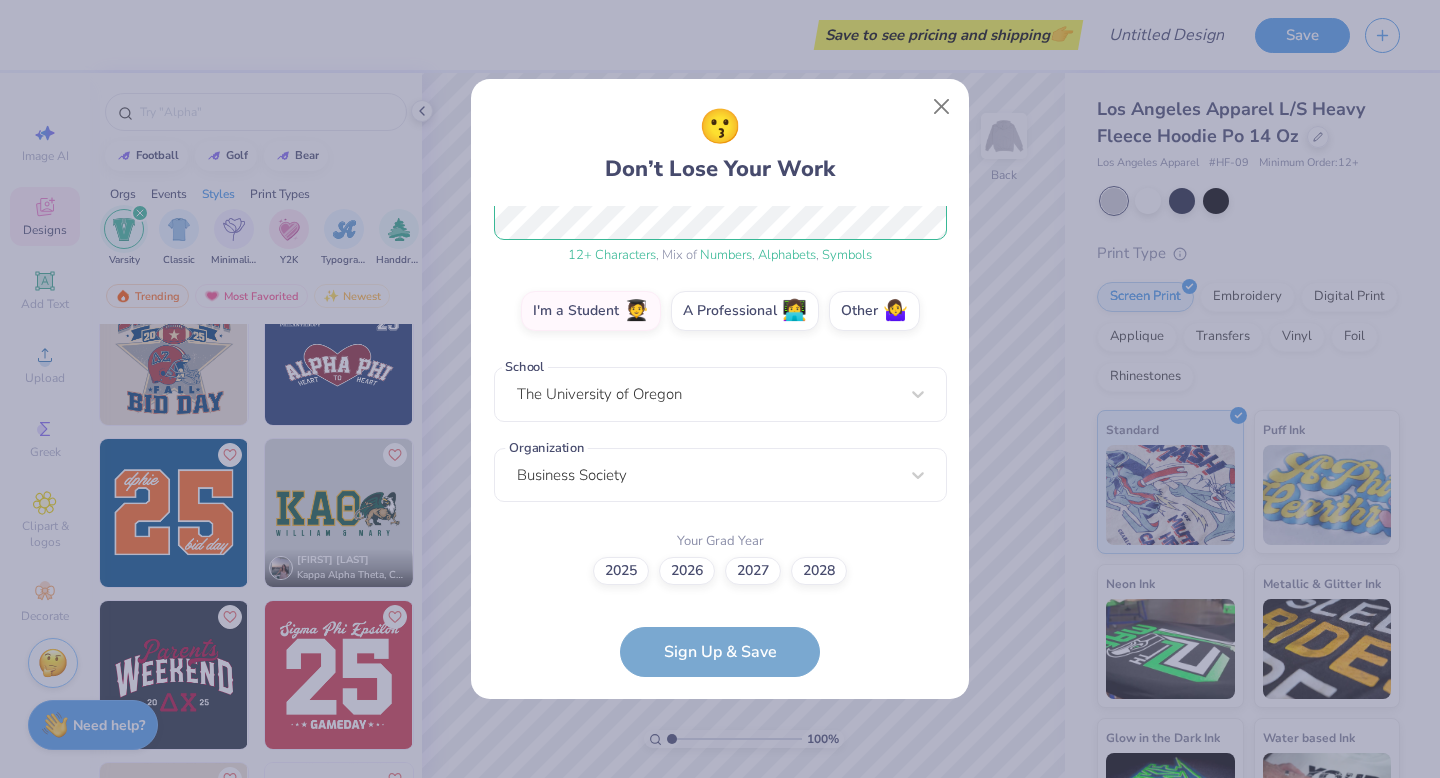scroll, scrollTop: 281, scrollLeft: 0, axis: vertical 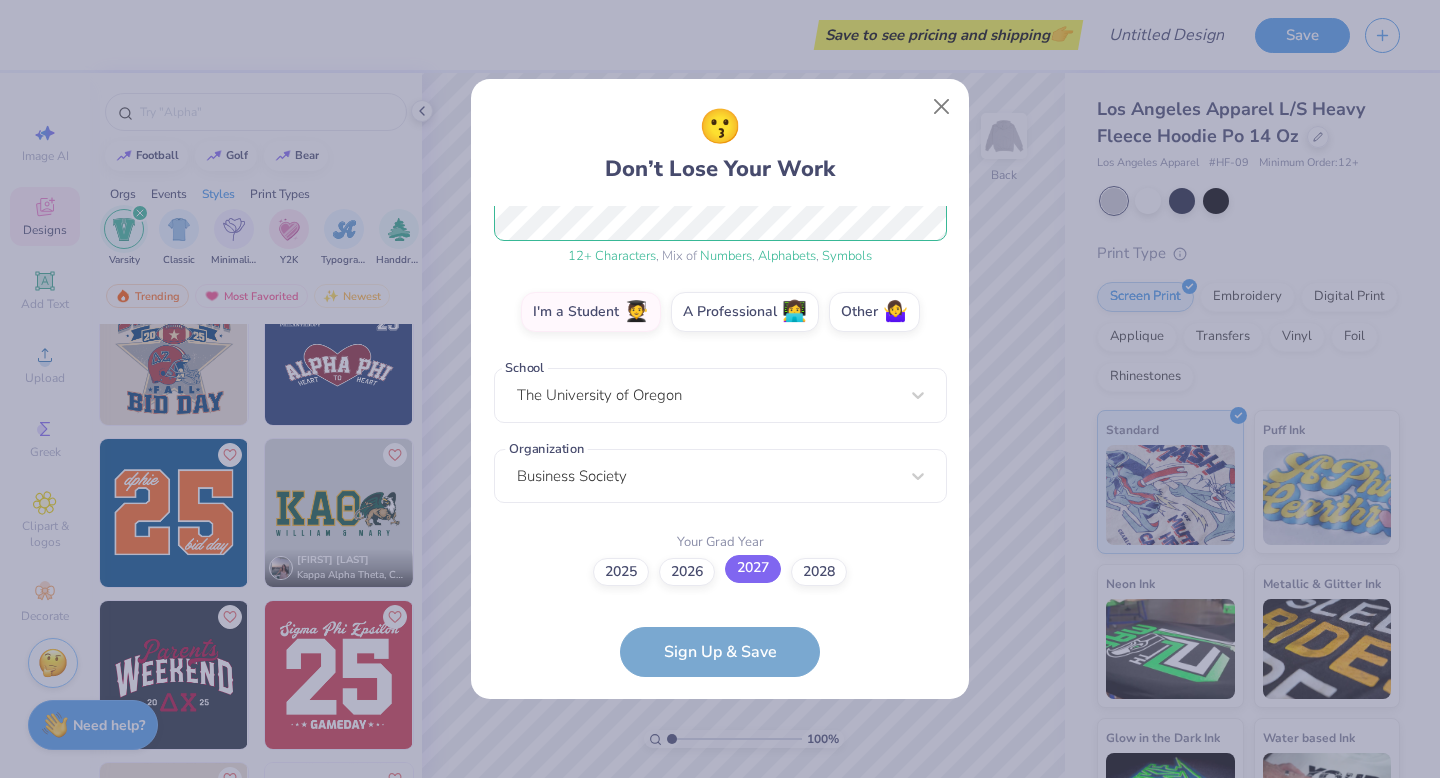 click on "2025 2026 2027 2028" at bounding box center (720, 572) 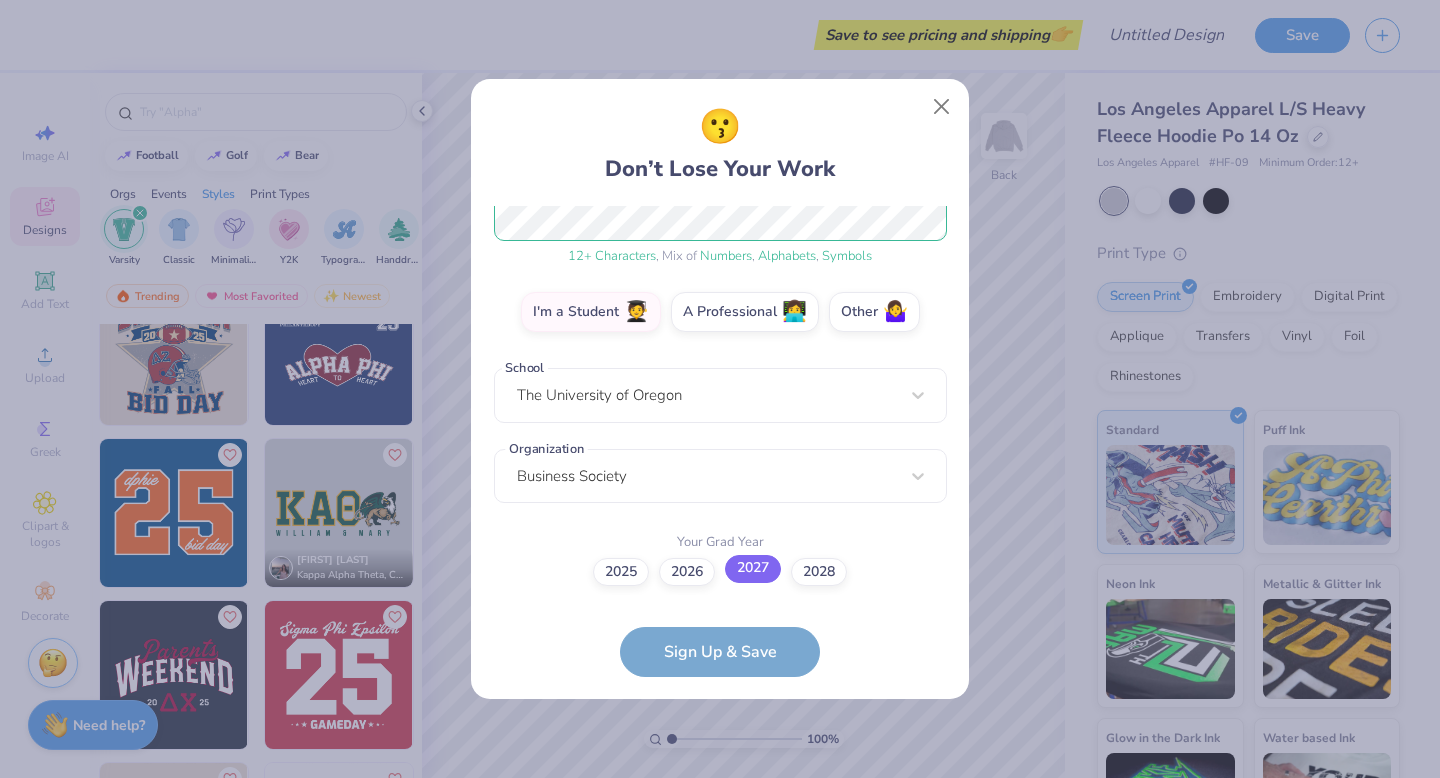 click on "2027" at bounding box center [753, 569] 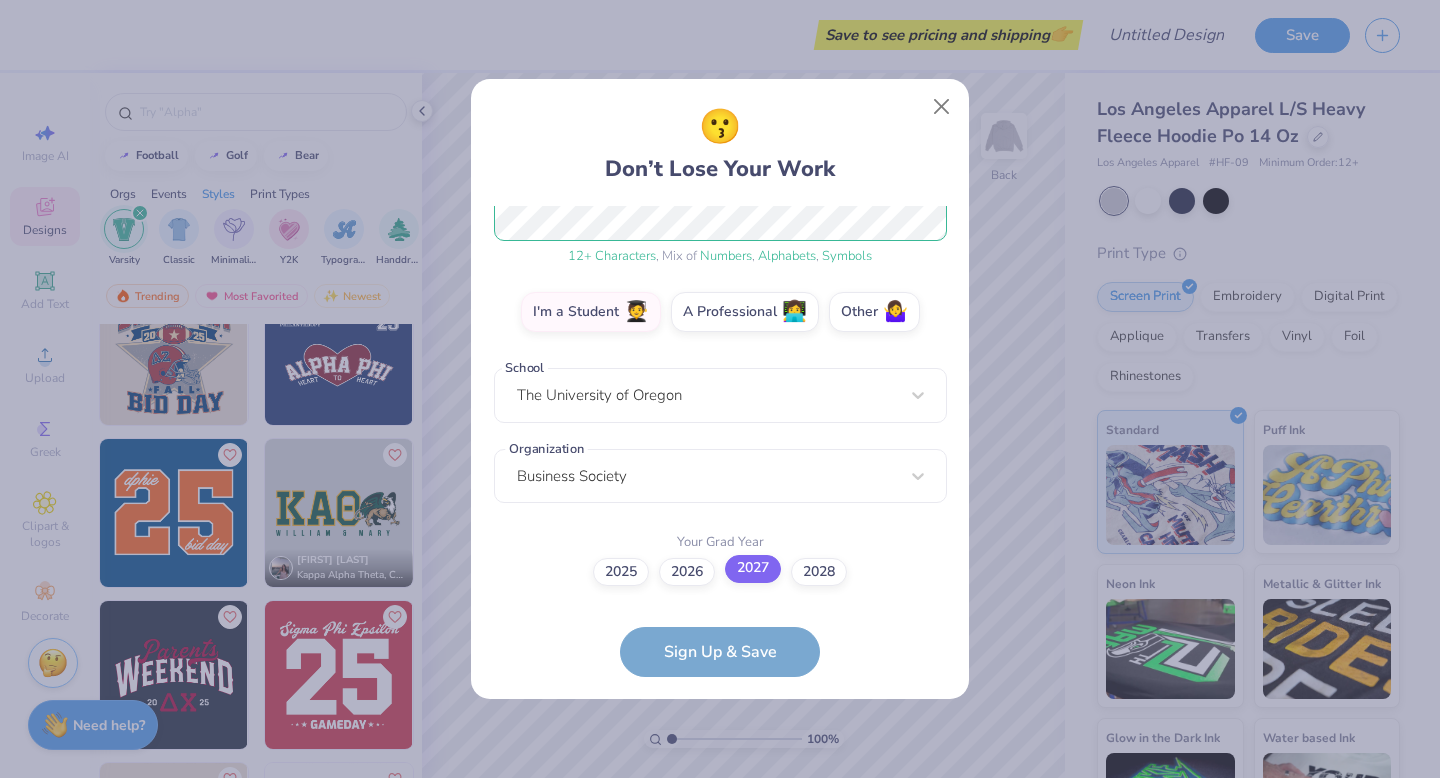 click on "2027" at bounding box center [720, 852] 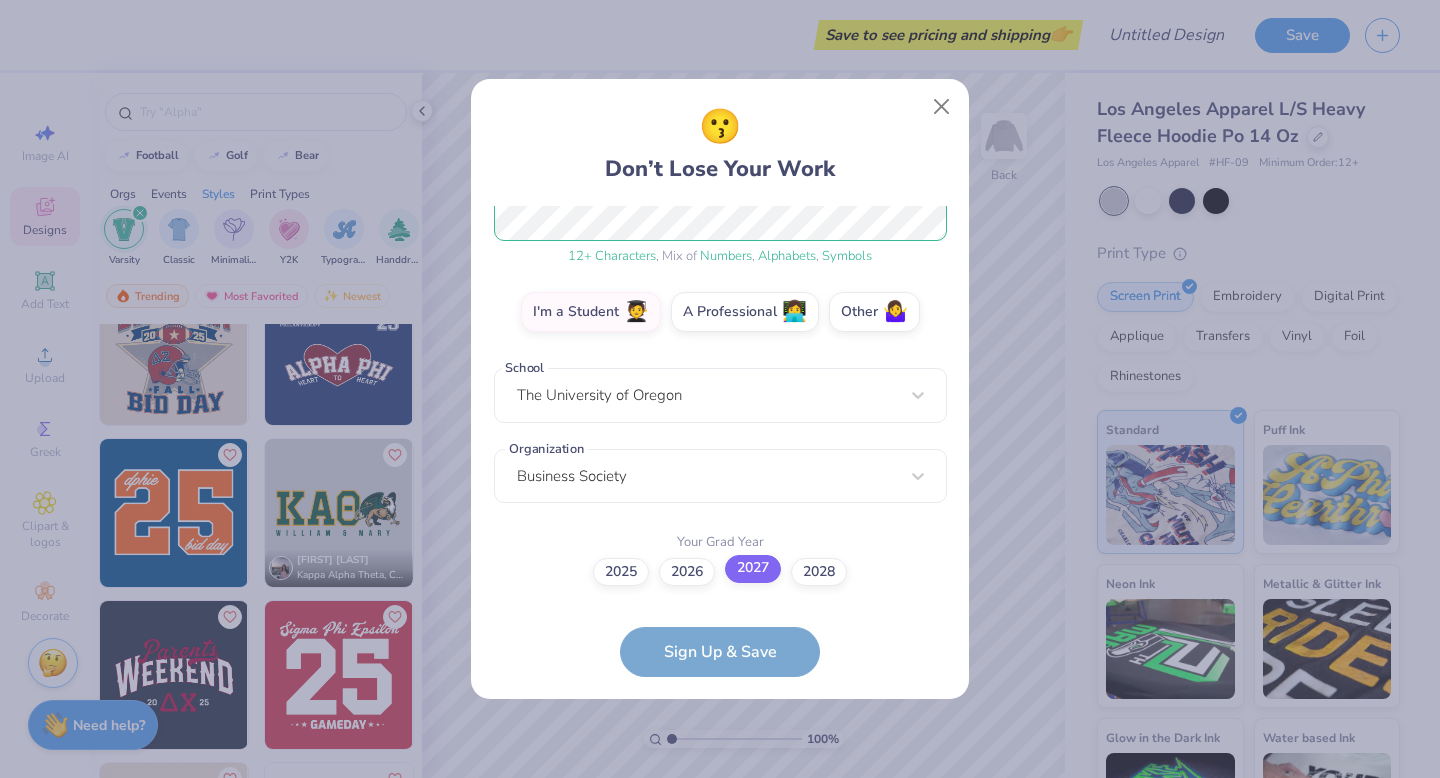 scroll, scrollTop: 0, scrollLeft: 0, axis: both 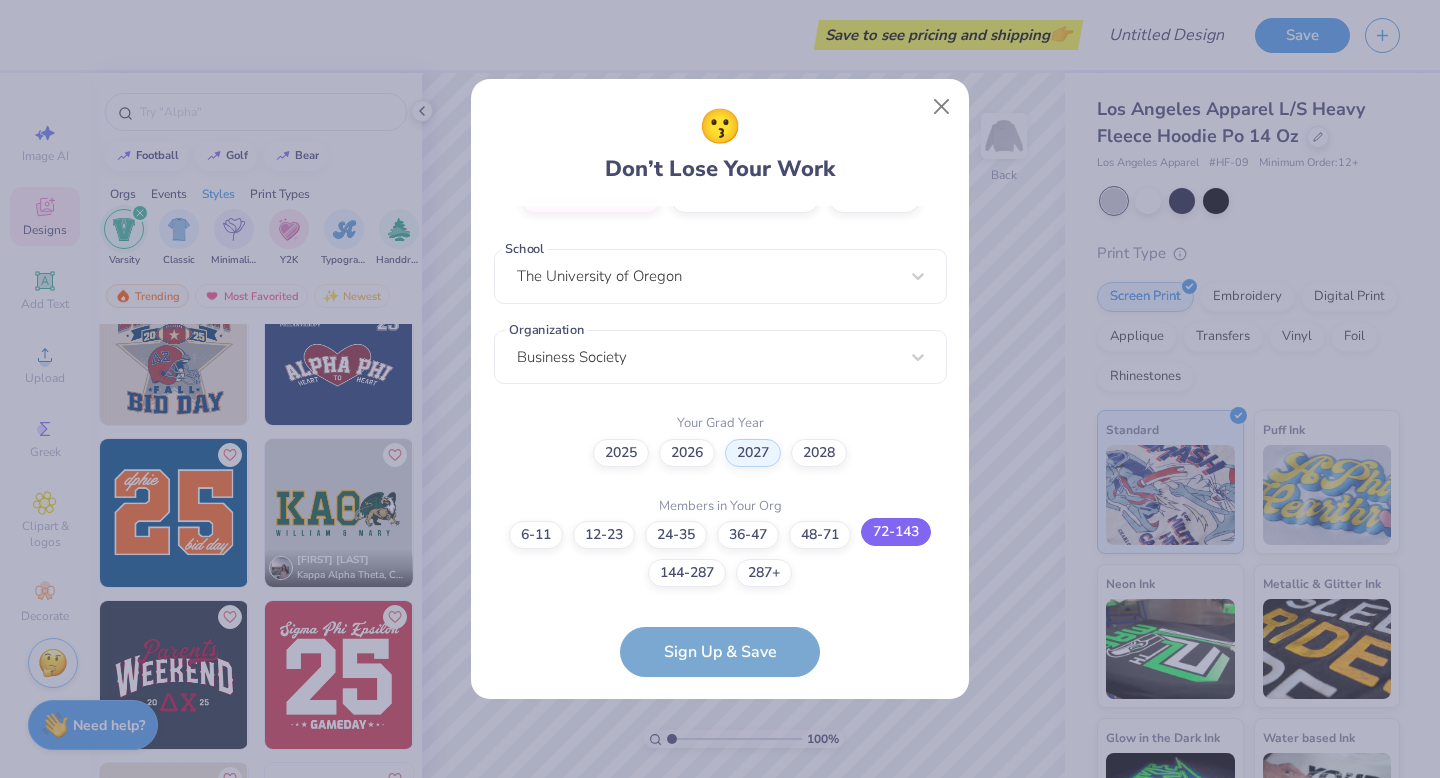 click on "72-143" at bounding box center [896, 532] 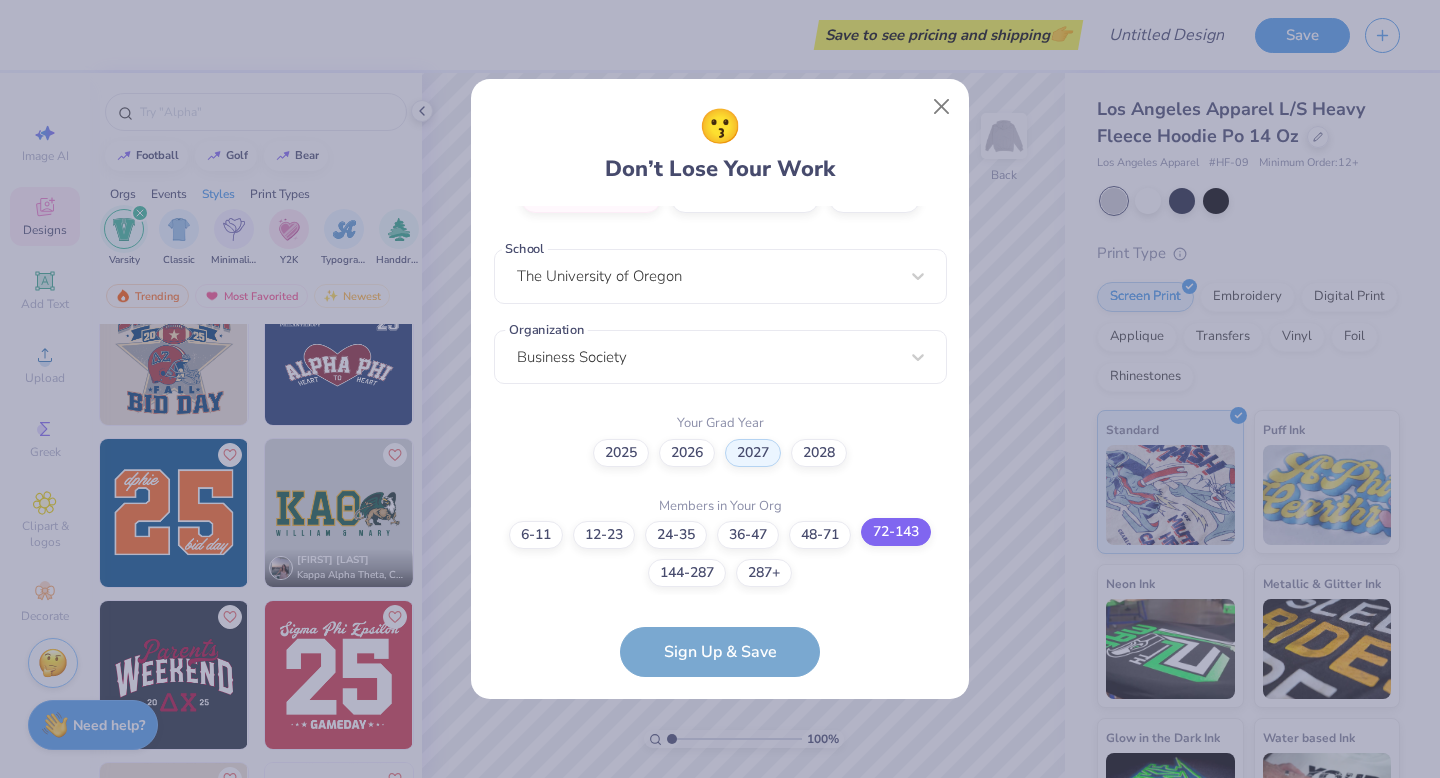 click on "72-143" at bounding box center [720, 954] 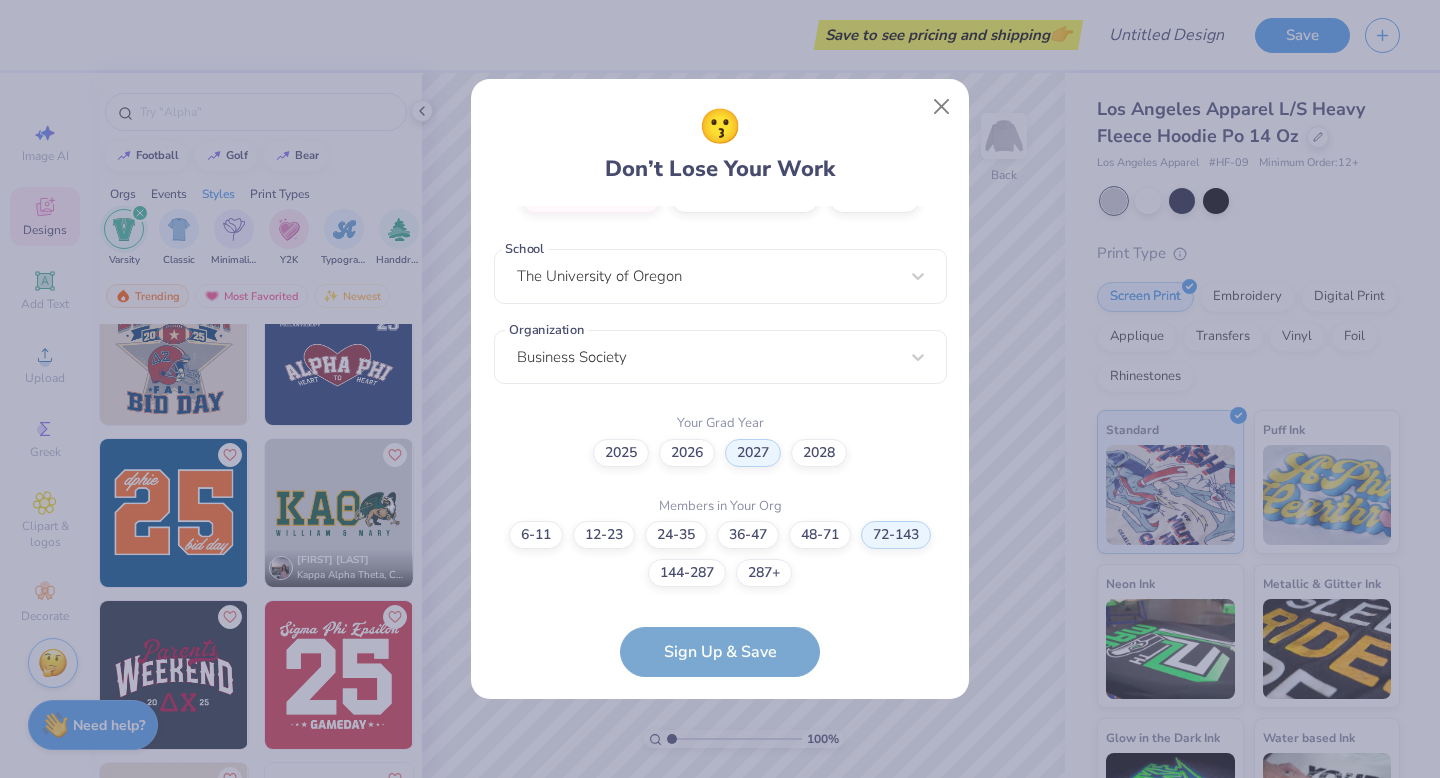 scroll, scrollTop: 0, scrollLeft: 0, axis: both 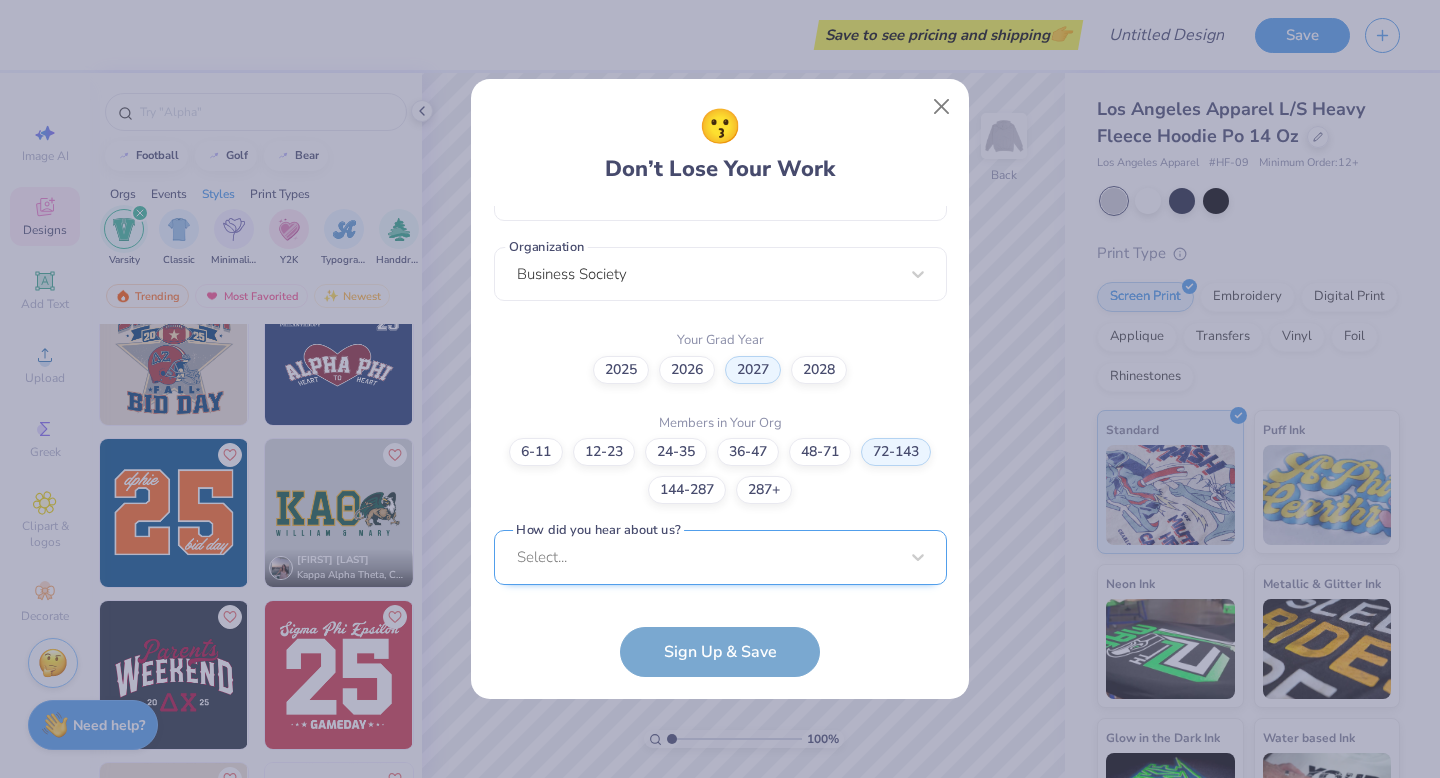 click on "Select..." at bounding box center (720, 557) 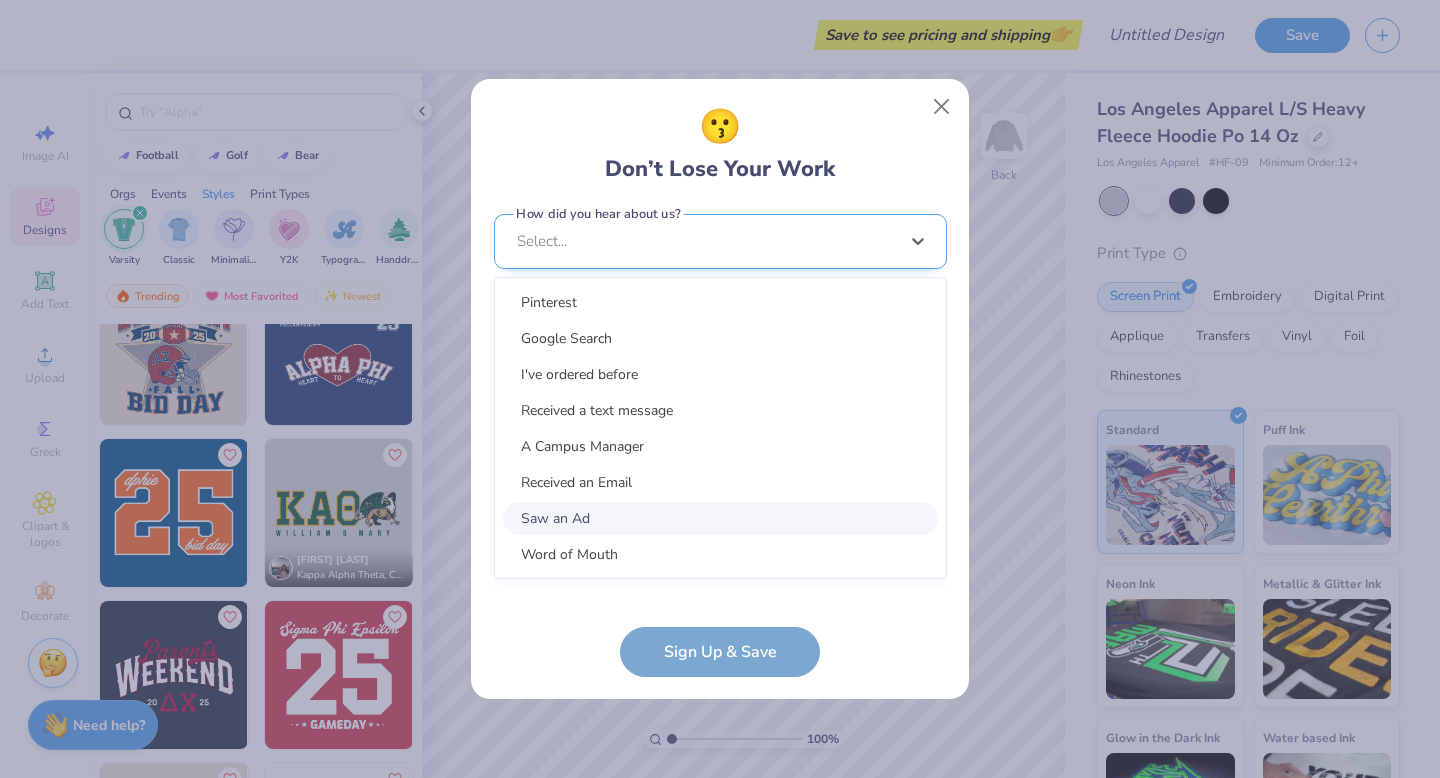 scroll, scrollTop: 781, scrollLeft: 0, axis: vertical 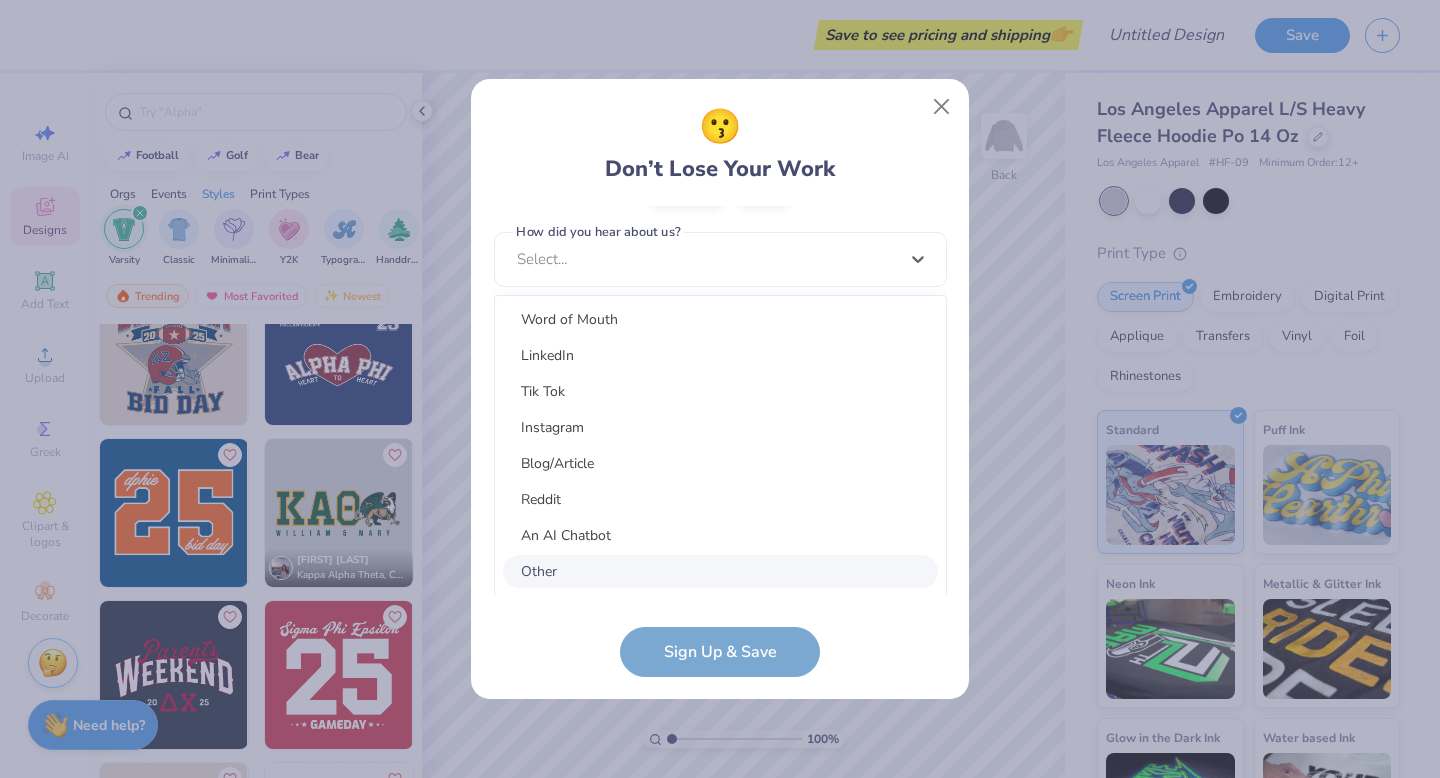 click on "Other" at bounding box center (720, 571) 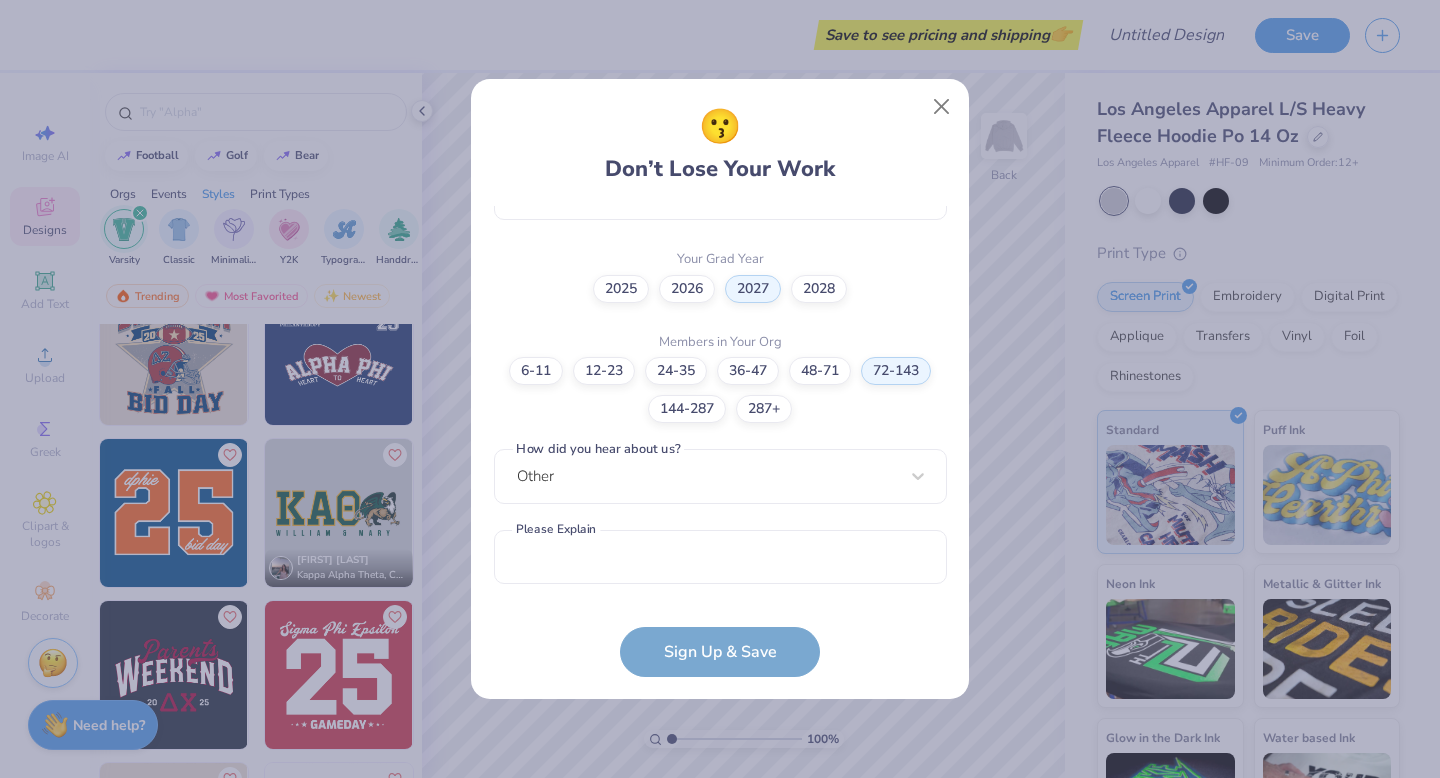scroll, scrollTop: 561, scrollLeft: 0, axis: vertical 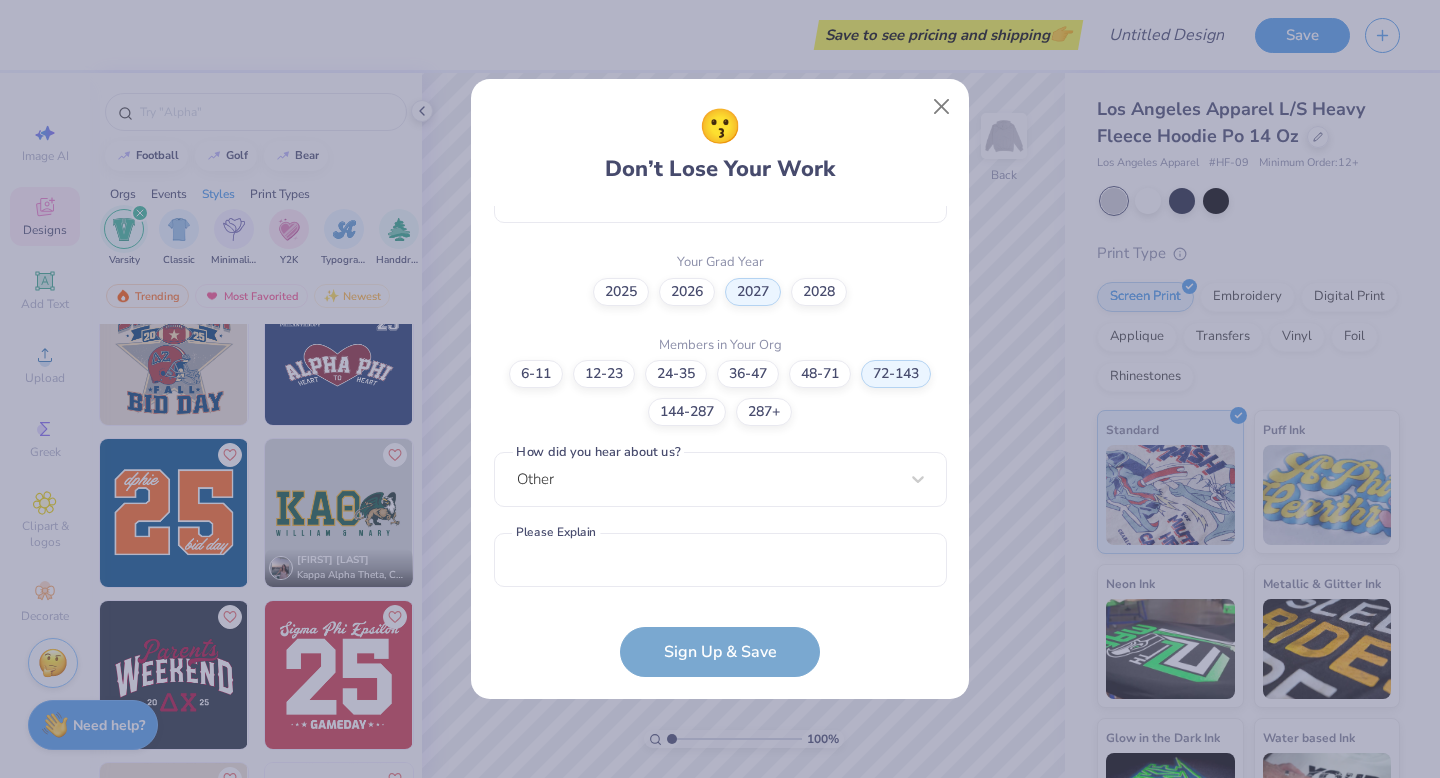 click on "How did you hear about us?" at bounding box center (598, 452) 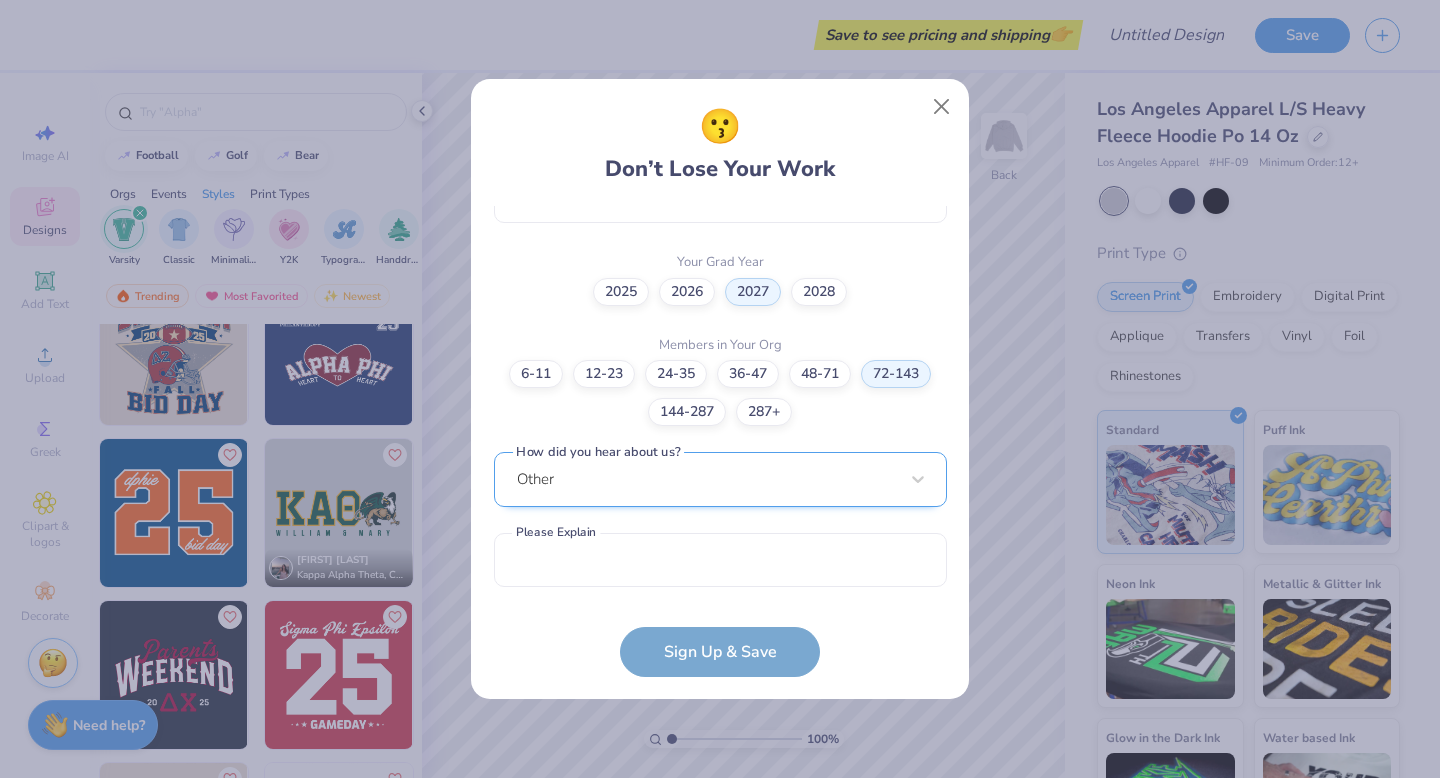 click on "Other" at bounding box center [720, 479] 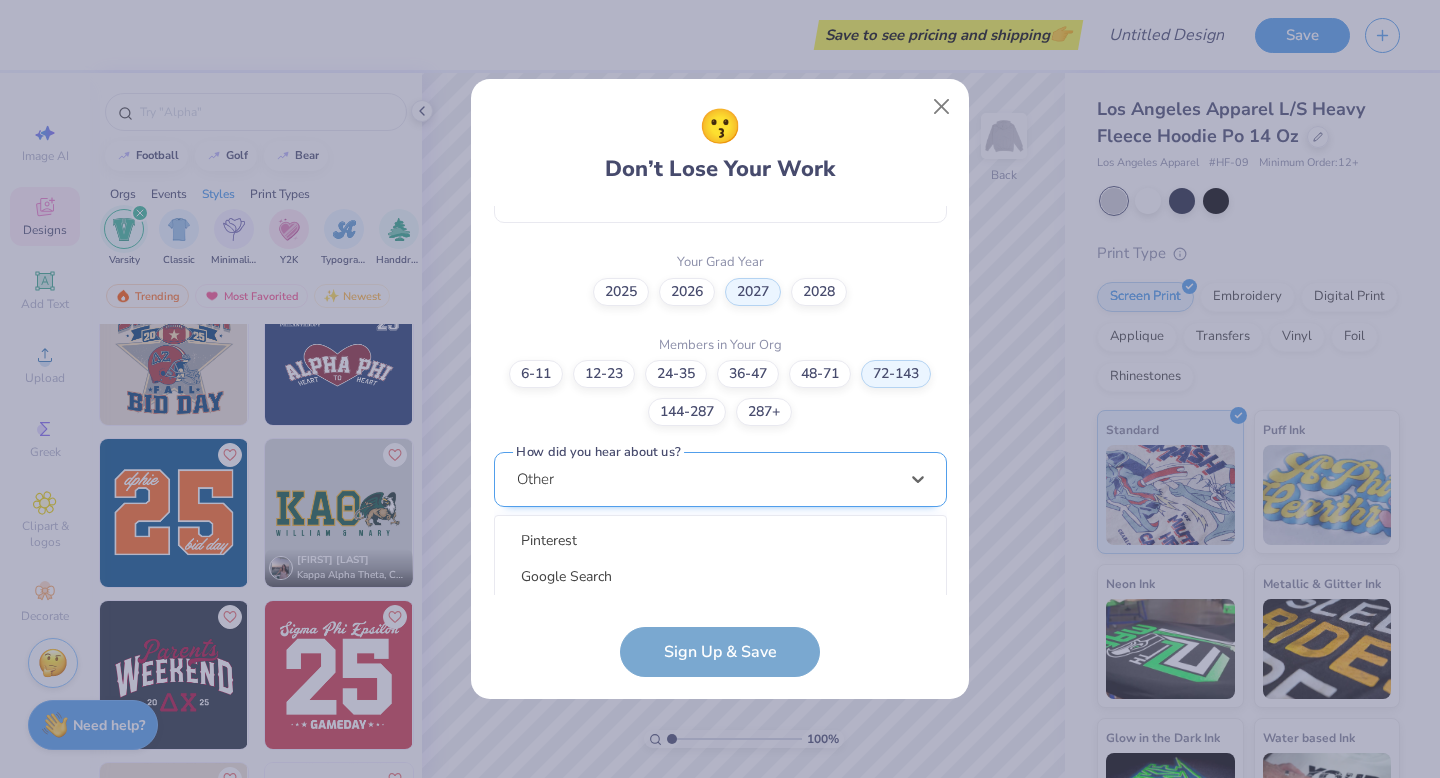 scroll, scrollTop: 781, scrollLeft: 0, axis: vertical 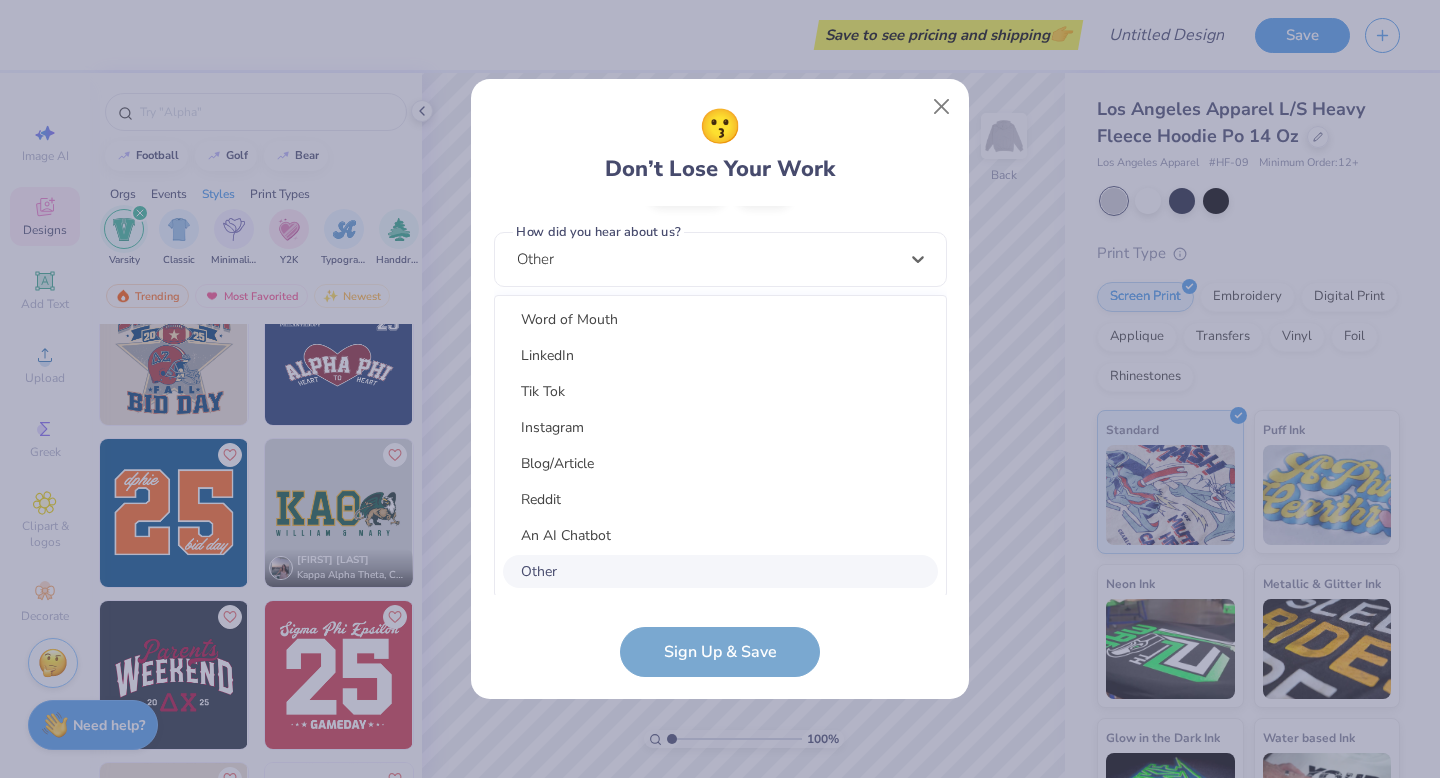click on "Other" at bounding box center (720, 571) 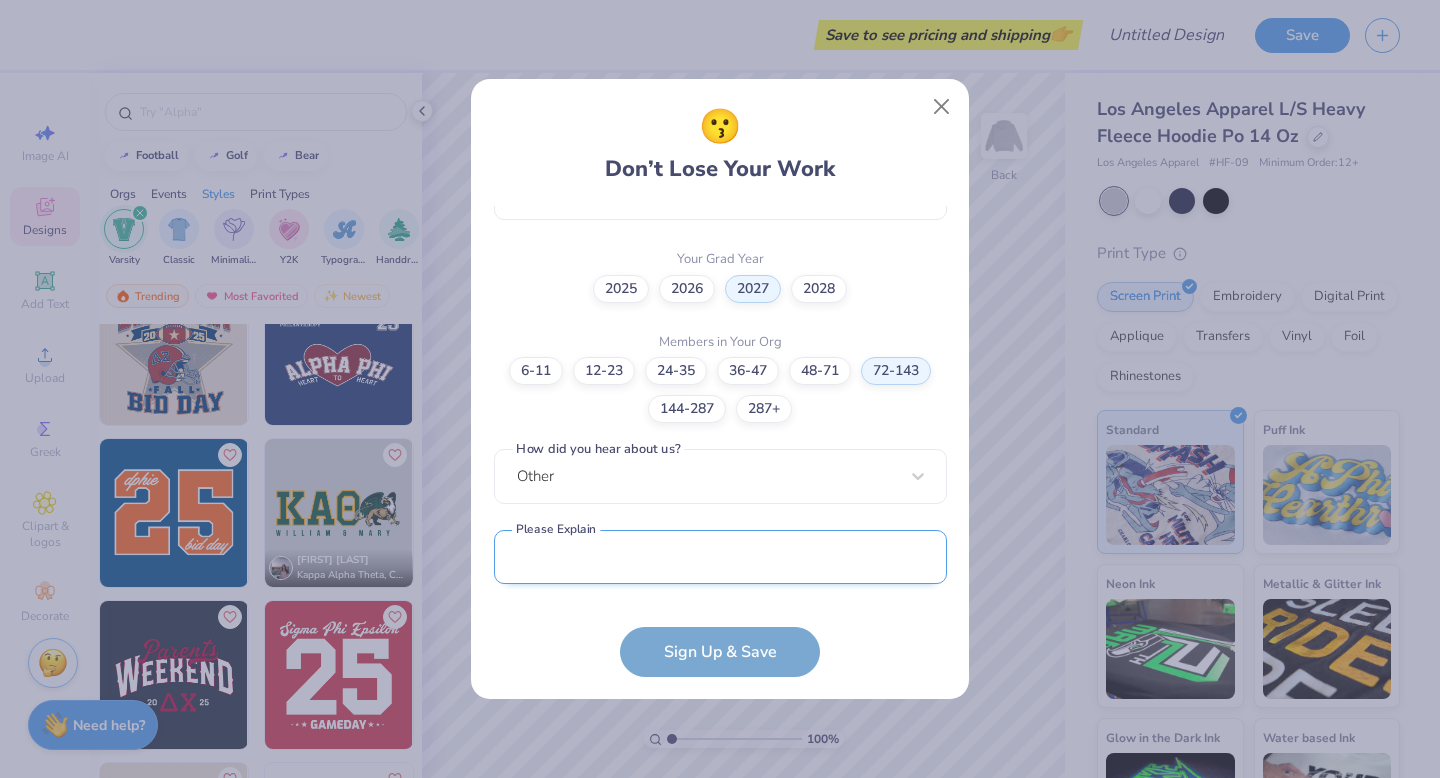 scroll, scrollTop: 561, scrollLeft: 0, axis: vertical 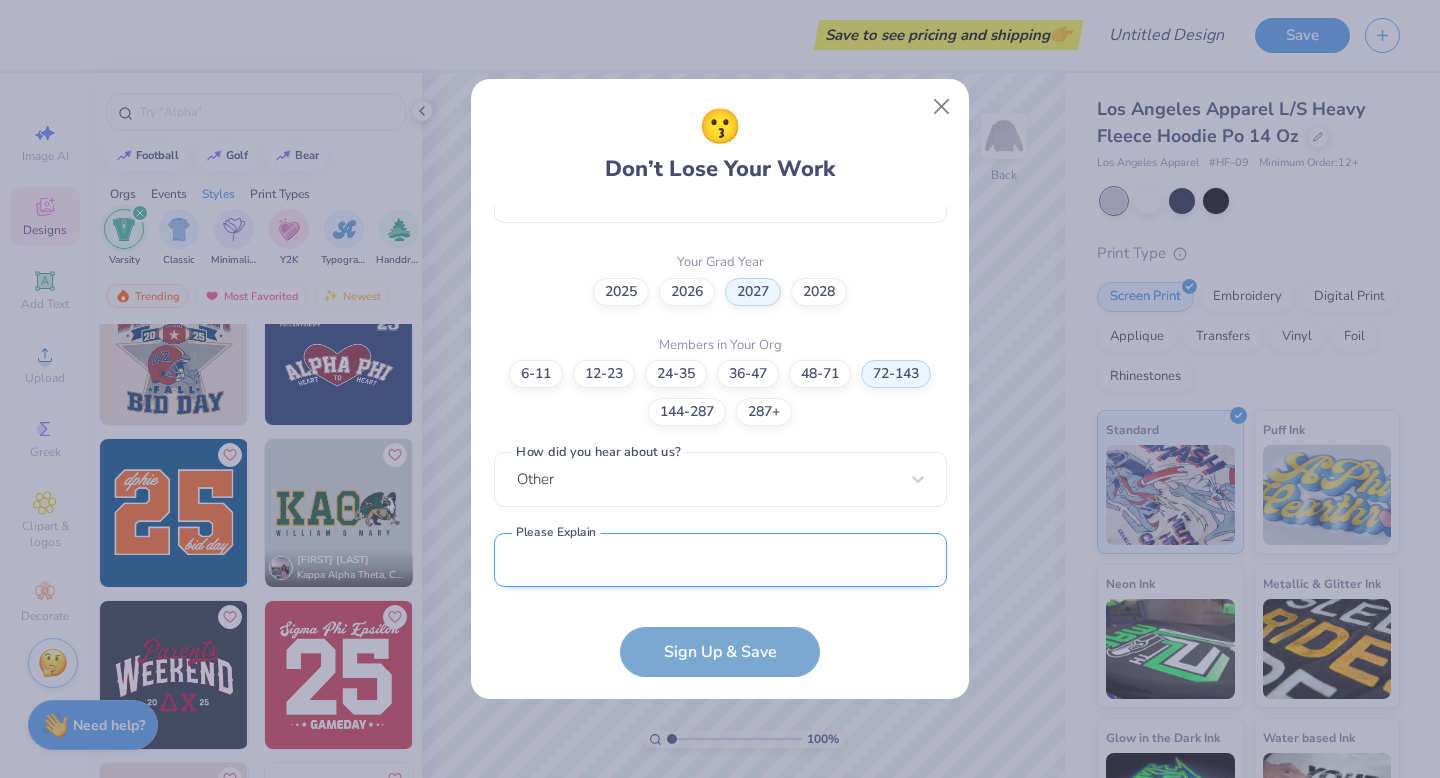 click at bounding box center (720, 560) 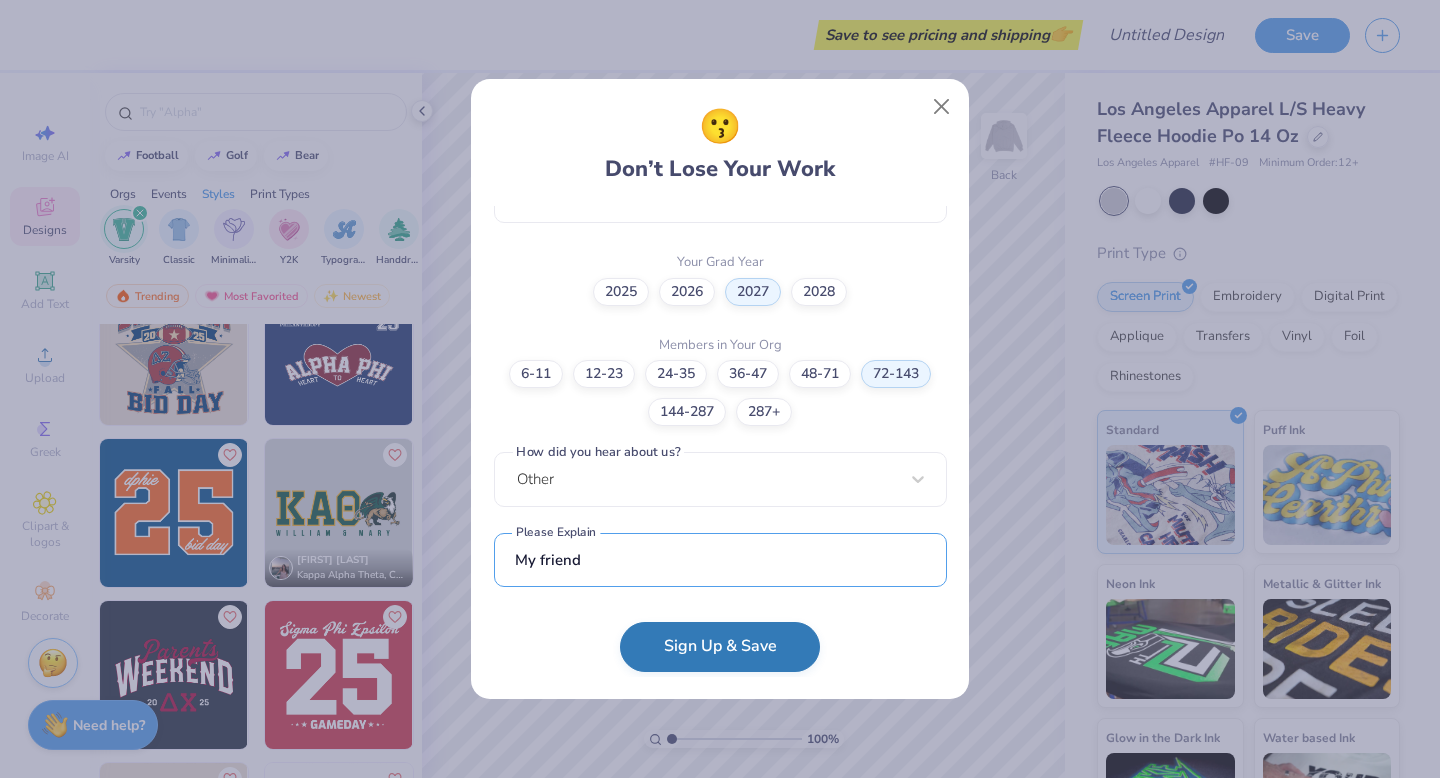 type on "My friend" 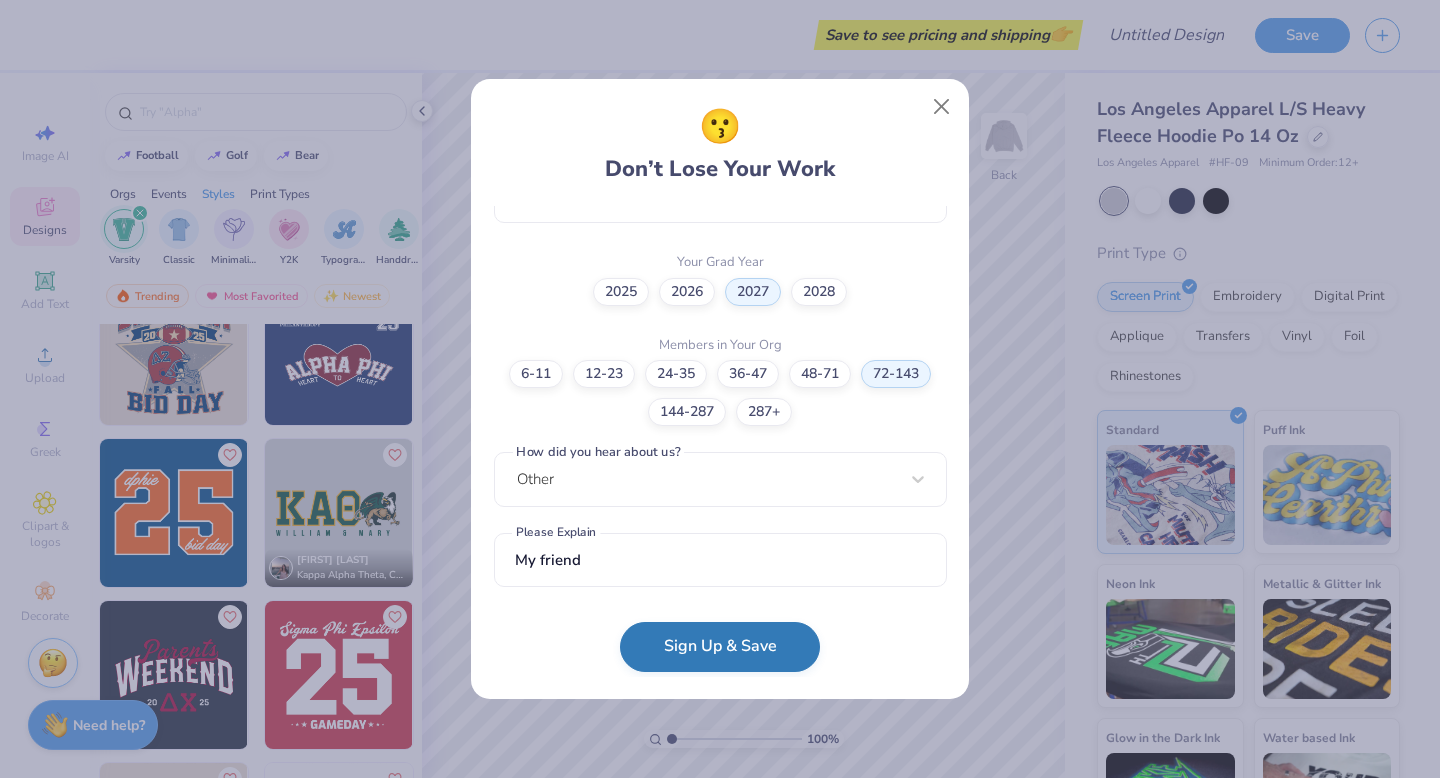 click on "Sign Up & Save" at bounding box center [720, 647] 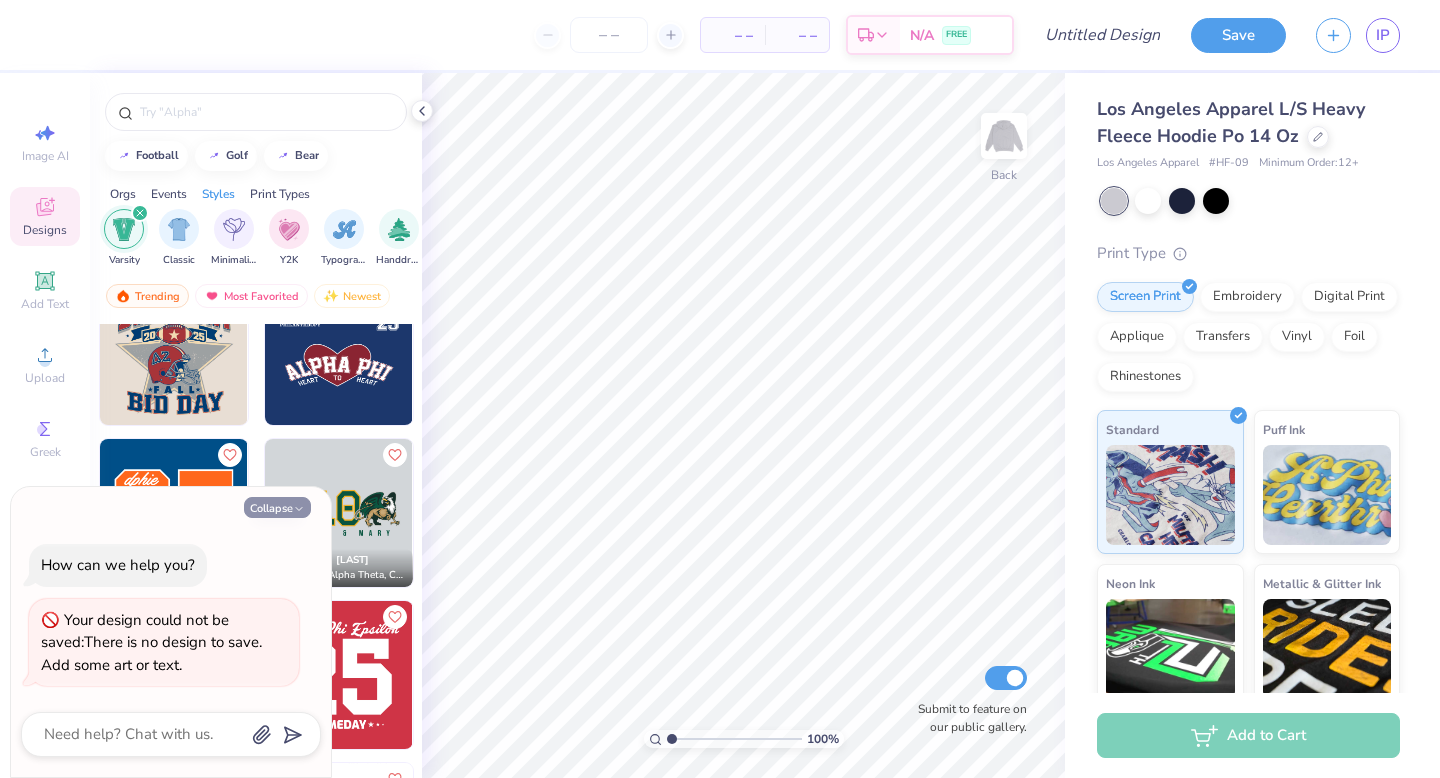 click on "Collapse" at bounding box center (277, 507) 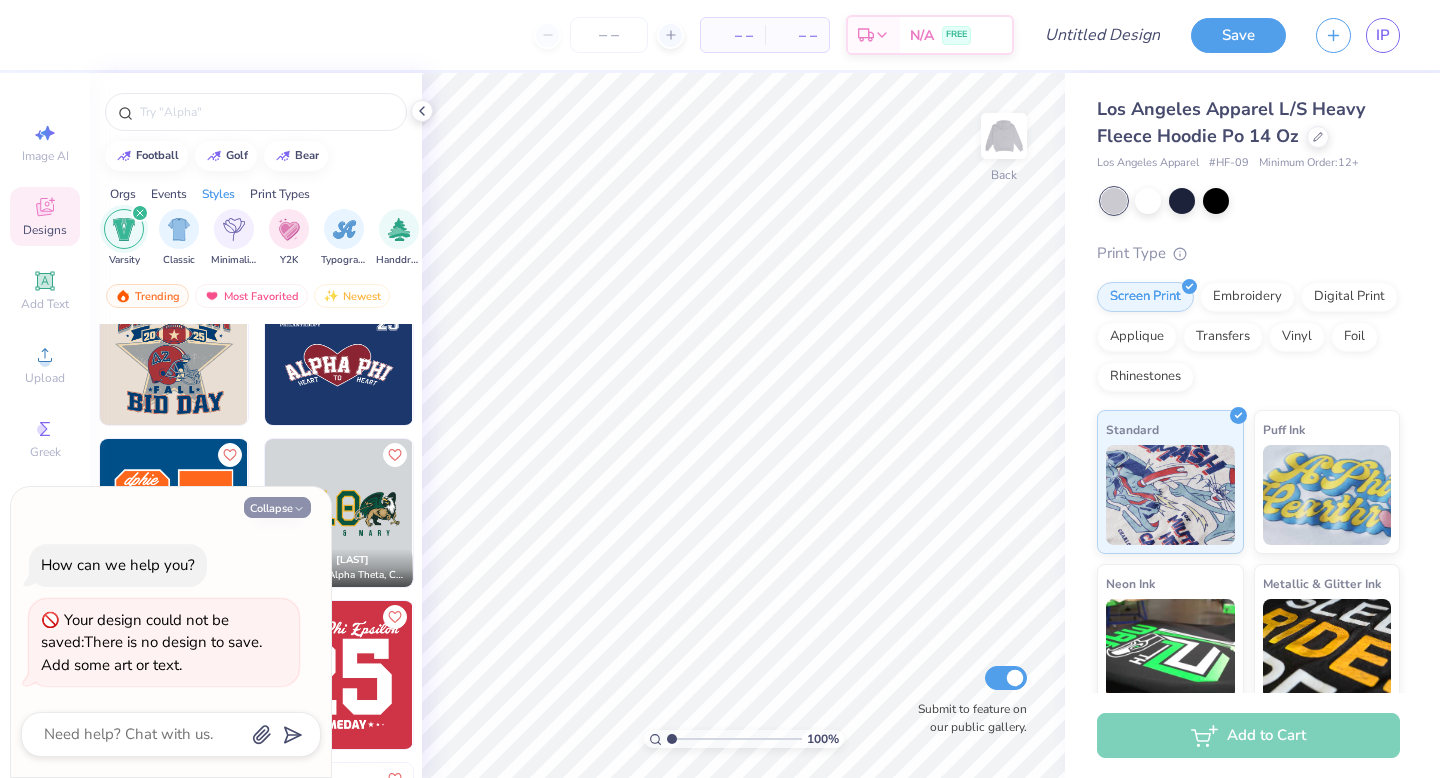 type on "x" 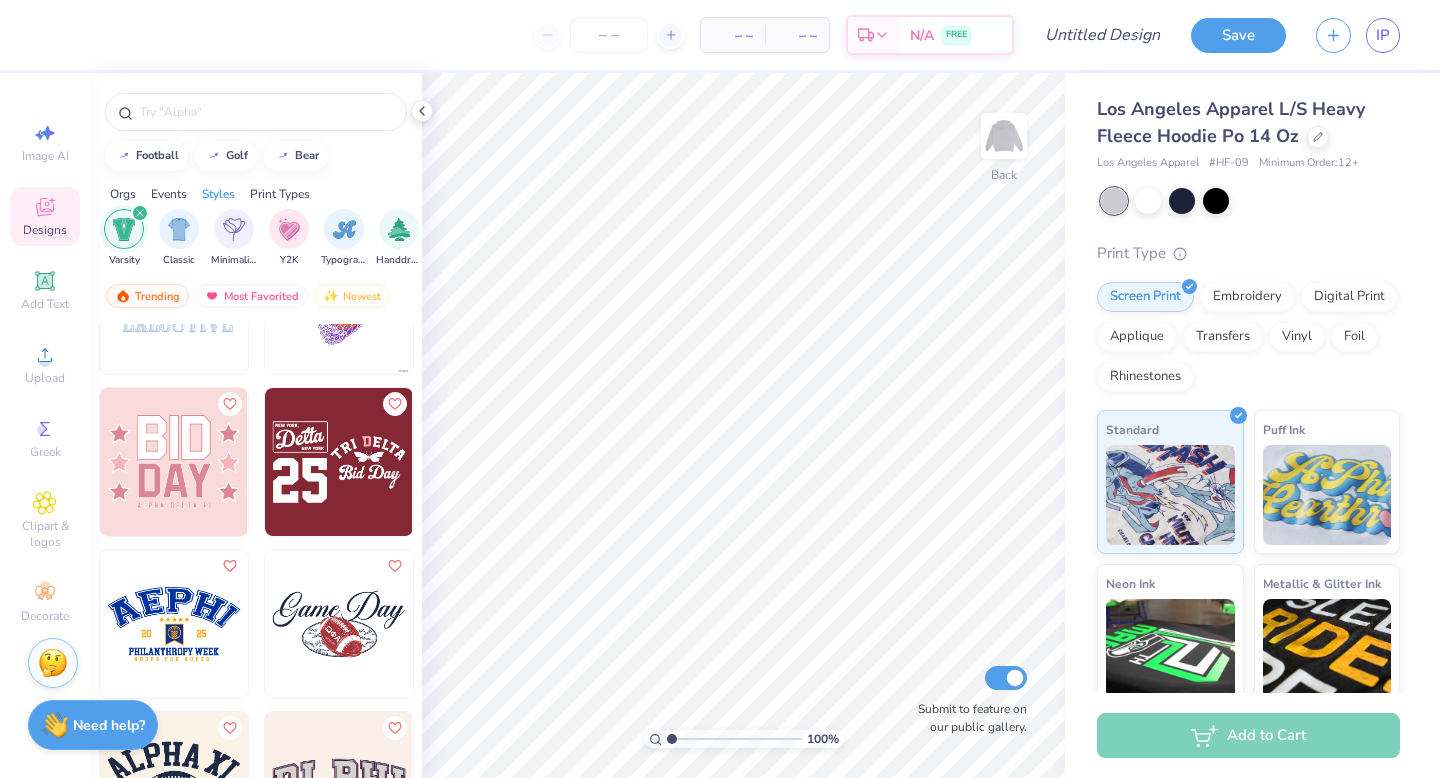 scroll, scrollTop: 11386, scrollLeft: 0, axis: vertical 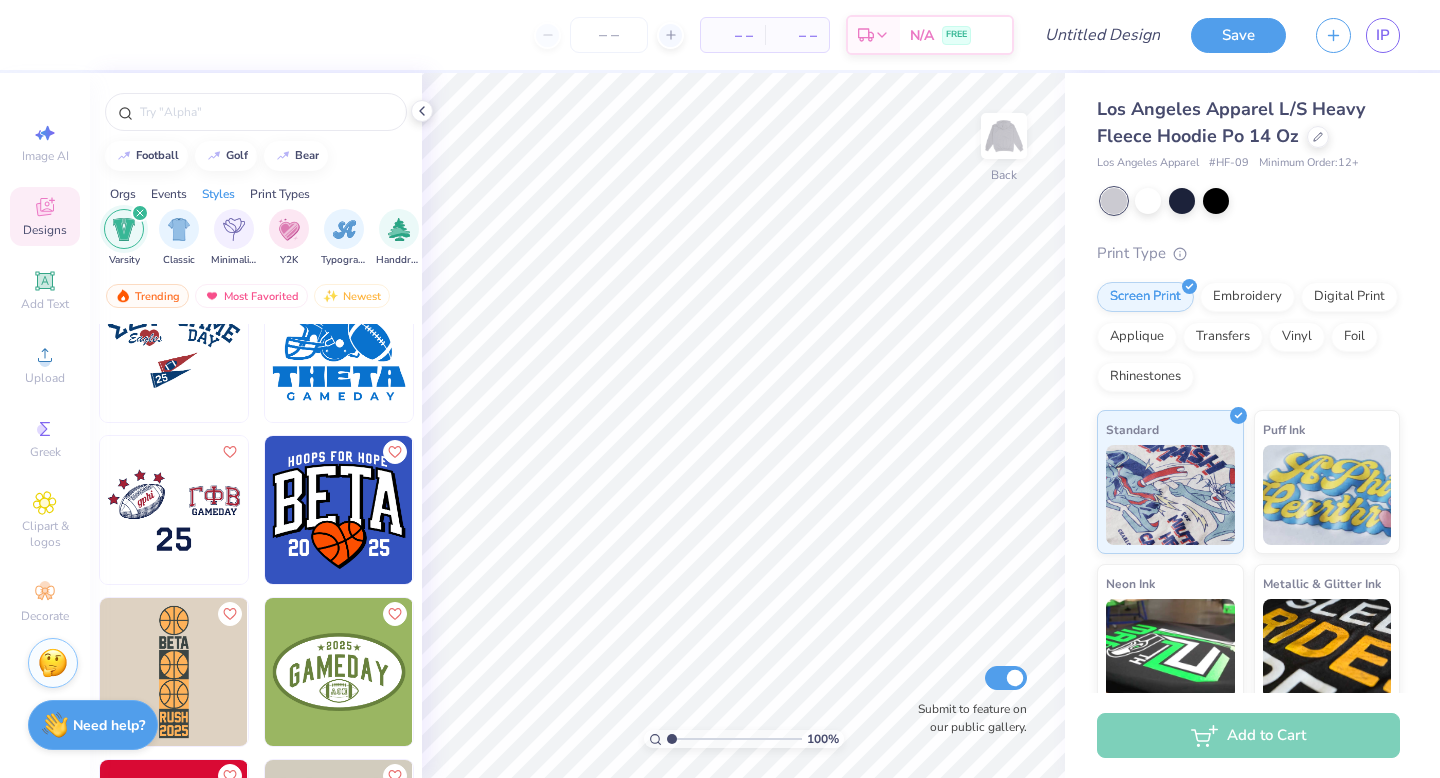 click at bounding box center (140, 213) 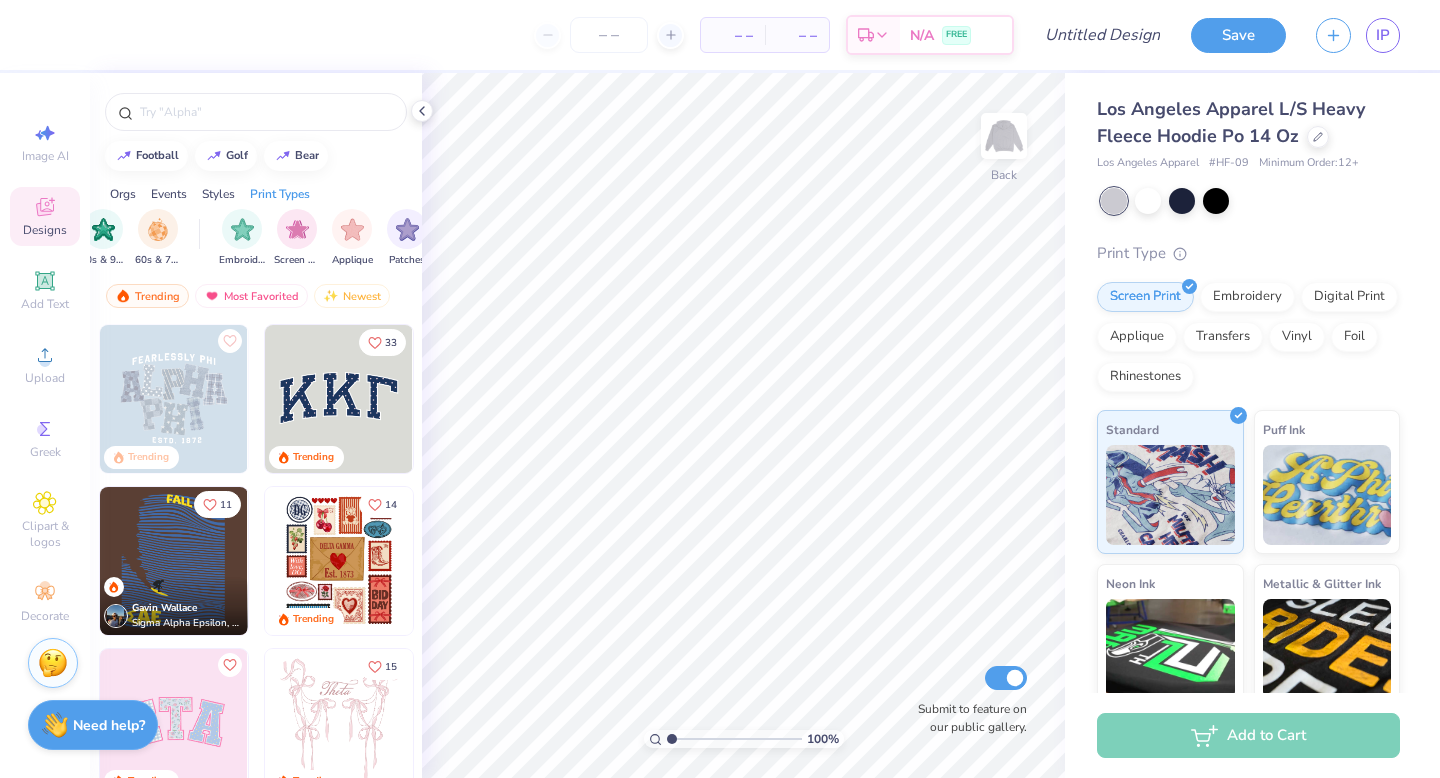 scroll, scrollTop: 0, scrollLeft: 1526, axis: horizontal 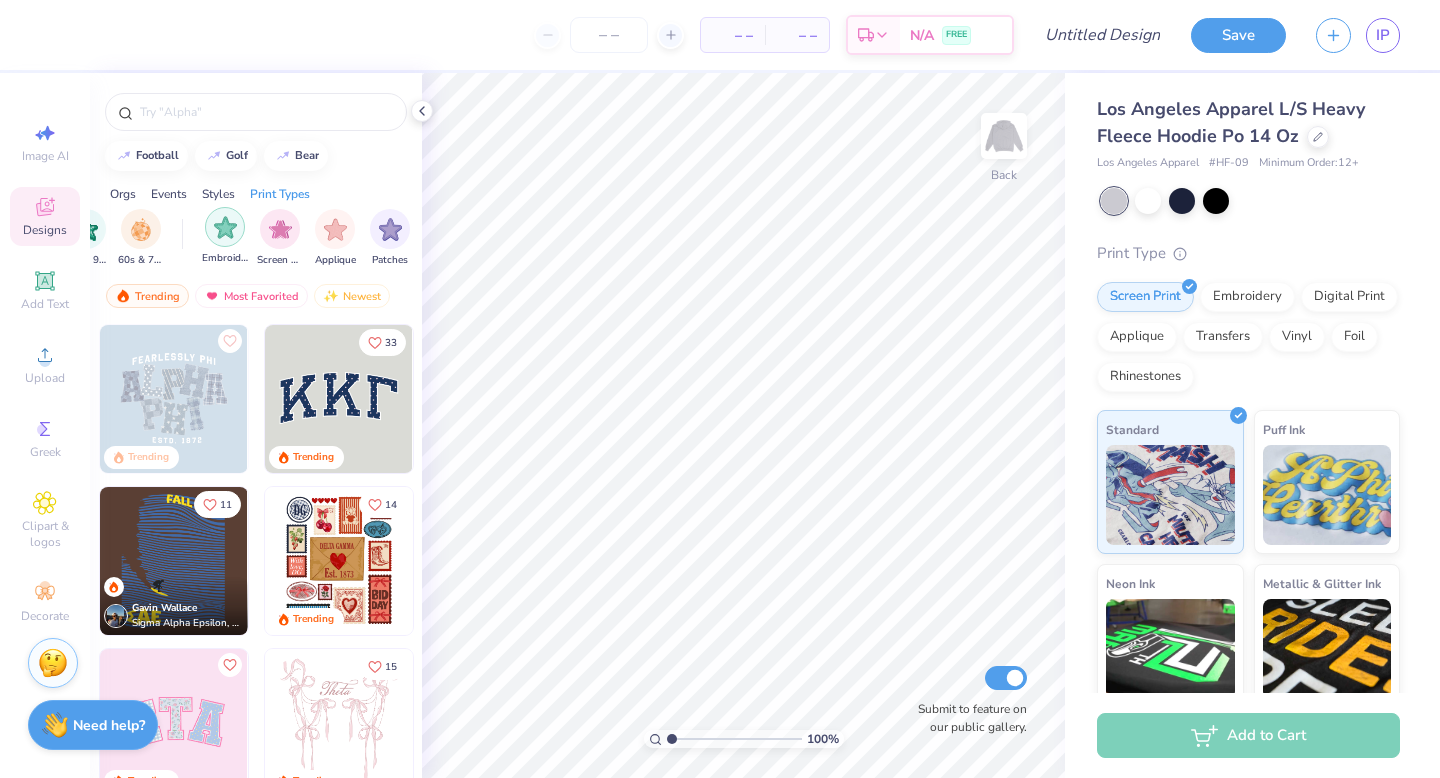 click at bounding box center [225, 227] 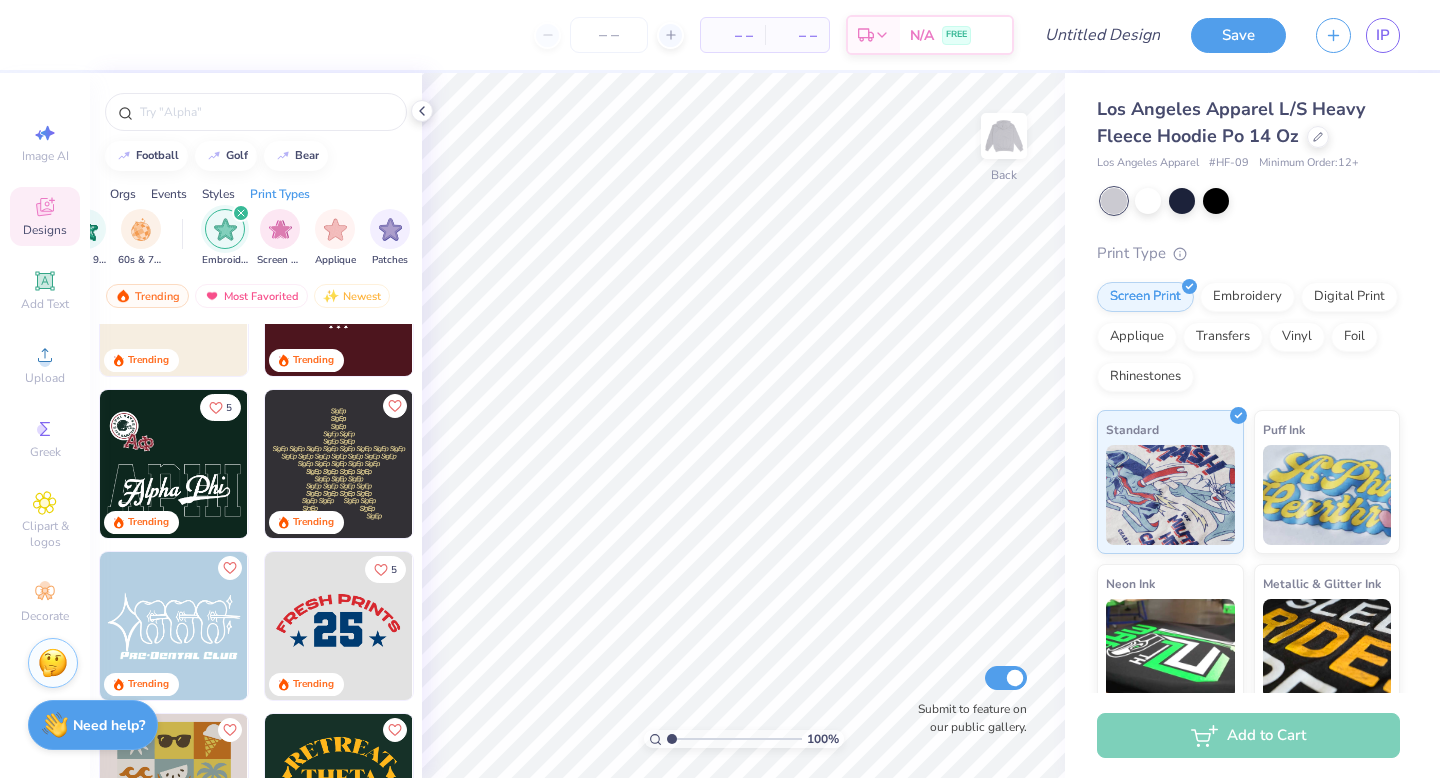 scroll, scrollTop: 3038, scrollLeft: 0, axis: vertical 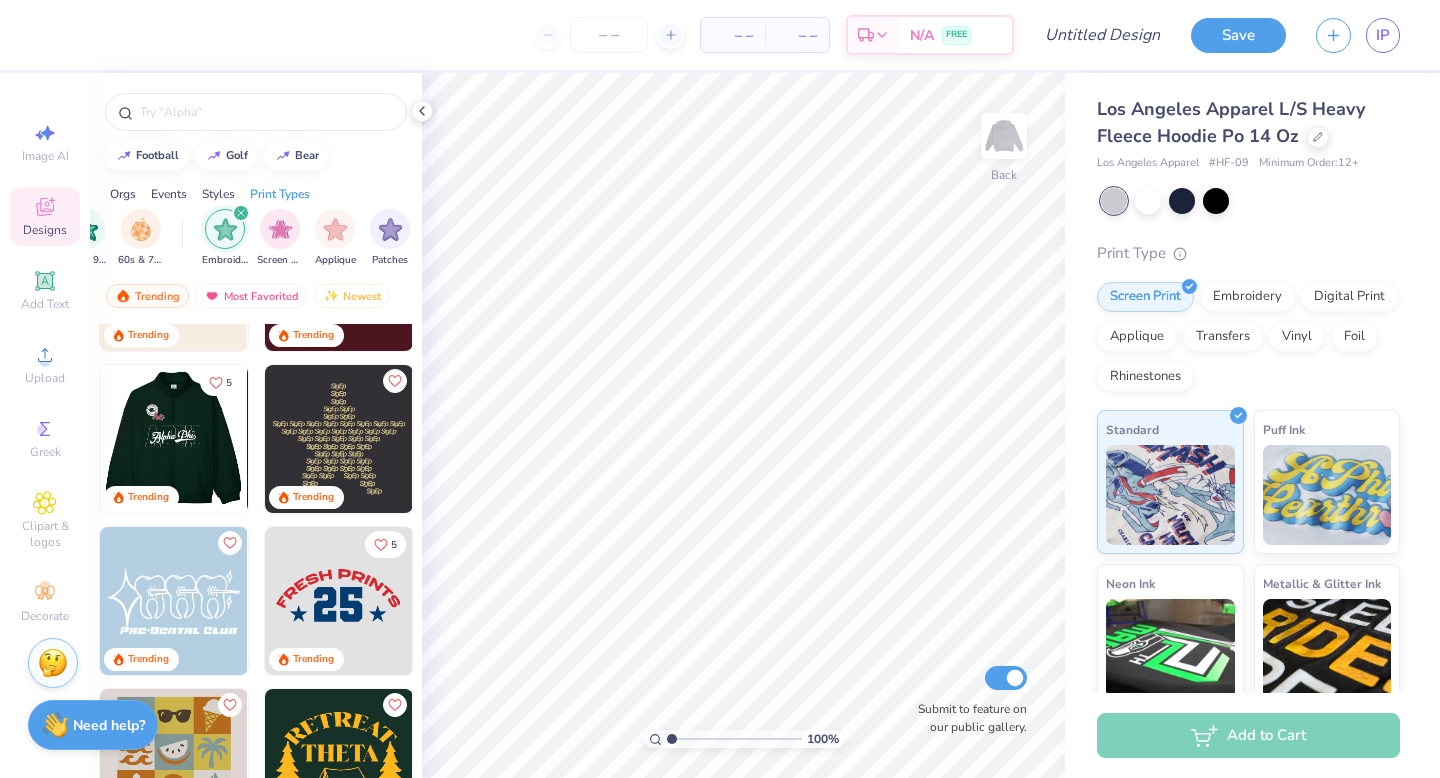 click at bounding box center [173, 439] 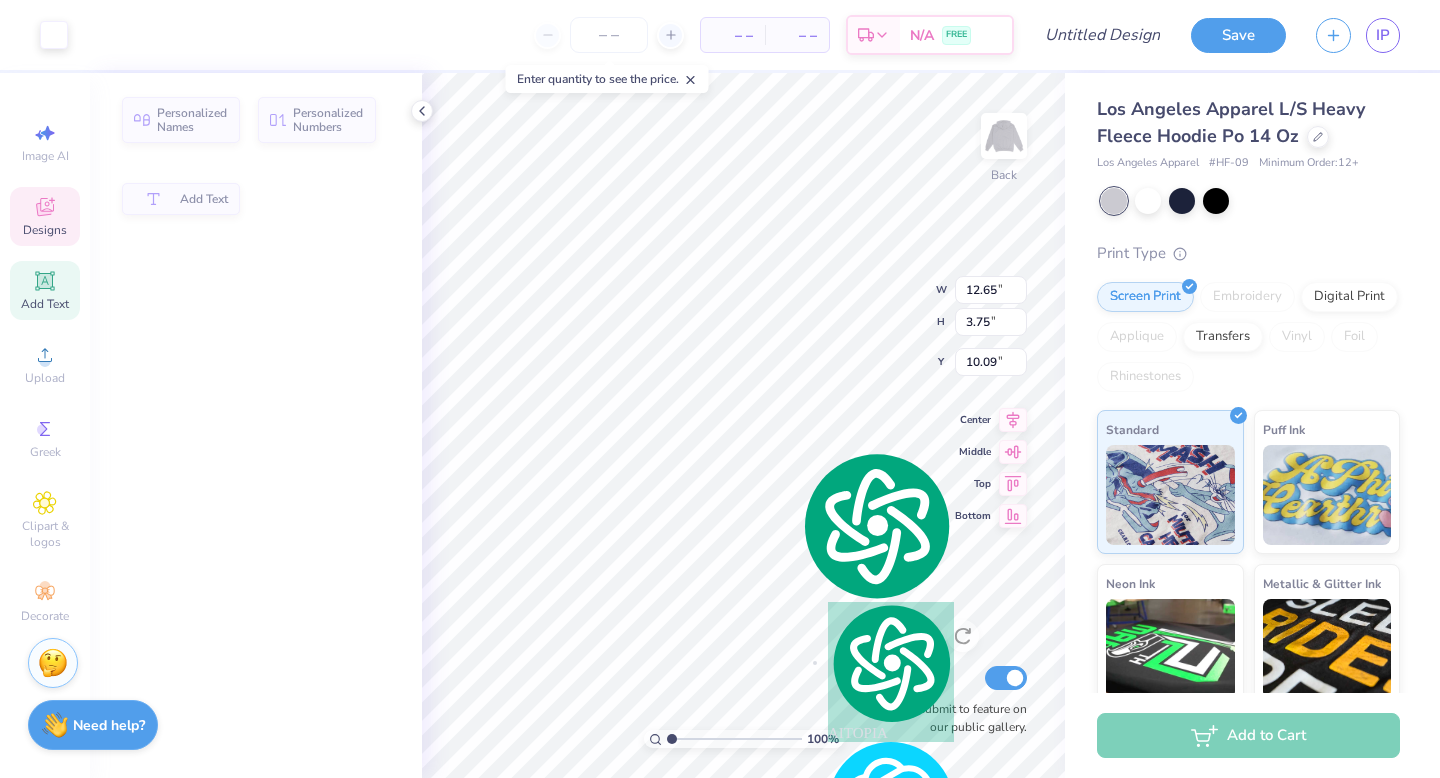 type on "12.65" 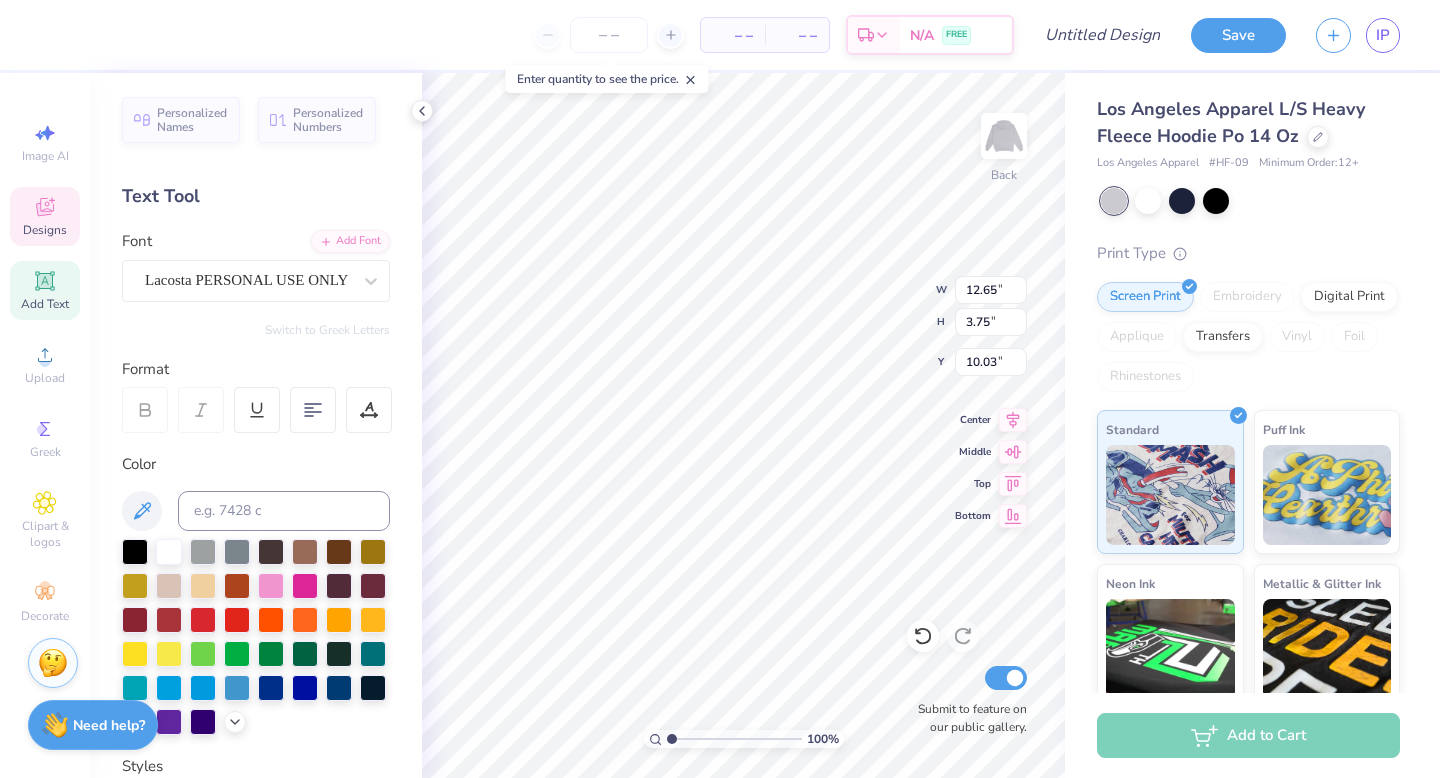 scroll, scrollTop: 0, scrollLeft: 0, axis: both 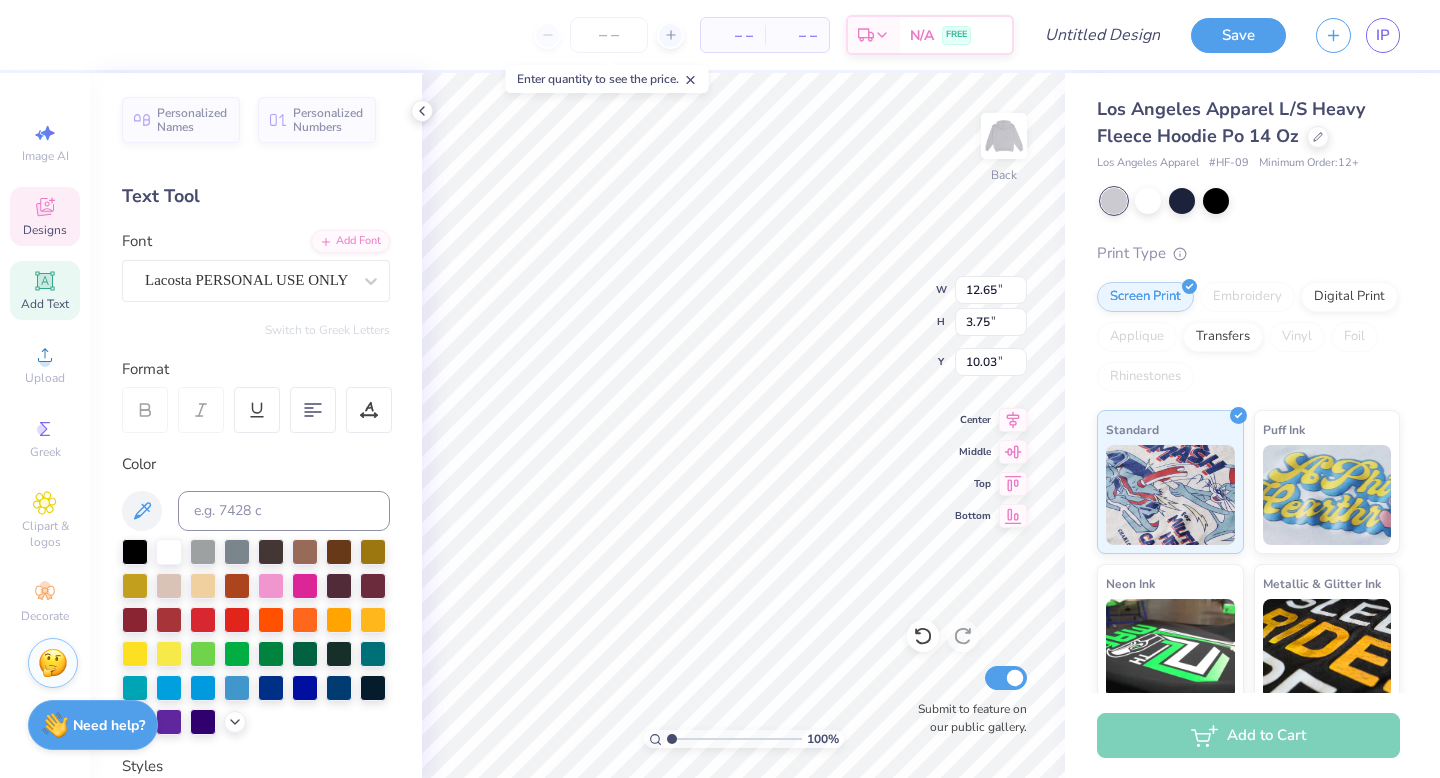 type on "Business Honors" 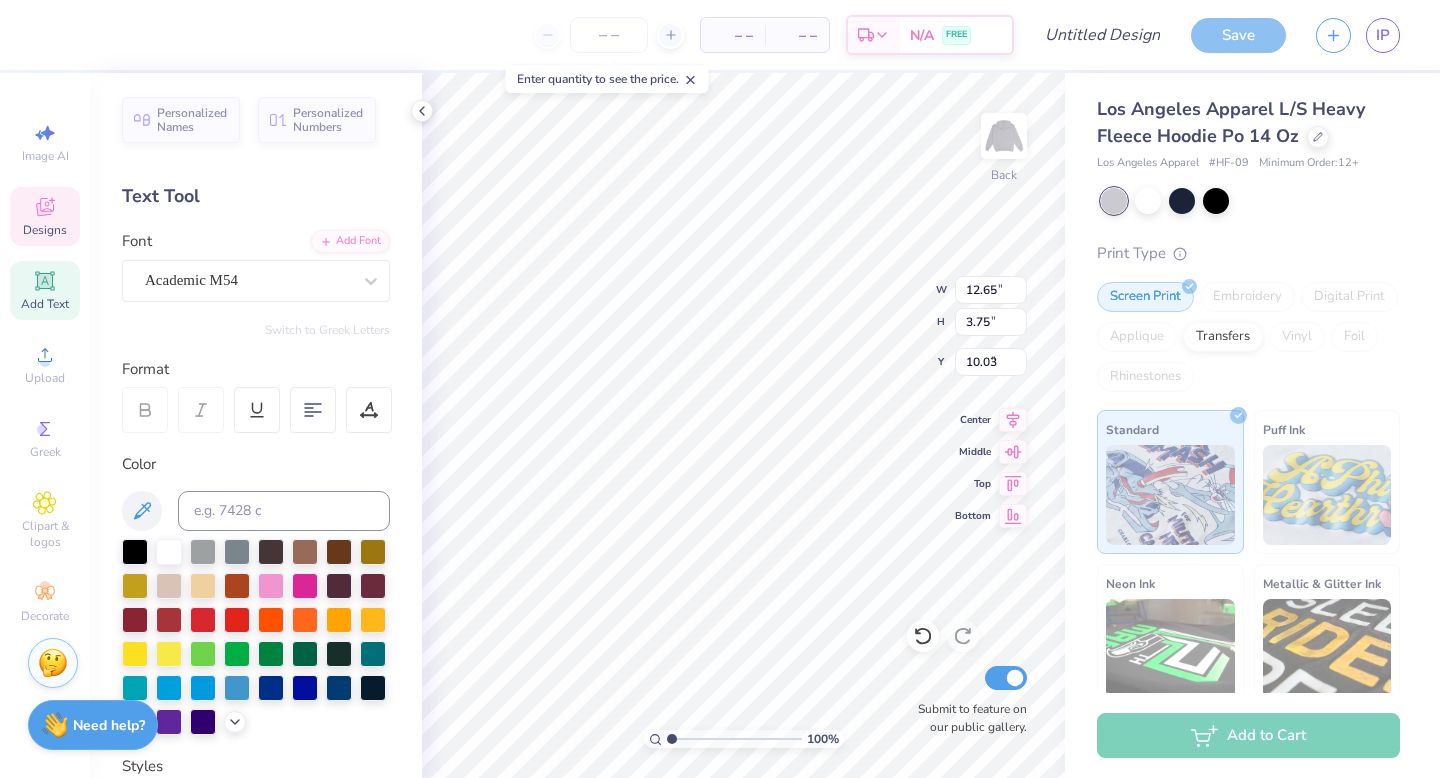 type on "15.00" 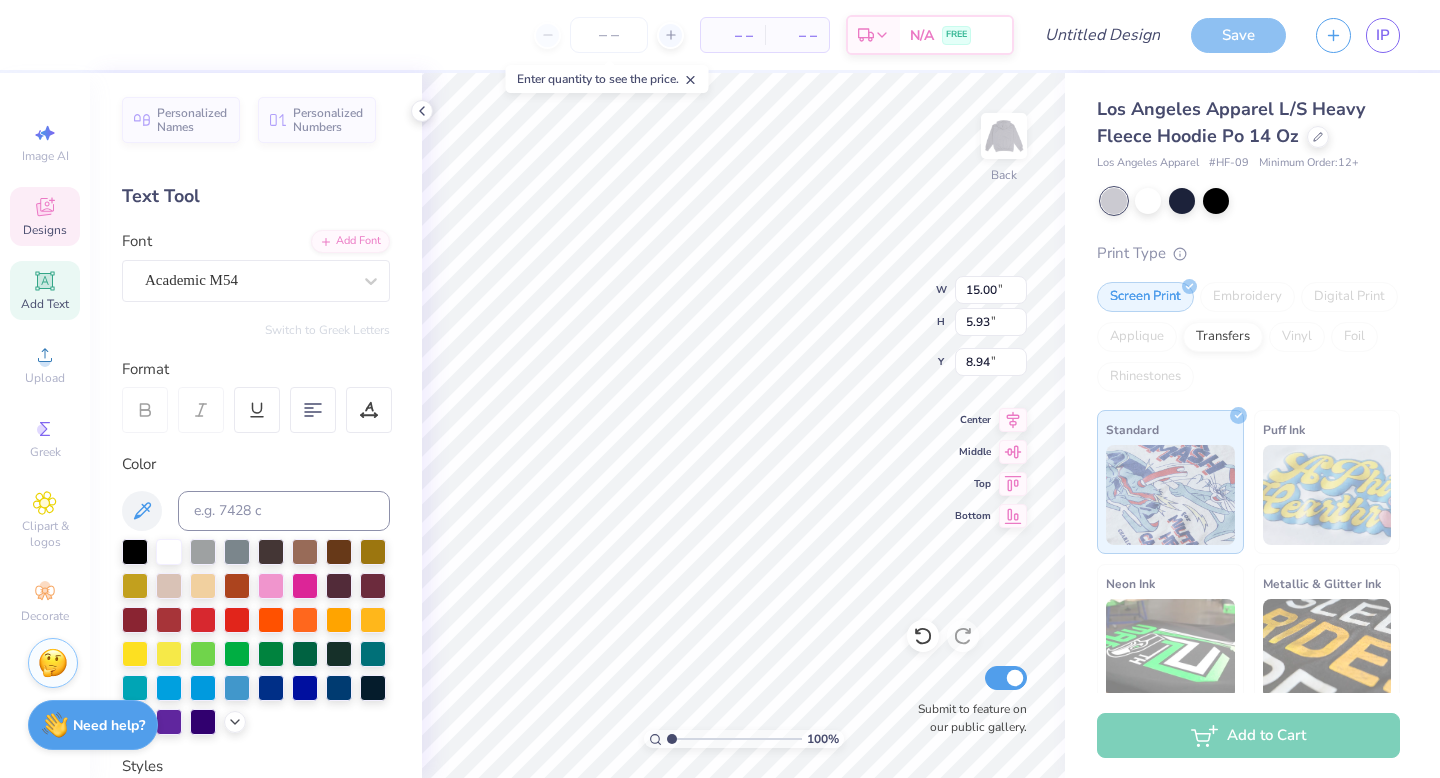 scroll, scrollTop: 0, scrollLeft: 0, axis: both 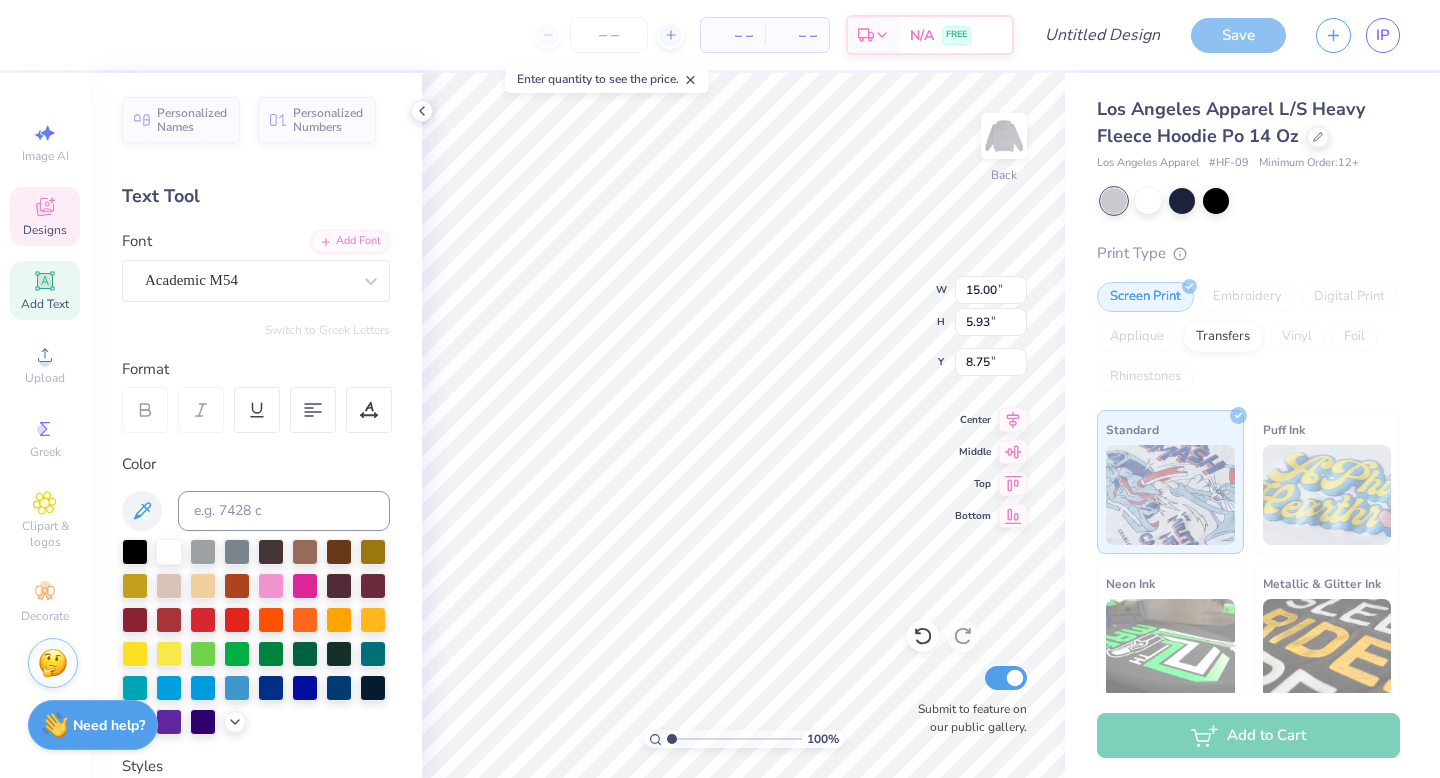 type on "A" 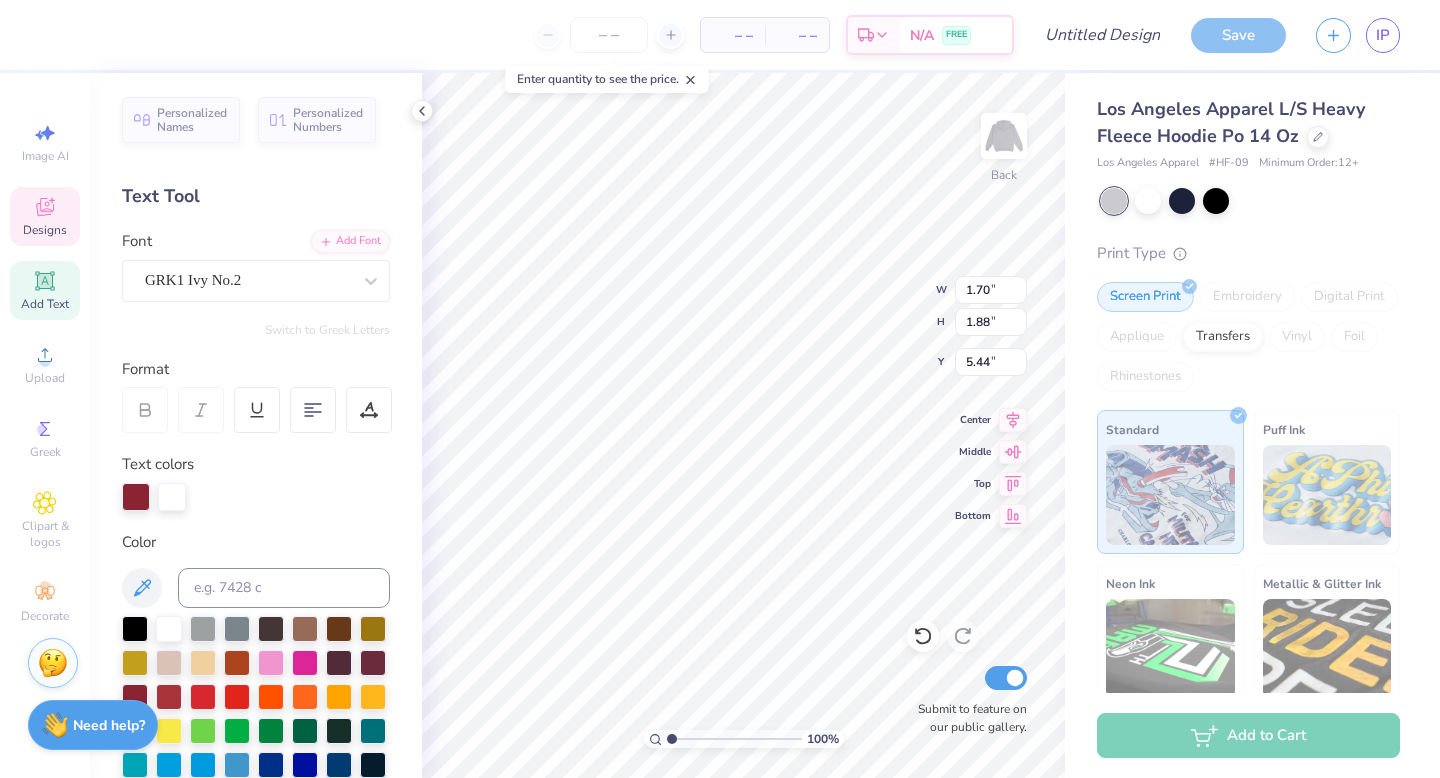 type on "1.83" 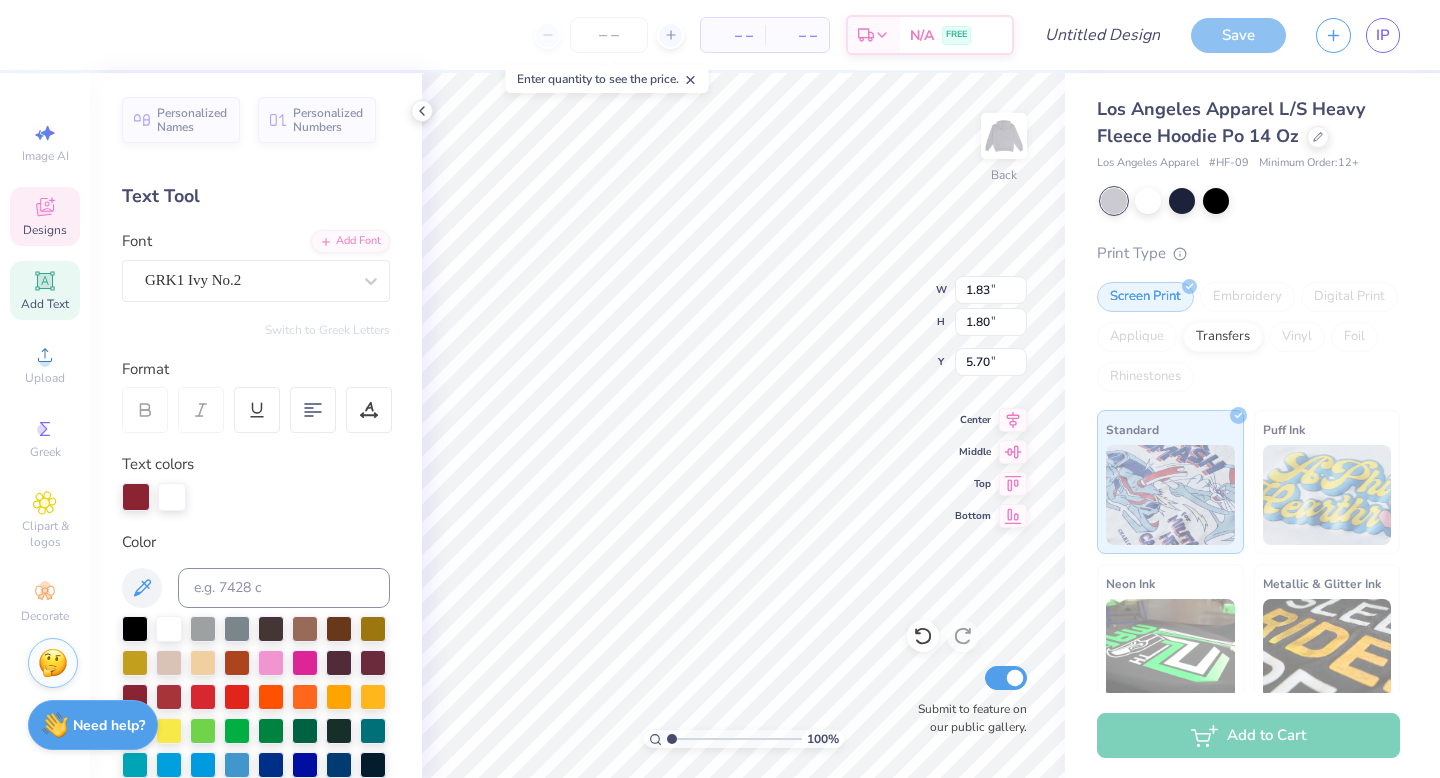 type on "1.70" 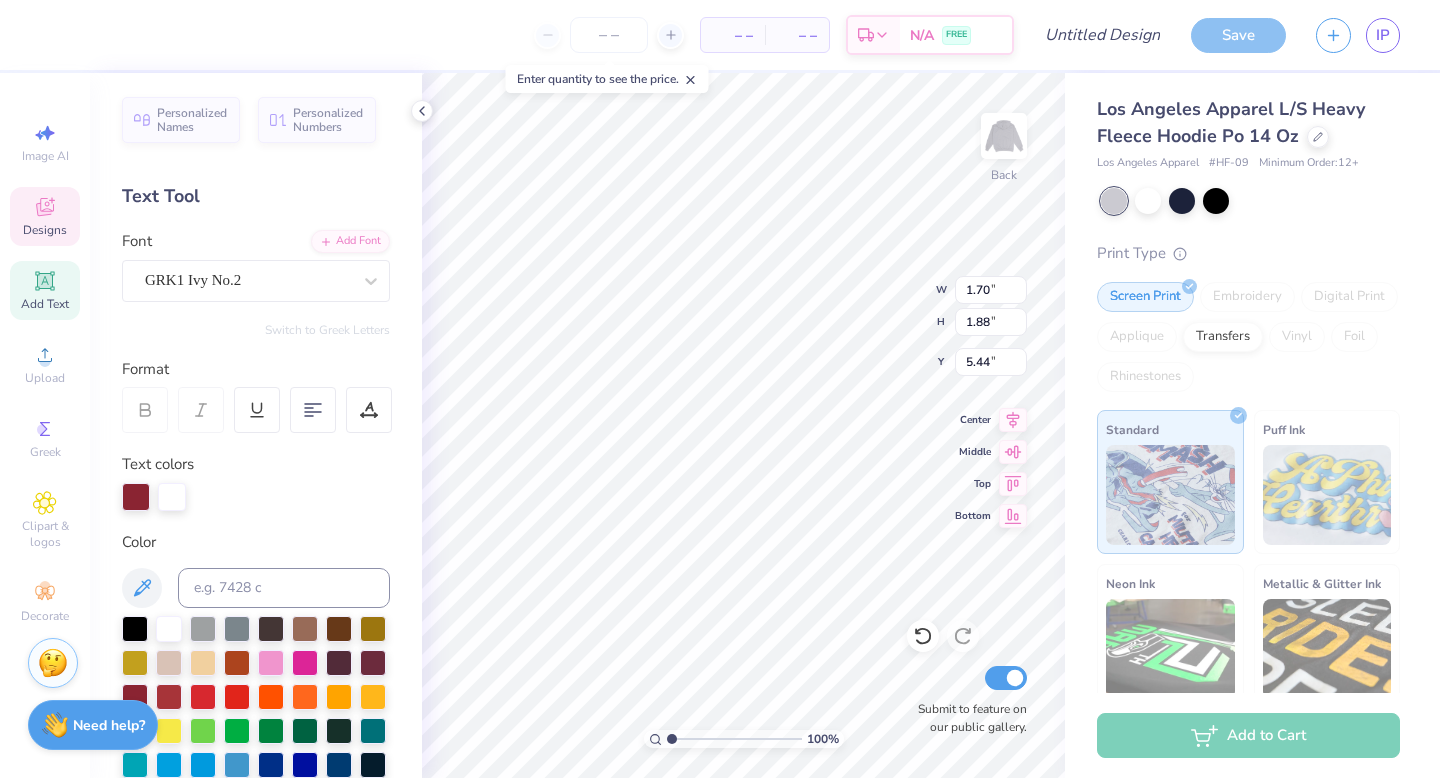 type on "B" 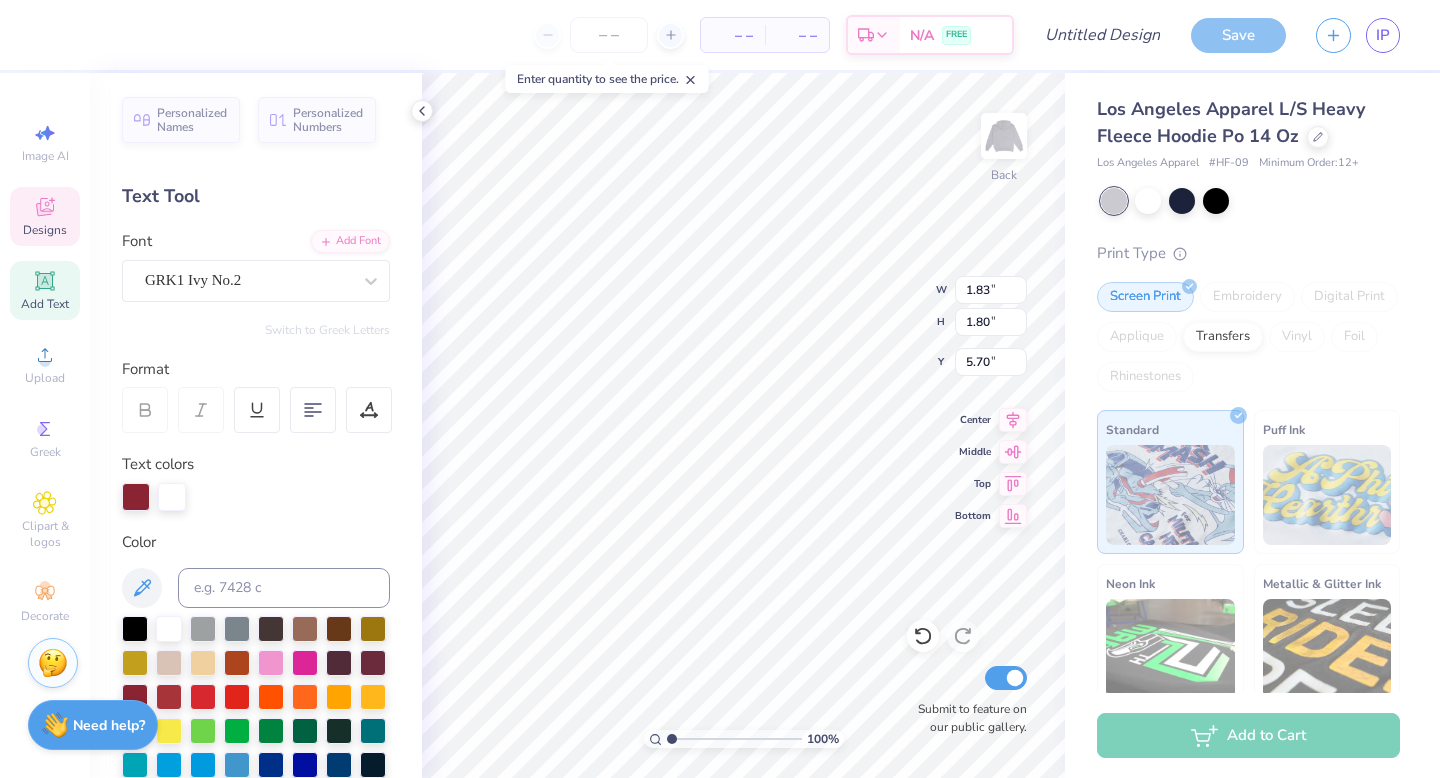 type on "H" 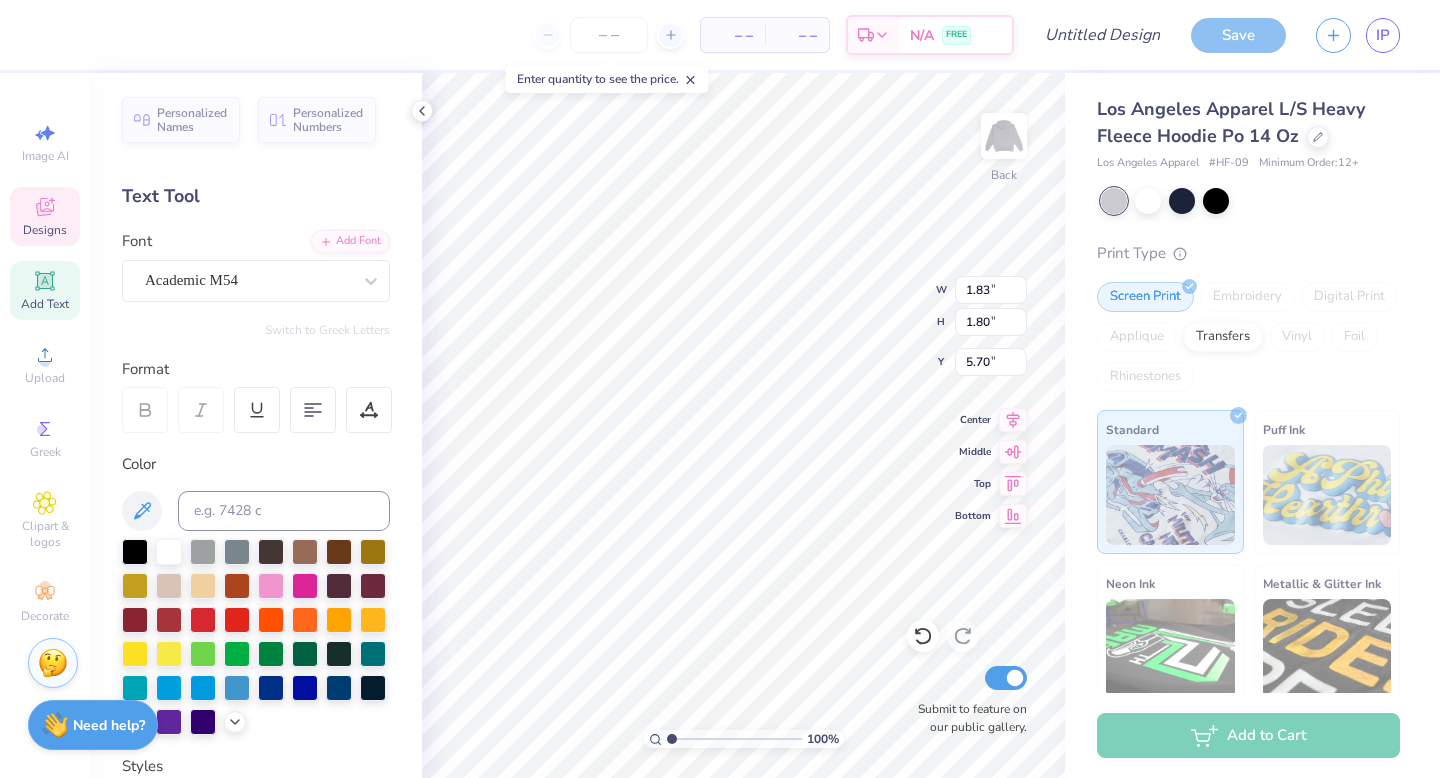 type on "2.27" 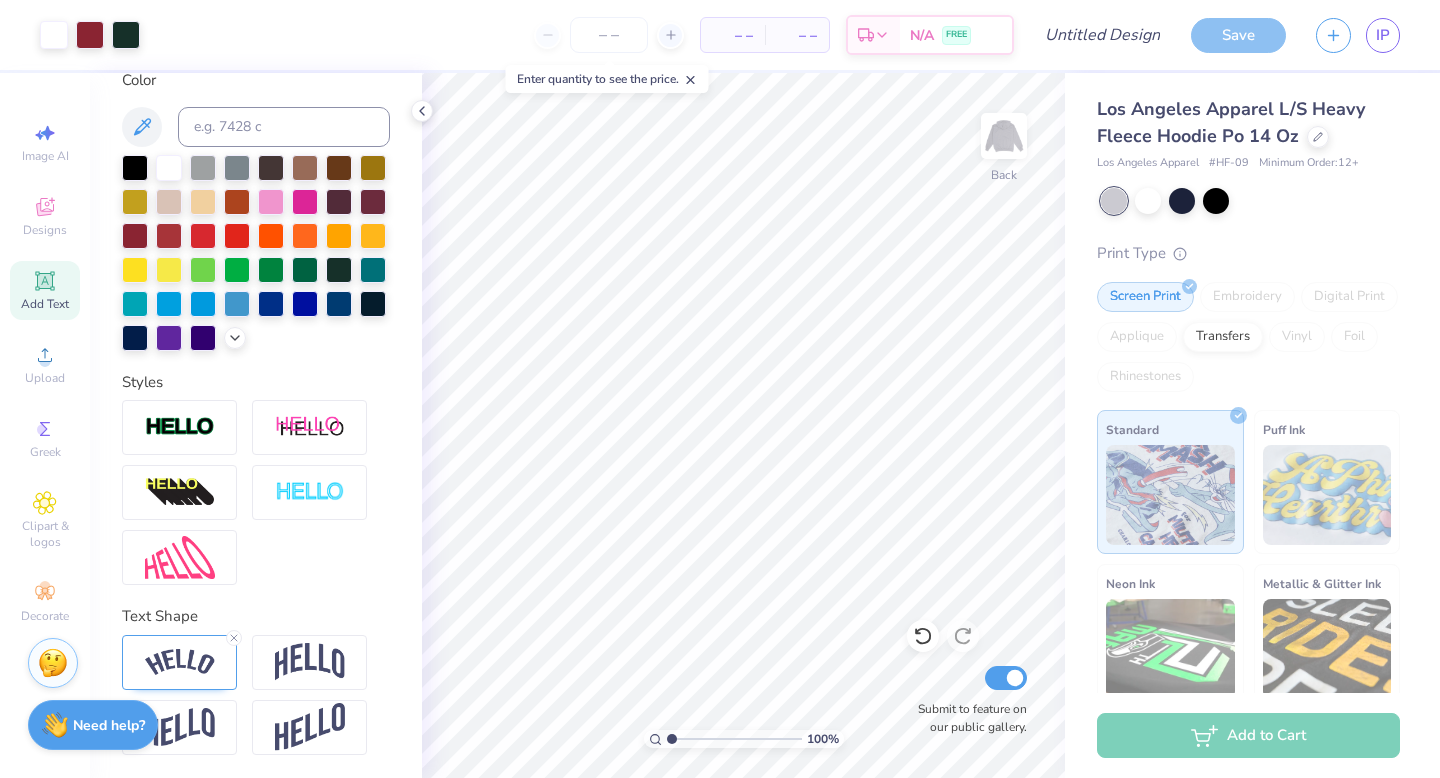 scroll, scrollTop: 0, scrollLeft: 0, axis: both 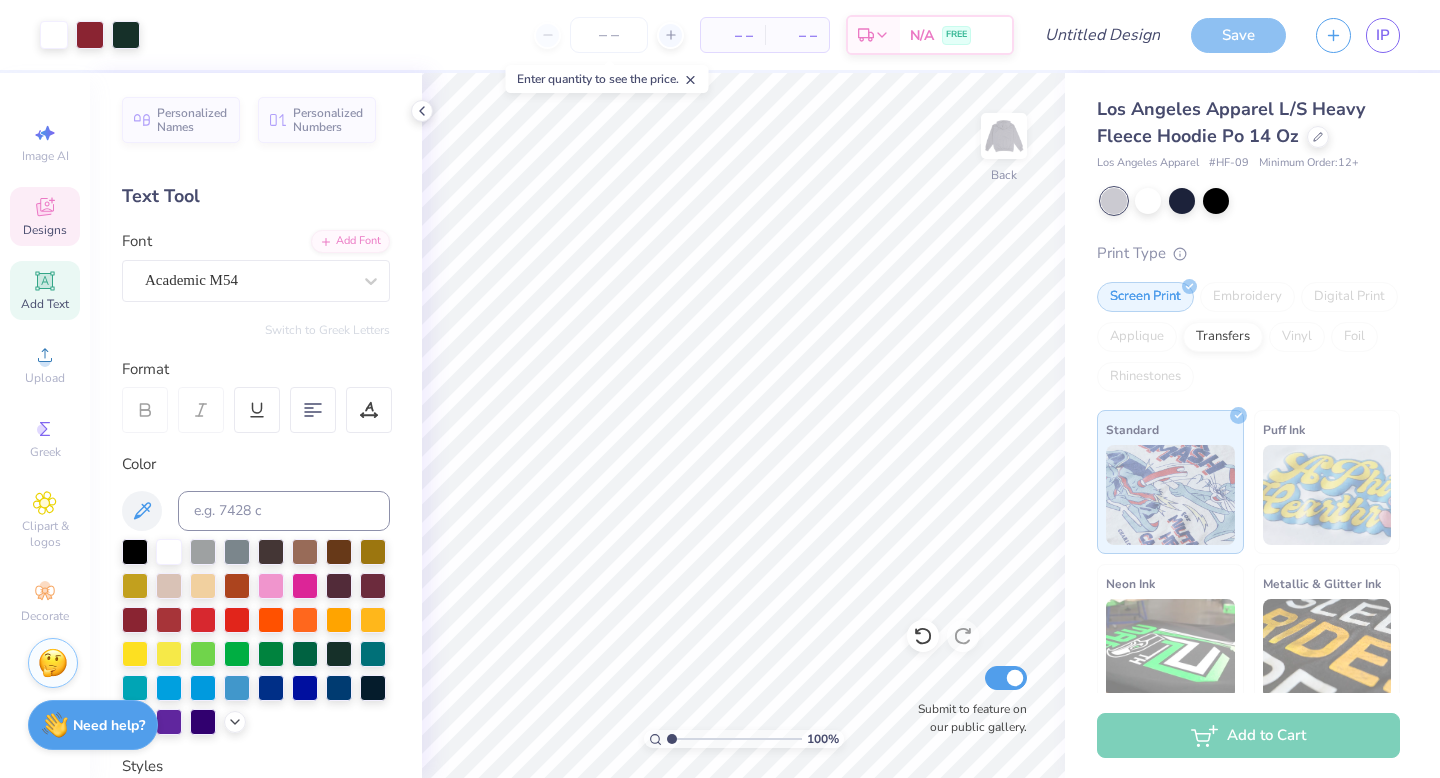 click 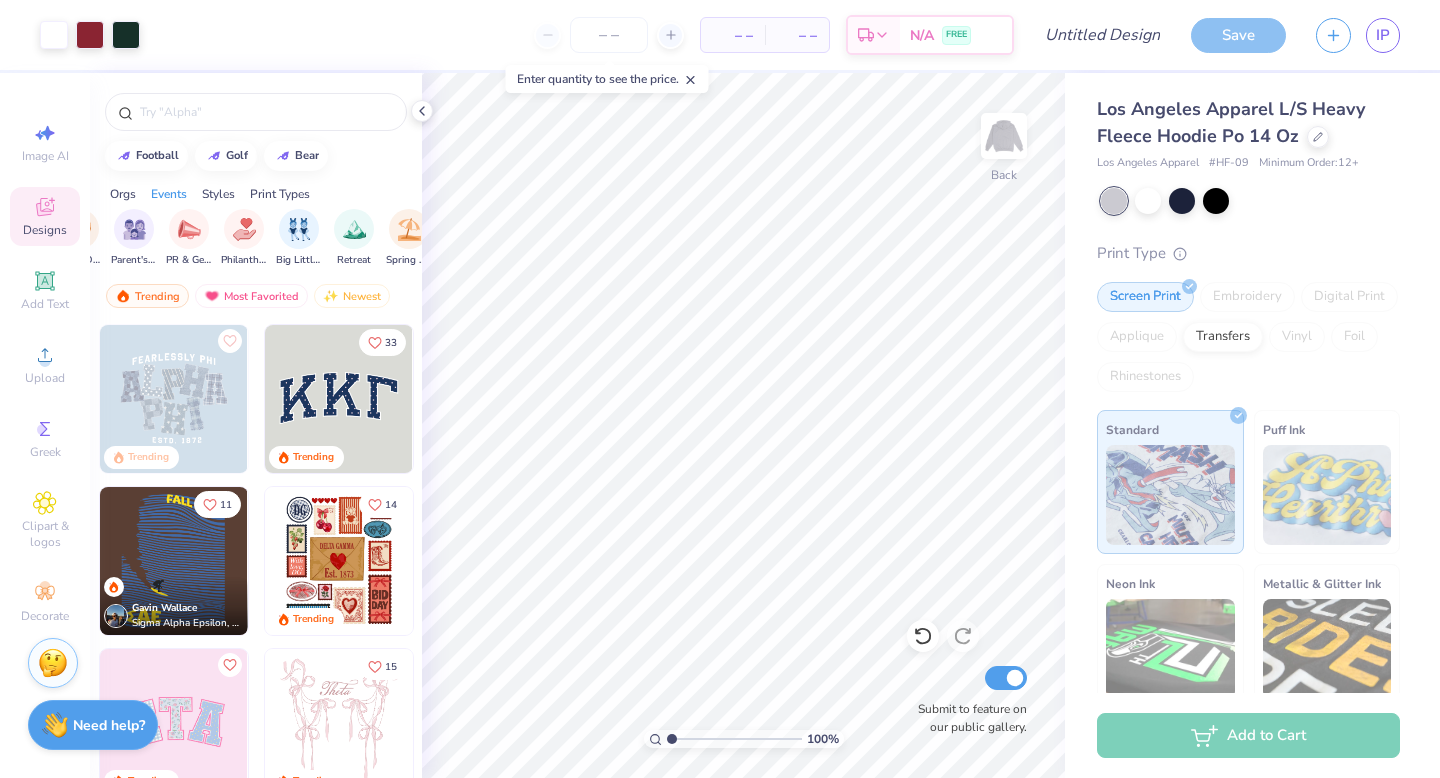 scroll, scrollTop: 0, scrollLeft: 373, axis: horizontal 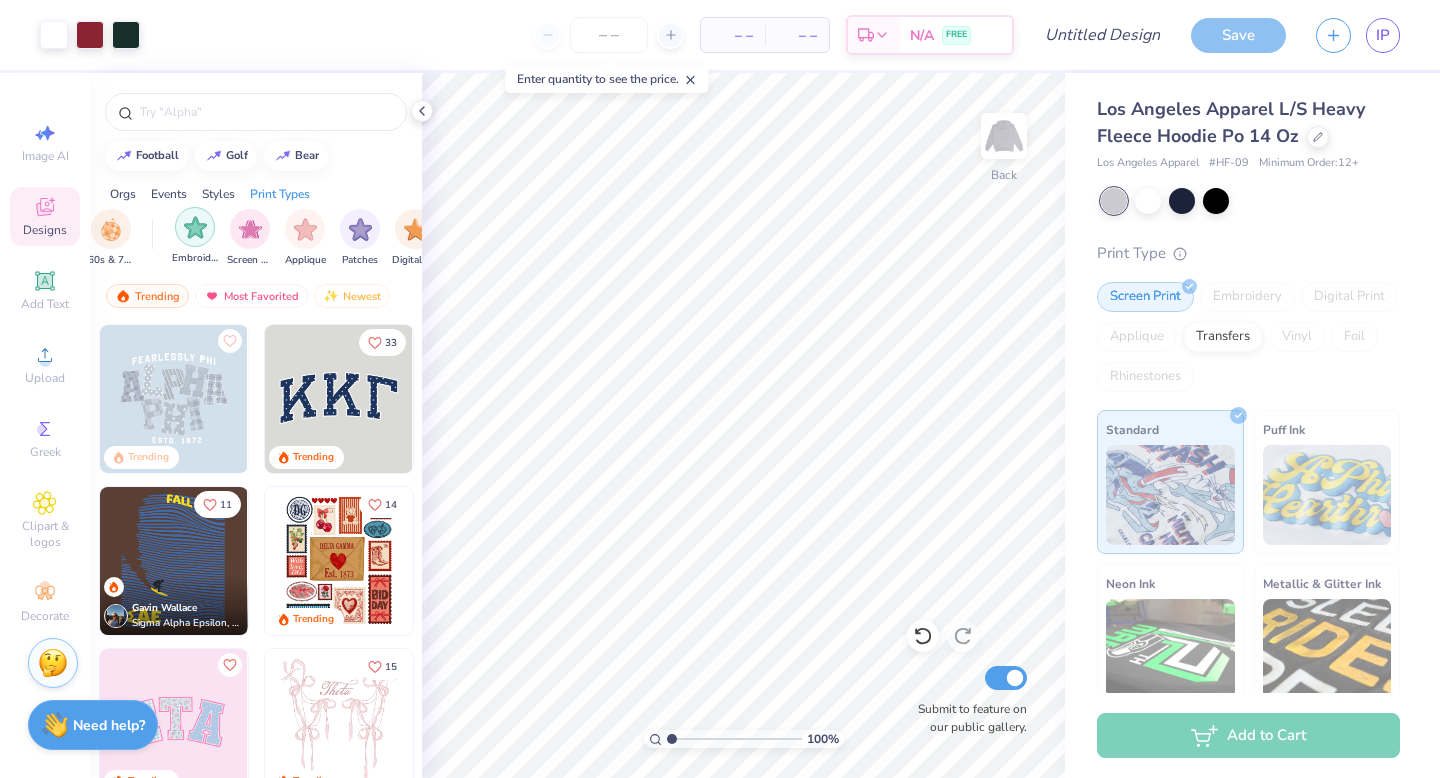 click at bounding box center [195, 227] 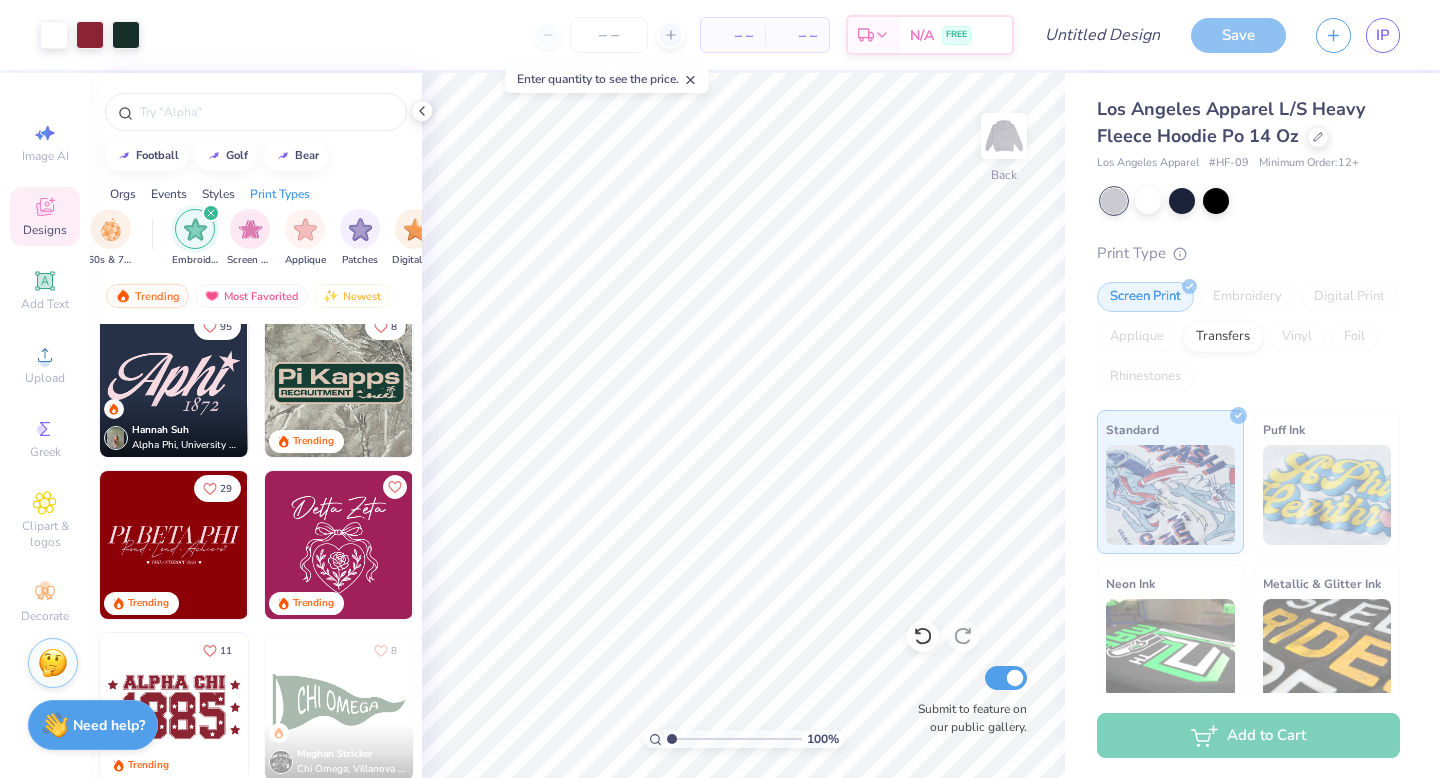 scroll, scrollTop: 833, scrollLeft: 0, axis: vertical 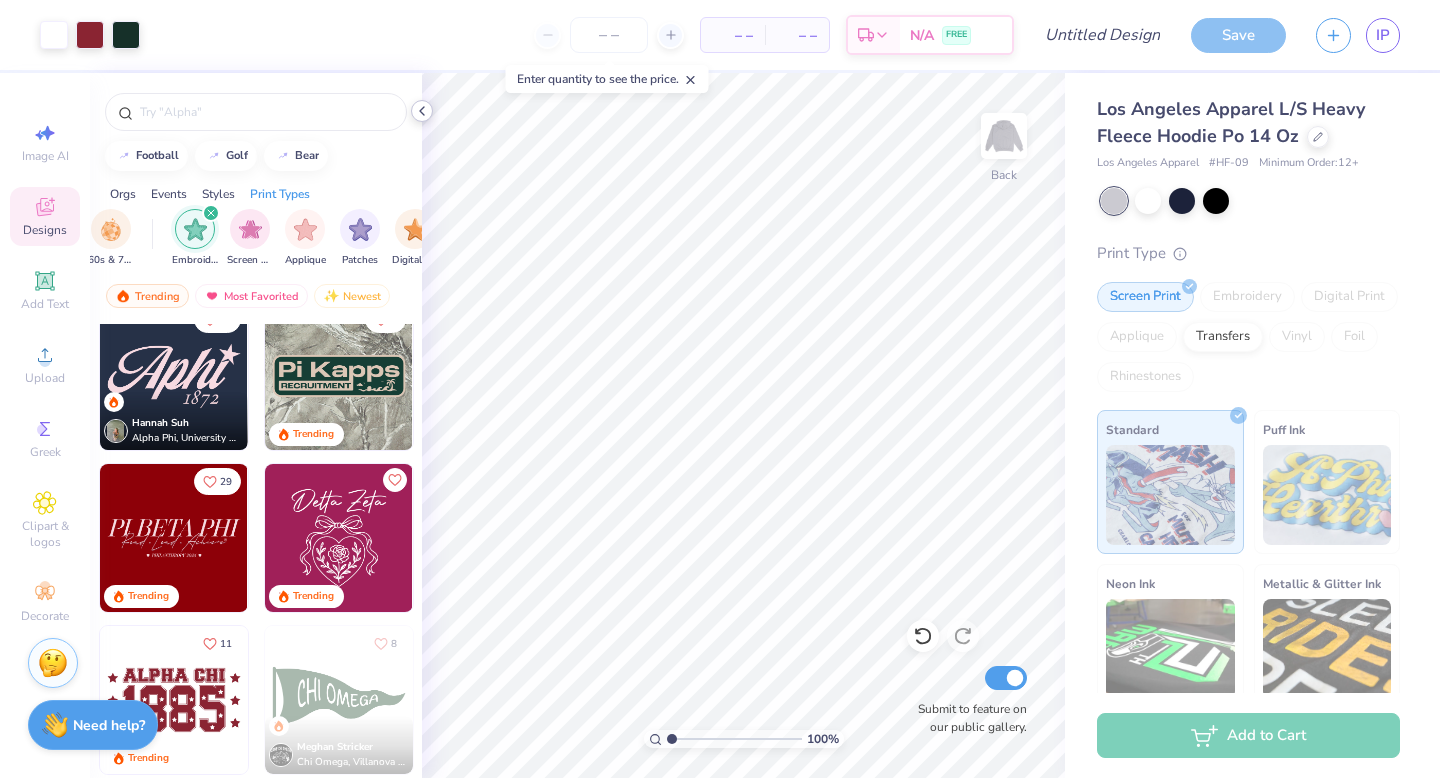 click at bounding box center (422, 111) 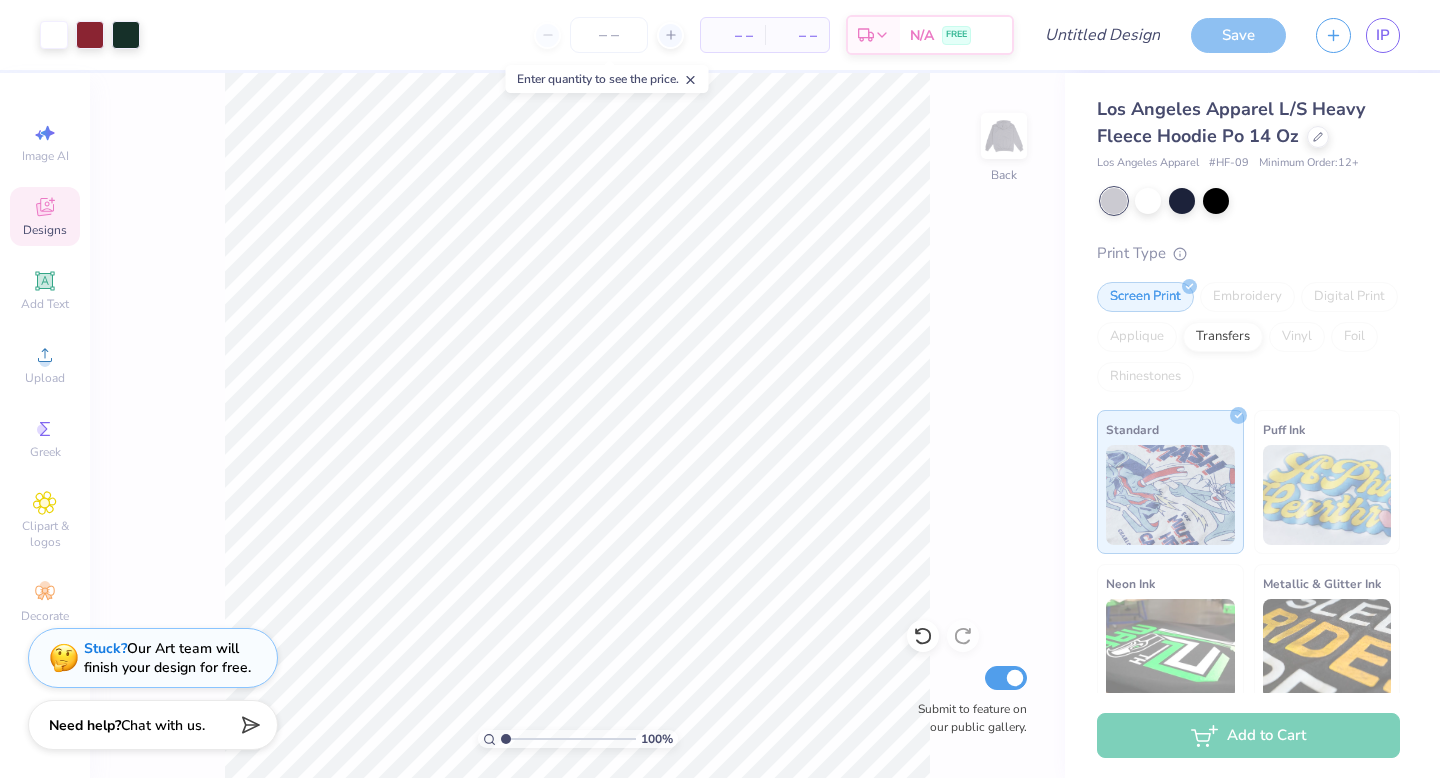 click 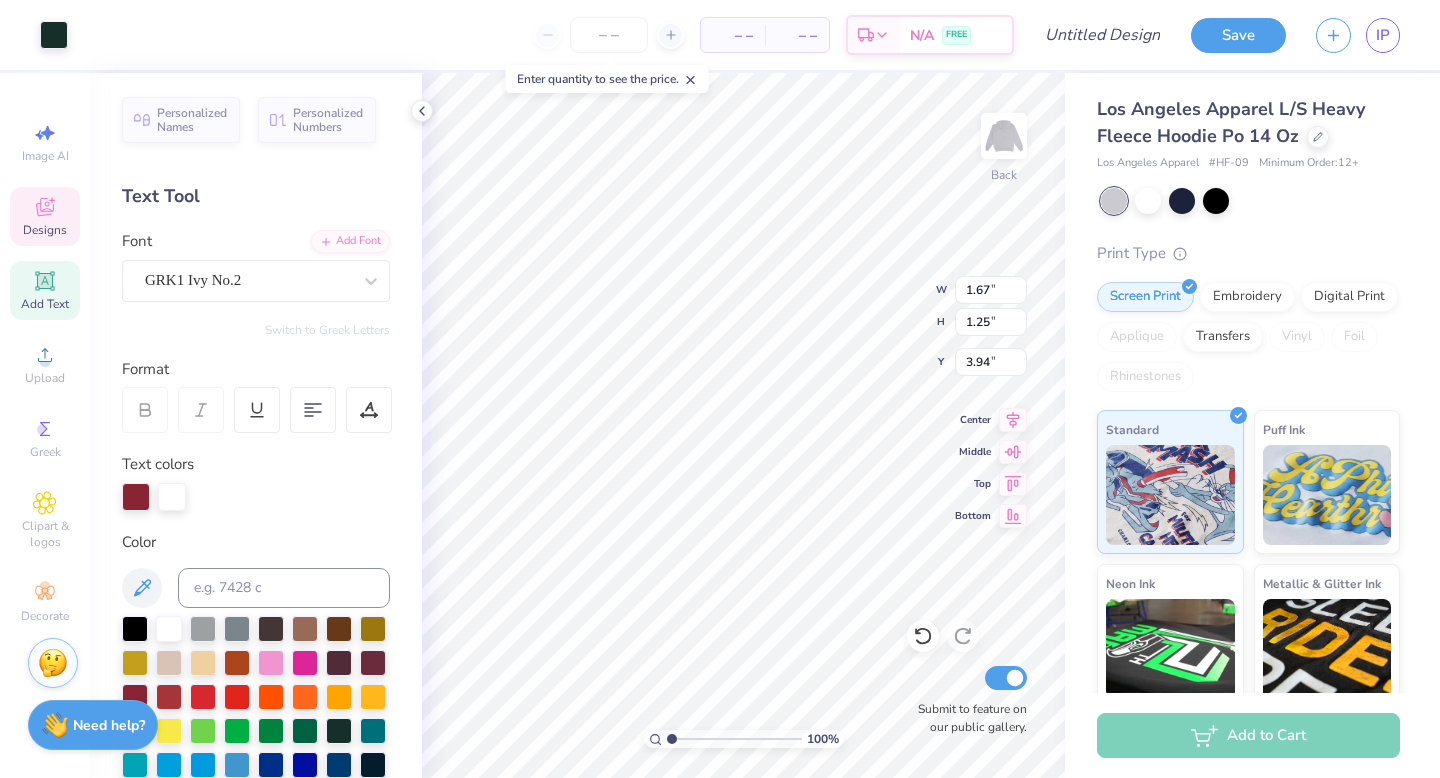 type on "4.07" 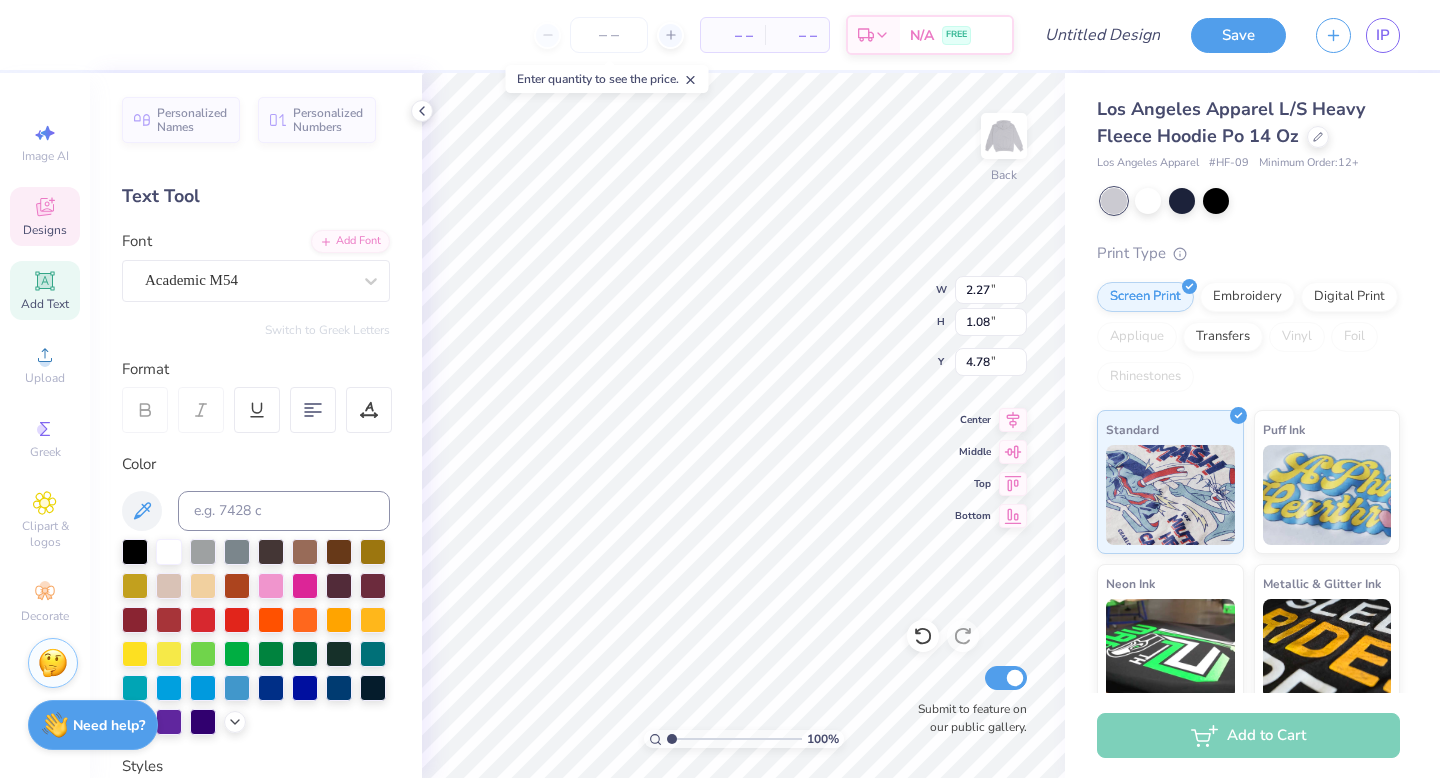 type on "7.00" 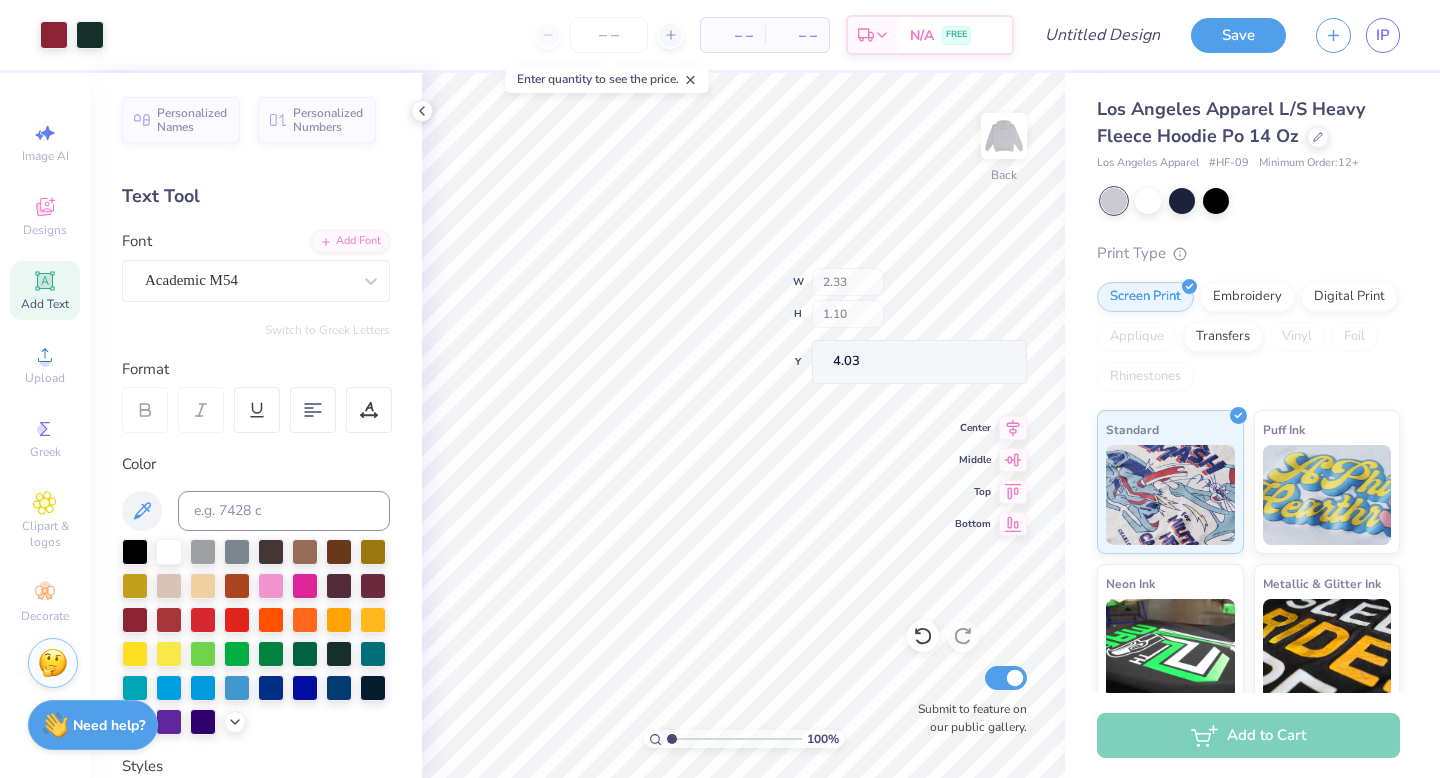 type on "4.03" 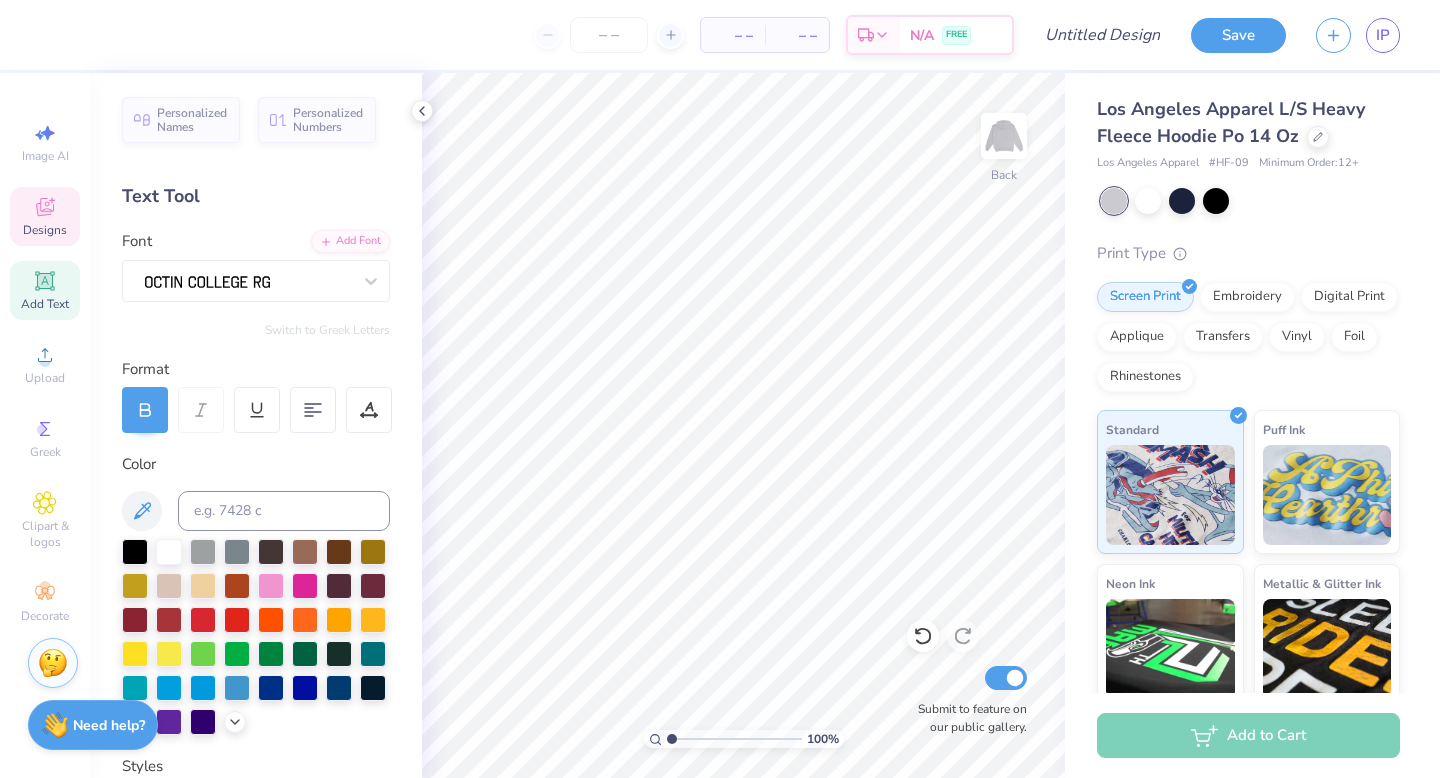 click on "Designs" at bounding box center (45, 216) 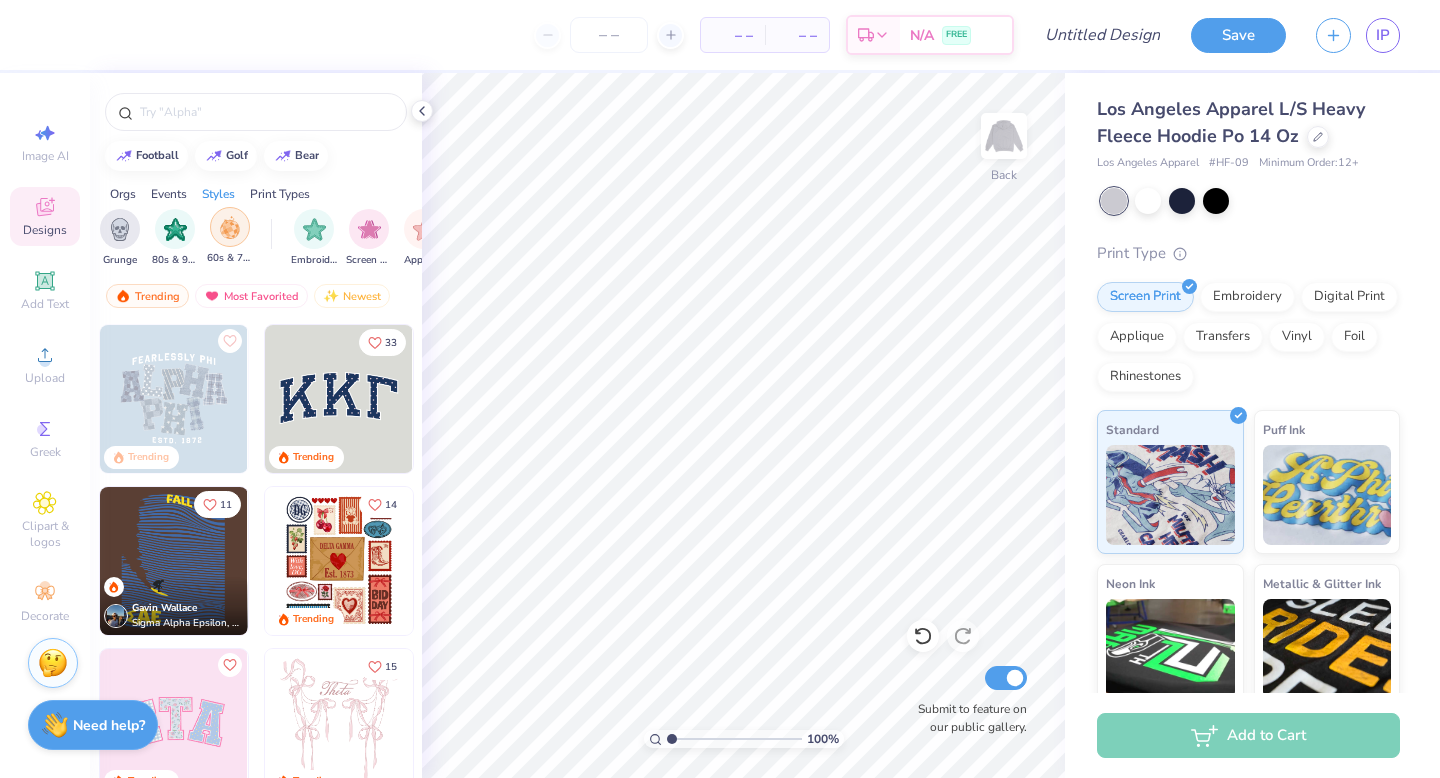 scroll, scrollTop: 0, scrollLeft: 1438, axis: horizontal 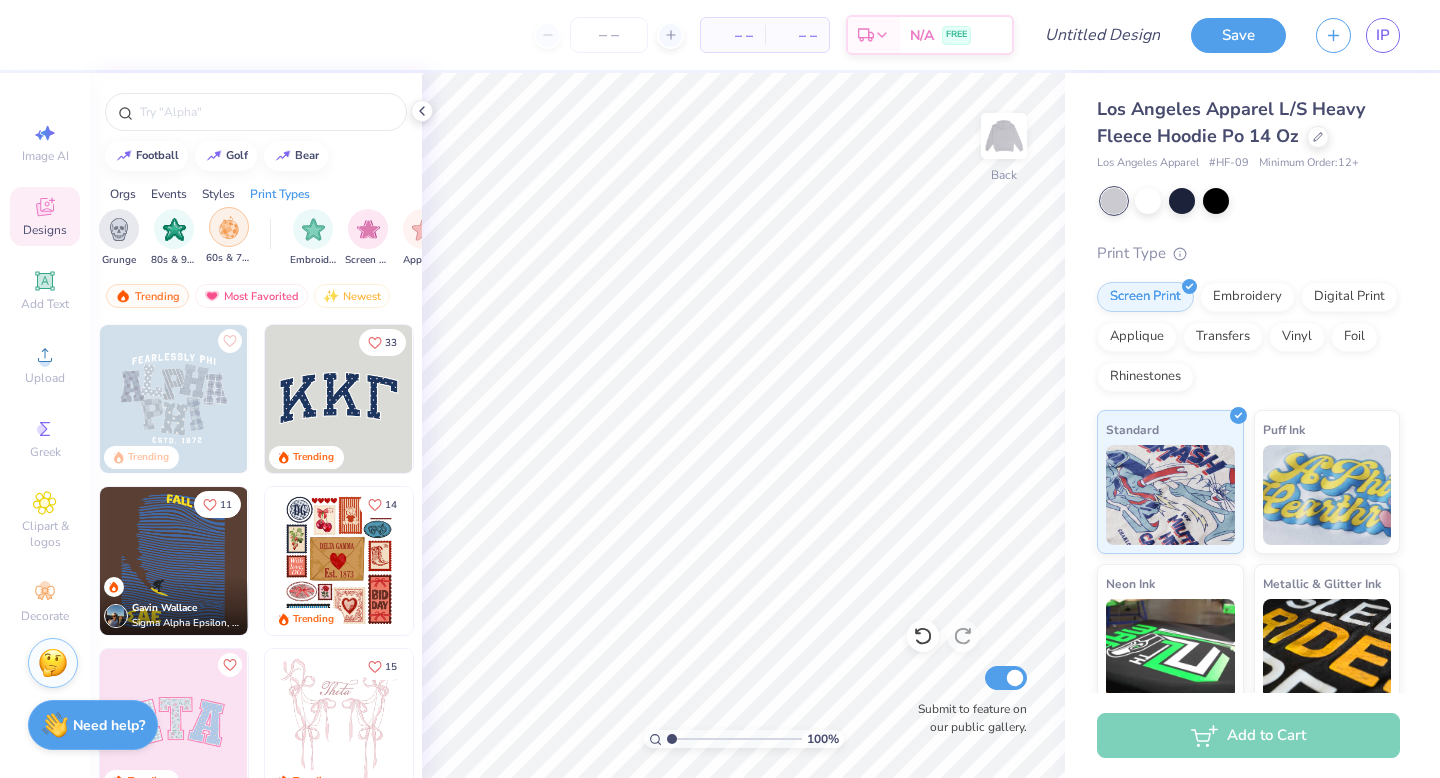 click at bounding box center (313, 229) 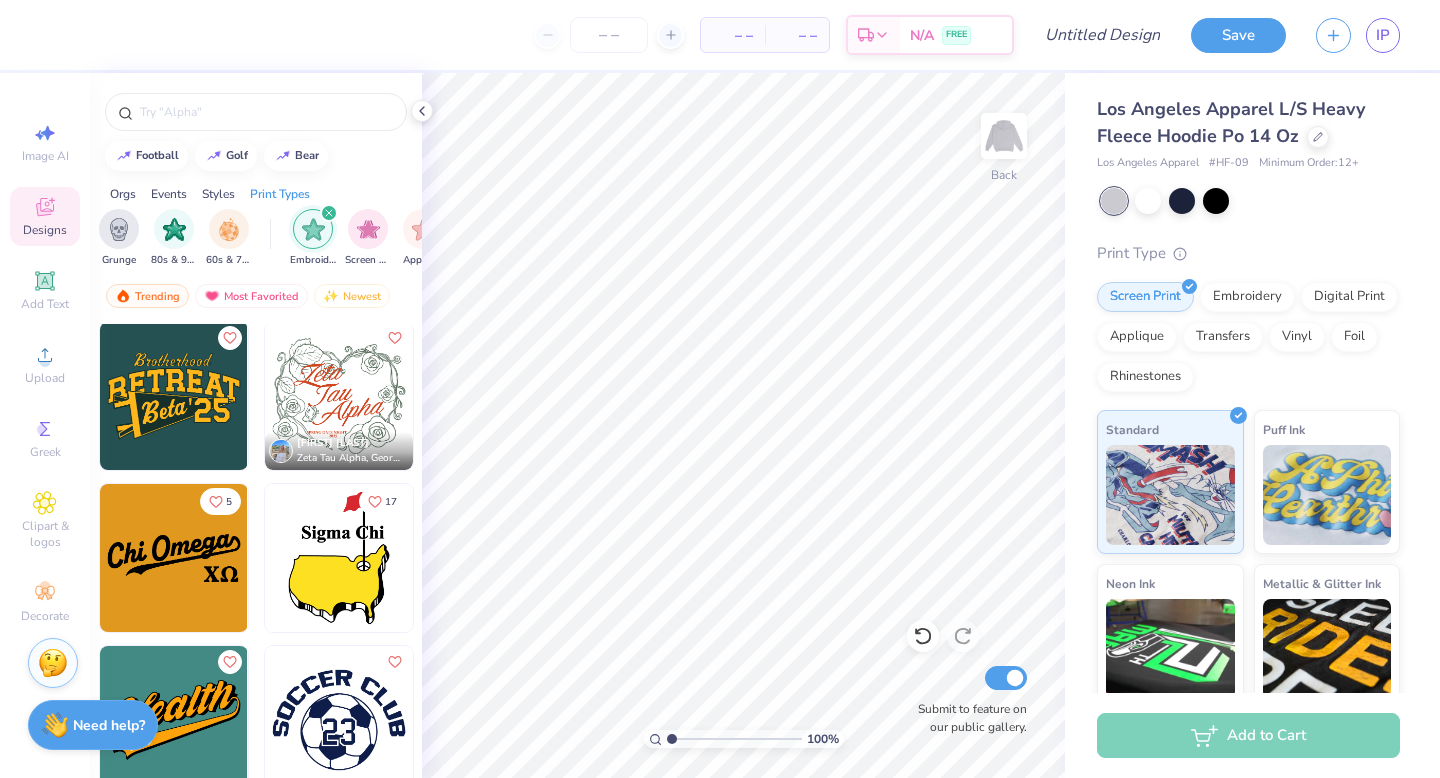 scroll, scrollTop: 12968, scrollLeft: 0, axis: vertical 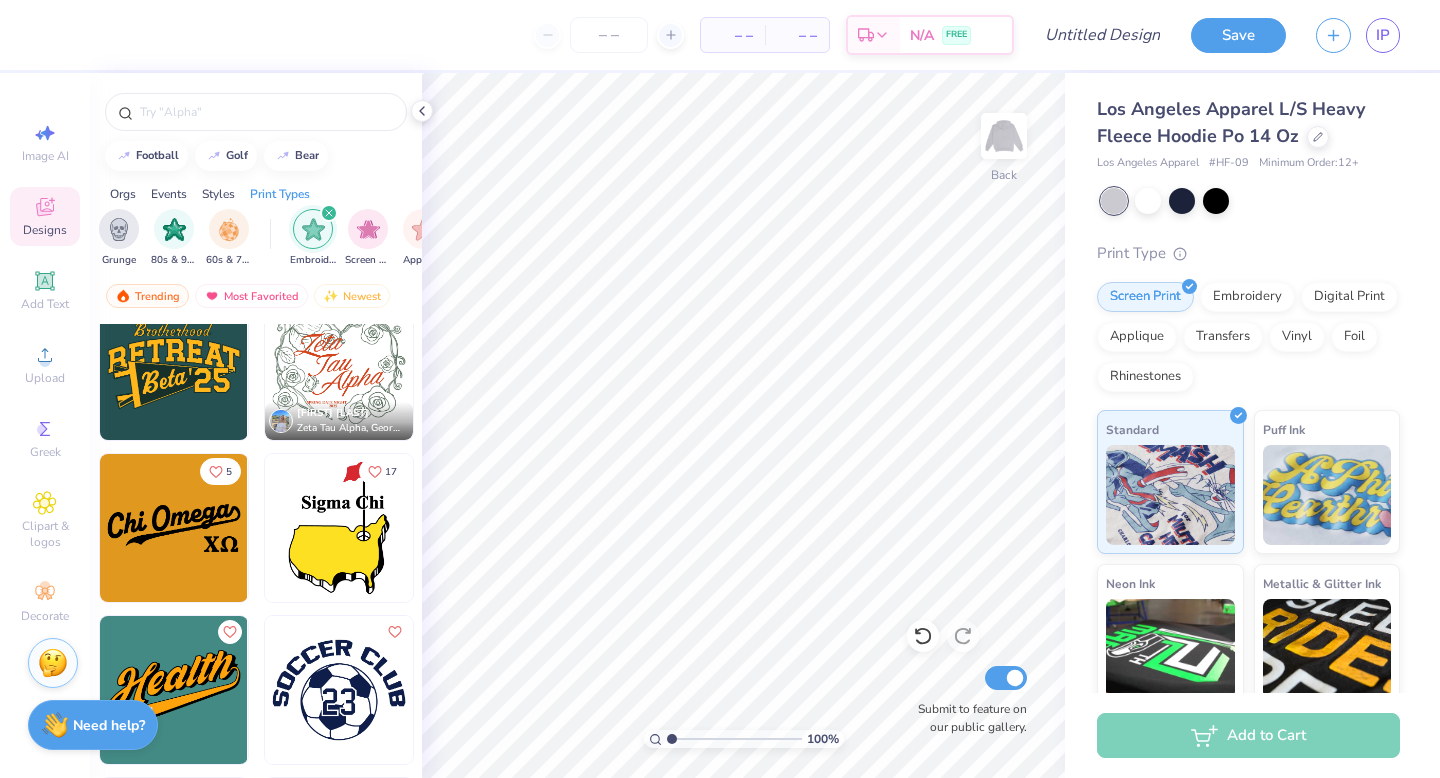 click at bounding box center [174, 366] 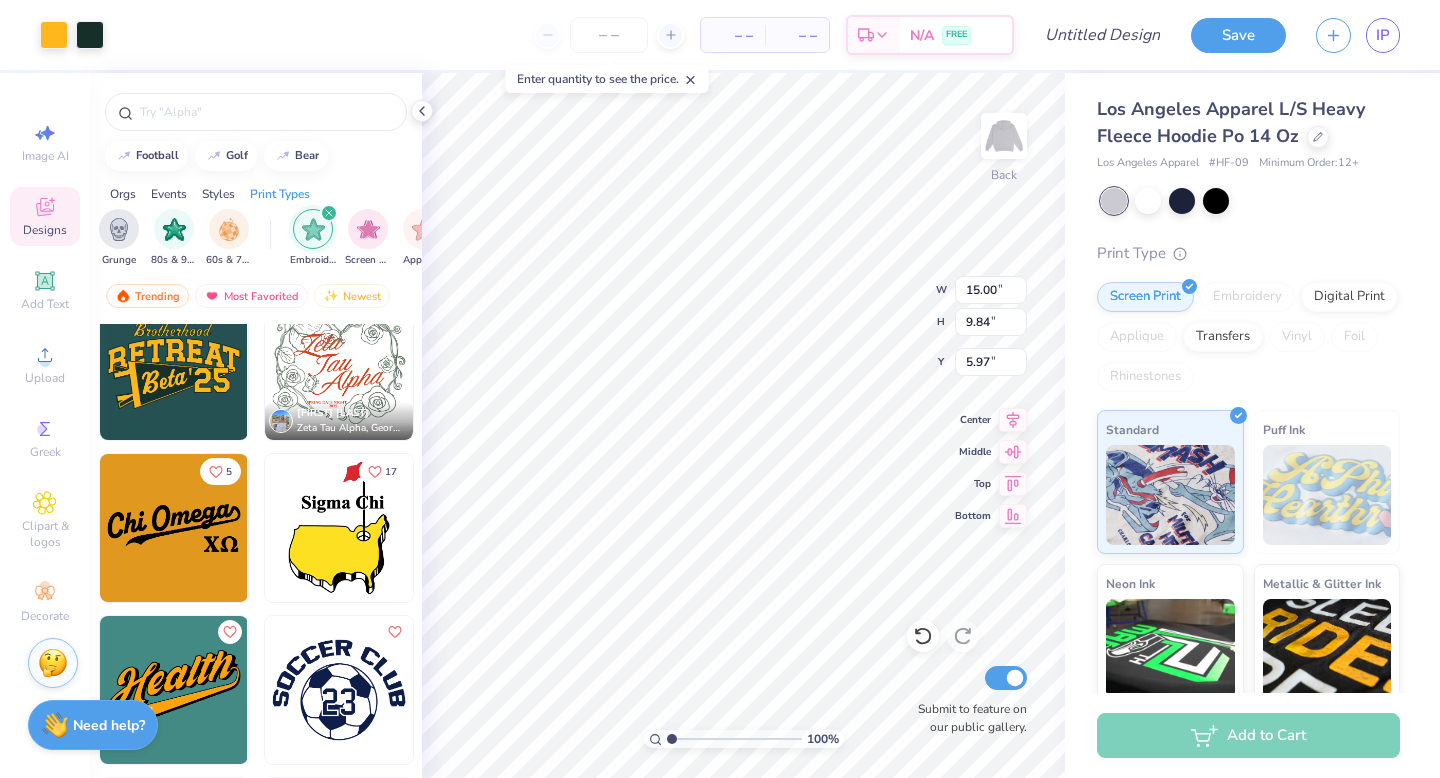 type on "5.97" 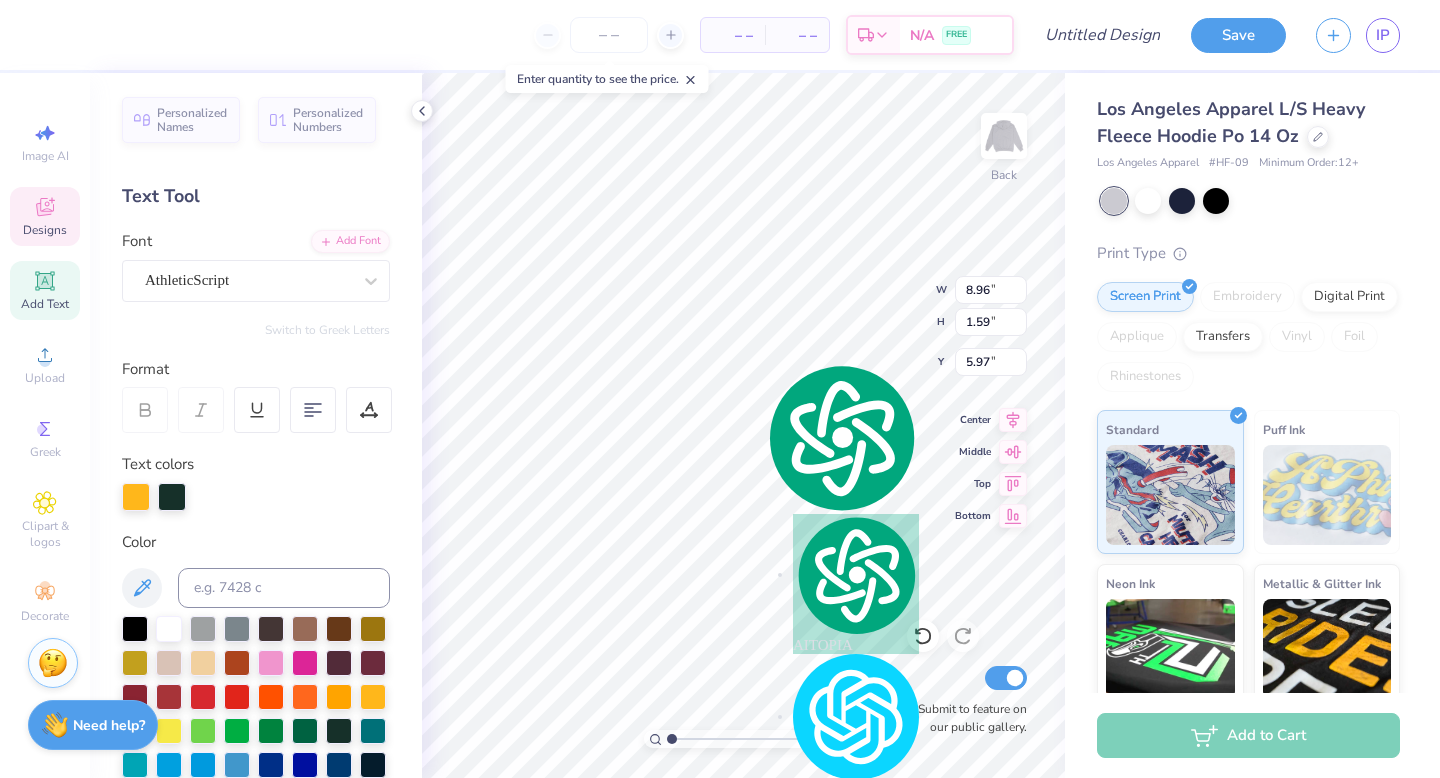 type on "8.96" 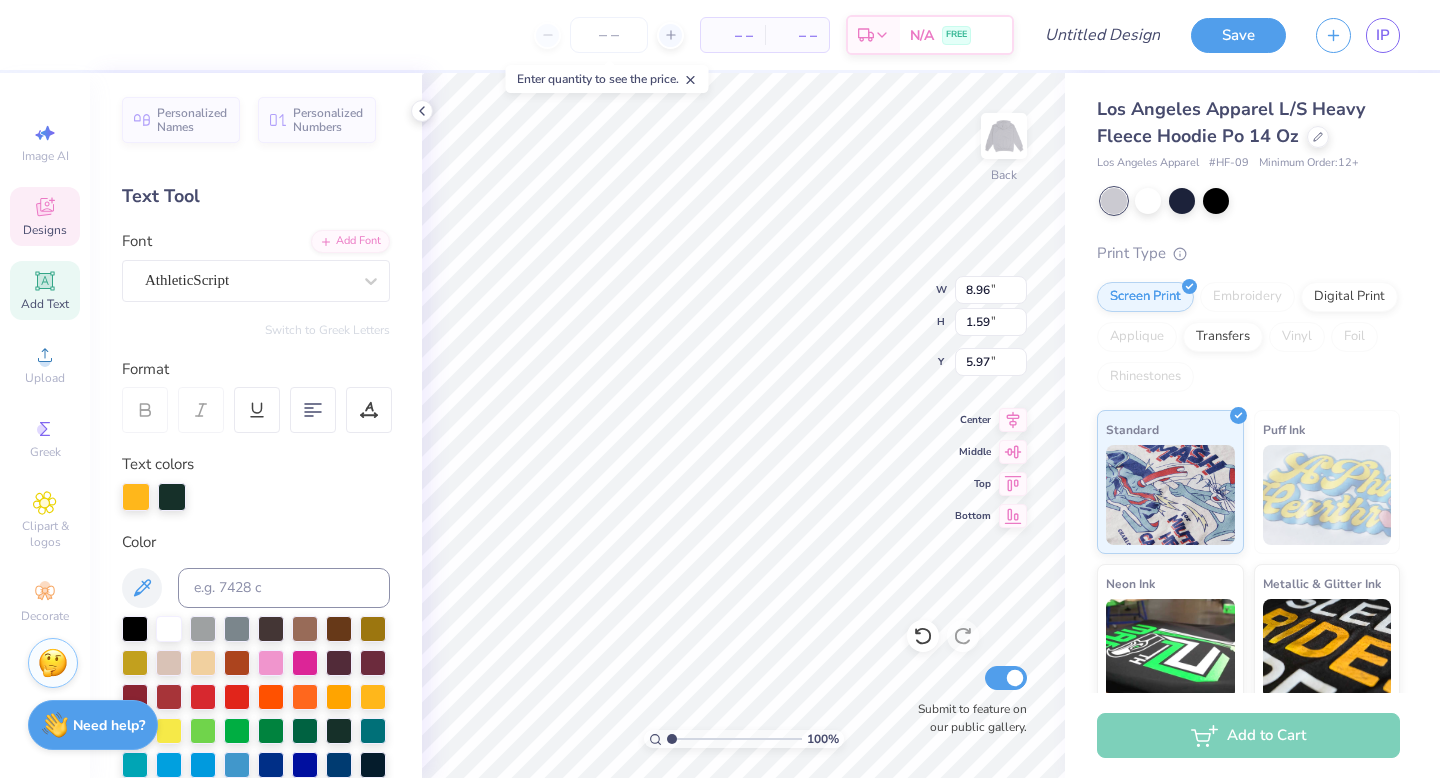scroll, scrollTop: 0, scrollLeft: 2, axis: horizontal 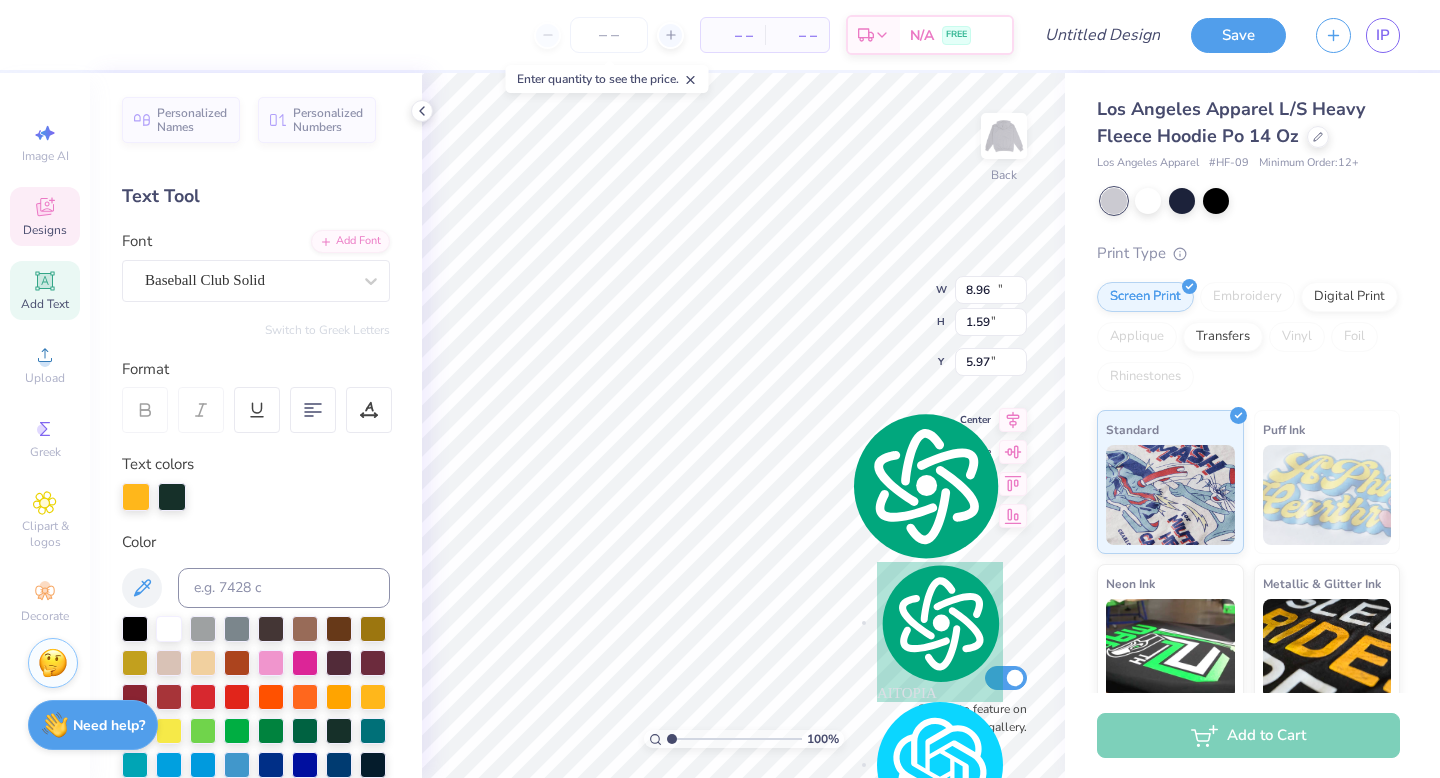 type on "15.00" 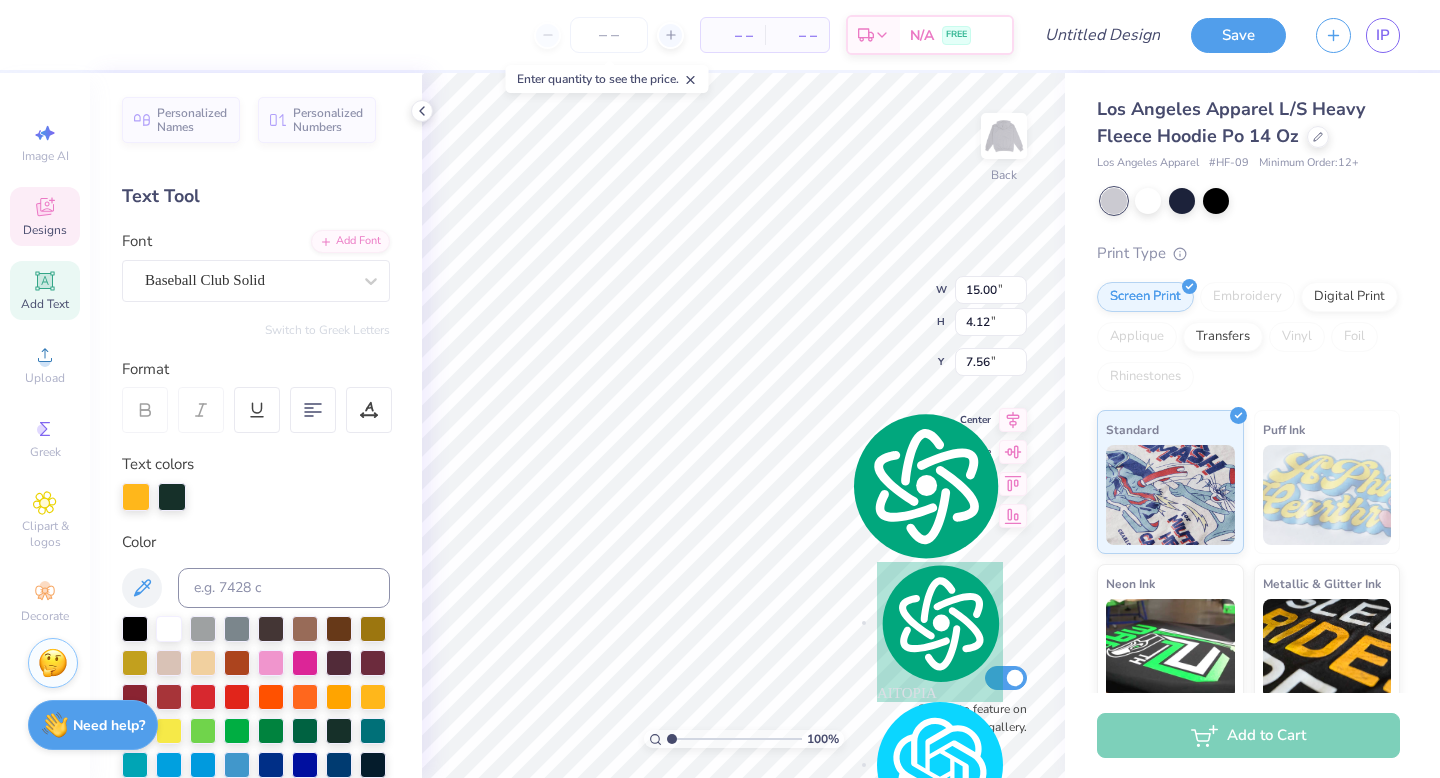 scroll, scrollTop: 0, scrollLeft: 2, axis: horizontal 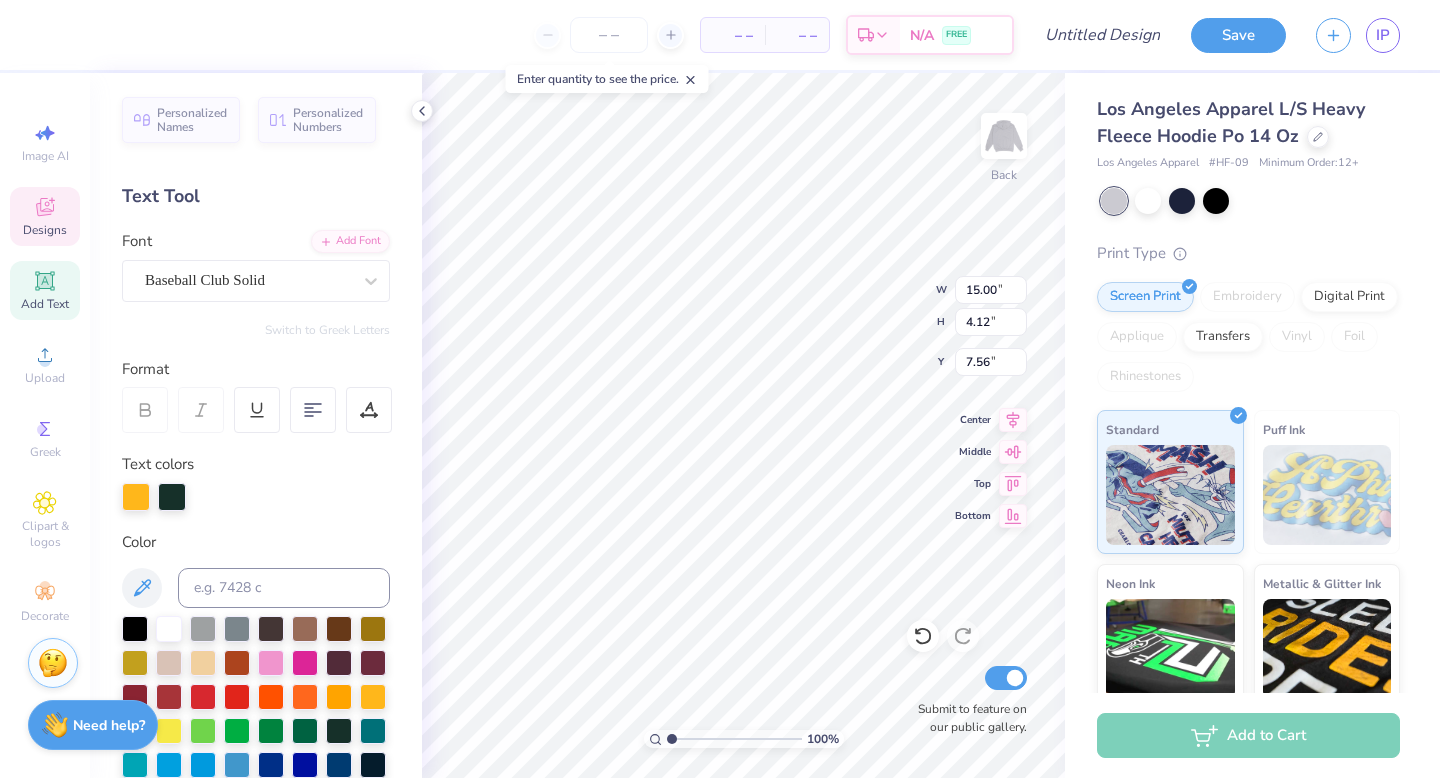 type on "Honors" 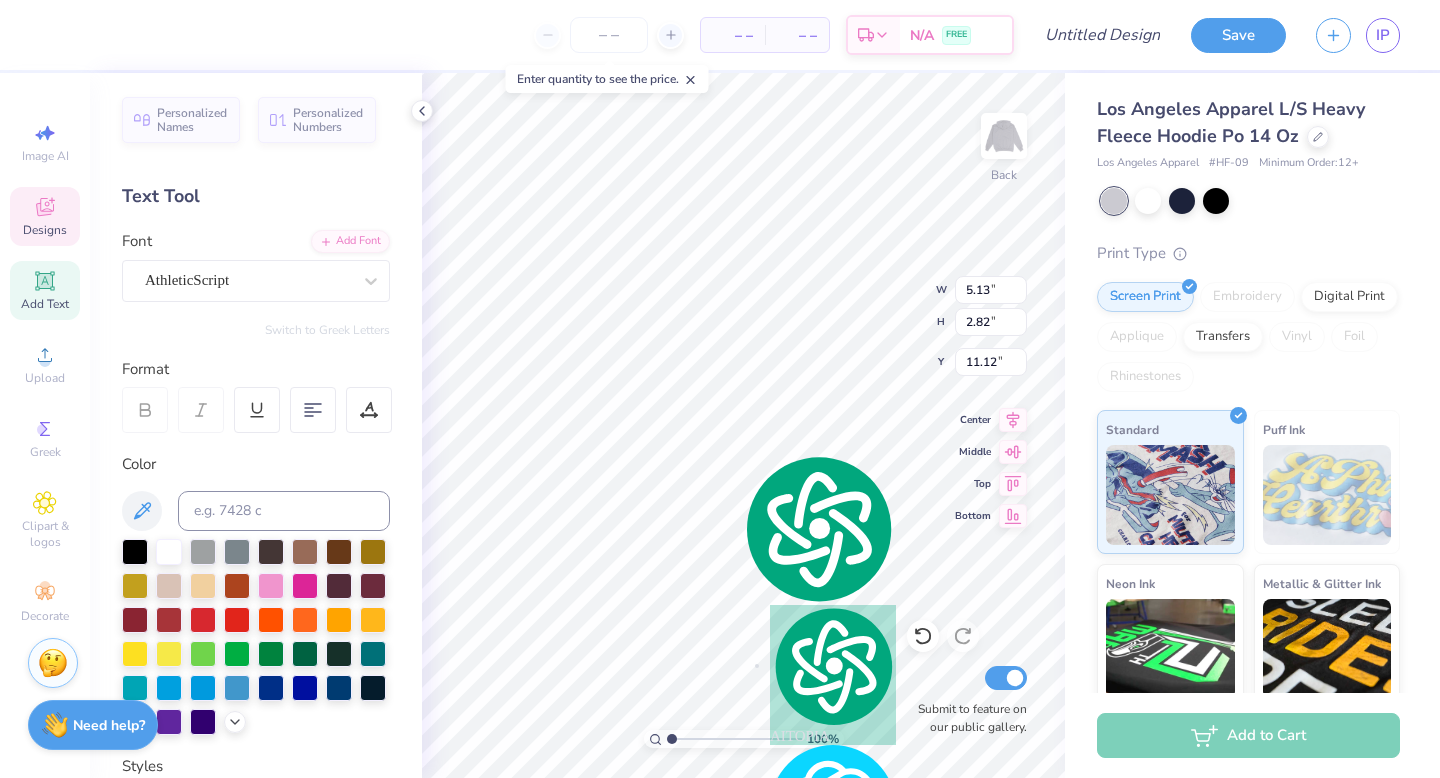 type on "11.12" 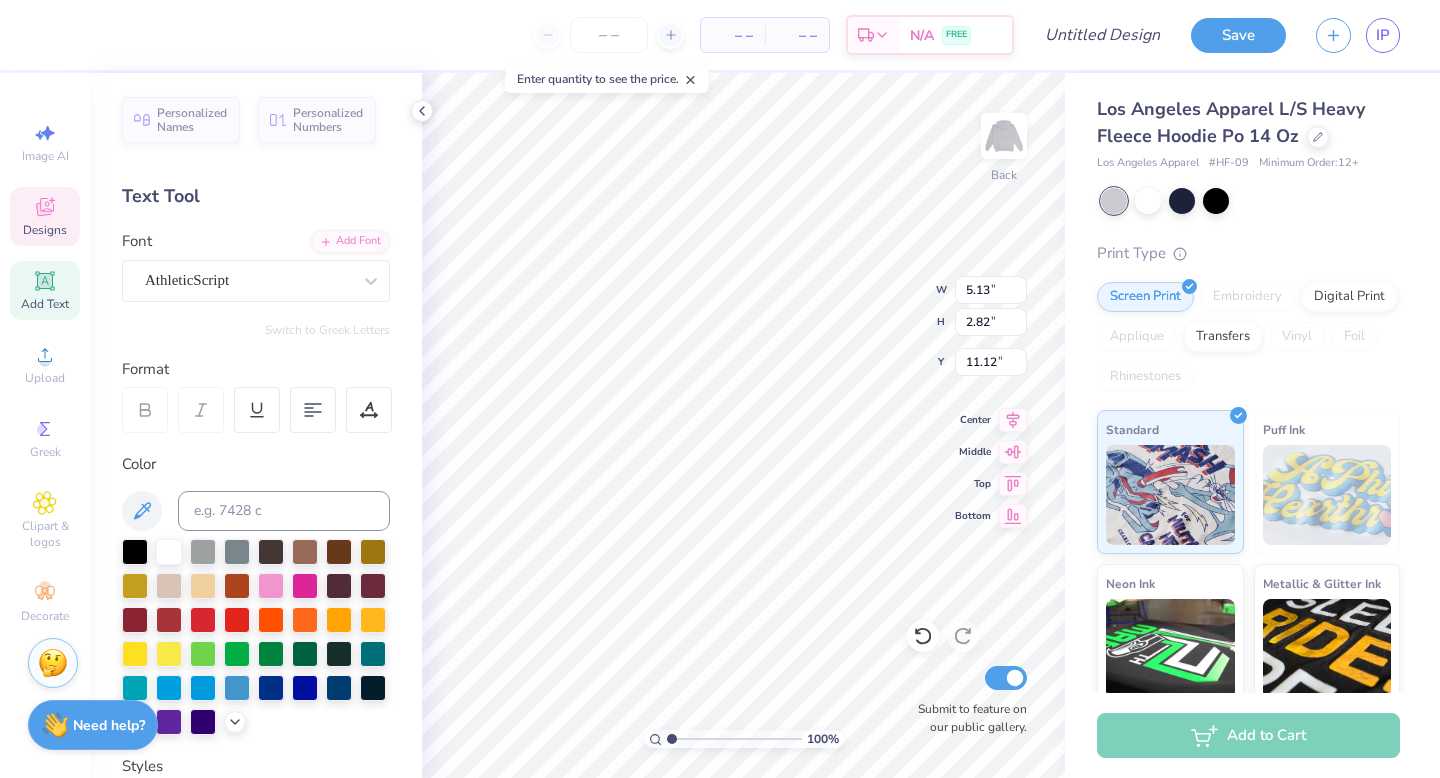 type on "BH" 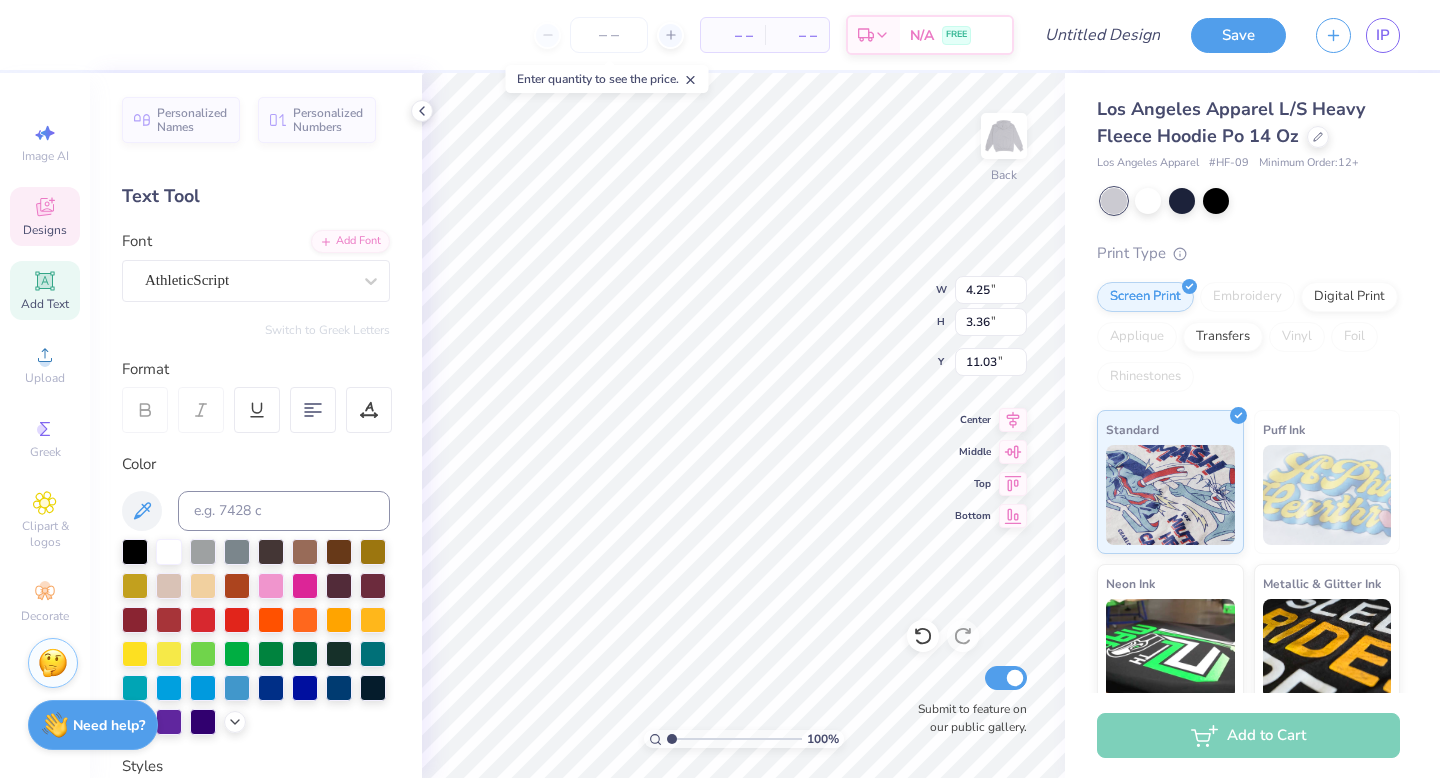 type on "4.80" 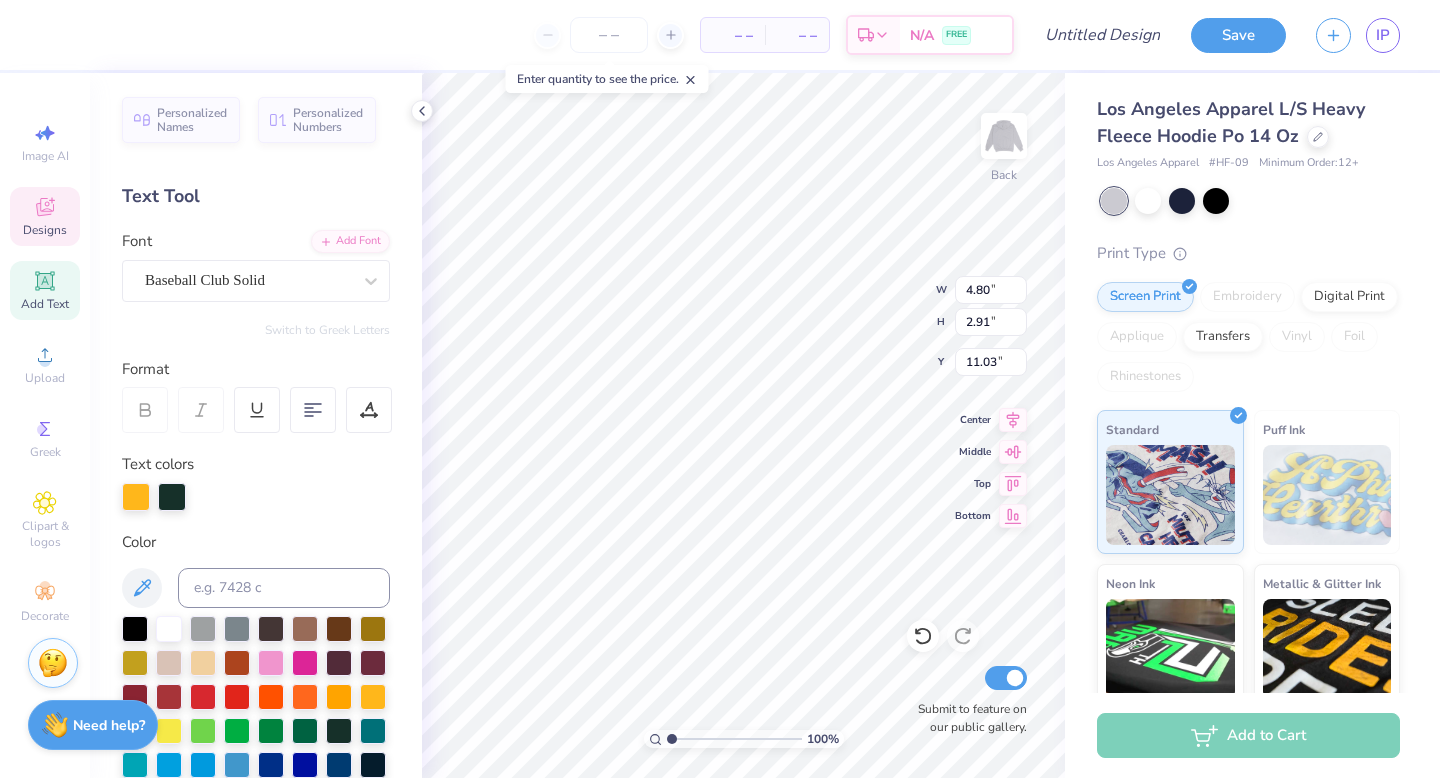 type on "'26" 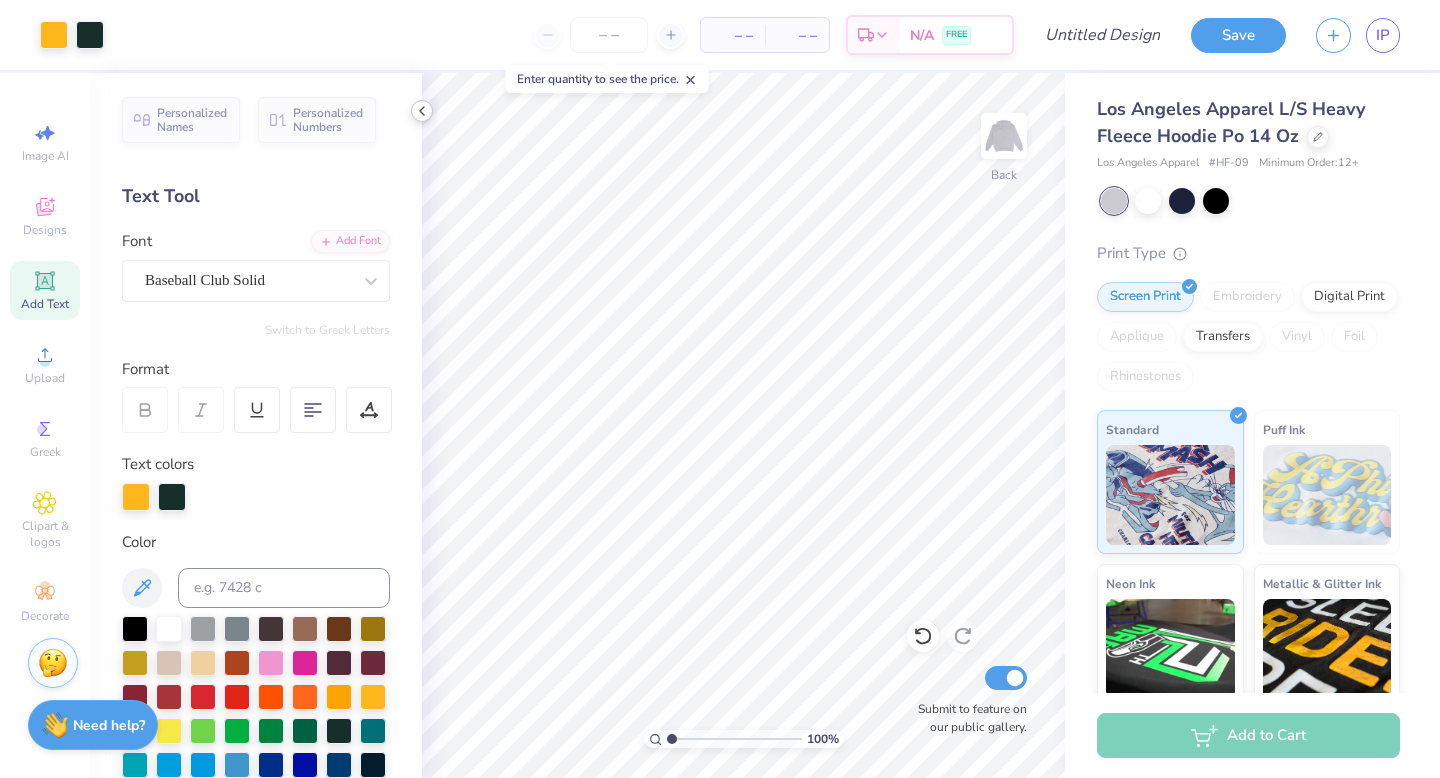 click 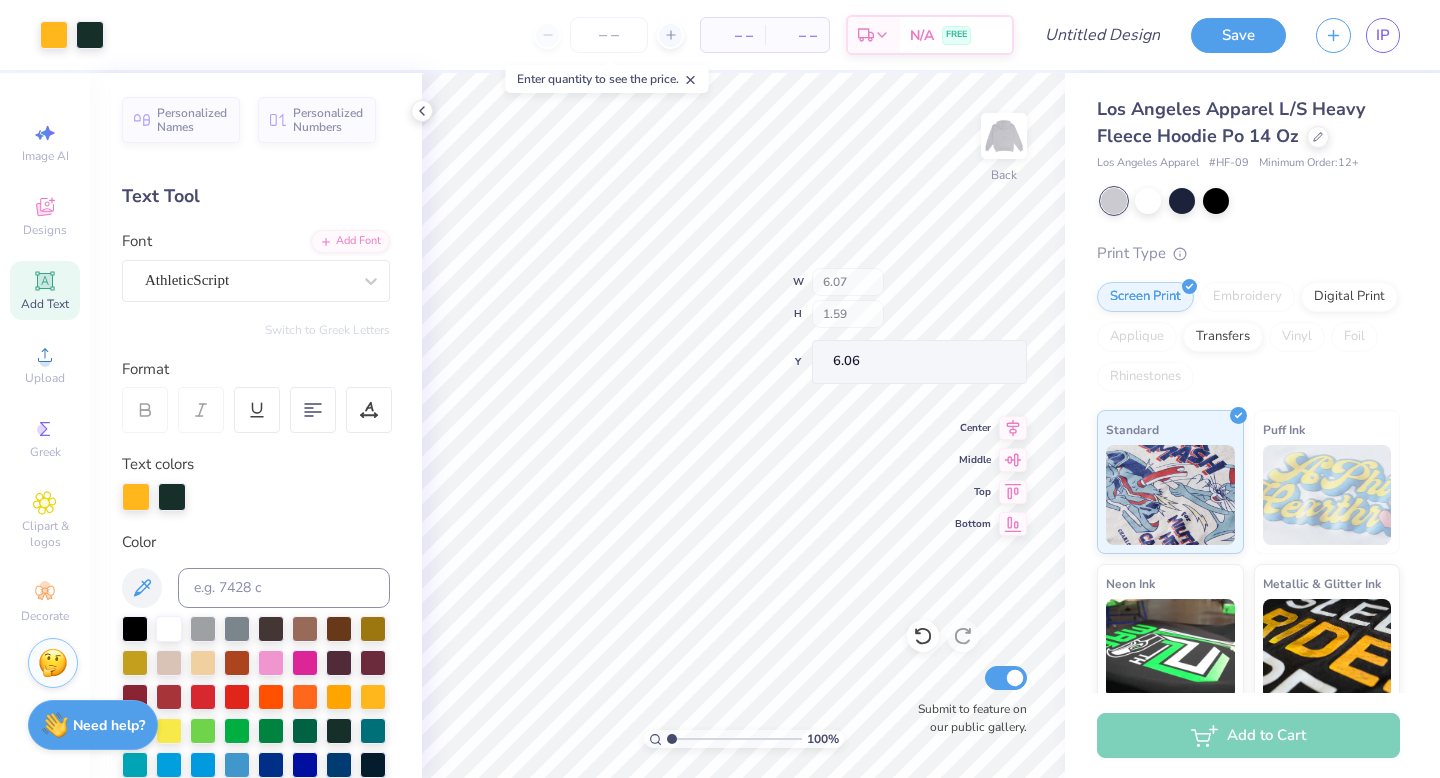 type on "6.07" 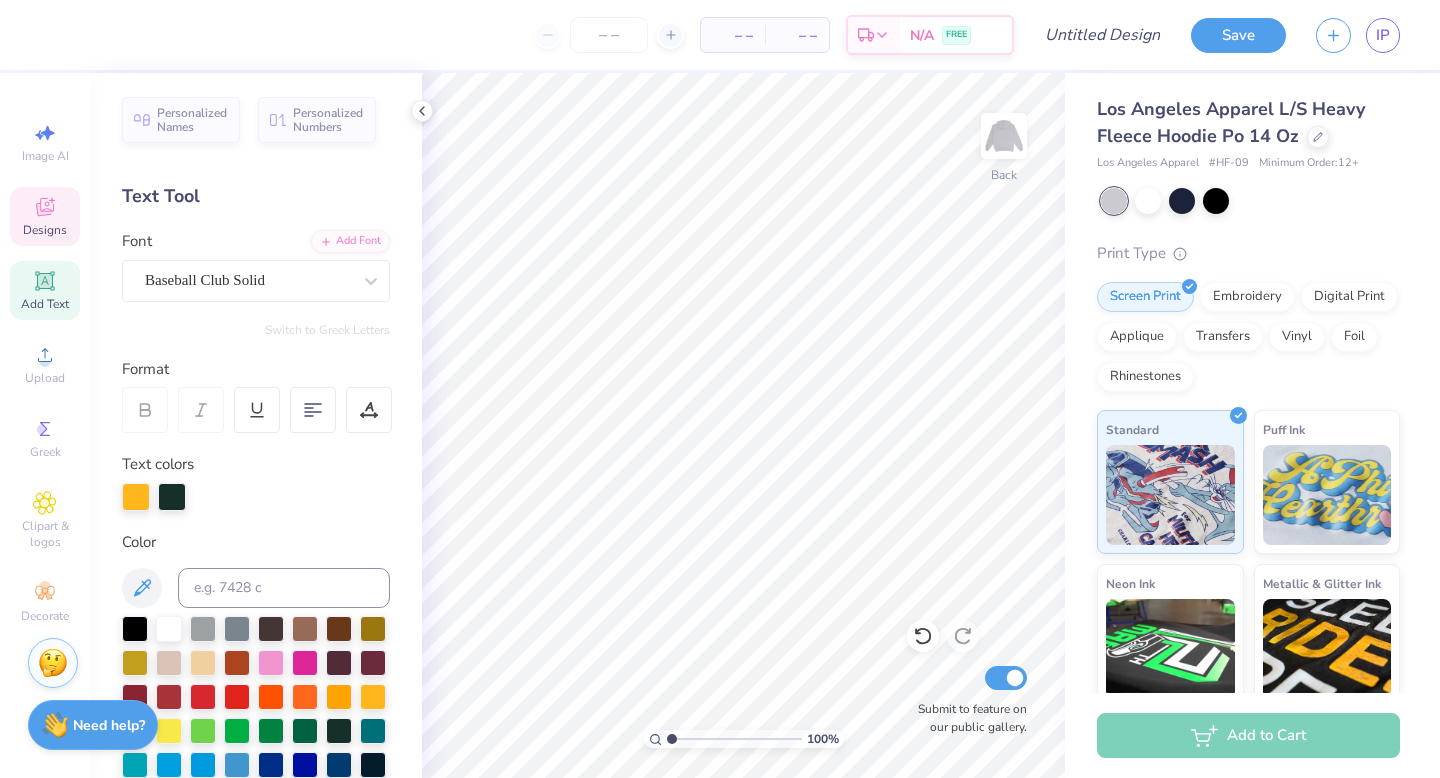 click 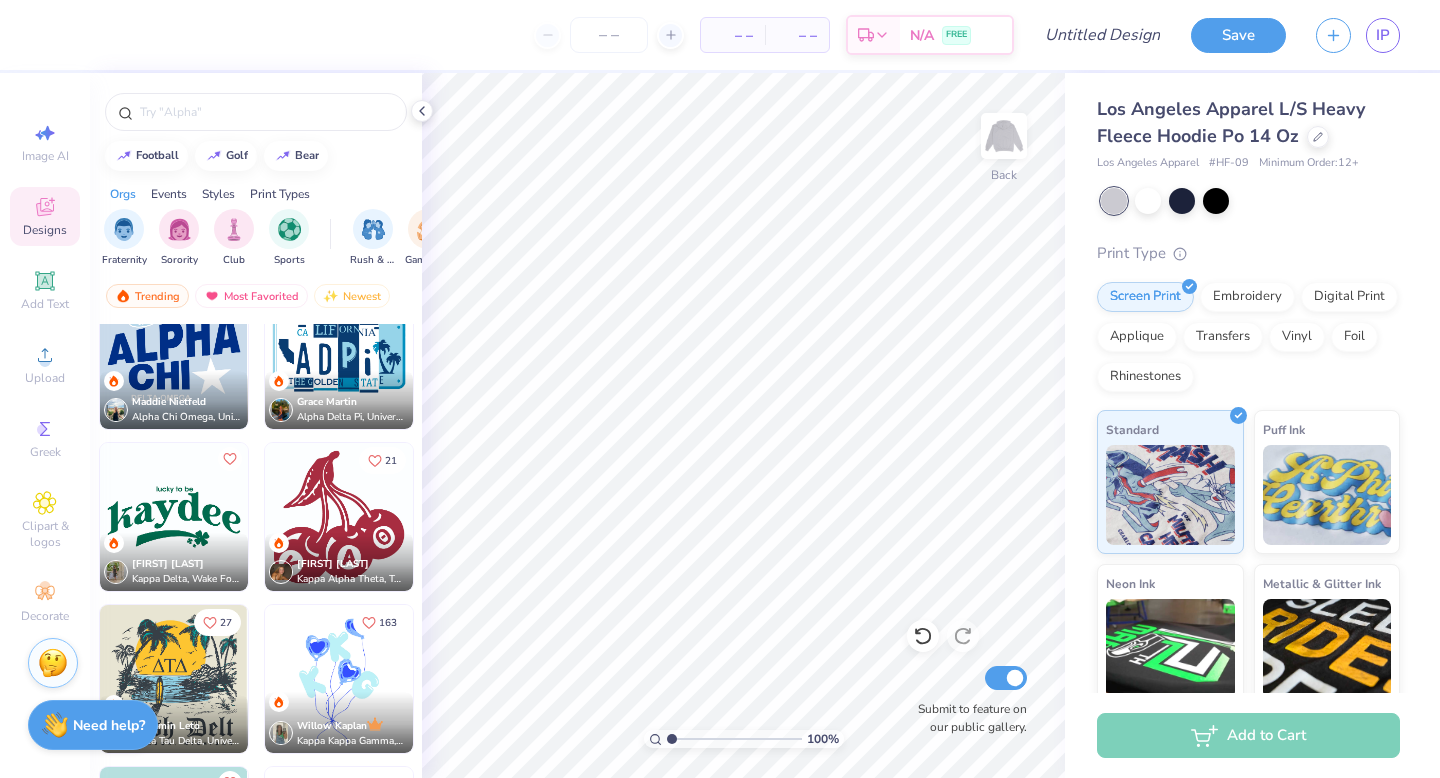 scroll, scrollTop: 7646, scrollLeft: 0, axis: vertical 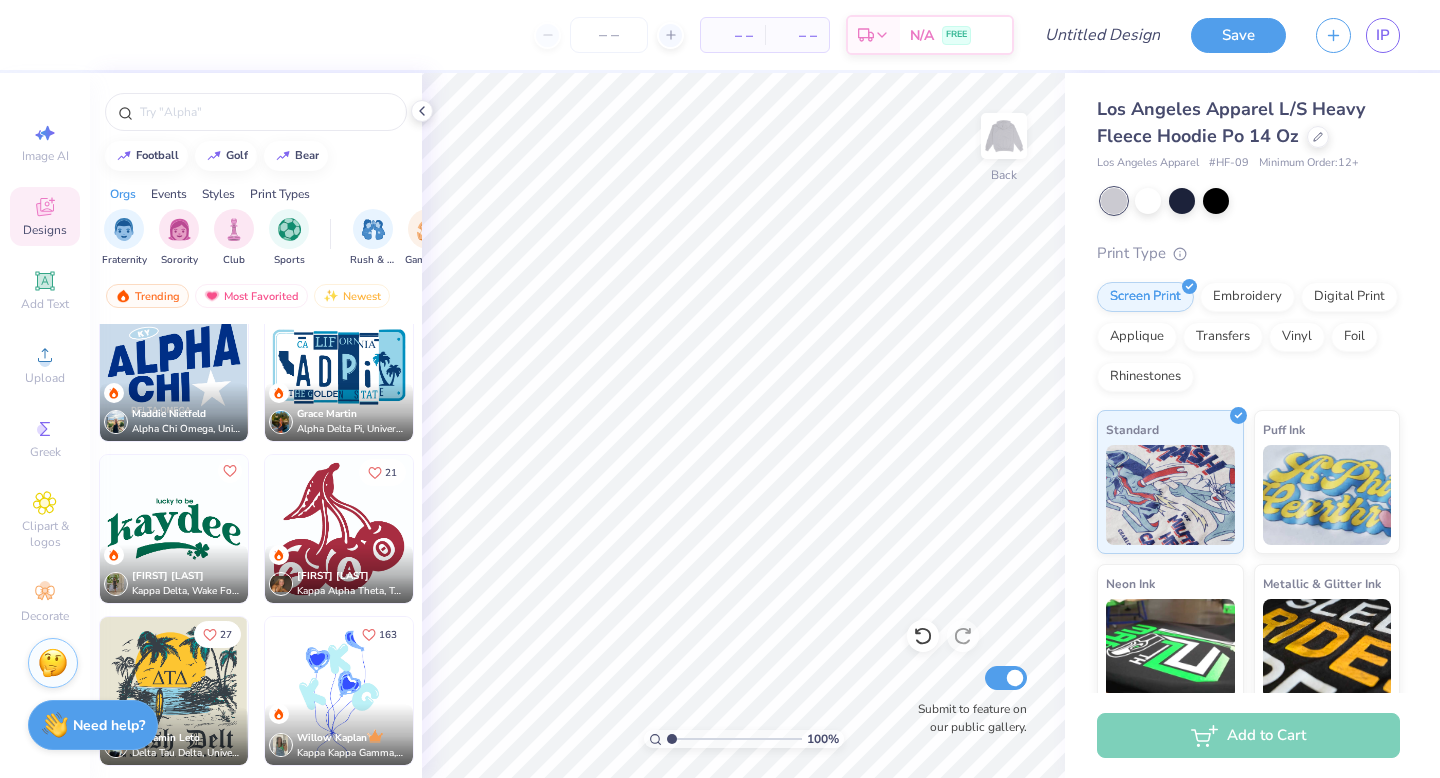 click on "Grace Martin Alpha Delta Pi, University of Southern California" at bounding box center [339, 412] 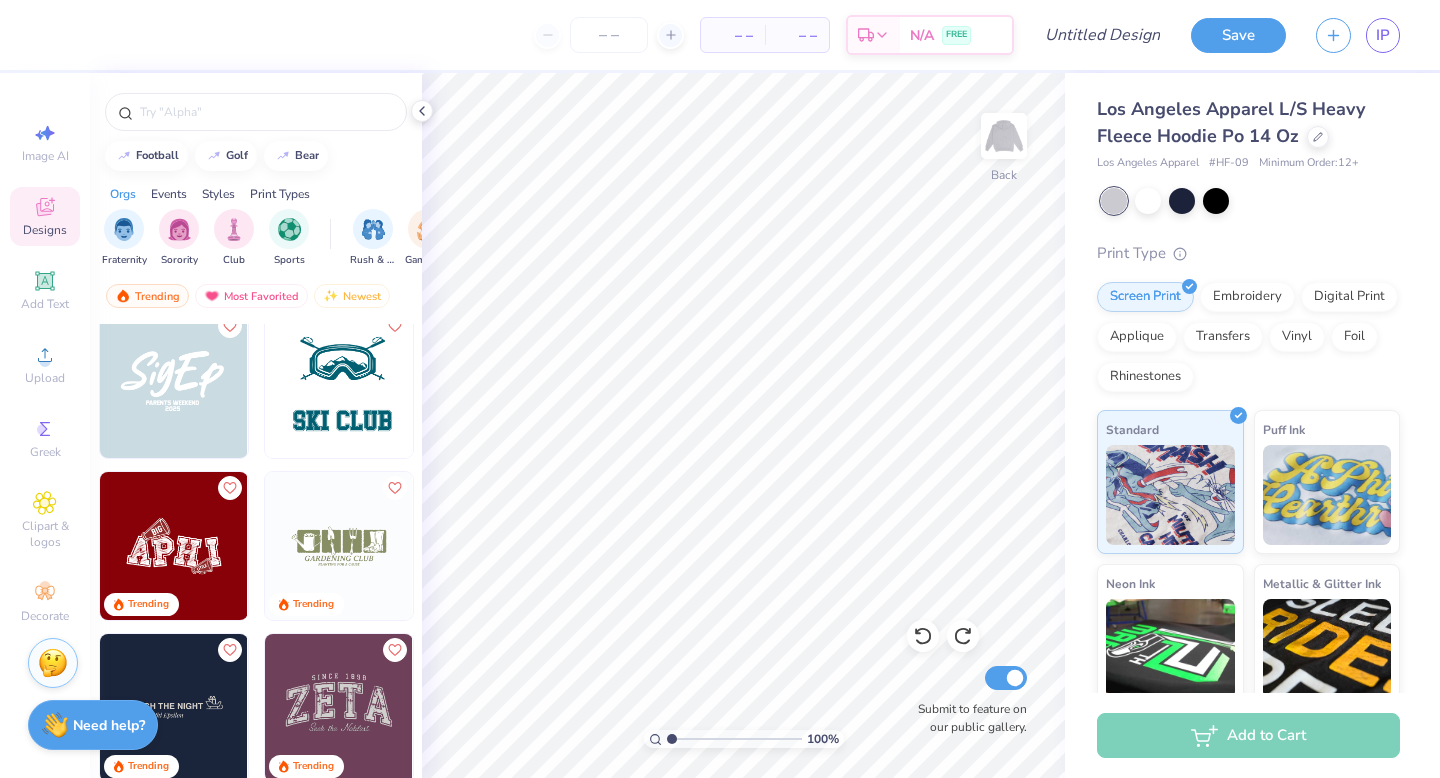 scroll, scrollTop: 9208, scrollLeft: 0, axis: vertical 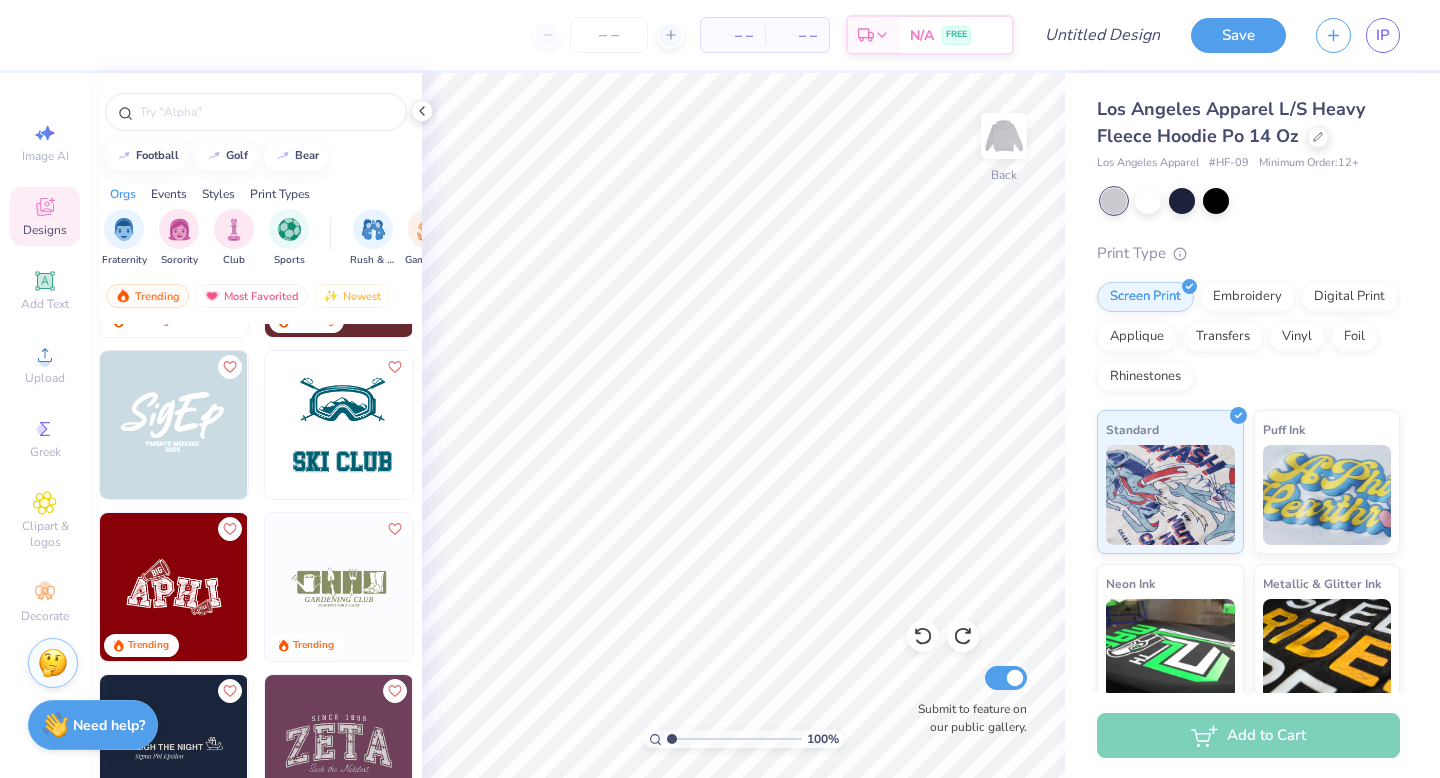 click at bounding box center (174, 587) 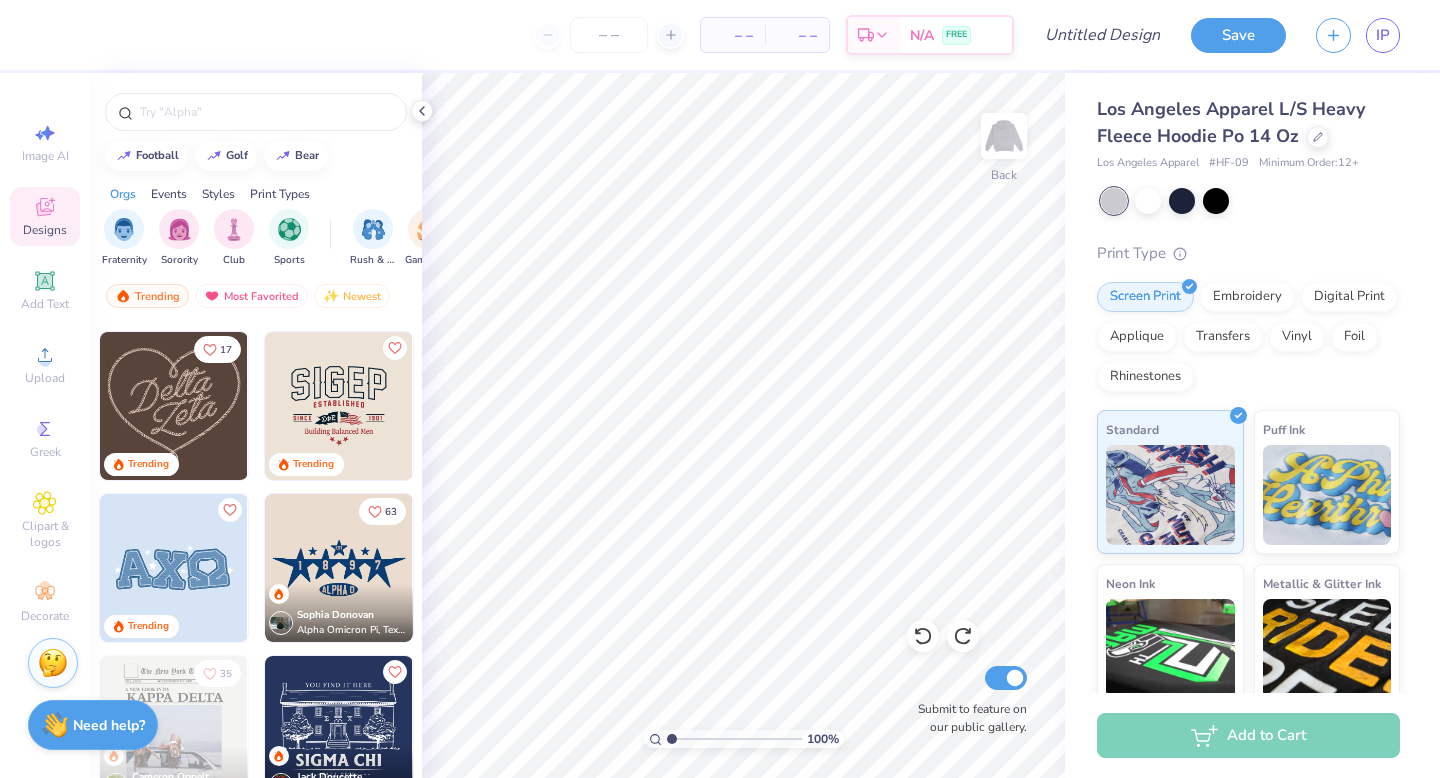 scroll, scrollTop: 642, scrollLeft: 0, axis: vertical 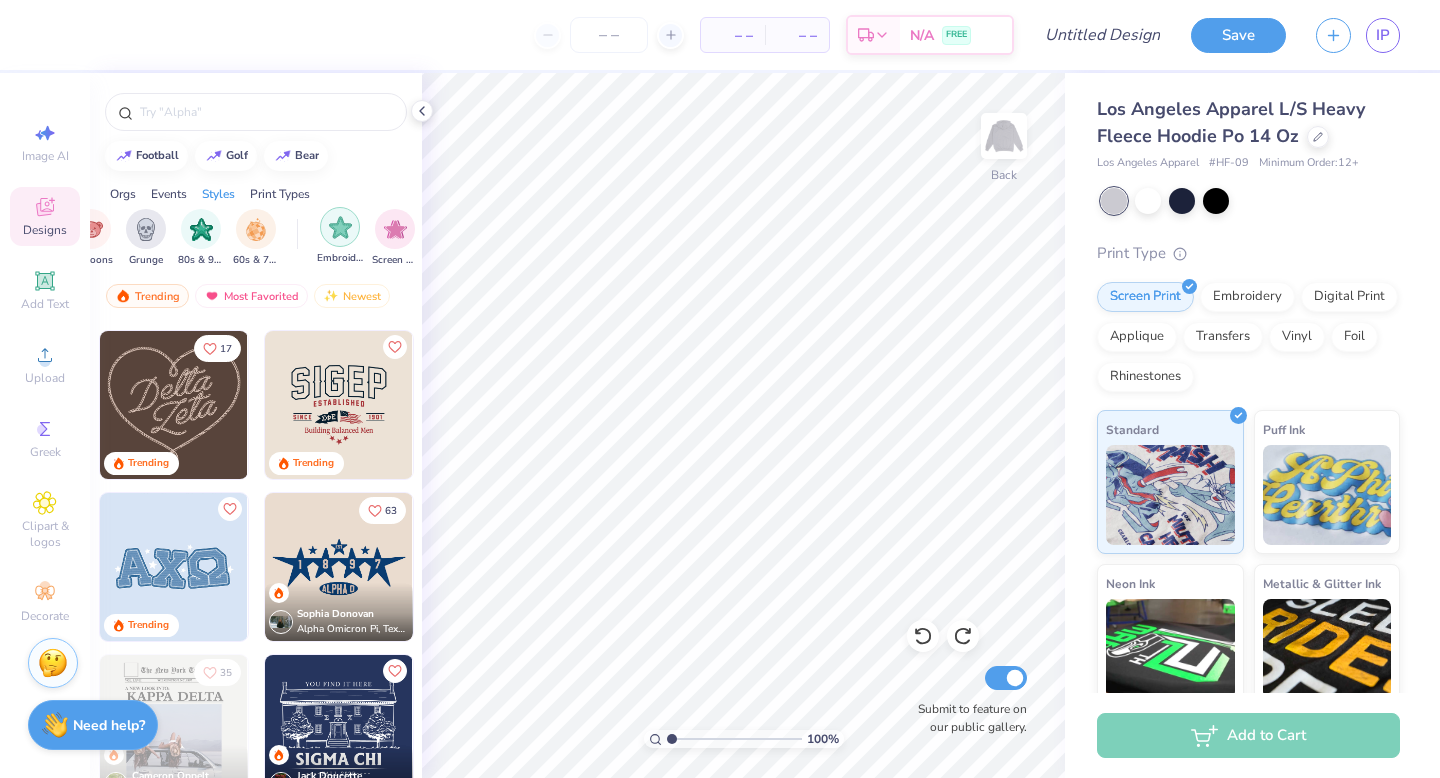 click at bounding box center (340, 227) 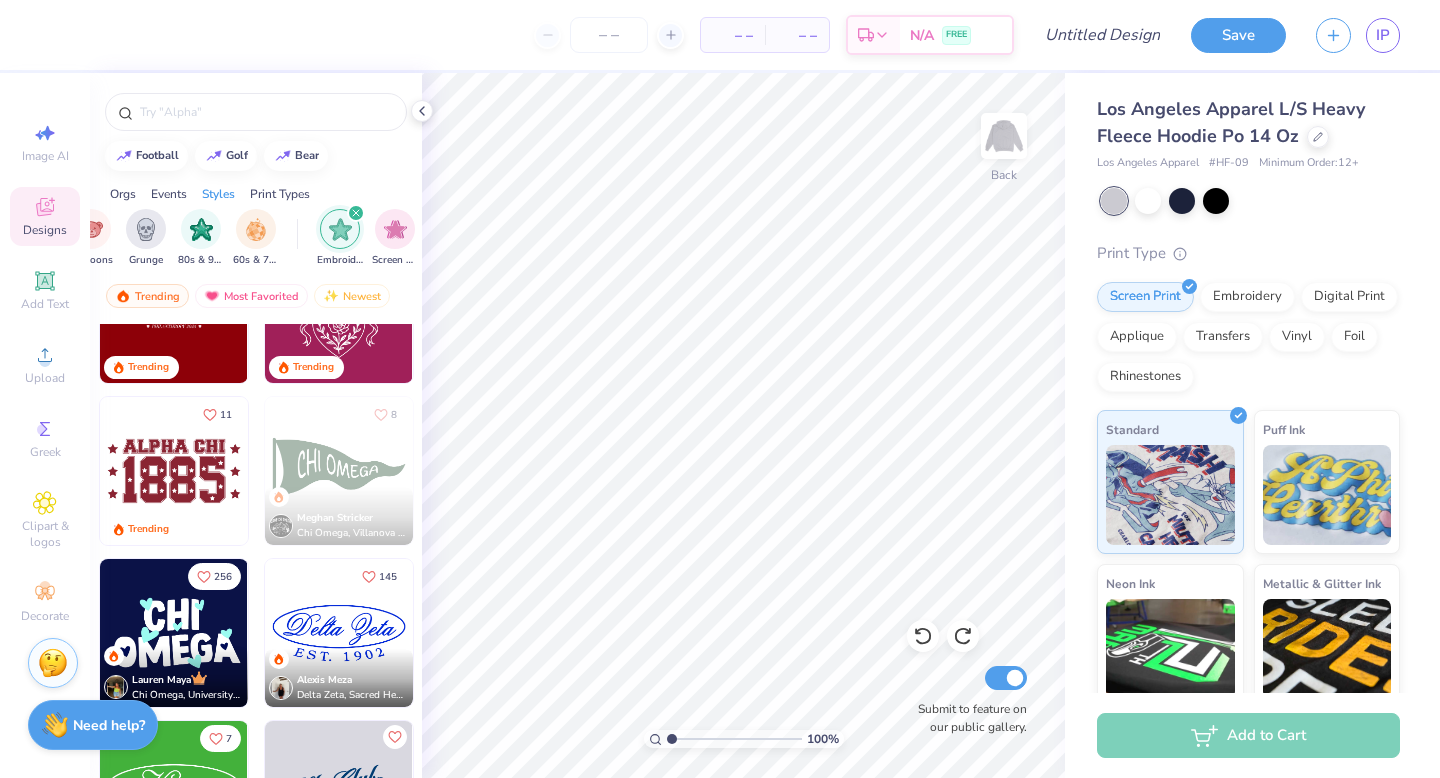 scroll, scrollTop: 1044, scrollLeft: 0, axis: vertical 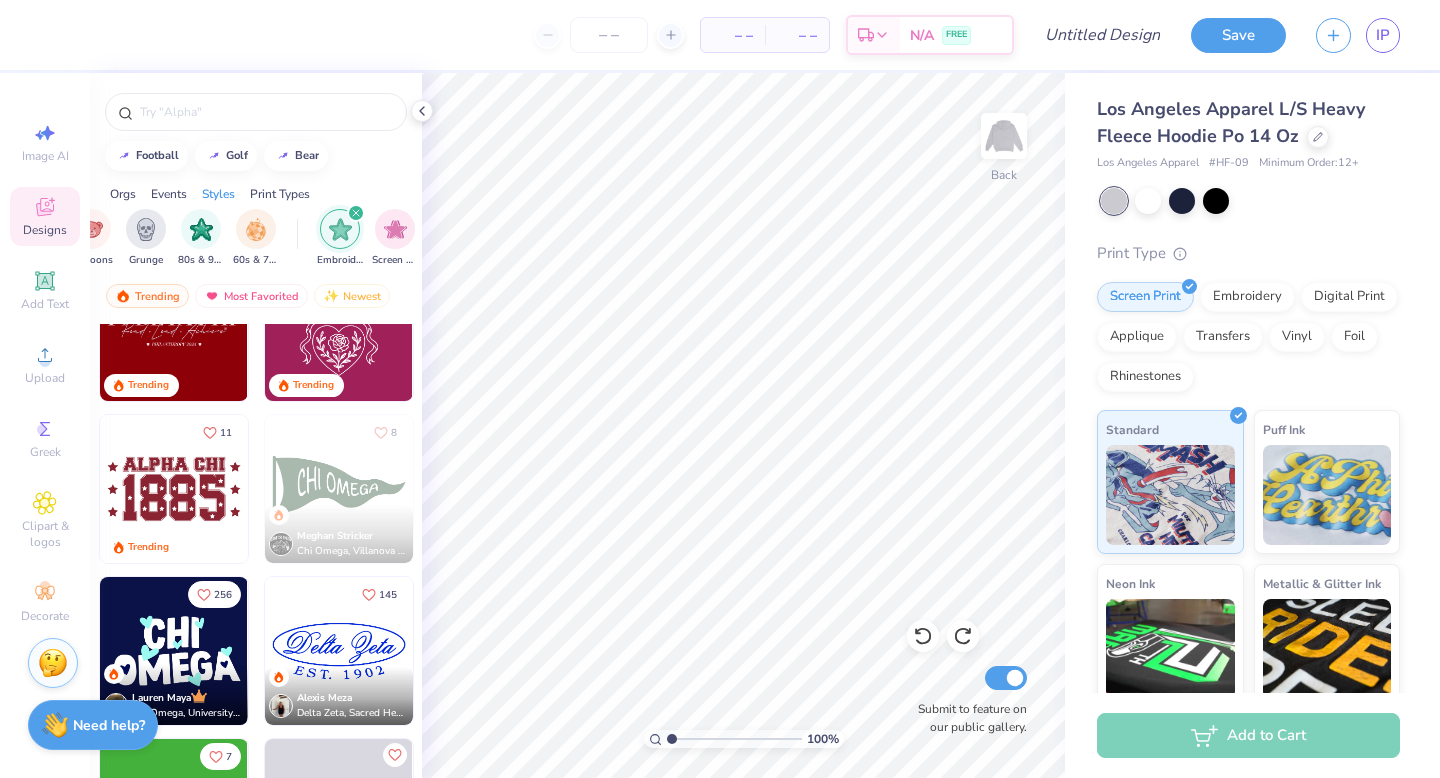click at bounding box center (174, 489) 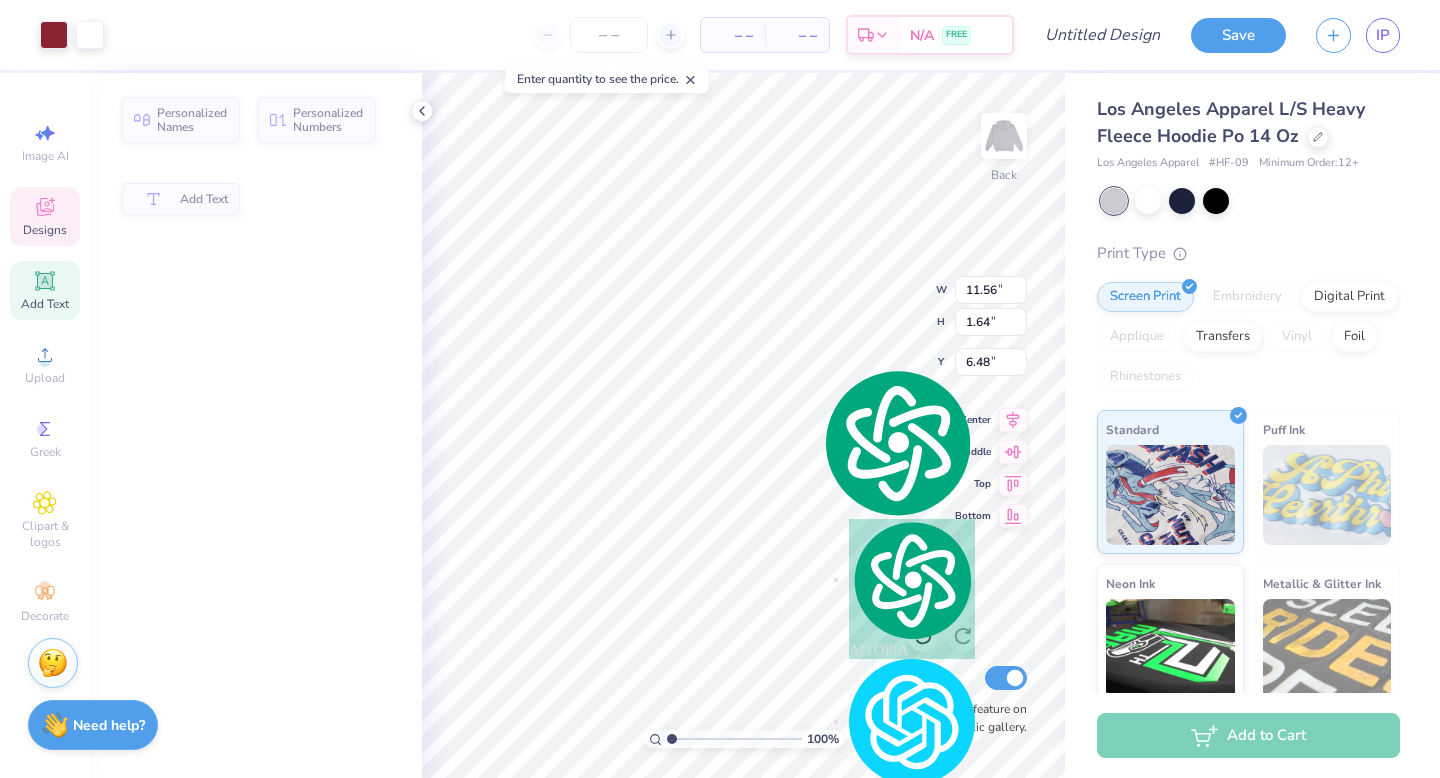 type on "11.56" 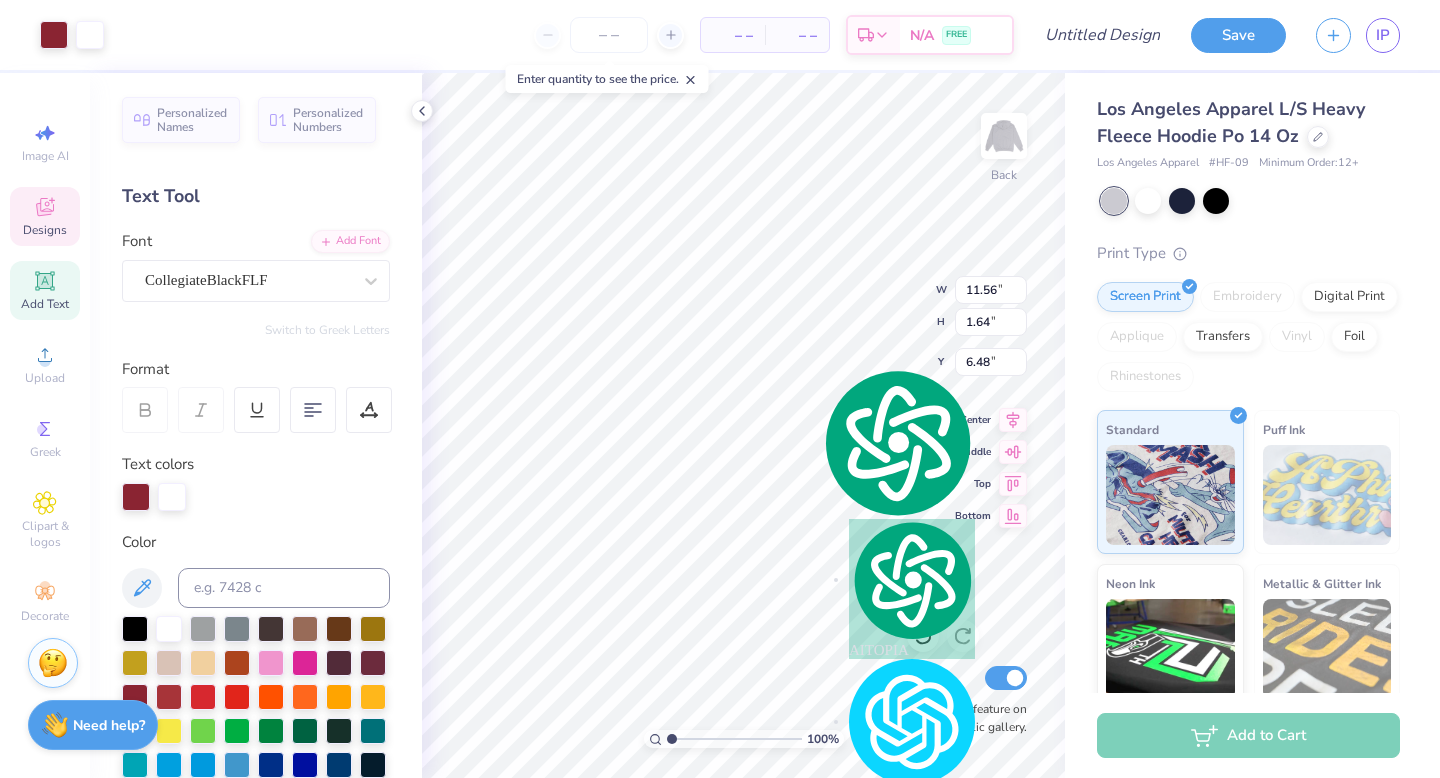 scroll, scrollTop: 0, scrollLeft: 3, axis: horizontal 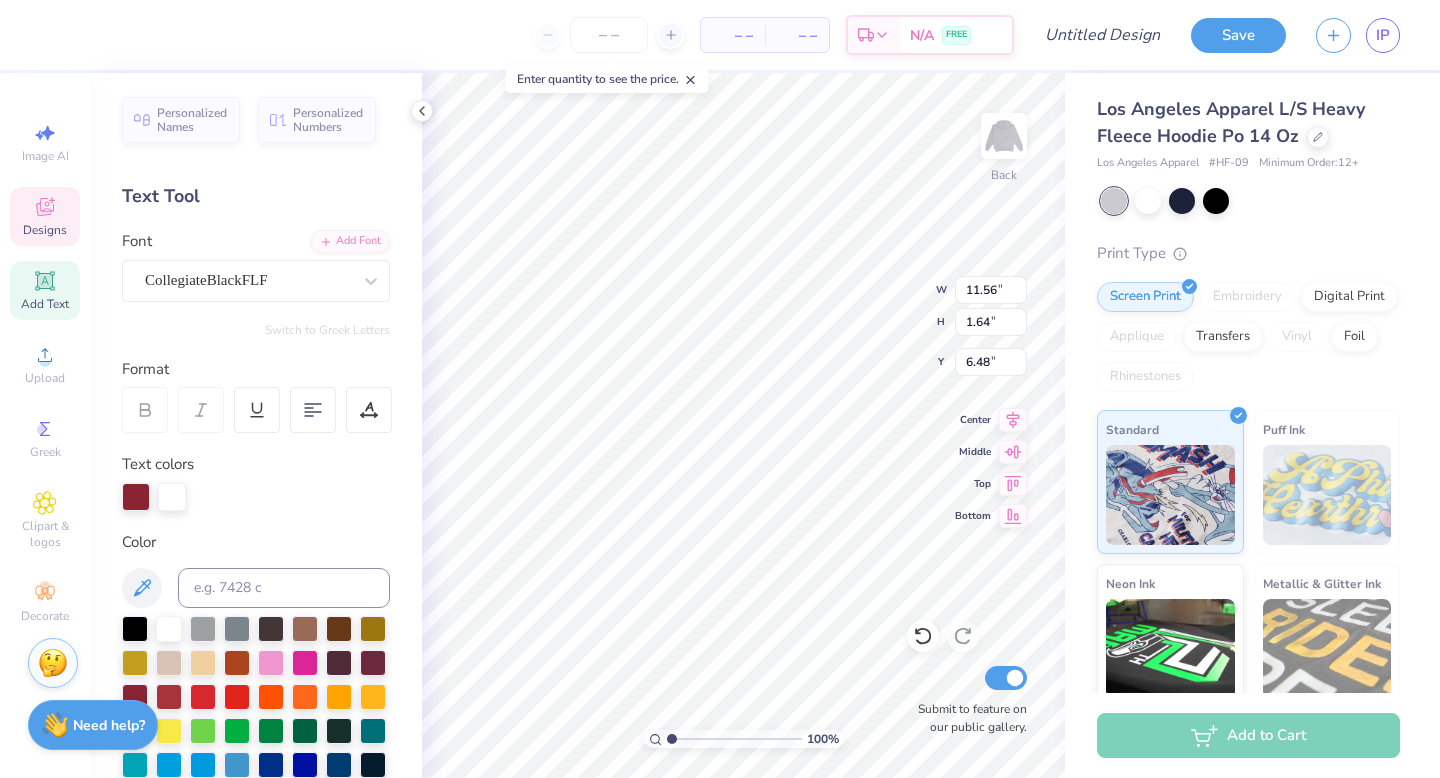 type on "BUSINESS
HONORS" 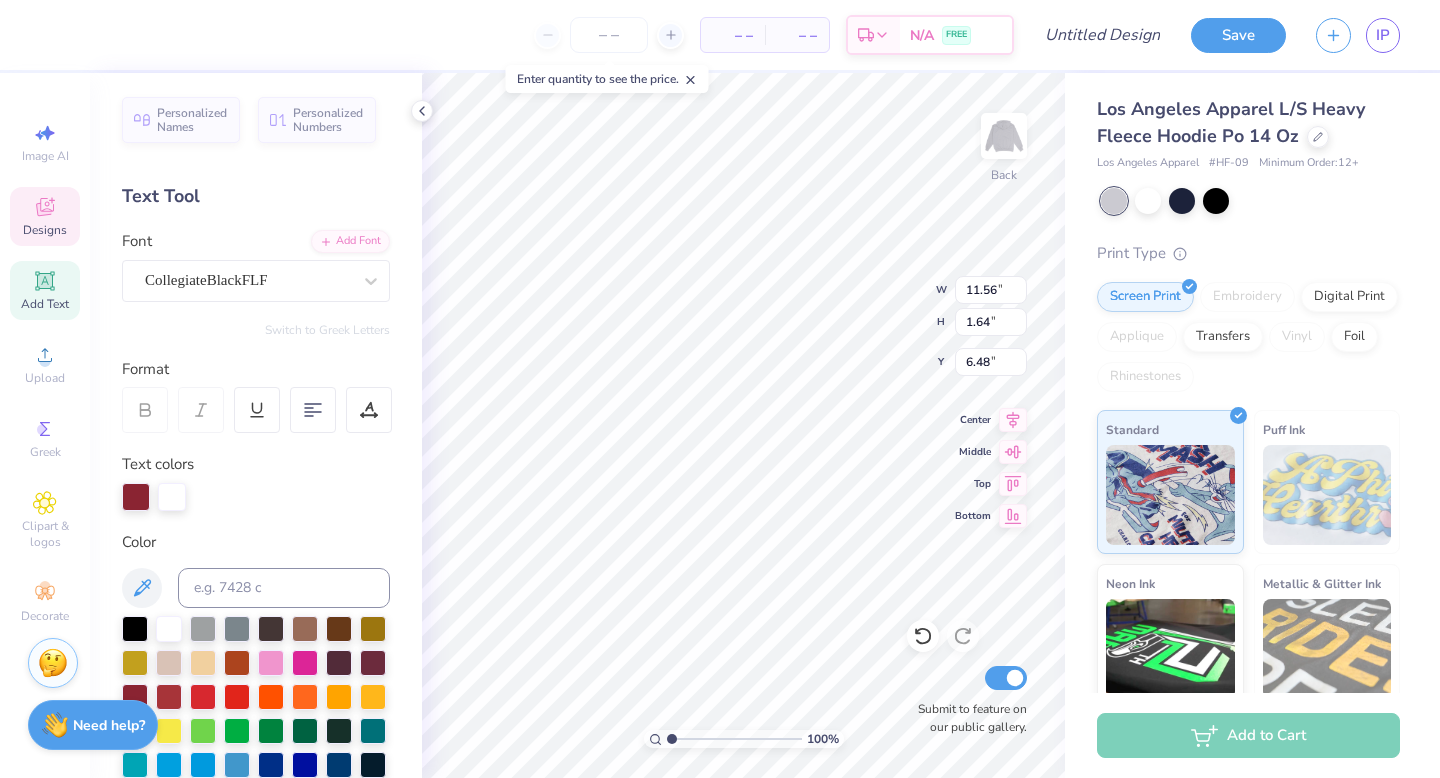 type on "10.43" 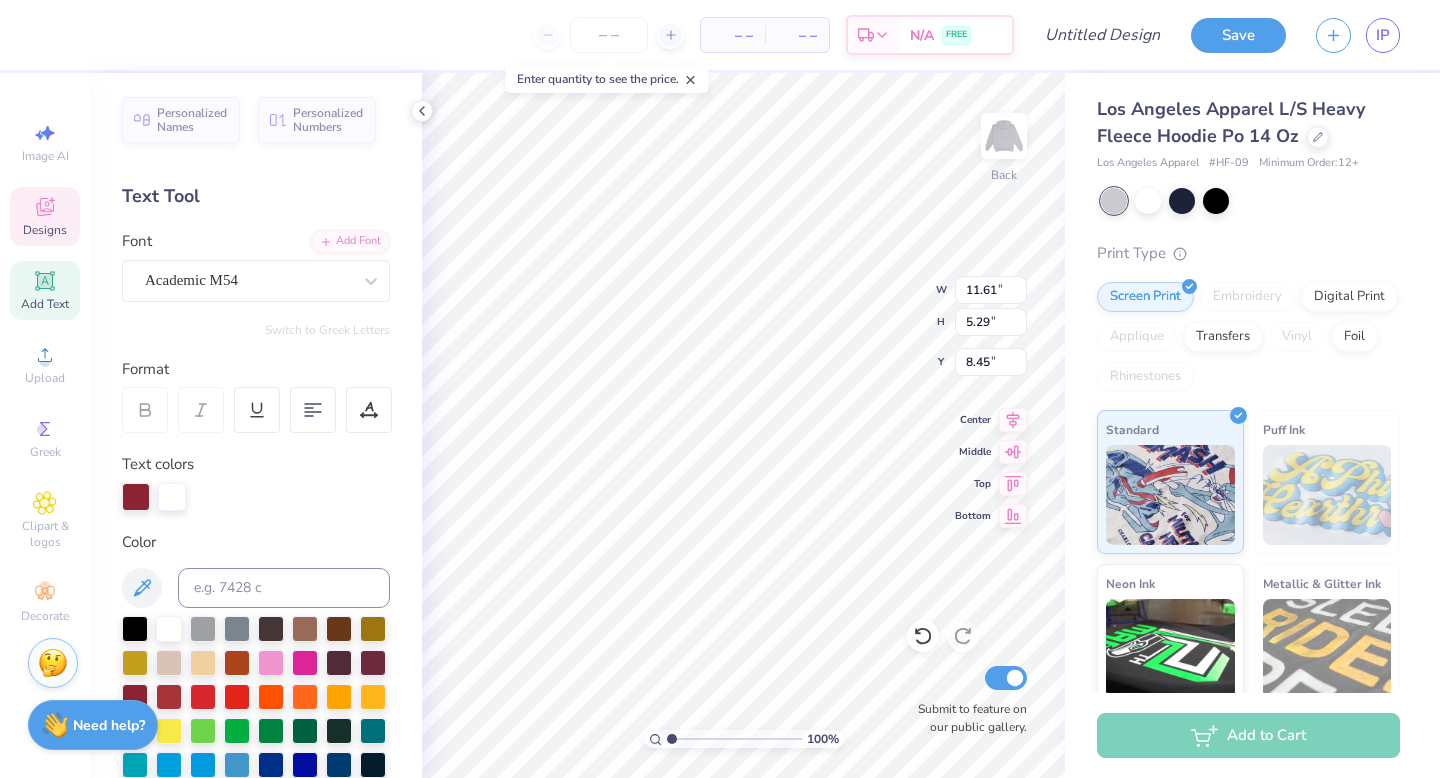 scroll, scrollTop: 0, scrollLeft: 0, axis: both 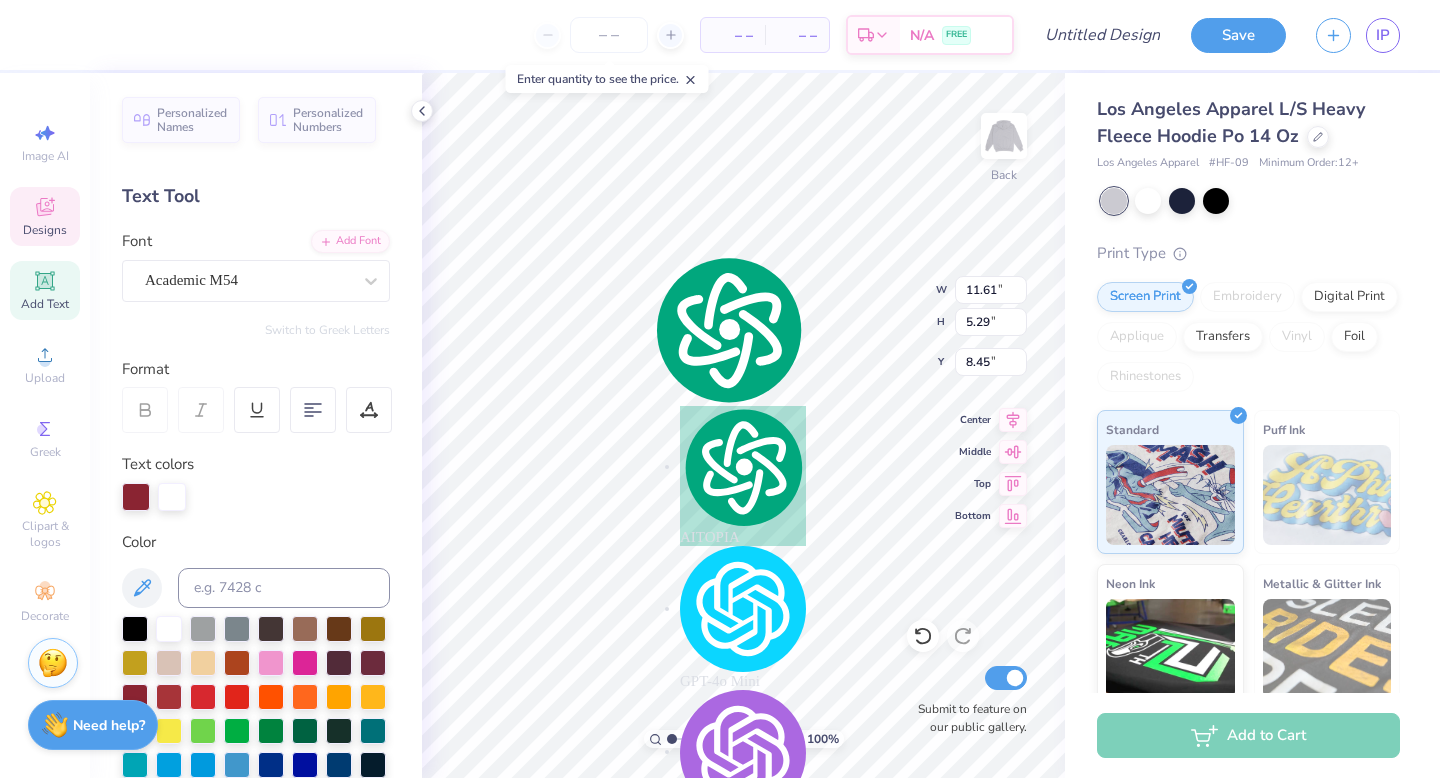 type 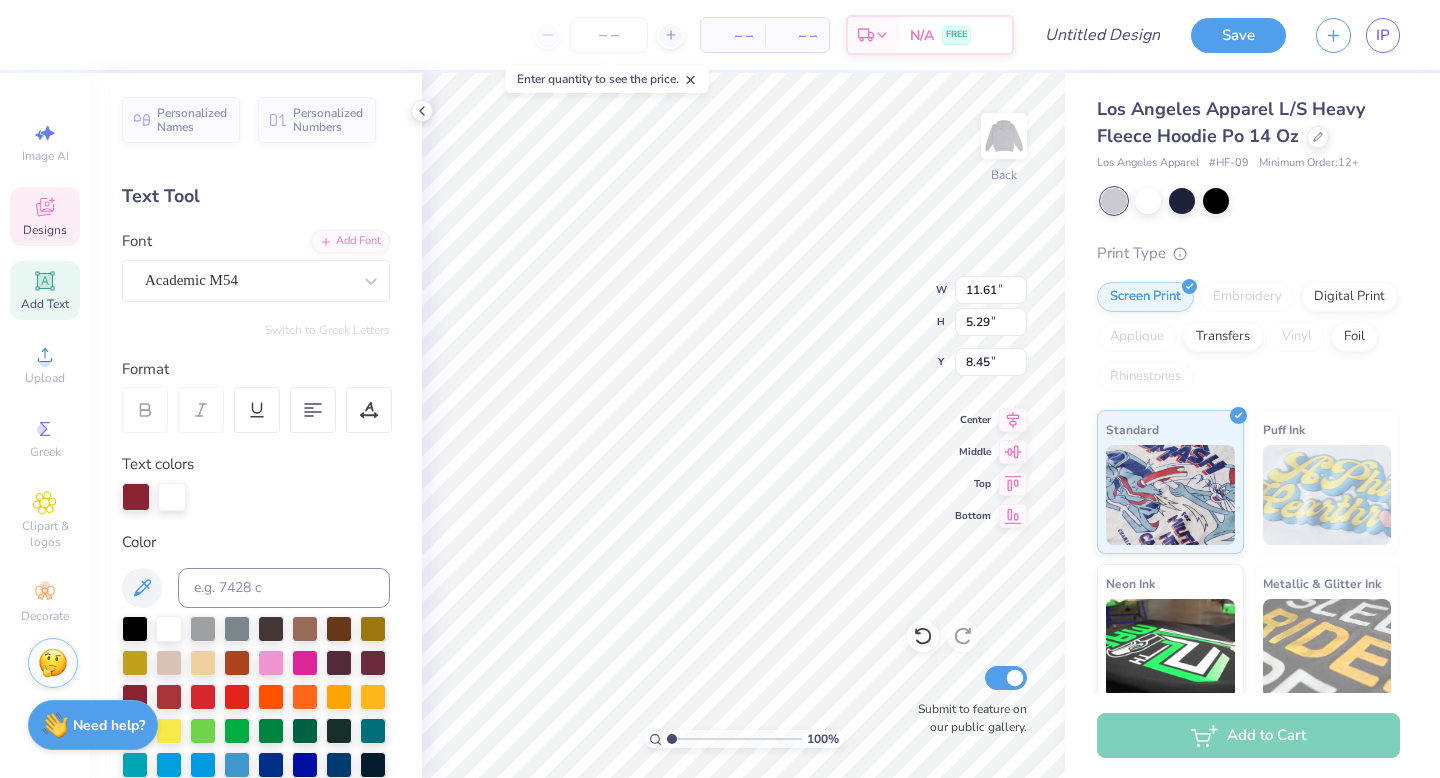 click on "Designs" at bounding box center (45, 216) 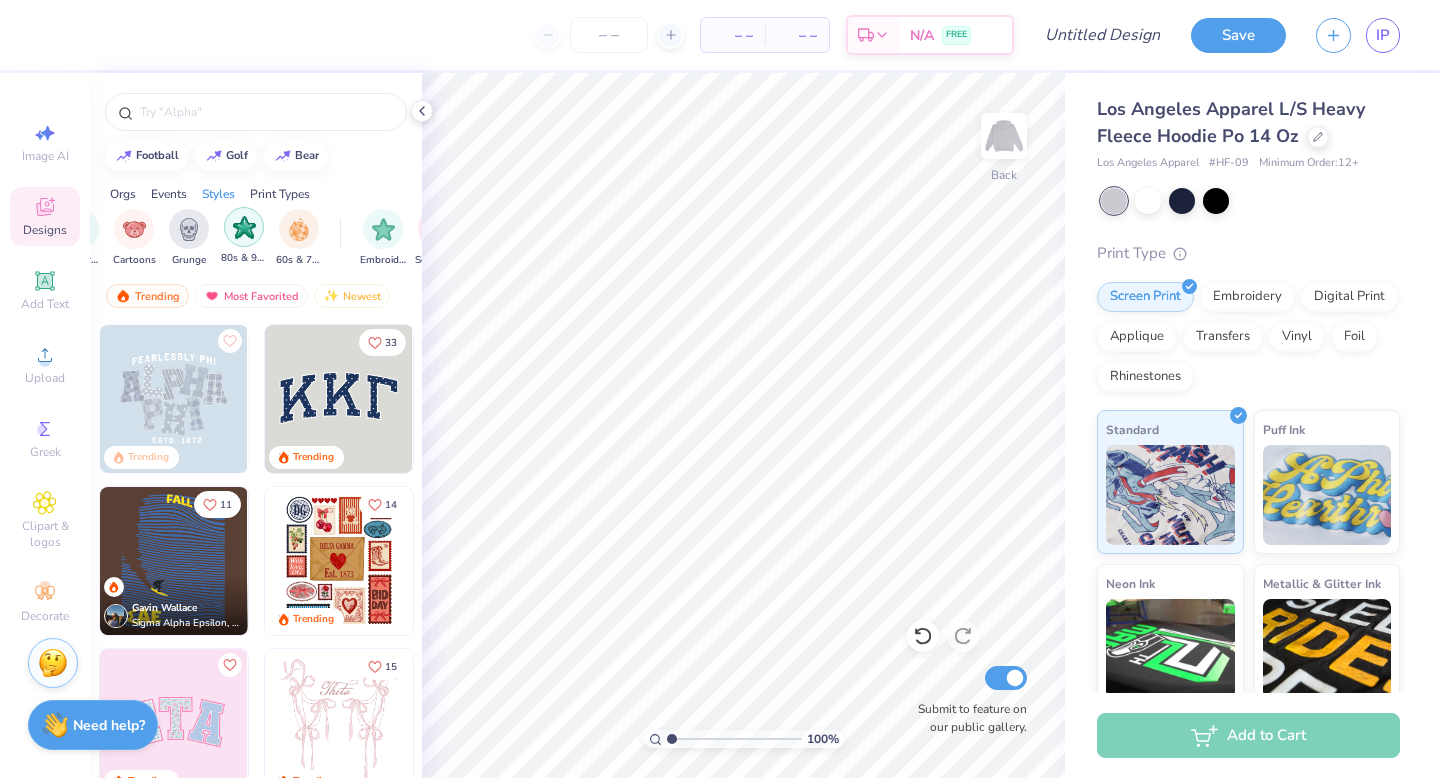 scroll, scrollTop: 0, scrollLeft: 1379, axis: horizontal 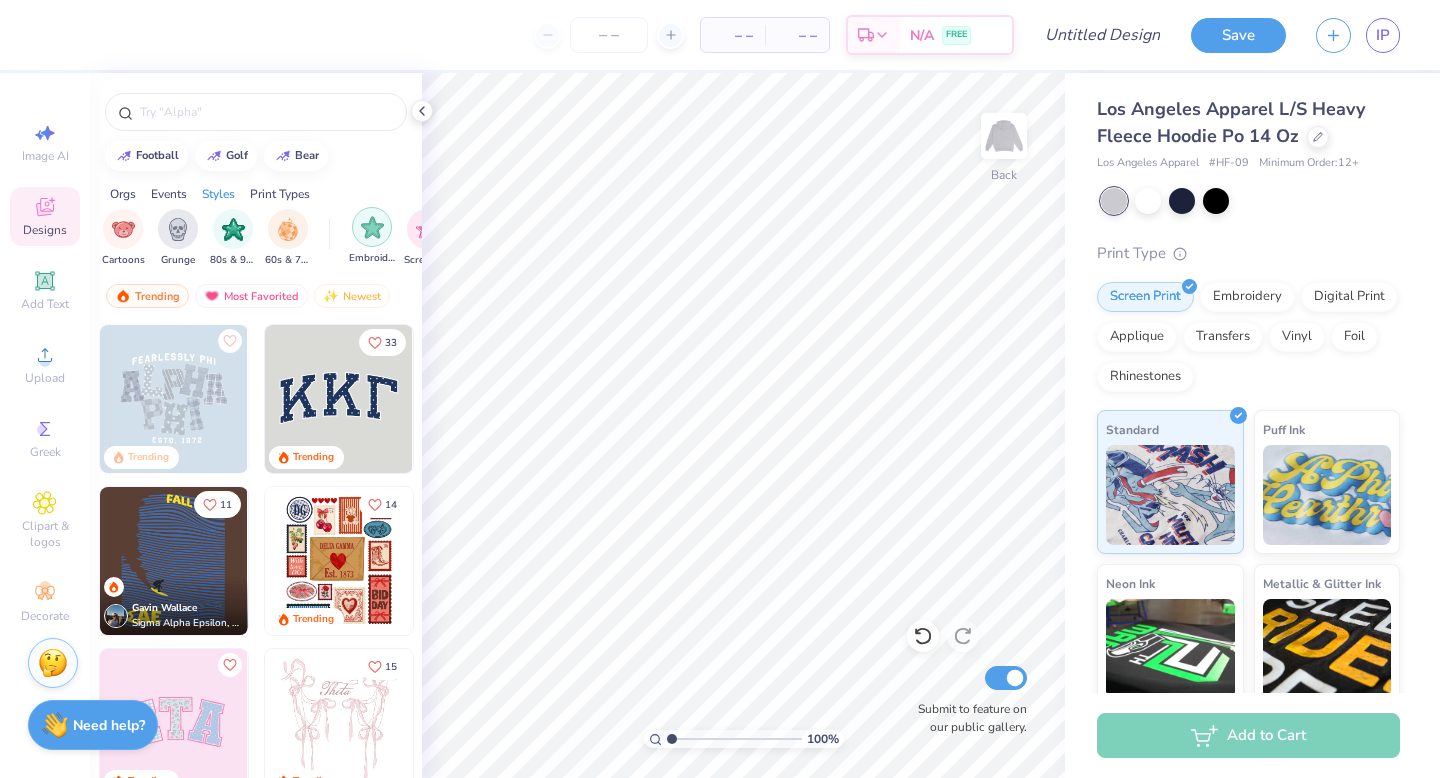 click at bounding box center [372, 227] 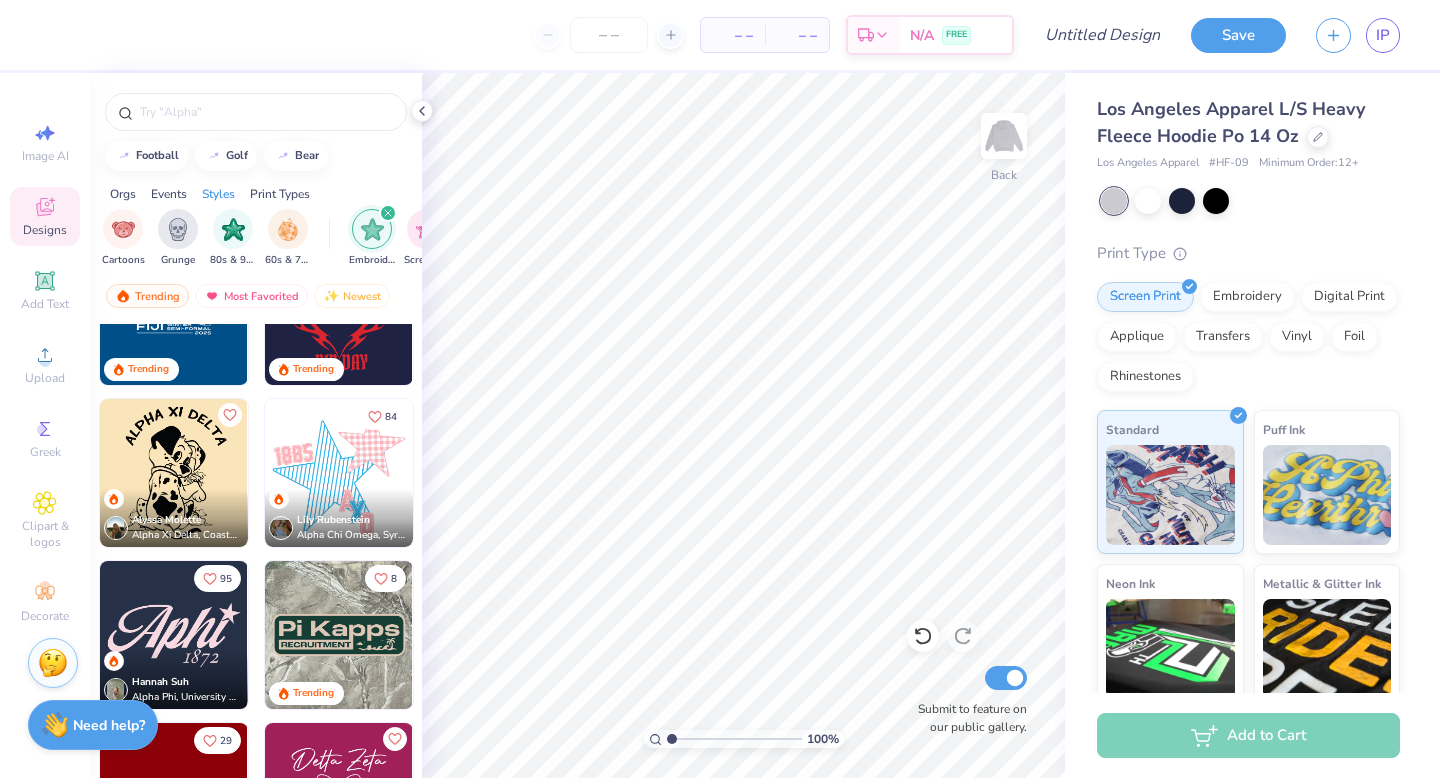 scroll, scrollTop: 576, scrollLeft: 0, axis: vertical 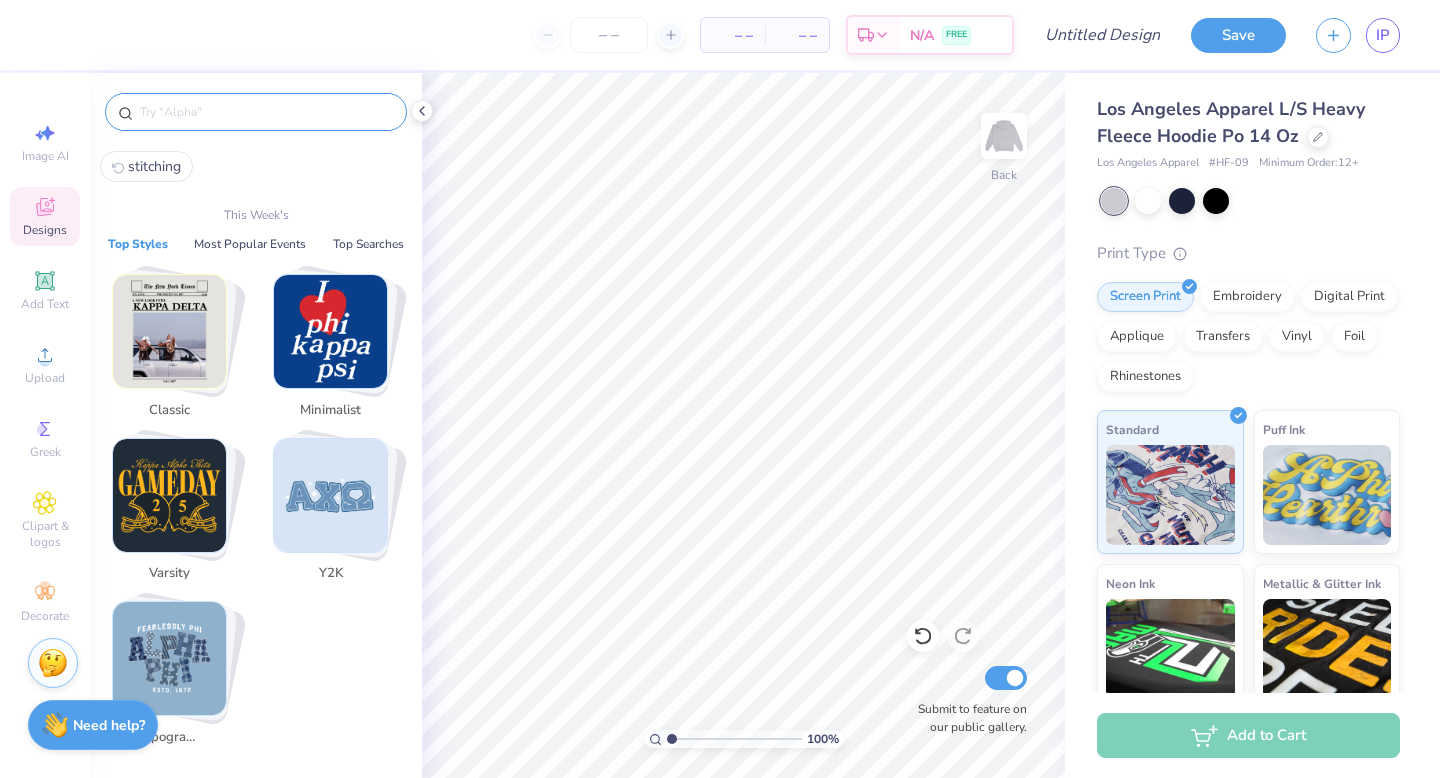 click at bounding box center (266, 112) 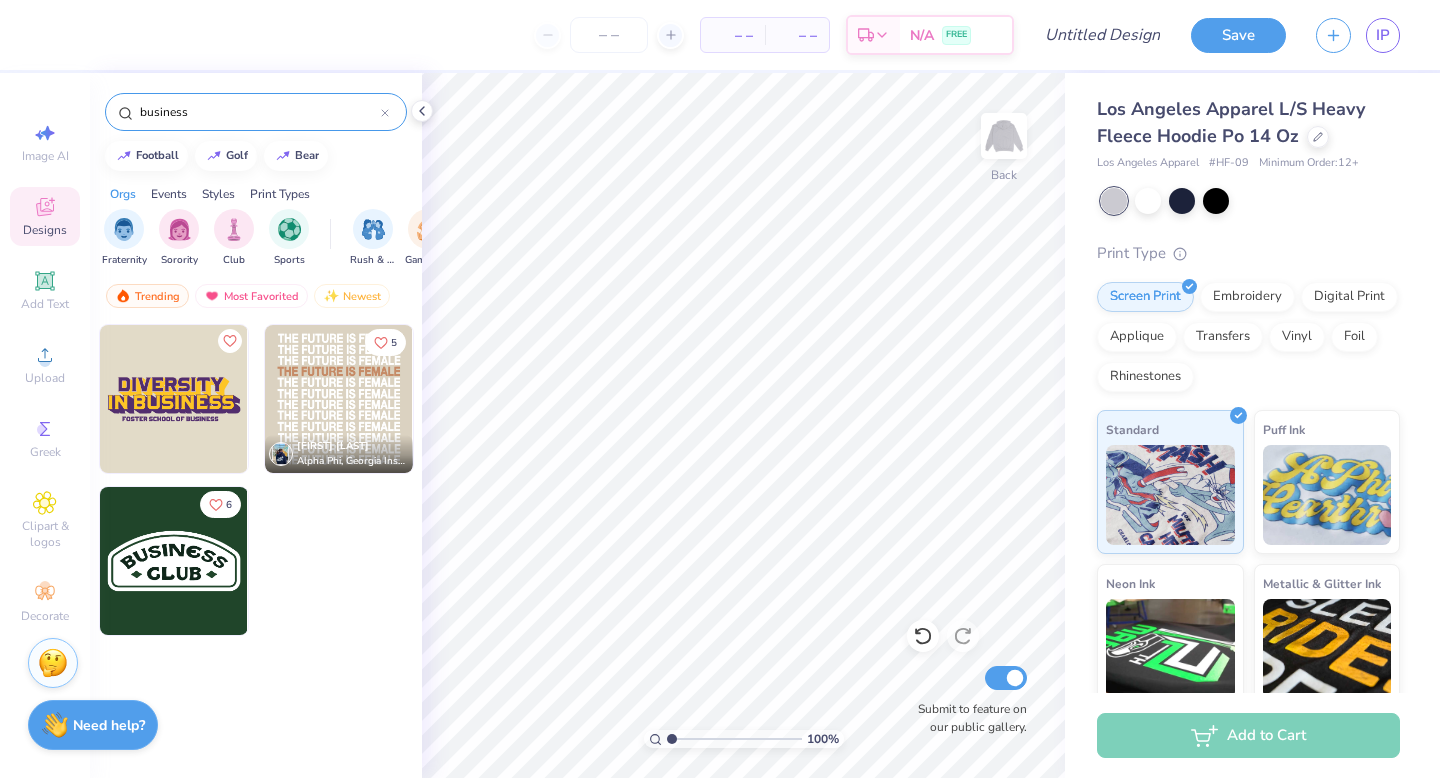 type on "business" 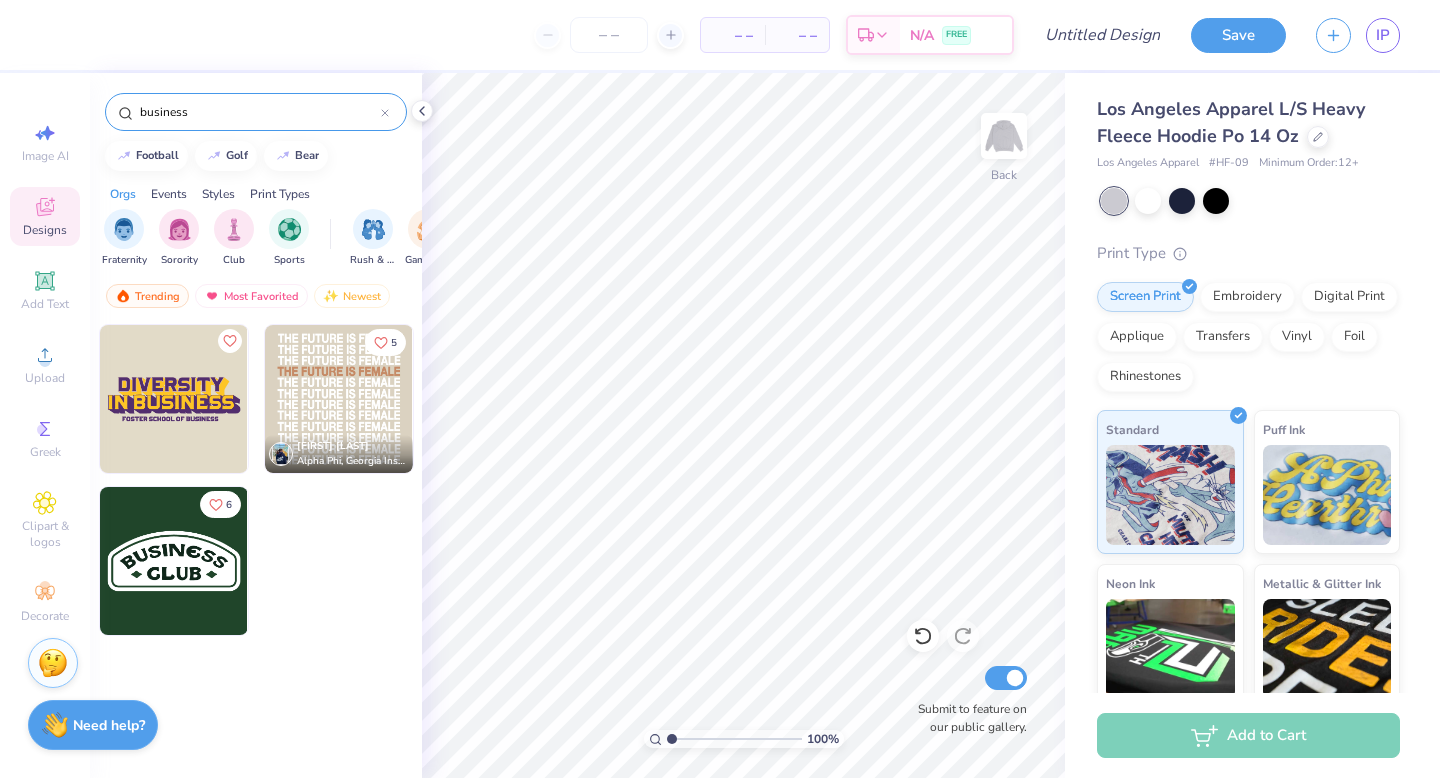 click on "business" at bounding box center (256, 112) 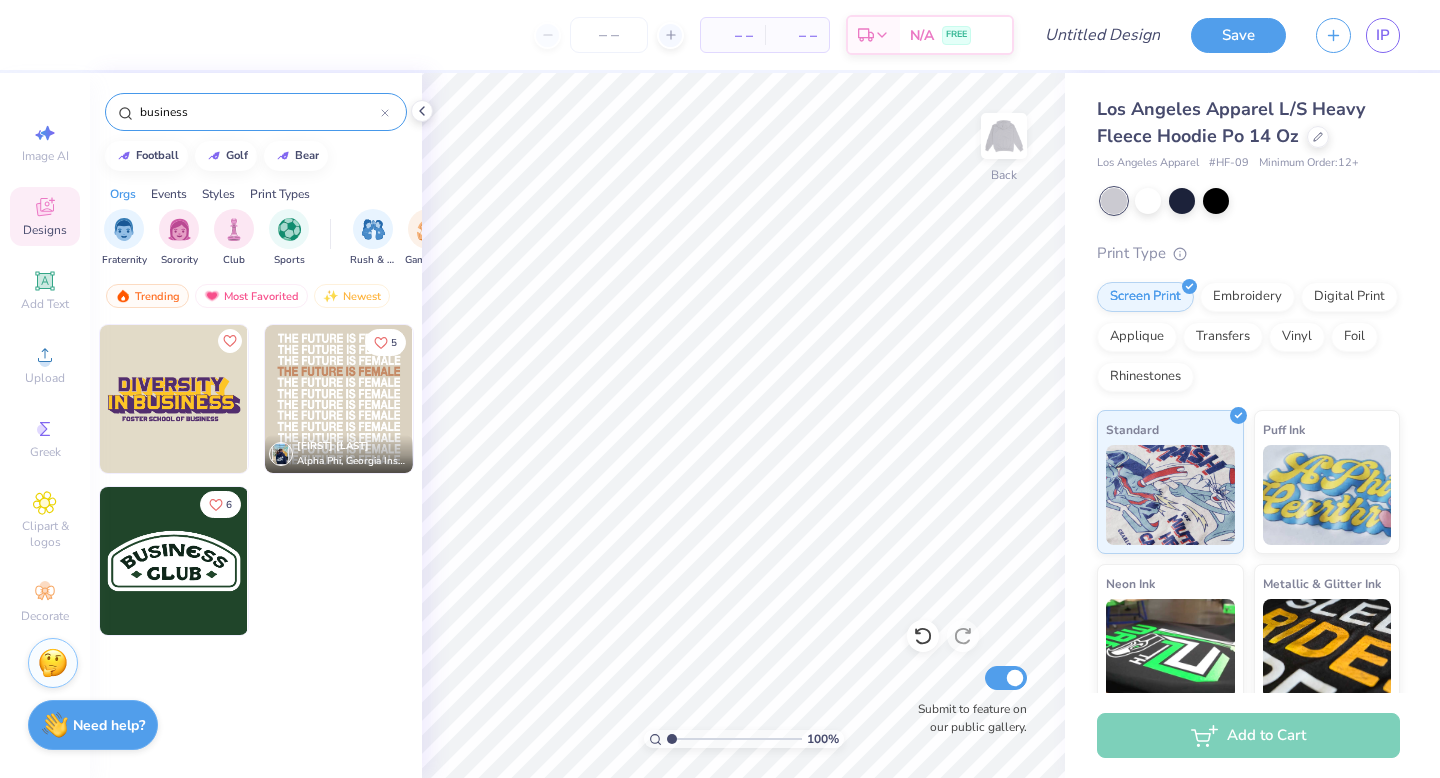 click on "business" at bounding box center [259, 112] 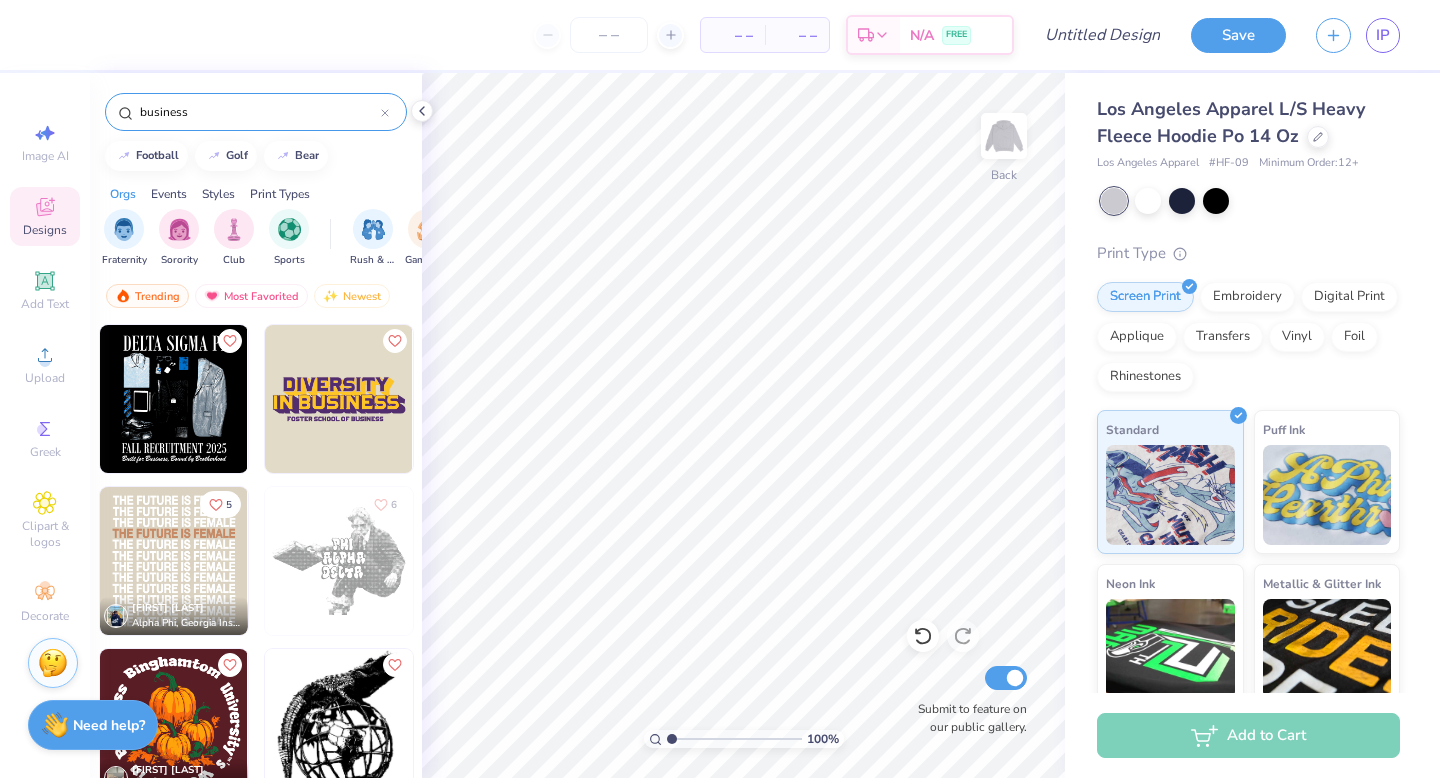 click on "business" at bounding box center [256, 112] 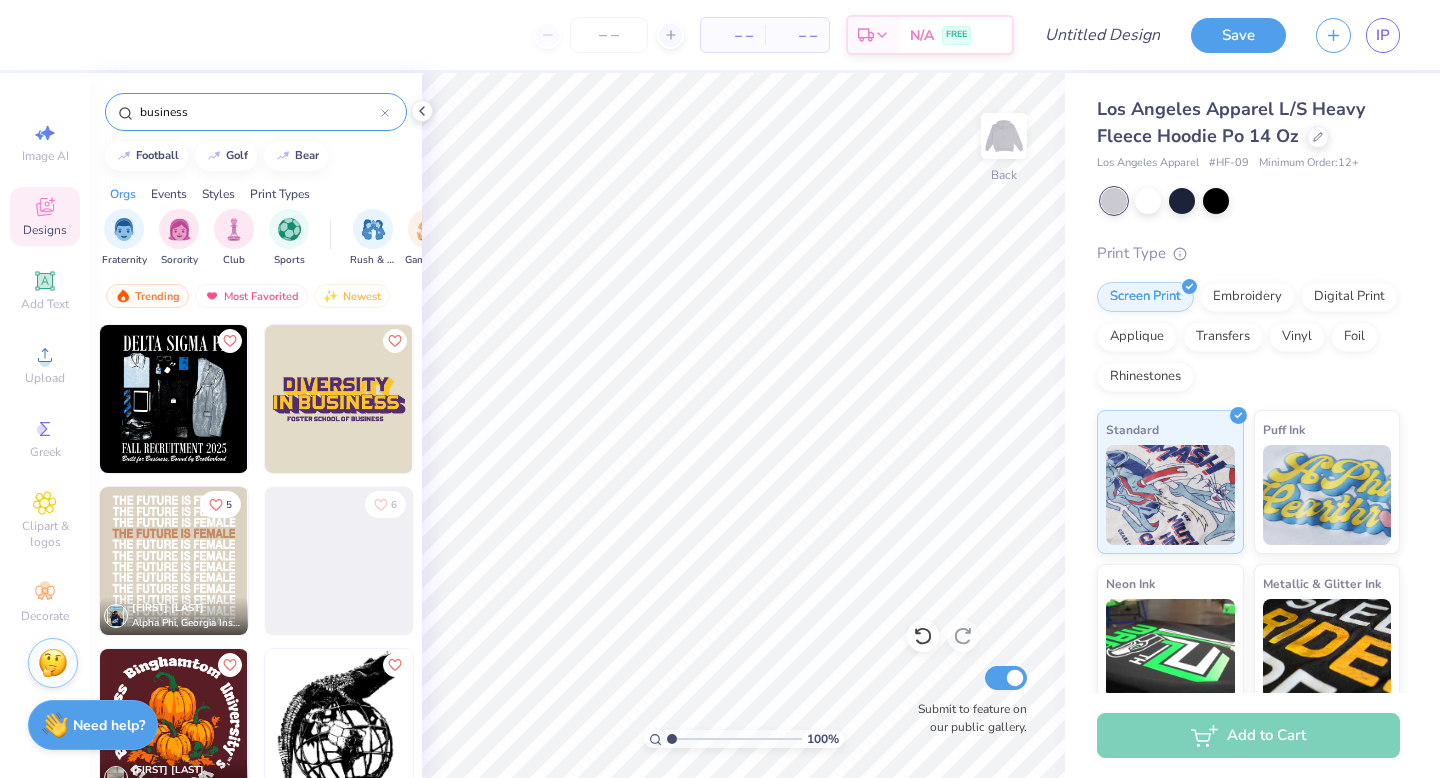 click on "business" at bounding box center (259, 112) 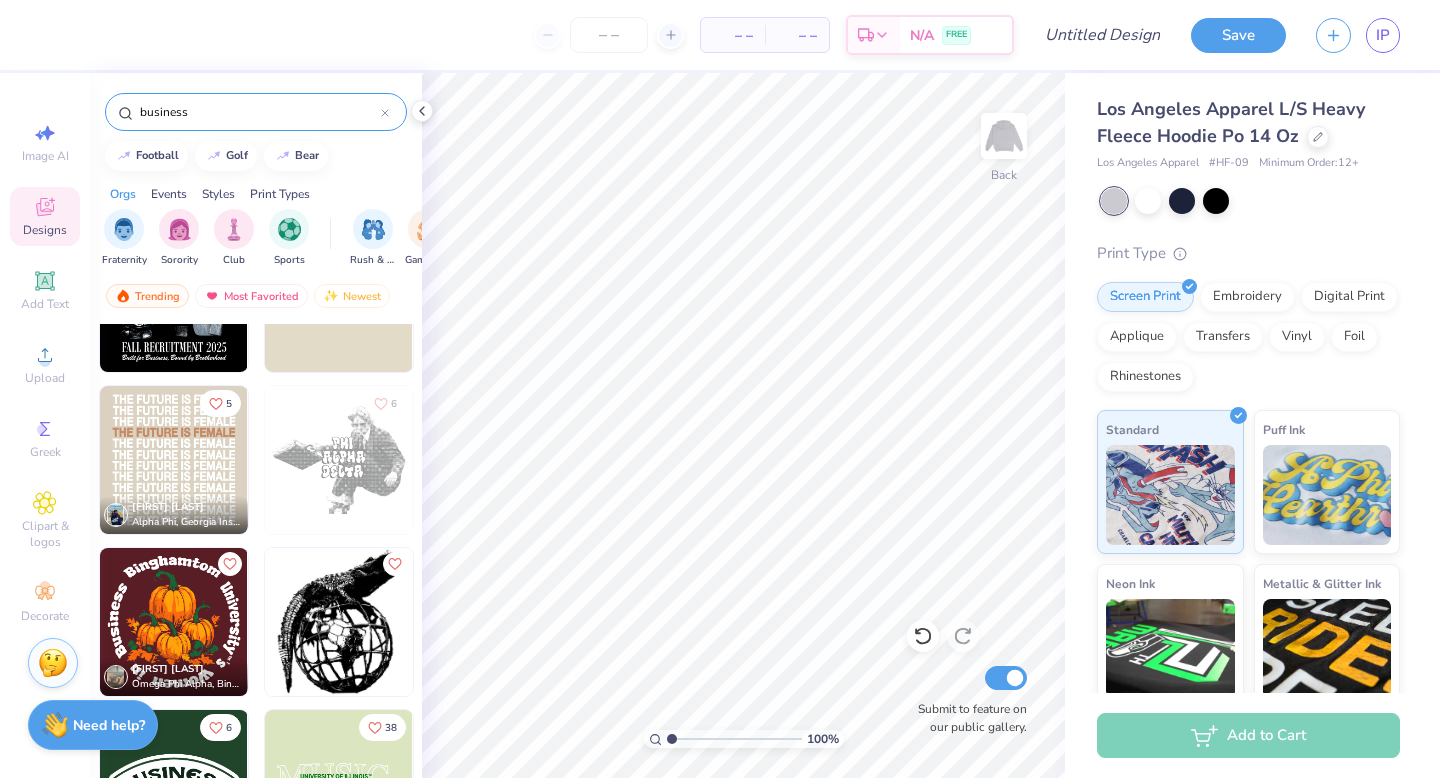 scroll, scrollTop: 119, scrollLeft: 0, axis: vertical 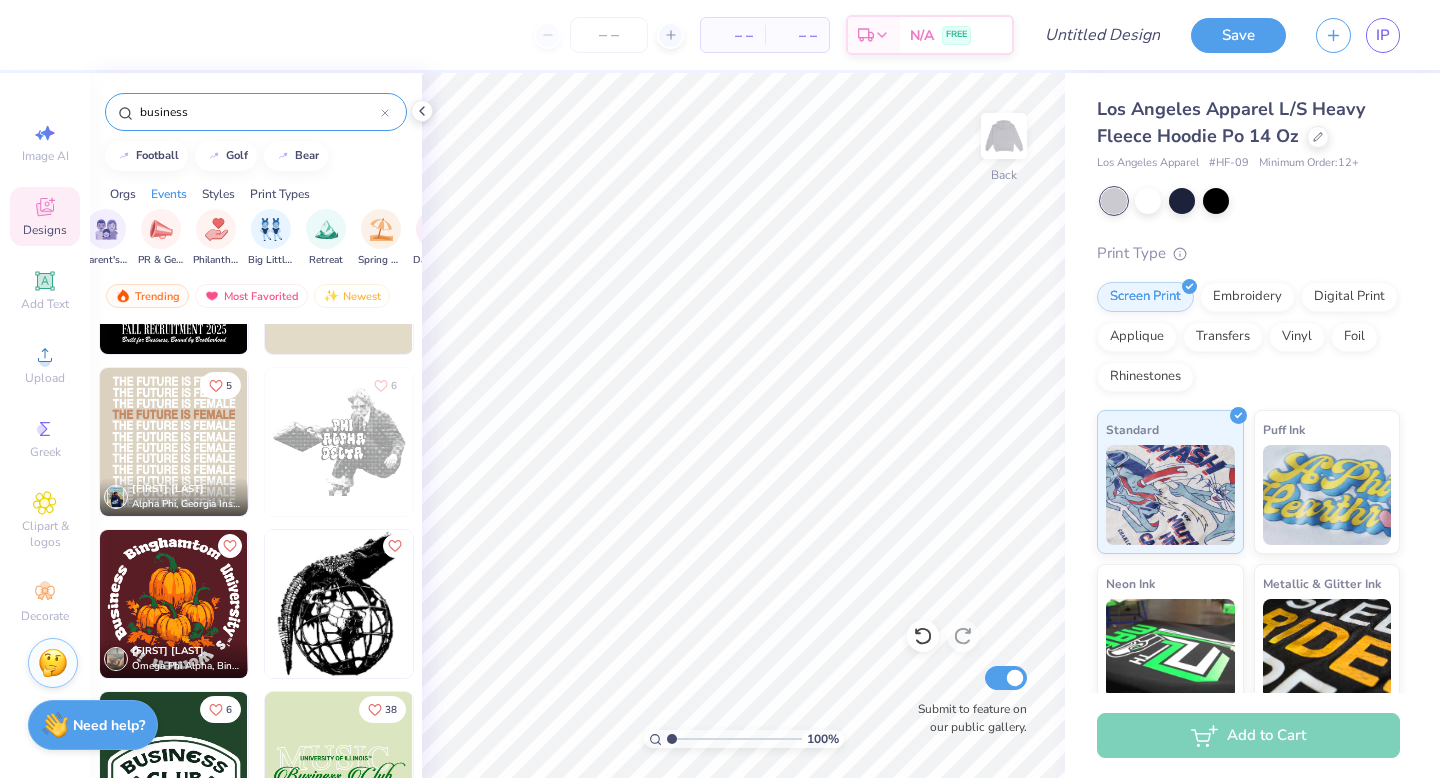 drag, startPoint x: 254, startPoint y: 108, endPoint x: 66, endPoint y: 105, distance: 188.02394 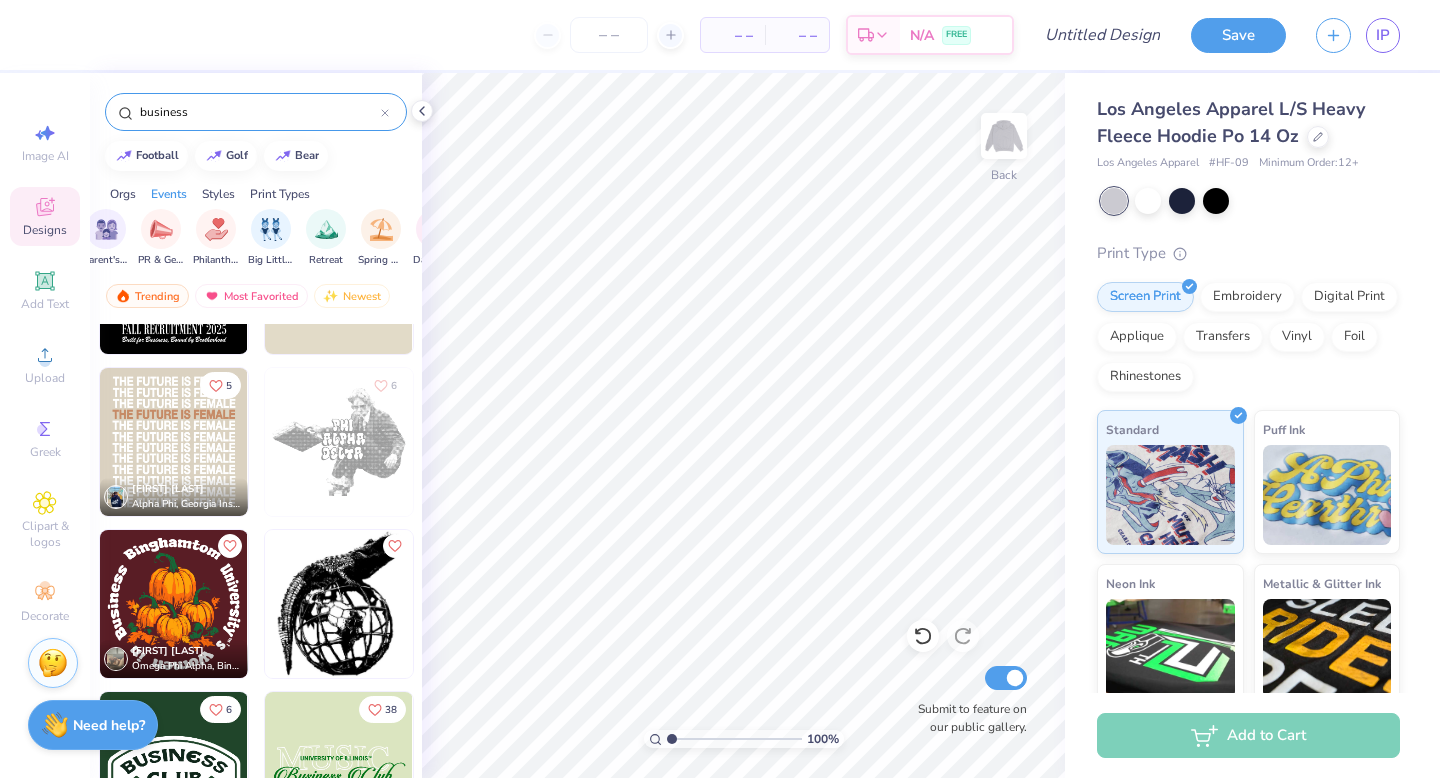 click on "– – Per Item – – Total Est.  Delivery N/A FREE Design Title Save IP Image AI Designs Add Text Upload Greek Clipart & logos Decorate business football golf bear Orgs Events Styles Print Types Fraternity Sorority Club Sports Rush & Bid Game Day Parent's Weekend PR & General Philanthropy Big Little Reveal Retreat Spring Break Date Parties & Socials Holidays Greek Week Formal & Semi Graduation Founder’s Day Classic Minimalist Varsity Y2K Typography Handdrawn Cartoons Grunge 80s & 90s 60s & 70s Embroidery Screen Print Applique Patches Digital Print Vinyl Transfers Trending Most Favorited Newest 5 Caroline Tucker Alpha Phi, Georgia Institute of Technology 6 Chloe Scheer Omega Phi Alpha, Binghamton University 6 38 100  % Back Submit to feature on our public gallery. Los Angeles Apparel L/S Heavy Fleece Hoodie Po 14 Oz Los Angeles Apparel # HF-09 Minimum Order:  12 +   Print Type Screen Print Embroidery Digital Print Applique Transfers Vinyl Foil Rhinestones Standard Puff Ink Neon Ink Metallic & Glitter Ink" at bounding box center [720, 389] 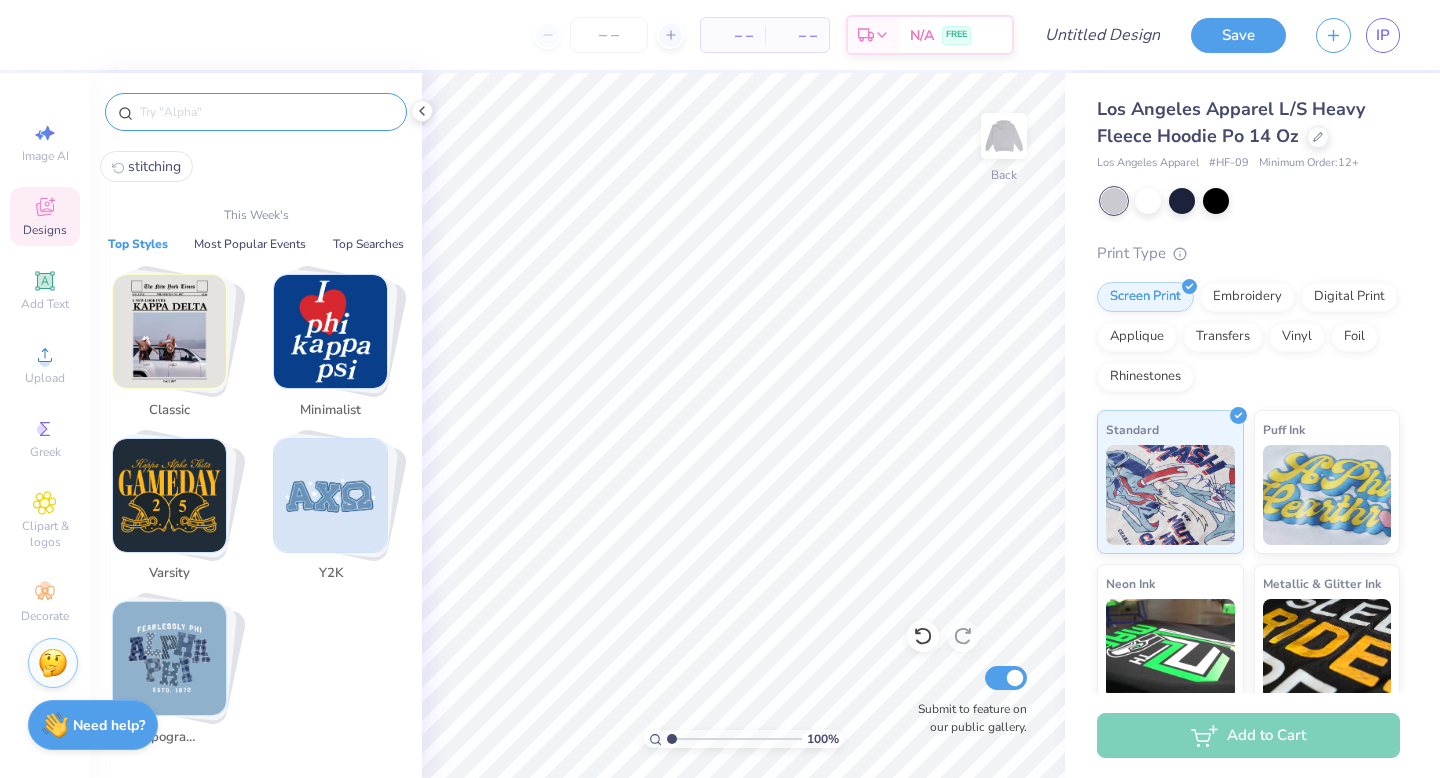 type 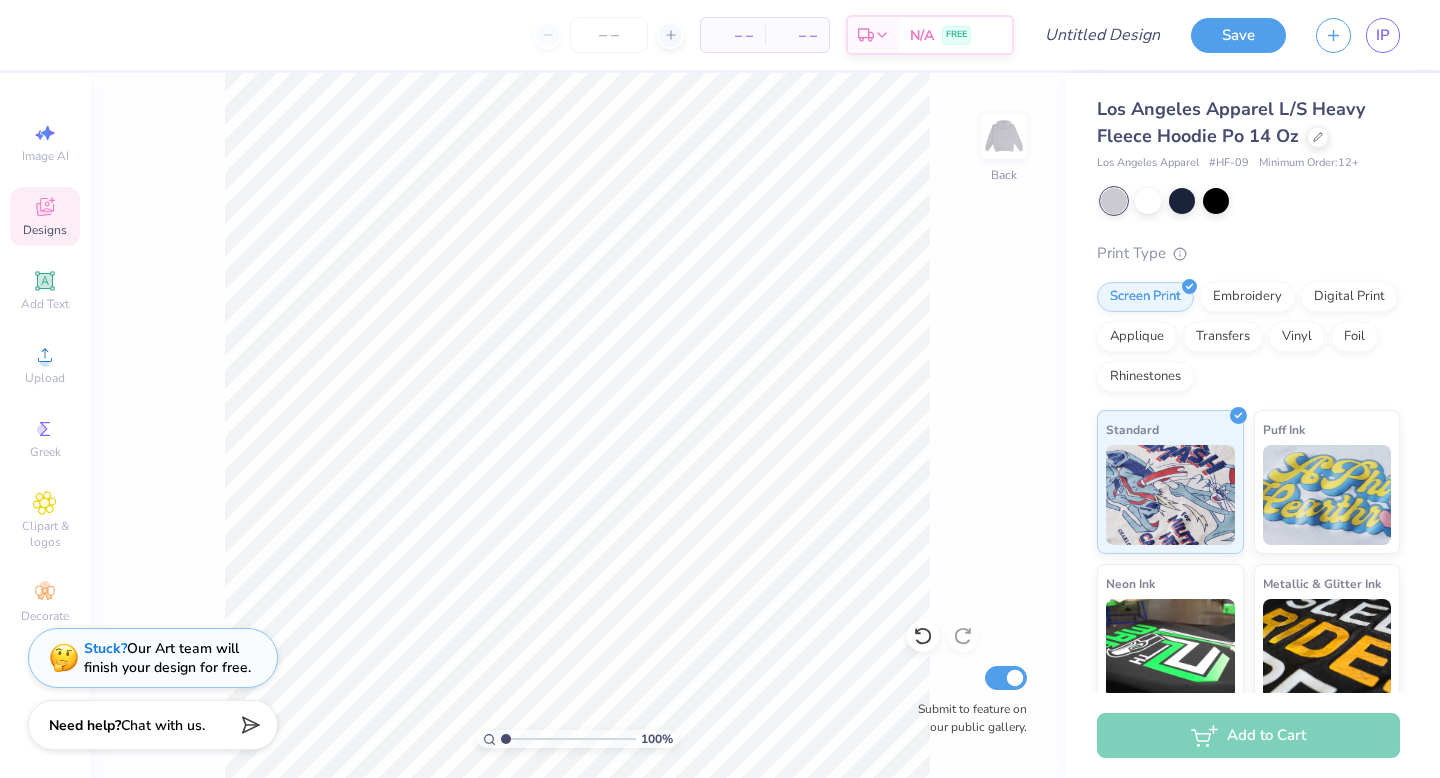 click on "Designs" at bounding box center (45, 230) 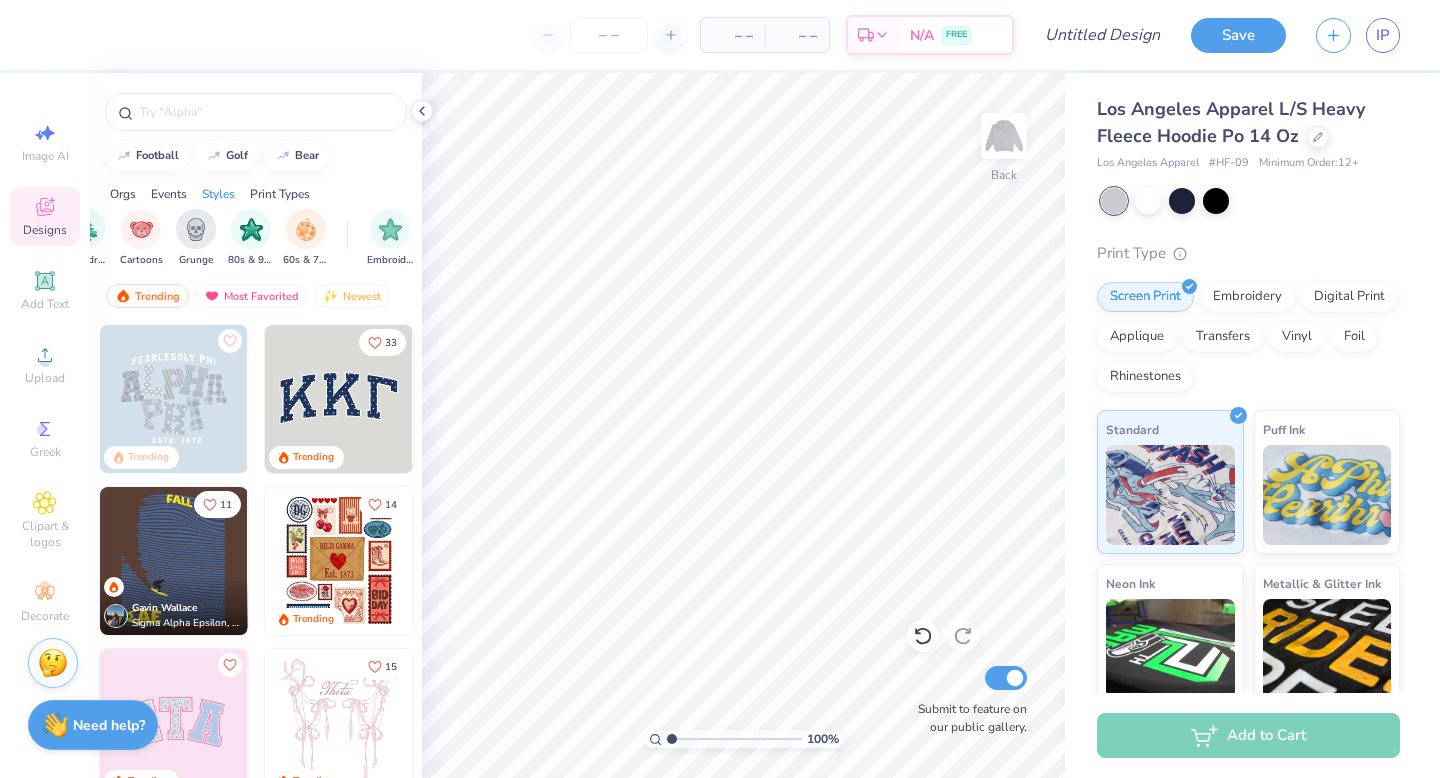 scroll, scrollTop: 0, scrollLeft: 1444, axis: horizontal 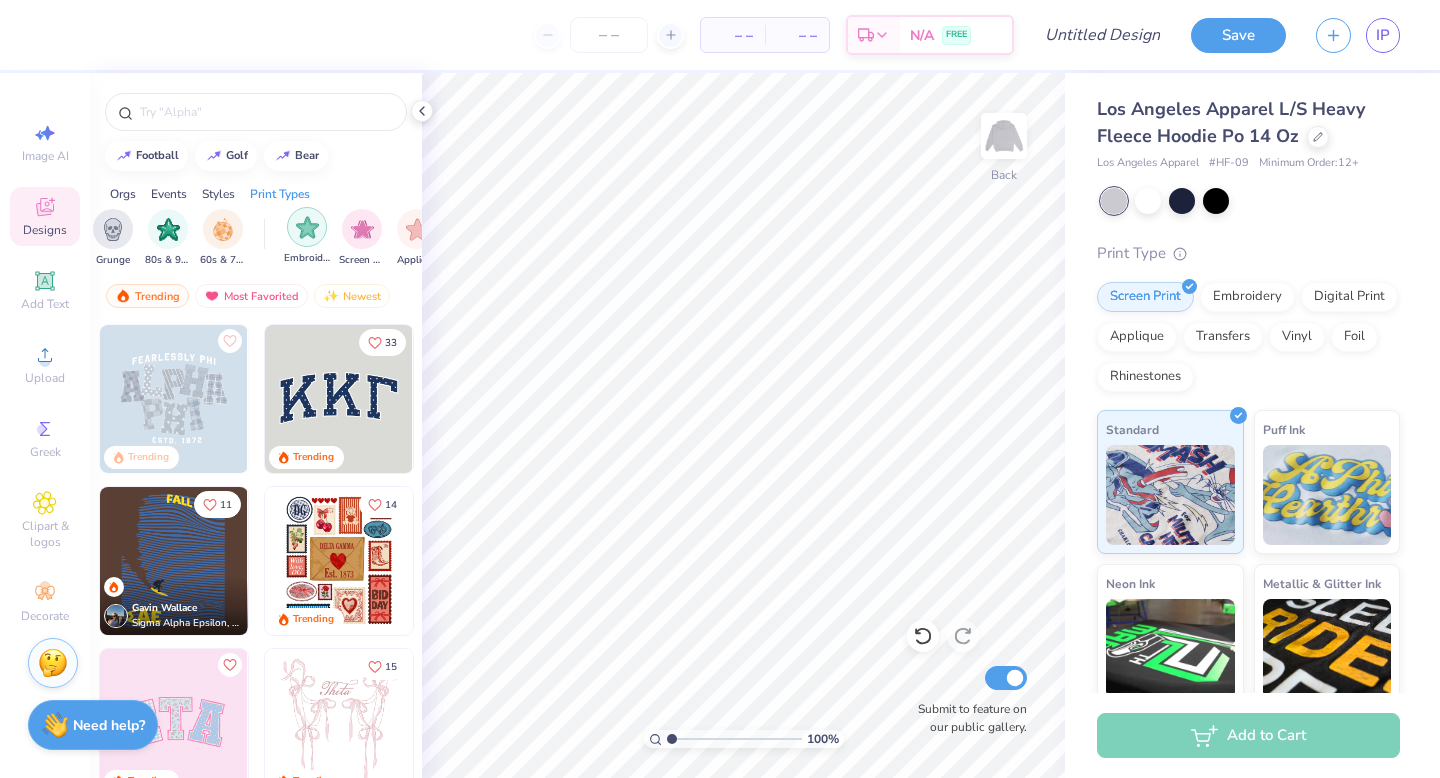 click at bounding box center [307, 227] 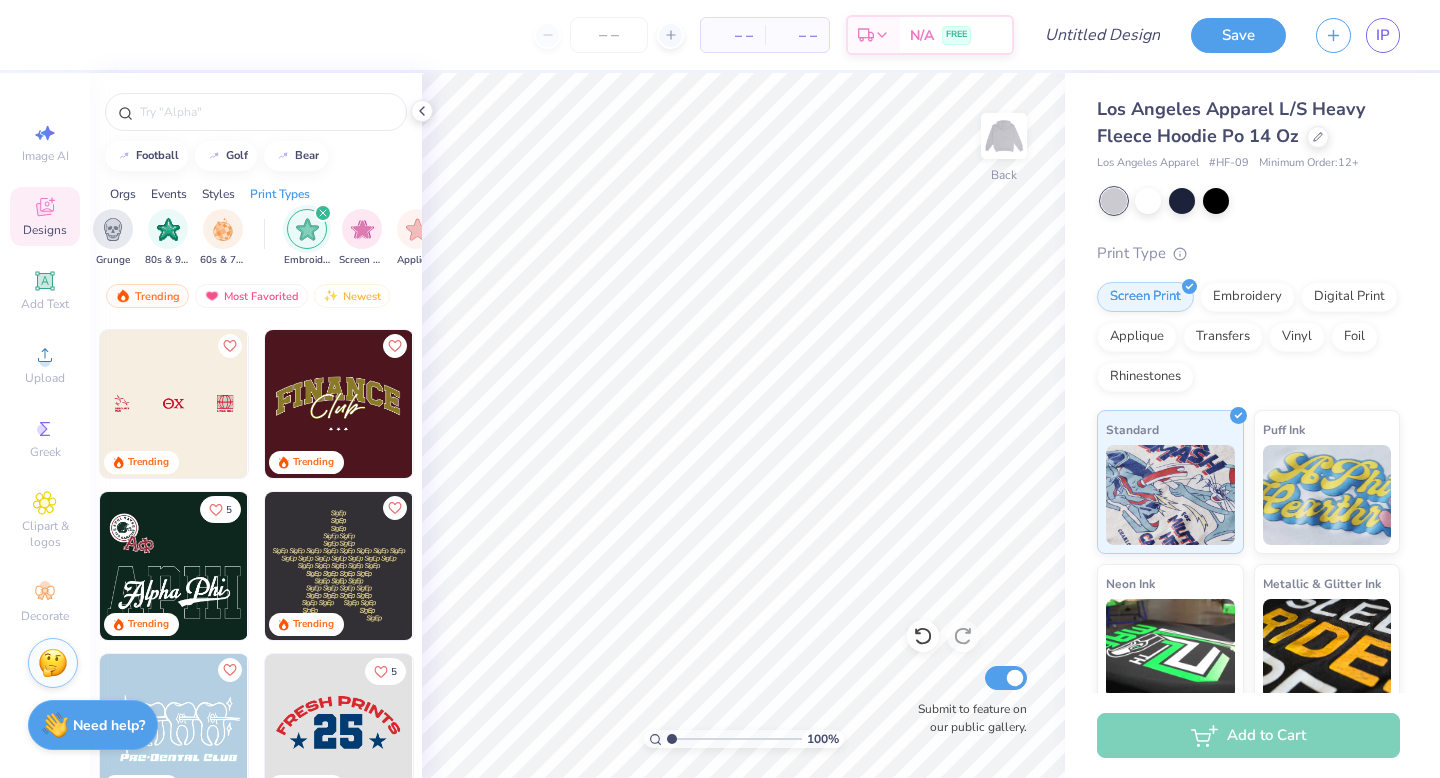 scroll, scrollTop: 3055, scrollLeft: 0, axis: vertical 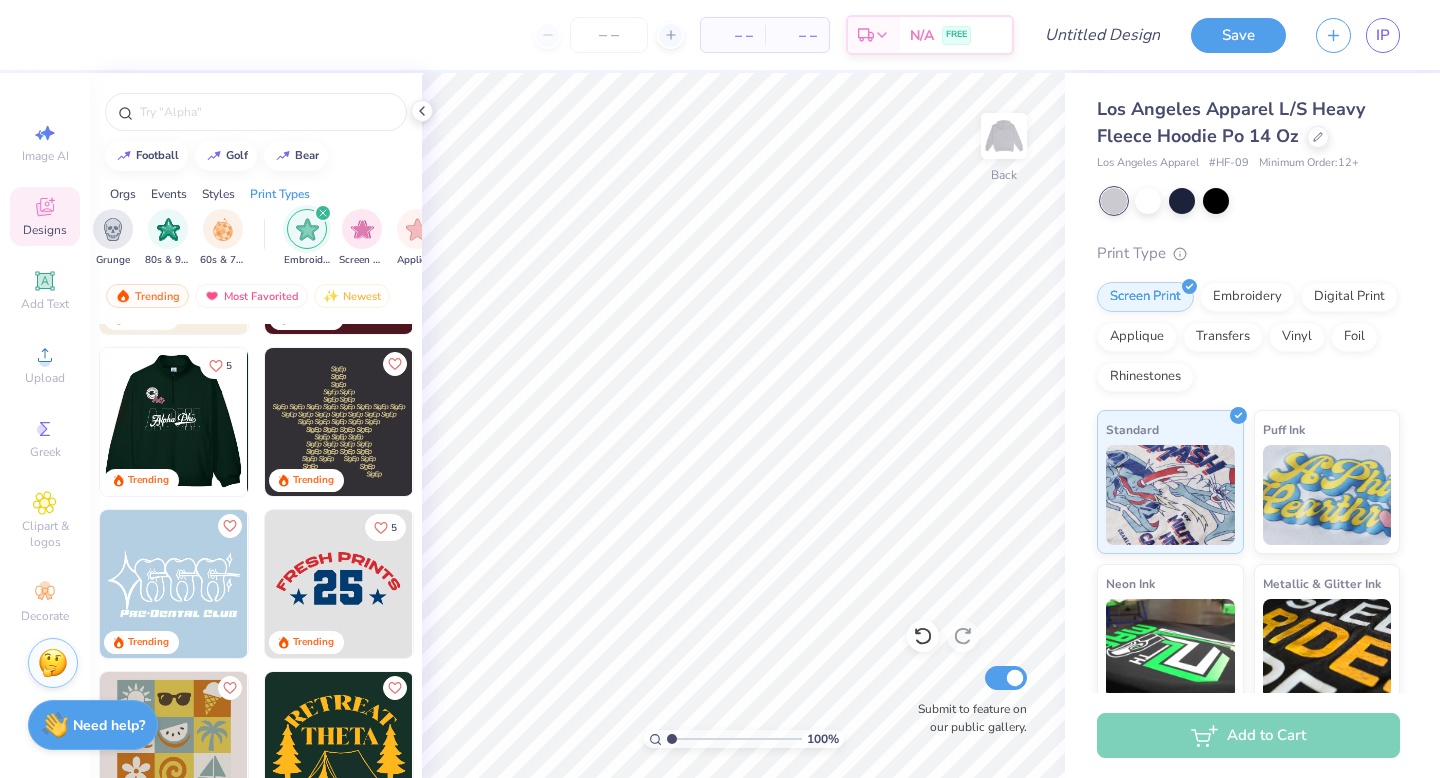 click at bounding box center [173, 422] 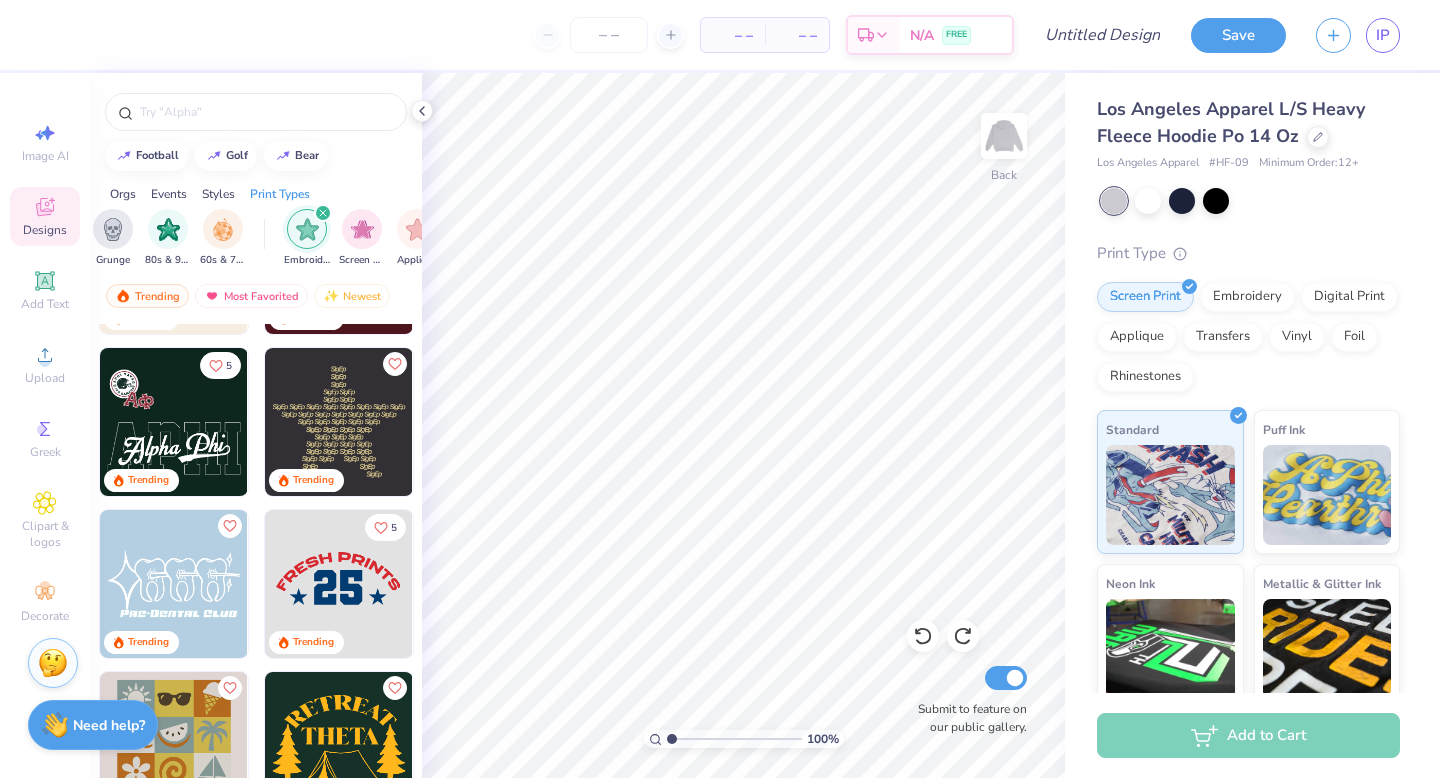 click at bounding box center (174, 422) 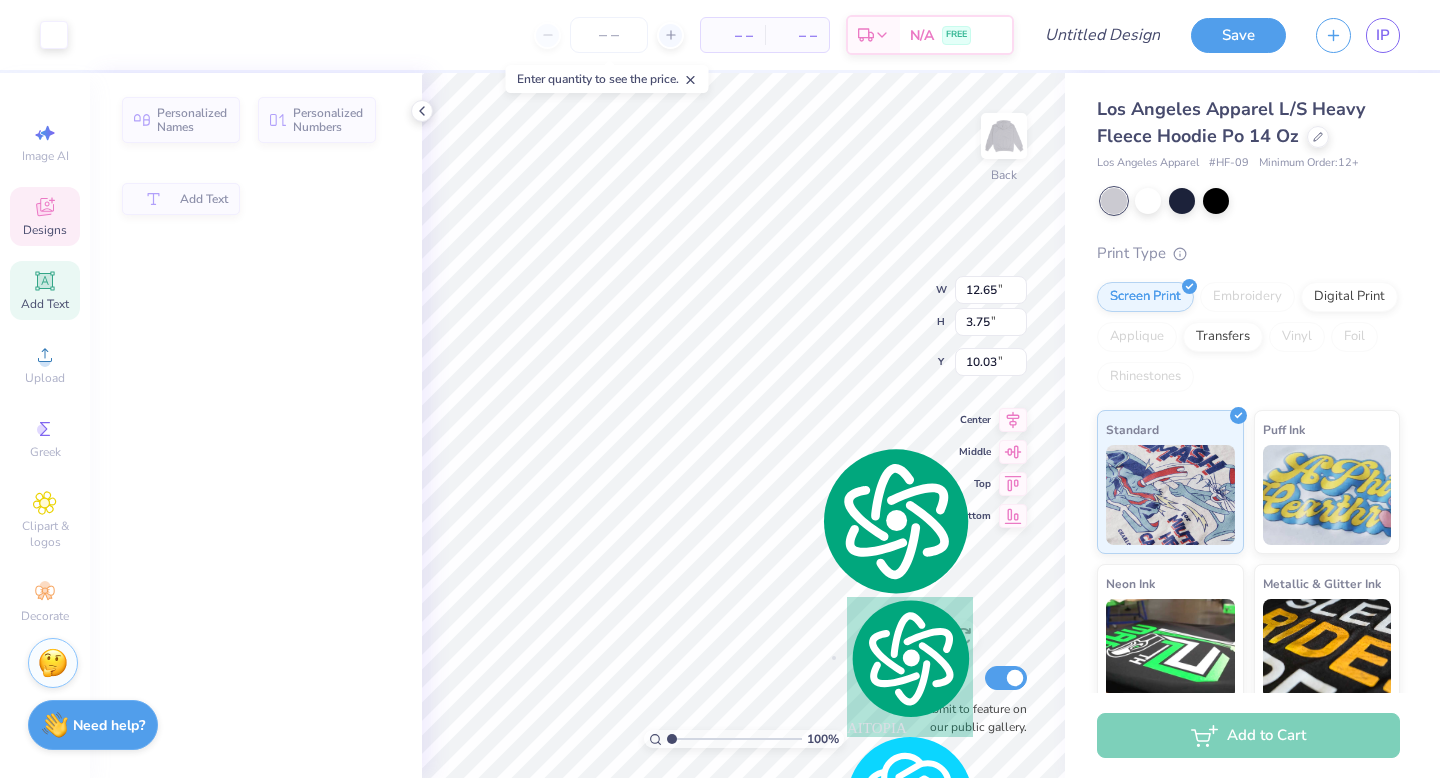 type on "12.65" 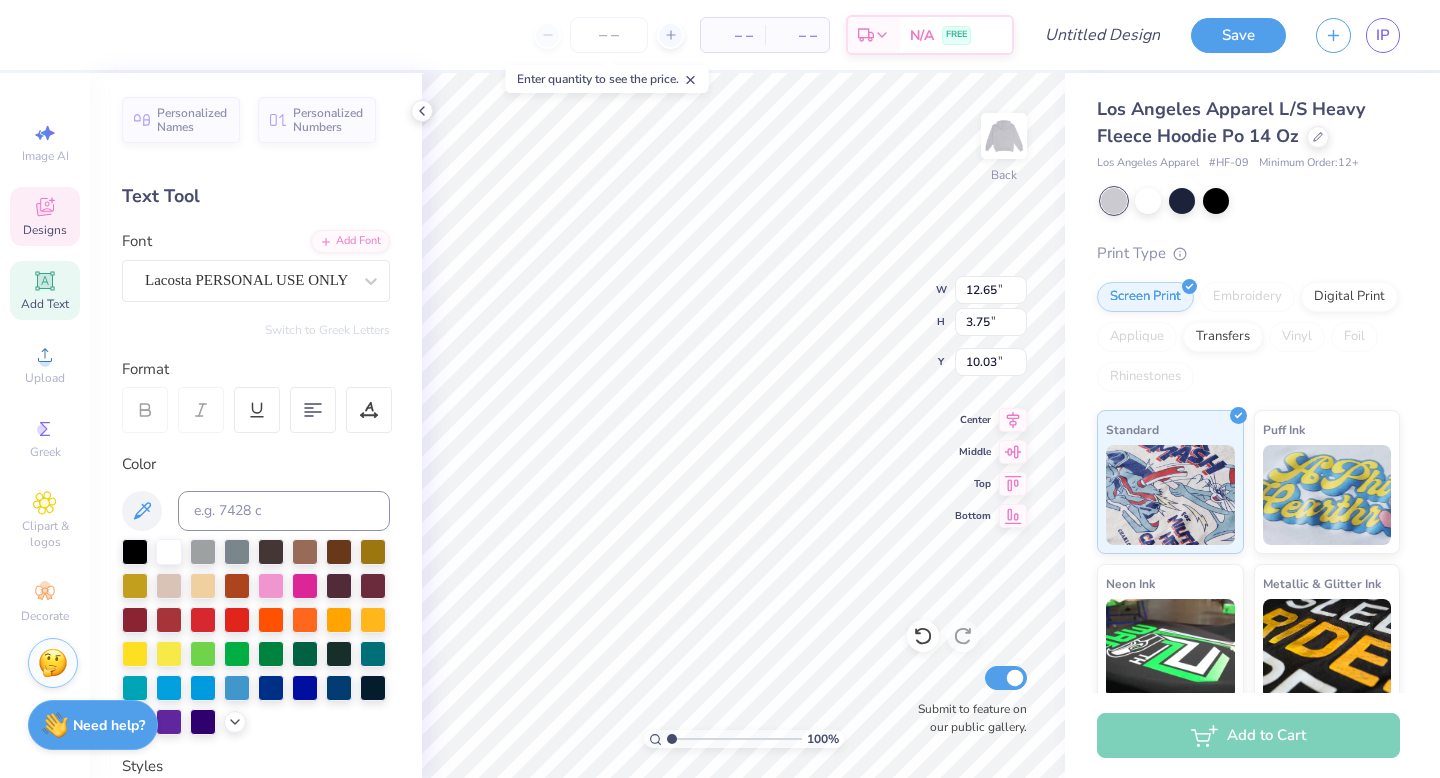 scroll, scrollTop: 0, scrollLeft: 6, axis: horizontal 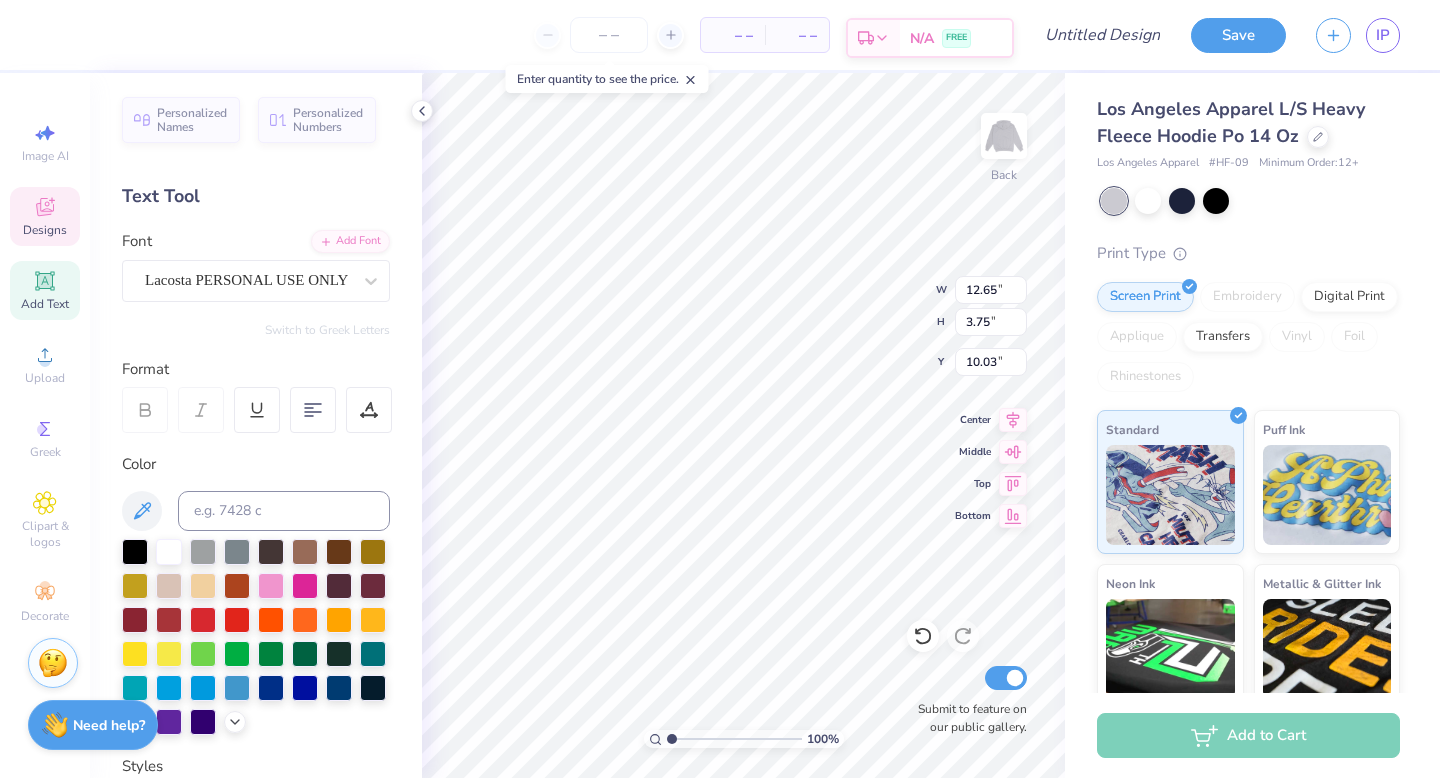 type on "Business Honors{" 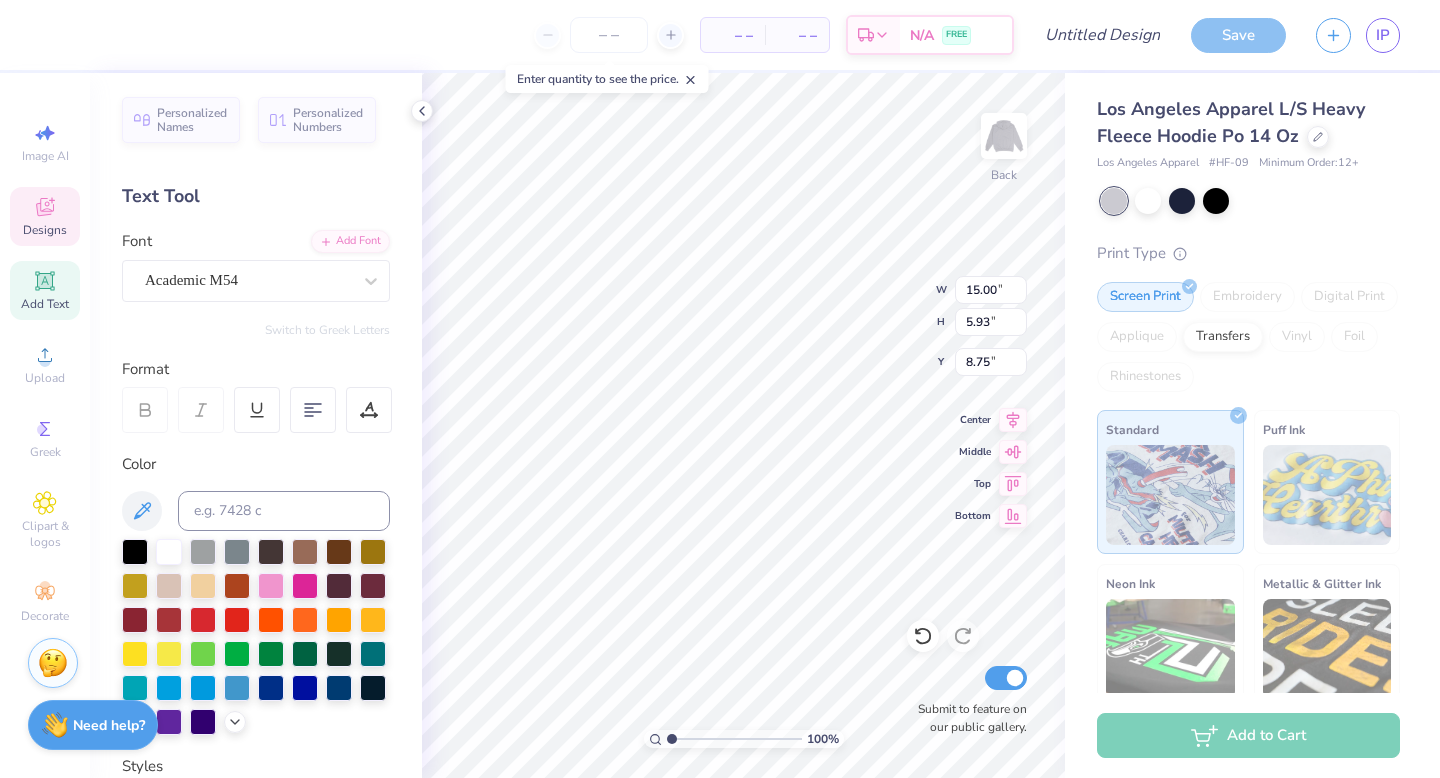 scroll, scrollTop: 0, scrollLeft: 0, axis: both 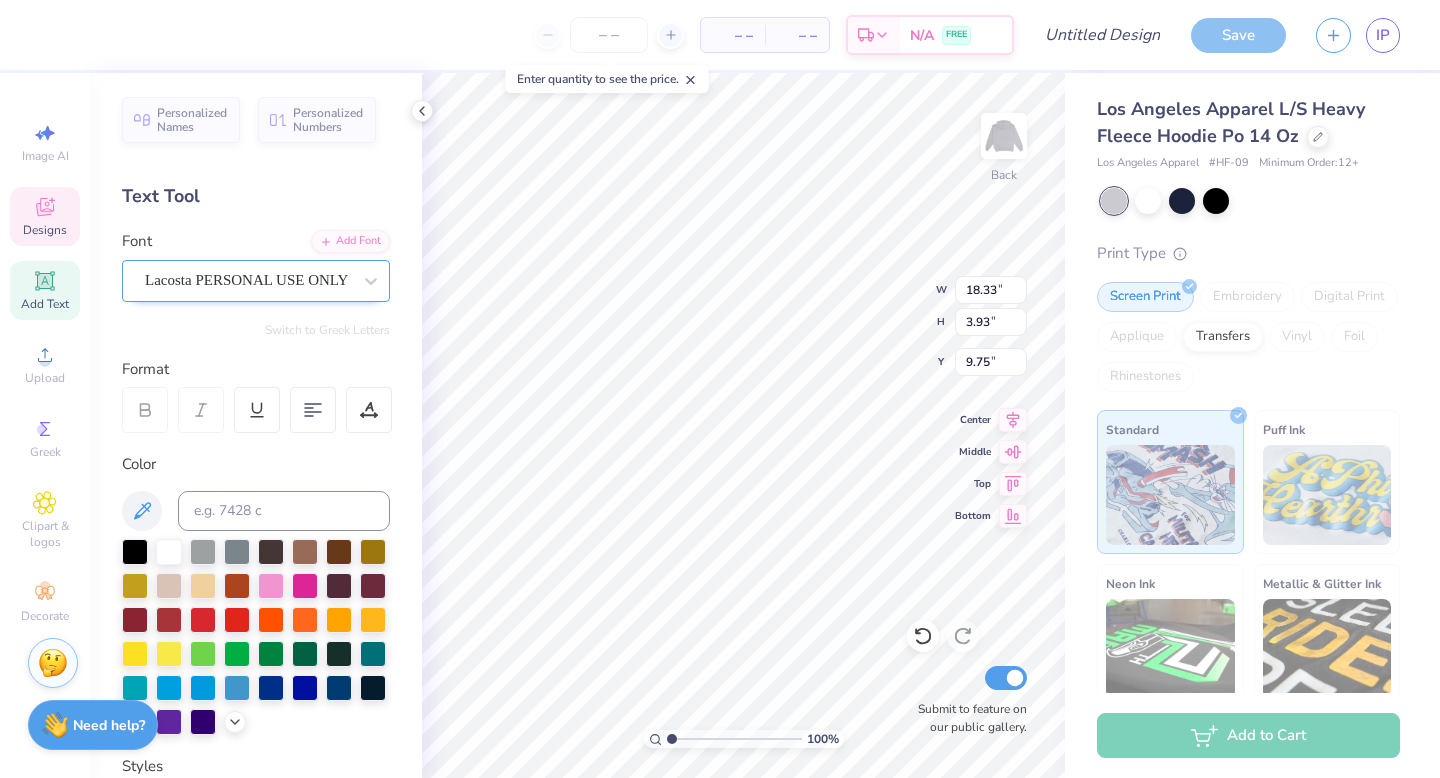 type on "{" 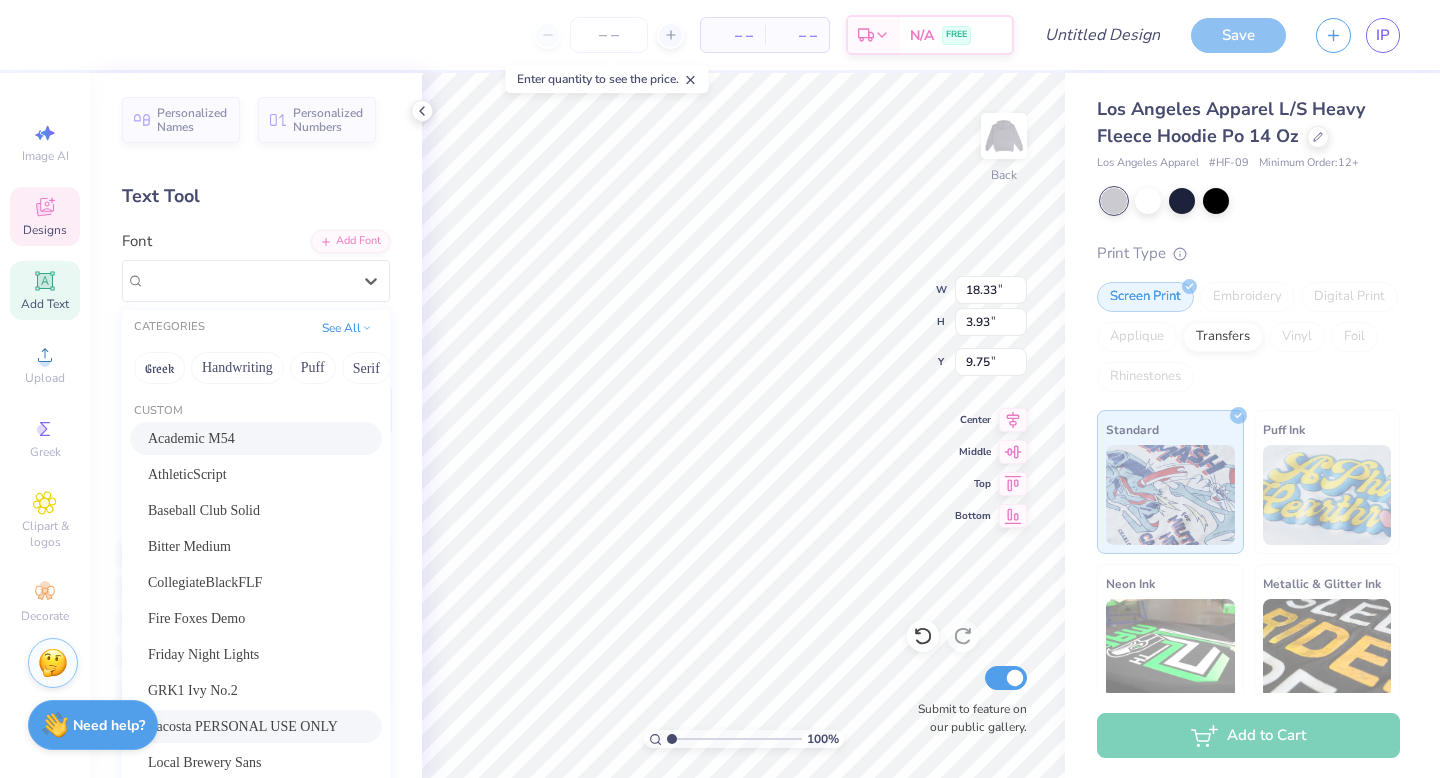 click on "Academic M54" at bounding box center (191, 438) 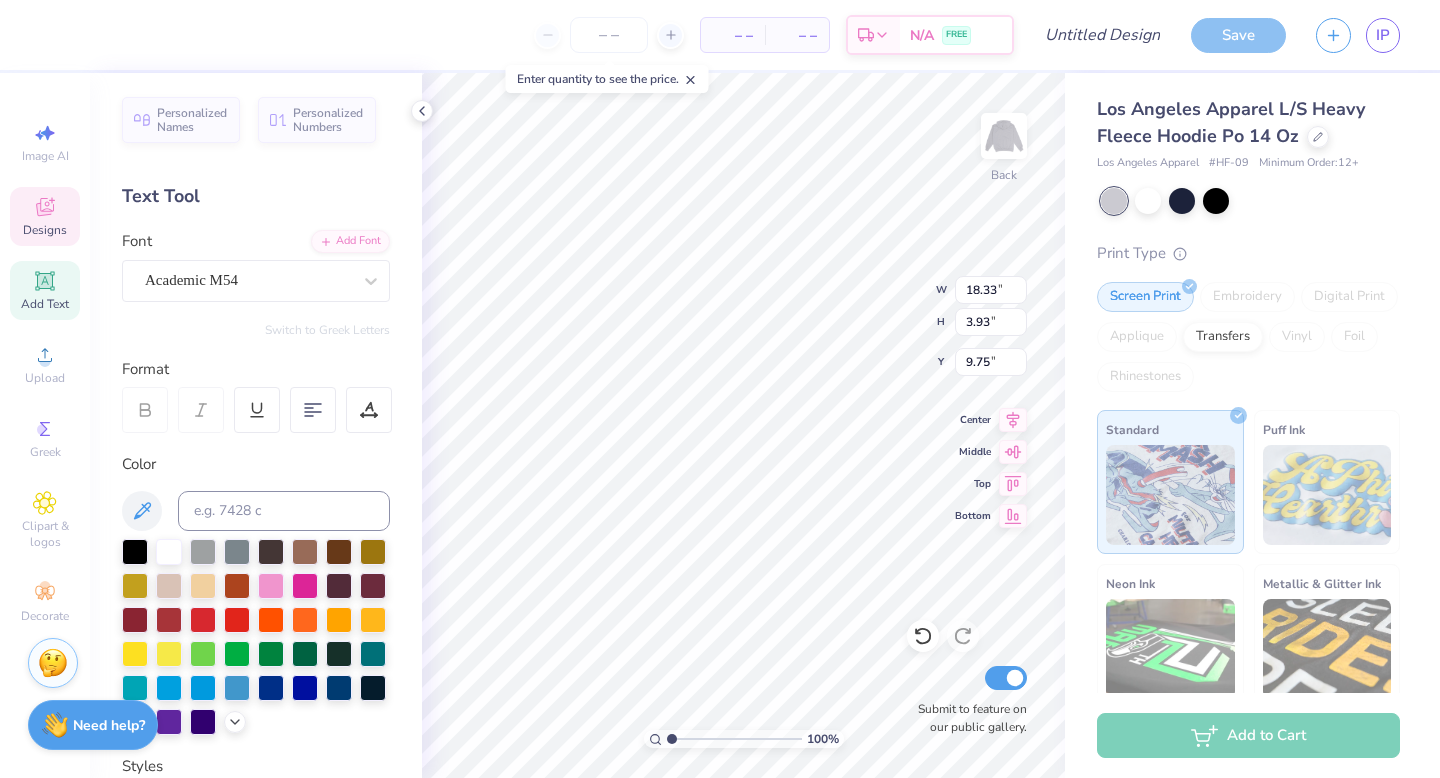 scroll, scrollTop: 0, scrollLeft: 7, axis: horizontal 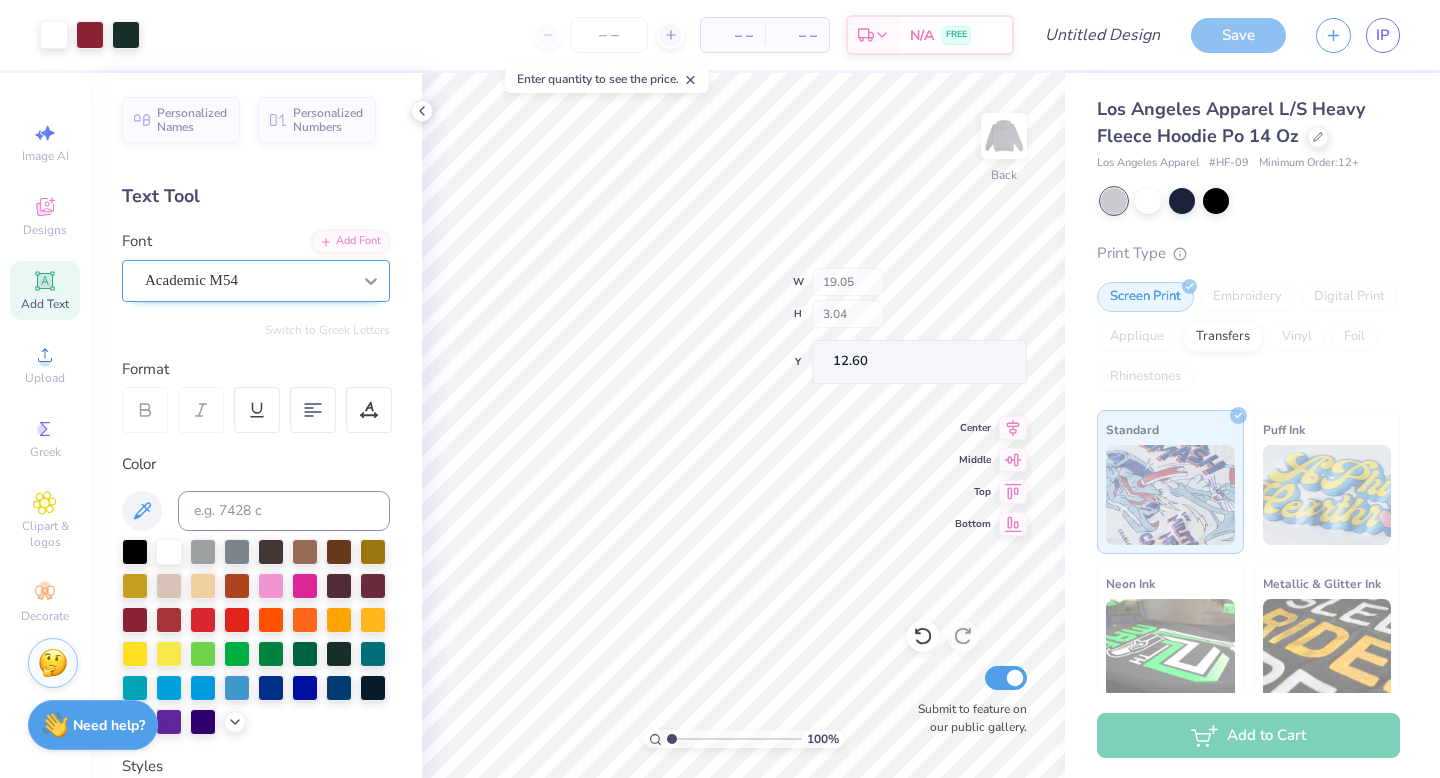 type on "19.05" 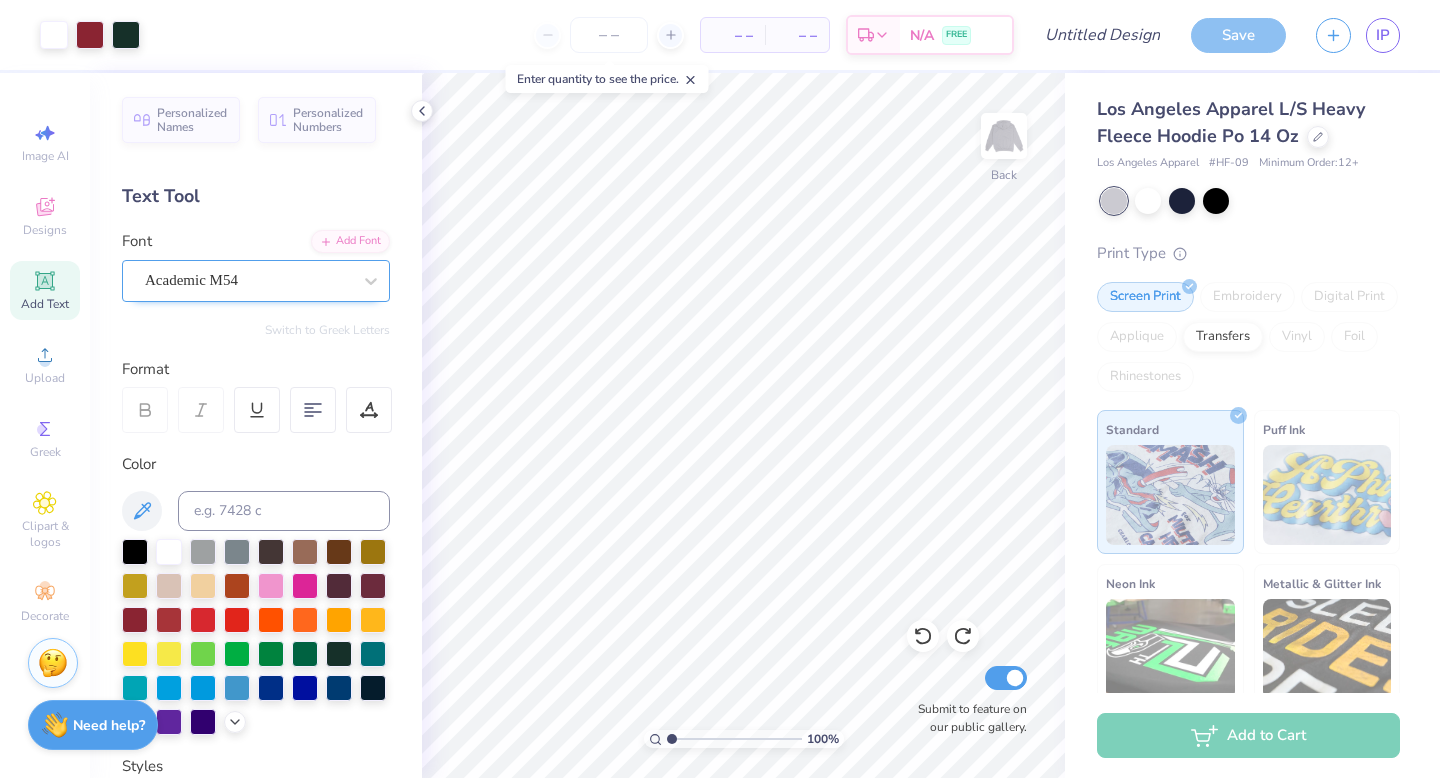click on "Academic M54" at bounding box center (248, 280) 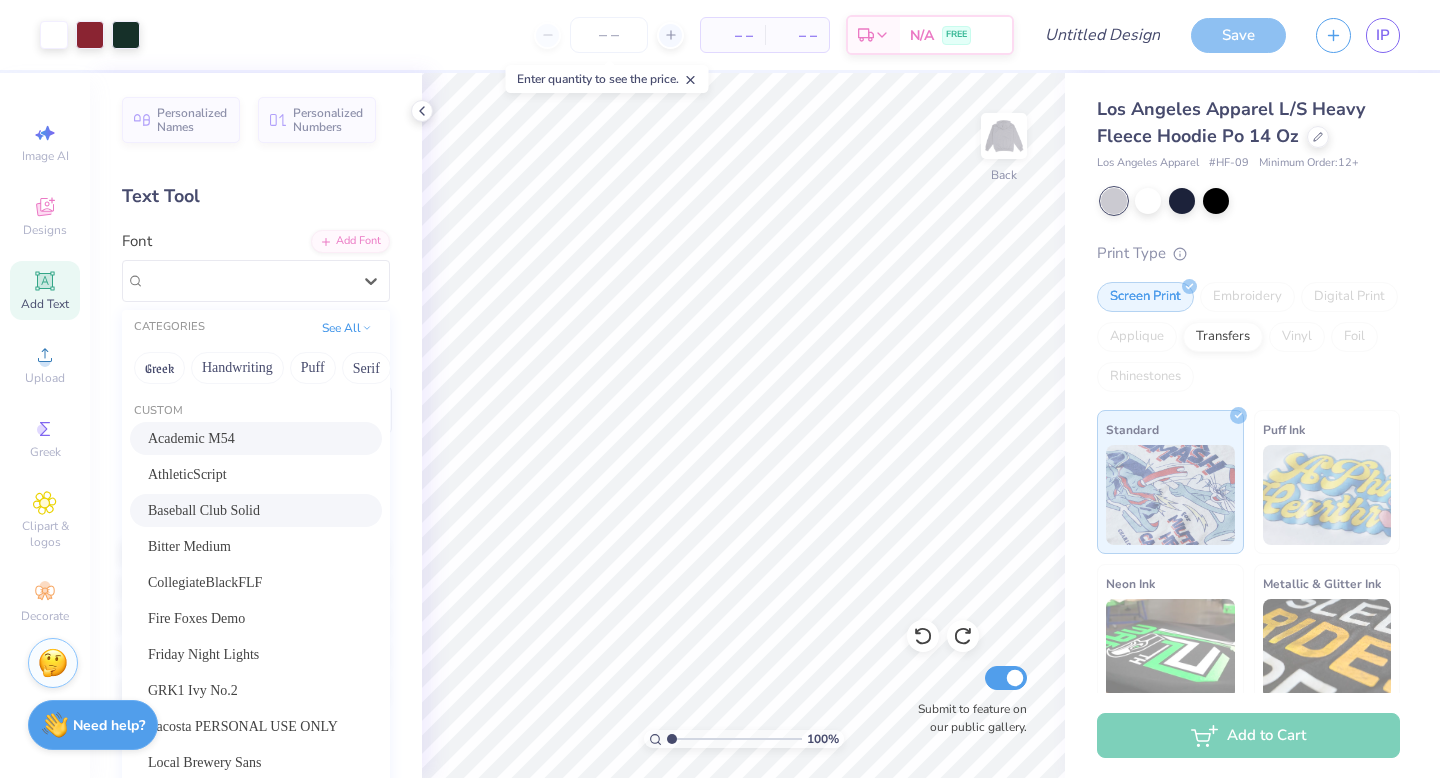 click on "Baseball Club Solid" at bounding box center [204, 510] 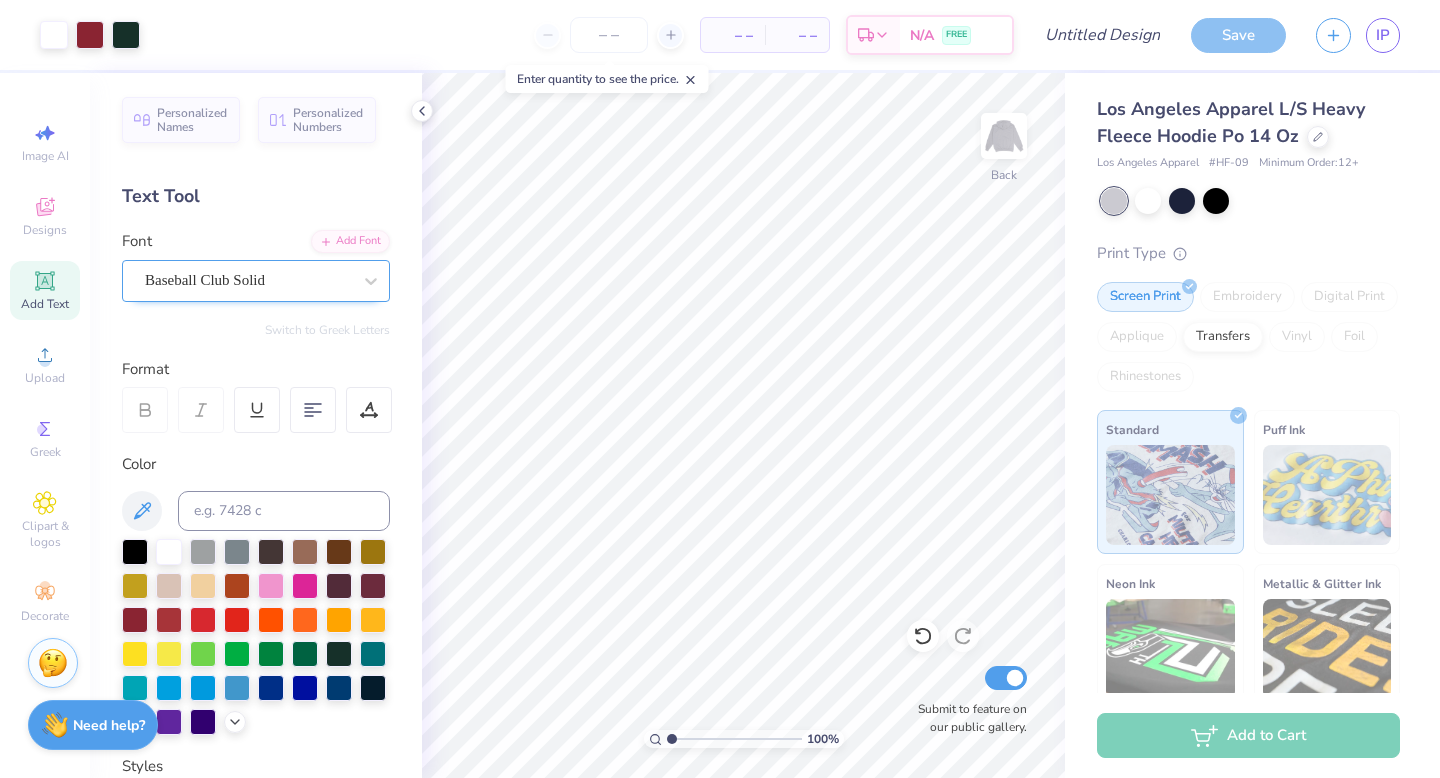 click on "Baseball Club Solid" at bounding box center (248, 280) 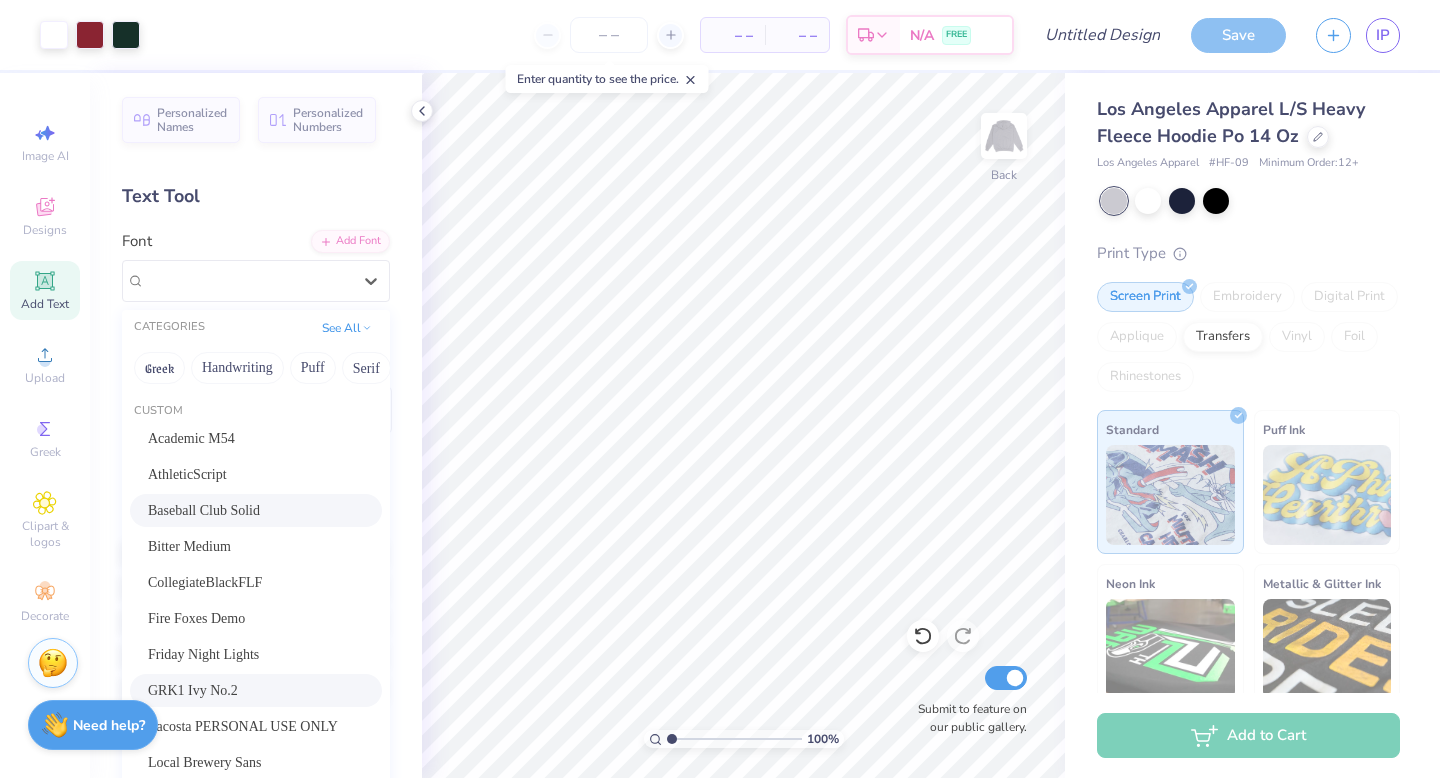 click on "GRK1 Ivy No.2" at bounding box center (256, 690) 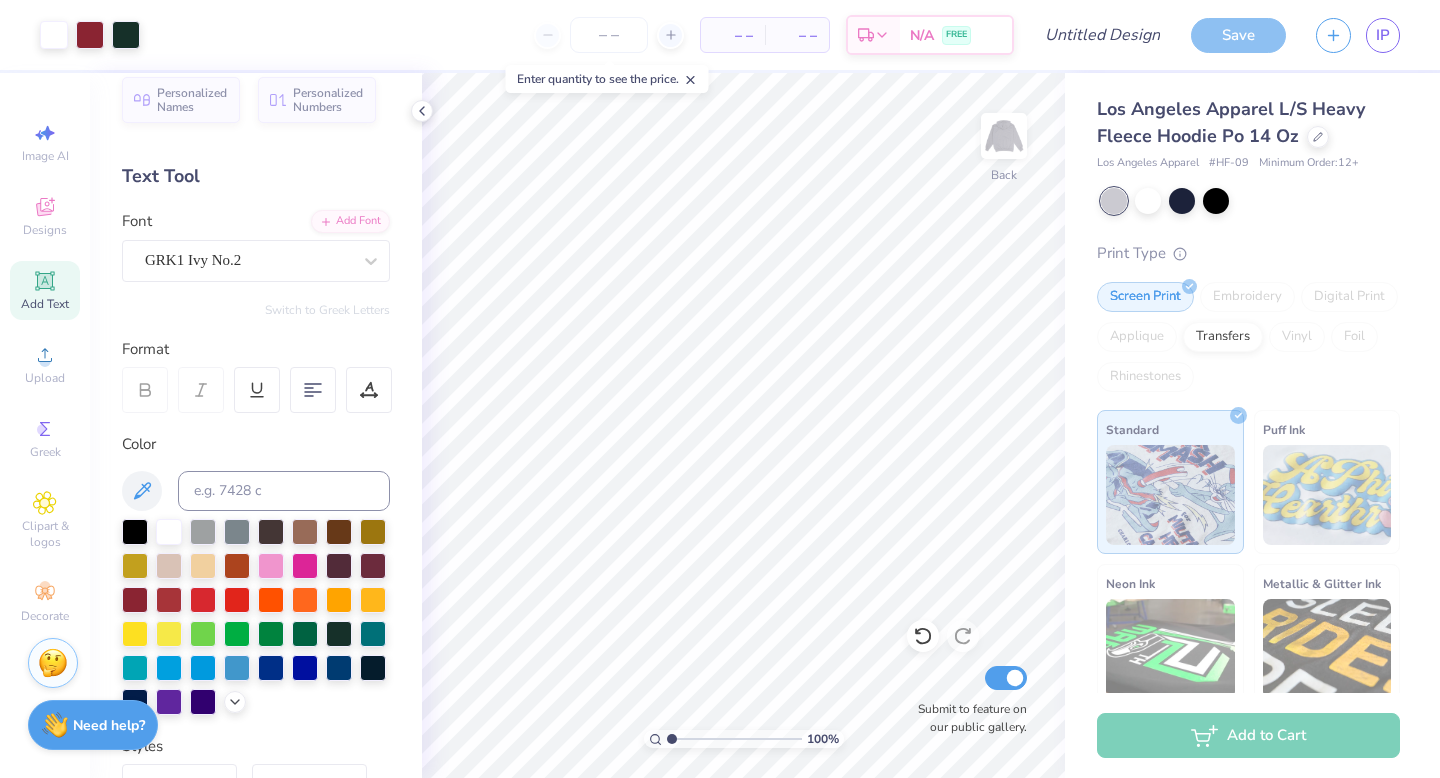 scroll, scrollTop: 26, scrollLeft: 0, axis: vertical 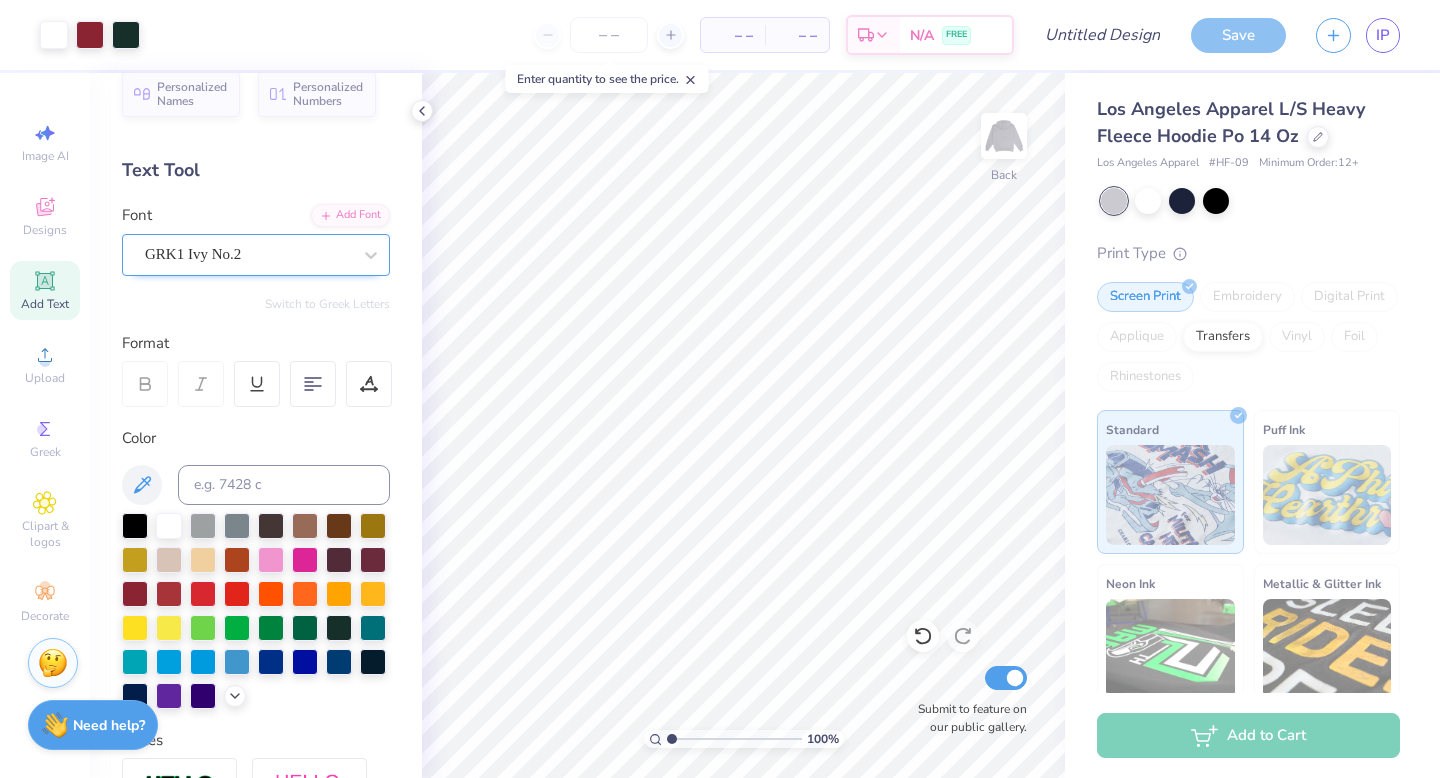 click on "GRK1 Ivy No.2" at bounding box center (248, 254) 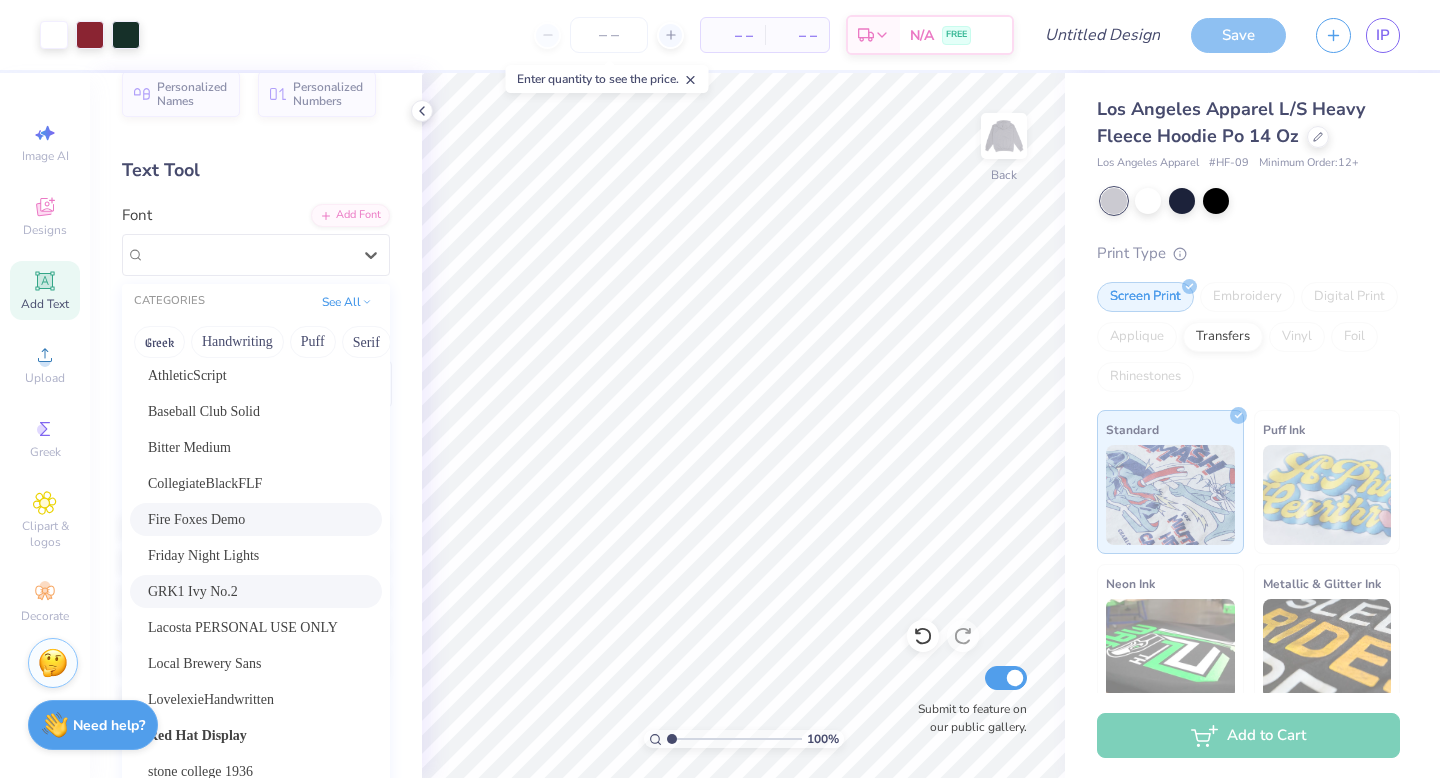 scroll, scrollTop: 146, scrollLeft: 0, axis: vertical 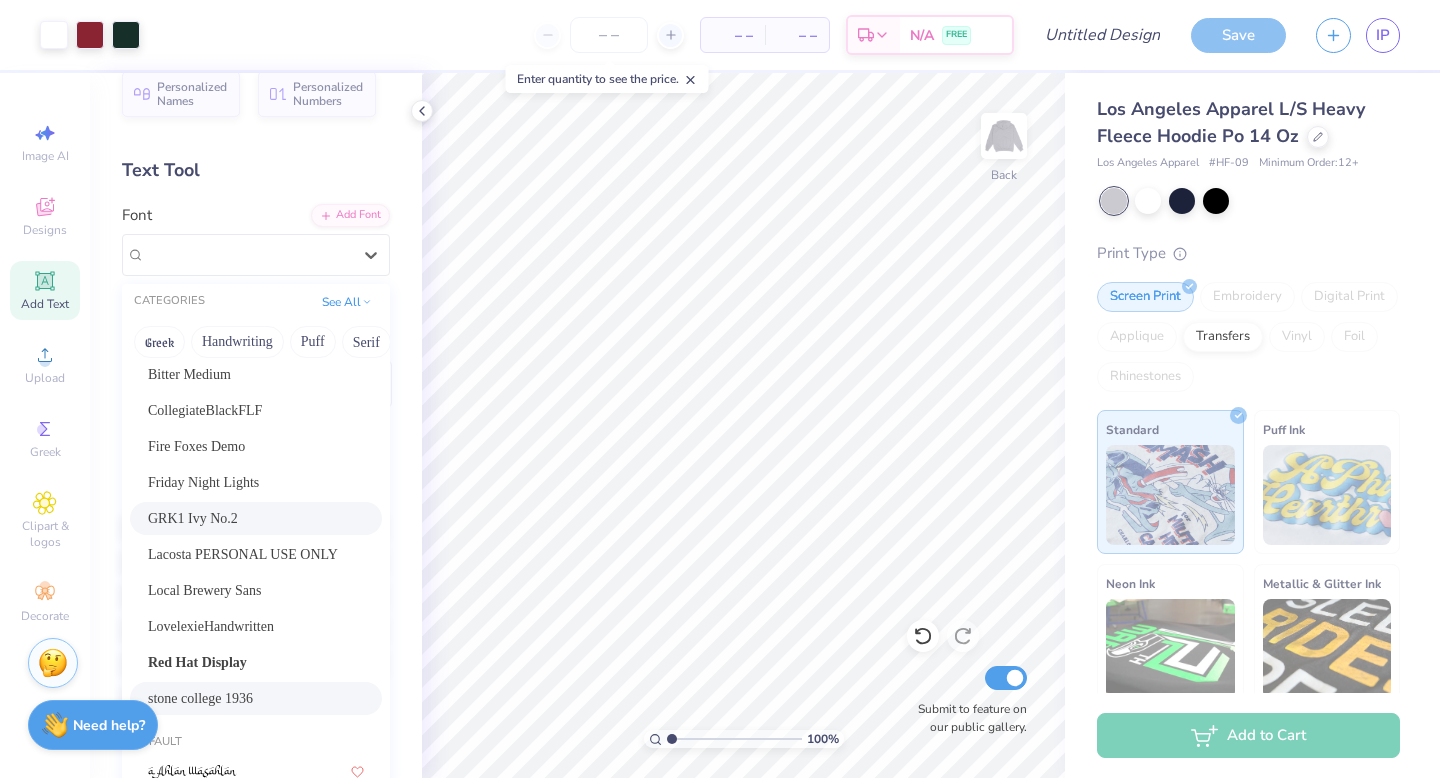 drag, startPoint x: 246, startPoint y: 696, endPoint x: 259, endPoint y: 578, distance: 118.71394 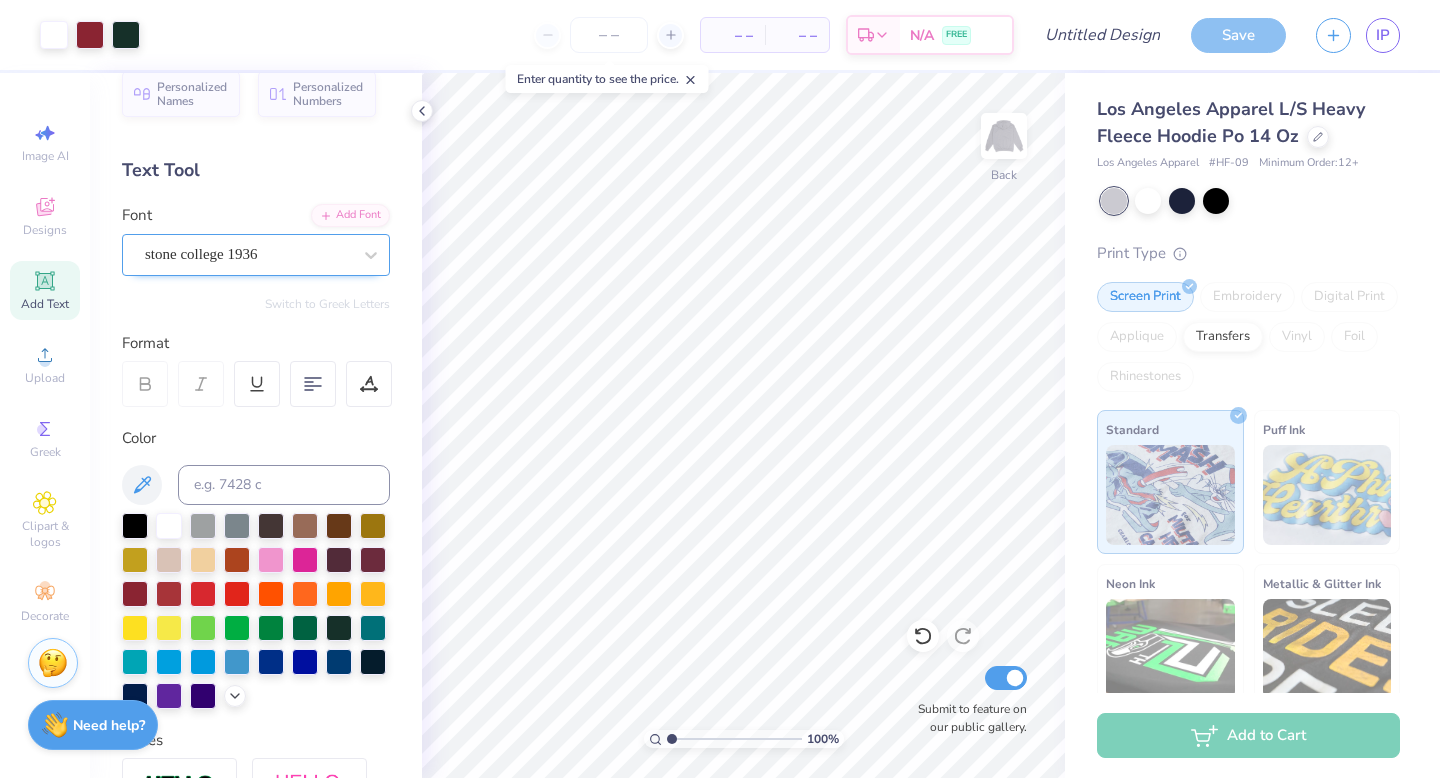 click on "stone college 1936" at bounding box center (248, 254) 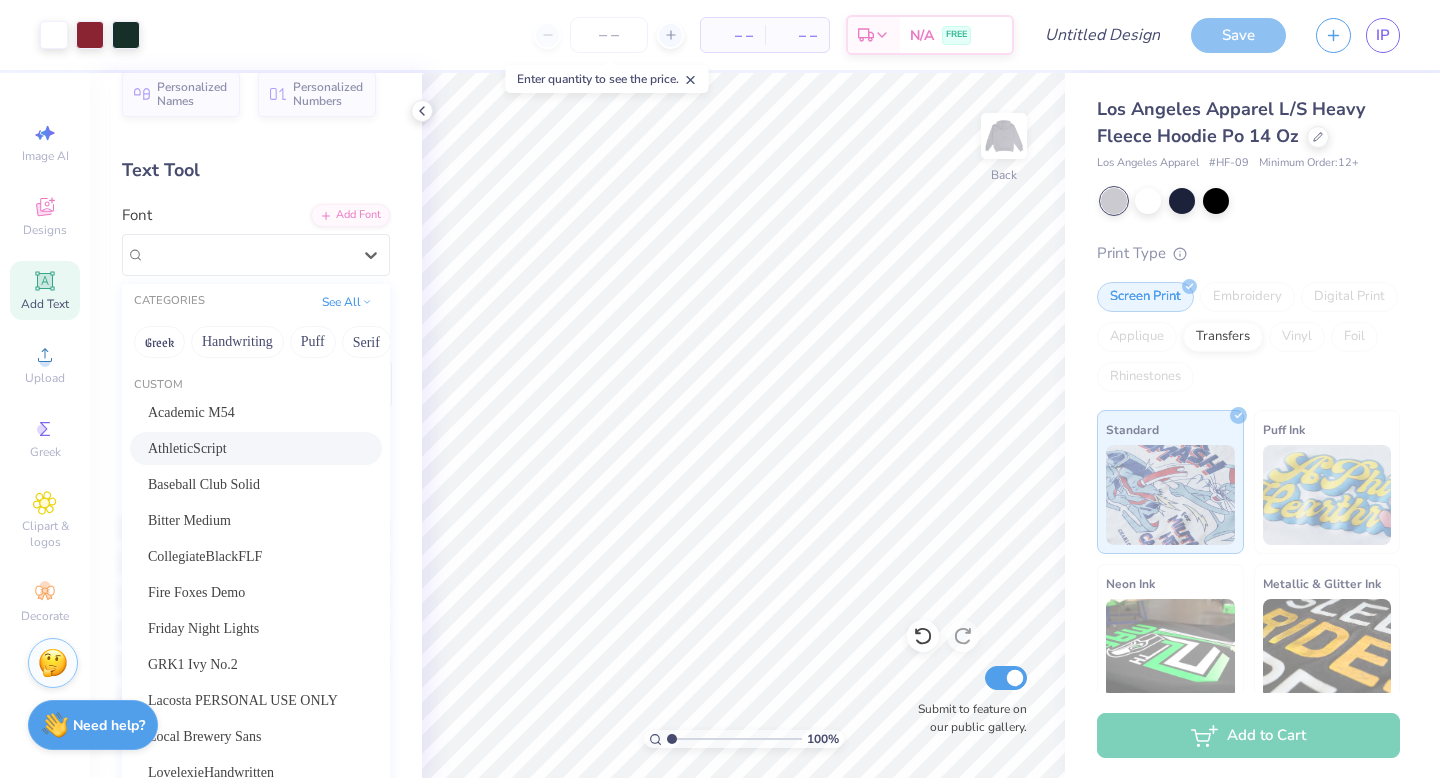 click on "AthleticScript" at bounding box center (256, 448) 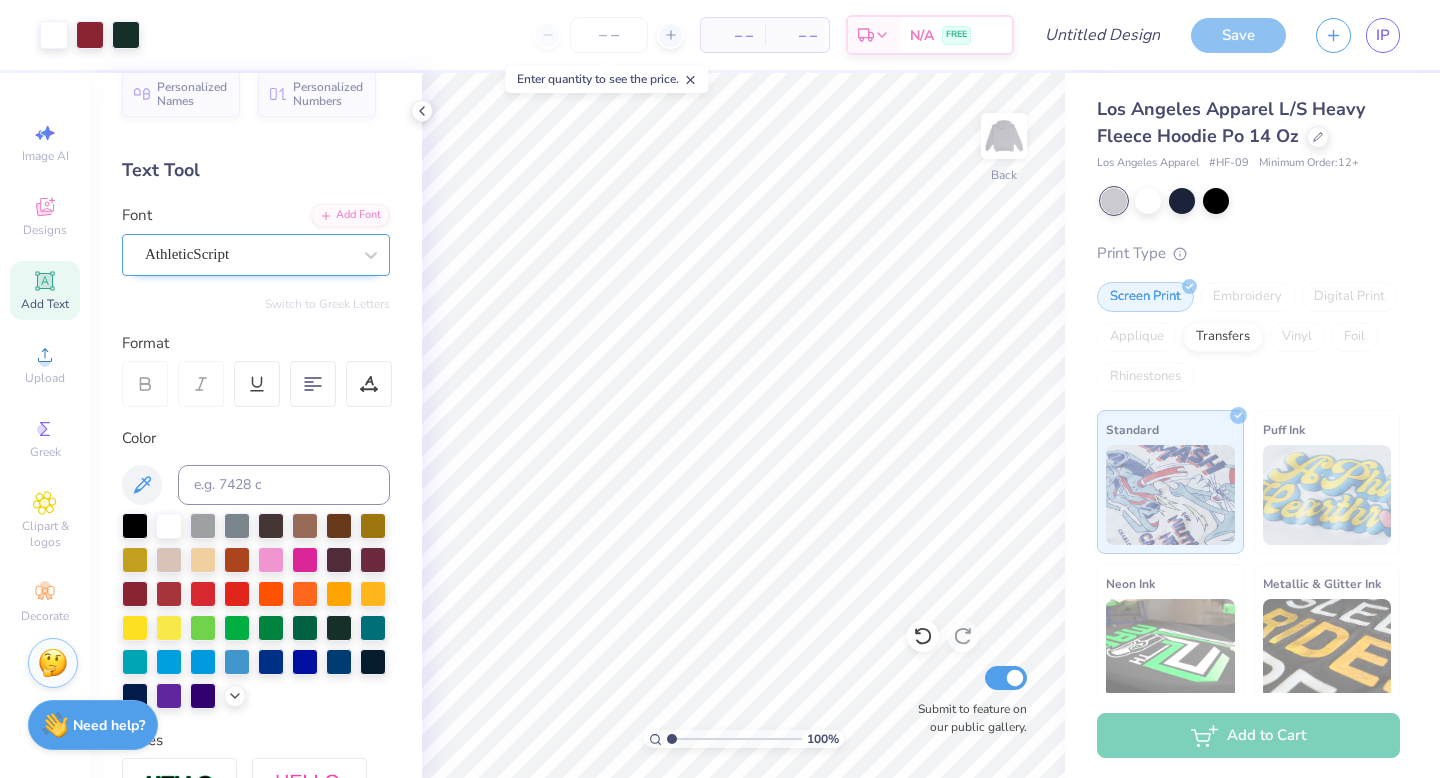 click on "AthleticScript" at bounding box center [248, 254] 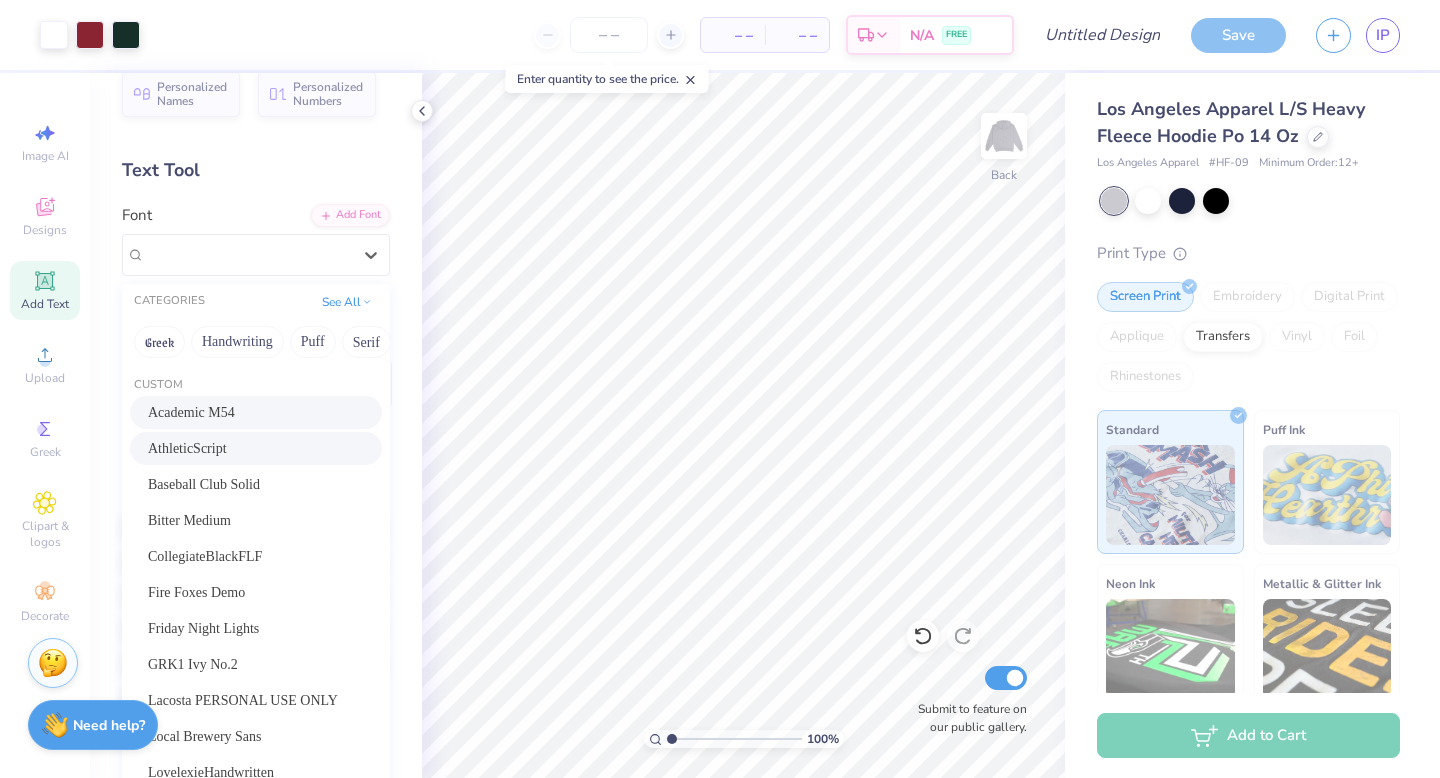 click on "Academic M54" at bounding box center [191, 412] 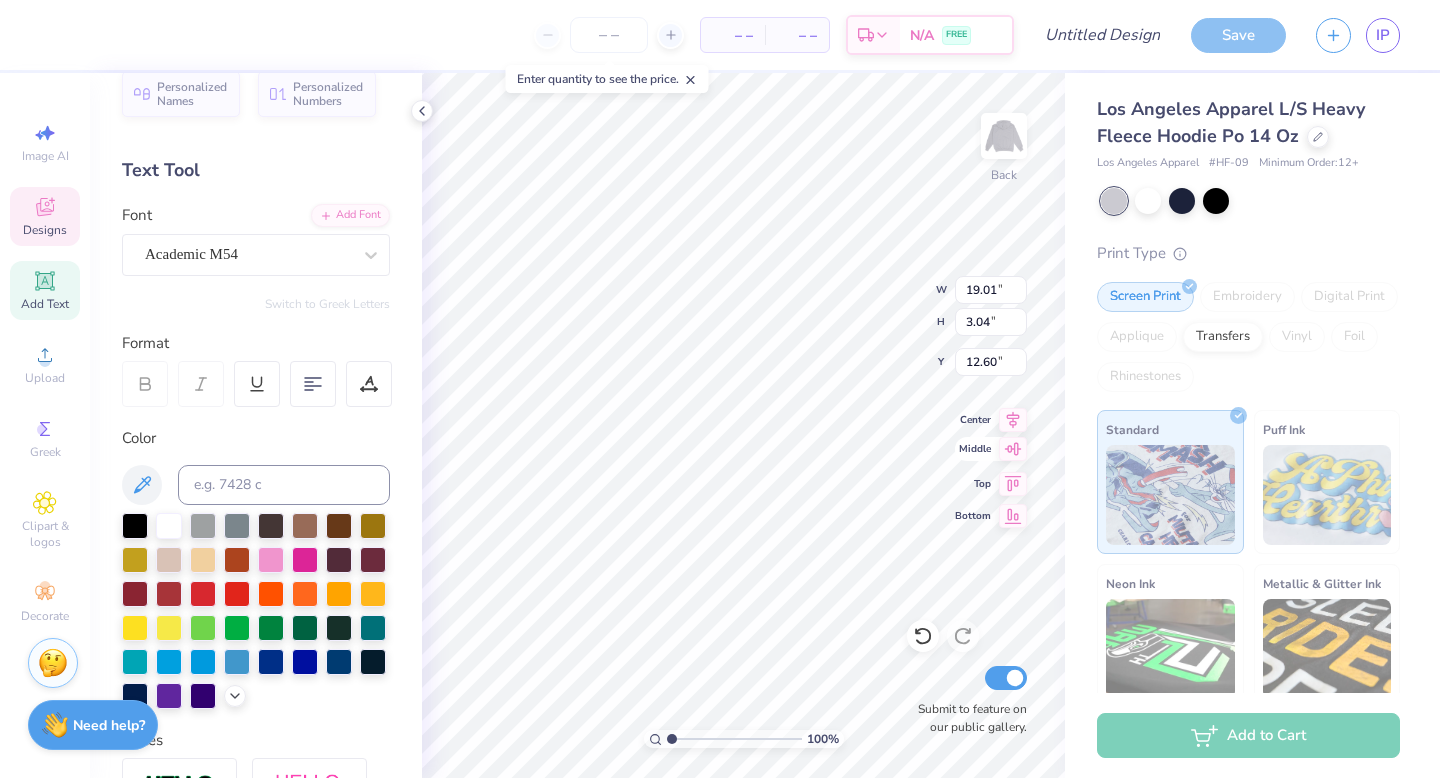 click 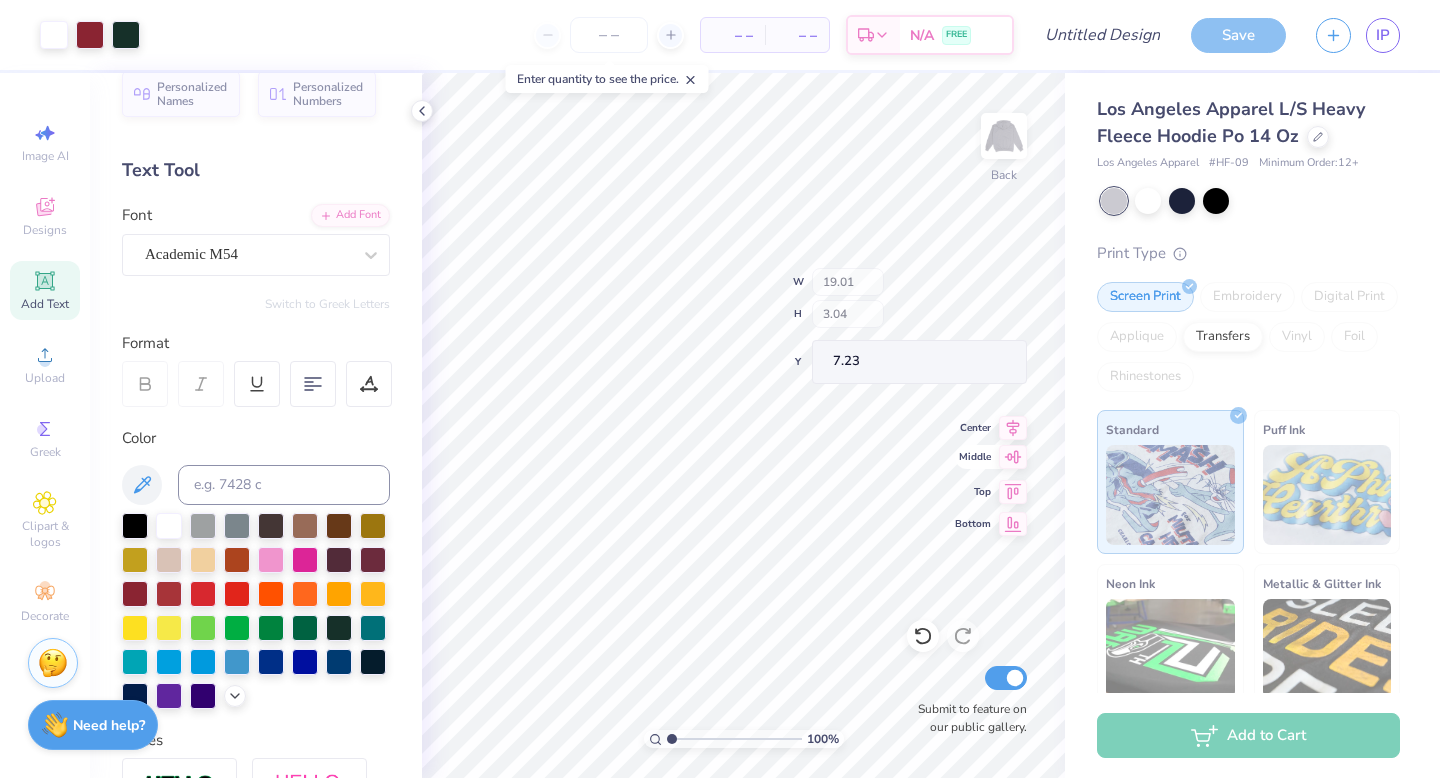 type on "7.23" 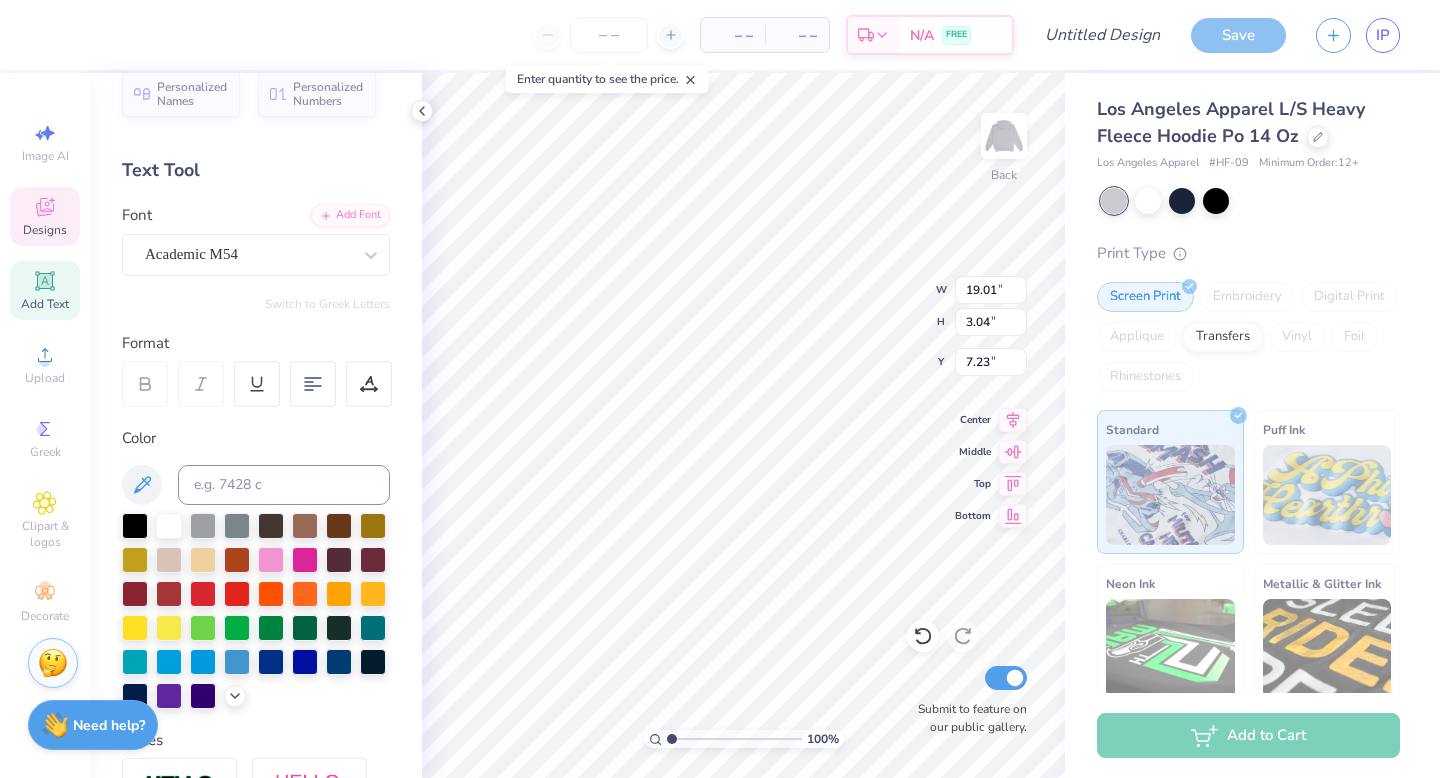 type on "10.20" 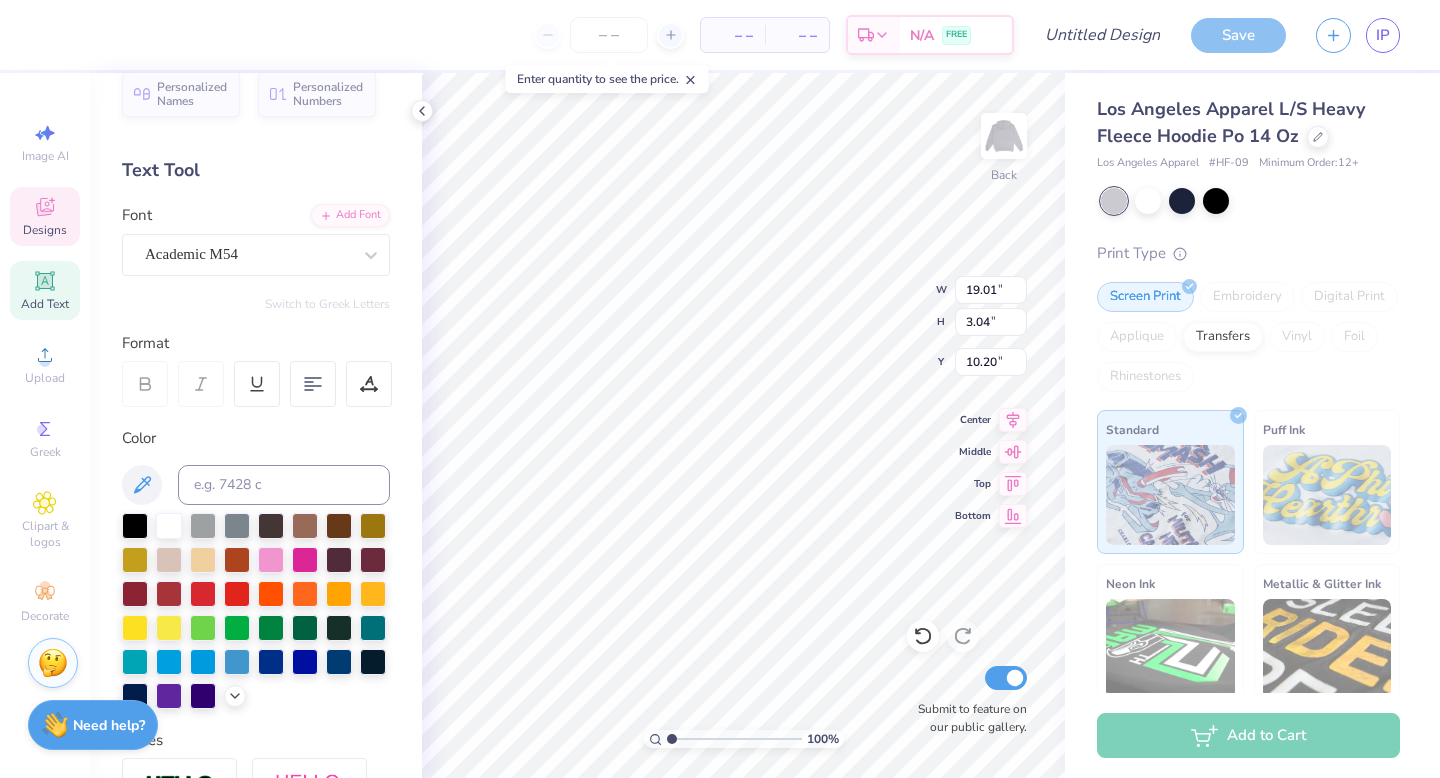 click on "Designs" at bounding box center (45, 230) 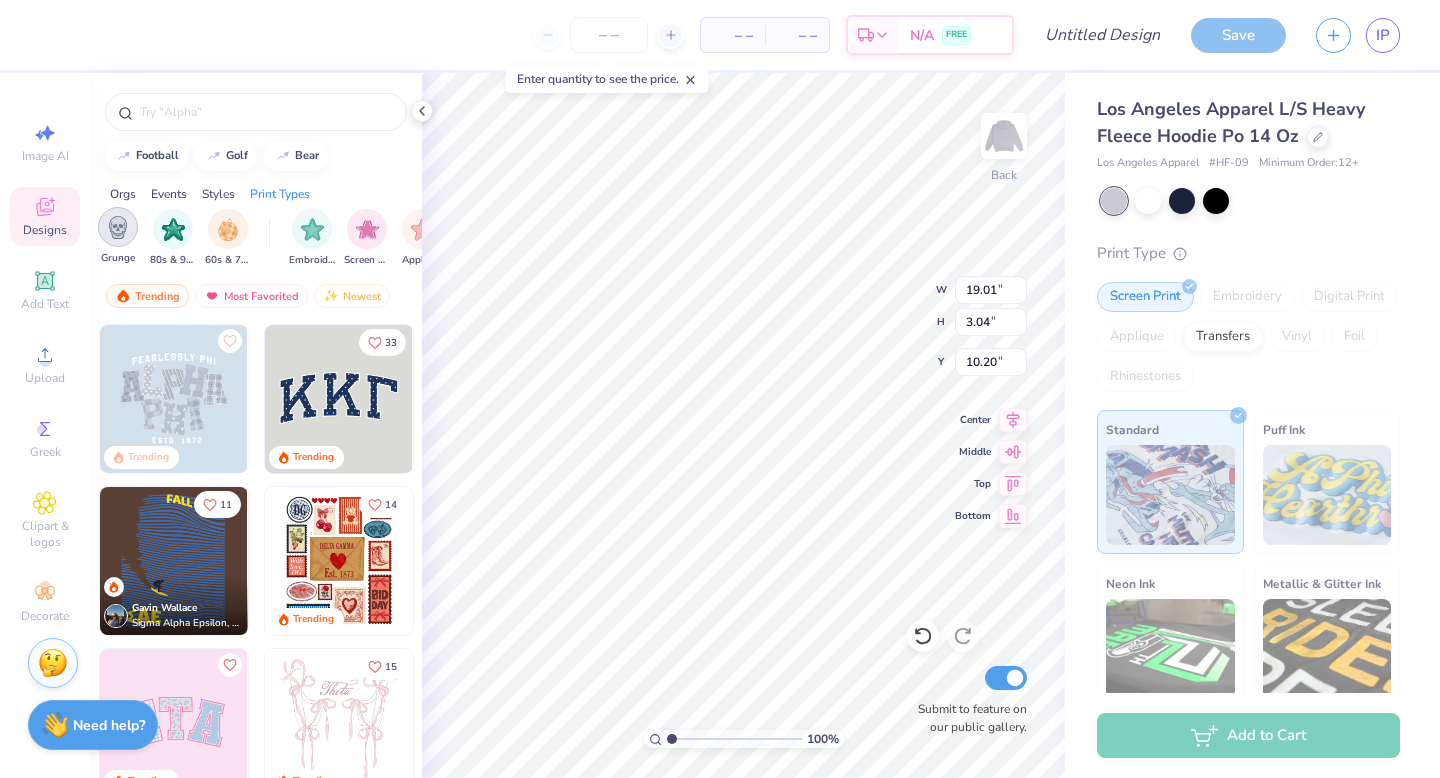 scroll, scrollTop: 0, scrollLeft: 1443, axis: horizontal 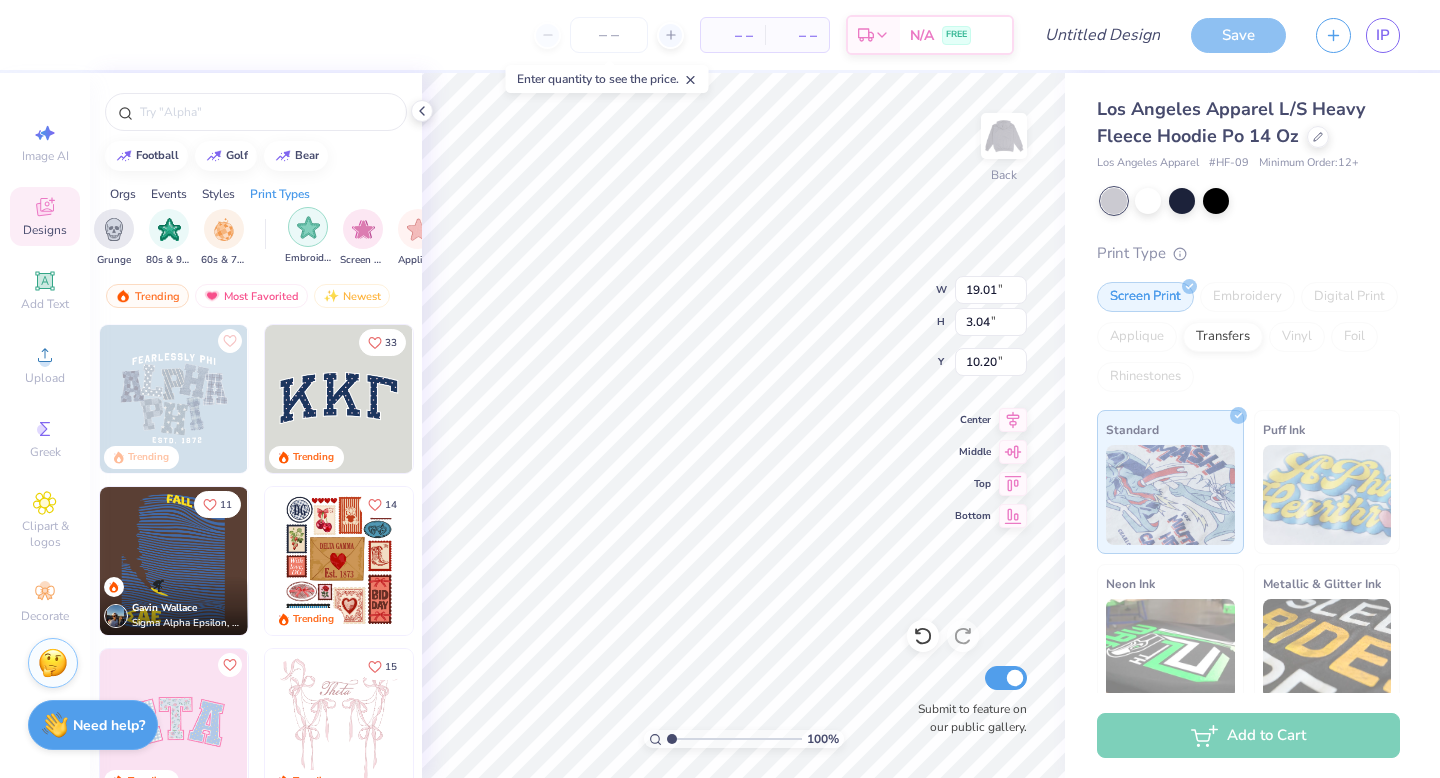 click at bounding box center [308, 227] 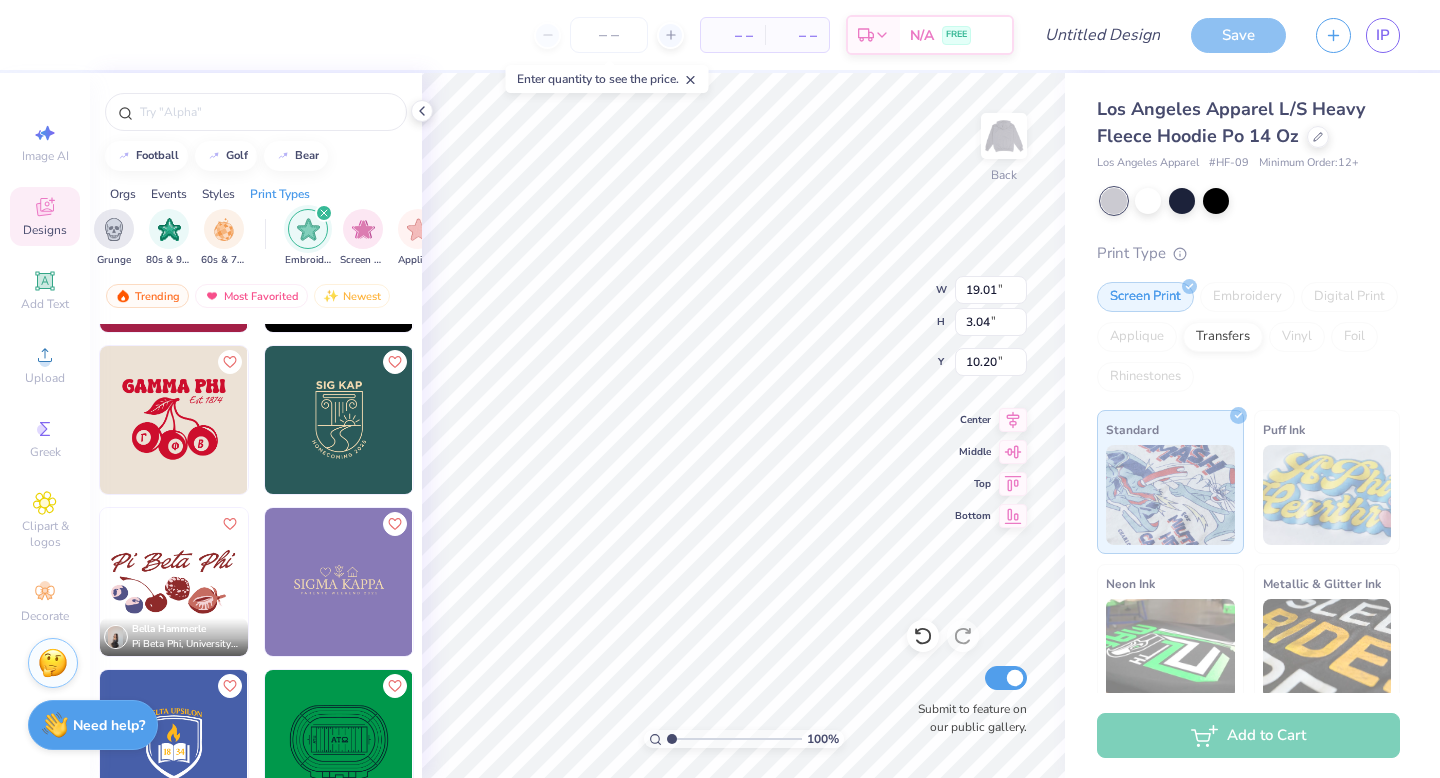 scroll, scrollTop: 8478, scrollLeft: 0, axis: vertical 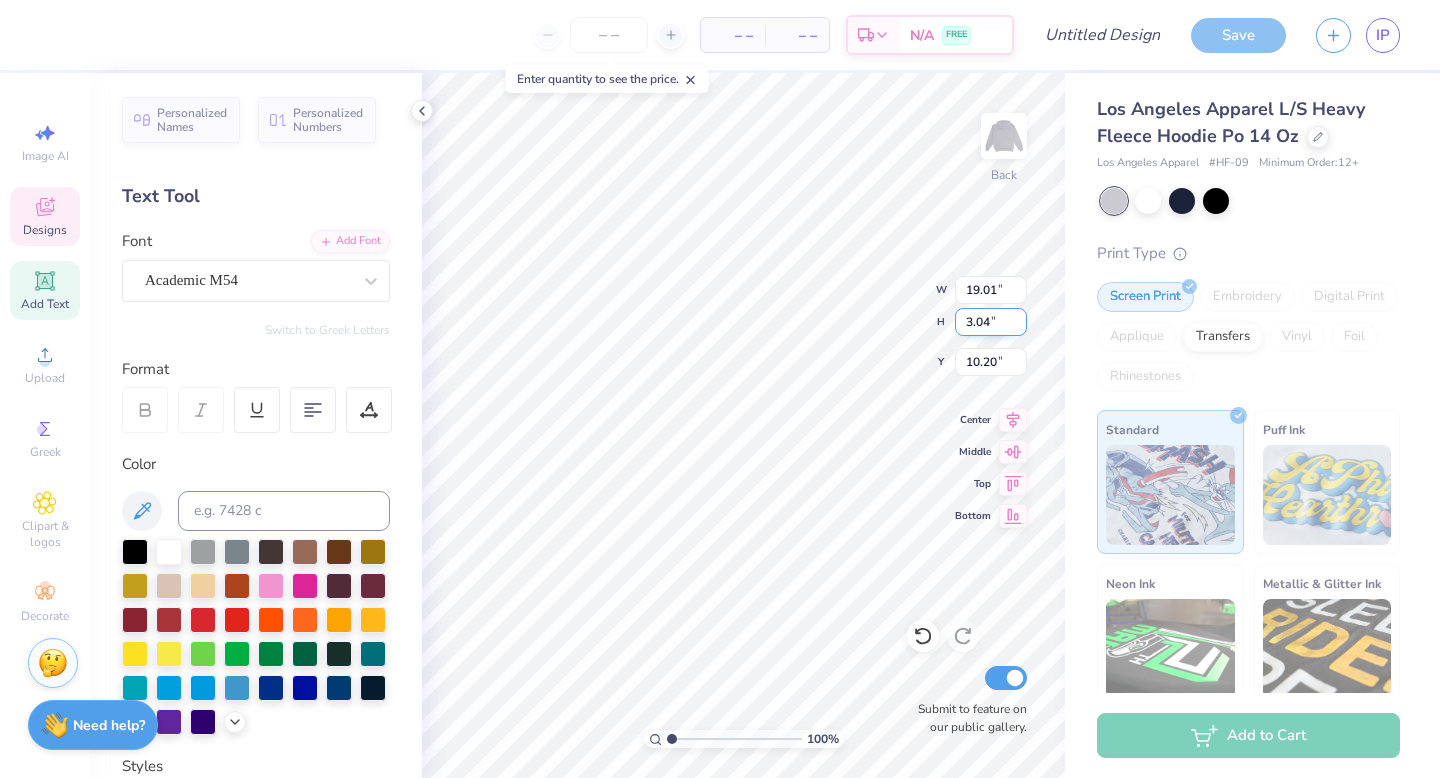 type on "18.95" 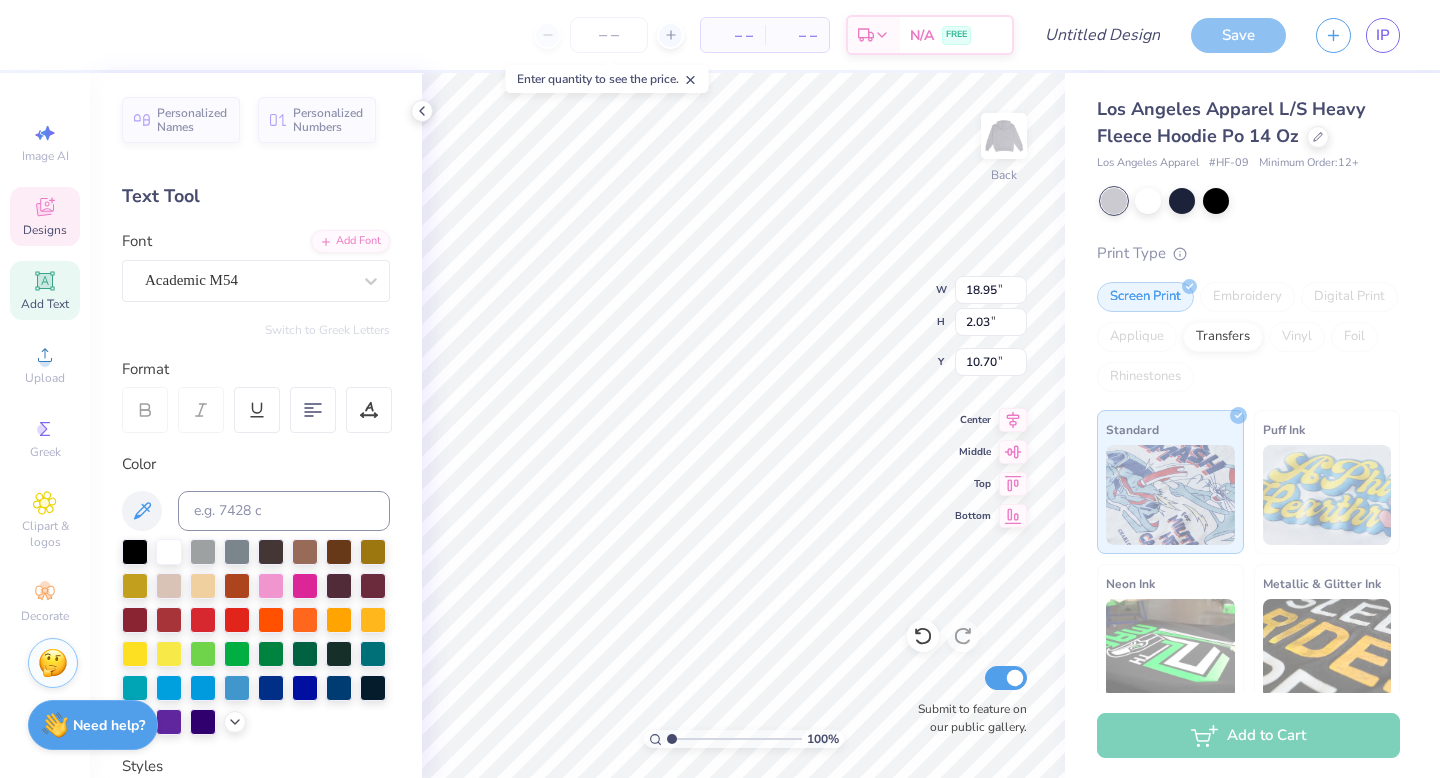 type on "11.00" 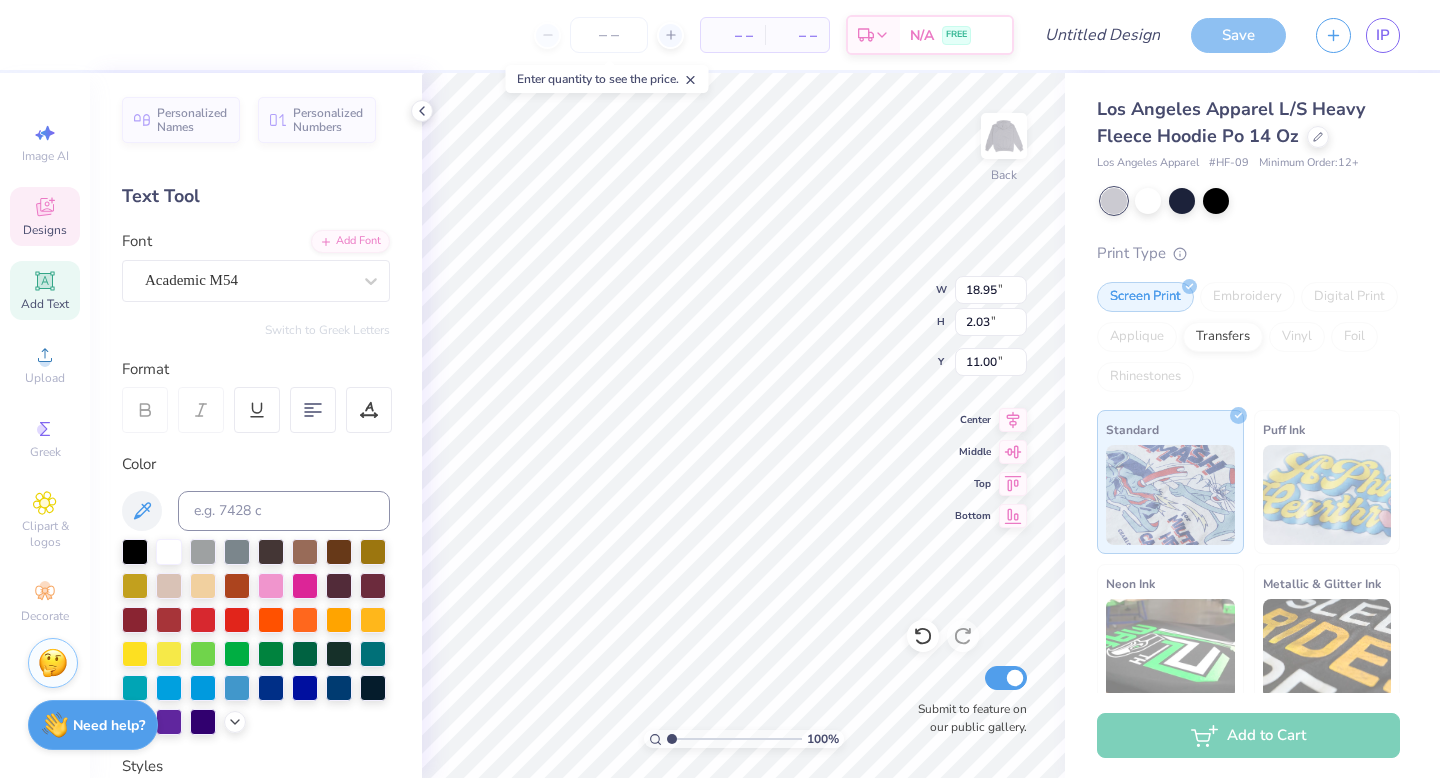 scroll, scrollTop: 0, scrollLeft: 5, axis: horizontal 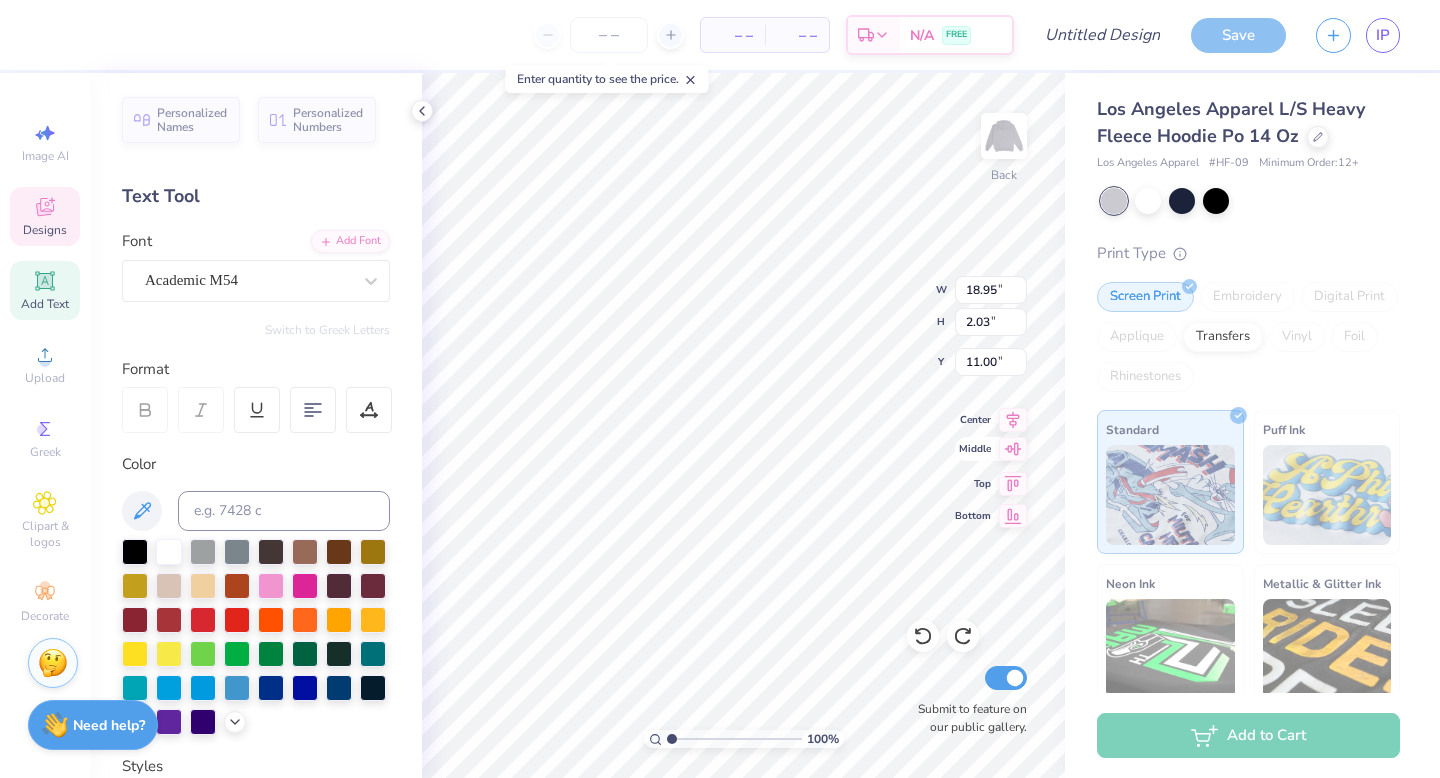 click 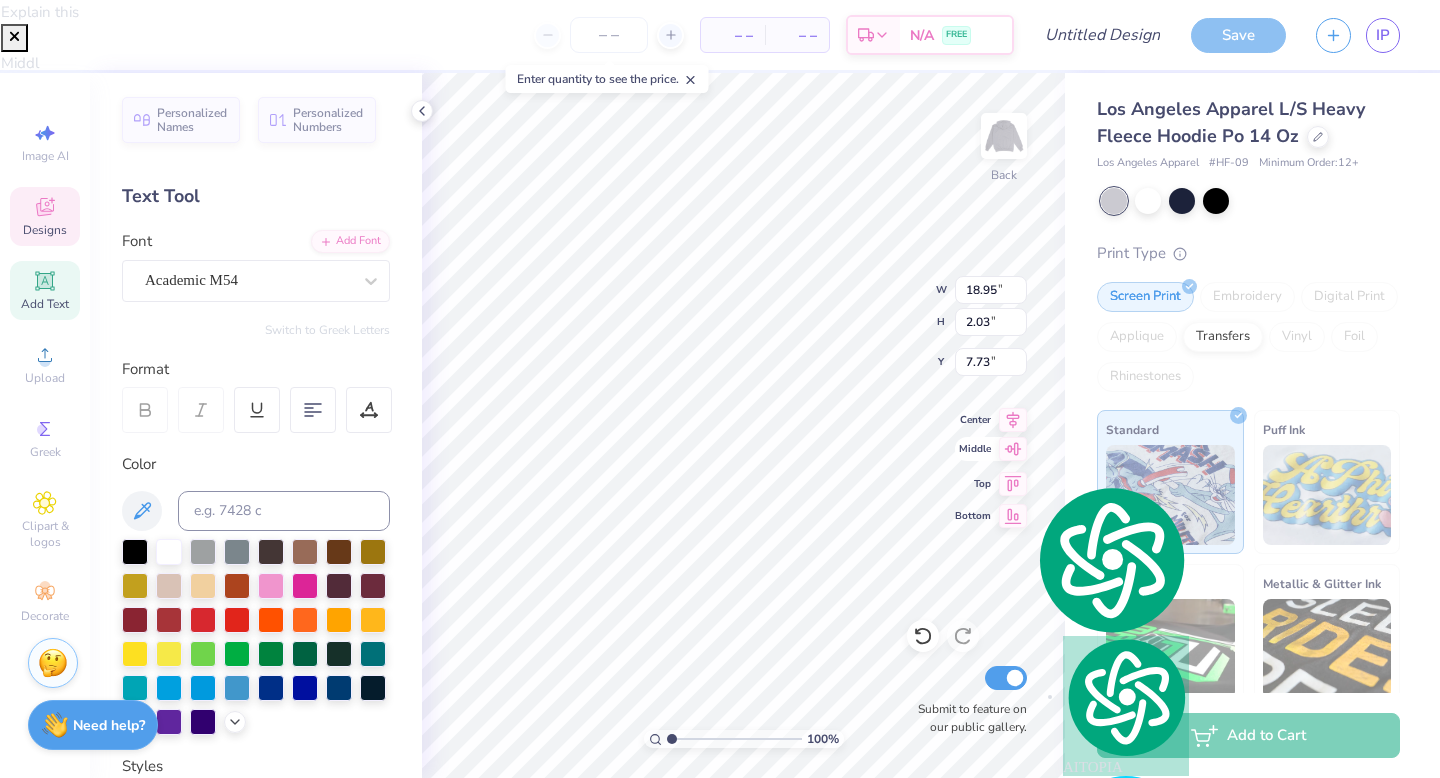 type on "7.73" 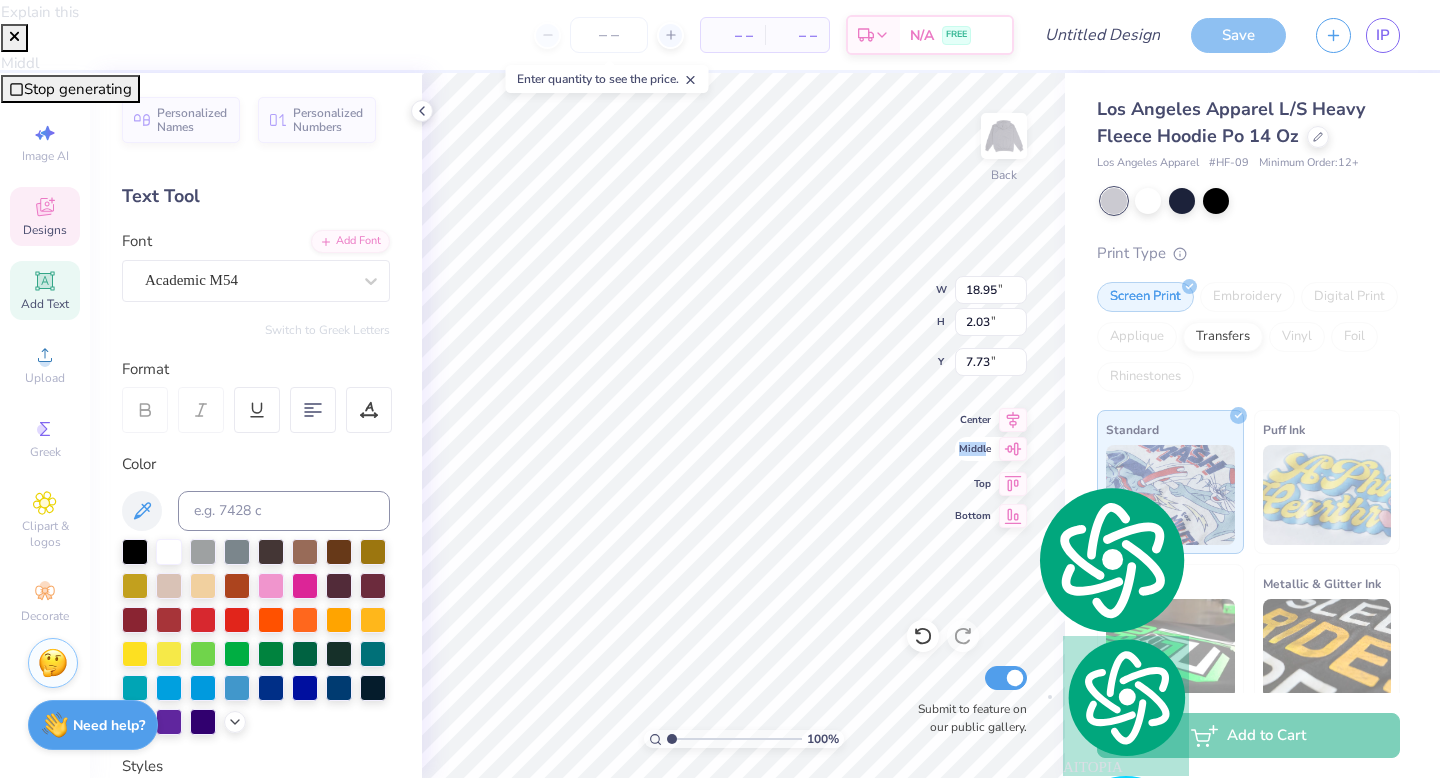 click 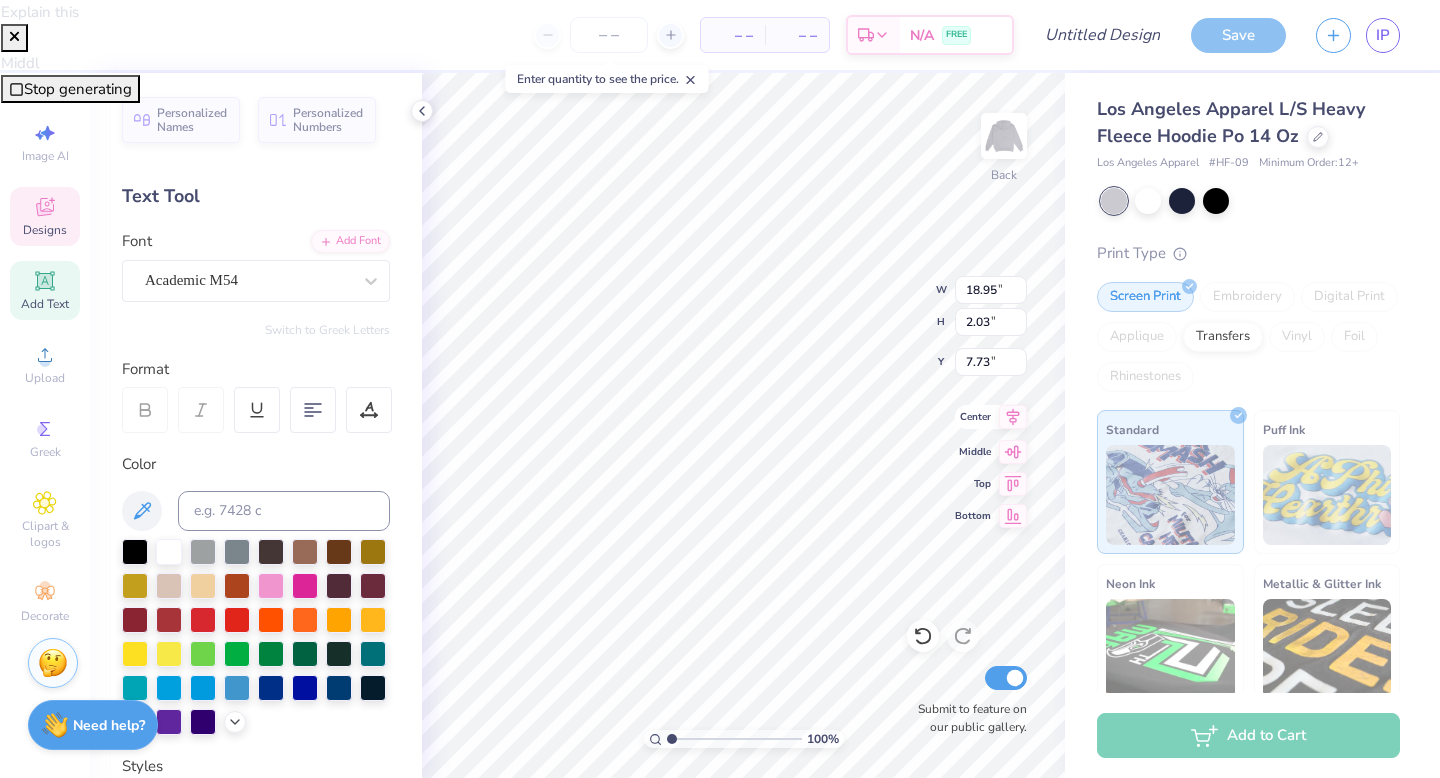 click 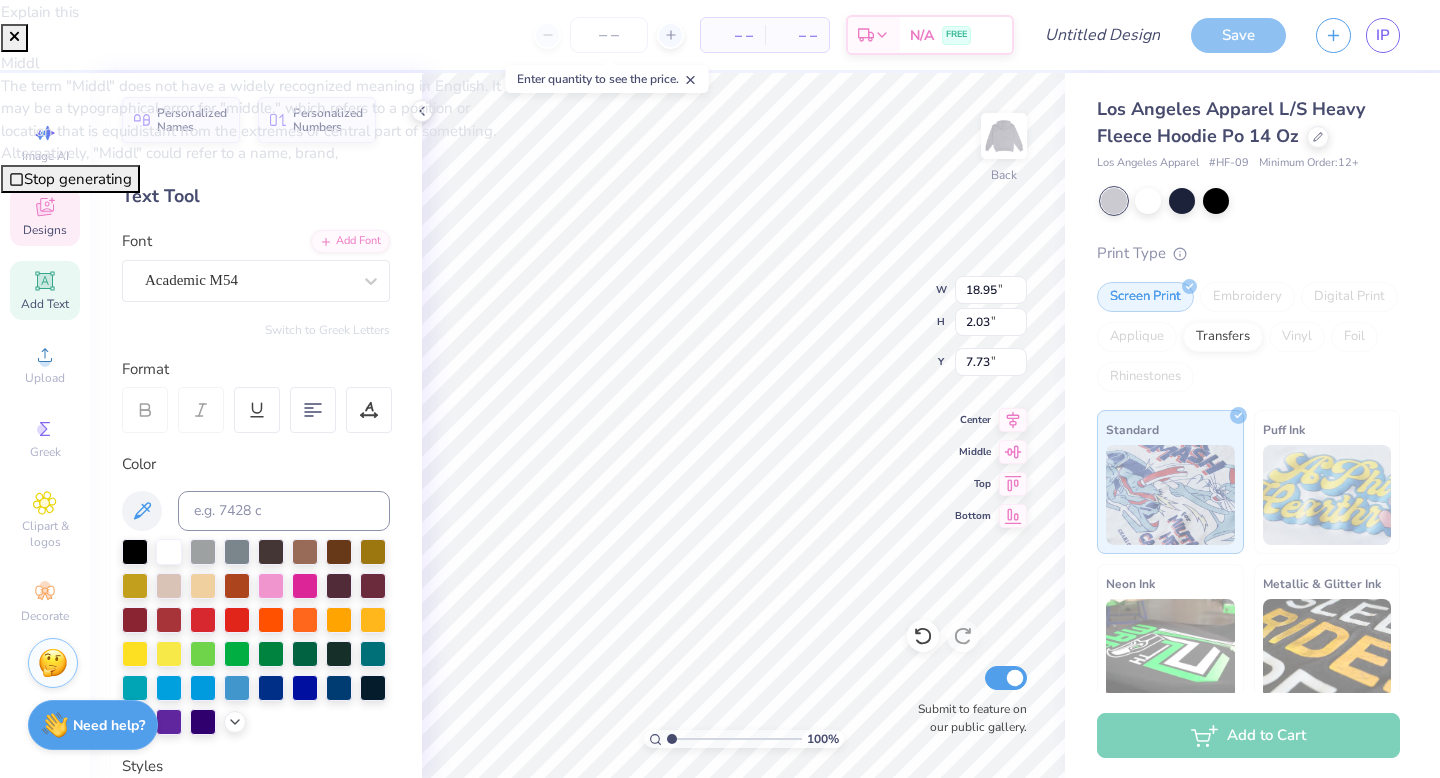 click 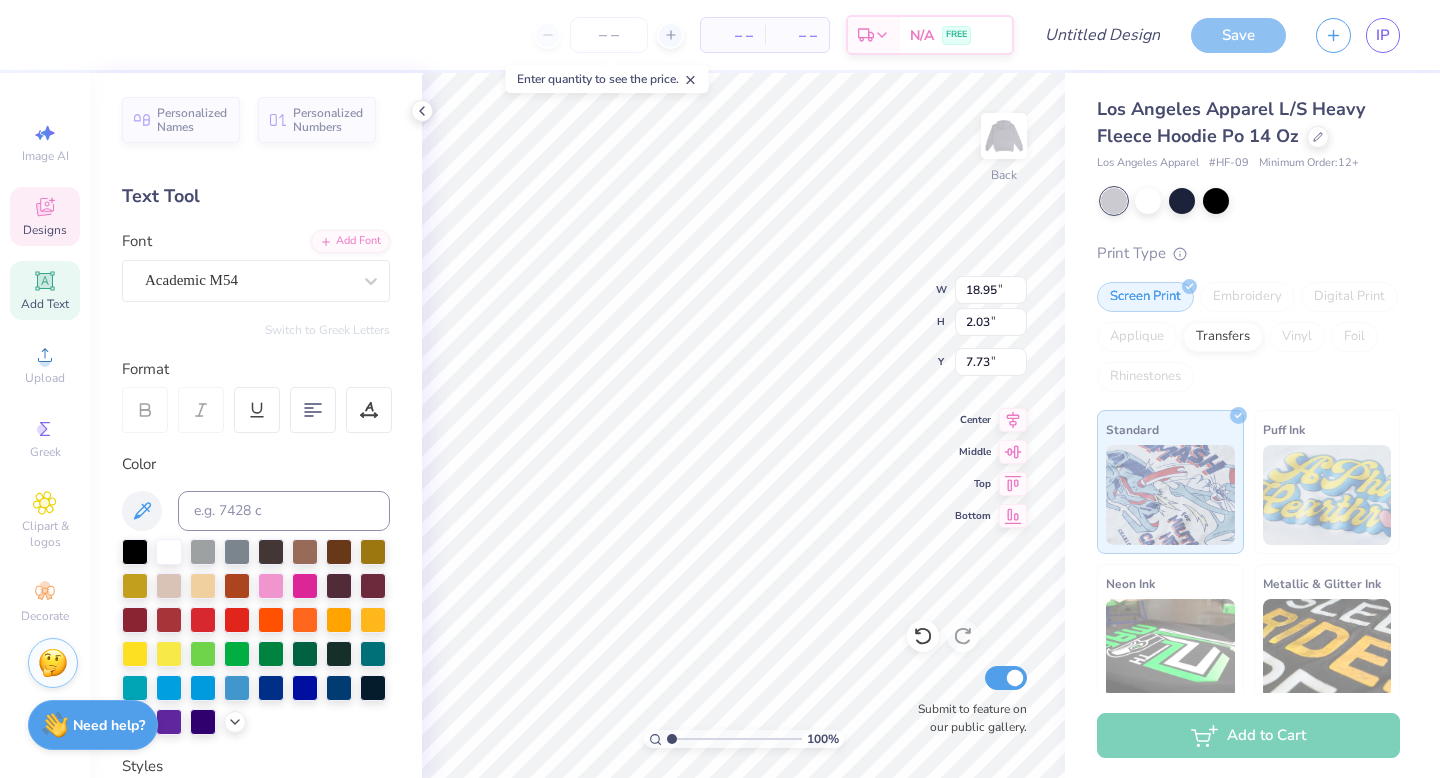 click on "– – Per Item – – Total Est.  Delivery N/A FREE" at bounding box center (534, 35) 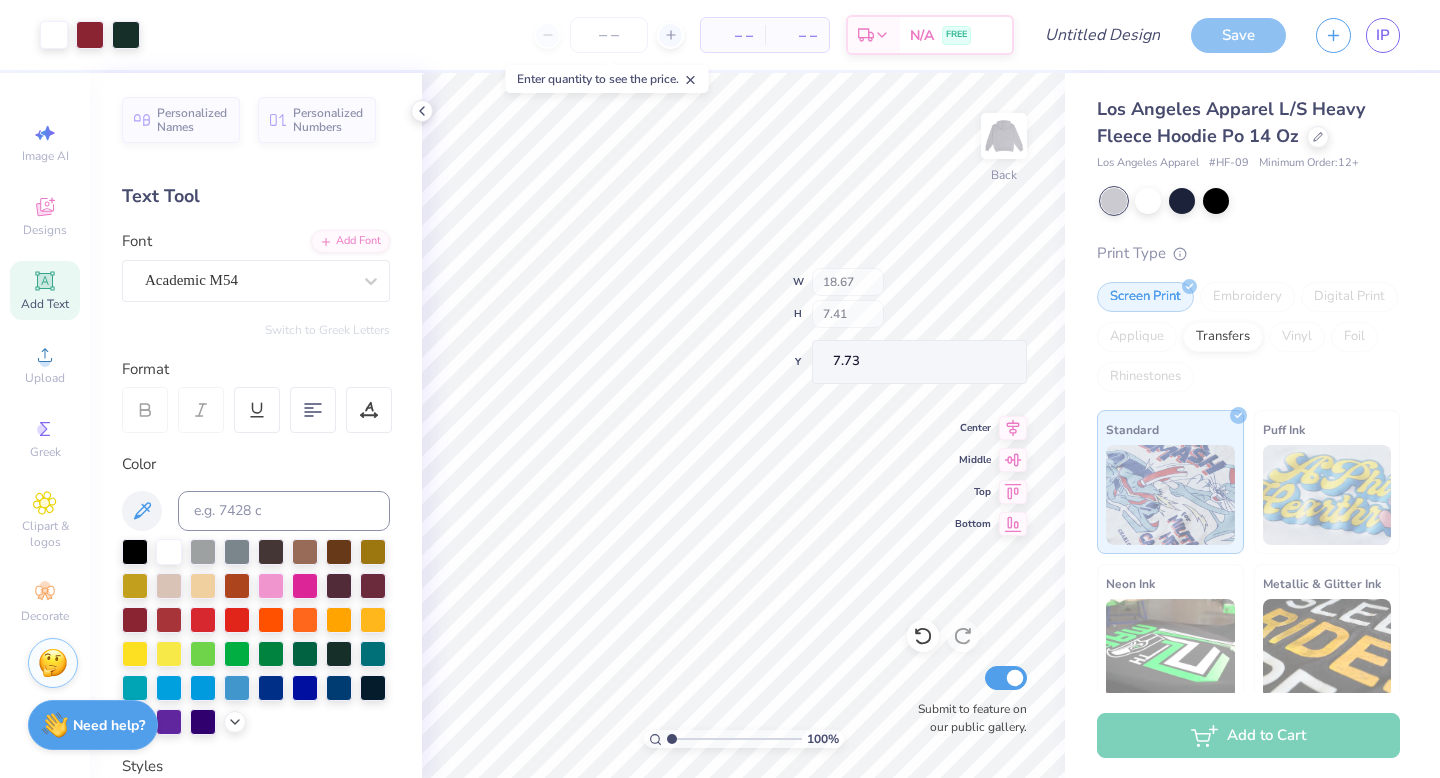 type on "18.67" 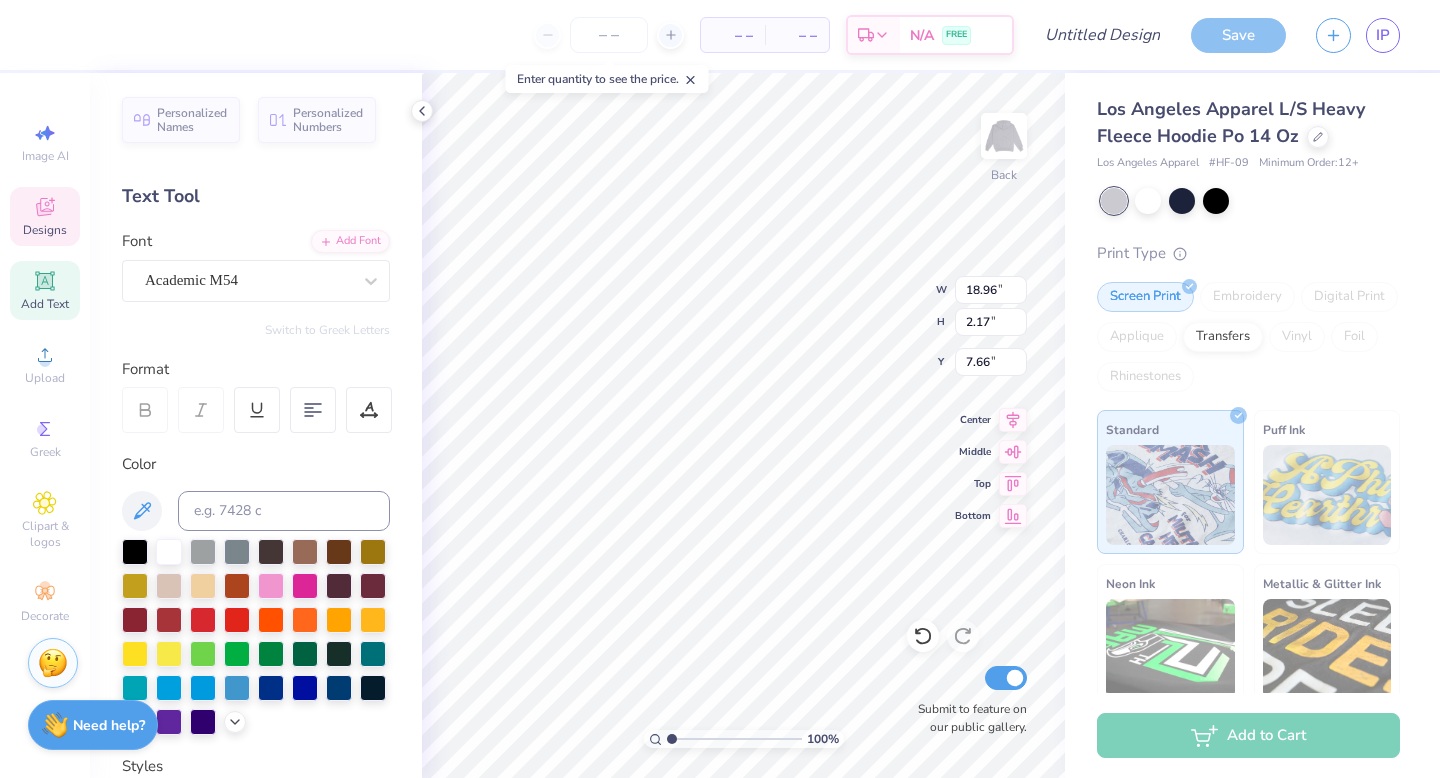 type on "18.96" 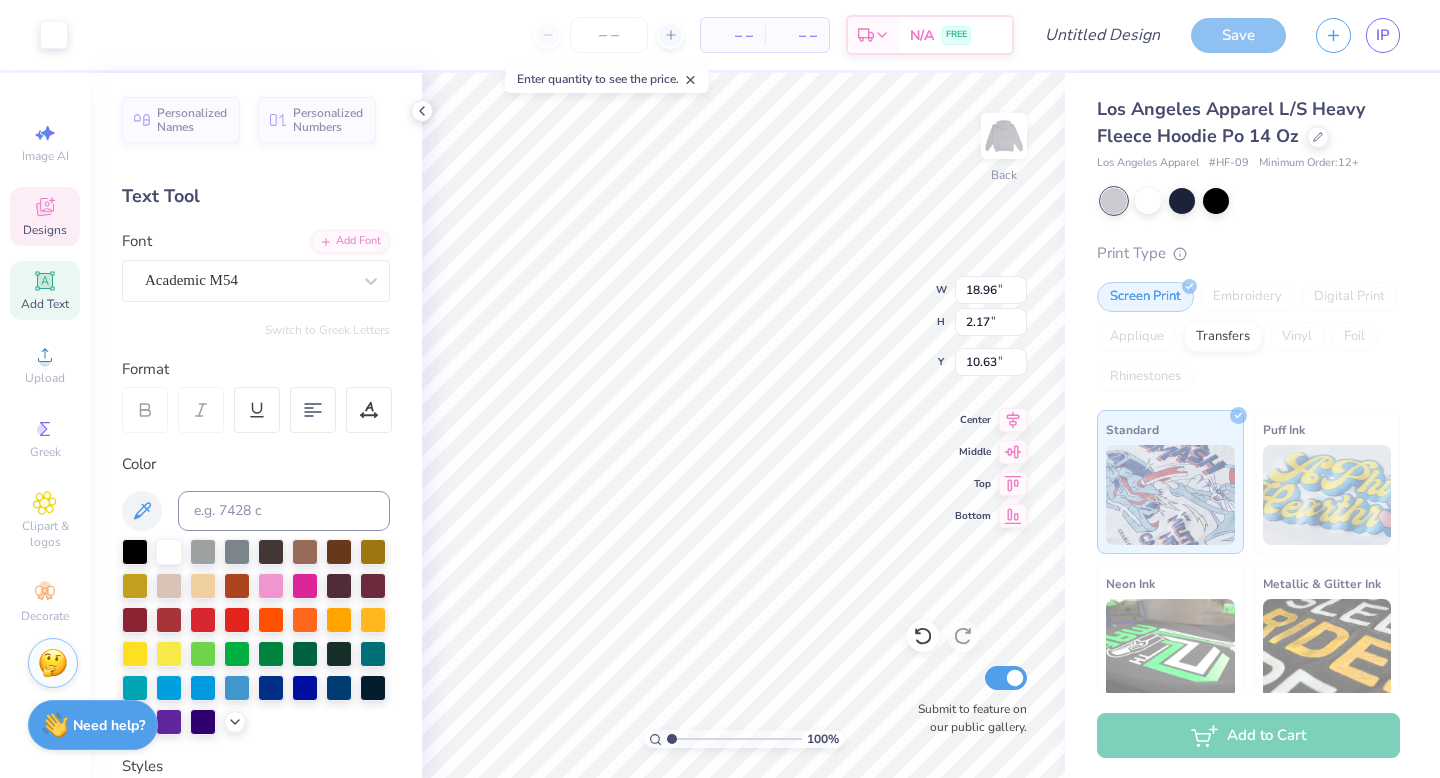 type on "10.63" 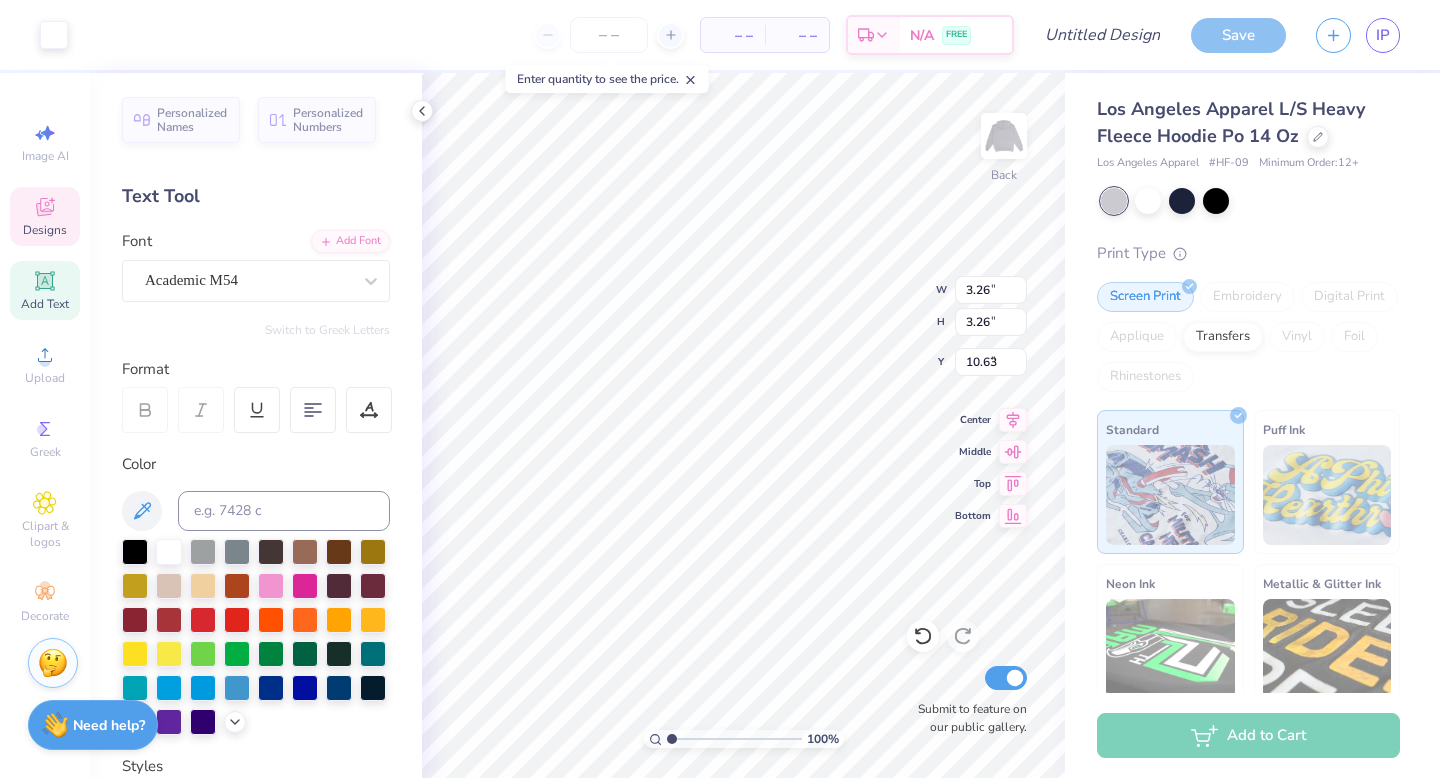 type on "3.26" 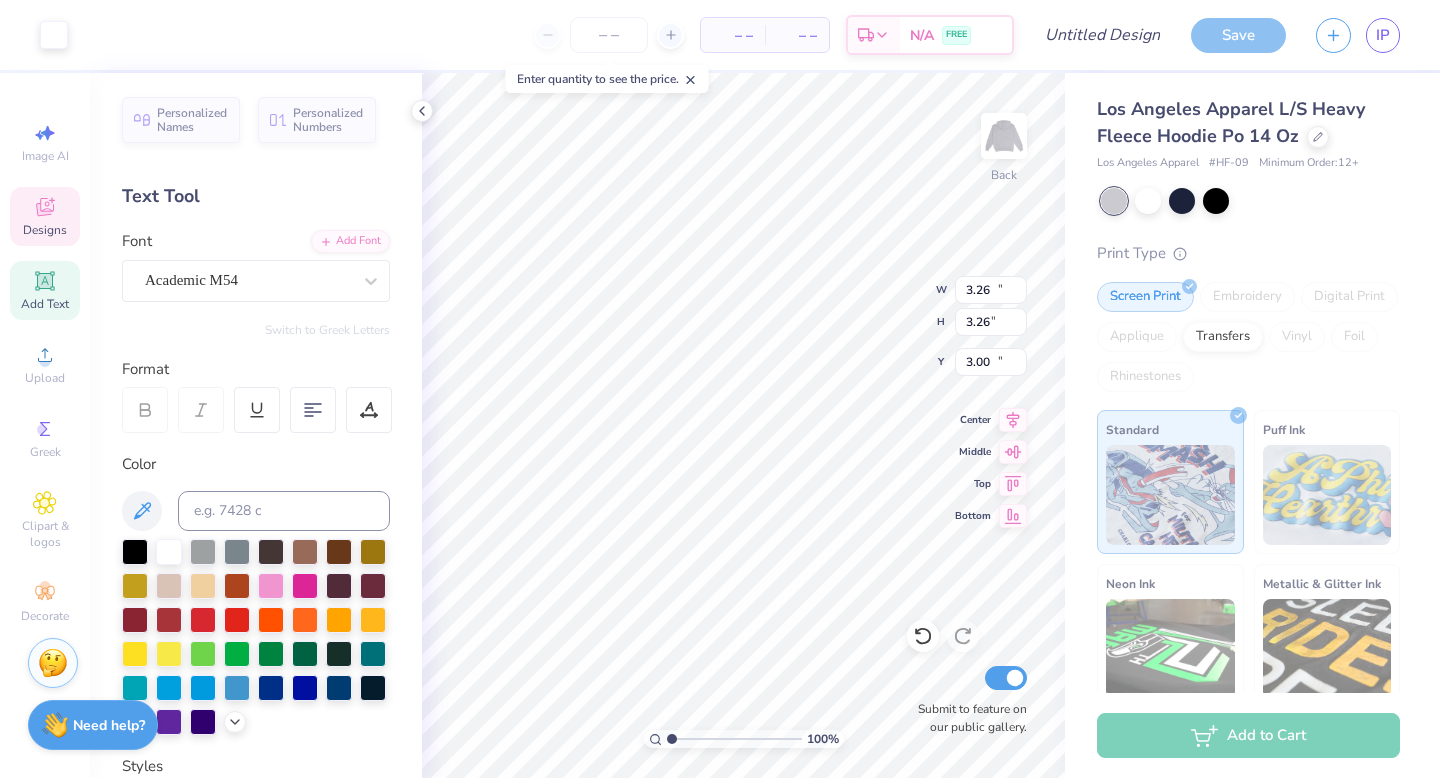 type on "18.96" 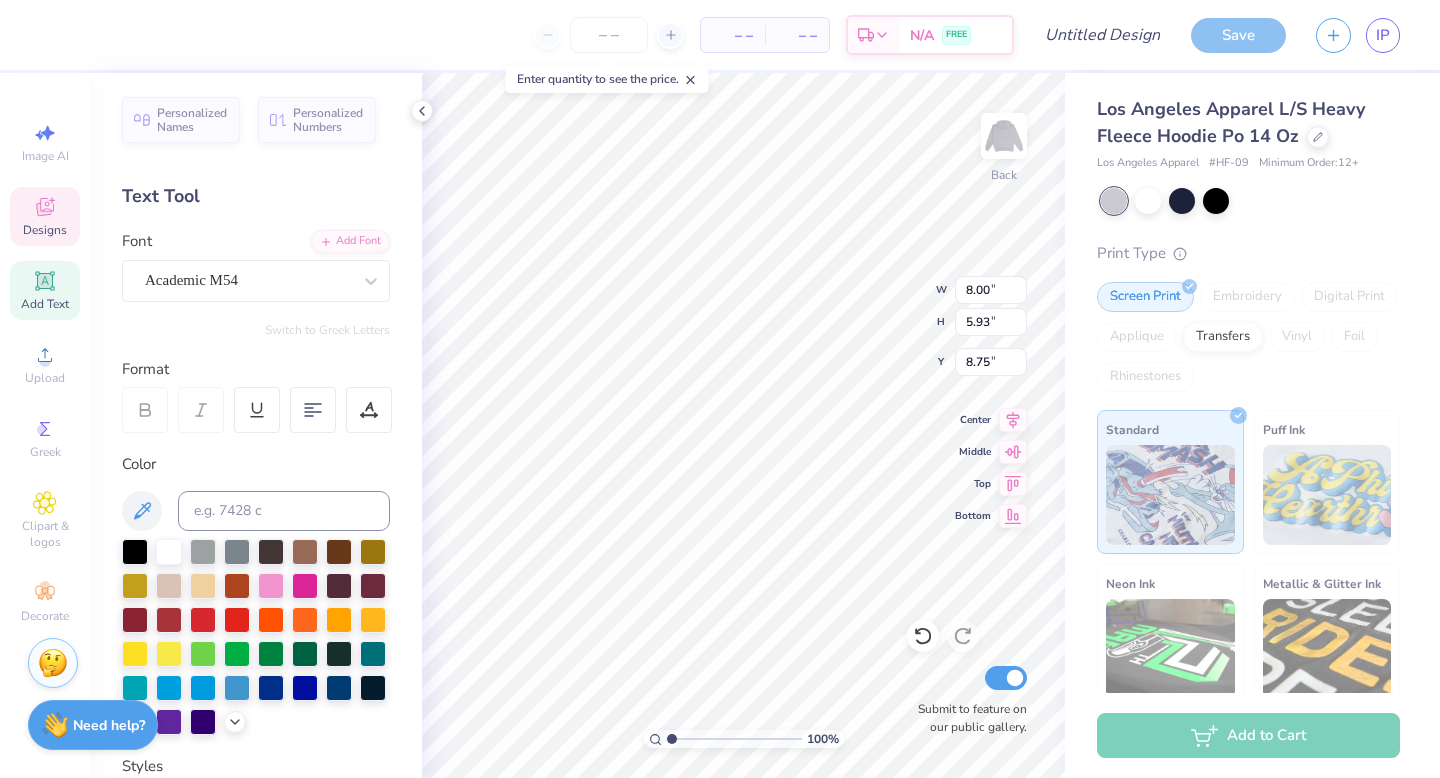 type on "18.96" 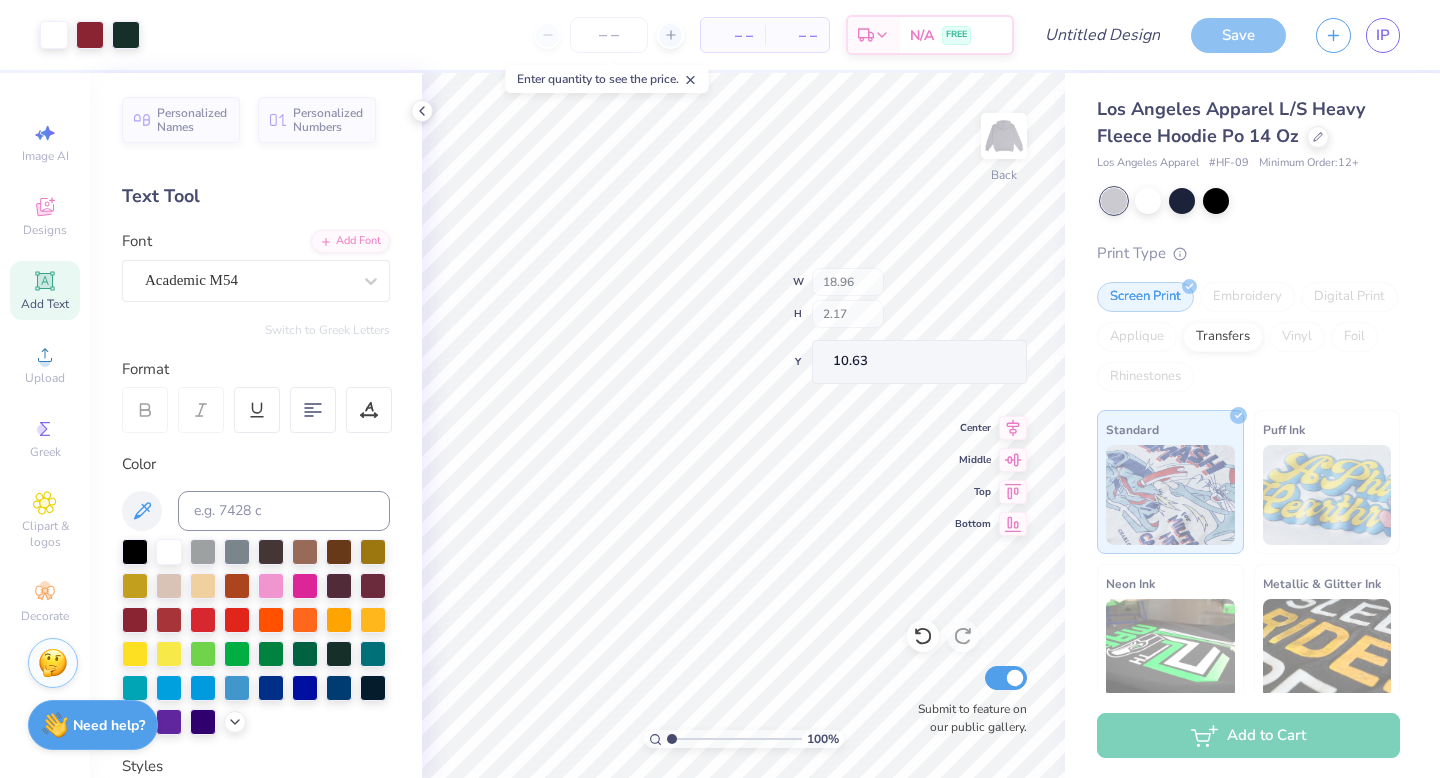 type on "18.94" 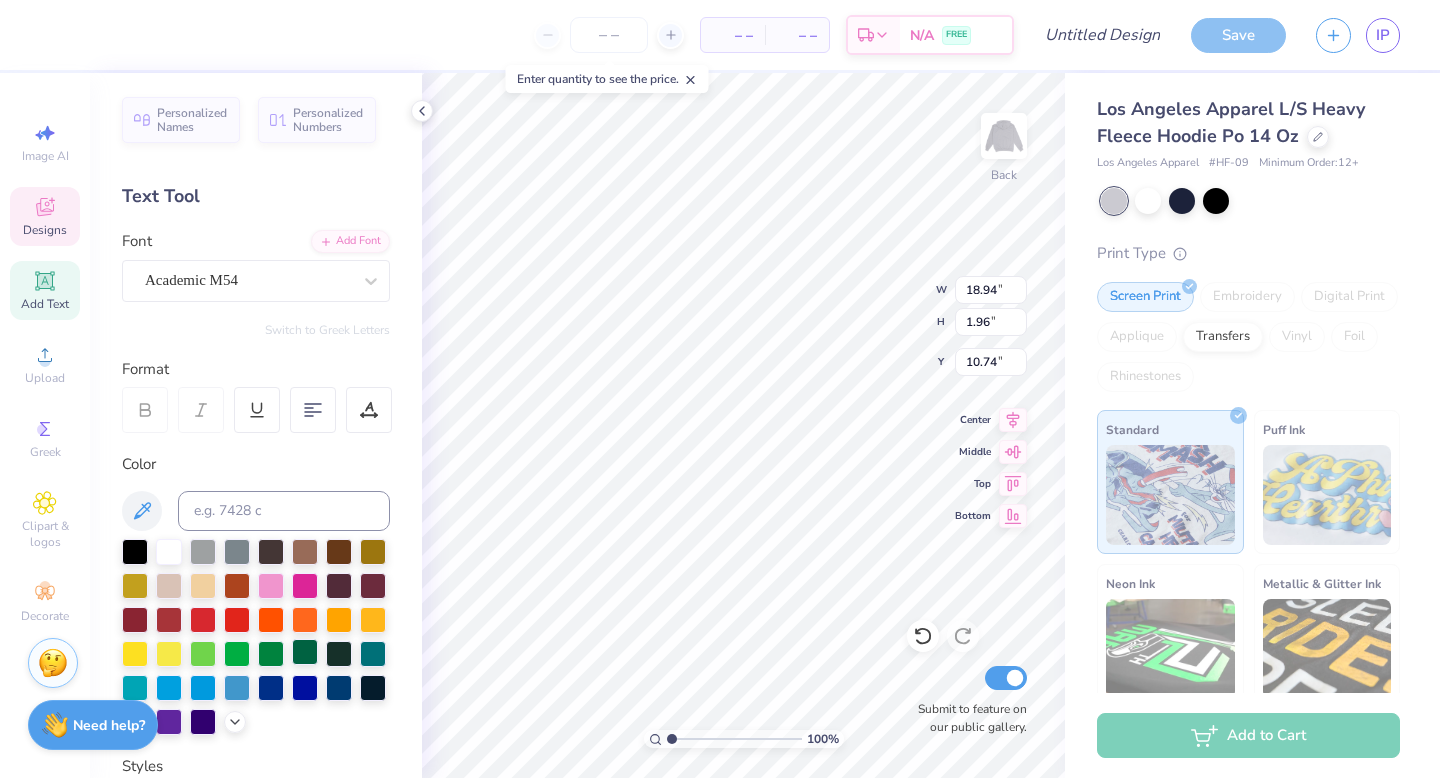 click at bounding box center [305, 652] 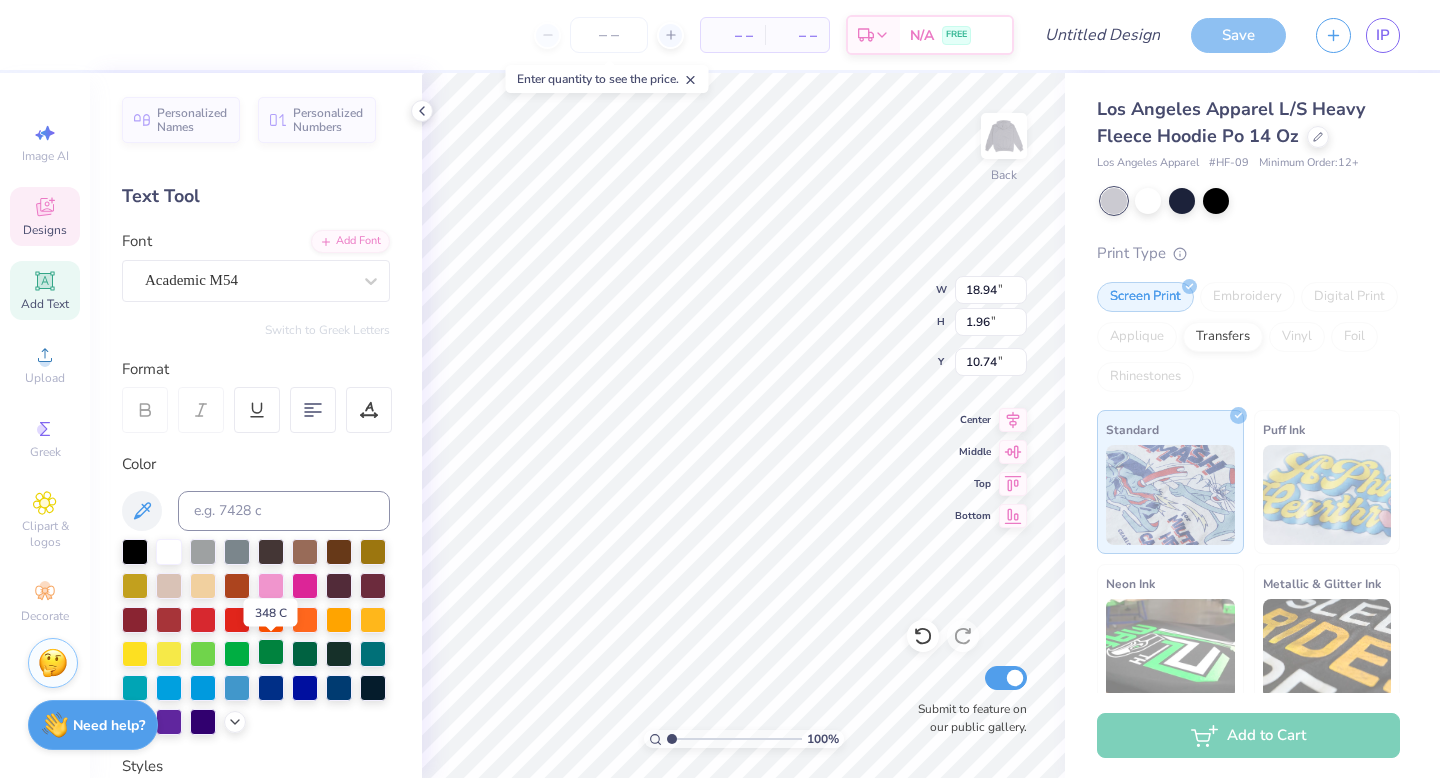 click at bounding box center (271, 652) 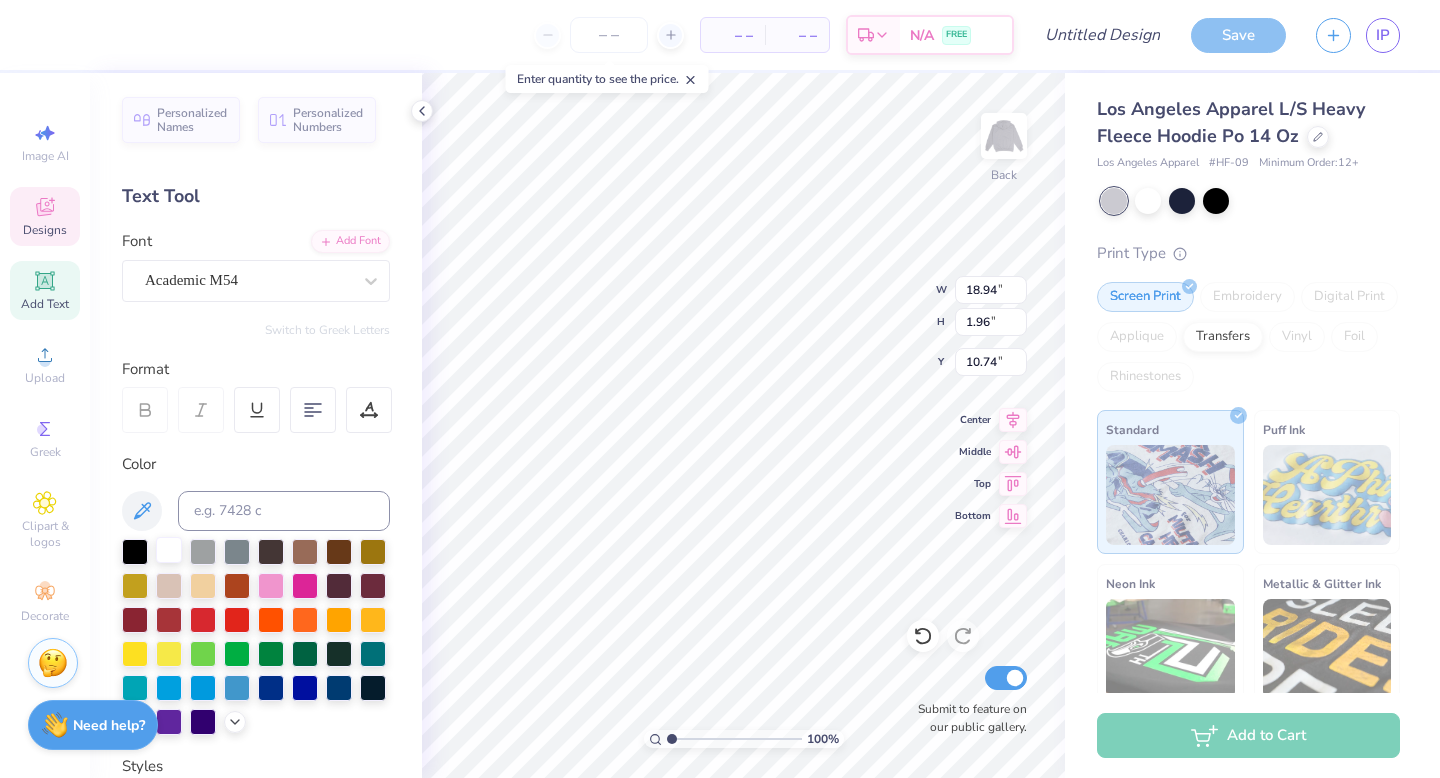 click at bounding box center (169, 550) 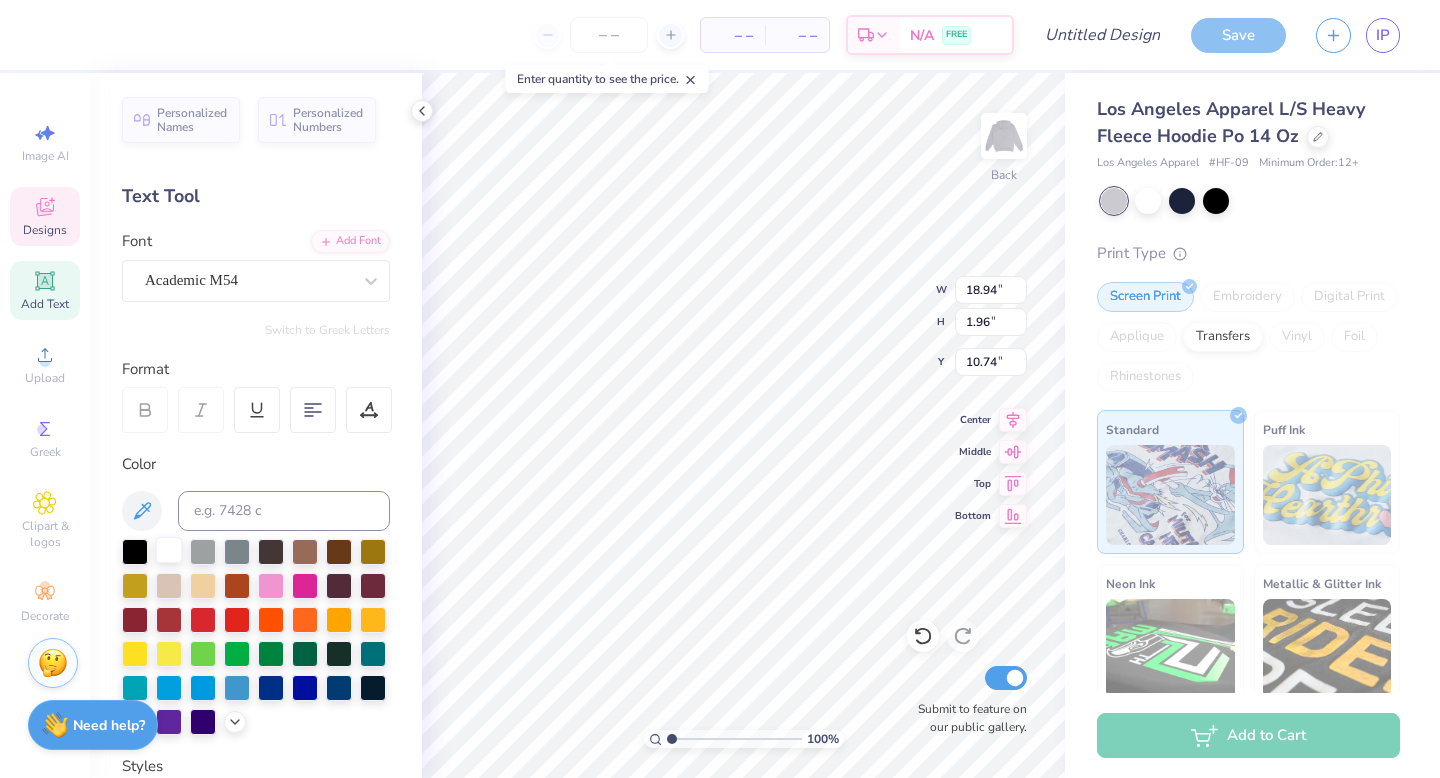 type on "8.00" 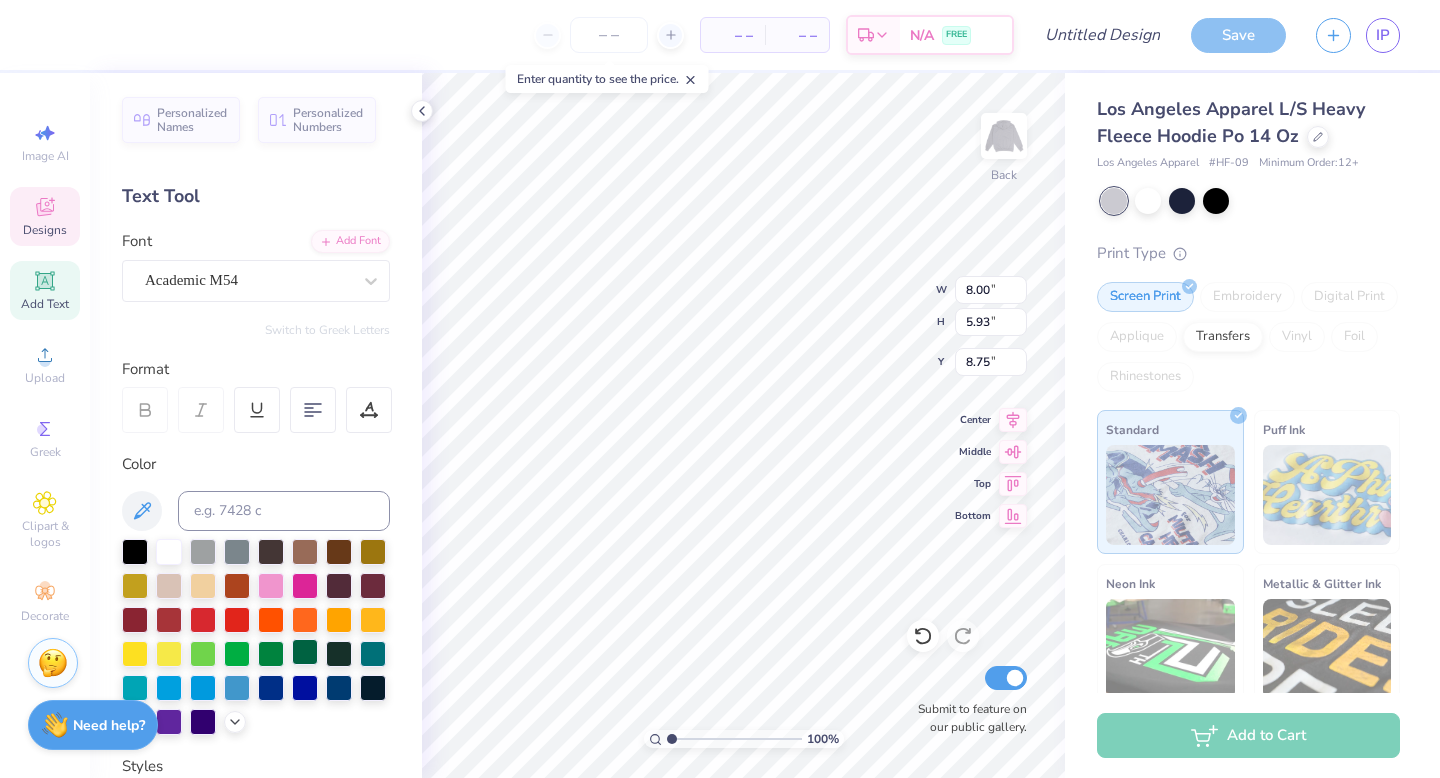 click at bounding box center (305, 652) 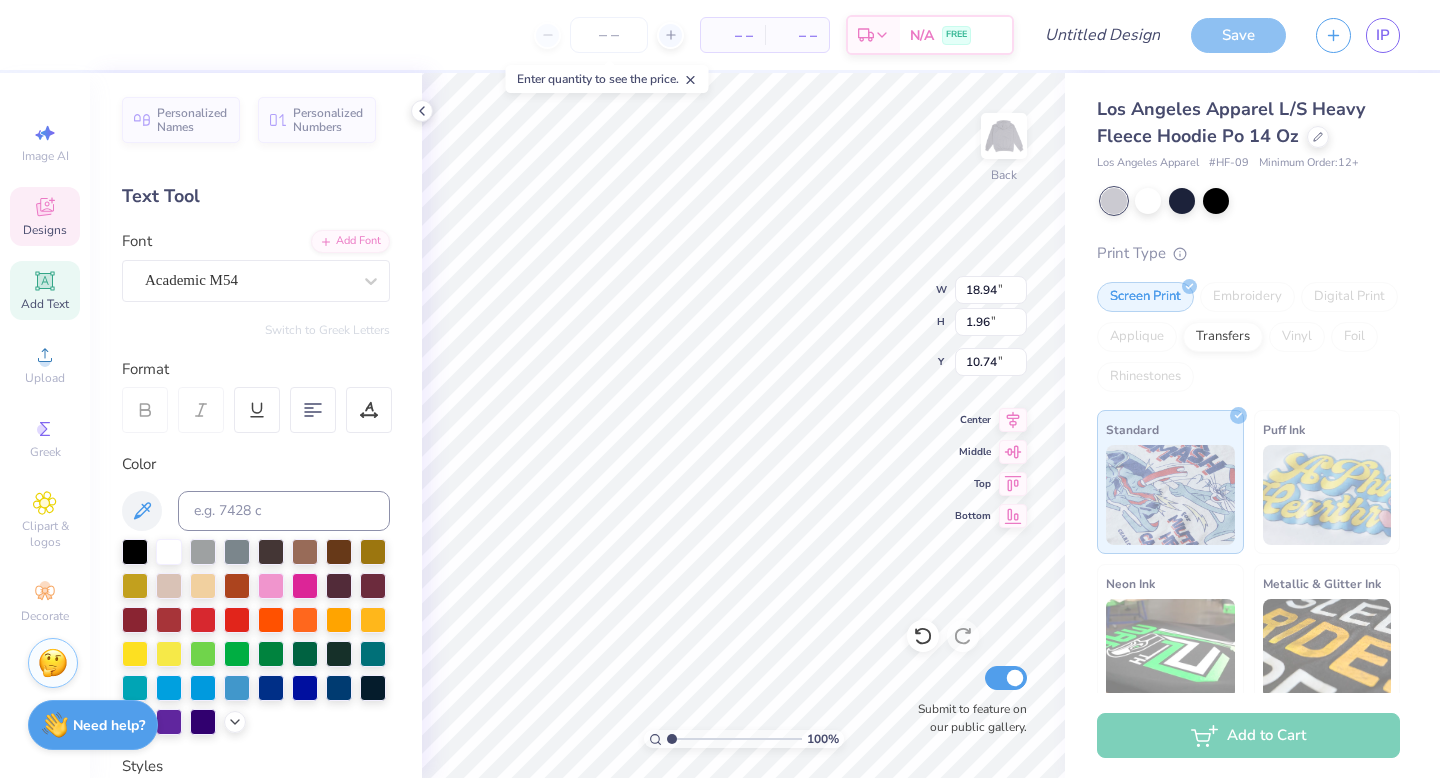 type on "8.00" 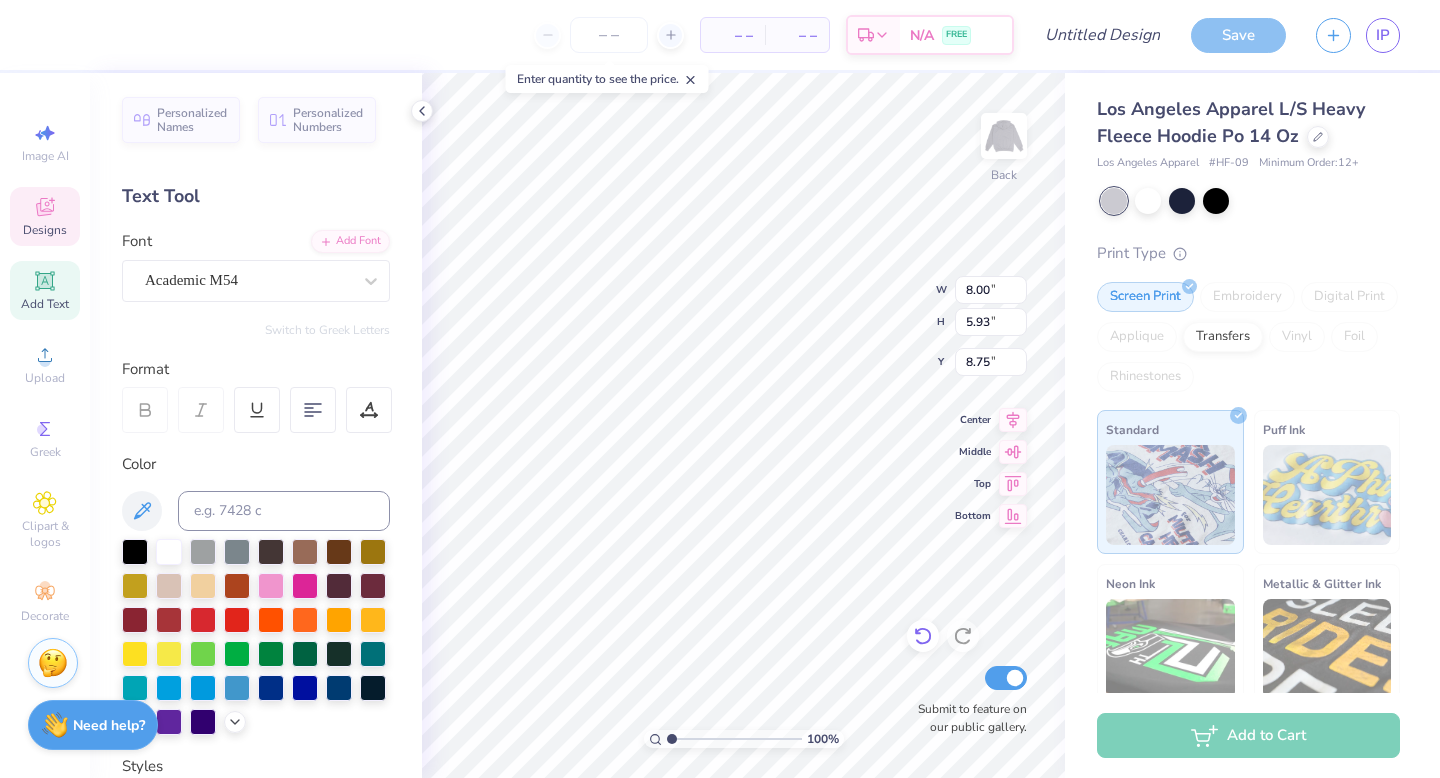 type on "18.94" 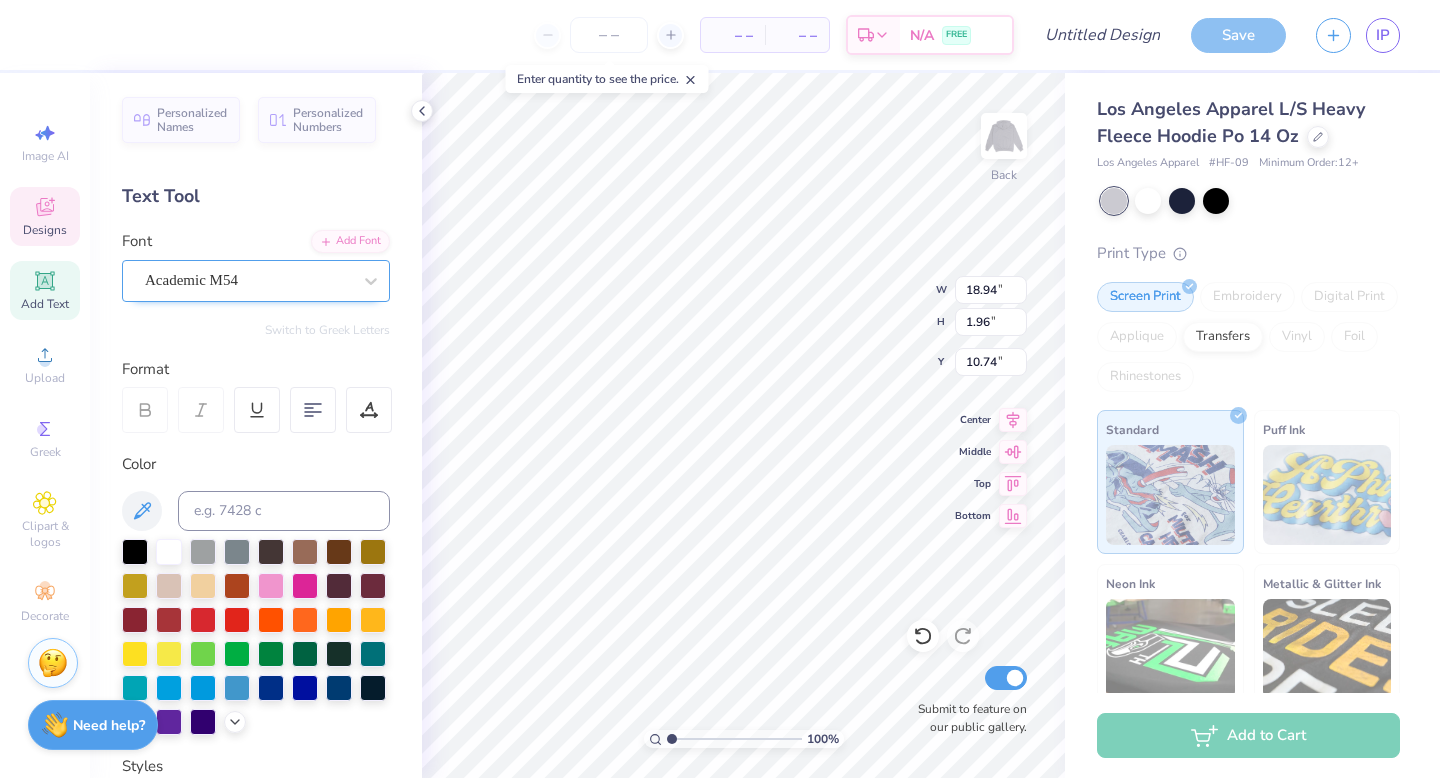 click on "Academic M54" at bounding box center [248, 280] 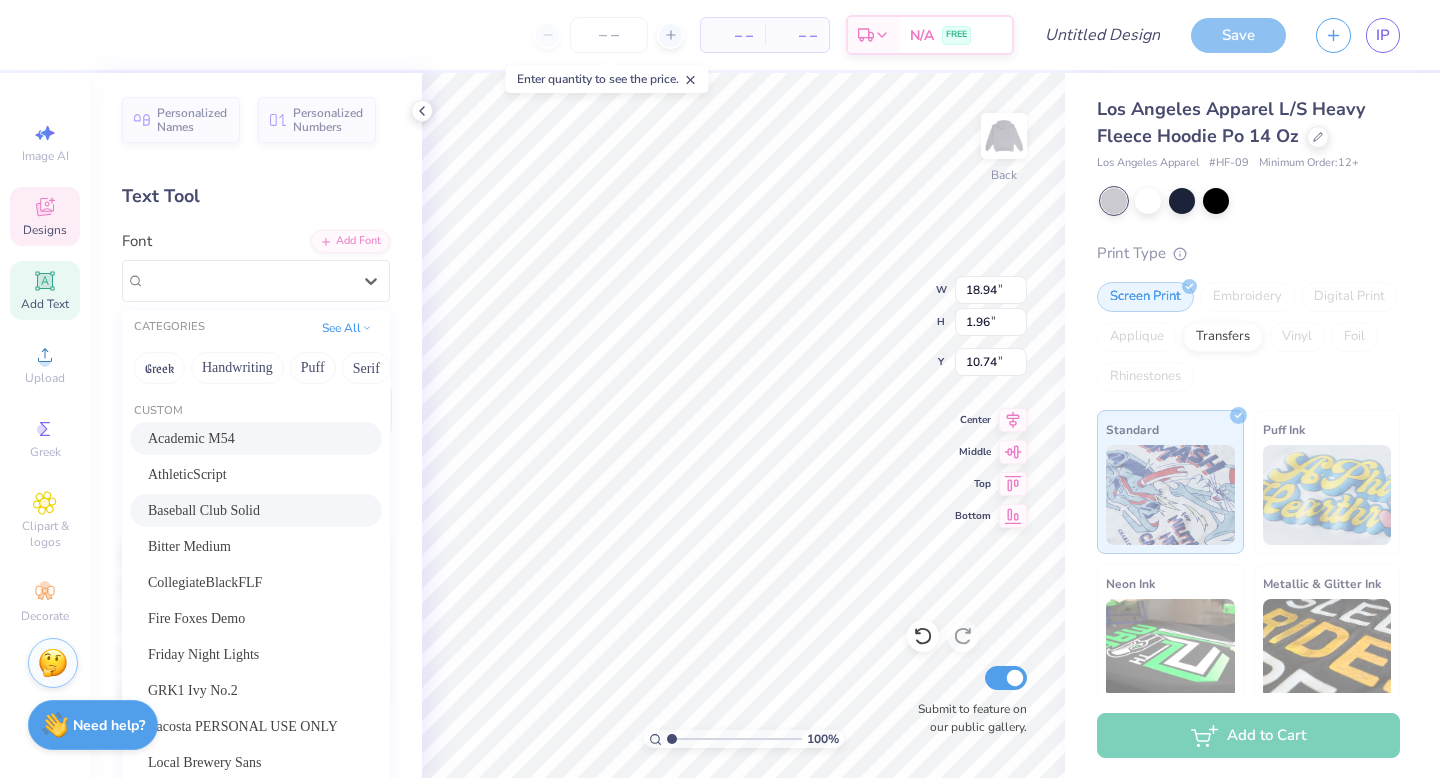 click on "Baseball Club Solid" at bounding box center (256, 510) 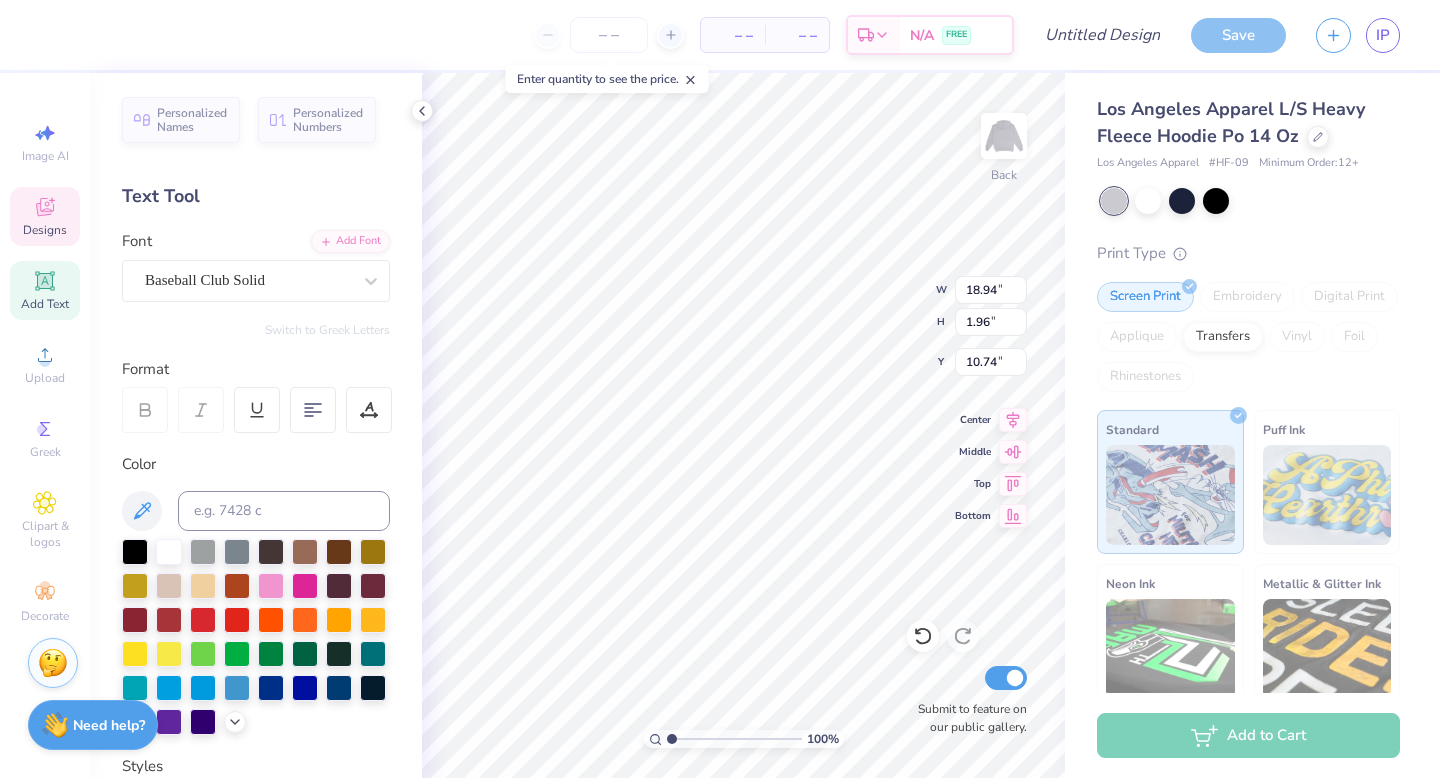 type on "19.05" 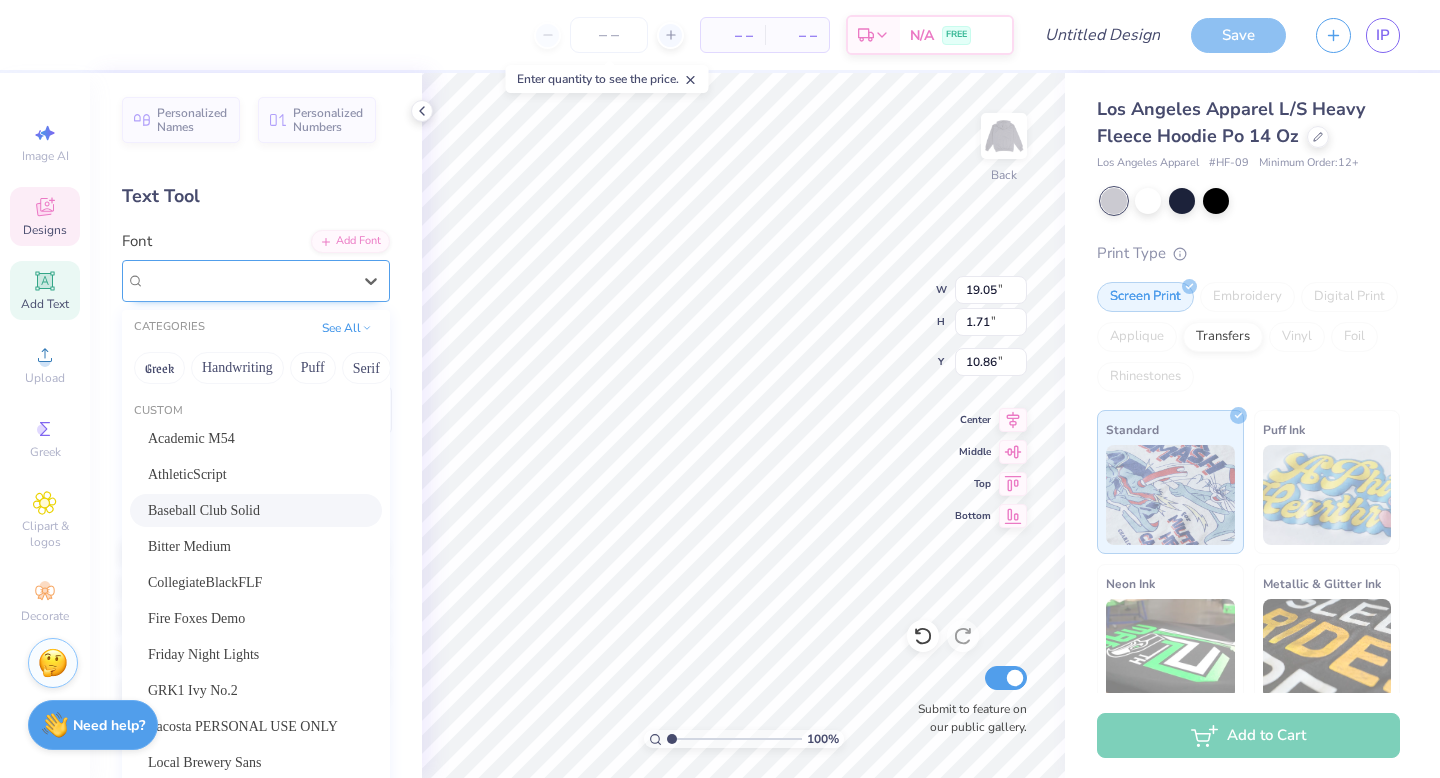 click on "Baseball Club Solid" at bounding box center (248, 280) 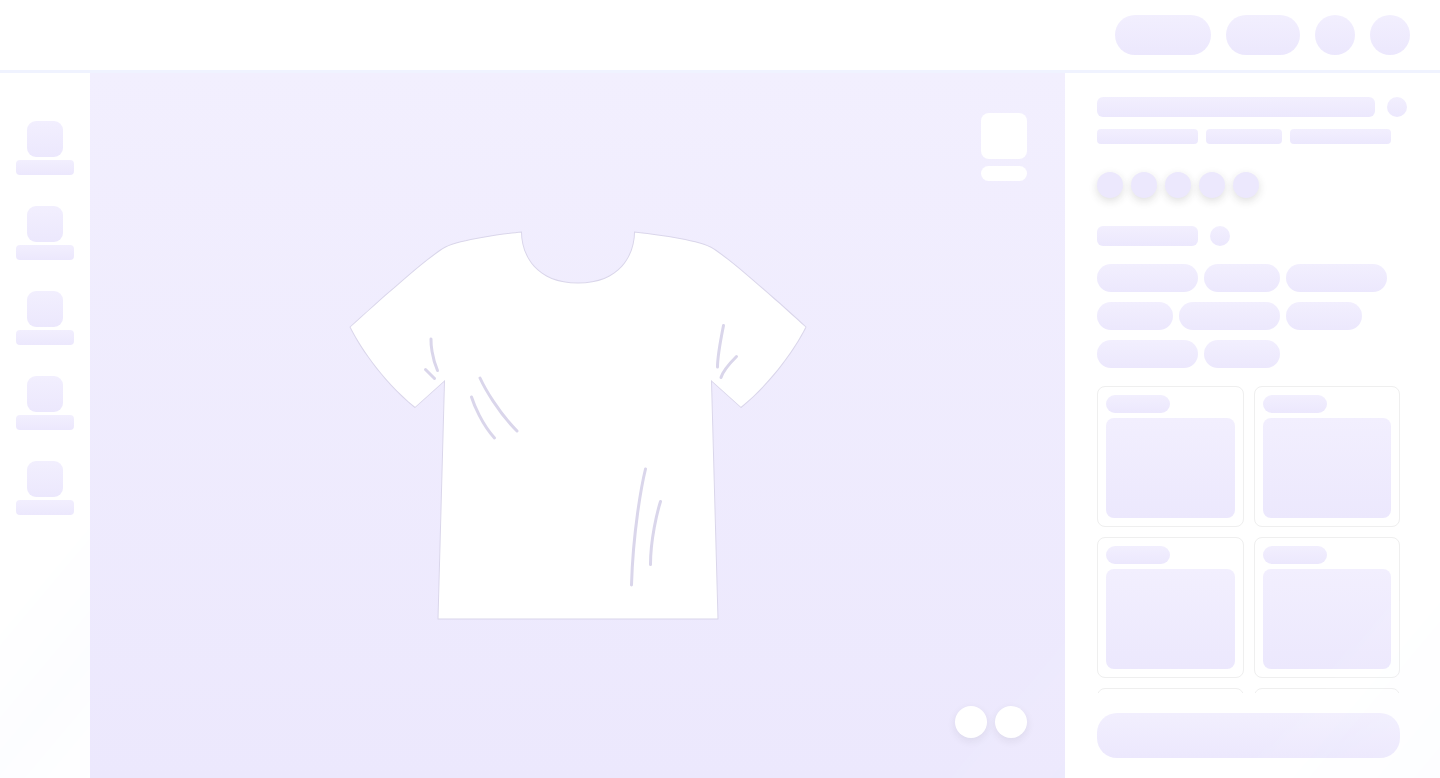 scroll, scrollTop: 0, scrollLeft: 0, axis: both 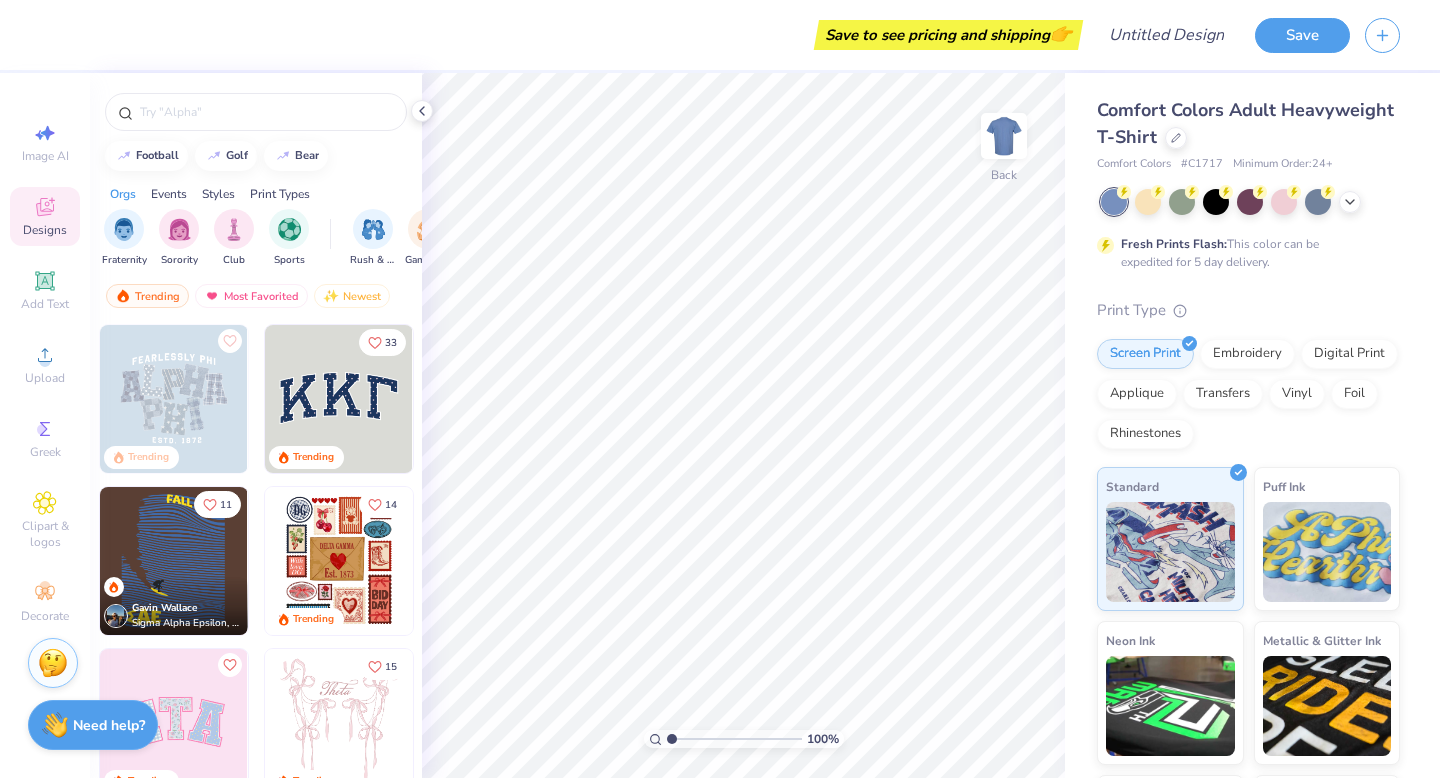 click on "Designs" at bounding box center [45, 230] 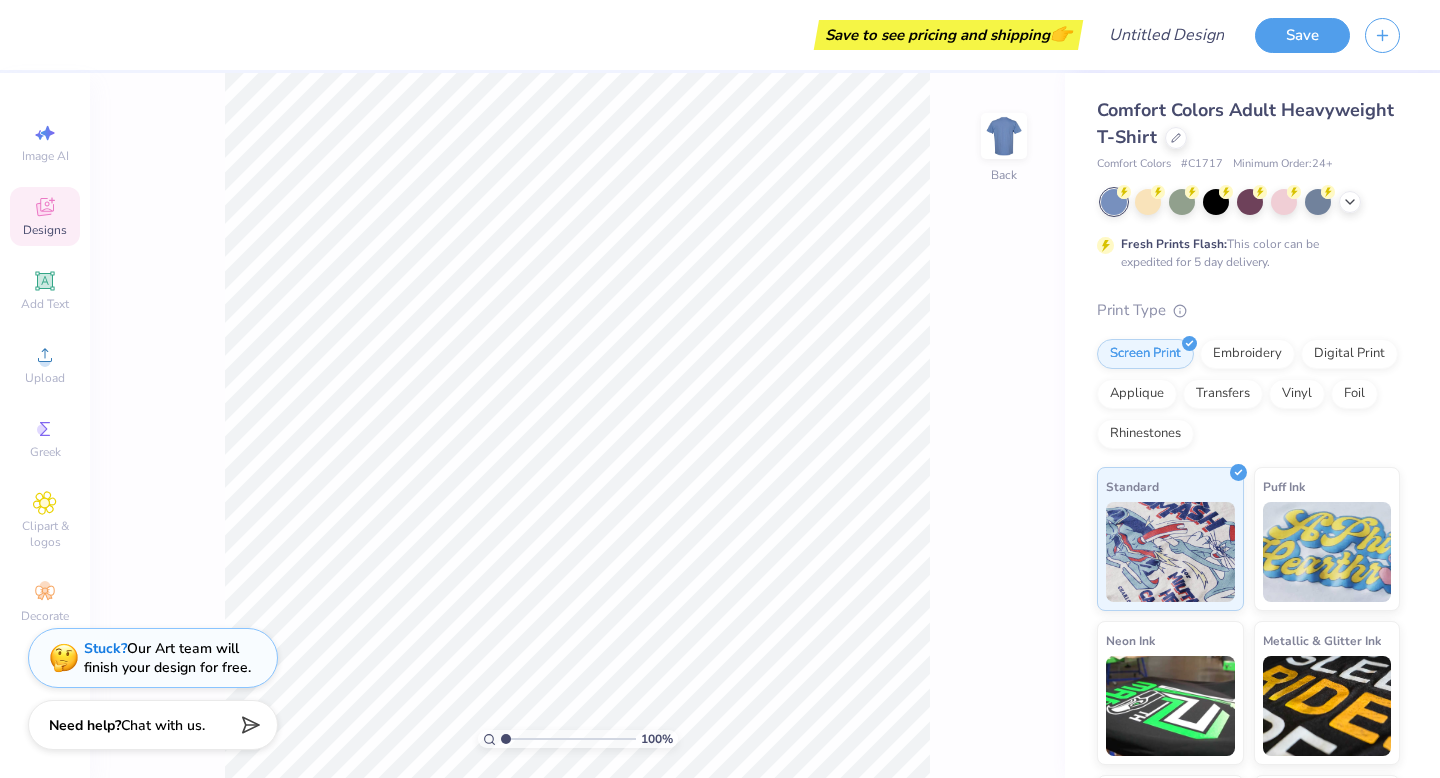 click on "Designs" at bounding box center [45, 230] 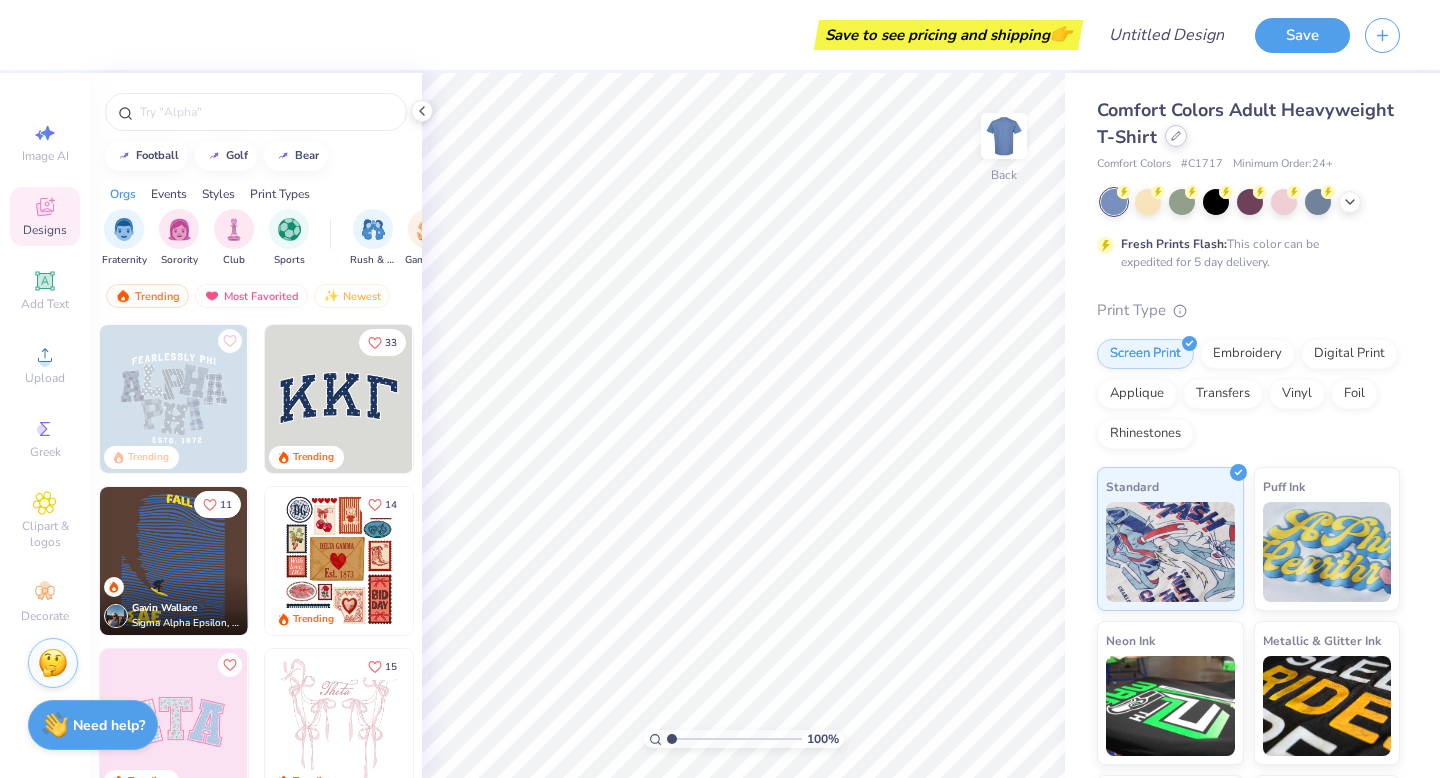 click 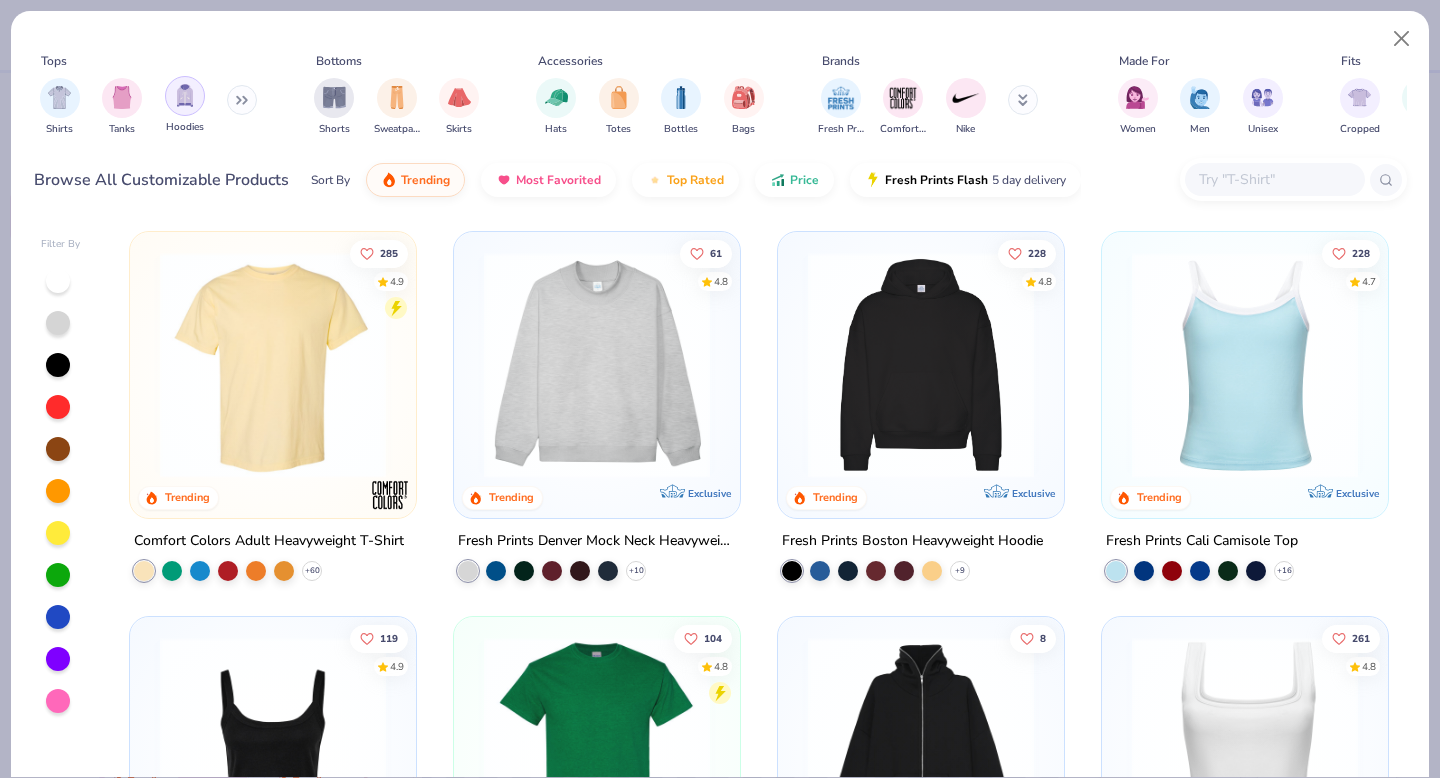 click at bounding box center (185, 96) 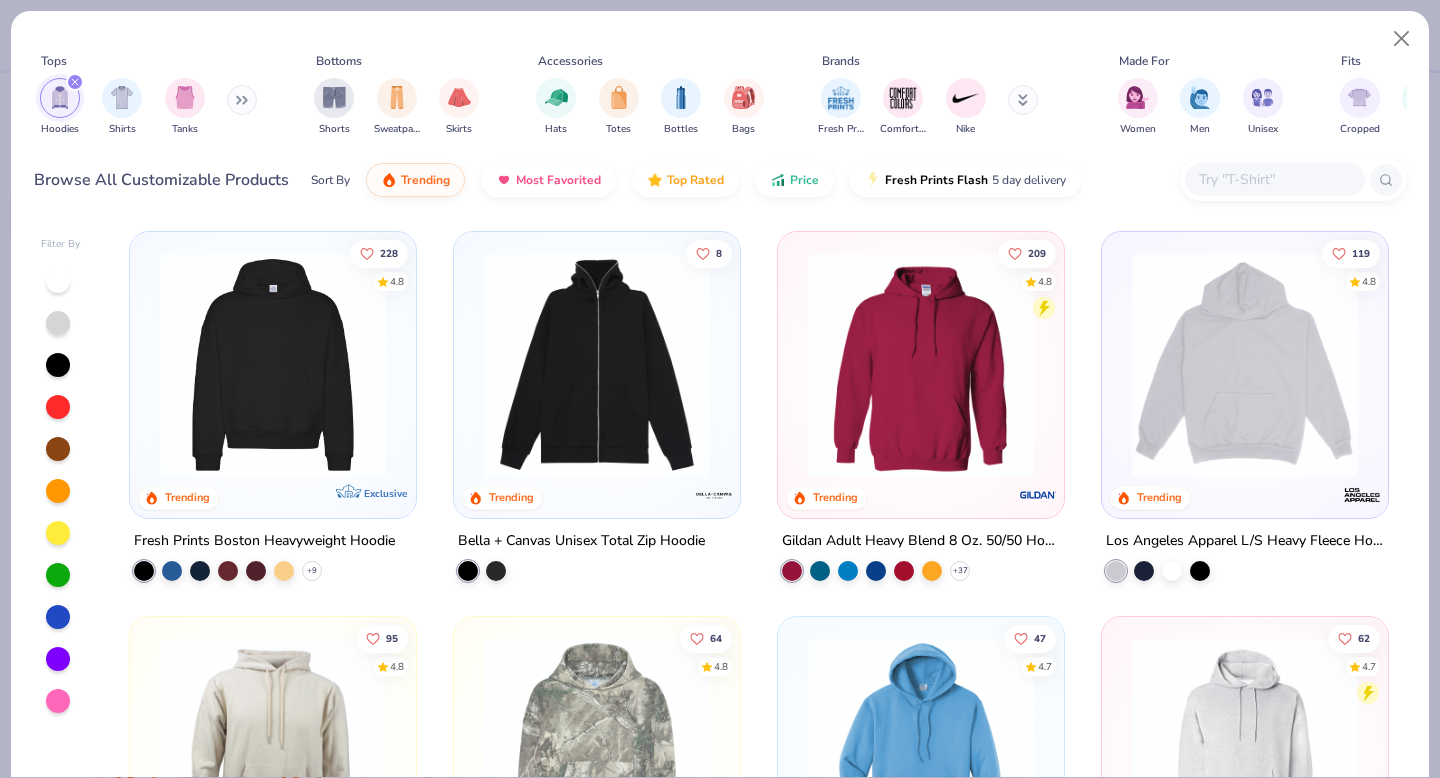 click at bounding box center [1245, 365] 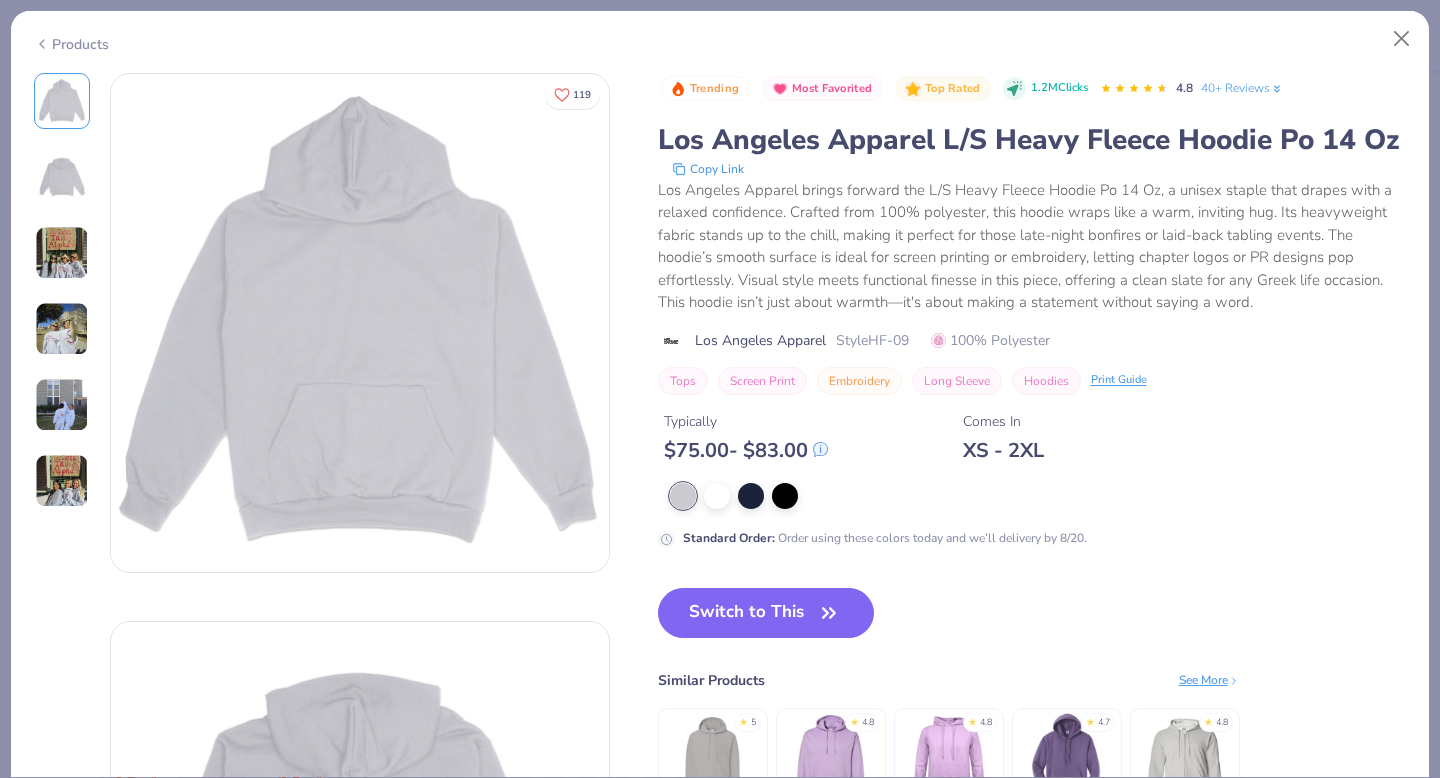 click at bounding box center [62, 329] 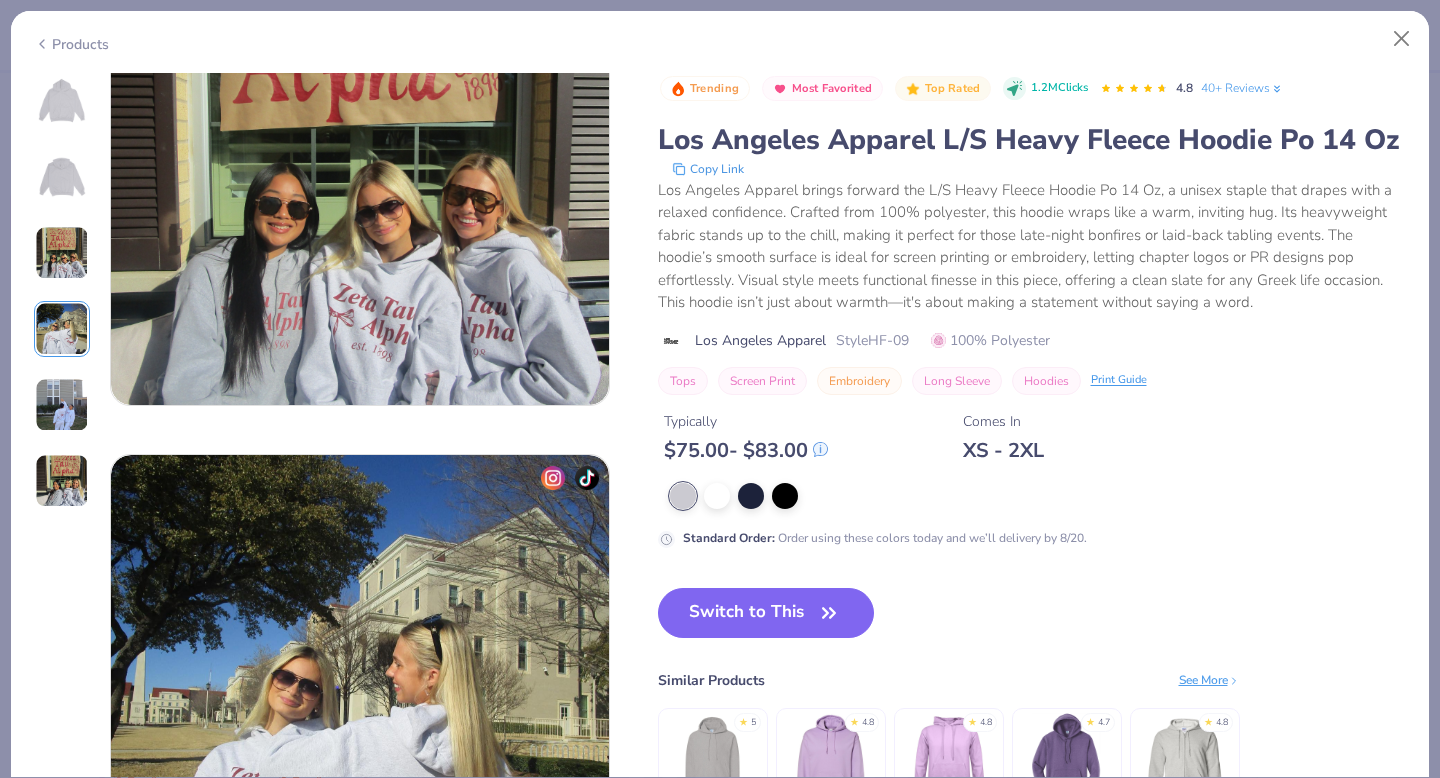 scroll, scrollTop: 1644, scrollLeft: 0, axis: vertical 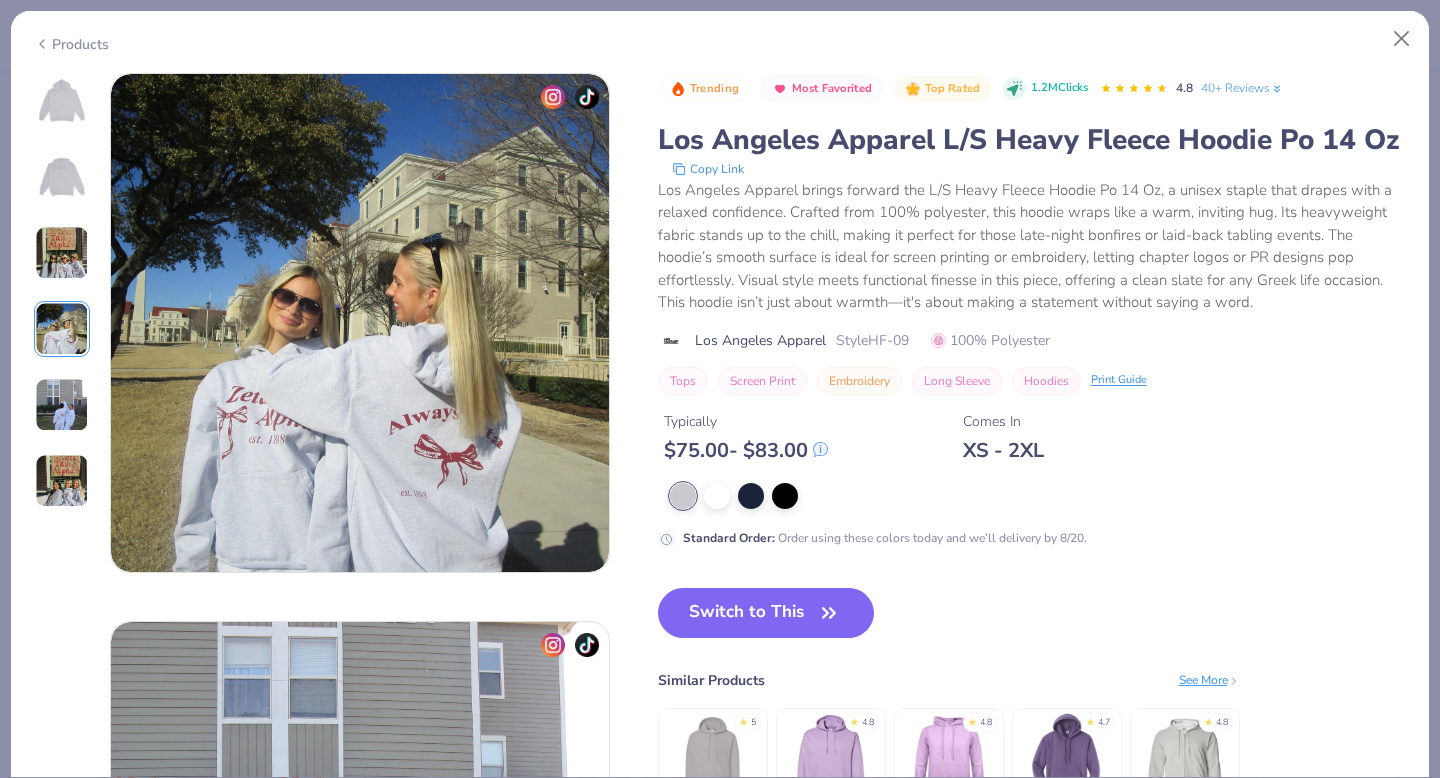 click at bounding box center (62, 405) 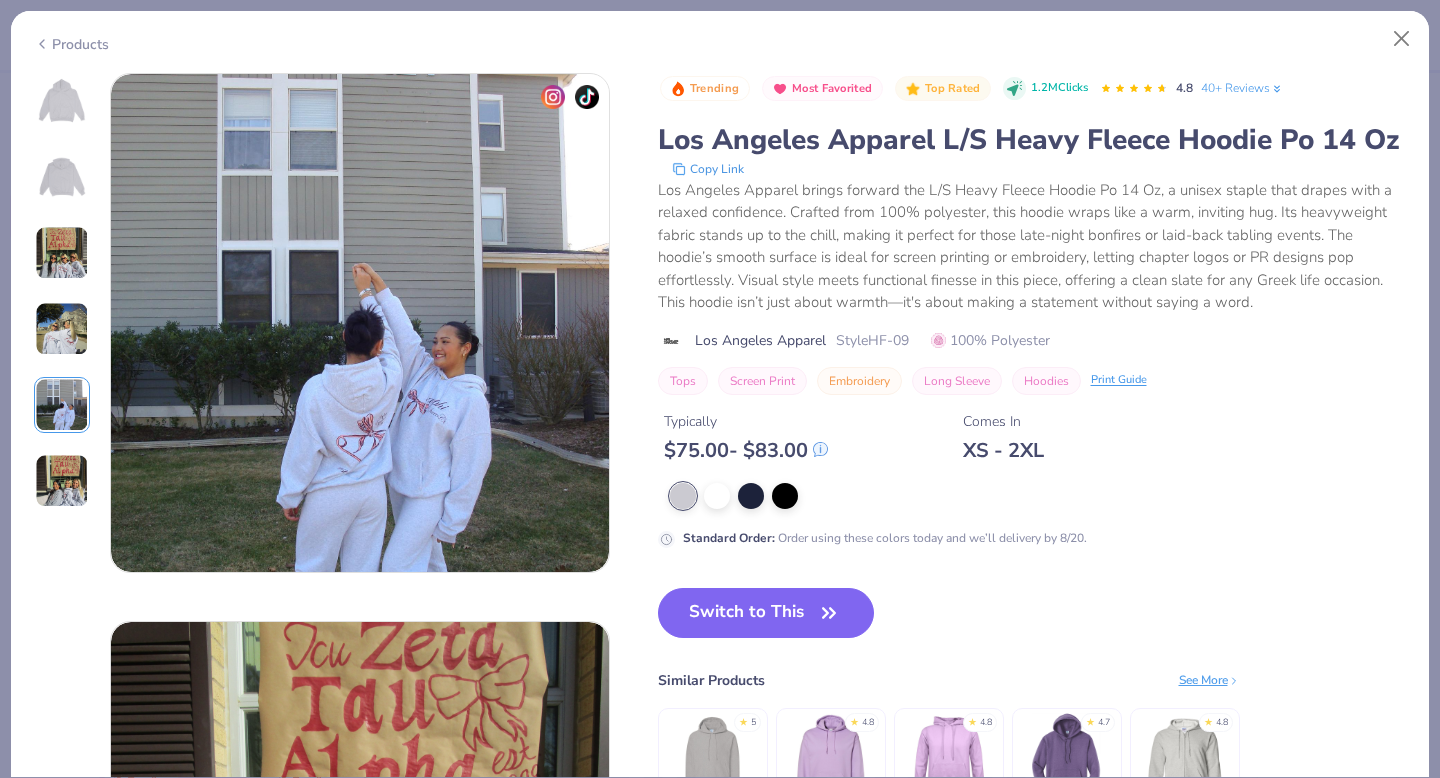 click at bounding box center [62, 481] 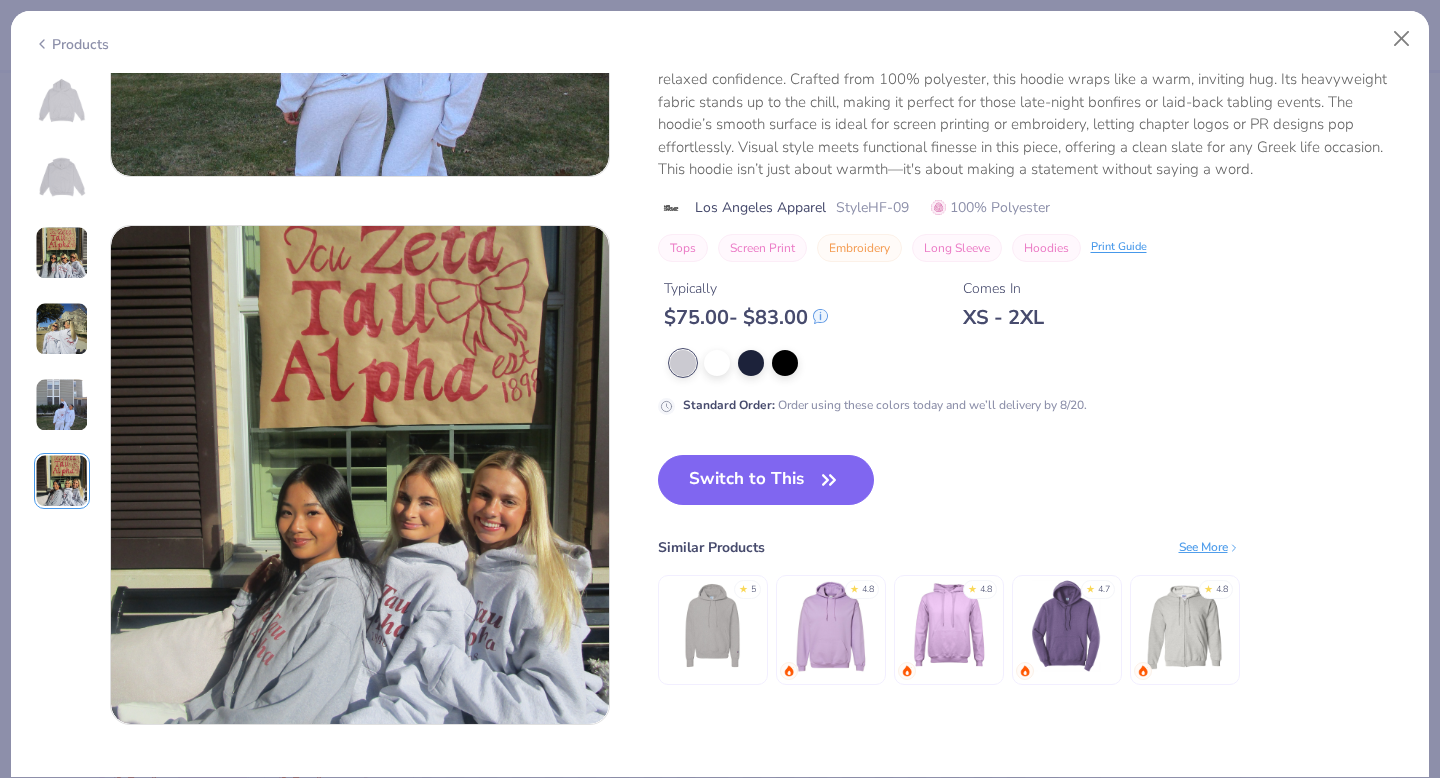 scroll, scrollTop: 2740, scrollLeft: 0, axis: vertical 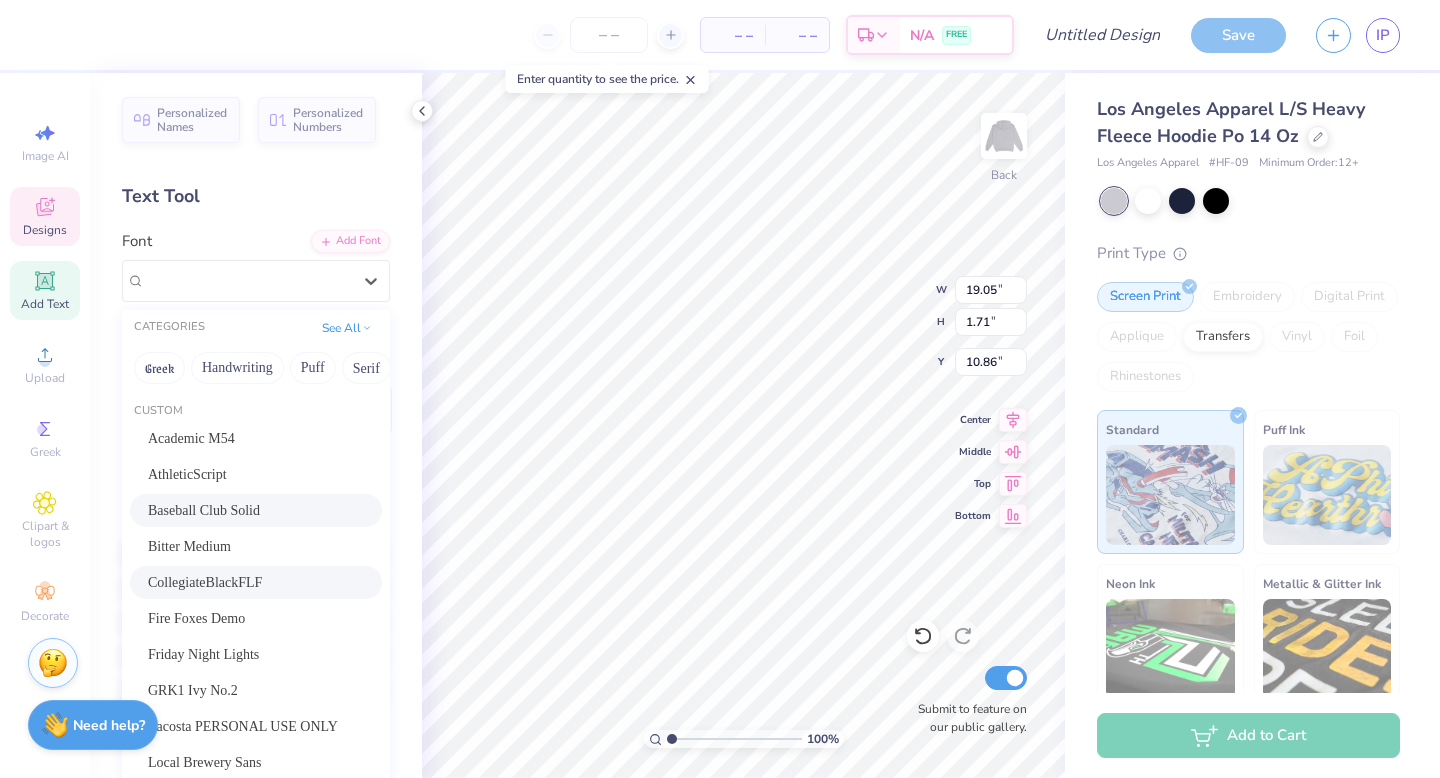 click on "CollegiateBlackFLF" at bounding box center [205, 582] 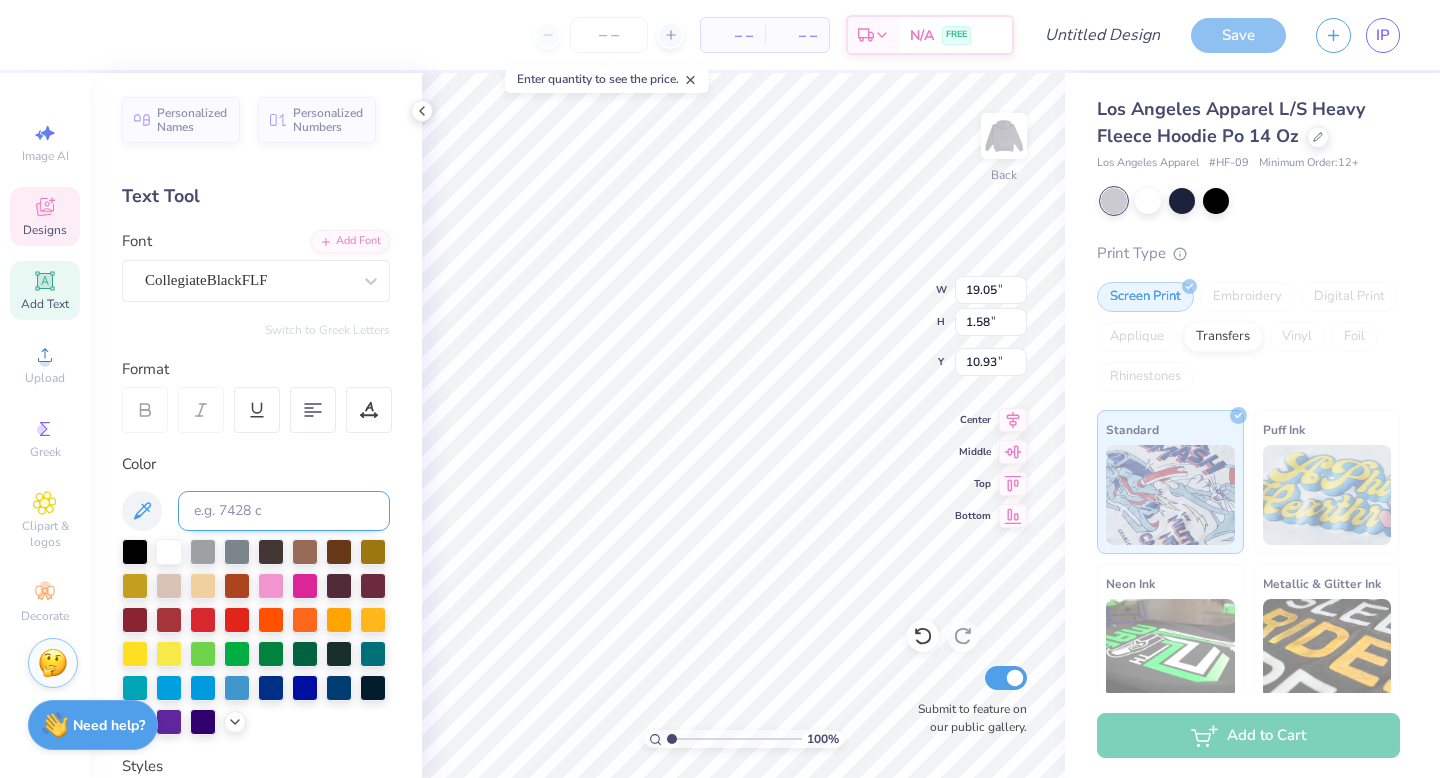 type on "1.58" 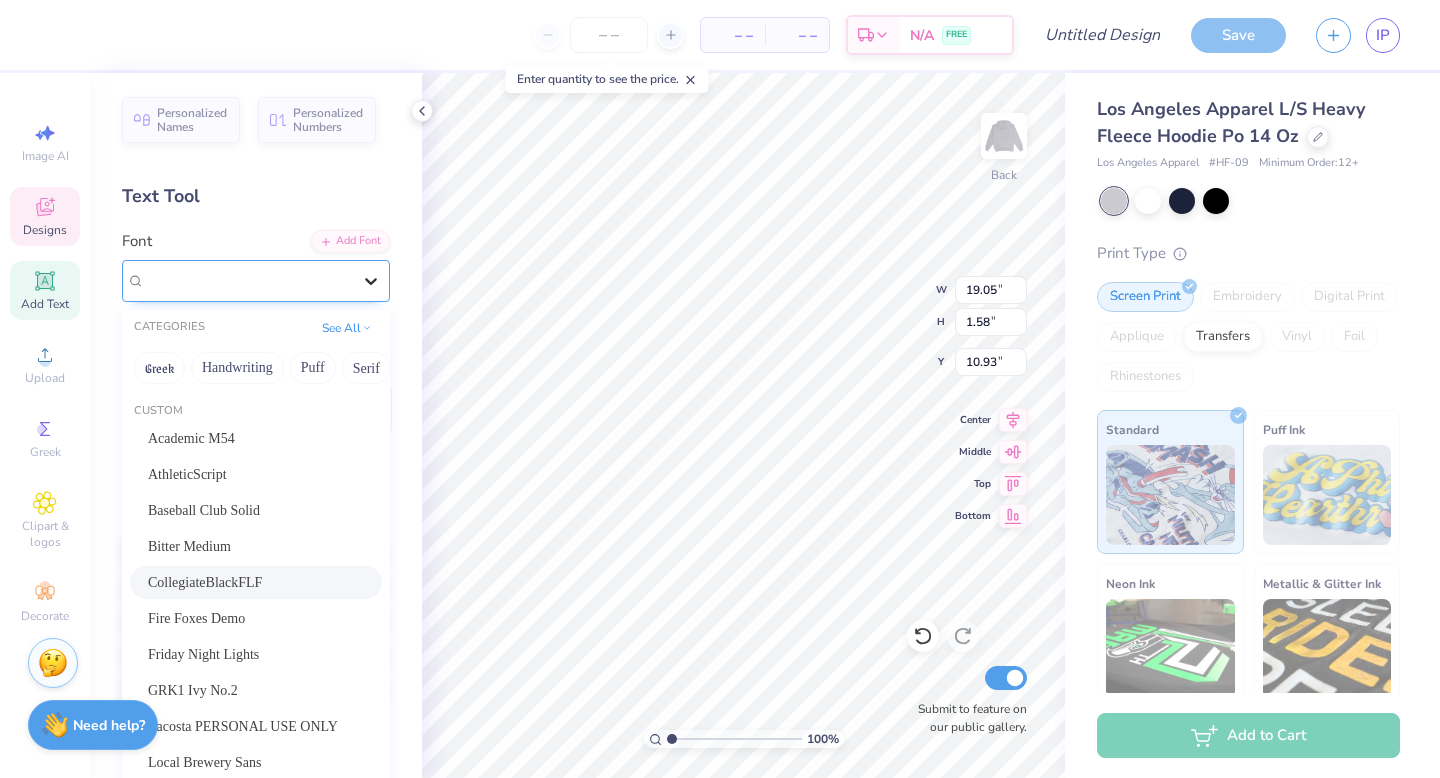 click at bounding box center (371, 281) 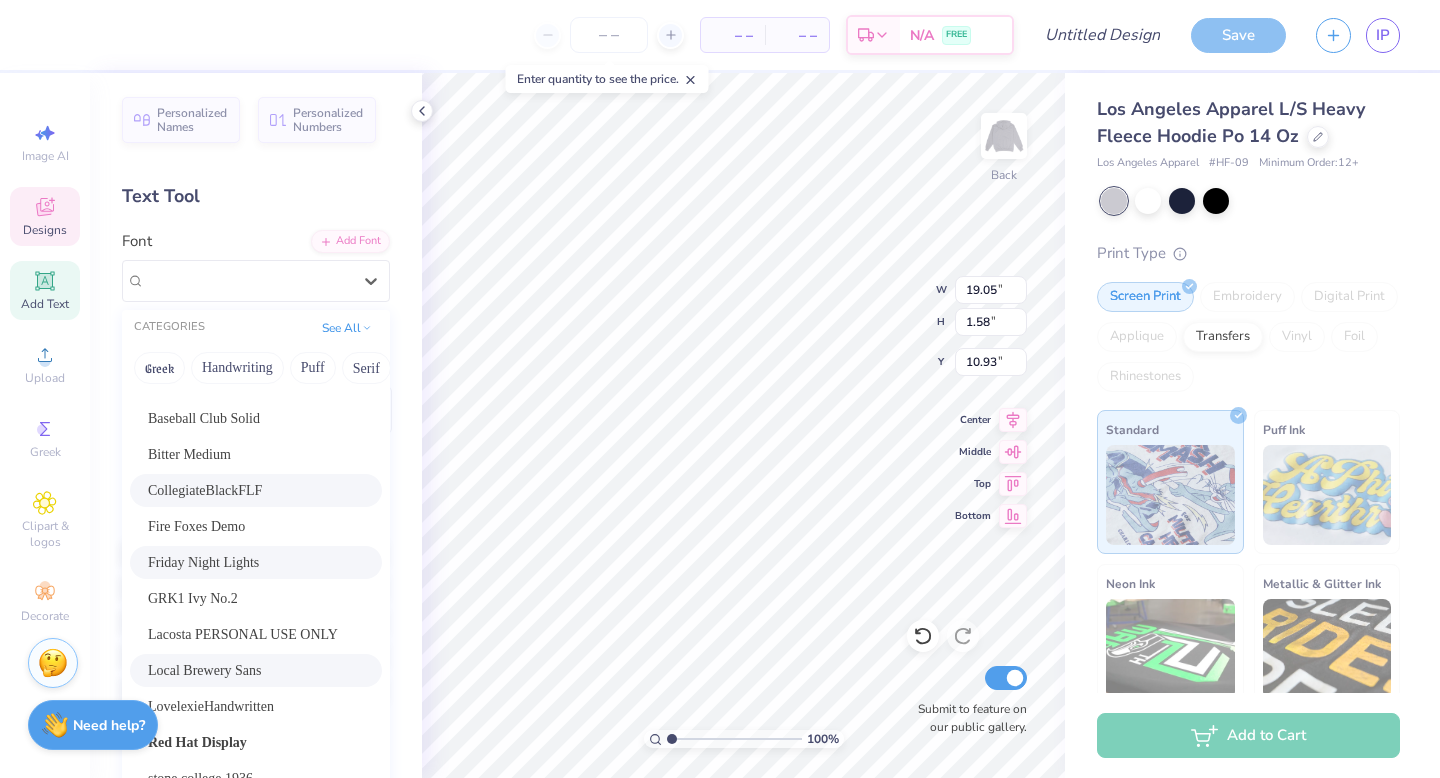 scroll, scrollTop: 0, scrollLeft: 0, axis: both 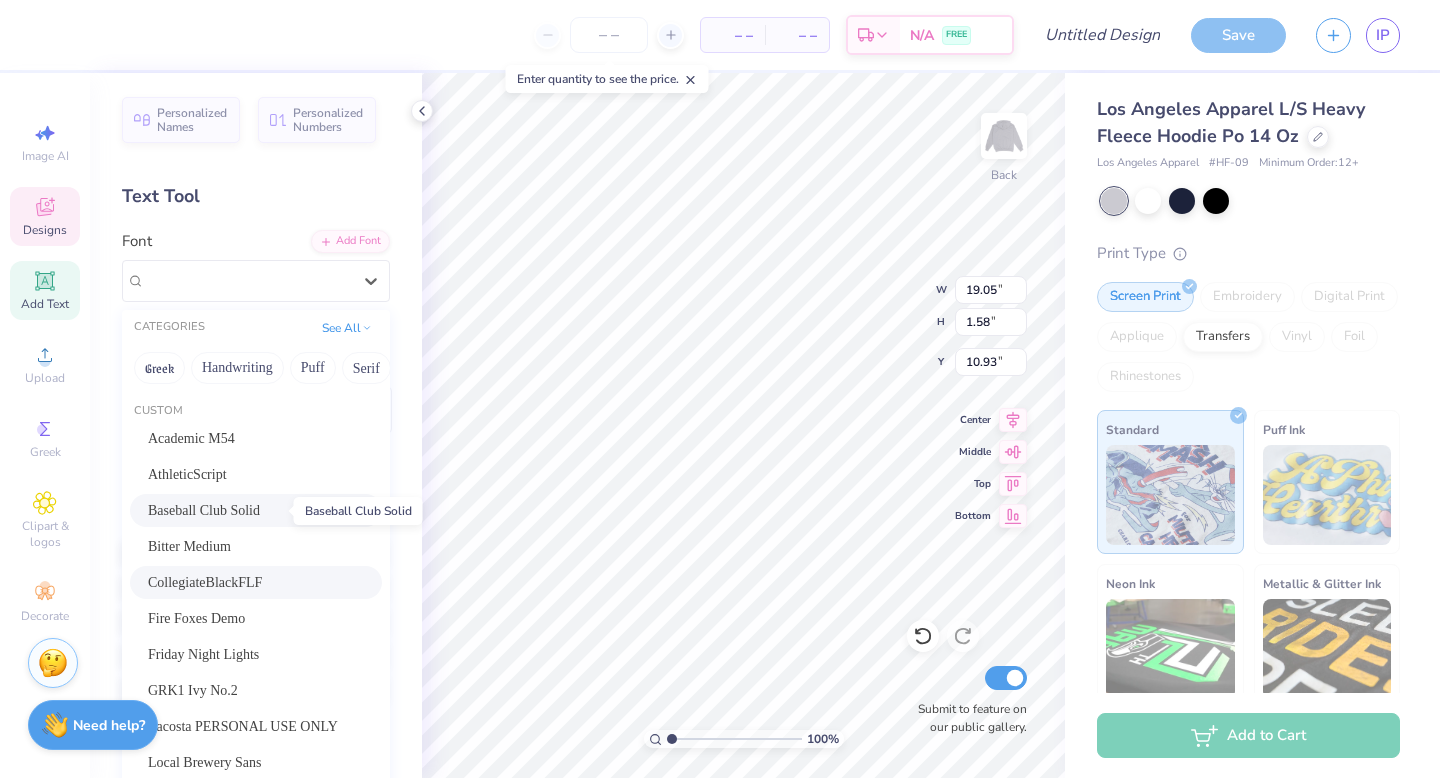 click on "Baseball Club Solid" at bounding box center [204, 510] 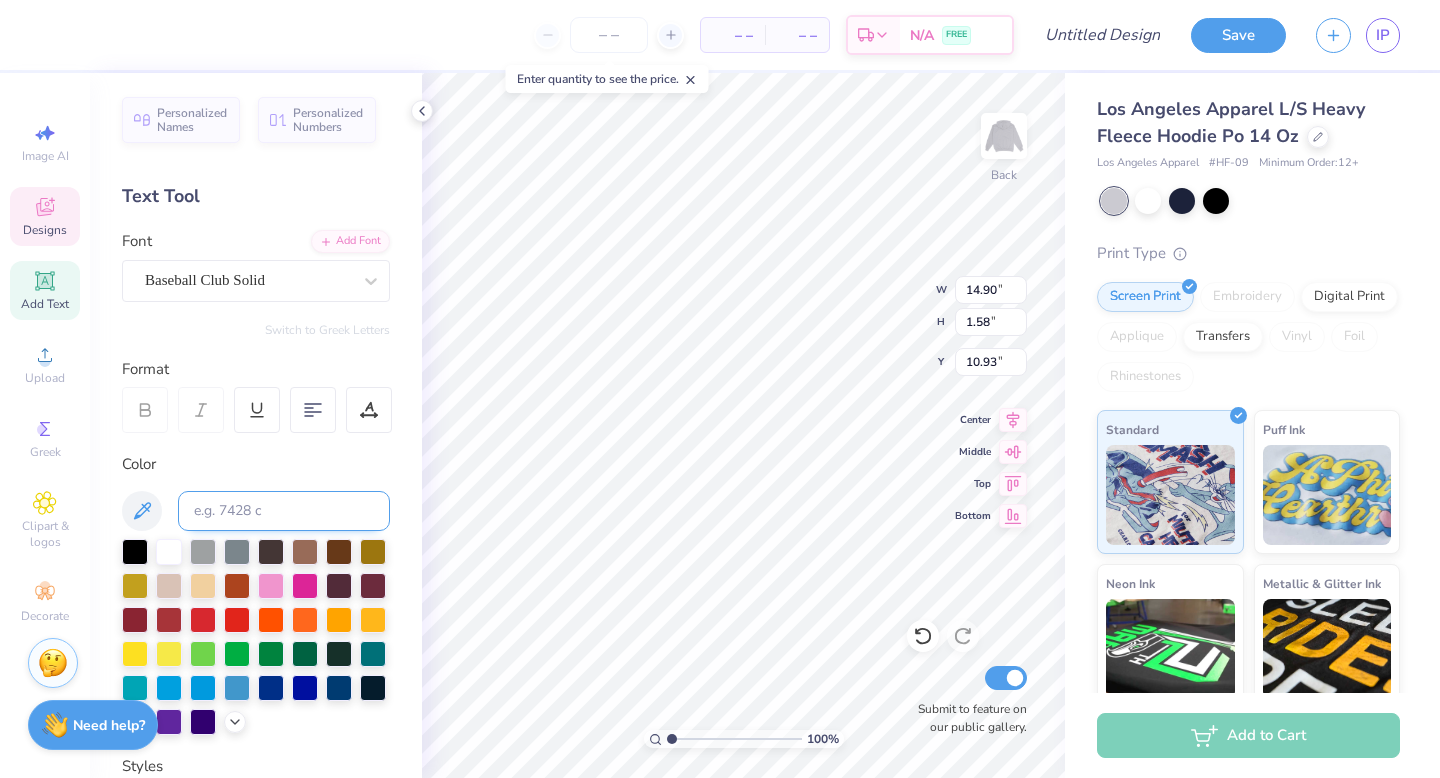 type on "14.90" 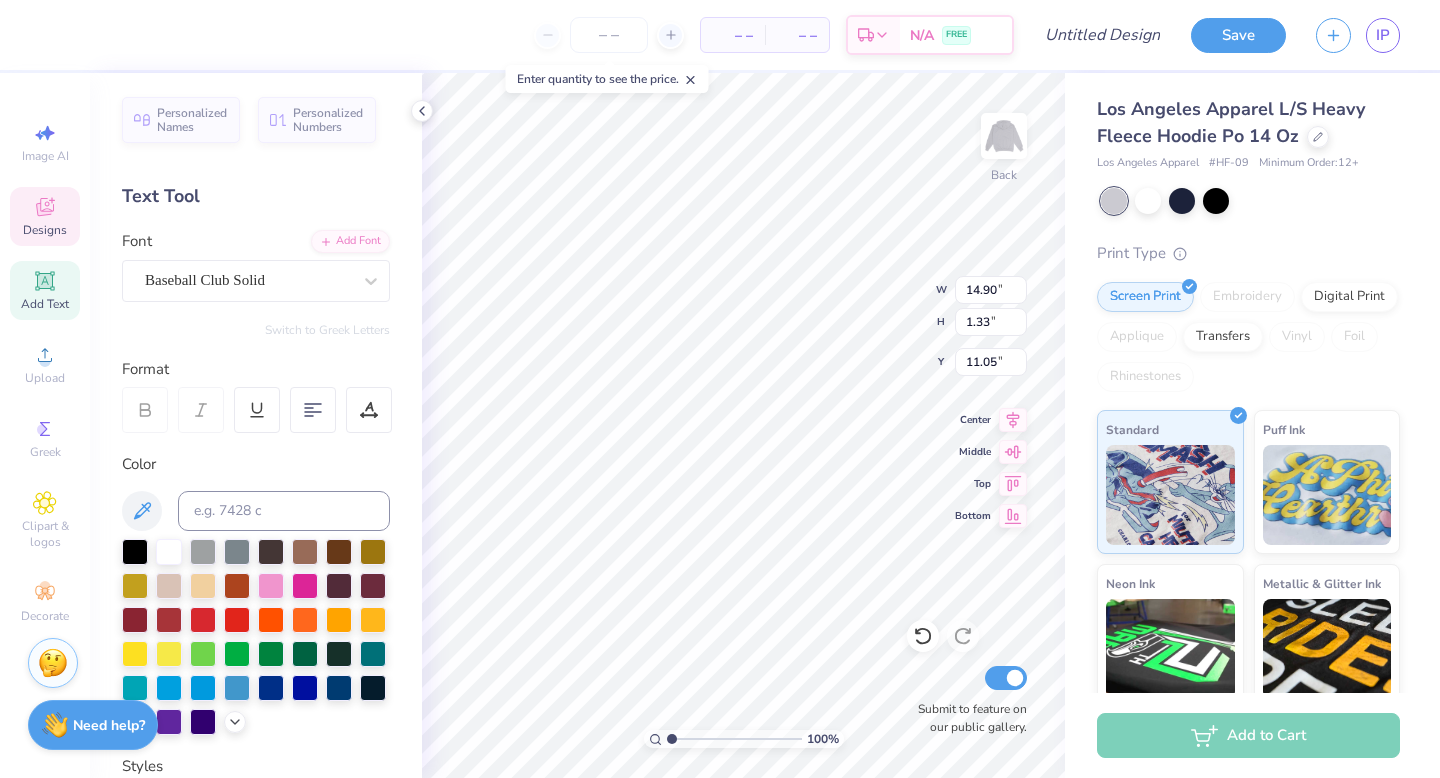 click on "Font Baseball Club Solid" at bounding box center (256, 266) 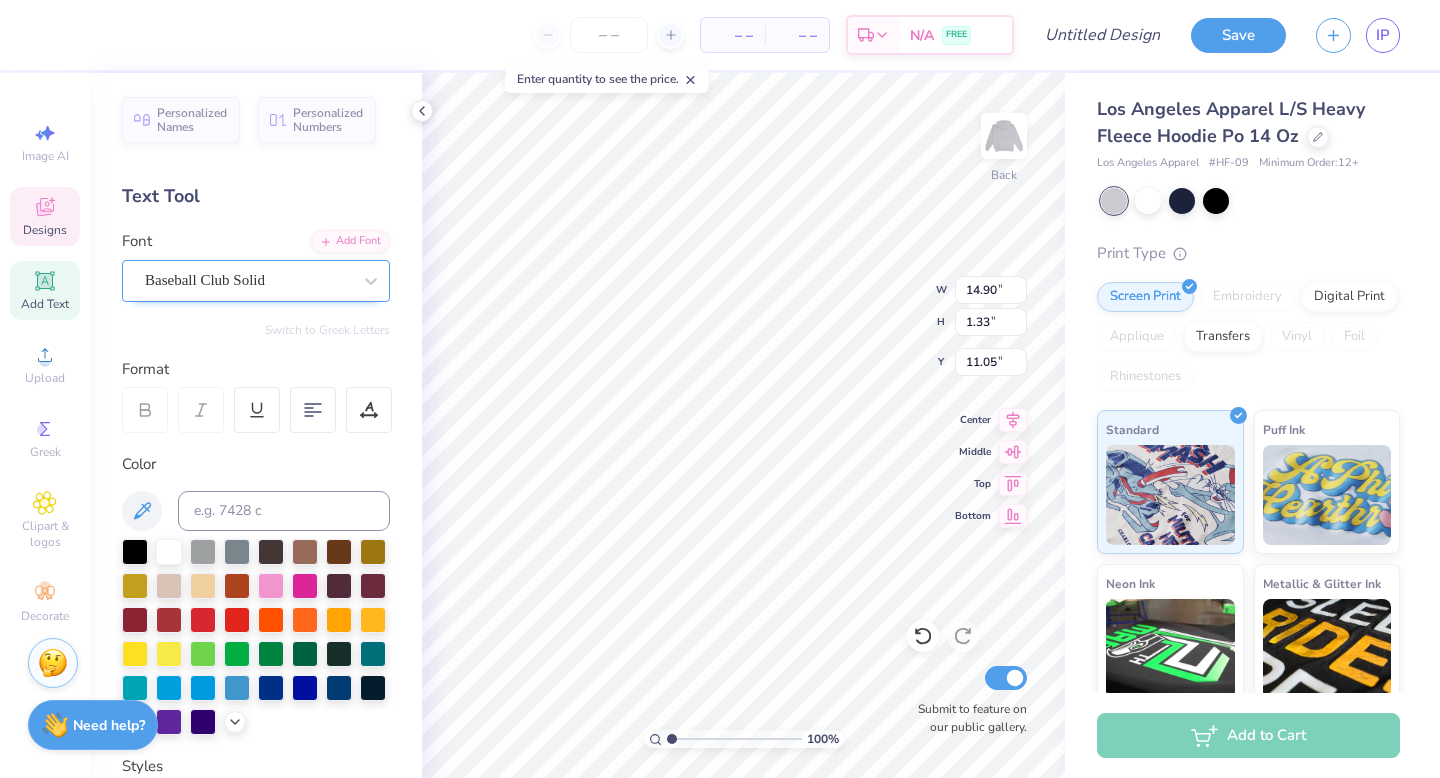 click on "Baseball Club Solid" at bounding box center (248, 280) 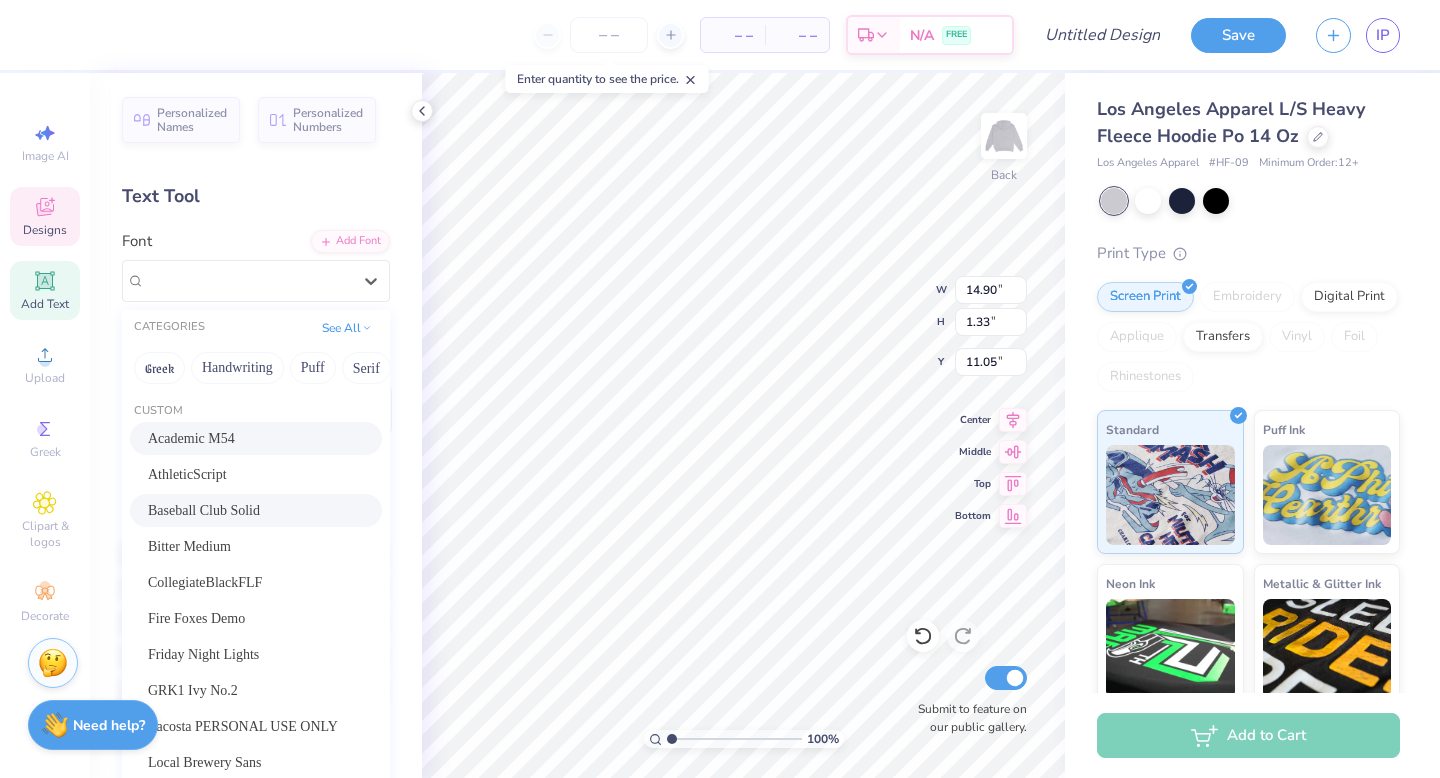 click on "Academic M54" at bounding box center (256, 438) 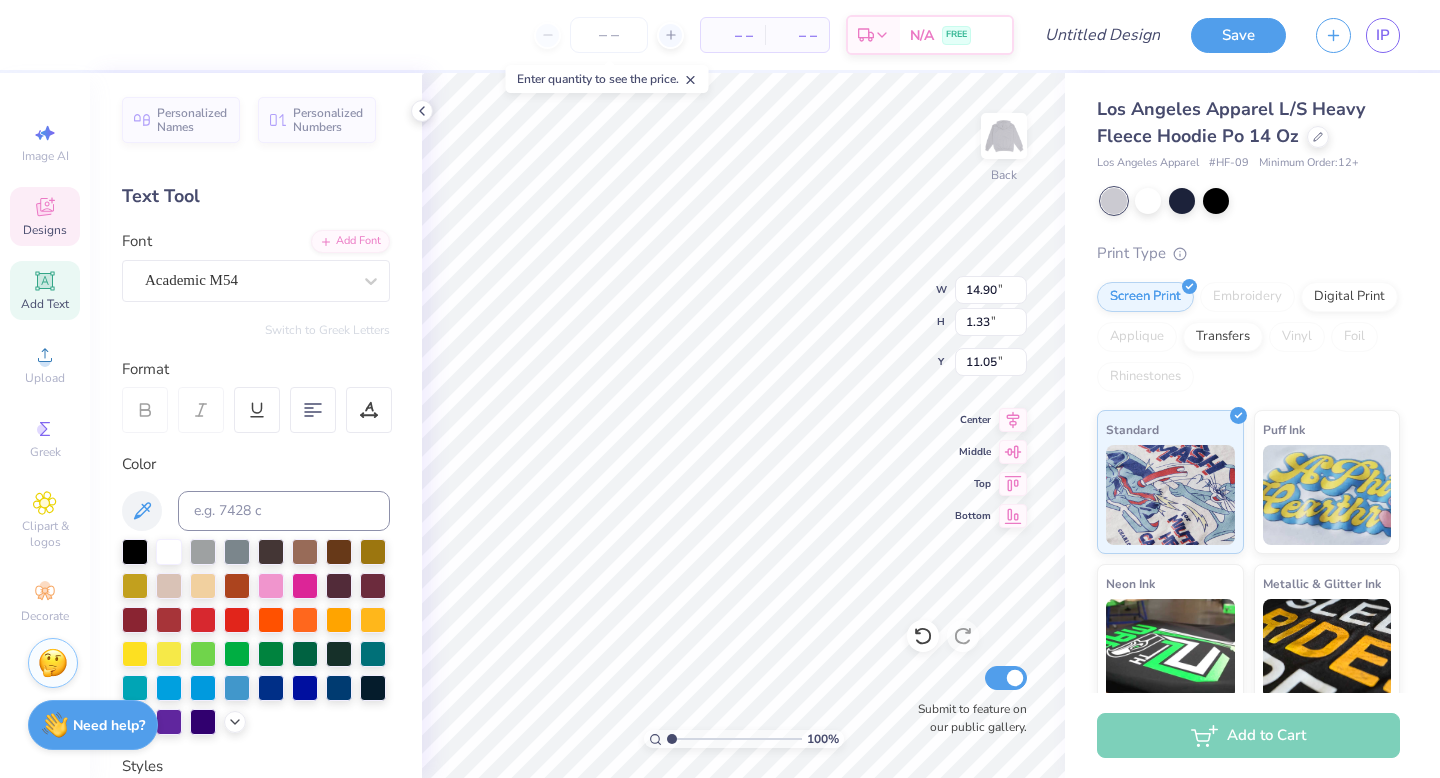 type on "13.99" 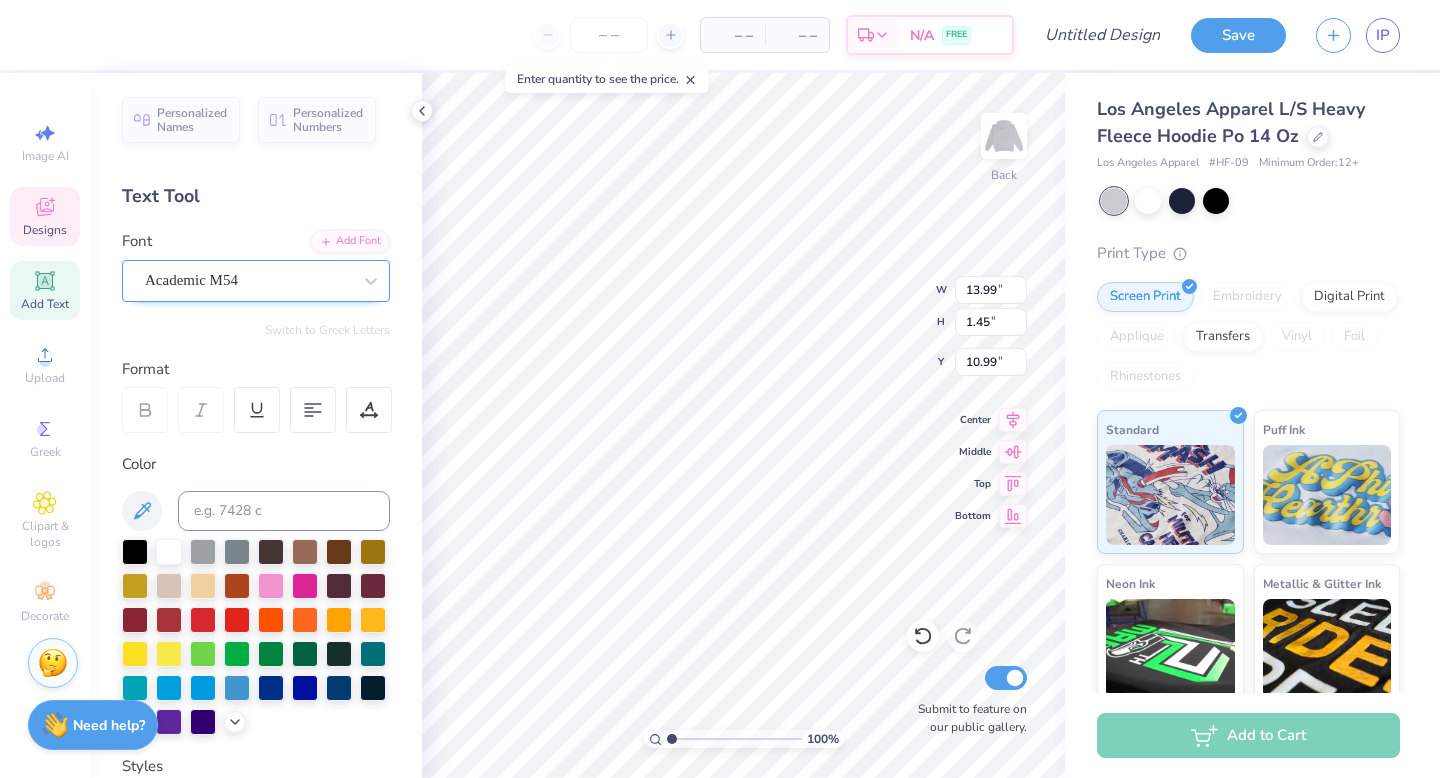 scroll, scrollTop: 0, scrollLeft: 7, axis: horizontal 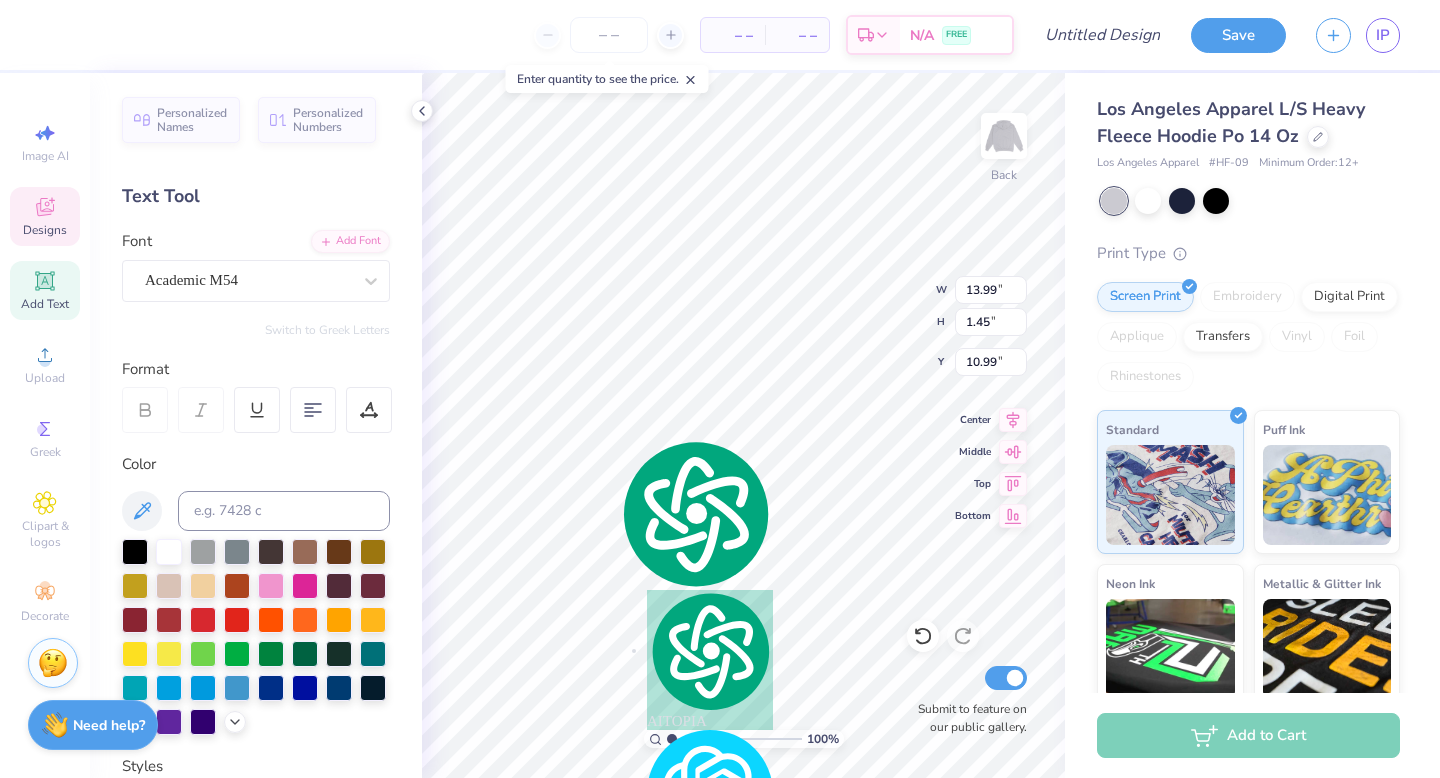 type 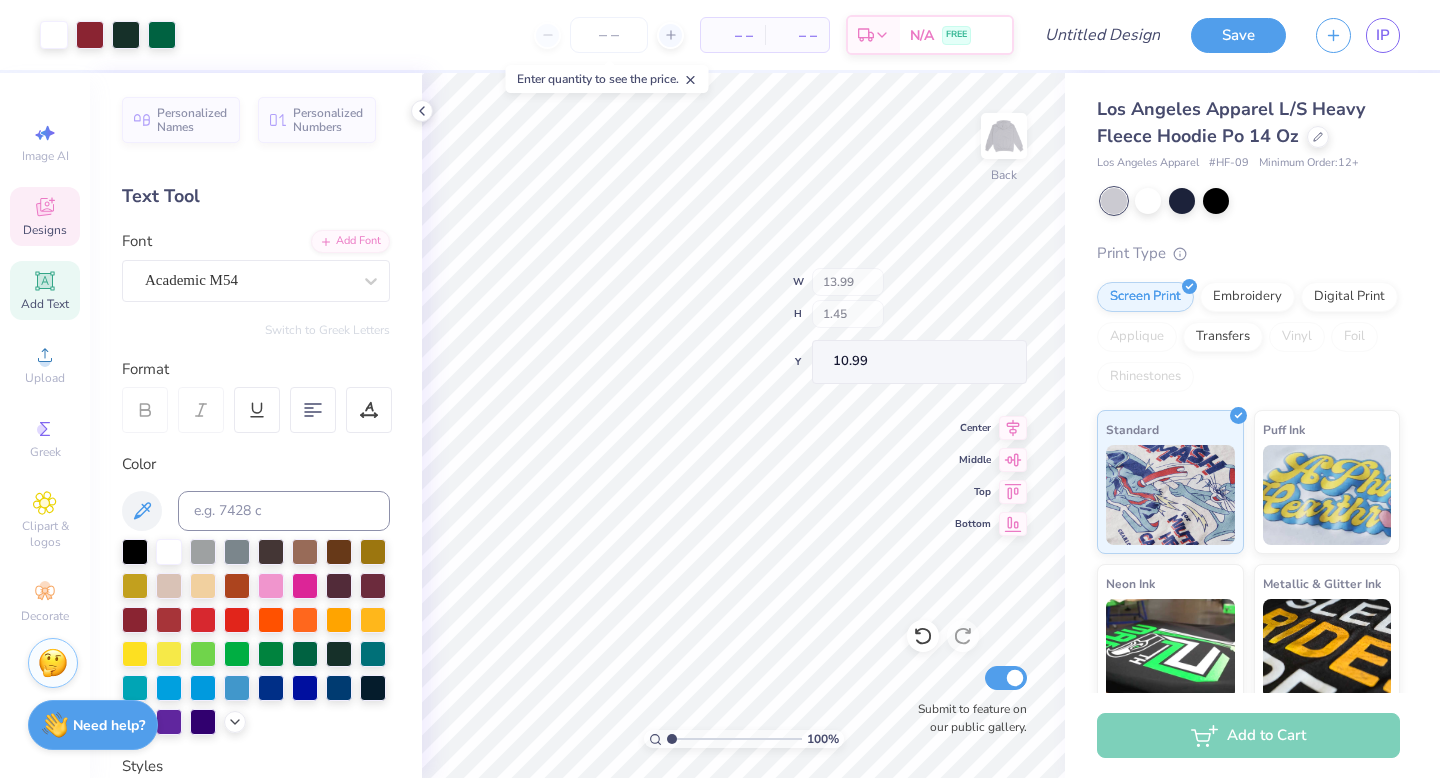 click 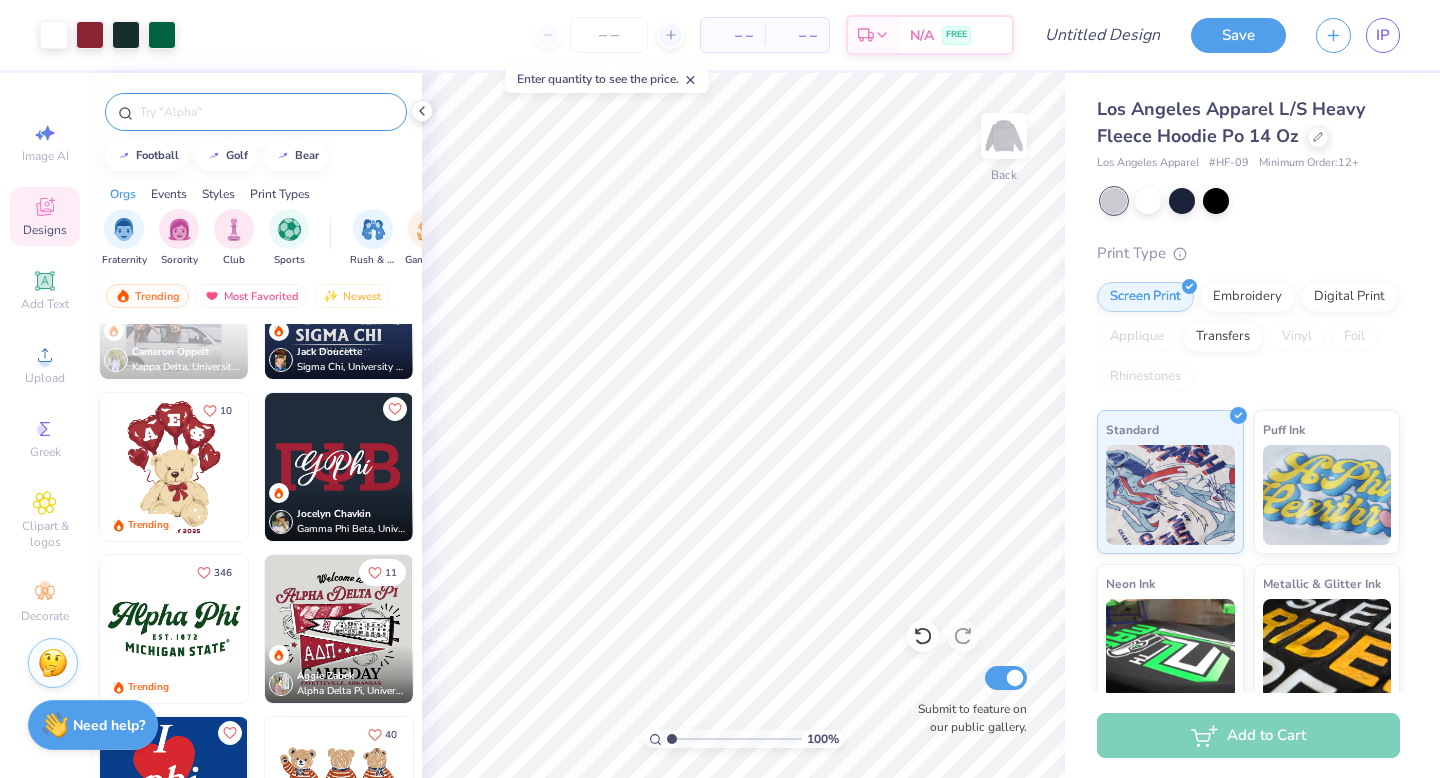 scroll, scrollTop: 0, scrollLeft: 0, axis: both 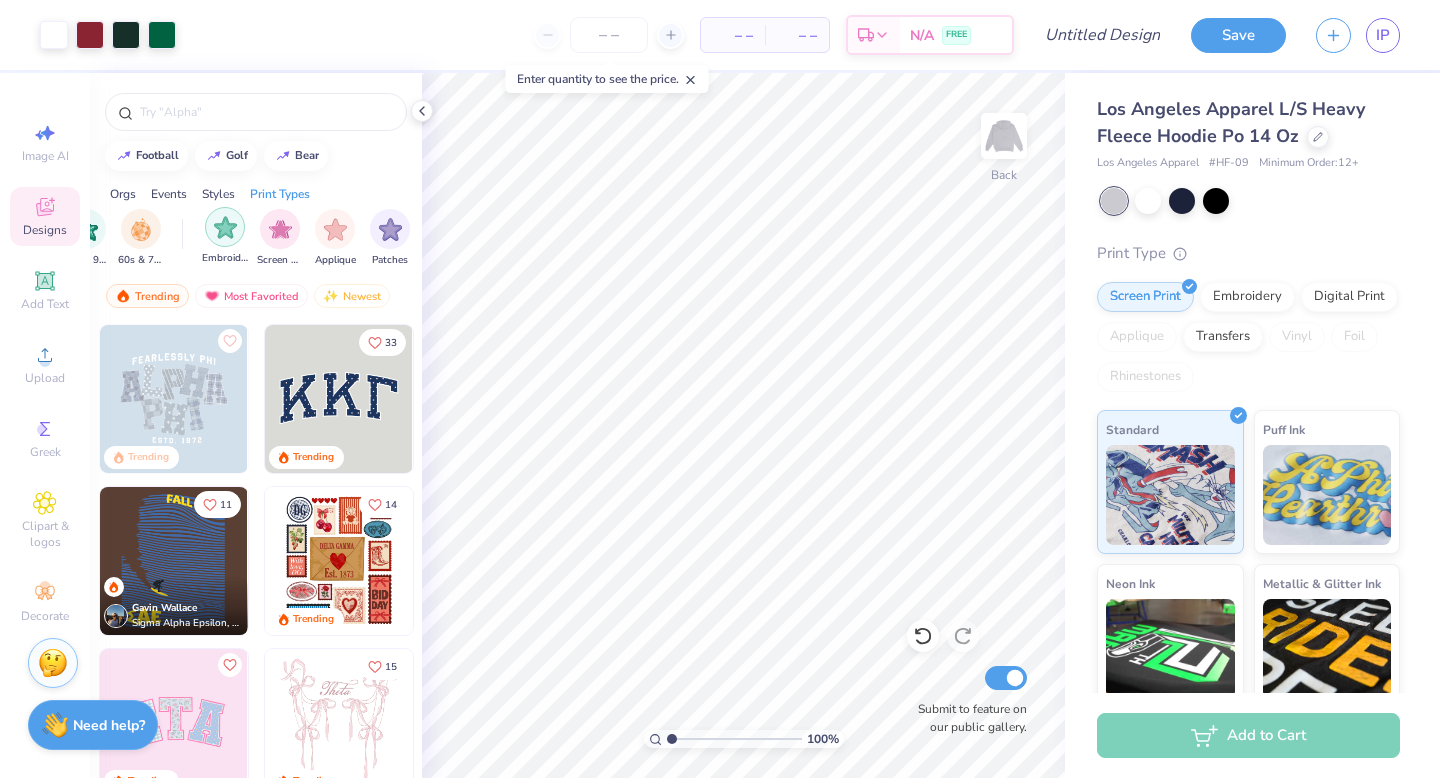click at bounding box center [225, 227] 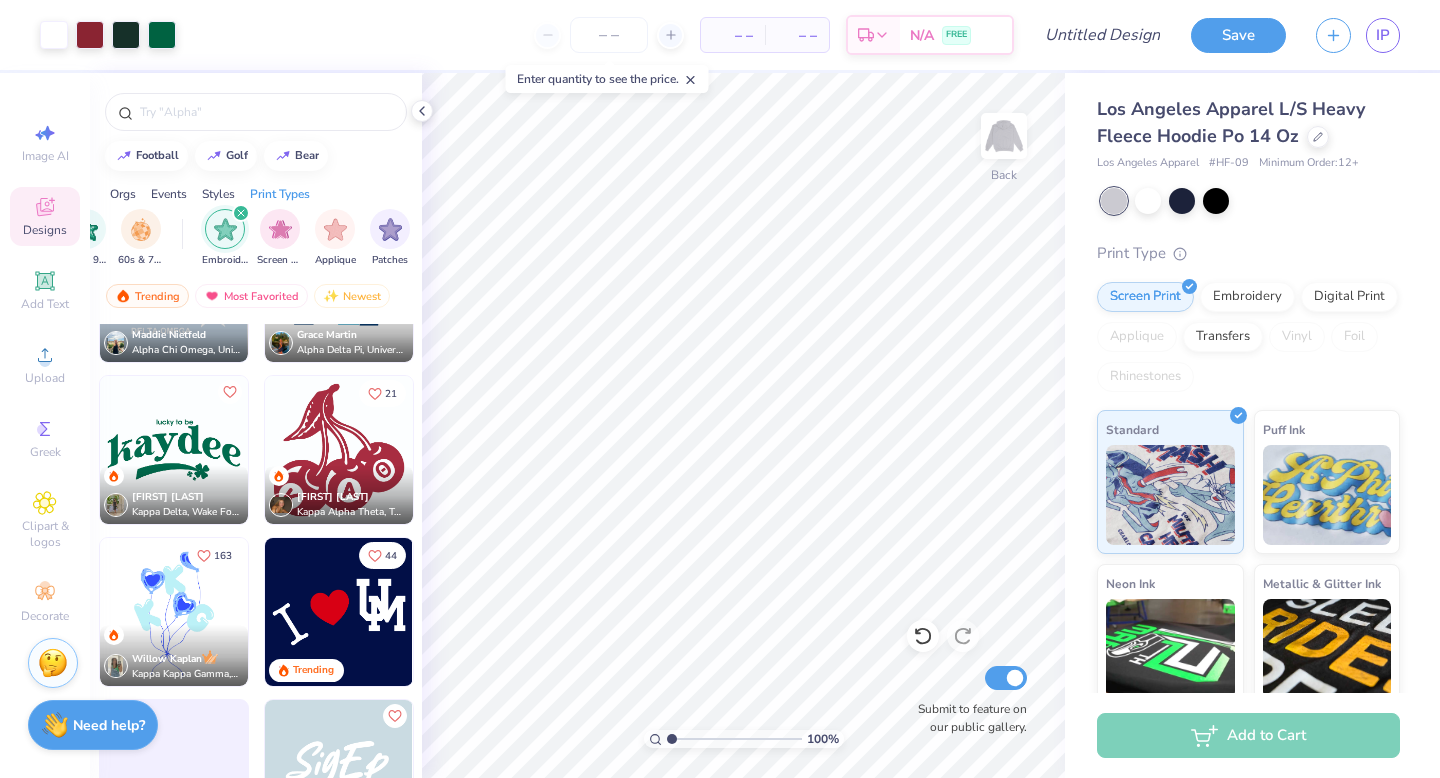 scroll, scrollTop: 1875, scrollLeft: 0, axis: vertical 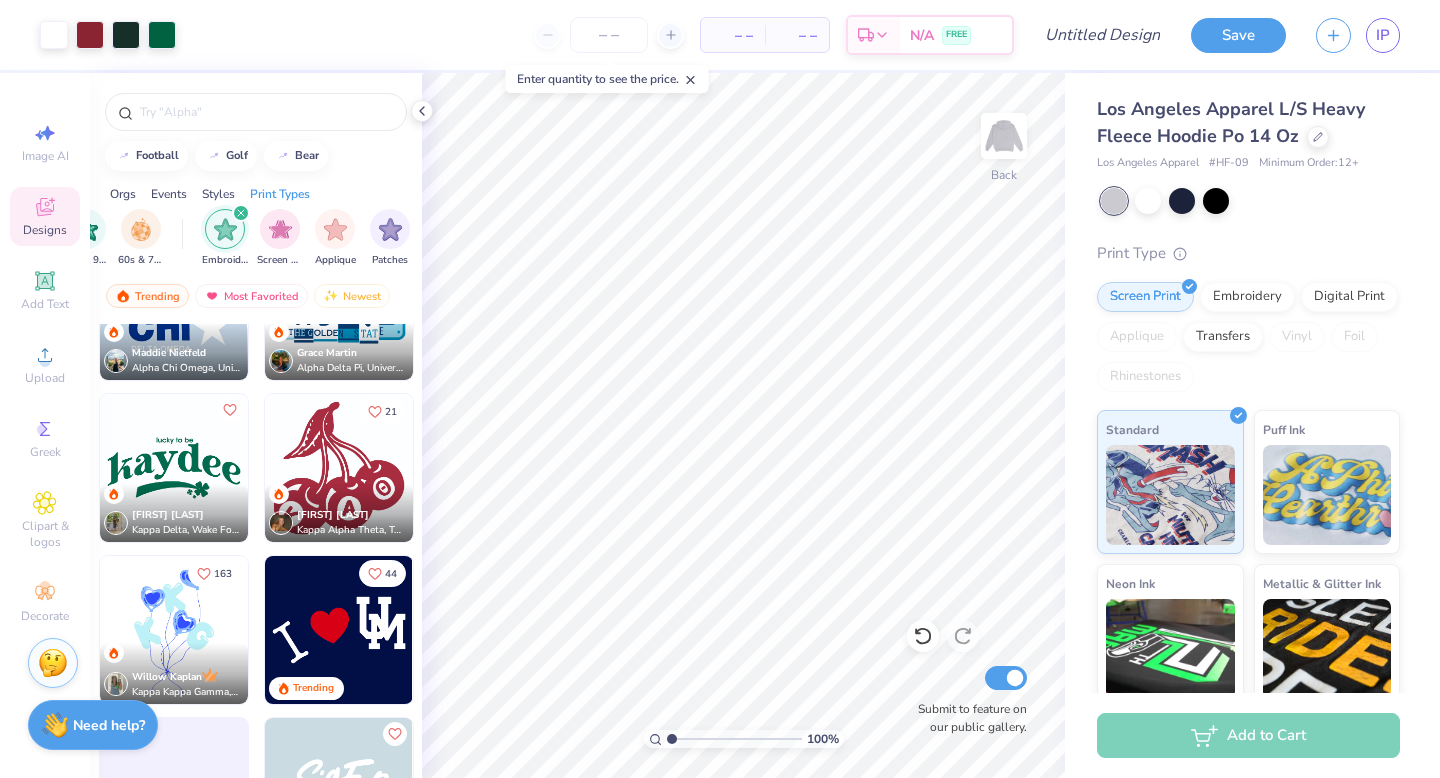 click at bounding box center (174, 468) 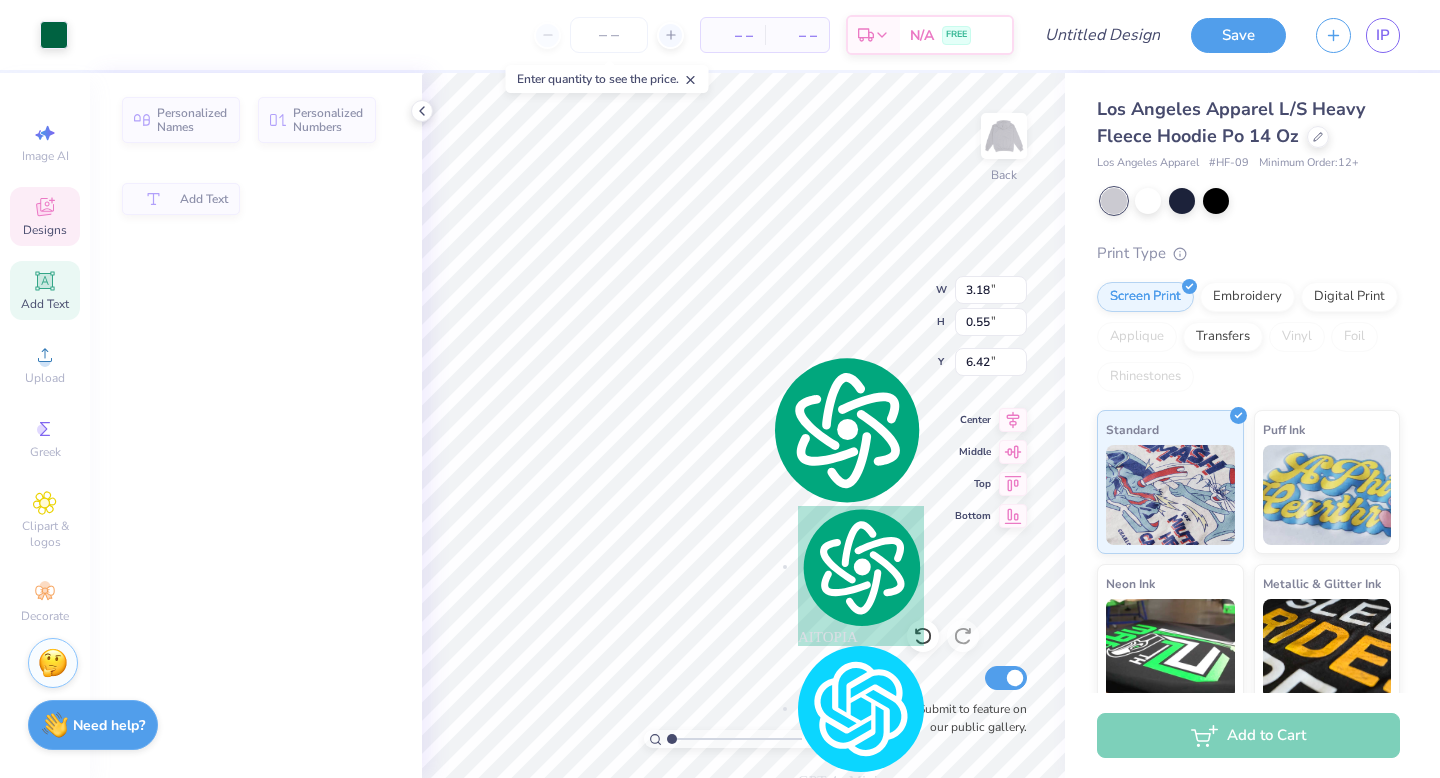 type on "3.18" 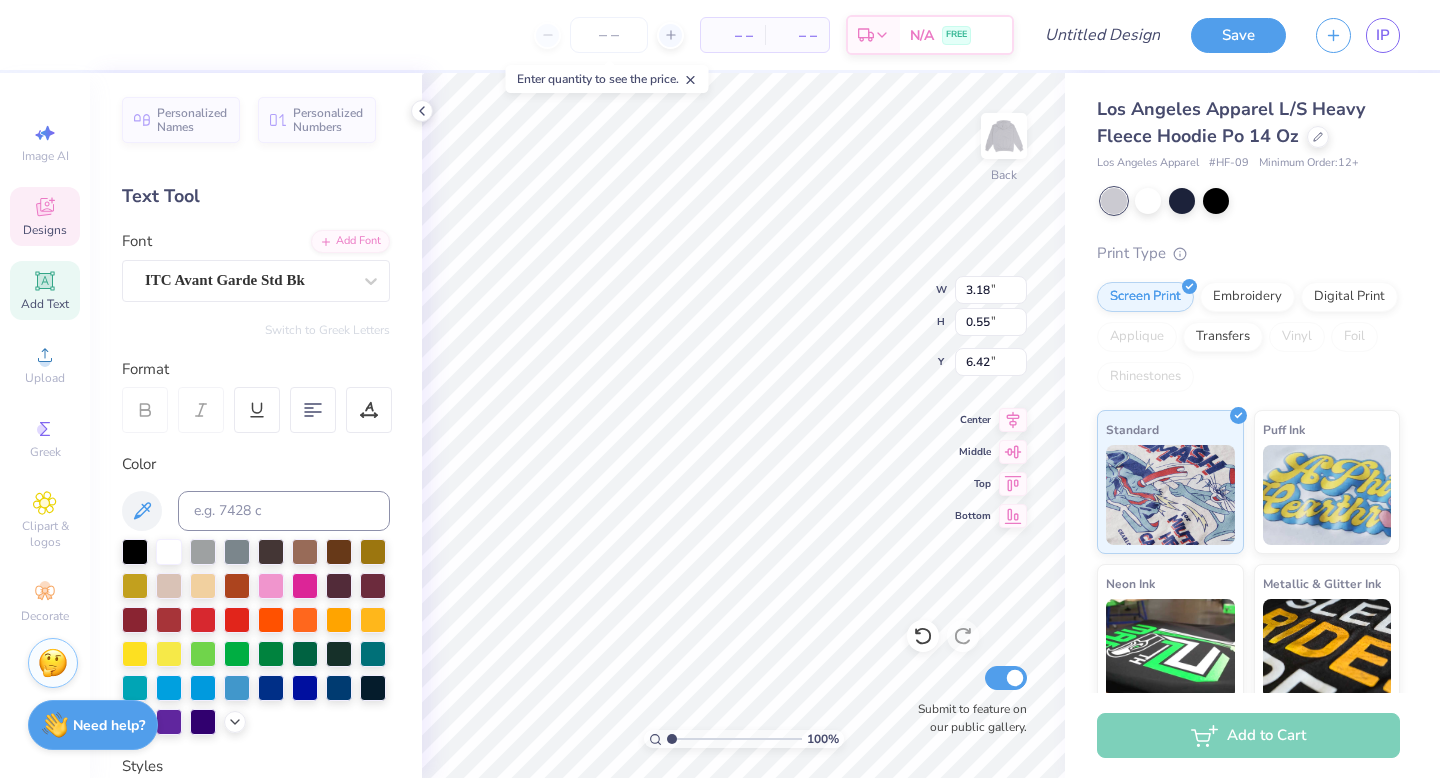 scroll, scrollTop: 0, scrollLeft: 0, axis: both 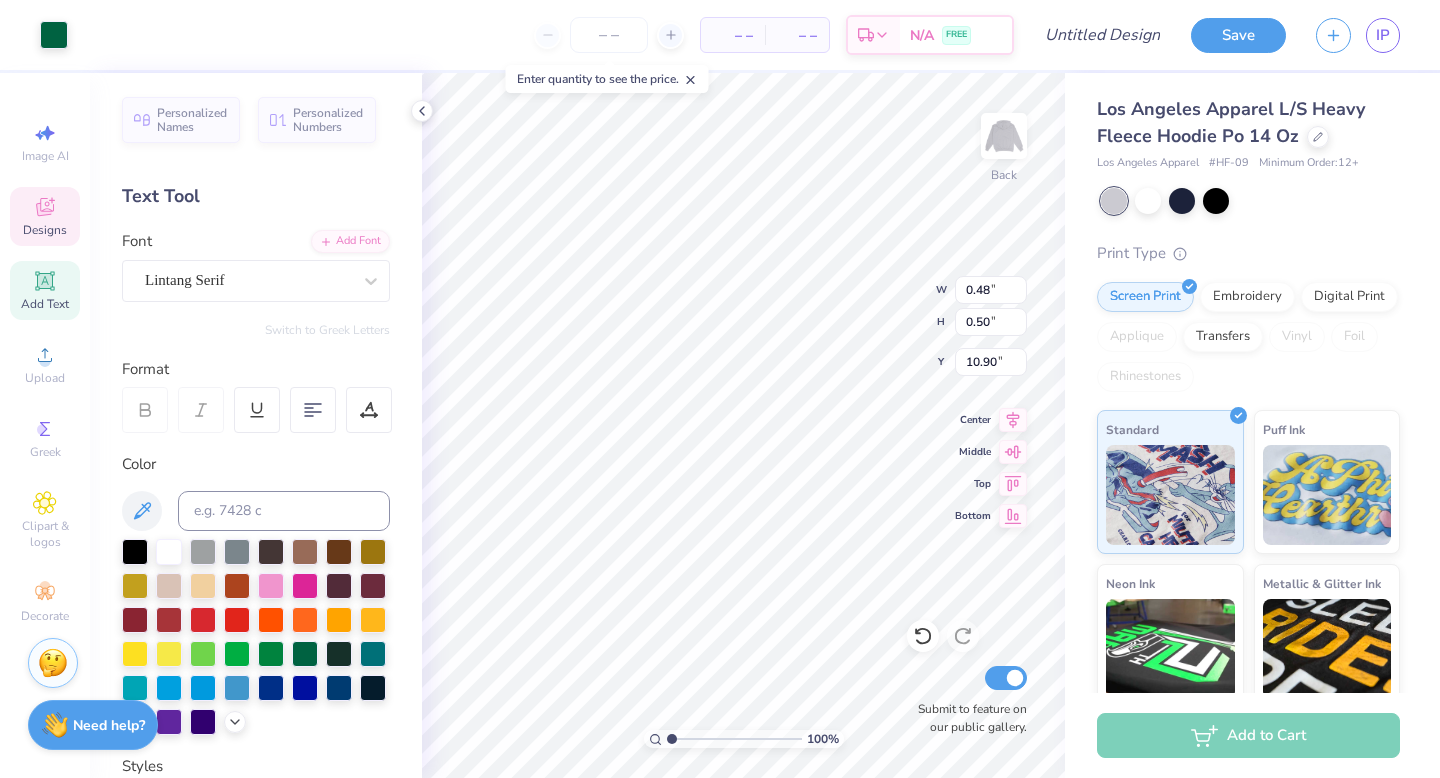 type on "10.66" 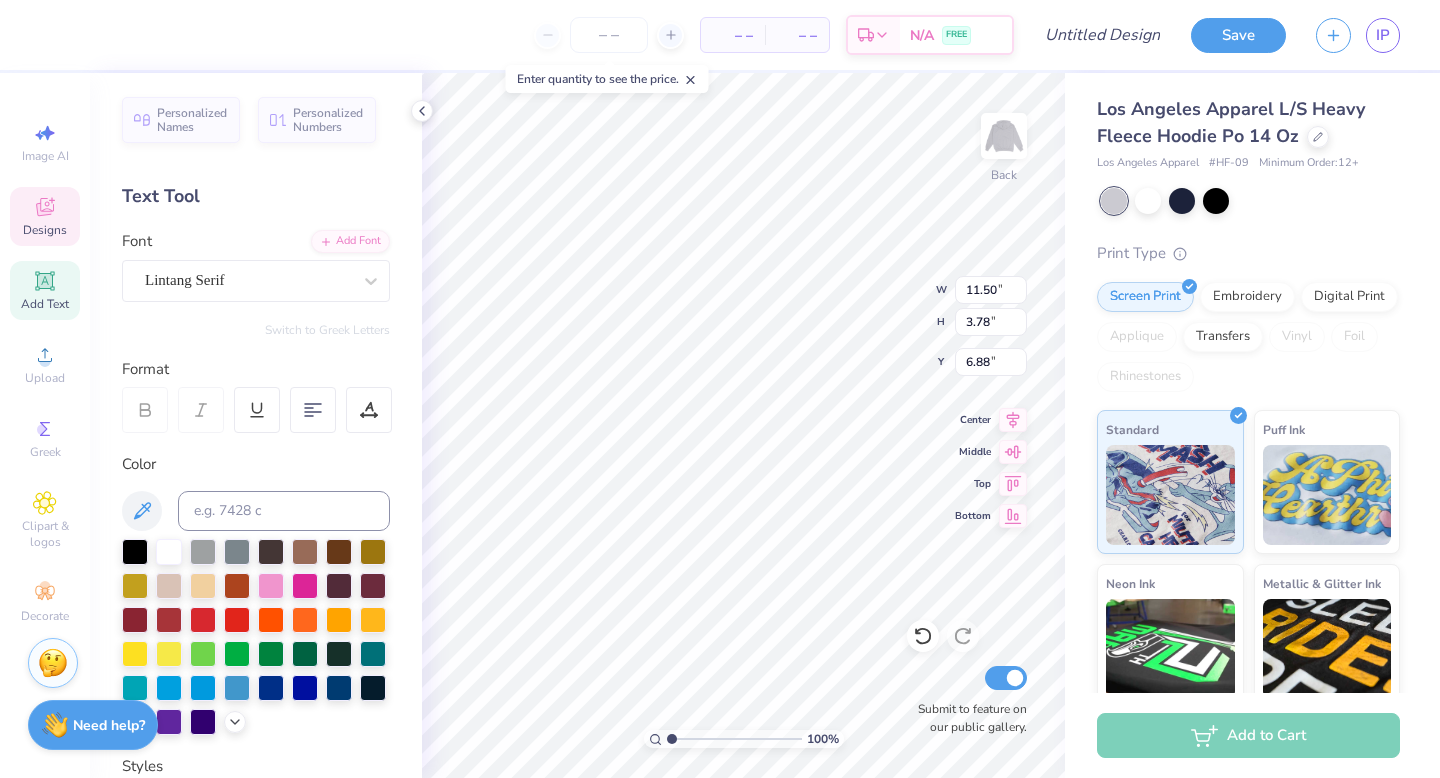 scroll, scrollTop: 0, scrollLeft: 1, axis: horizontal 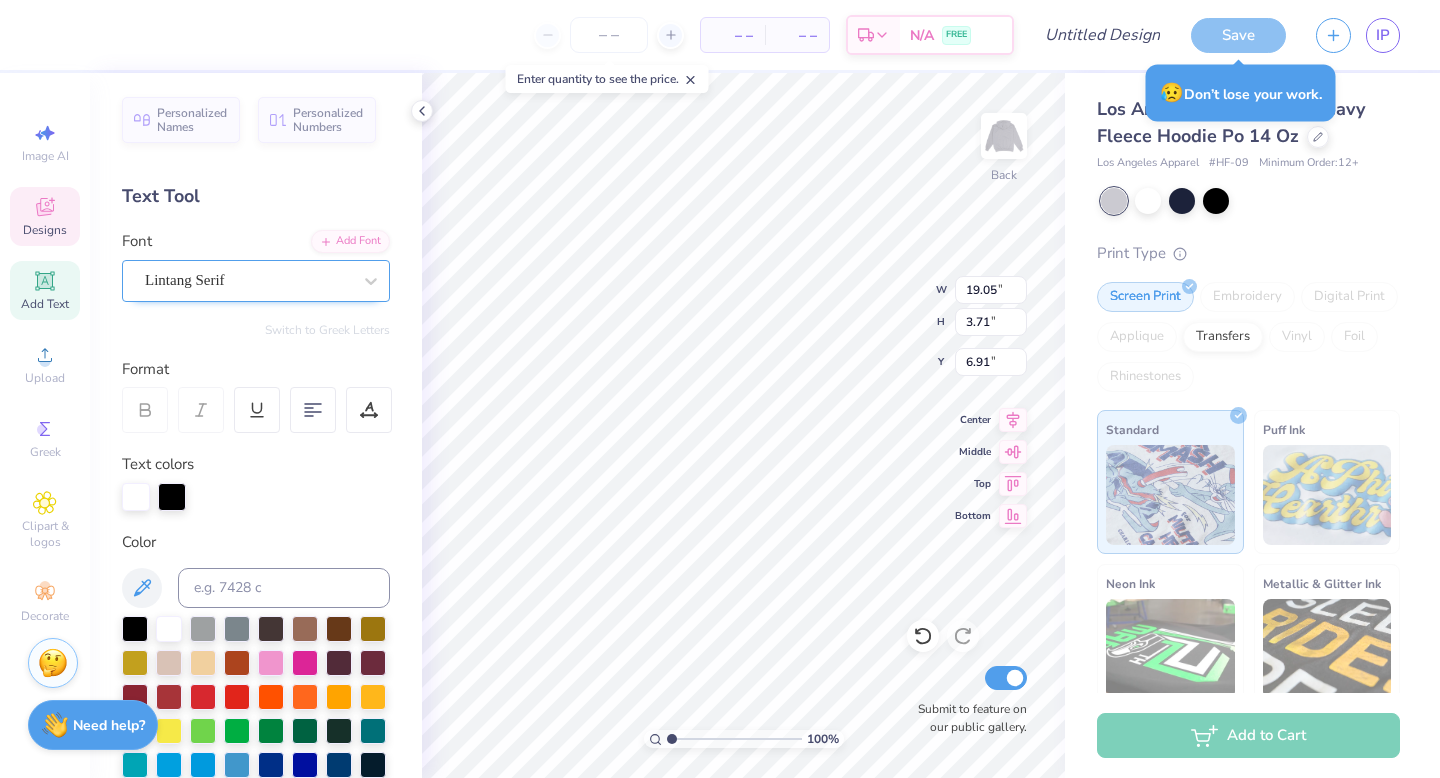 click on "Lintang Serif" at bounding box center (248, 280) 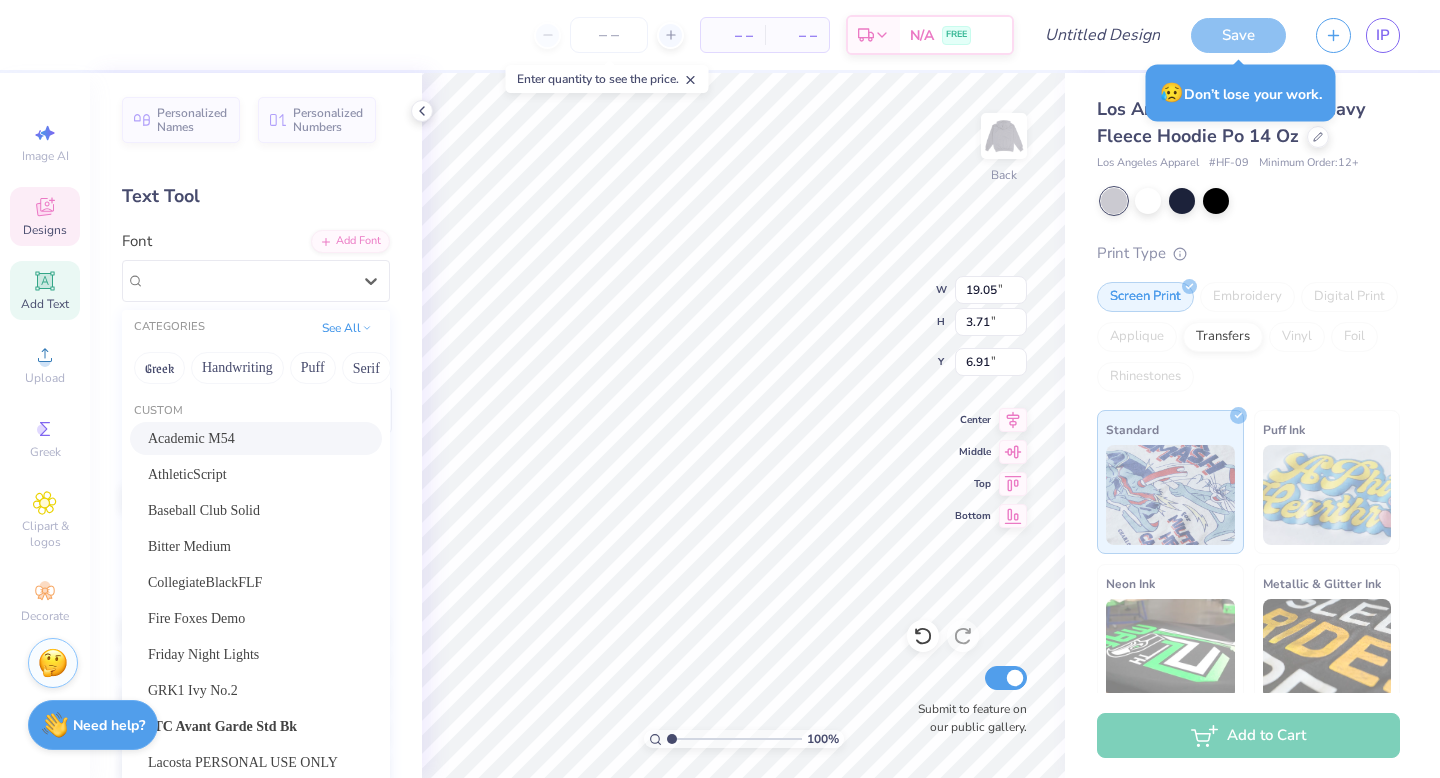 click on "Academic M54" at bounding box center (256, 438) 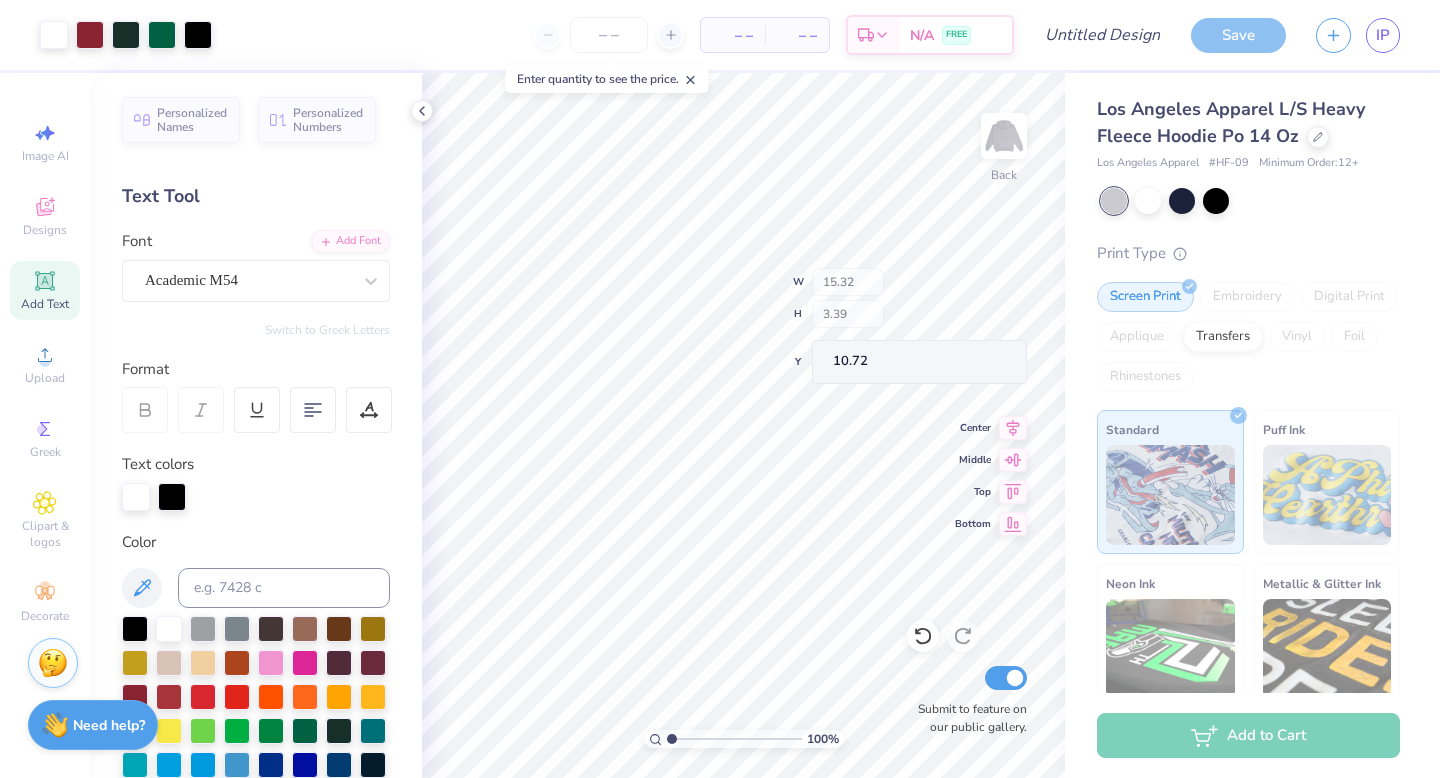 type on "10.72" 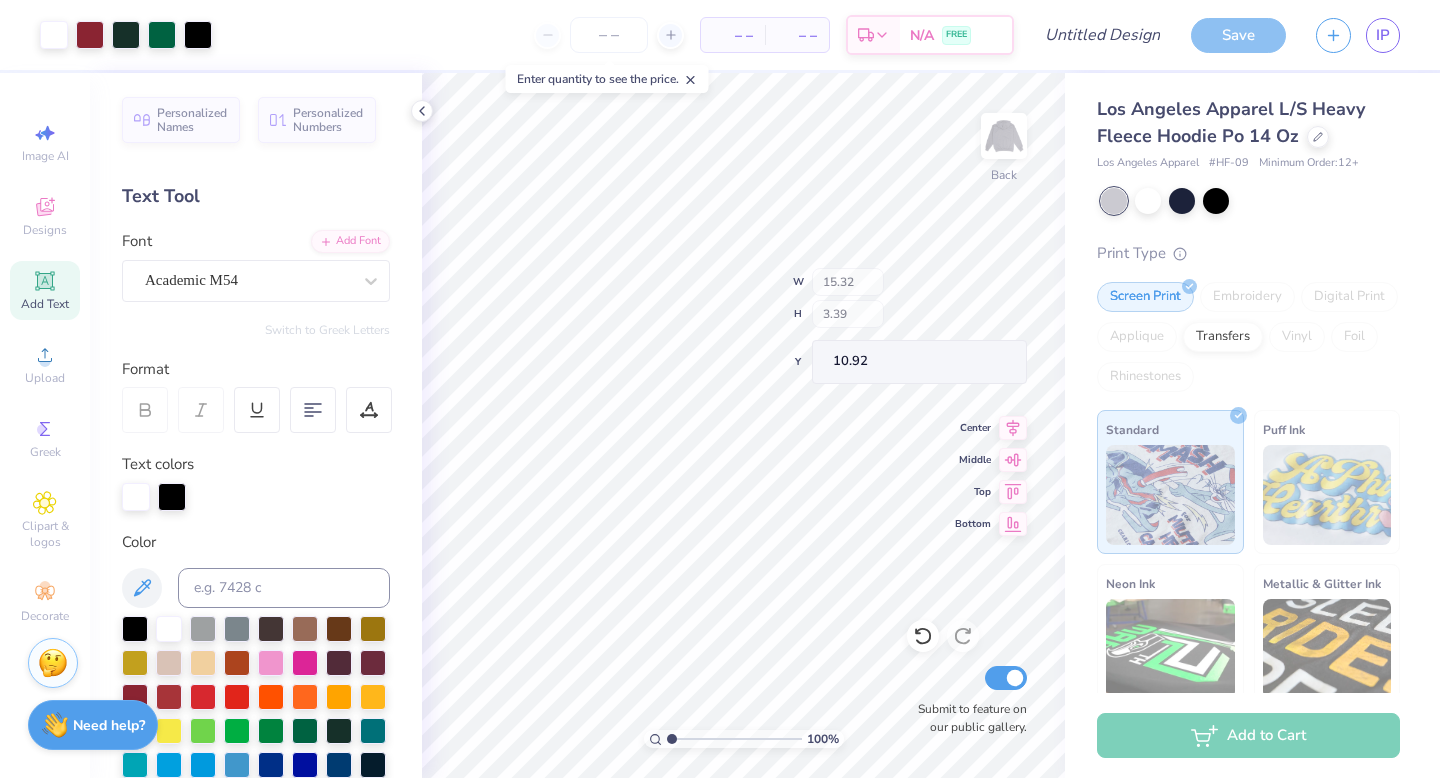 type on "10.92" 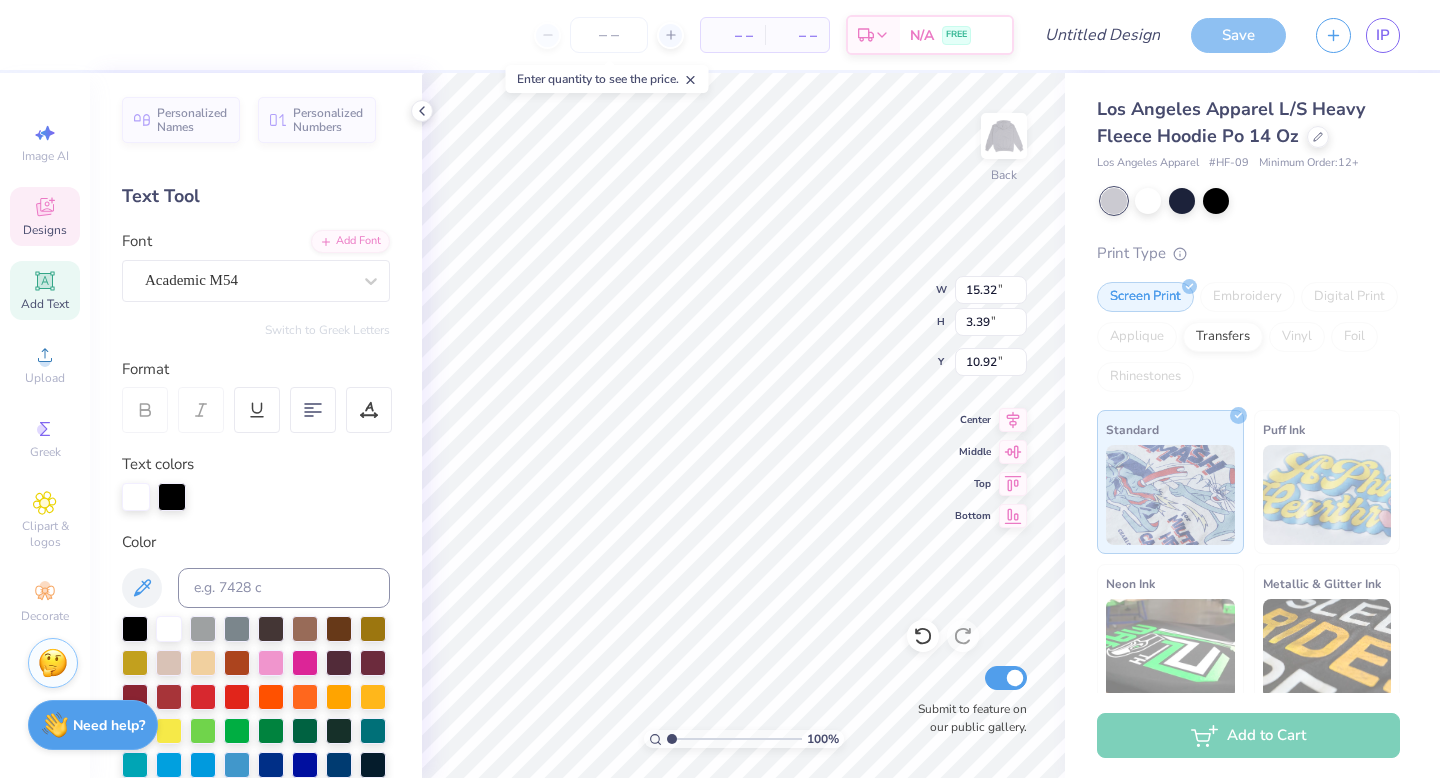 scroll, scrollTop: 0, scrollLeft: 7, axis: horizontal 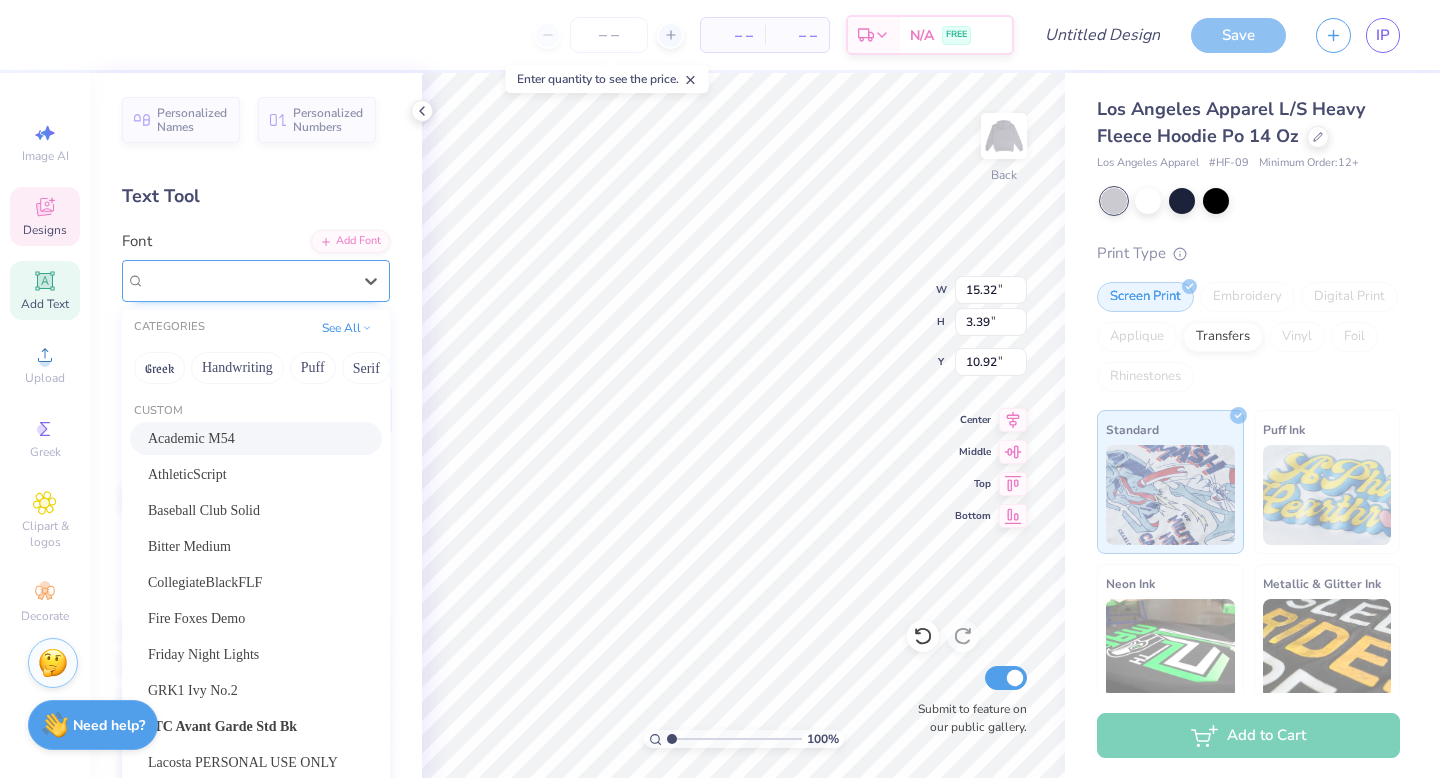 click on "Academic M54" at bounding box center (248, 280) 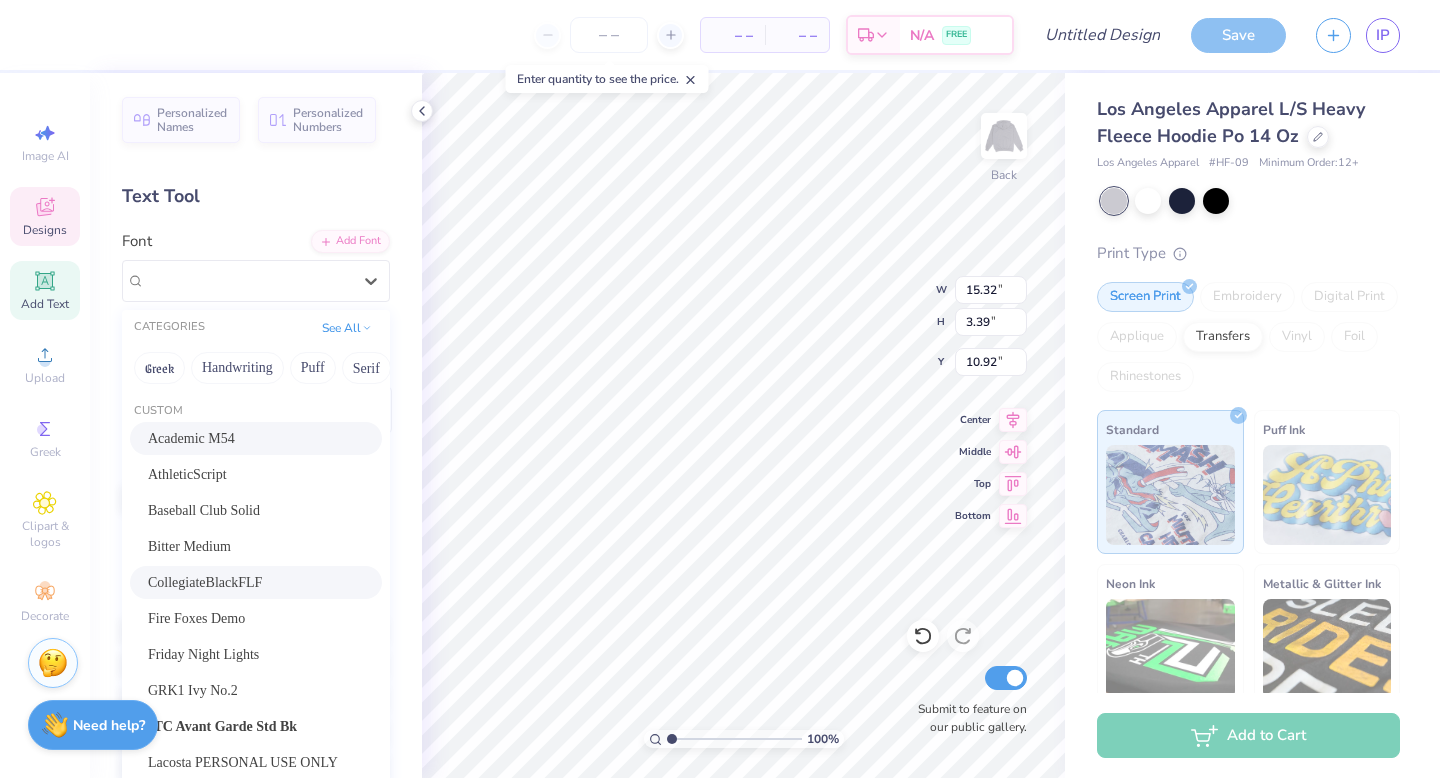 click on "CollegiateBlackFLF" at bounding box center (205, 582) 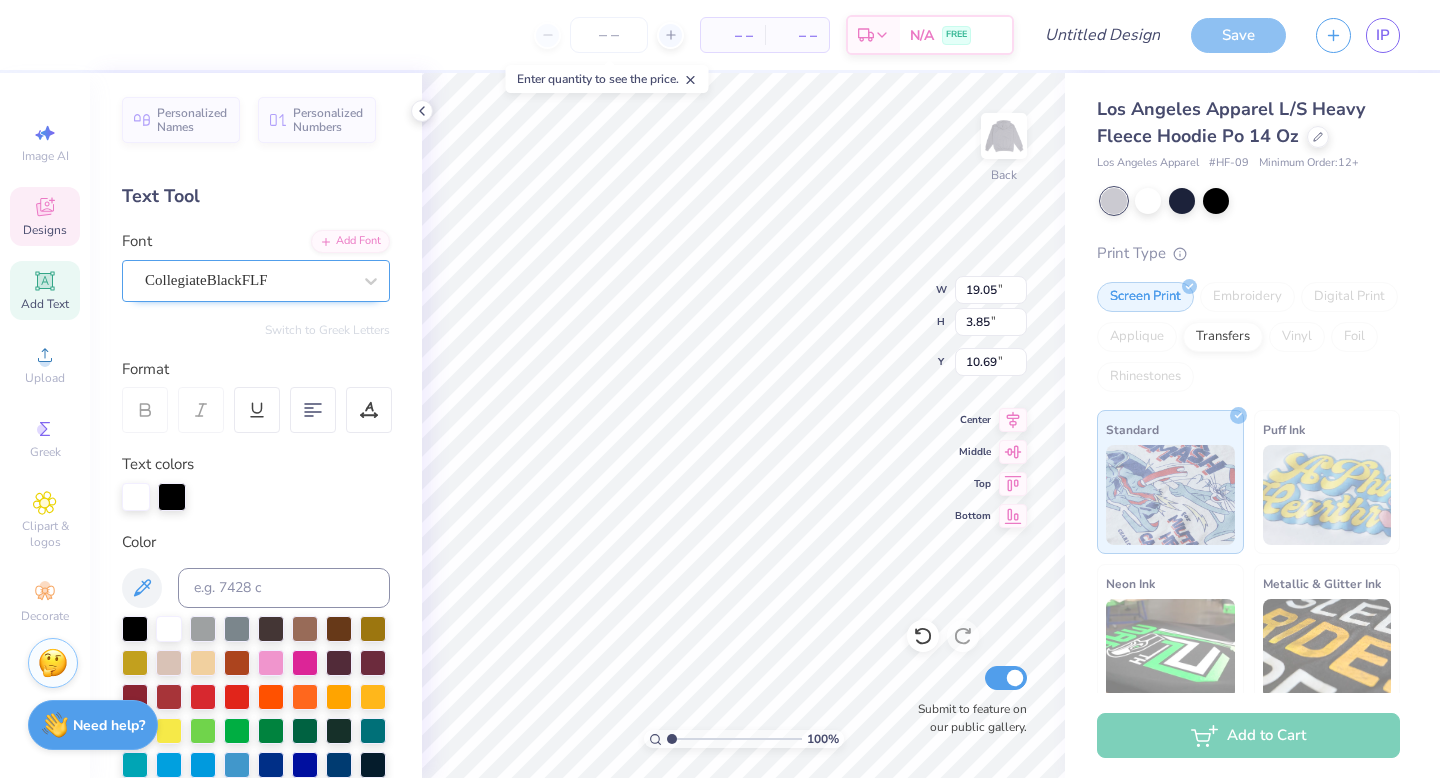 click on "CollegiateBlackFLF" at bounding box center (248, 280) 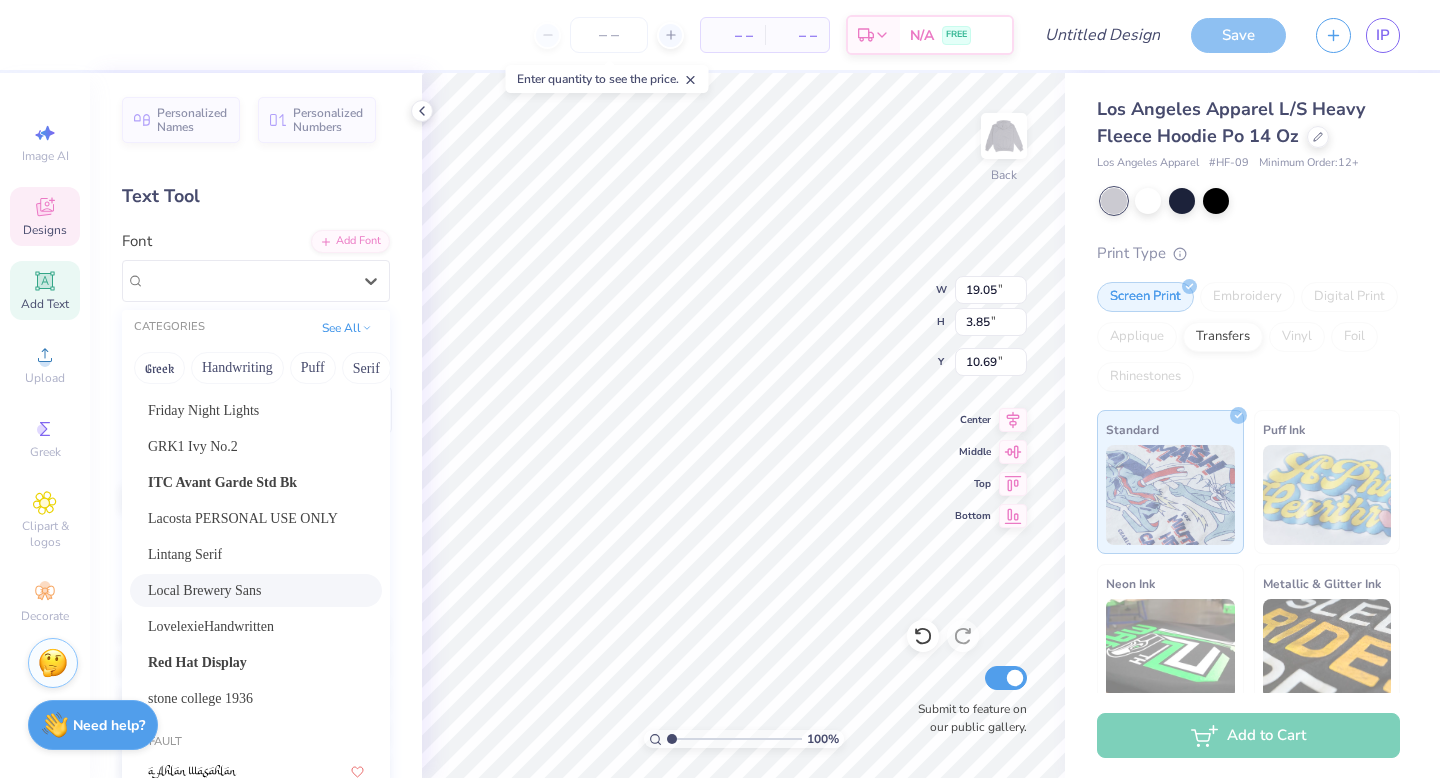 scroll, scrollTop: 362, scrollLeft: 0, axis: vertical 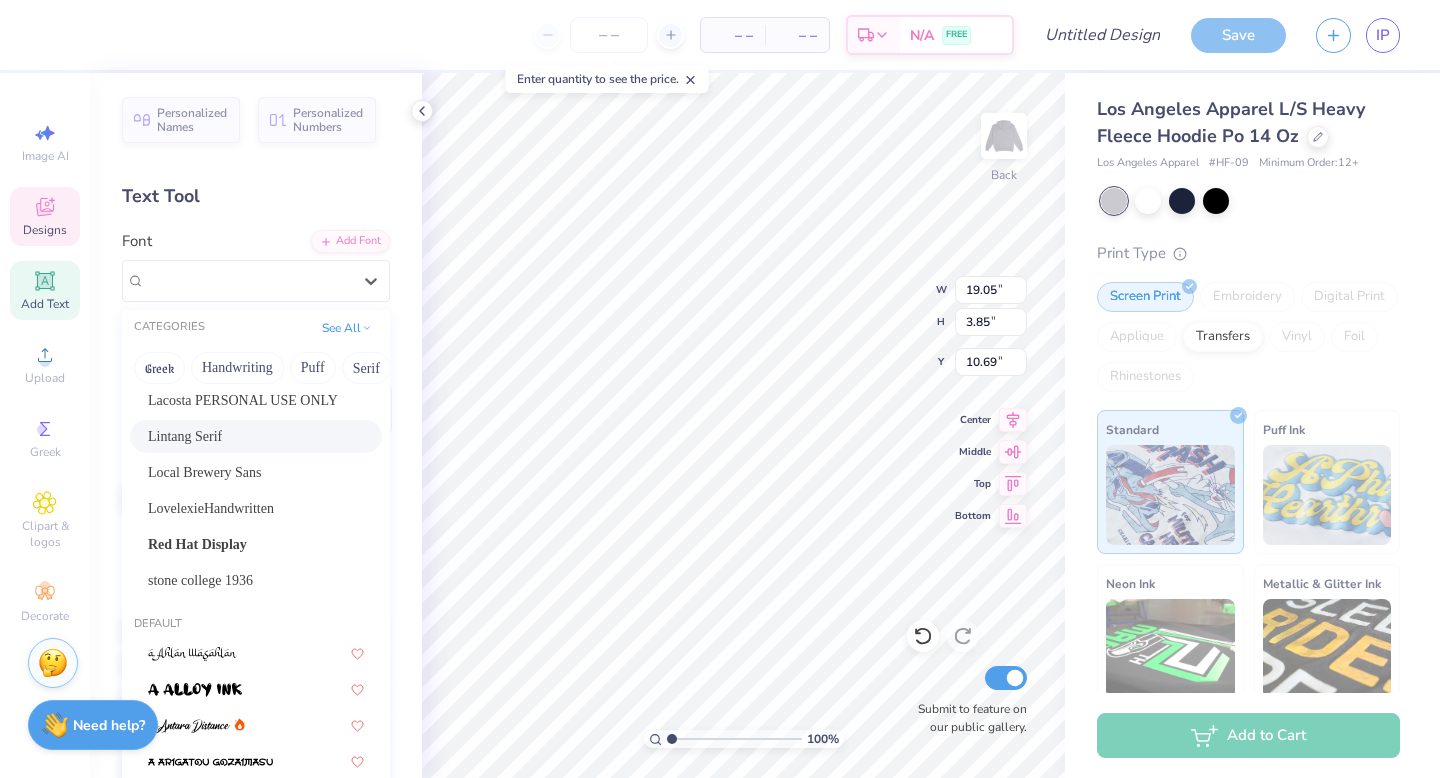 click on "Lintang Serif" at bounding box center (185, 436) 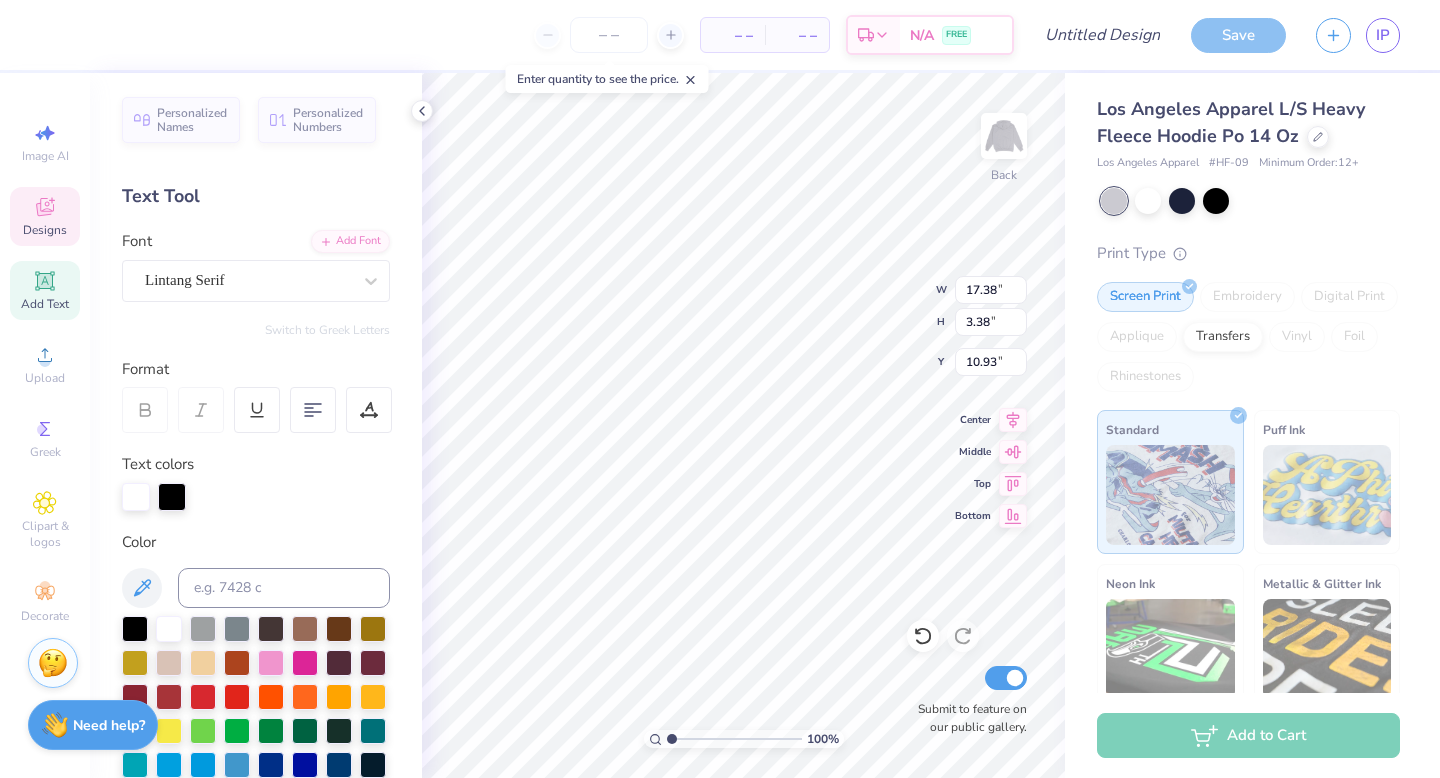 type on "17.38" 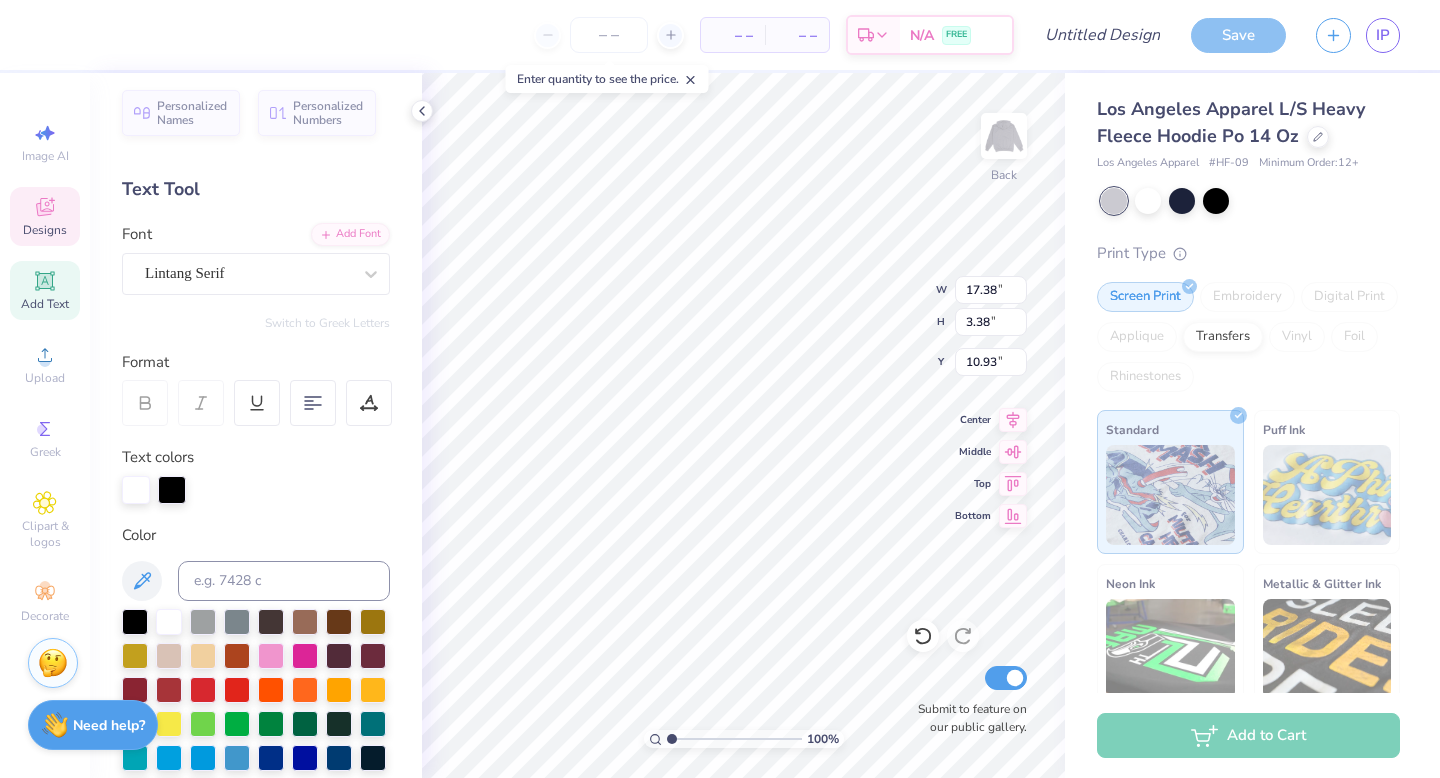 scroll, scrollTop: 0, scrollLeft: 0, axis: both 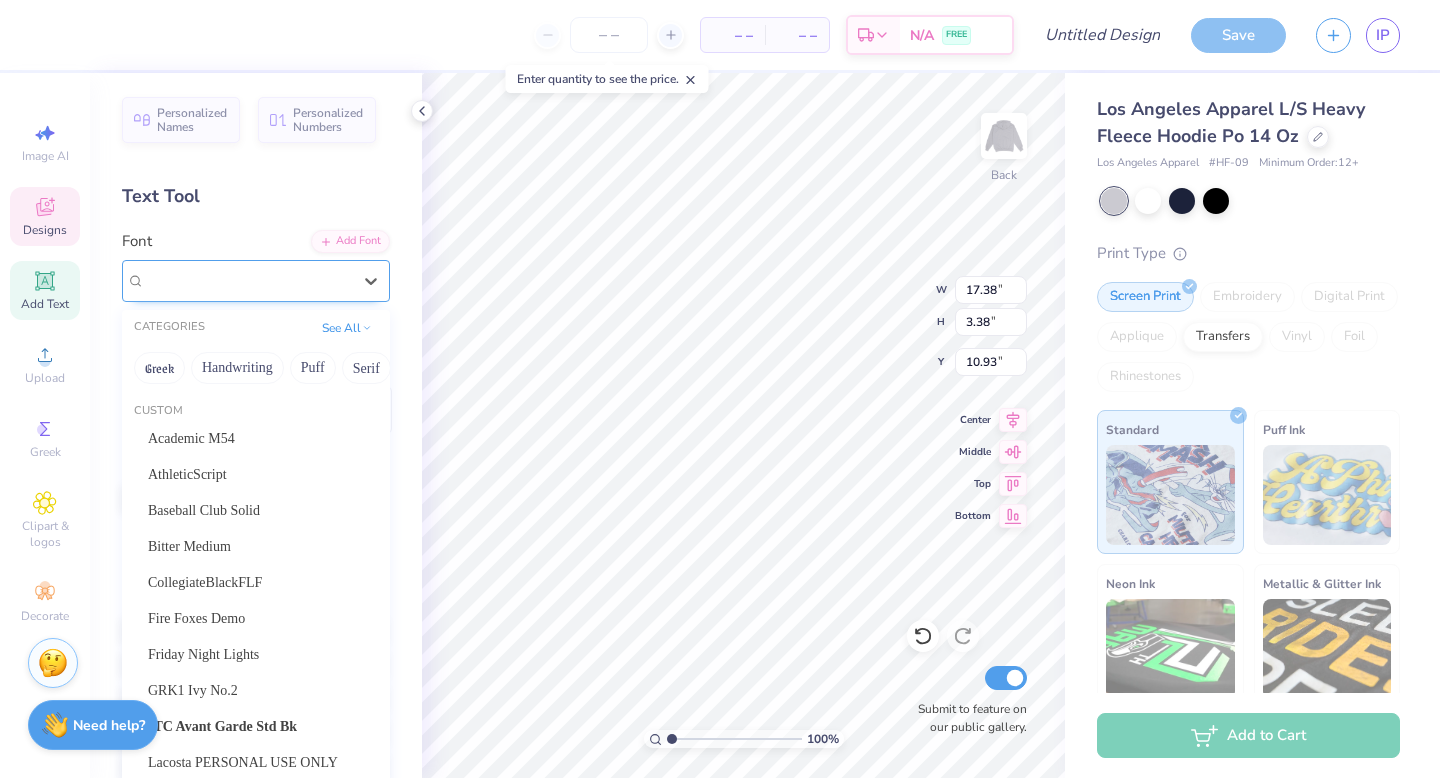 click on "Lintang Serif" at bounding box center [248, 280] 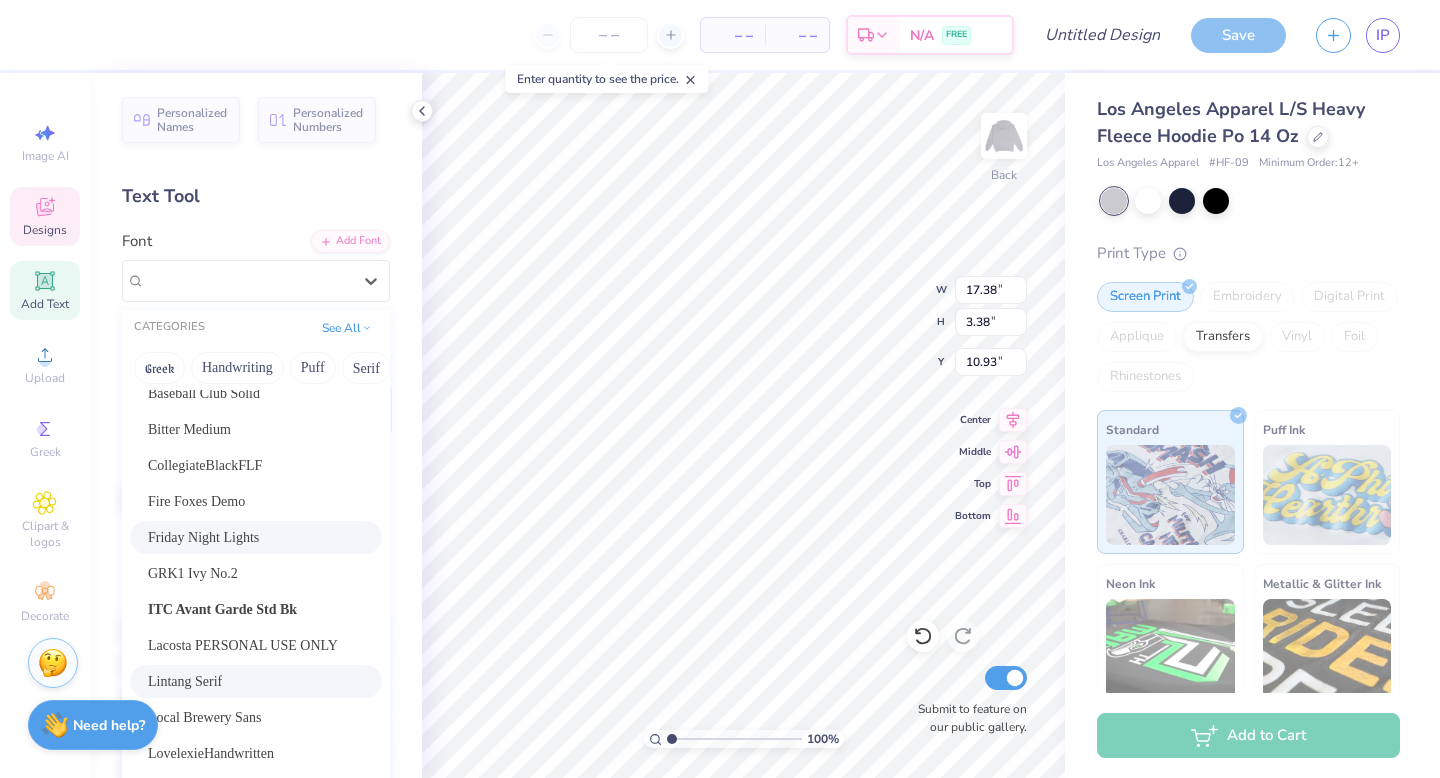 scroll, scrollTop: 118, scrollLeft: 0, axis: vertical 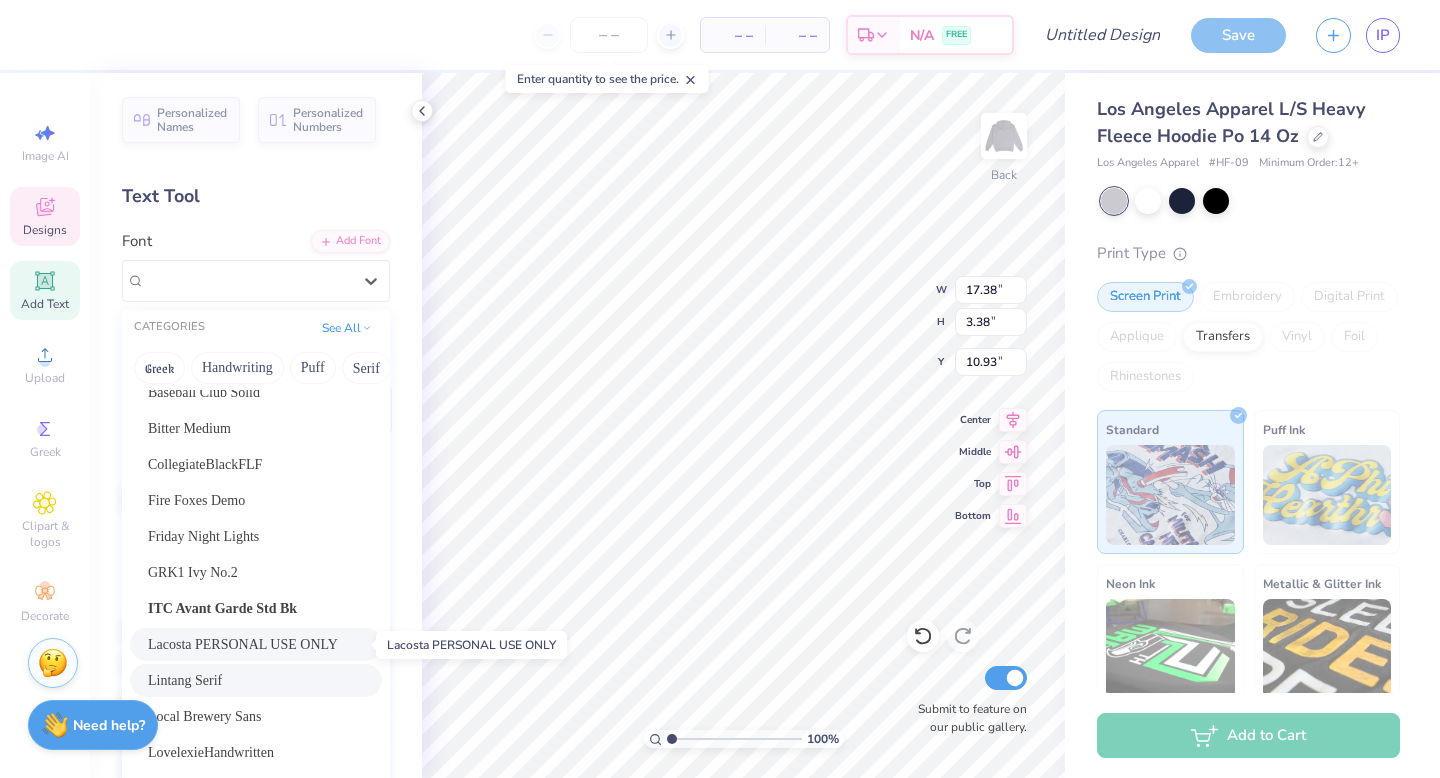 click on "Lacosta PERSONAL USE ONLY" at bounding box center [243, 644] 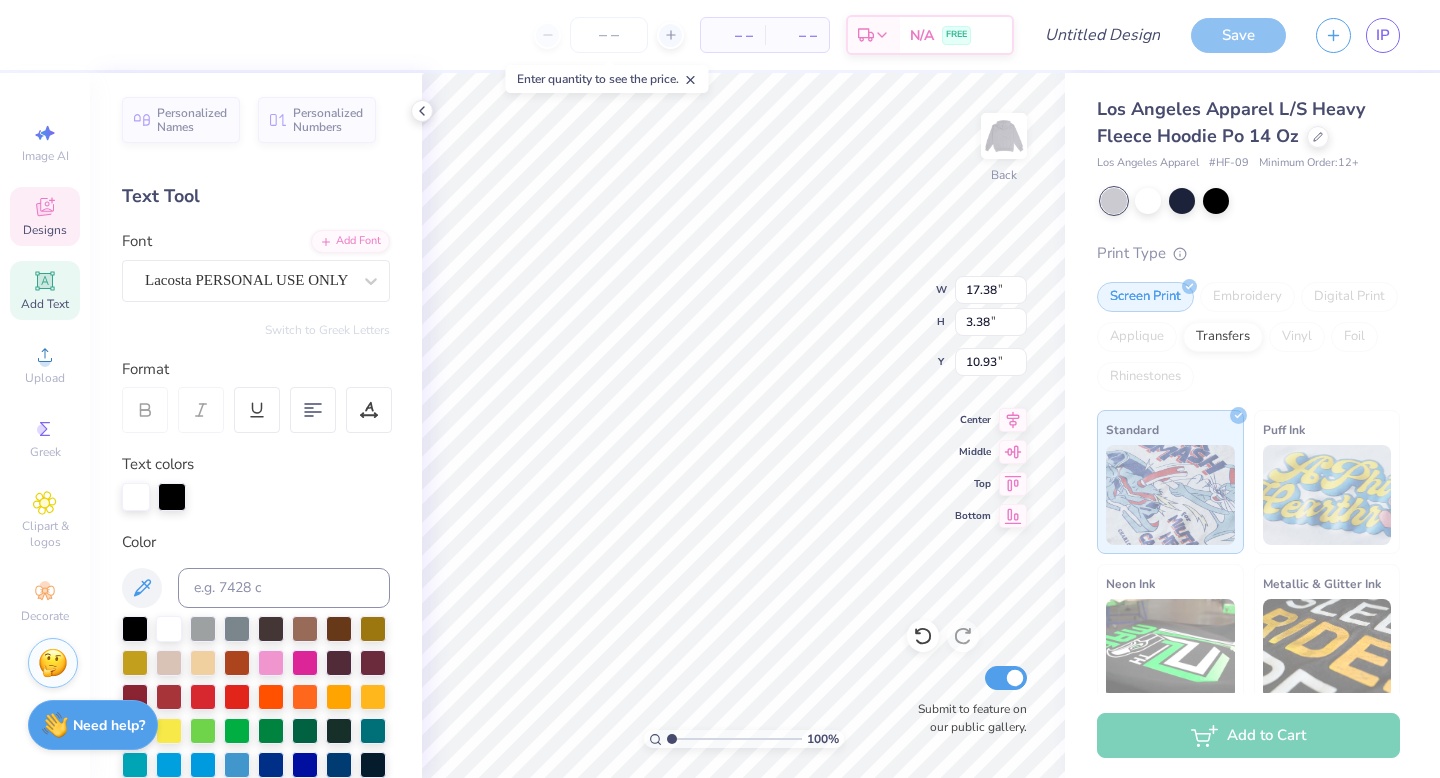 type on "19.05" 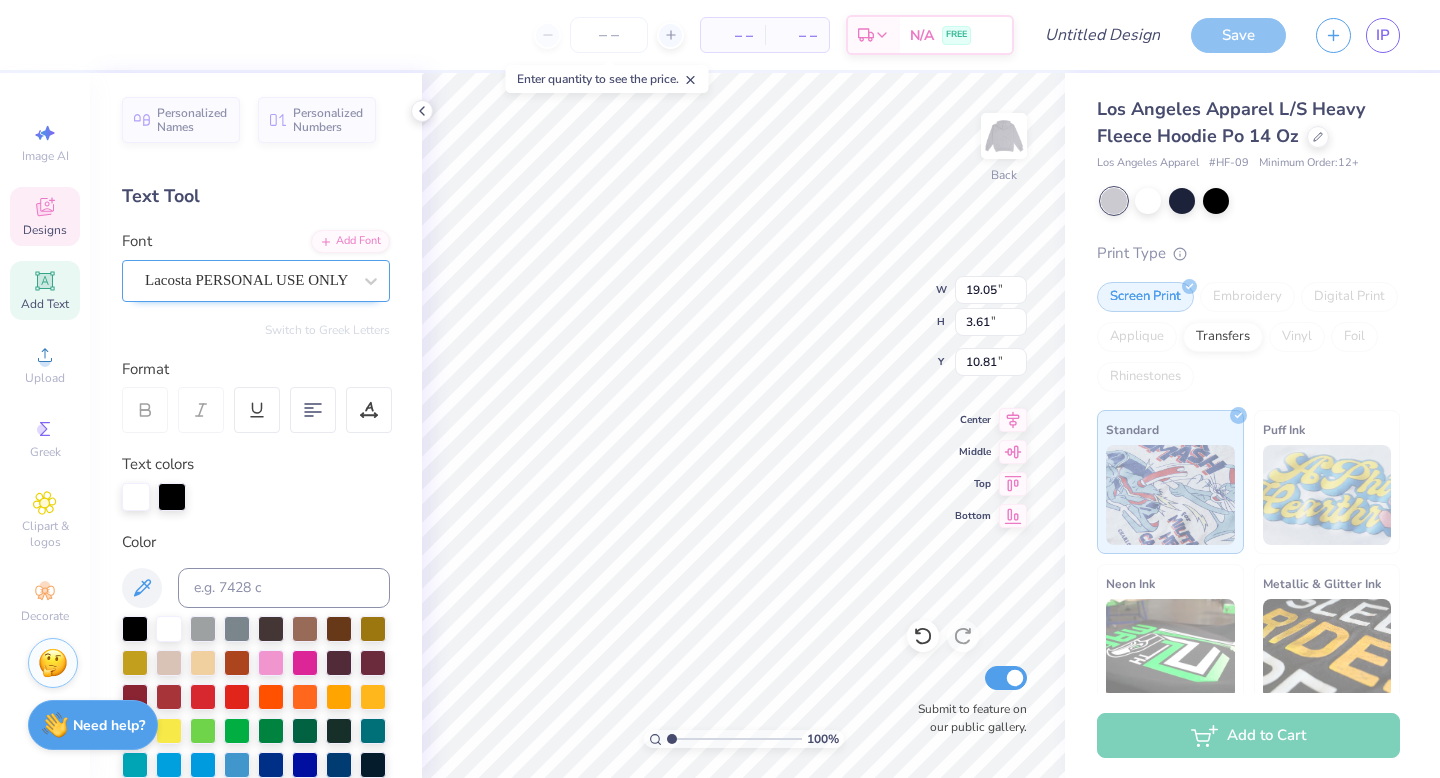 click at bounding box center [248, 280] 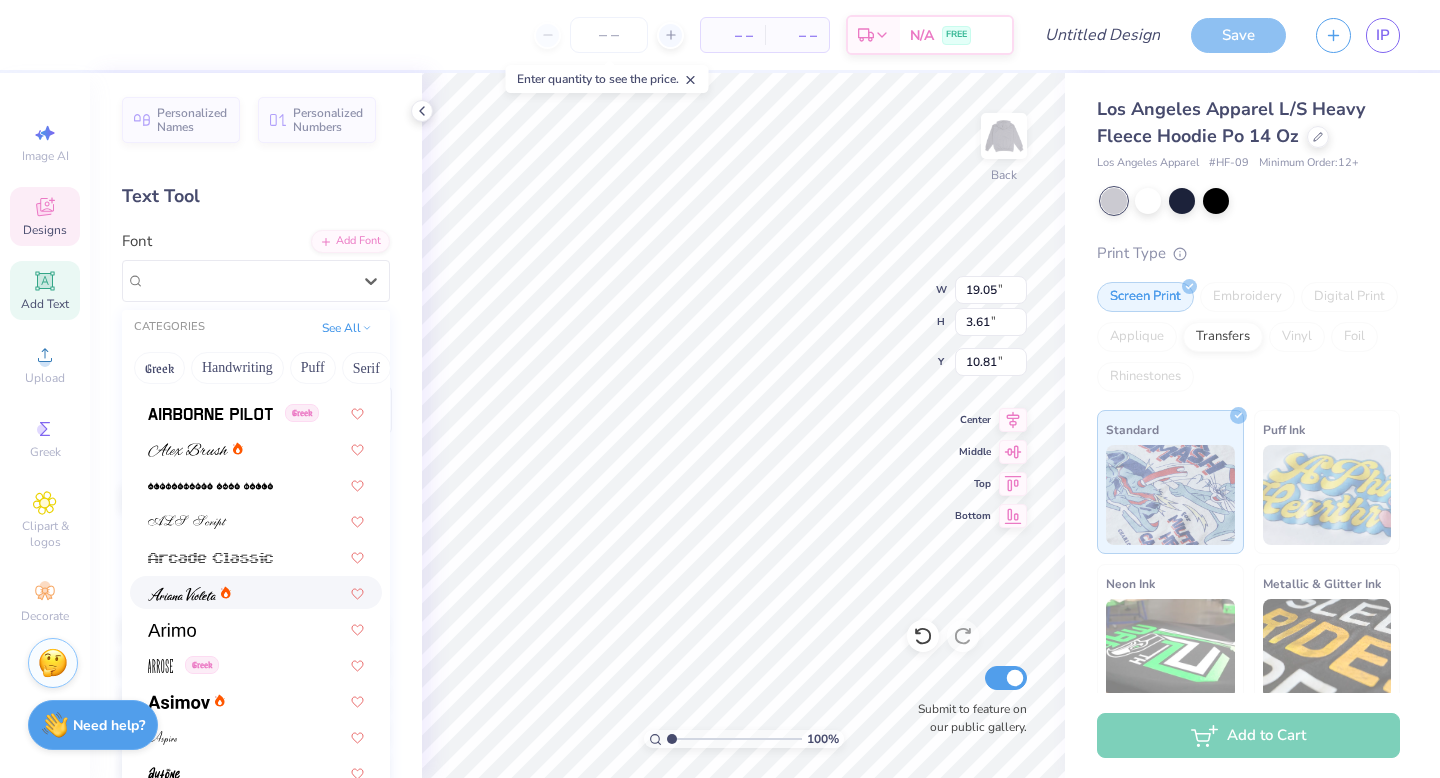 scroll, scrollTop: 1013, scrollLeft: 0, axis: vertical 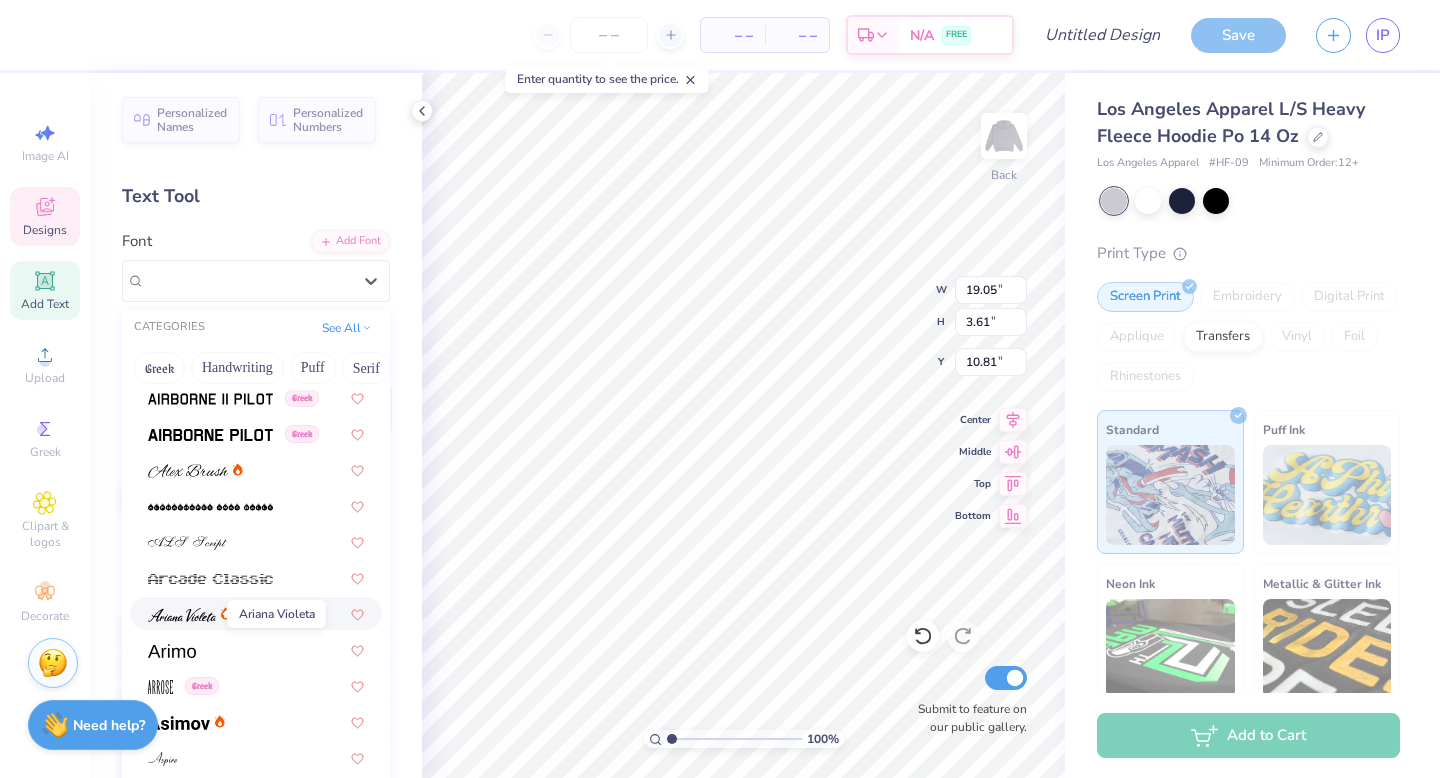 click at bounding box center [182, 615] 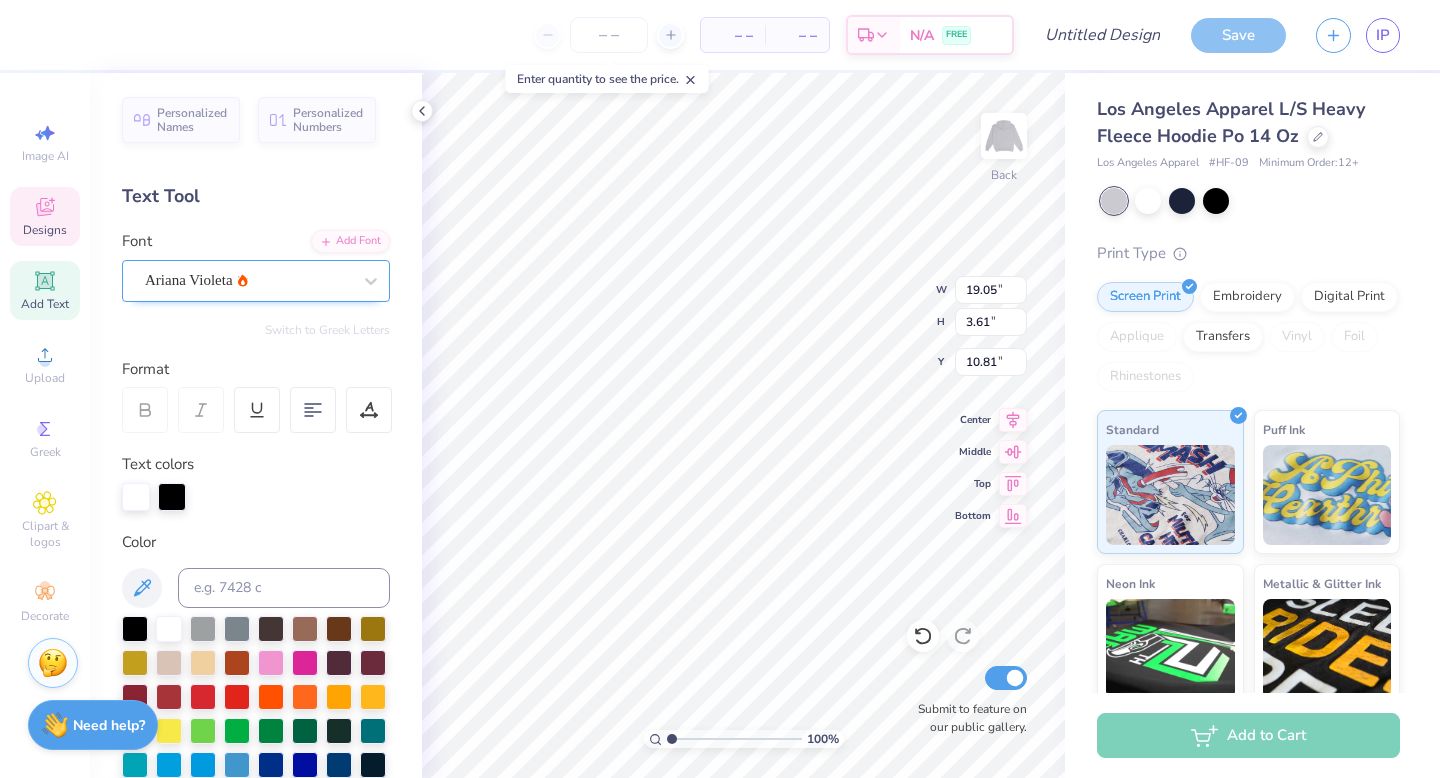 type on "9.25" 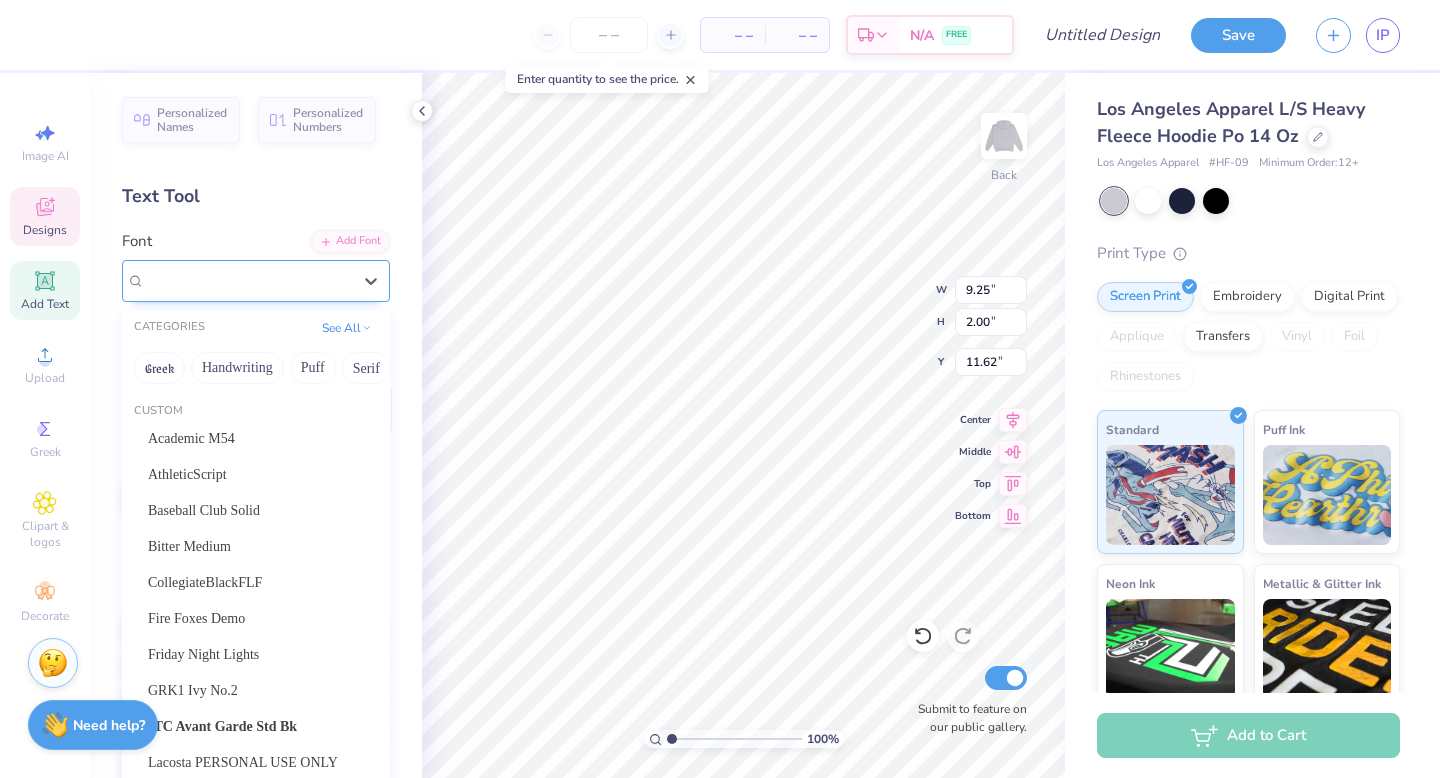 click on "Ariana Violeta" at bounding box center [248, 280] 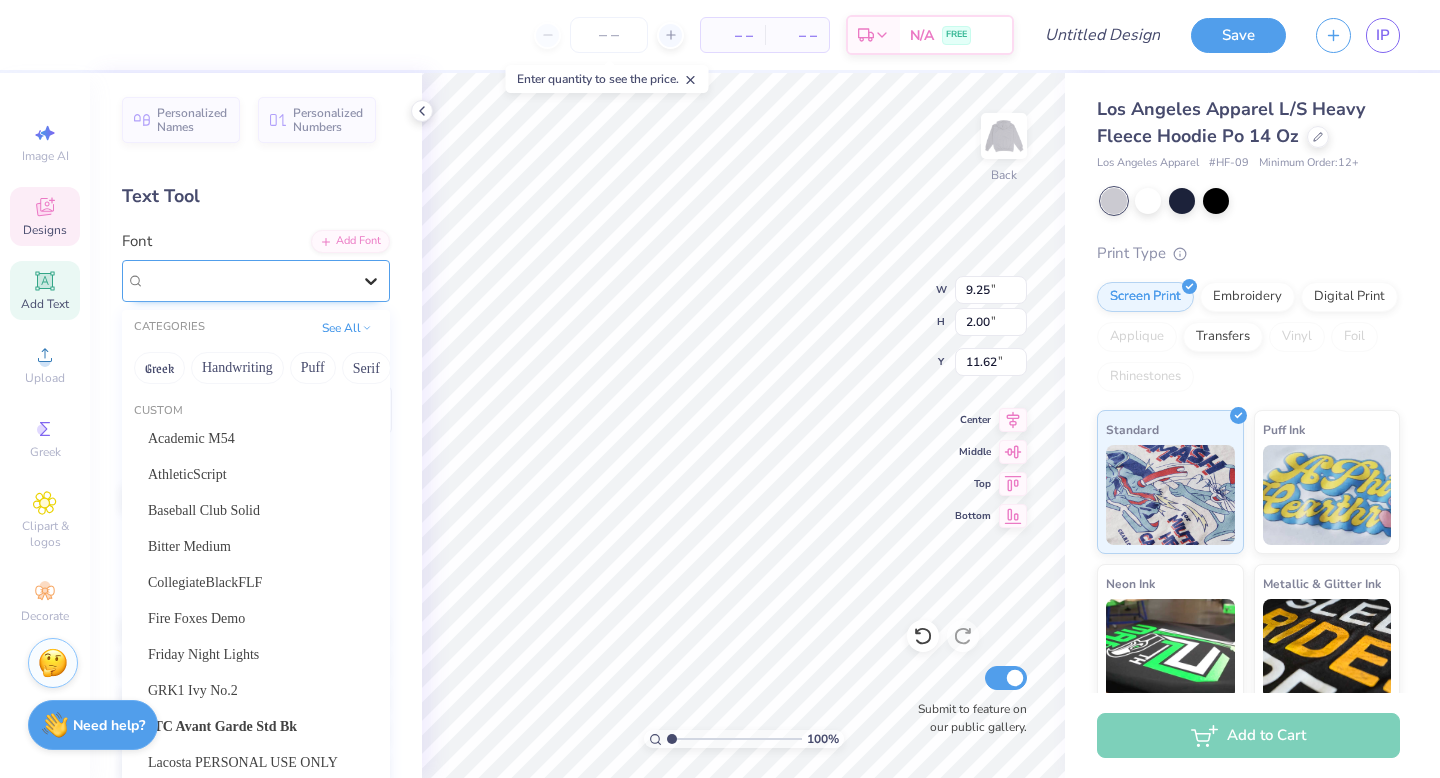 click at bounding box center [371, 281] 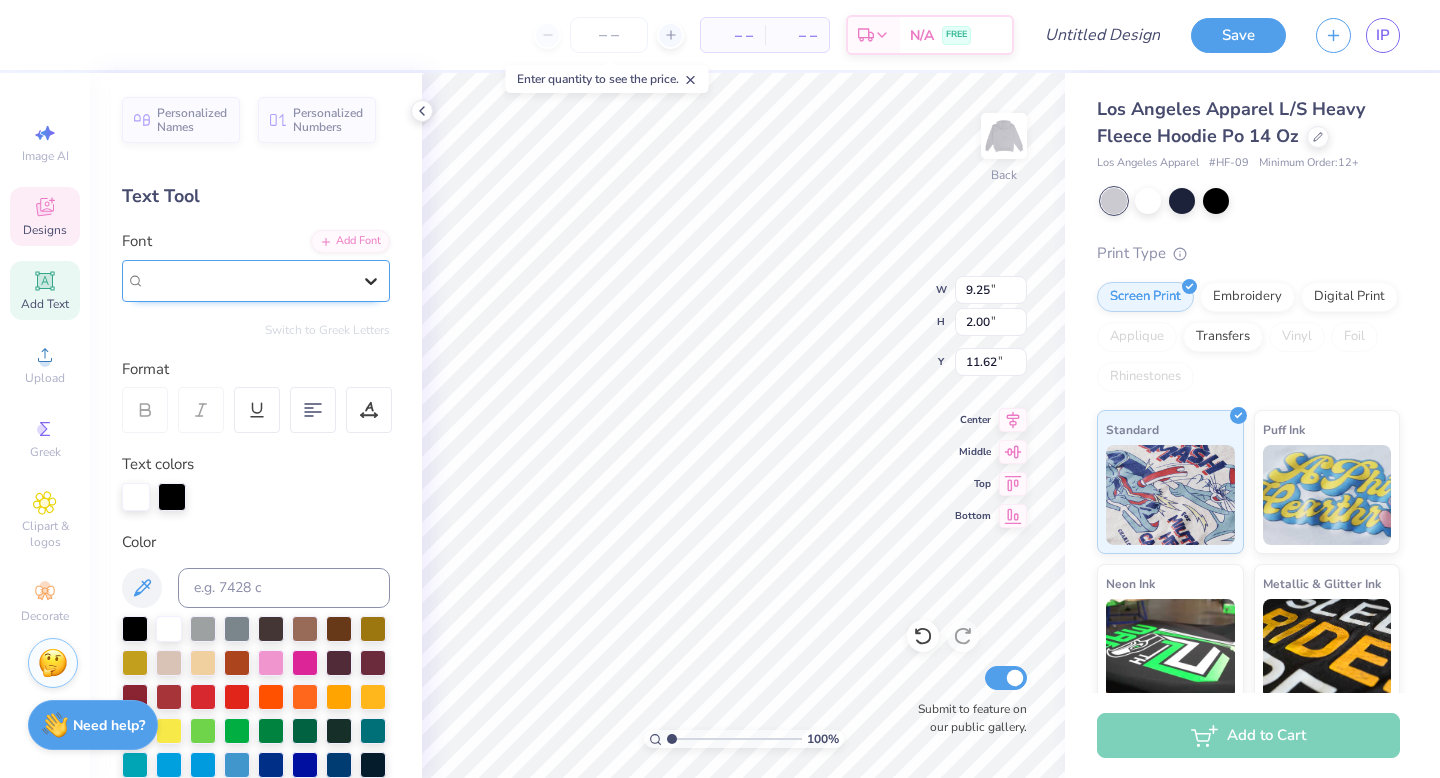 click 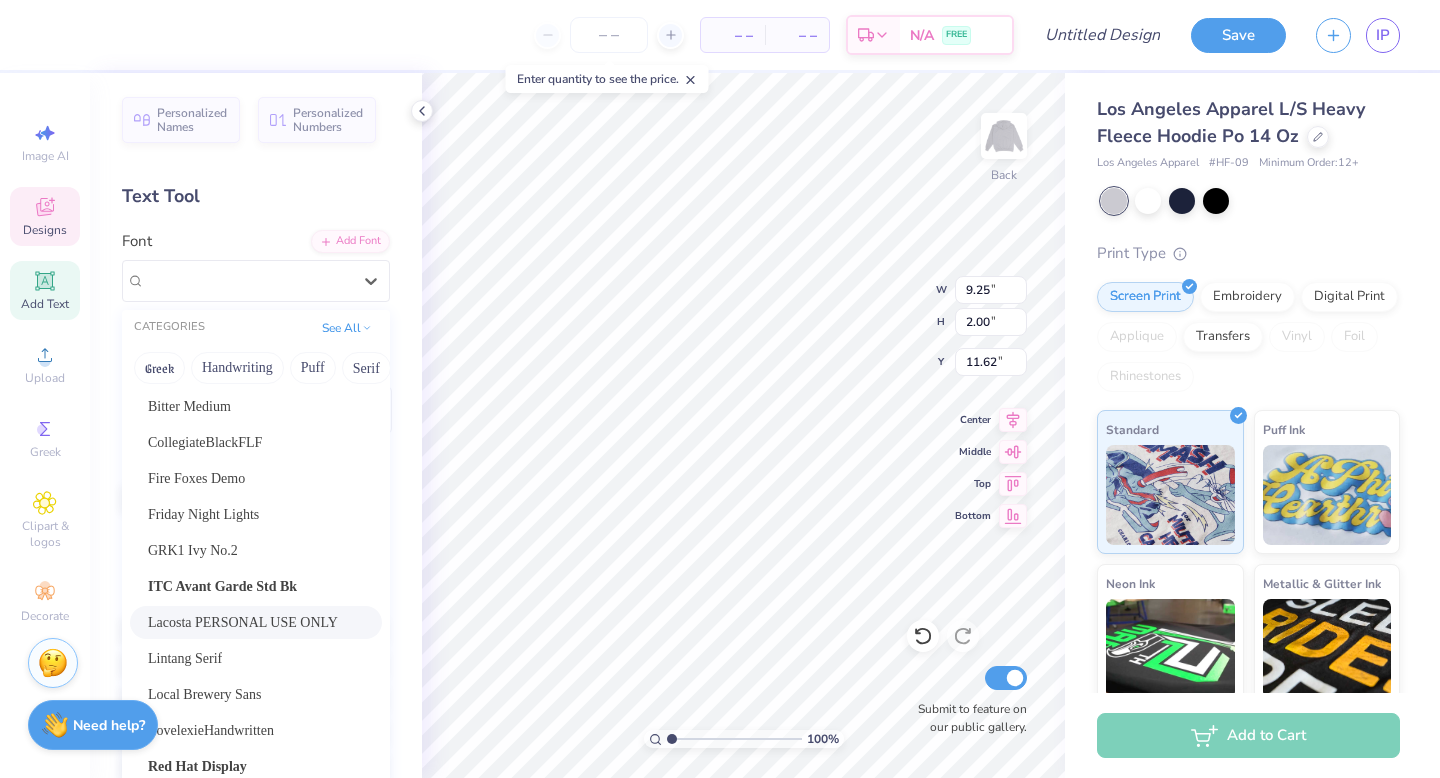 scroll, scrollTop: 172, scrollLeft: 0, axis: vertical 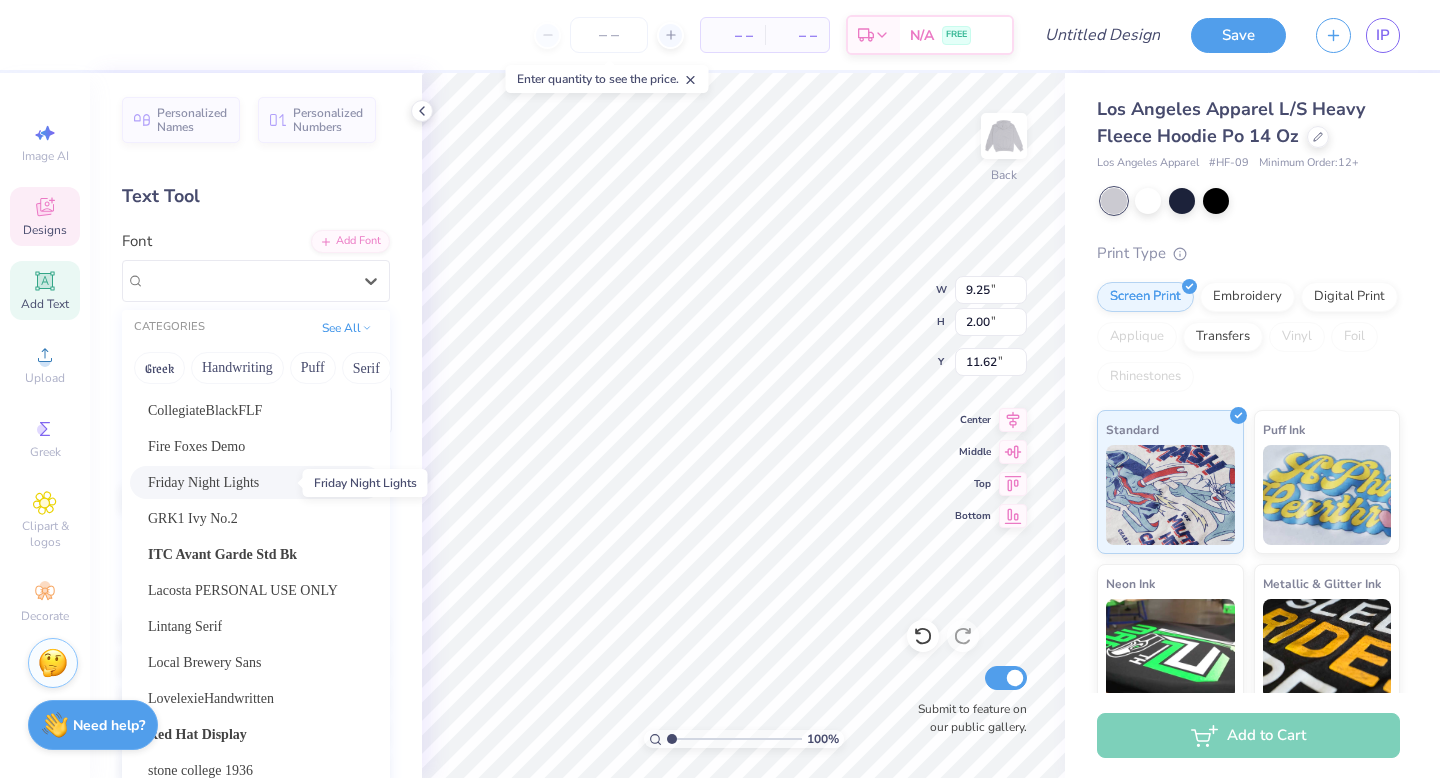 click on "Friday Night Lights" at bounding box center (203, 482) 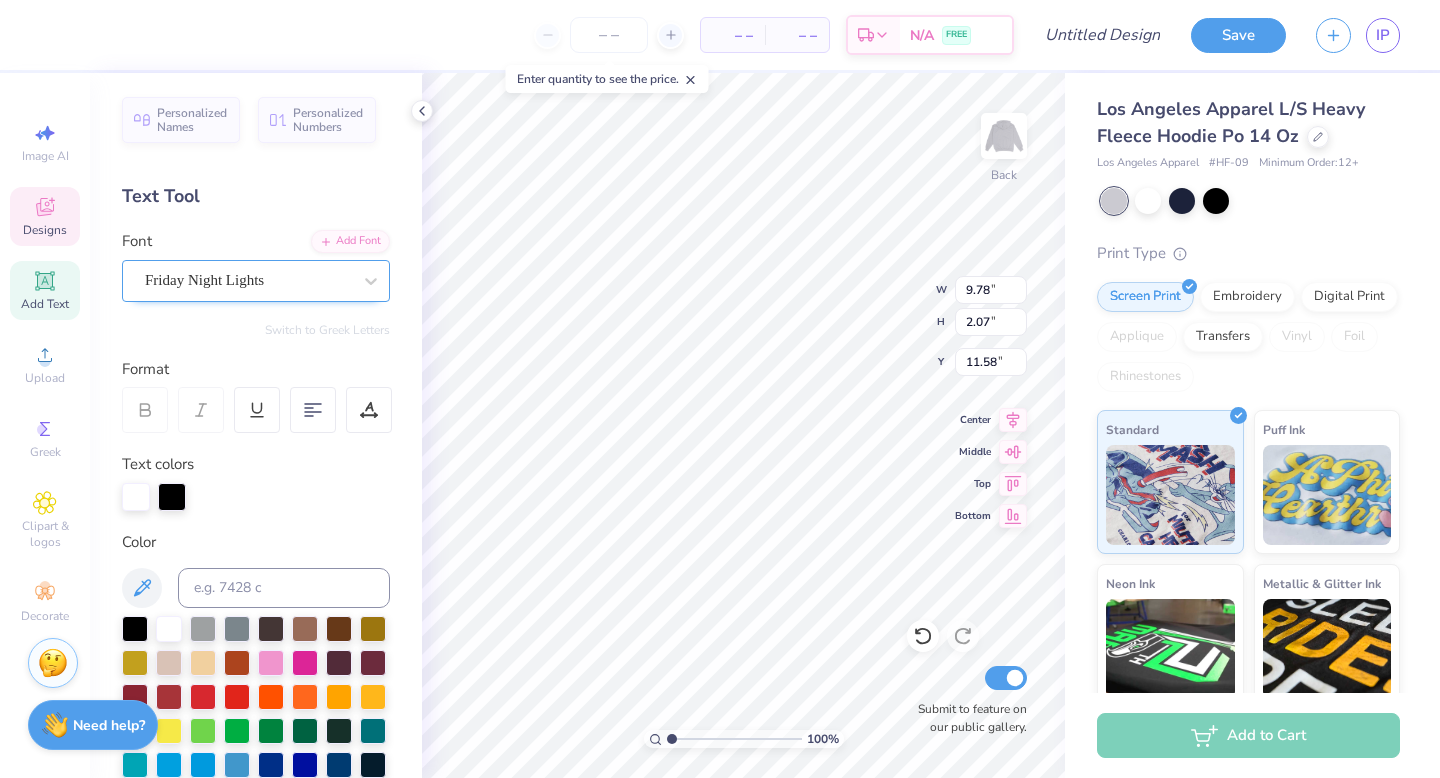 click on "Friday Night Lights" at bounding box center (248, 280) 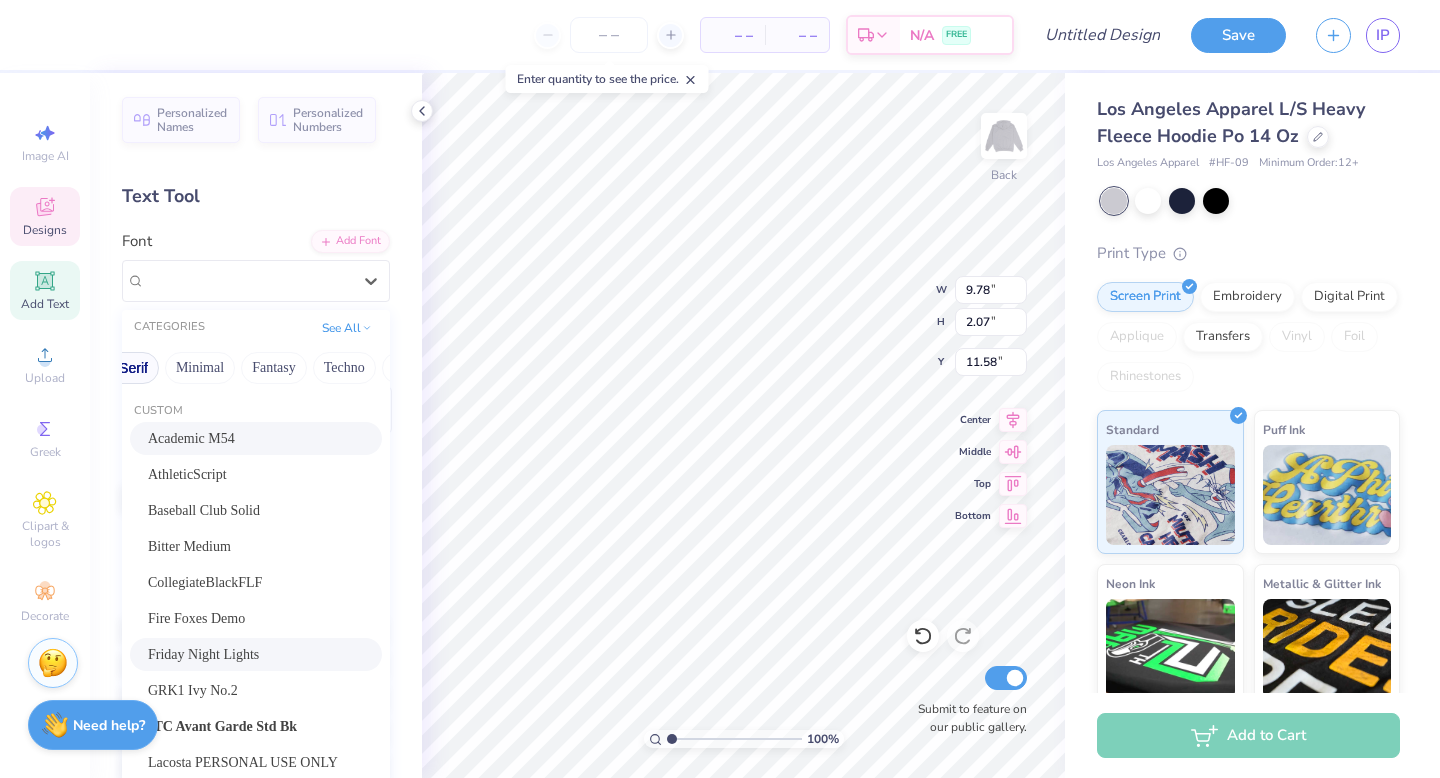 scroll, scrollTop: 0, scrollLeft: 588, axis: horizontal 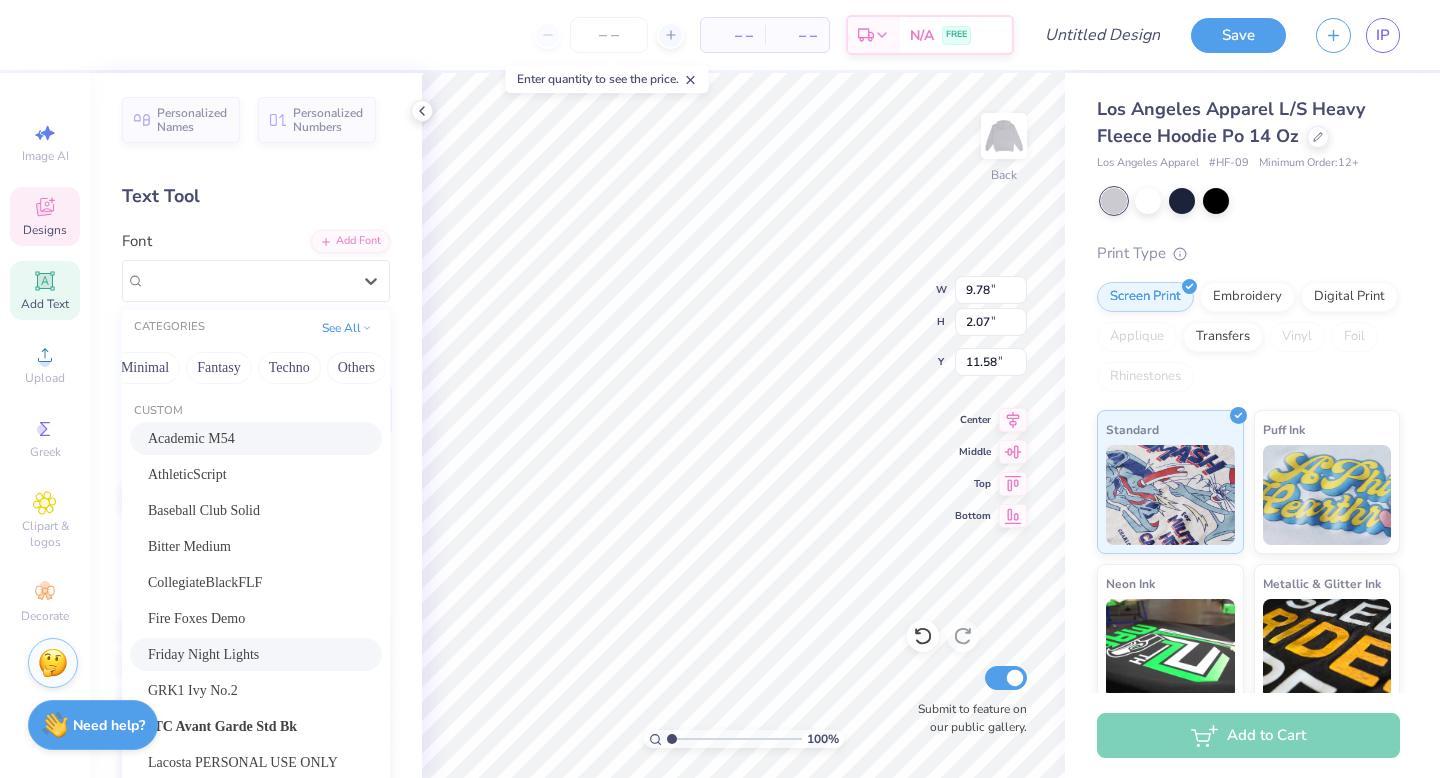 click on "Academic M54" at bounding box center [256, 438] 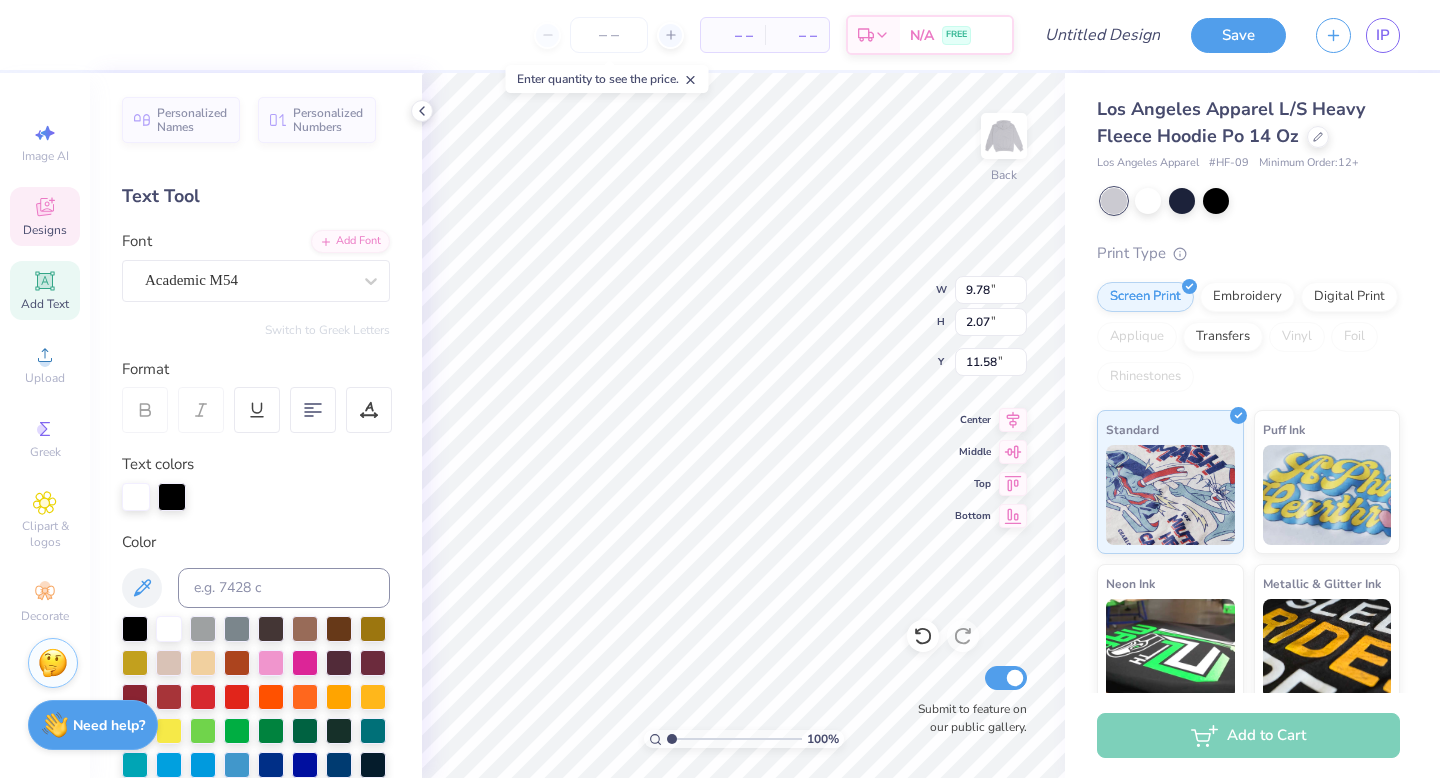 type on "8.73" 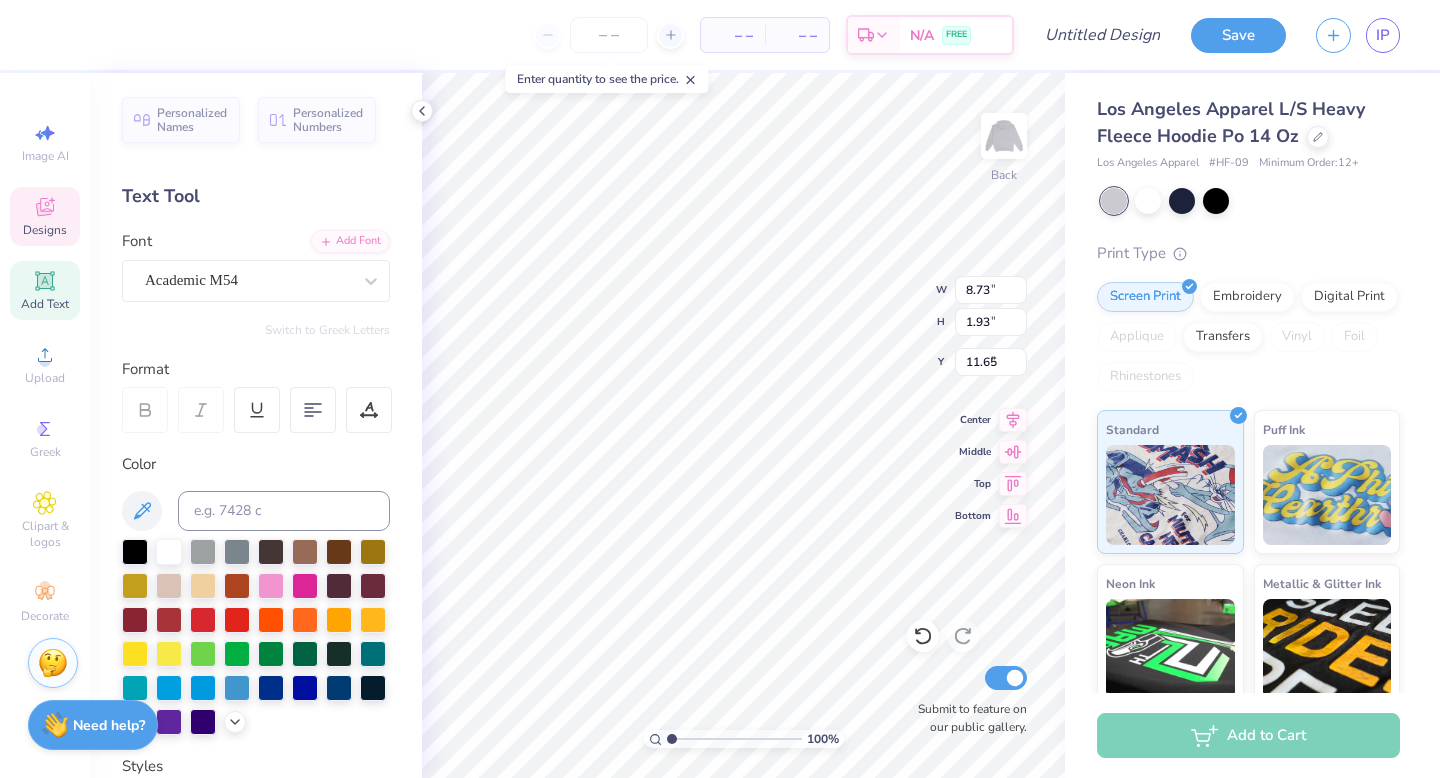 type on "8.00" 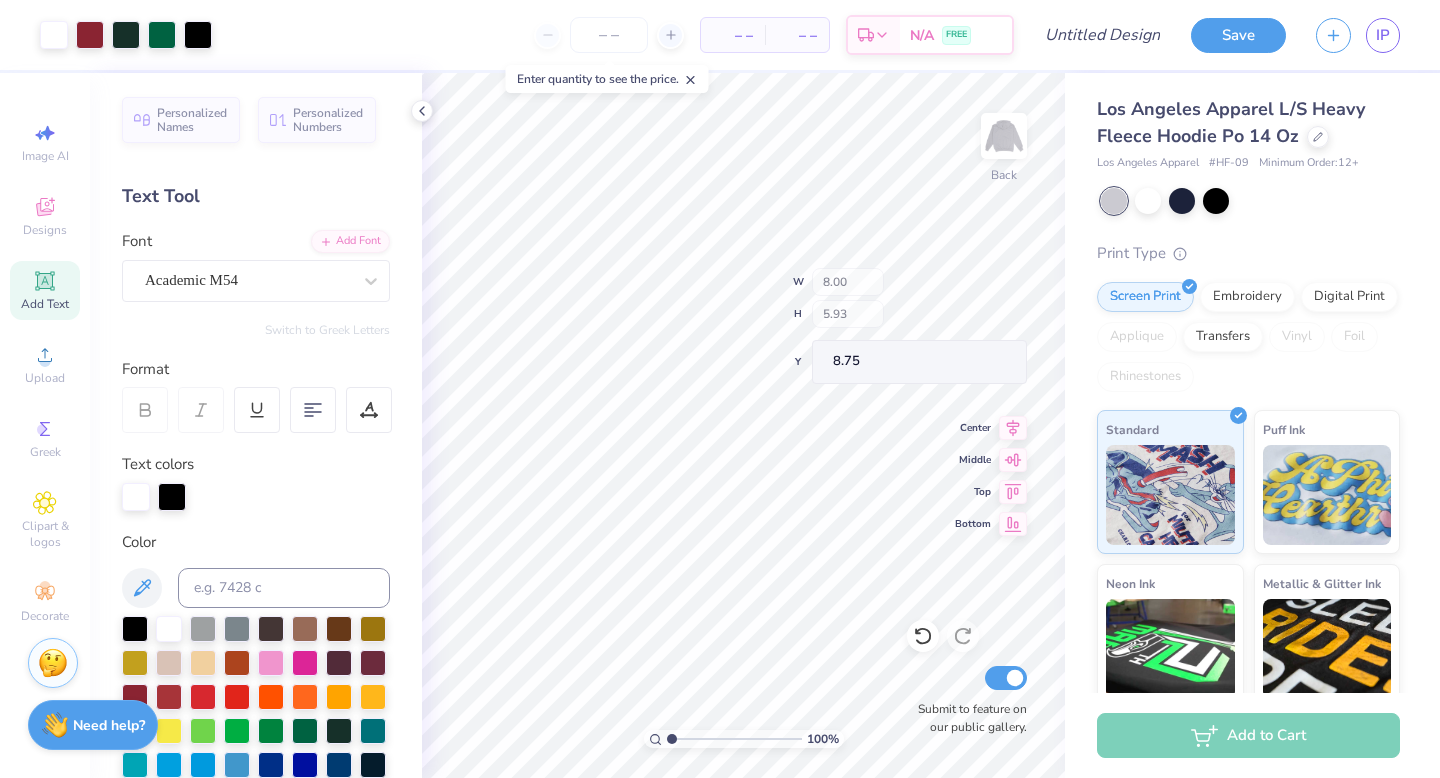 type on "8.73" 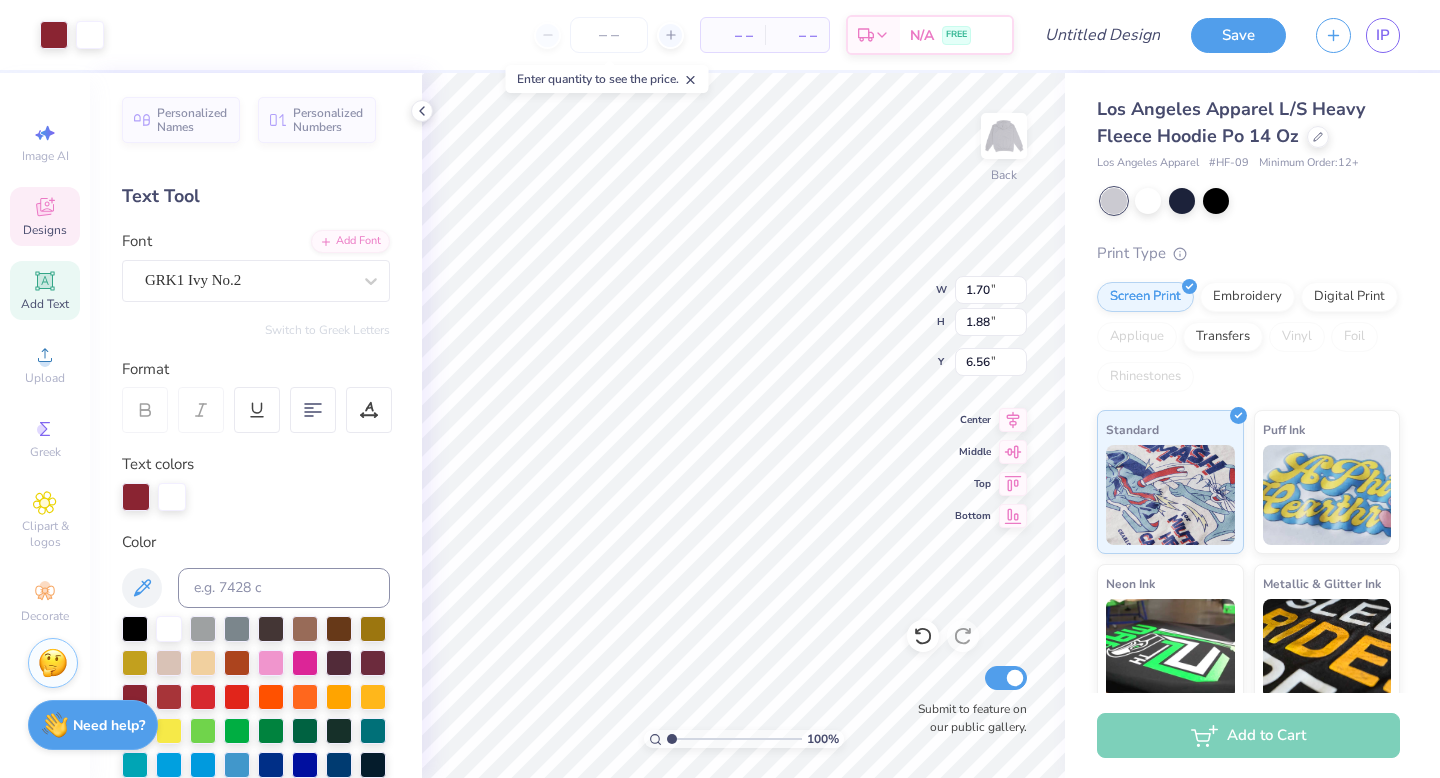 type on "1.70" 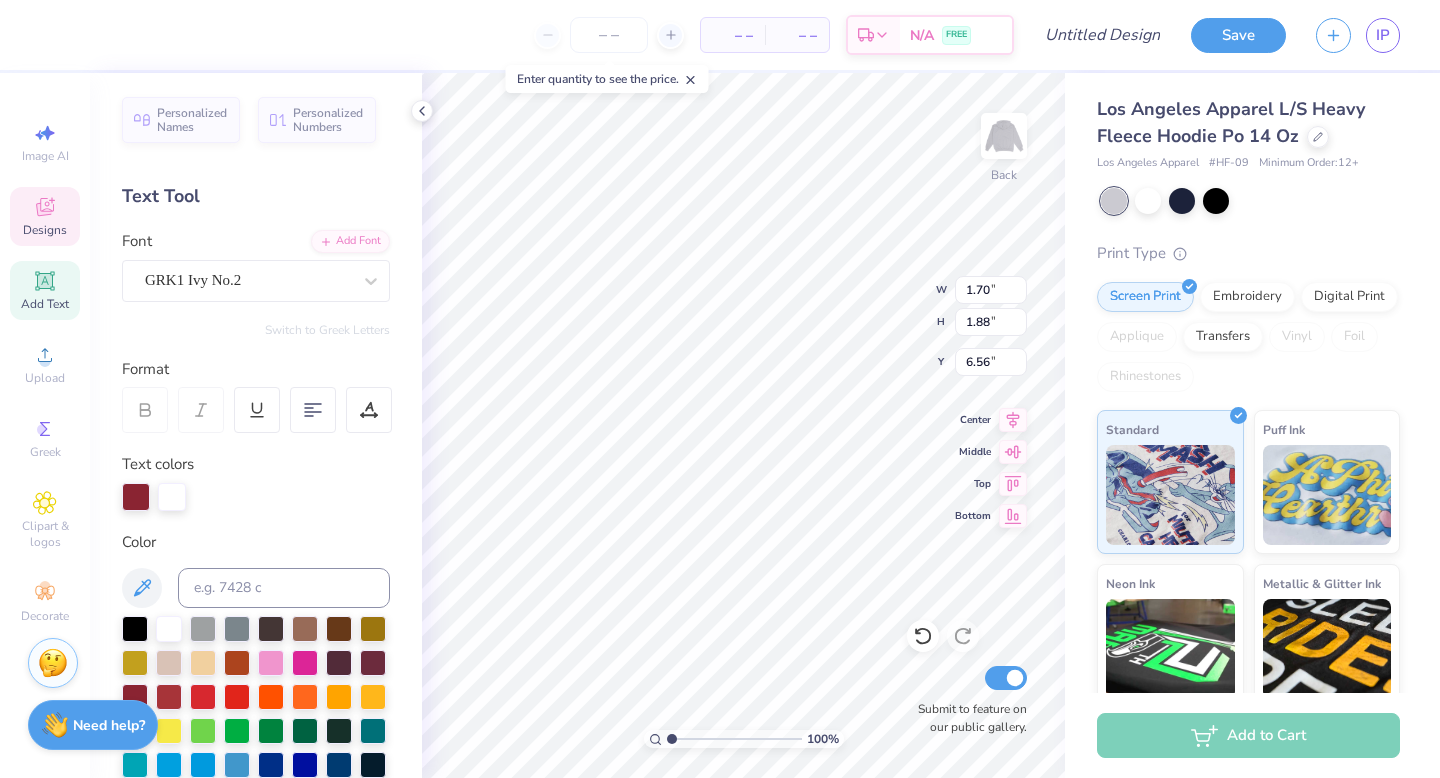 type on "8.73" 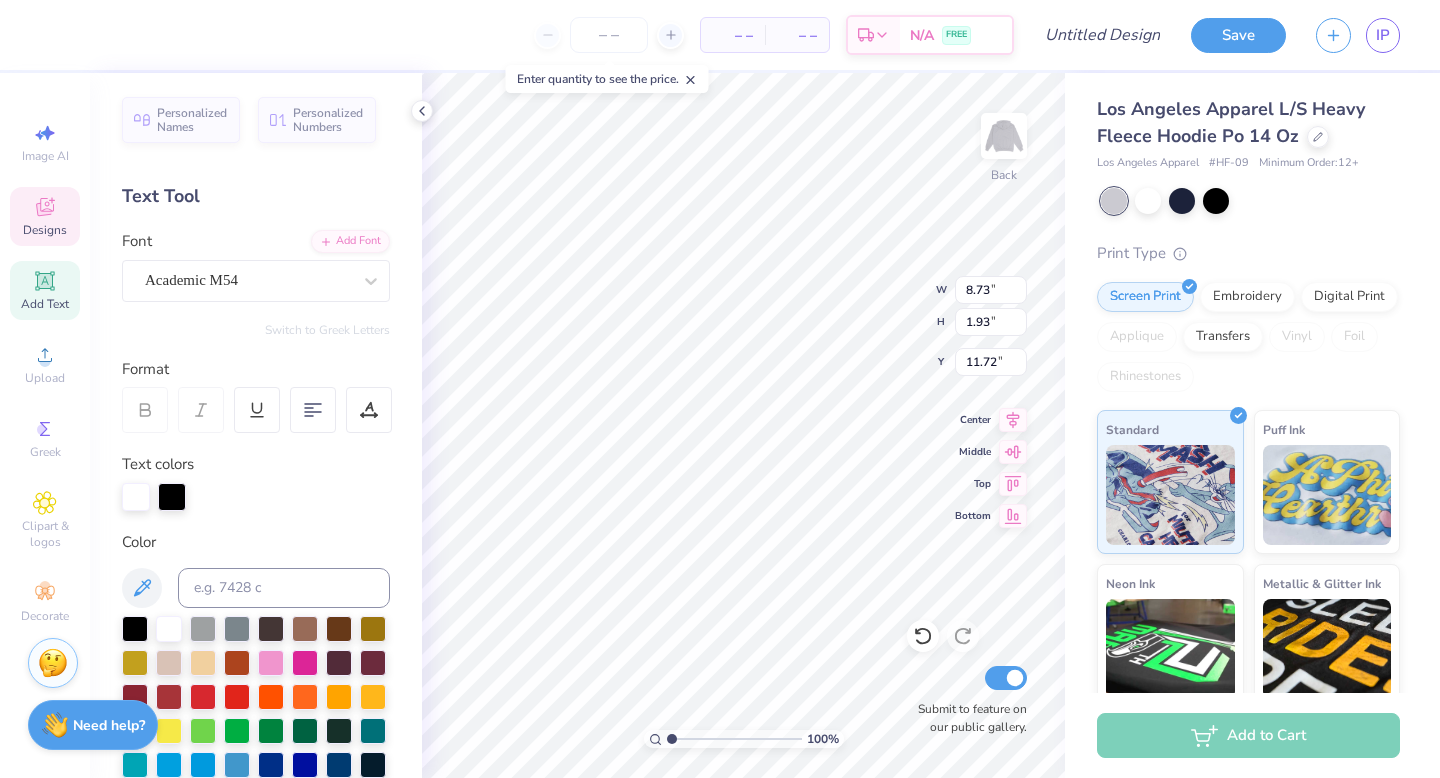 type on "8.00" 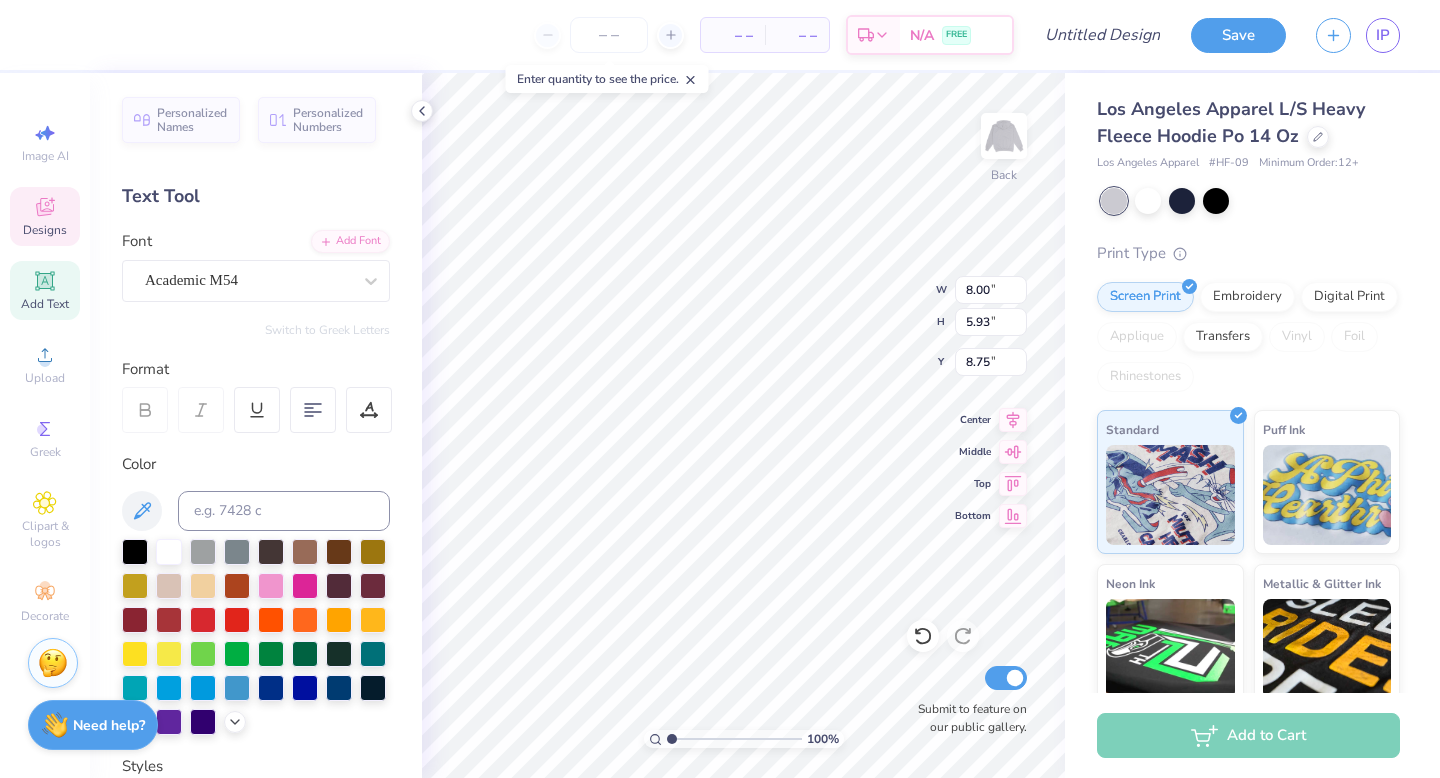 type on "8.73" 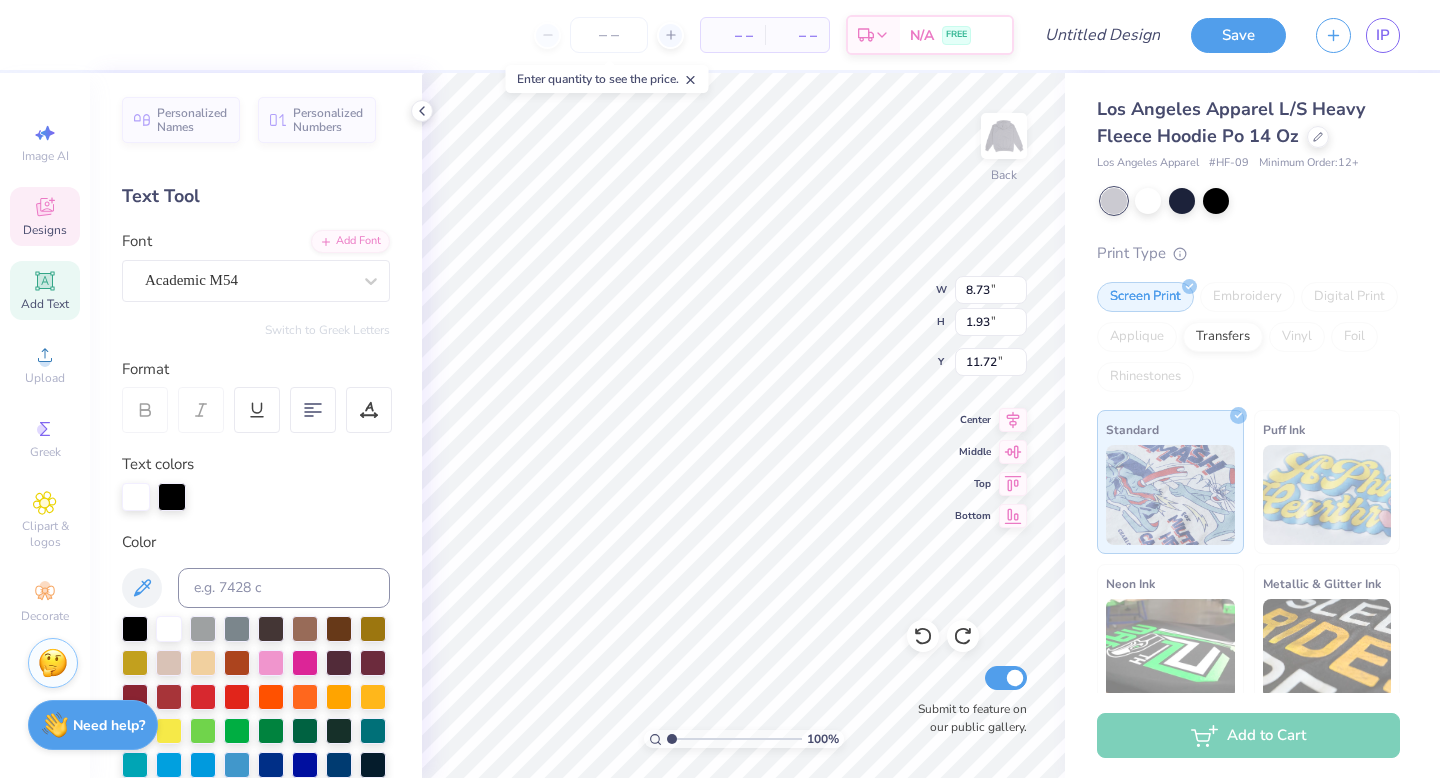 click on "100  % Back W 8.73 8.73 " H 1.93 1.93 " Y 11.72 11.72 " Center Middle Top Bottom Submit to feature on our public gallery." at bounding box center [743, 425] 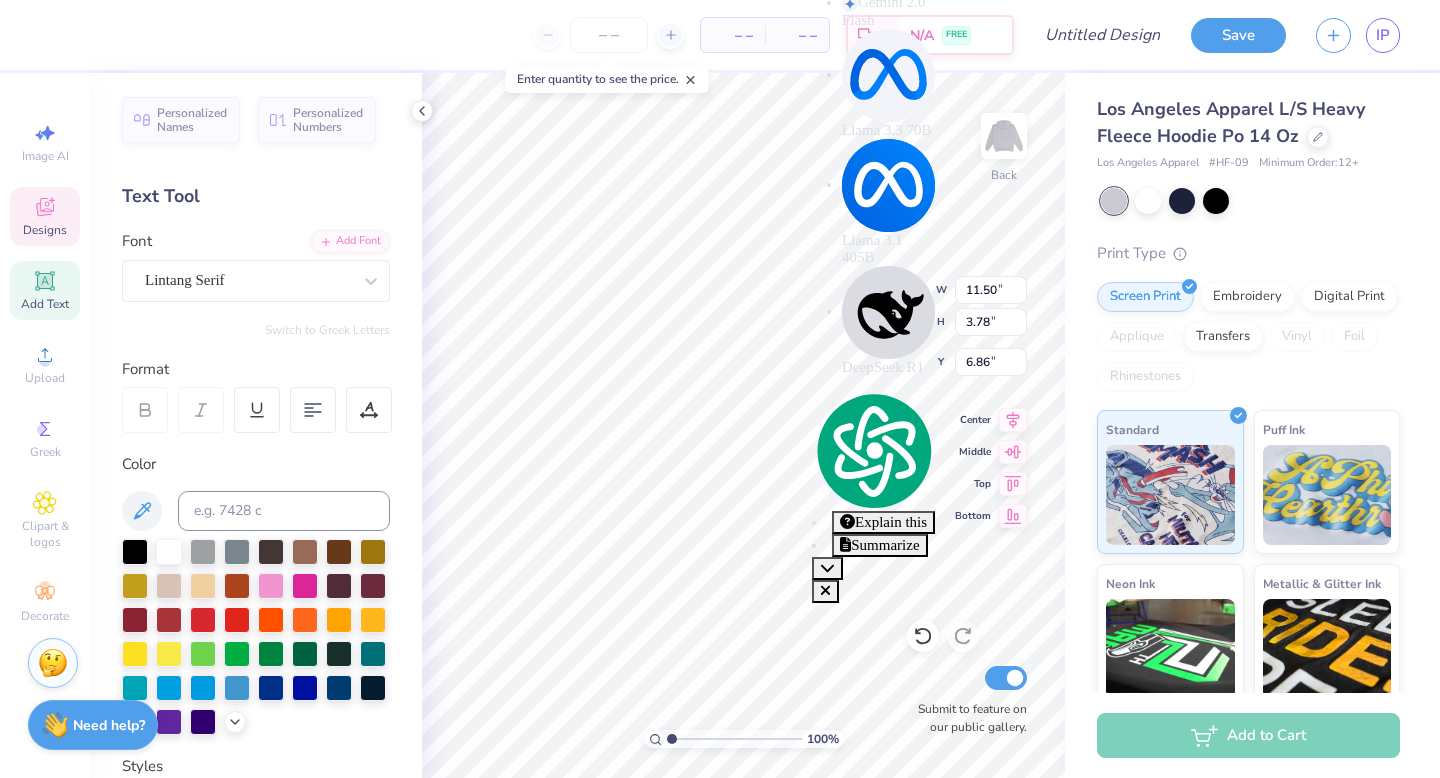 type on "6.86" 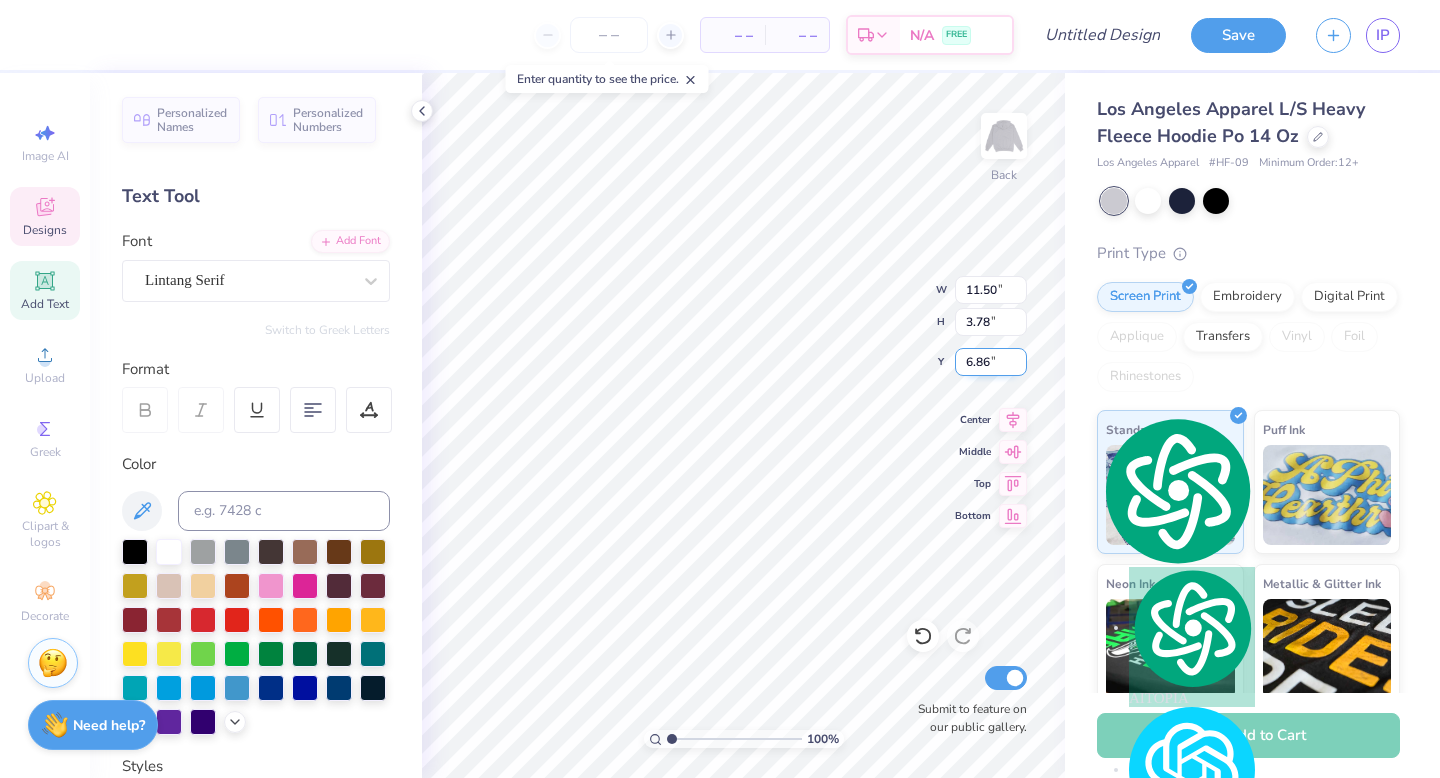 scroll, scrollTop: 0, scrollLeft: 1, axis: horizontal 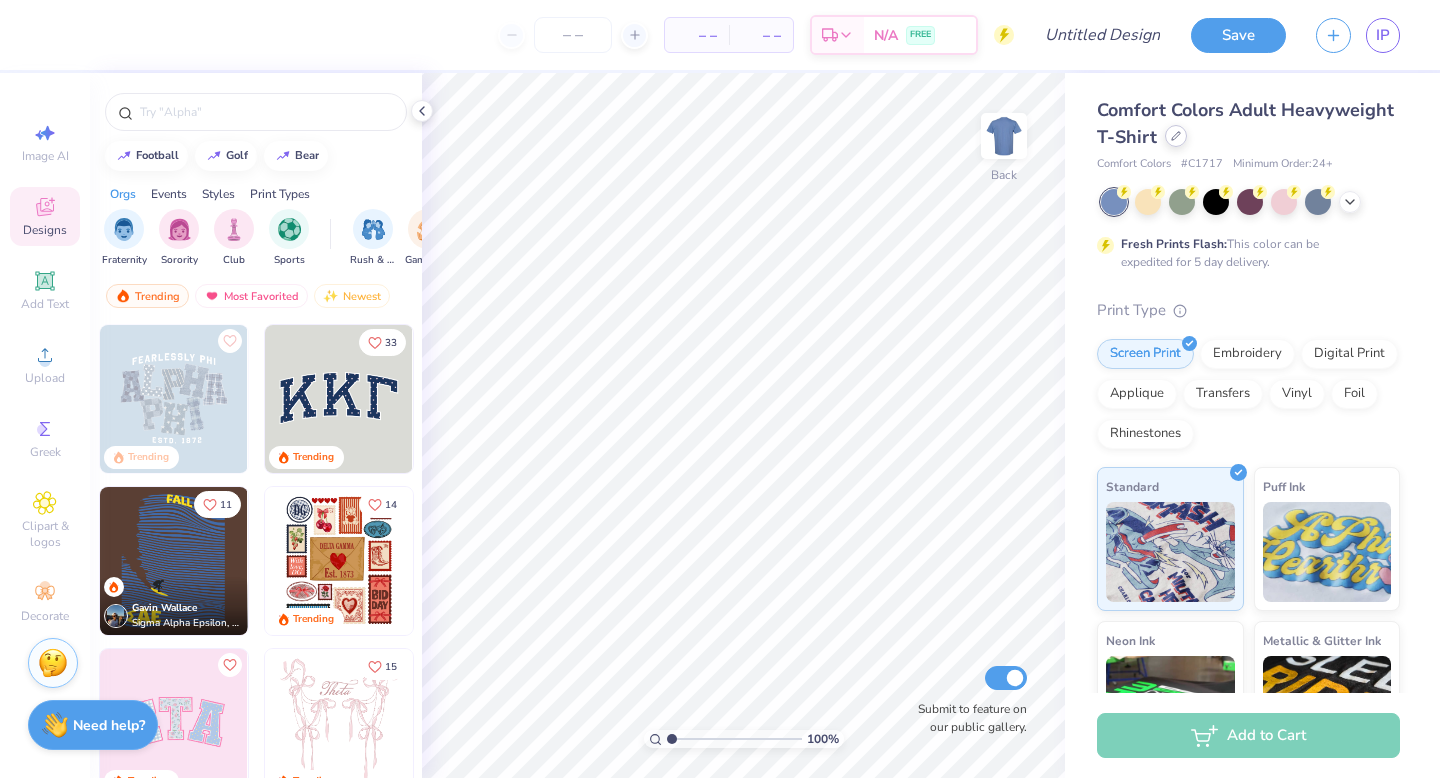 click 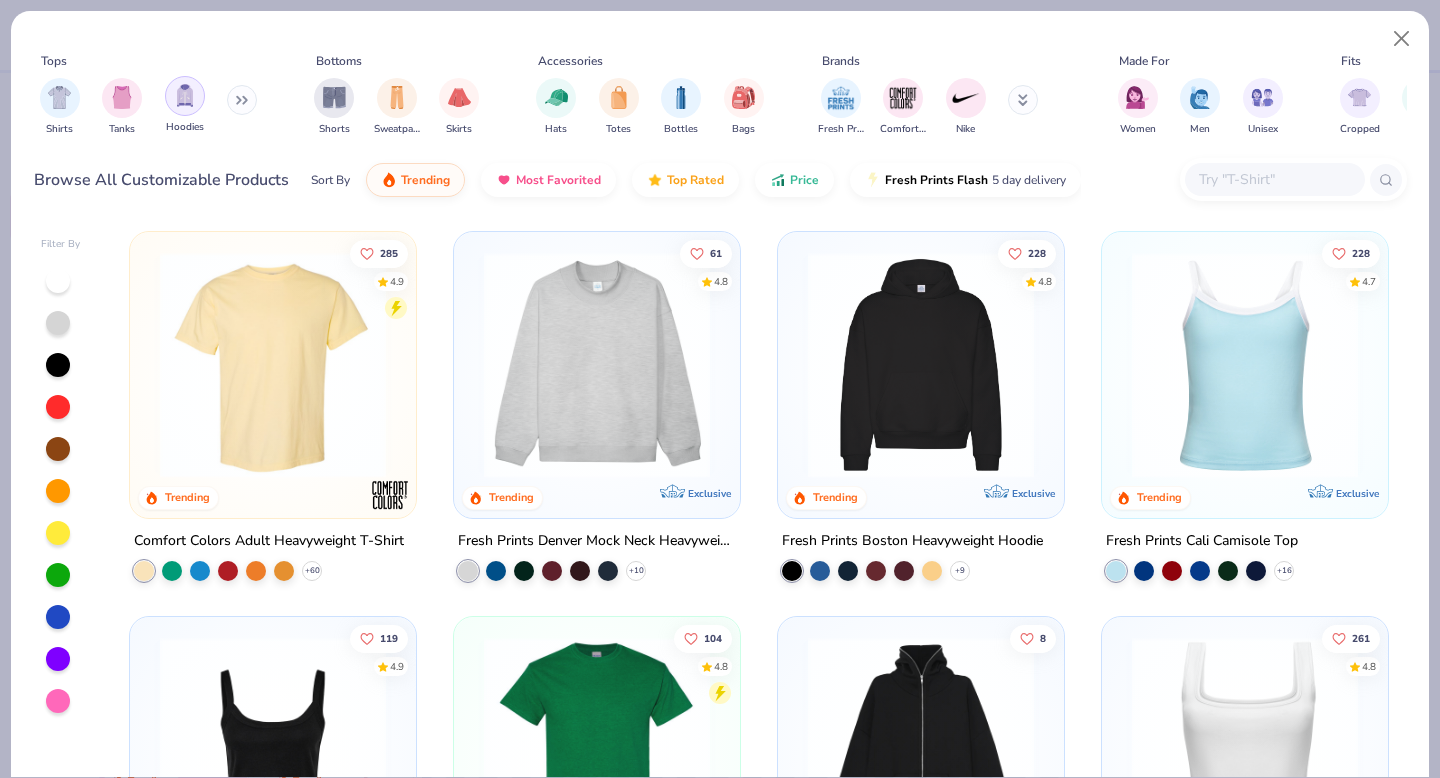 click at bounding box center [185, 95] 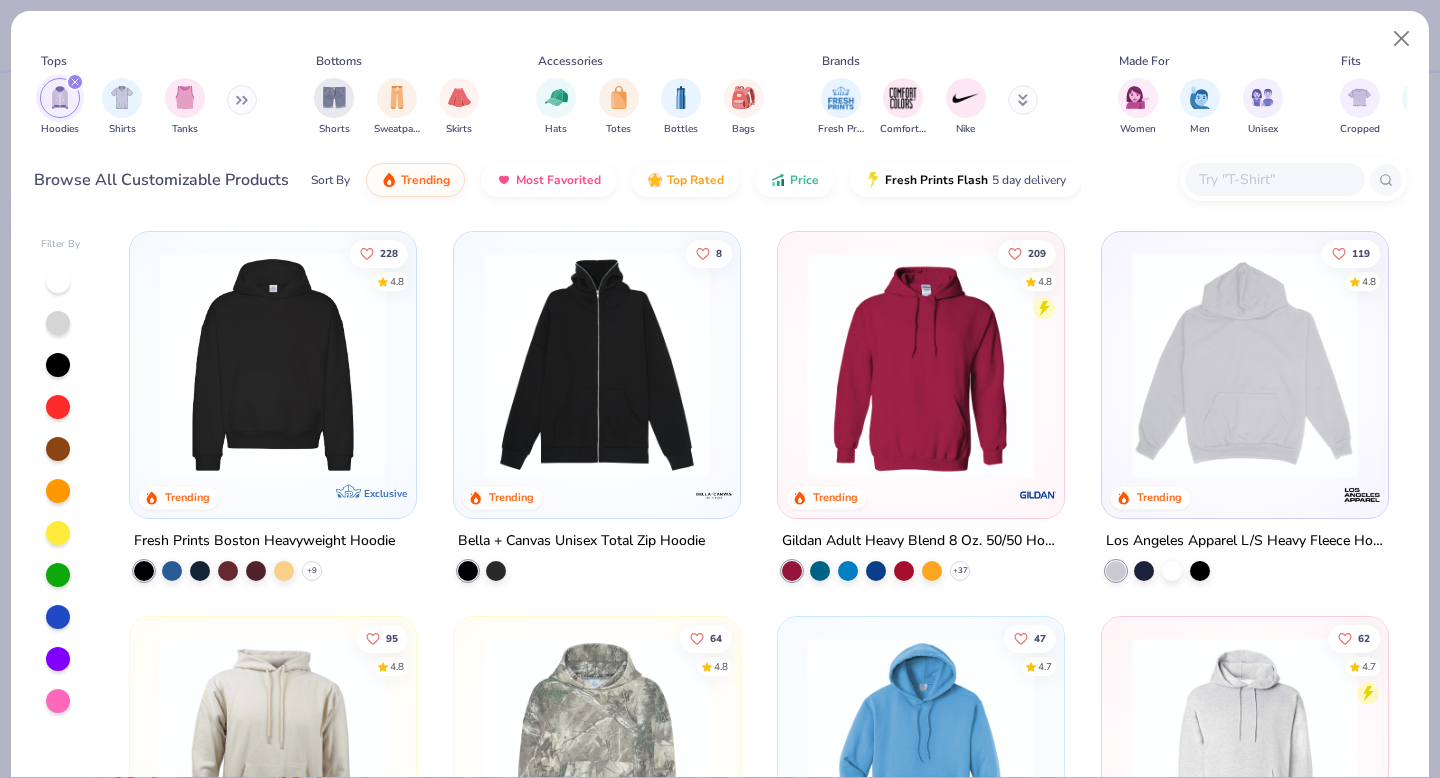 click at bounding box center [1245, 365] 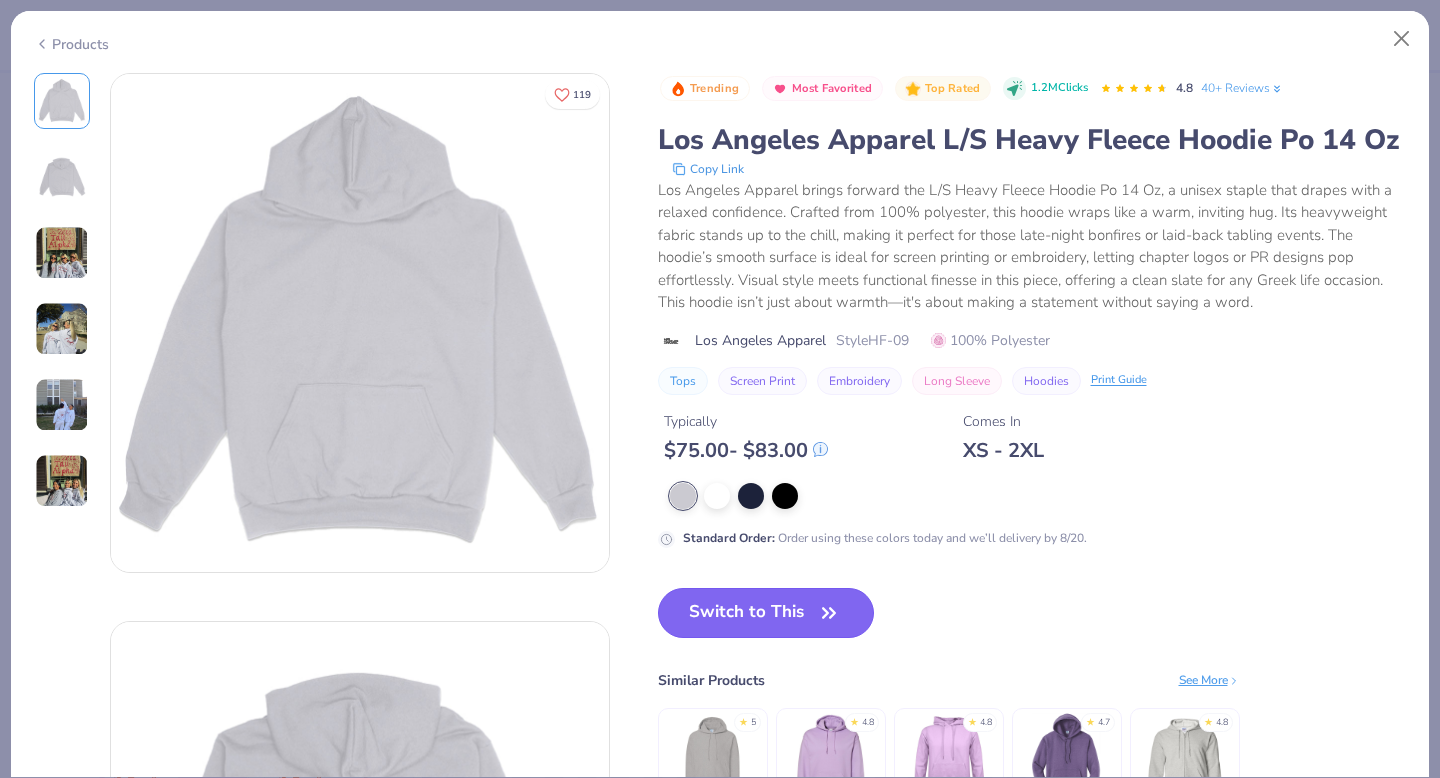 click on "Switch to This" at bounding box center (766, 613) 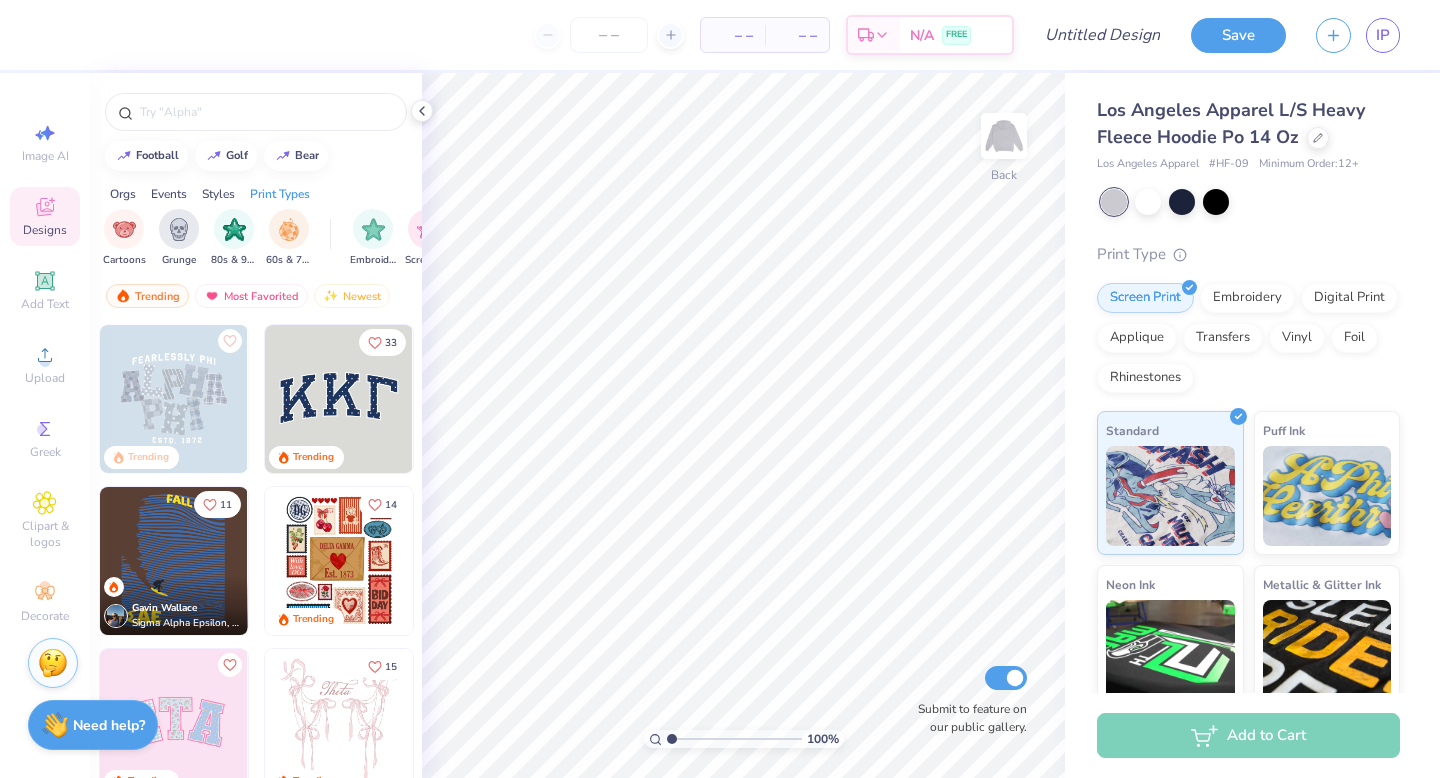 scroll, scrollTop: 0, scrollLeft: 1459, axis: horizontal 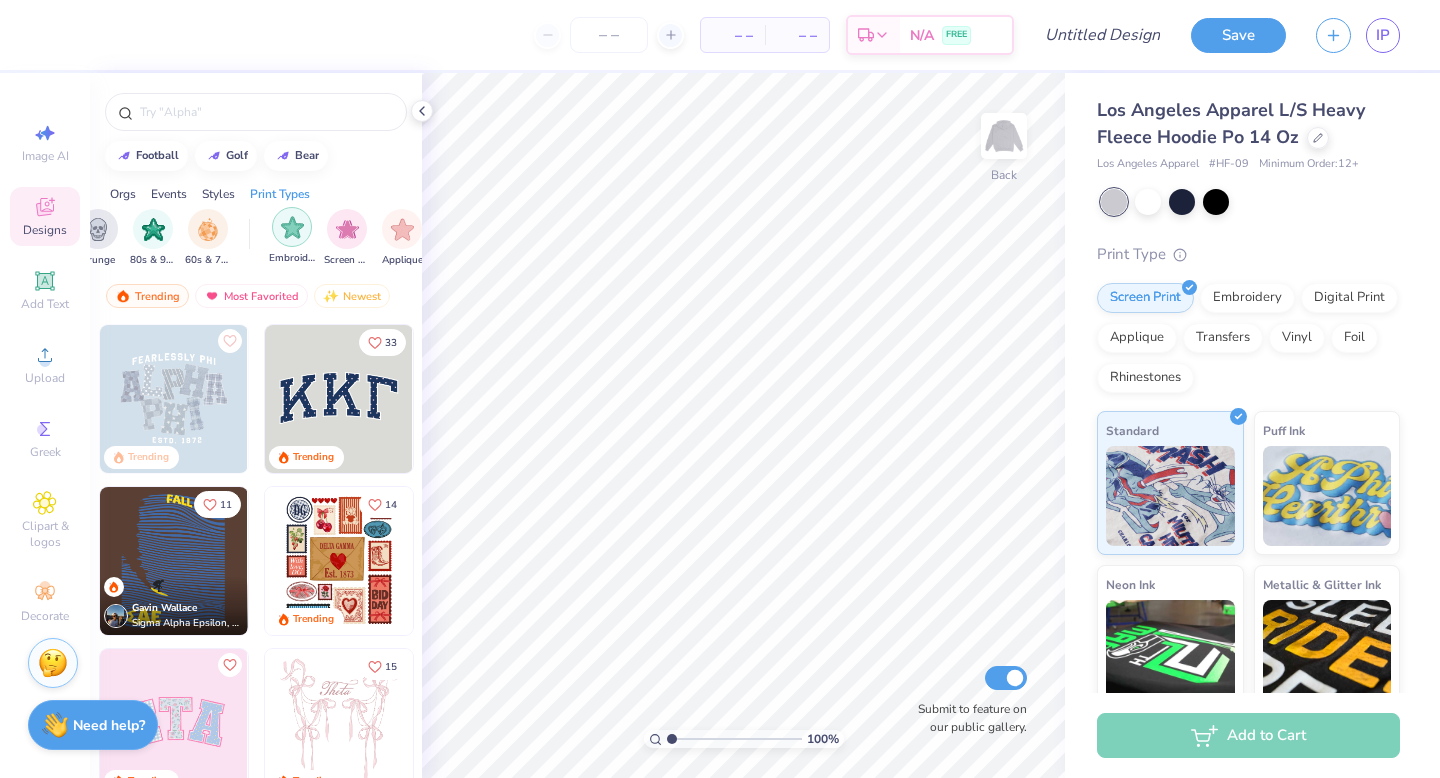 click at bounding box center [292, 227] 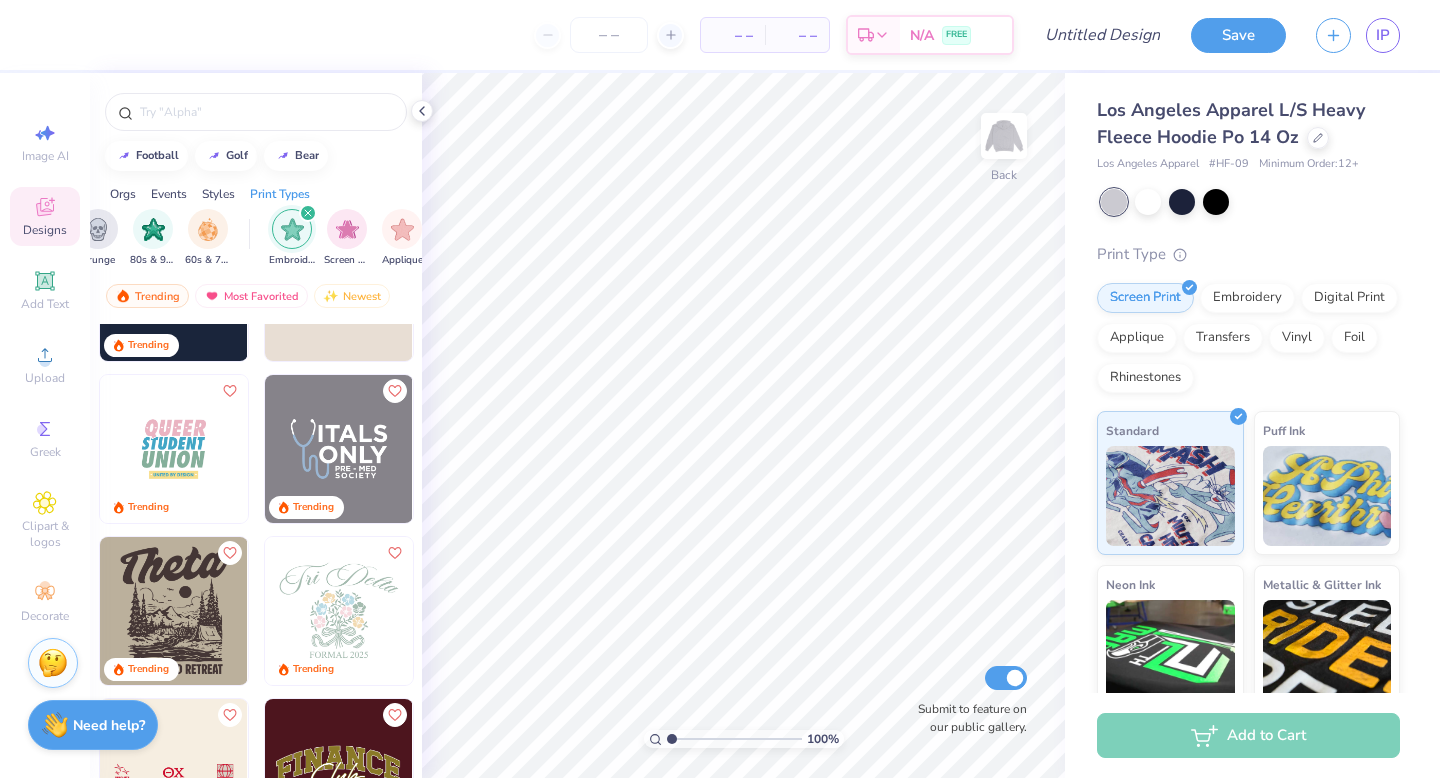 scroll, scrollTop: 2839, scrollLeft: 0, axis: vertical 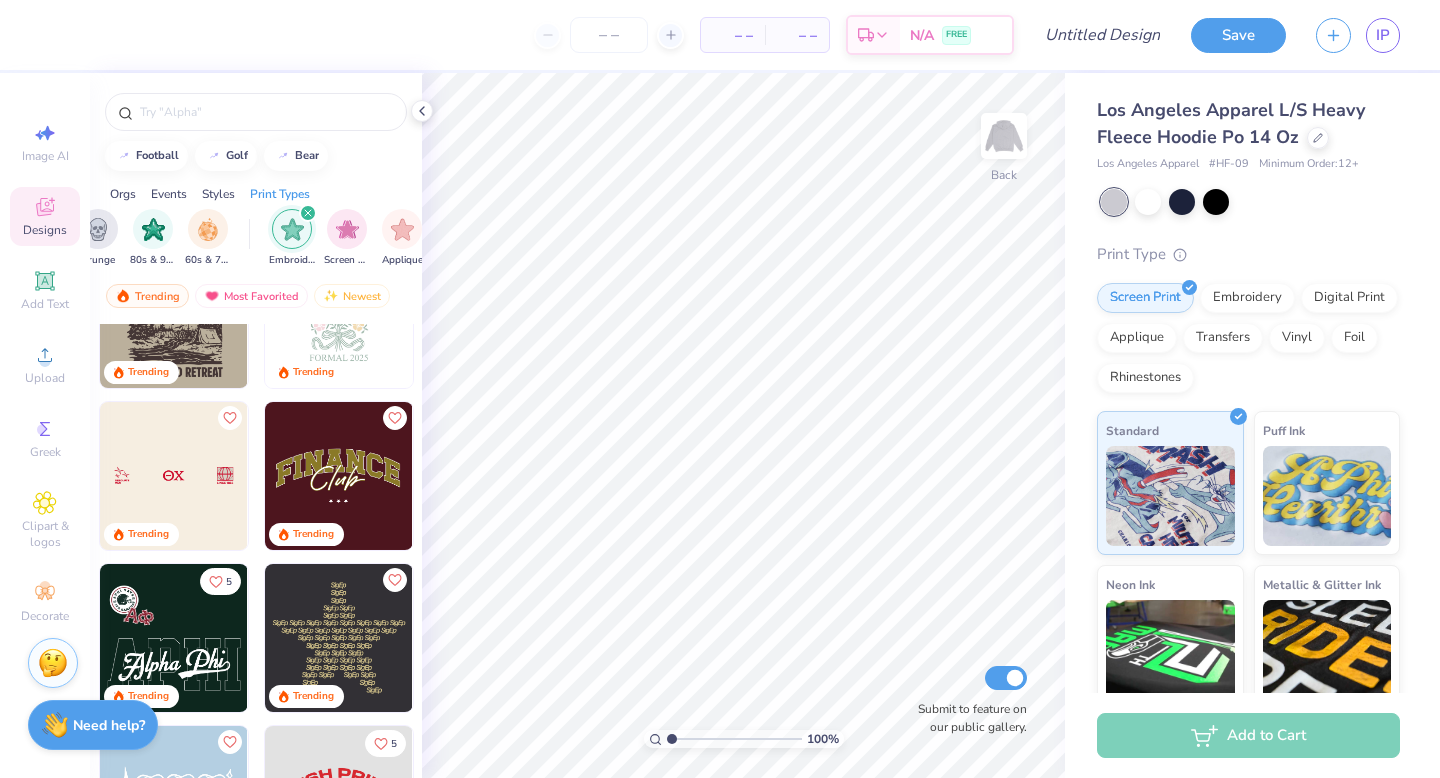 click at bounding box center (174, 638) 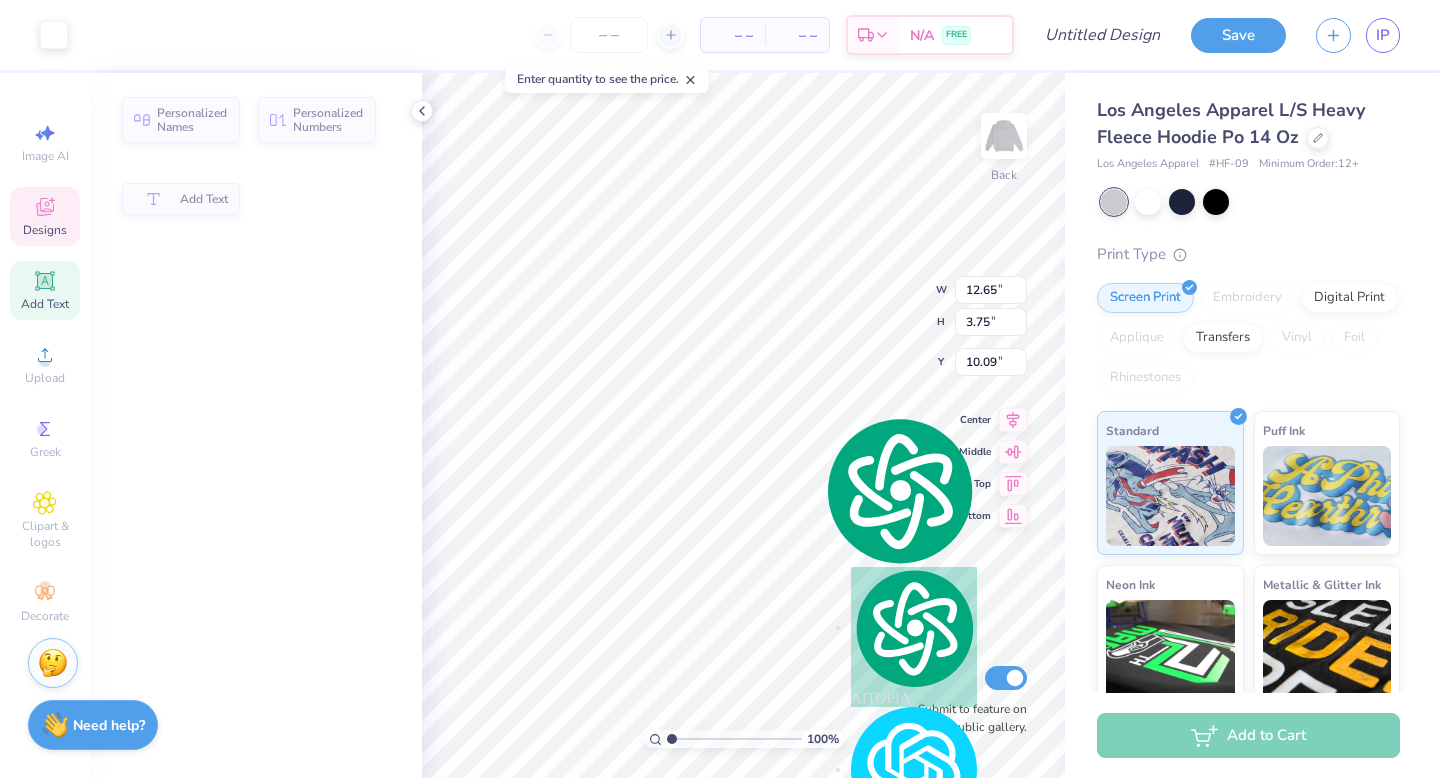 type on "12.65" 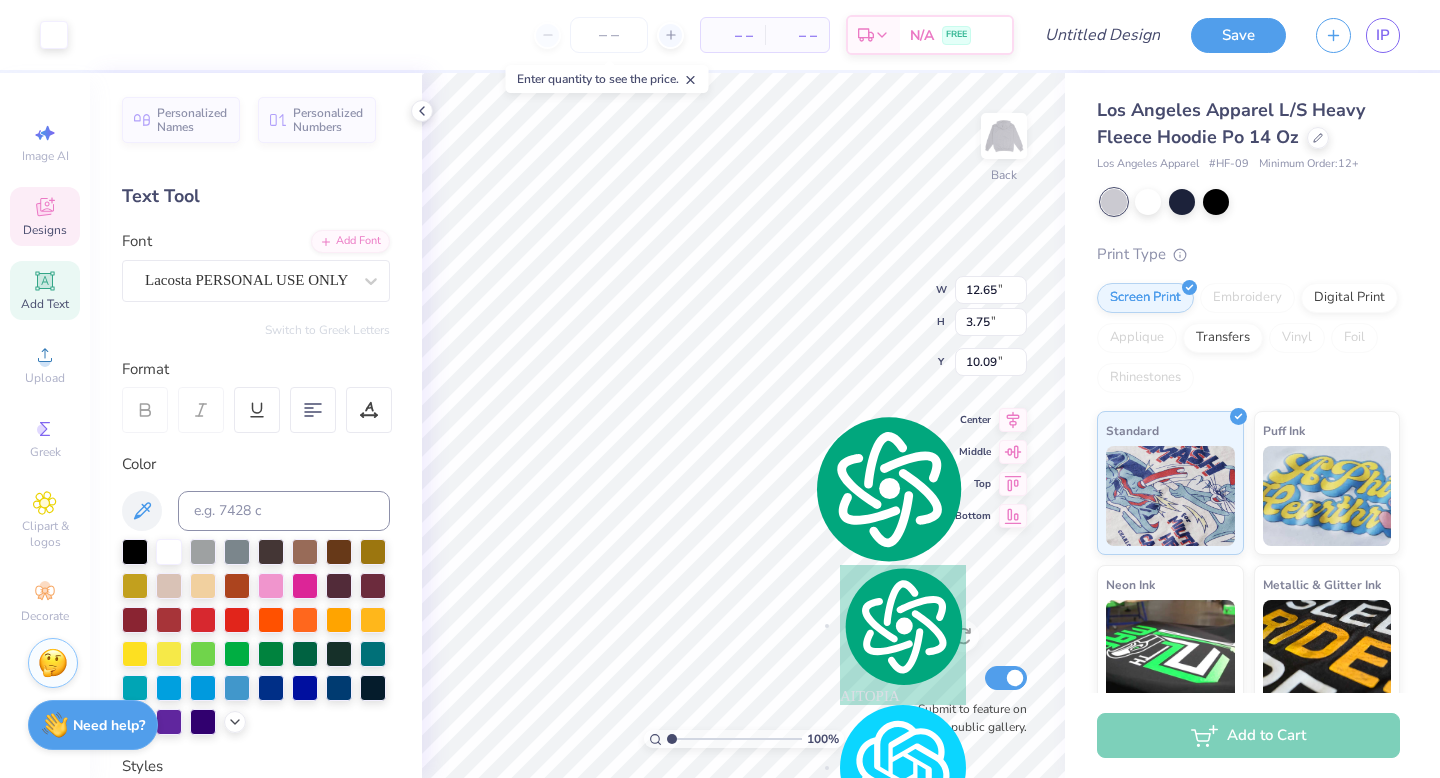 type on "10.03" 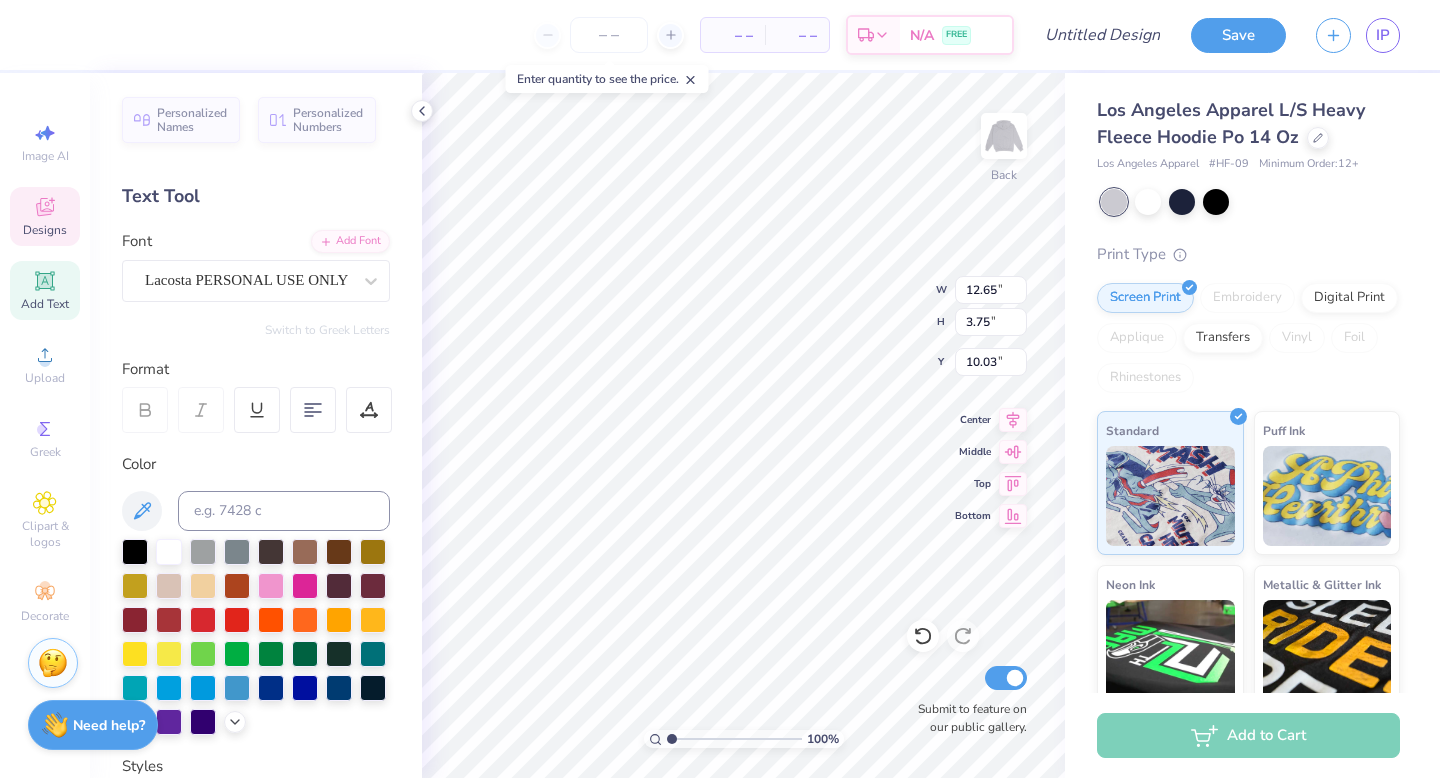 scroll, scrollTop: 0, scrollLeft: 3, axis: horizontal 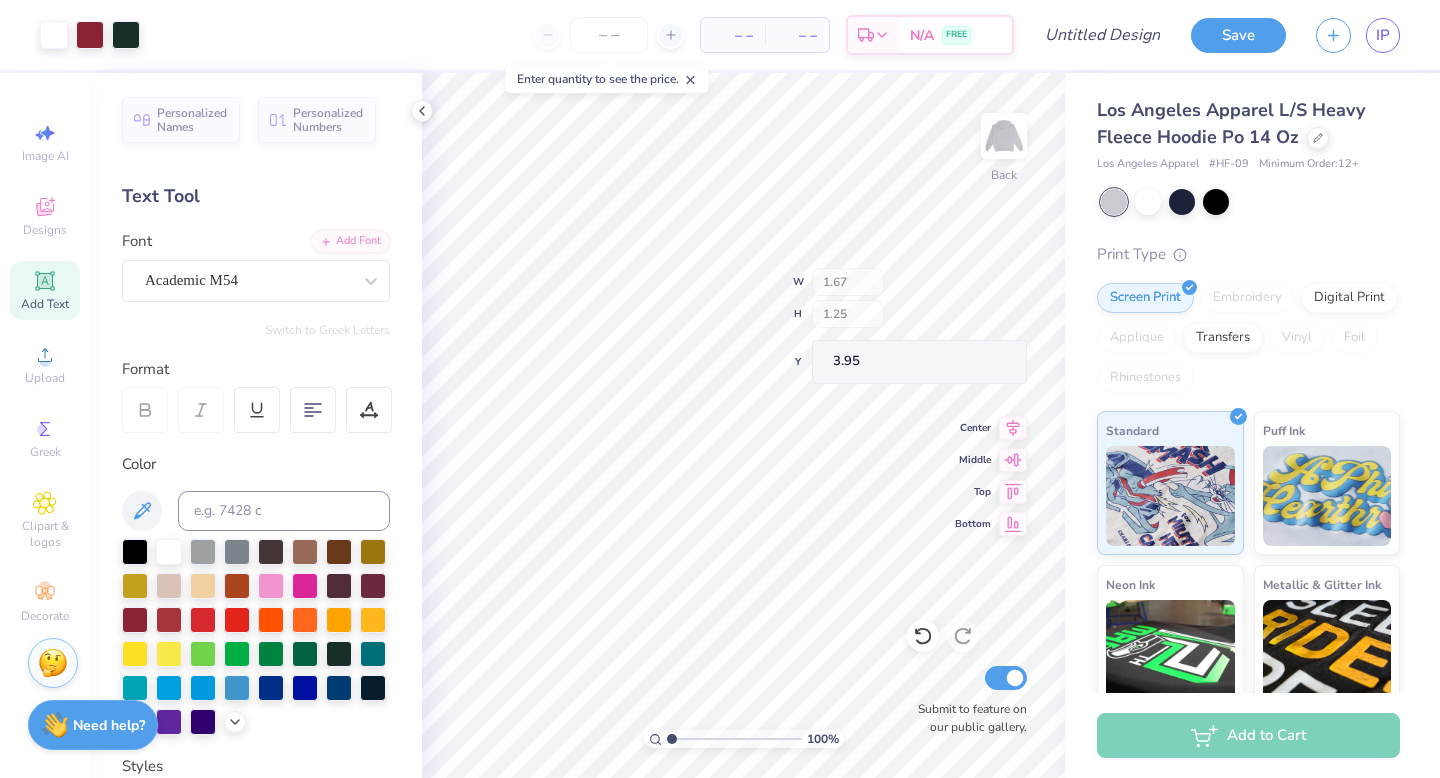 type on "3.95" 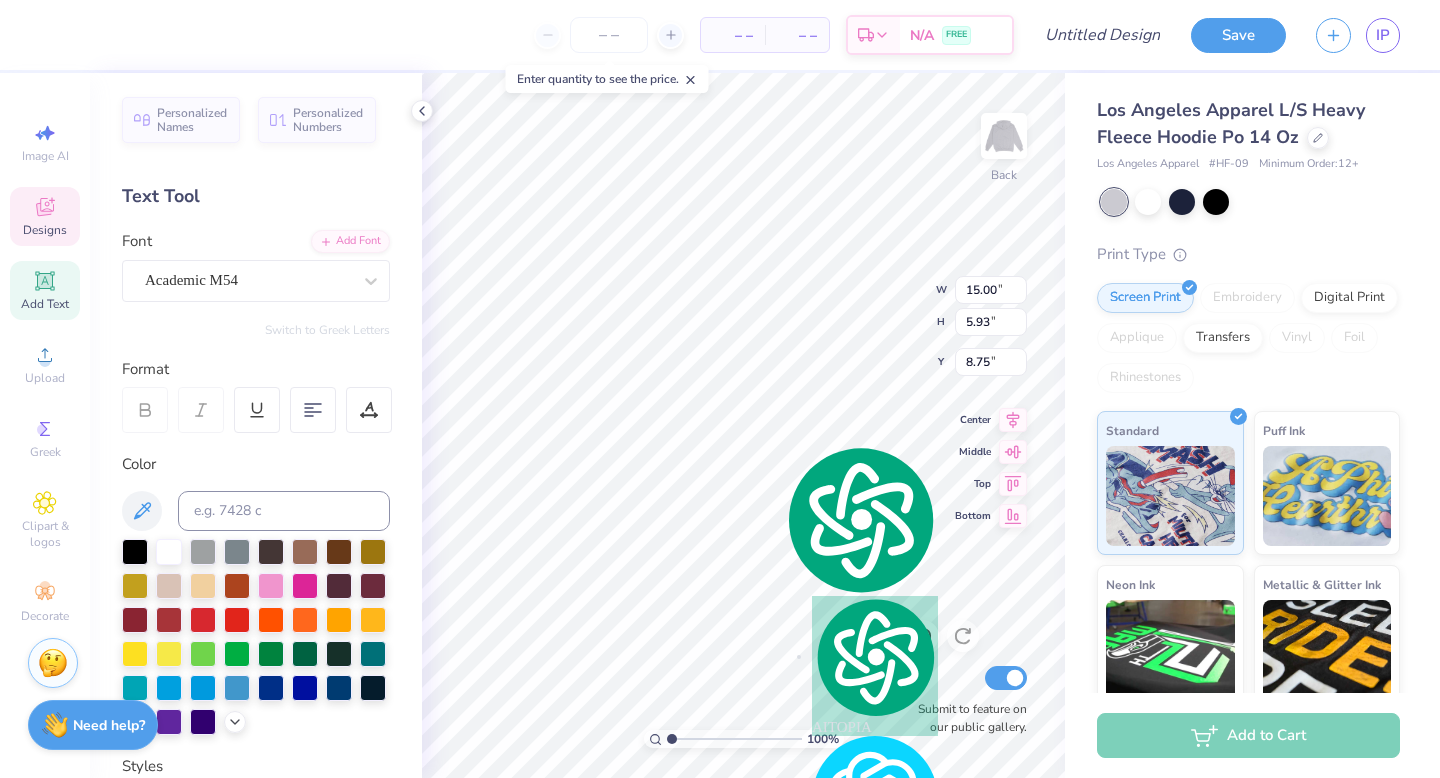type on "UO" 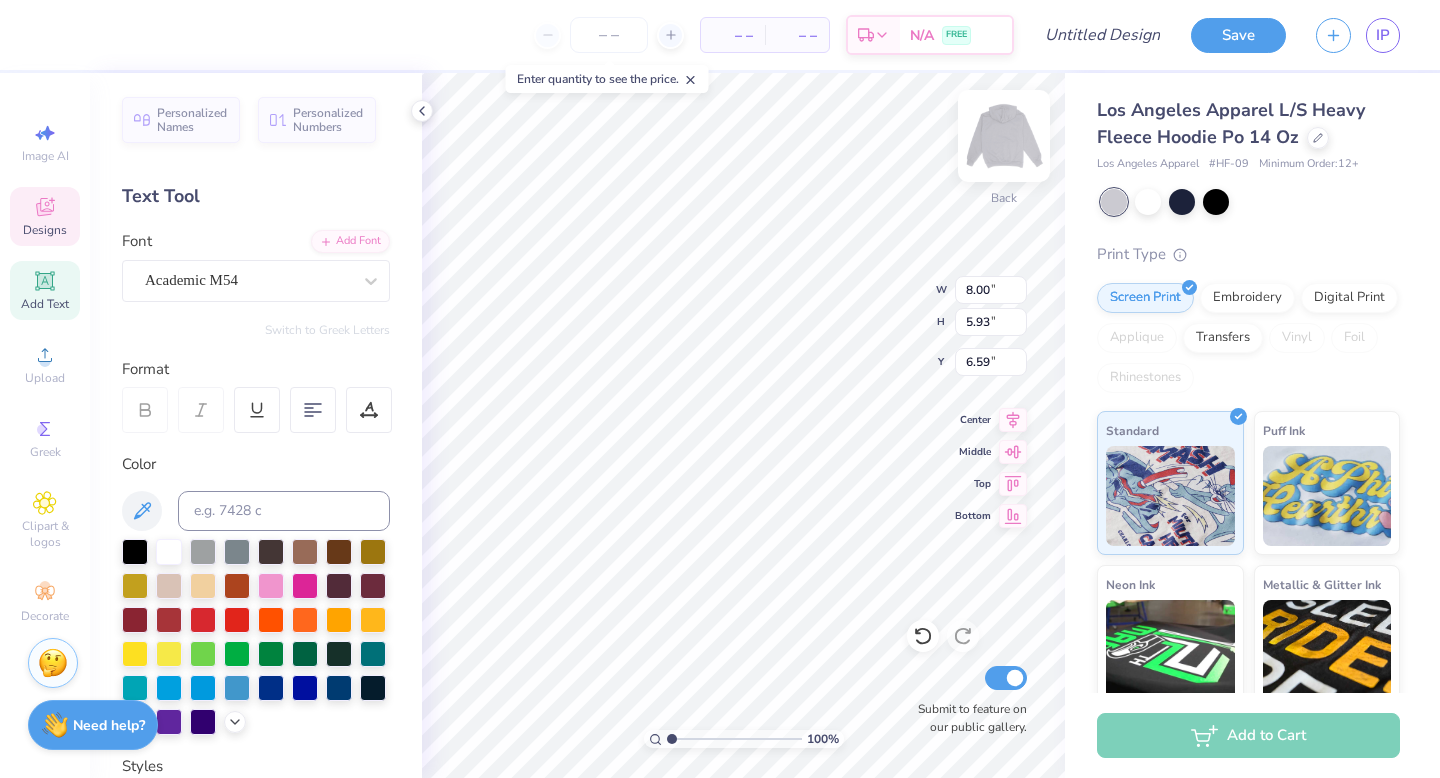 type on "7.15" 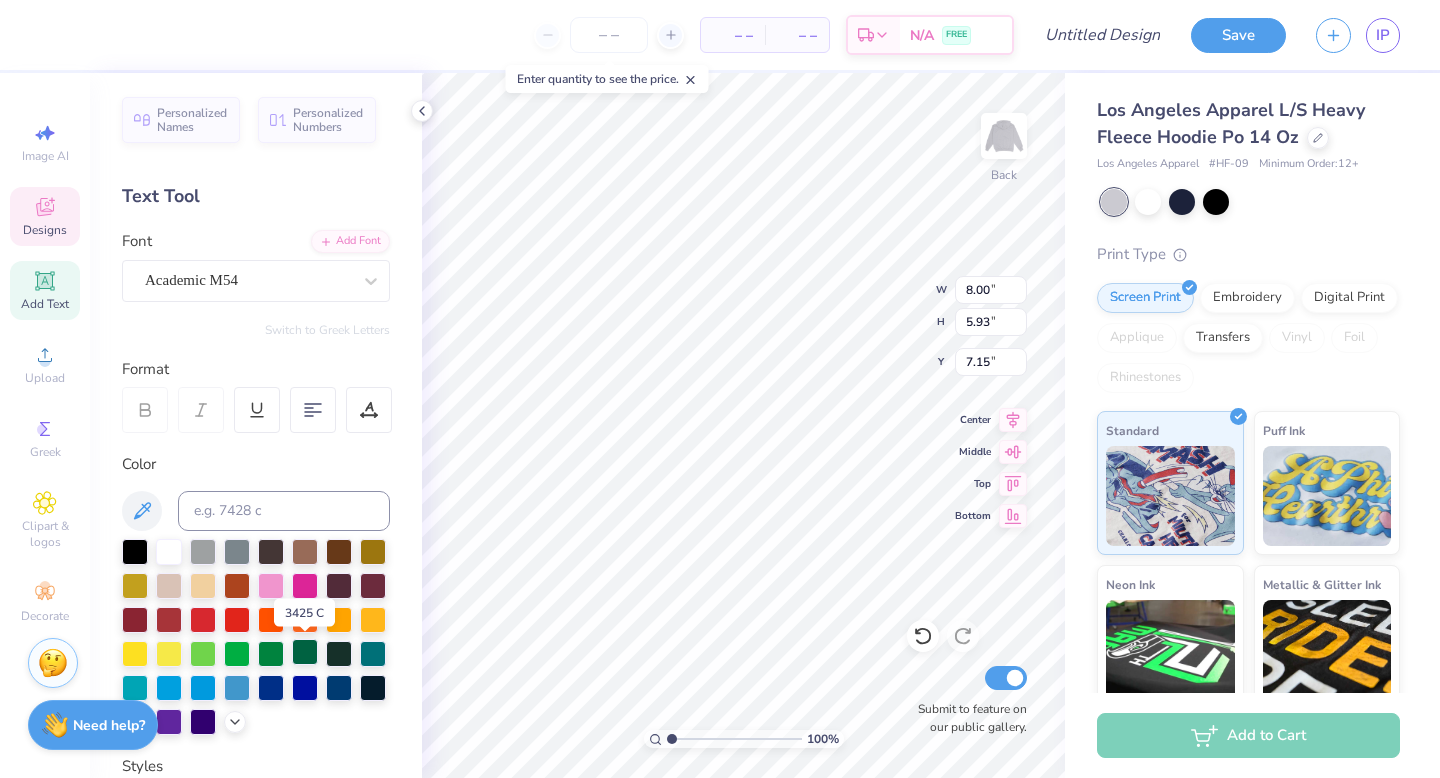 click at bounding box center (305, 652) 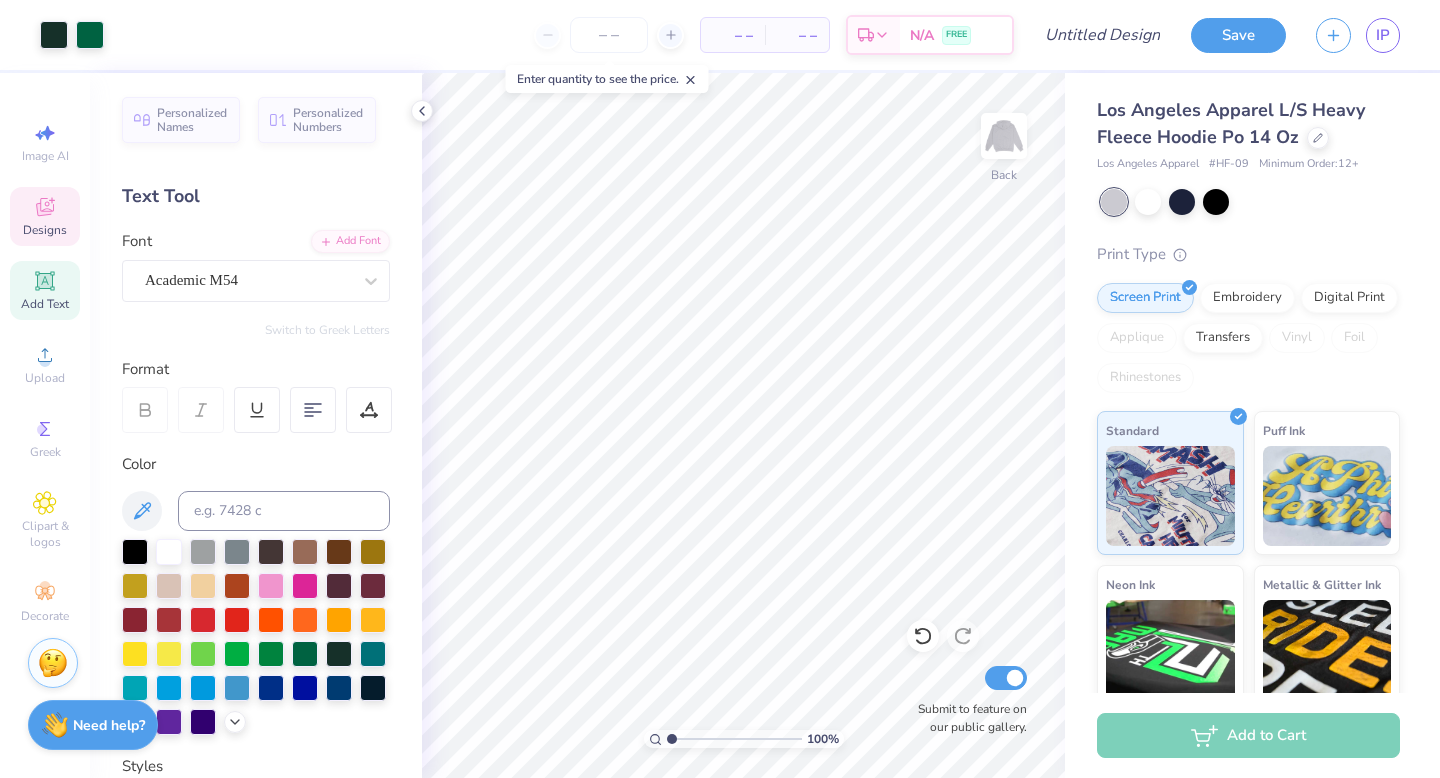 click on "Designs" at bounding box center (45, 230) 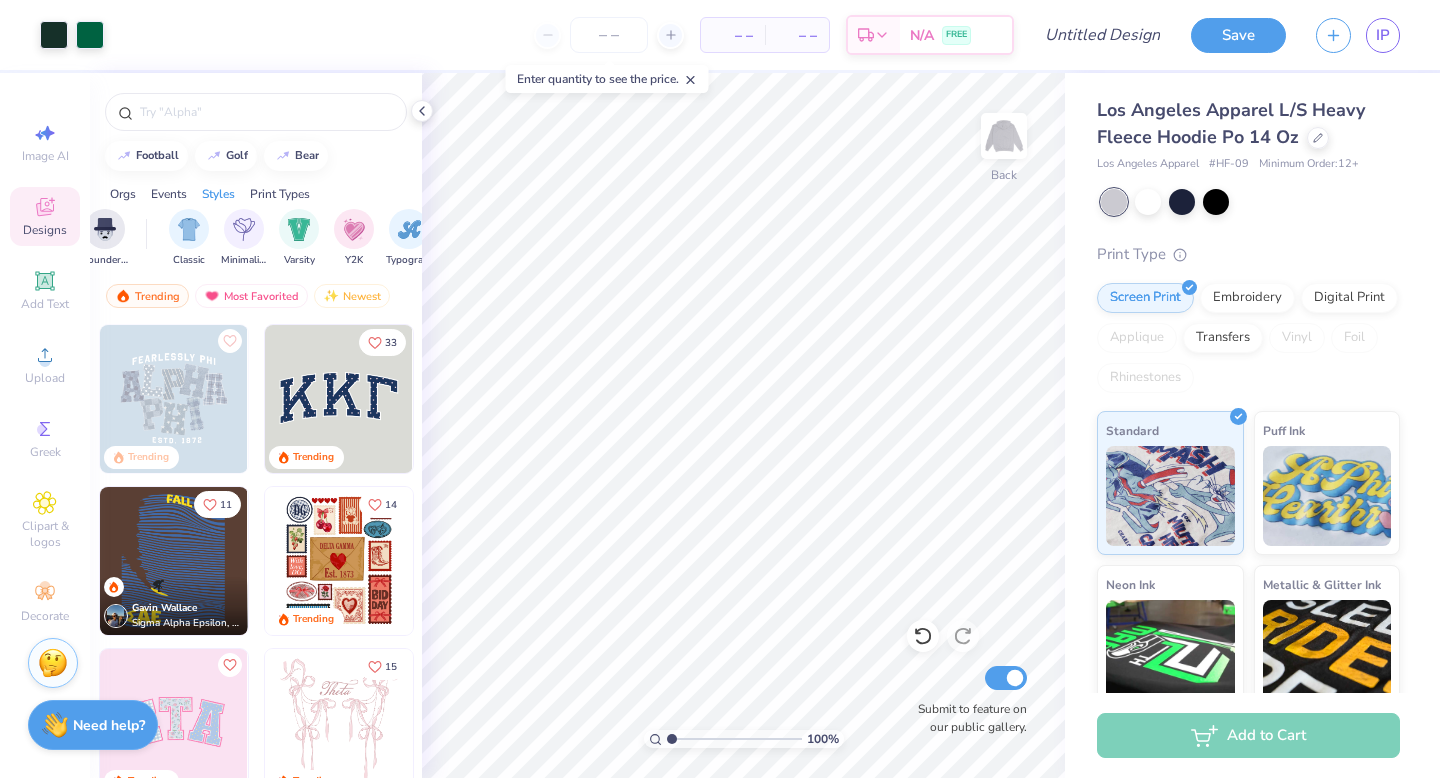 scroll, scrollTop: 0, scrollLeft: 1398, axis: horizontal 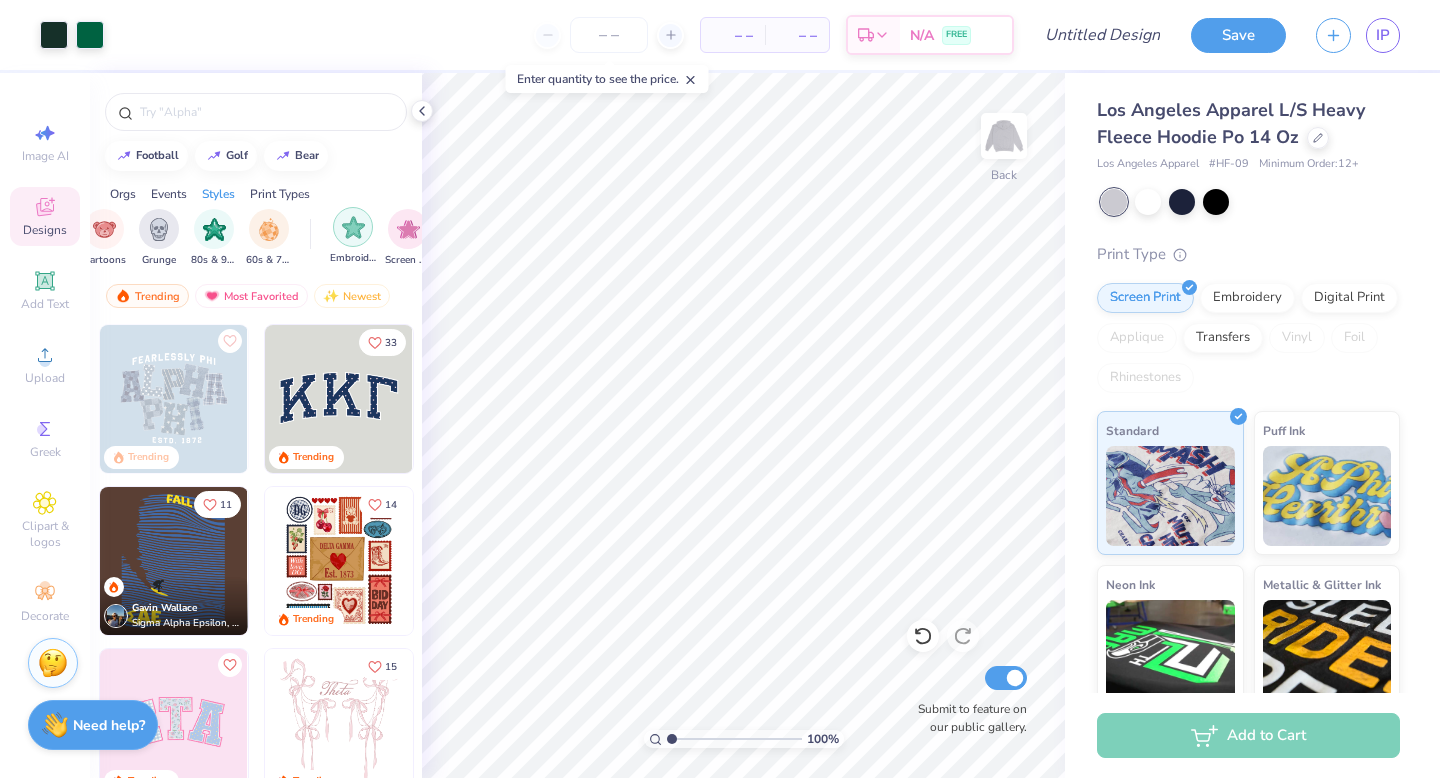 click at bounding box center [353, 227] 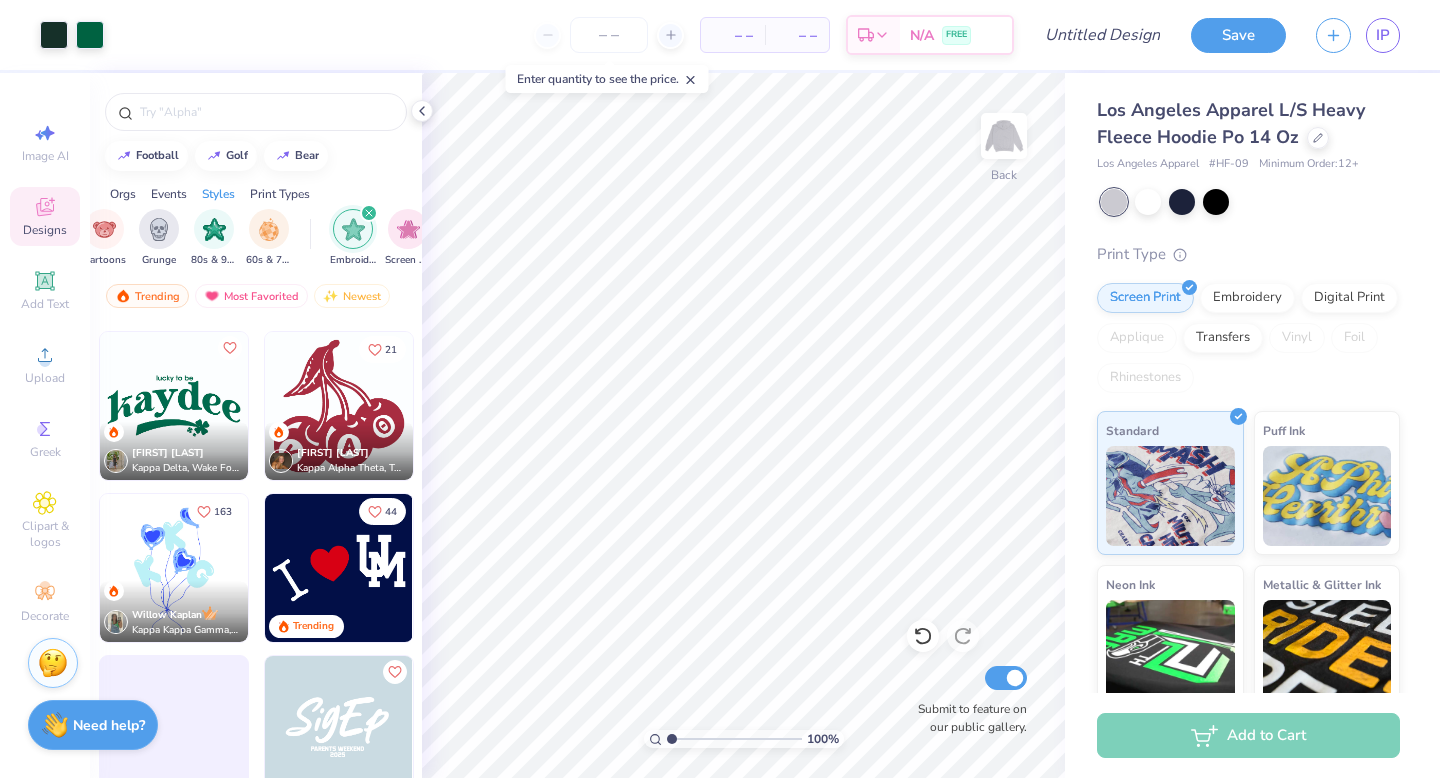 scroll, scrollTop: 1788, scrollLeft: 0, axis: vertical 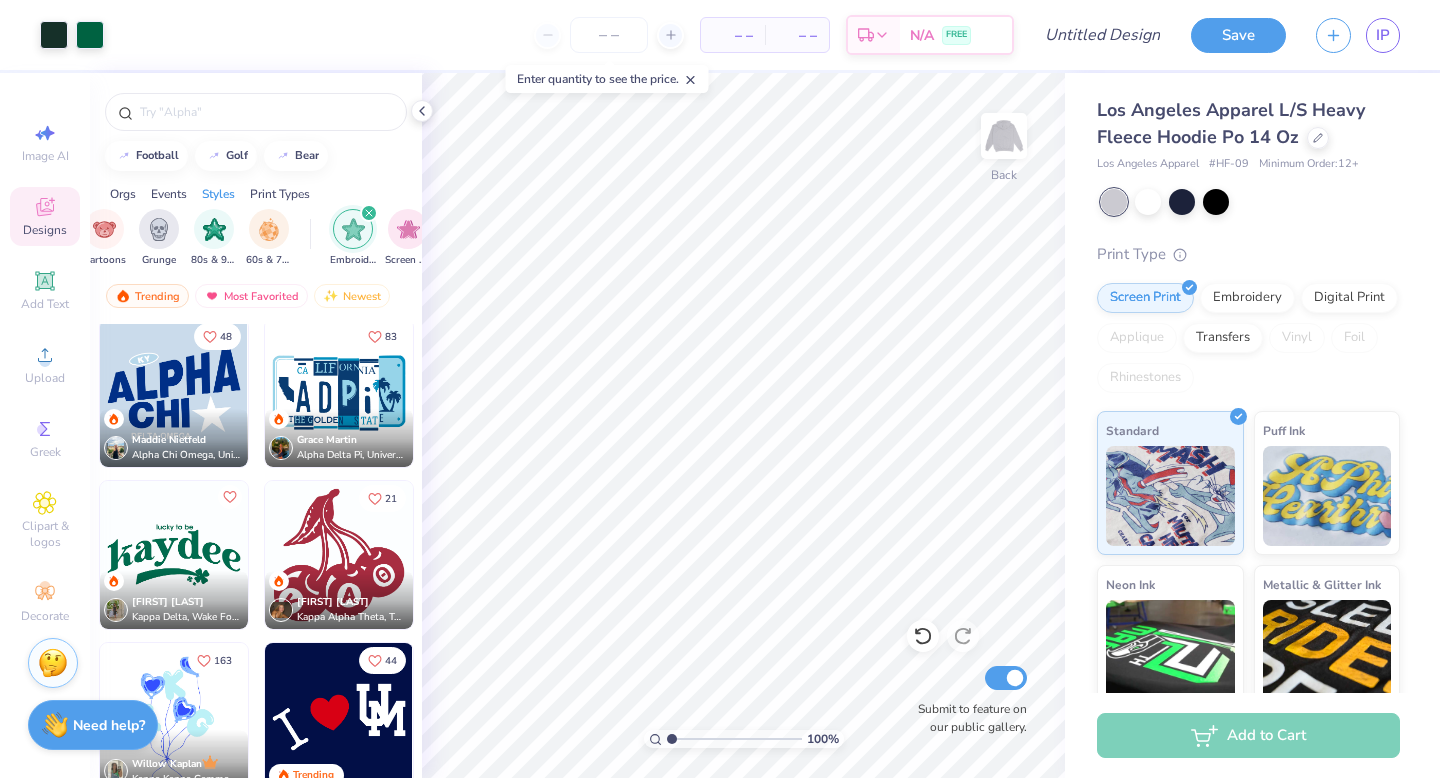 click at bounding box center (174, 555) 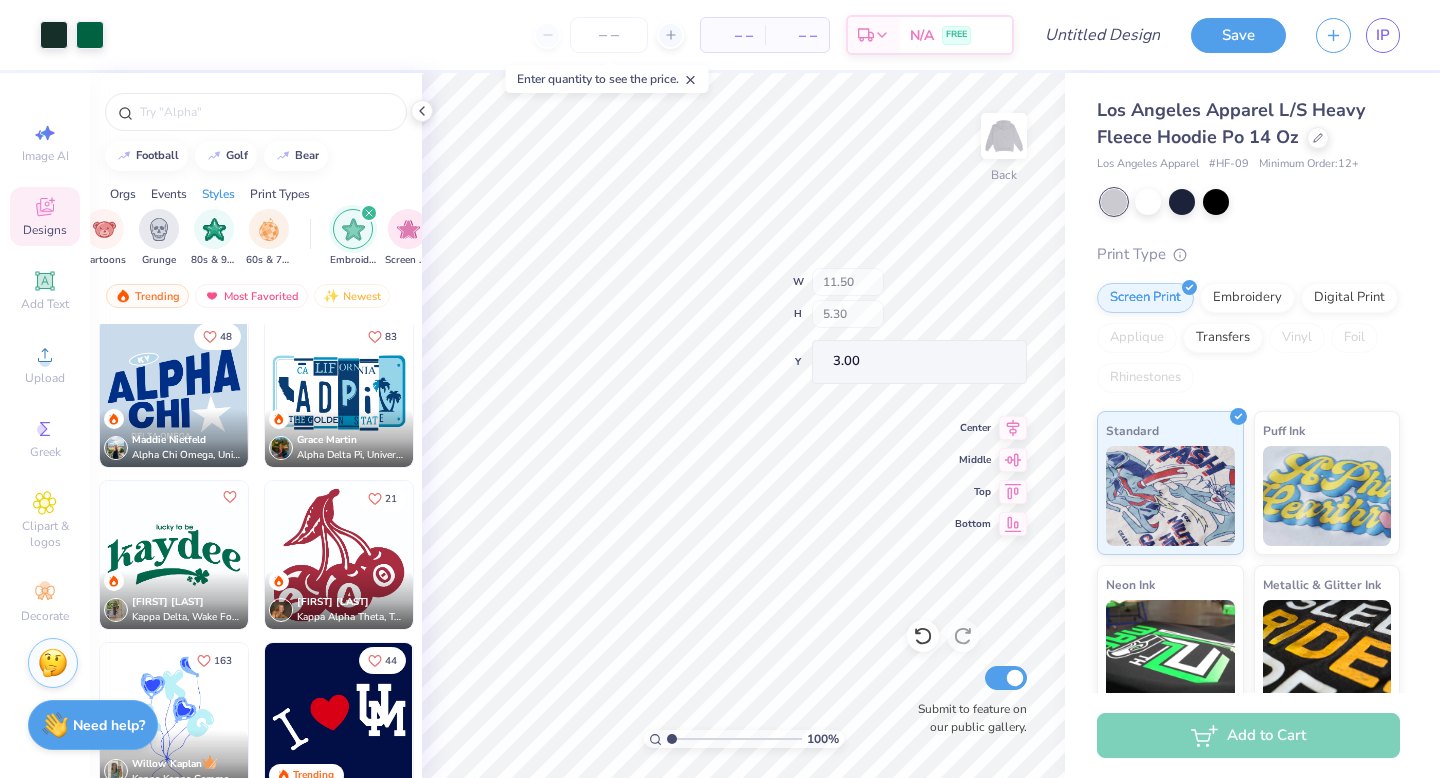 type on "3.78" 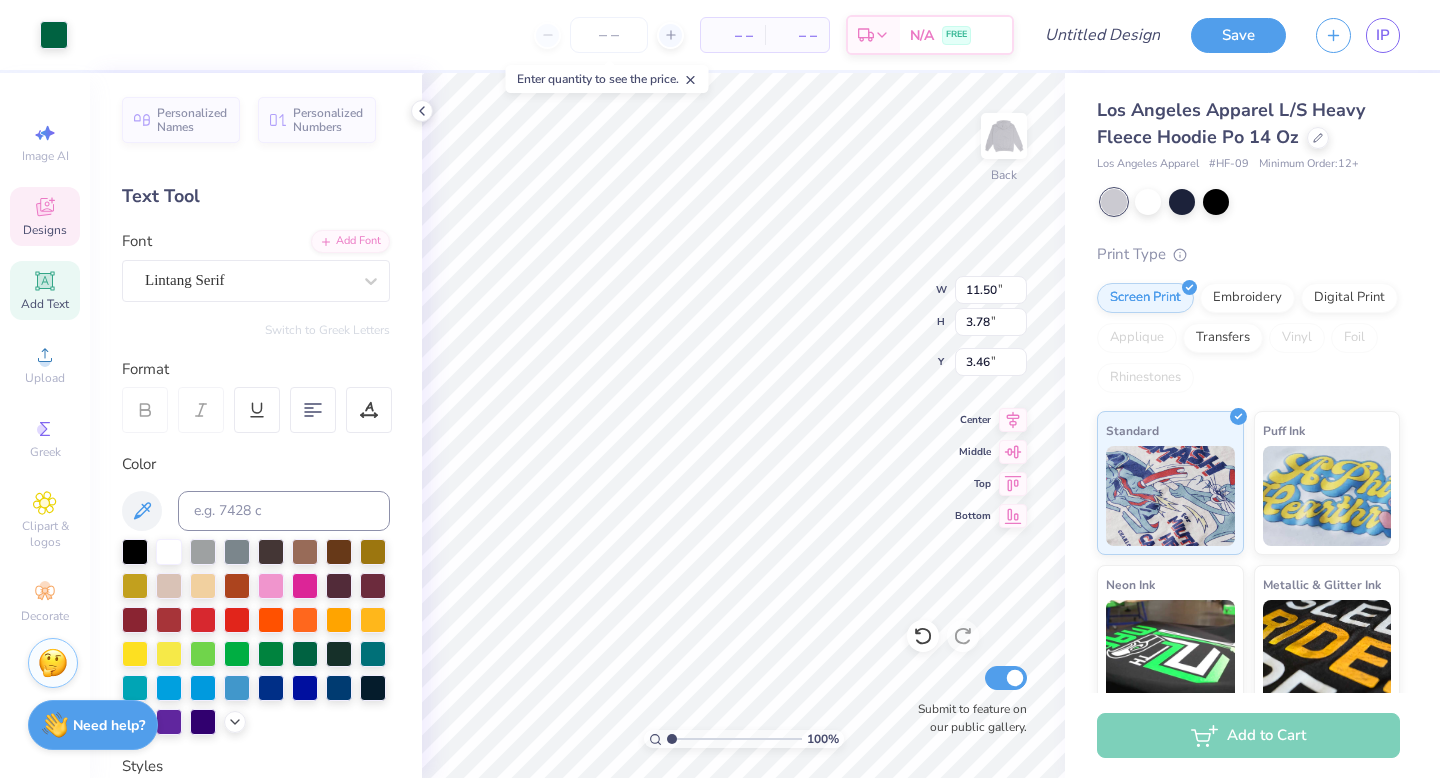 type on "3.55" 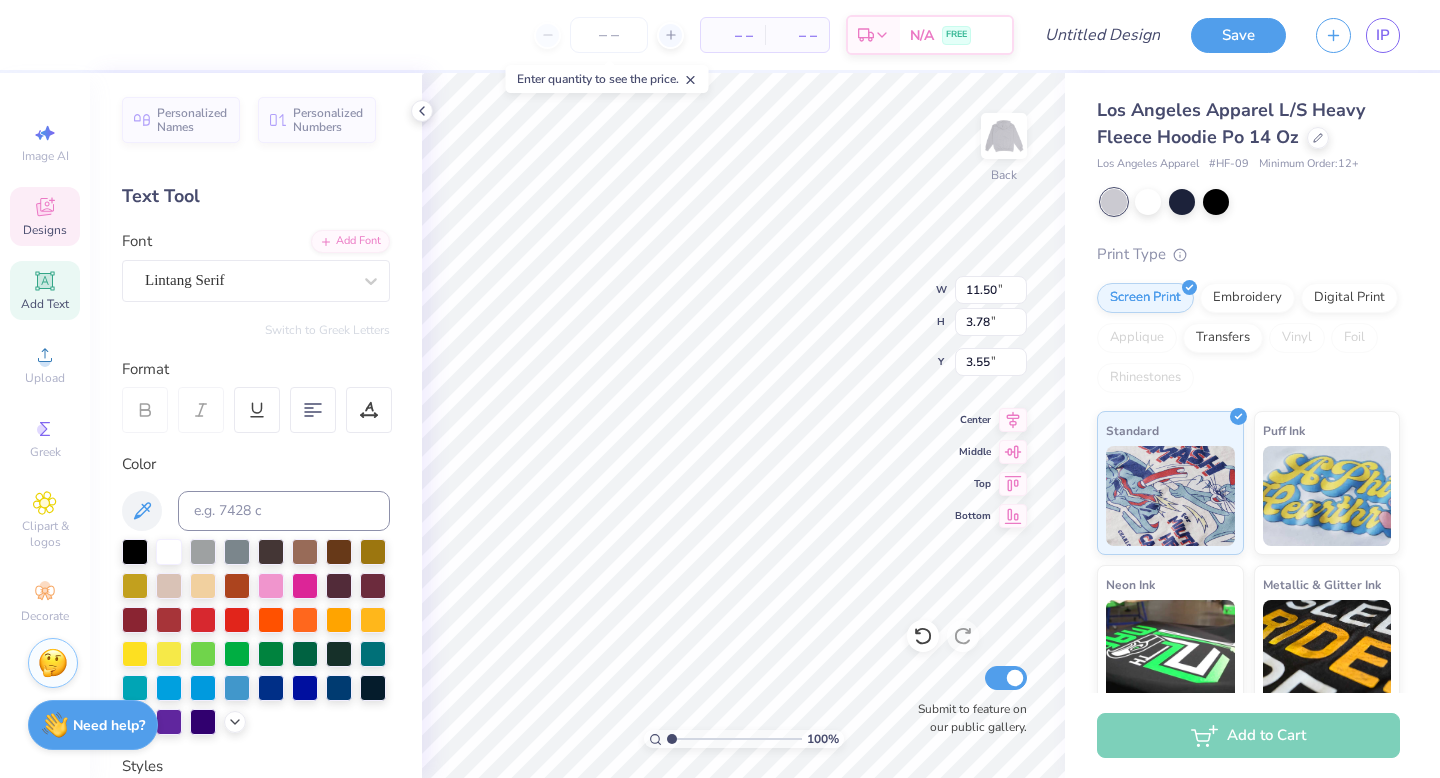 type on "3.18" 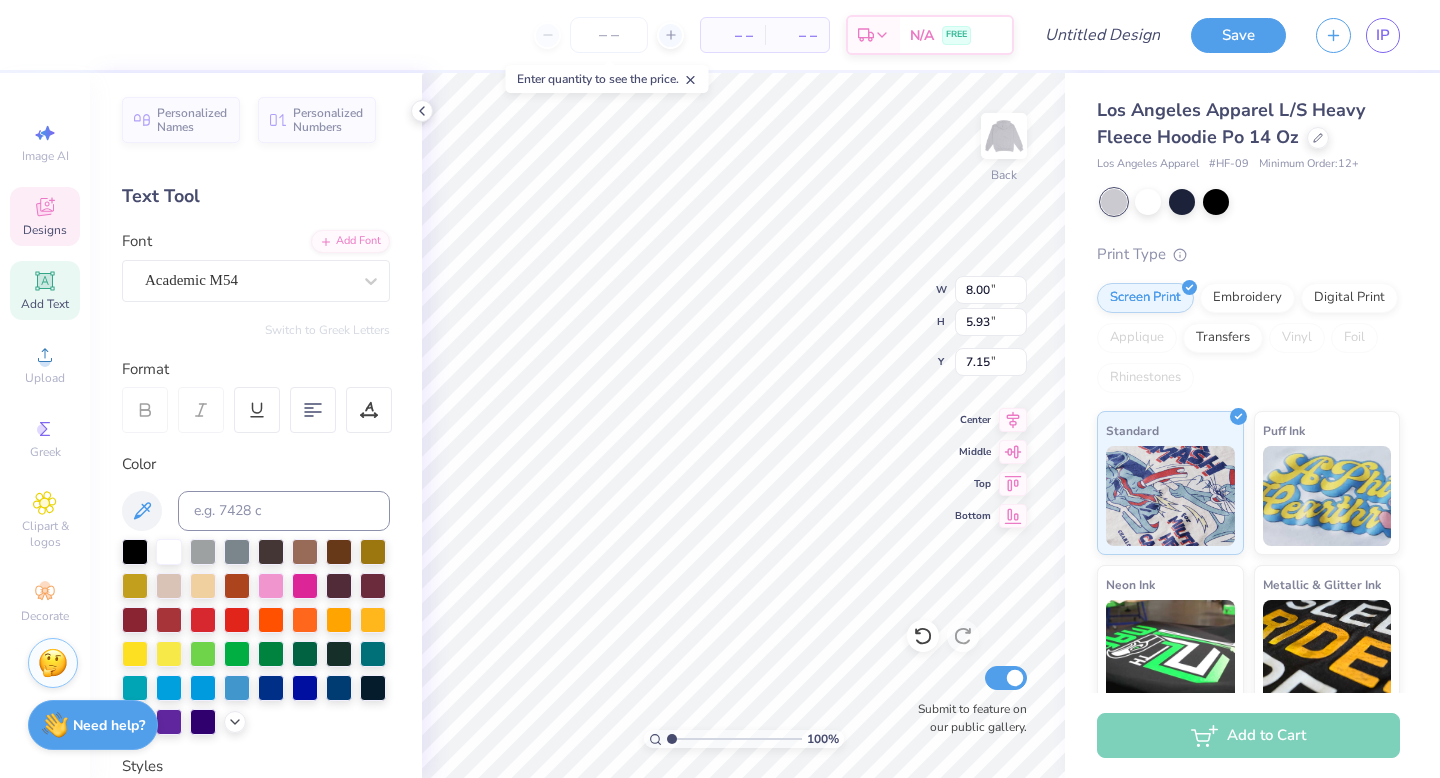 type on "0.48" 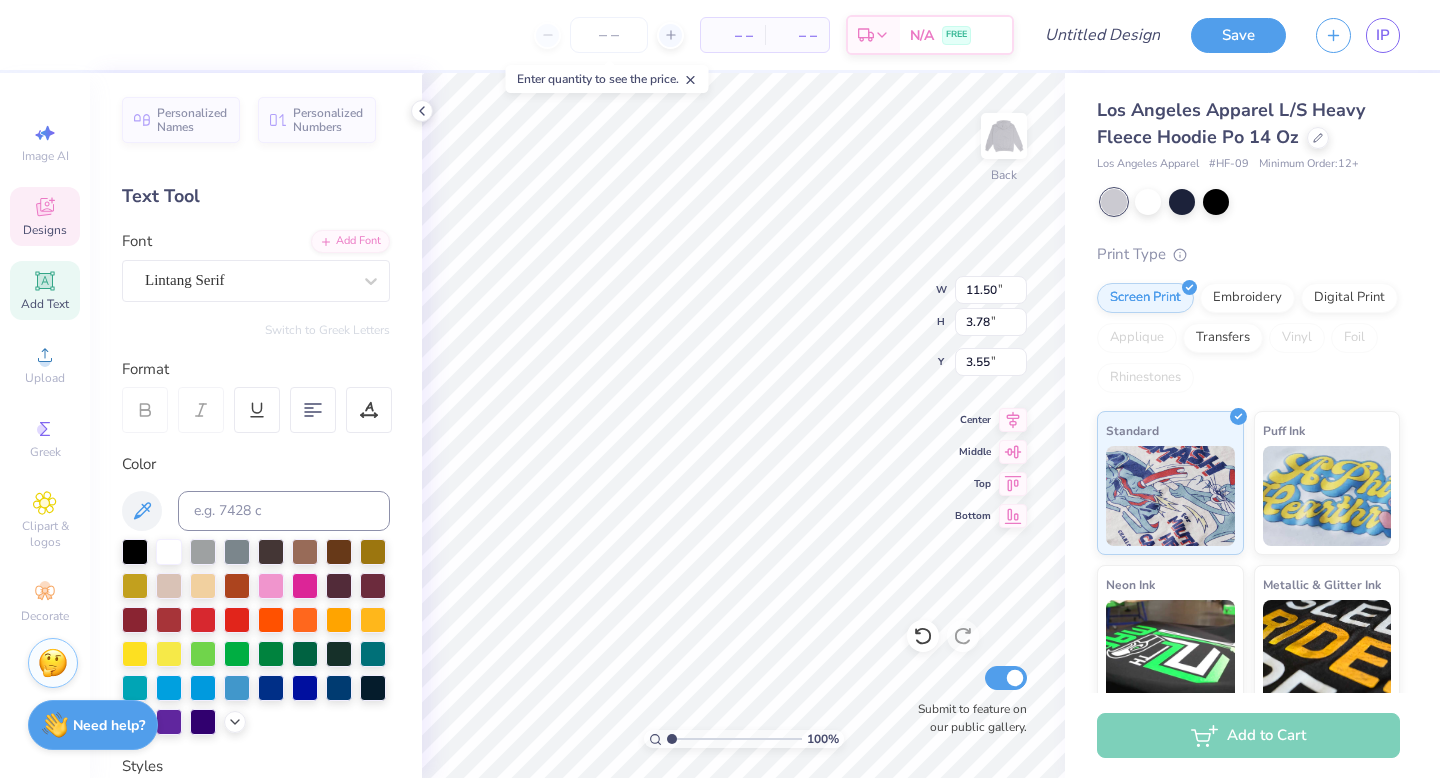 type on "B" 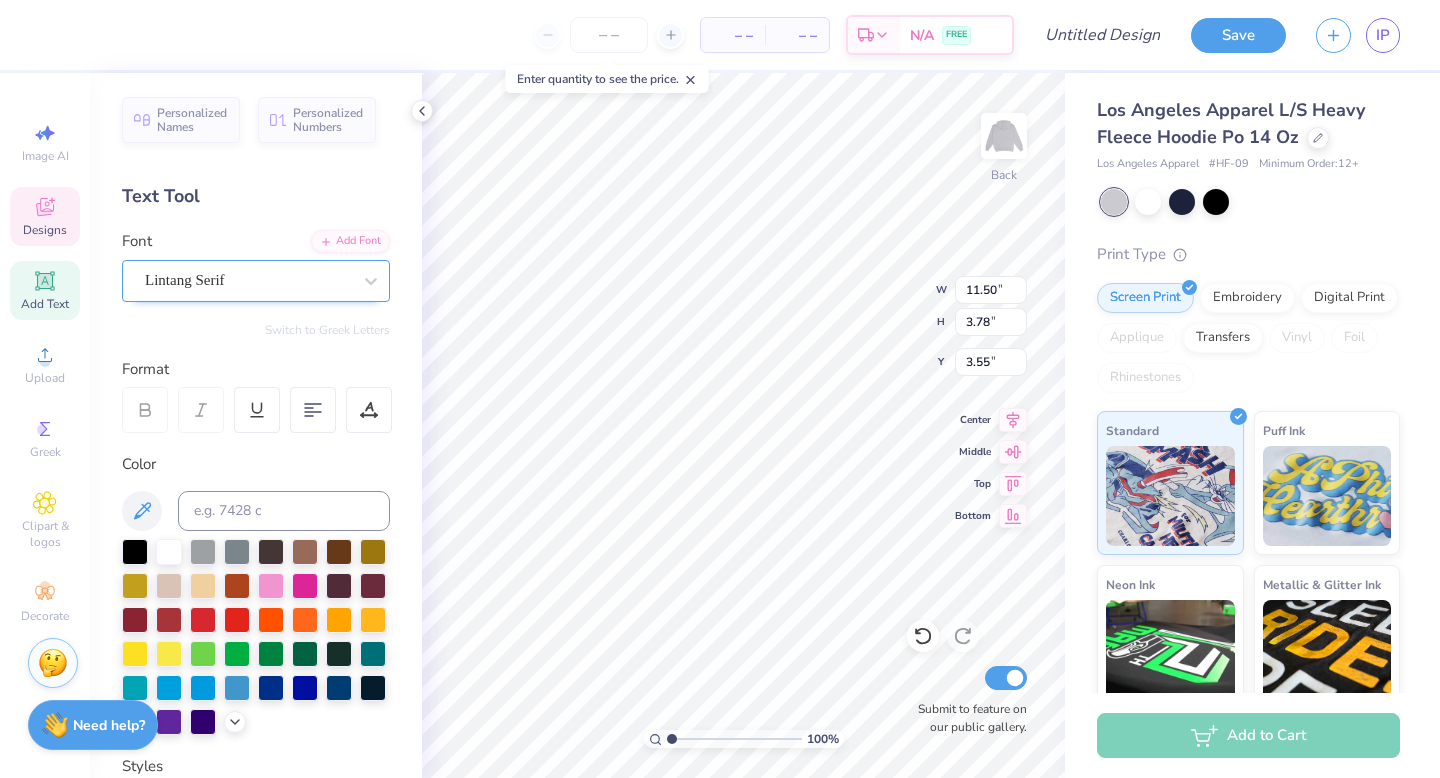 click at bounding box center (248, 280) 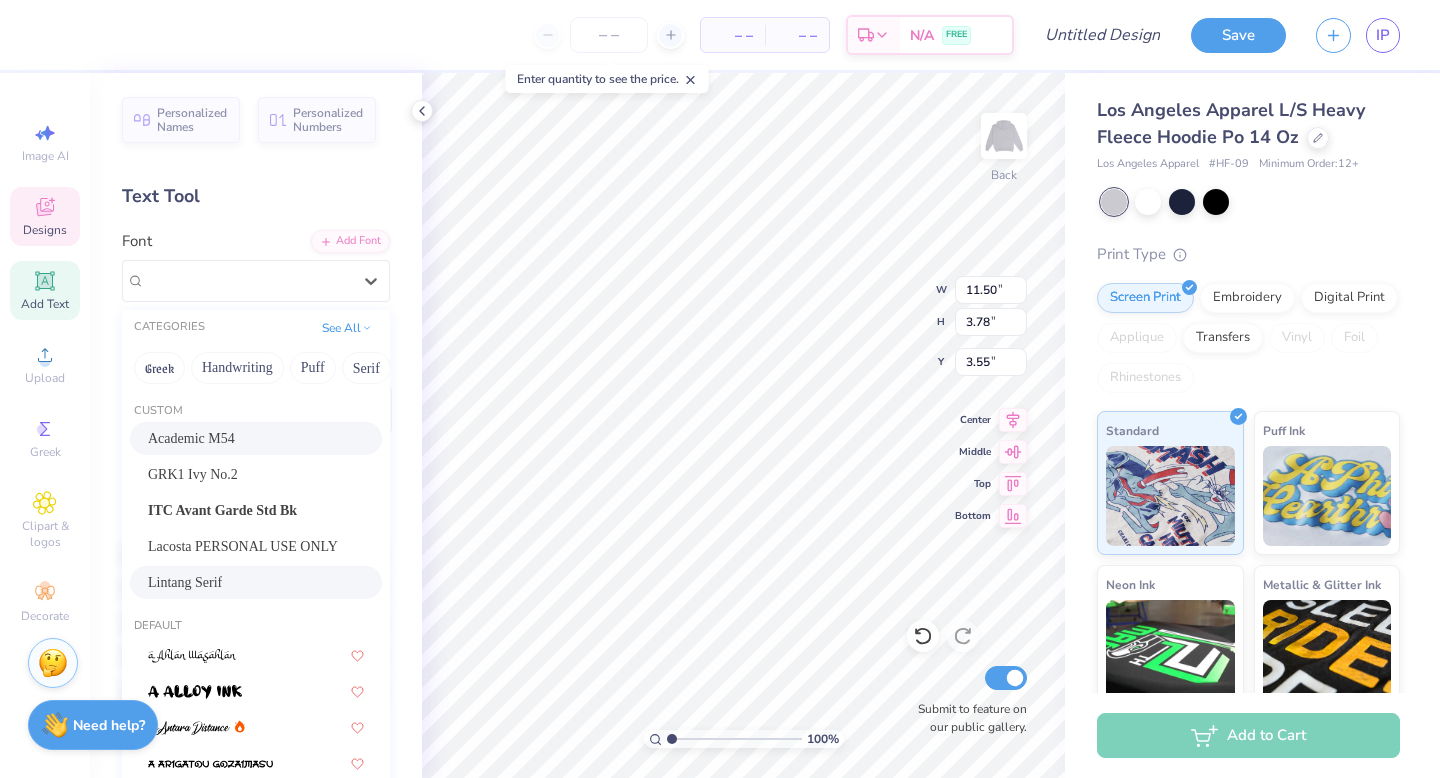 click on "Academic M54" at bounding box center [256, 438] 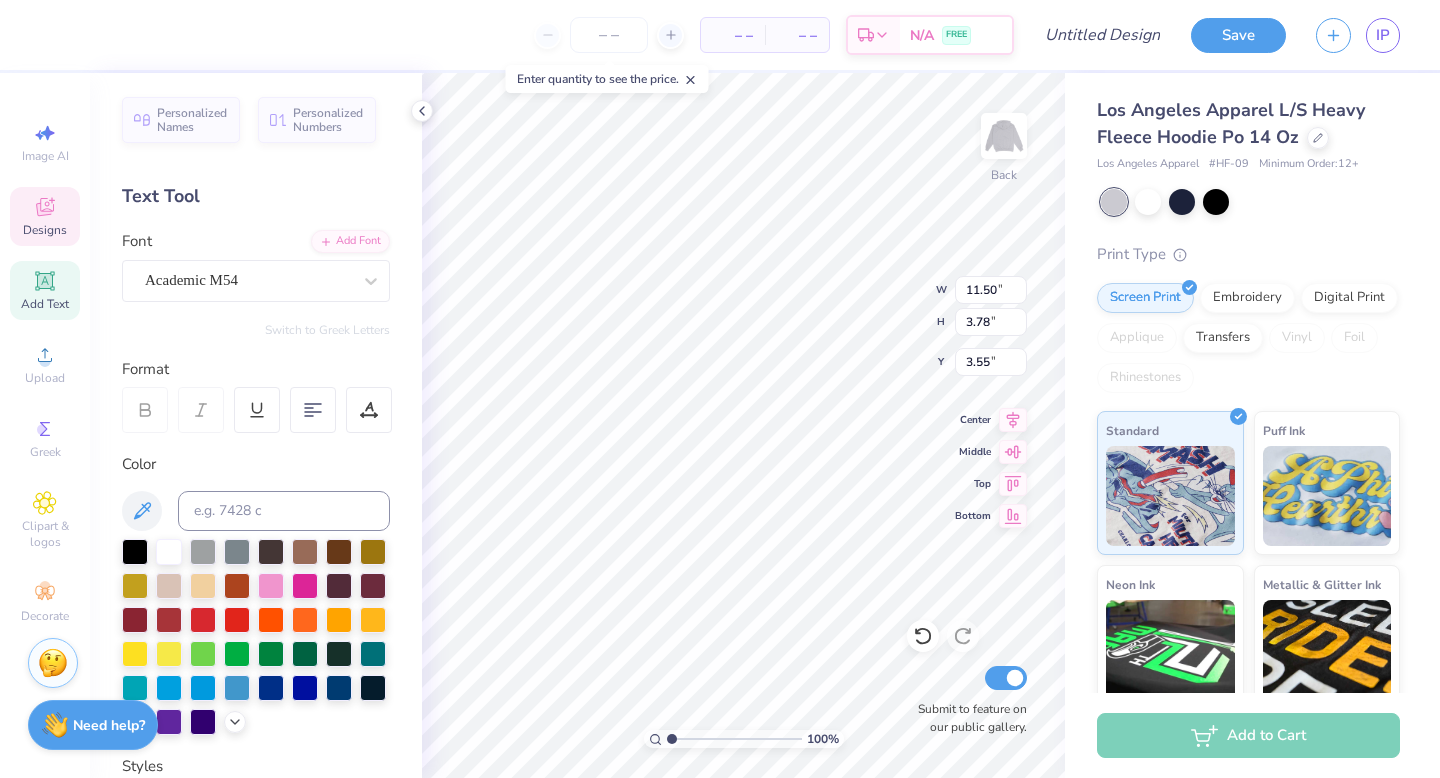scroll, scrollTop: 0, scrollLeft: 5, axis: horizontal 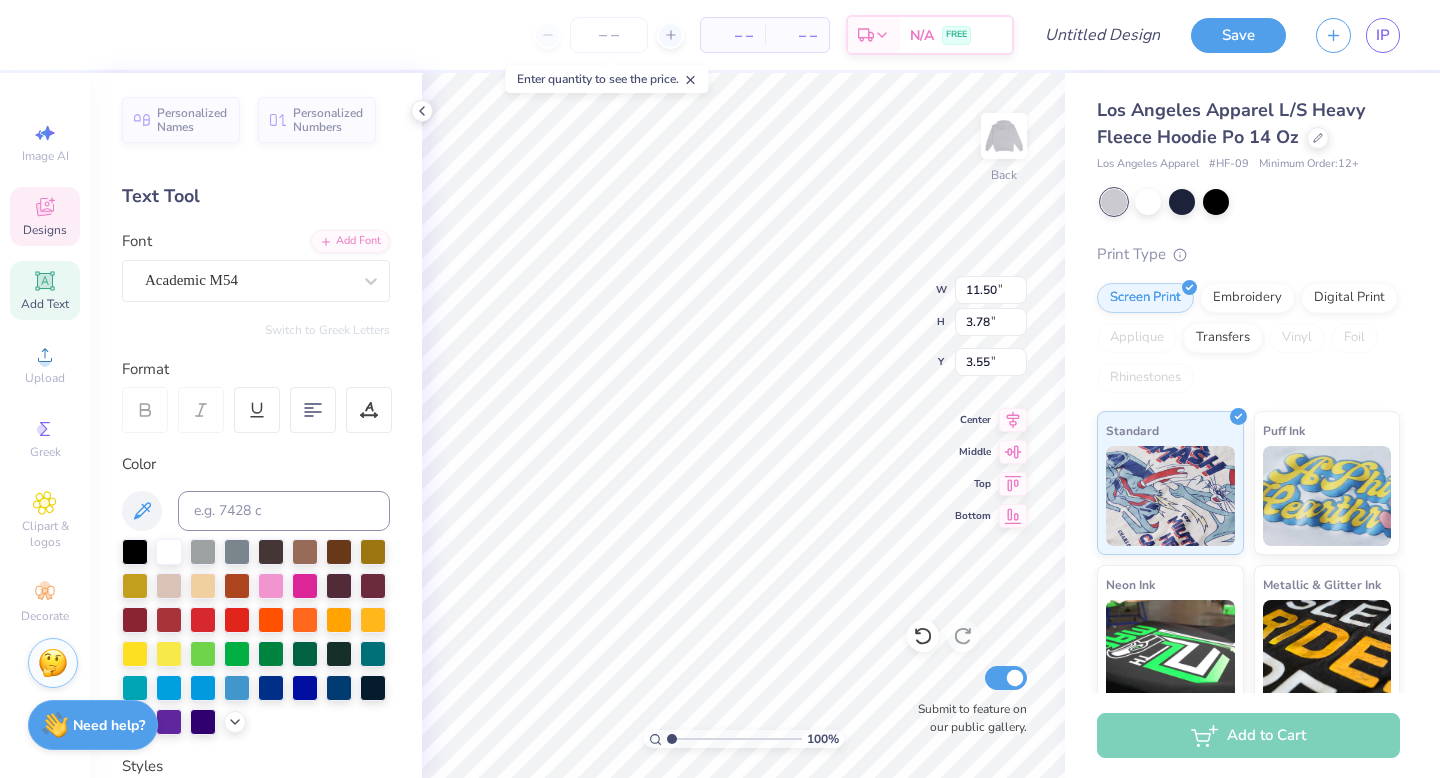 type on "Business Honors" 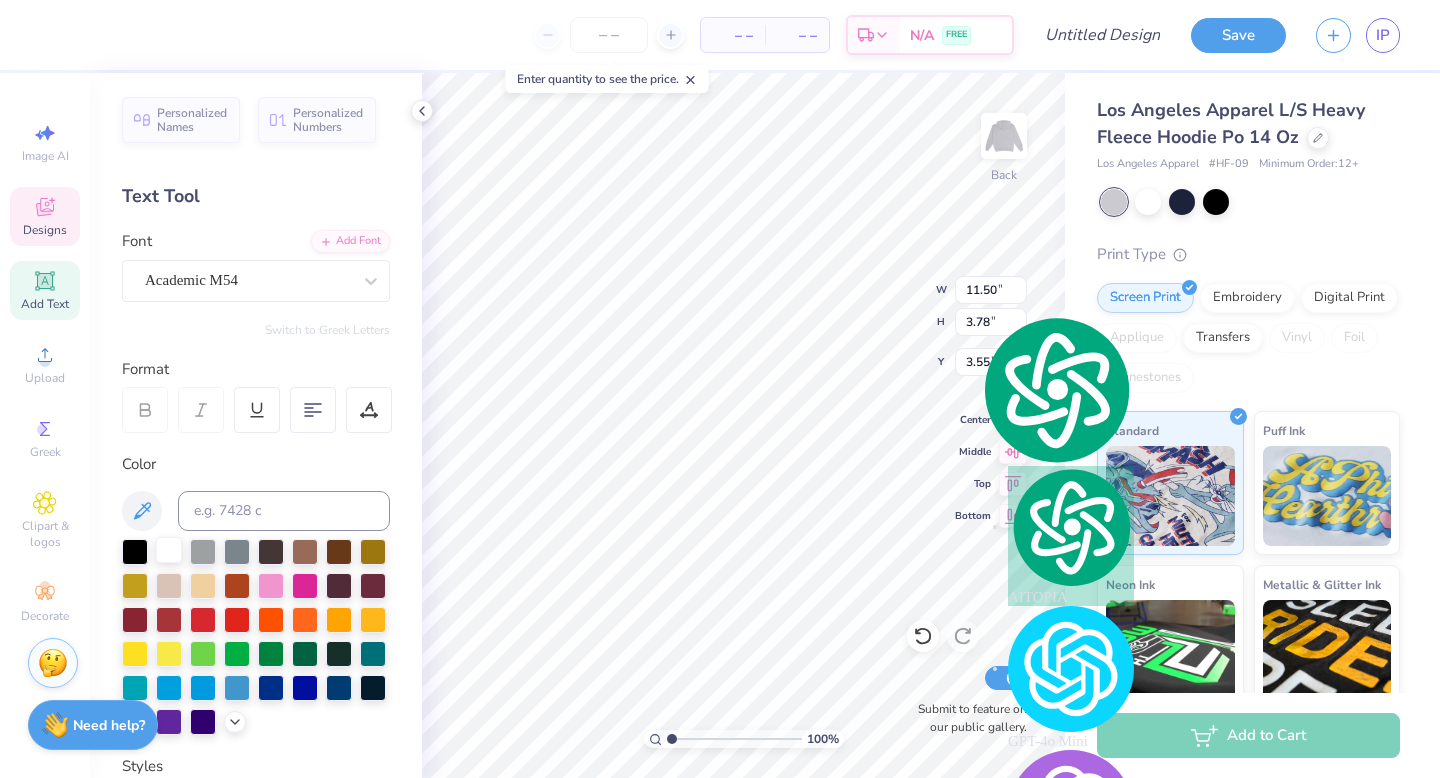 click at bounding box center [169, 550] 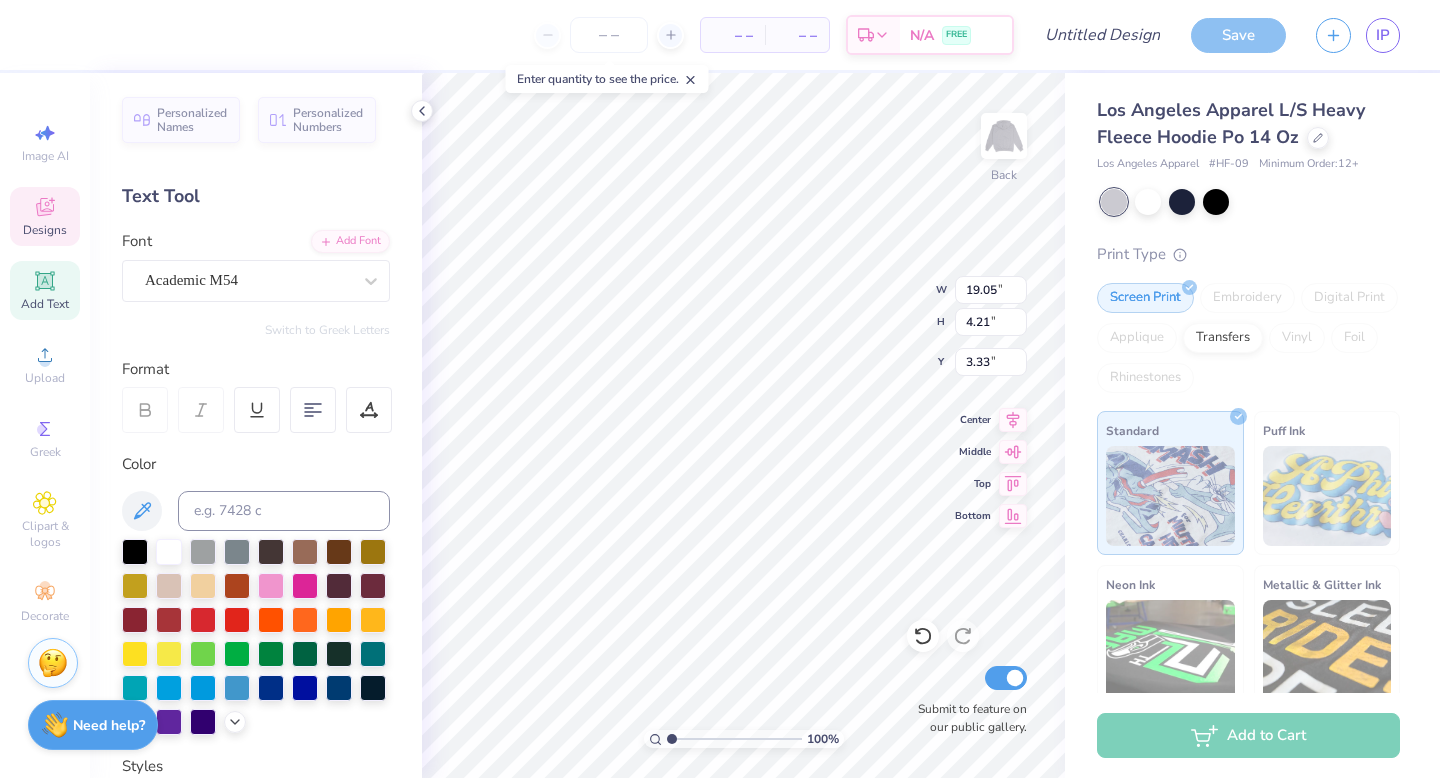 type on "9.18" 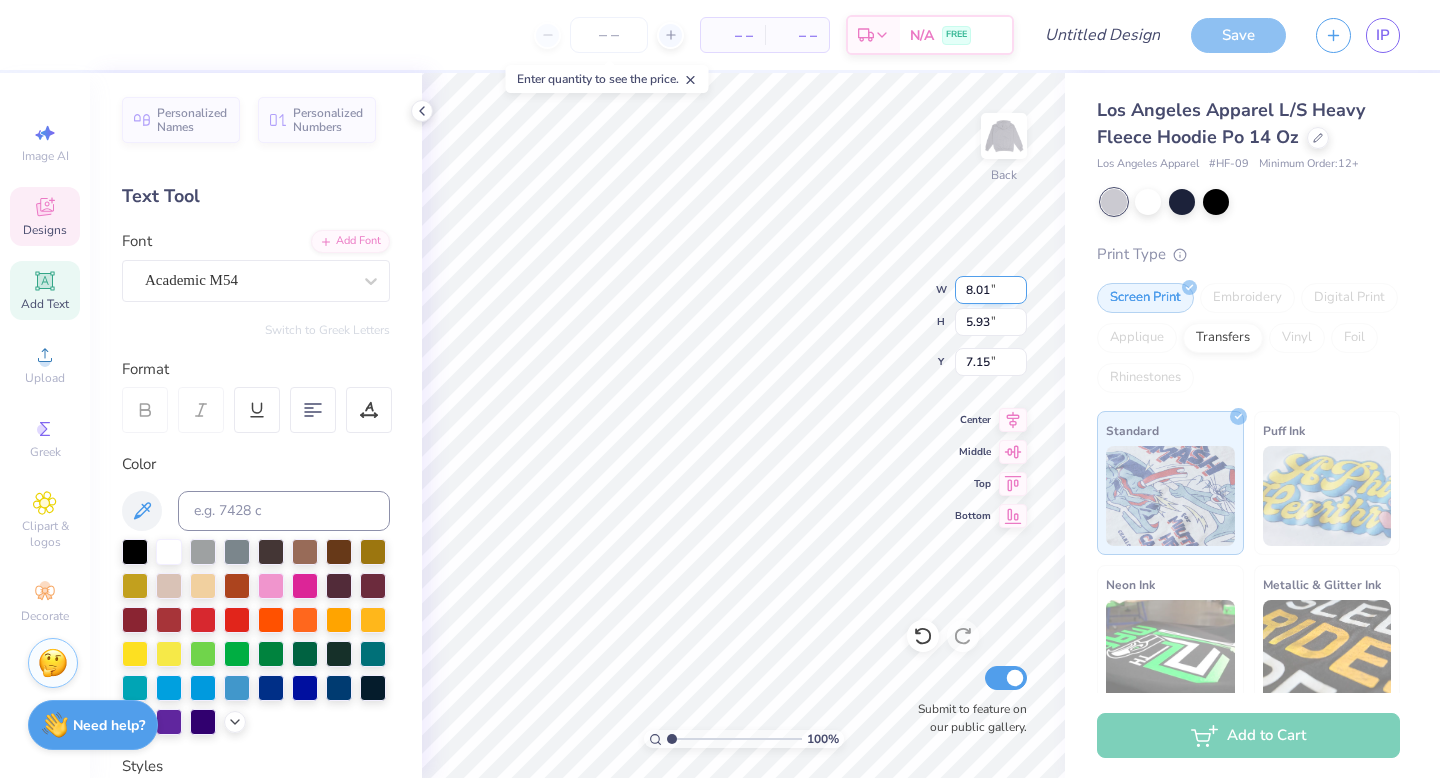 click on "8.01" at bounding box center (991, 290) 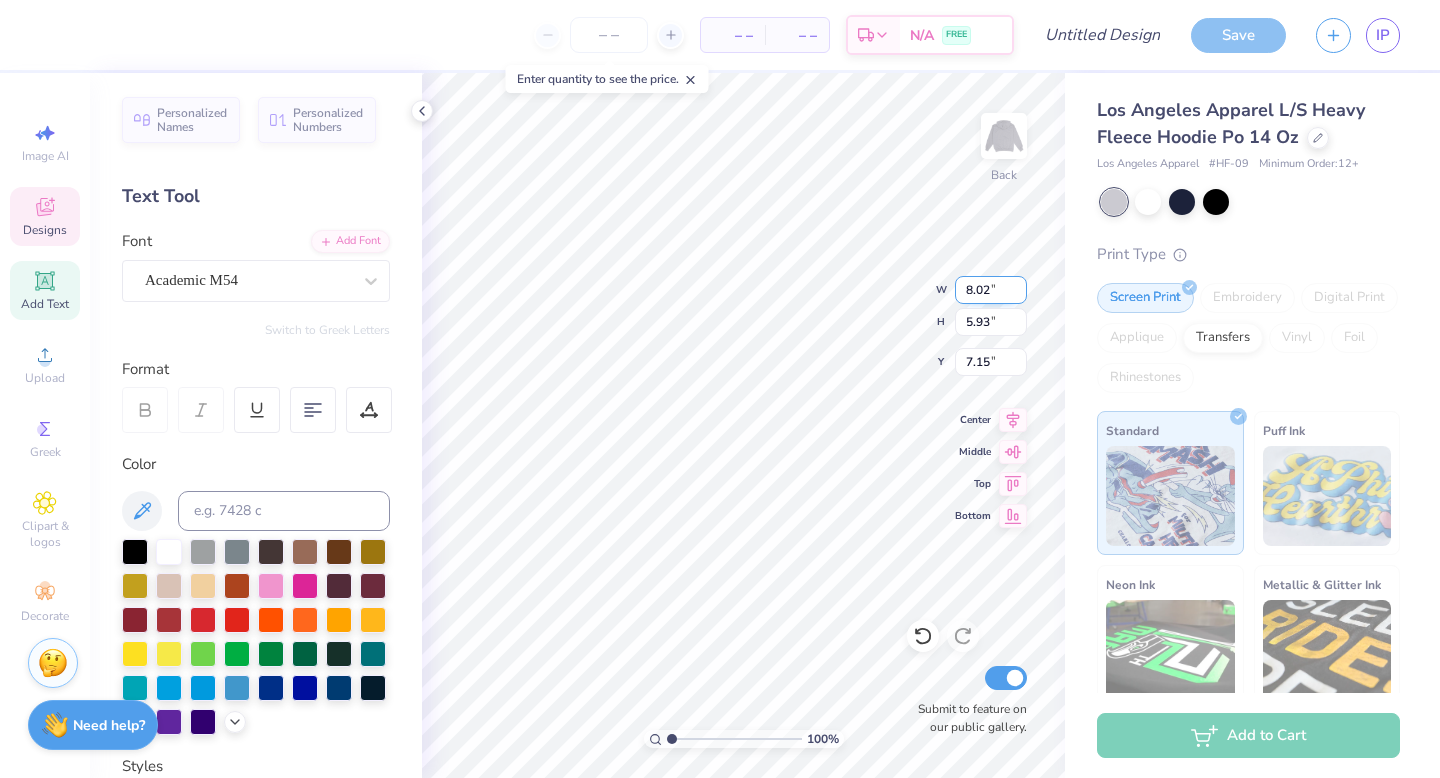 click on "8.02" at bounding box center [991, 290] 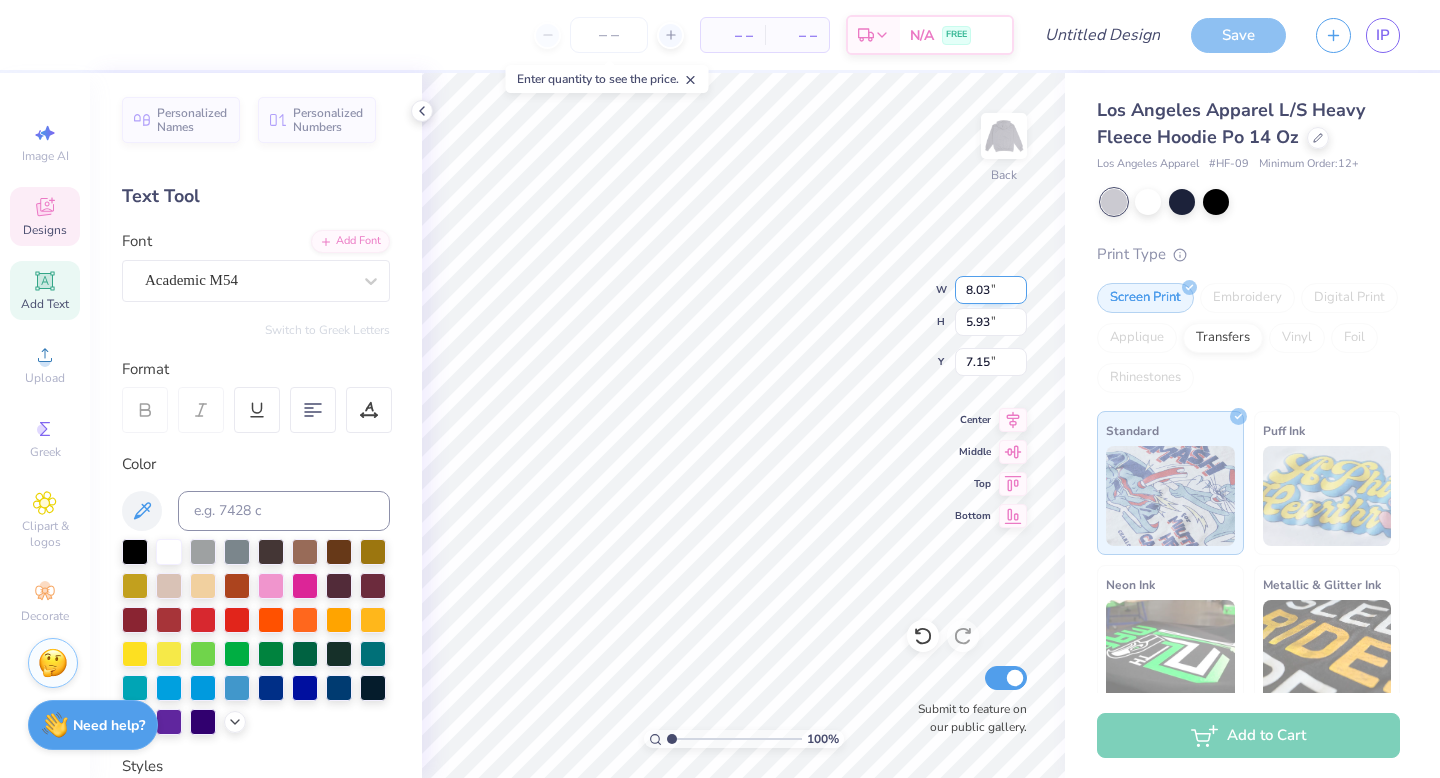 click on "8.03" at bounding box center (991, 290) 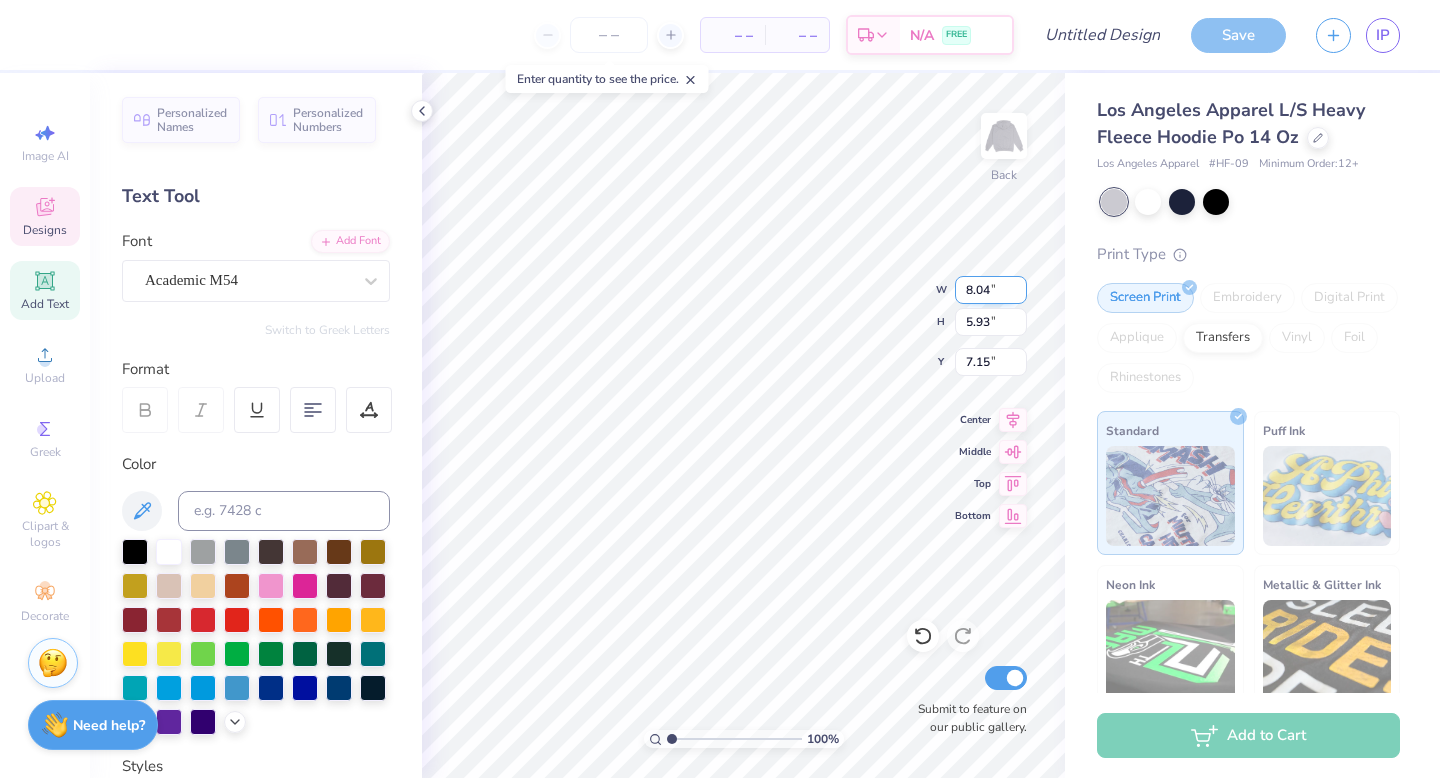 click on "8.04" at bounding box center [991, 290] 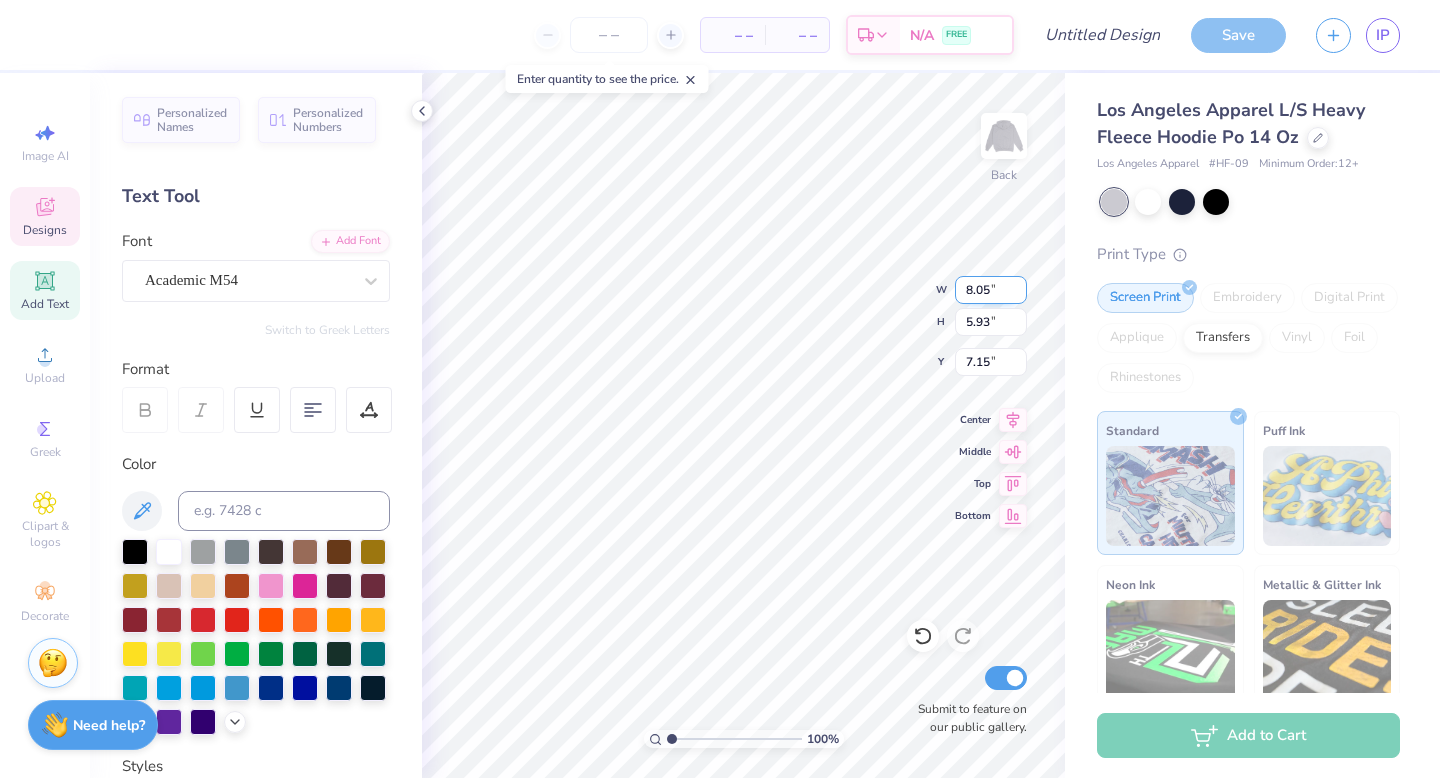 click on "8.05" at bounding box center (991, 290) 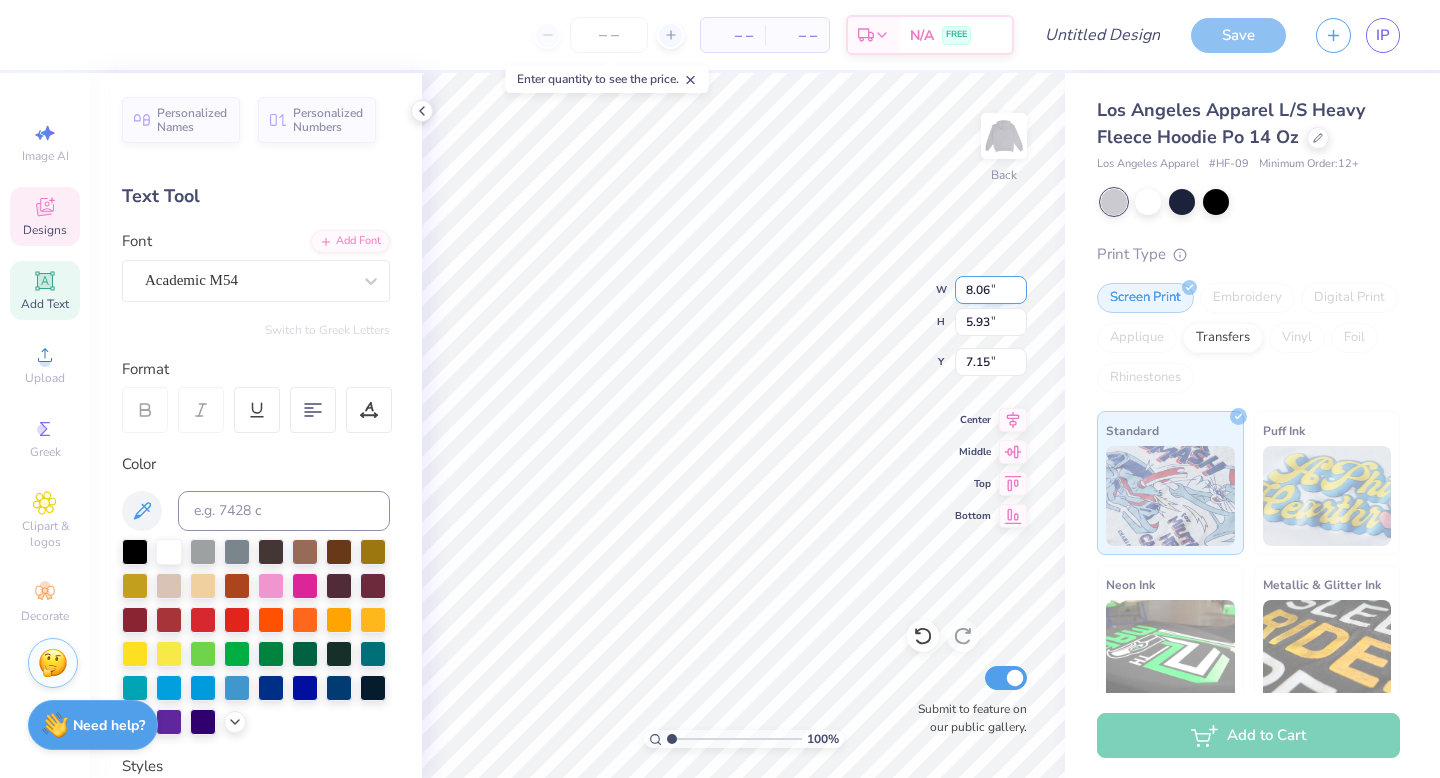 click on "8.06" at bounding box center (991, 290) 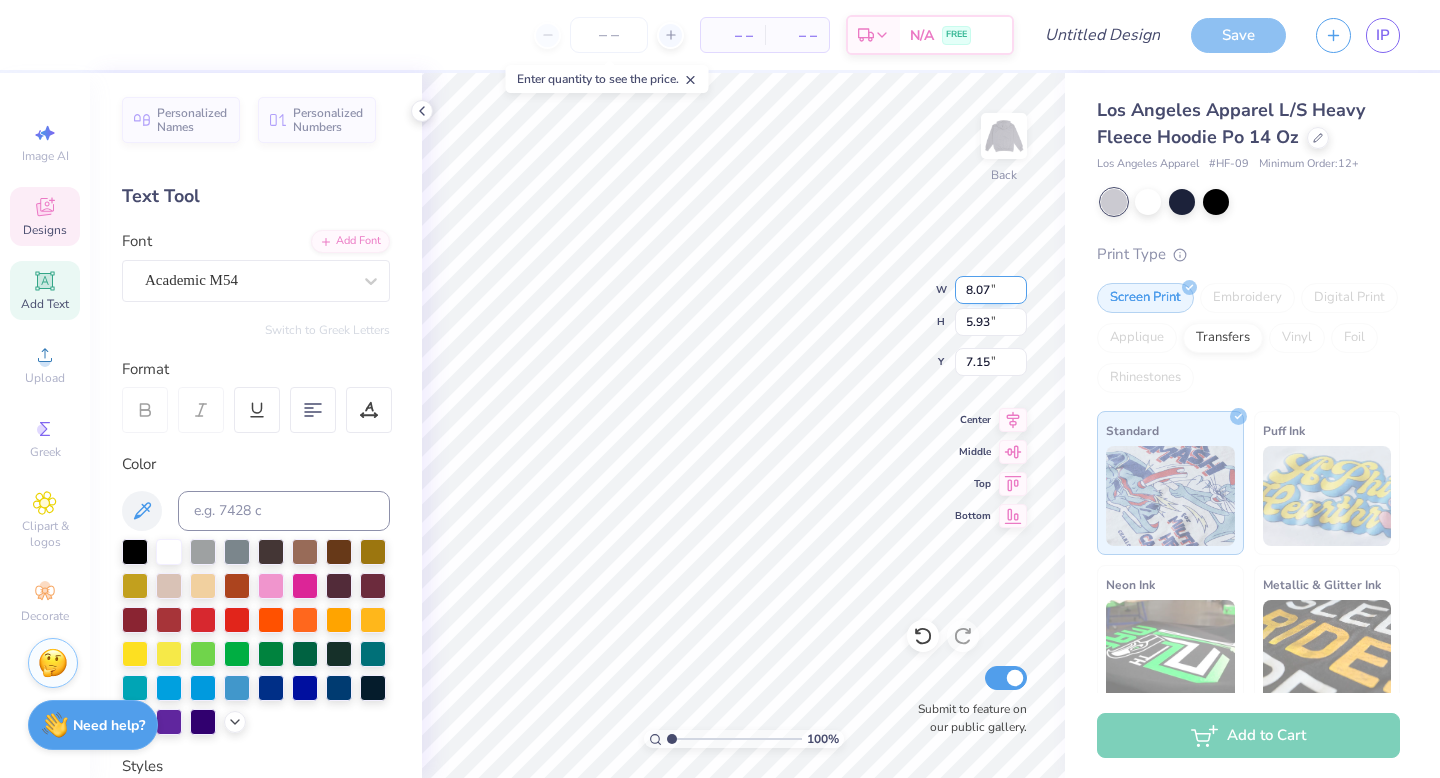click on "8.07" at bounding box center (991, 290) 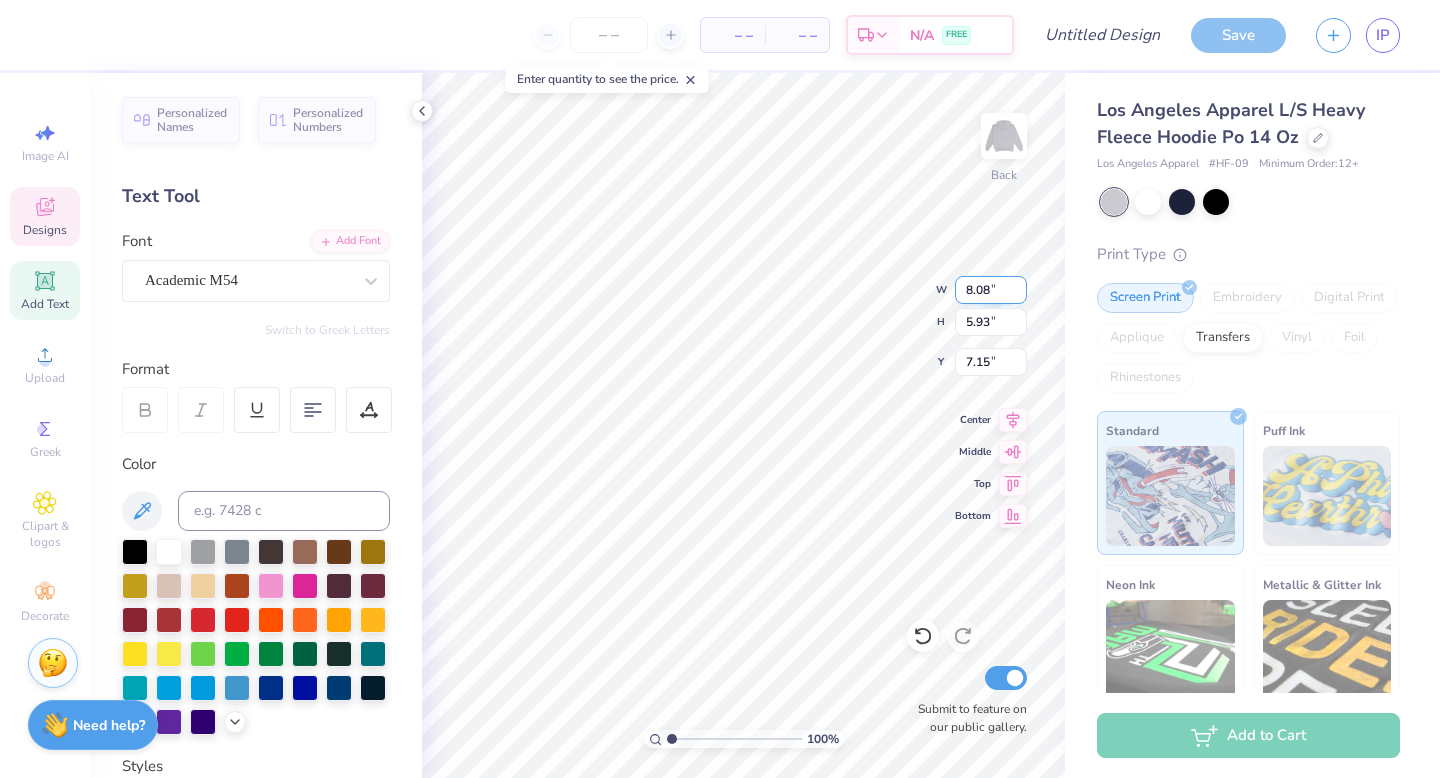 click on "8.08" at bounding box center (991, 290) 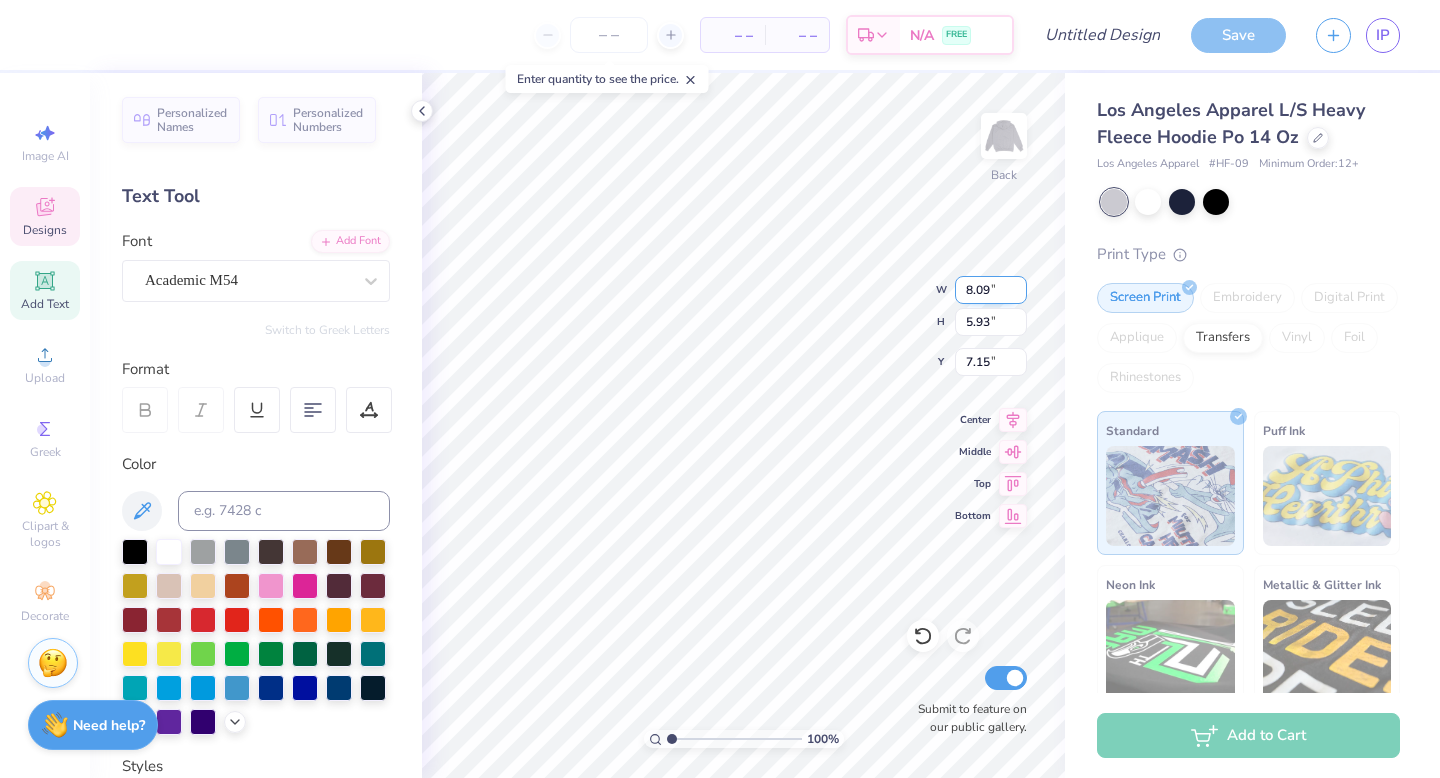 click on "8.09" at bounding box center (991, 290) 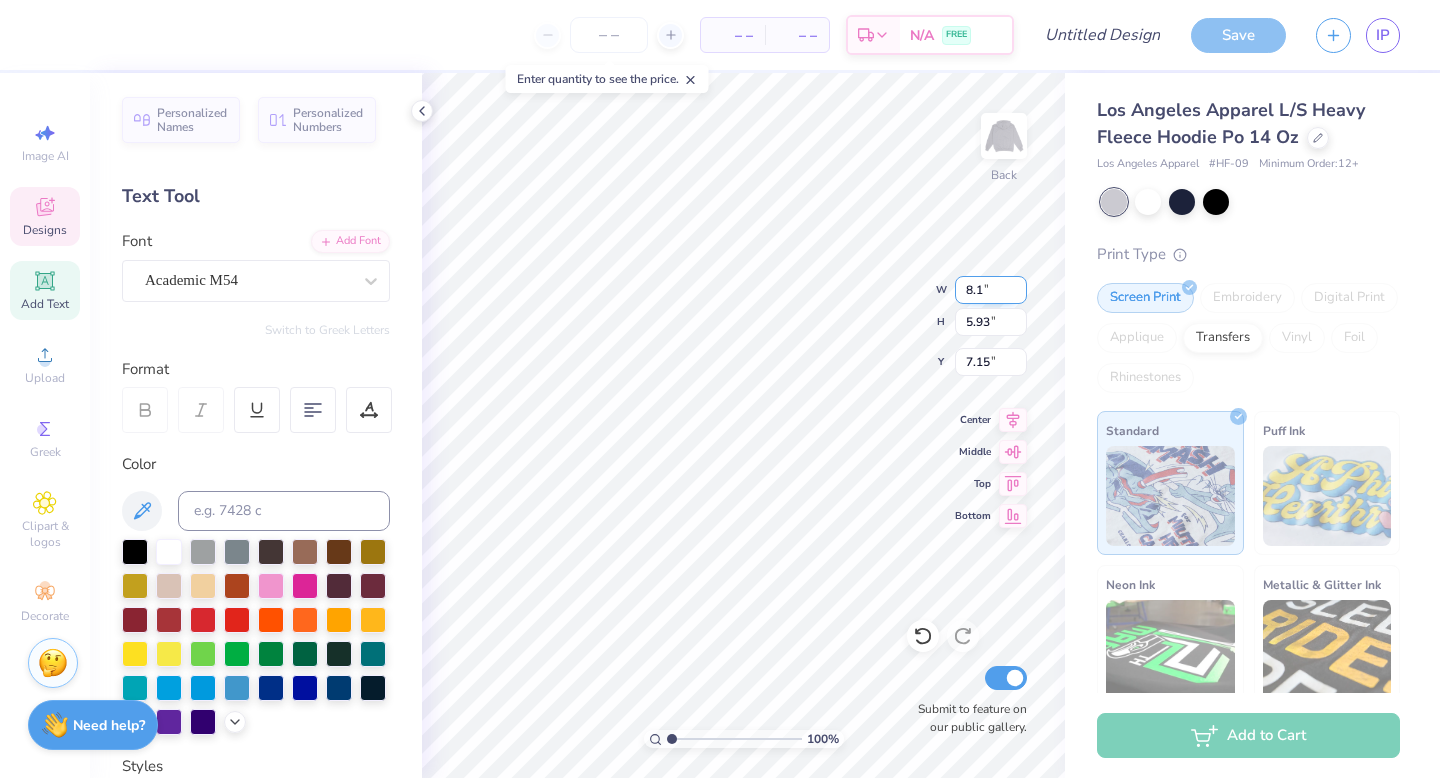 click on "8.1" at bounding box center (991, 290) 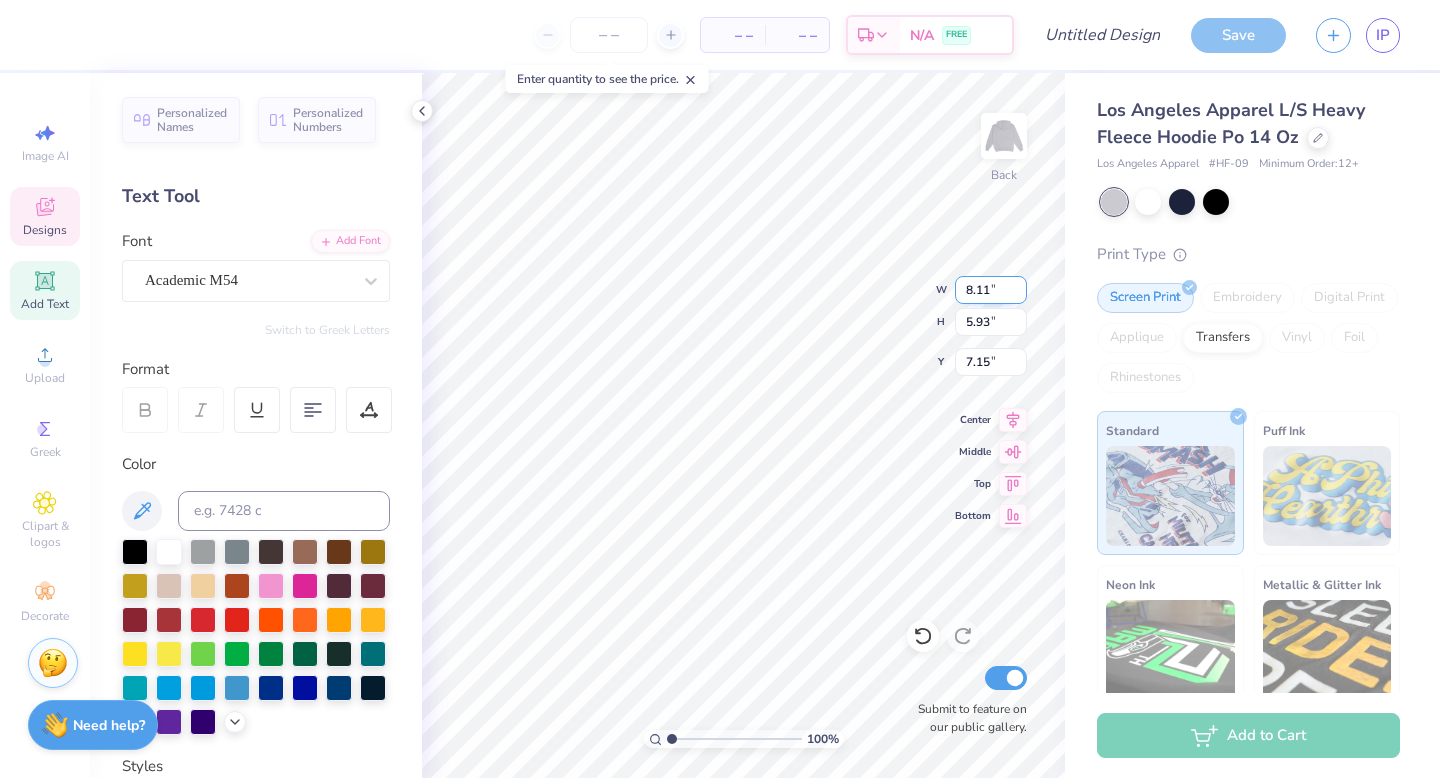 click on "8.11" at bounding box center [991, 290] 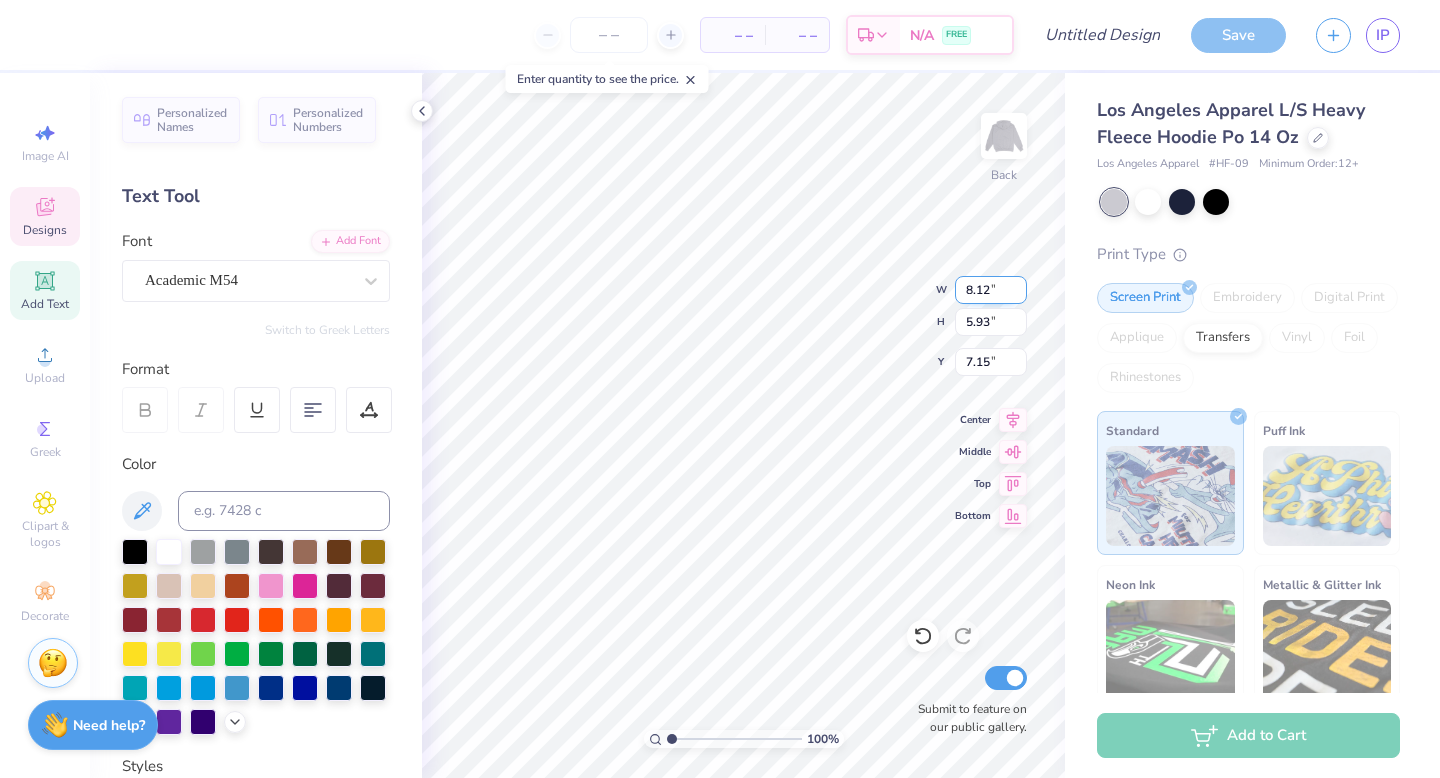 click on "8.12" at bounding box center [991, 290] 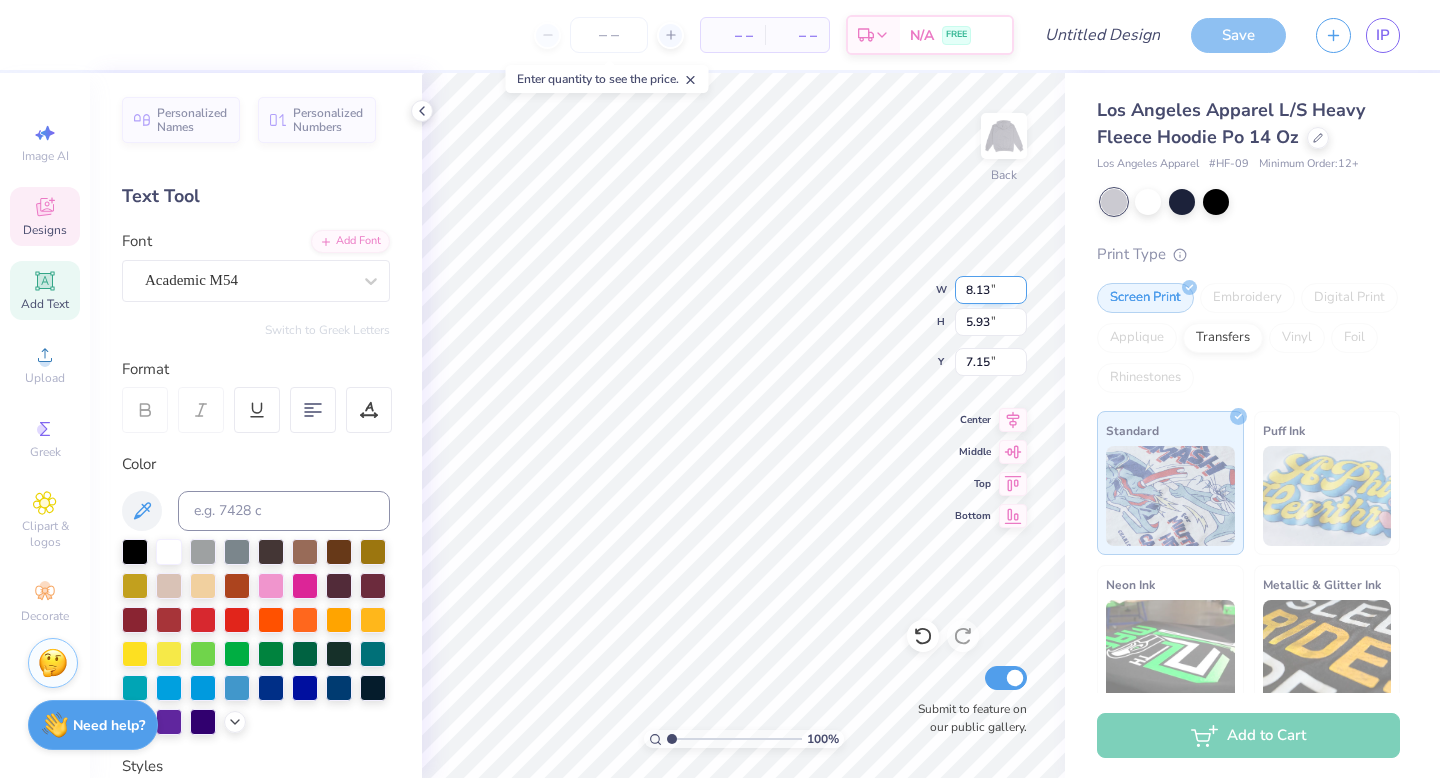 click on "8.13" at bounding box center [991, 290] 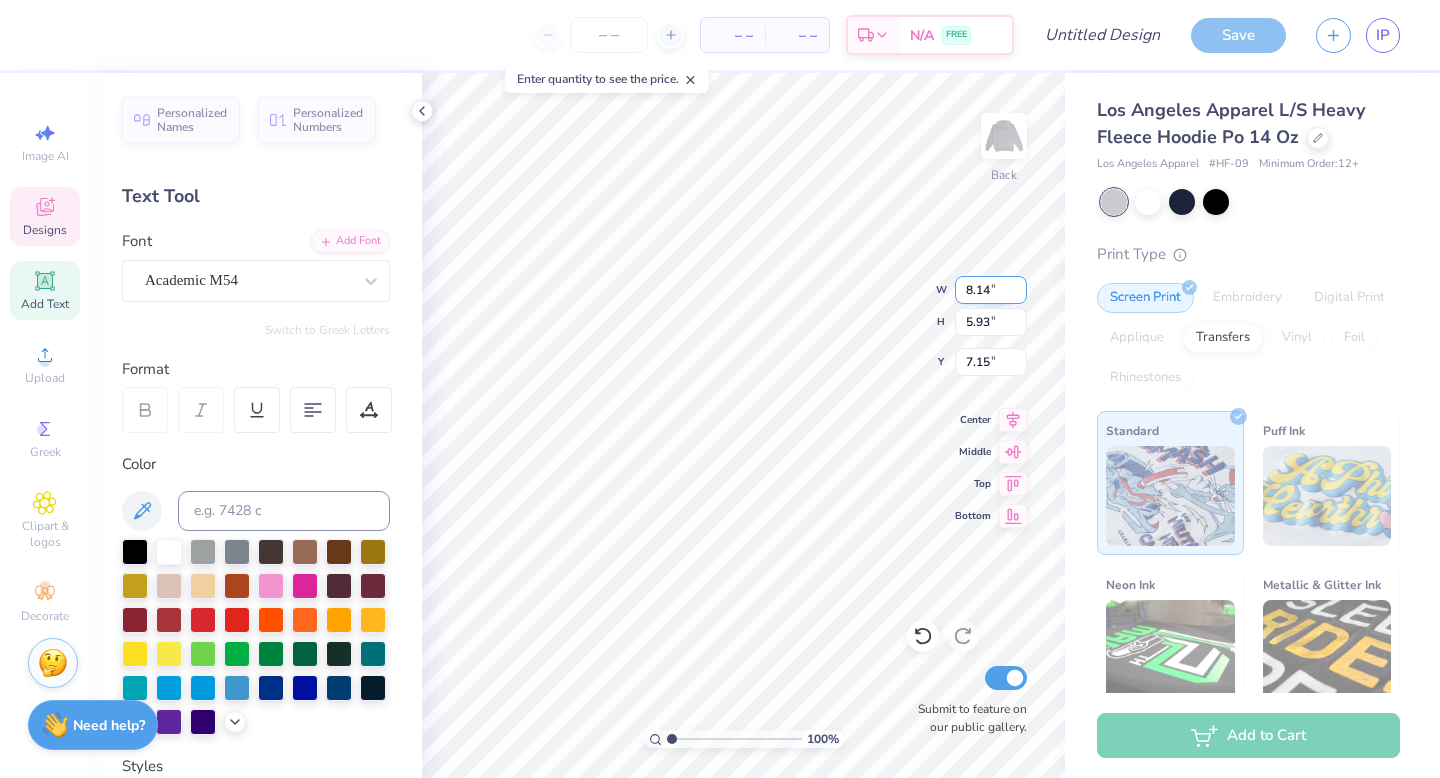 click on "8.14" at bounding box center (991, 290) 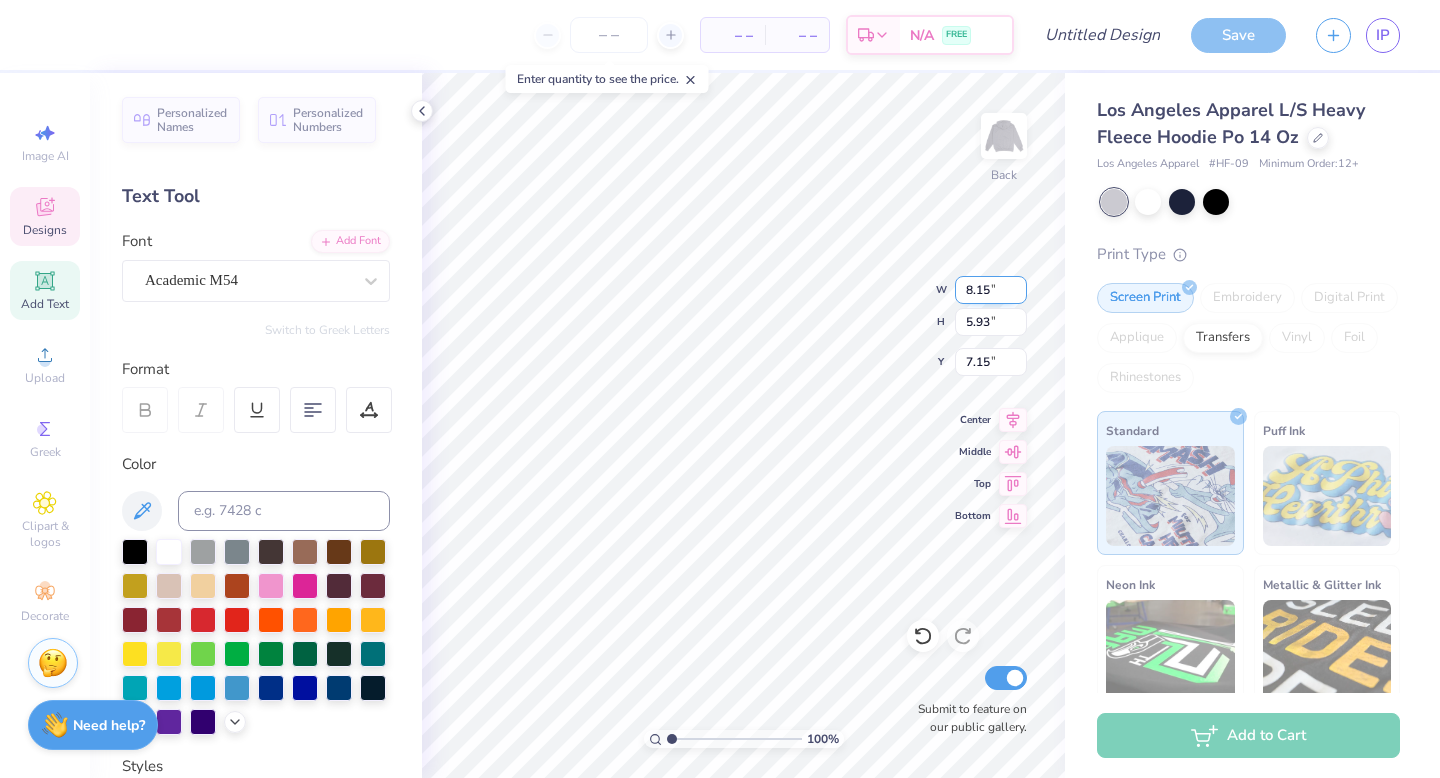 click on "8.15" at bounding box center [991, 290] 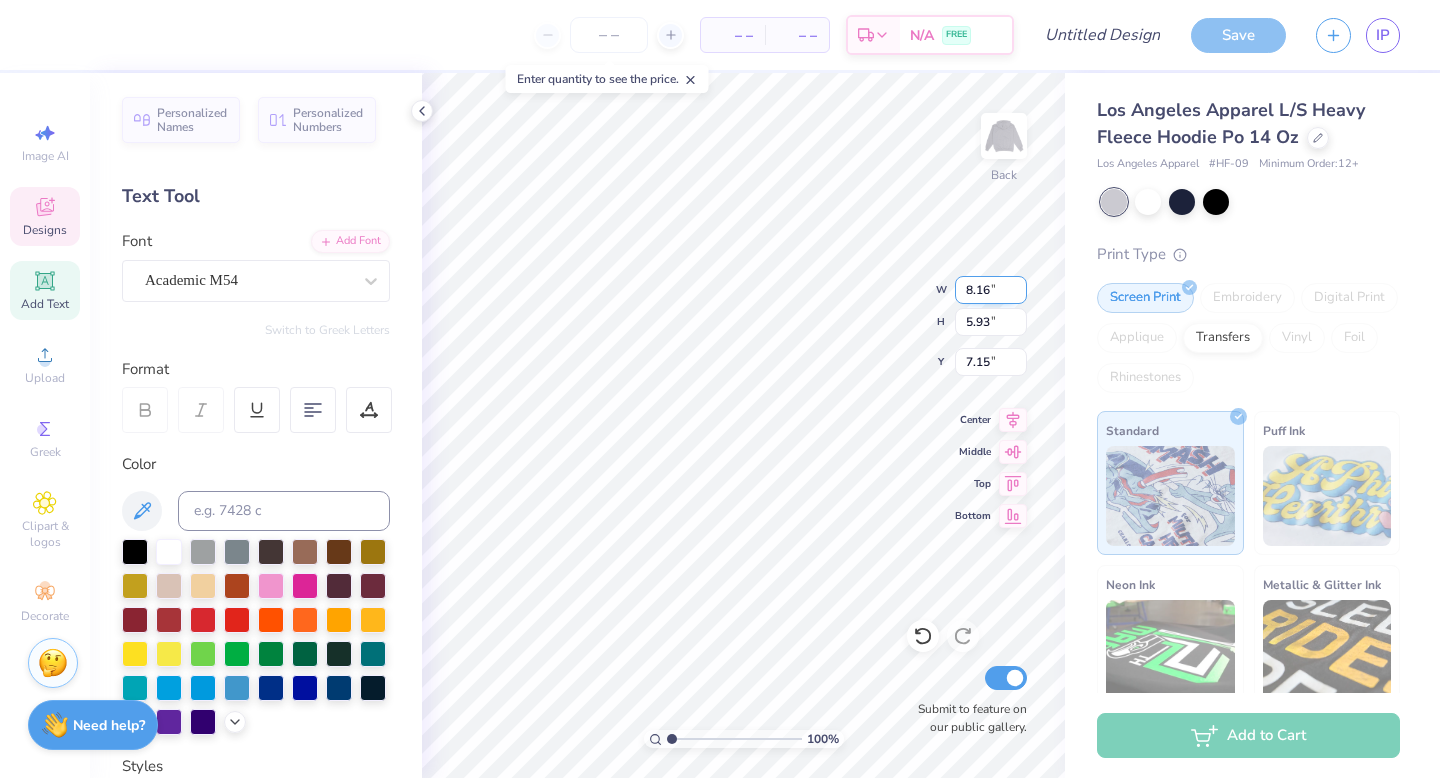 click on "8.16" at bounding box center [991, 290] 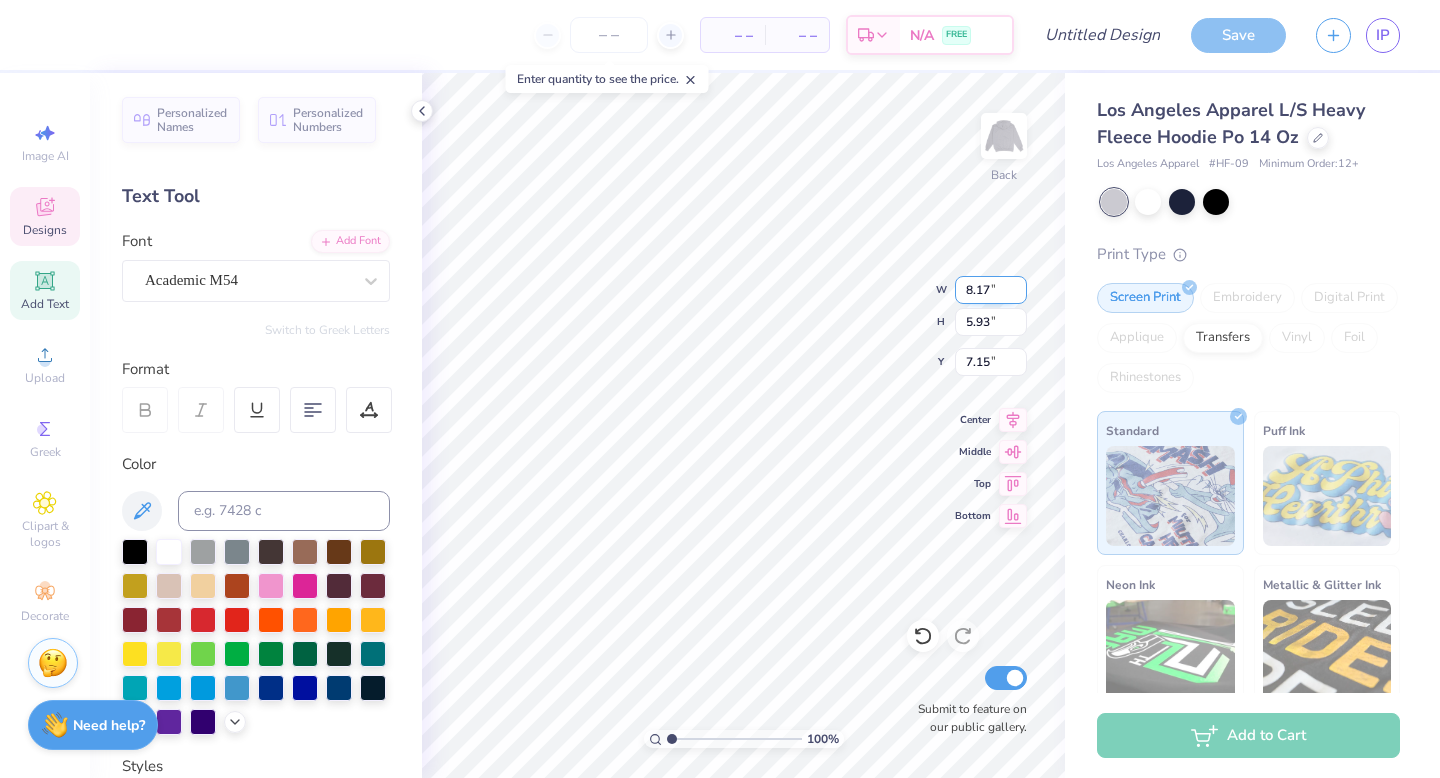 click on "8.17" at bounding box center (991, 290) 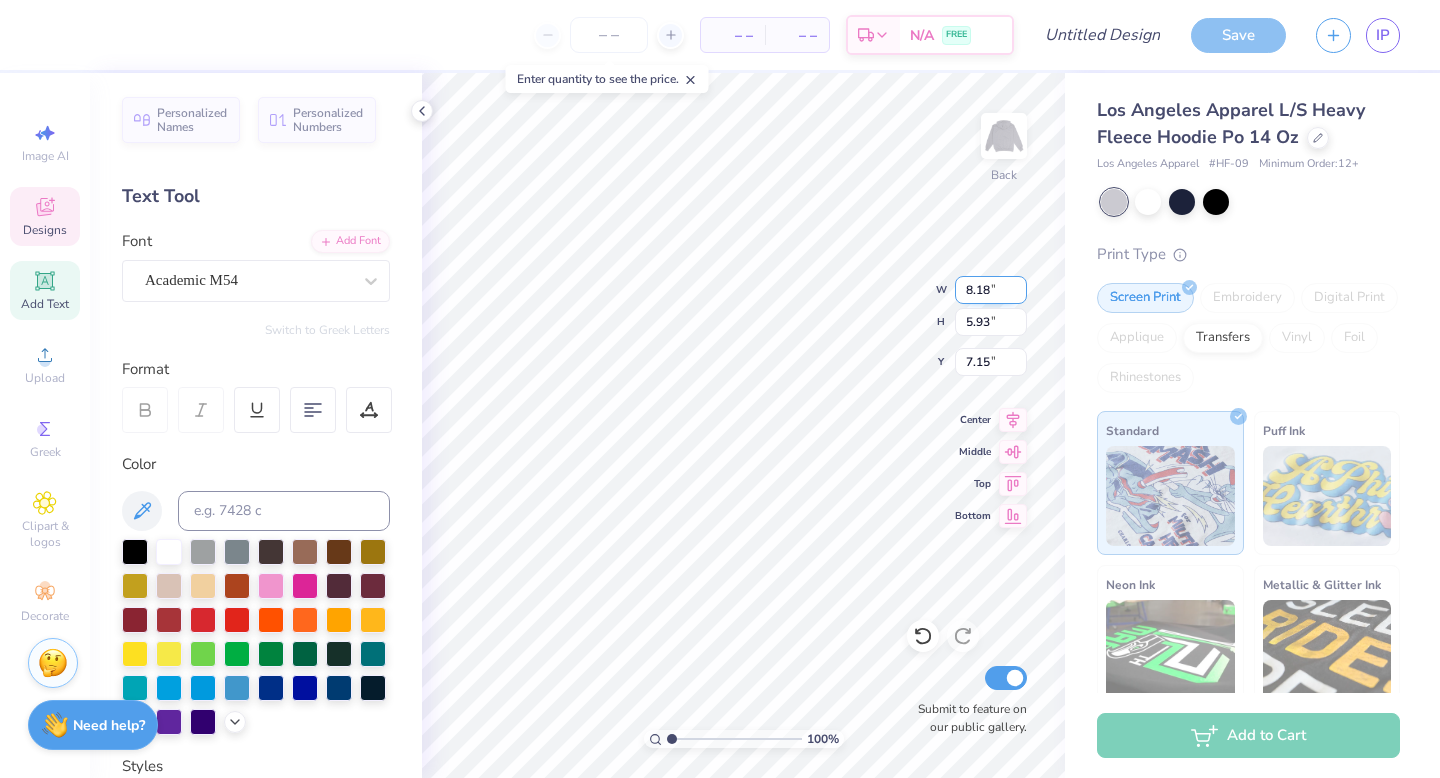 click on "8.18" at bounding box center (991, 290) 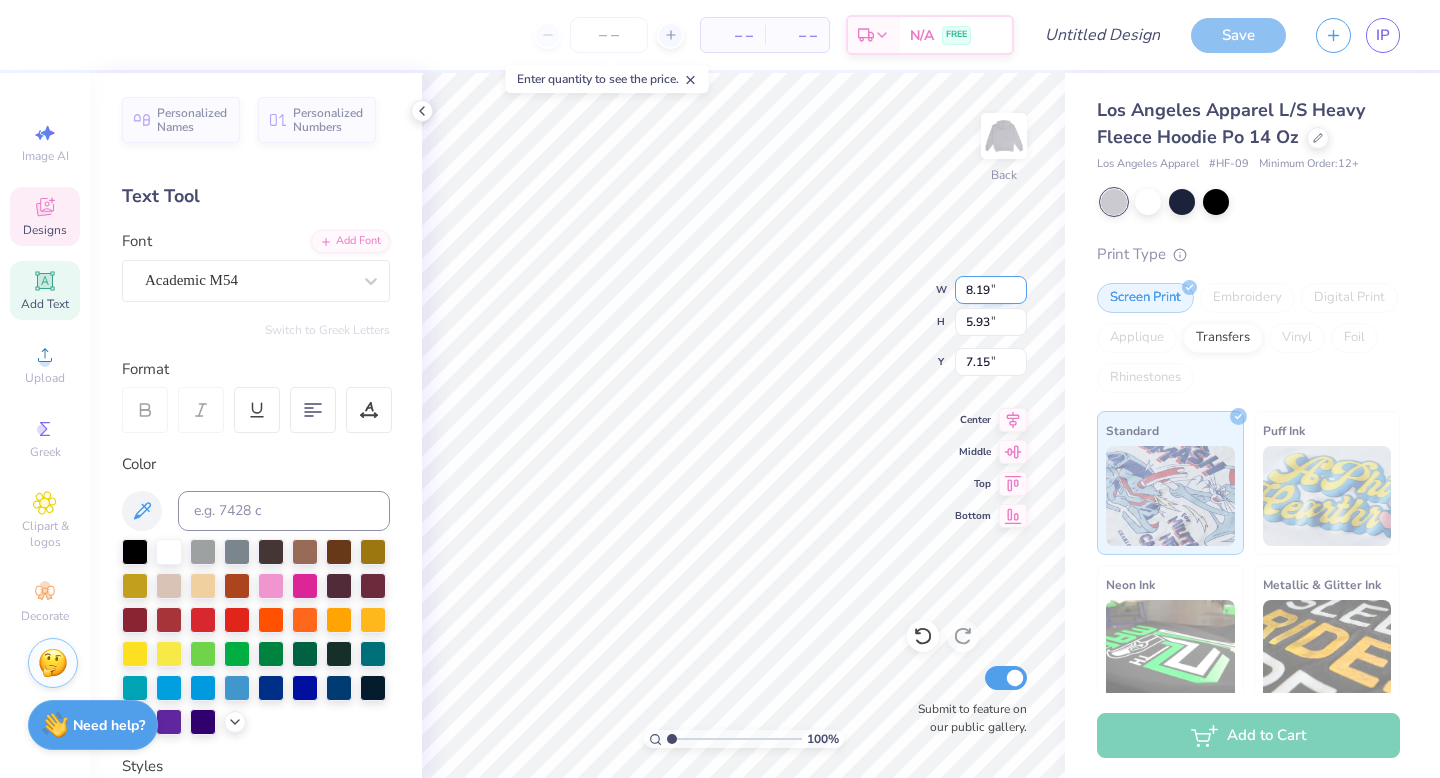 click on "8.19" at bounding box center [991, 290] 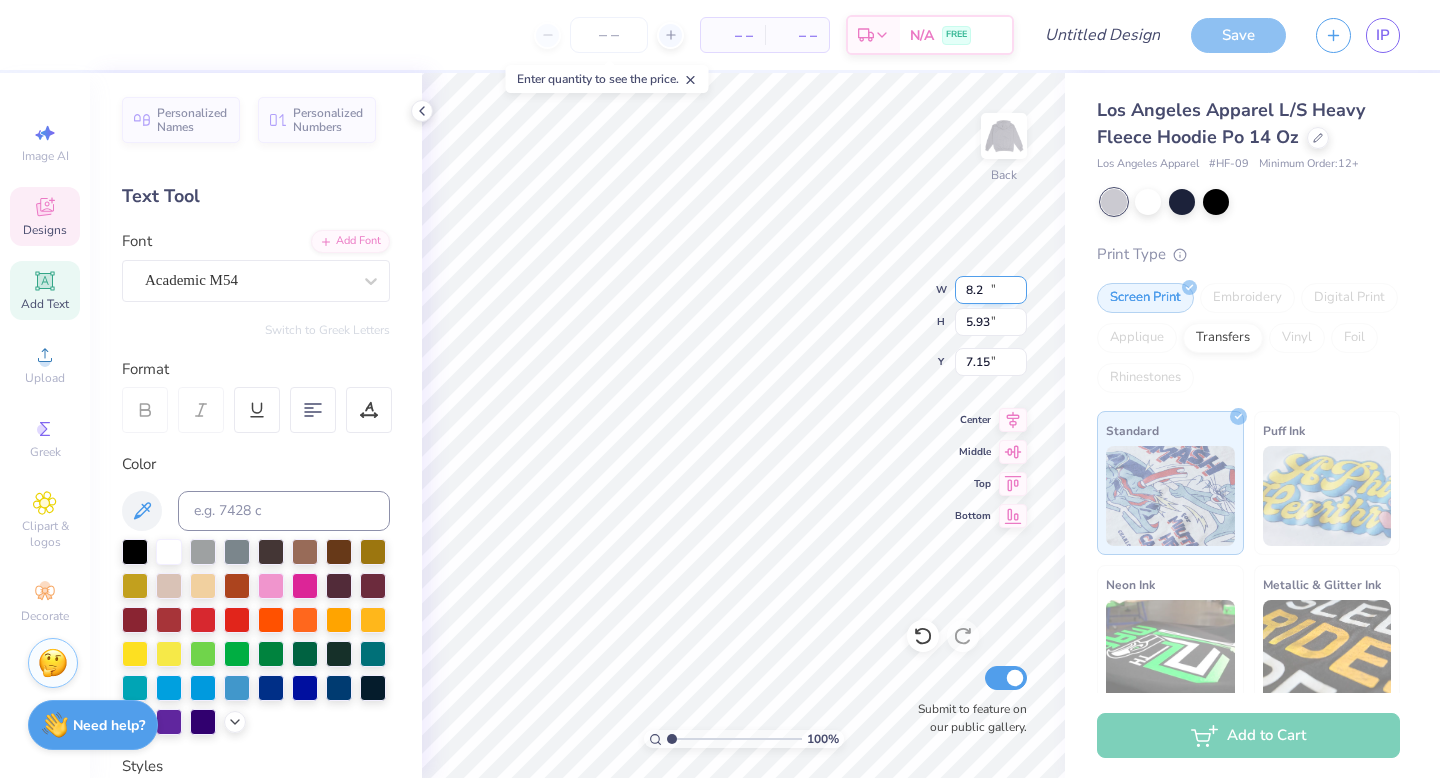 click on "8.2" at bounding box center [991, 290] 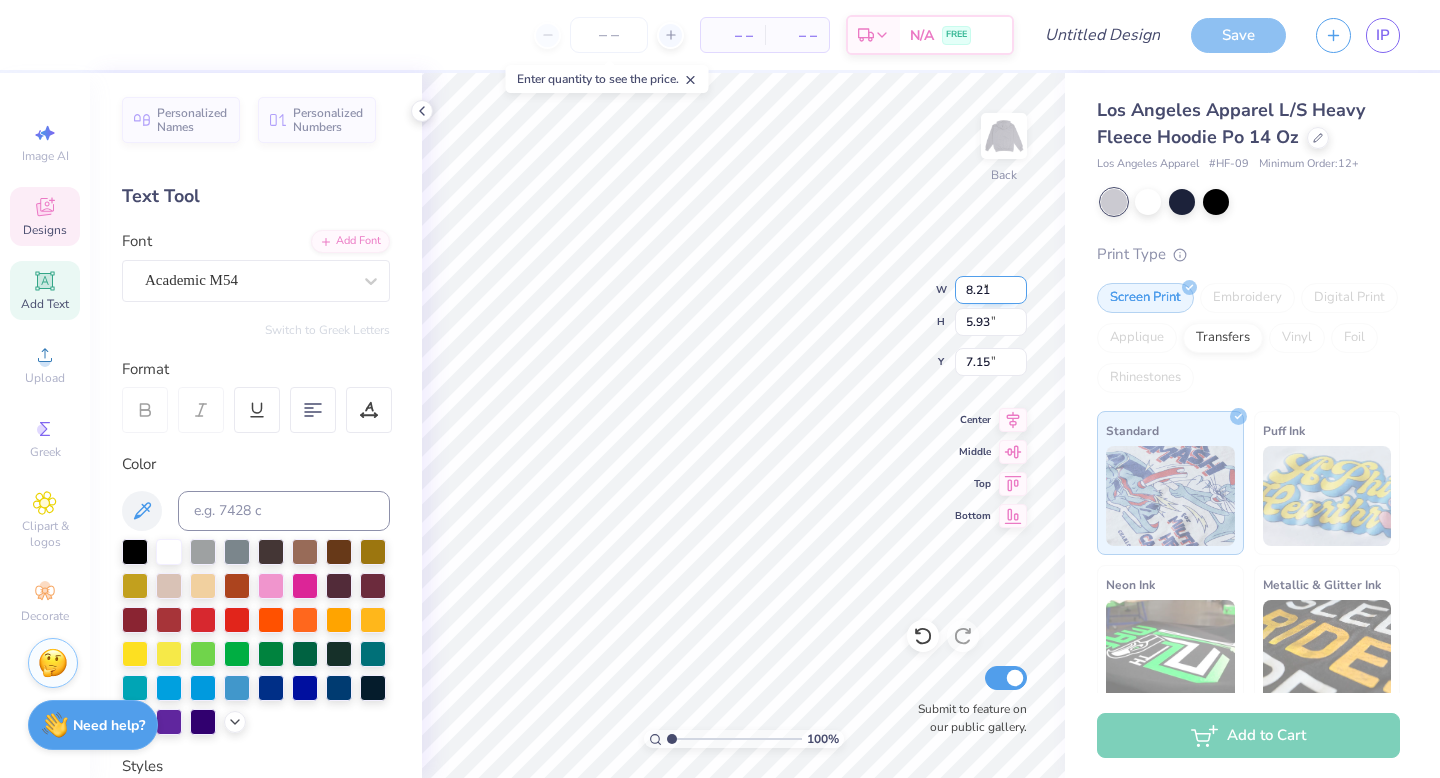 click on "8.21" at bounding box center (991, 290) 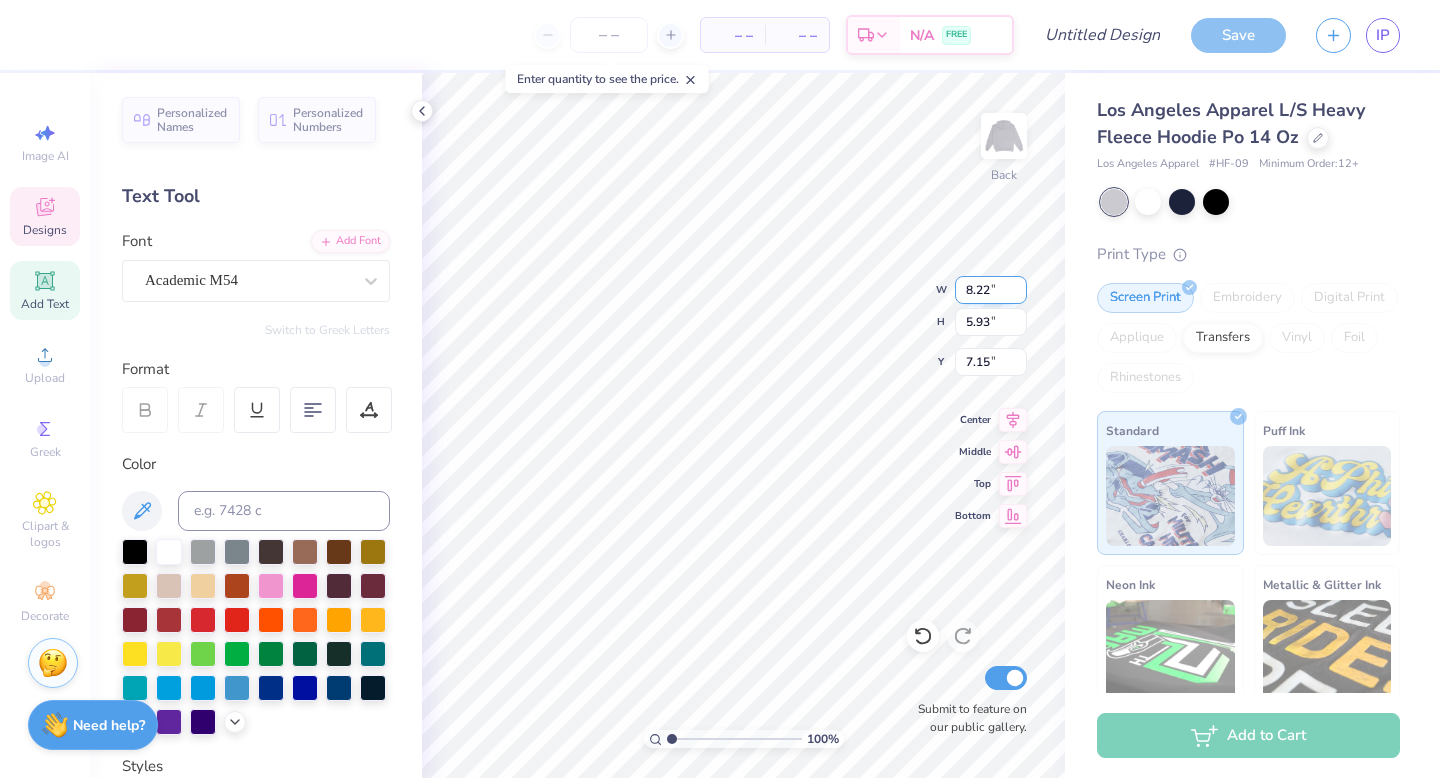 click on "8.22" at bounding box center [991, 290] 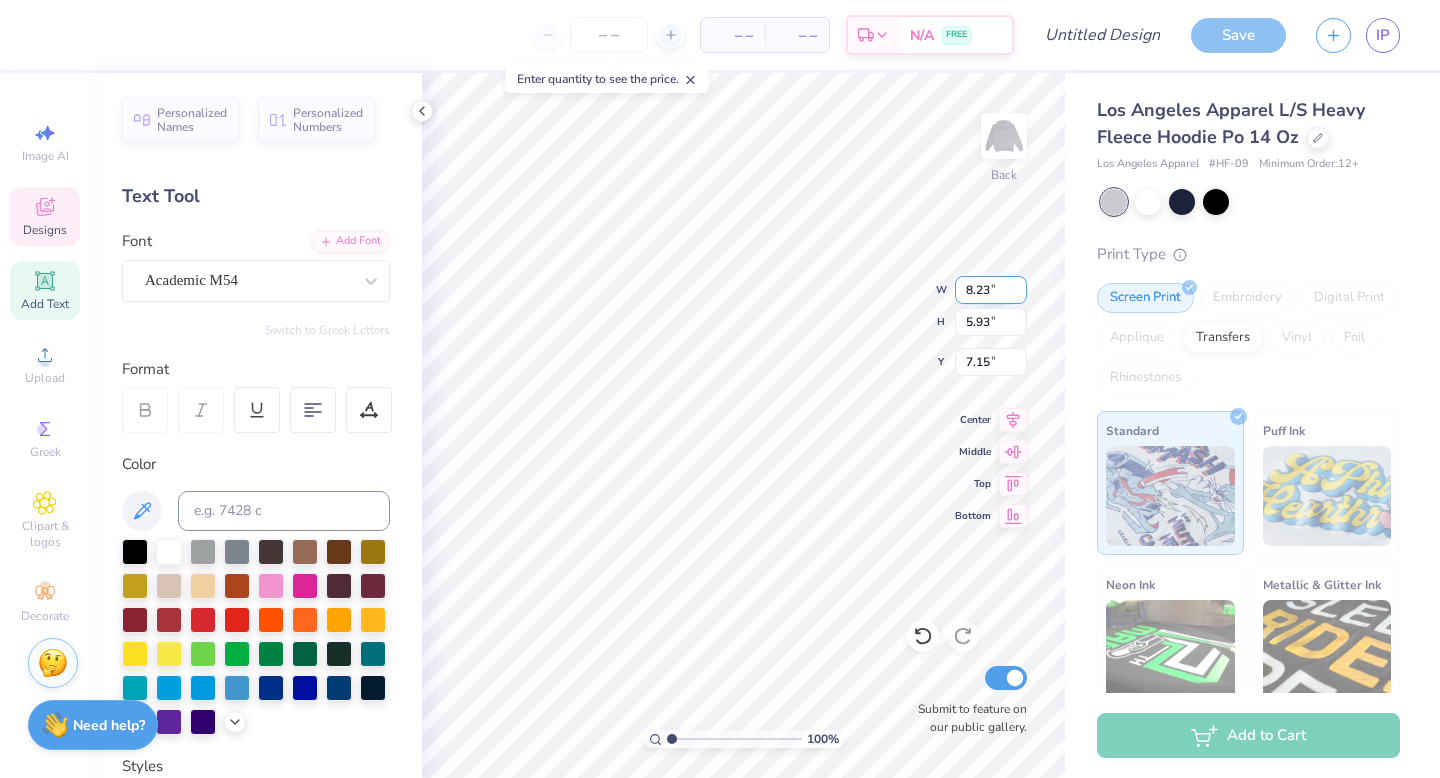 click on "8.23" at bounding box center (991, 290) 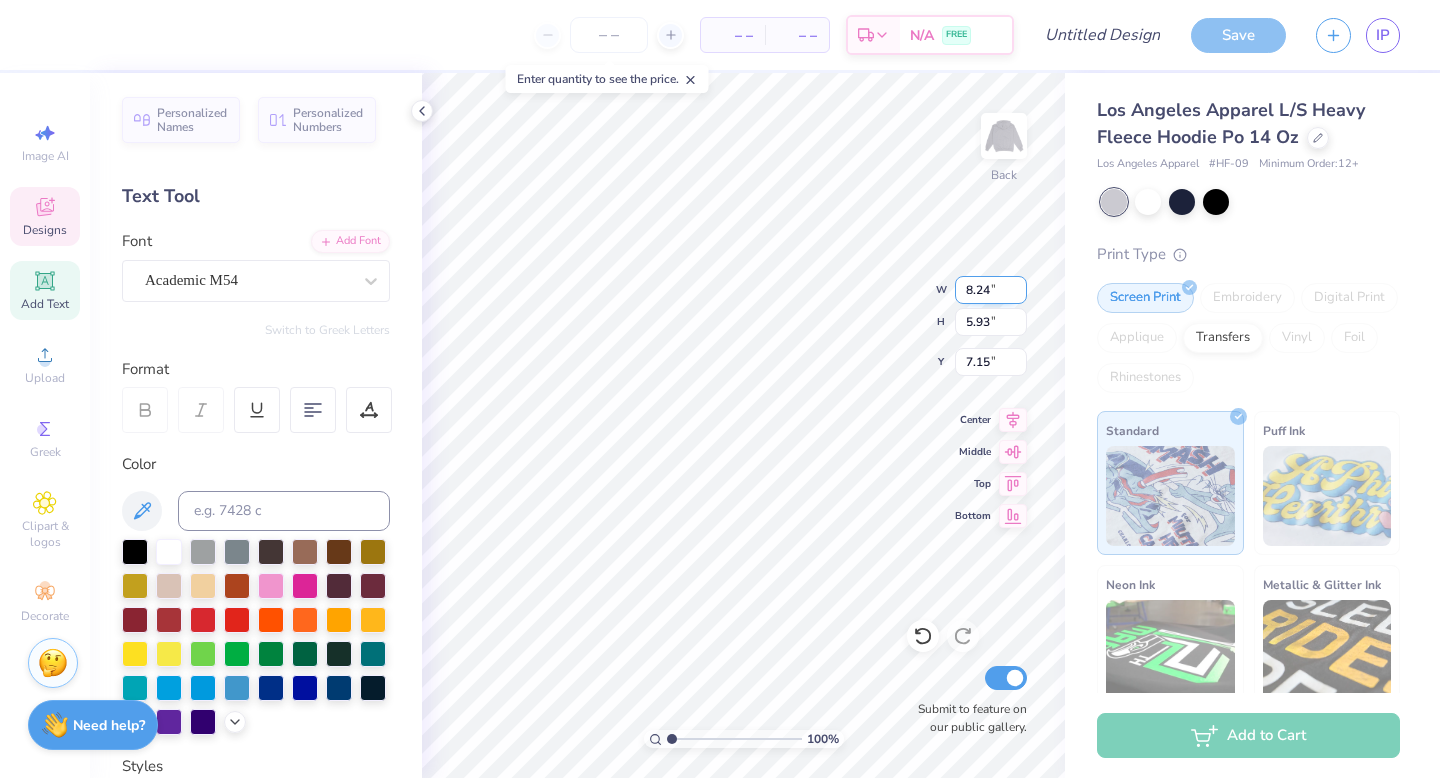 click on "8.24" at bounding box center (991, 290) 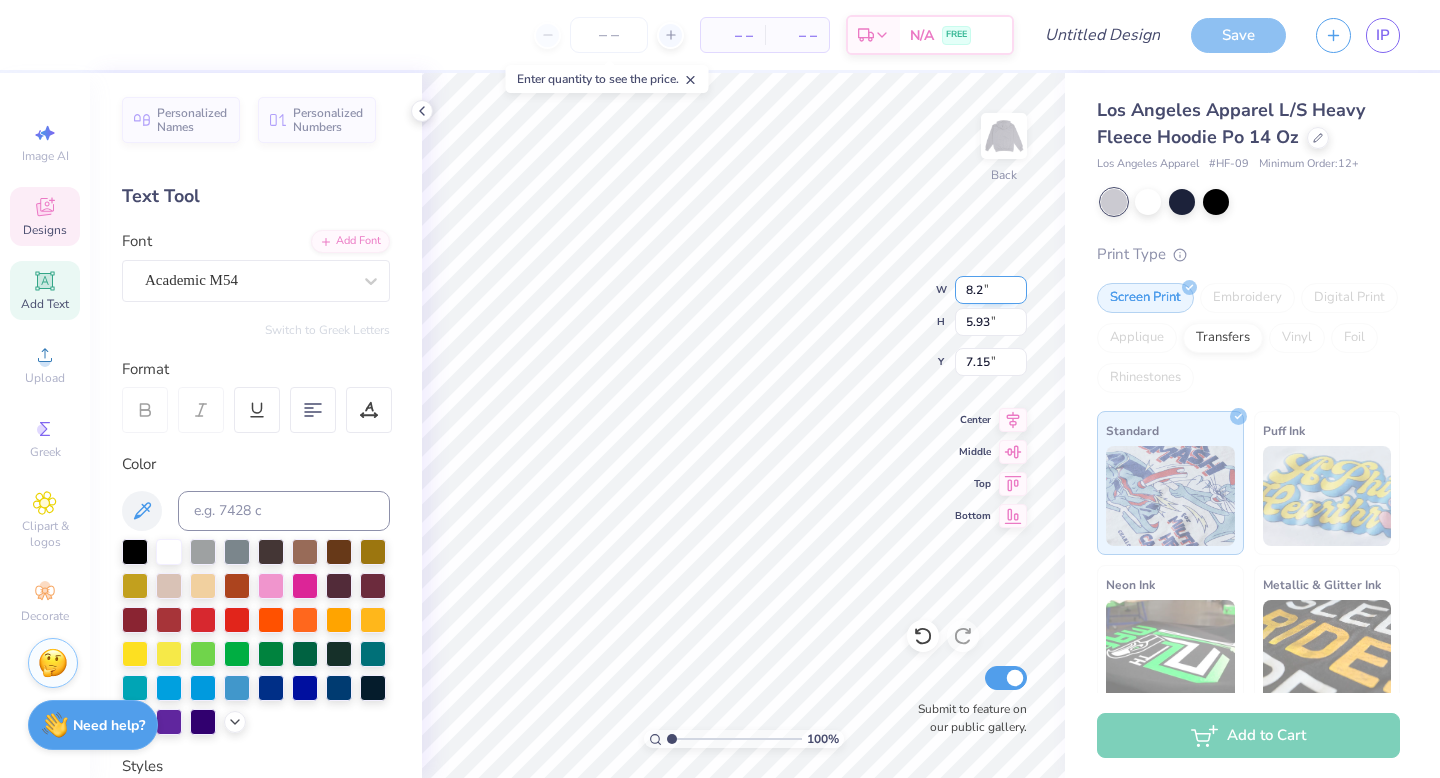 type on "8" 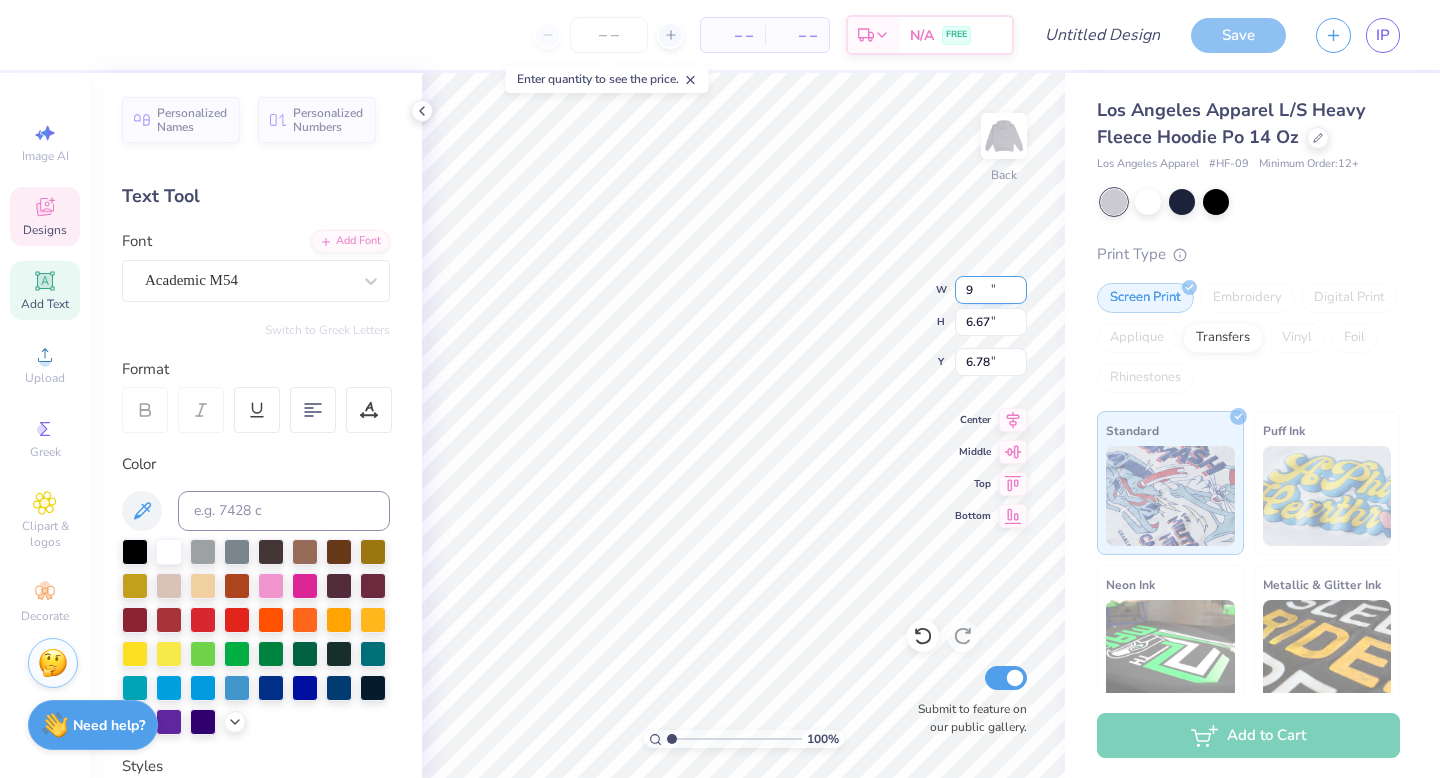 type on "9.00" 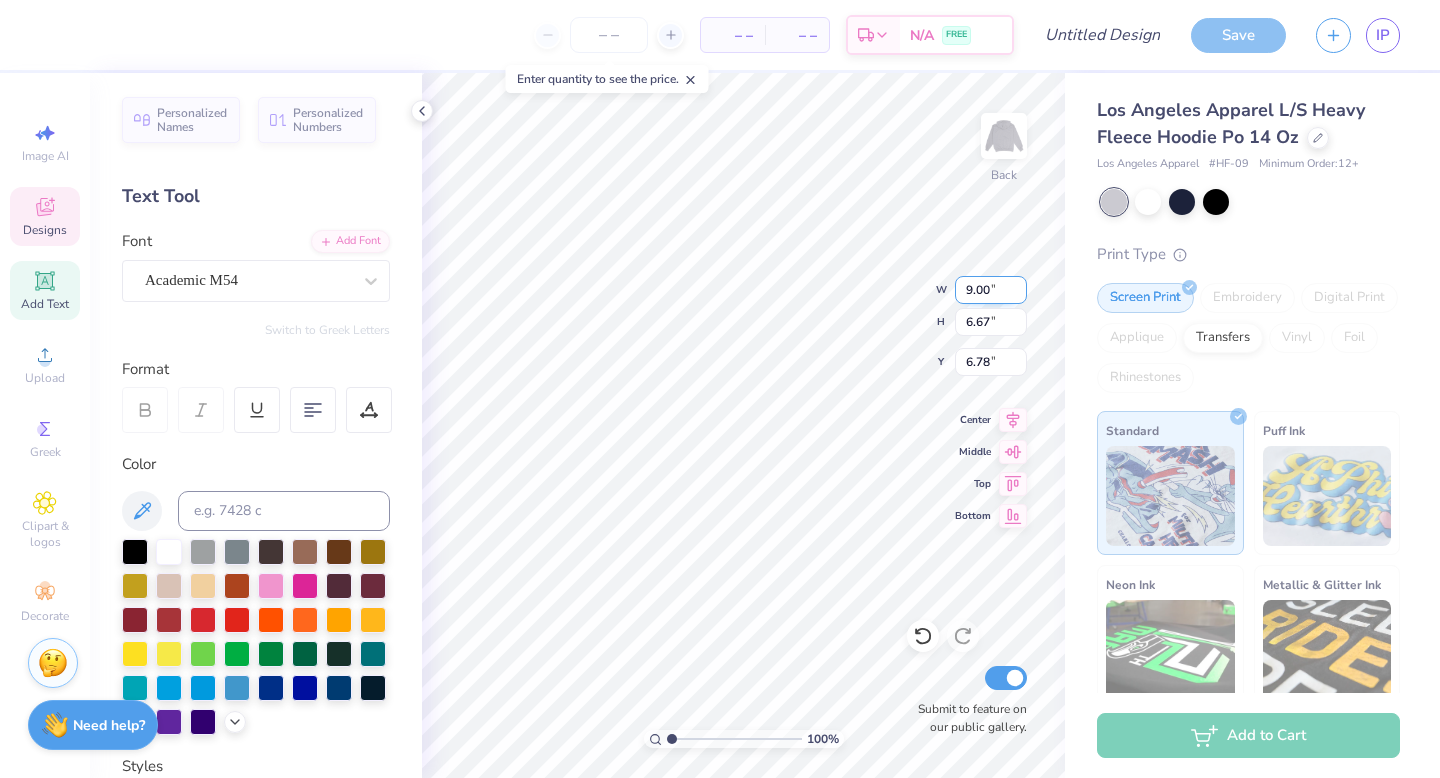 click on "9.00" at bounding box center (991, 290) 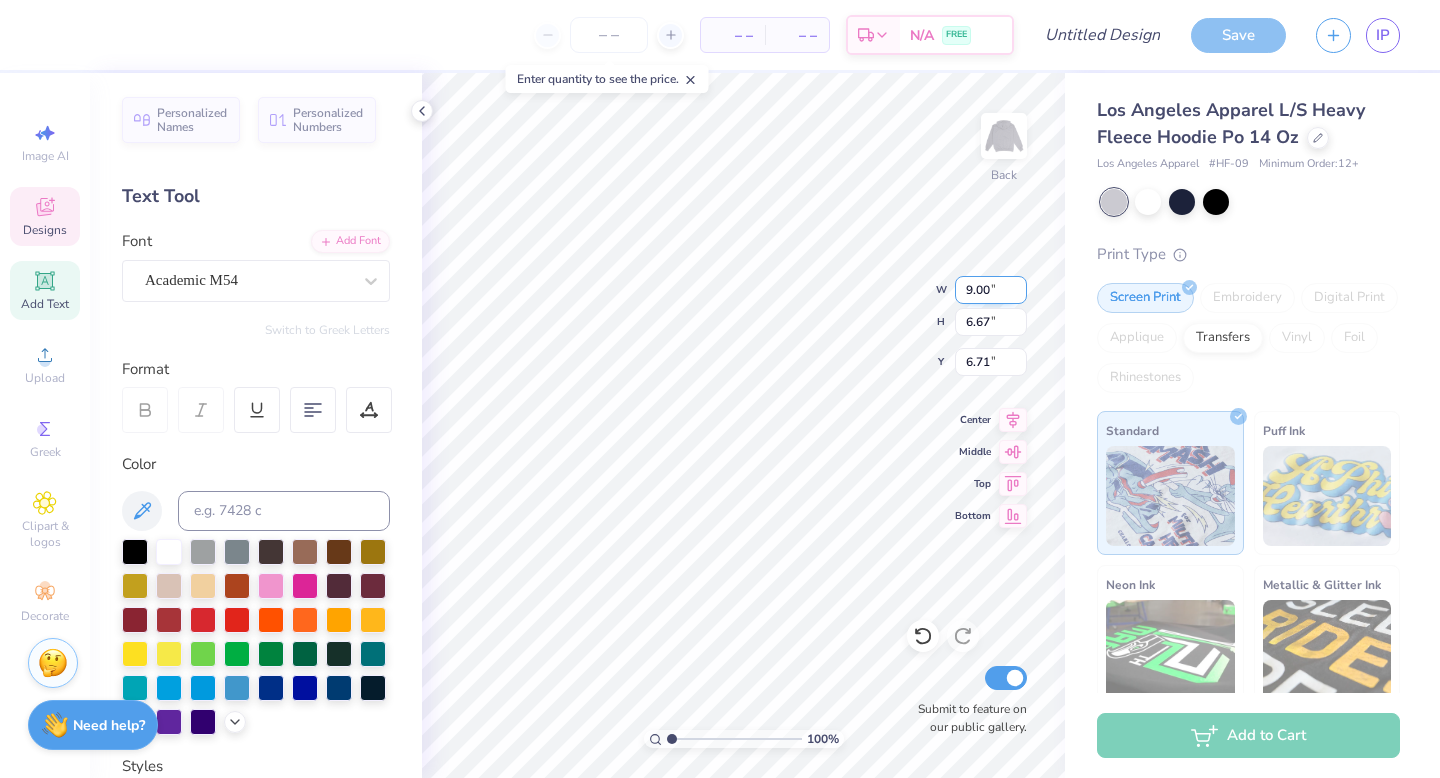 click on "9.00" at bounding box center (991, 290) 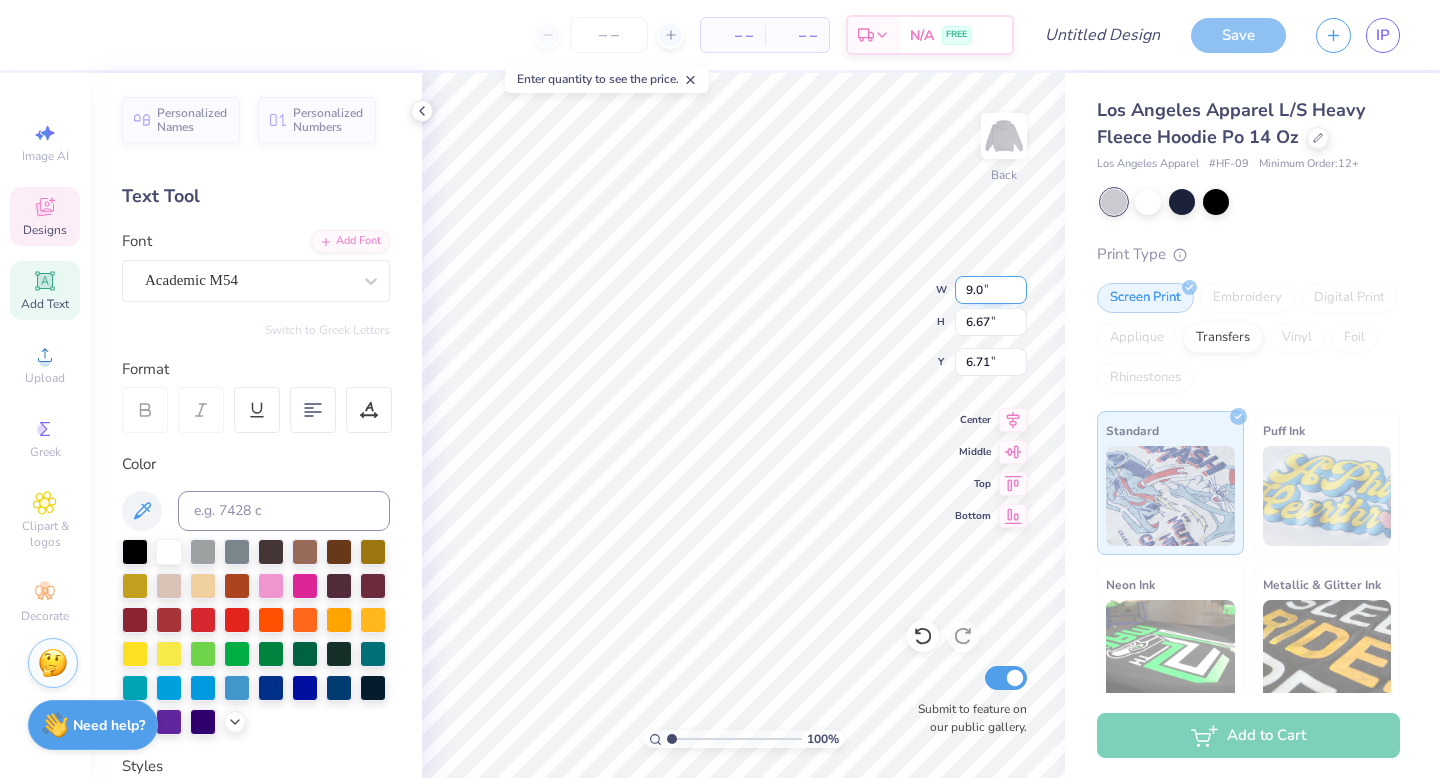 type on "9" 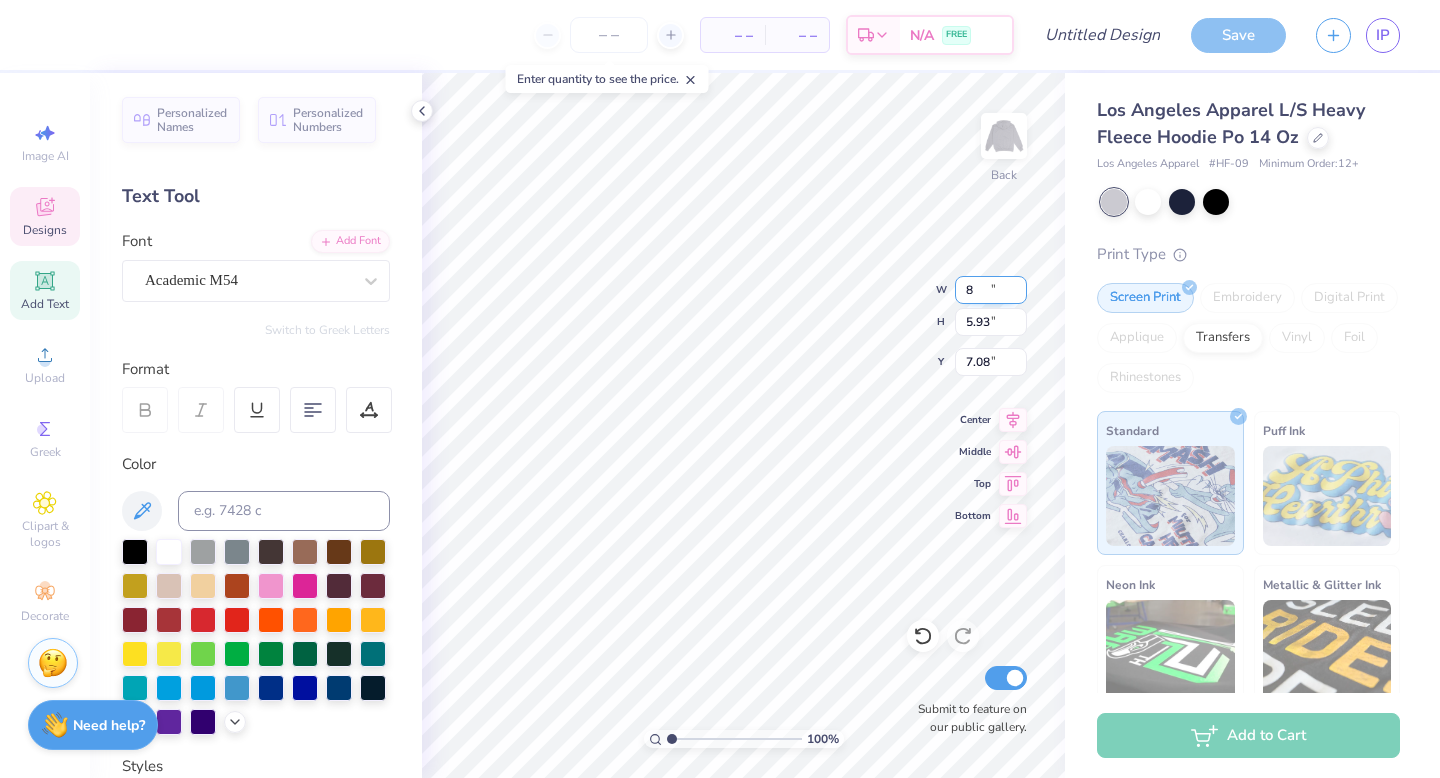 type on "8.00" 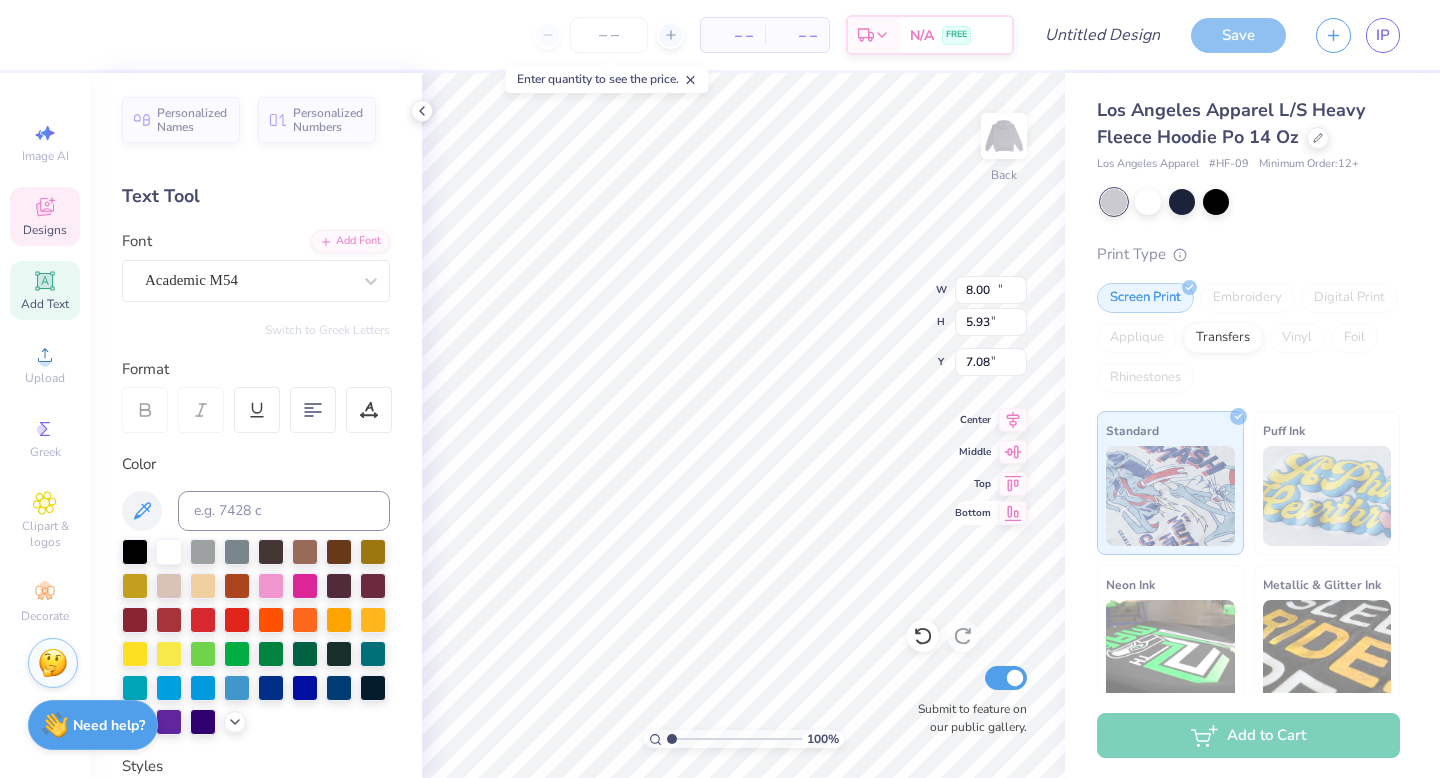 type on "19.05" 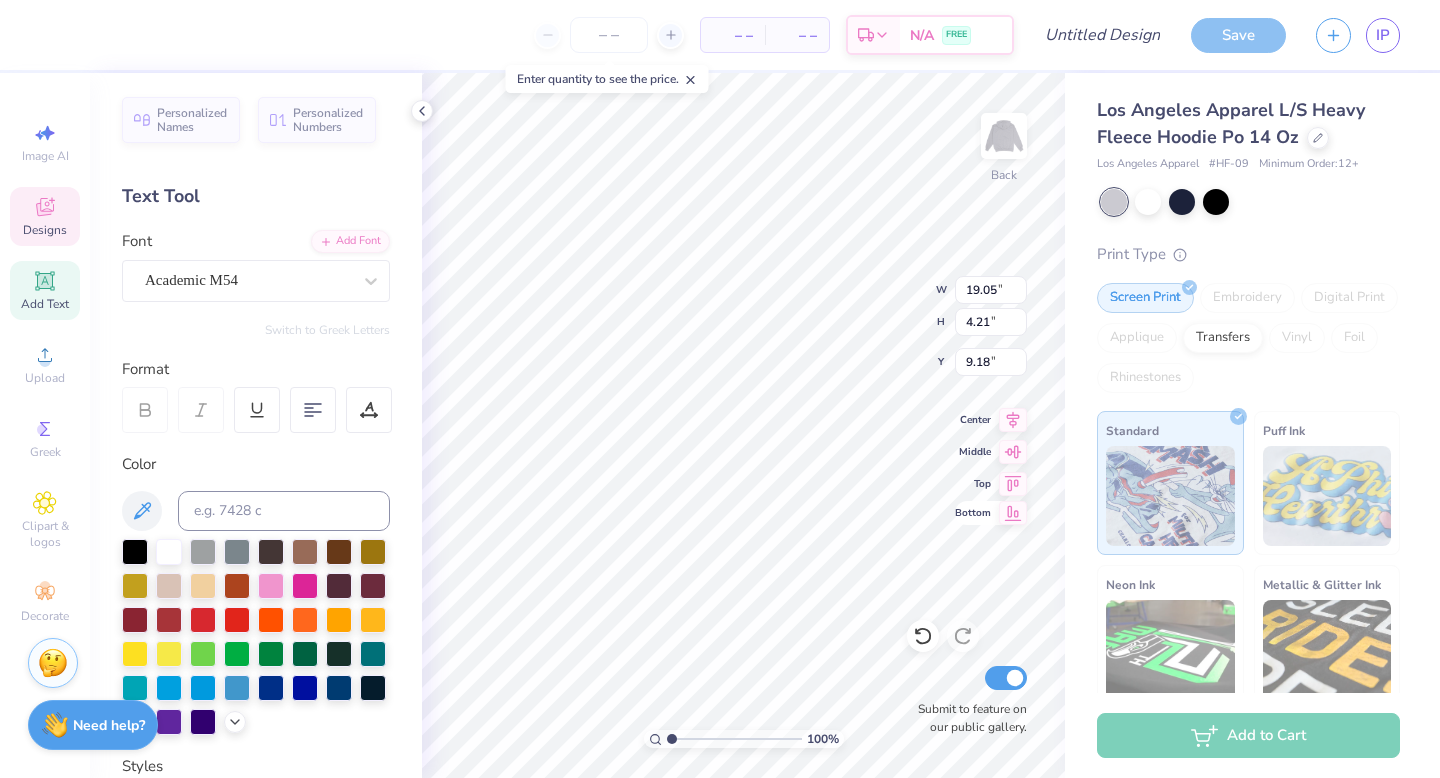 type on "8.00" 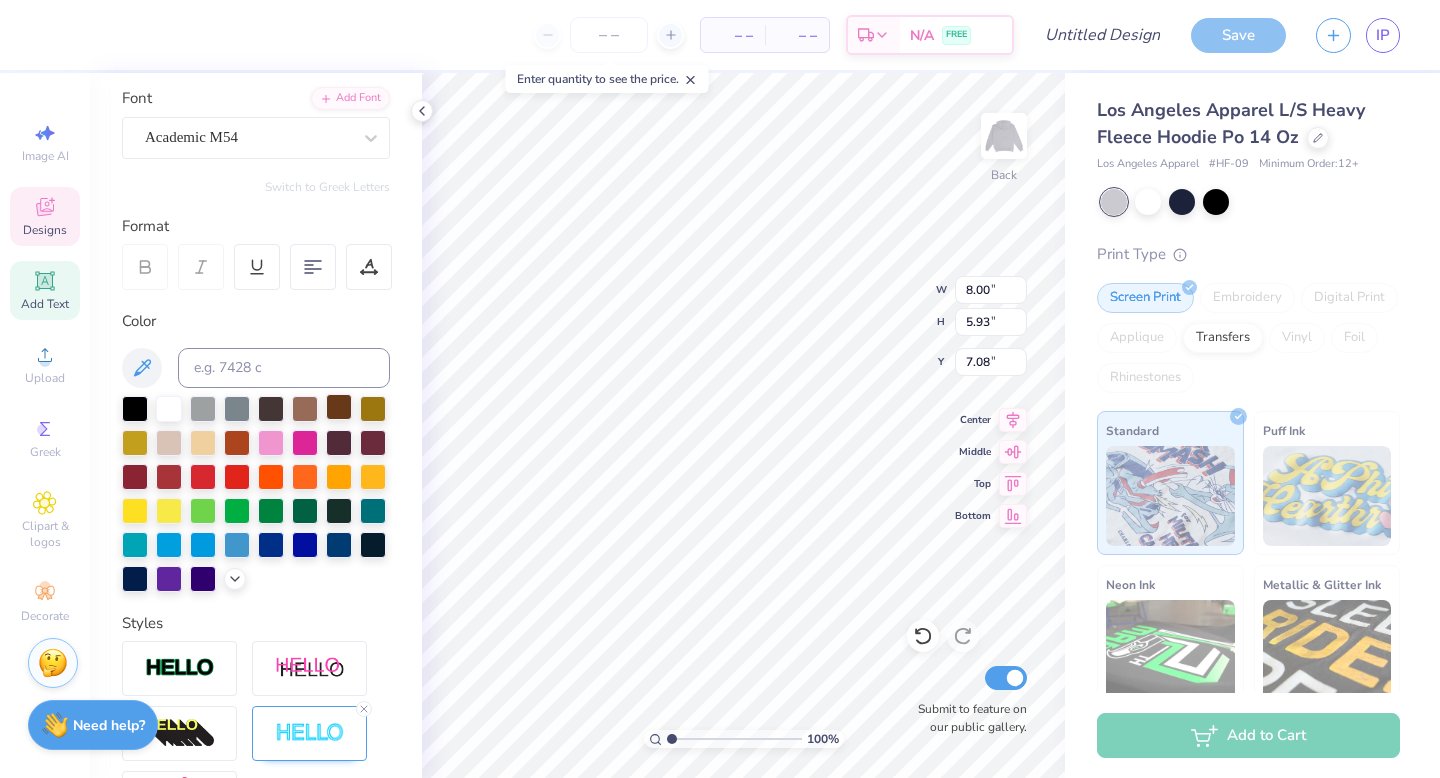 scroll, scrollTop: 0, scrollLeft: 0, axis: both 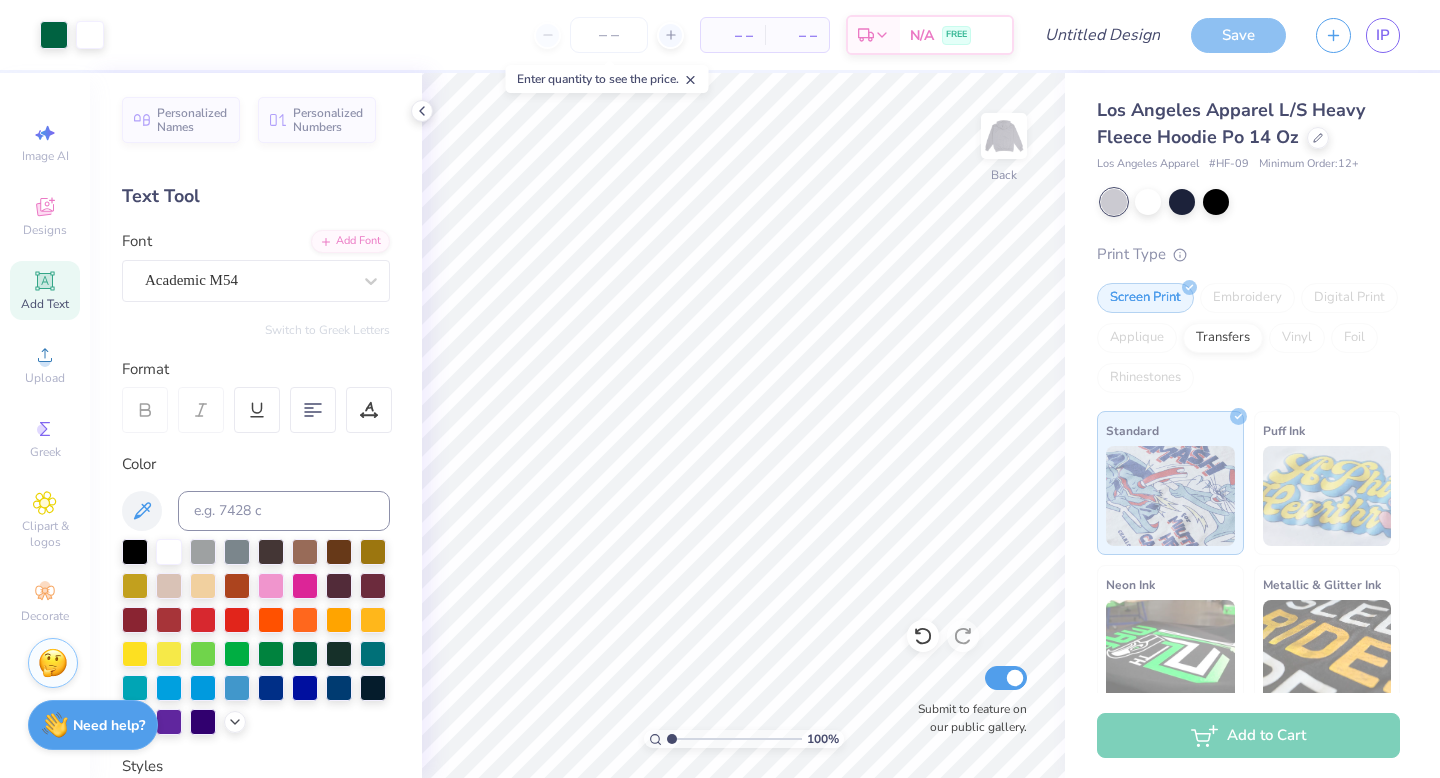 click 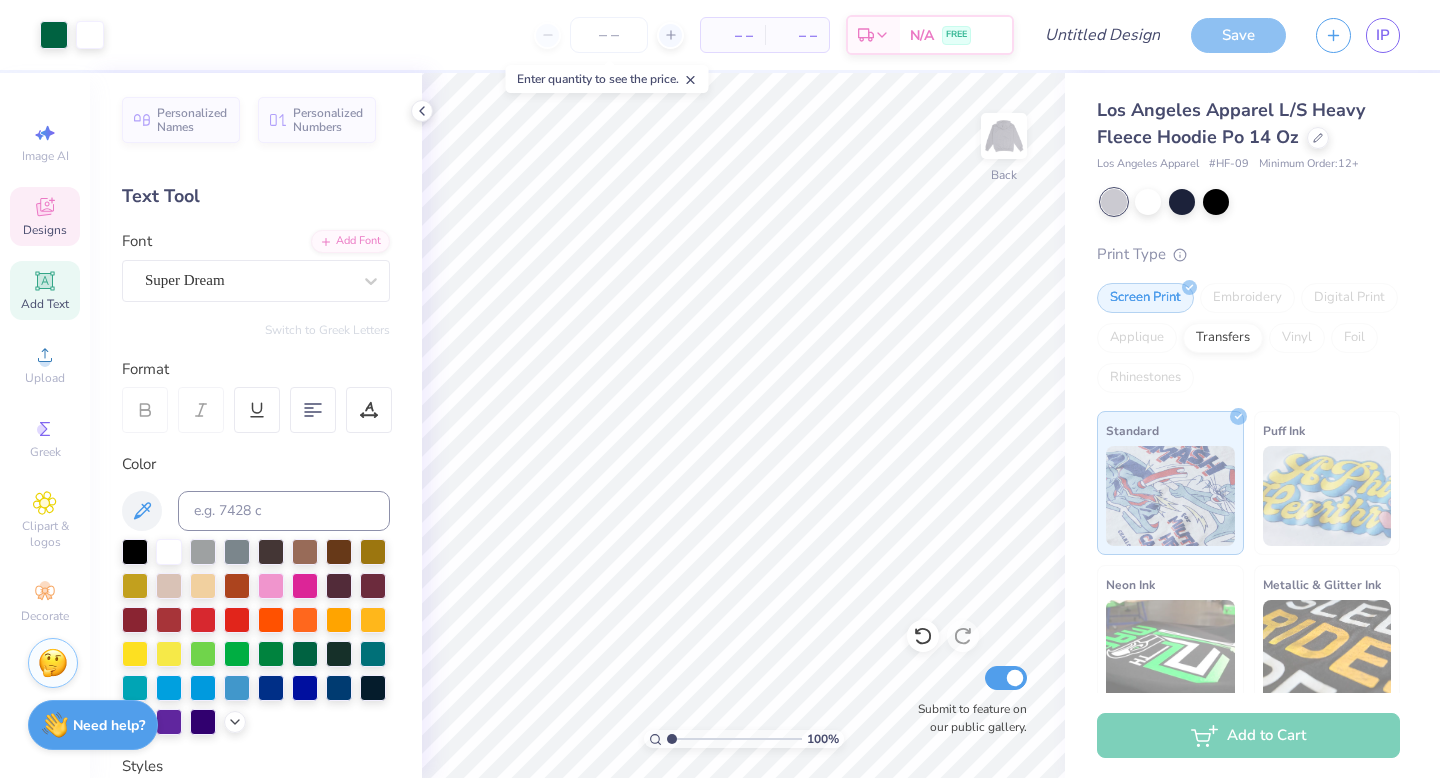 click 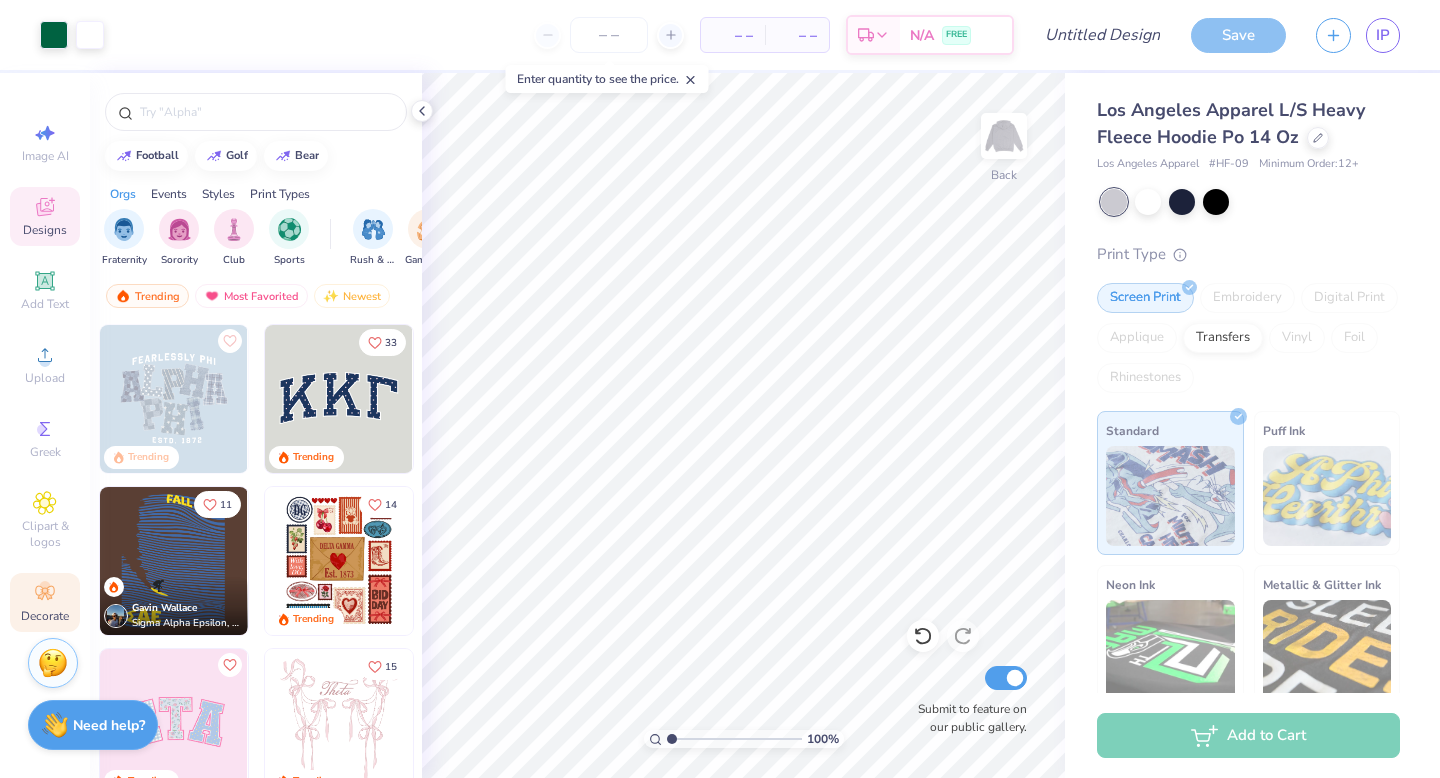 click on "Decorate" at bounding box center [45, 602] 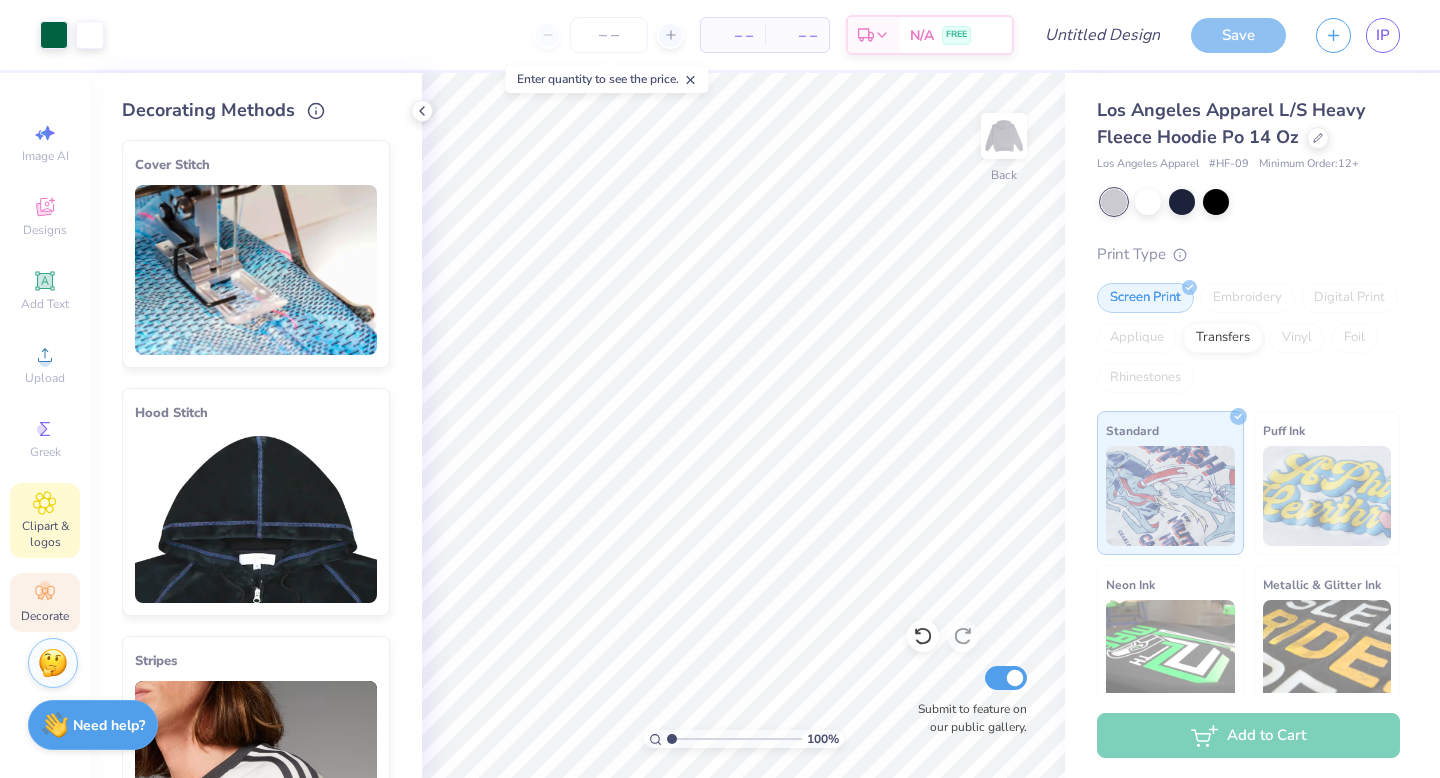 click on "Clipart & logos" at bounding box center [45, 520] 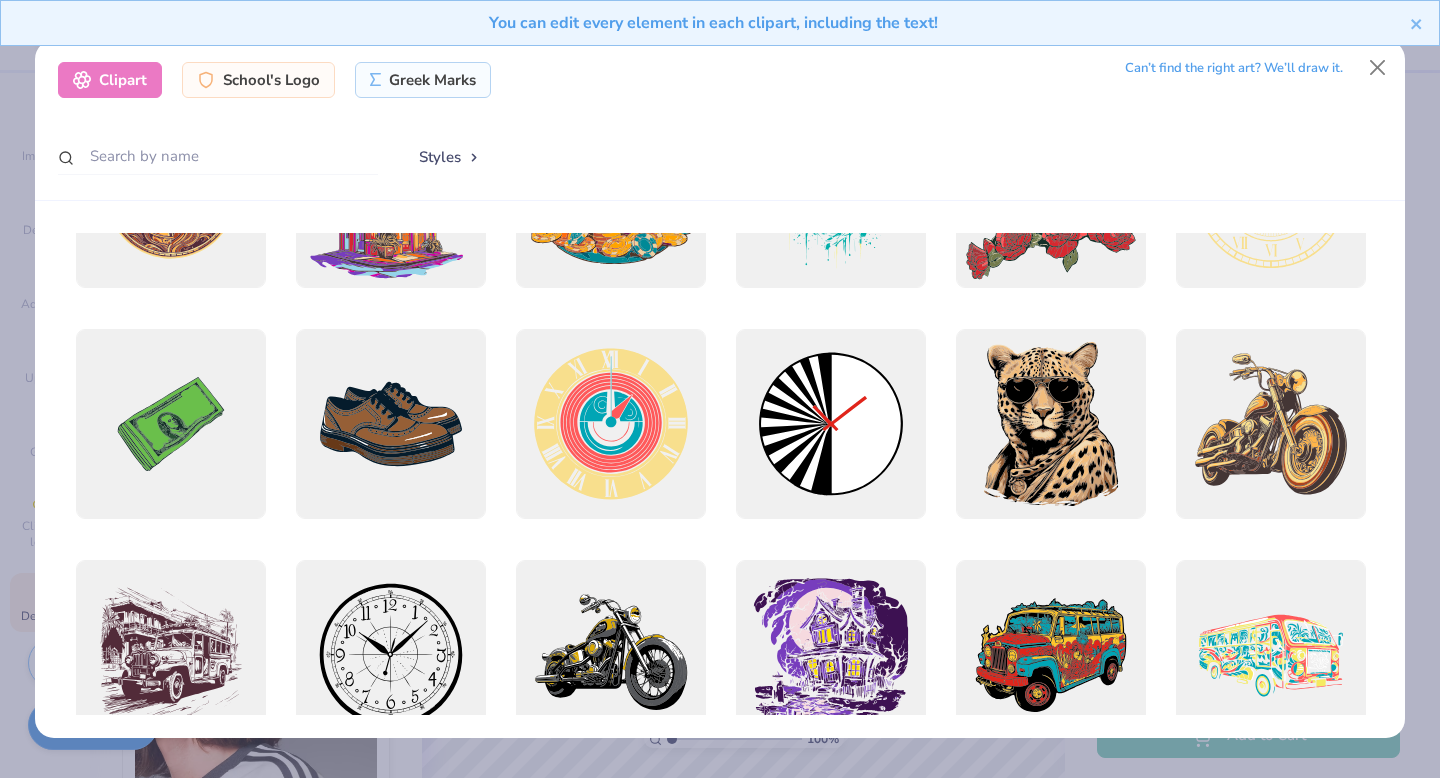 scroll, scrollTop: 200, scrollLeft: 0, axis: vertical 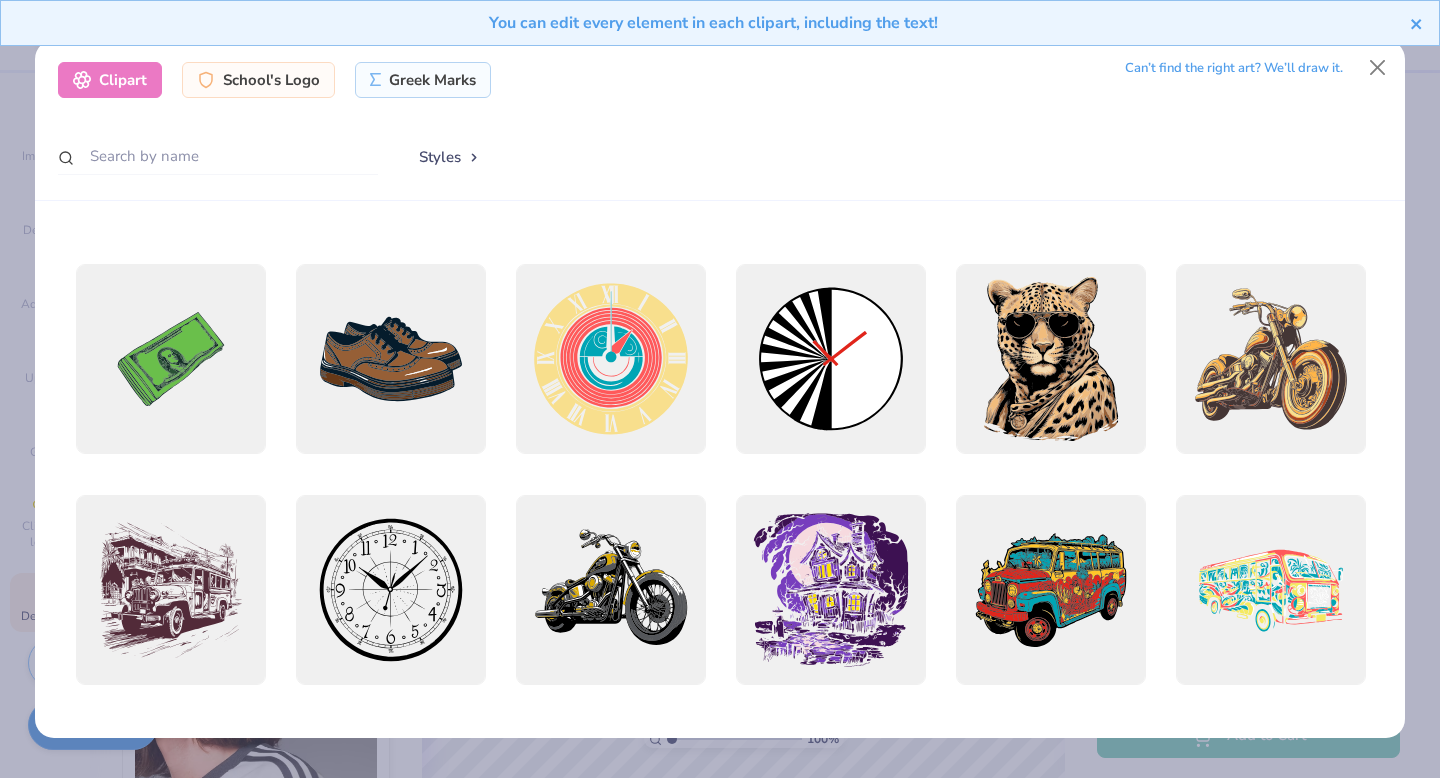 click 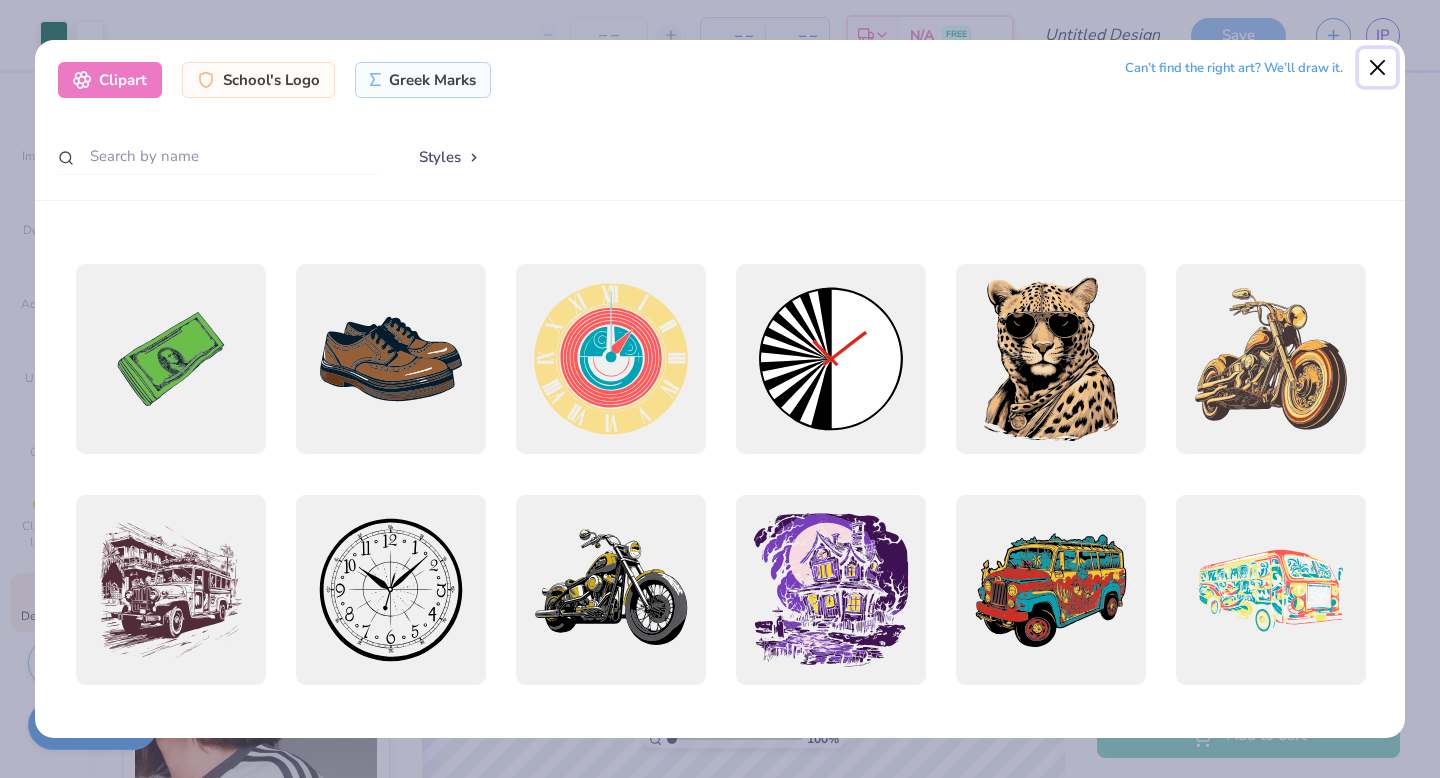 click at bounding box center [1378, 68] 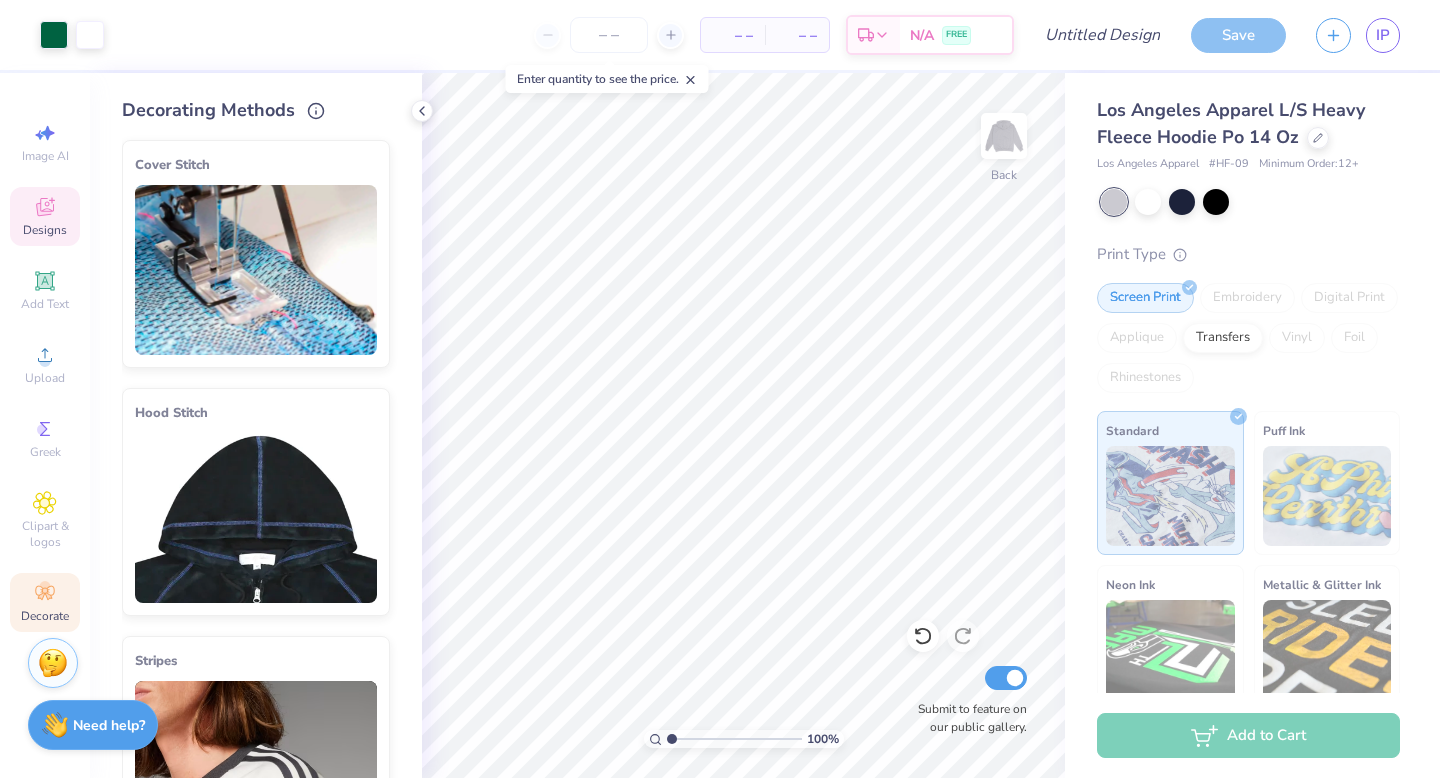 click 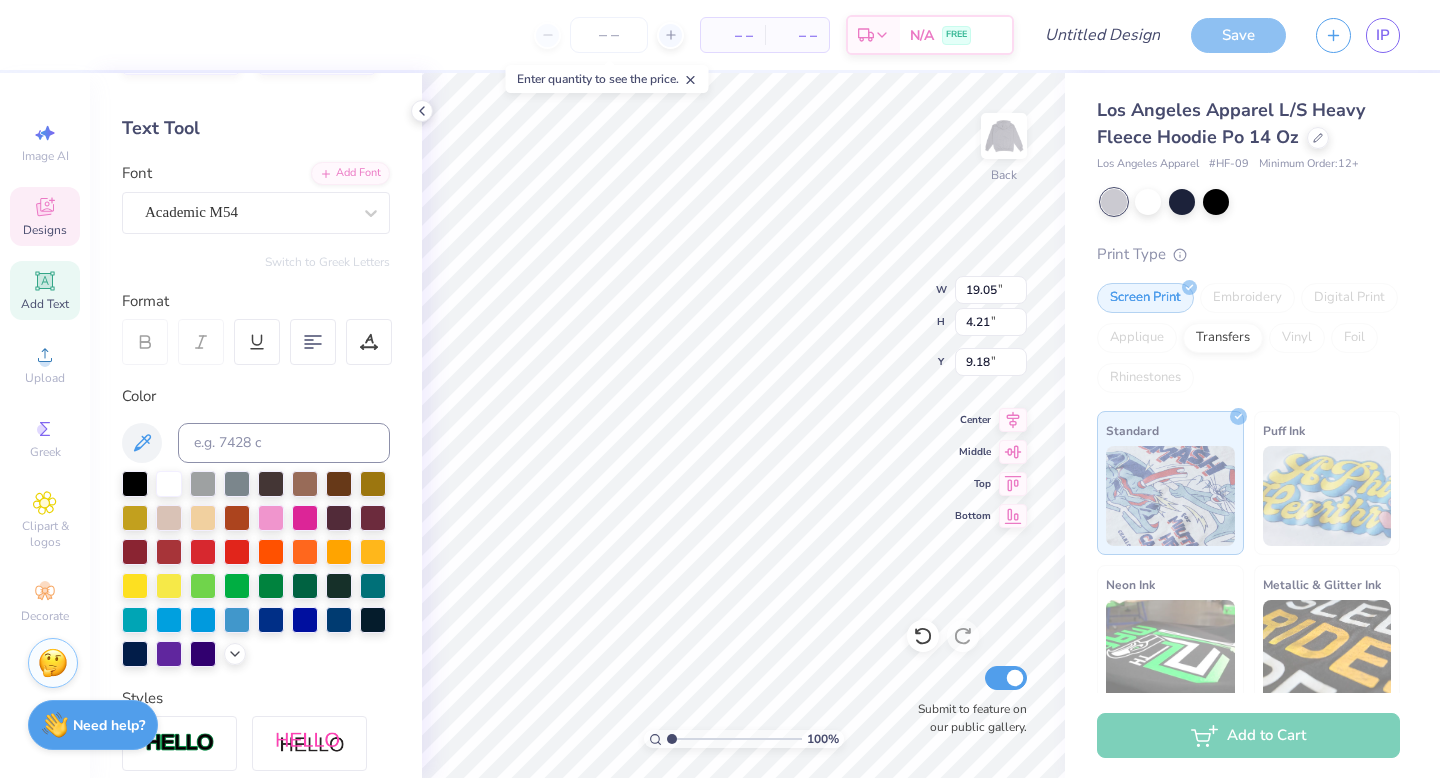 scroll, scrollTop: 3, scrollLeft: 0, axis: vertical 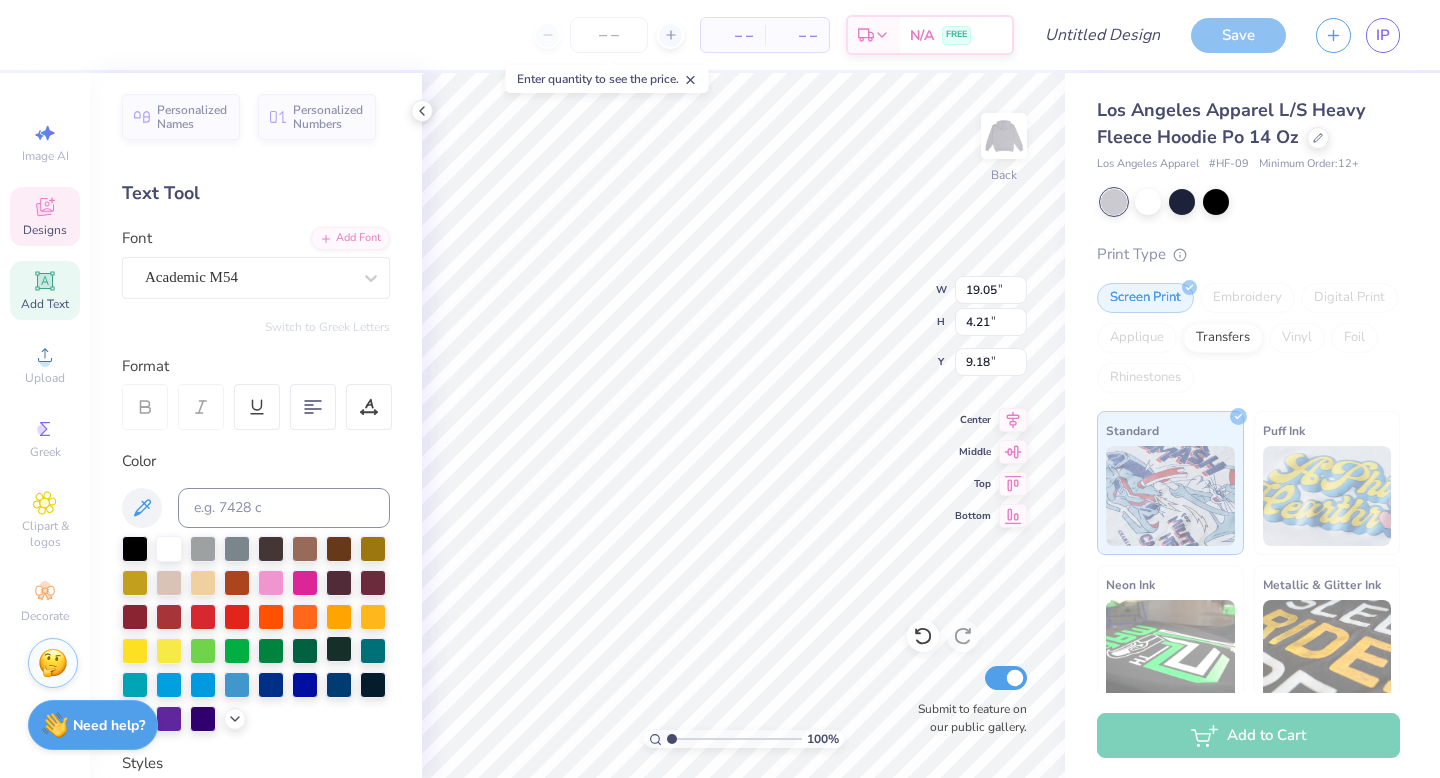click at bounding box center [339, 649] 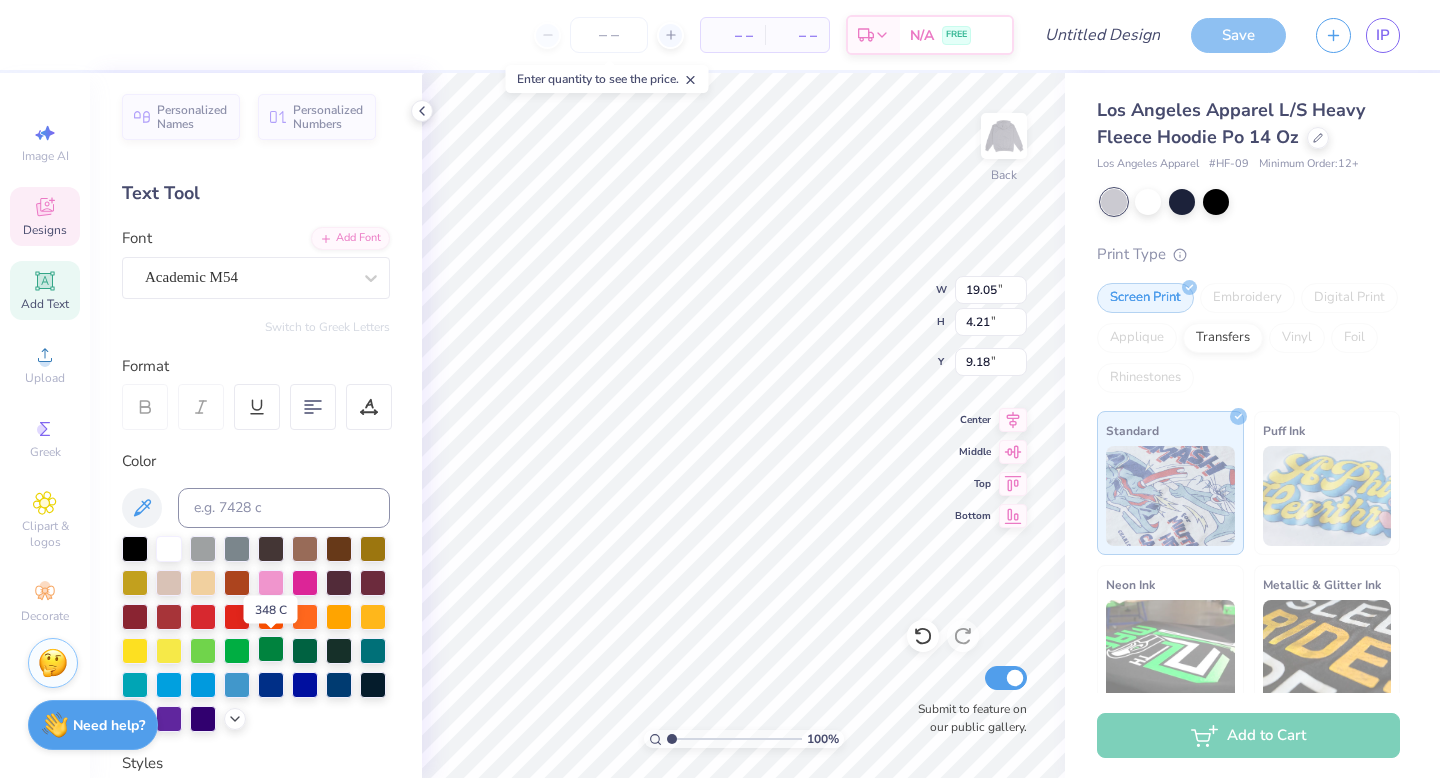 click at bounding box center [271, 649] 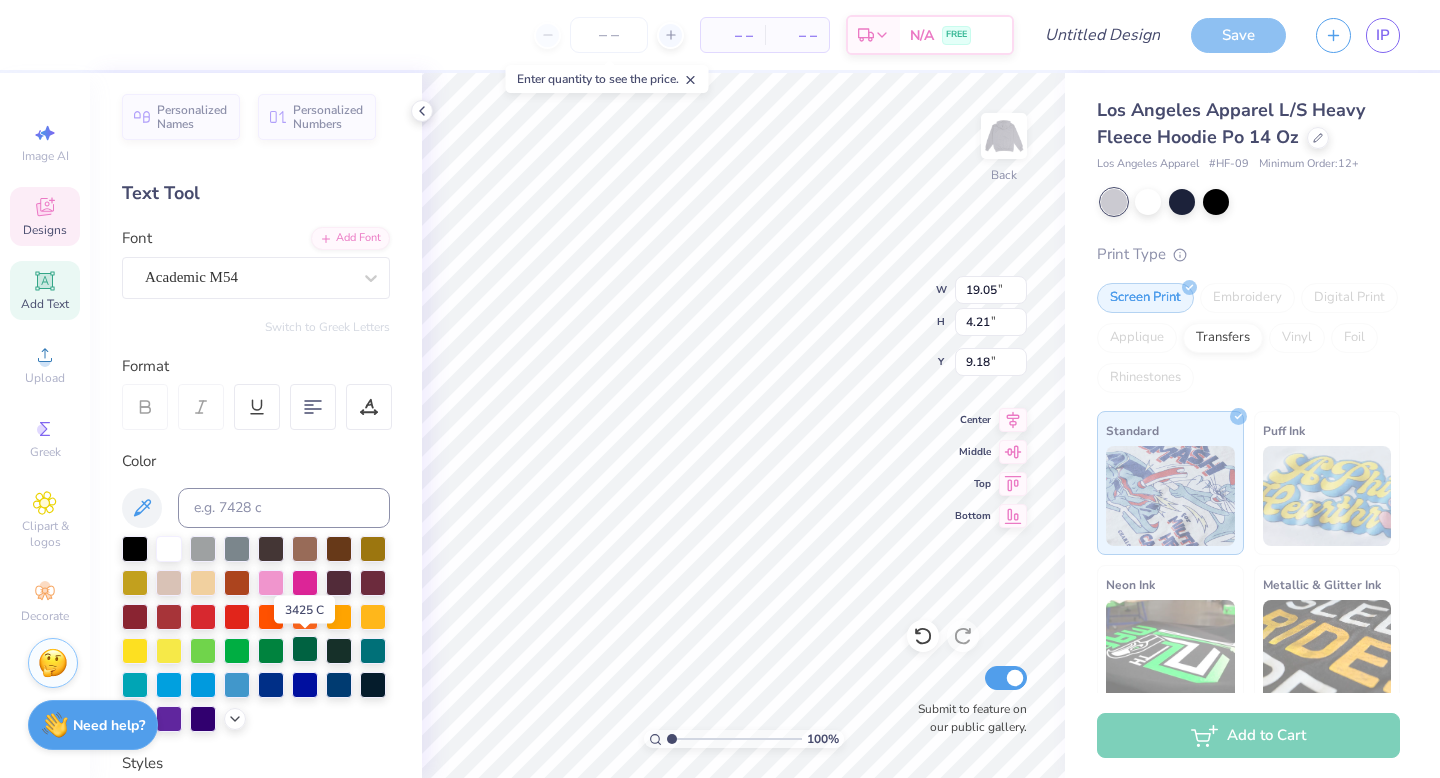 click at bounding box center (305, 649) 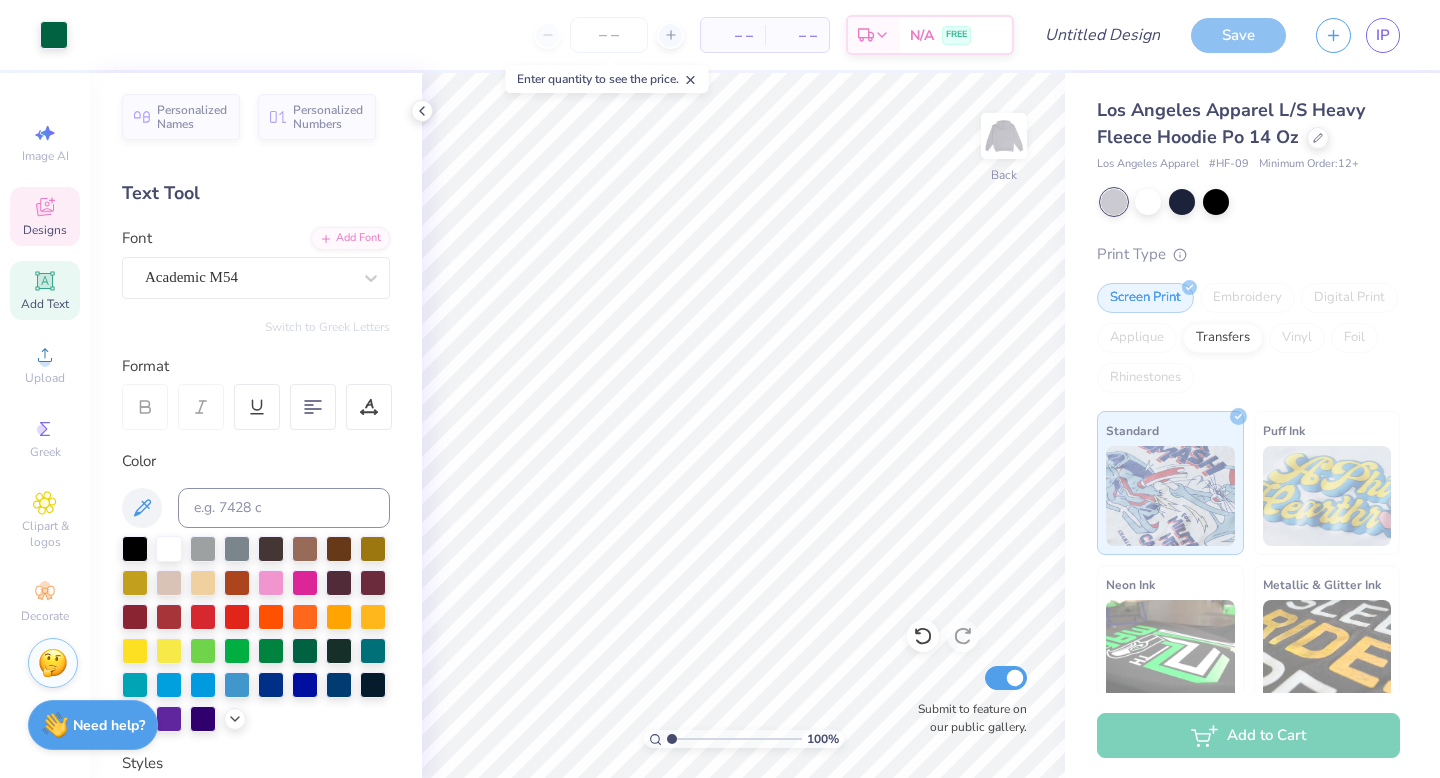click 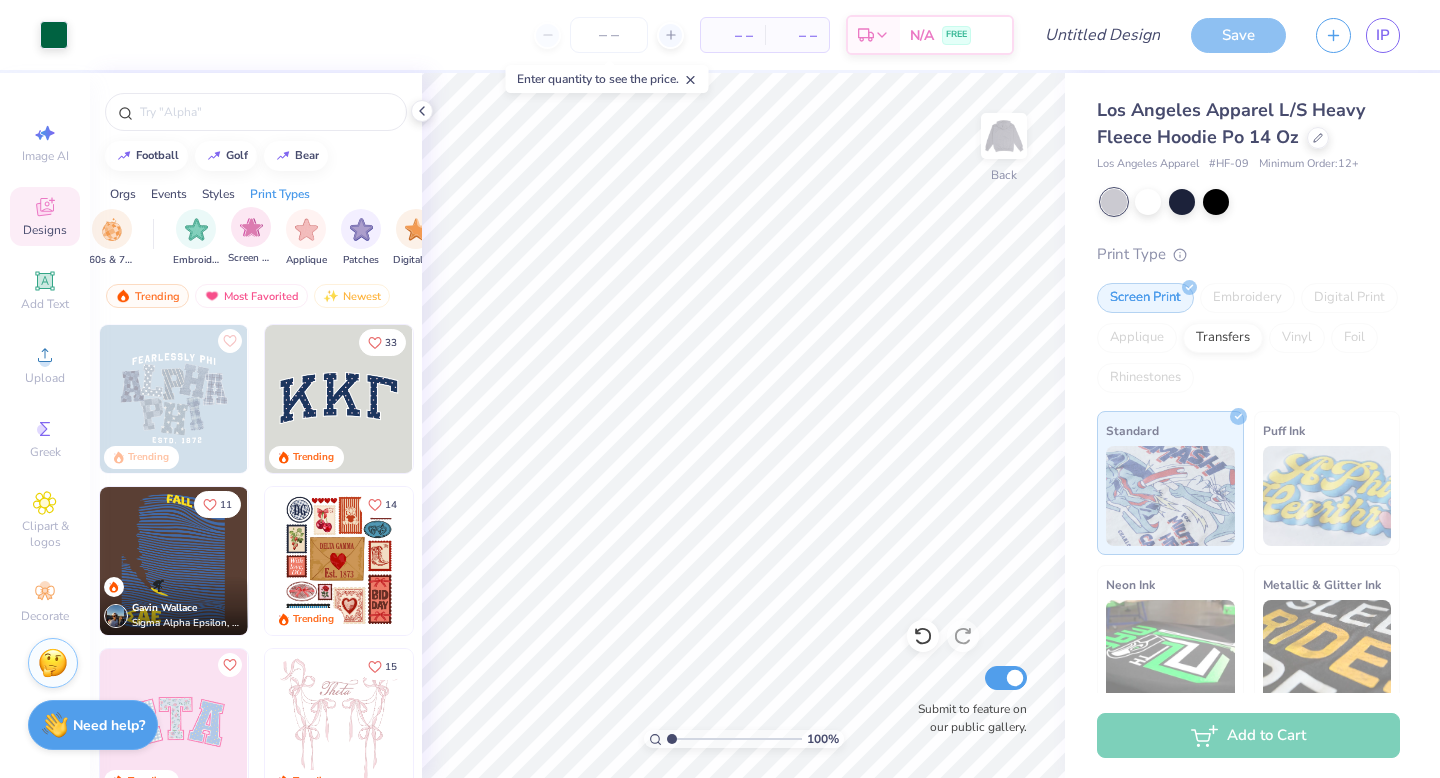 scroll, scrollTop: 0, scrollLeft: 1560, axis: horizontal 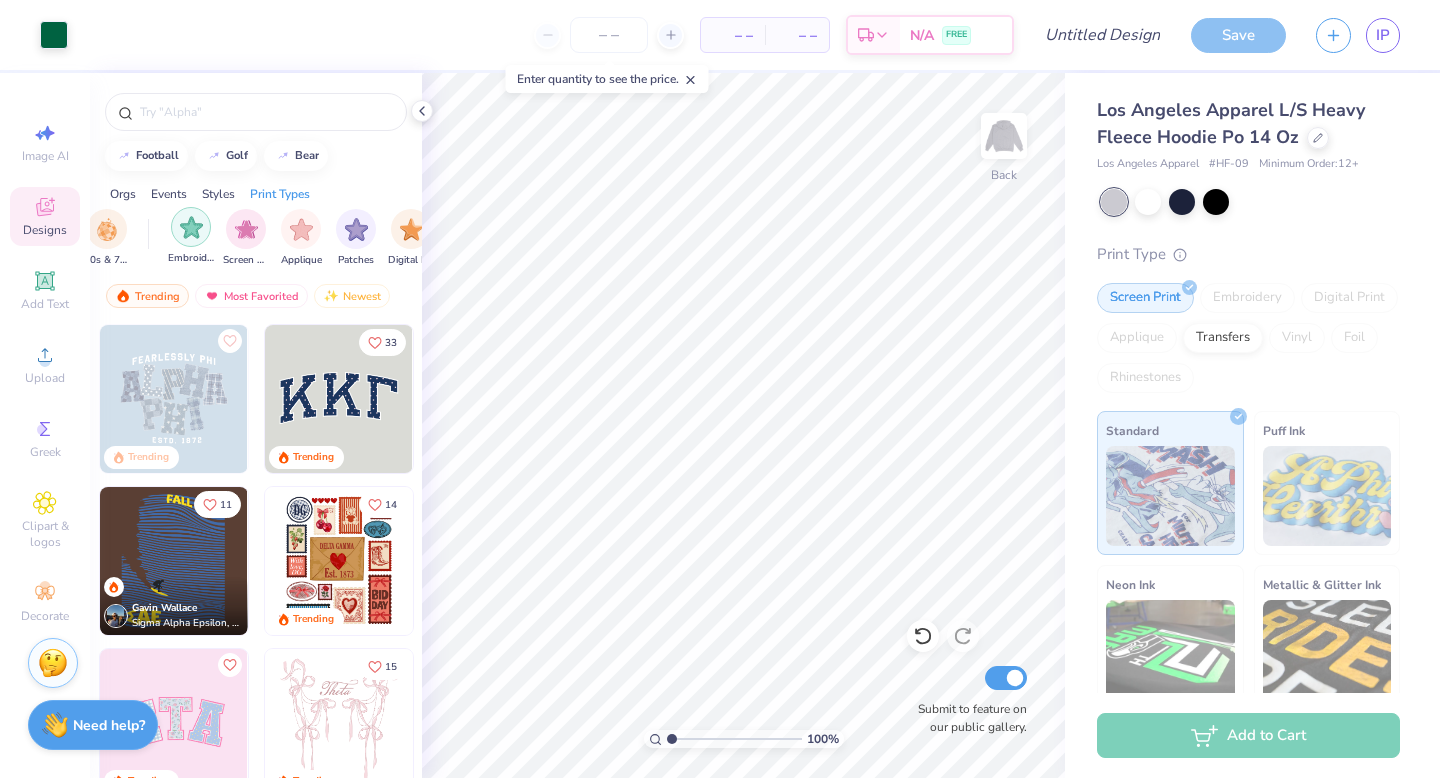 click on "Embroidery" at bounding box center [191, 236] 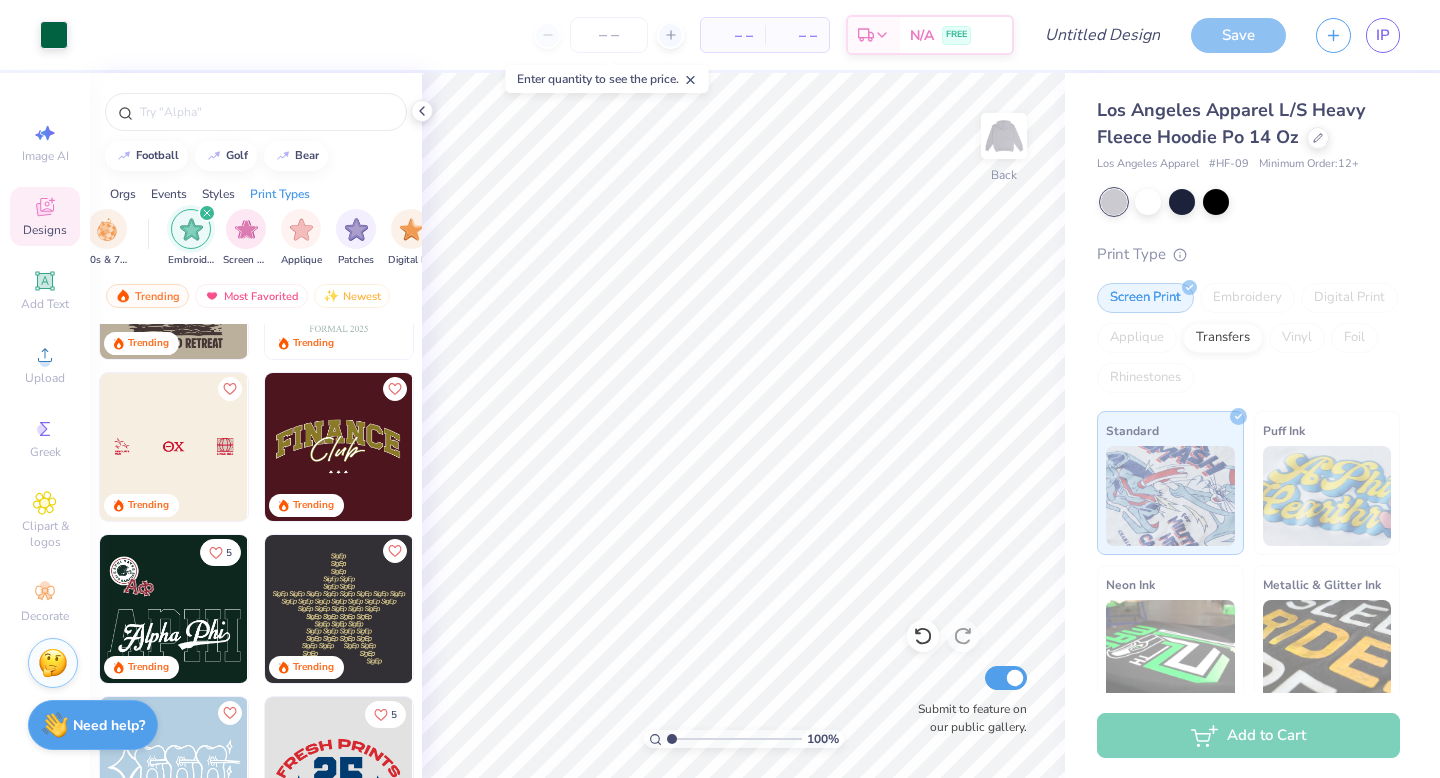 scroll, scrollTop: 2900, scrollLeft: 0, axis: vertical 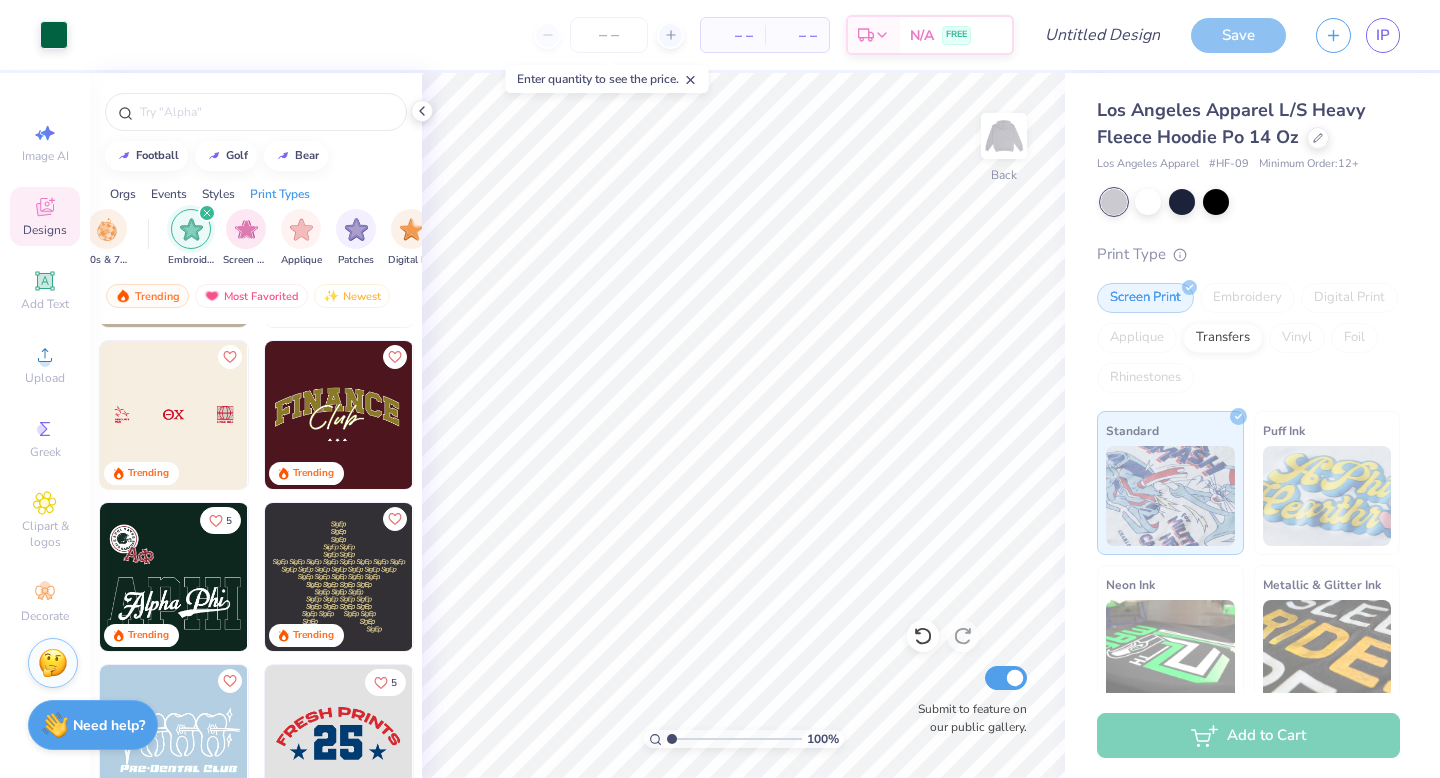 click at bounding box center (190, 415) 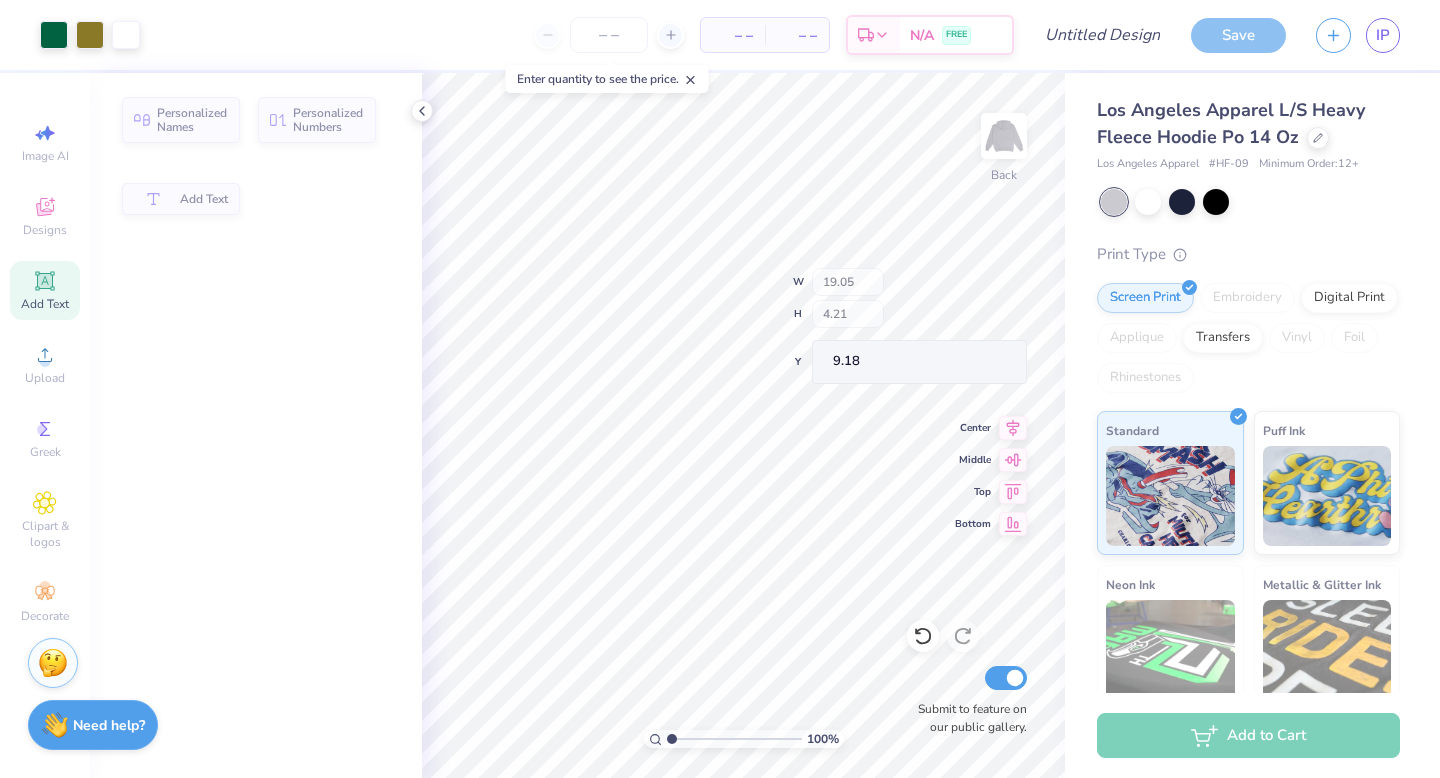 type on "9.14" 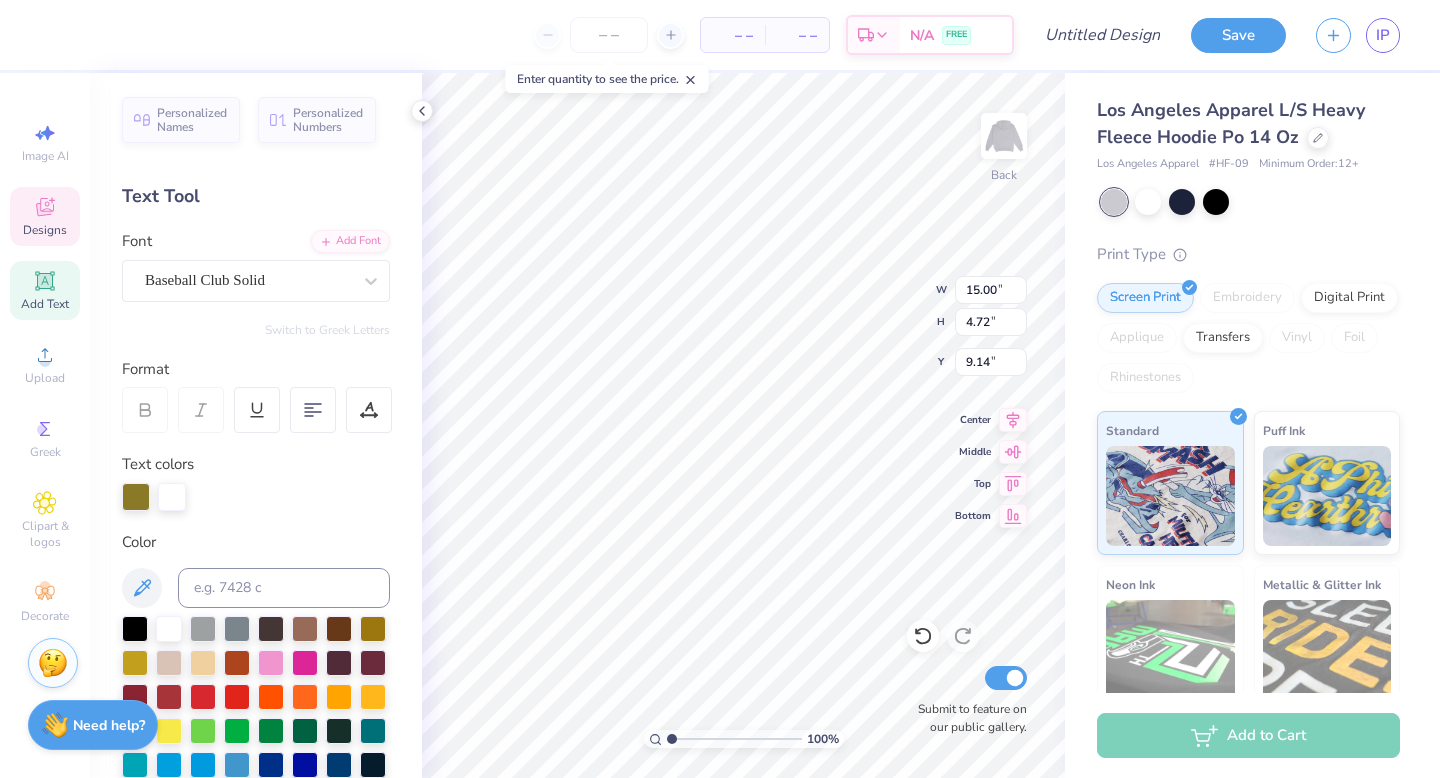 type on "3.00" 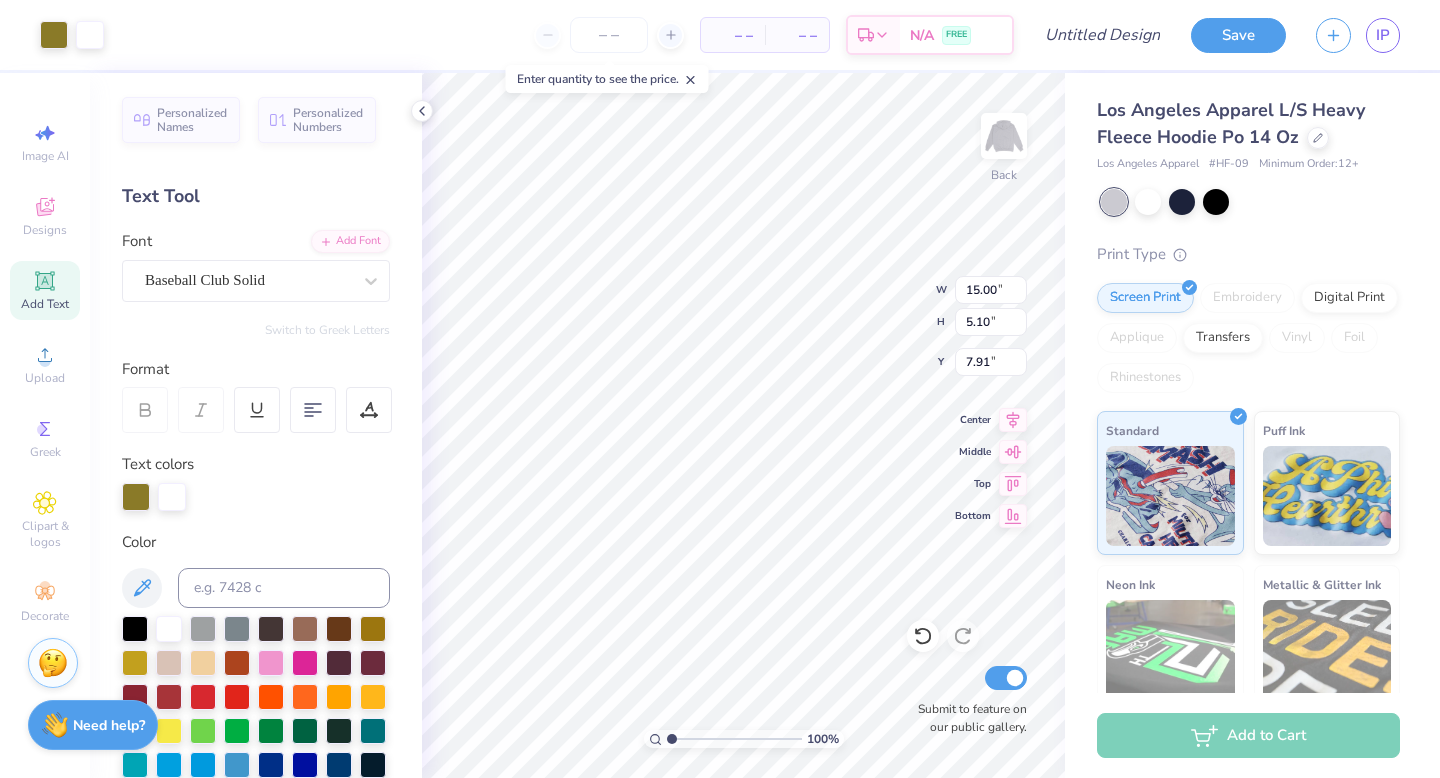 type on "2.58" 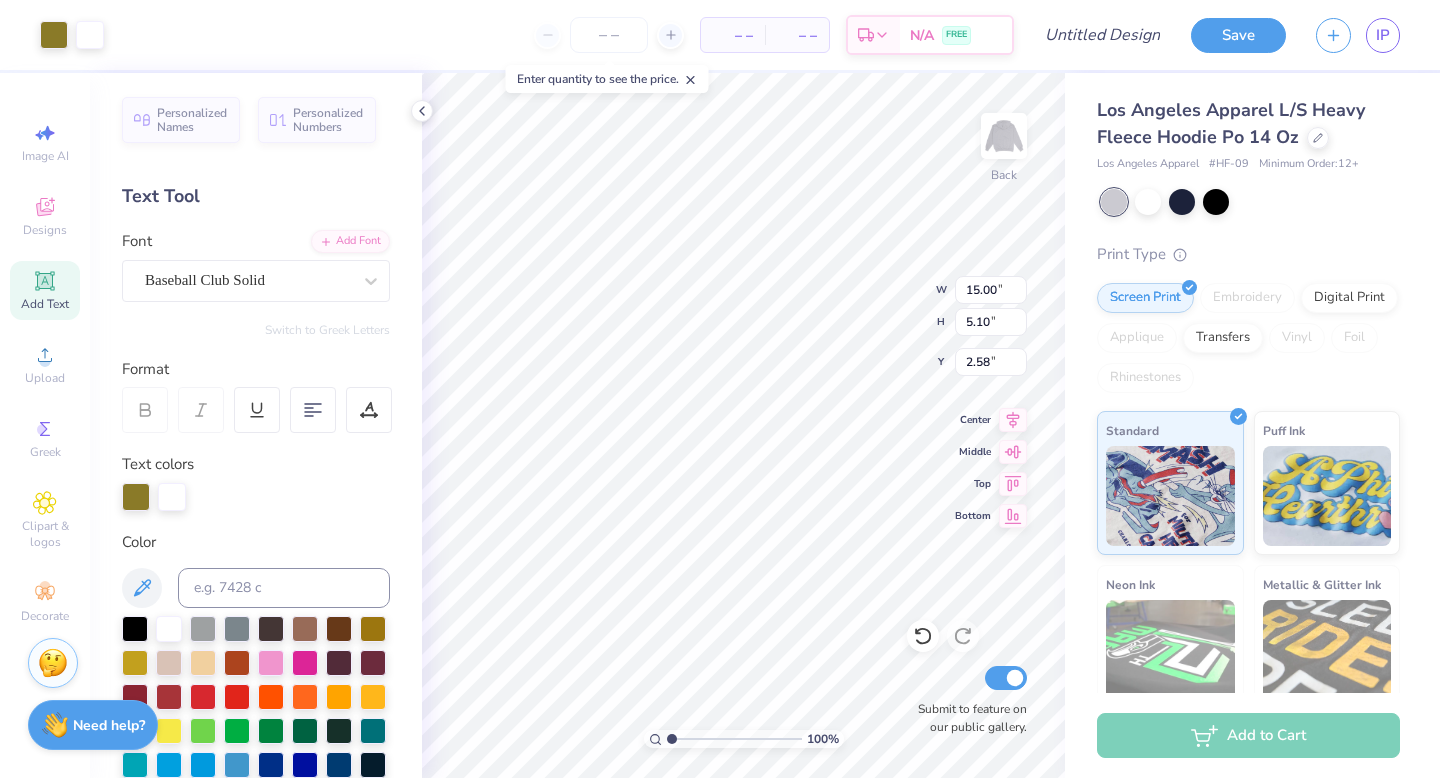 type on "0.48" 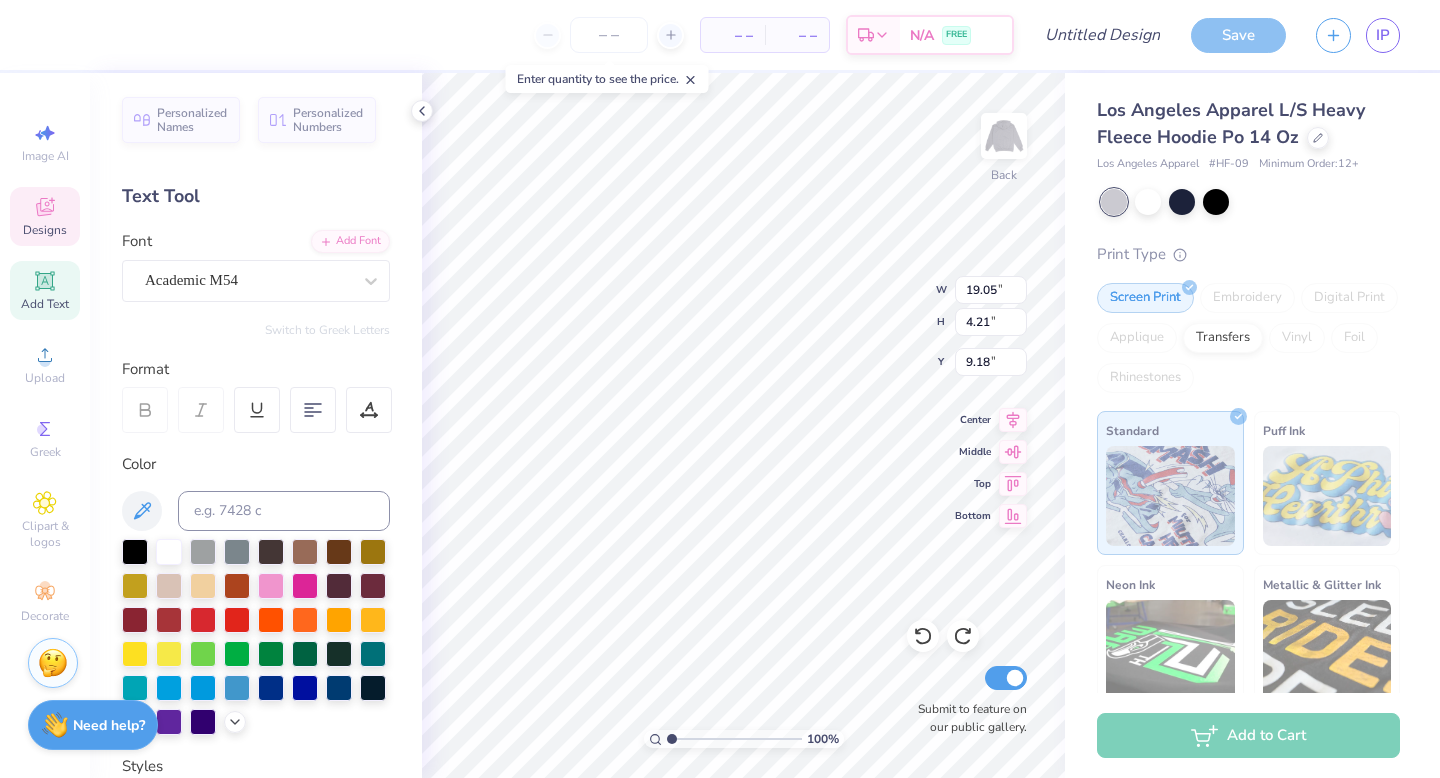 type on "12.79" 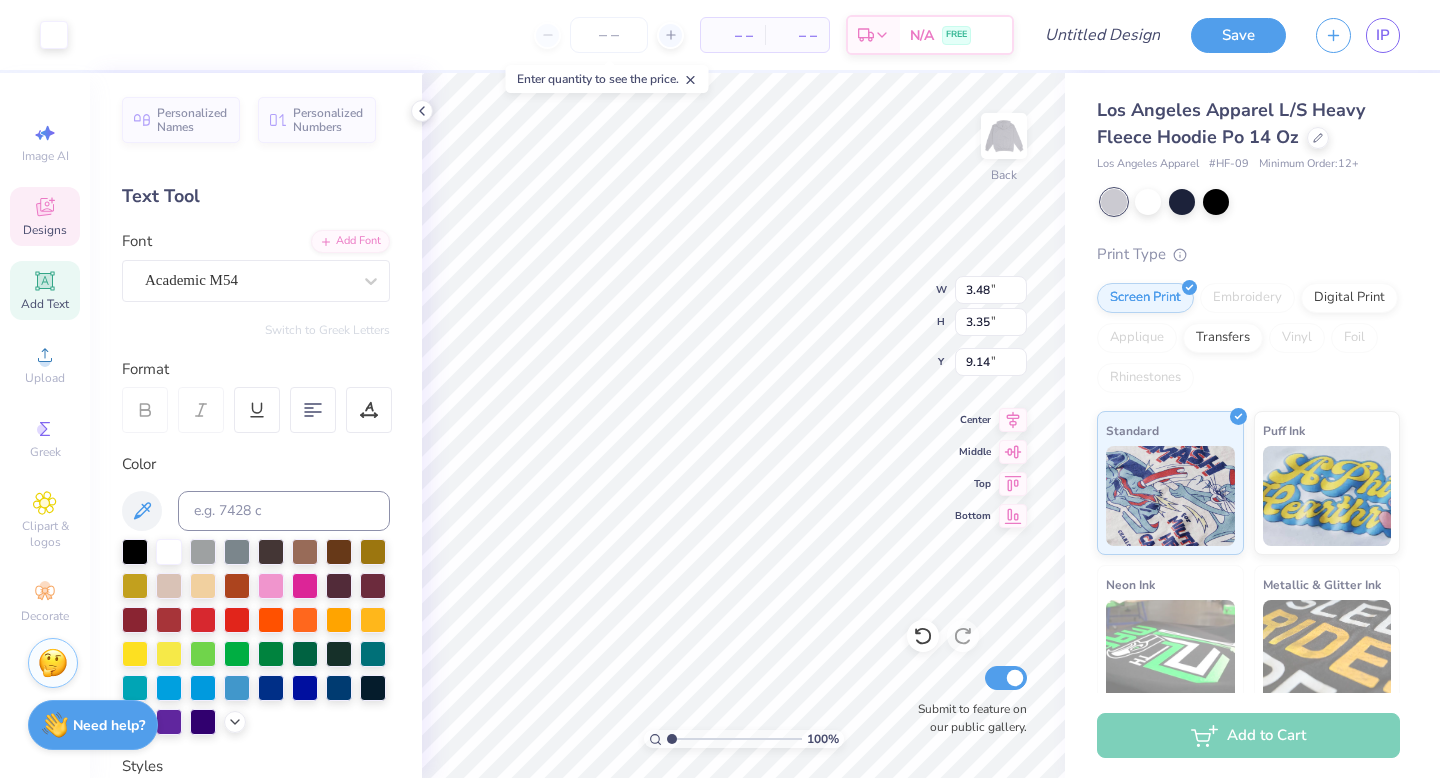 type on "3.48" 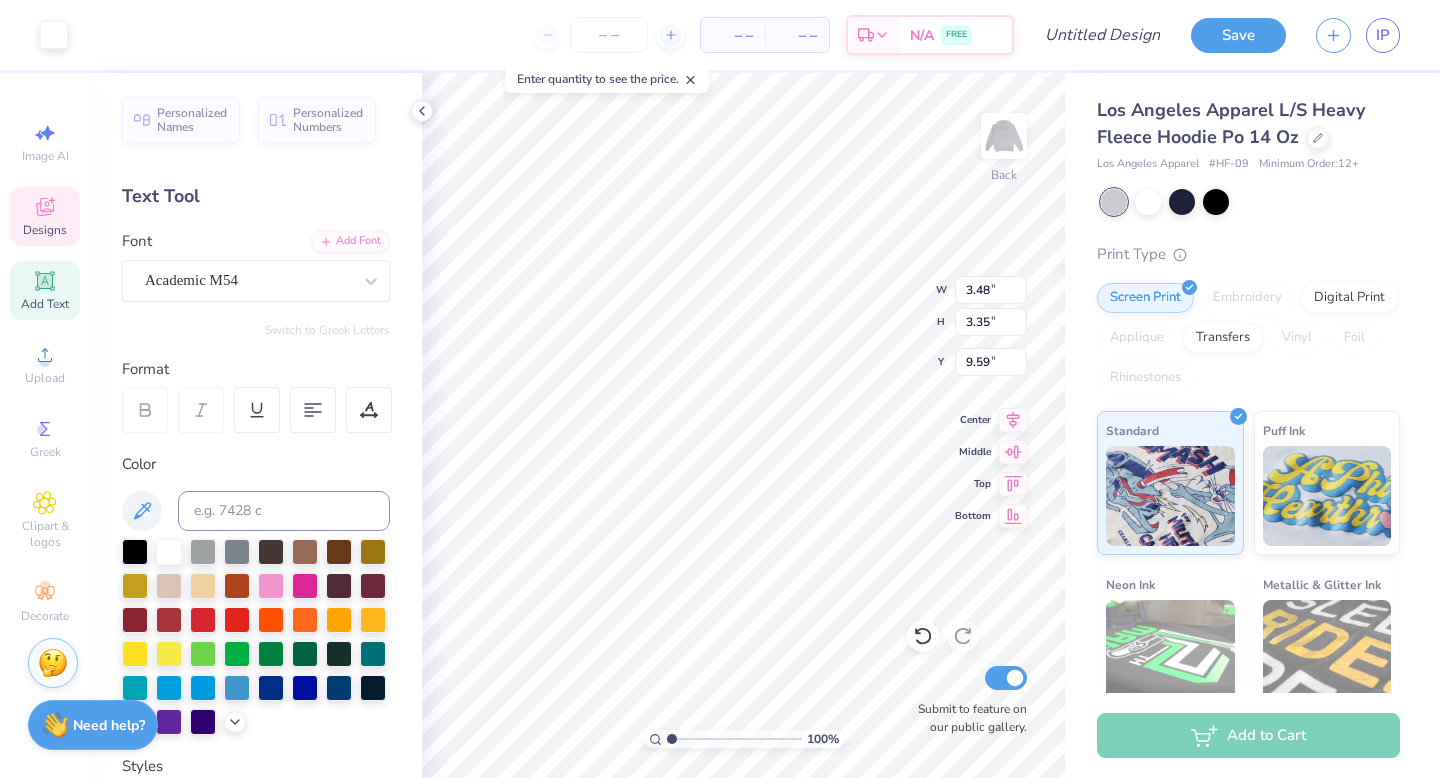 type on "9.59" 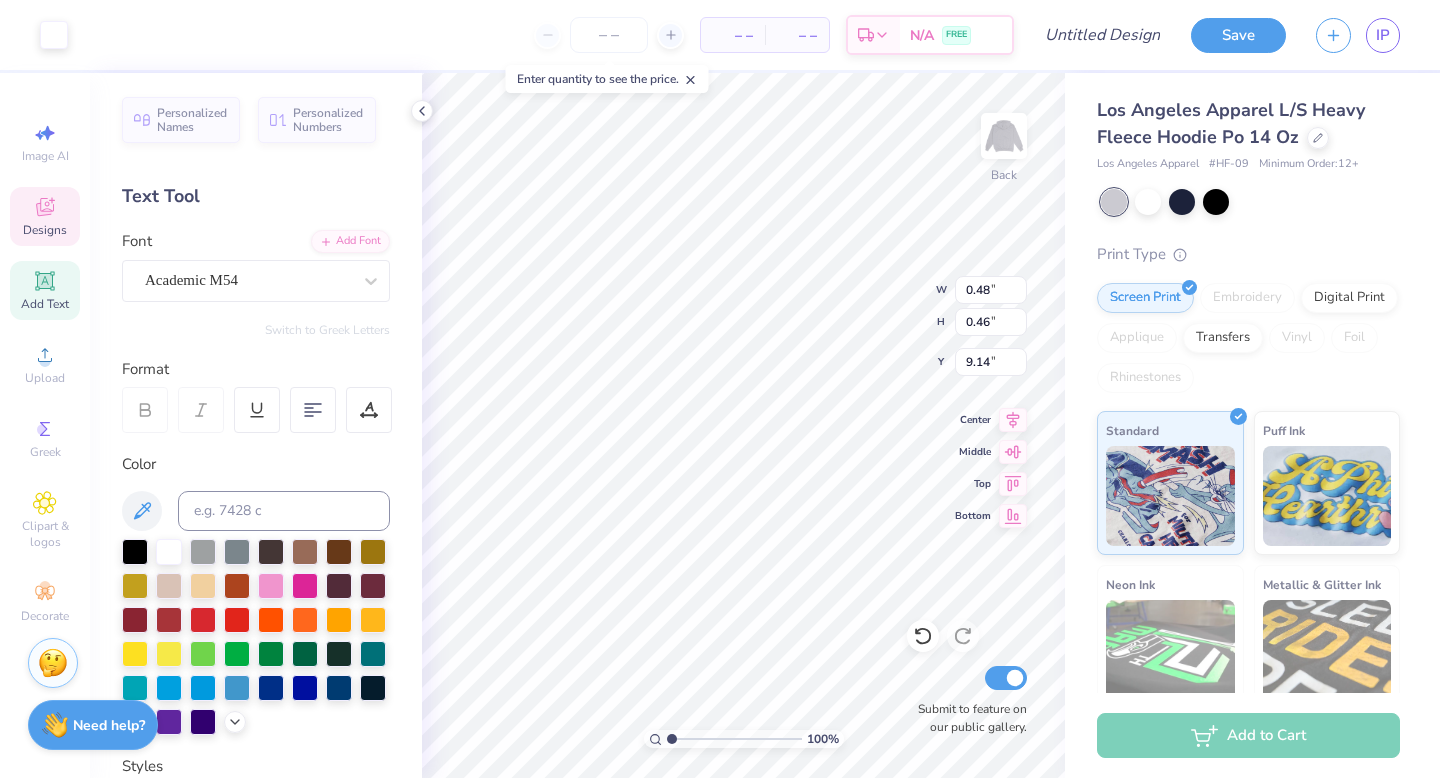 type on "8.00" 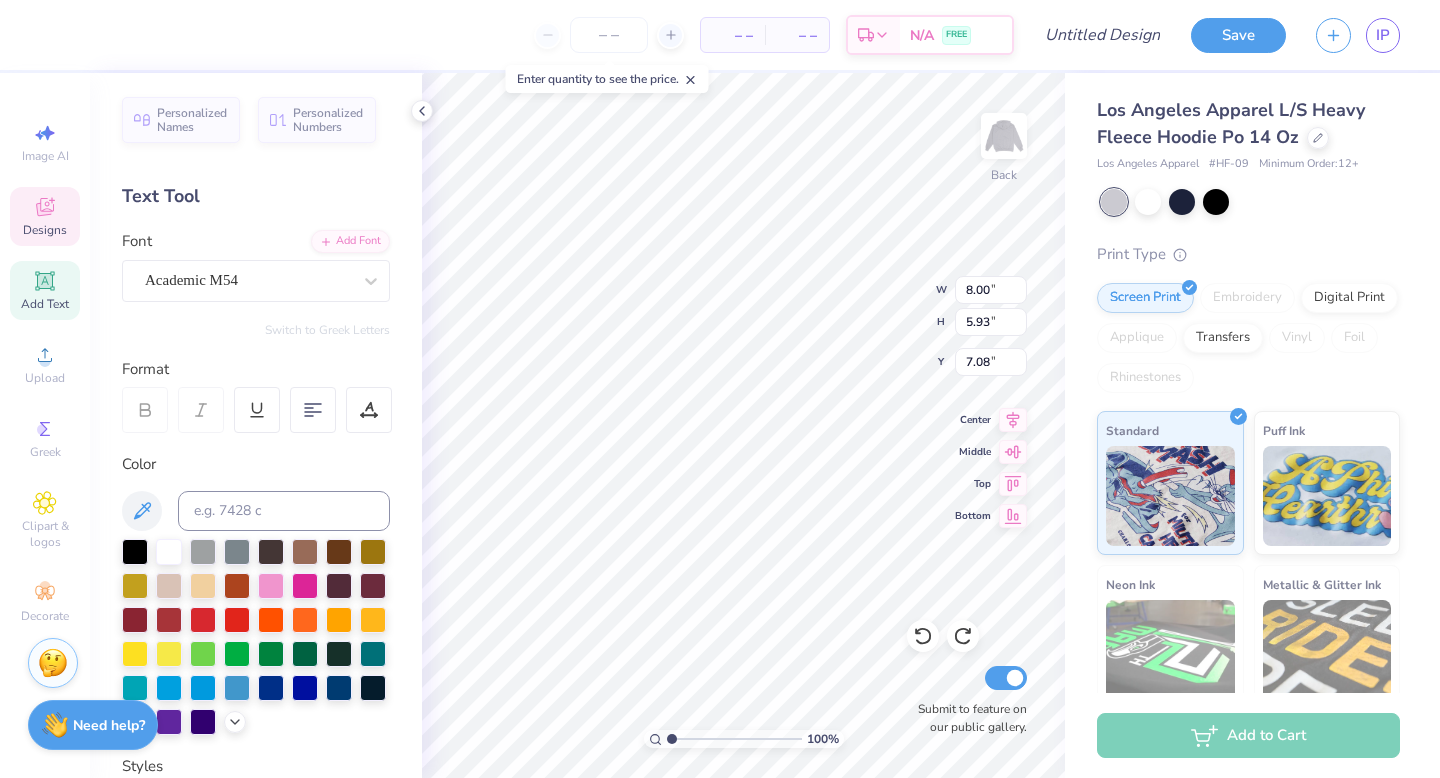 type on "3.48" 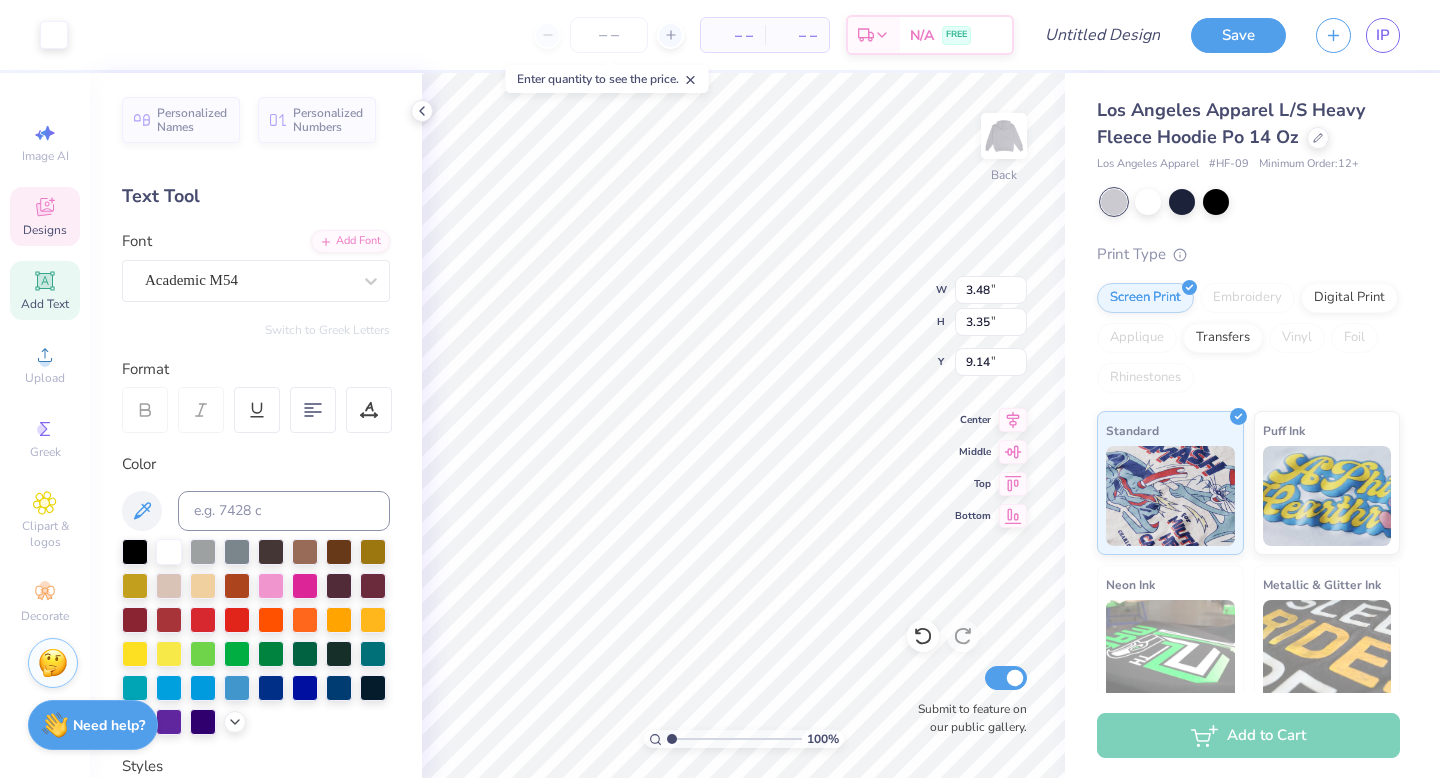 type on "0.48" 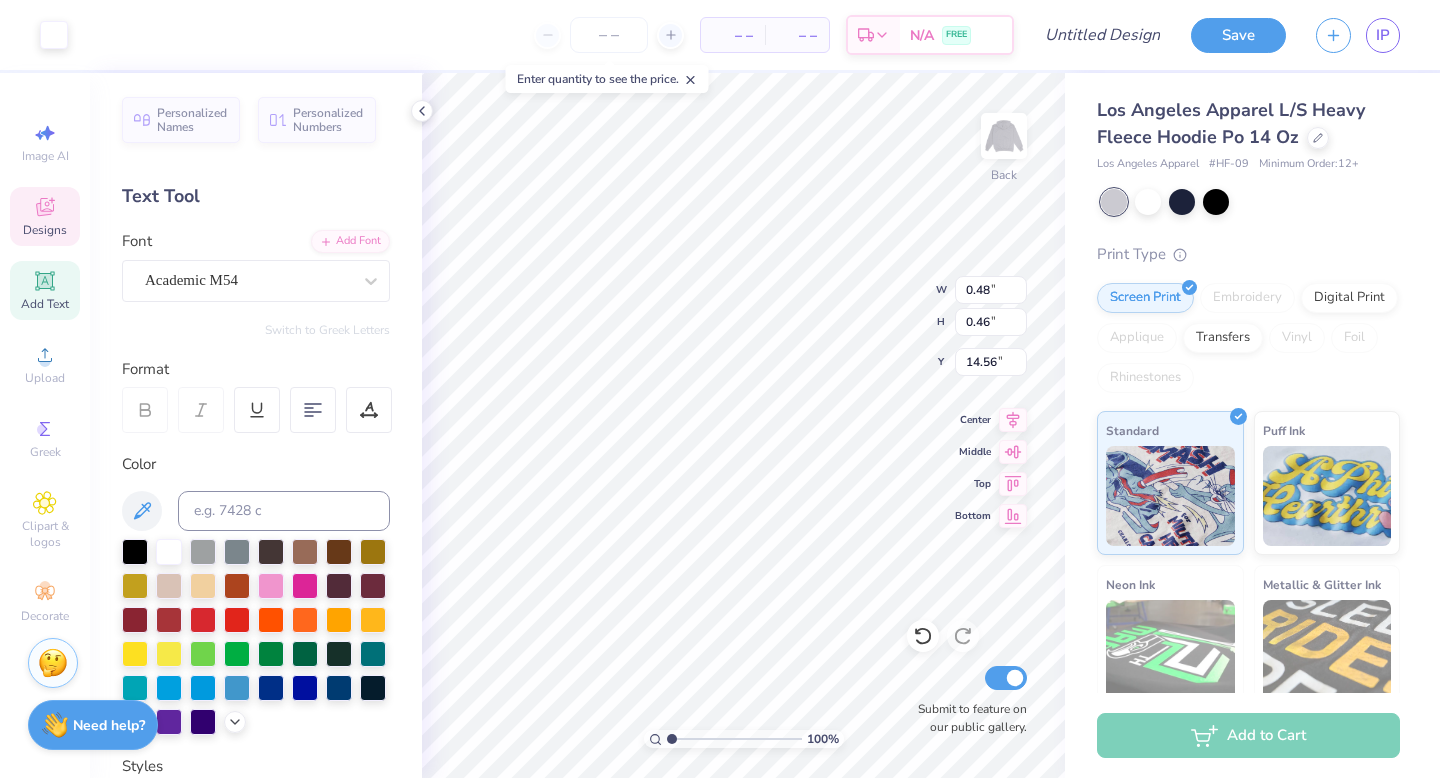 type on "9.14" 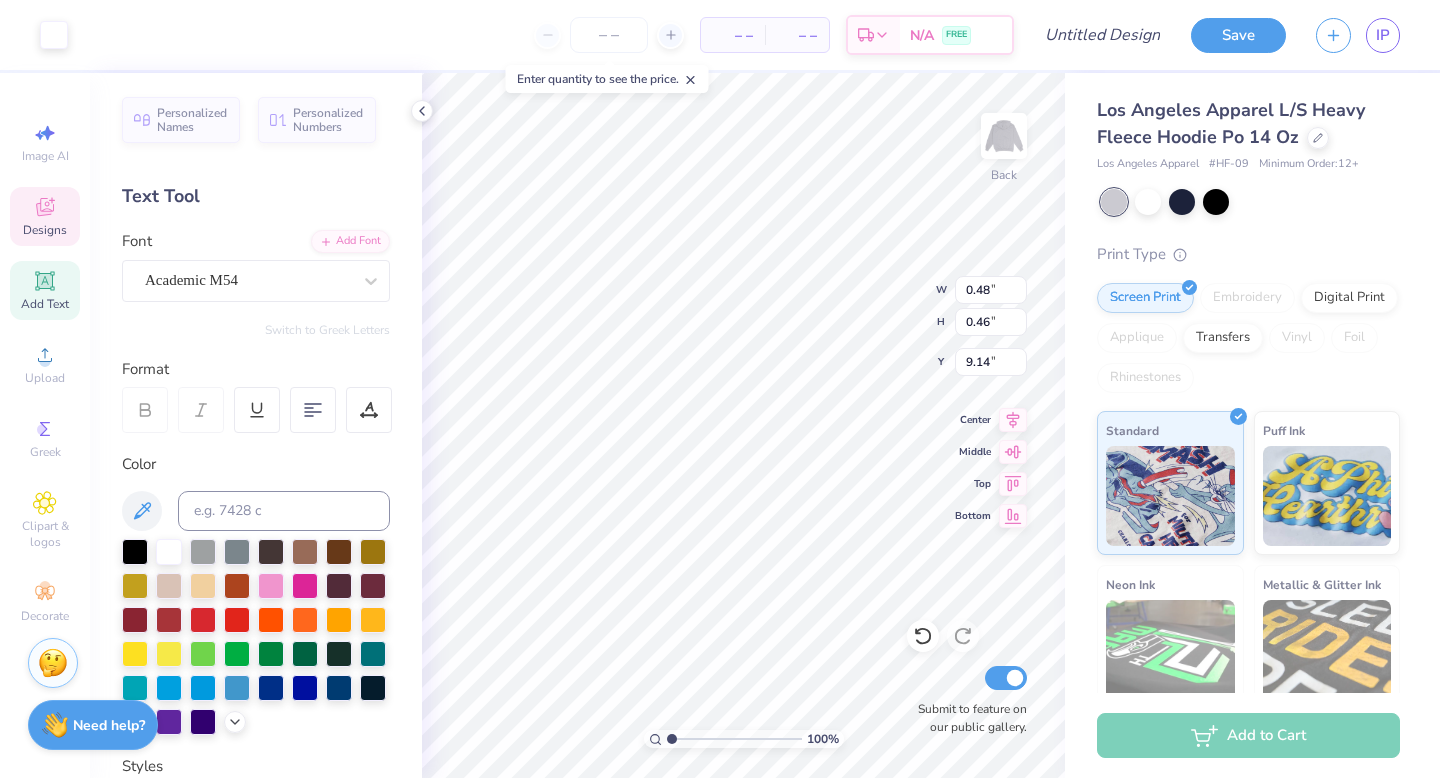 type on "3.48" 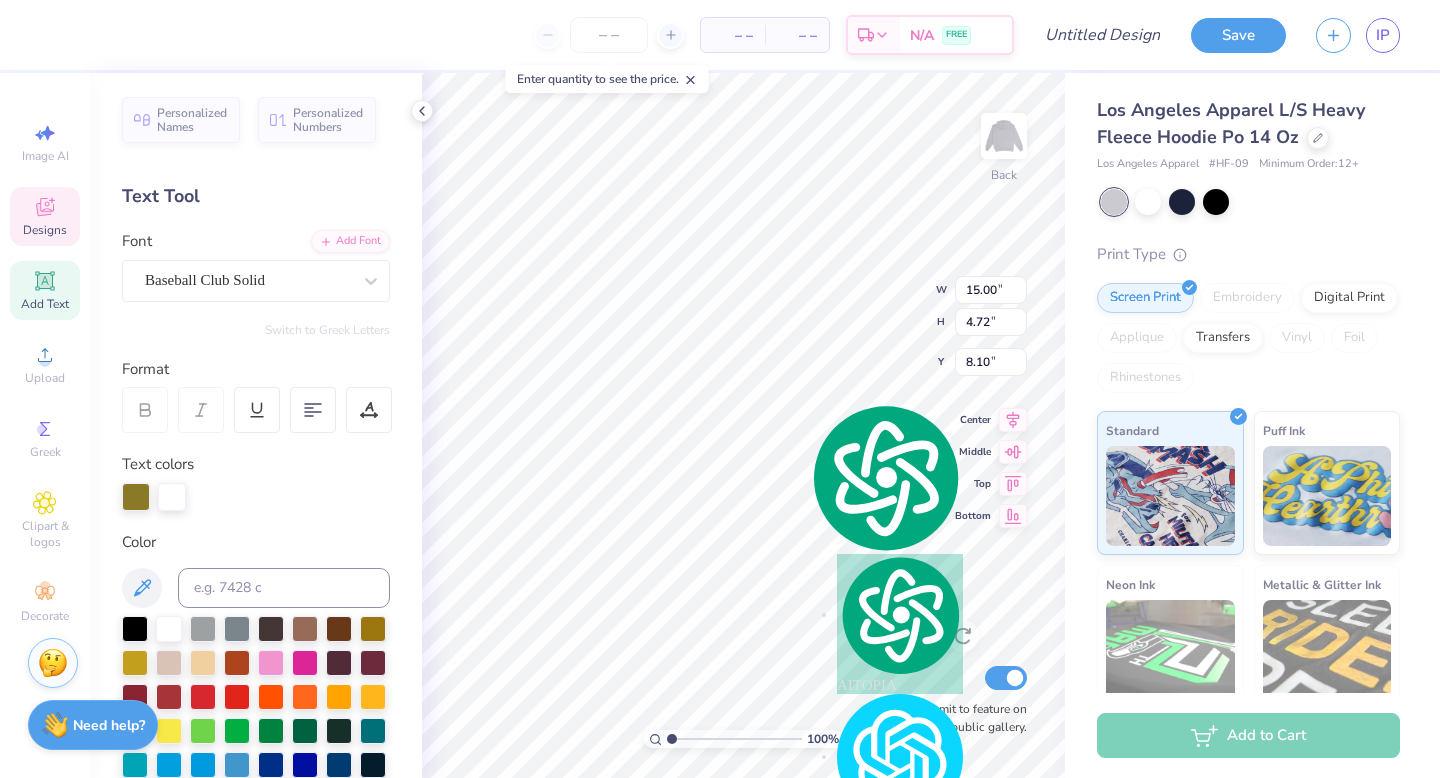 type on "8.10" 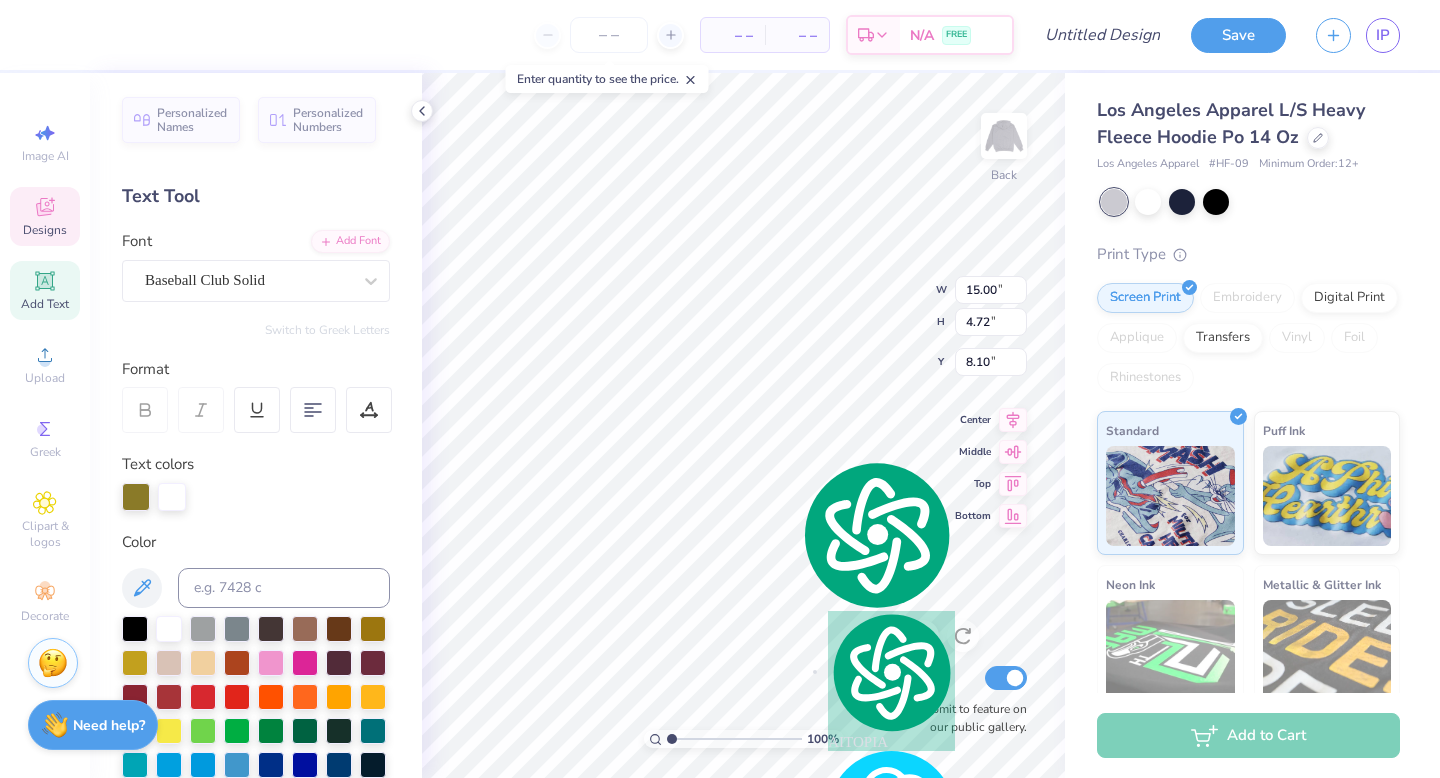 scroll, scrollTop: 0, scrollLeft: 0, axis: both 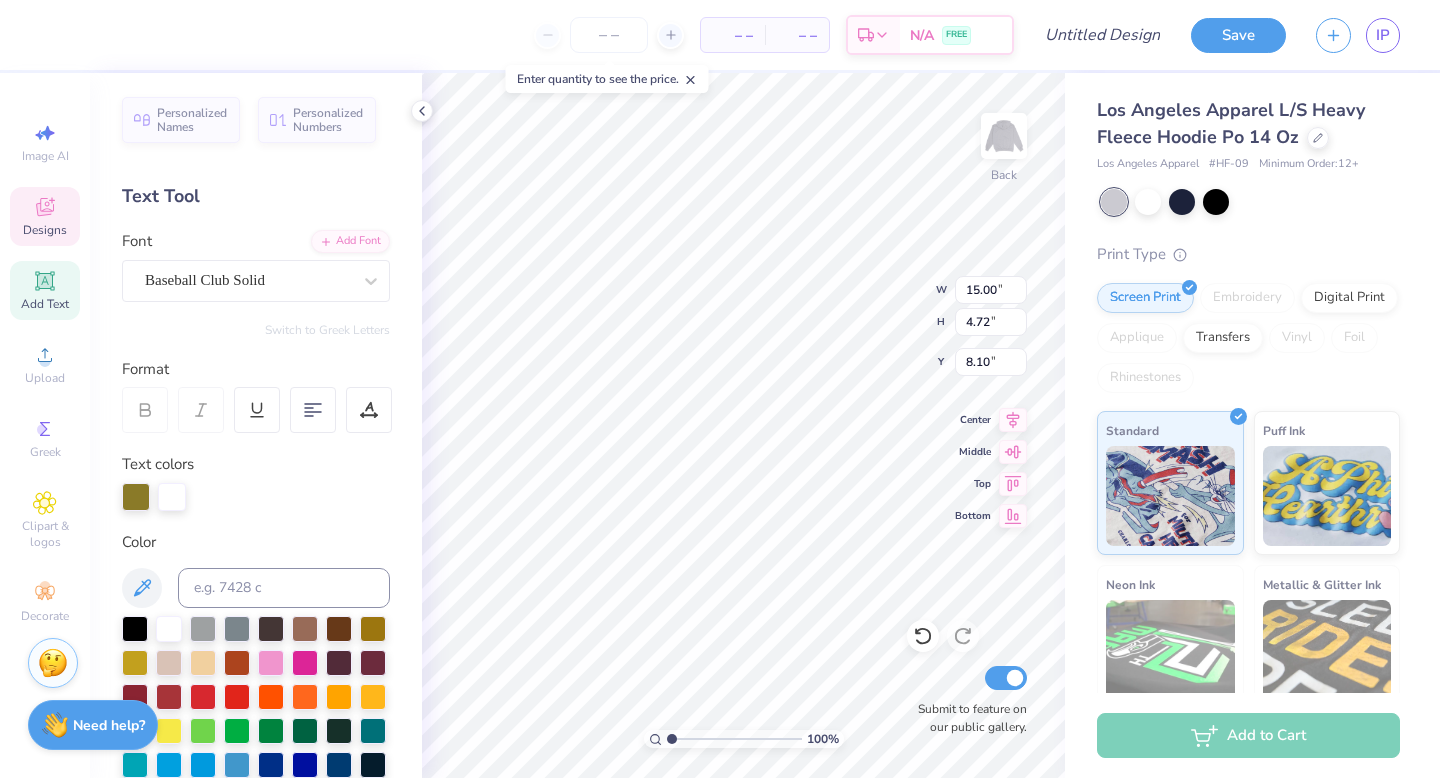 type on "Business" 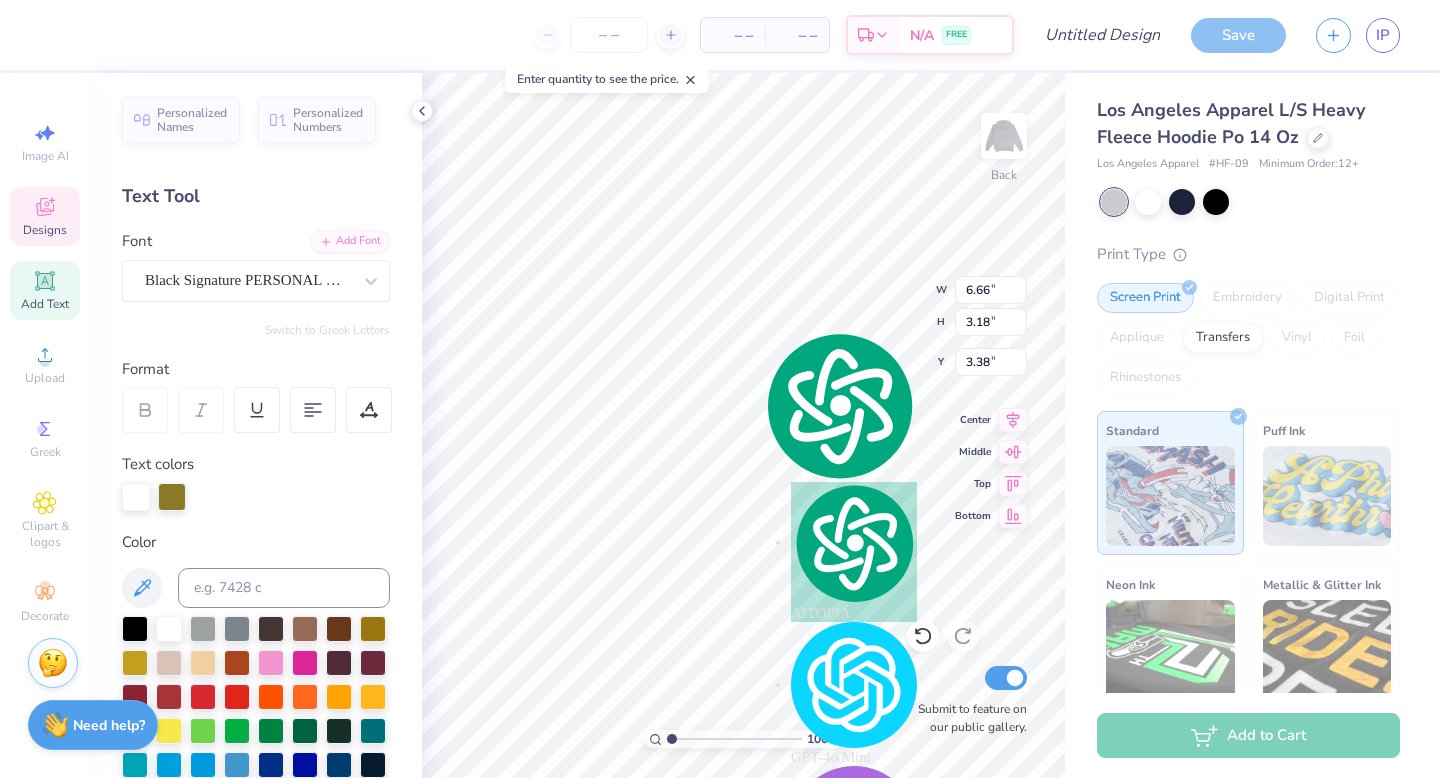 type on "3.38" 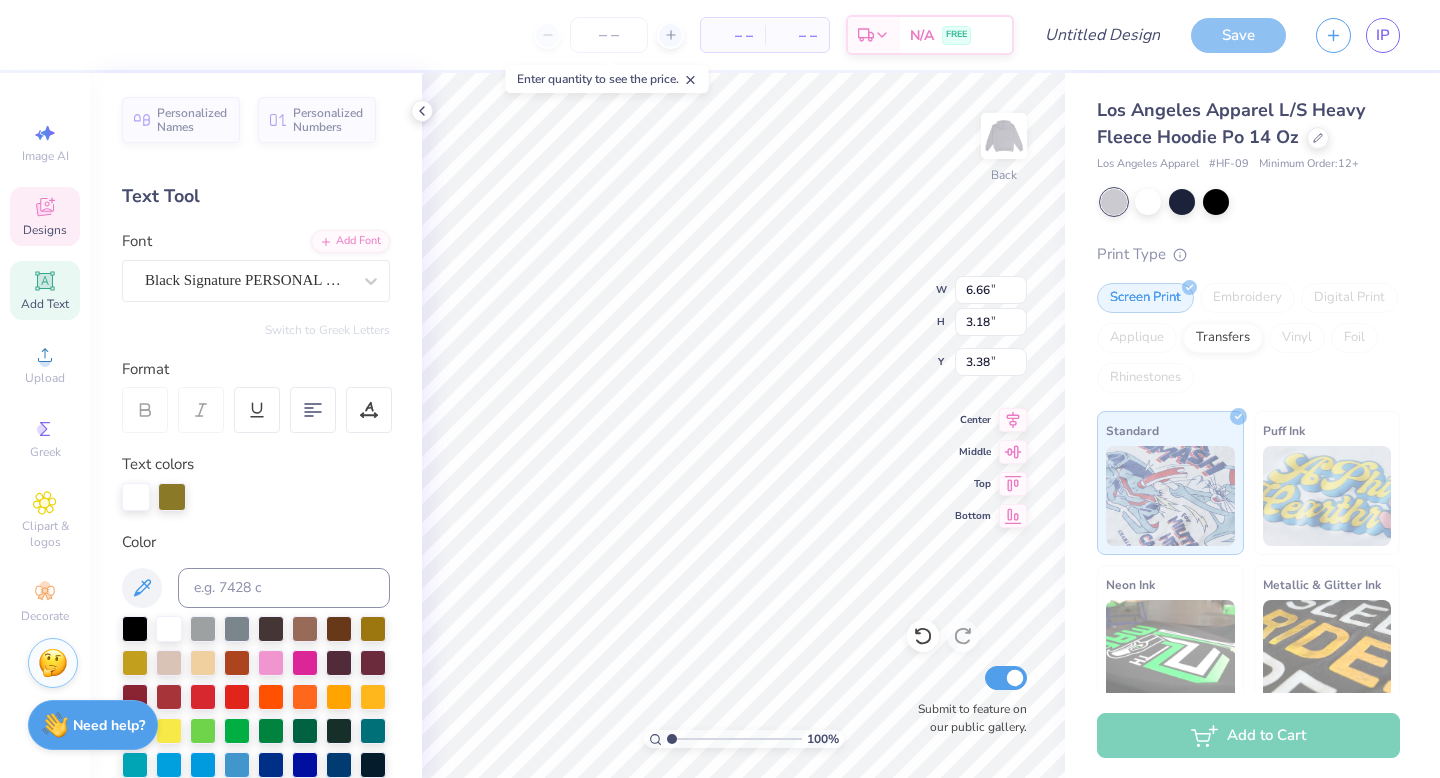 type on "Honors" 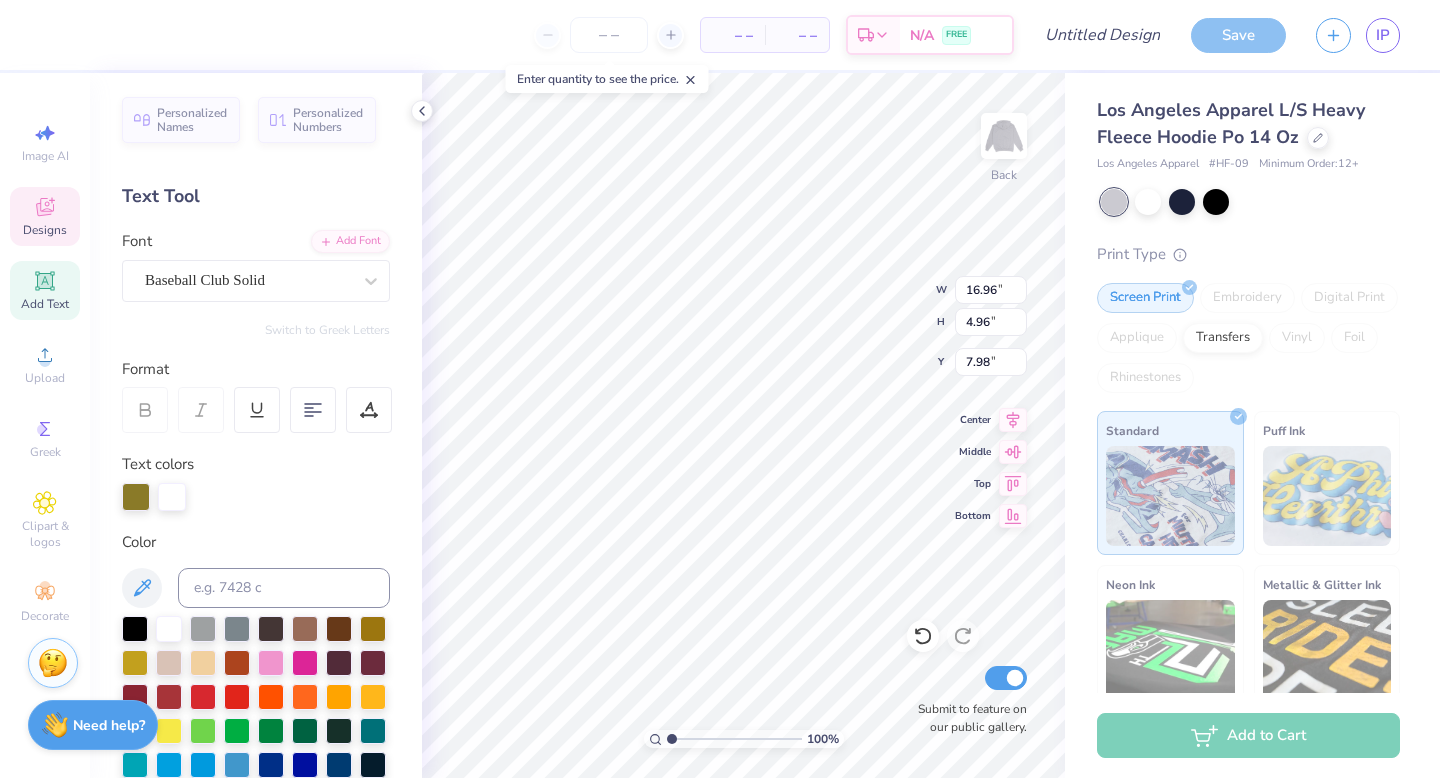 type on "16.96" 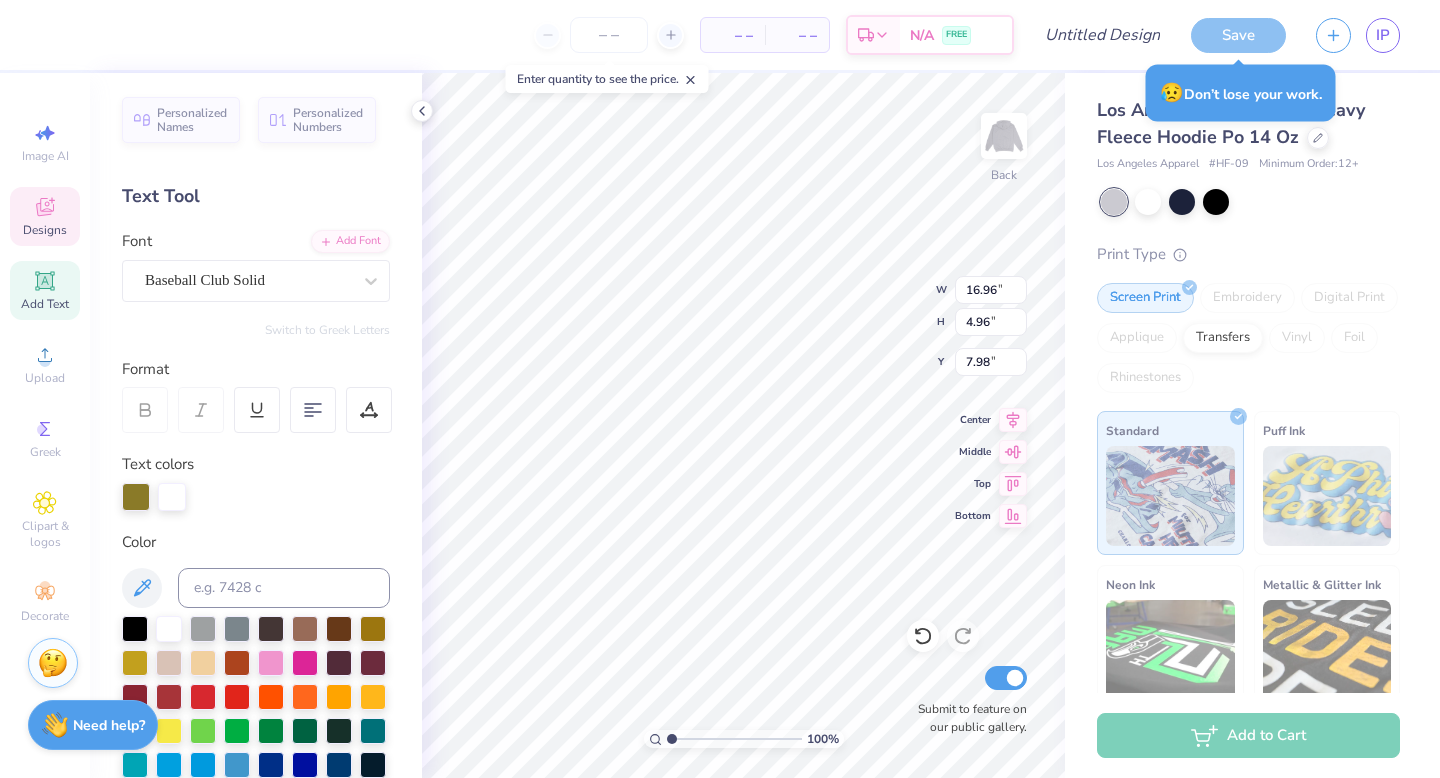 type on "8.75" 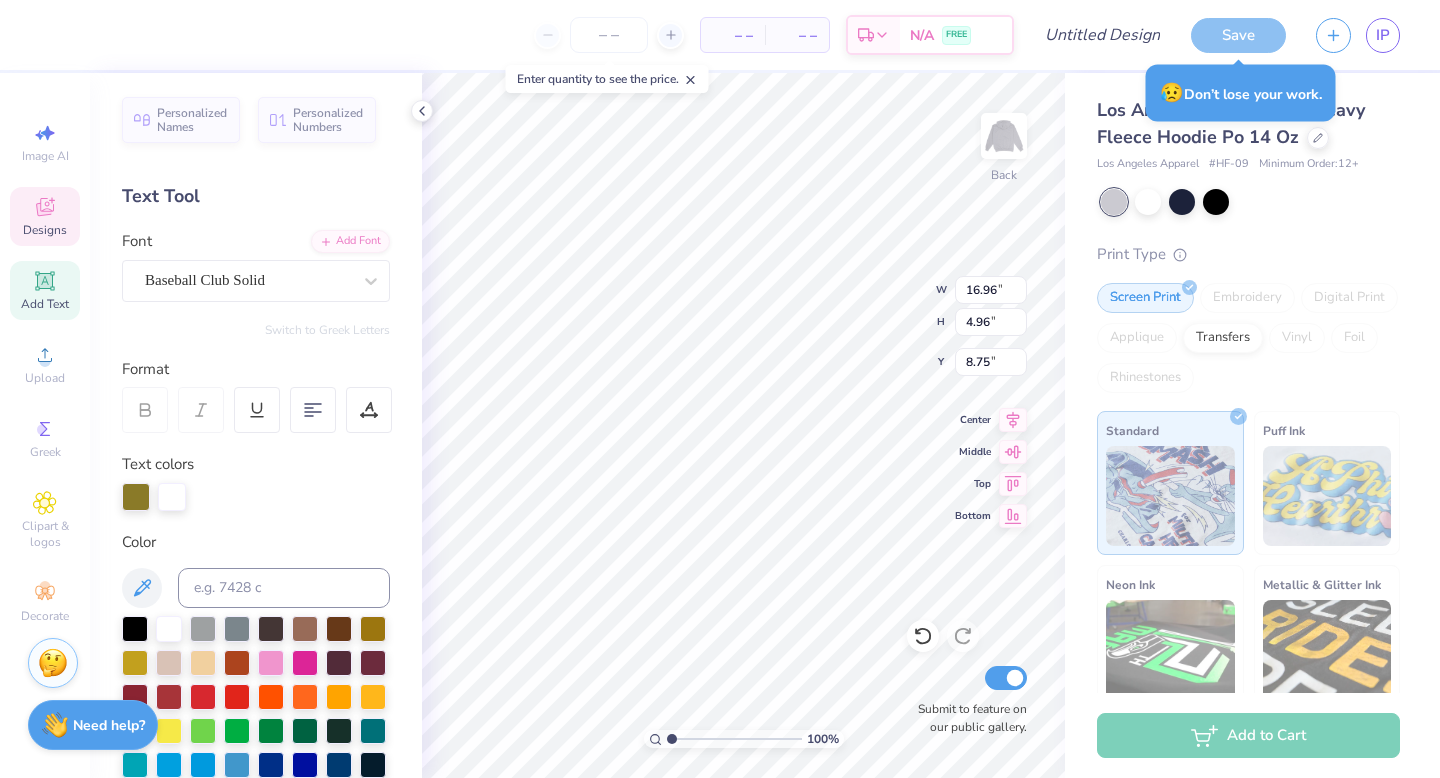 scroll, scrollTop: 0, scrollLeft: 2, axis: horizontal 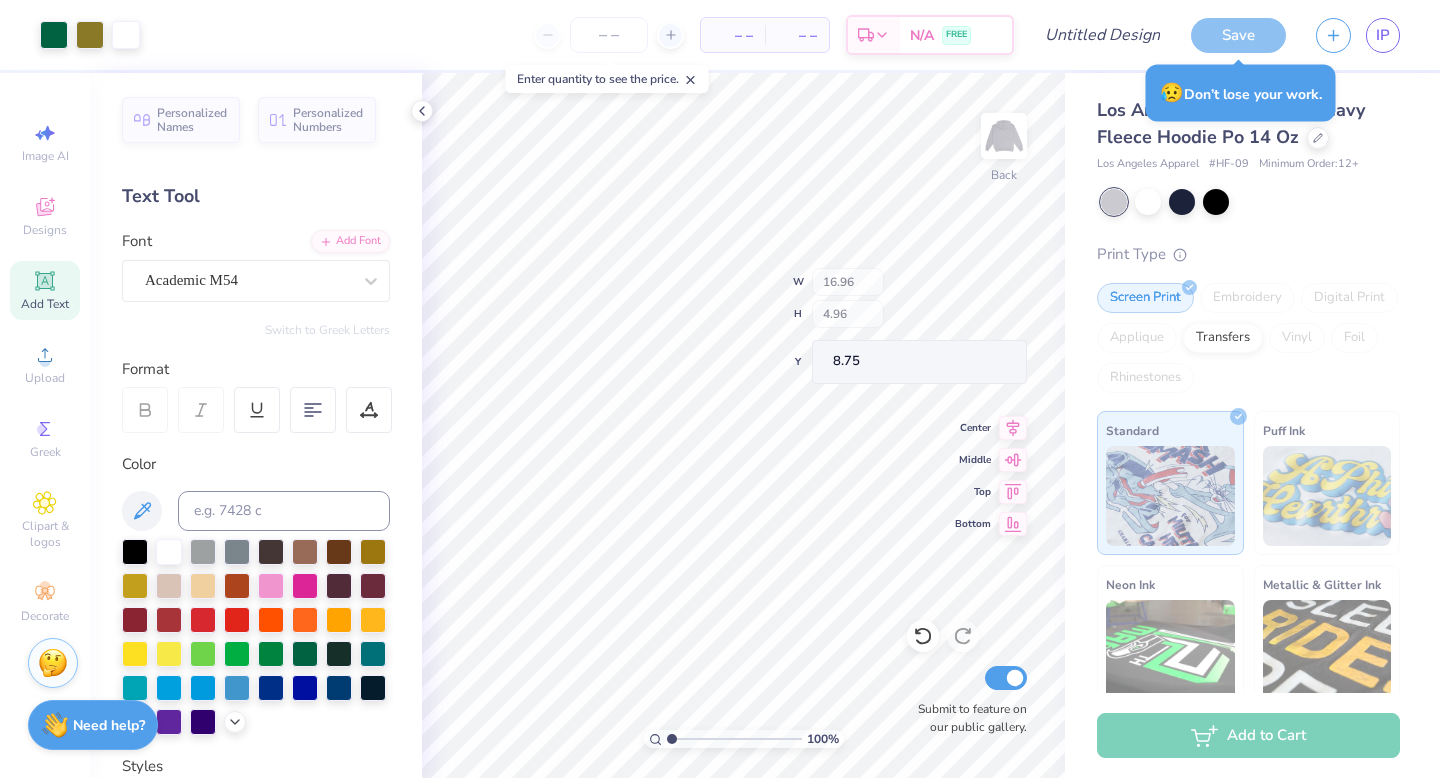 type on "8.00" 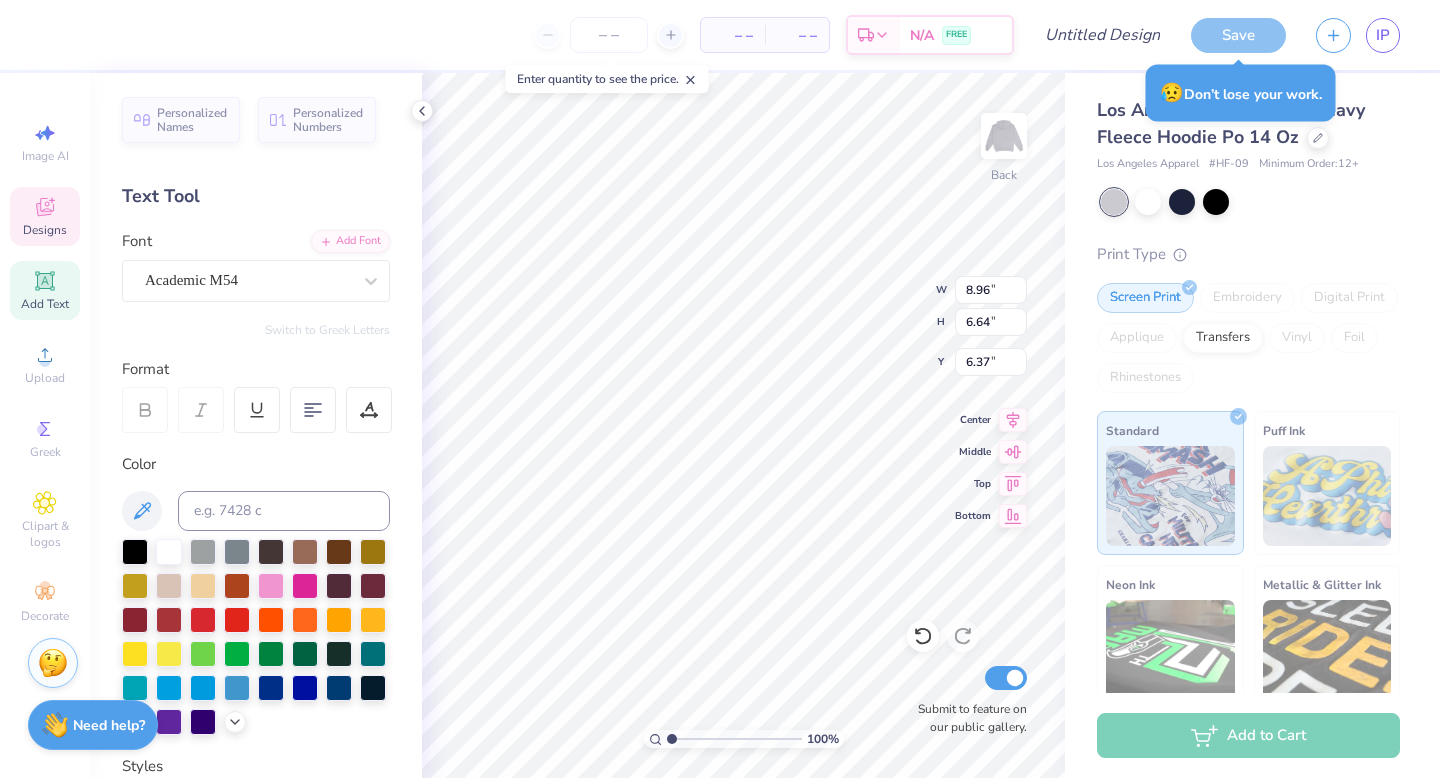 type on "8.96" 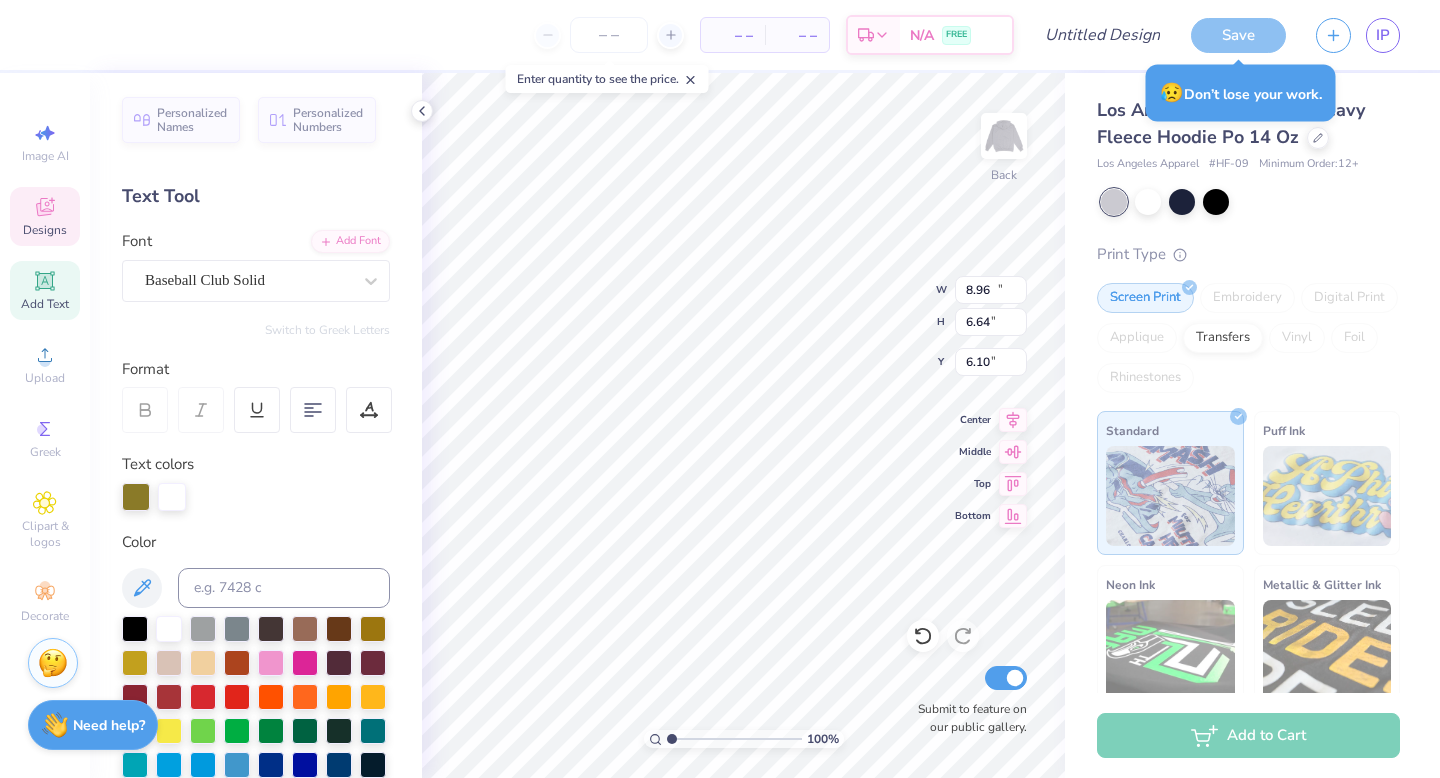 type on "16.96" 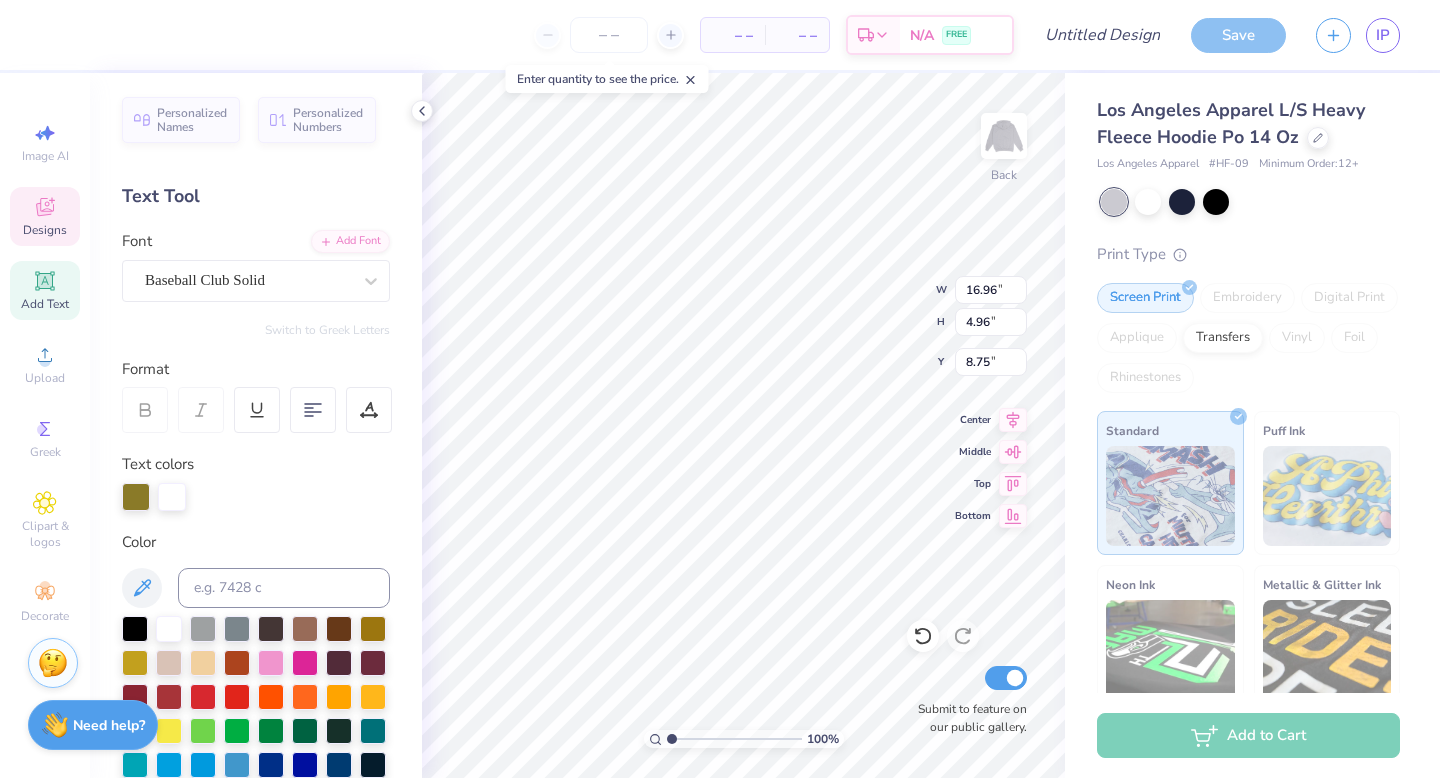 type on "8.30" 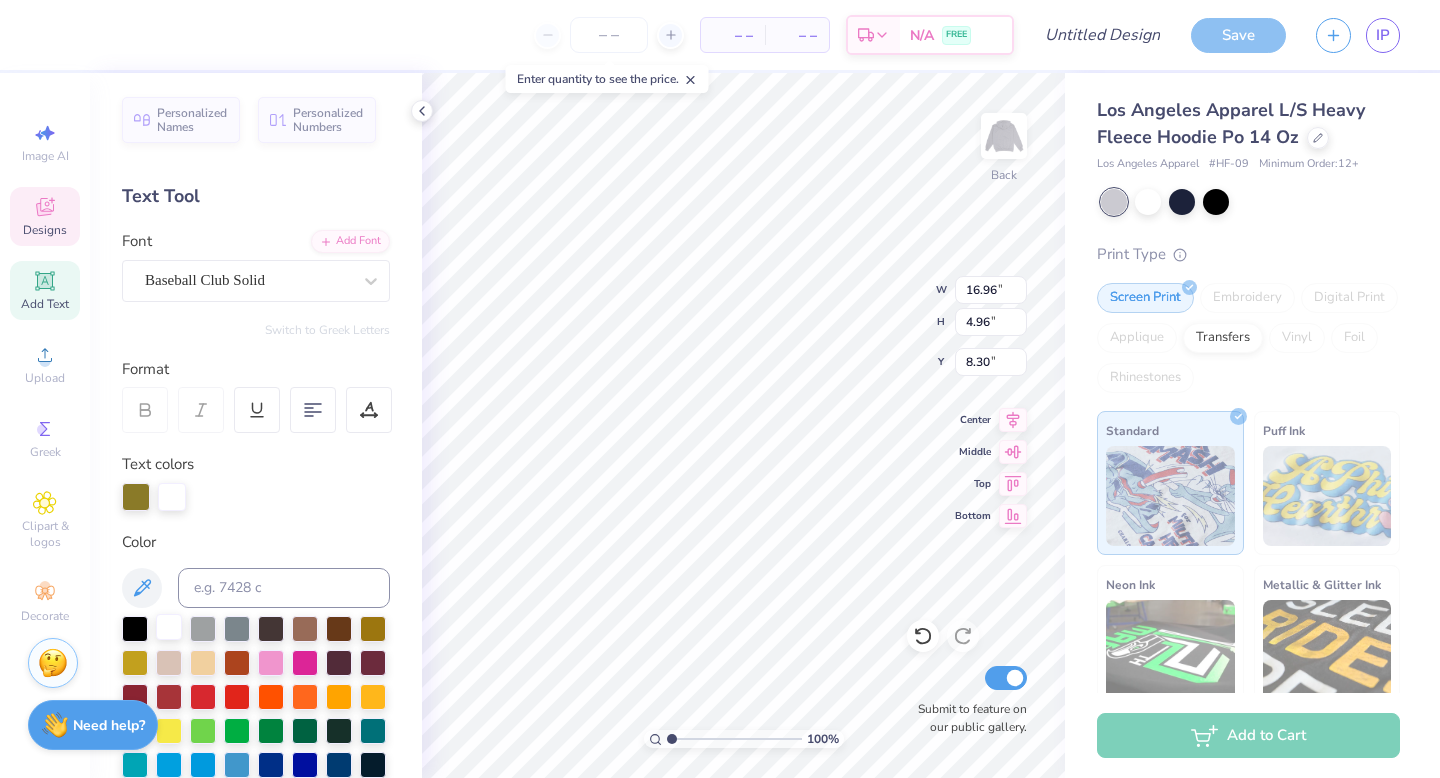 click at bounding box center (169, 627) 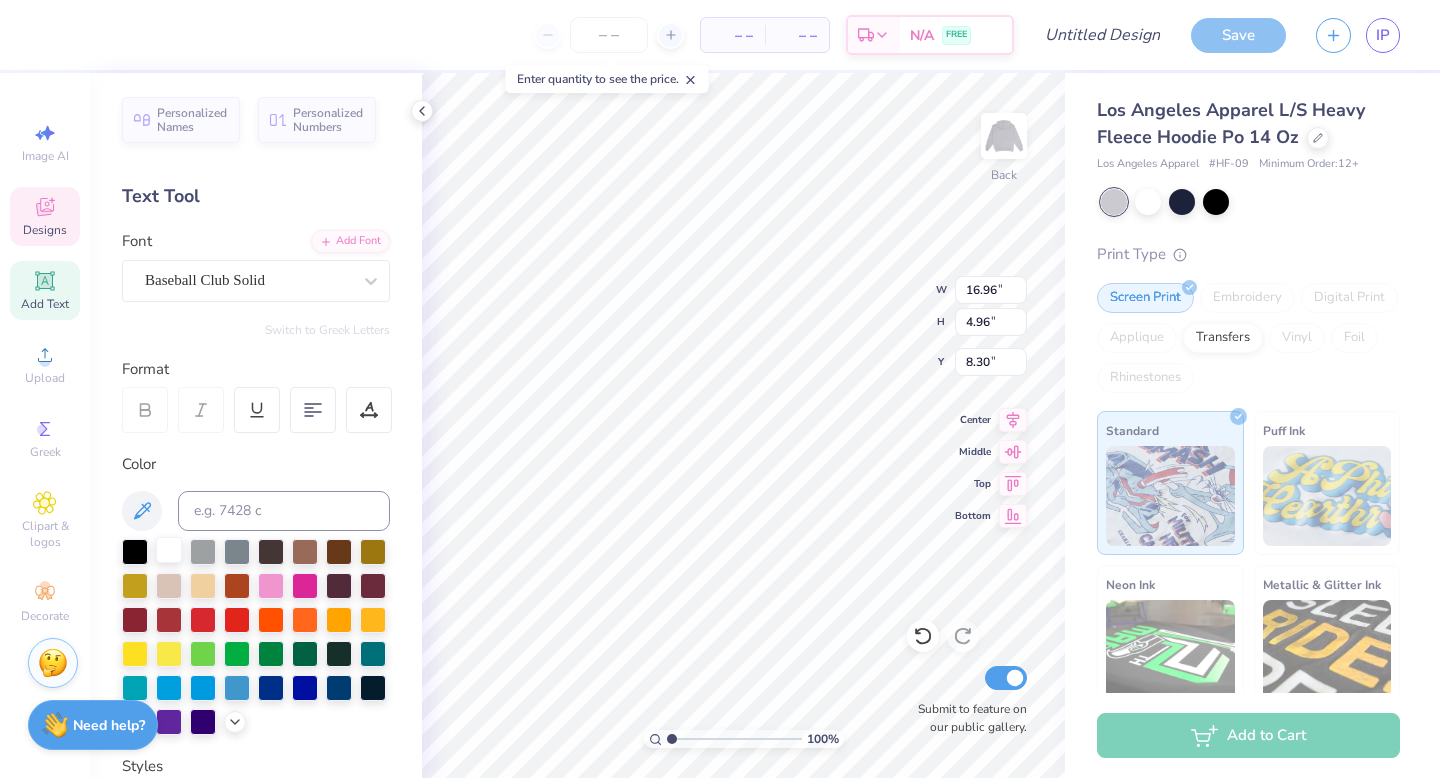 scroll, scrollTop: 0, scrollLeft: 2, axis: horizontal 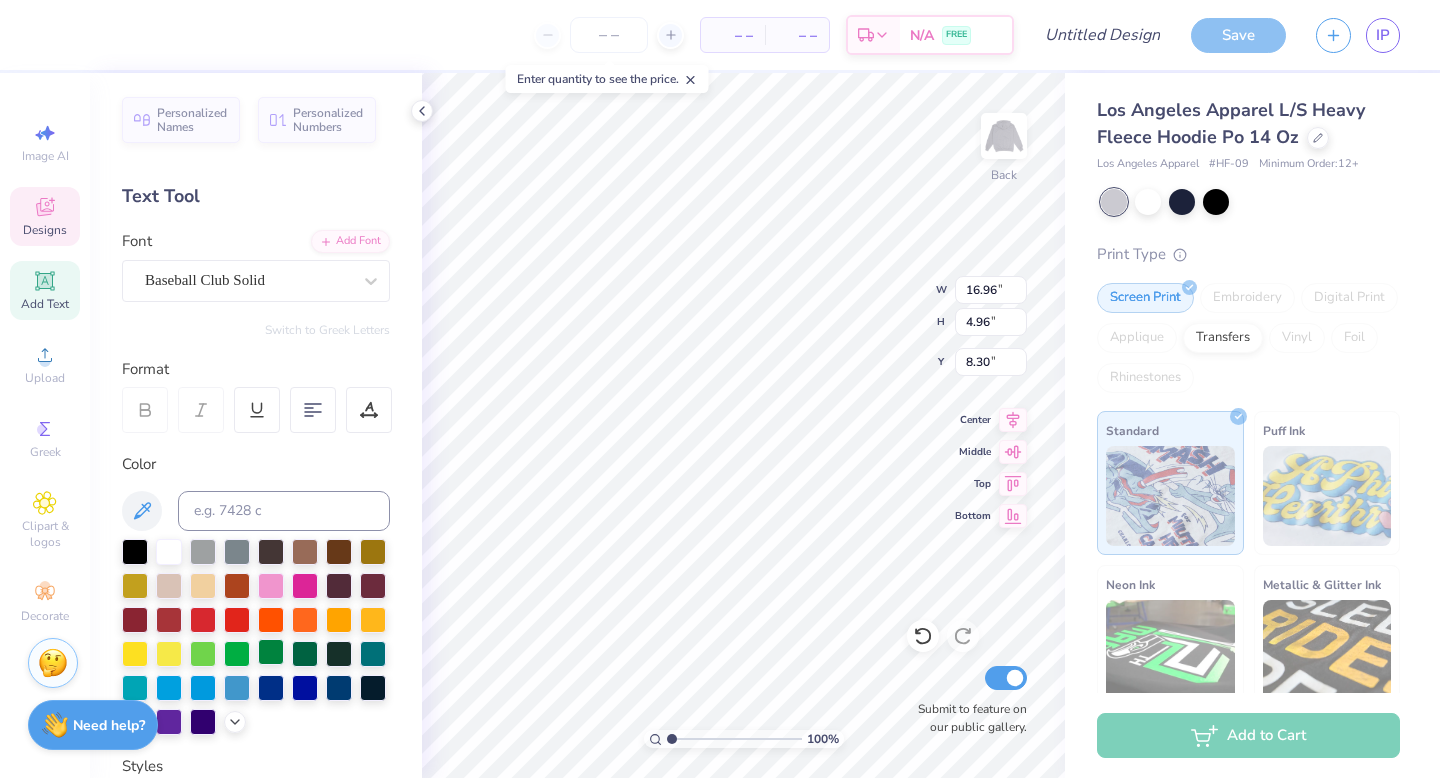click at bounding box center [271, 652] 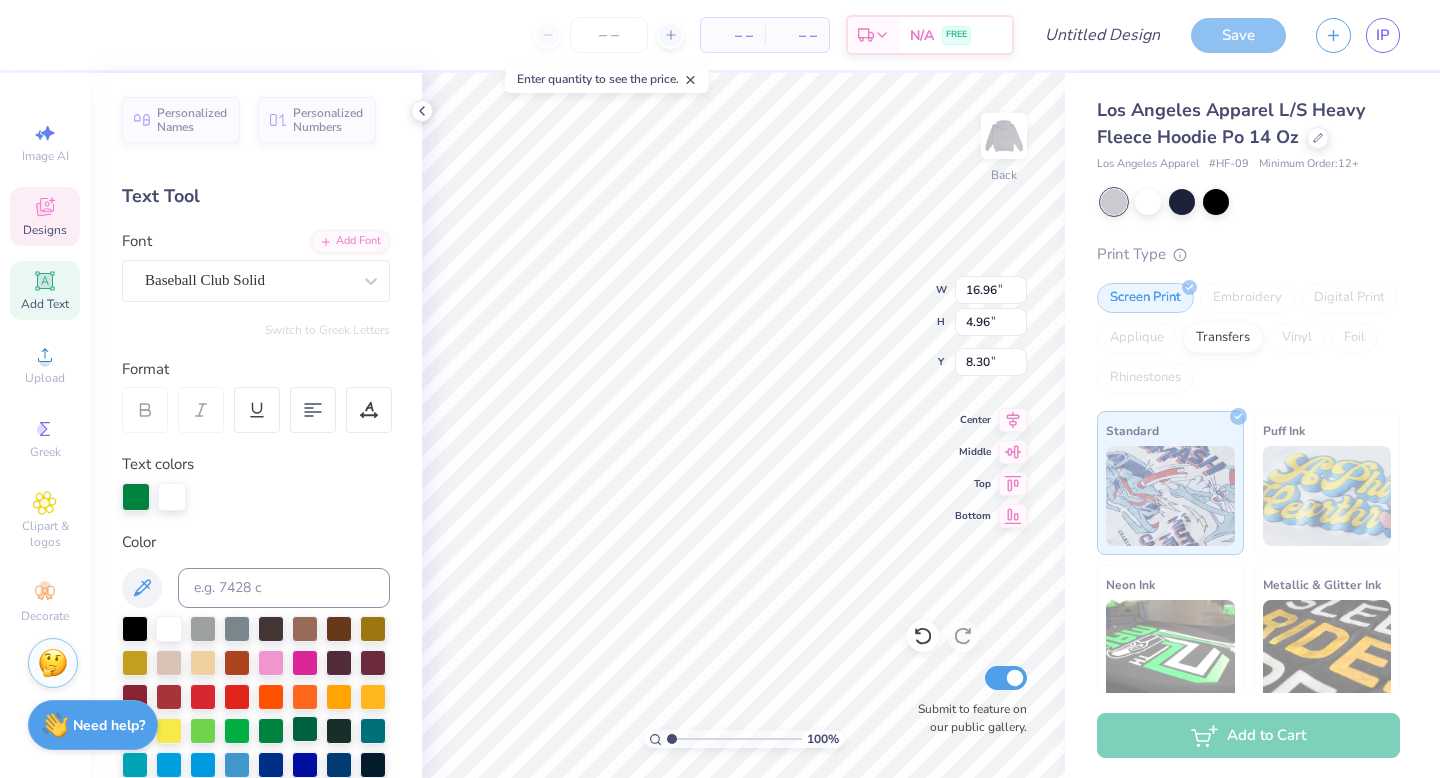click at bounding box center (305, 729) 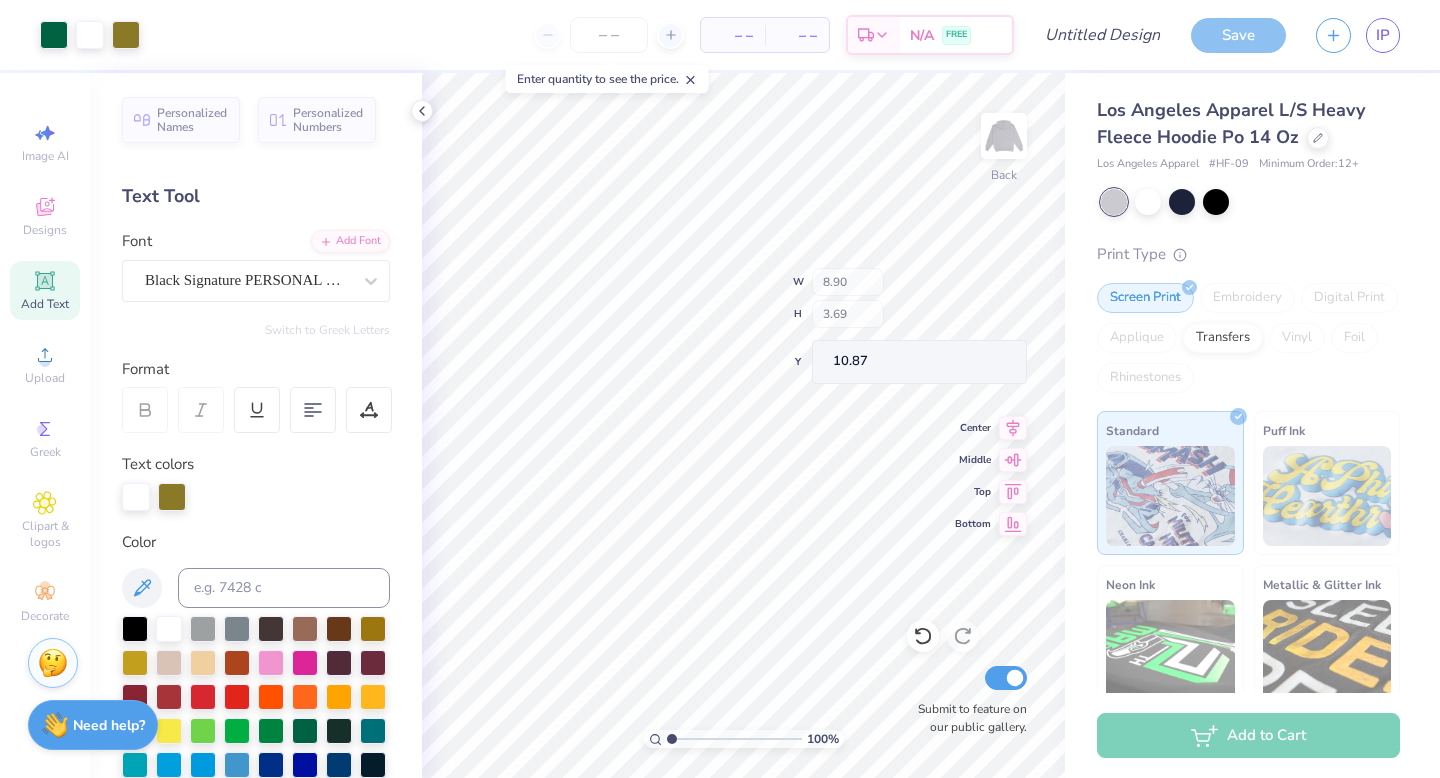 type on "10.87" 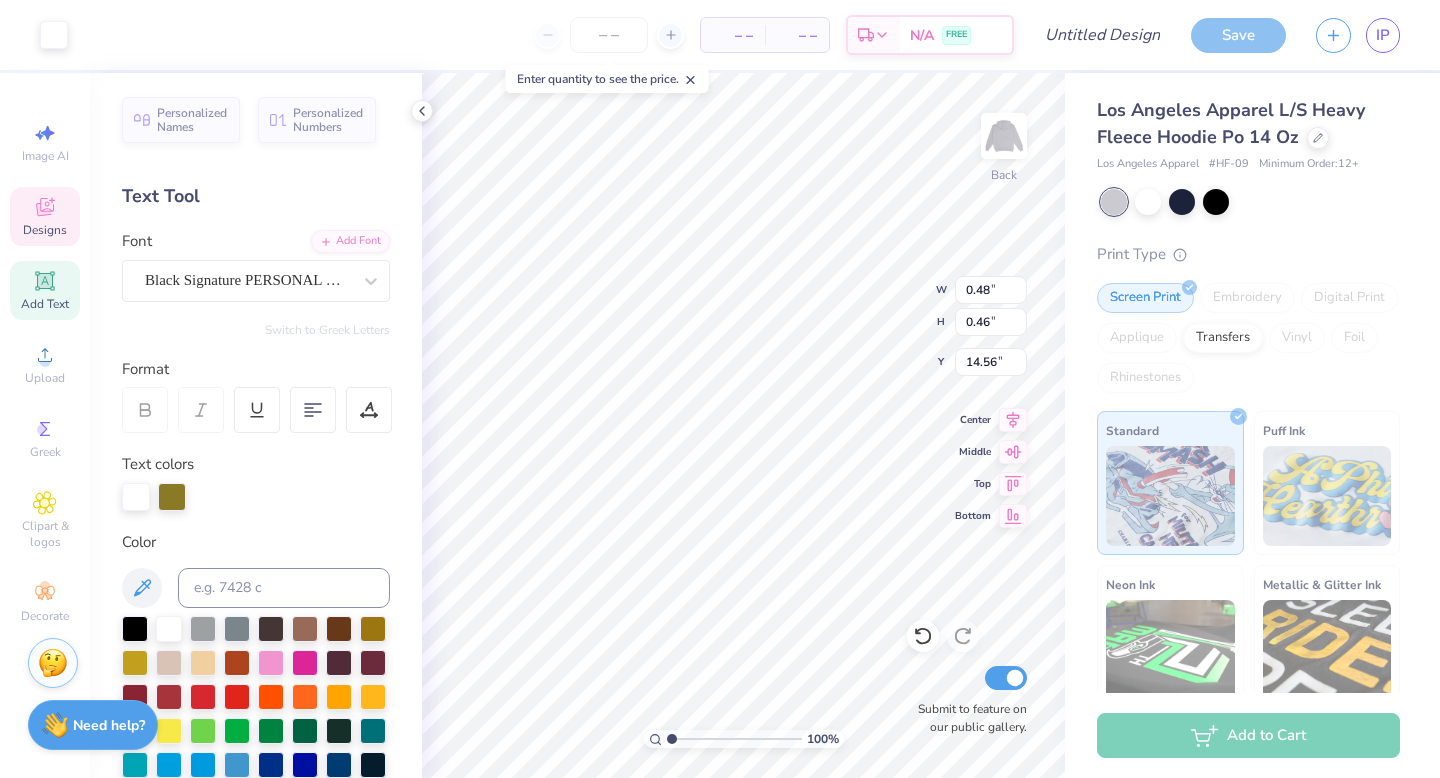 click on "– – Per Item – – Total Est.  Delivery N/A FREE" at bounding box center (548, 35) 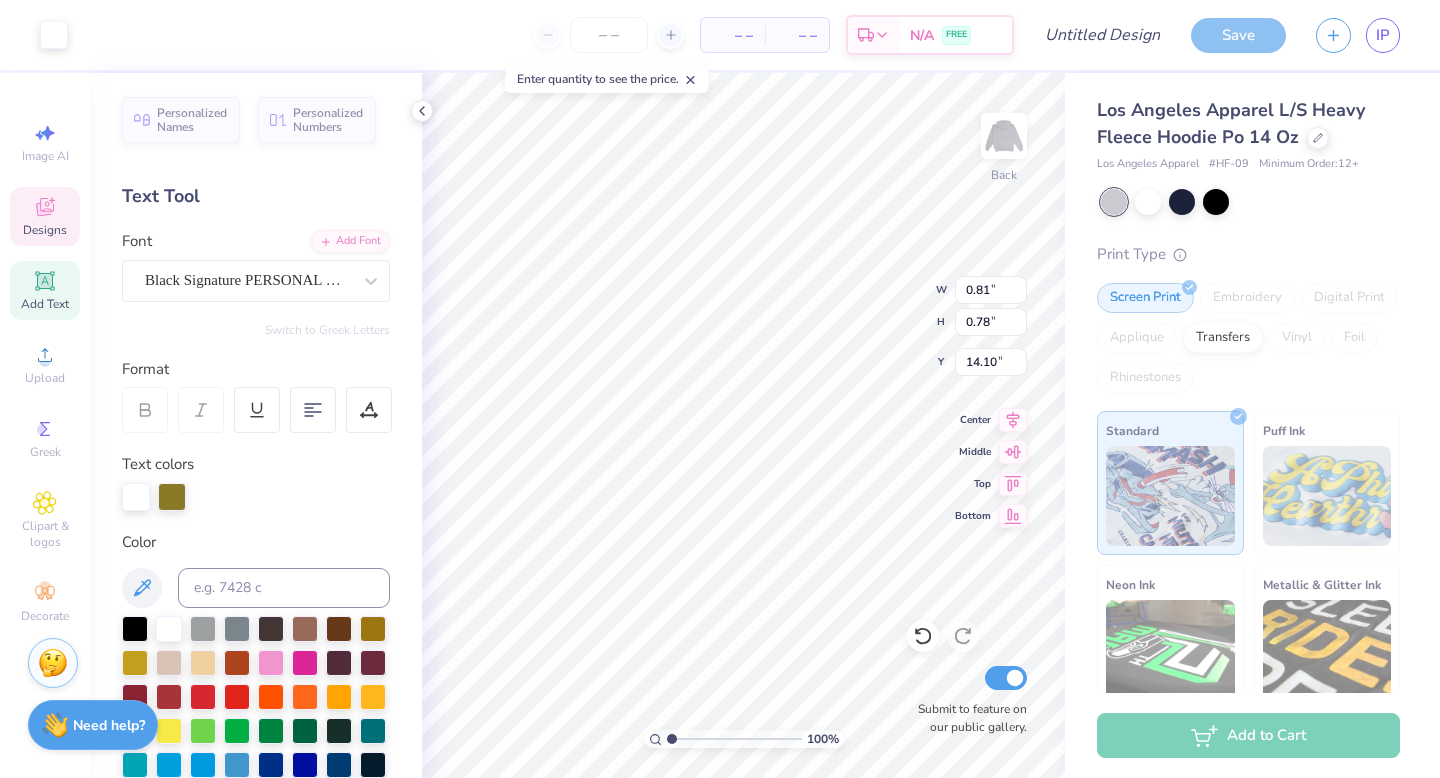 type on "0.81" 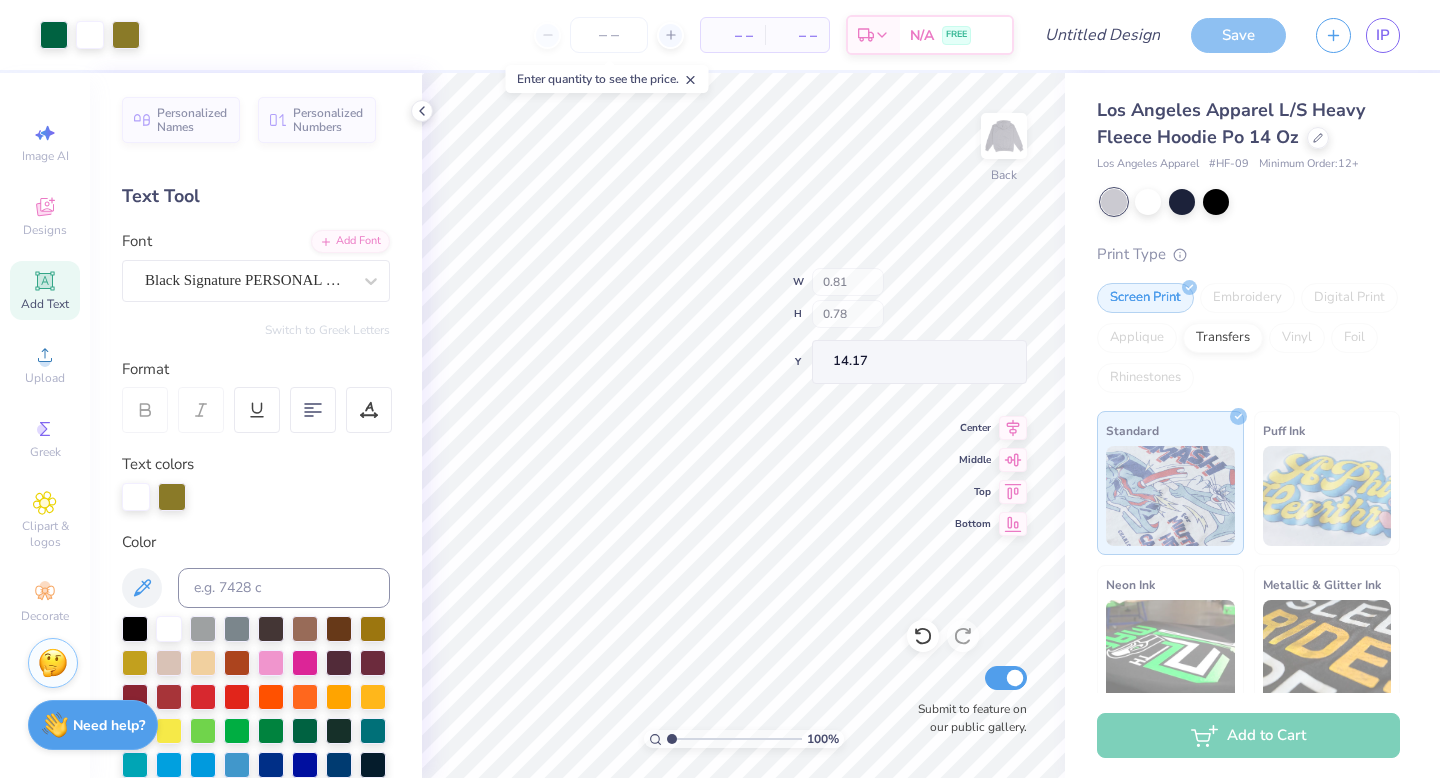 click on "100  % Back W 0.81 H 0.78 Y 14.17 Center Middle Top Bottom Submit to feature on our public gallery." at bounding box center (743, 425) 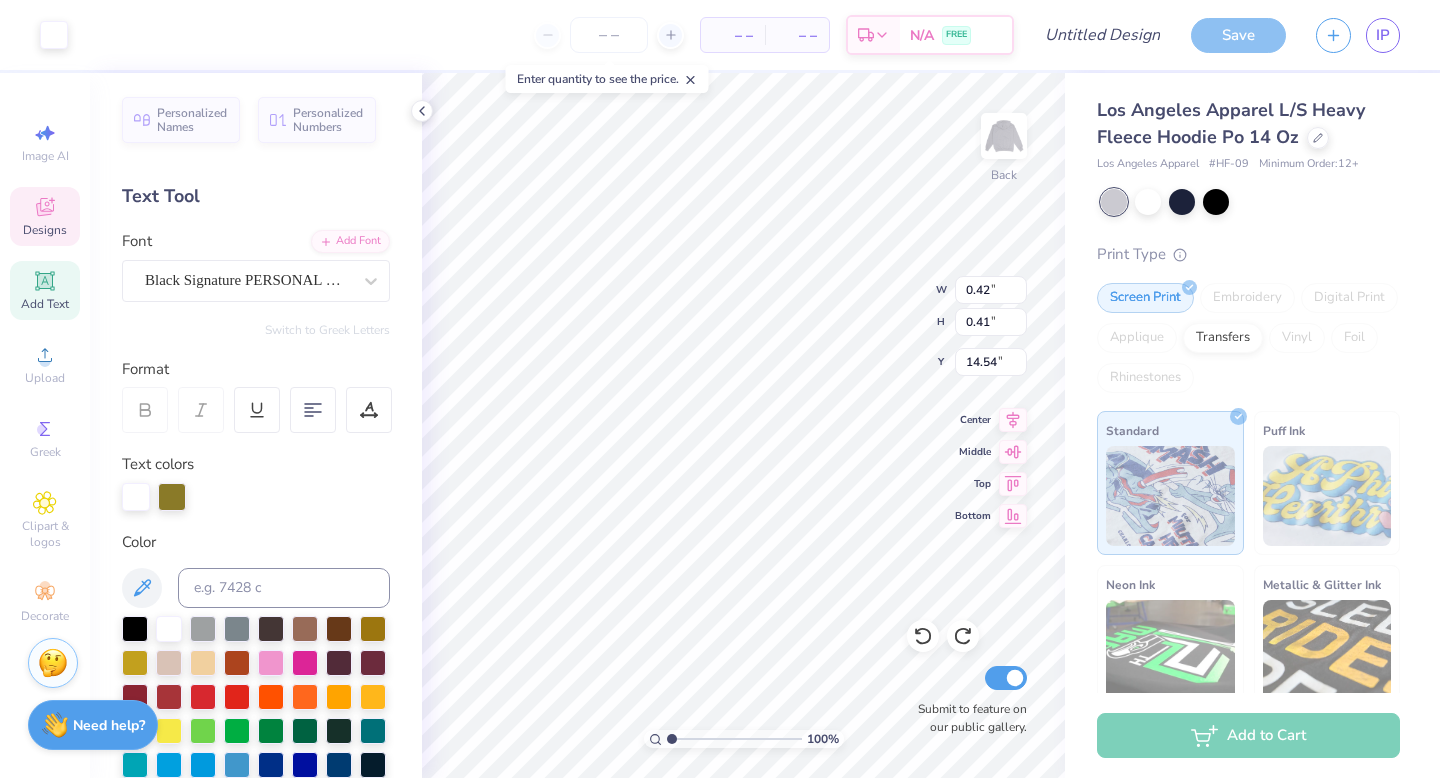 type on "0.42" 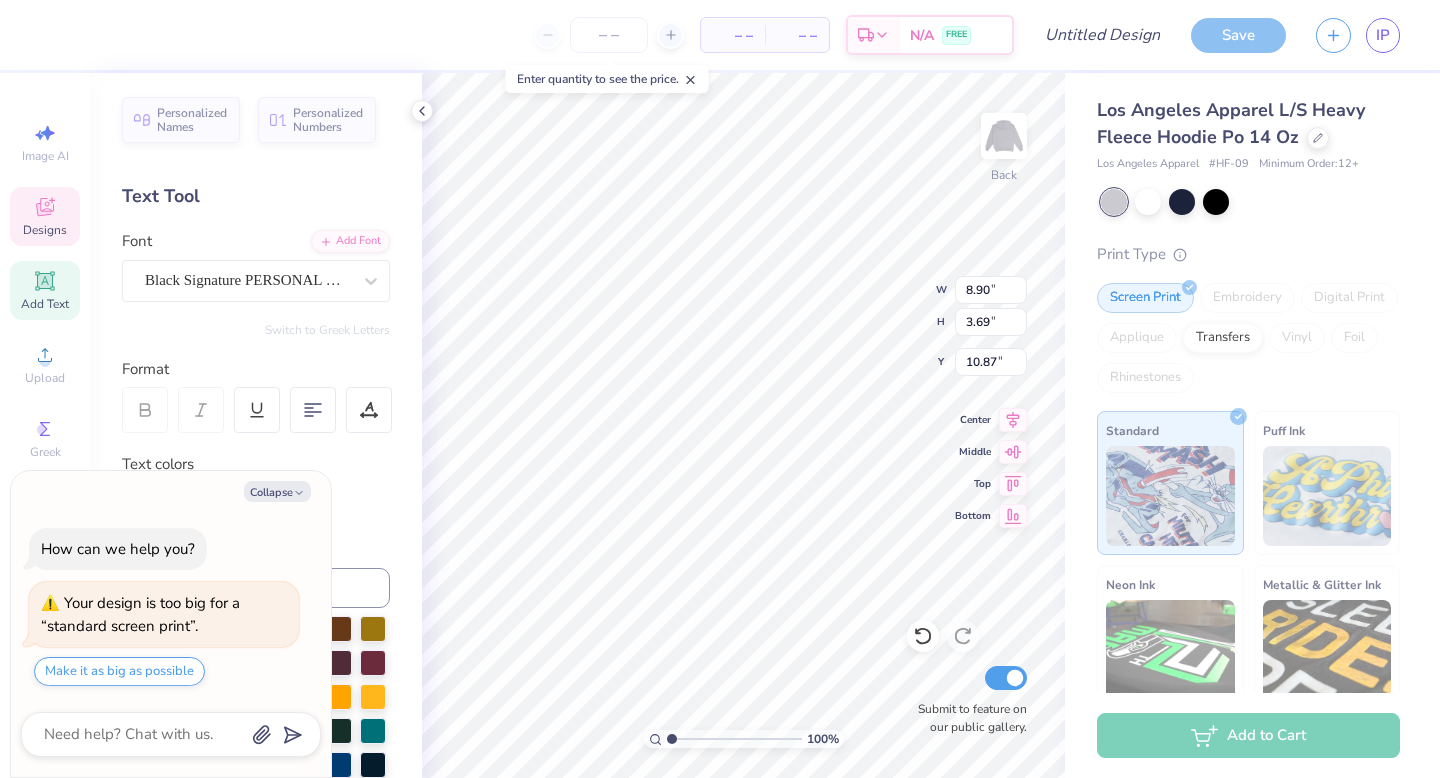 type on "8.90" 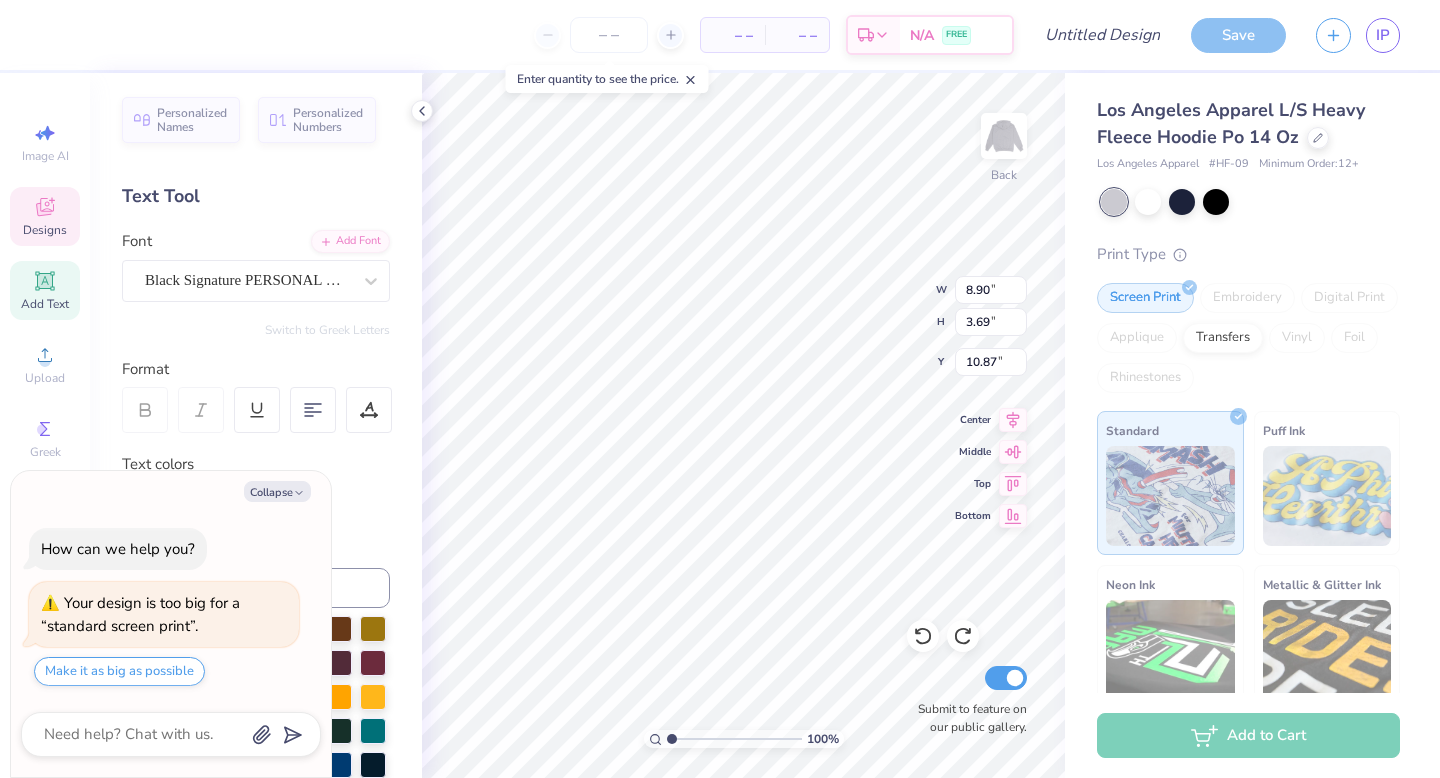 click on "100  % Back W 8.90 8.90 " H 3.69 3.69 " Y 10.87 10.87 " Center Middle Top Bottom Submit to feature on our public gallery." at bounding box center [743, 425] 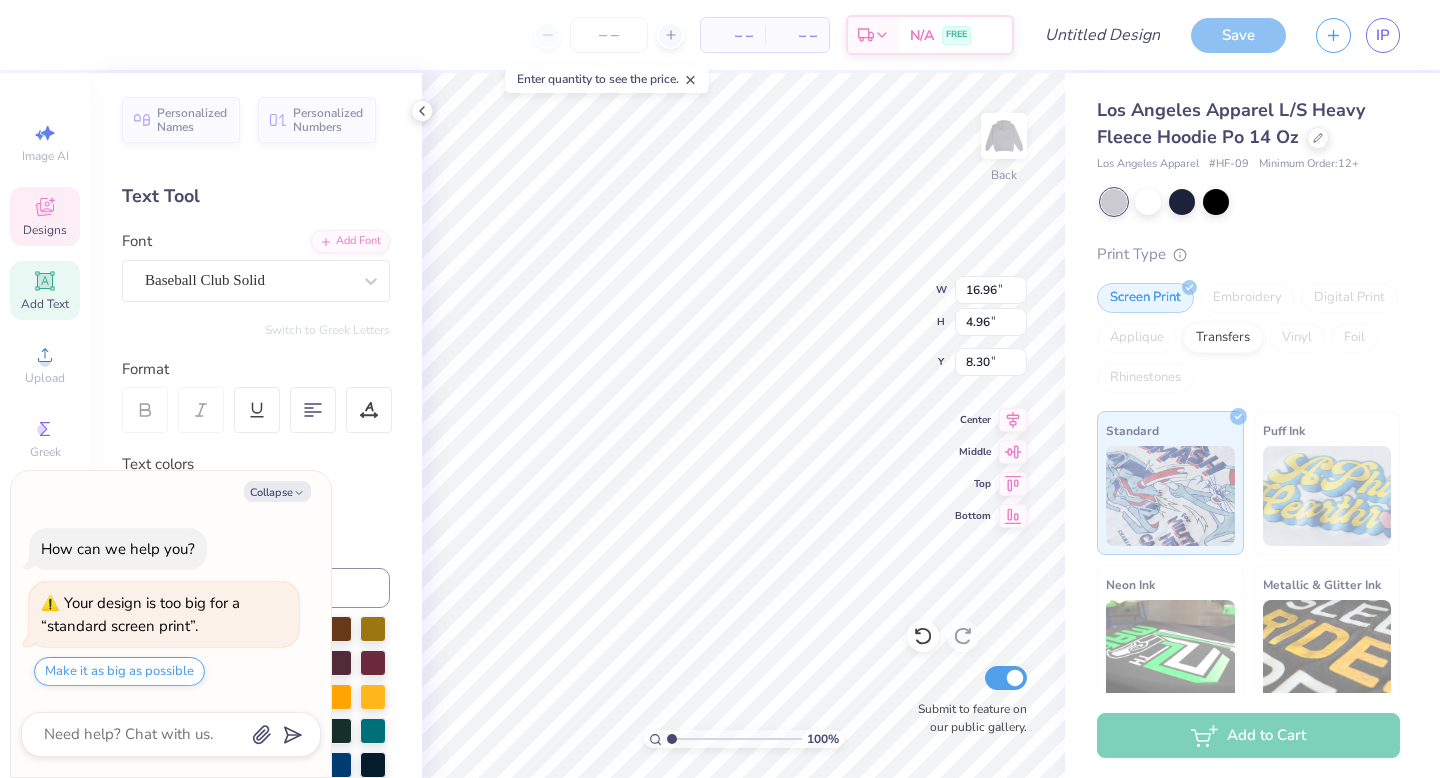 type on "x" 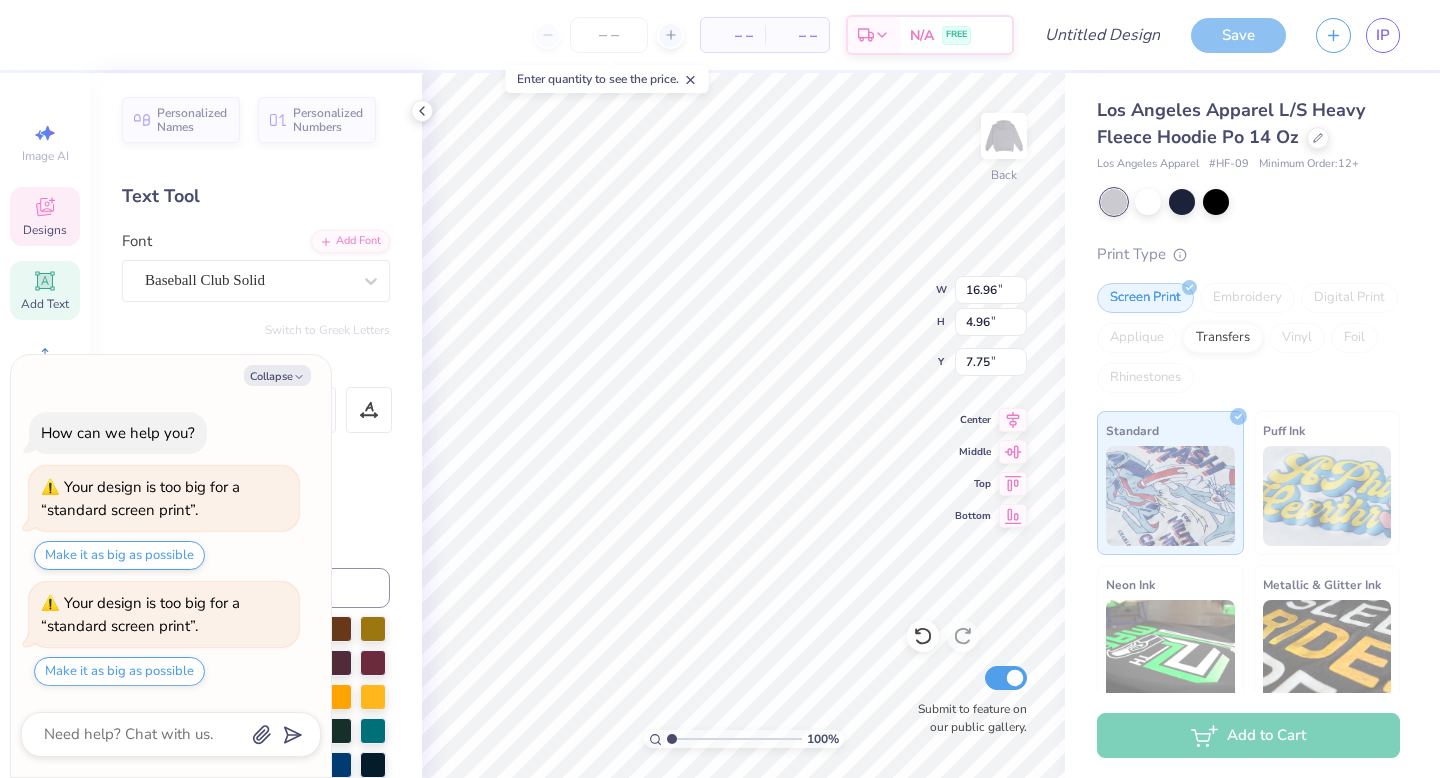 type on "x" 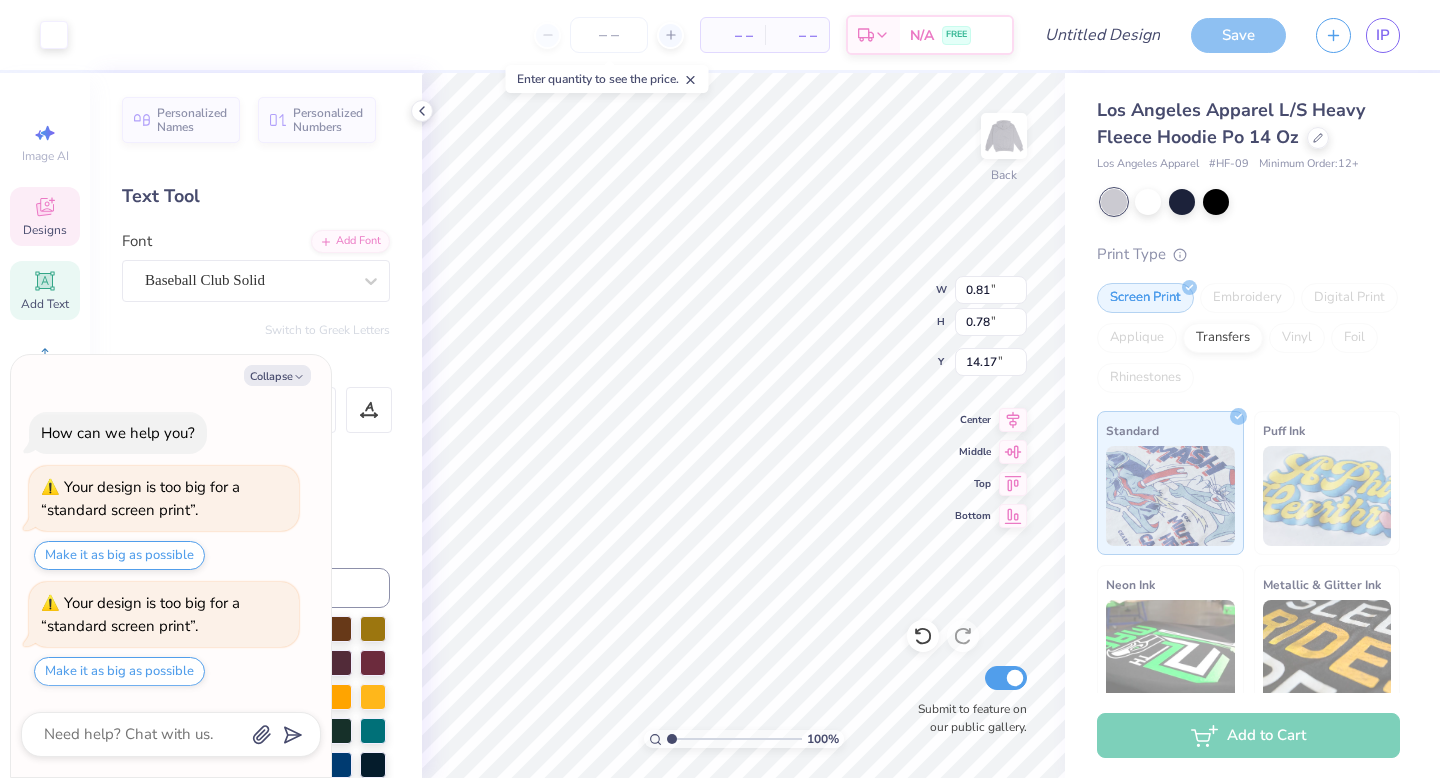 type on "x" 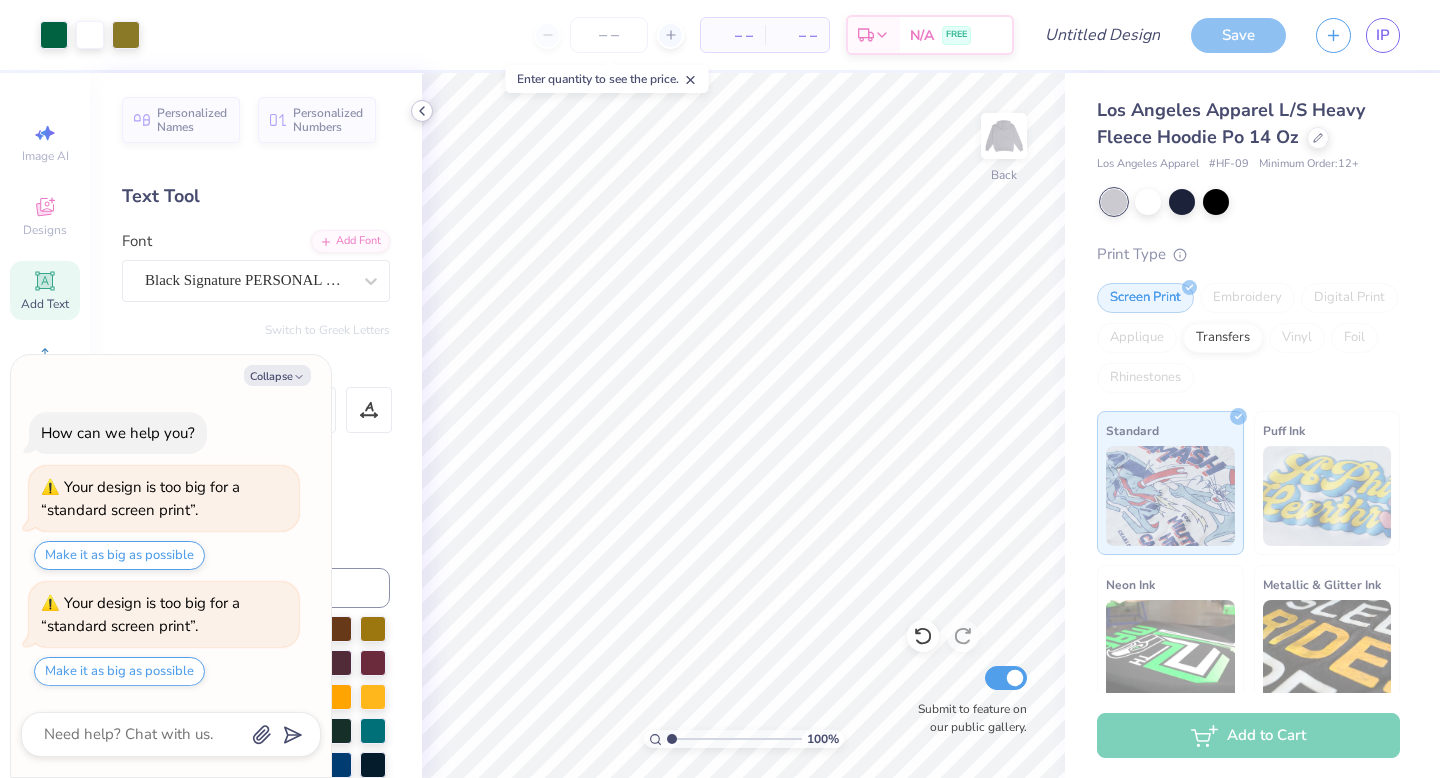 click 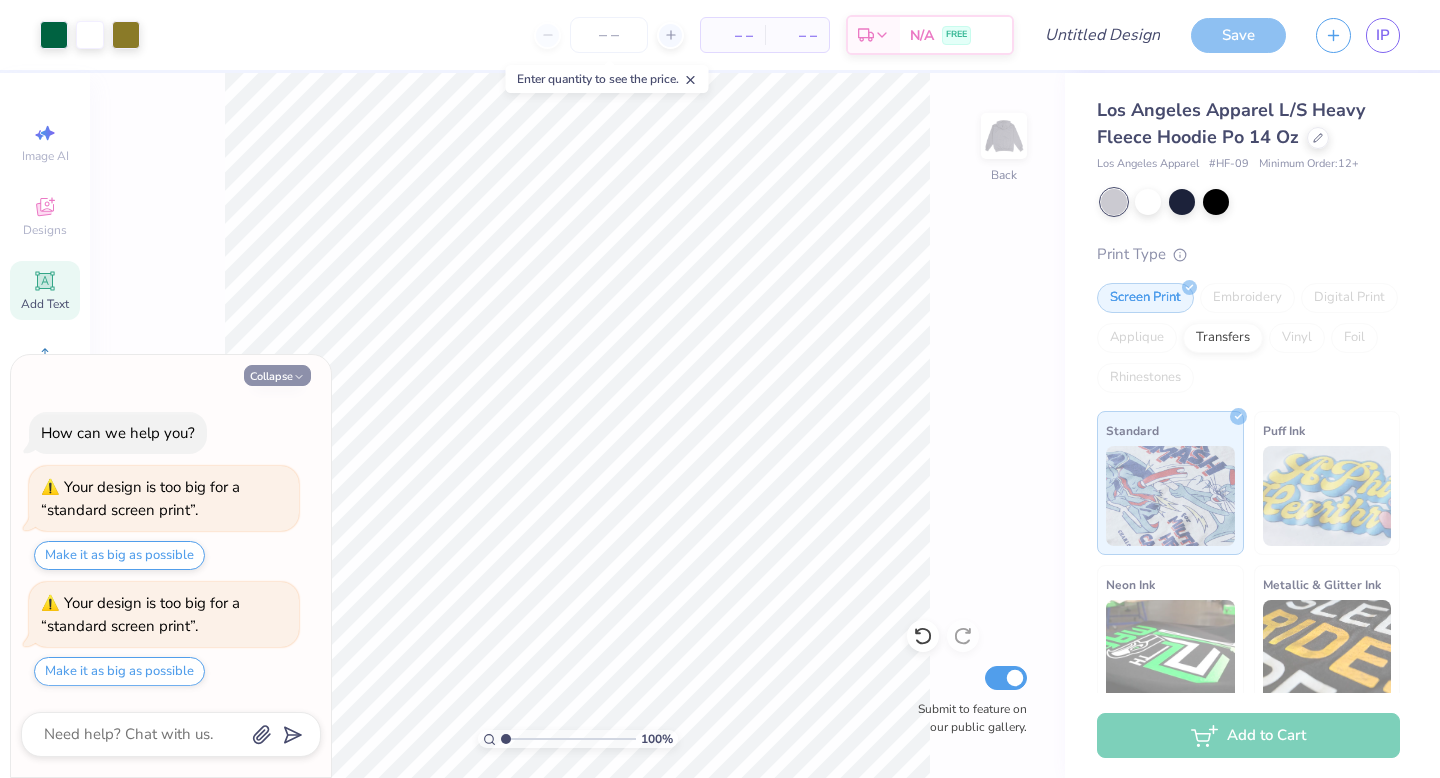 click 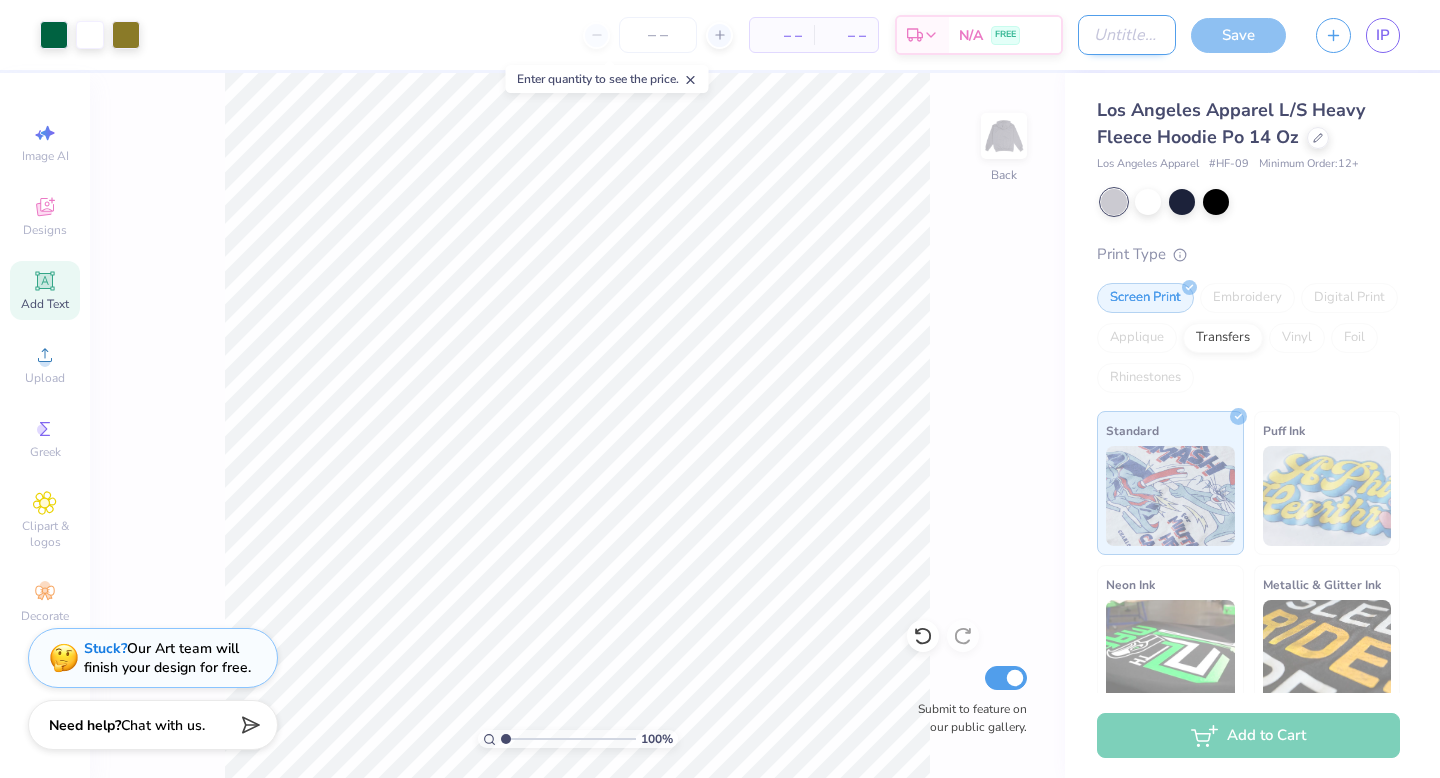 click on "Design Title" at bounding box center [1127, 35] 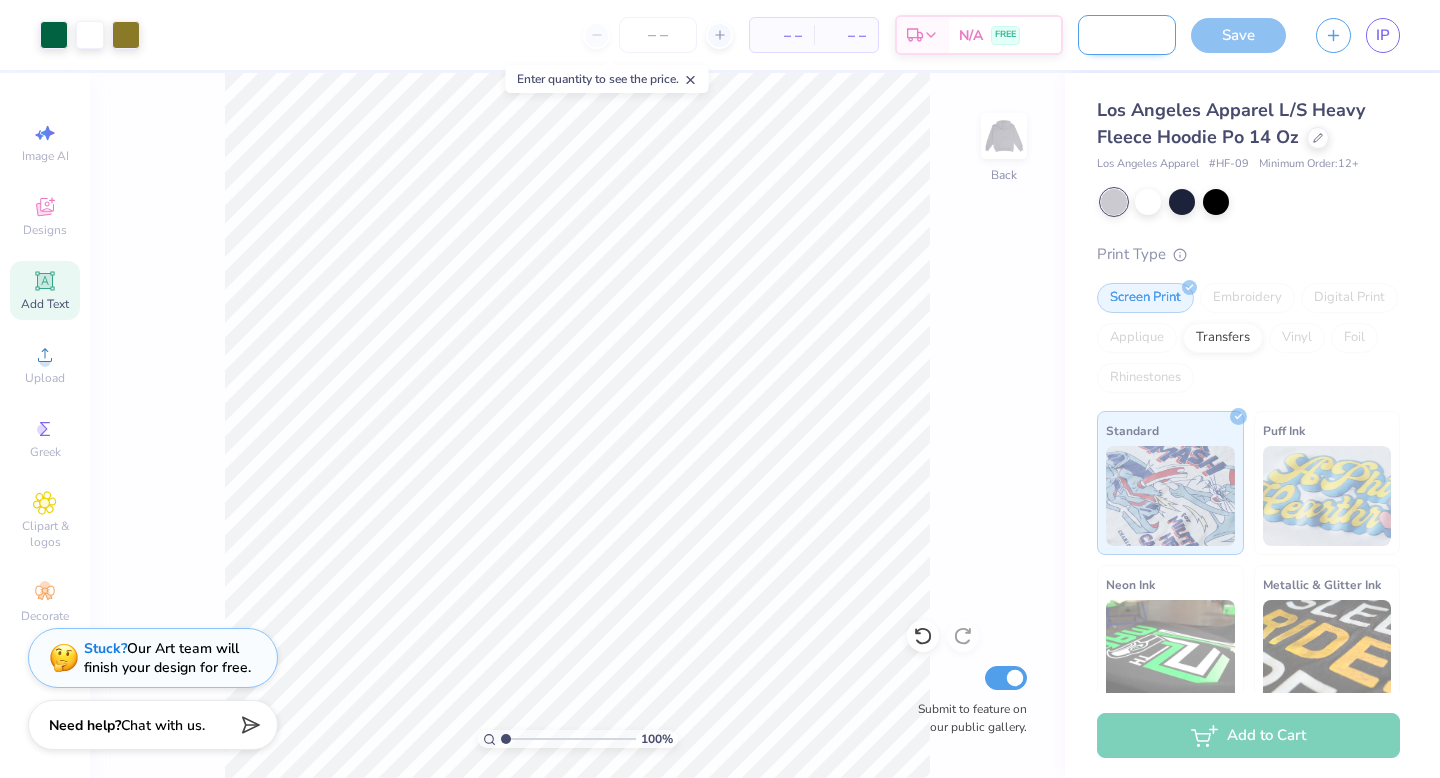 scroll, scrollTop: 0, scrollLeft: 78, axis: horizontal 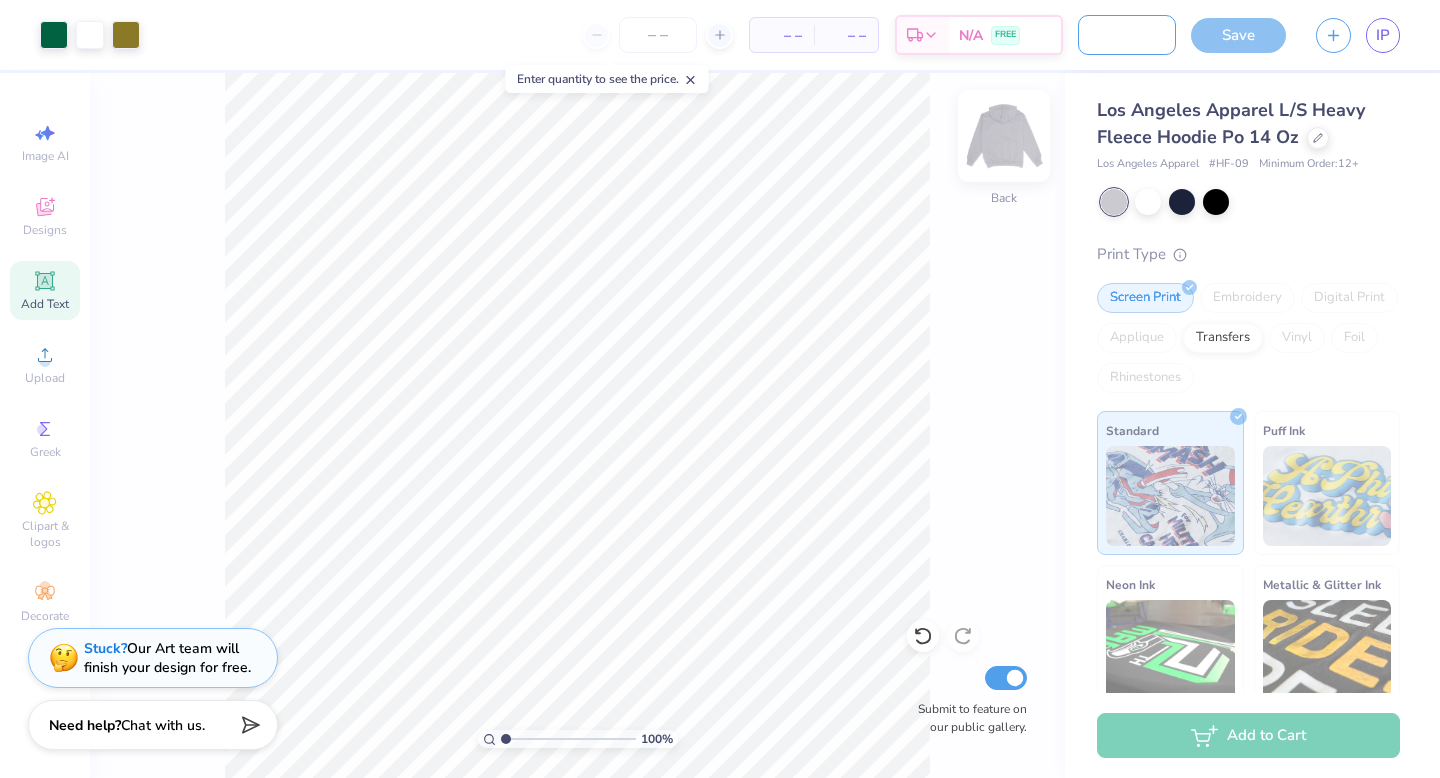 type on "UO Business Merch" 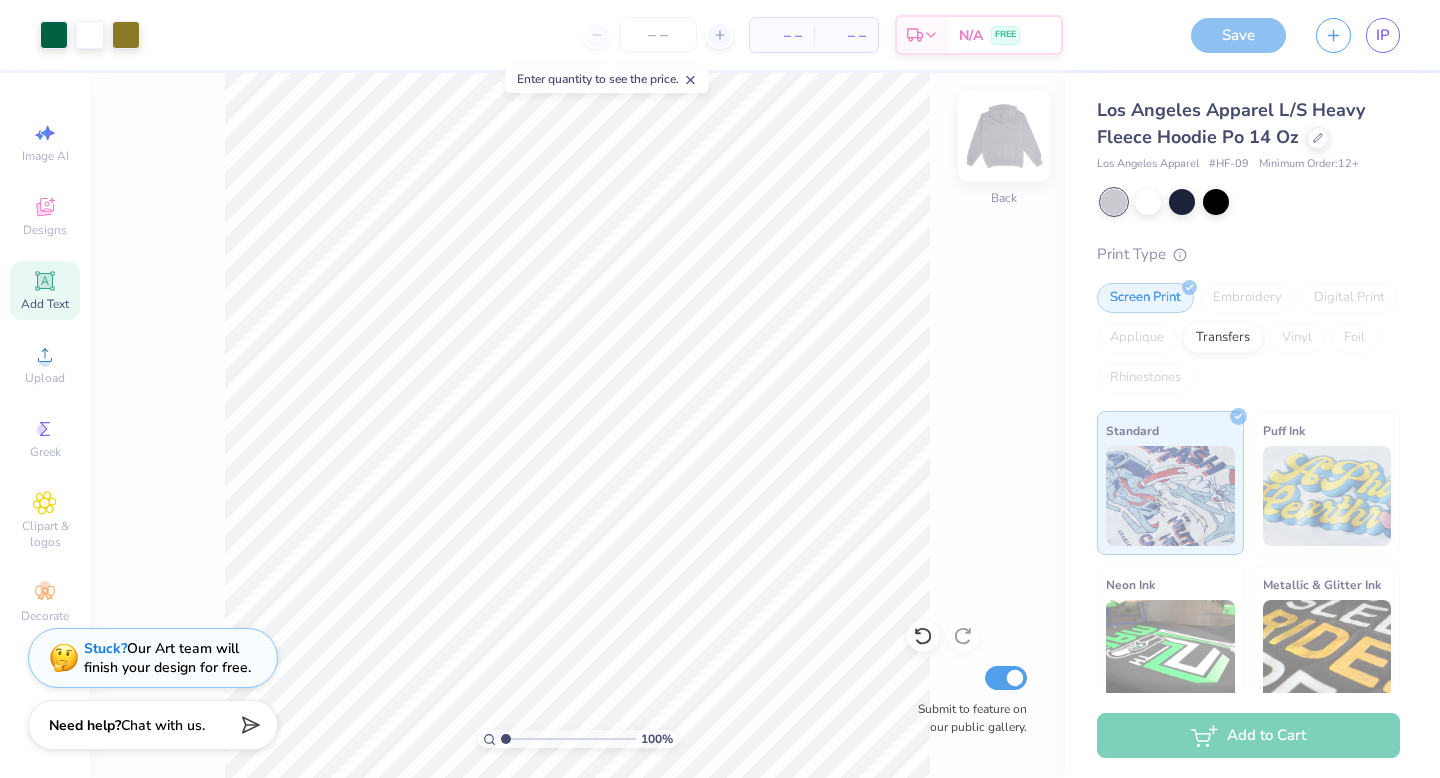 click on "Back" at bounding box center [1004, 148] 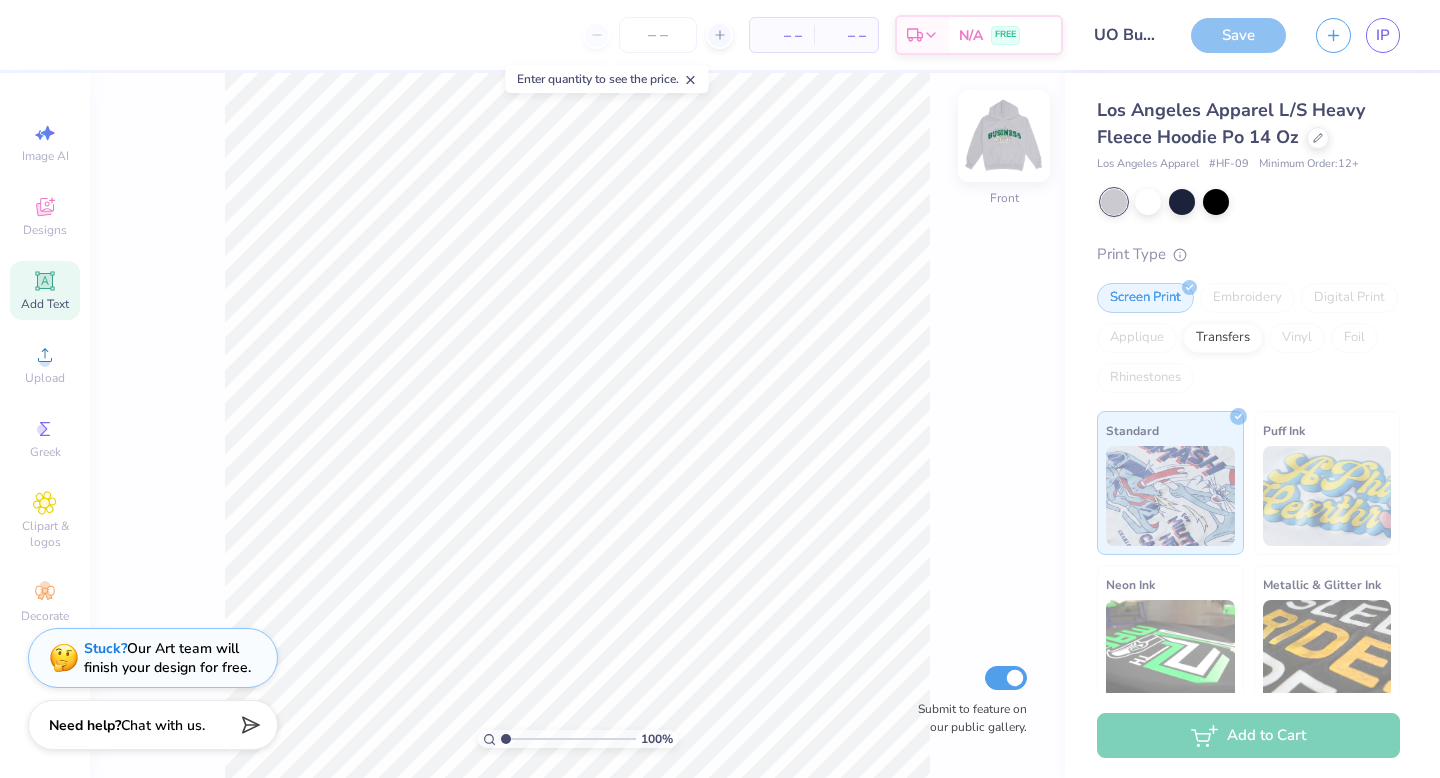 click at bounding box center (1004, 136) 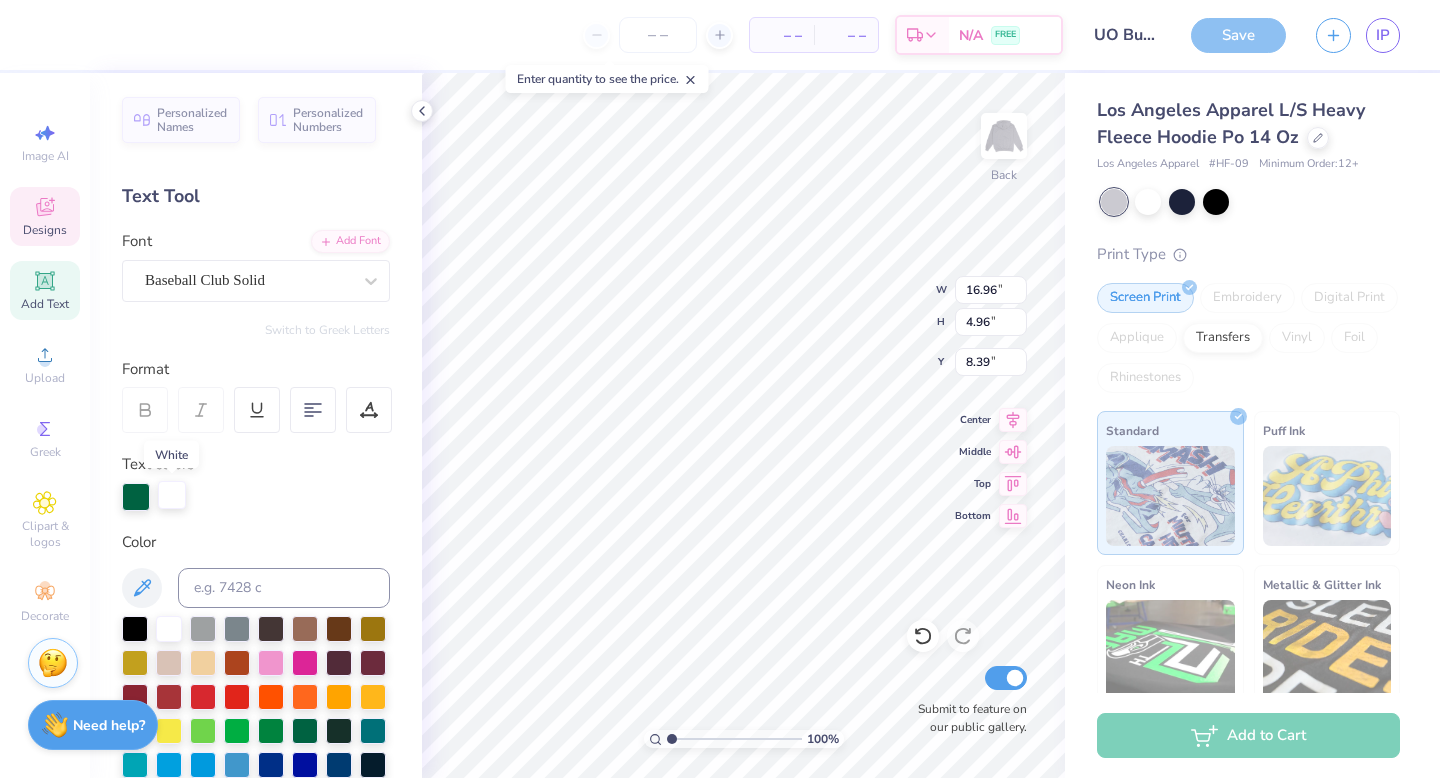 click at bounding box center (172, 495) 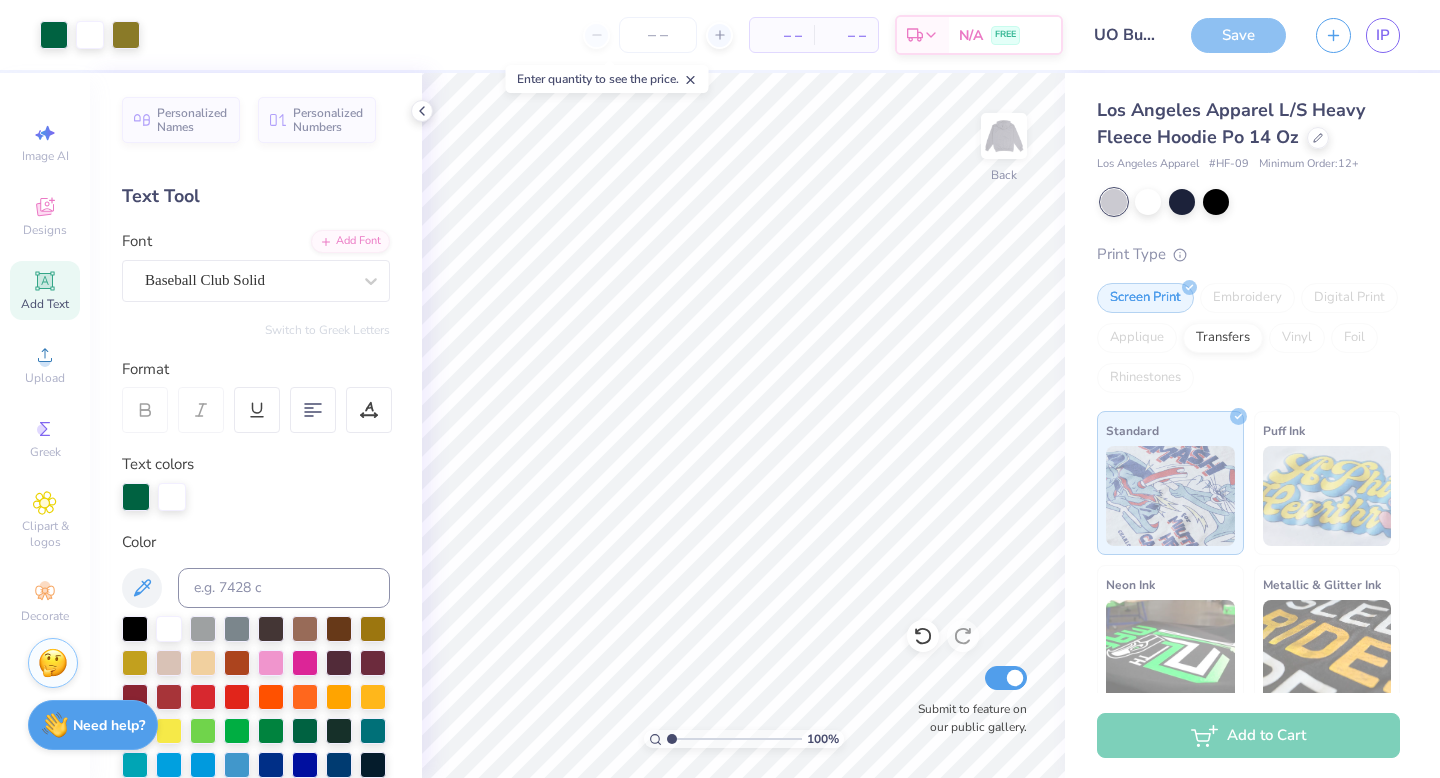click at bounding box center [1004, 136] 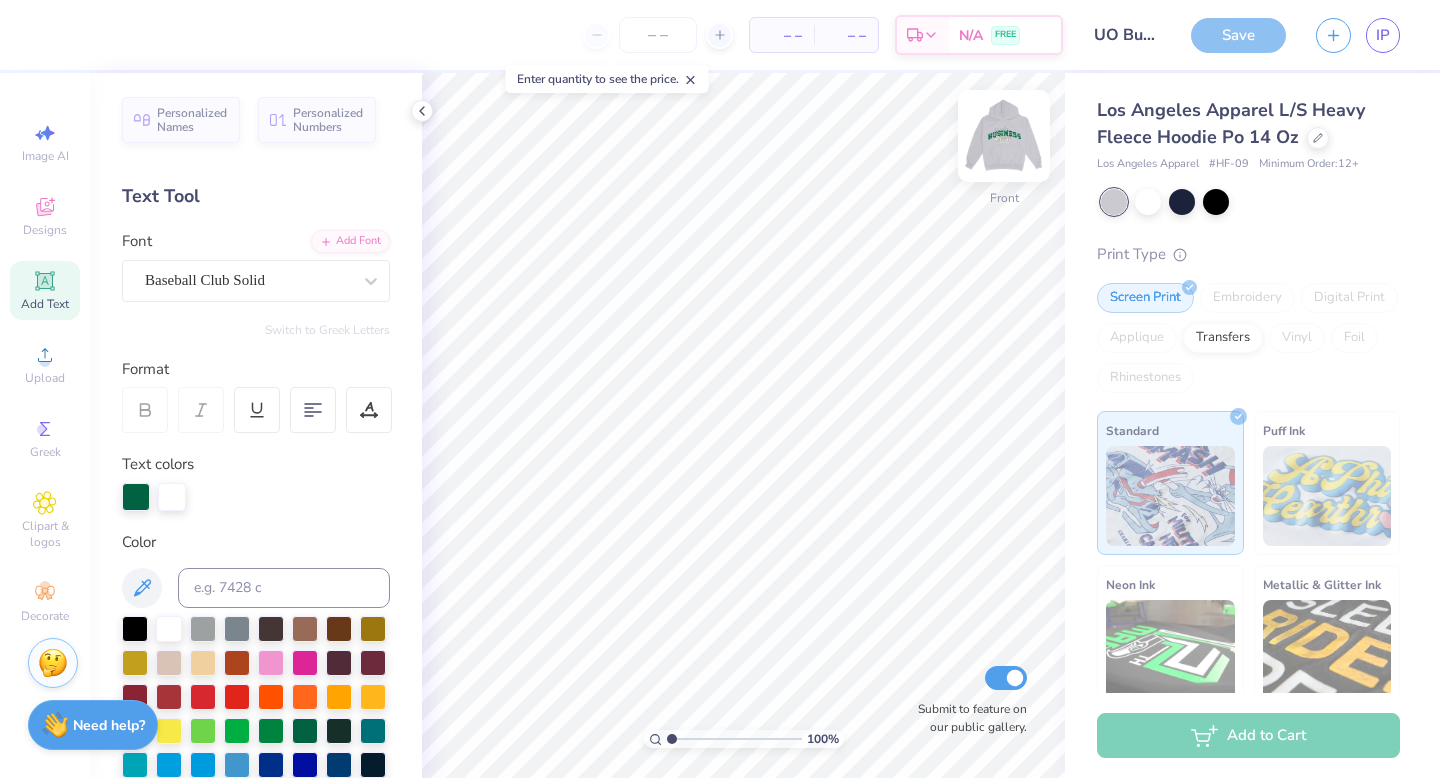 click at bounding box center [1004, 136] 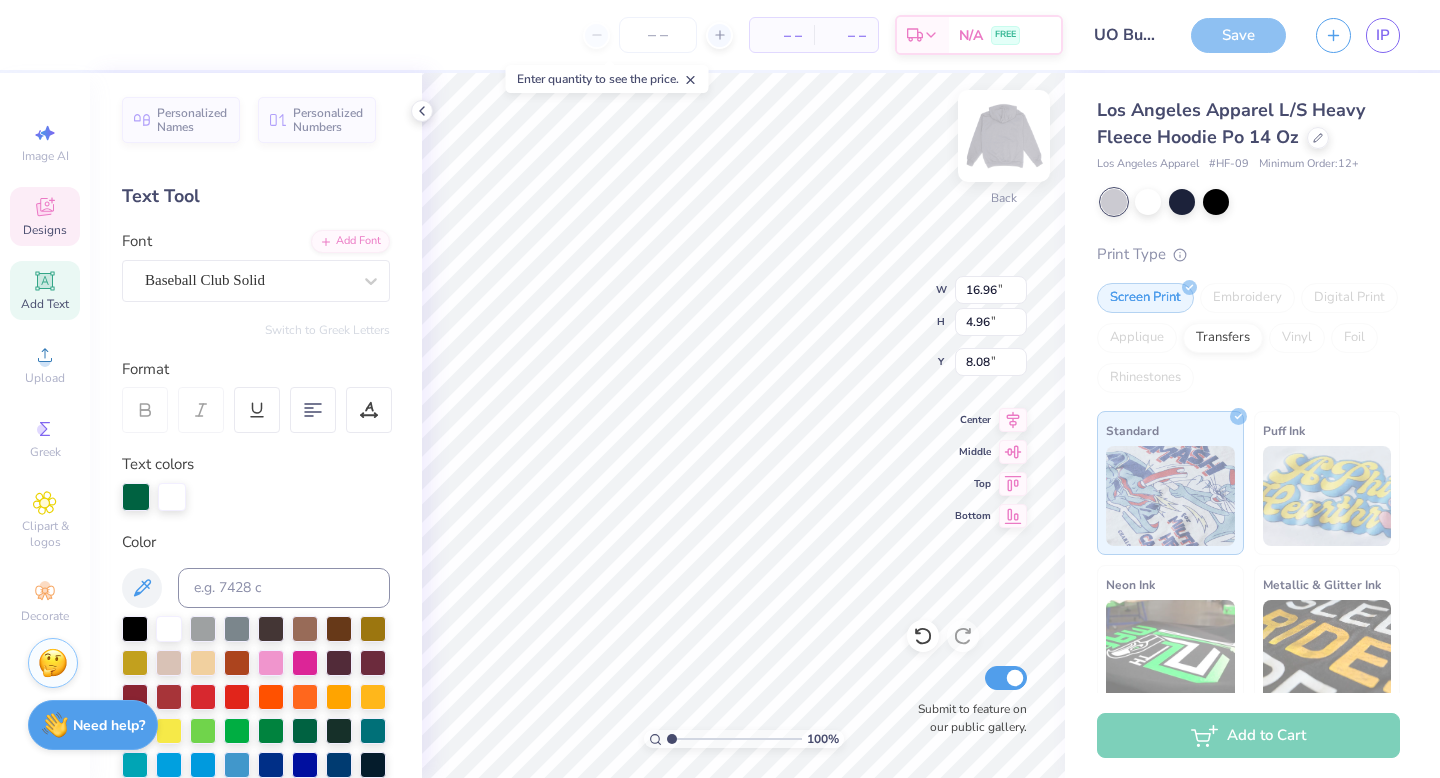 type on "8.08" 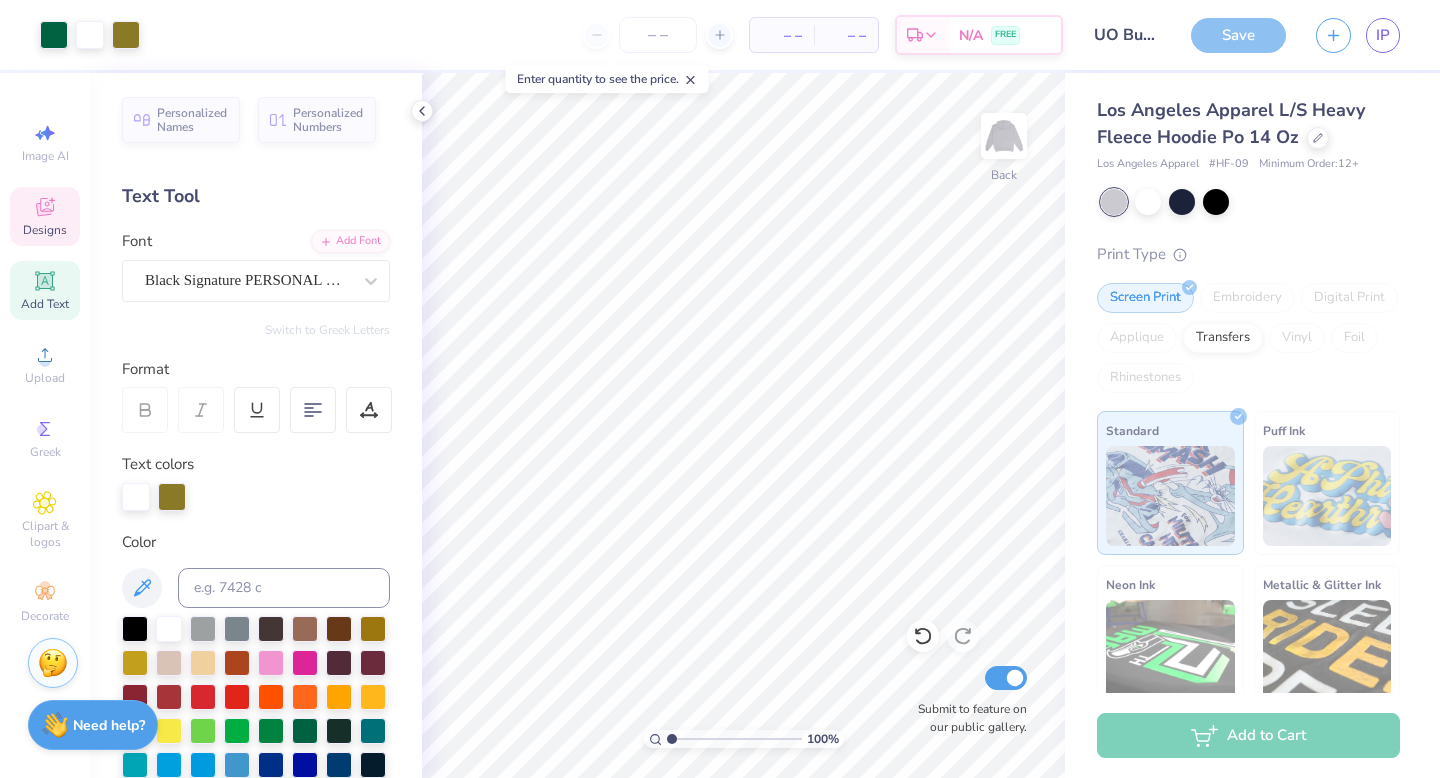 click on "Designs" at bounding box center (45, 216) 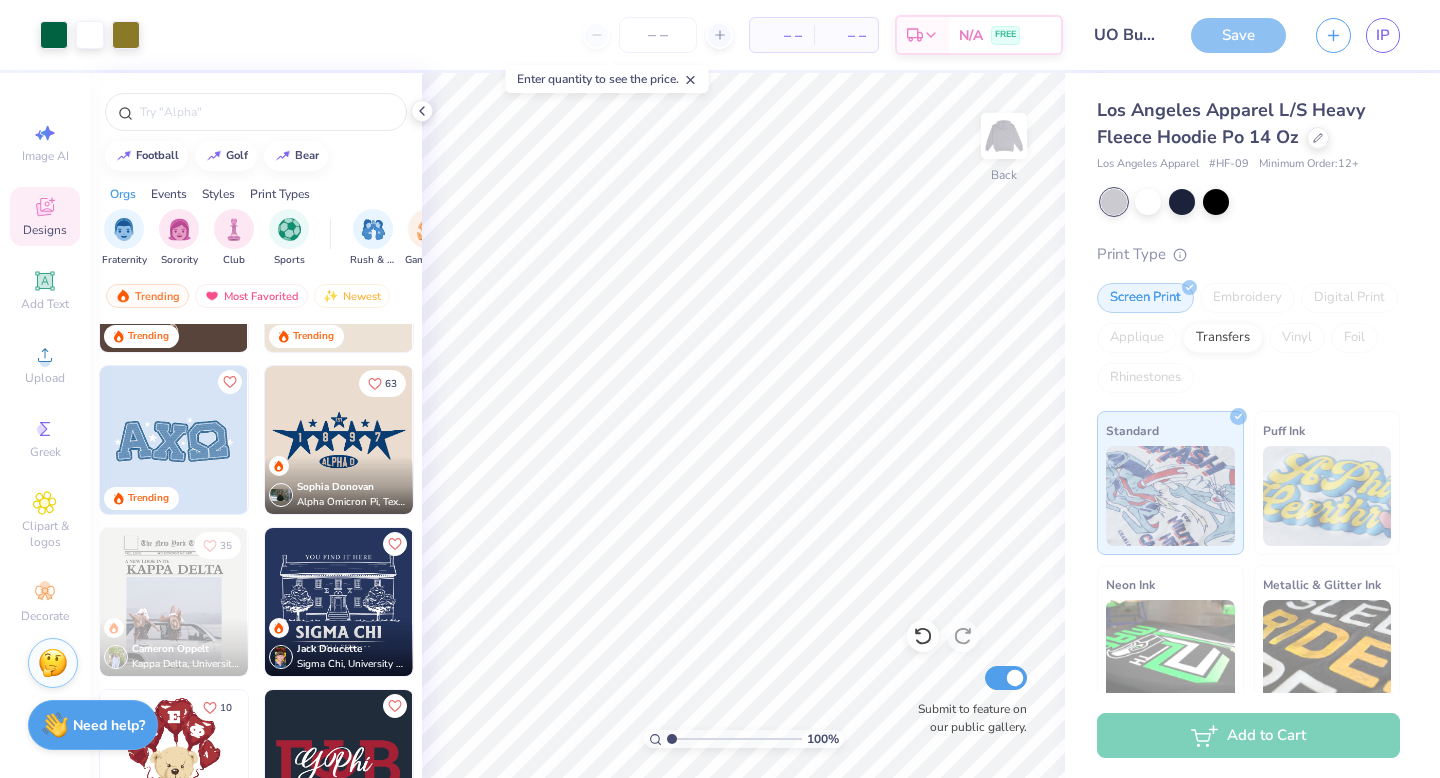 scroll, scrollTop: 782, scrollLeft: 0, axis: vertical 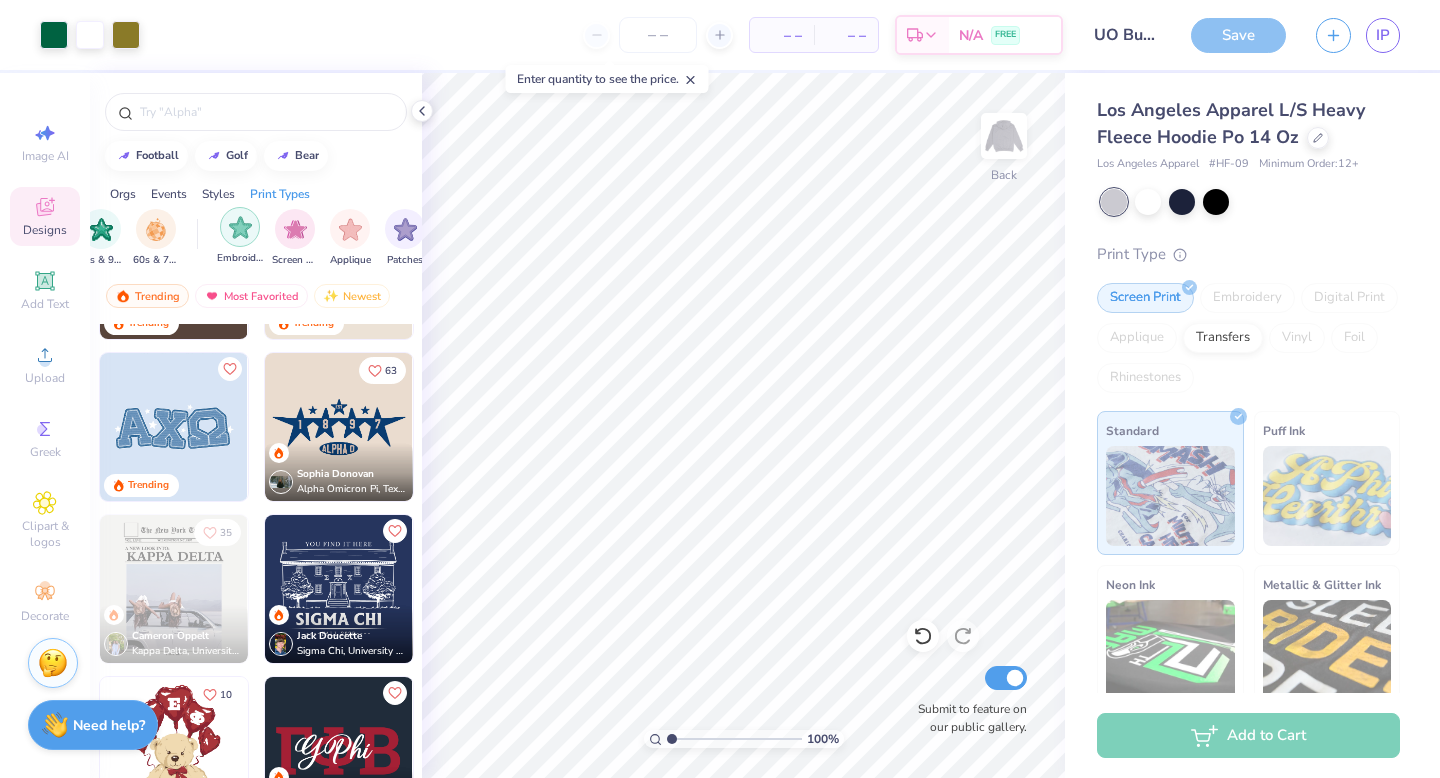 click at bounding box center [240, 227] 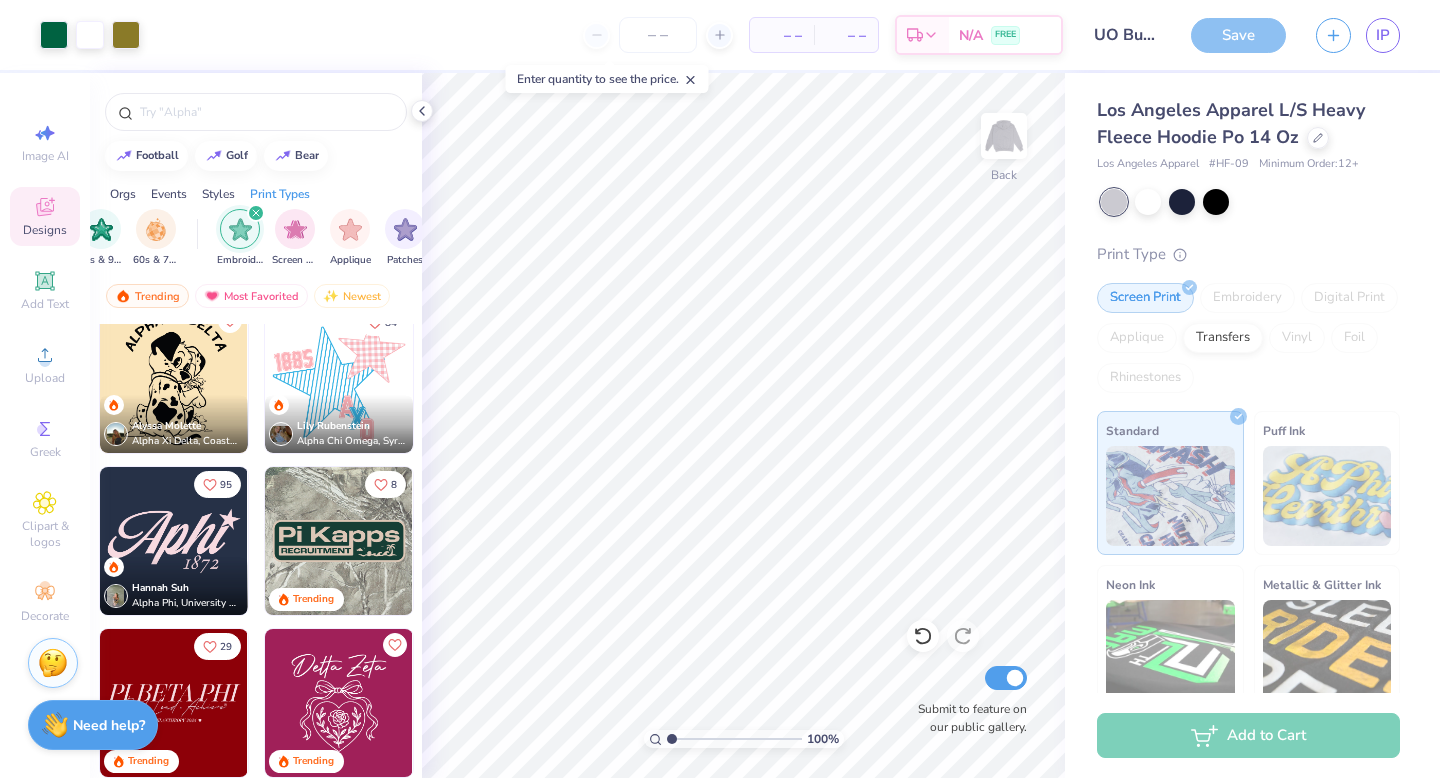 scroll, scrollTop: 665, scrollLeft: 0, axis: vertical 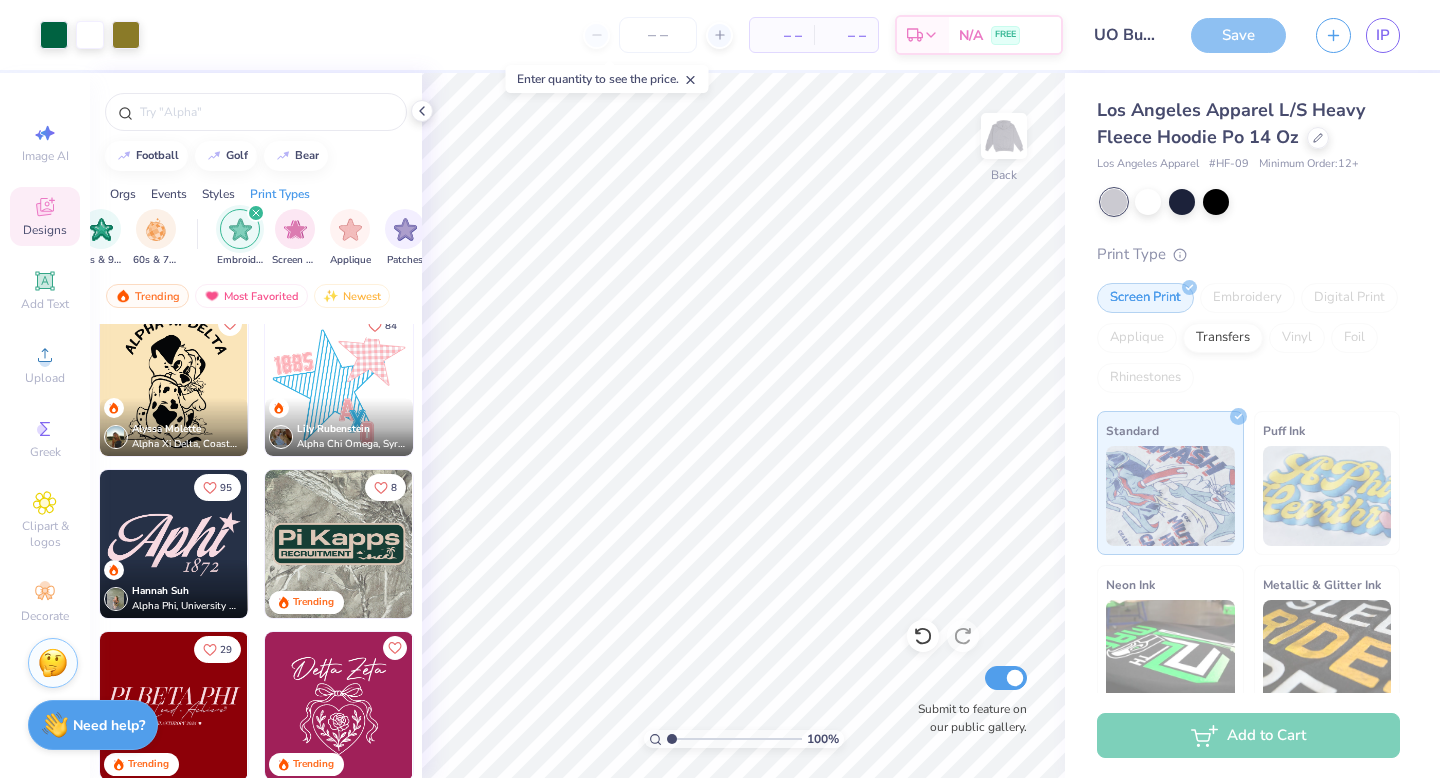 click at bounding box center (339, 382) 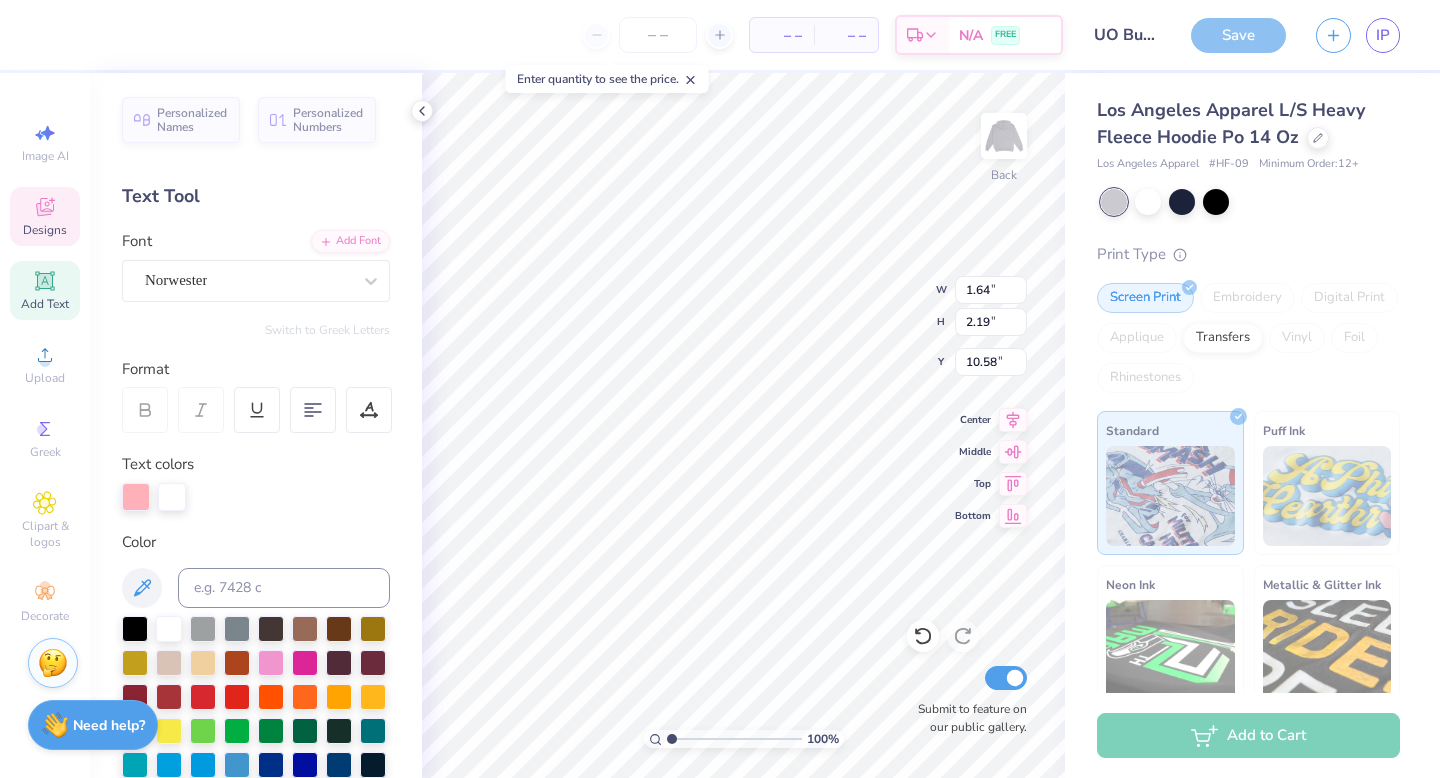 type on "1.62" 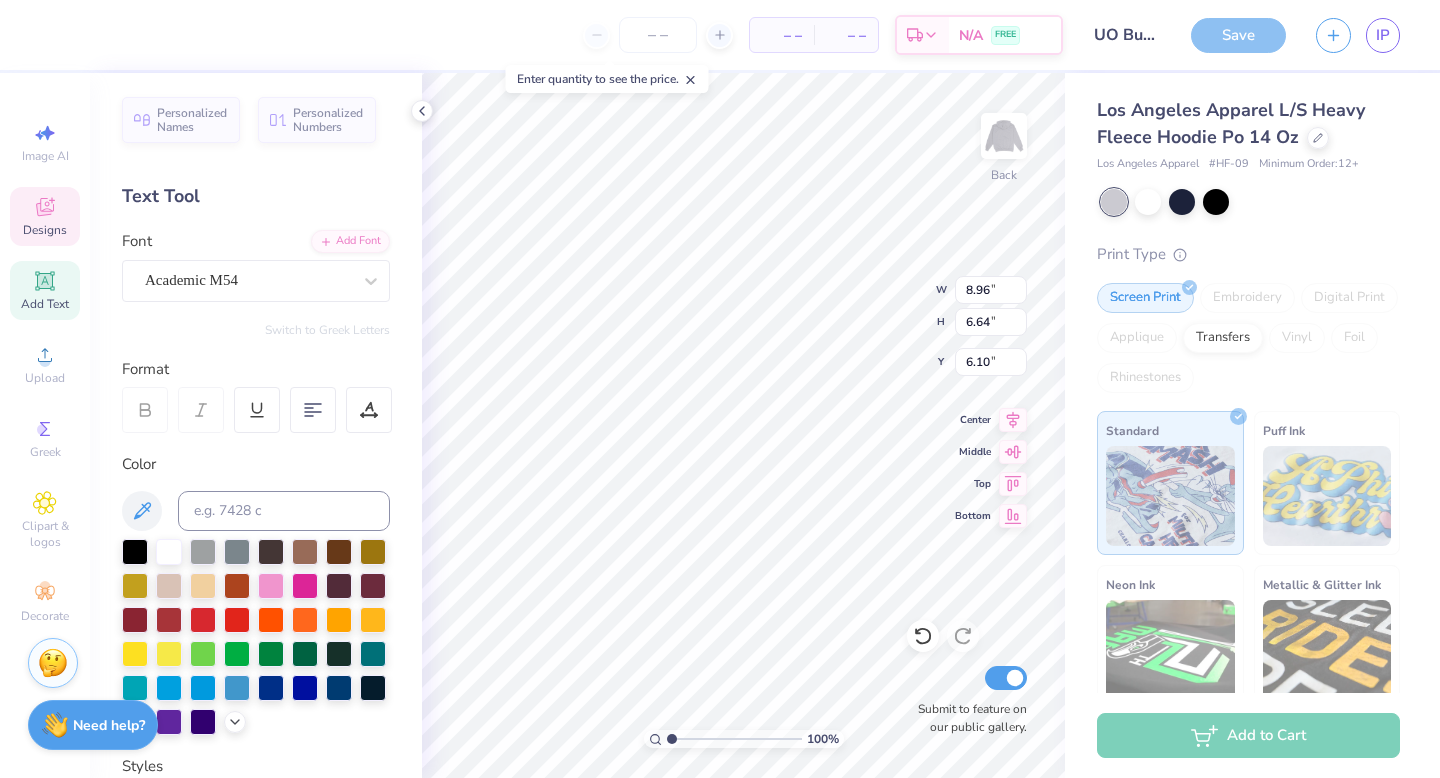 type on "1.64" 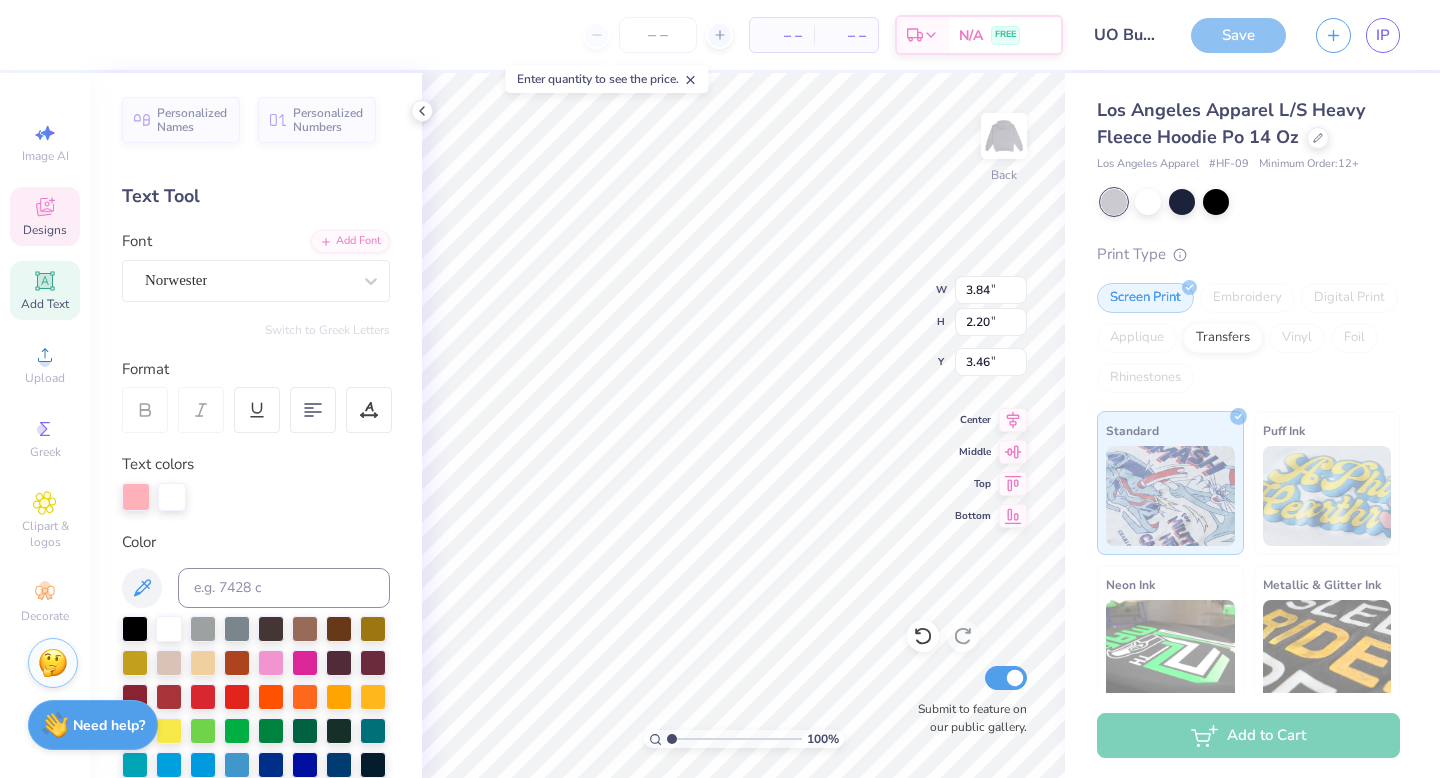 type on "3.90" 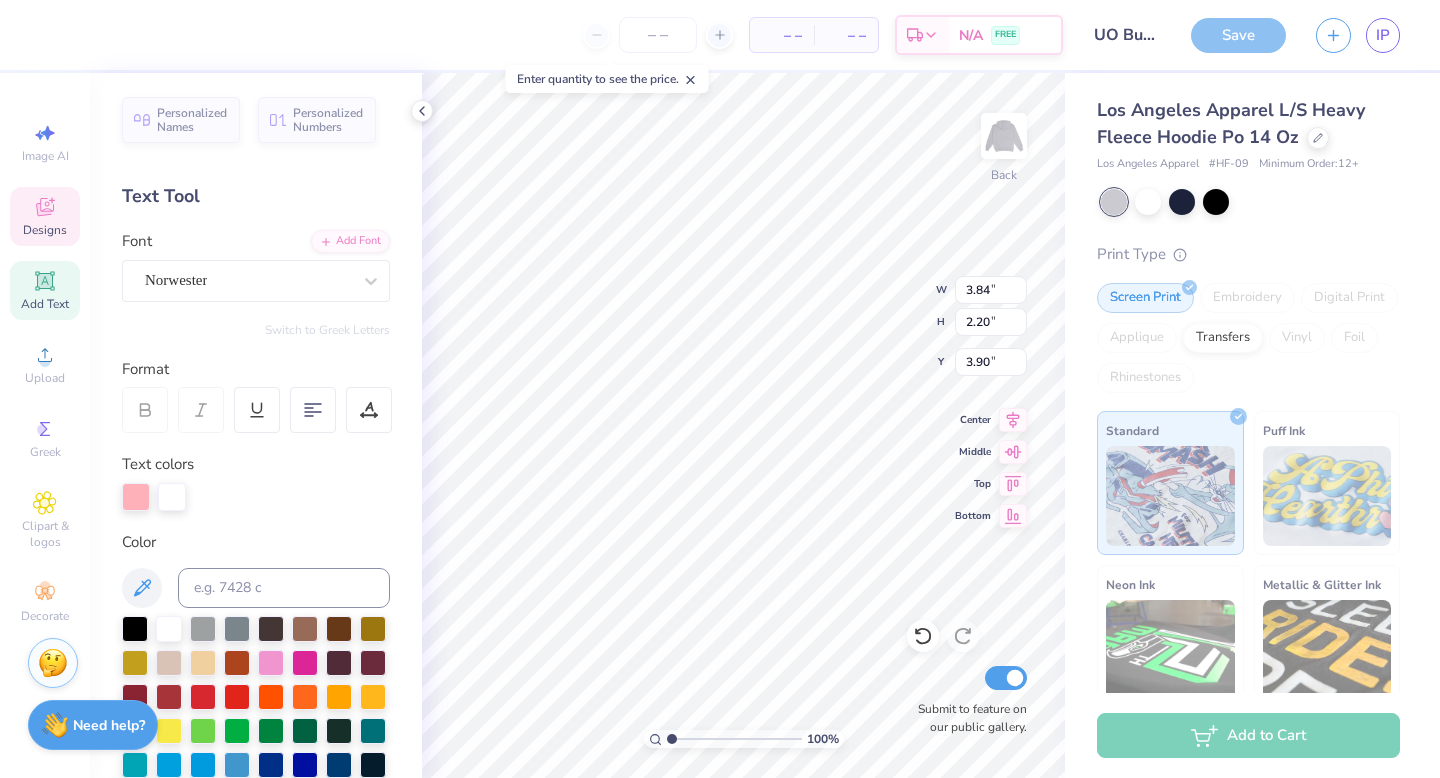 type on "3.92" 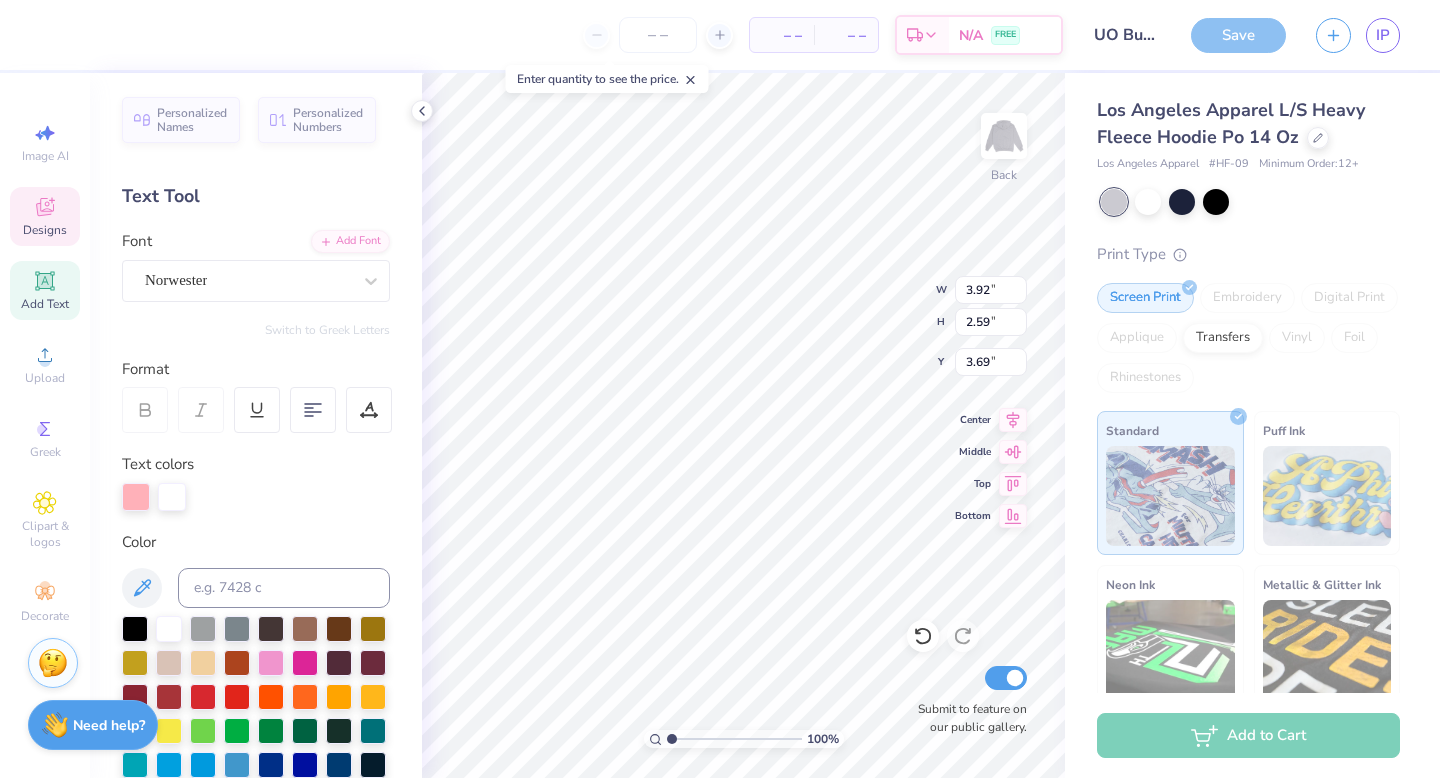 type on "4.45" 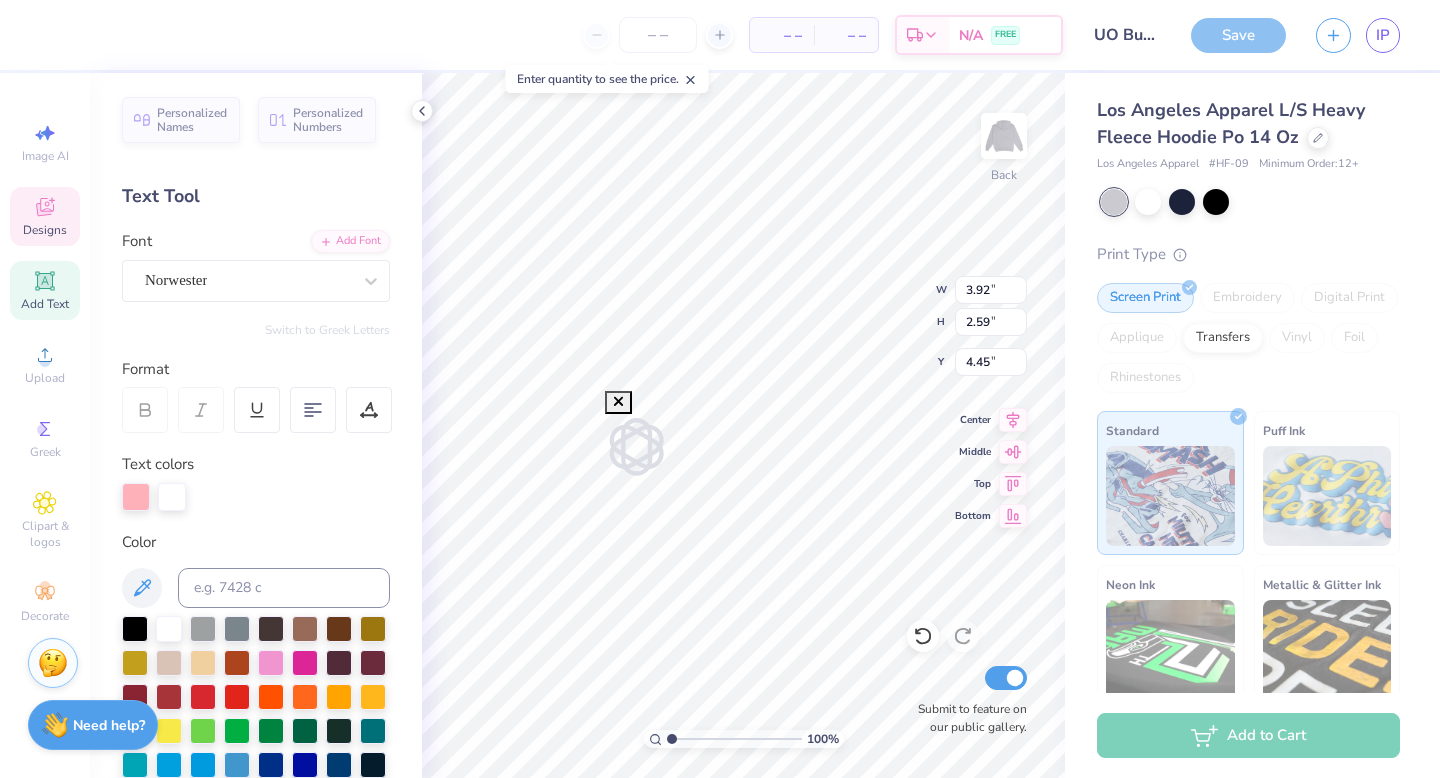 type on "2" 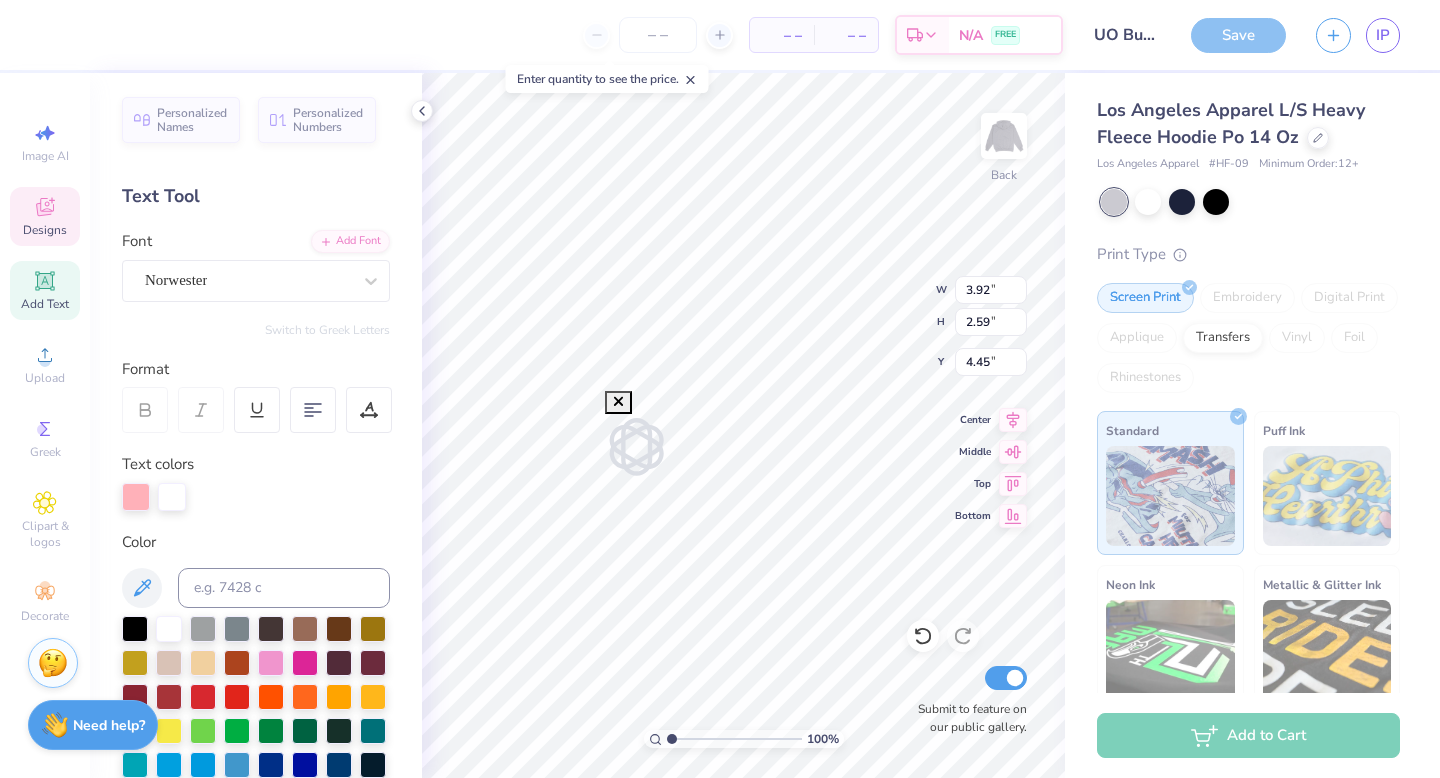 type on "25-26" 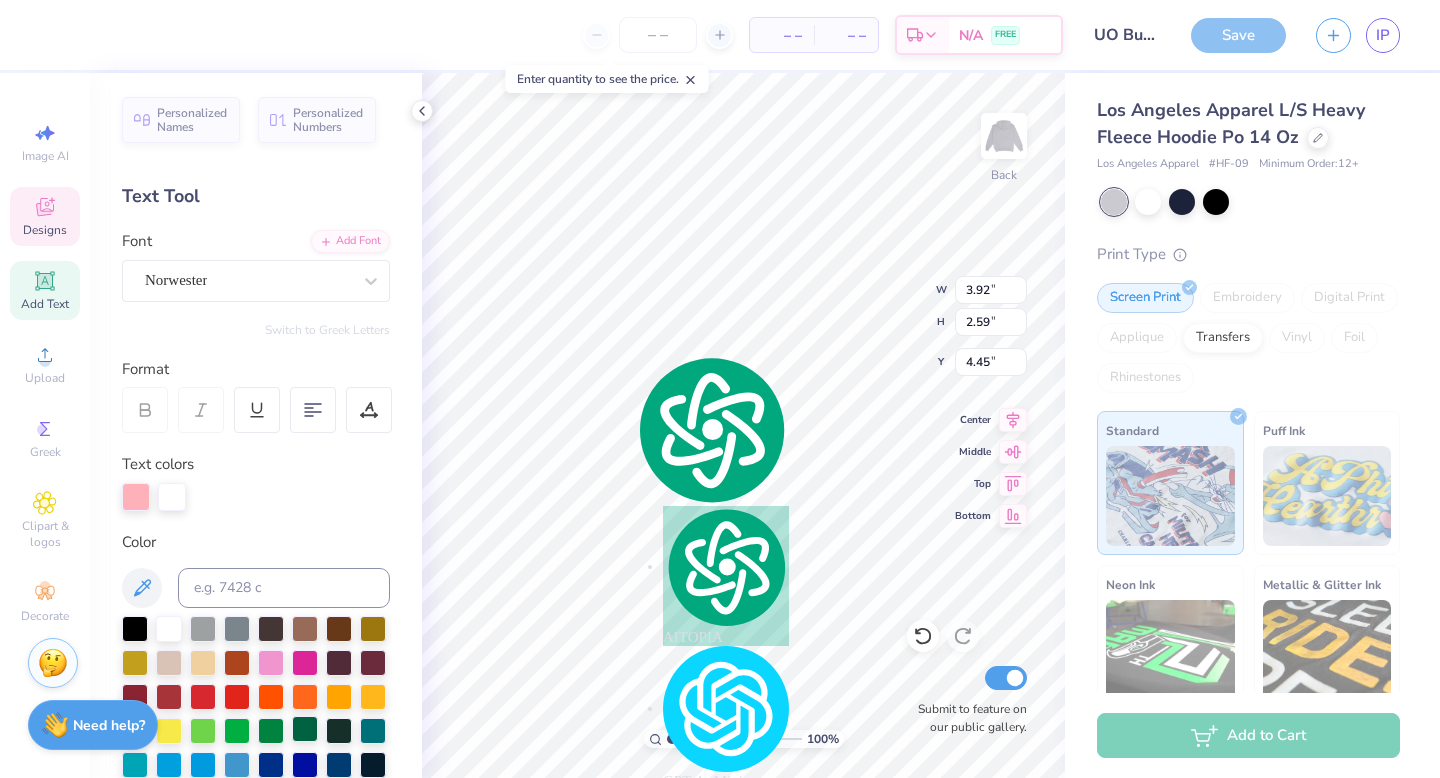 click at bounding box center (305, 729) 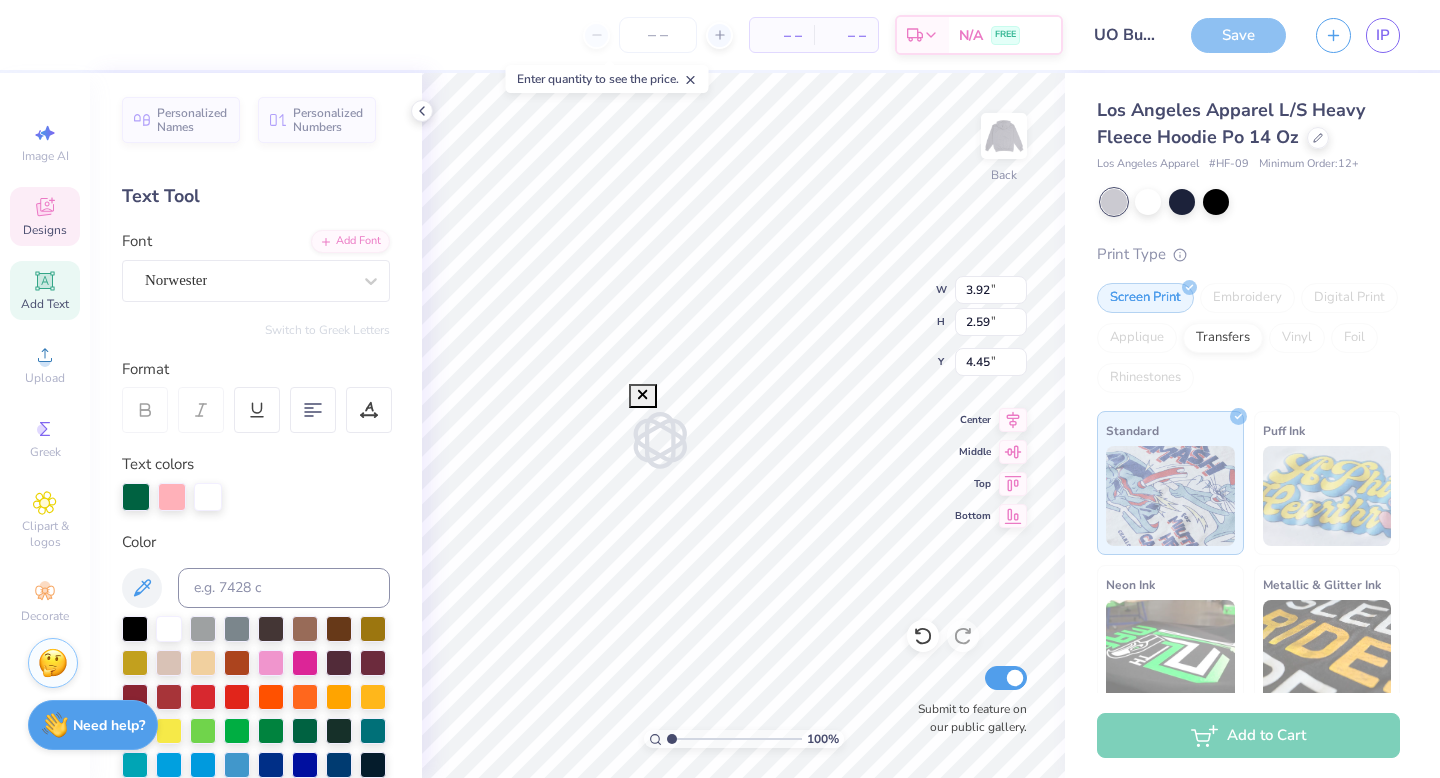 click at bounding box center (172, 497) 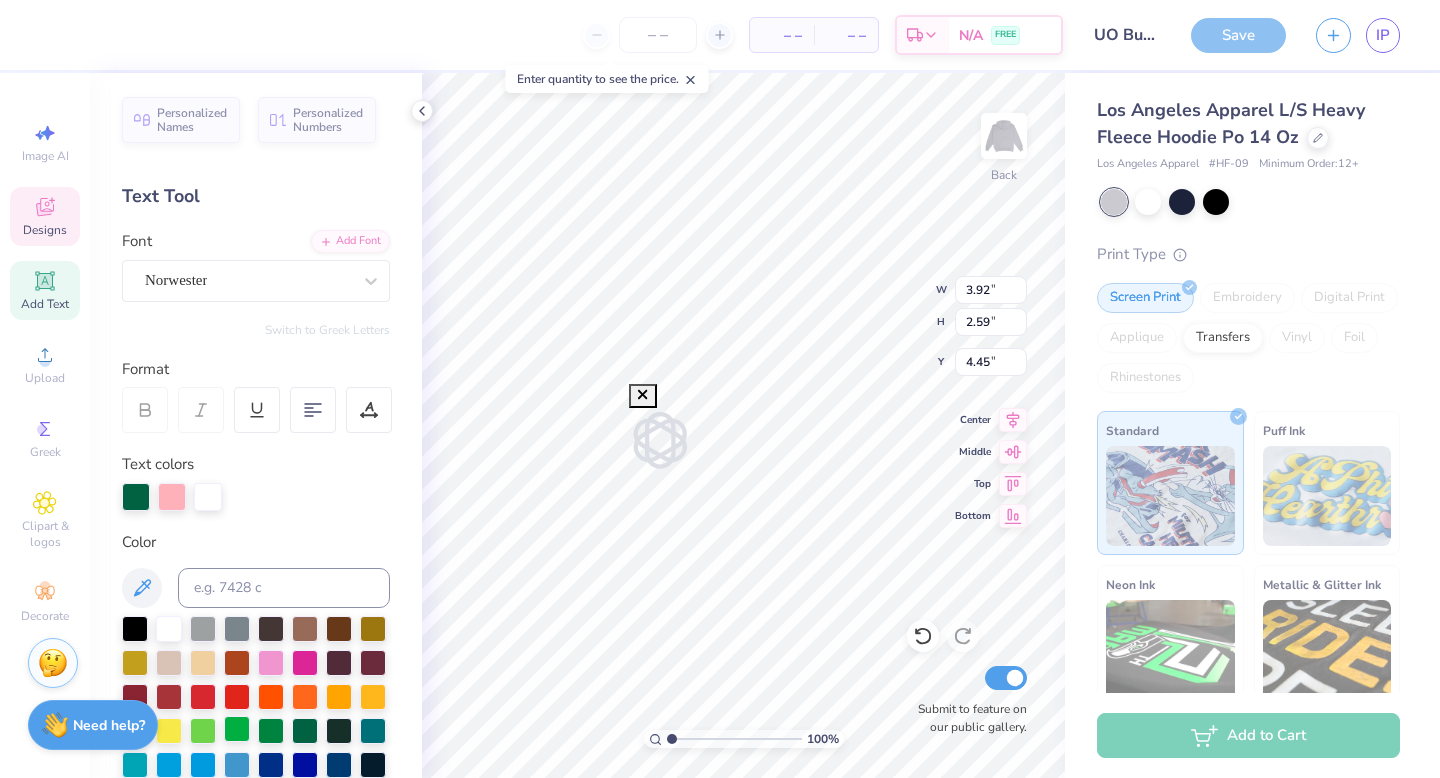 click at bounding box center [237, 729] 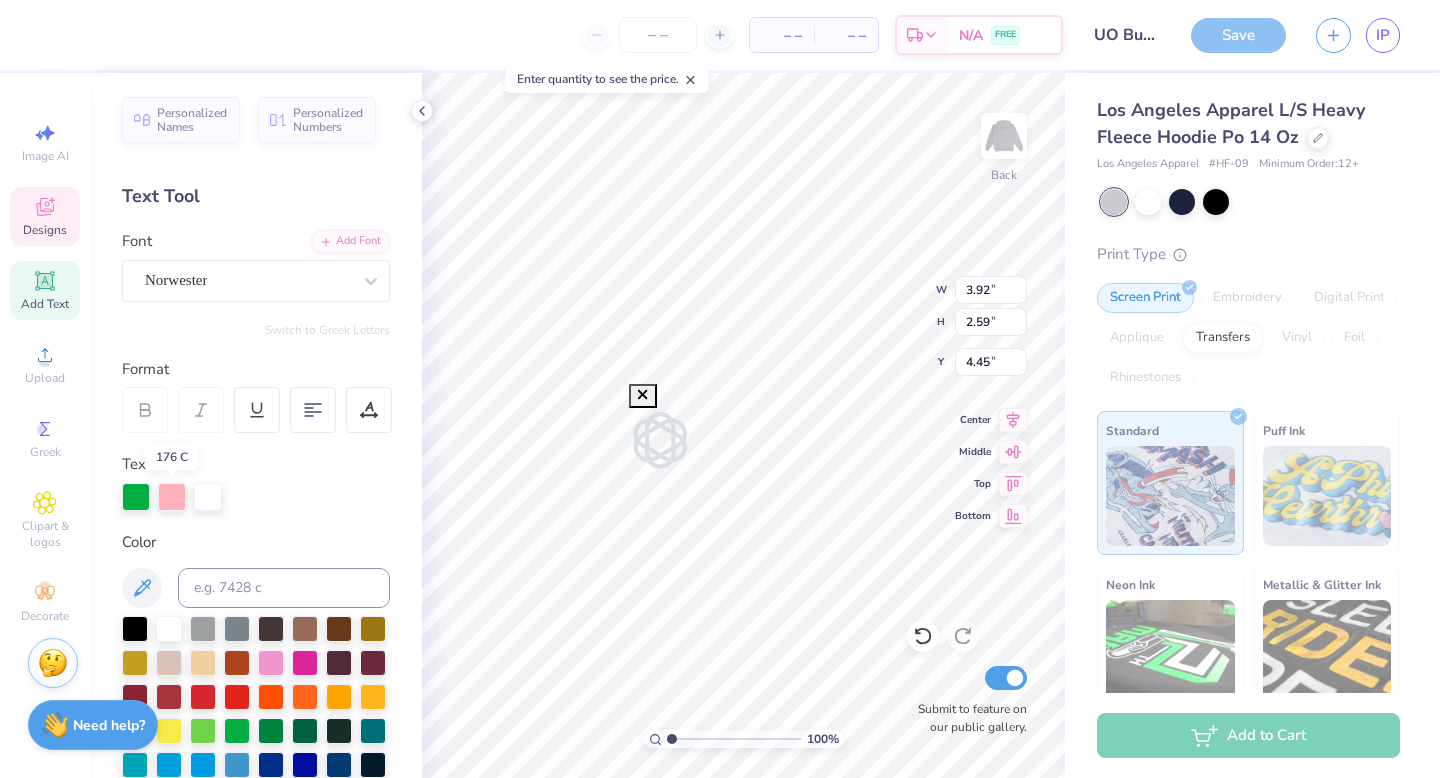 click at bounding box center [172, 497] 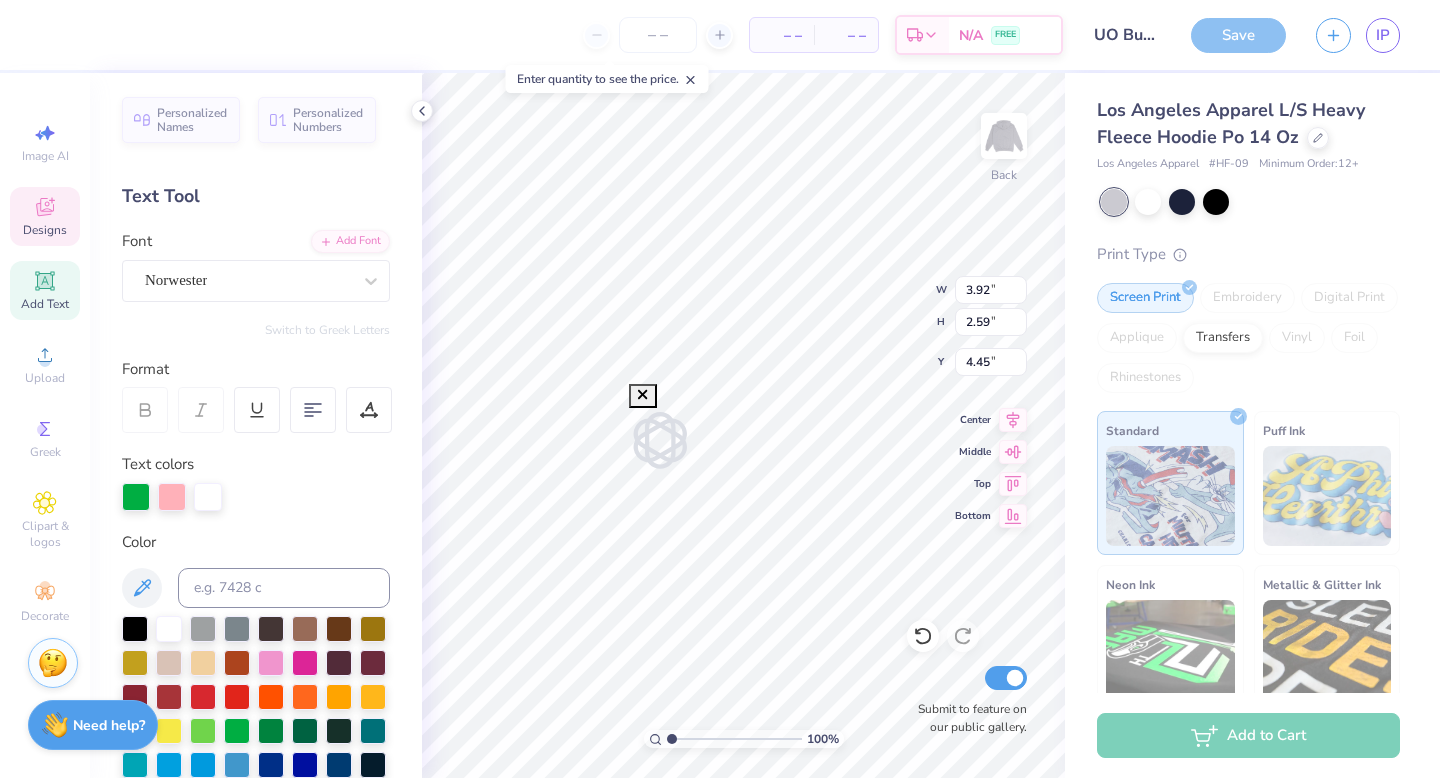 click at bounding box center (208, 497) 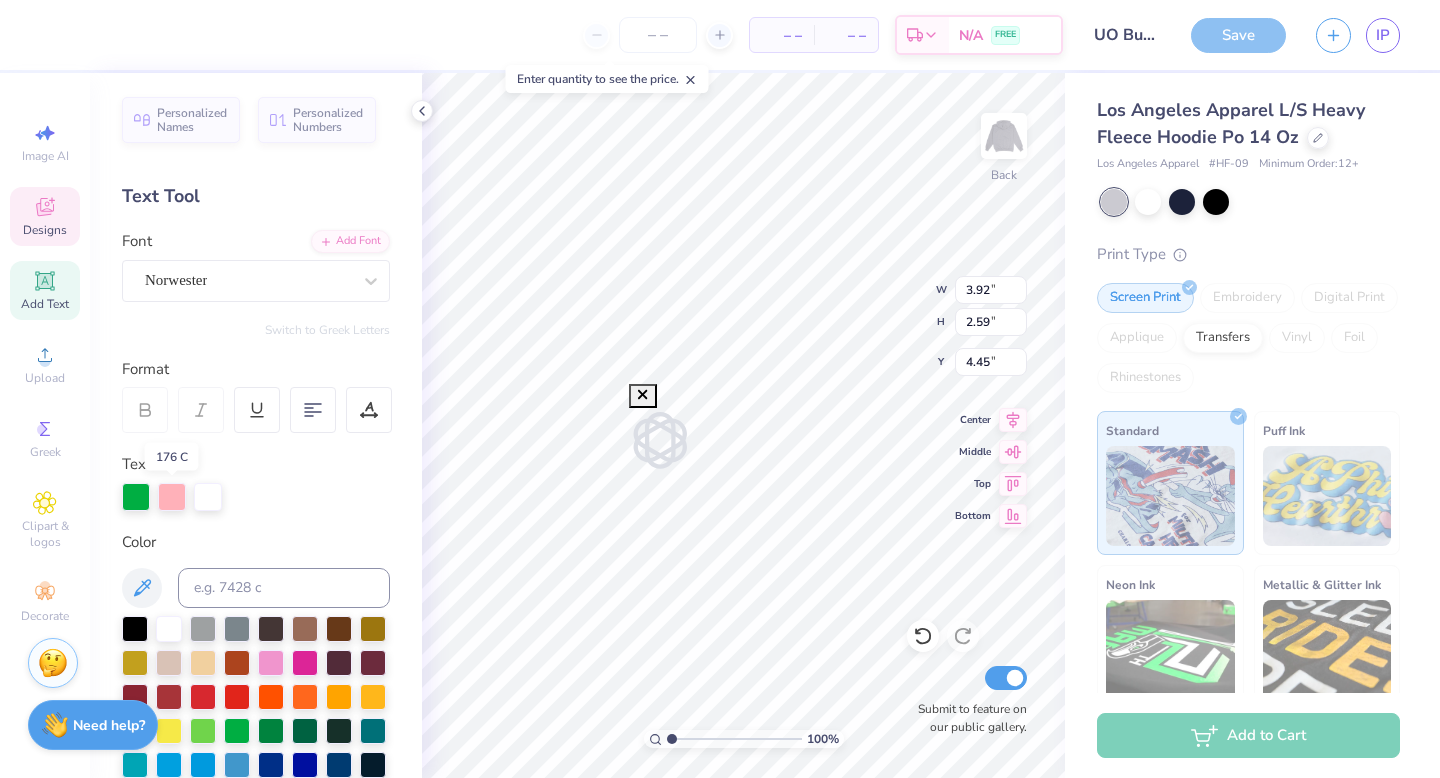 click at bounding box center [172, 497] 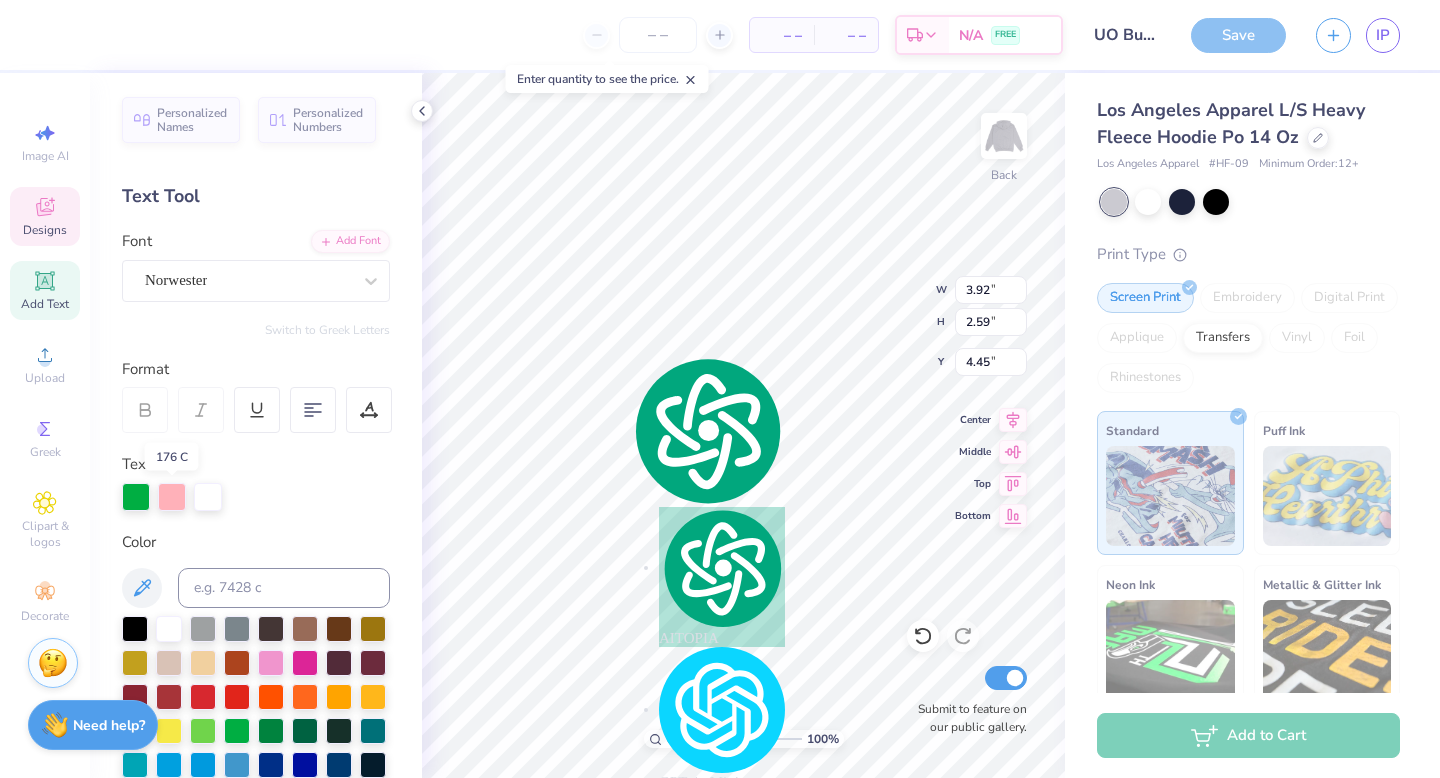 click at bounding box center (172, 497) 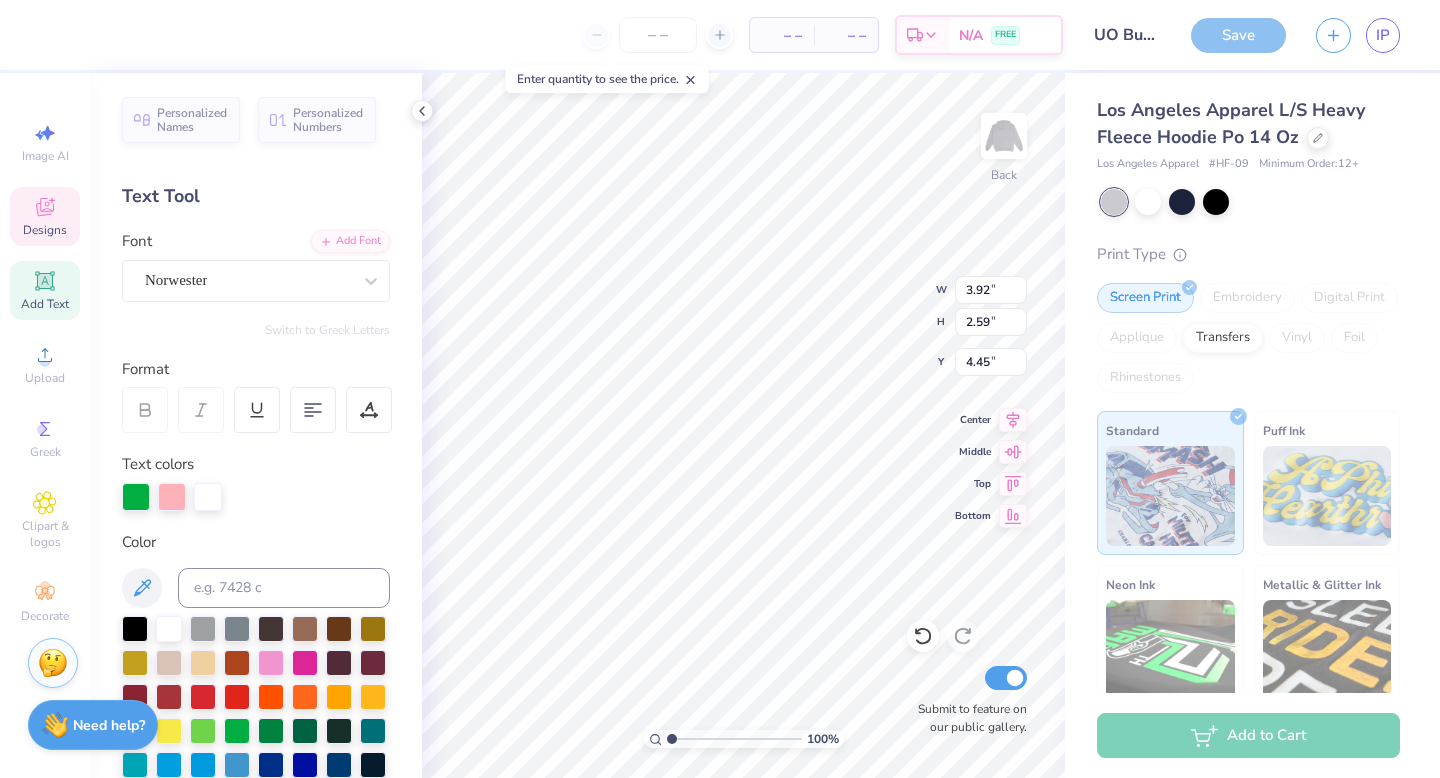 click at bounding box center (172, 497) 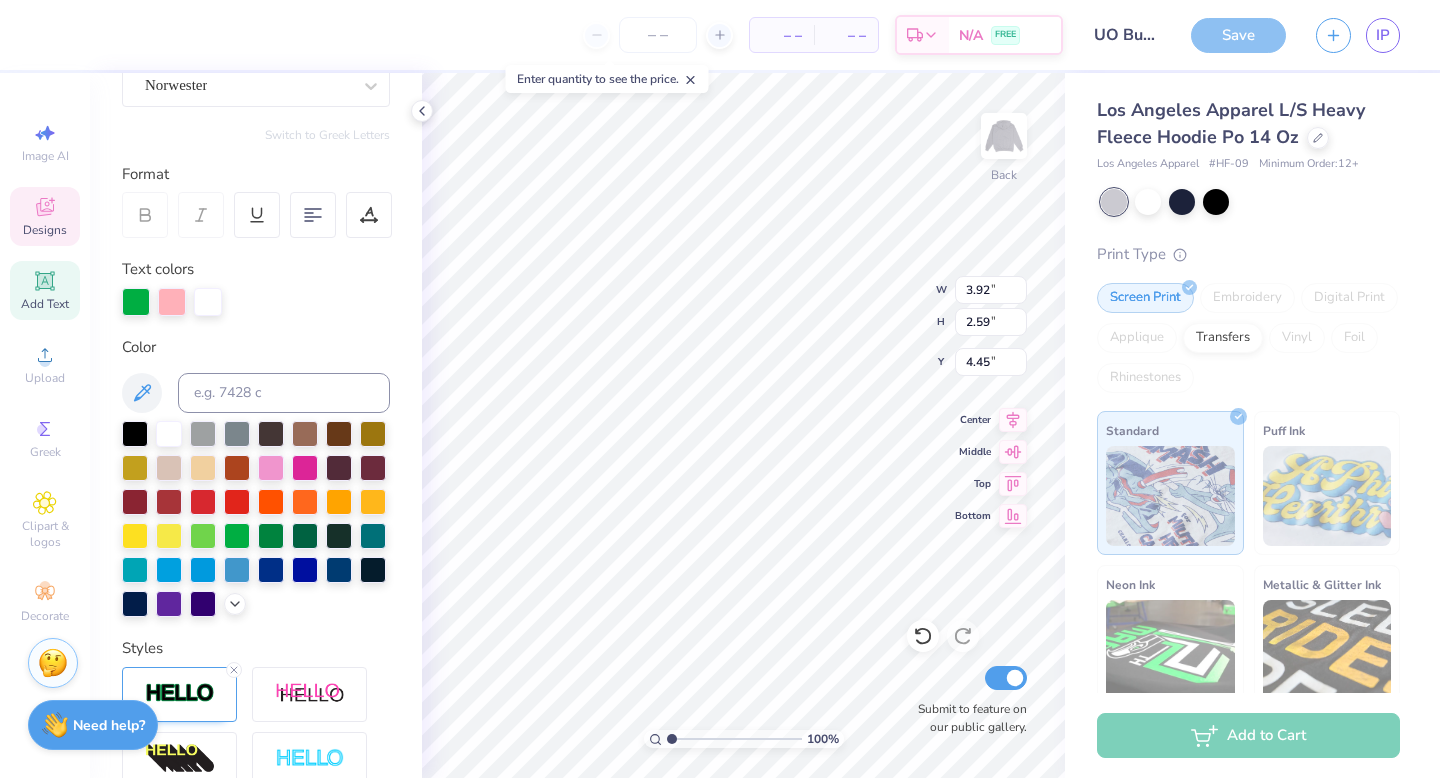 scroll, scrollTop: 193, scrollLeft: 0, axis: vertical 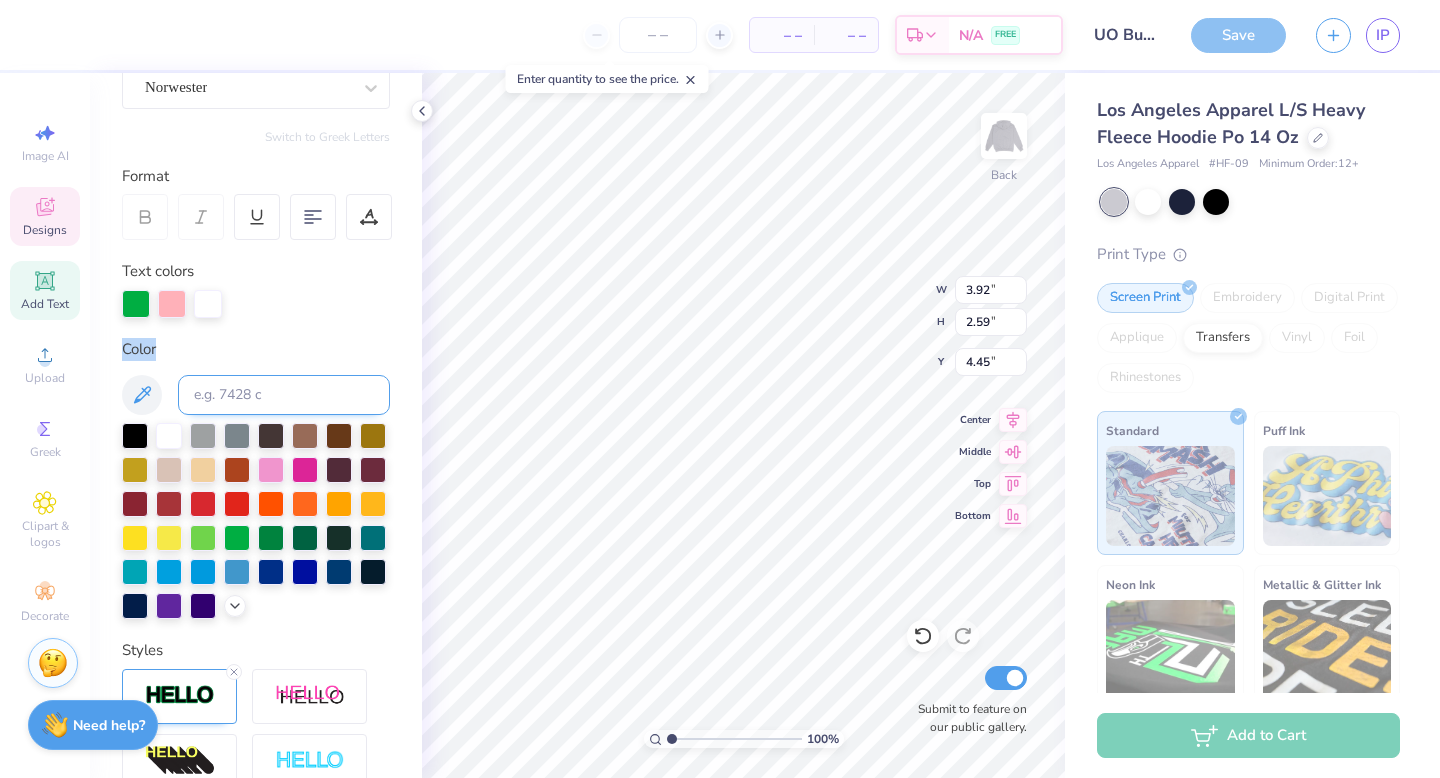 drag, startPoint x: 169, startPoint y: 291, endPoint x: 229, endPoint y: 400, distance: 124.42267 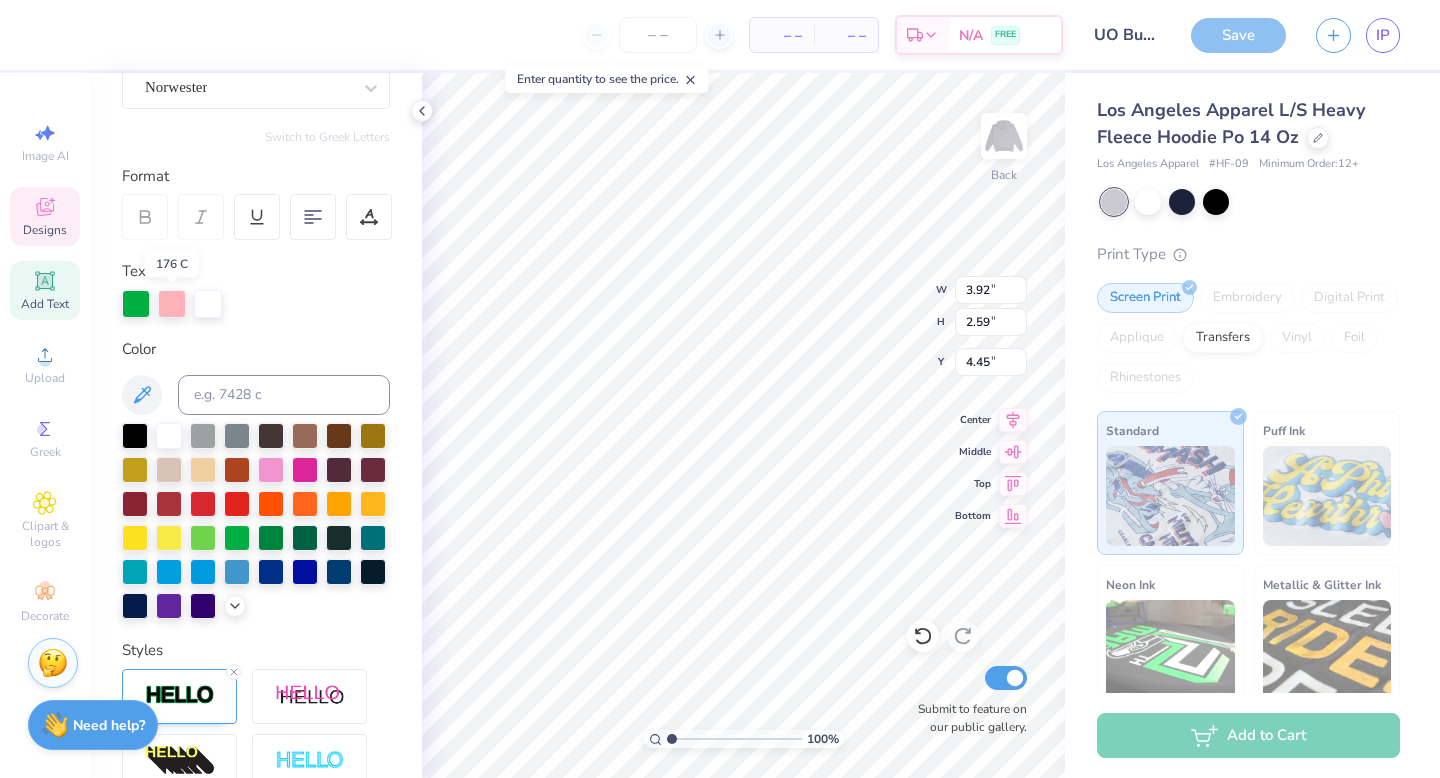click at bounding box center [172, 304] 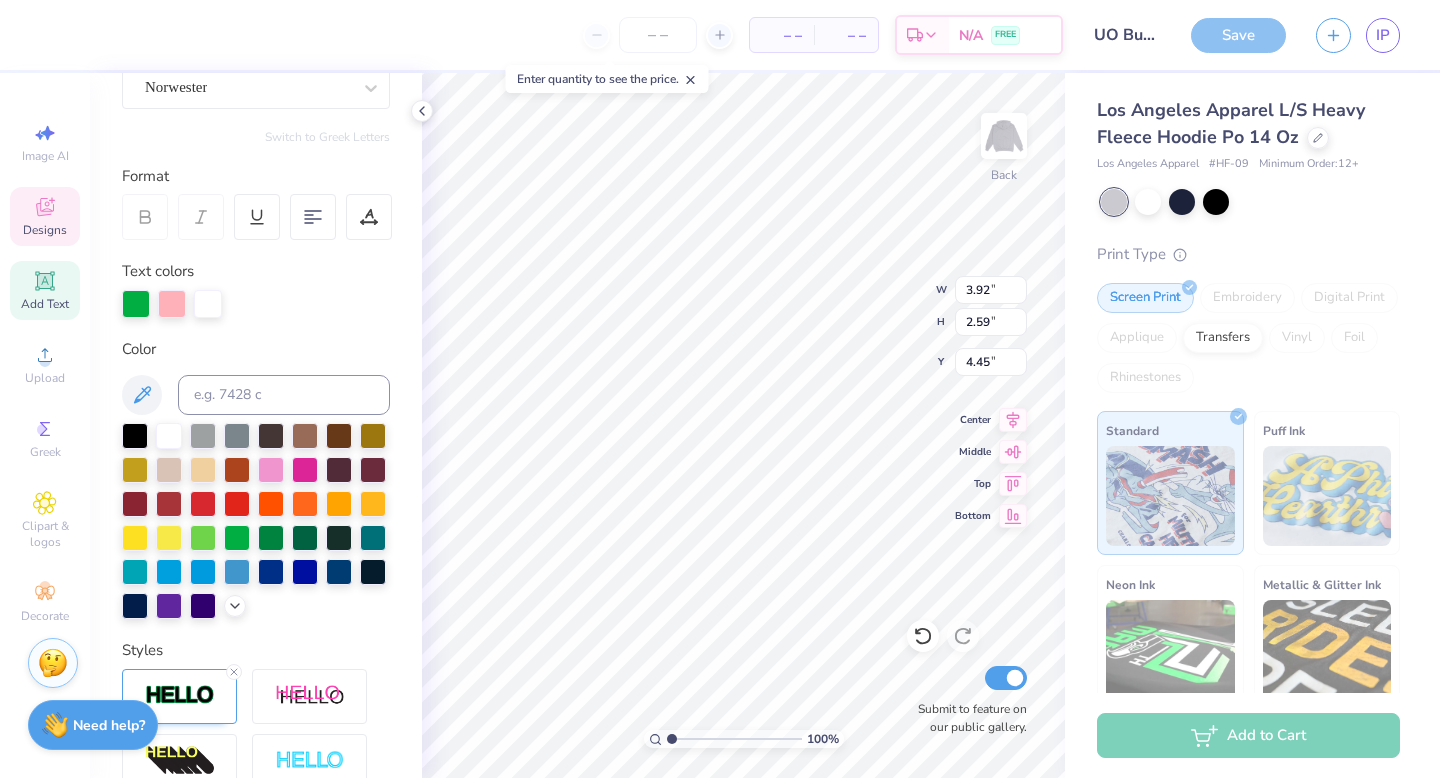 click at bounding box center (172, 304) 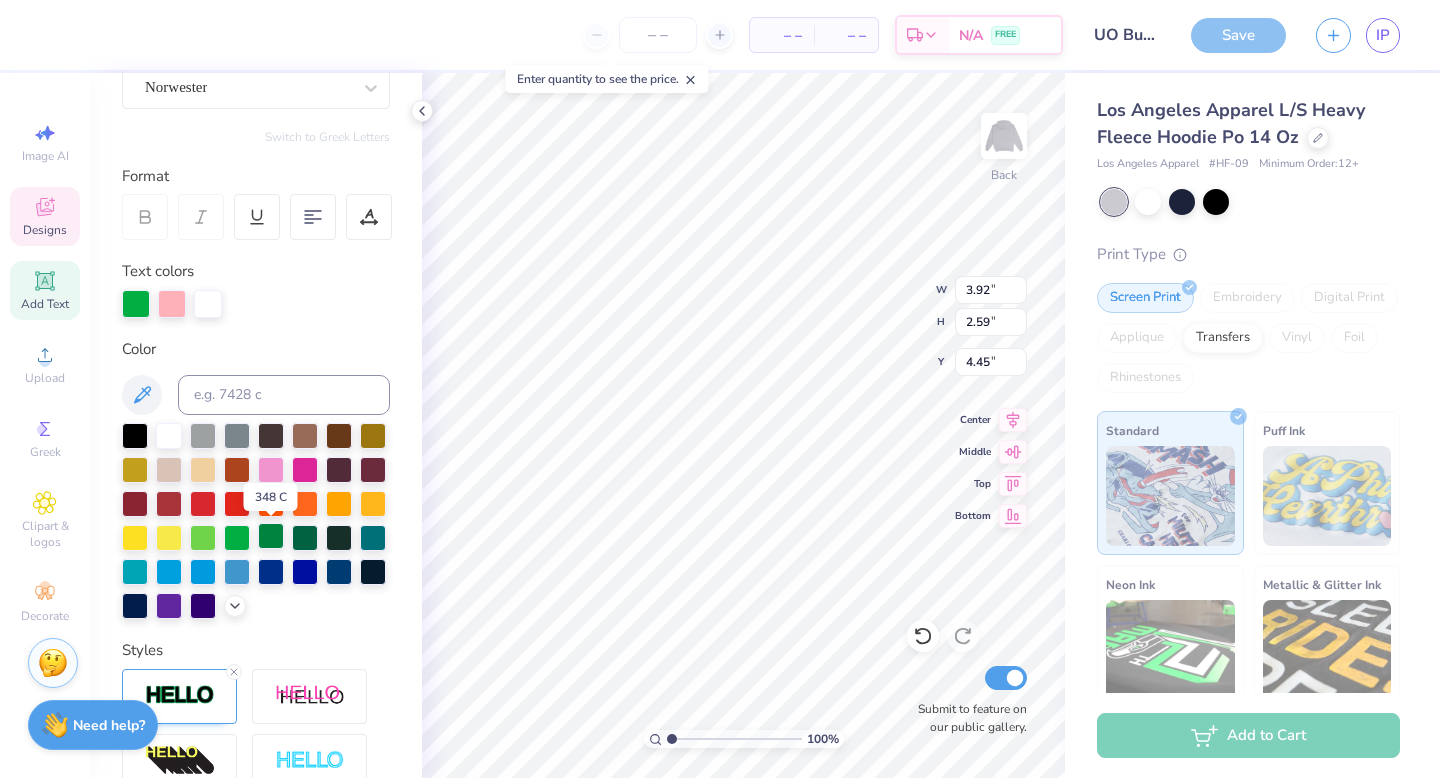 click at bounding box center [271, 536] 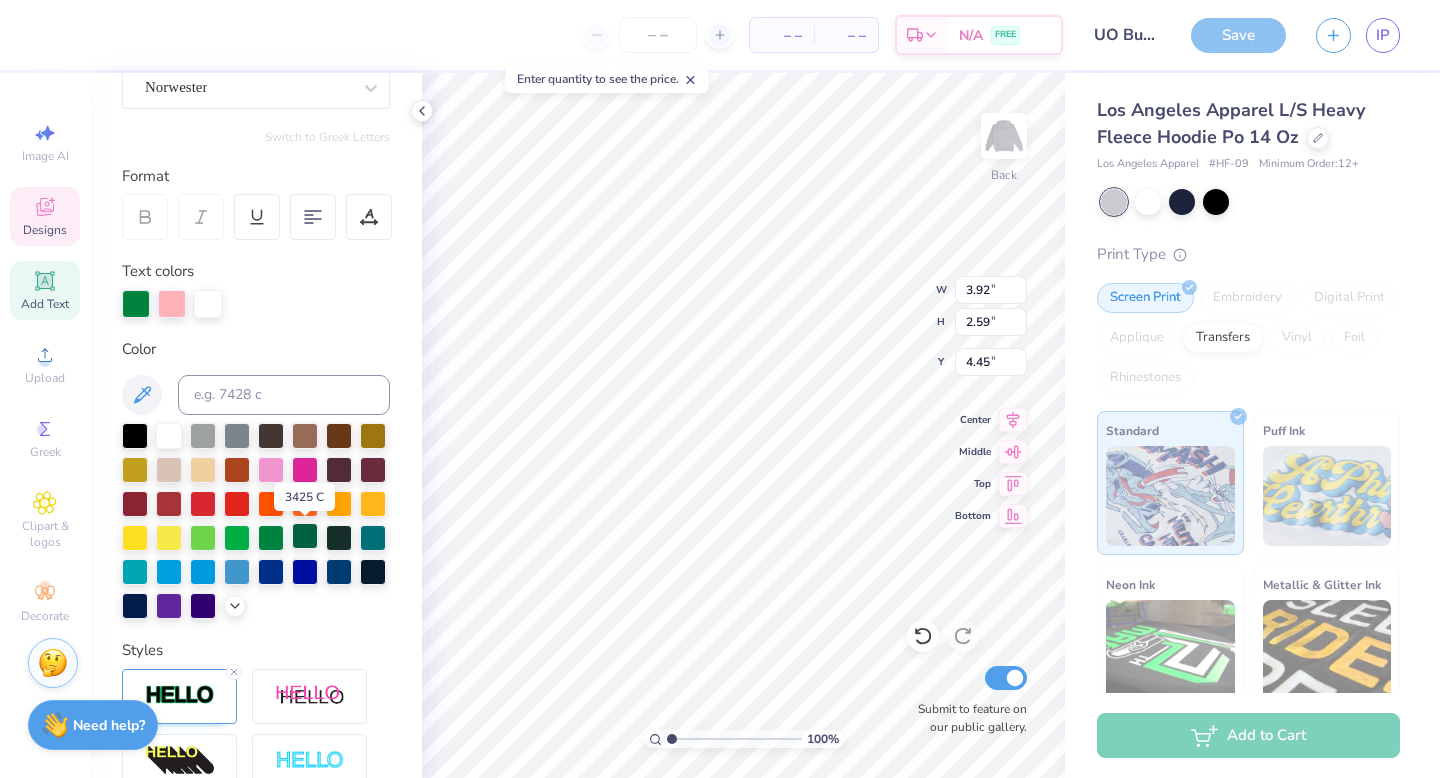 click at bounding box center [305, 536] 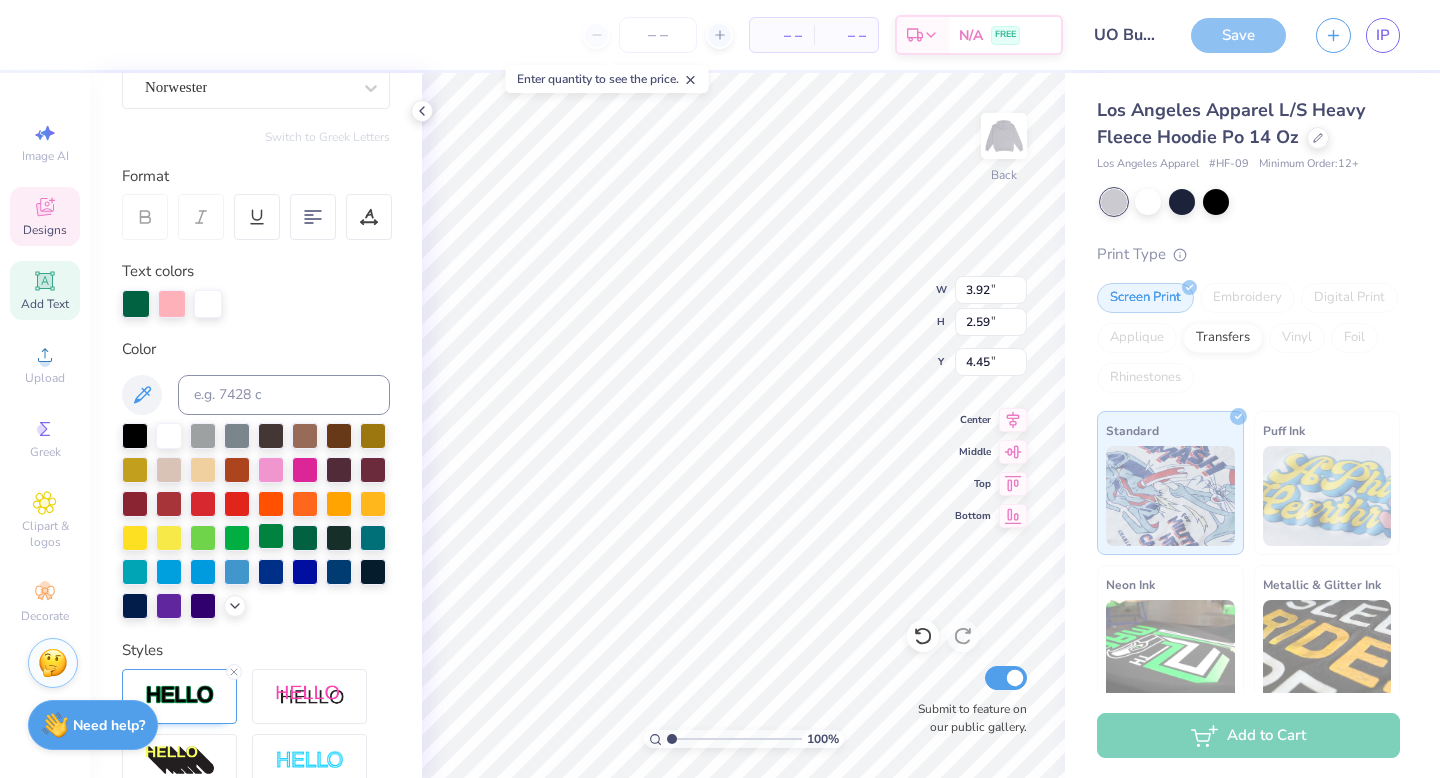 click at bounding box center (271, 536) 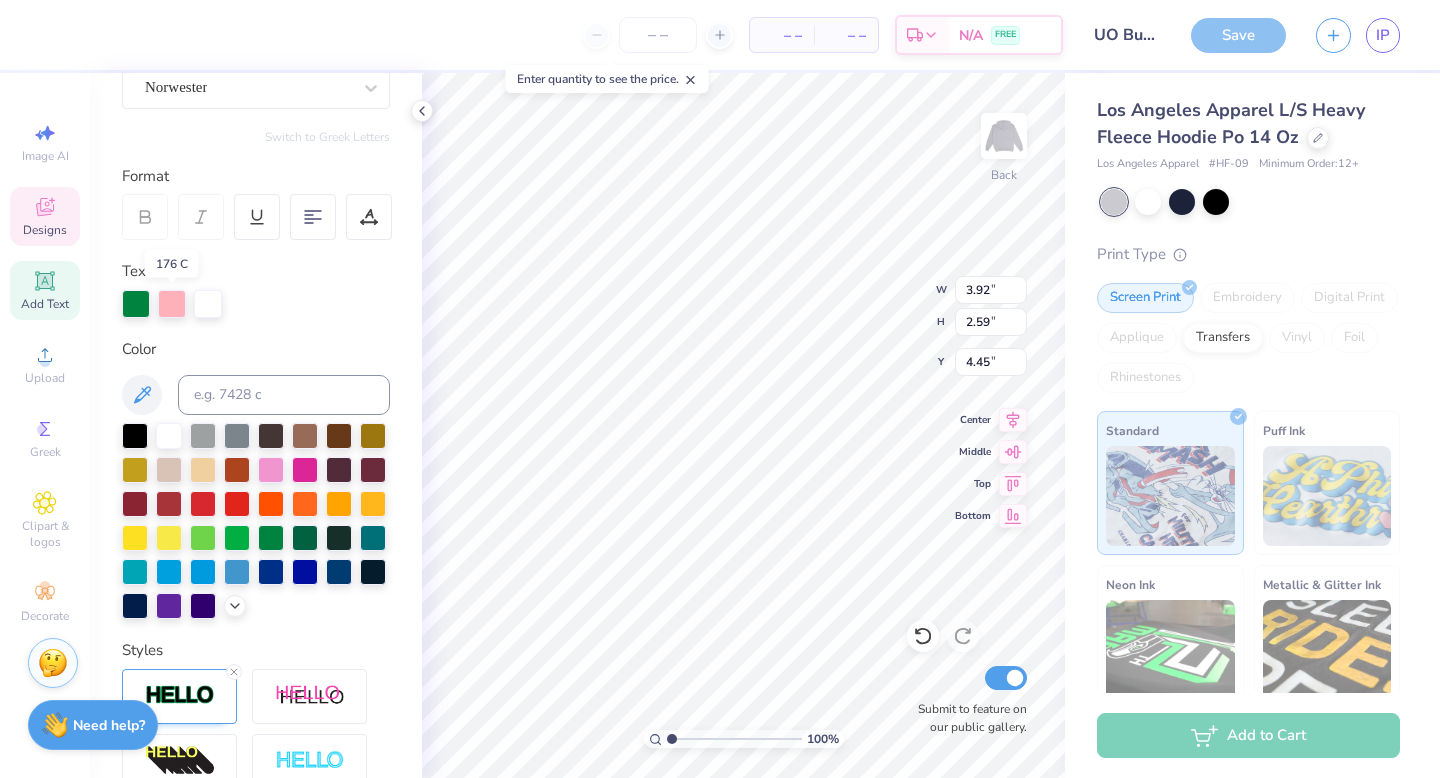 click at bounding box center [172, 304] 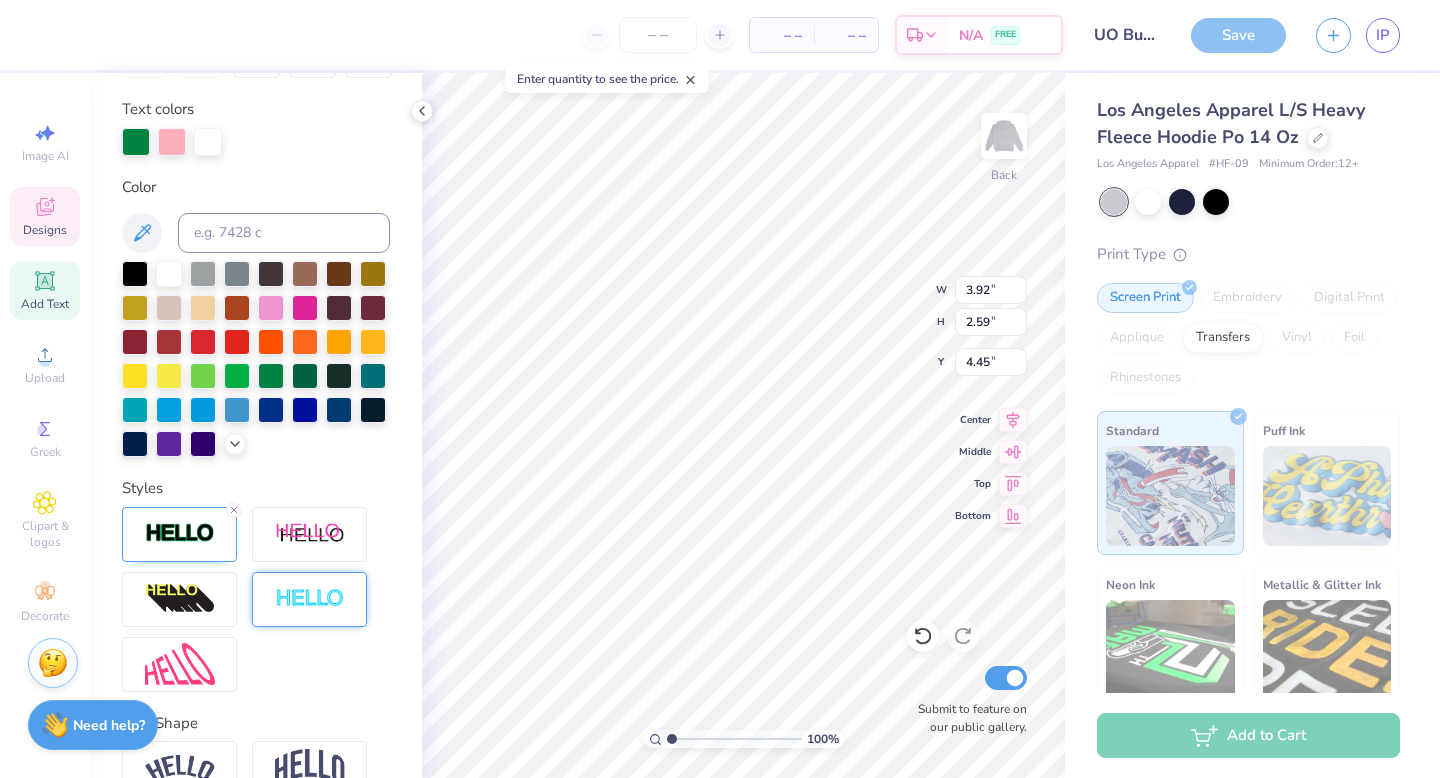 scroll, scrollTop: 351, scrollLeft: 0, axis: vertical 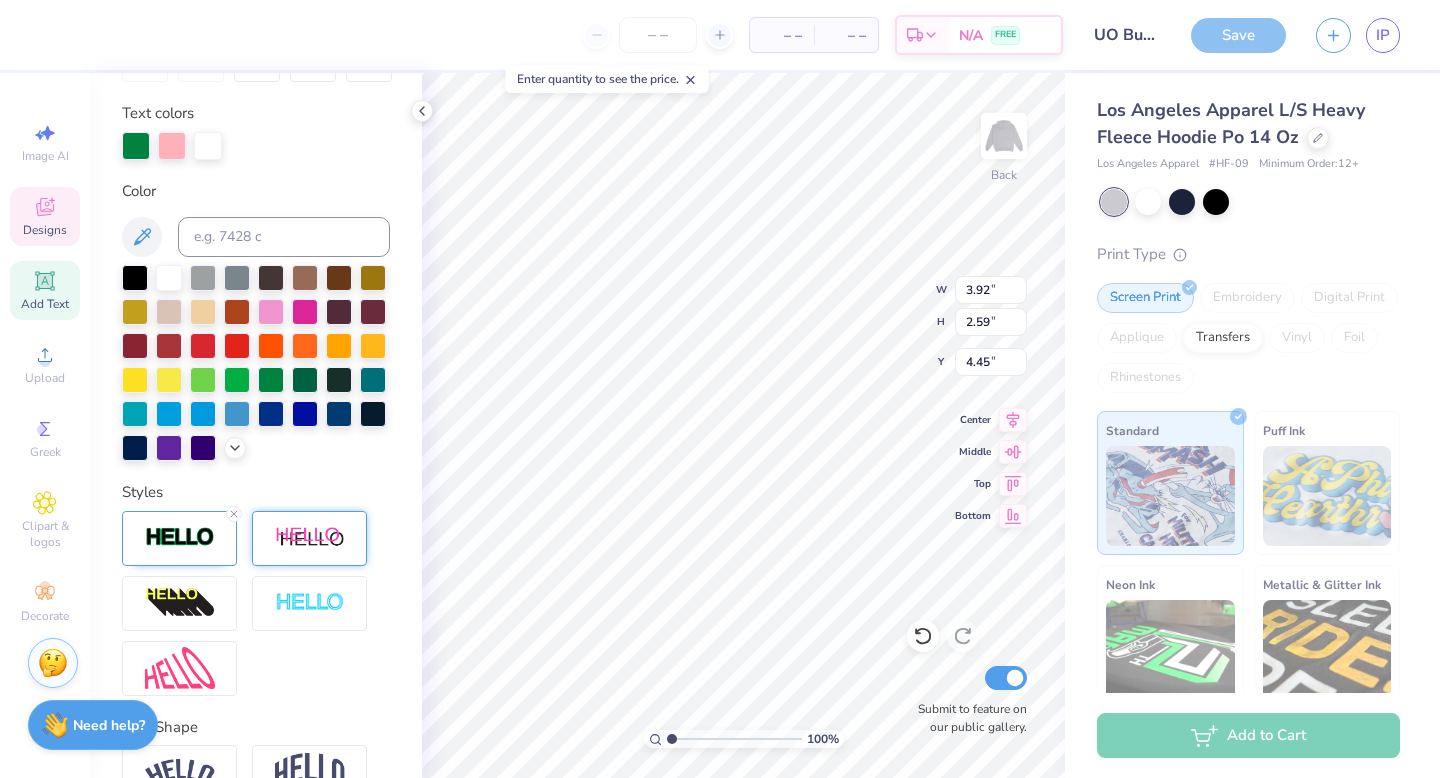 click at bounding box center [310, 538] 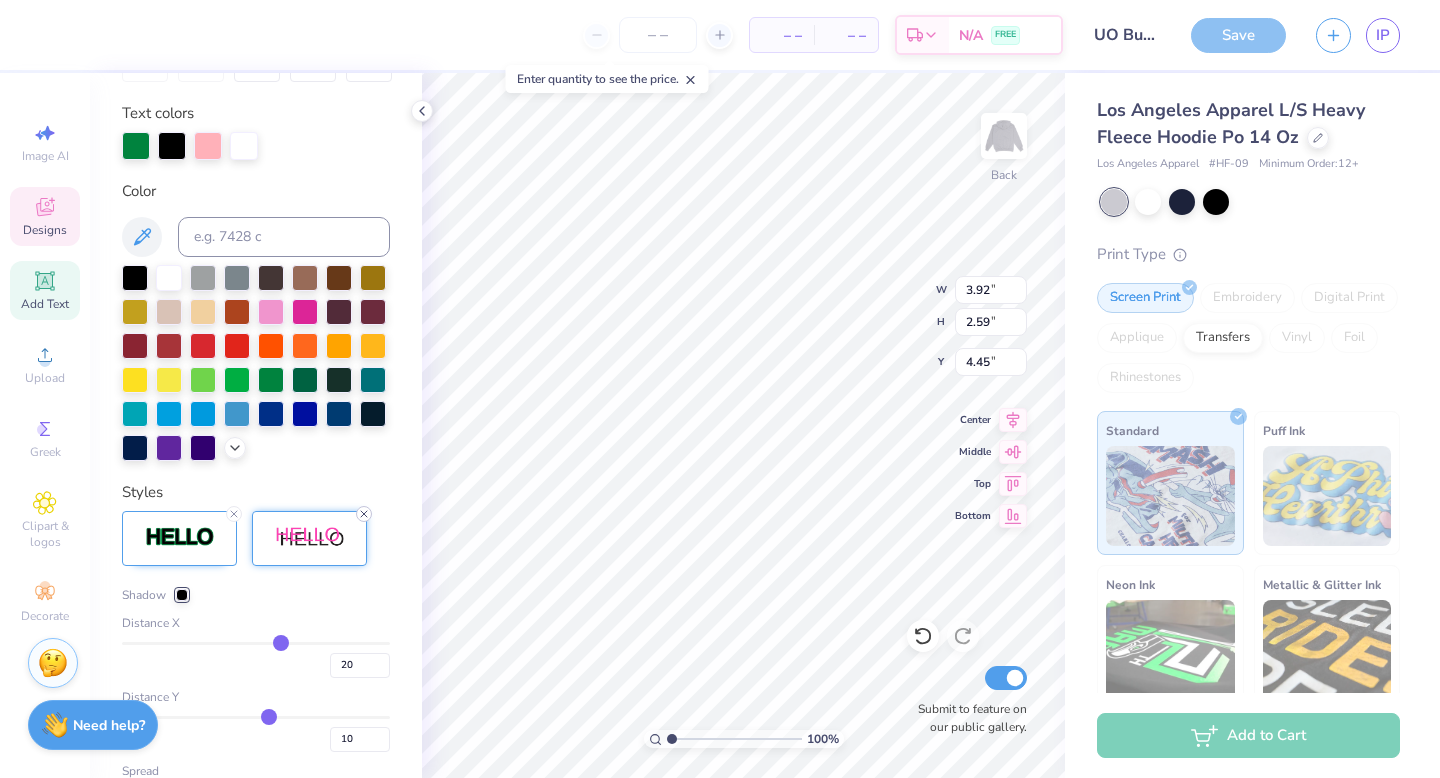 click 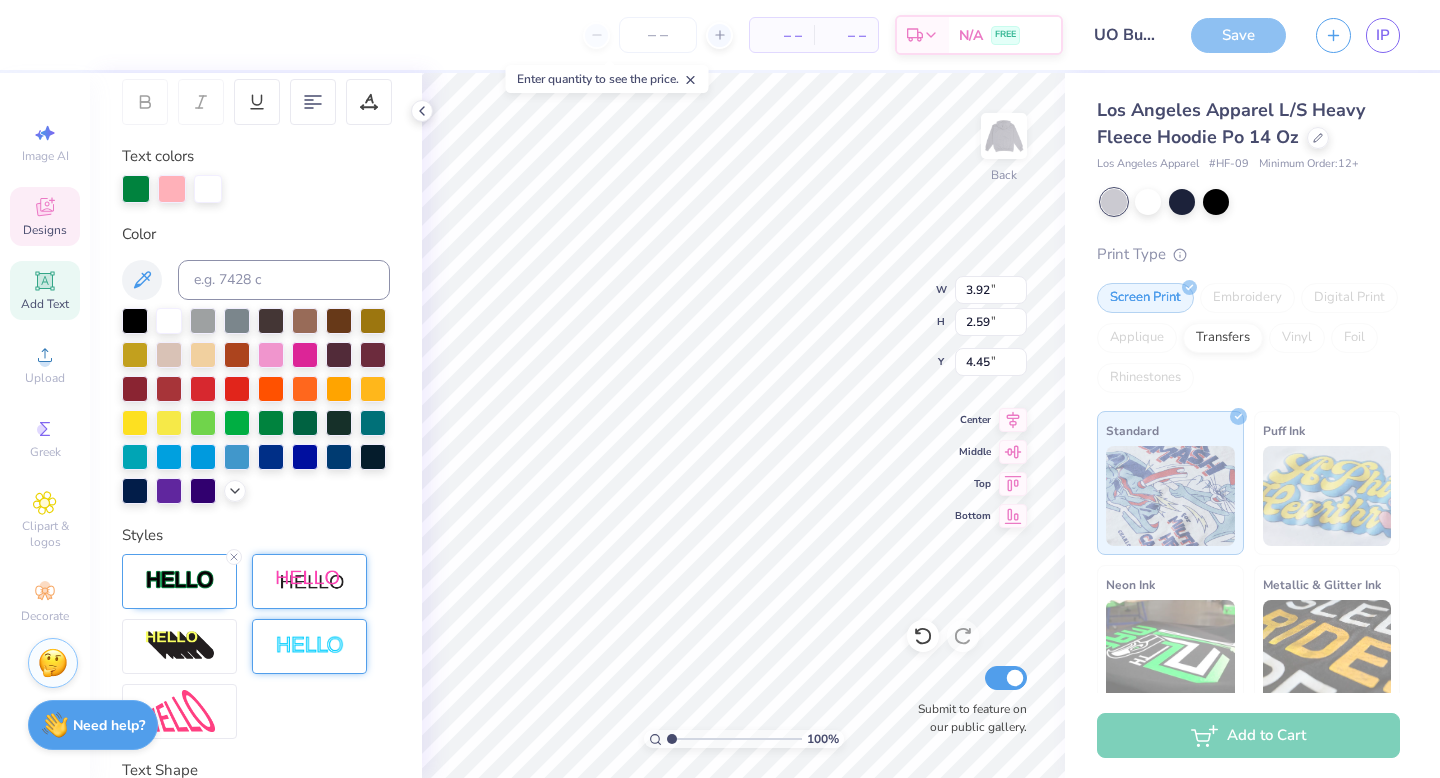 scroll, scrollTop: 306, scrollLeft: 0, axis: vertical 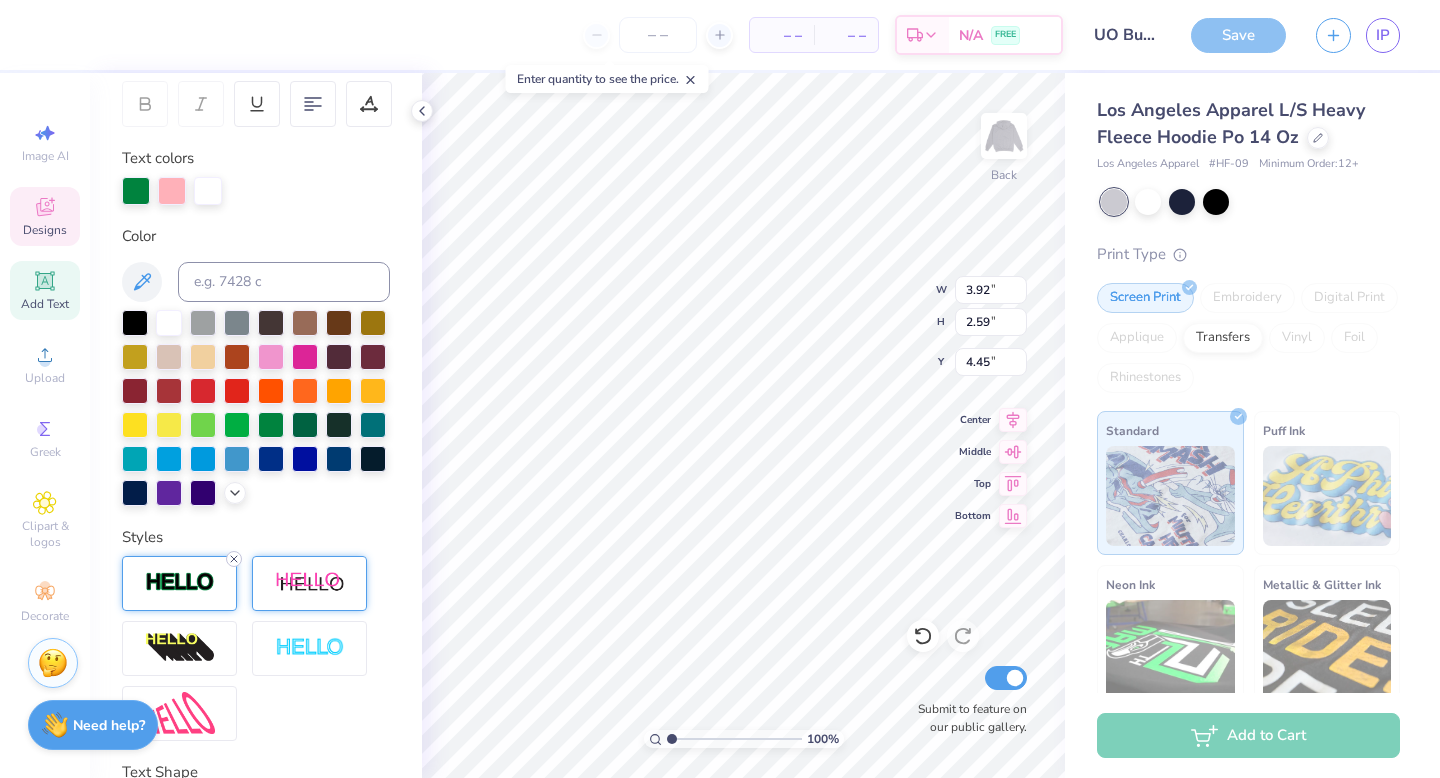 click 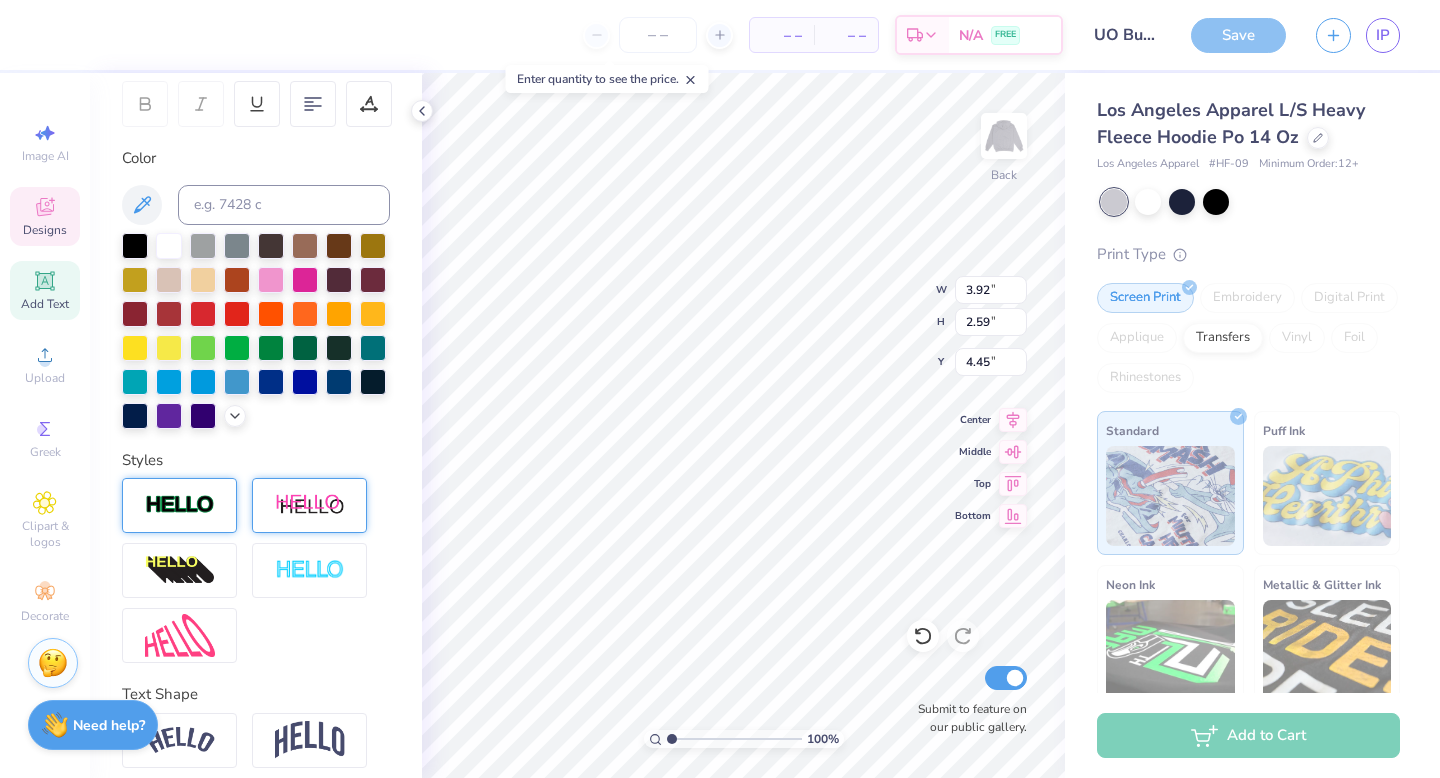 click at bounding box center [179, 505] 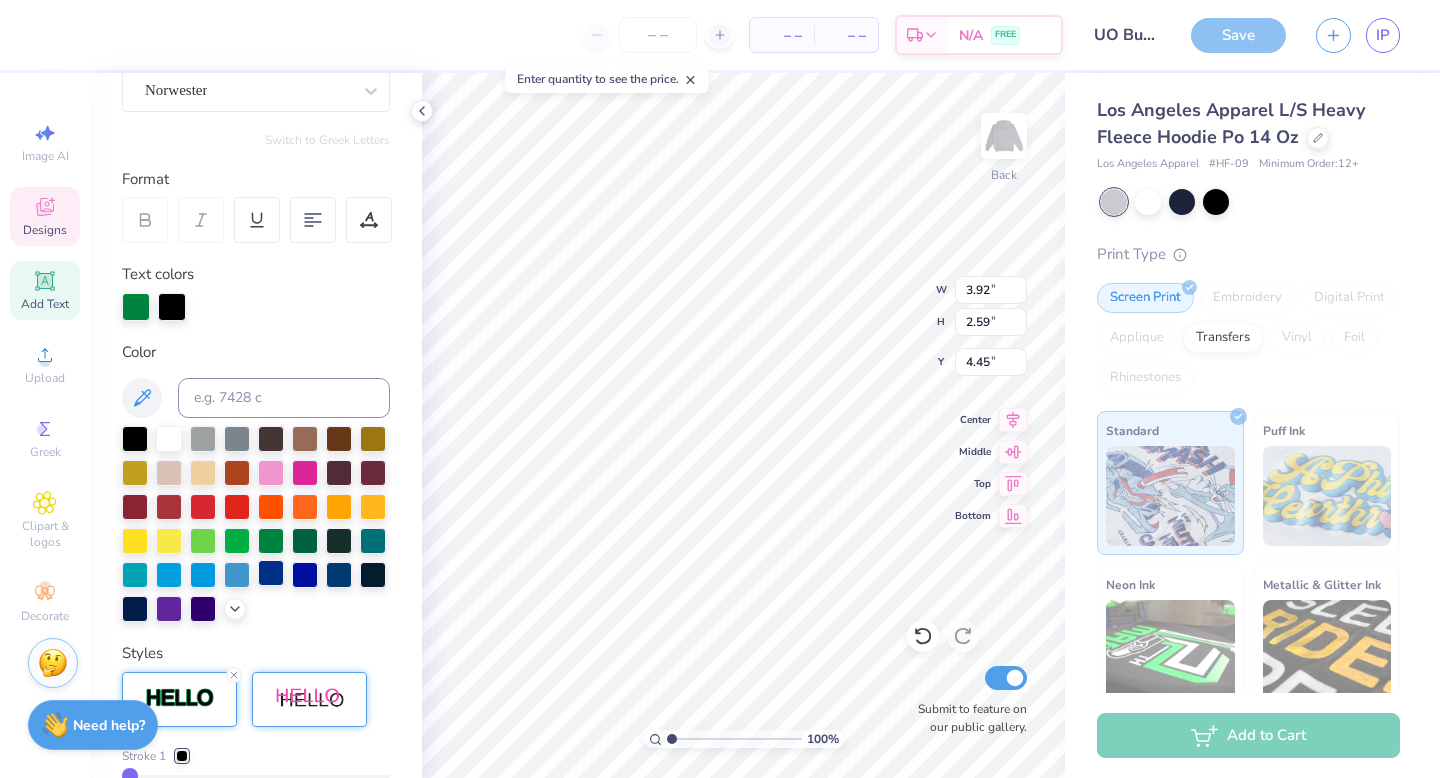 scroll, scrollTop: 186, scrollLeft: 0, axis: vertical 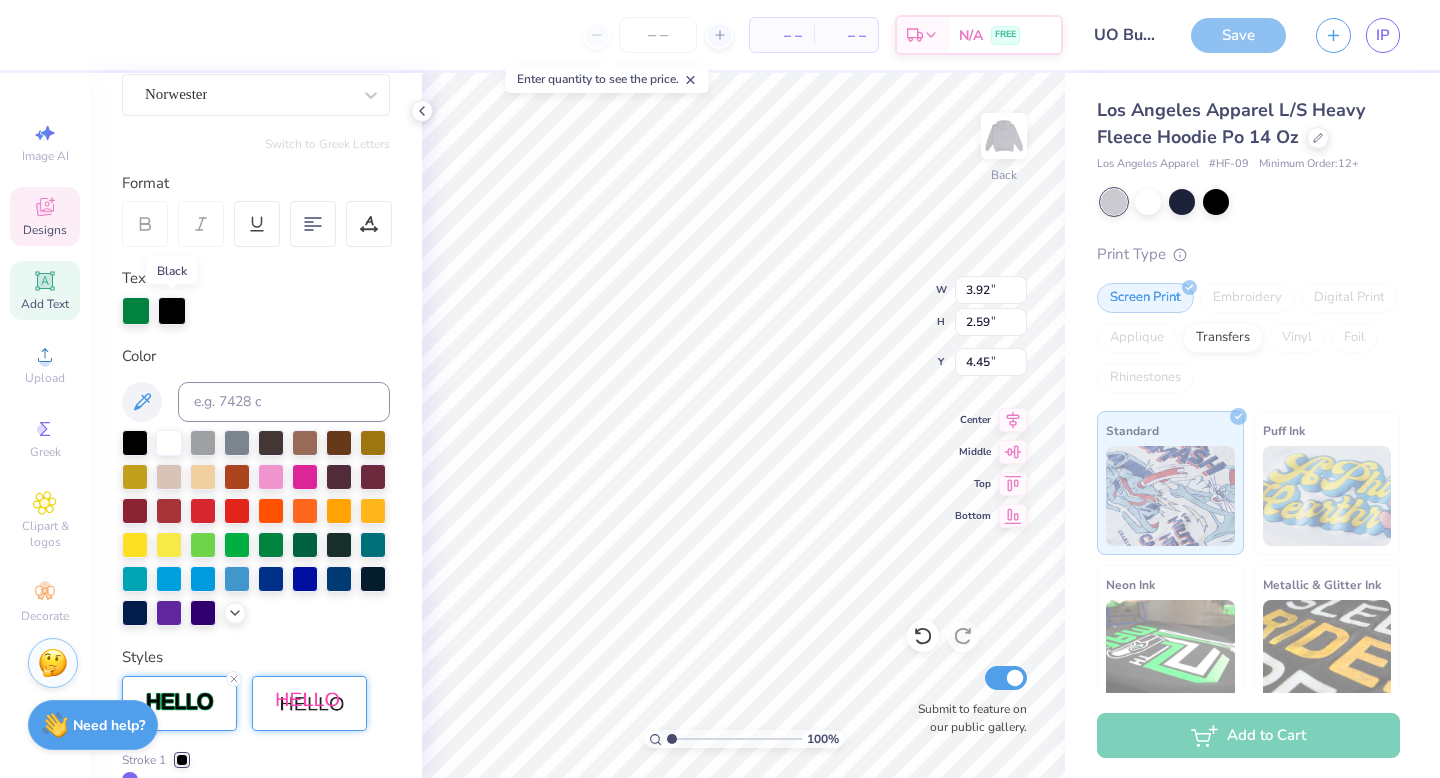 click at bounding box center [172, 311] 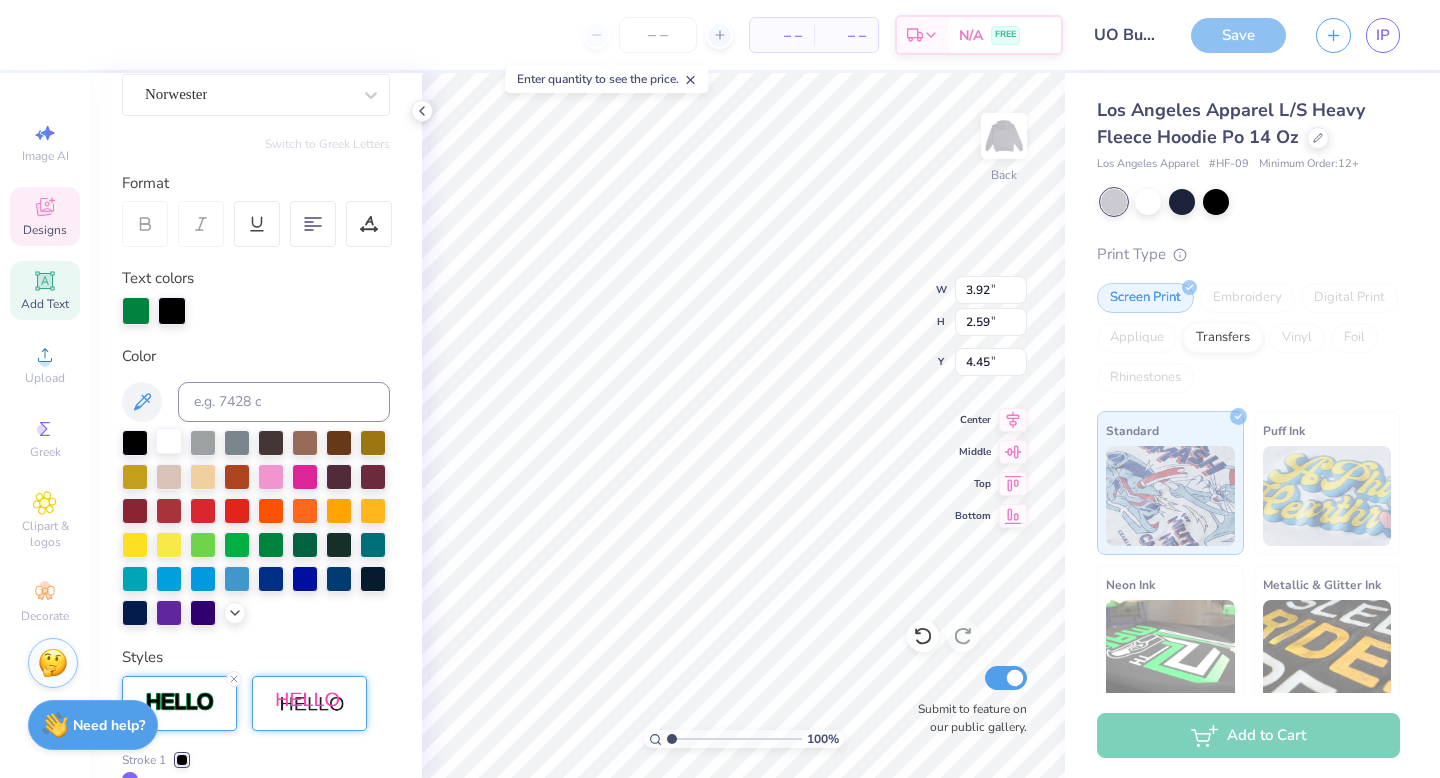click at bounding box center [169, 441] 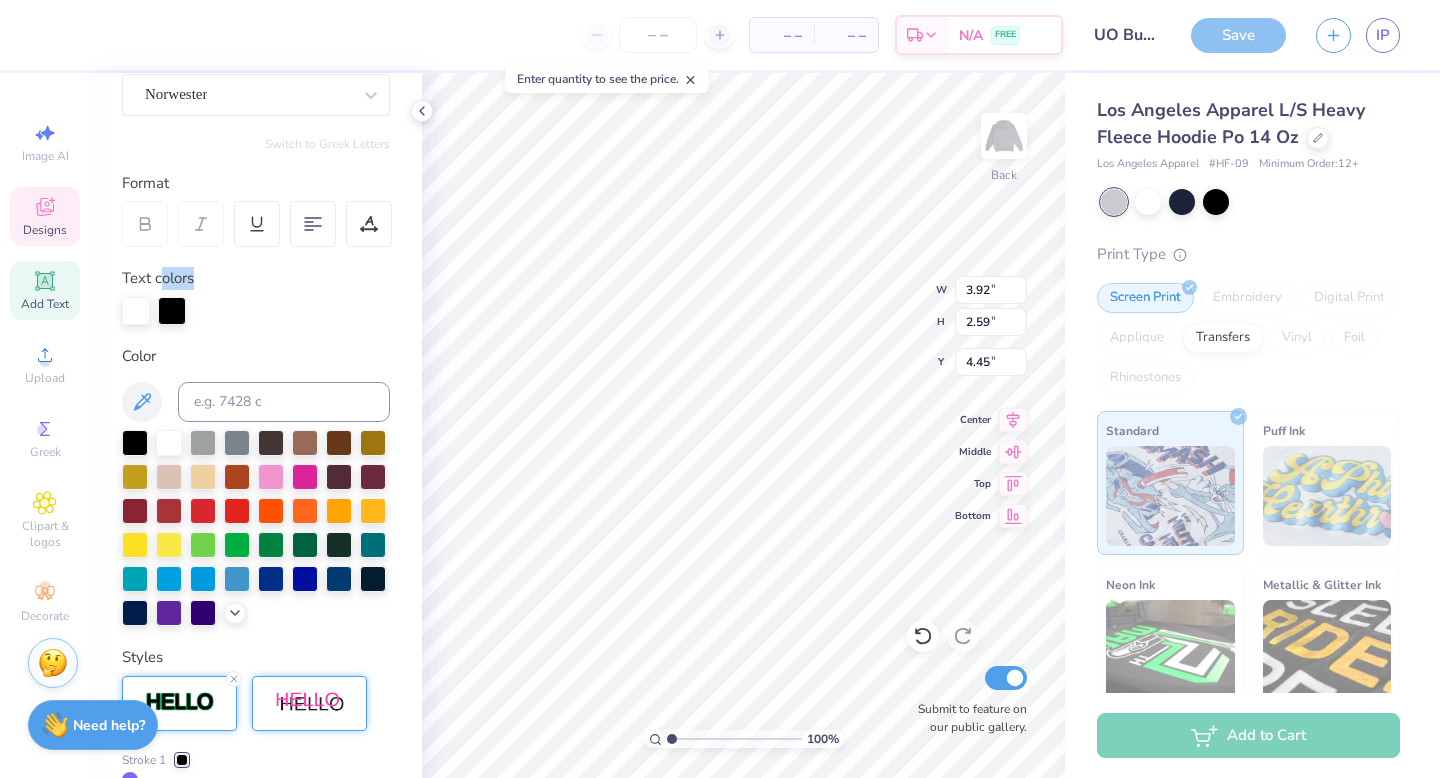 drag, startPoint x: 171, startPoint y: 314, endPoint x: 165, endPoint y: 280, distance: 34.525352 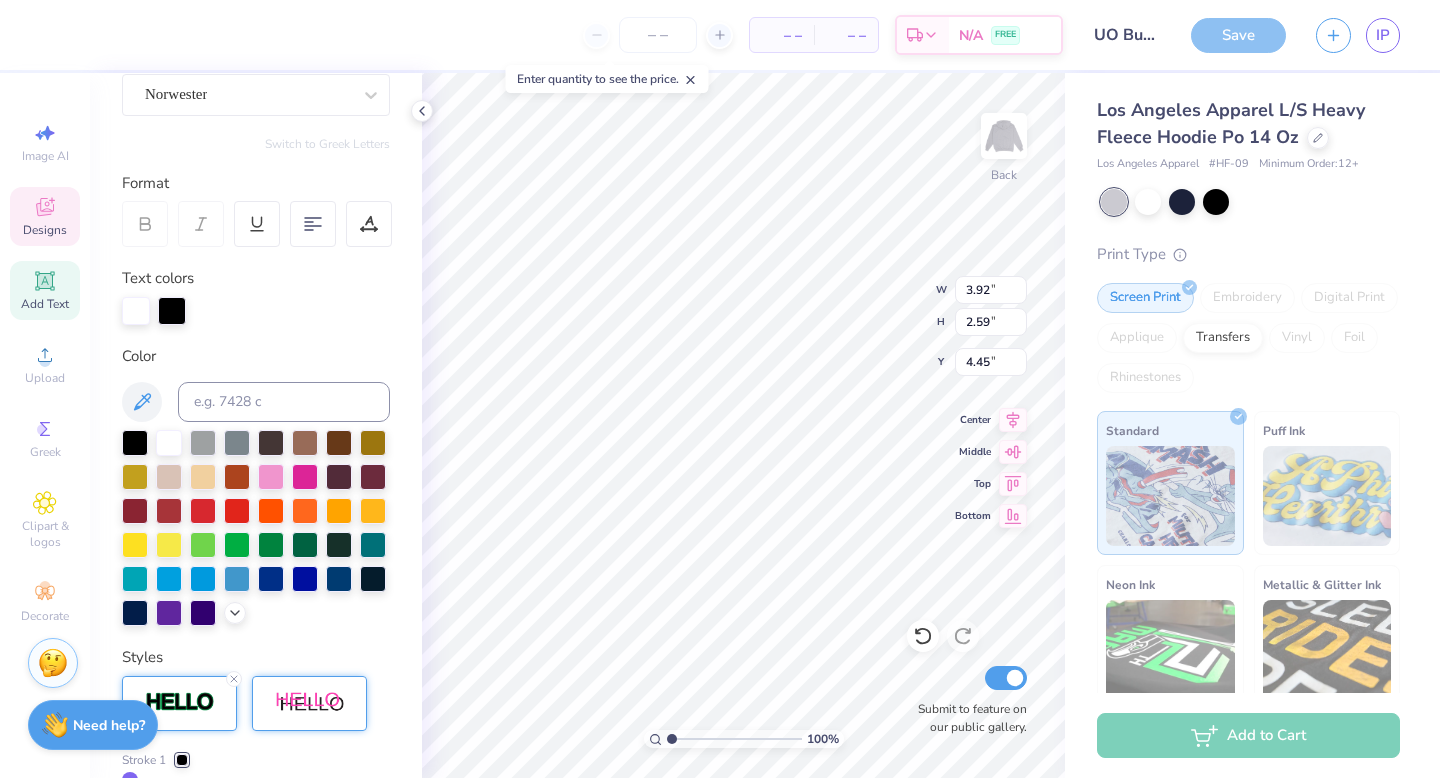 drag, startPoint x: 173, startPoint y: 306, endPoint x: 105, endPoint y: 306, distance: 68 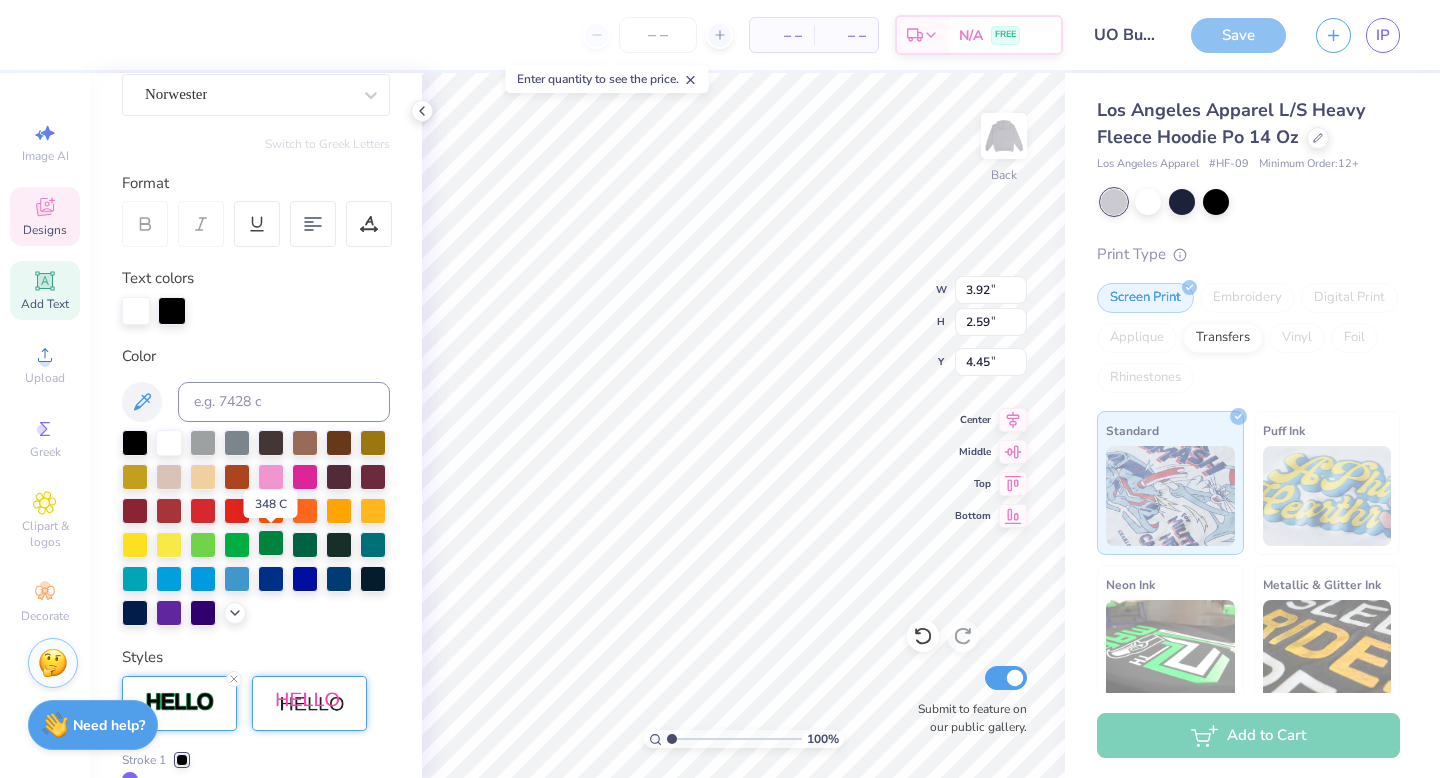 click at bounding box center [271, 543] 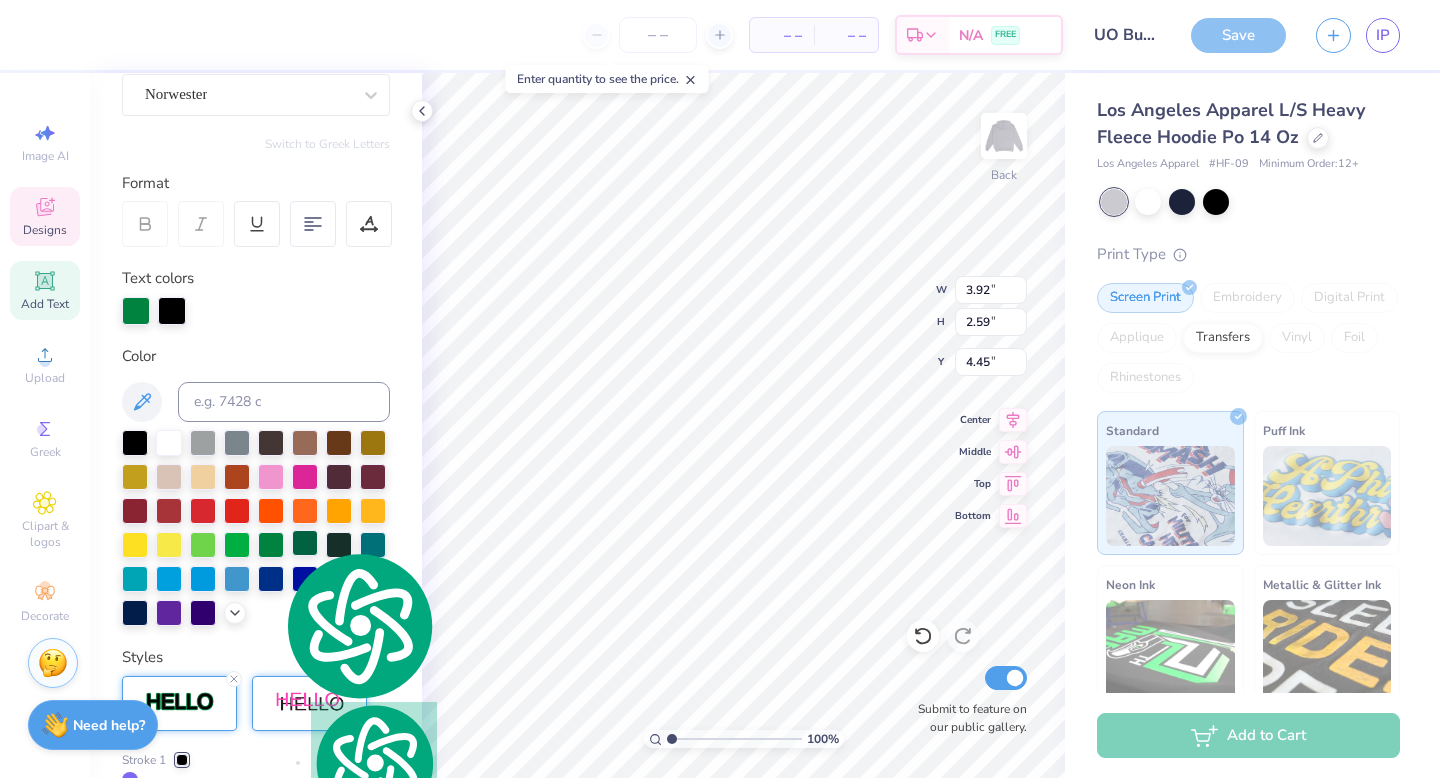 click at bounding box center (305, 543) 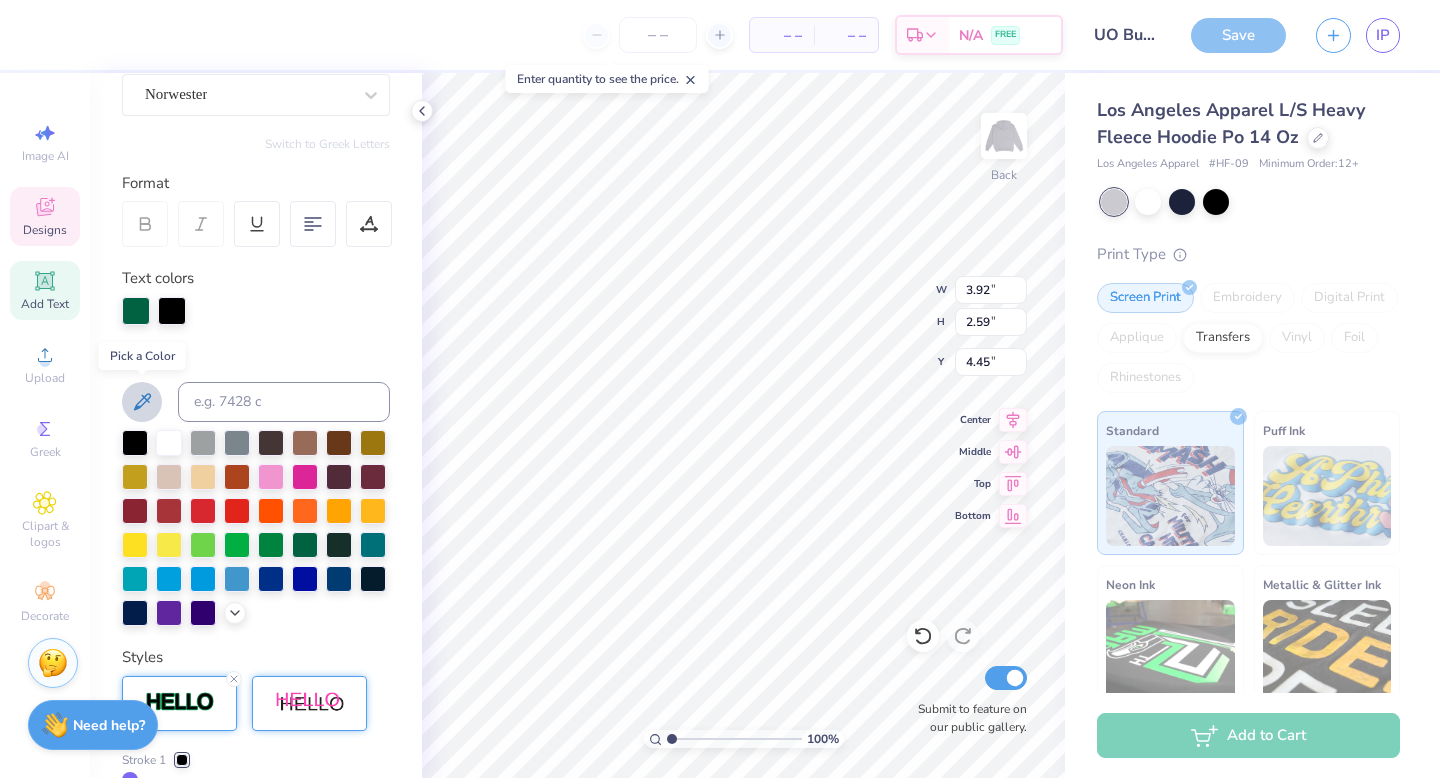 click 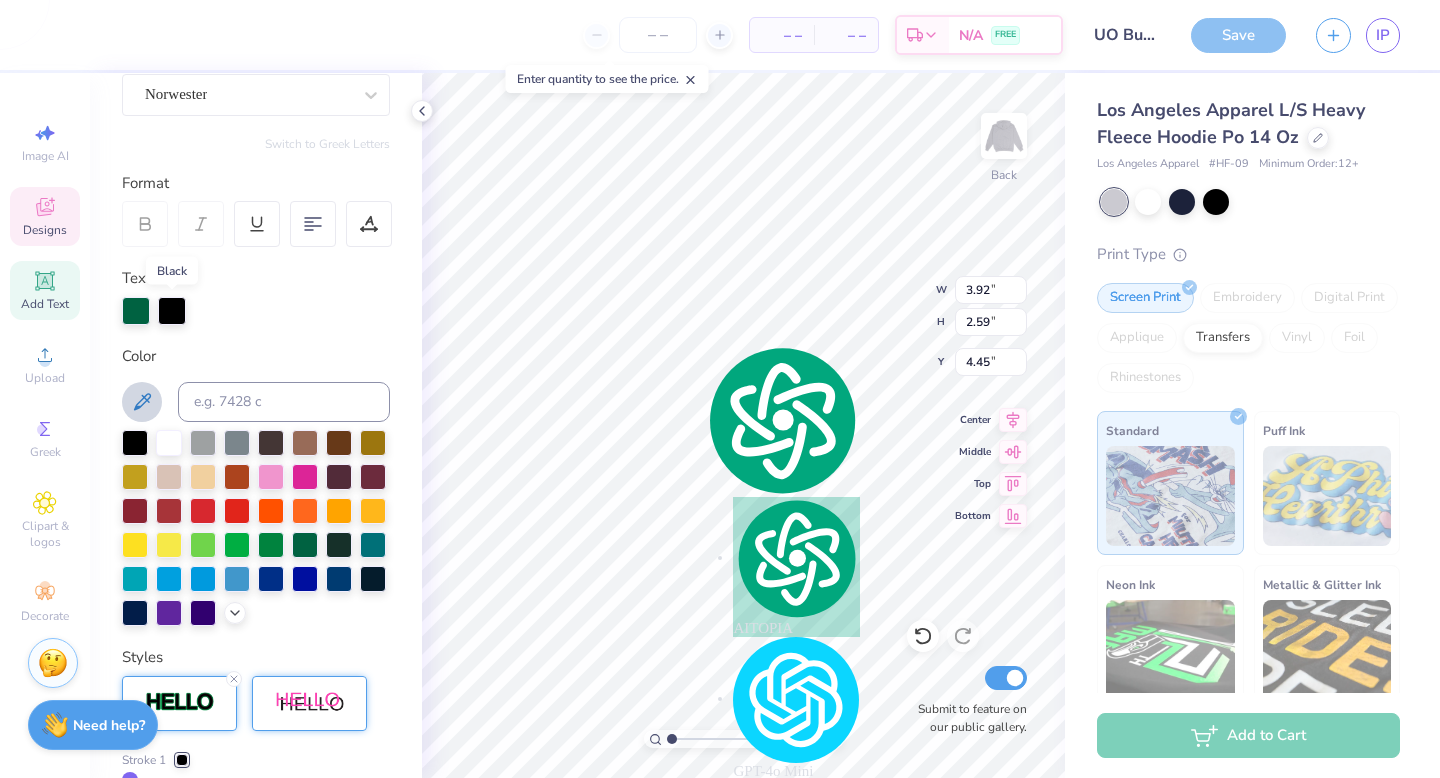 click at bounding box center (172, 311) 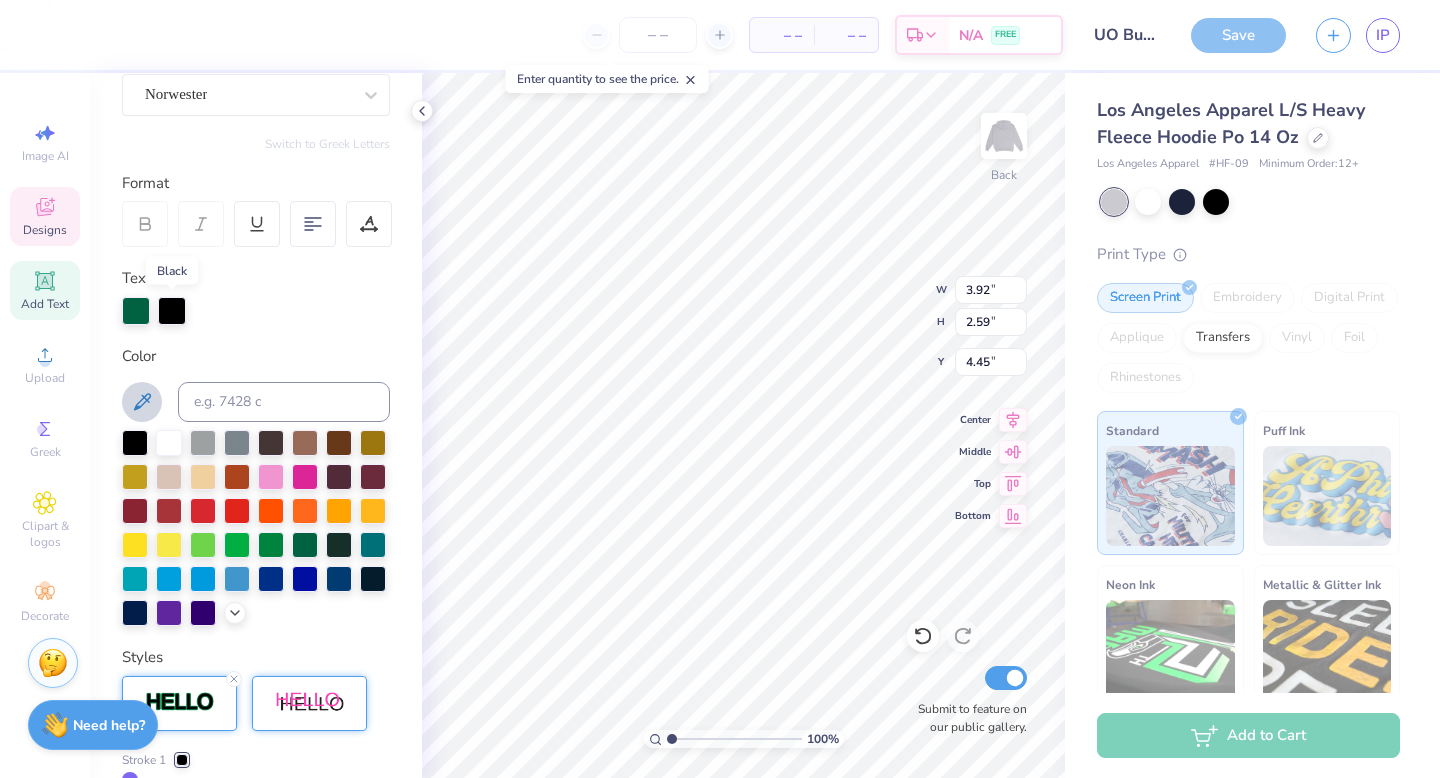 click at bounding box center [172, 311] 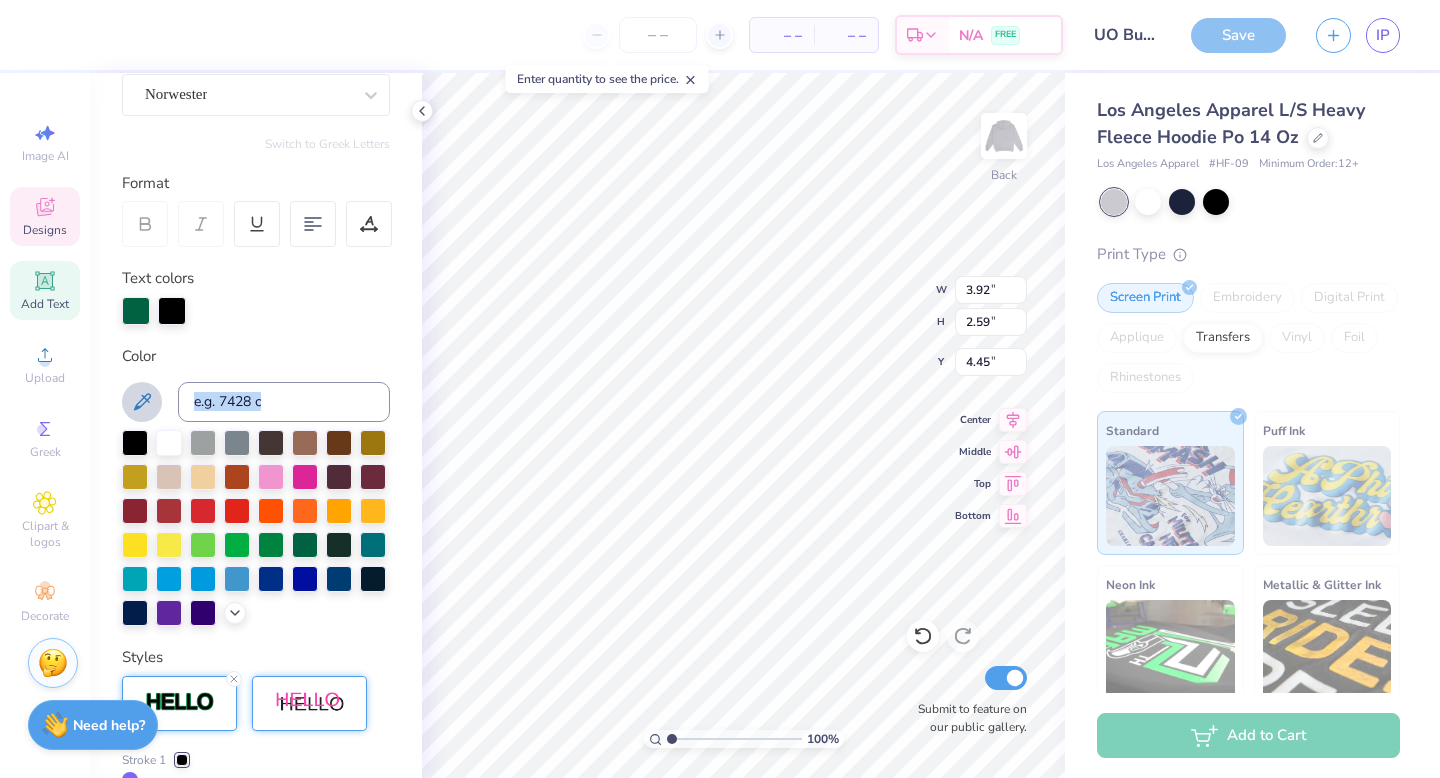 drag, startPoint x: 174, startPoint y: 439, endPoint x: 173, endPoint y: 387, distance: 52.009613 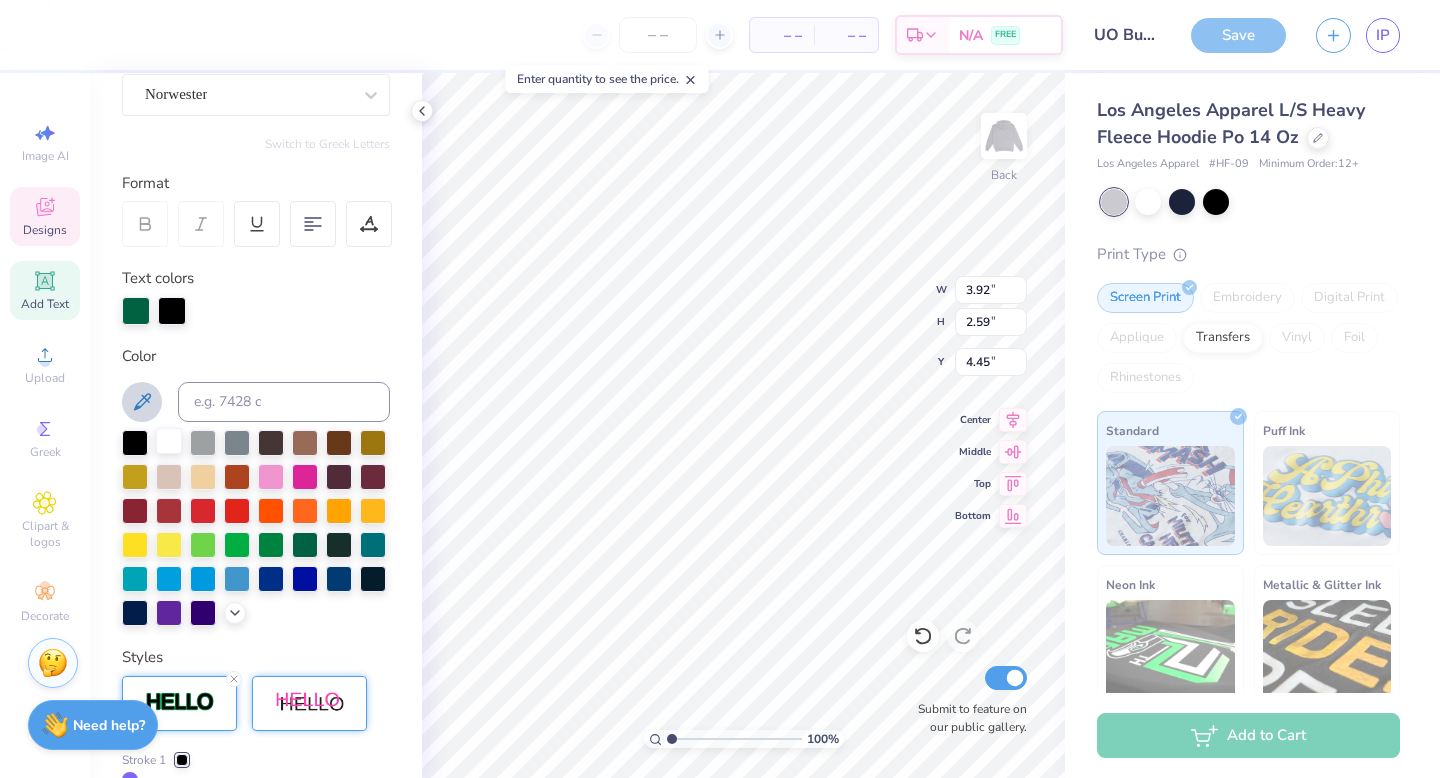 click at bounding box center [169, 441] 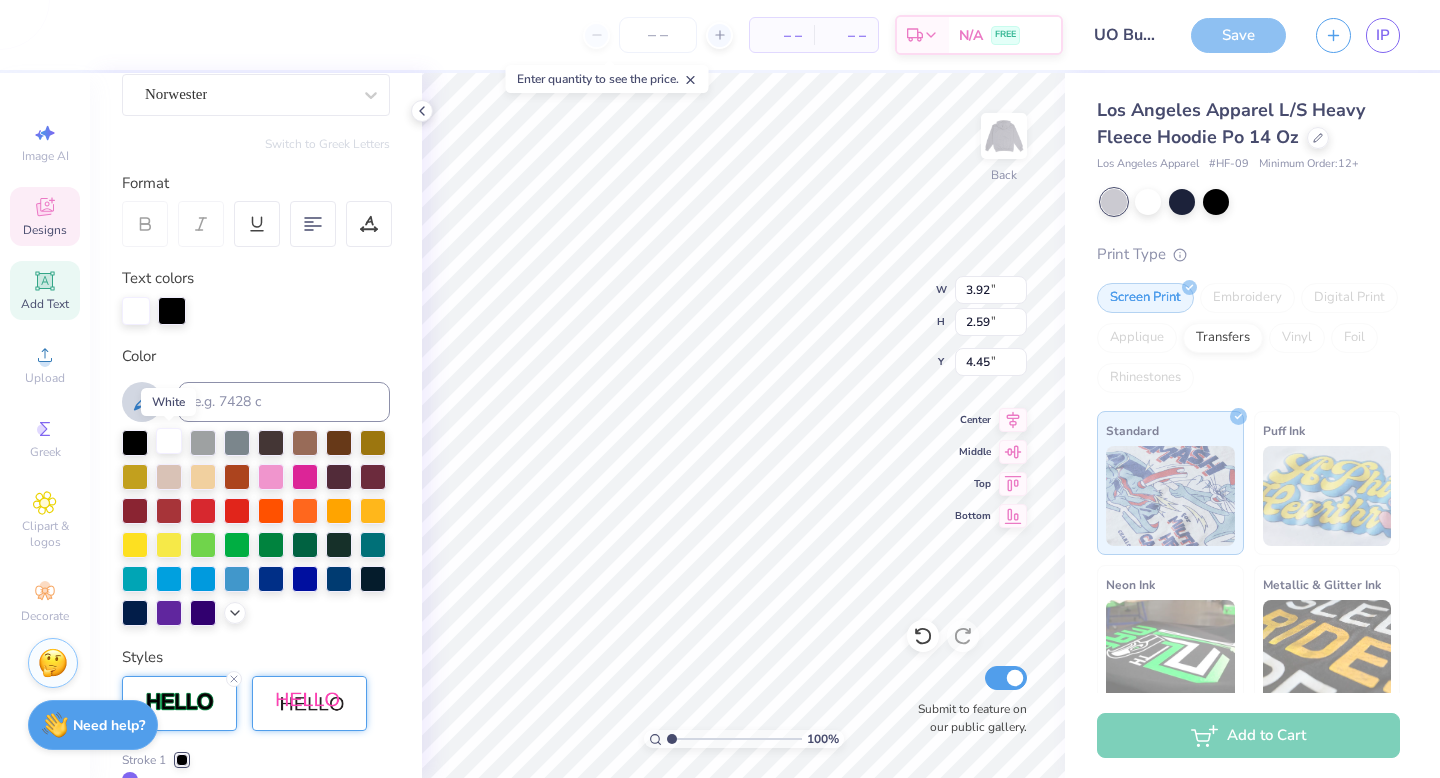 click at bounding box center (169, 441) 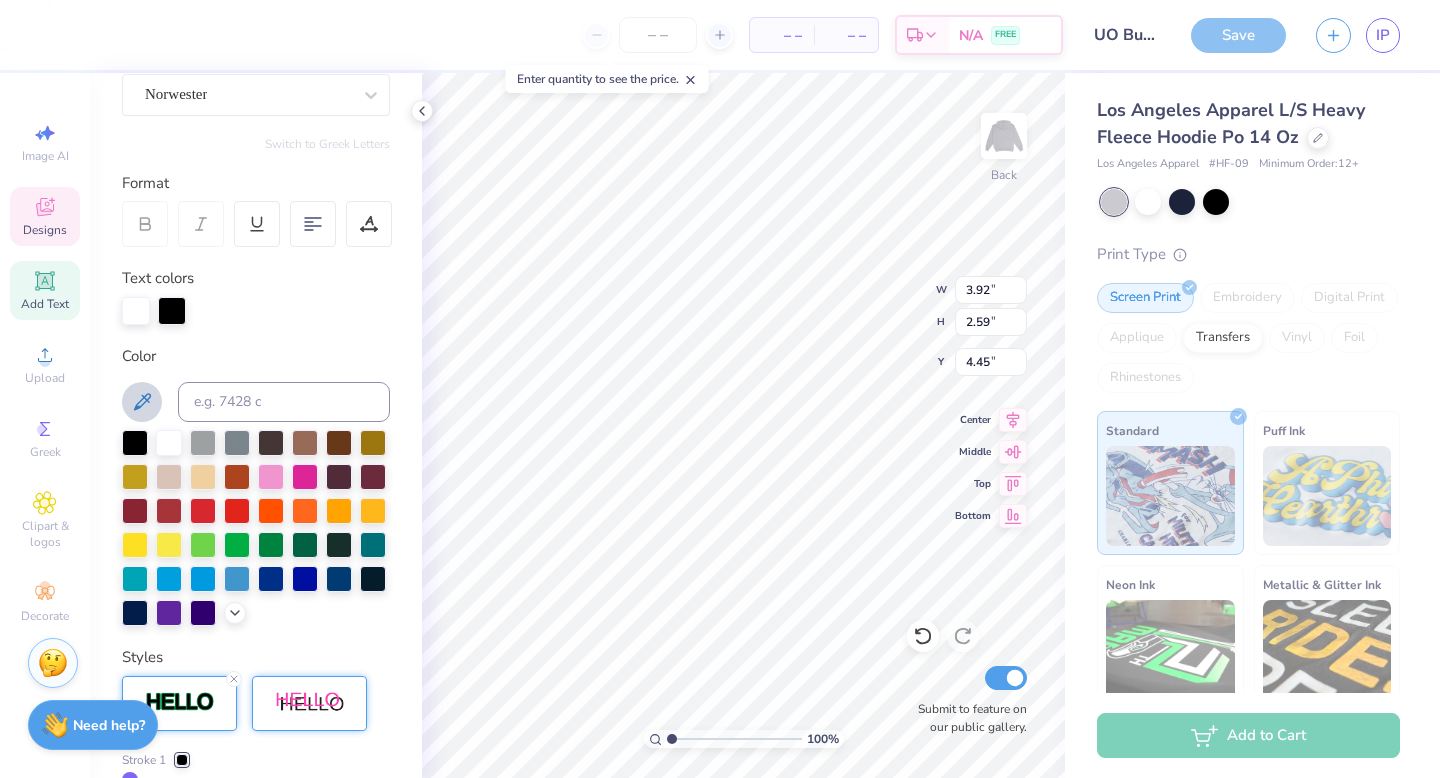 click on "Text colors" at bounding box center (256, 296) 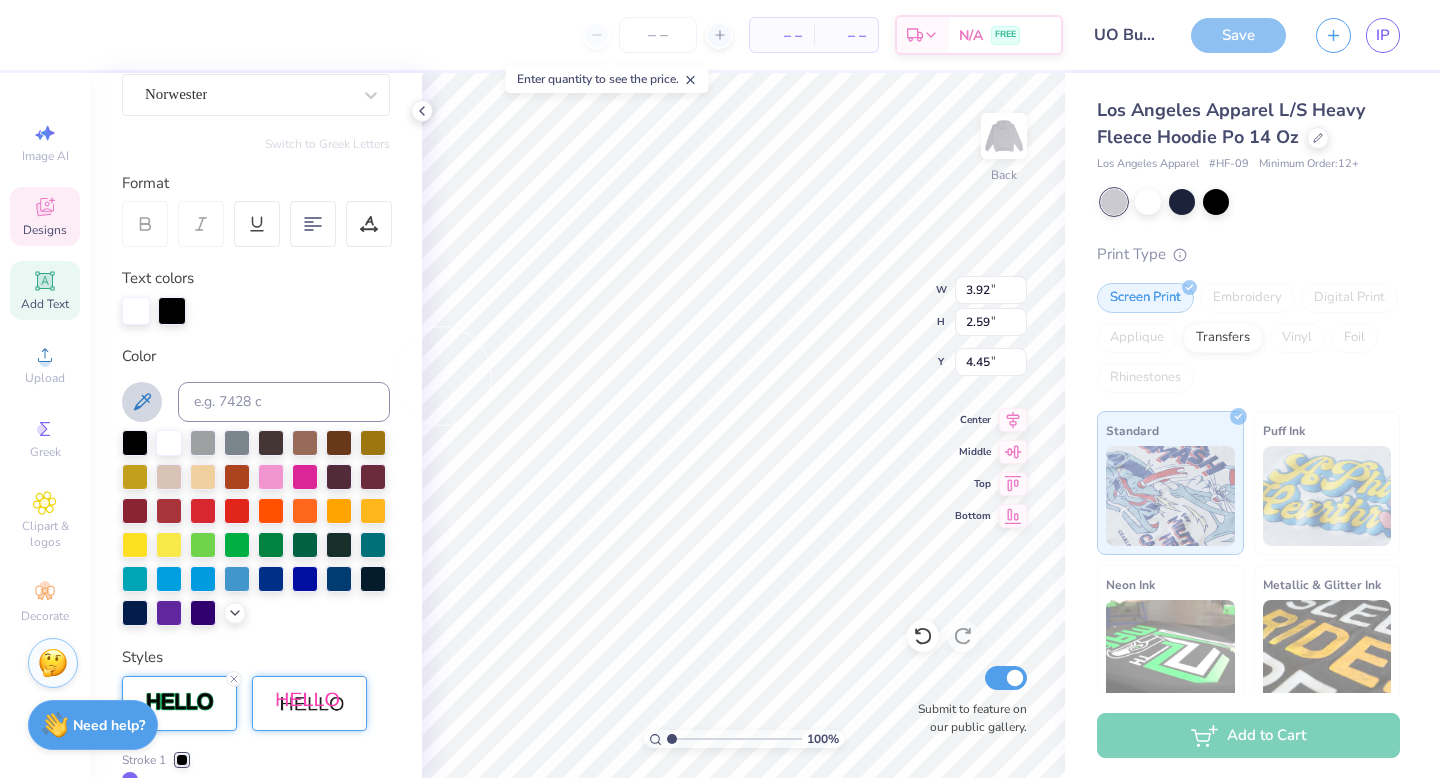 click at bounding box center (172, 311) 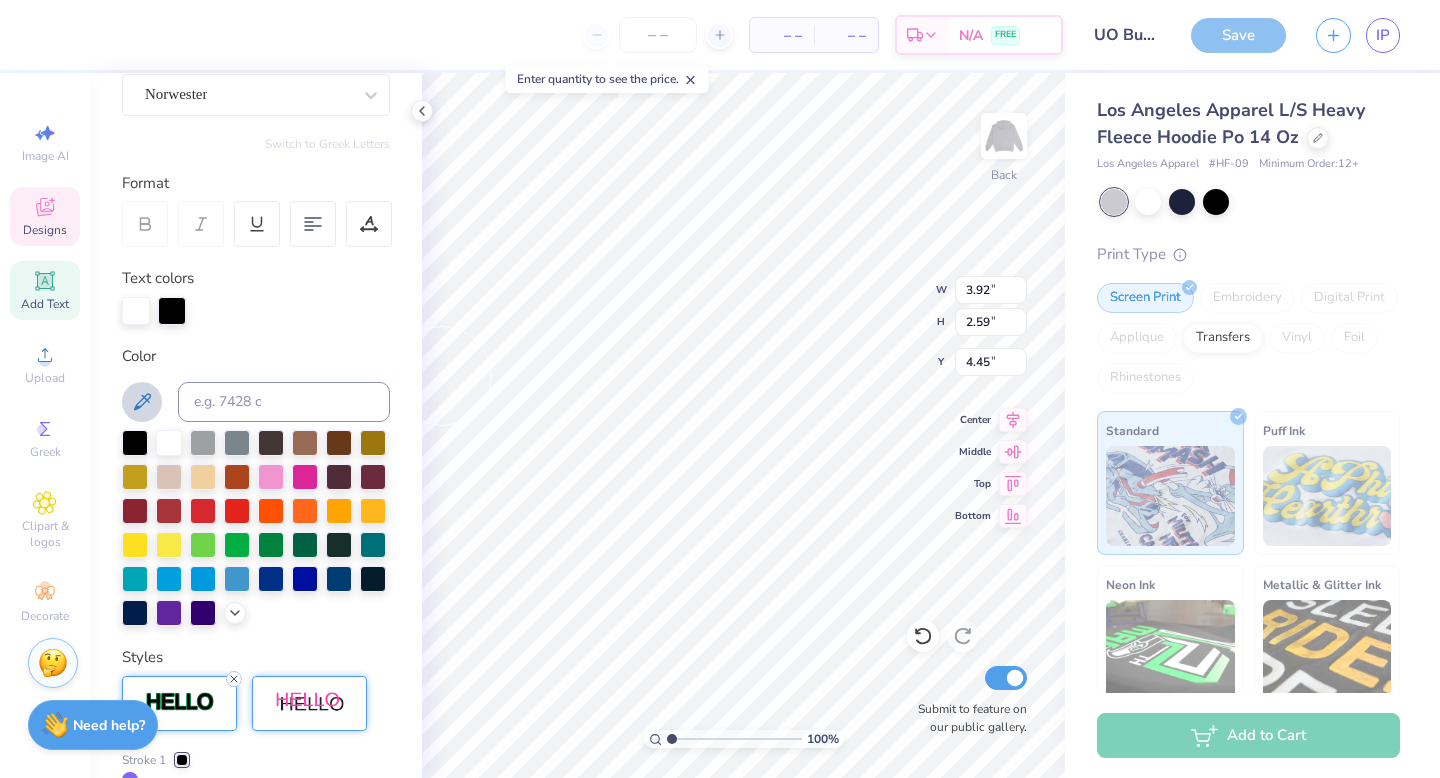 click 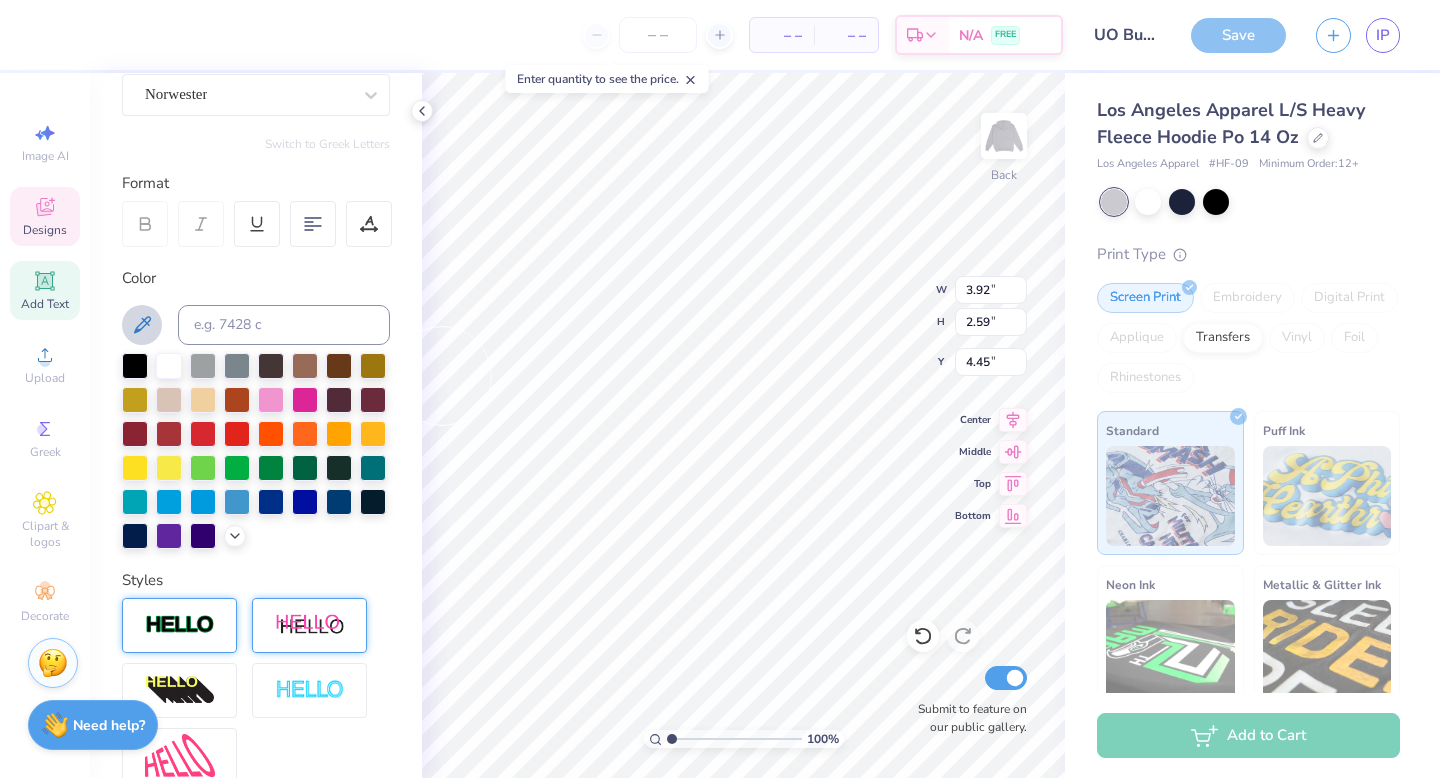 scroll, scrollTop: 102, scrollLeft: 0, axis: vertical 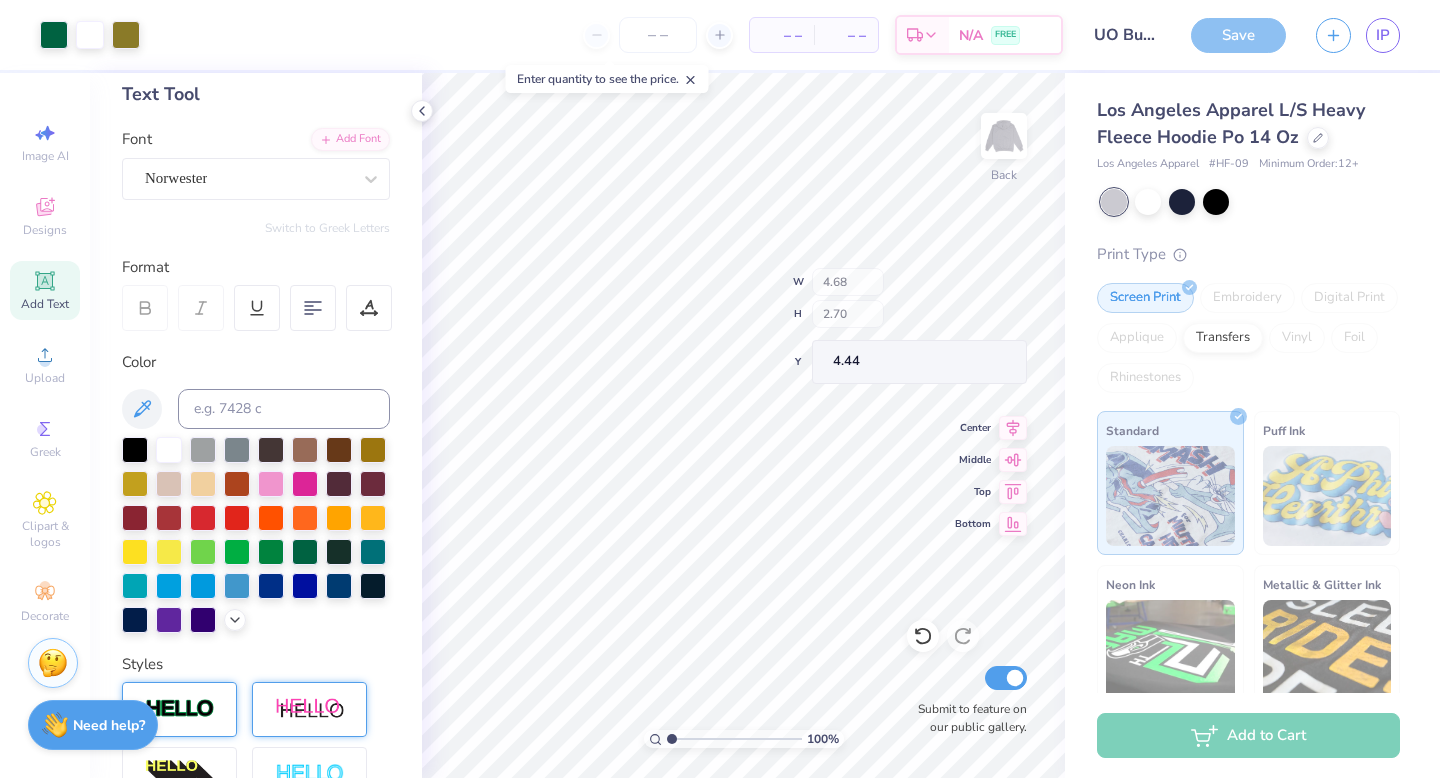 type on "4.68" 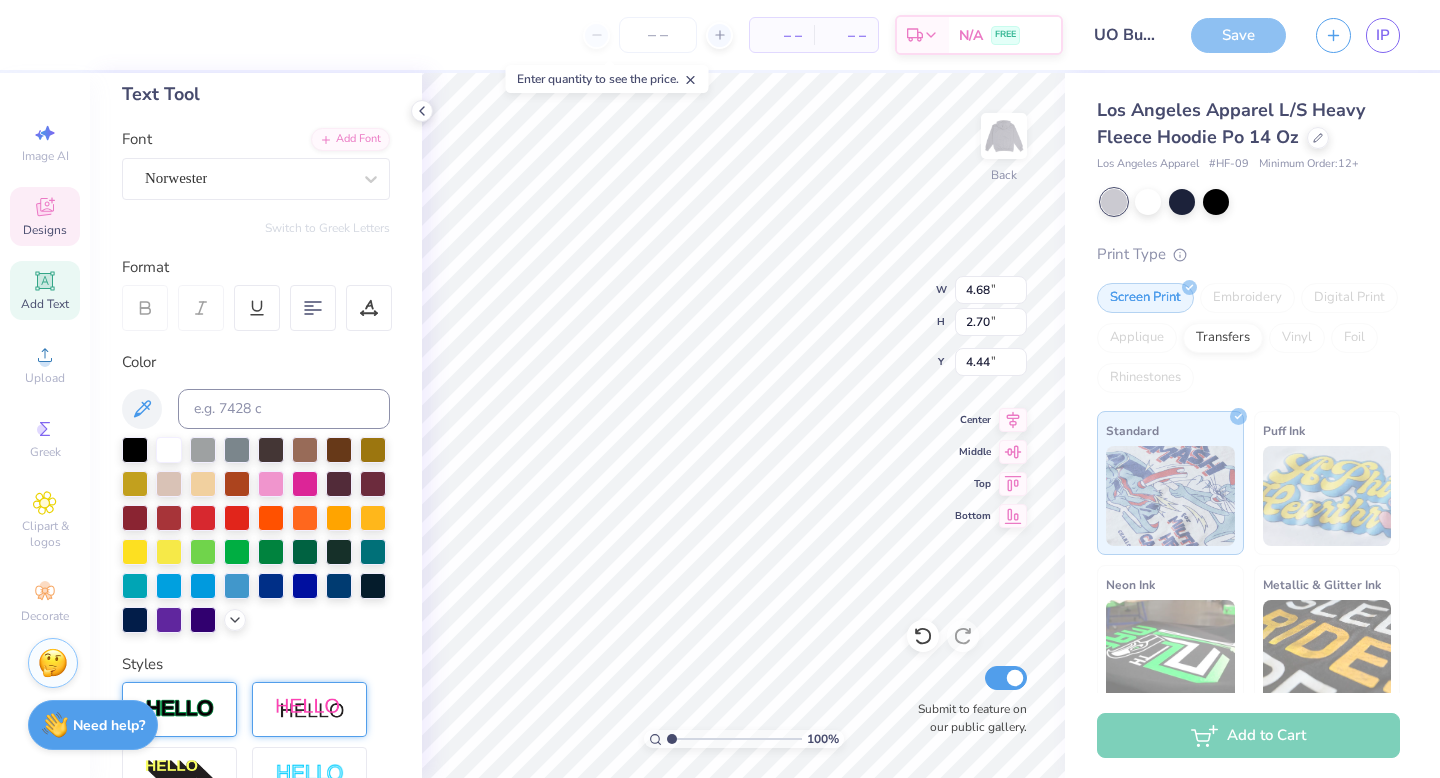 type on "16.96" 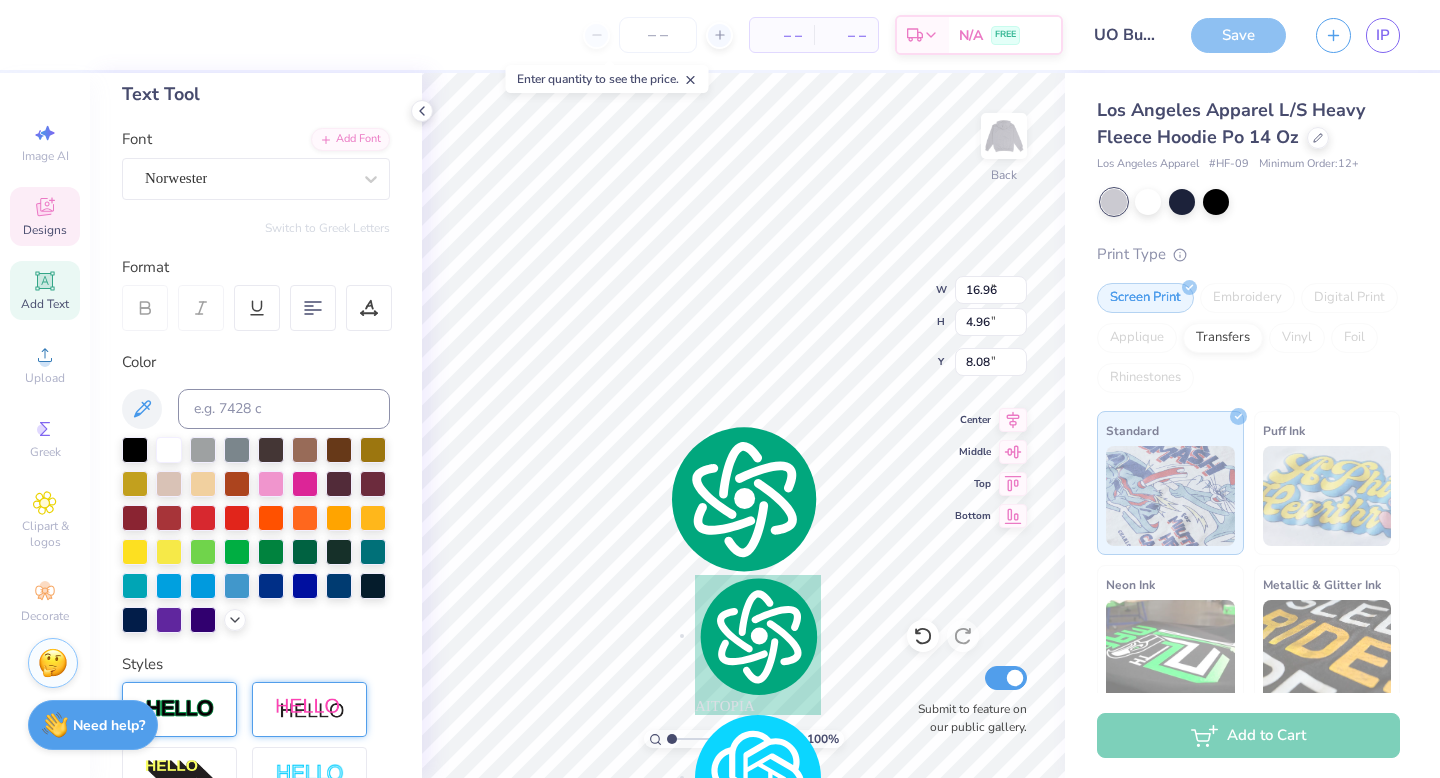 type on "4.68" 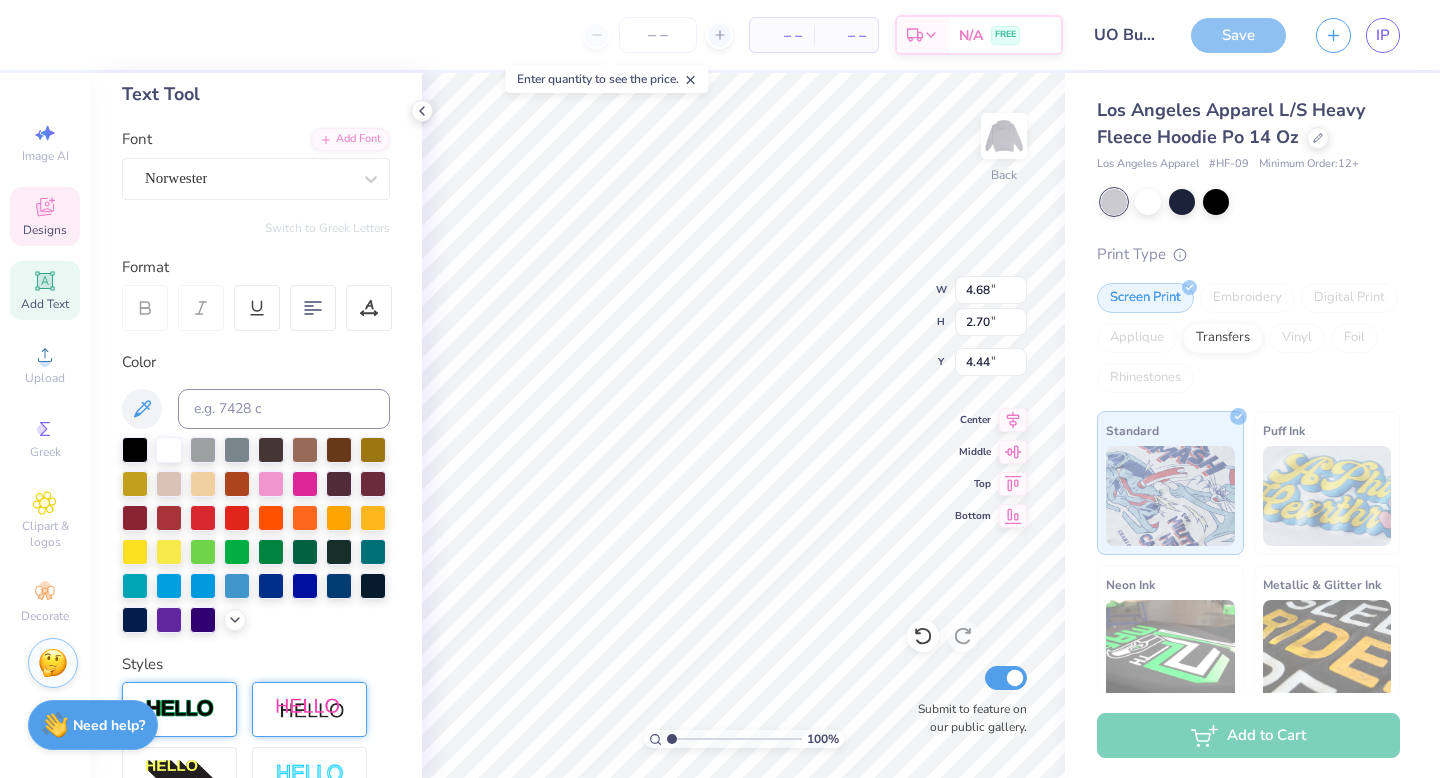 scroll, scrollTop: 0, scrollLeft: 0, axis: both 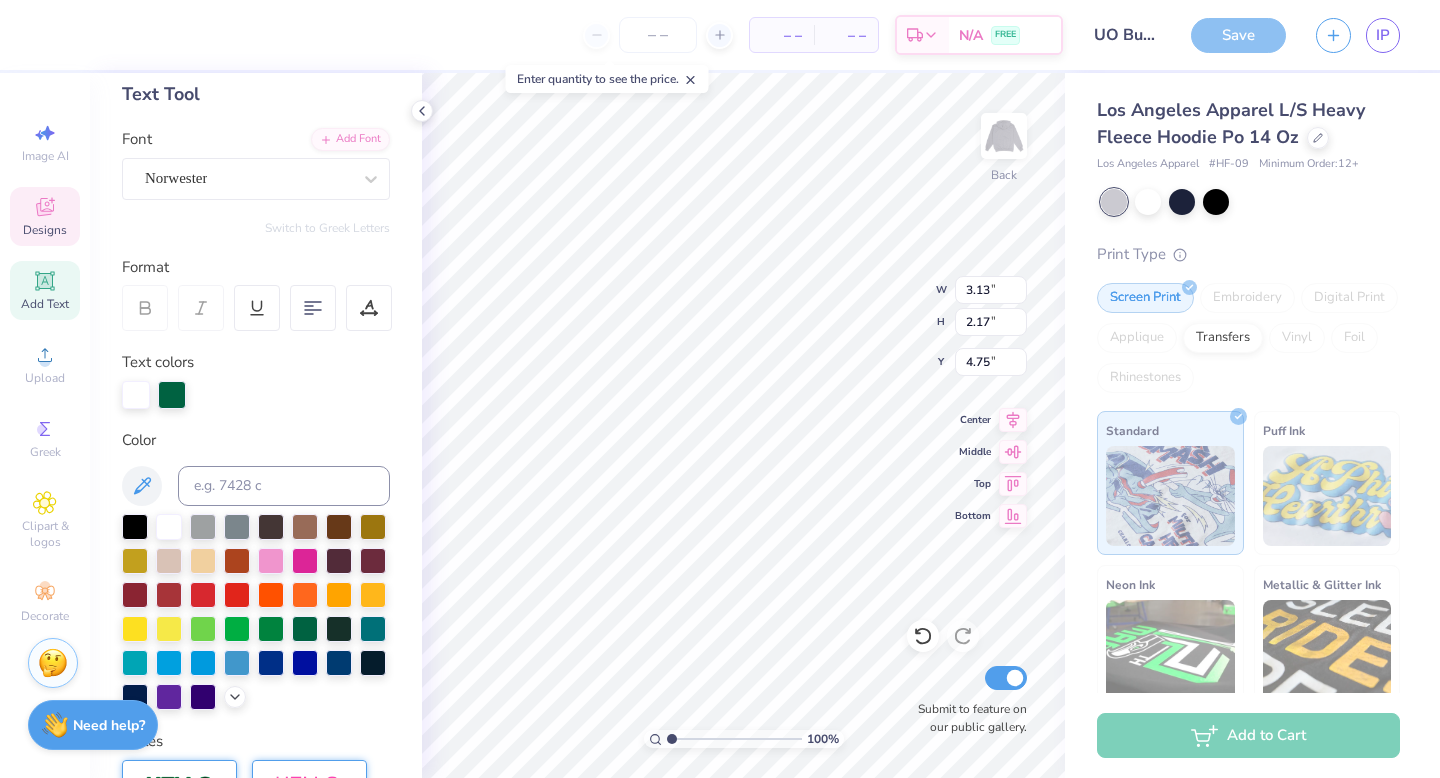 type on "5.02" 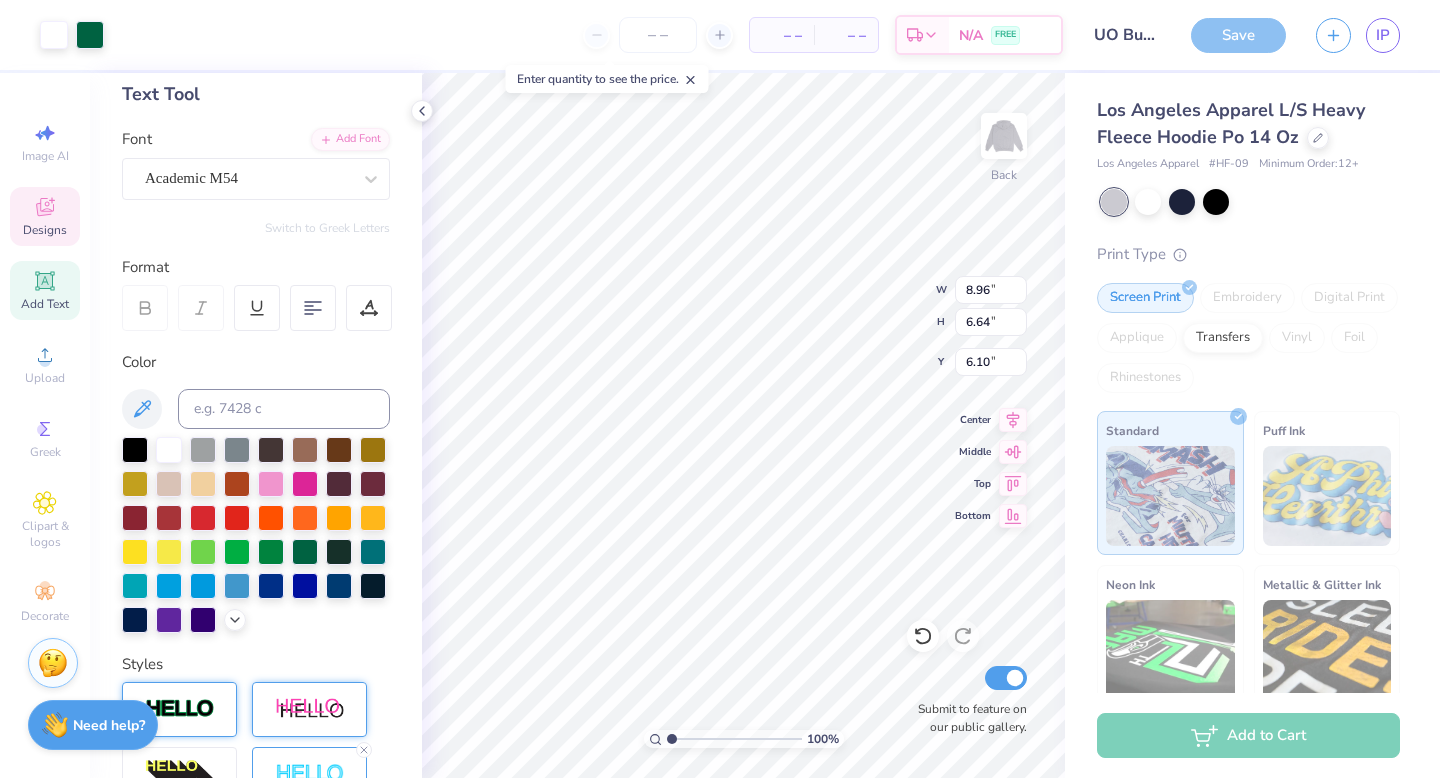 type on "3.13" 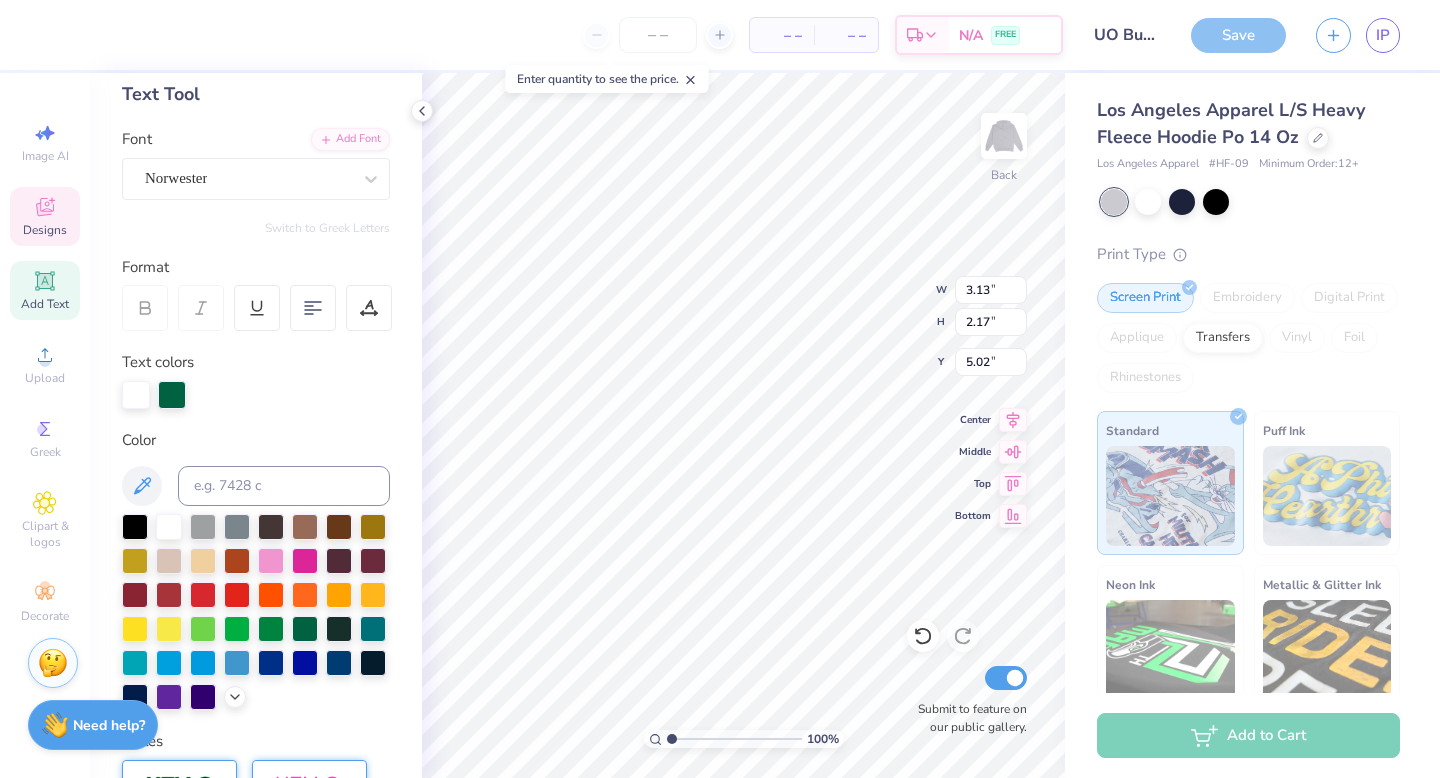scroll, scrollTop: 0, scrollLeft: 1, axis: horizontal 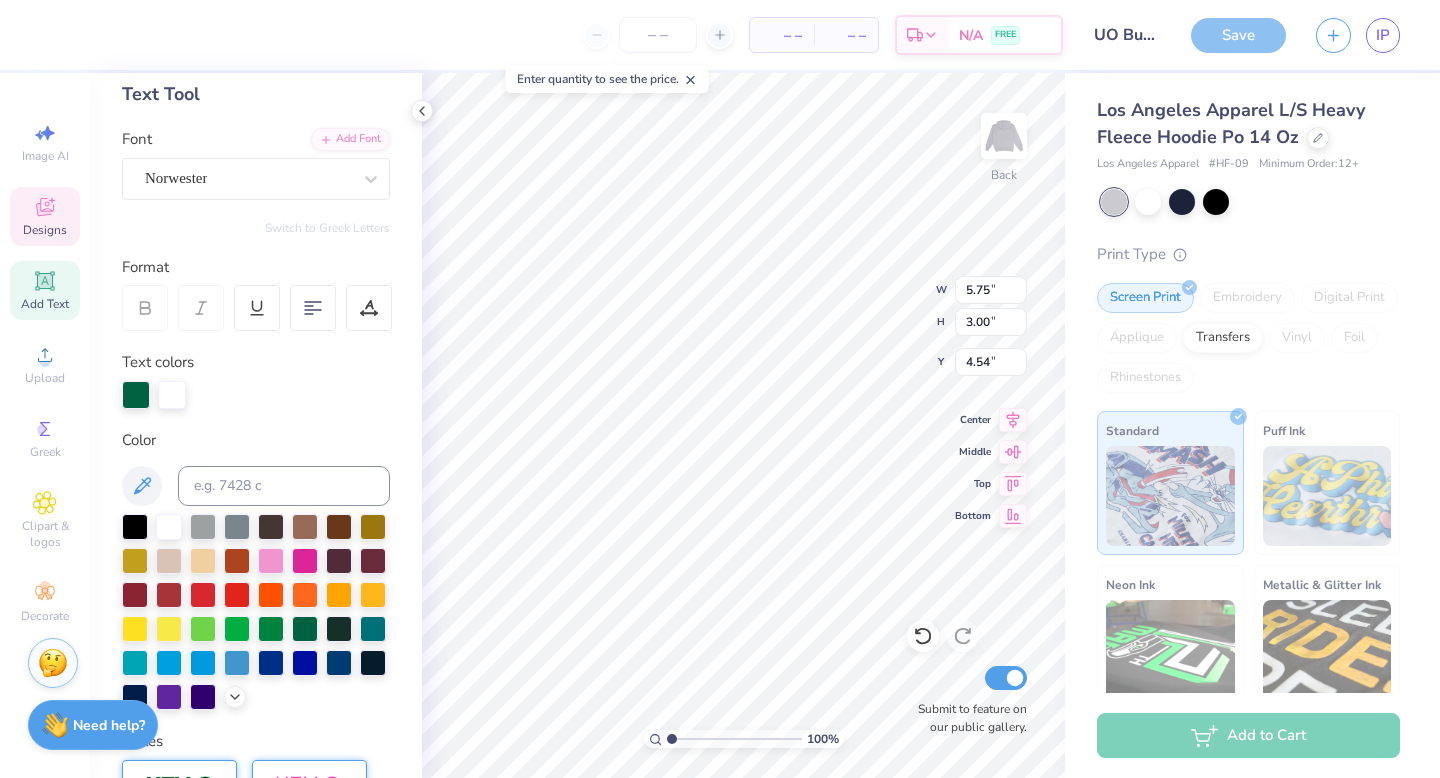 type on "25-26" 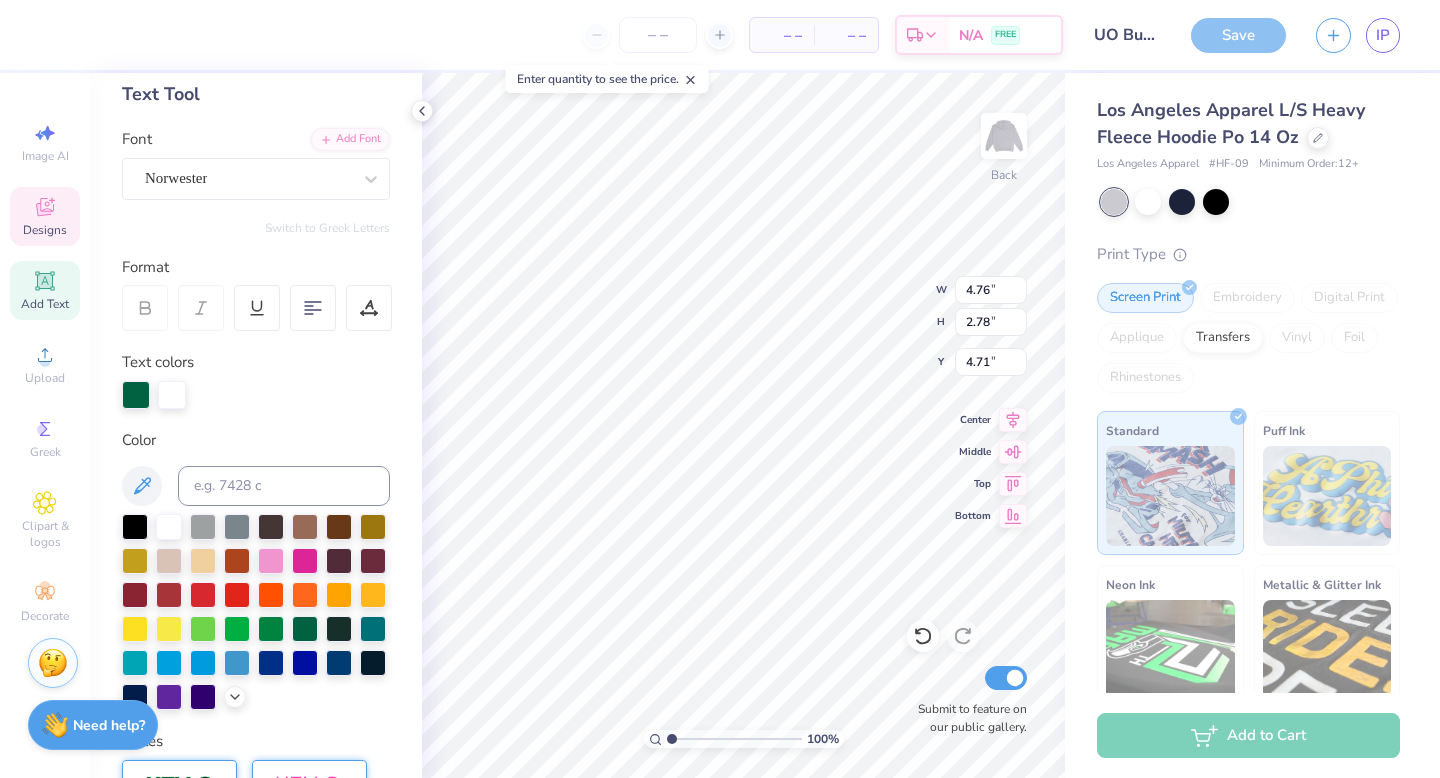 type on "4.71" 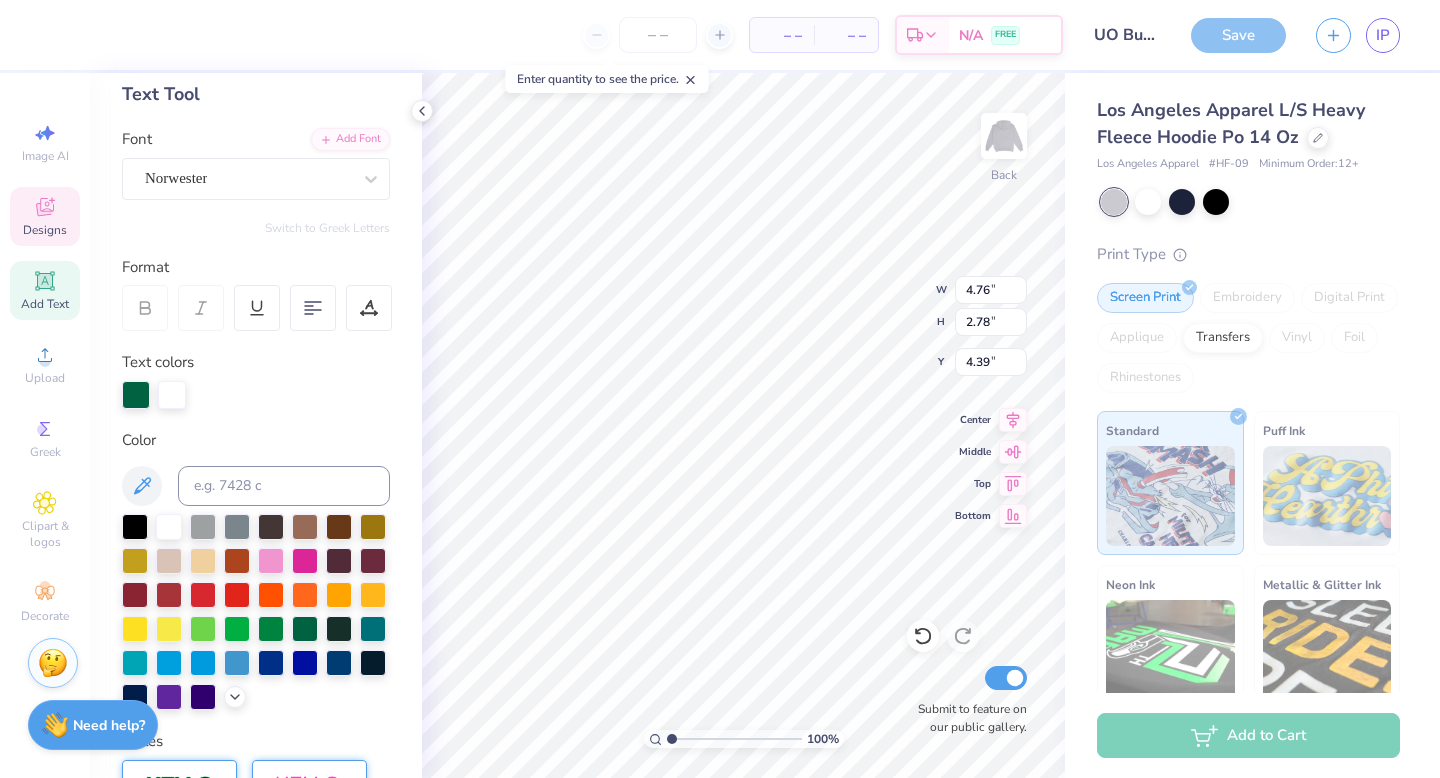 type on "4.39" 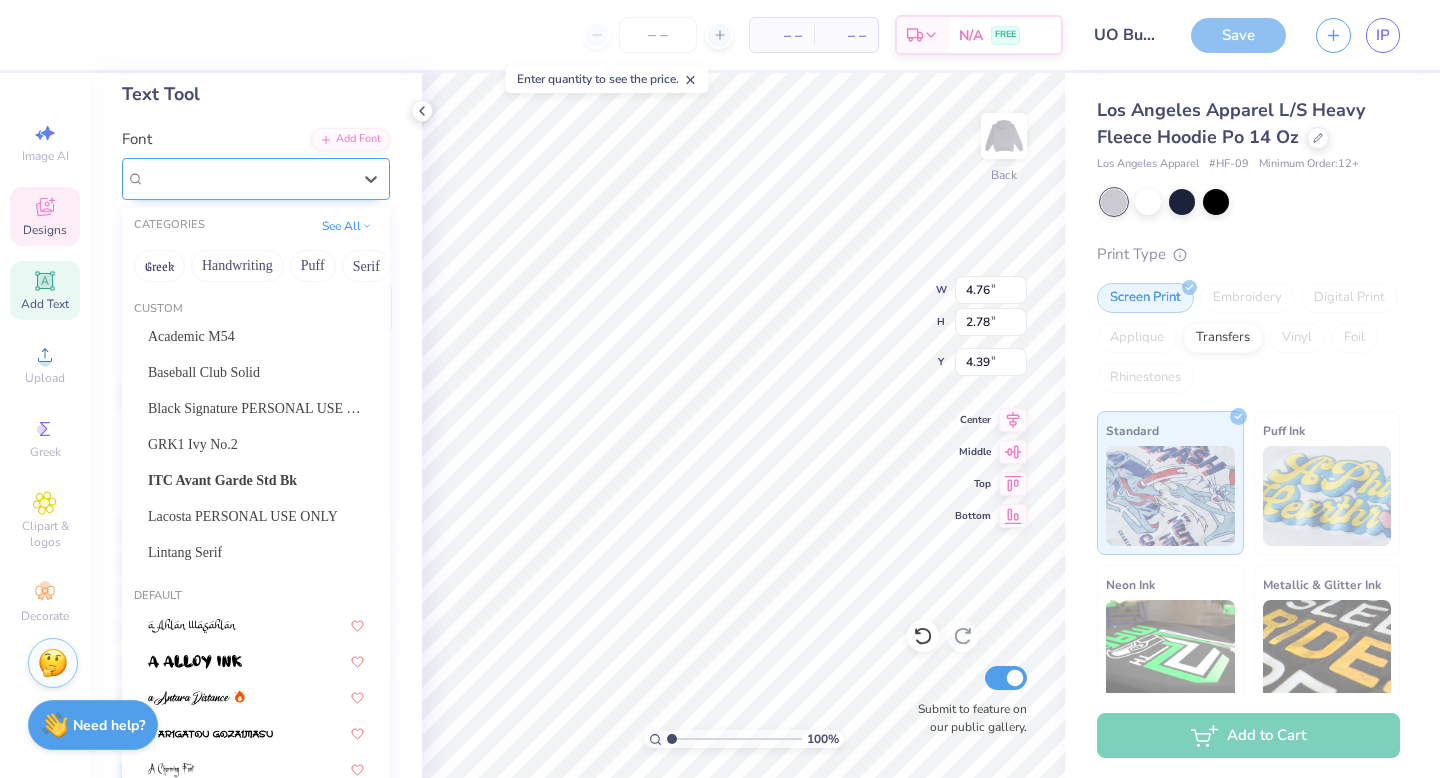 click on "Norwester" at bounding box center [248, 178] 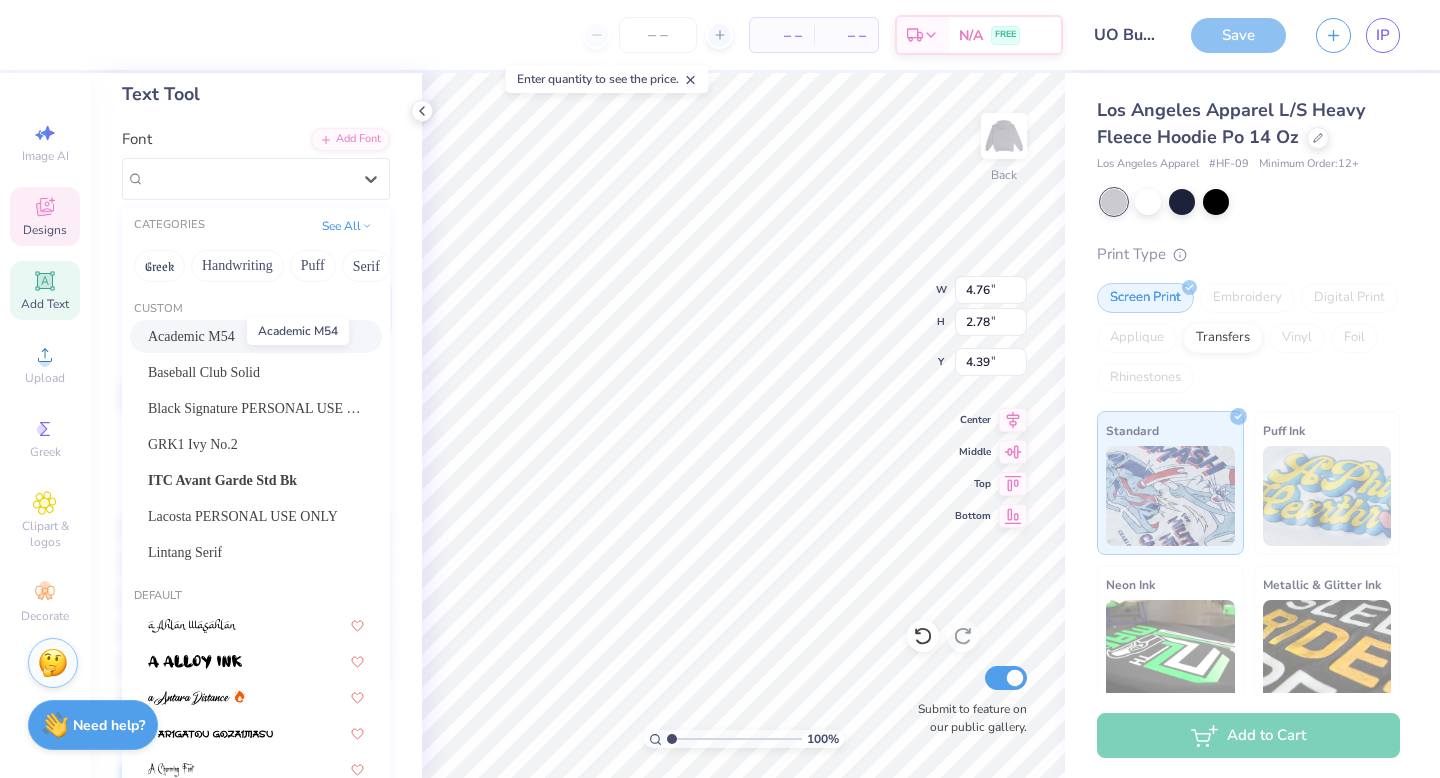 click on "Academic M54" at bounding box center [191, 336] 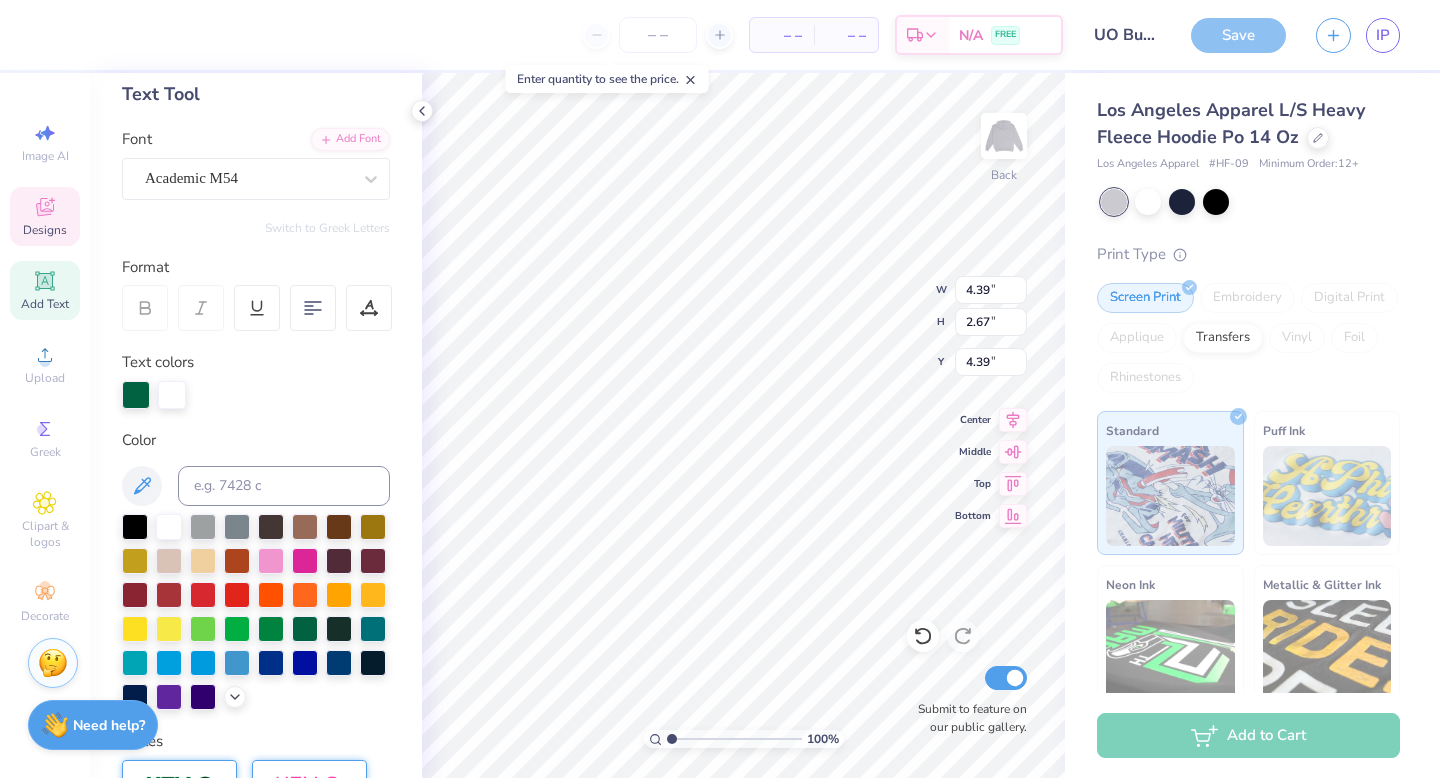 type on "4.39" 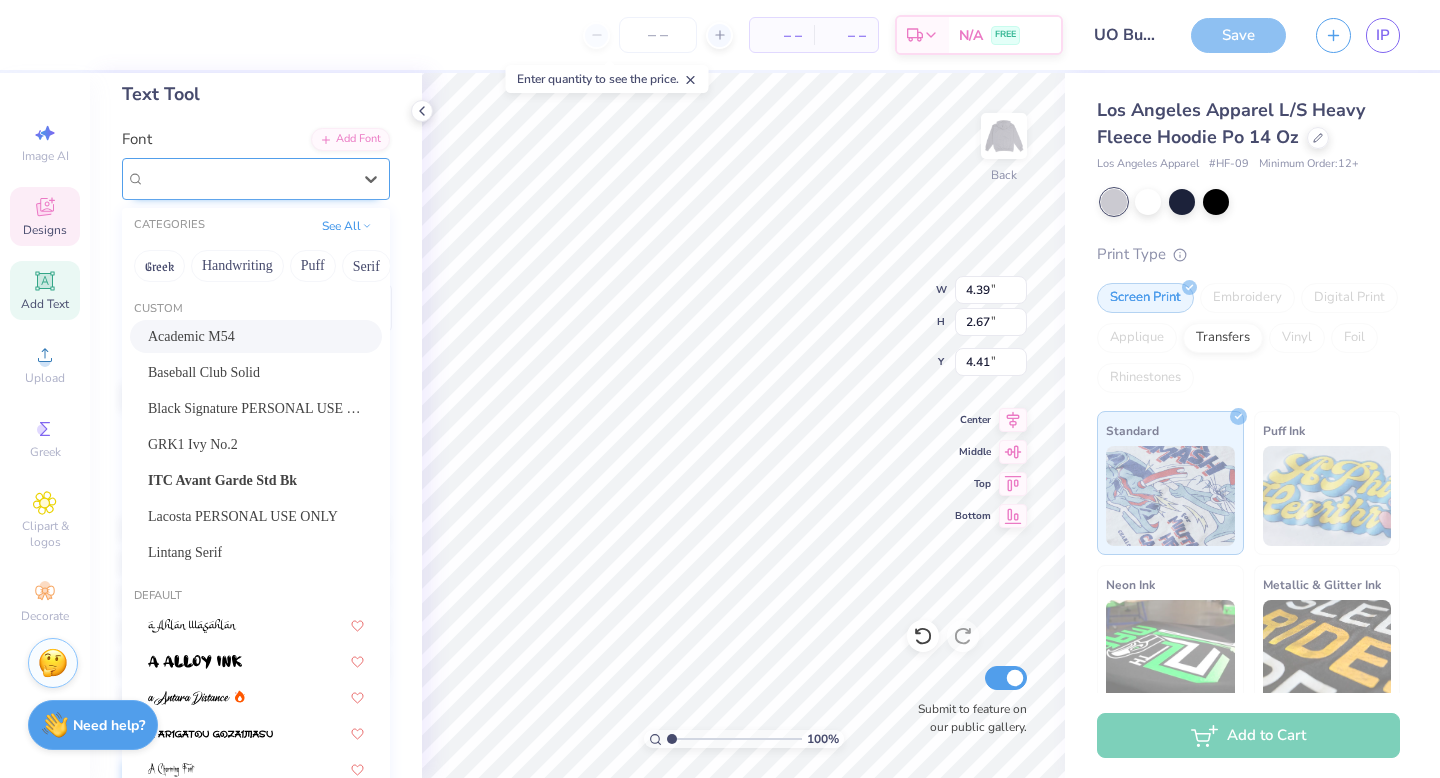 click on "Academic M54" at bounding box center [248, 178] 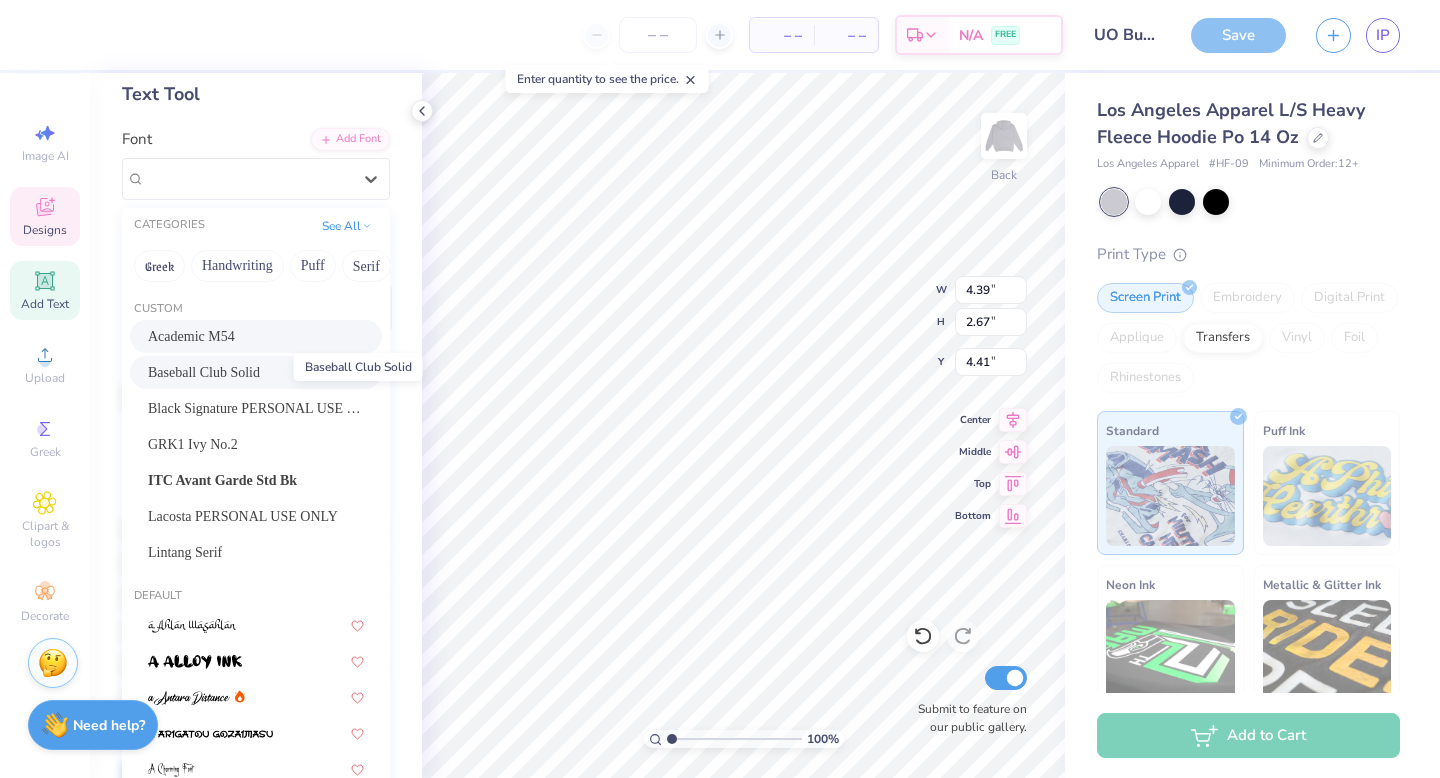 click on "Baseball Club Solid" at bounding box center [204, 372] 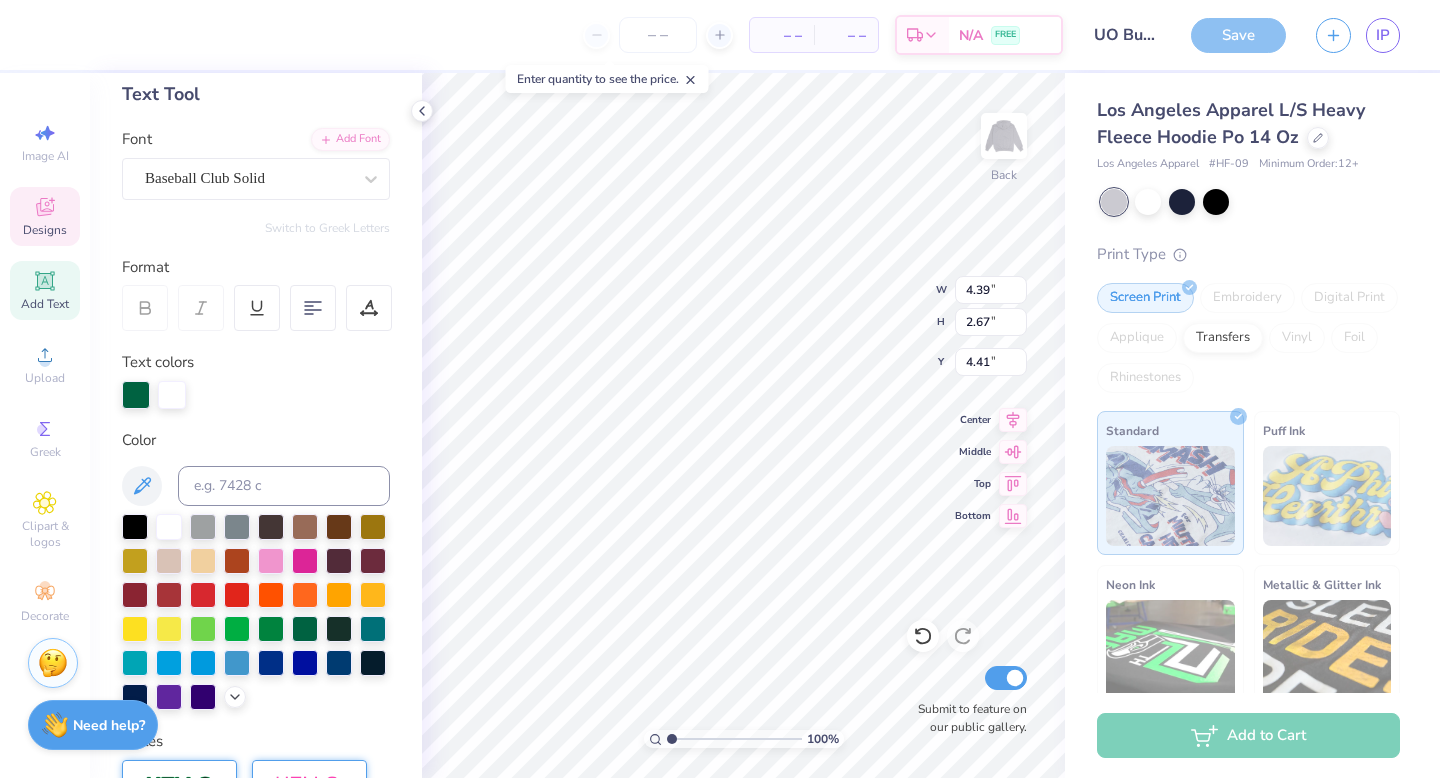 type on "5.18" 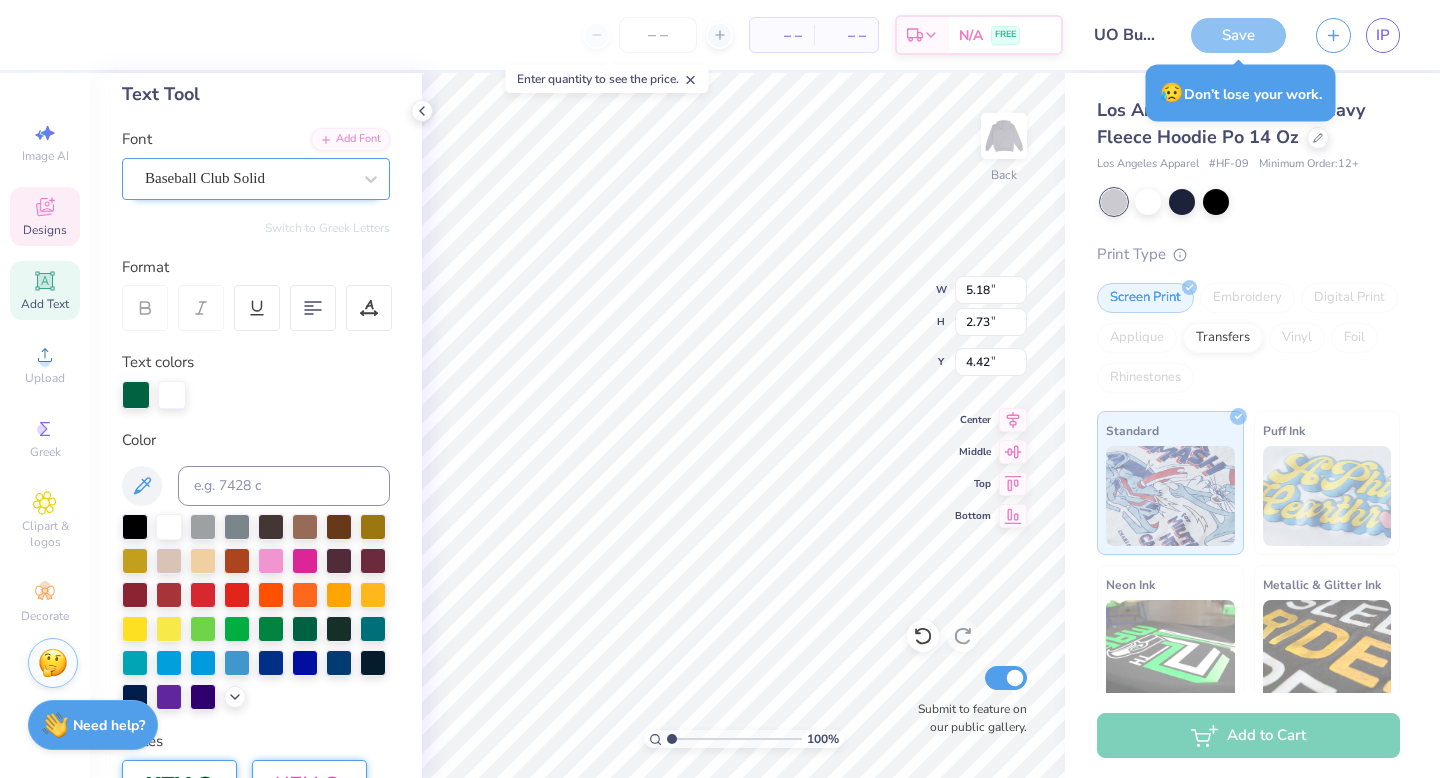 click on "Baseball Club Solid" at bounding box center (248, 178) 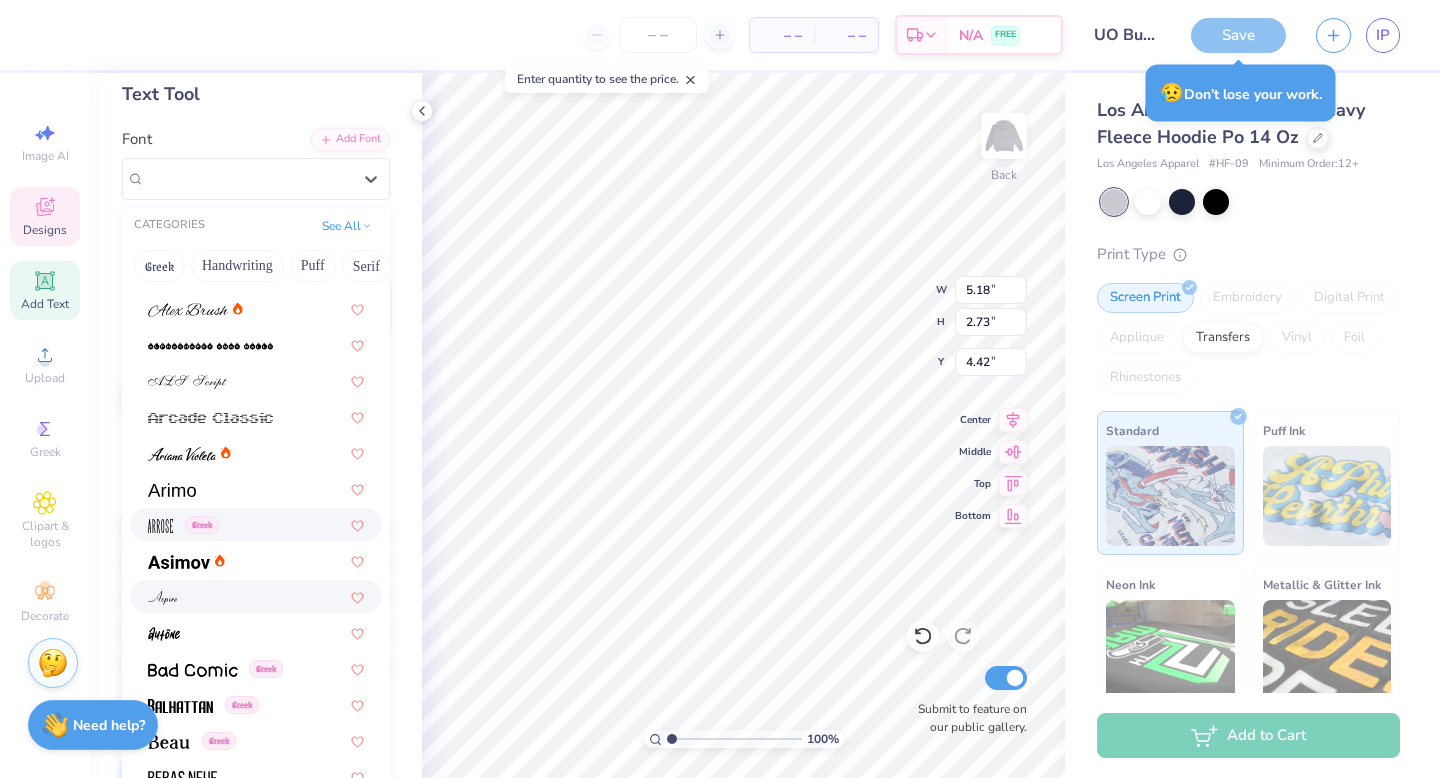 scroll, scrollTop: 782, scrollLeft: 0, axis: vertical 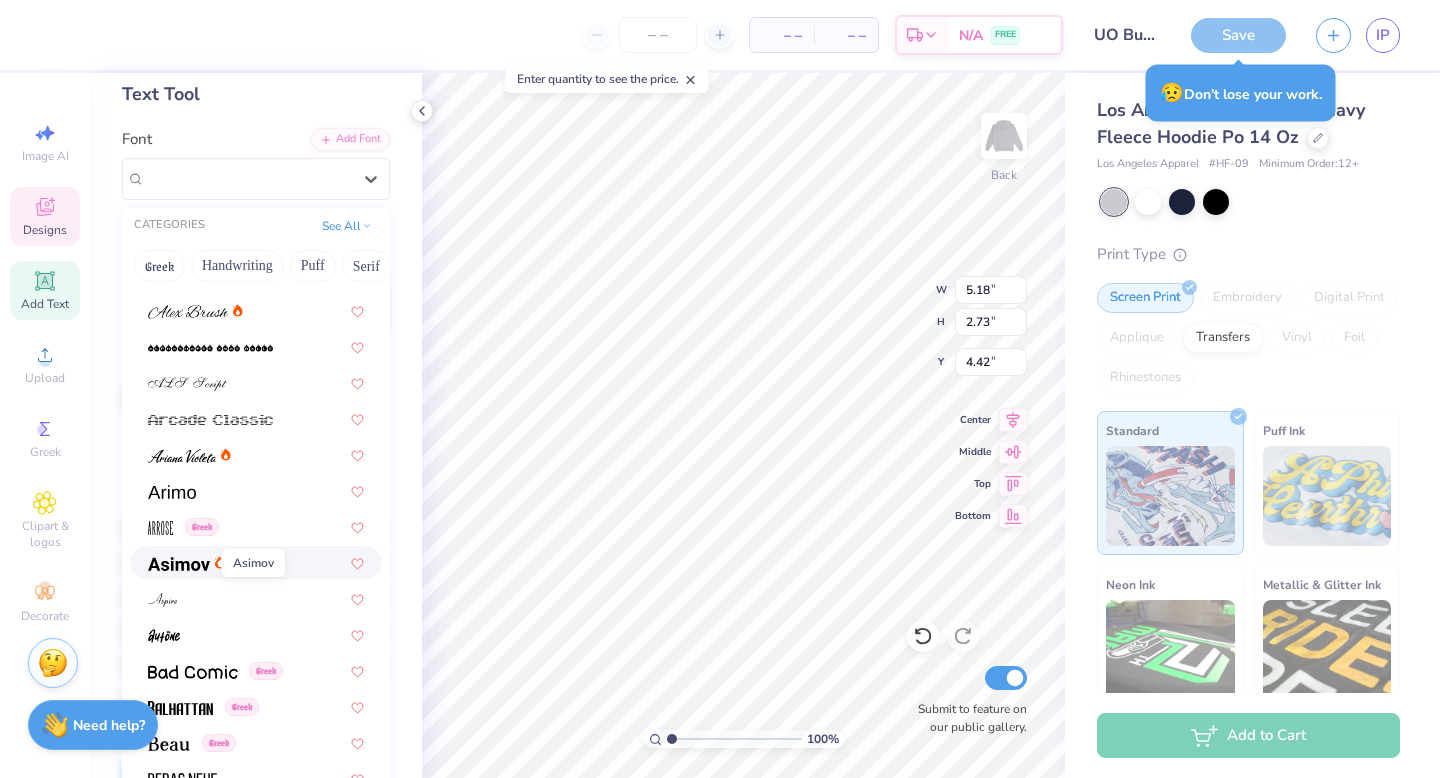 click at bounding box center [179, 564] 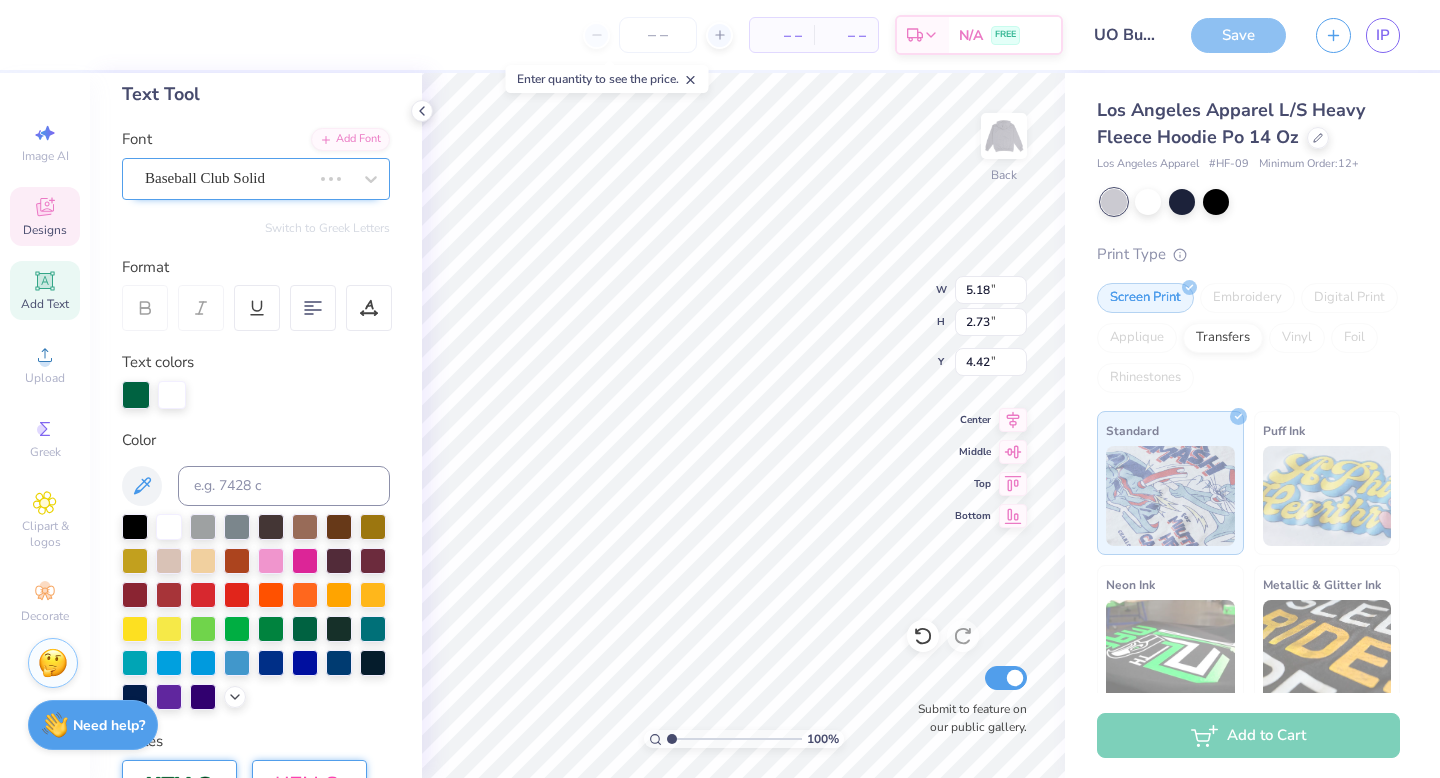 click on "Baseball Club Solid" at bounding box center [228, 178] 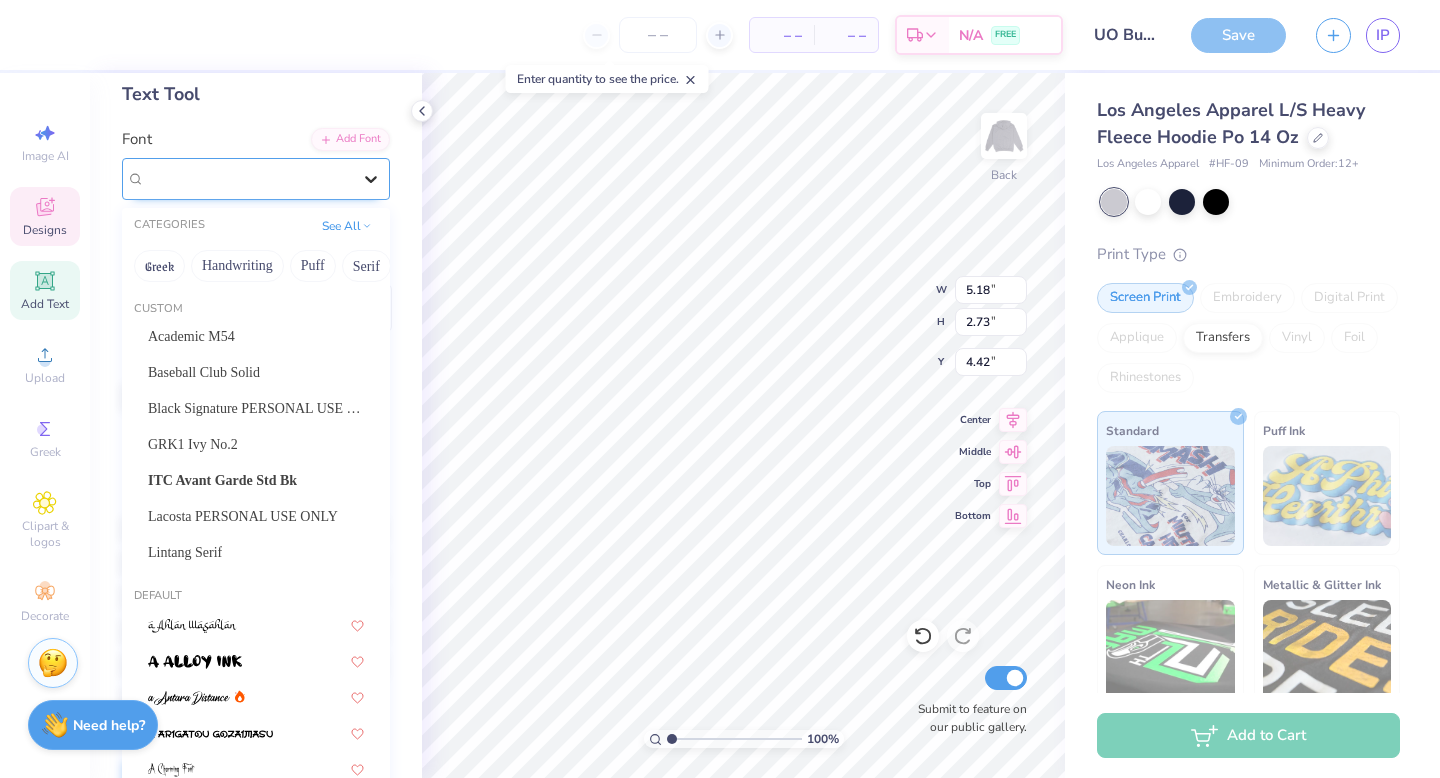 type on "5.45" 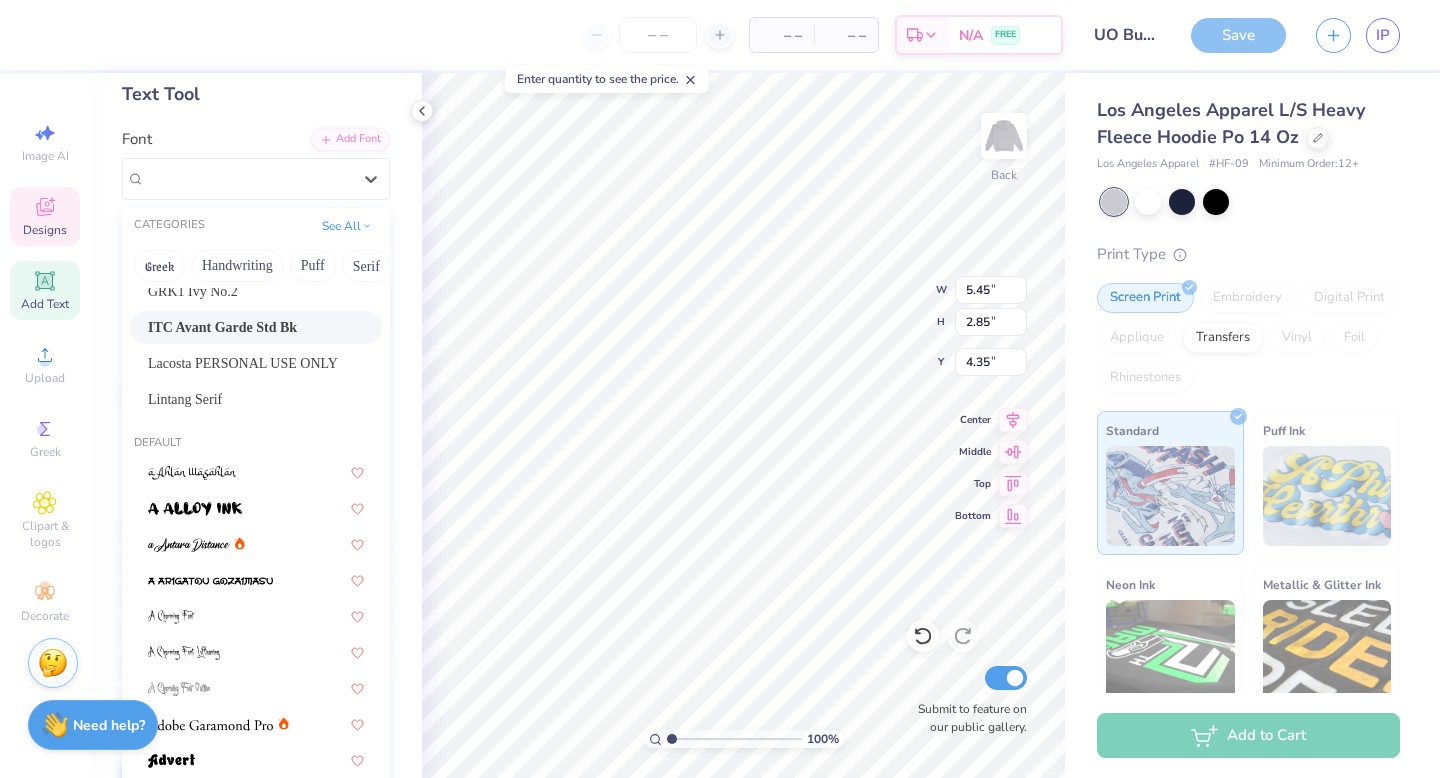 scroll, scrollTop: 0, scrollLeft: 0, axis: both 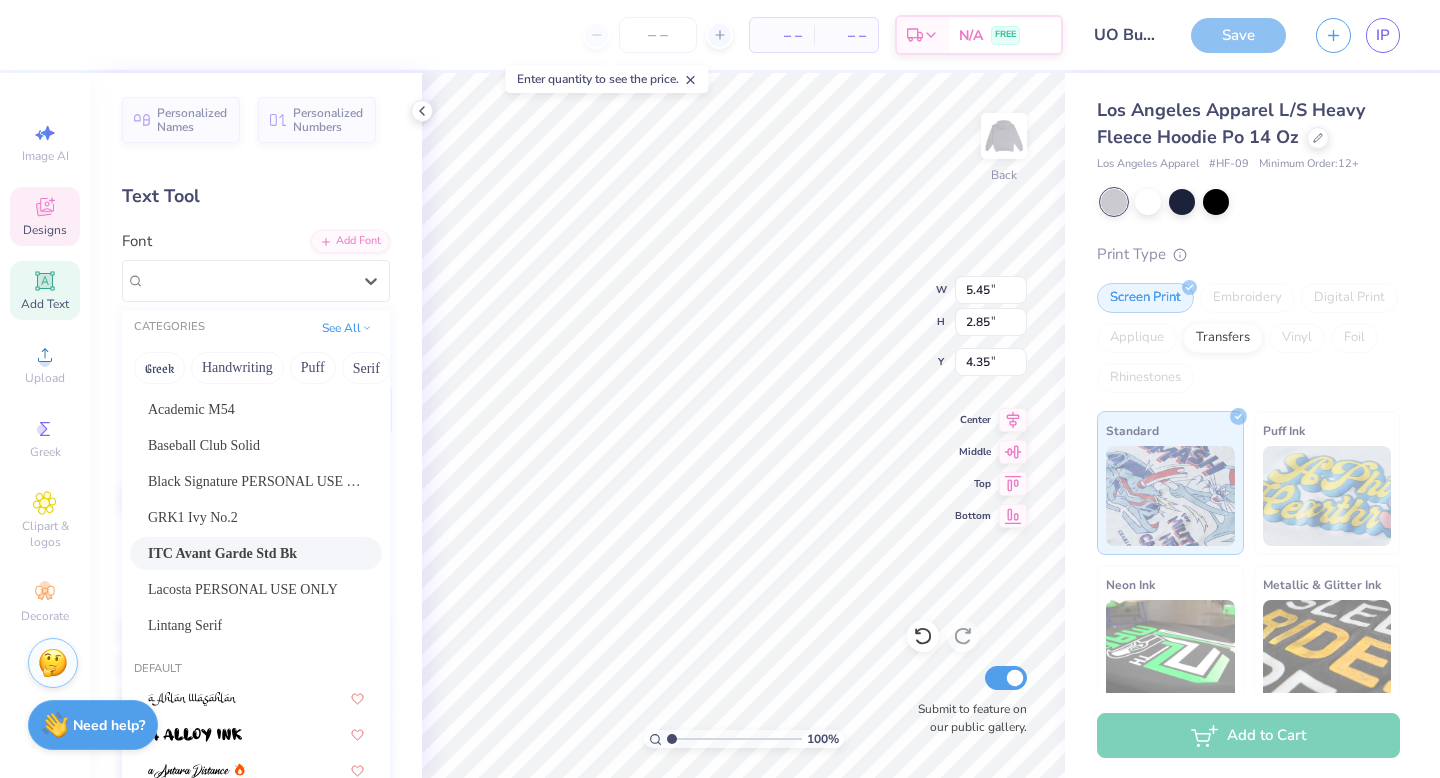 click on "ITC Avant Garde Std Bk" at bounding box center [222, 553] 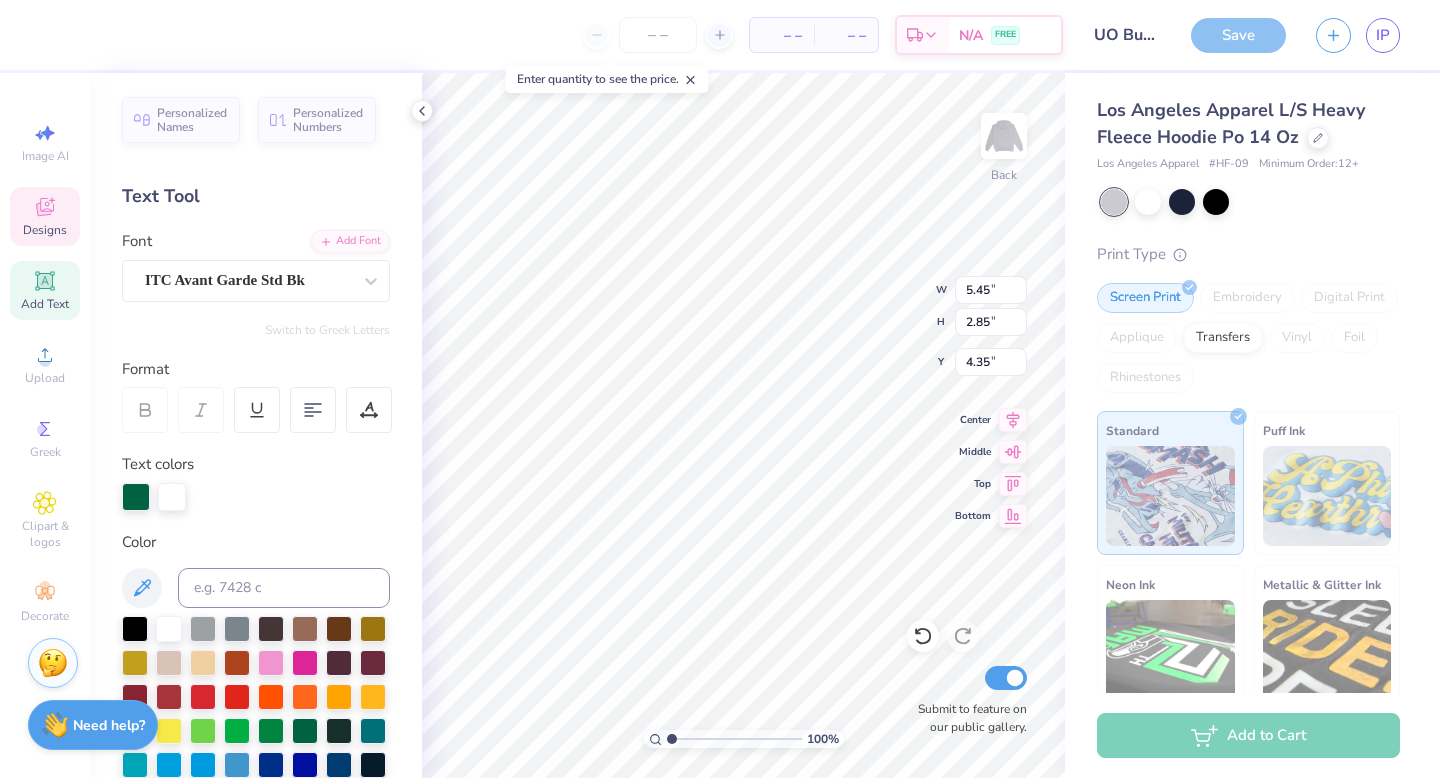 type on "5.44" 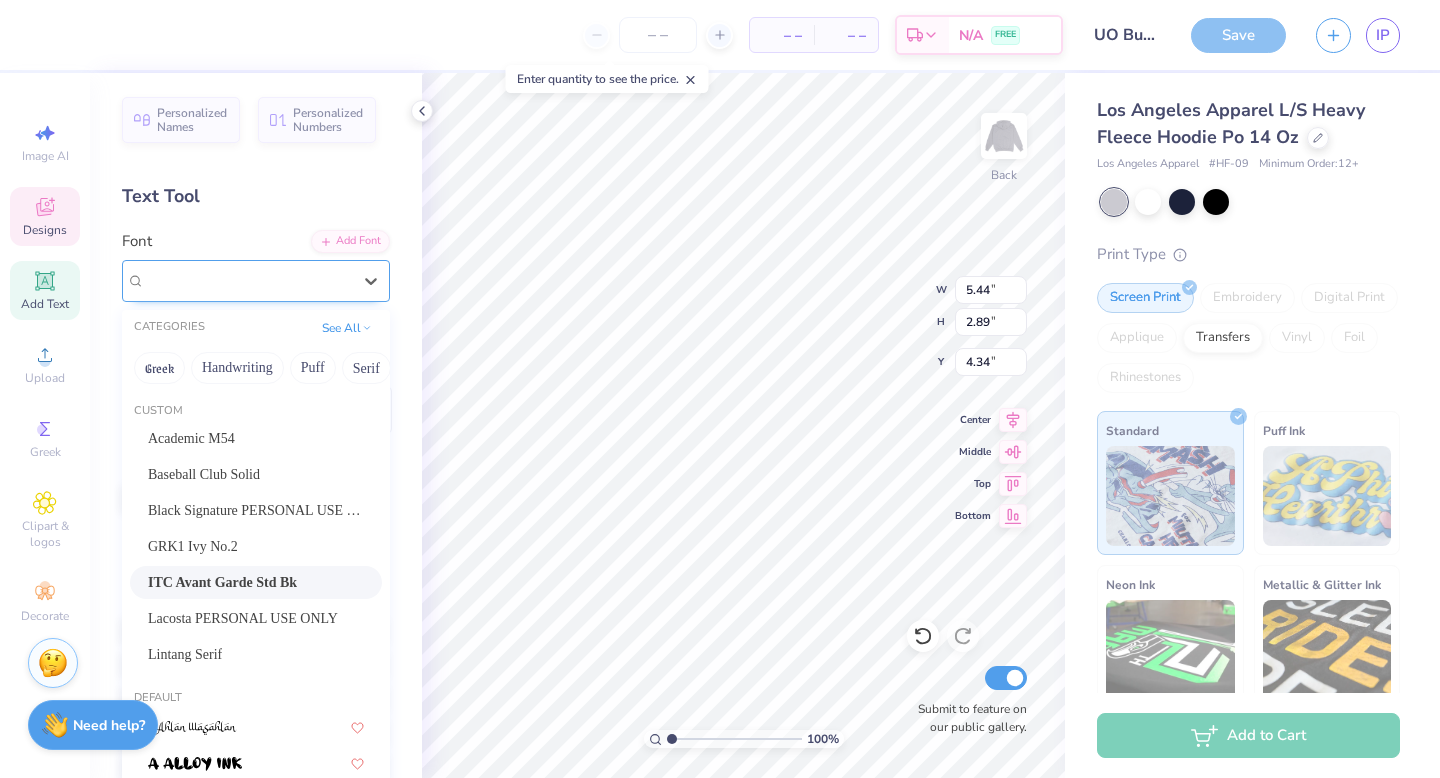 click on "ITC Avant Garde Std Bk" at bounding box center [248, 280] 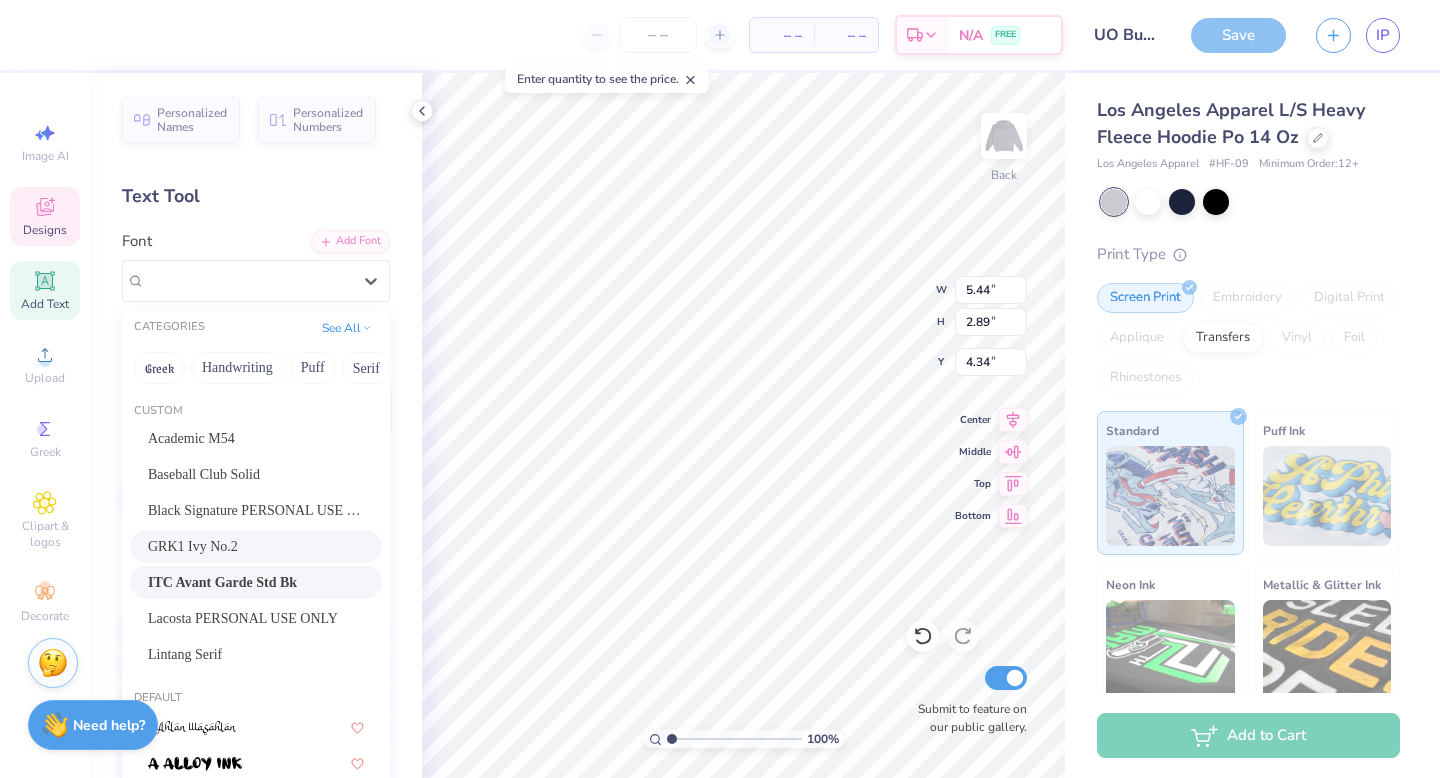 click on "GRK1 Ivy No.2" at bounding box center (193, 546) 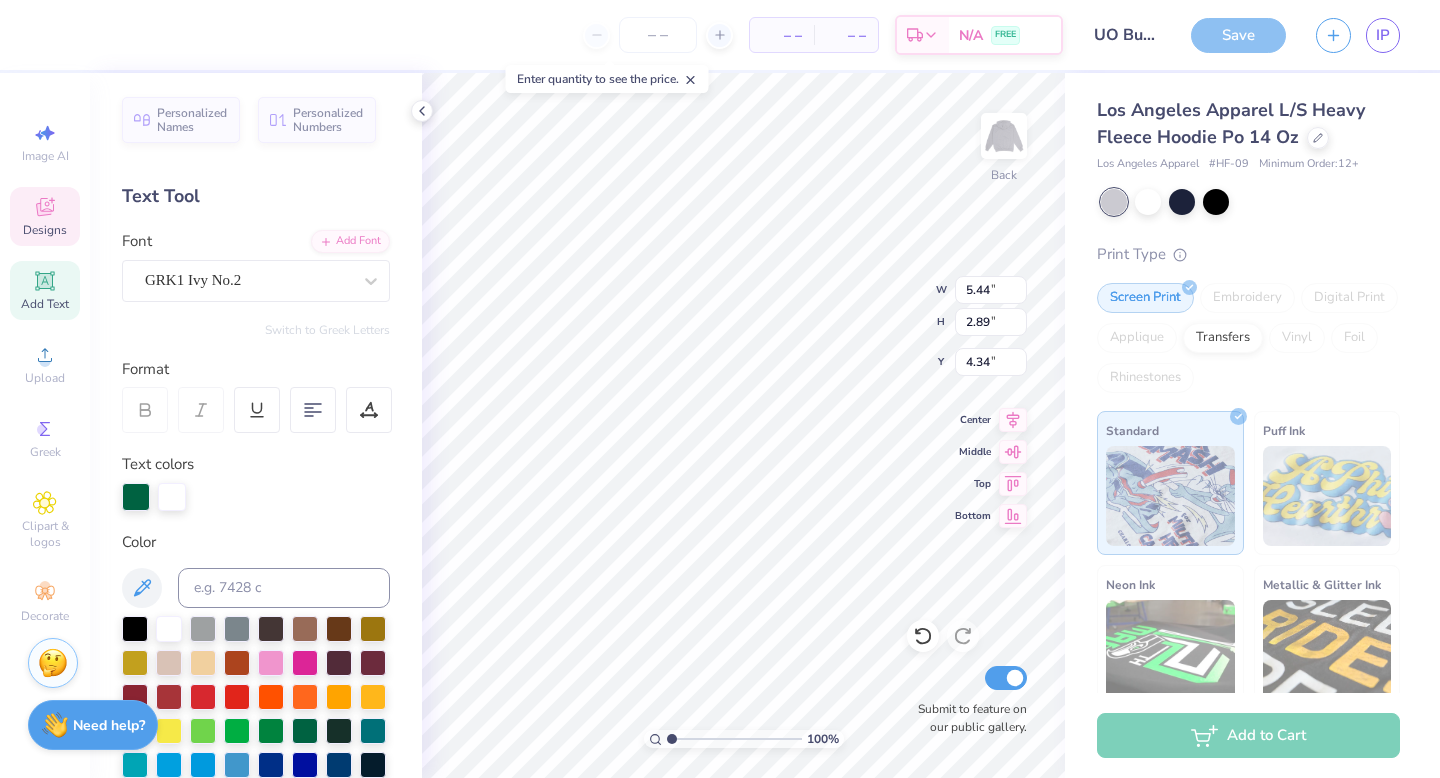 type on "5.53" 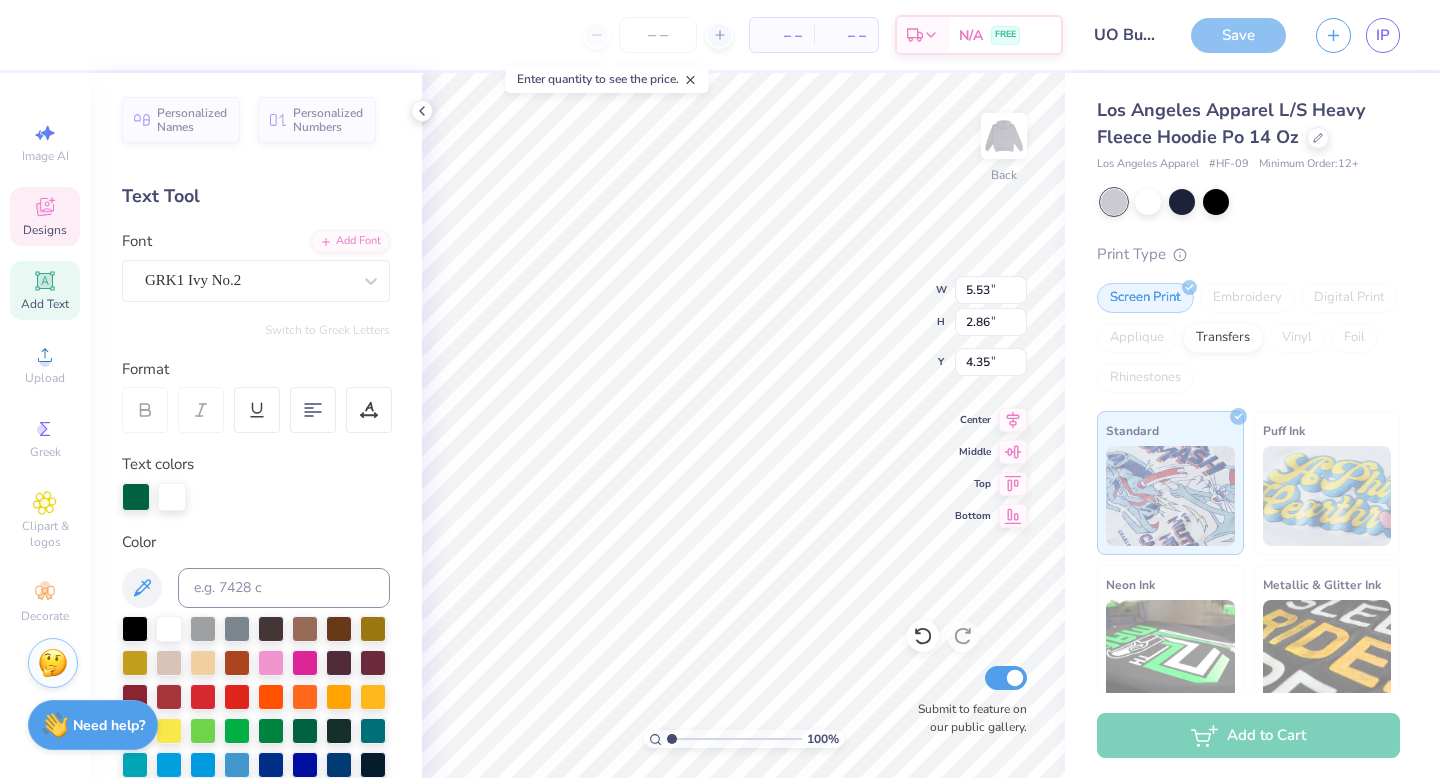 click 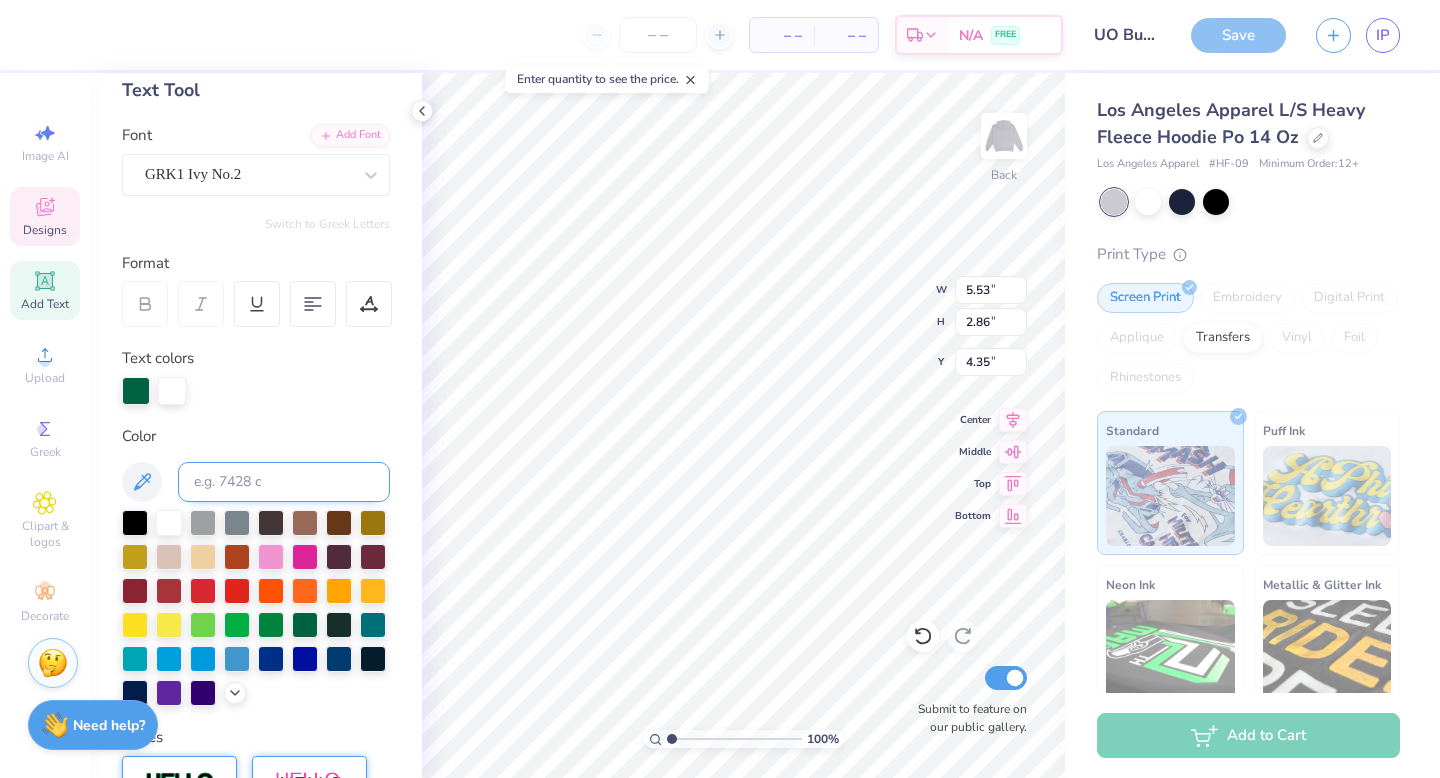scroll, scrollTop: 129, scrollLeft: 0, axis: vertical 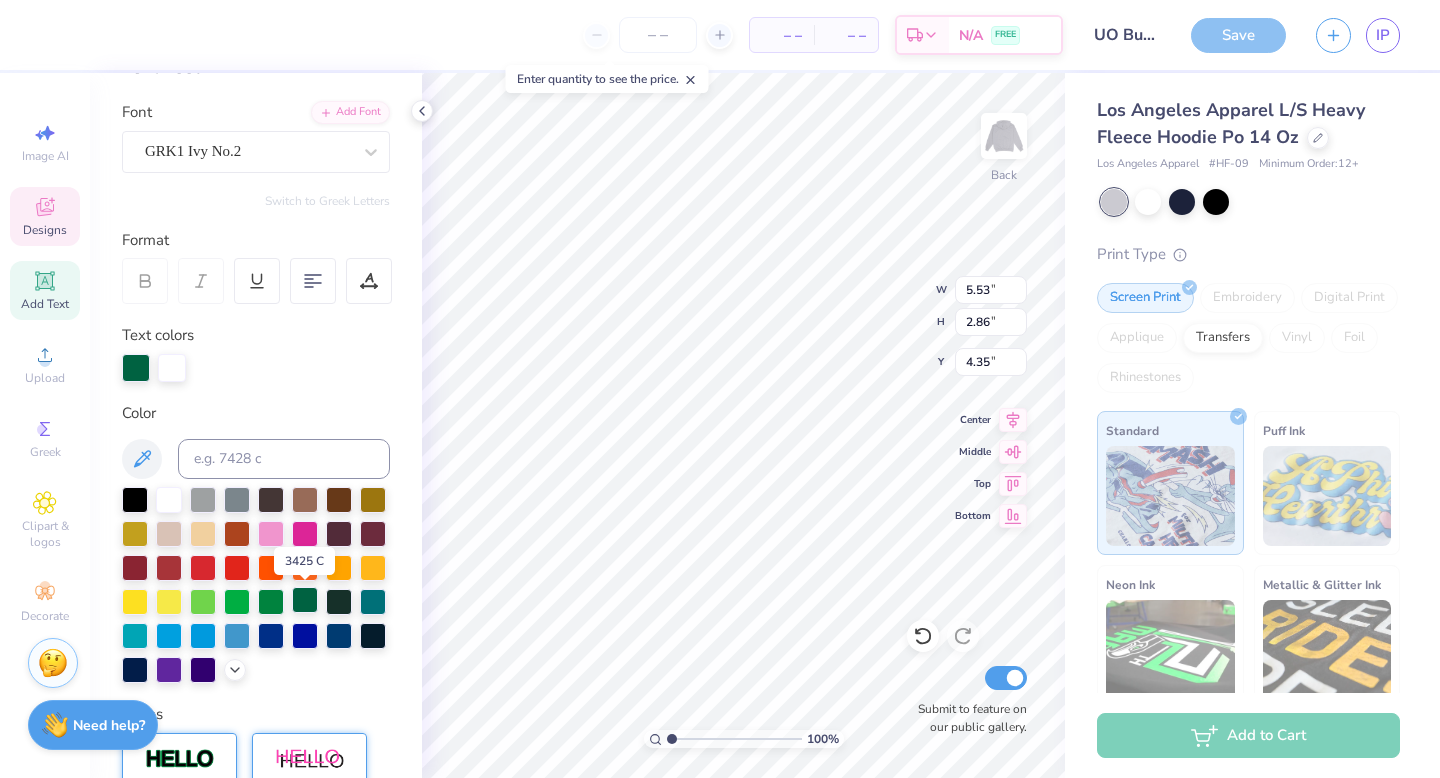 click at bounding box center (305, 600) 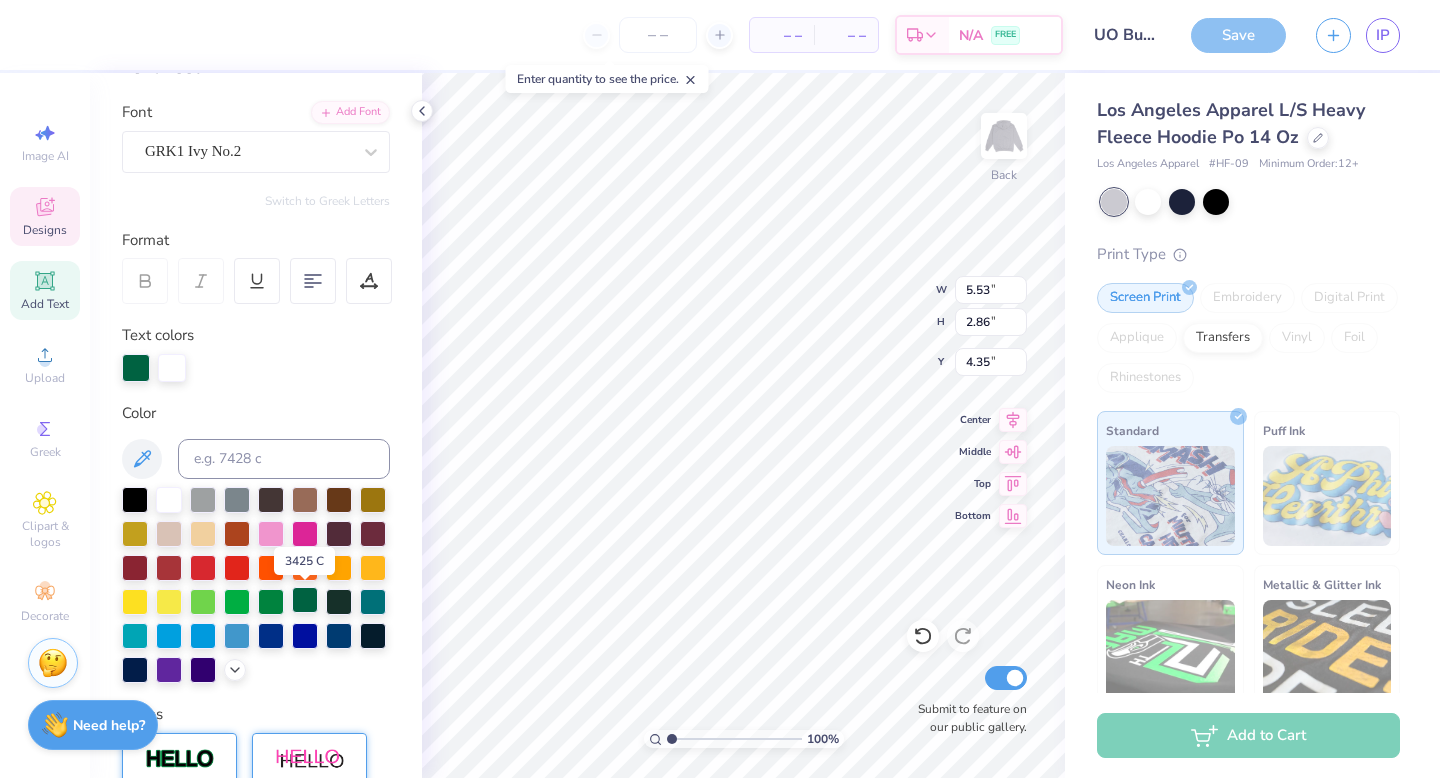 click at bounding box center (305, 600) 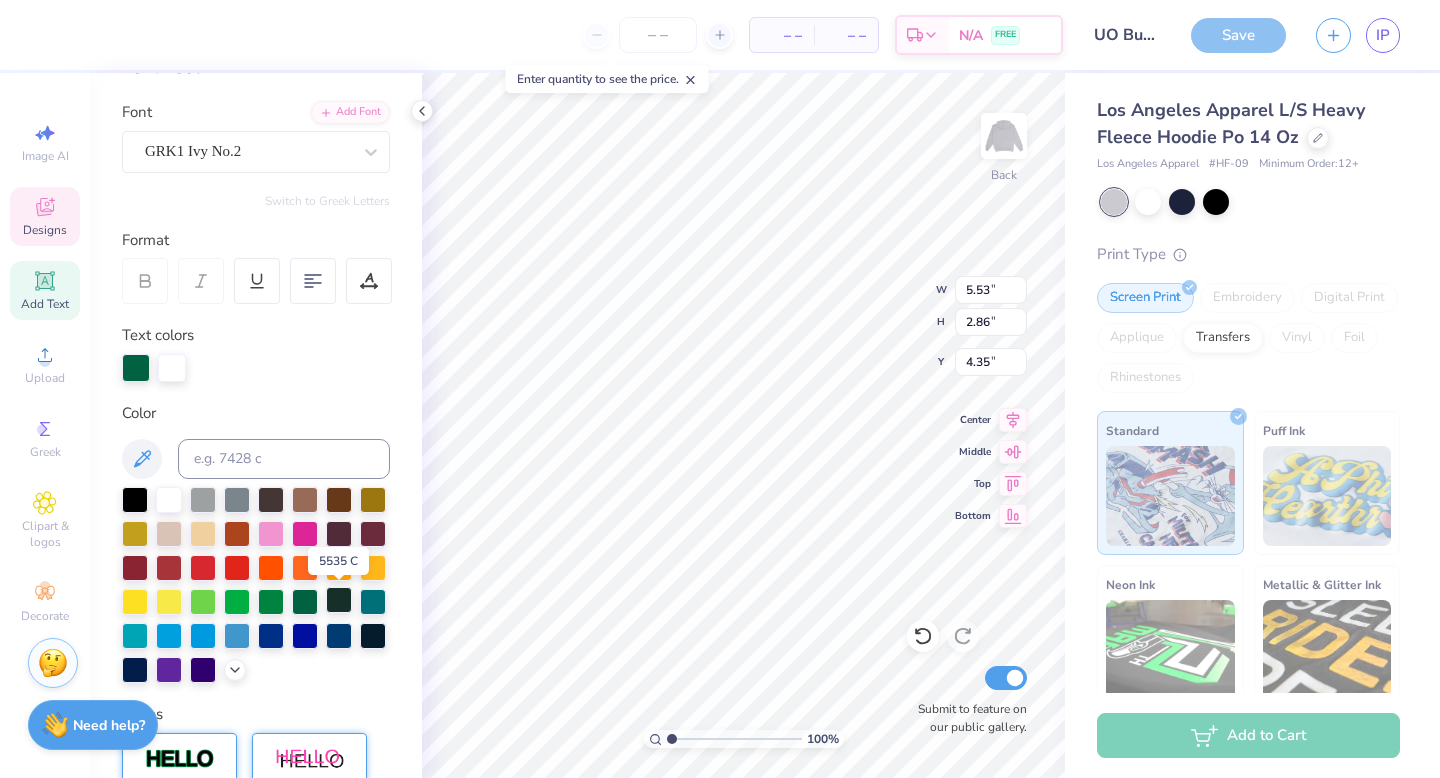 click at bounding box center [339, 600] 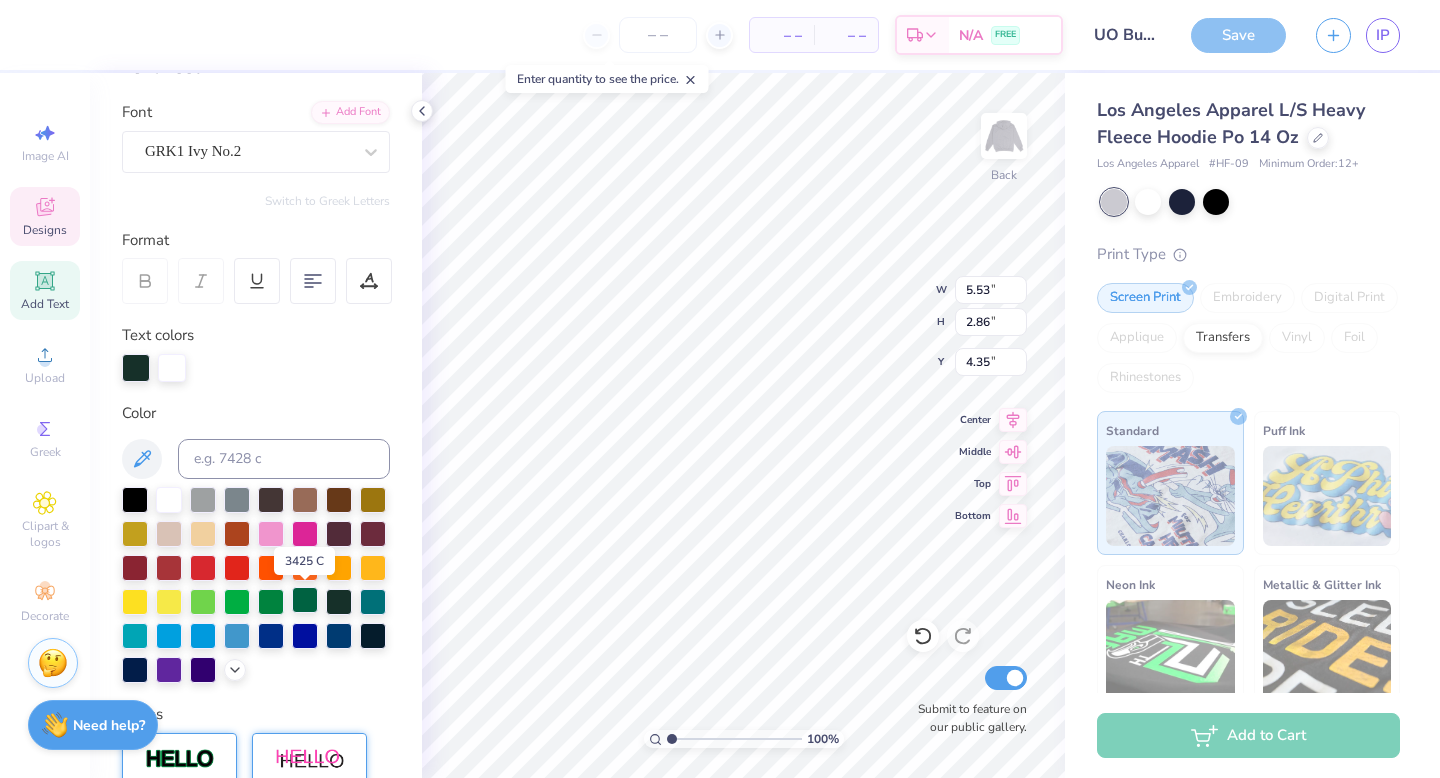 click at bounding box center [305, 600] 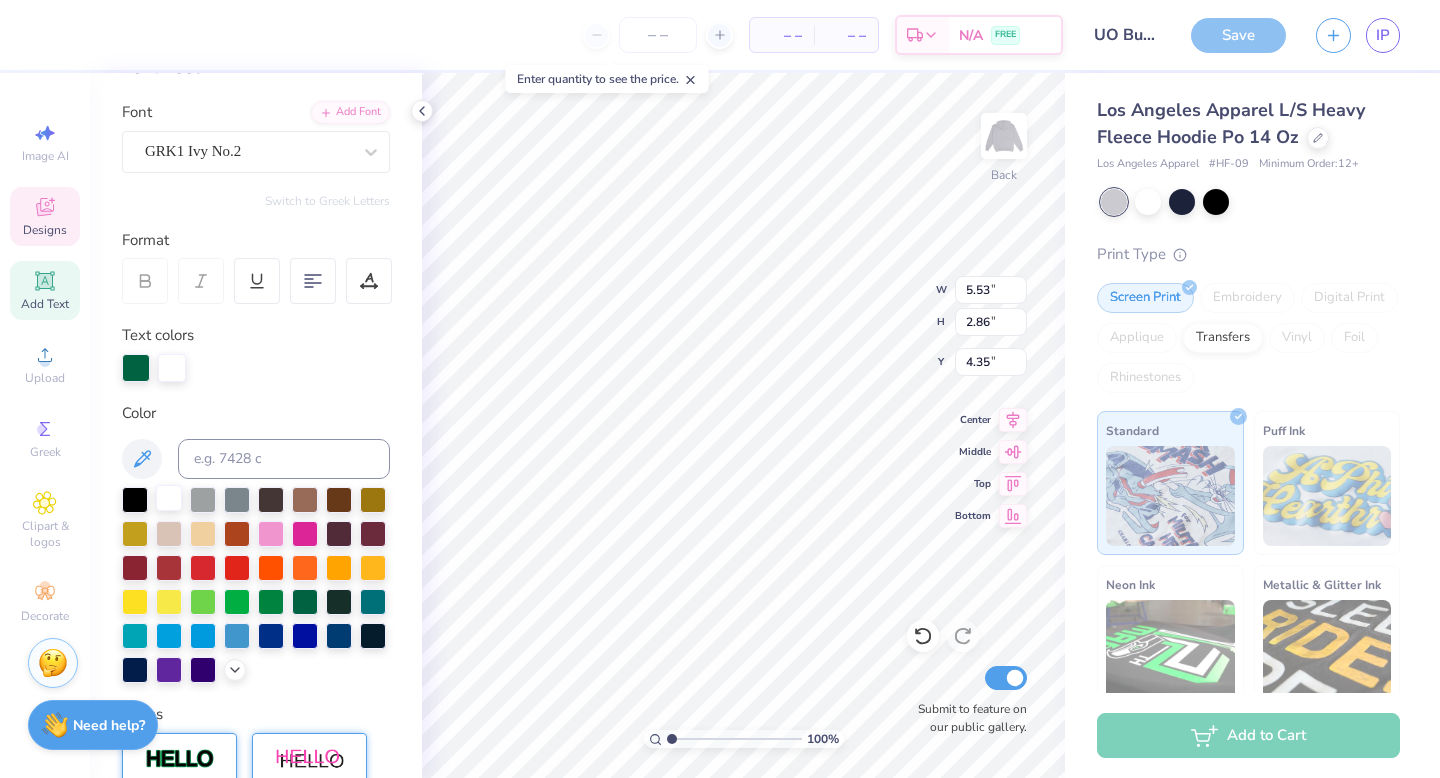 click at bounding box center (169, 498) 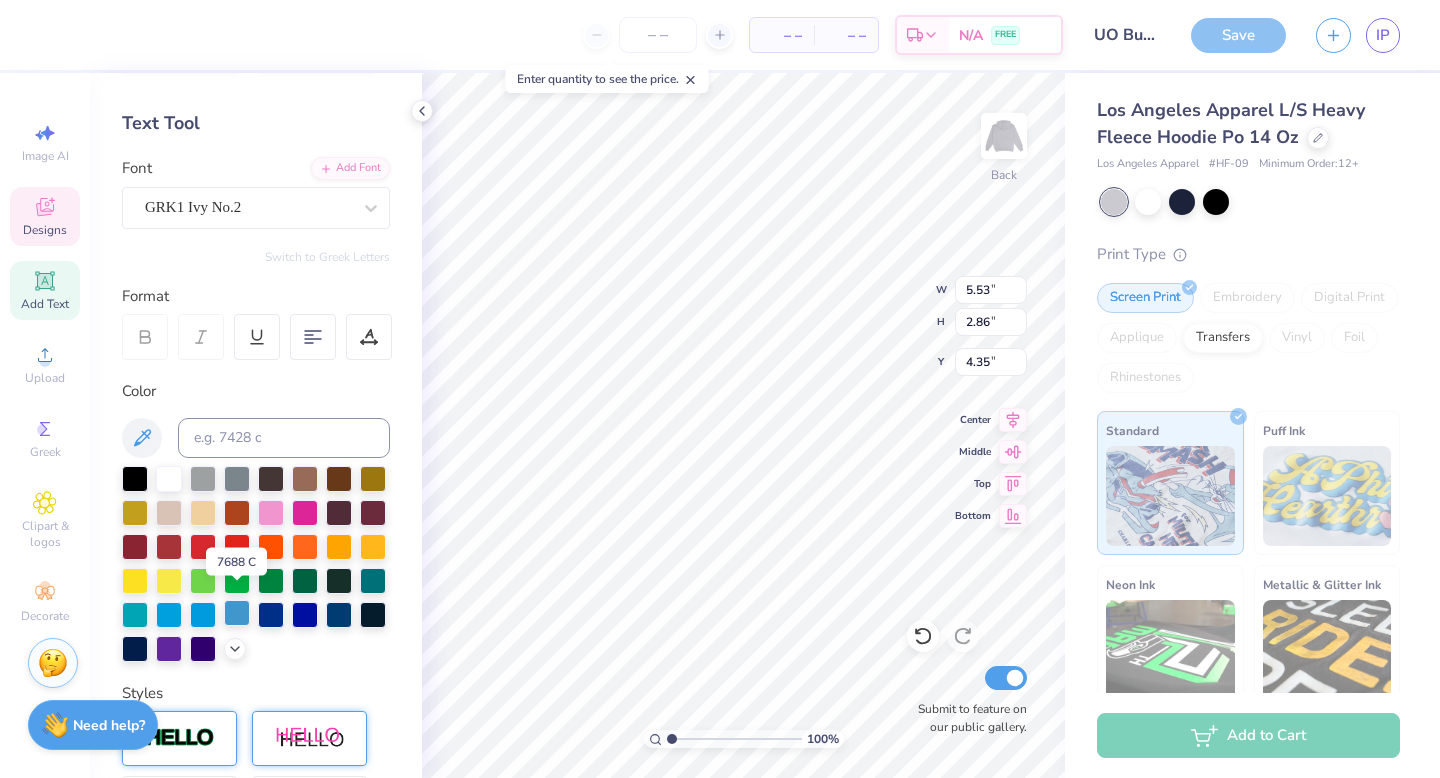 scroll, scrollTop: 72, scrollLeft: 0, axis: vertical 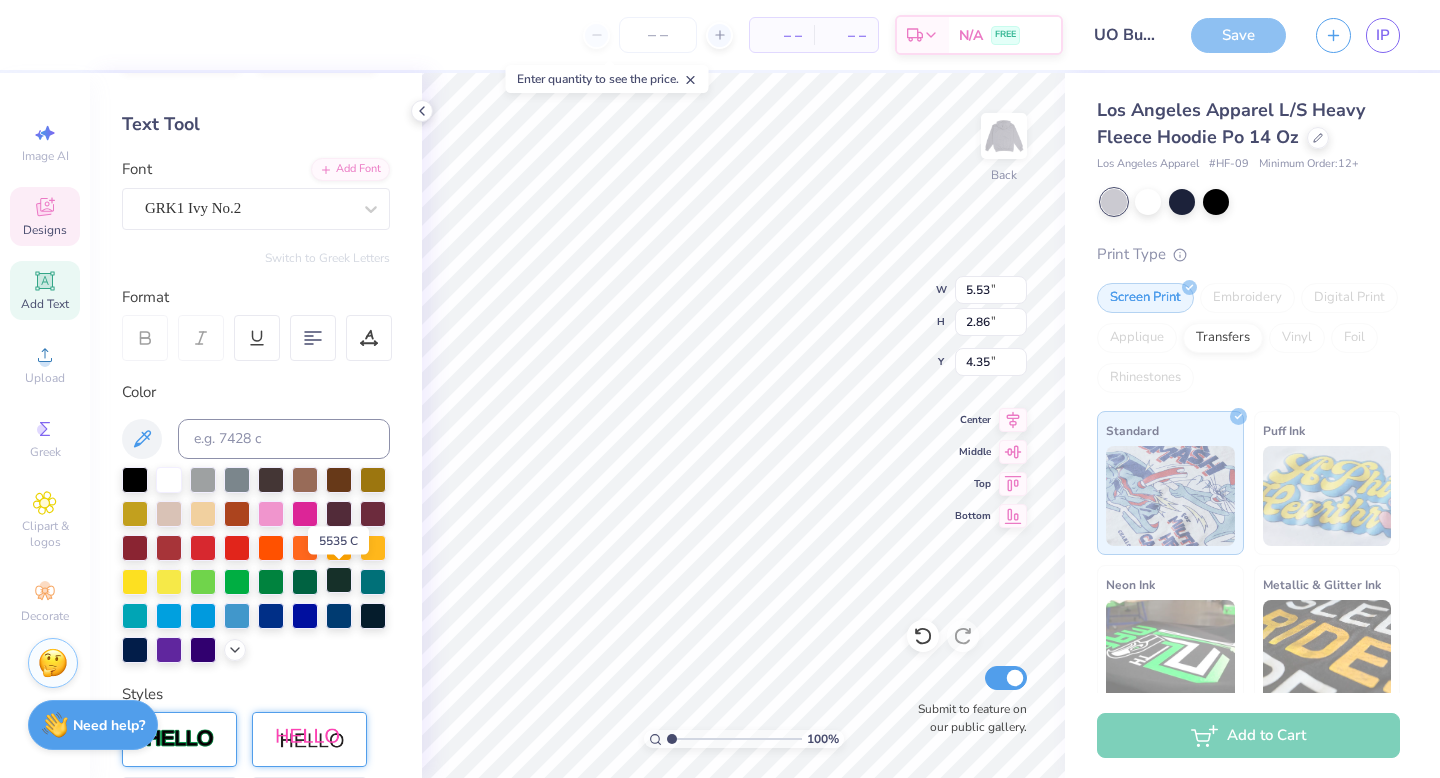 click at bounding box center (339, 580) 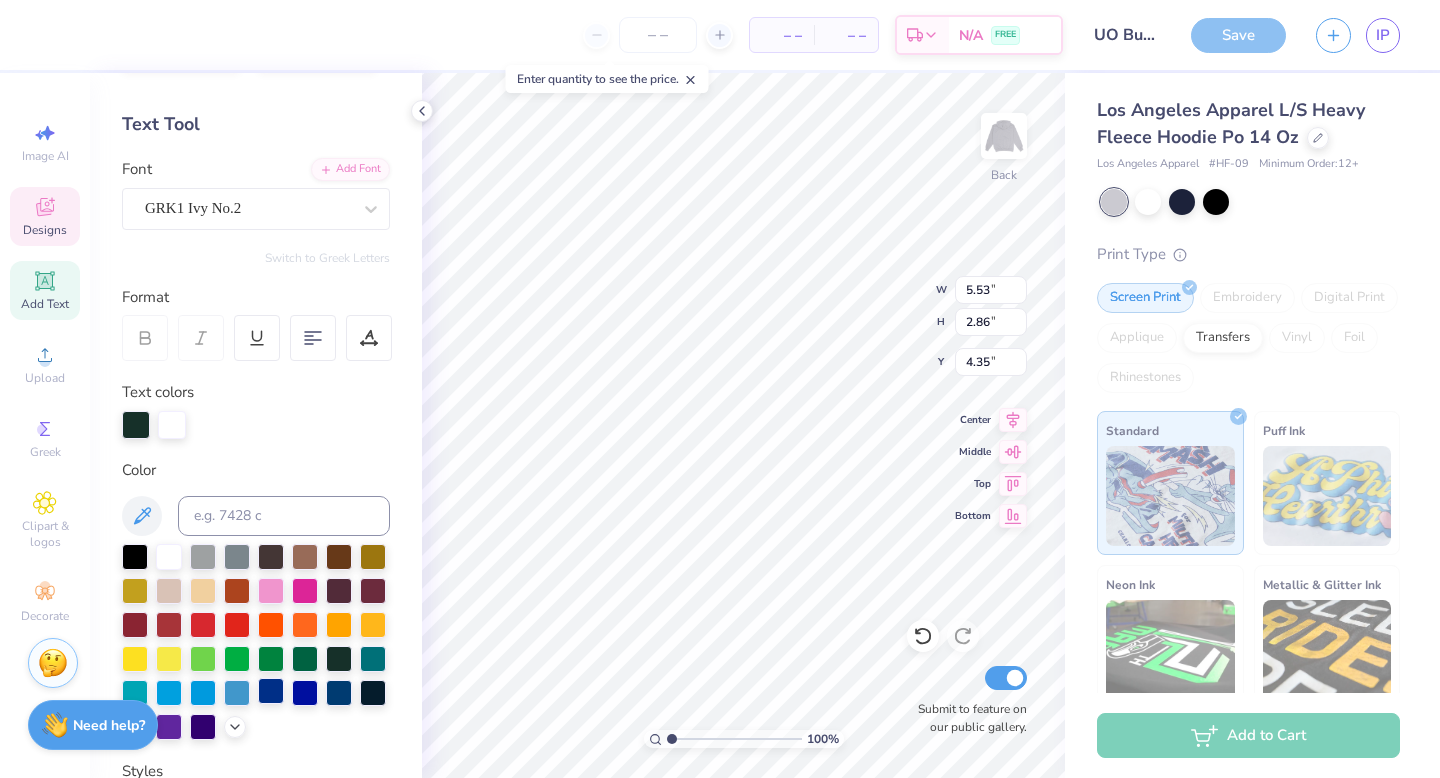 scroll, scrollTop: 143, scrollLeft: 0, axis: vertical 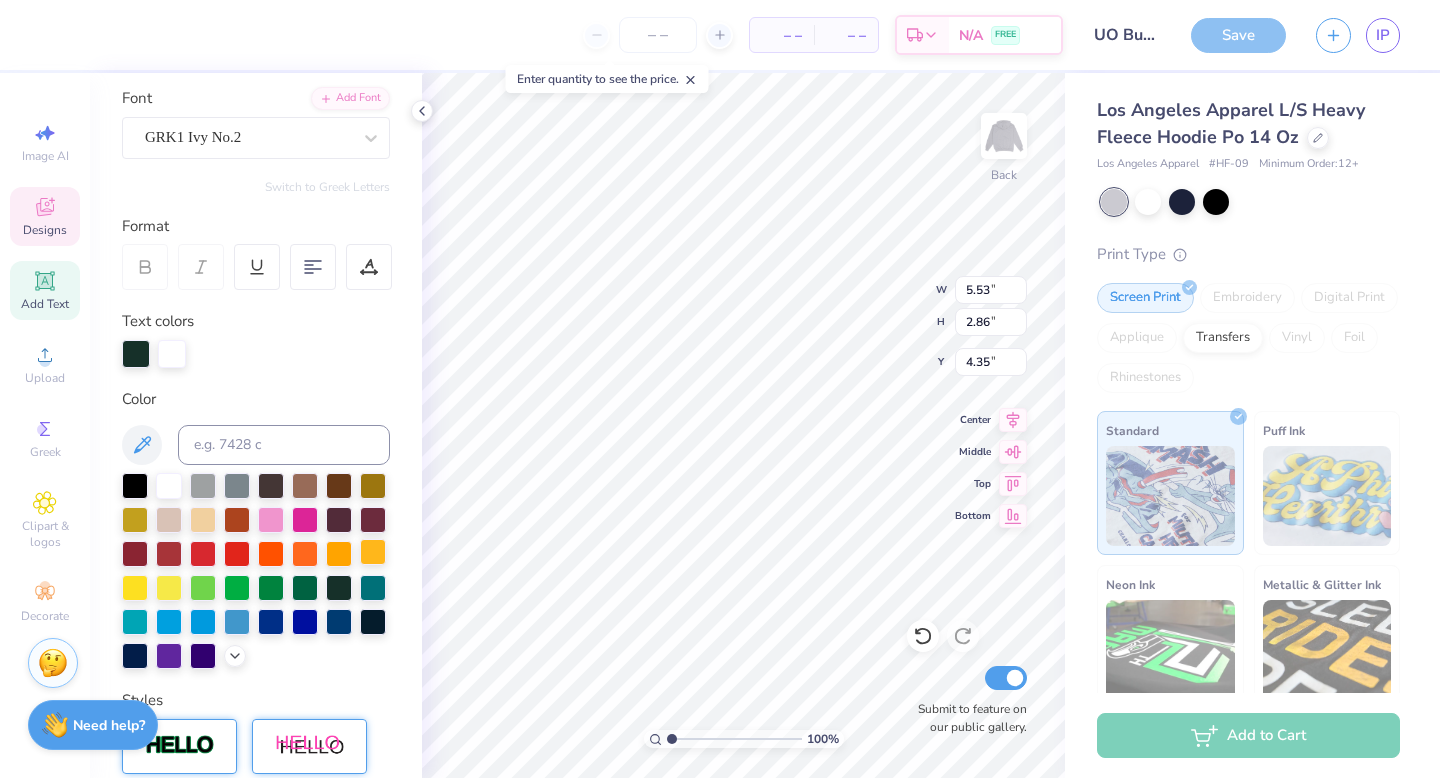 click at bounding box center [373, 552] 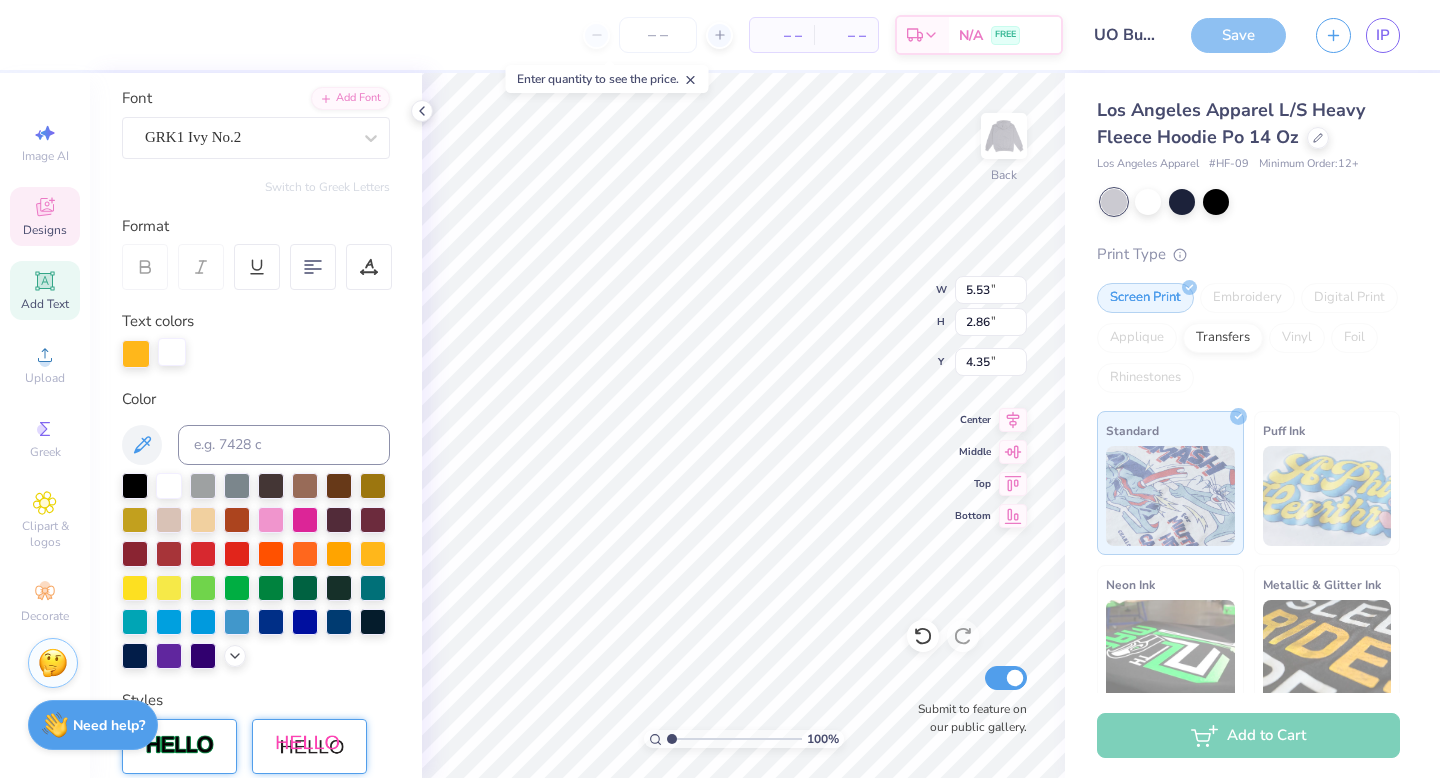 click at bounding box center [172, 352] 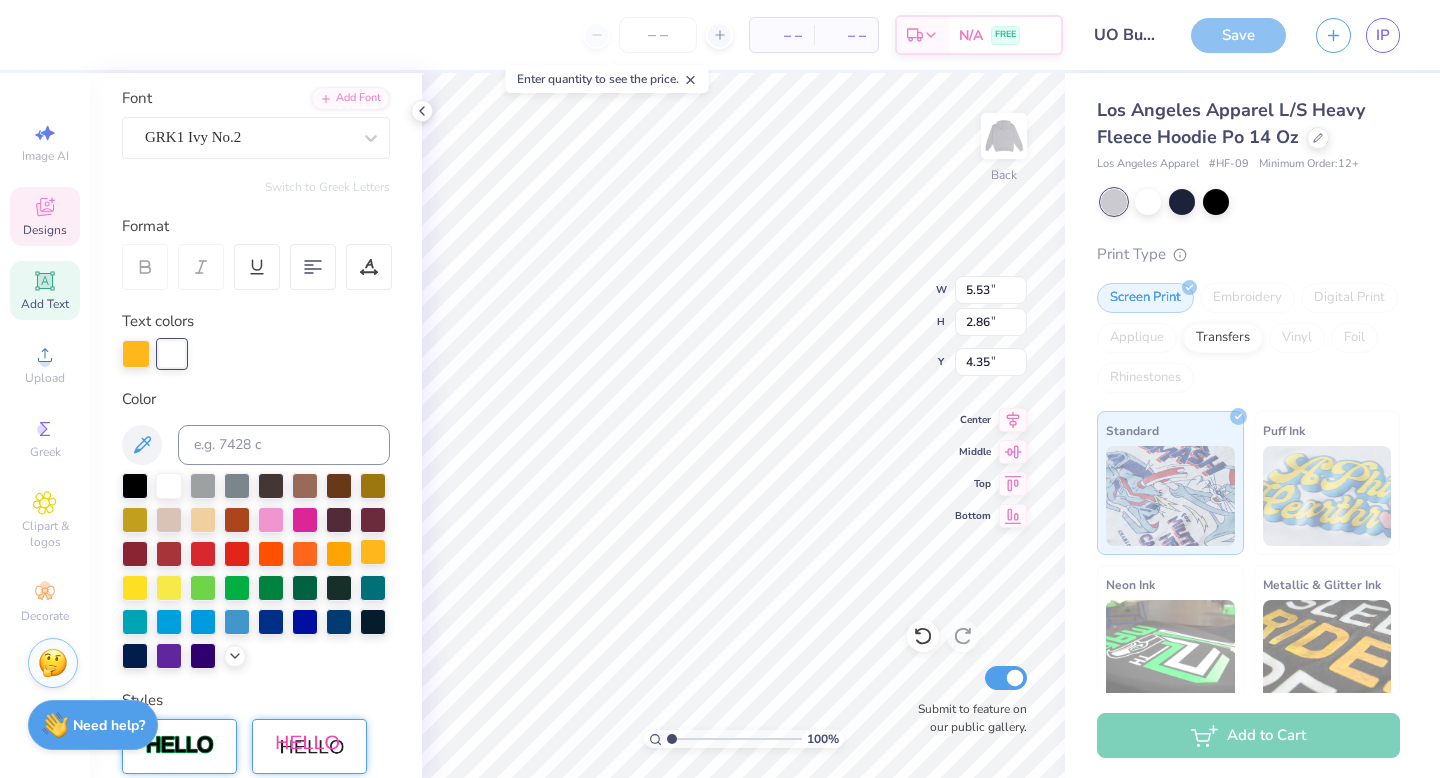 click at bounding box center (373, 552) 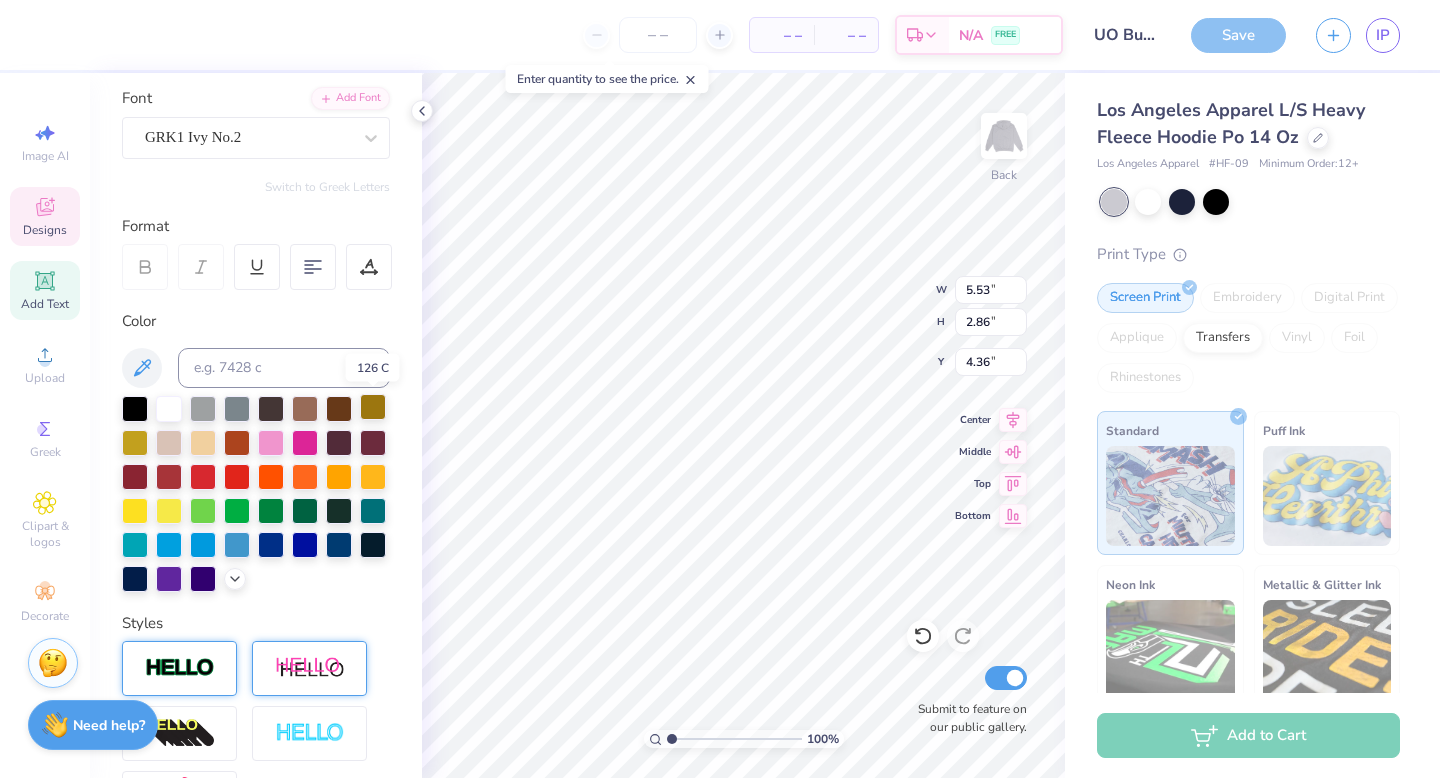 click at bounding box center (373, 407) 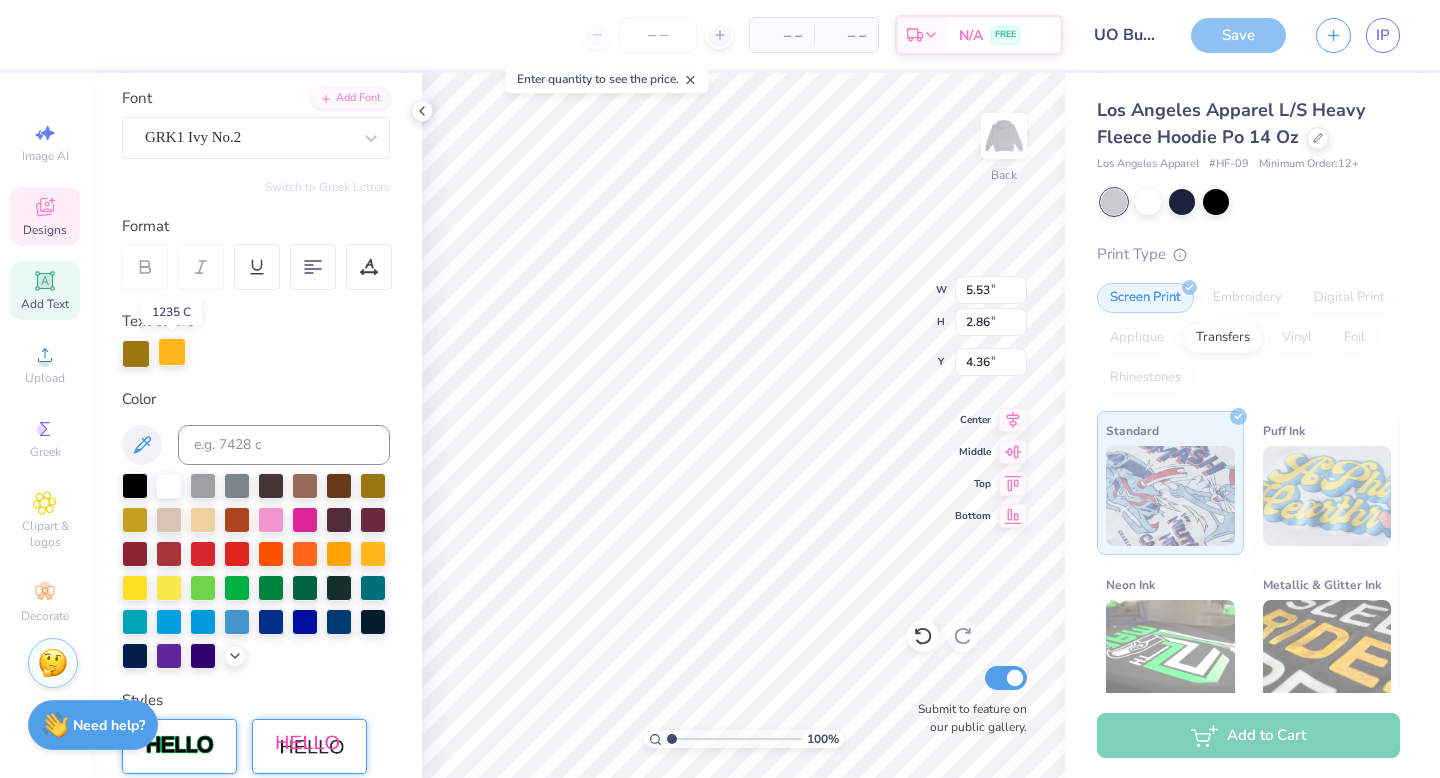 click at bounding box center (172, 352) 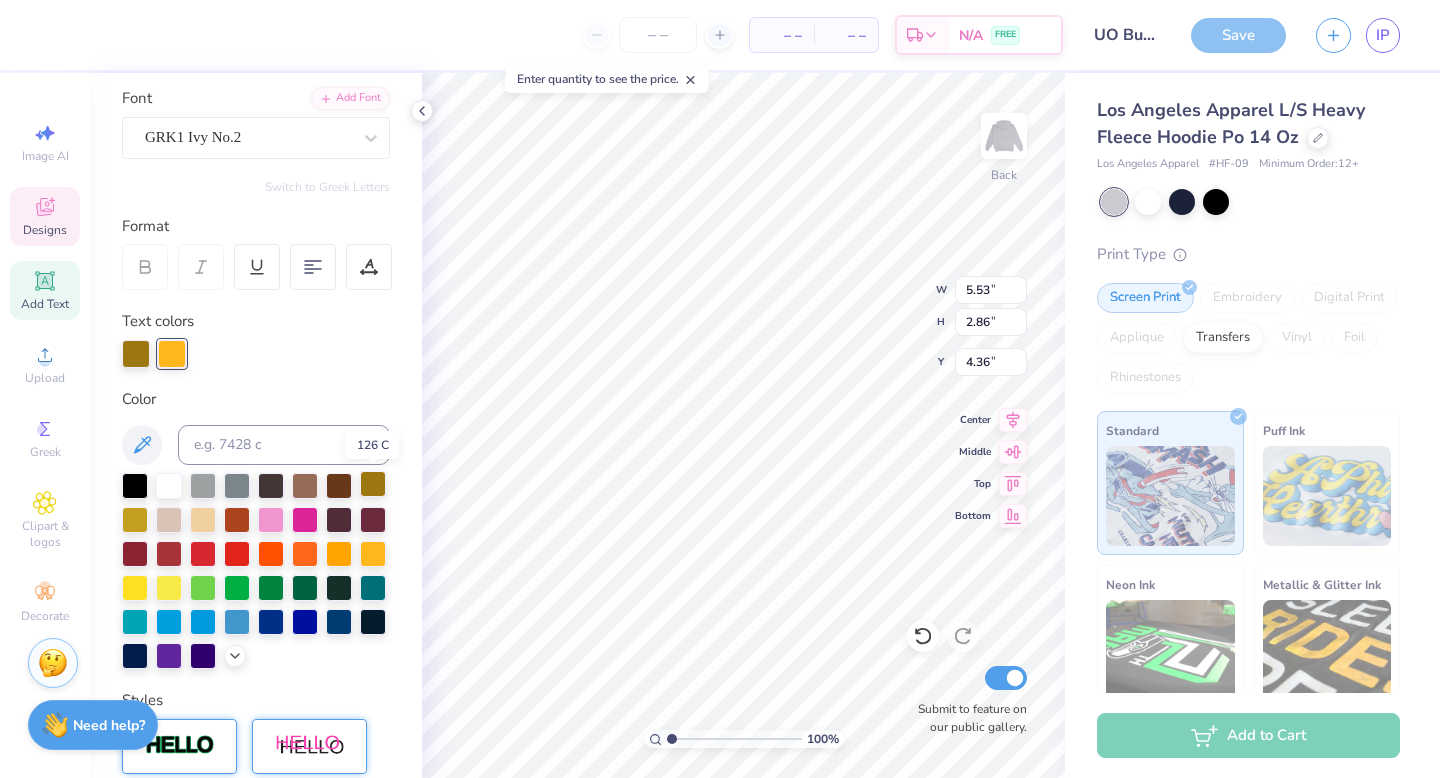 click at bounding box center [373, 484] 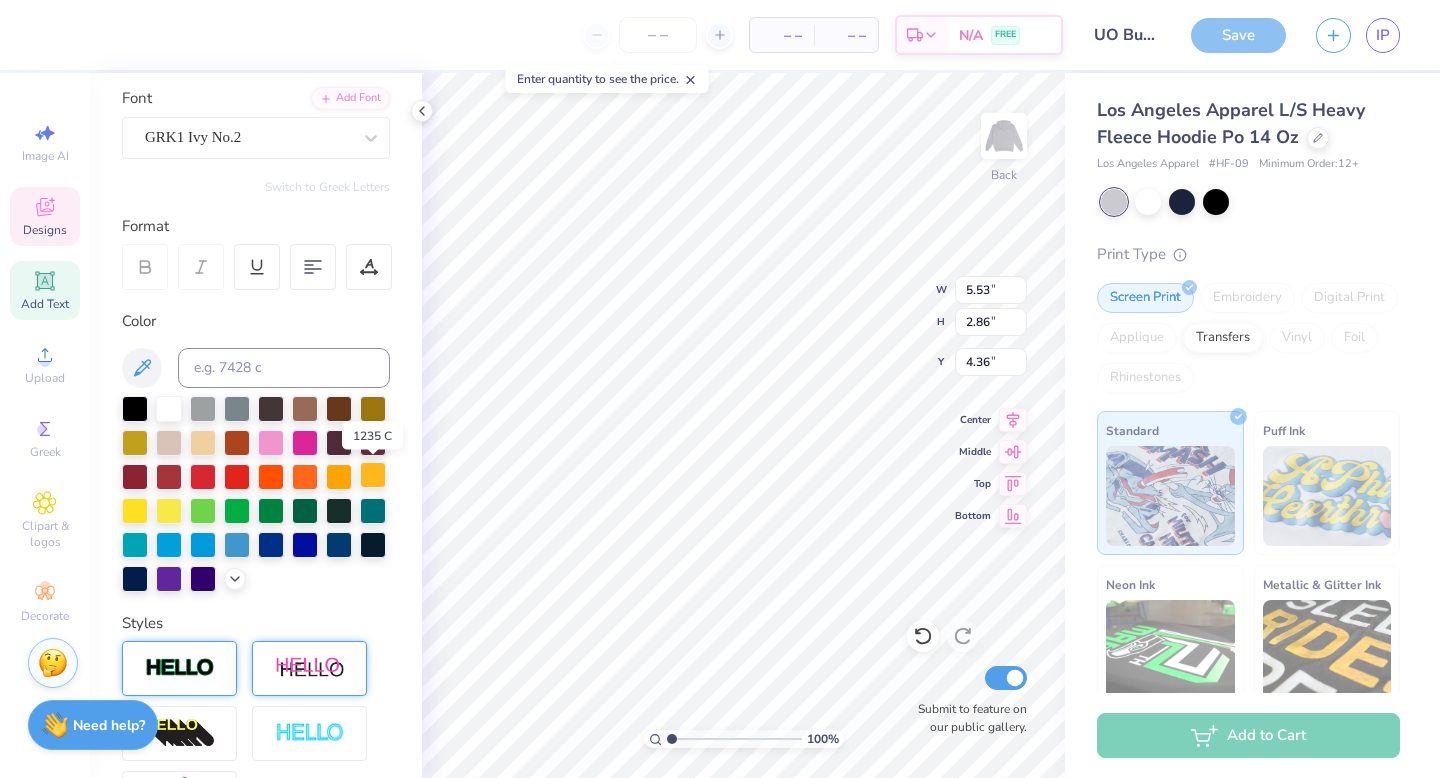 click at bounding box center (373, 475) 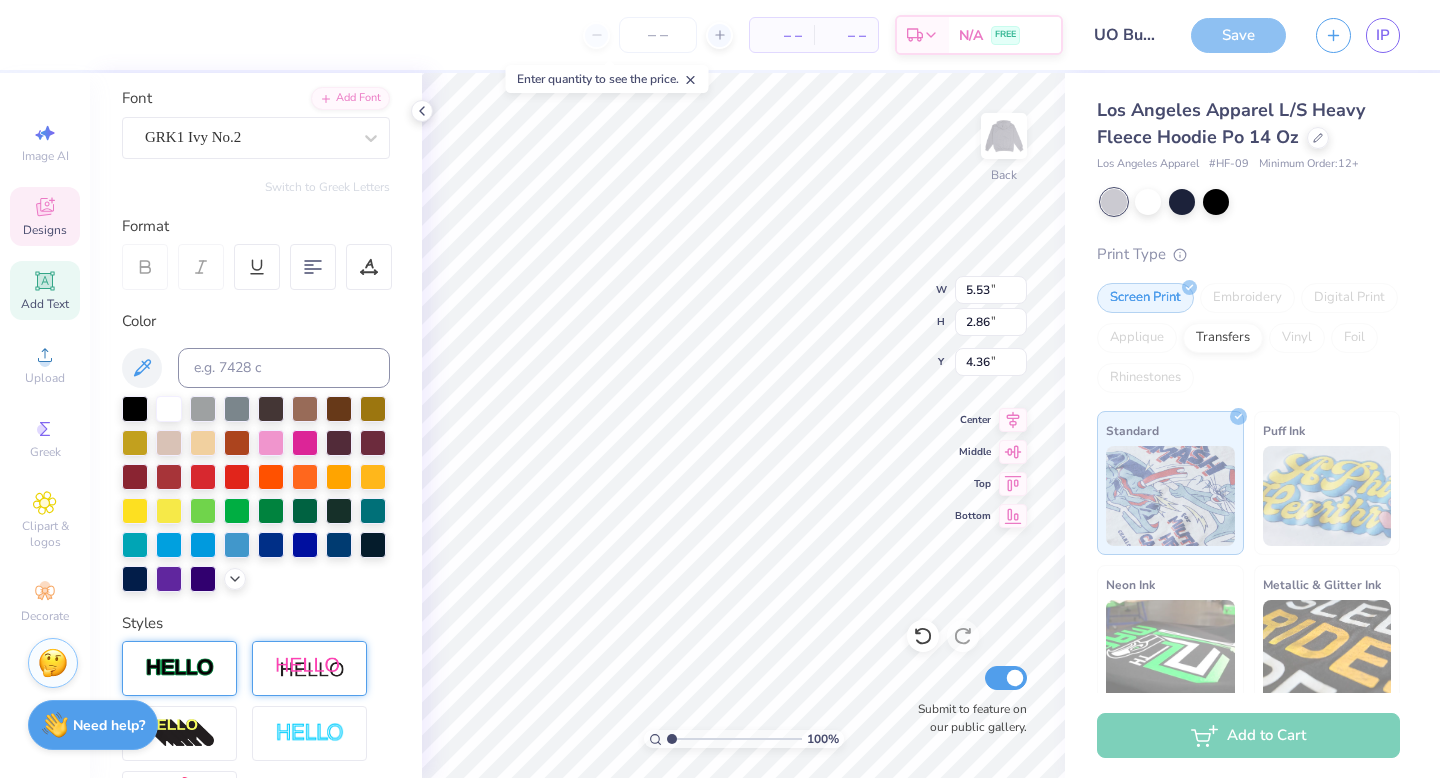 click at bounding box center [180, 668] 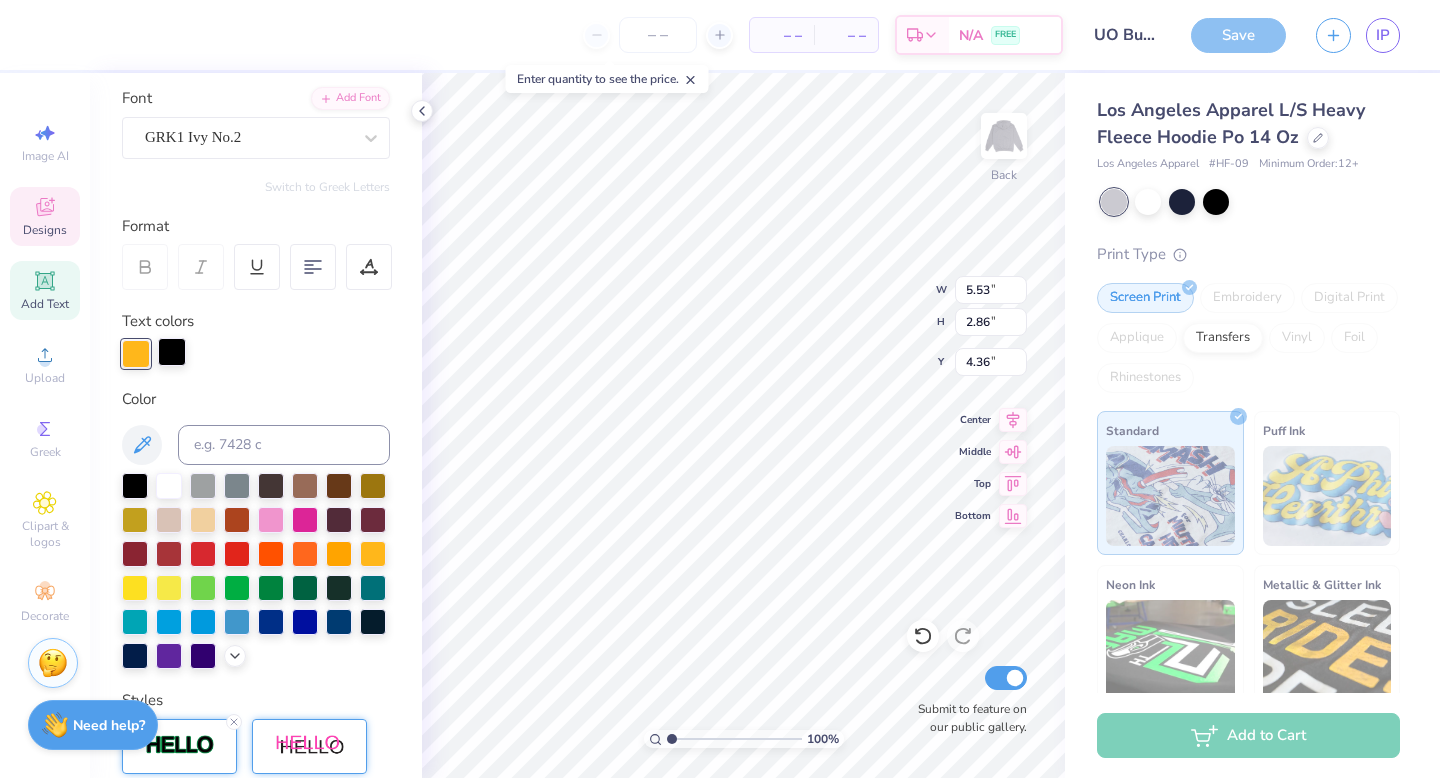 click at bounding box center (172, 352) 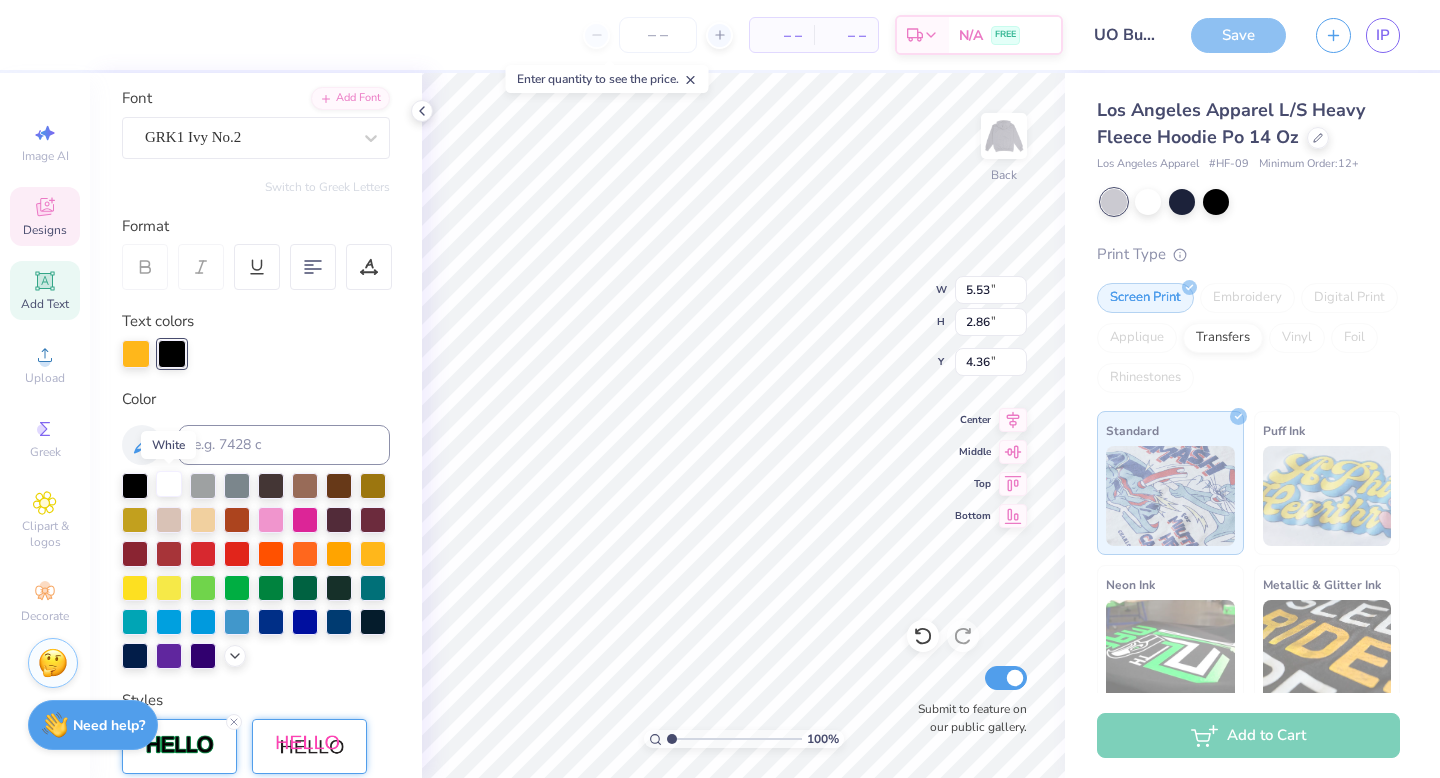 click at bounding box center [169, 484] 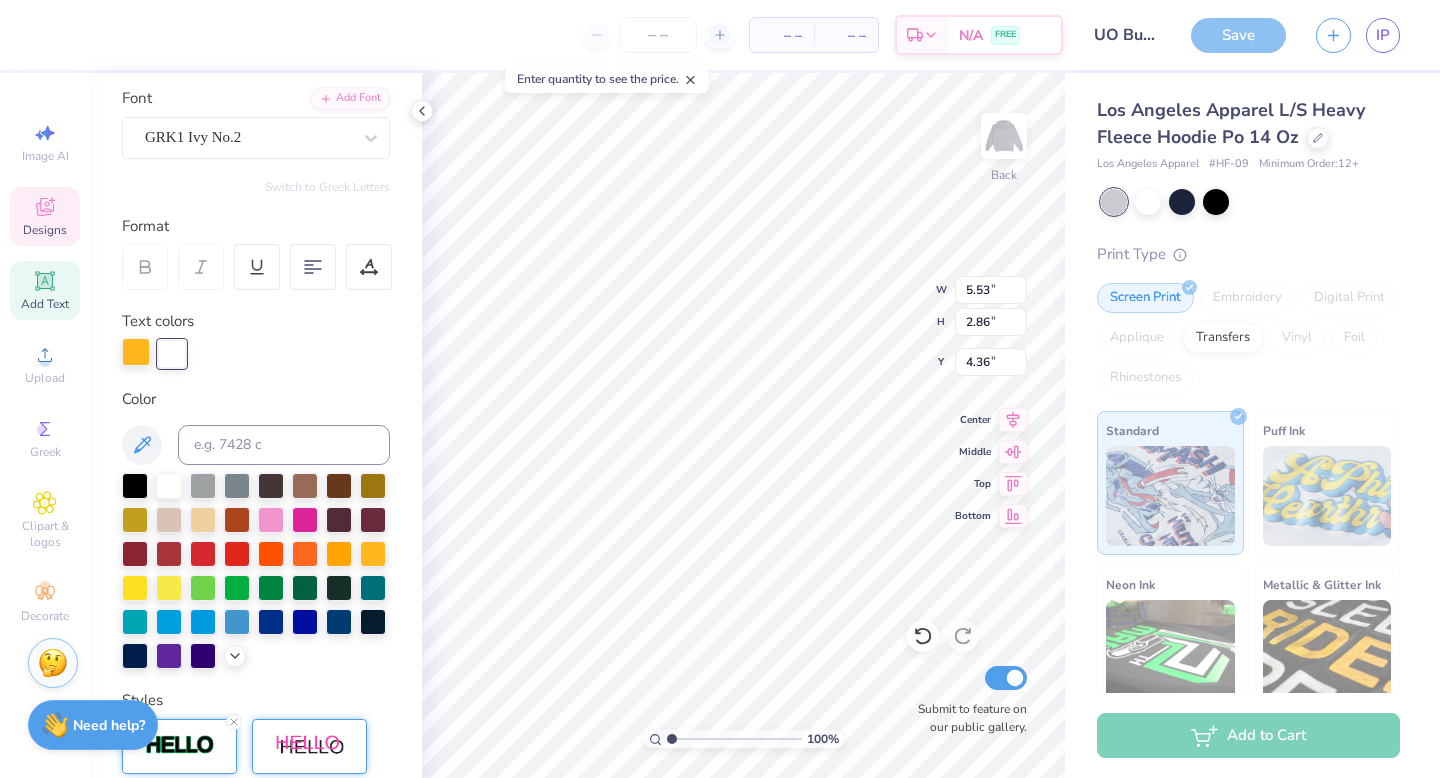 click at bounding box center [136, 352] 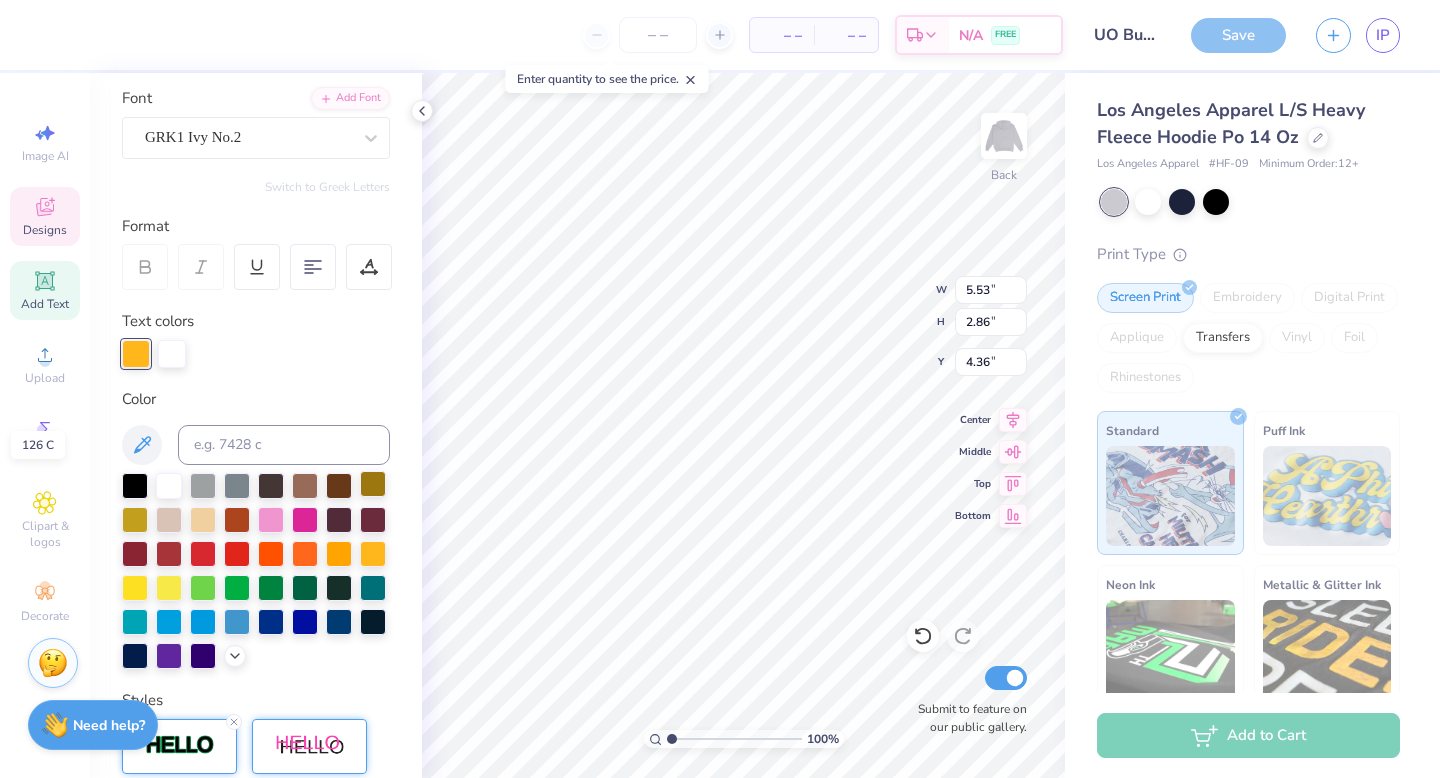 click at bounding box center (373, 484) 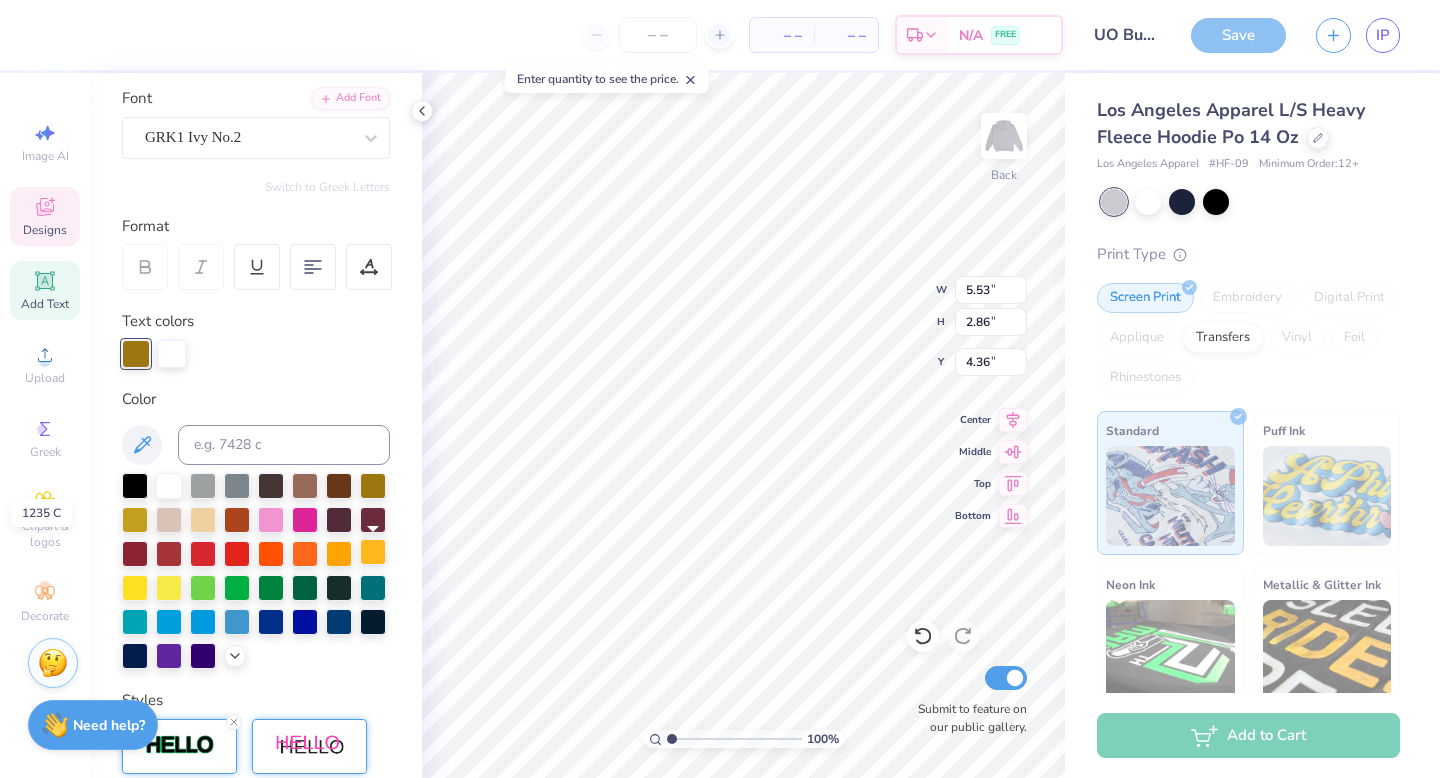click at bounding box center (373, 552) 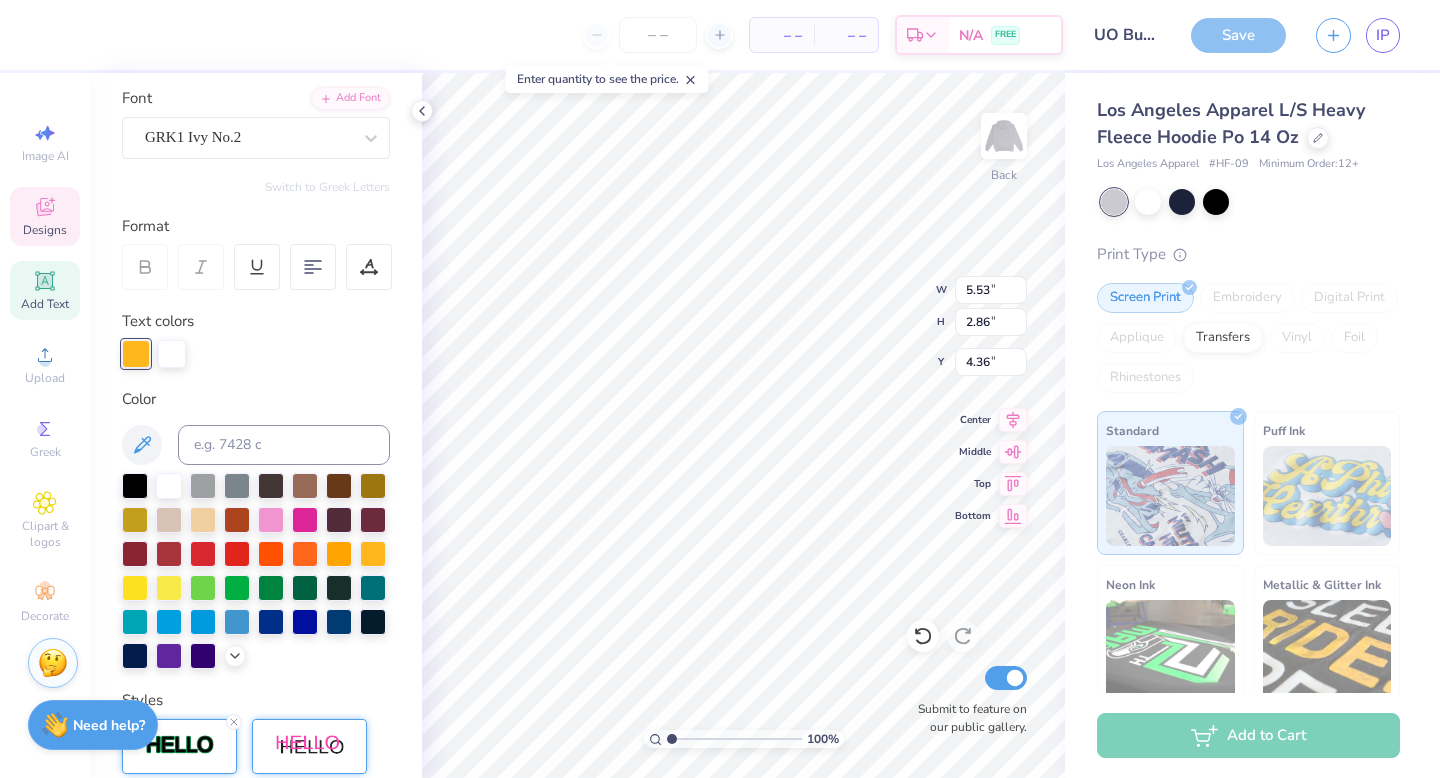 click on "Color" at bounding box center (256, 399) 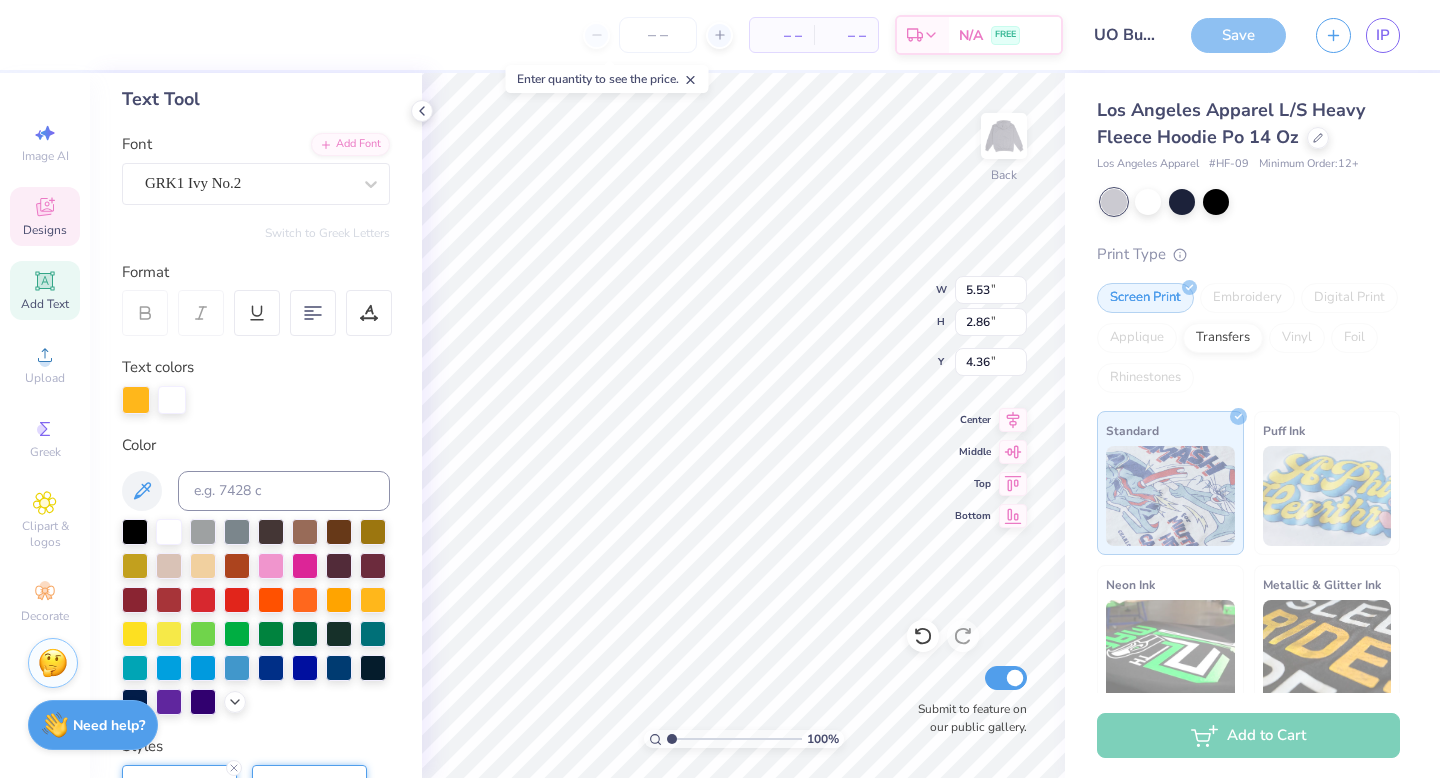 scroll, scrollTop: 100, scrollLeft: 0, axis: vertical 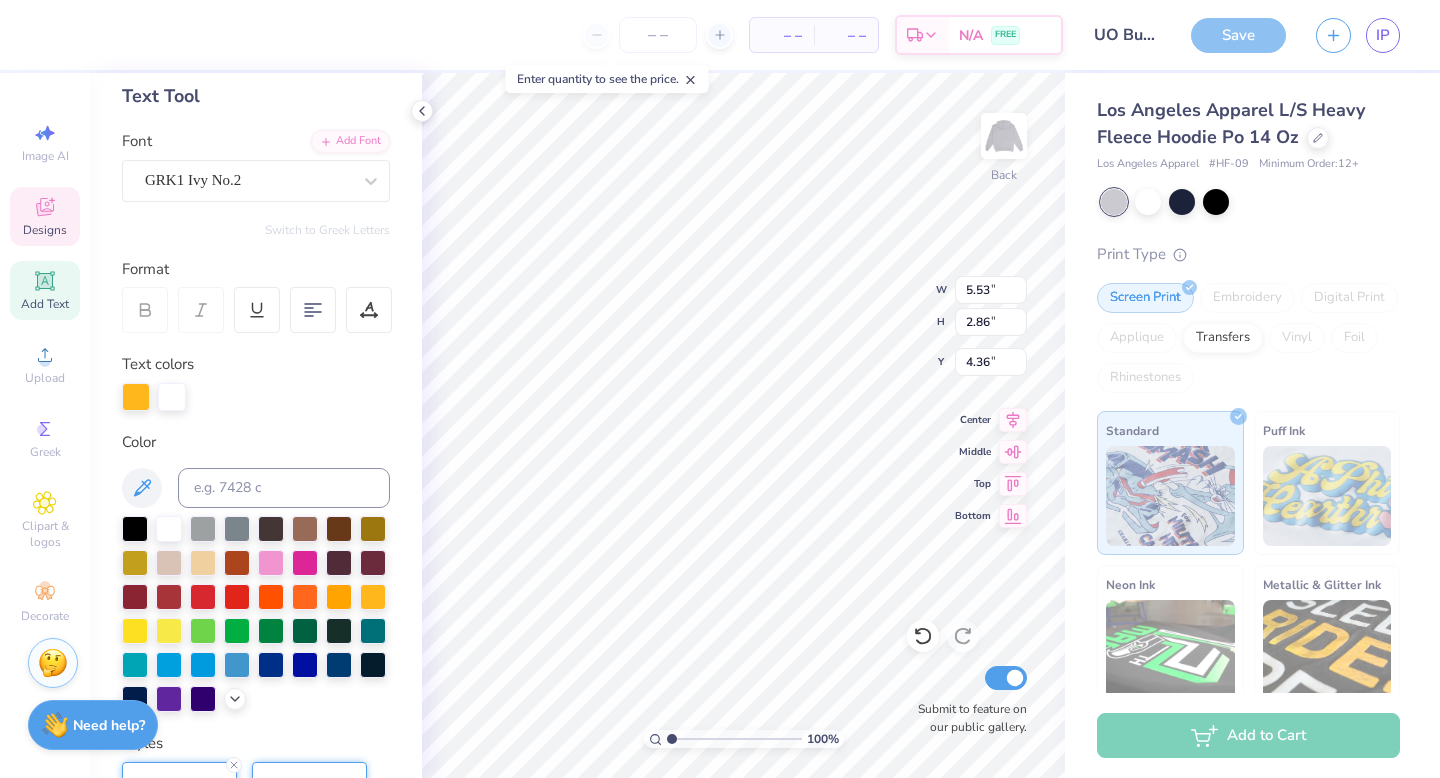 click on "Designs" at bounding box center [45, 230] 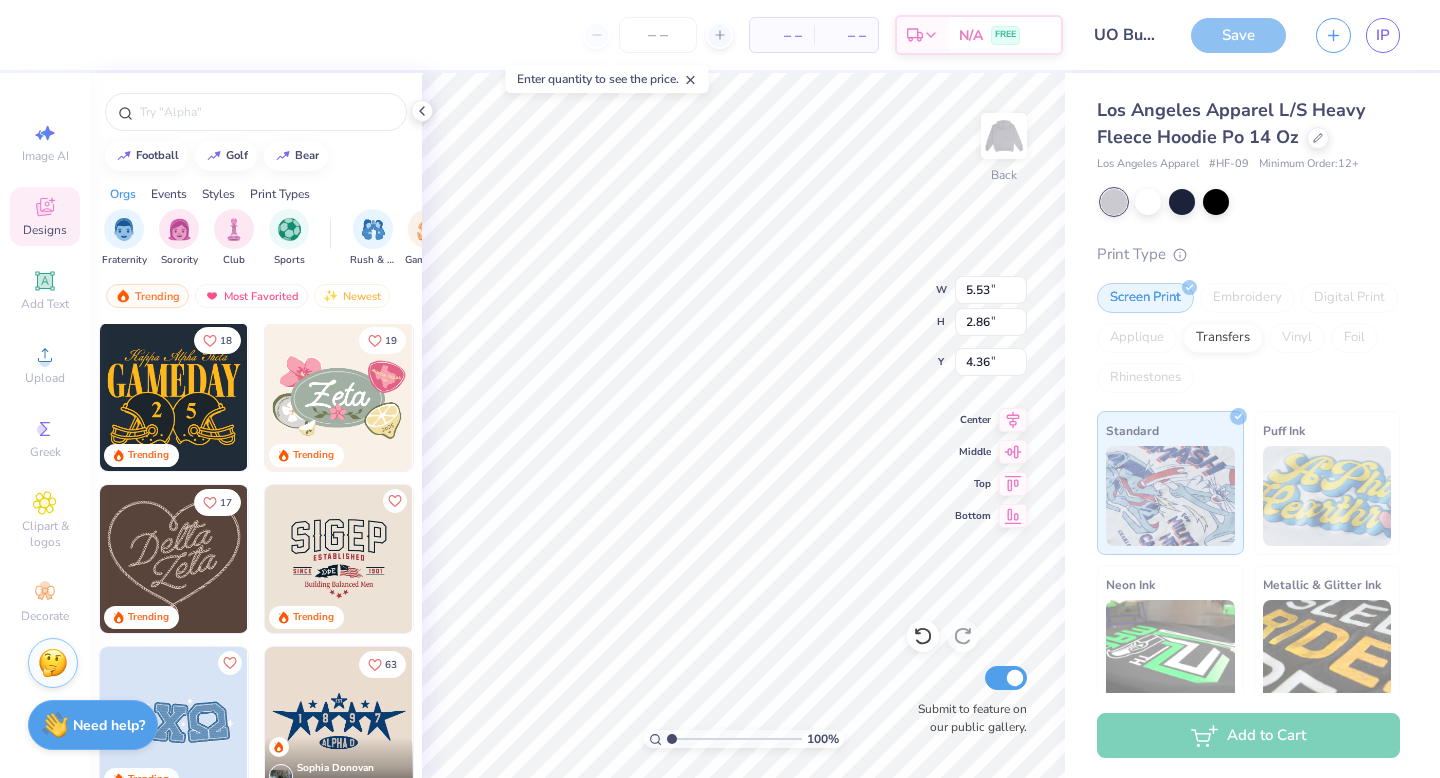 scroll, scrollTop: 0, scrollLeft: 0, axis: both 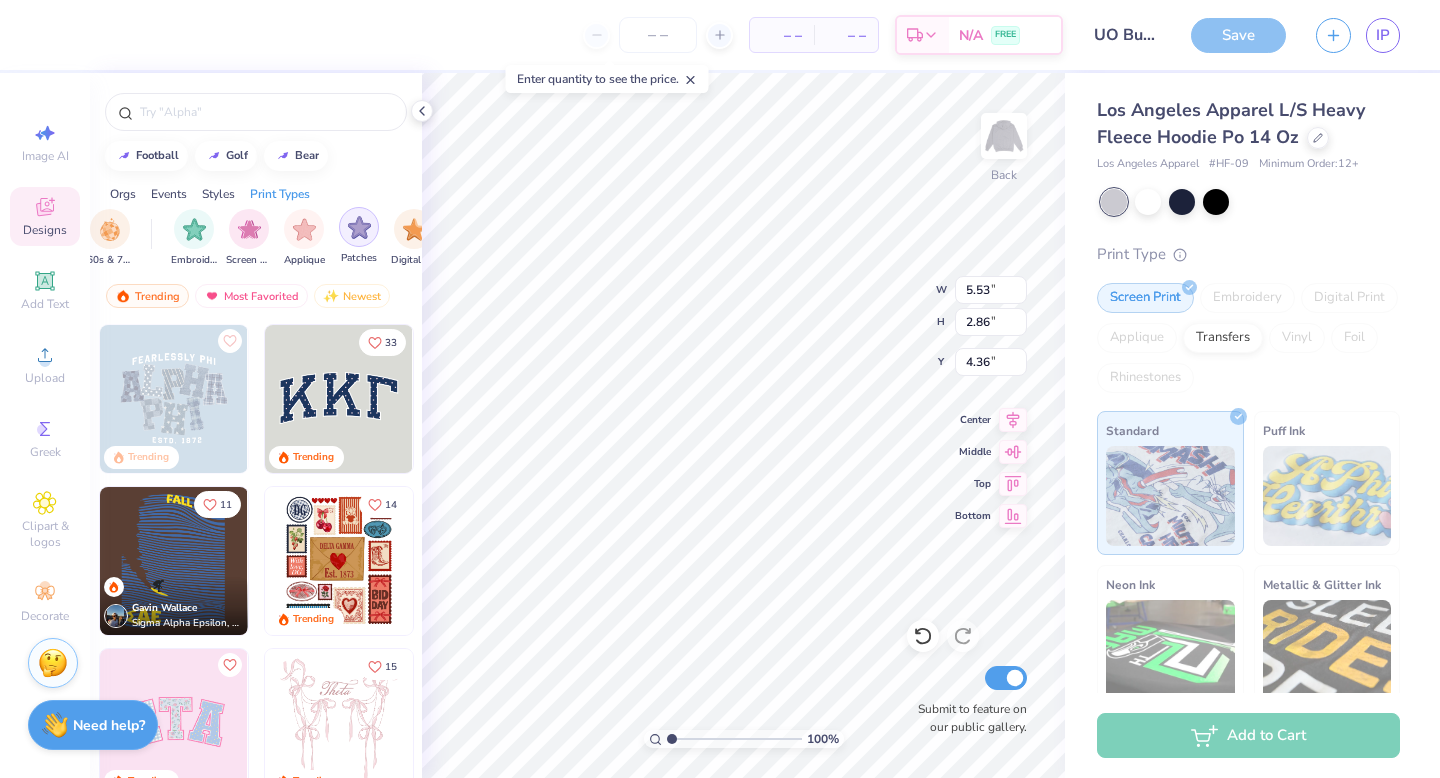 click at bounding box center [359, 227] 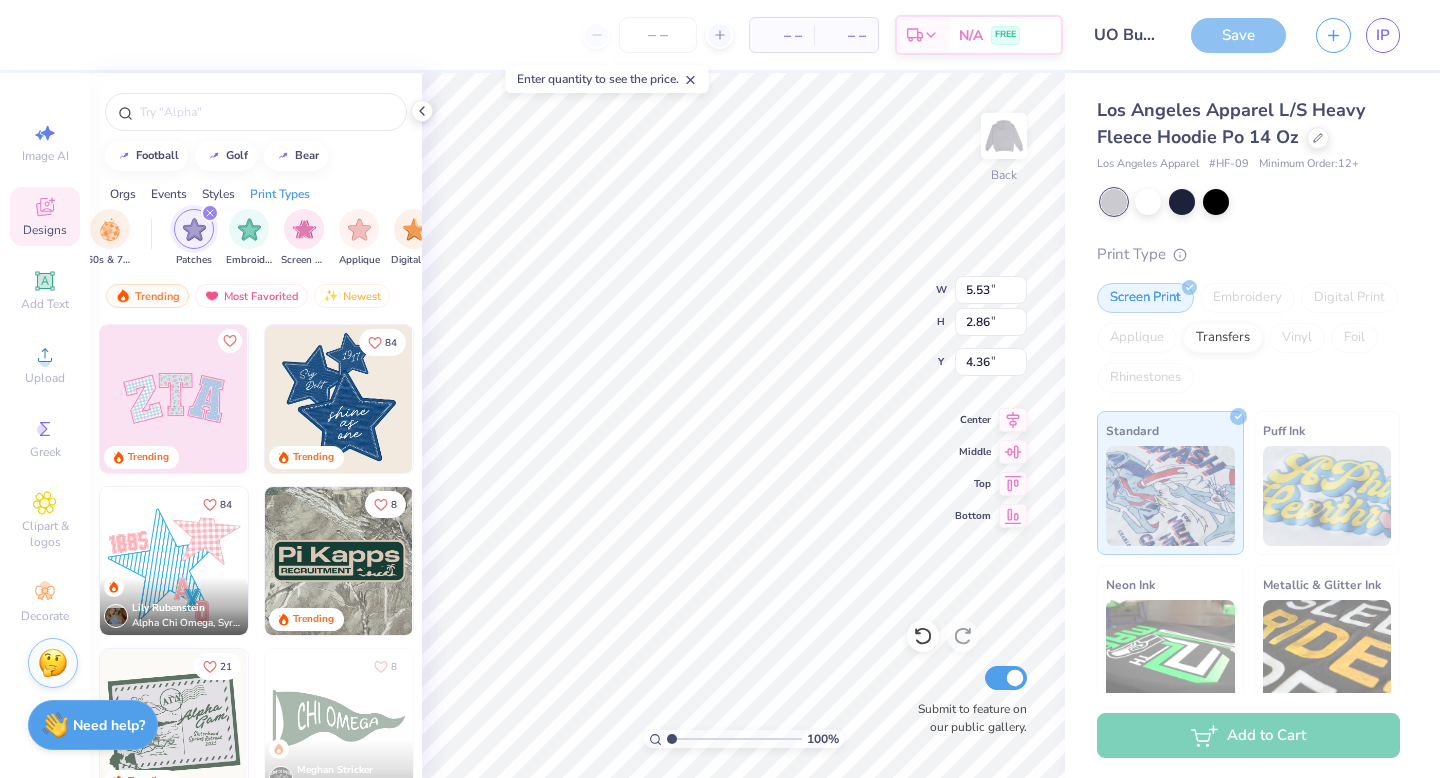 click 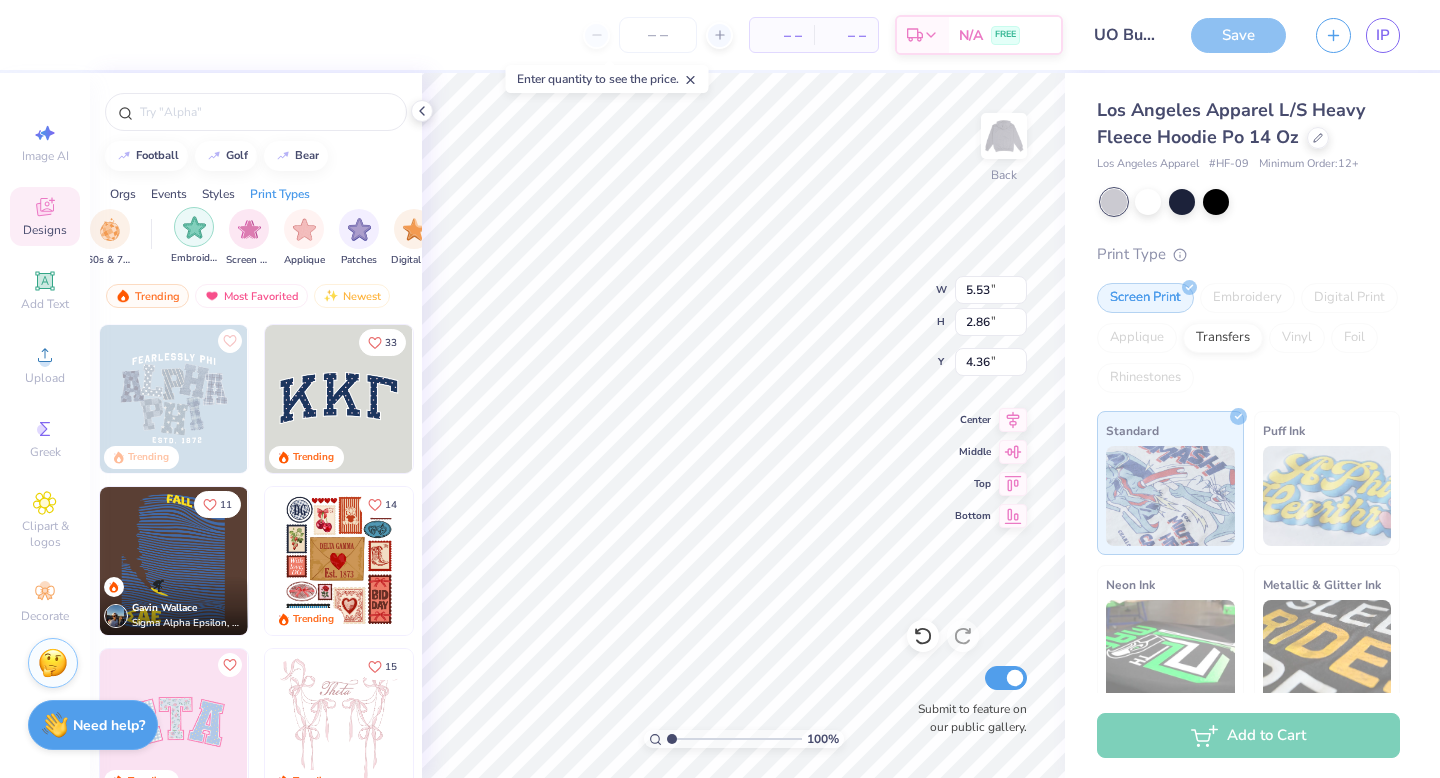 click at bounding box center (194, 227) 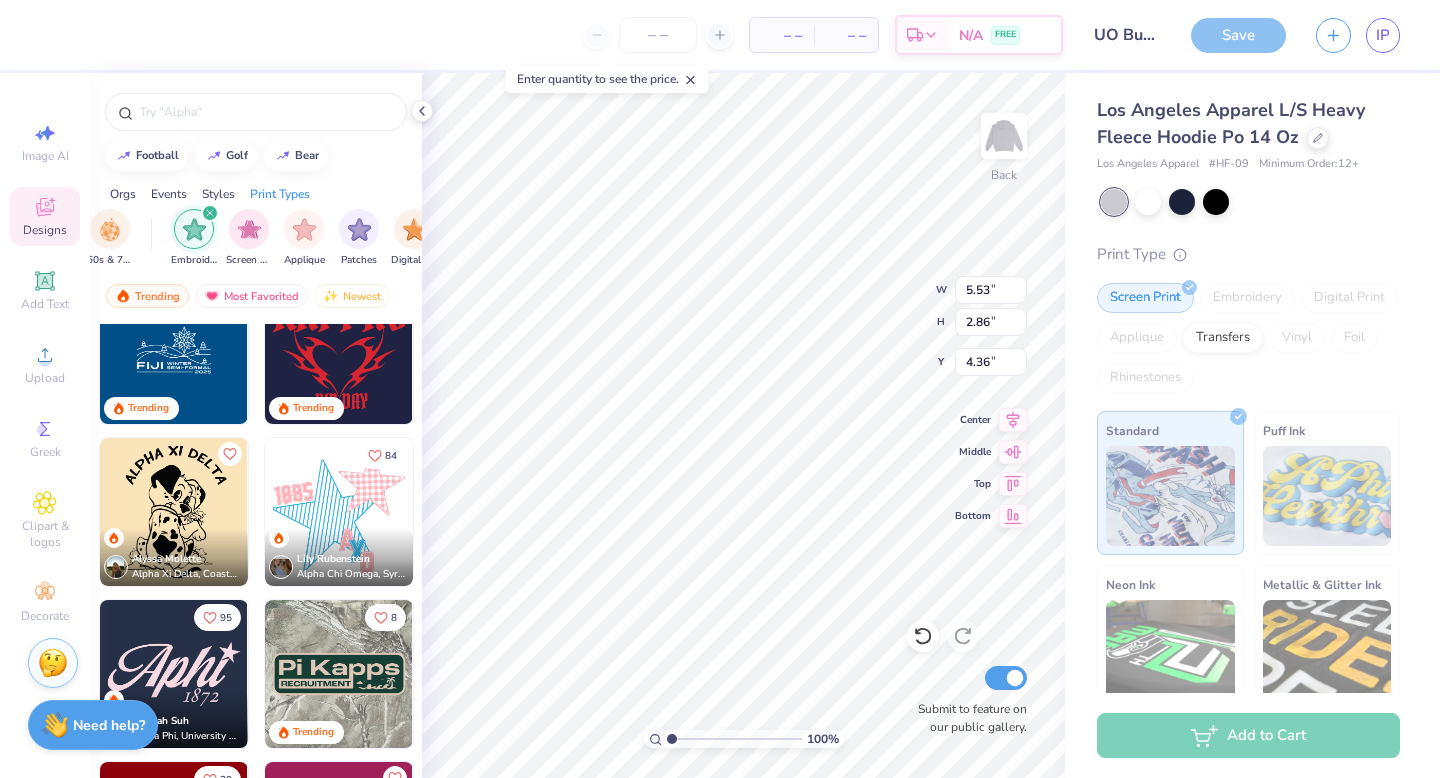 scroll, scrollTop: 537, scrollLeft: 0, axis: vertical 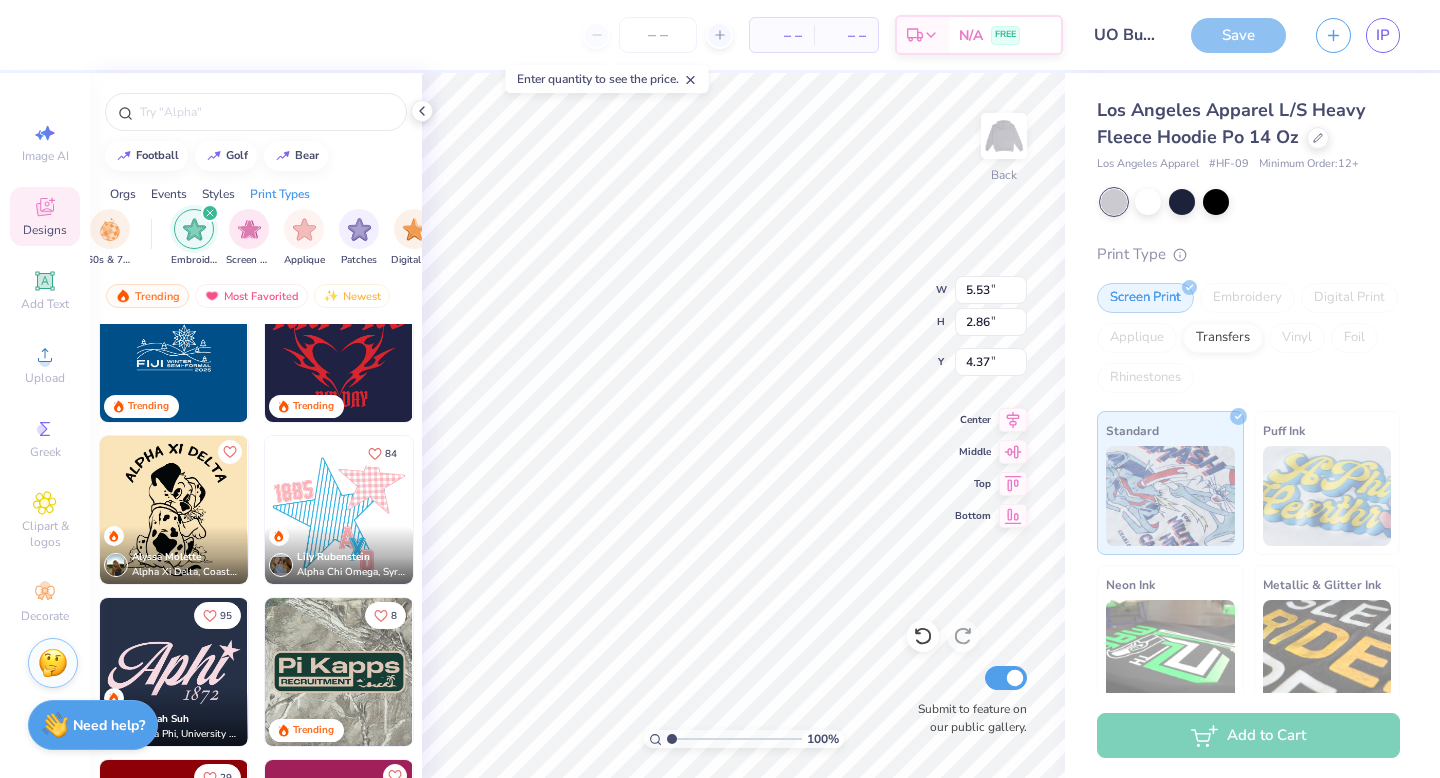 type on "4.37" 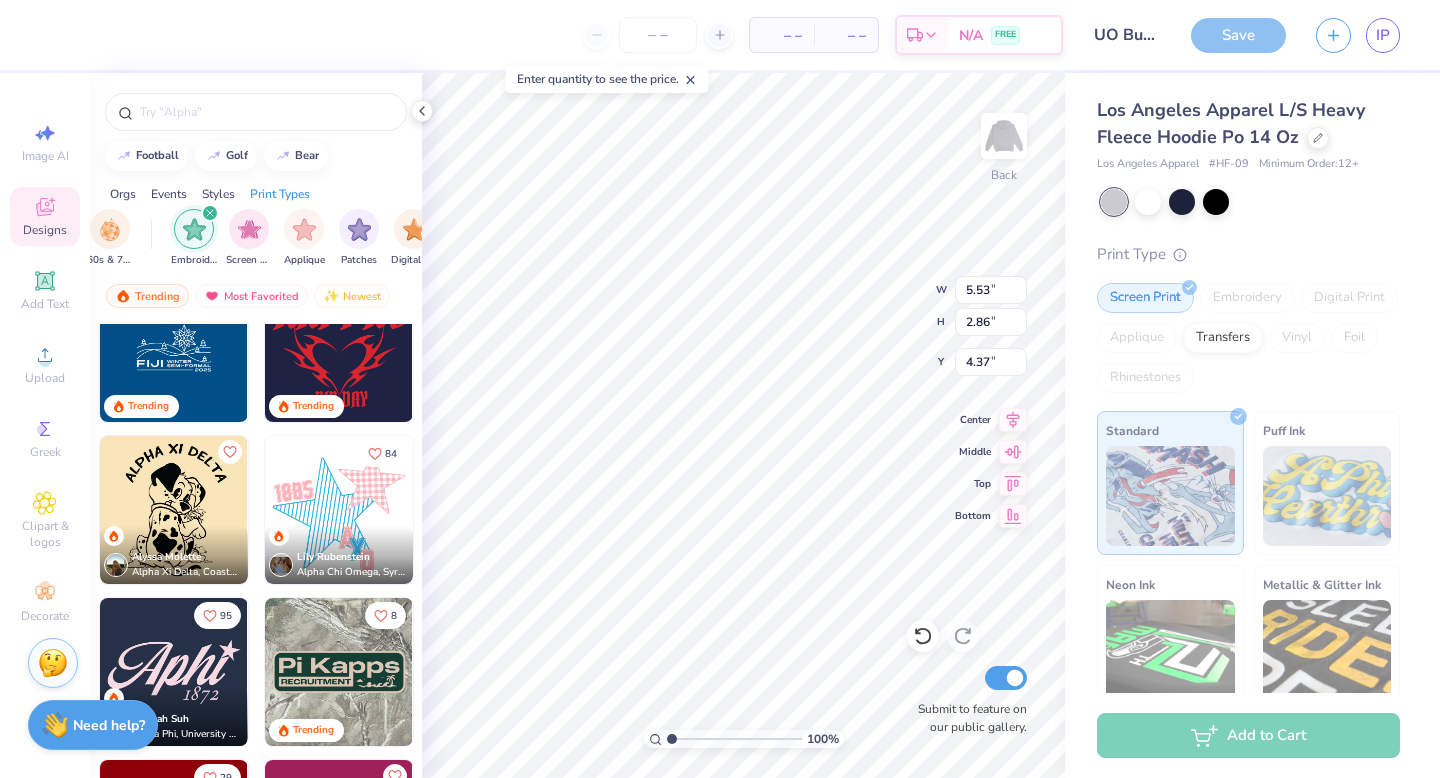 click at bounding box center (339, 510) 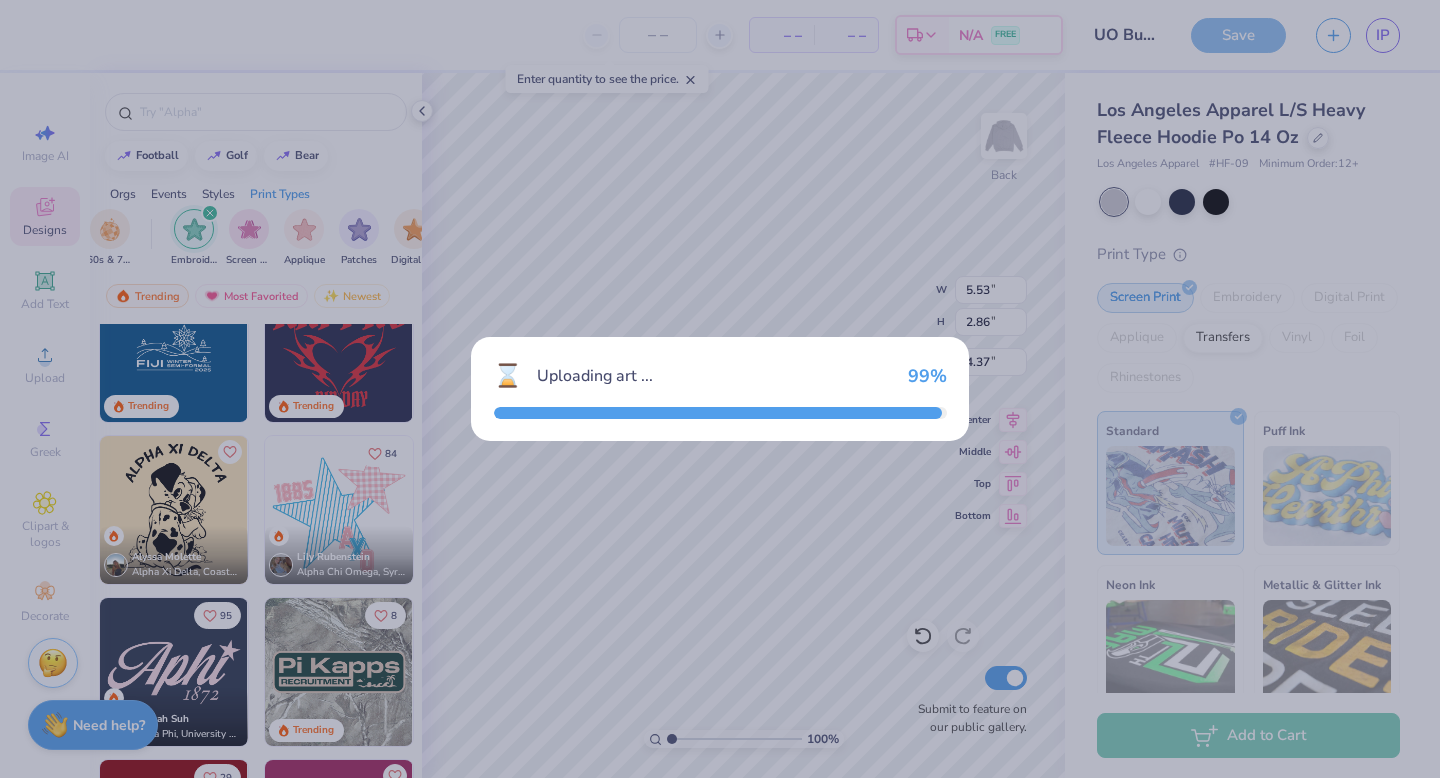 type on "12.81" 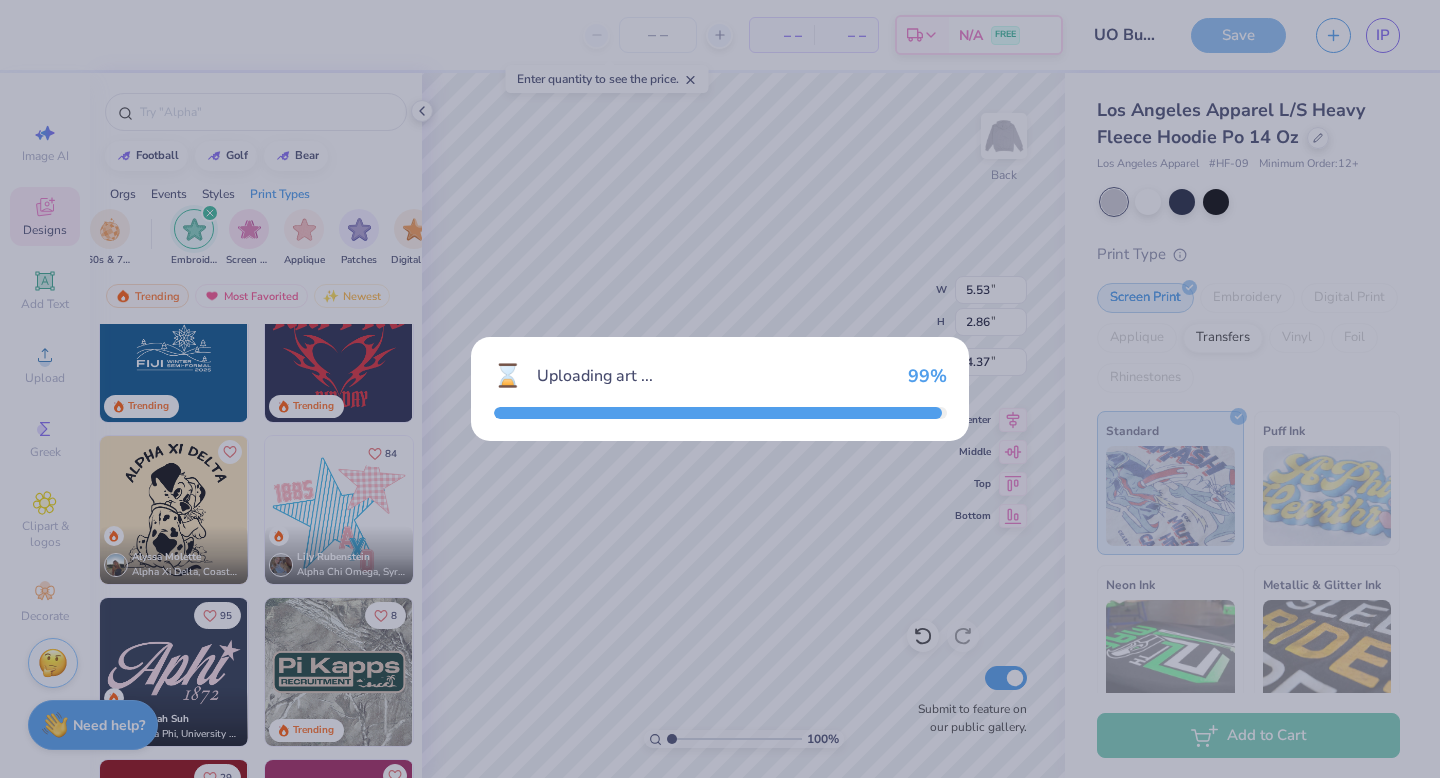 type on "11.96" 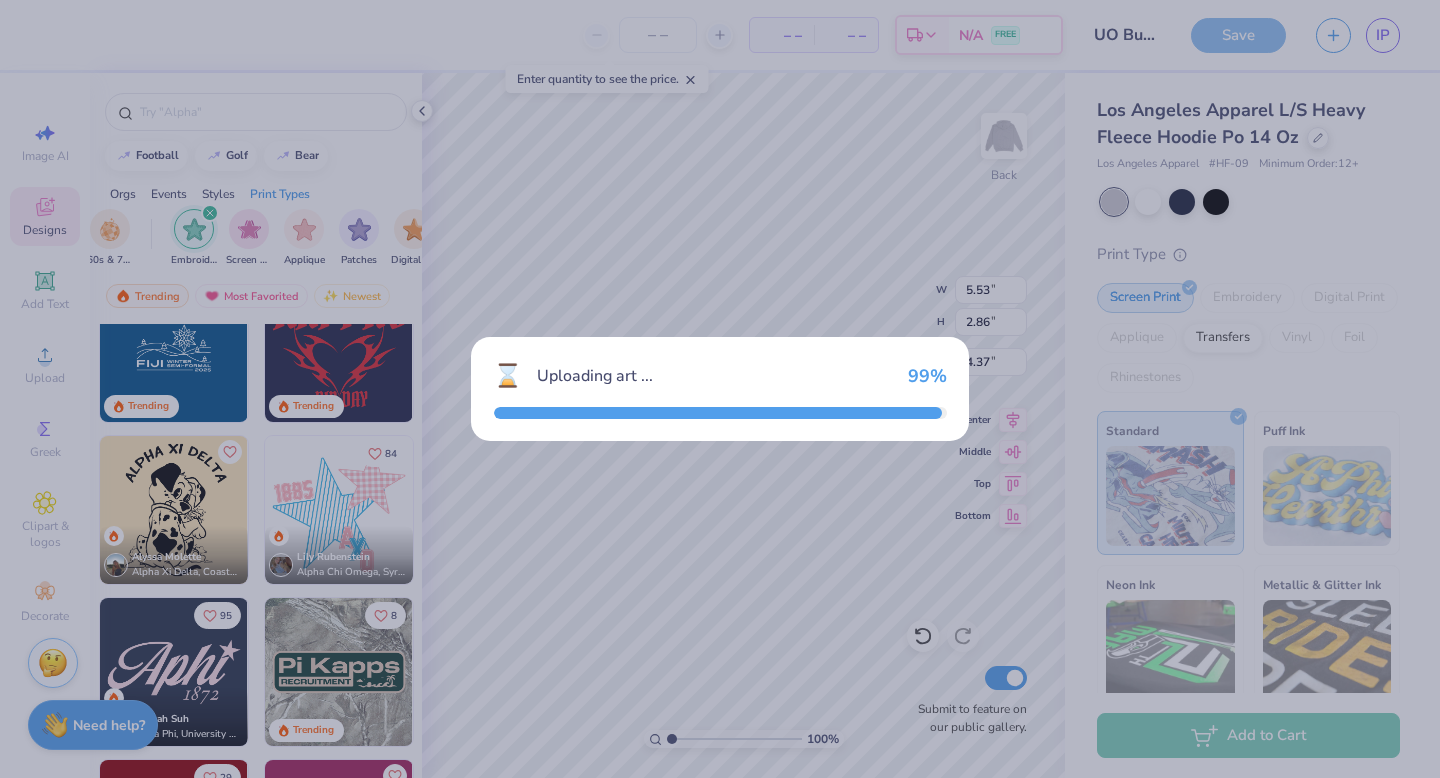 type on "3.00" 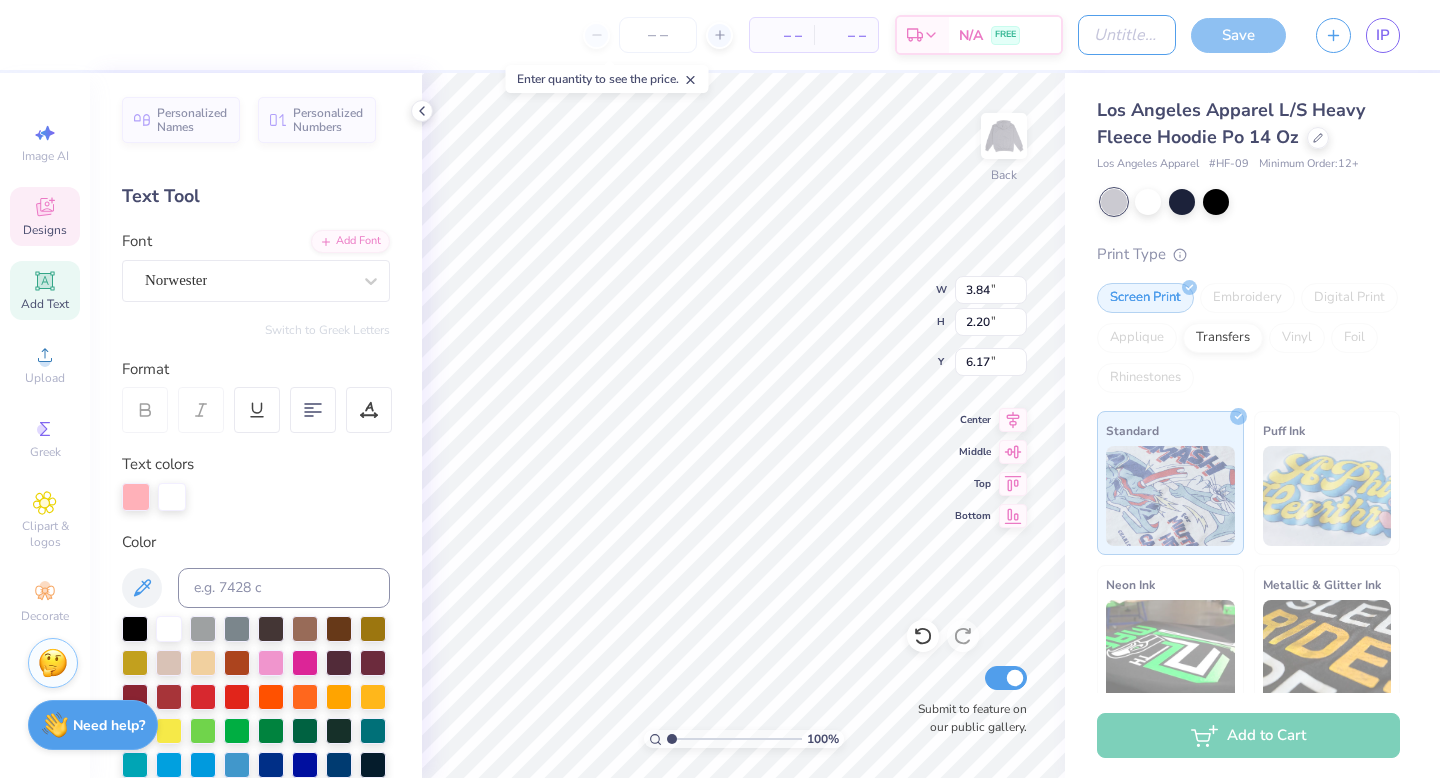 type 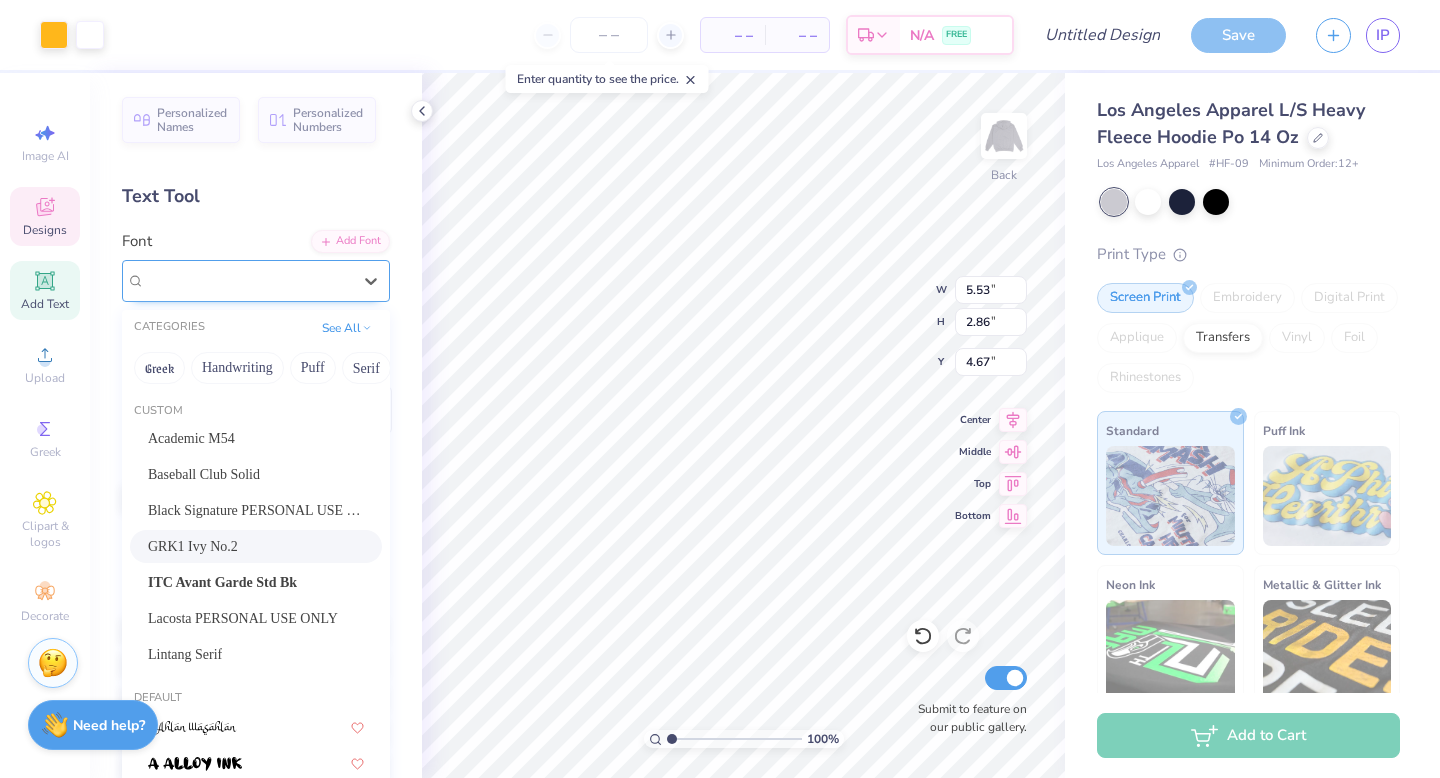 click on "GRK1 Ivy No.2" at bounding box center [248, 280] 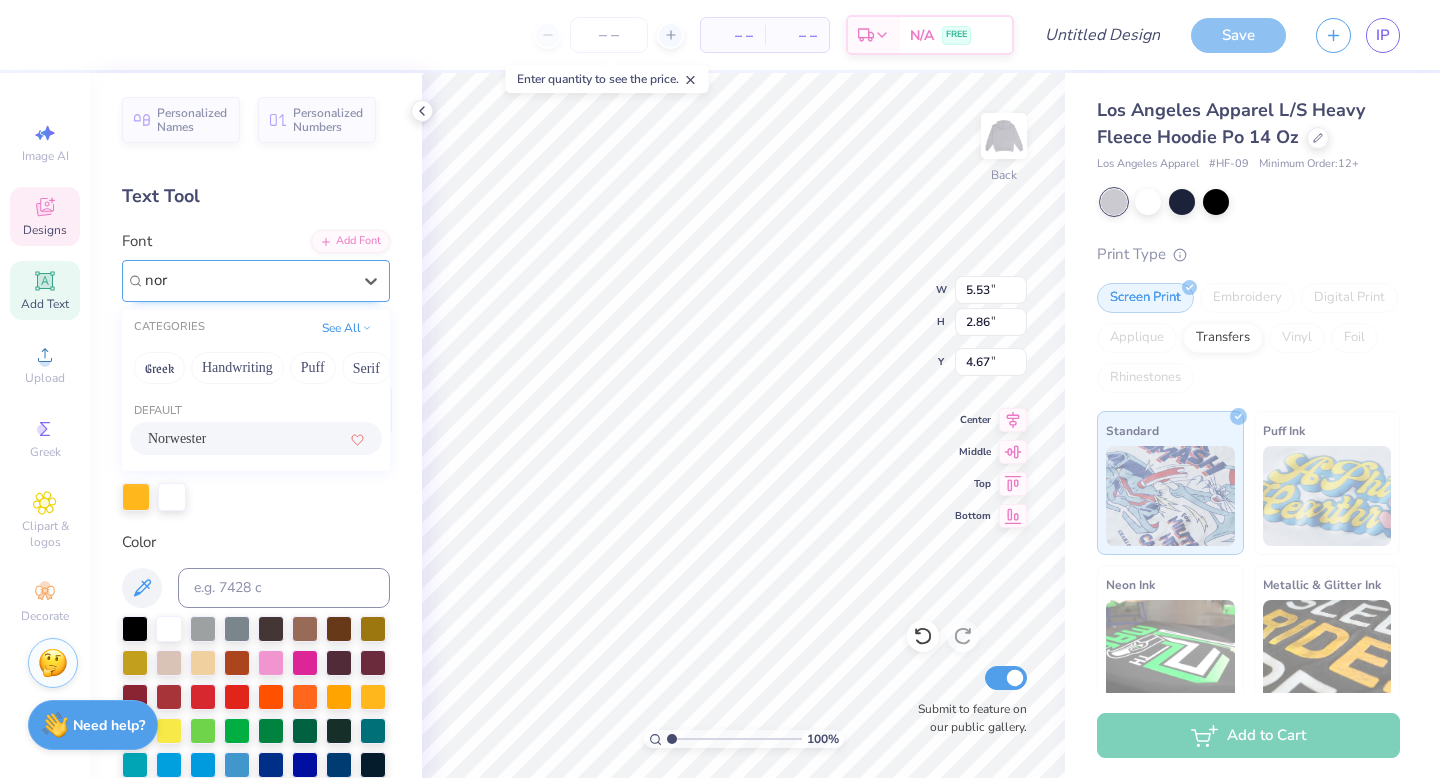 click on "Norwester" at bounding box center (256, 438) 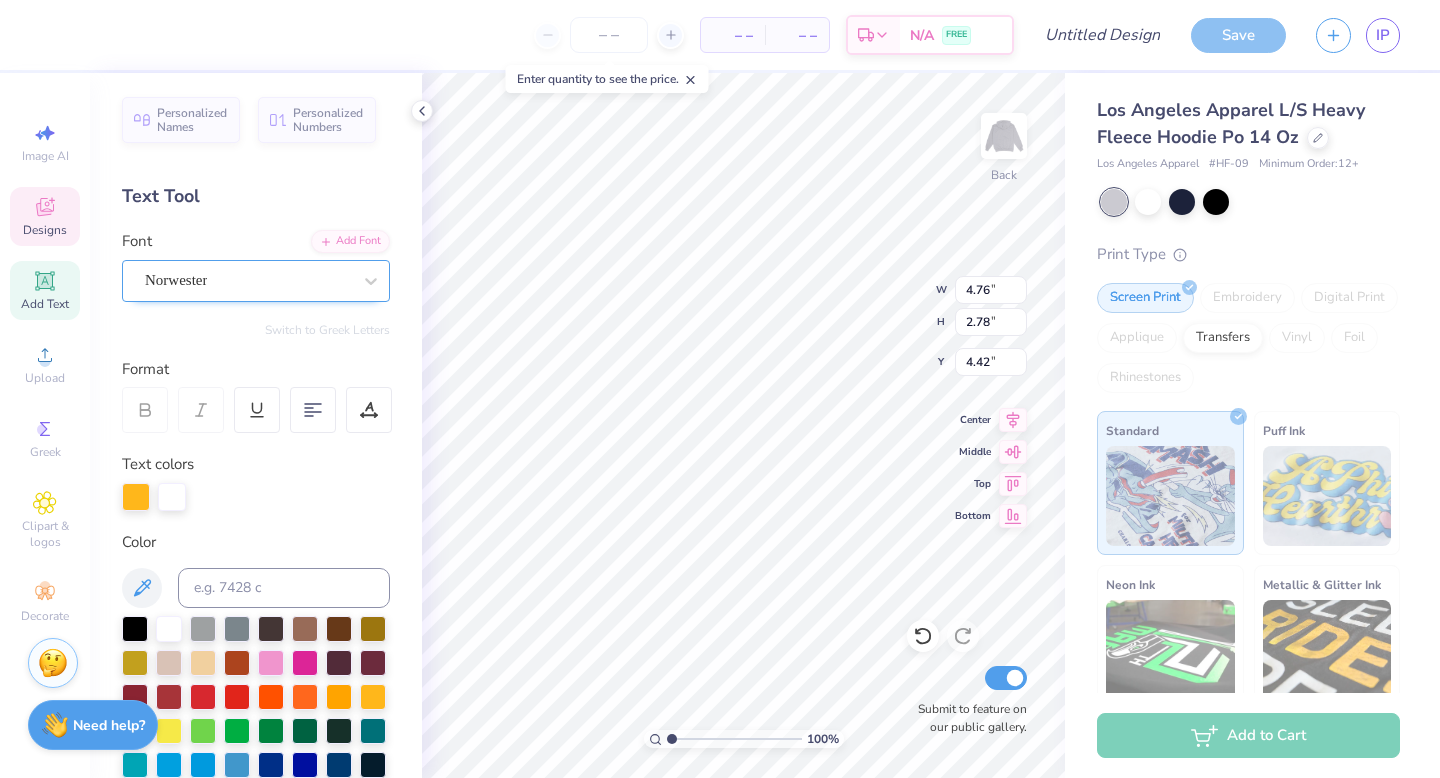 type on "4.42" 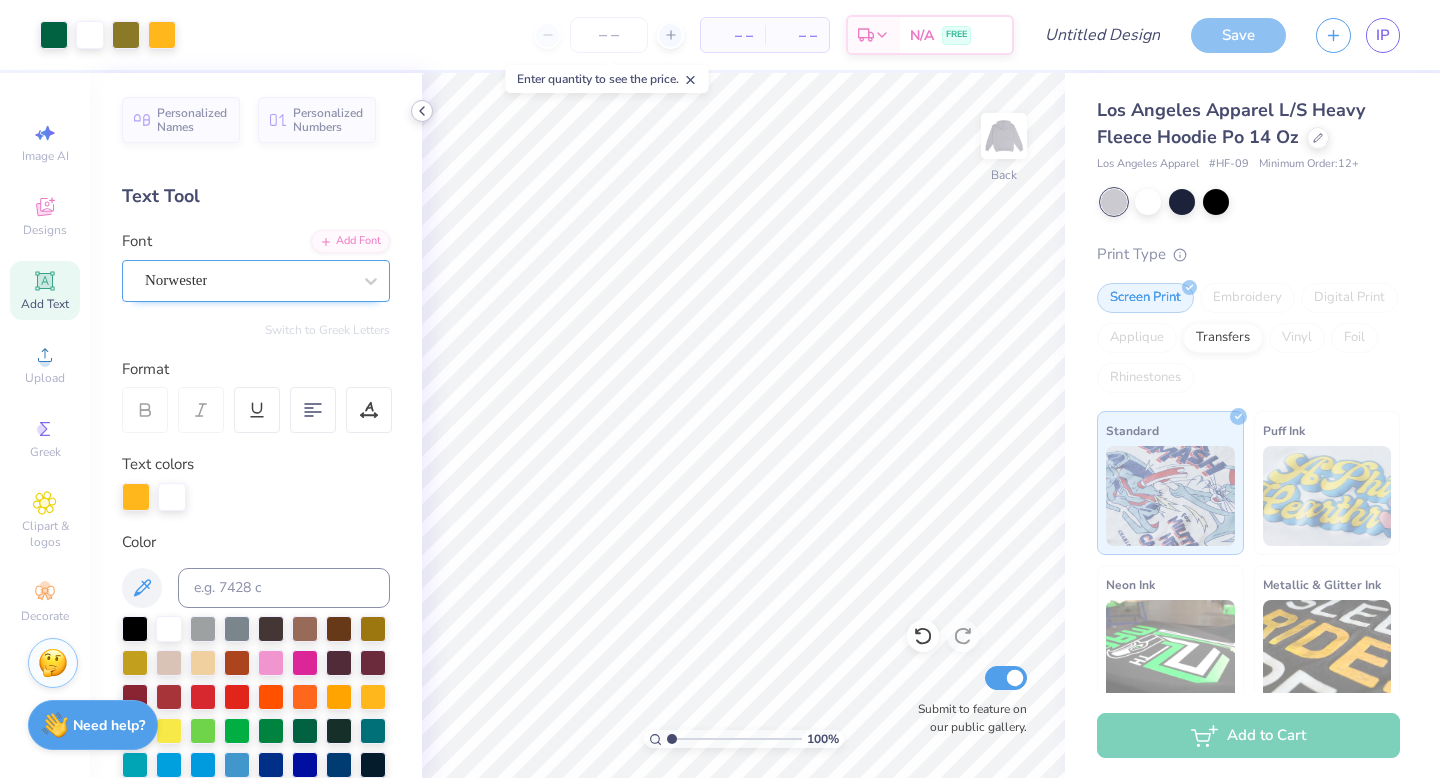 click 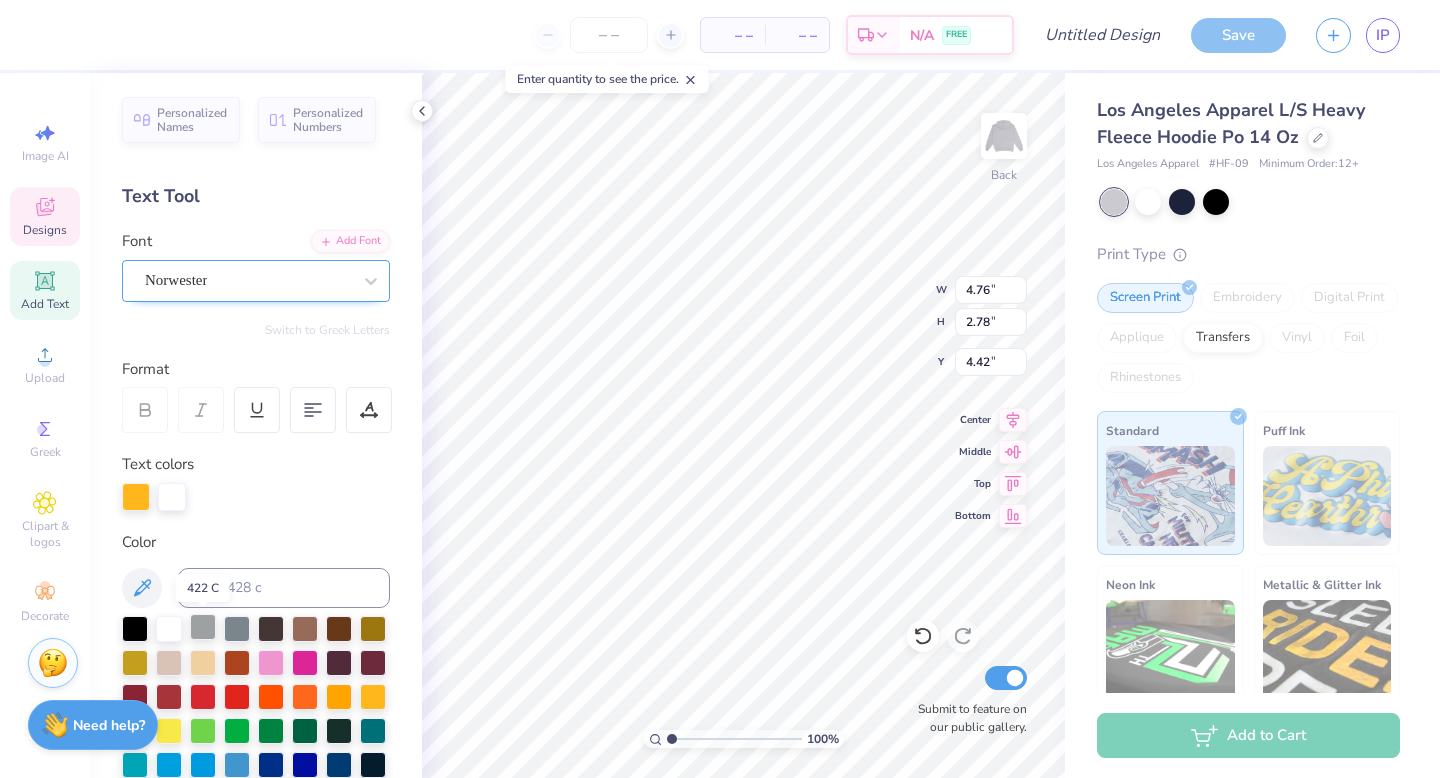 scroll, scrollTop: 11, scrollLeft: 0, axis: vertical 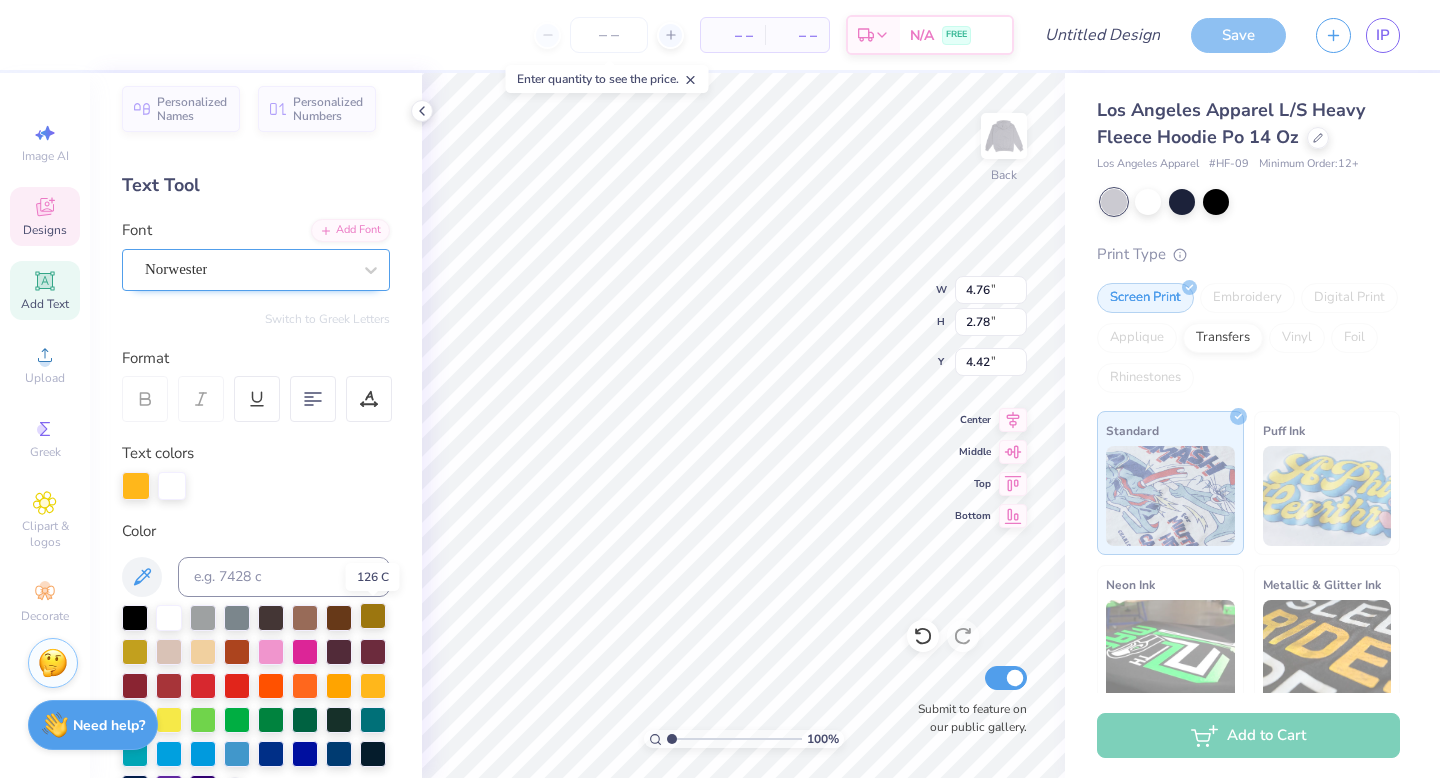 click at bounding box center [373, 616] 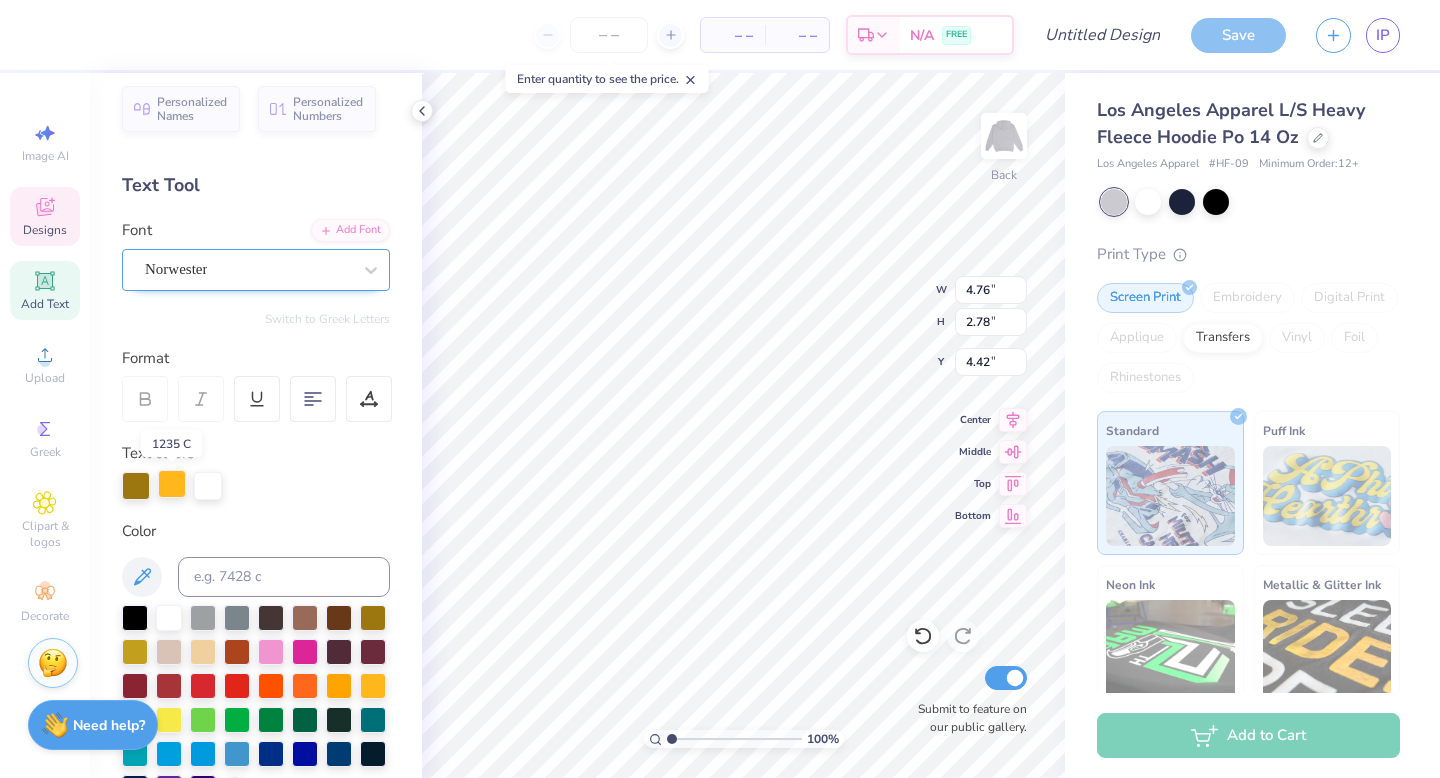 click at bounding box center [172, 484] 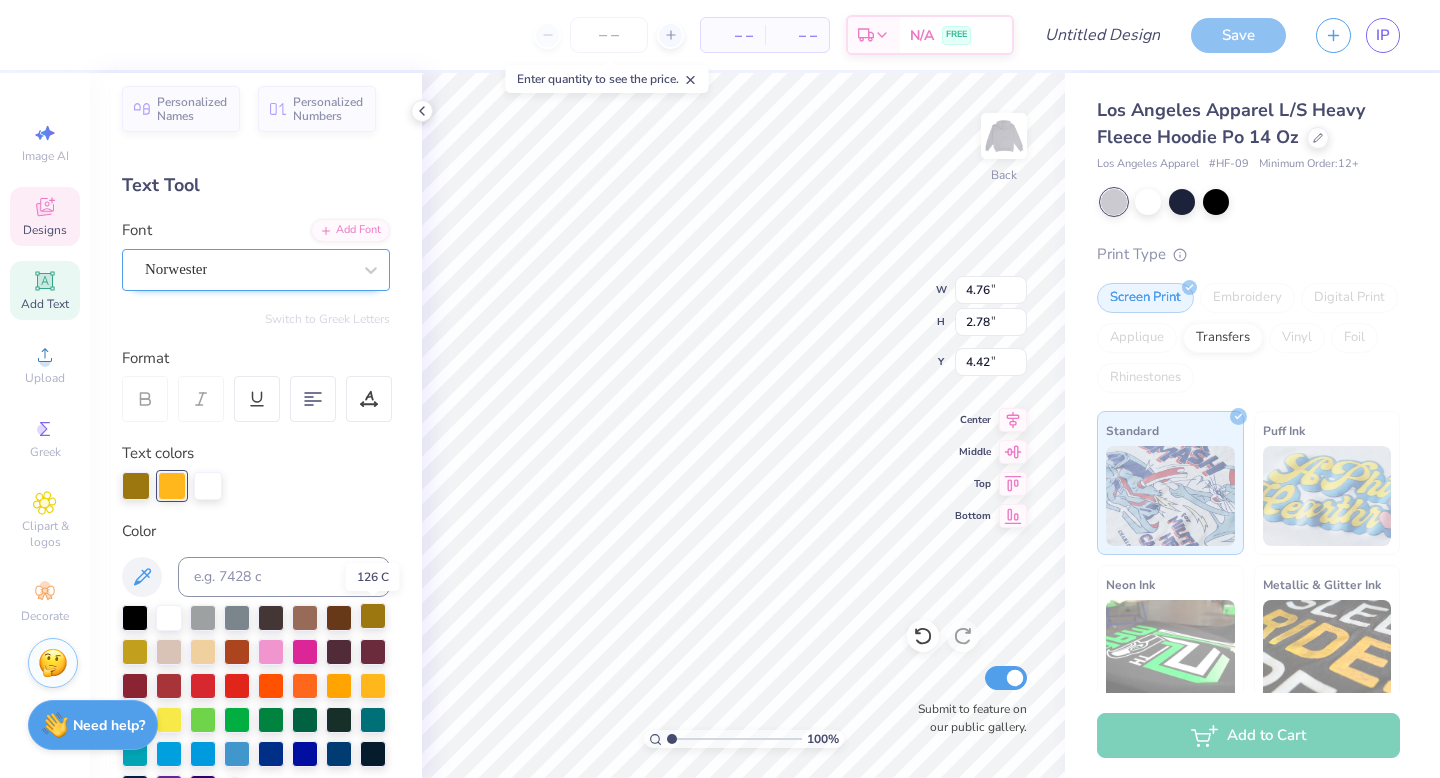 click at bounding box center [373, 616] 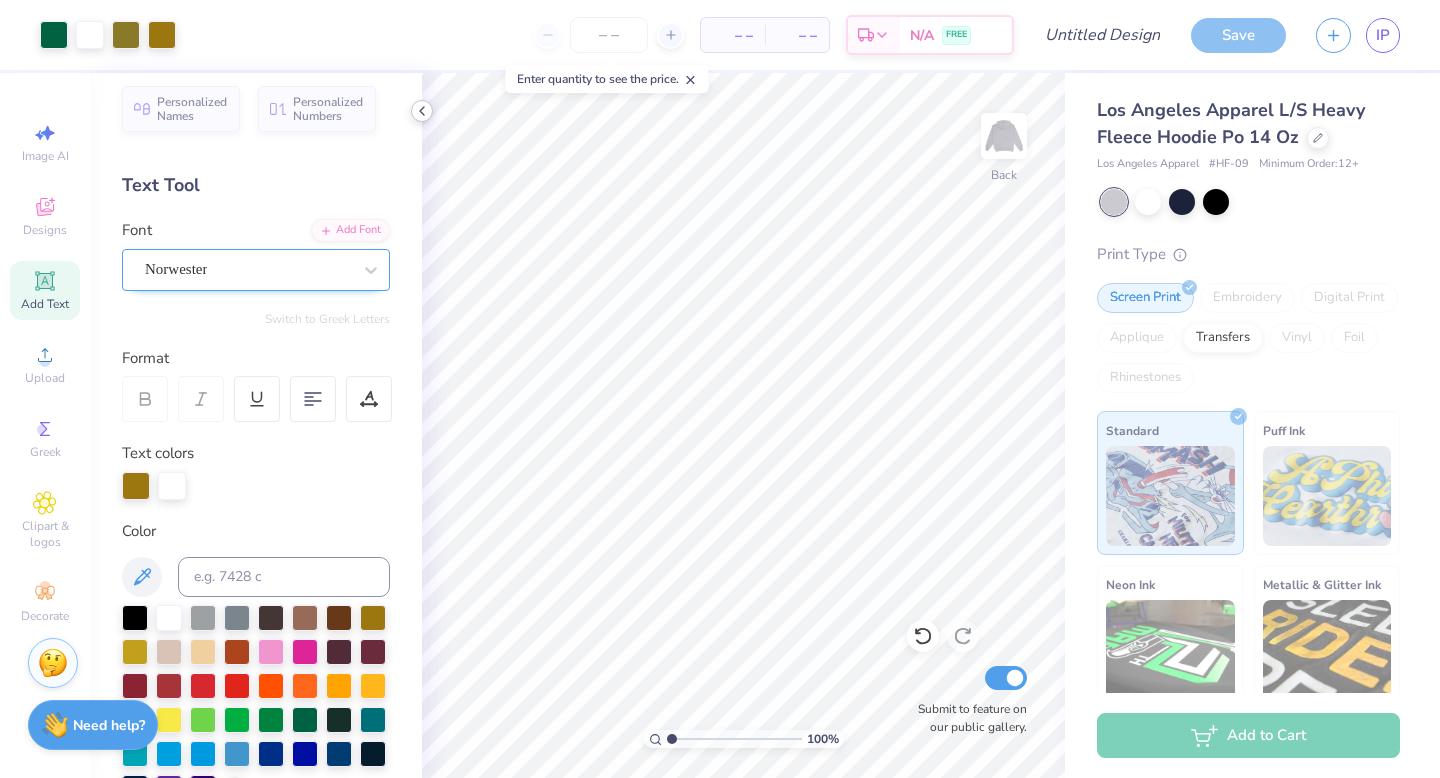 click 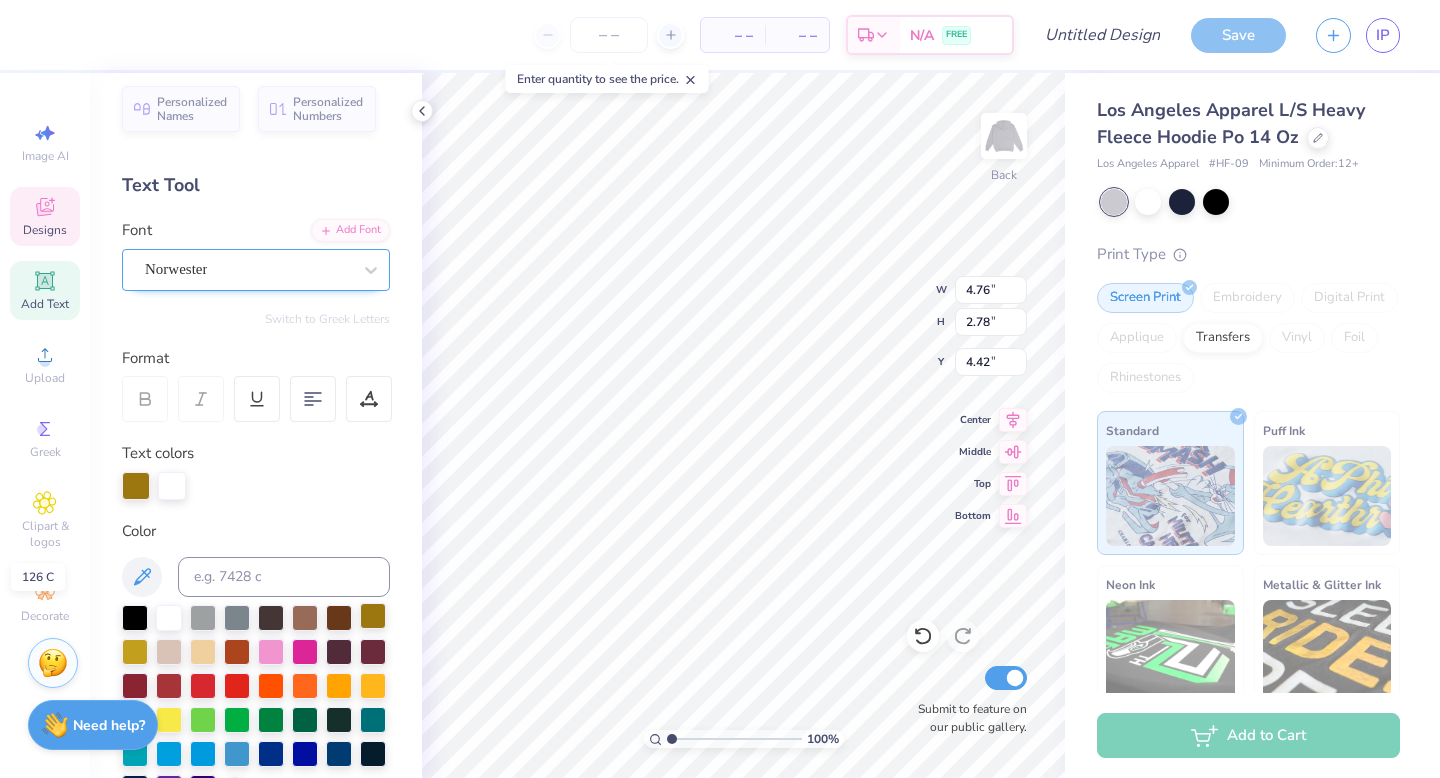 click at bounding box center (373, 616) 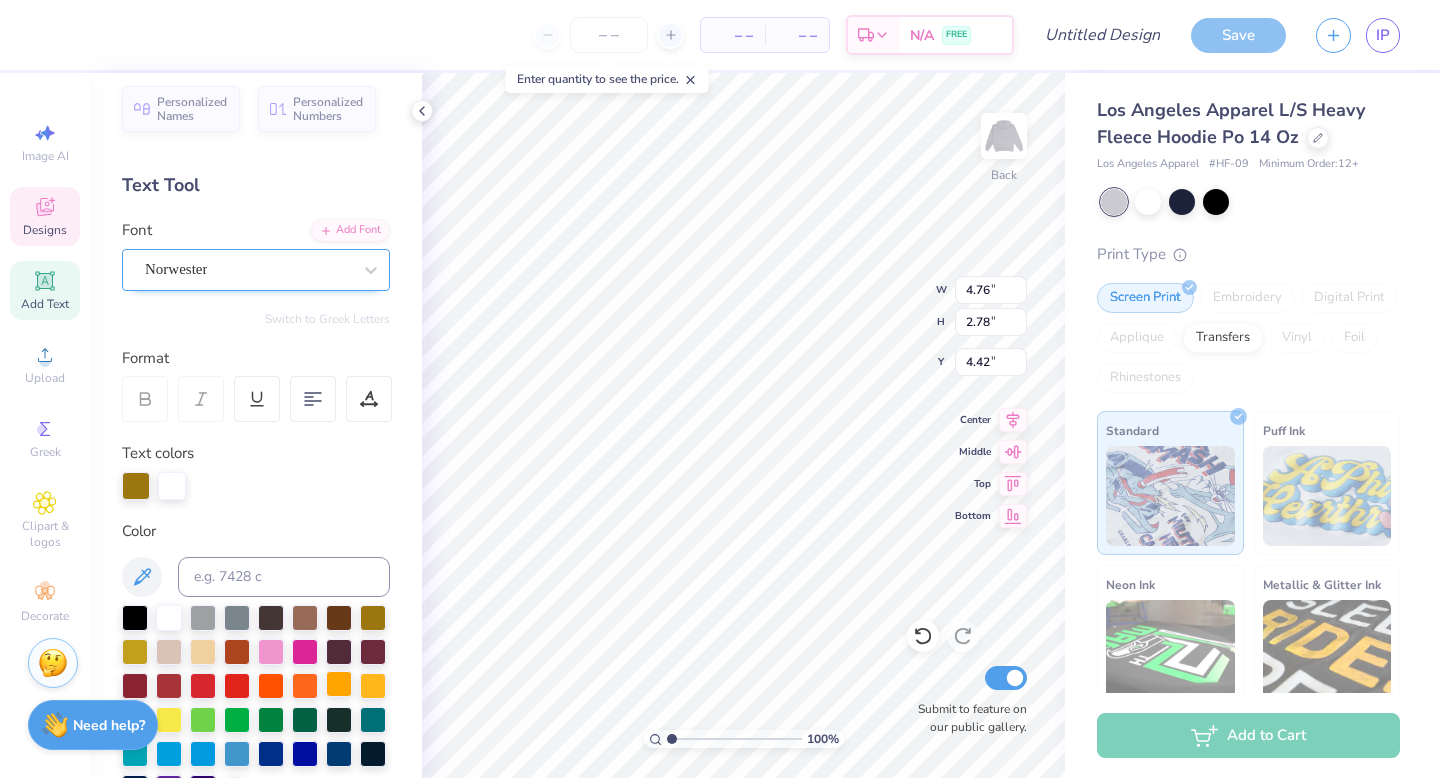 click at bounding box center (339, 684) 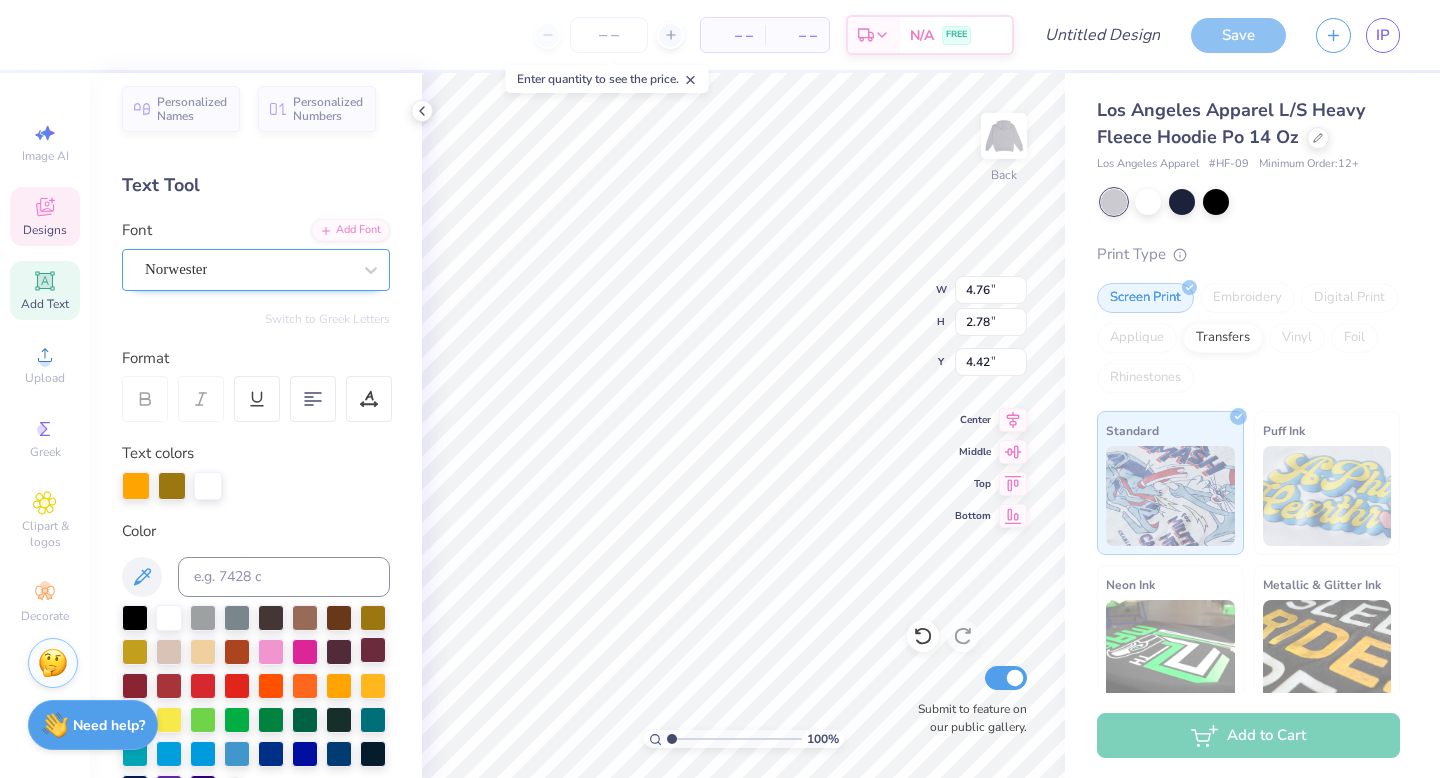 scroll, scrollTop: 60, scrollLeft: 0, axis: vertical 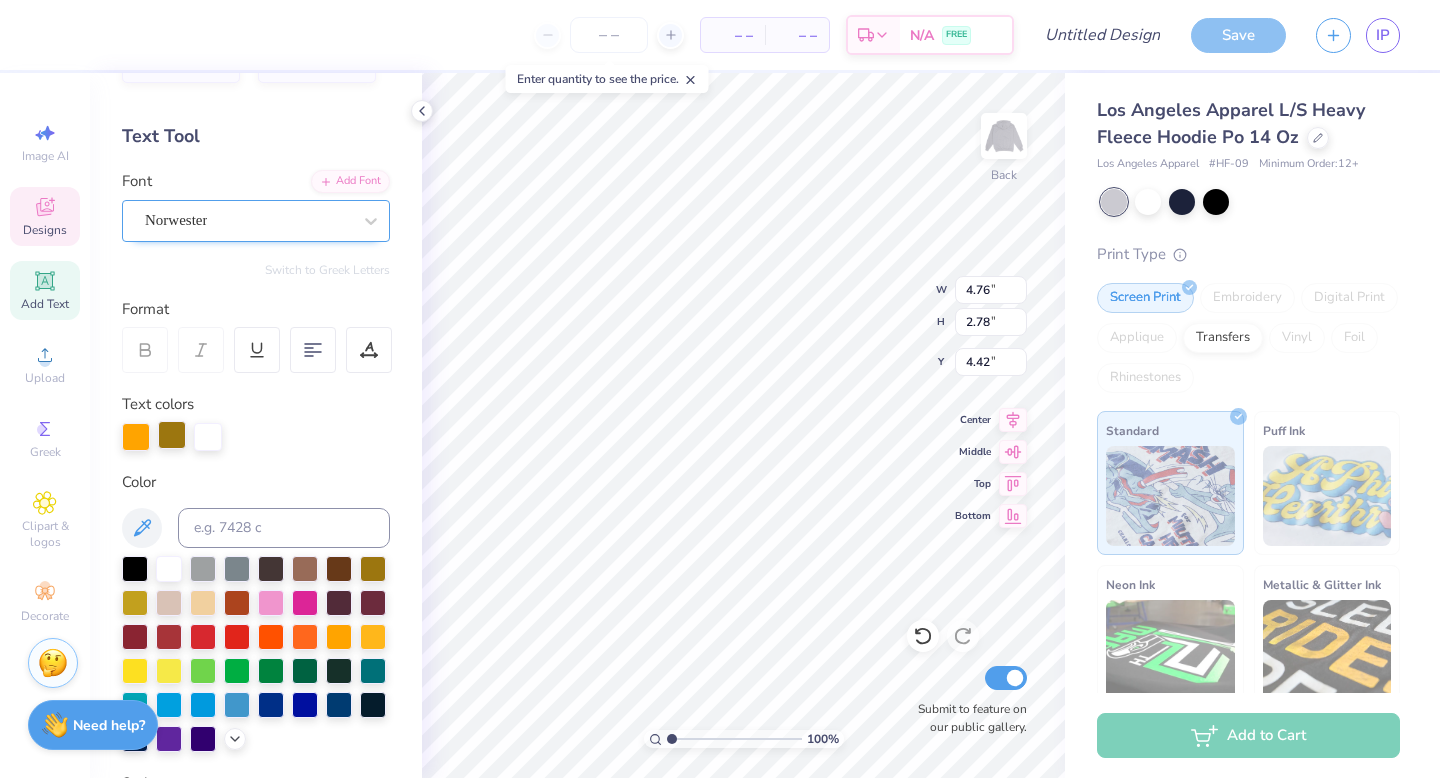 click at bounding box center (172, 435) 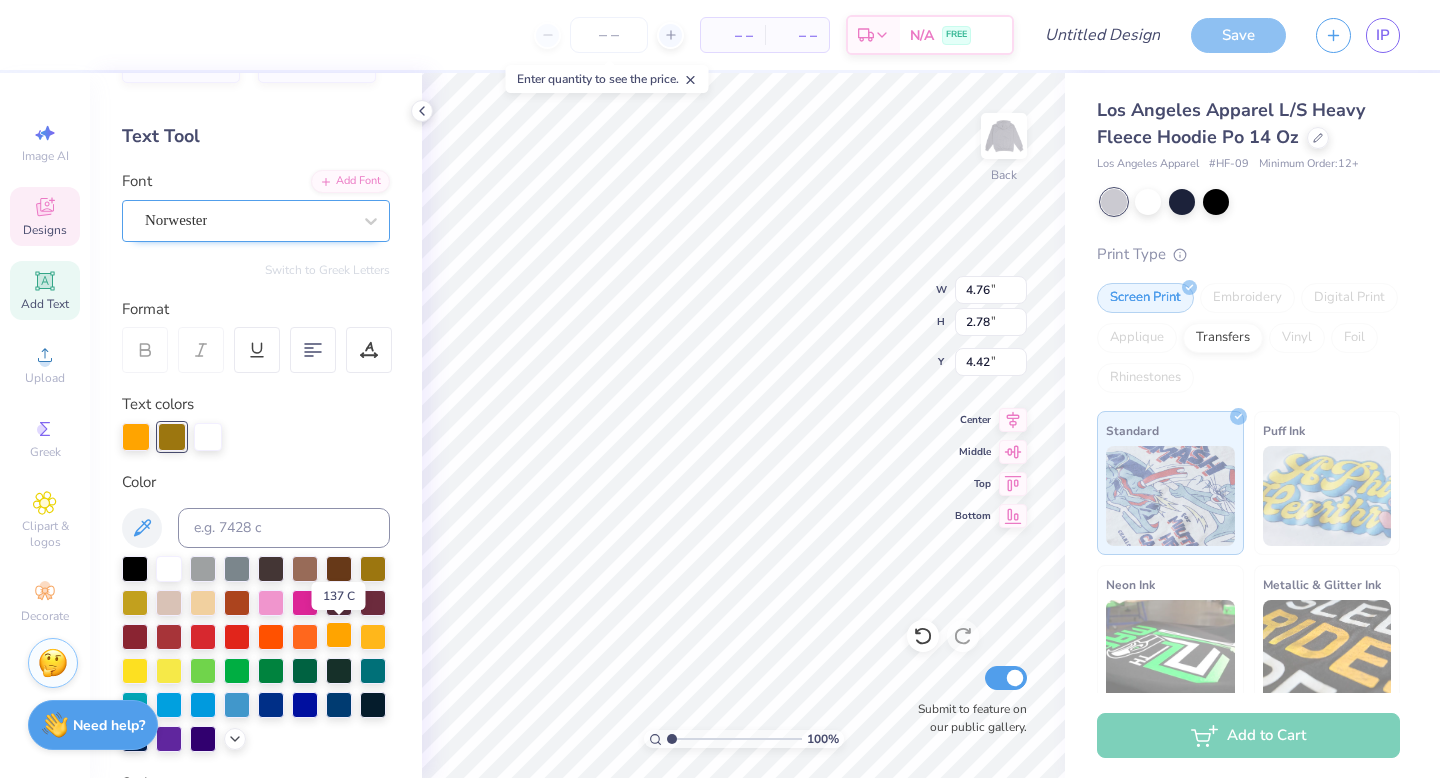 click at bounding box center (339, 635) 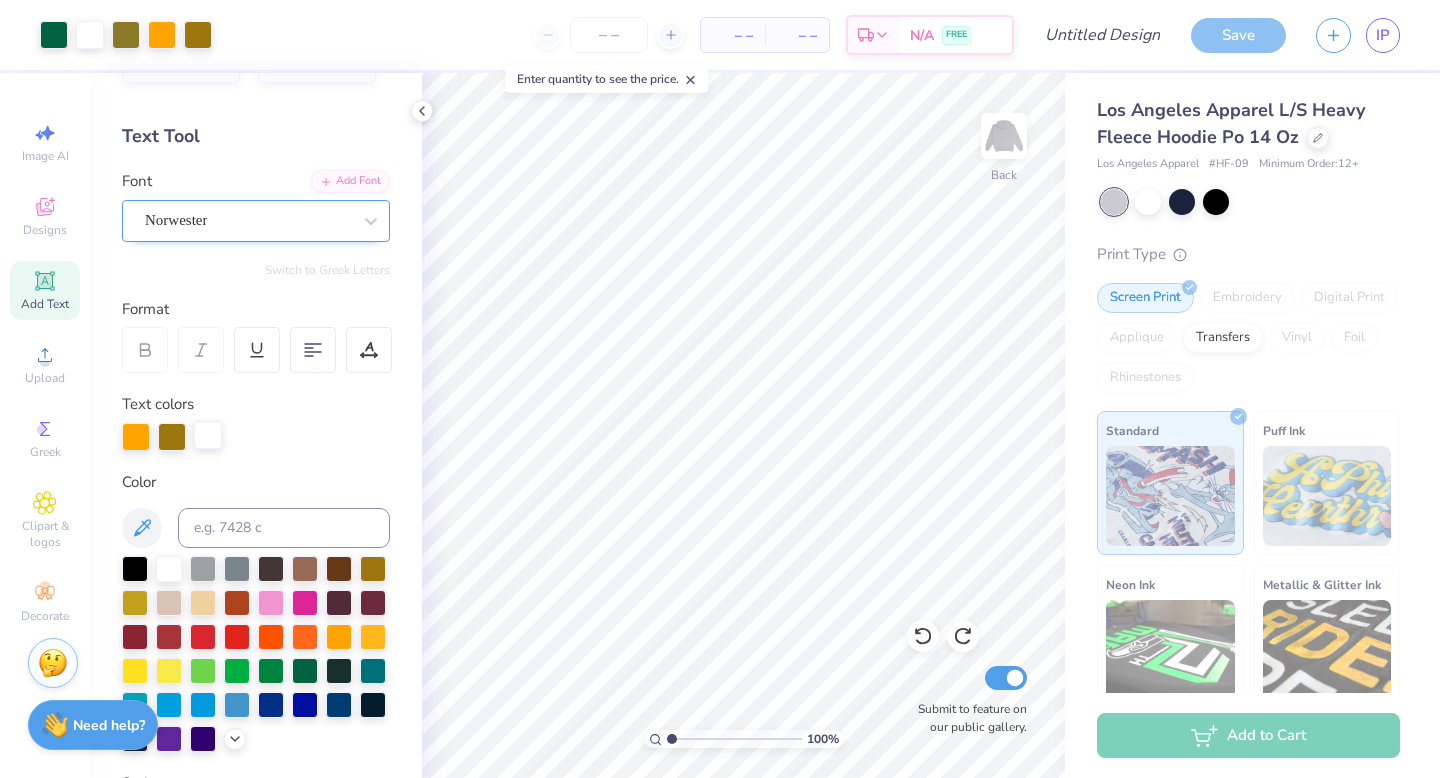 click at bounding box center [208, 435] 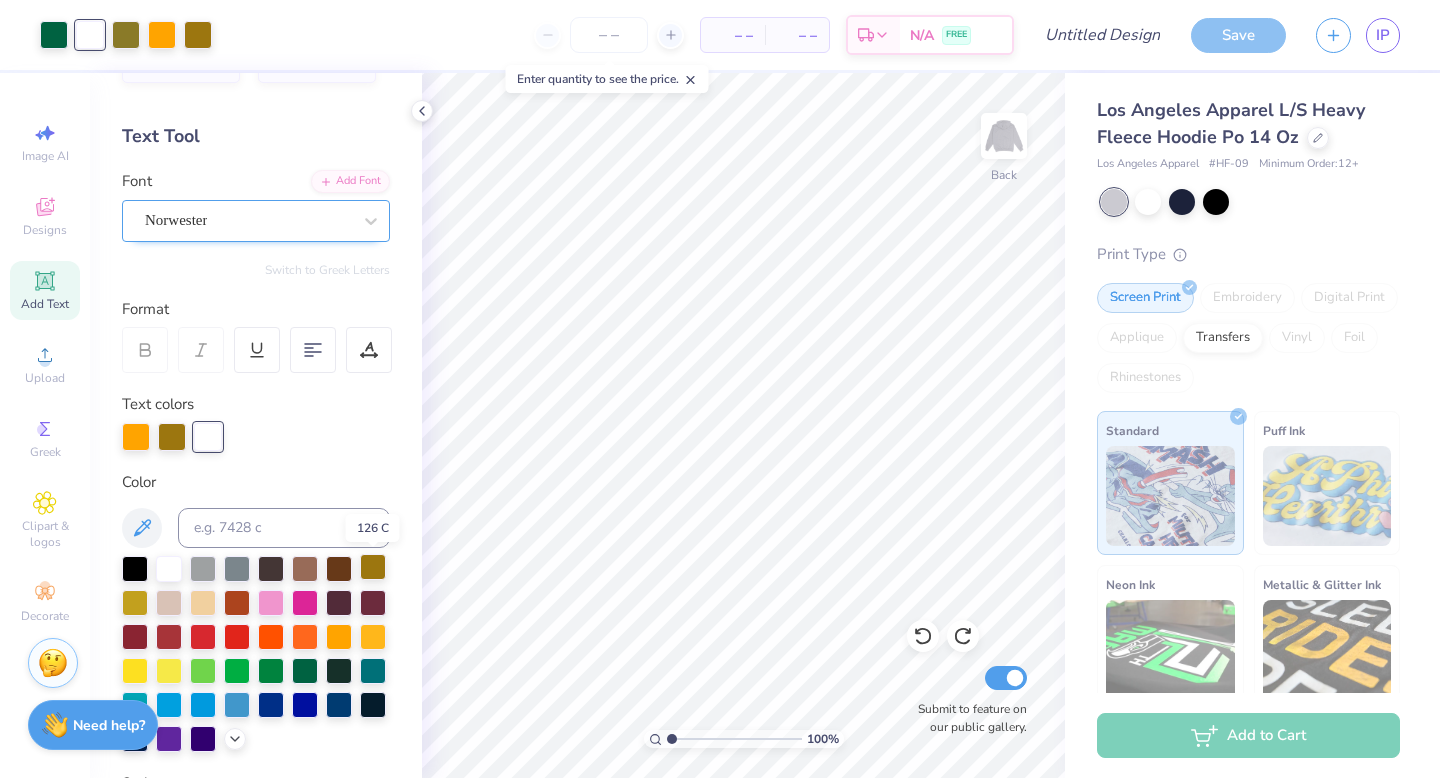 click at bounding box center (373, 567) 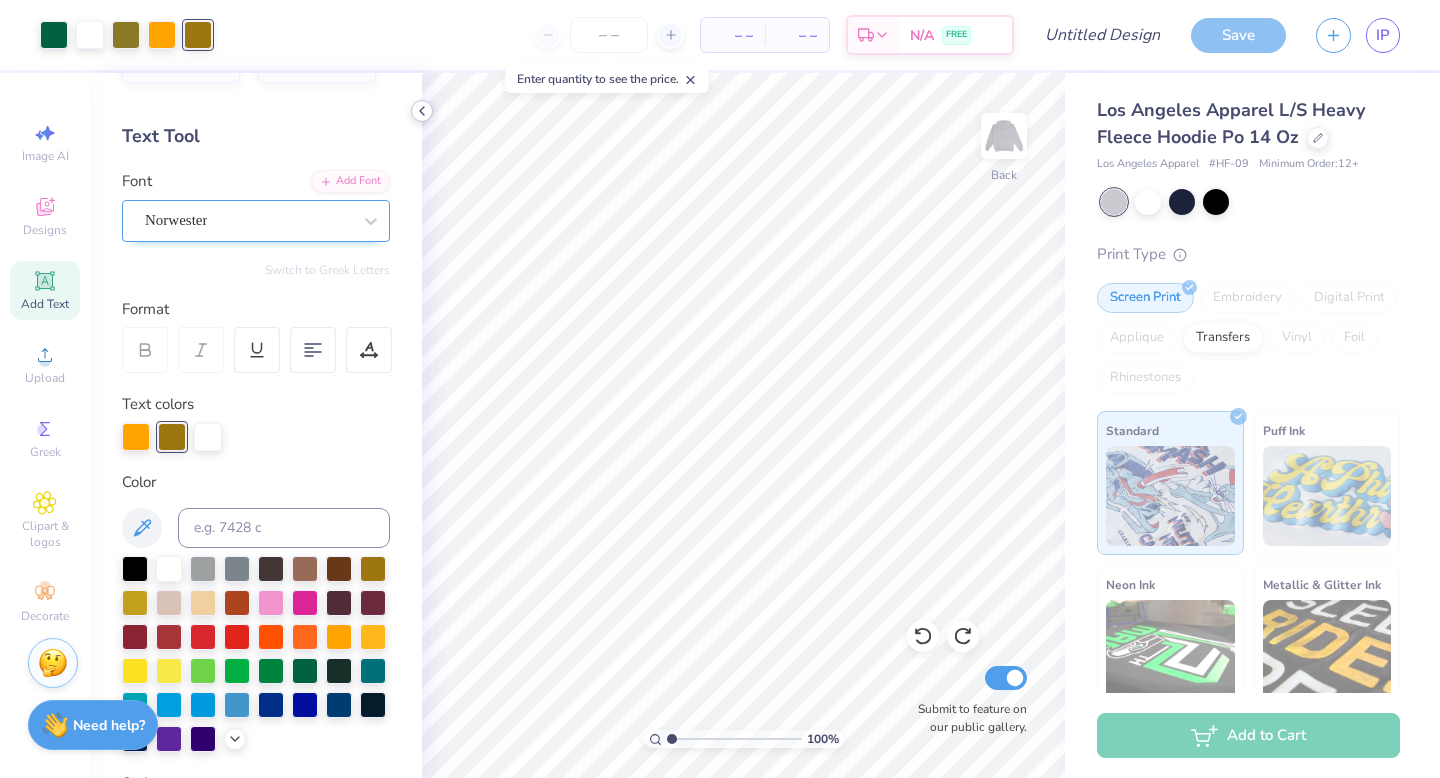 click 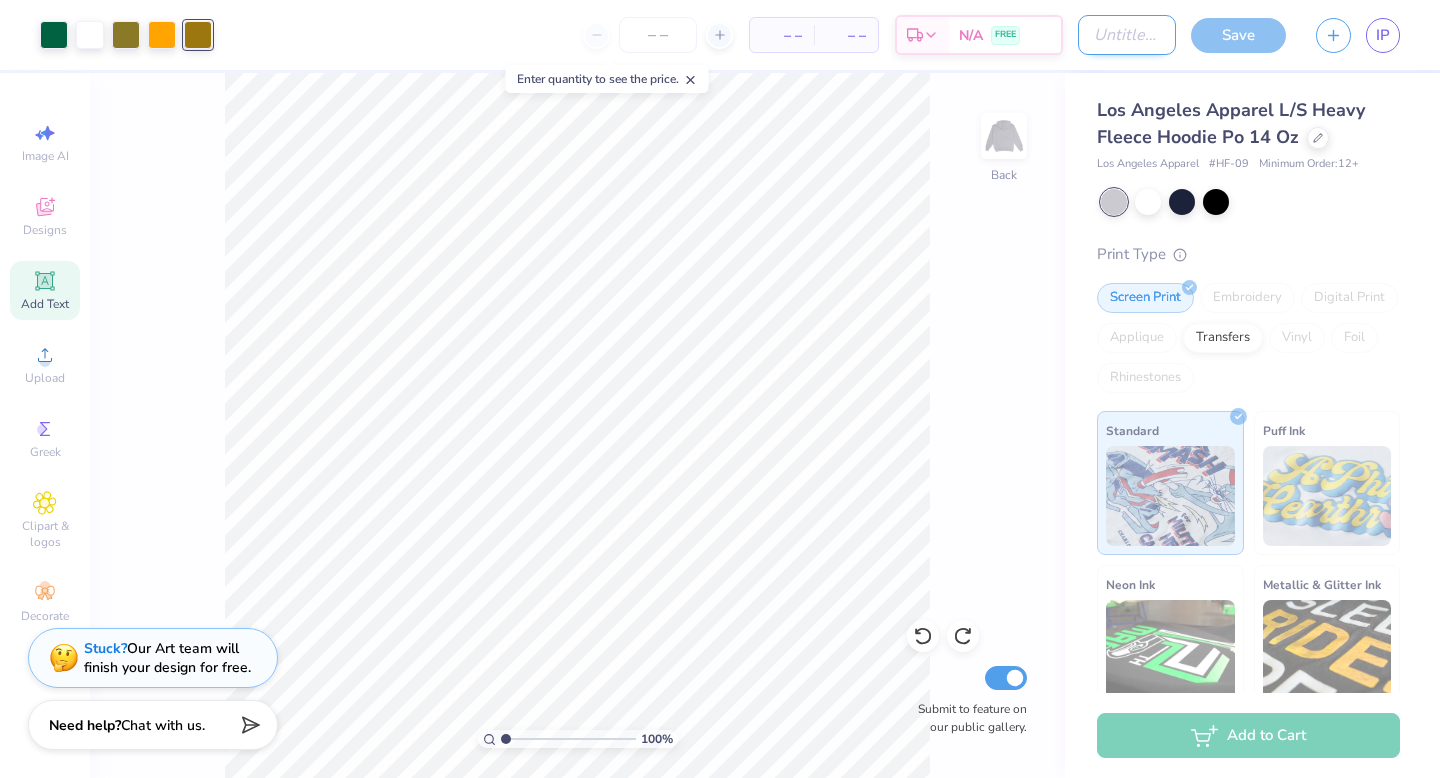 click on "Design Title" at bounding box center (1127, 35) 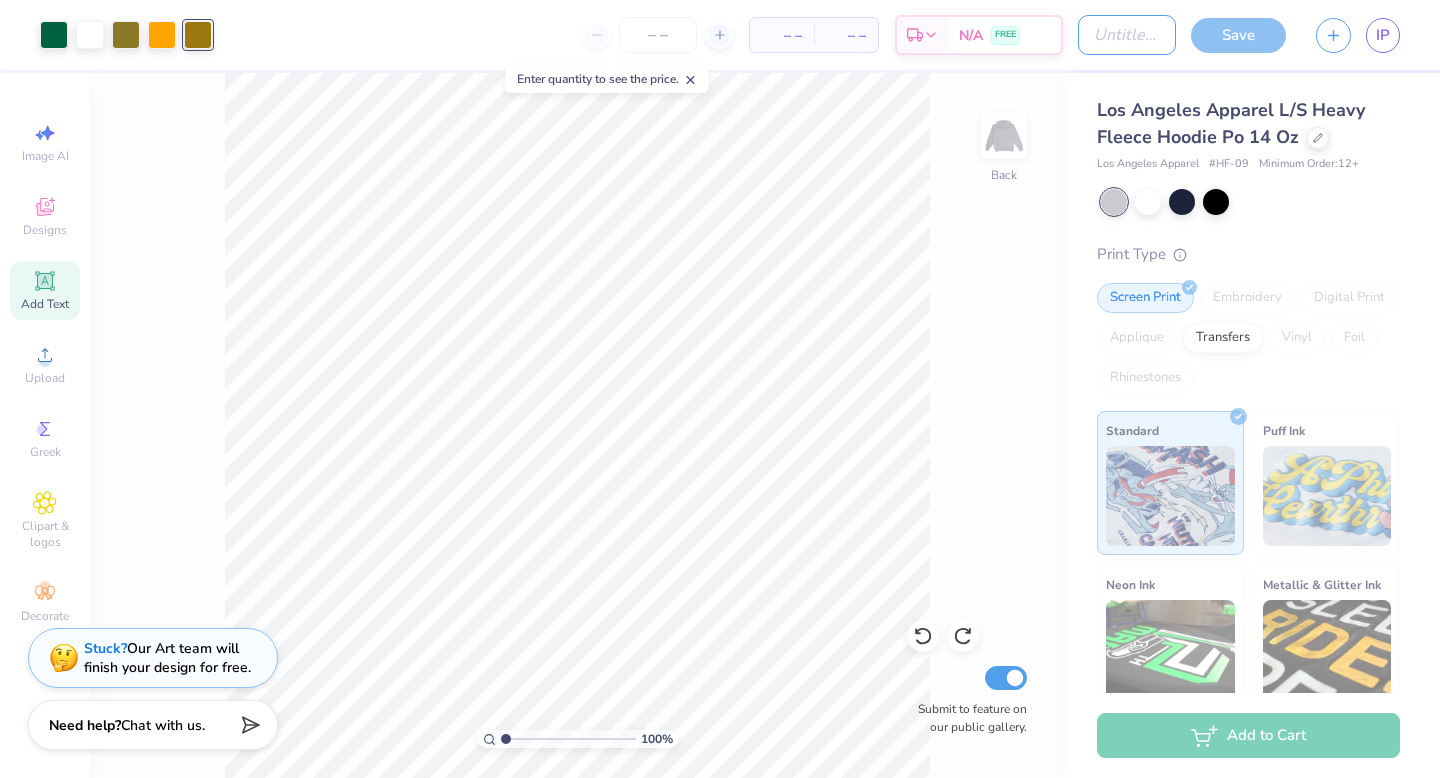 type on "UO Business Merch" 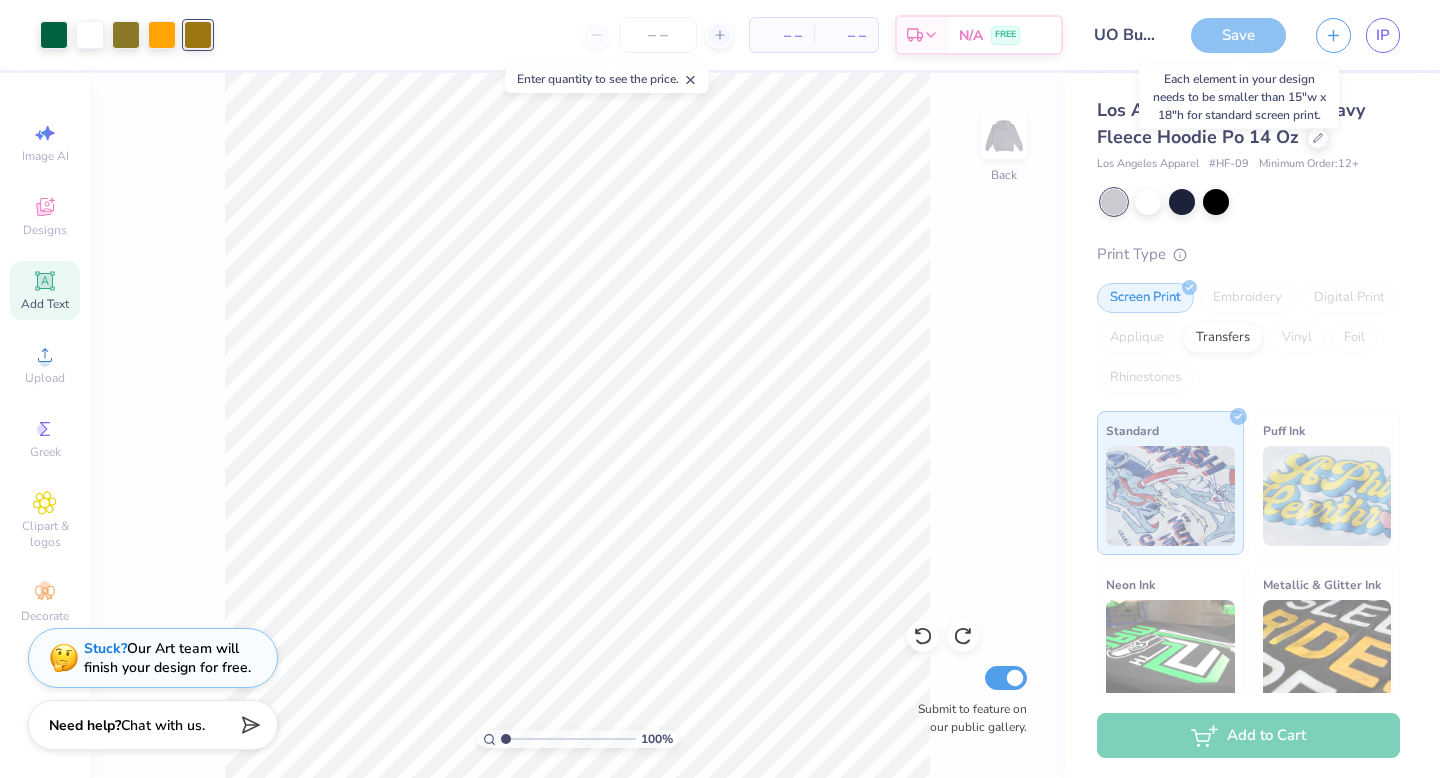 click on "Save" at bounding box center [1238, 35] 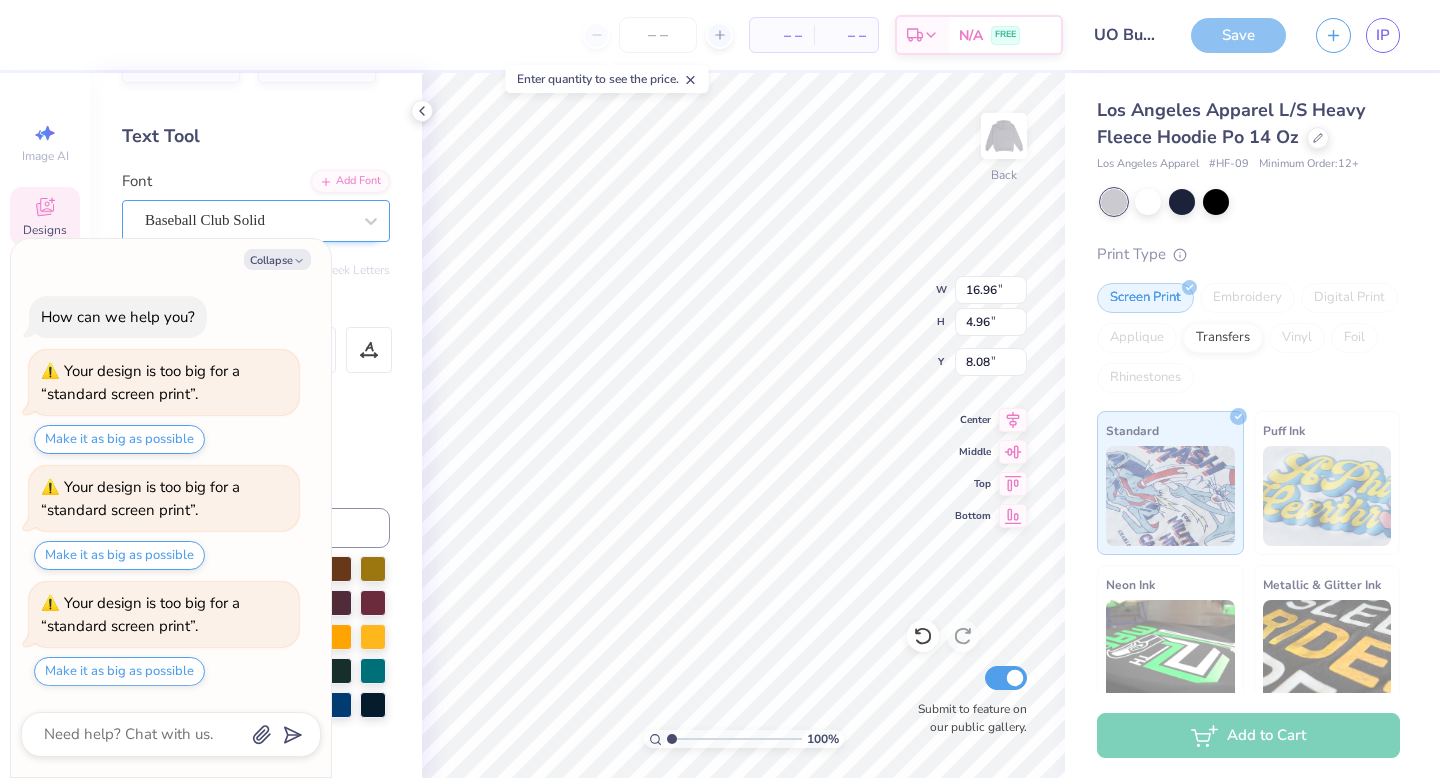 type on "x" 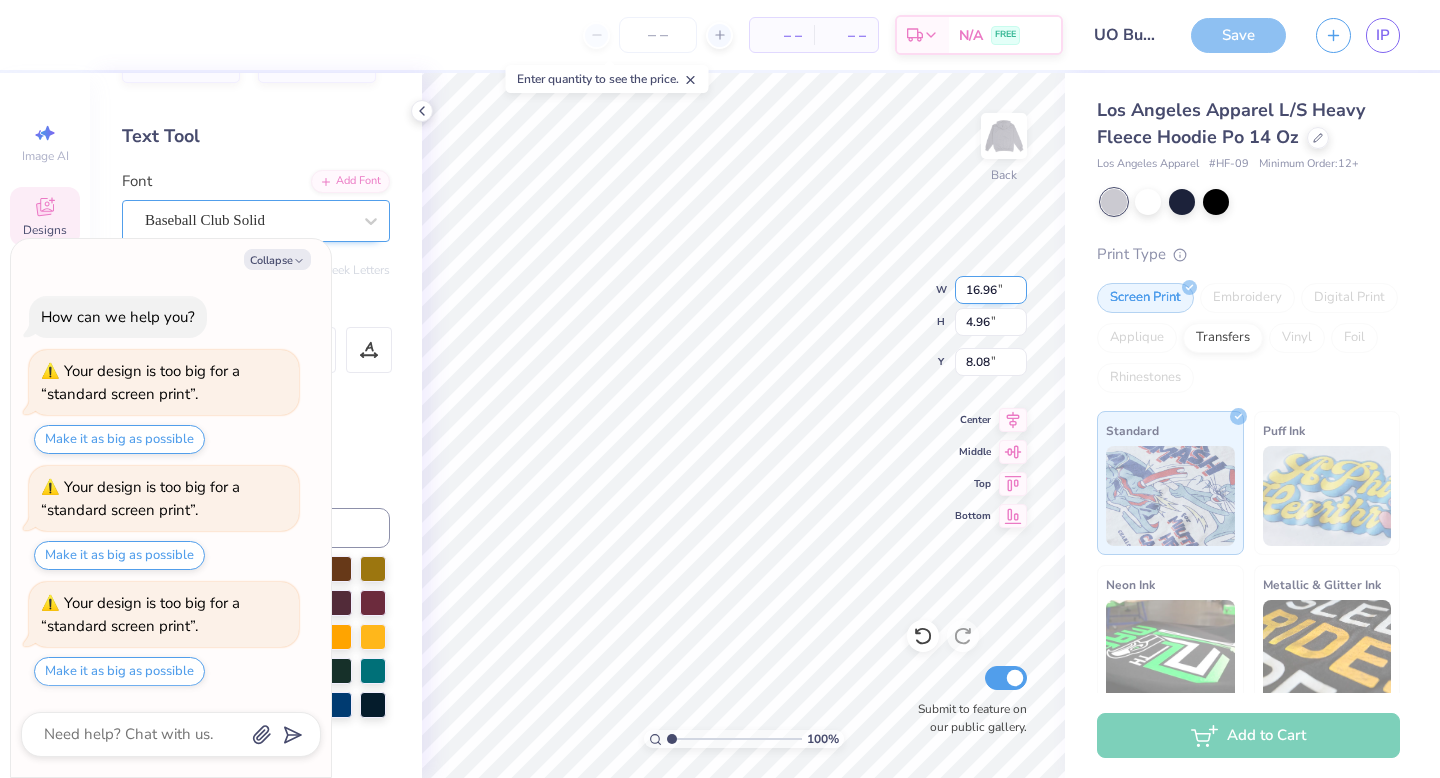 click on "16.96" at bounding box center [991, 290] 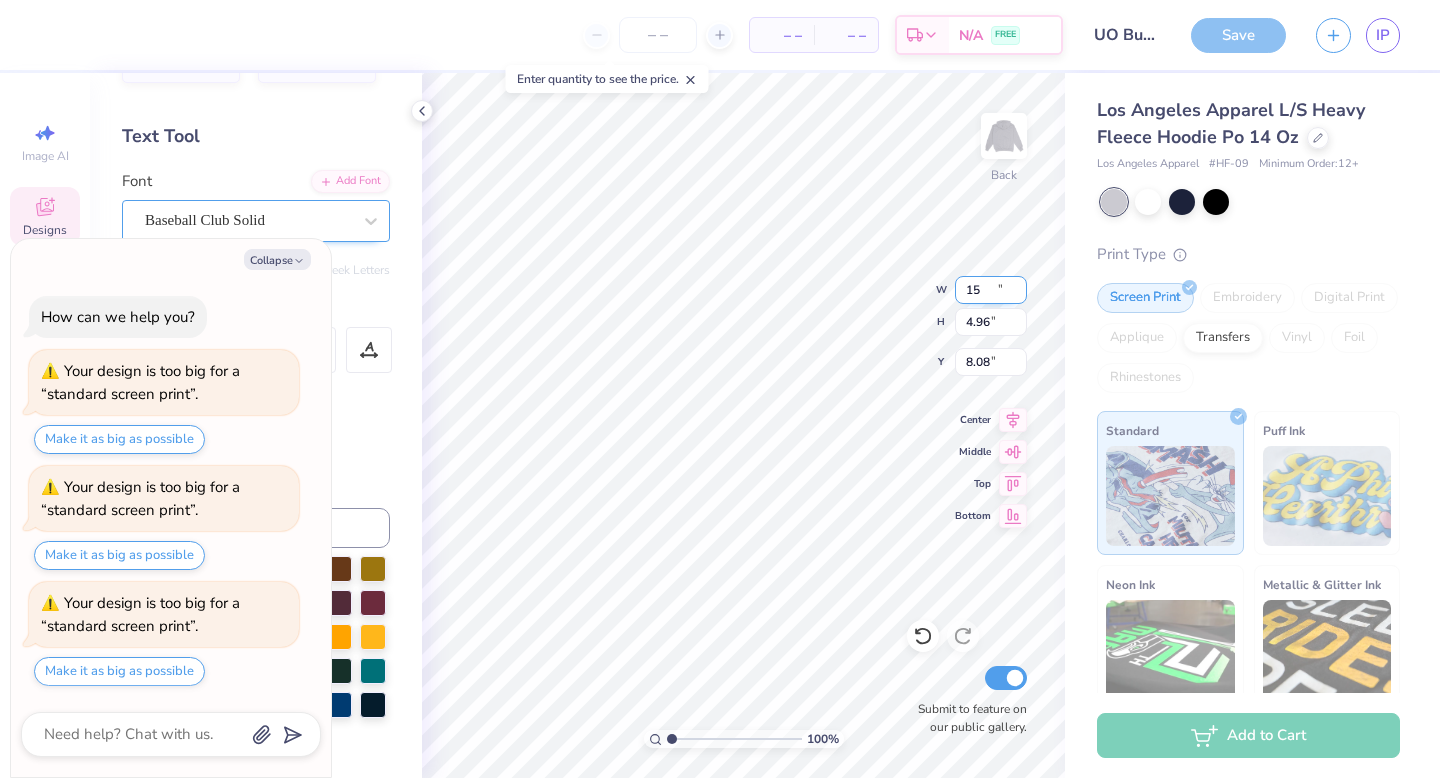 click on "15" at bounding box center (991, 290) 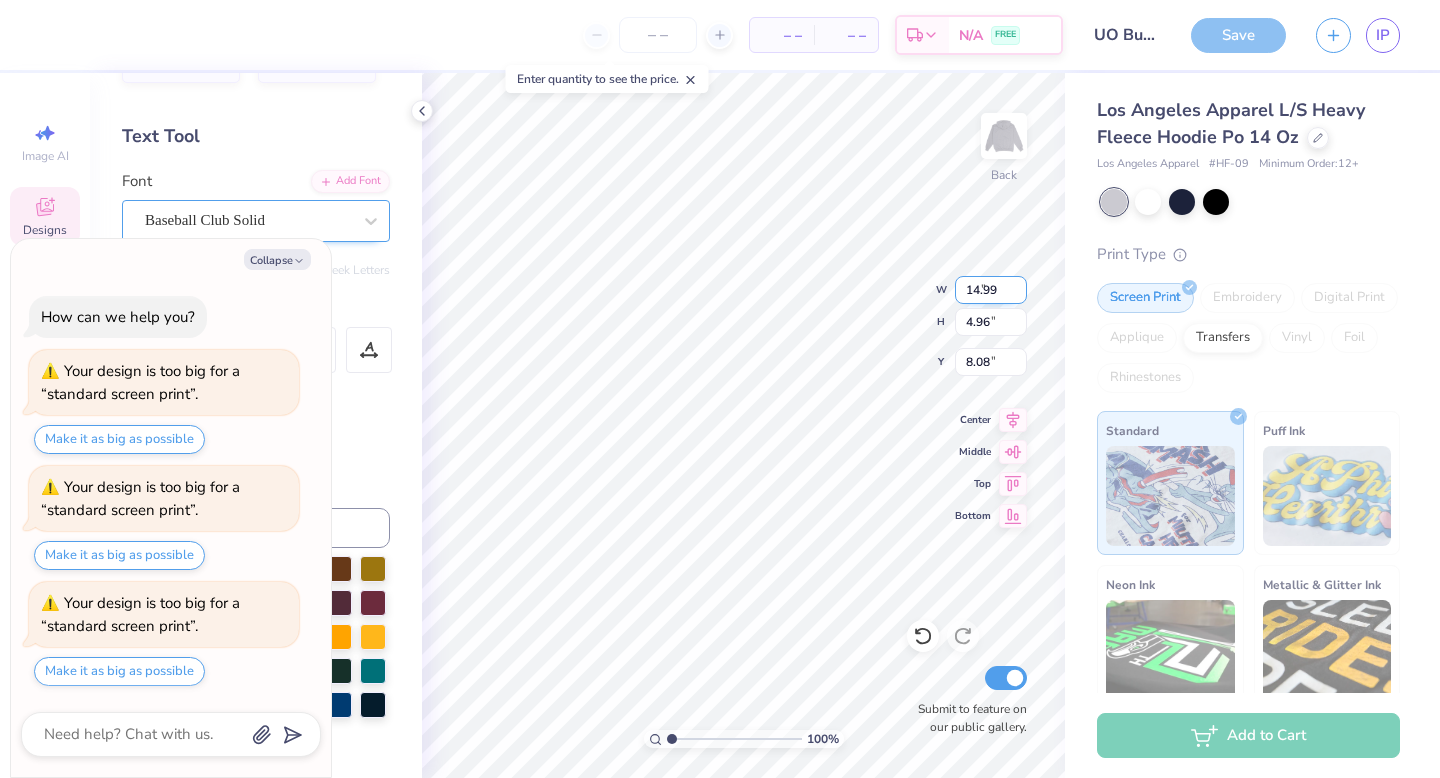 click on "14.99" at bounding box center (991, 290) 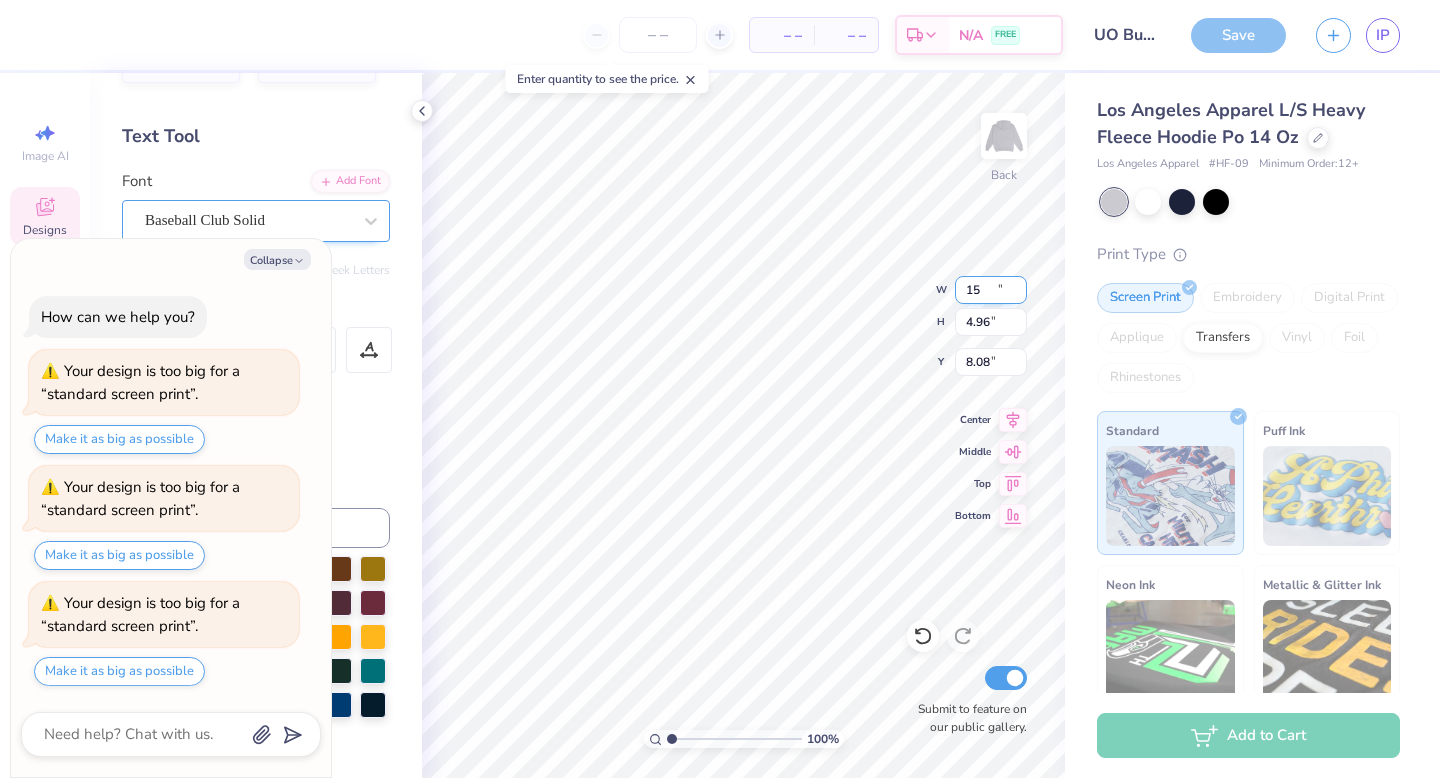 type on "15" 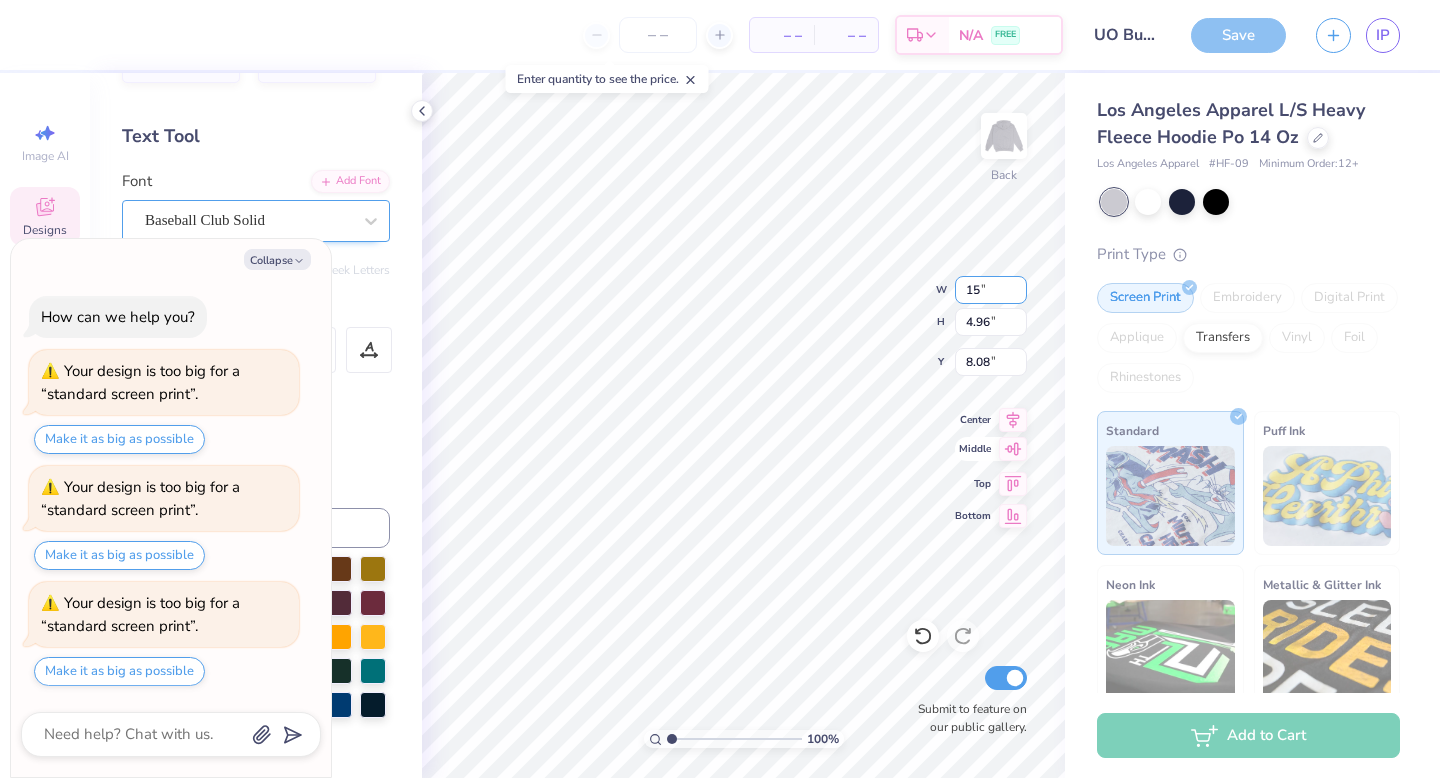type on "x" 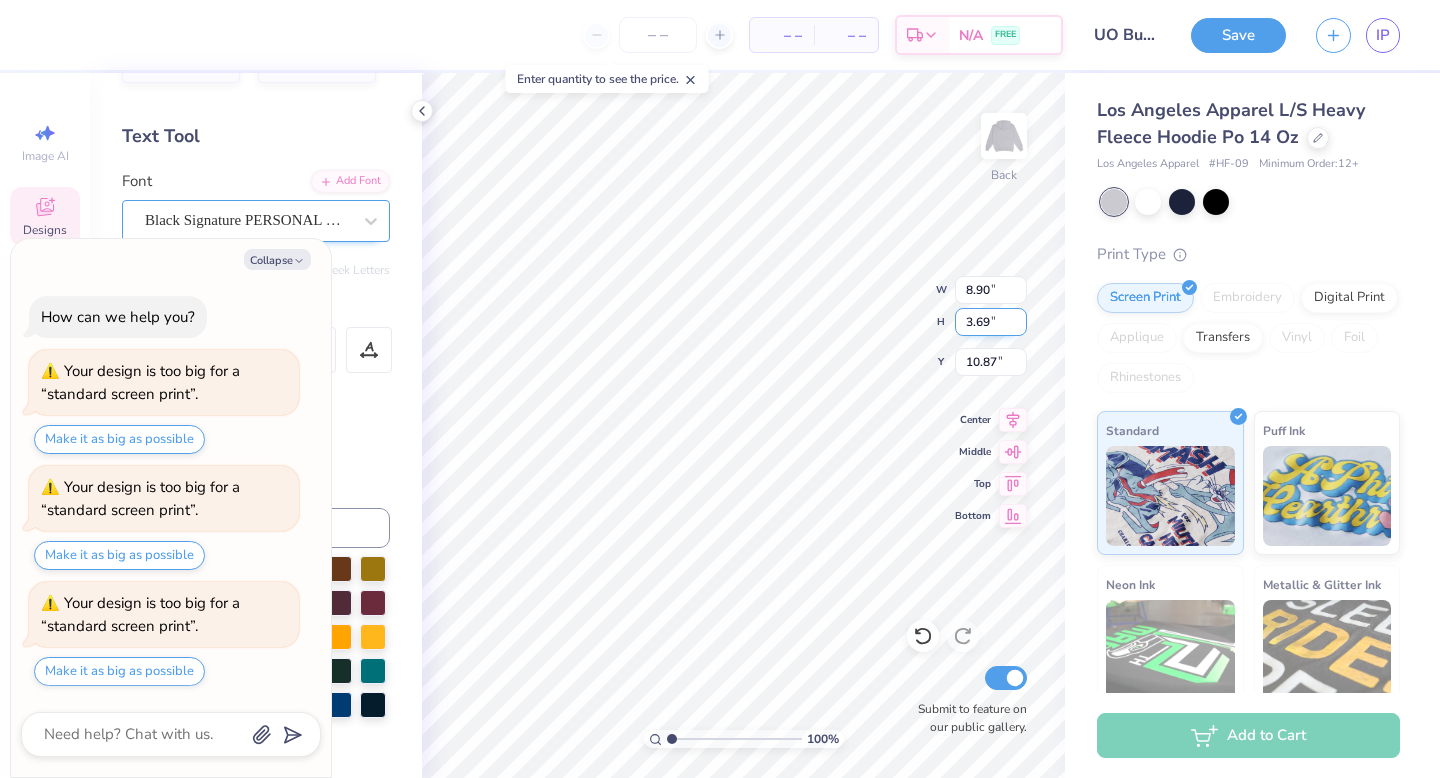 type on "x" 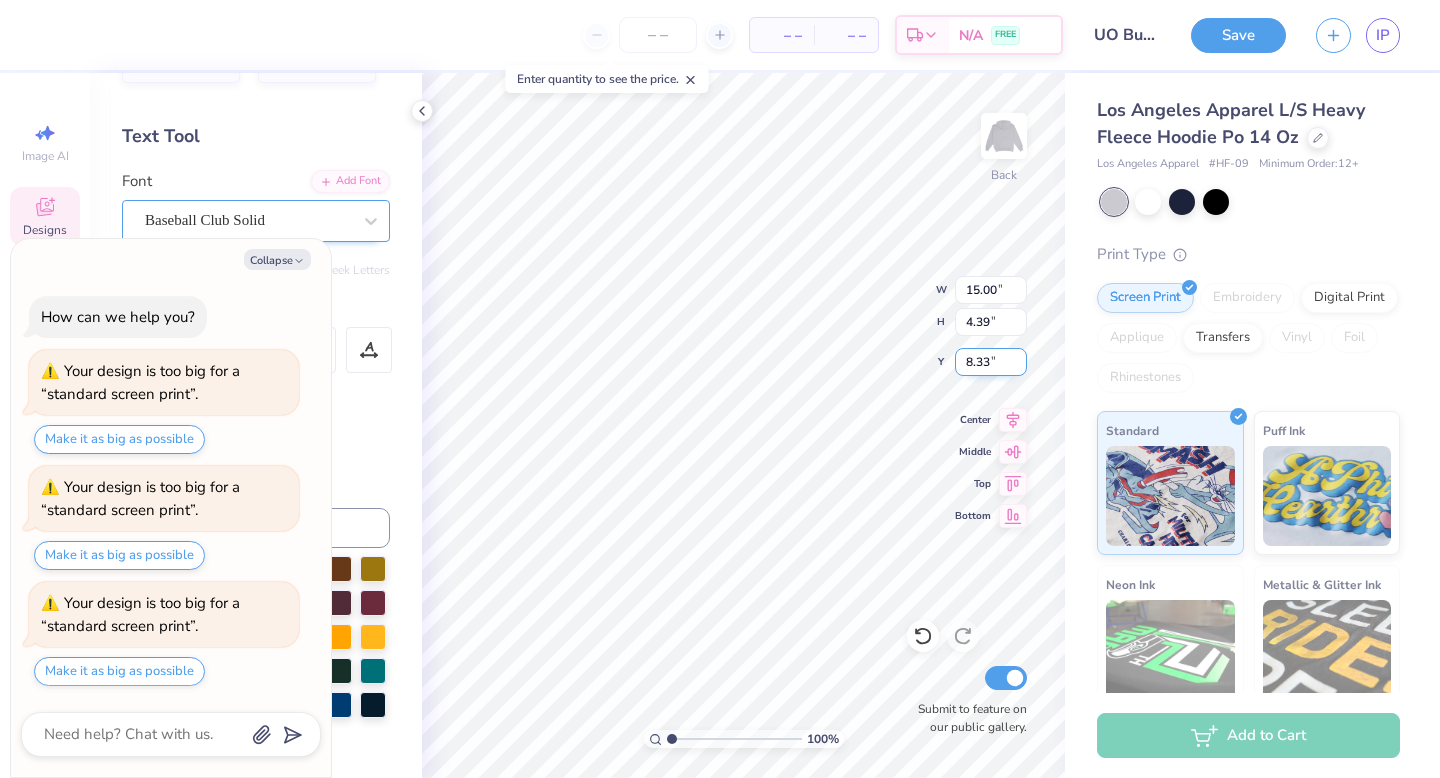 type on "x" 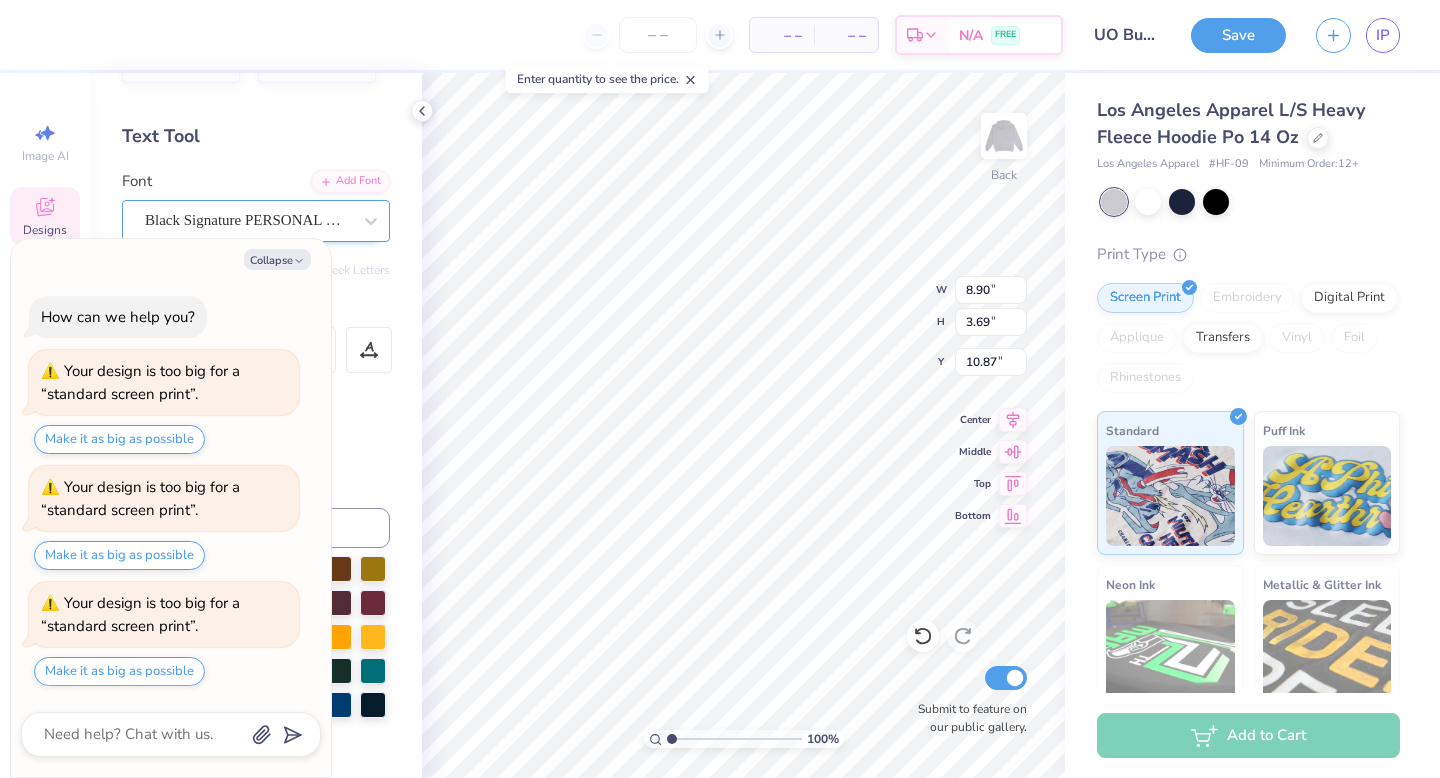 type on "x" 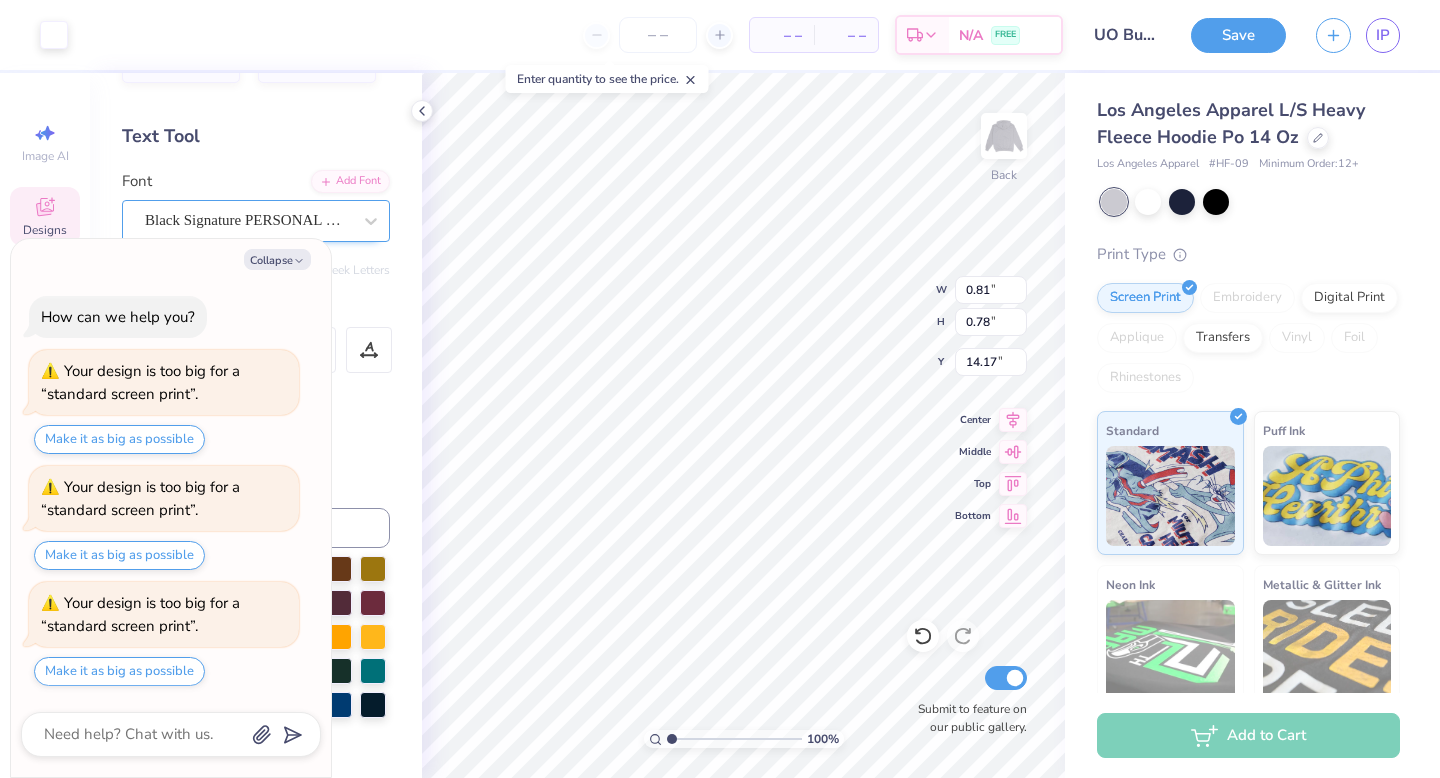 type on "x" 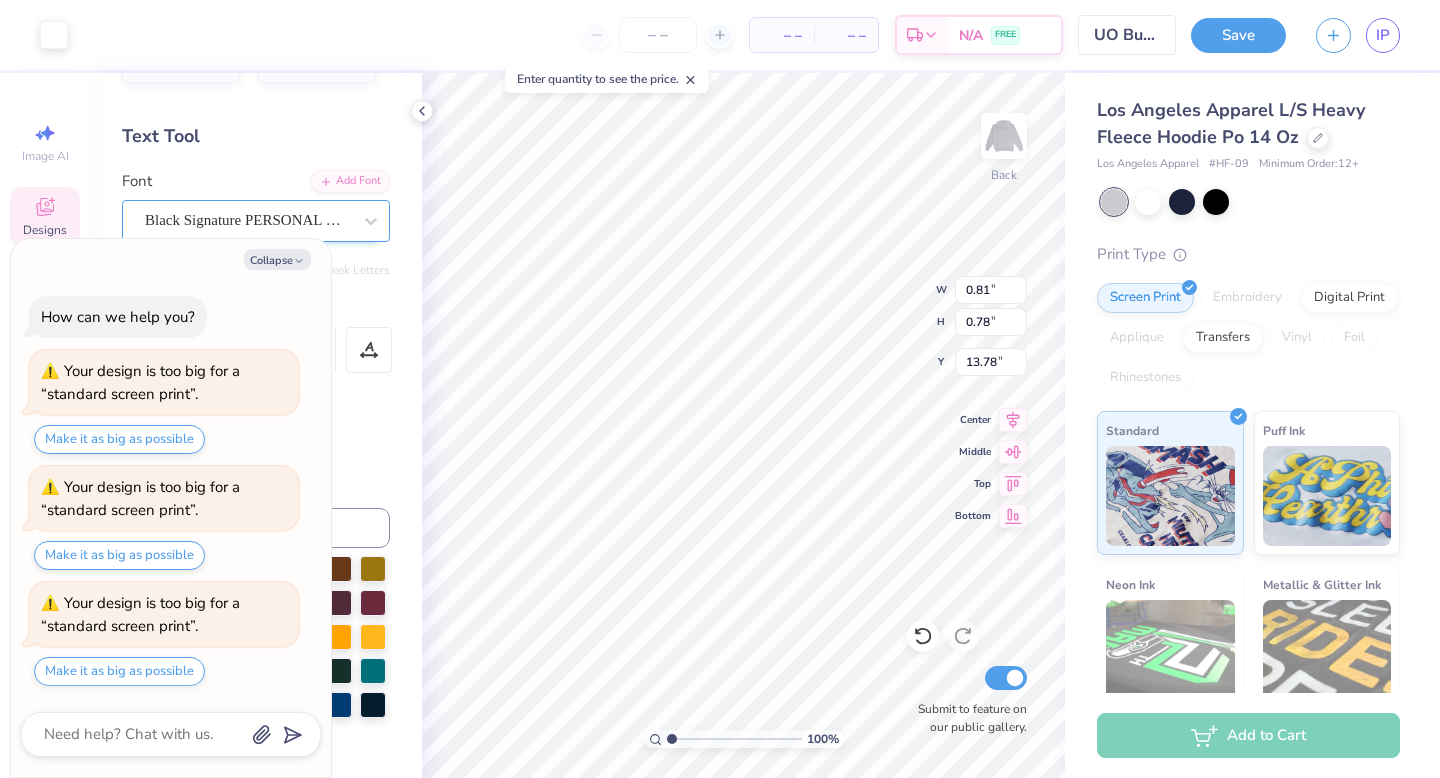 type on "x" 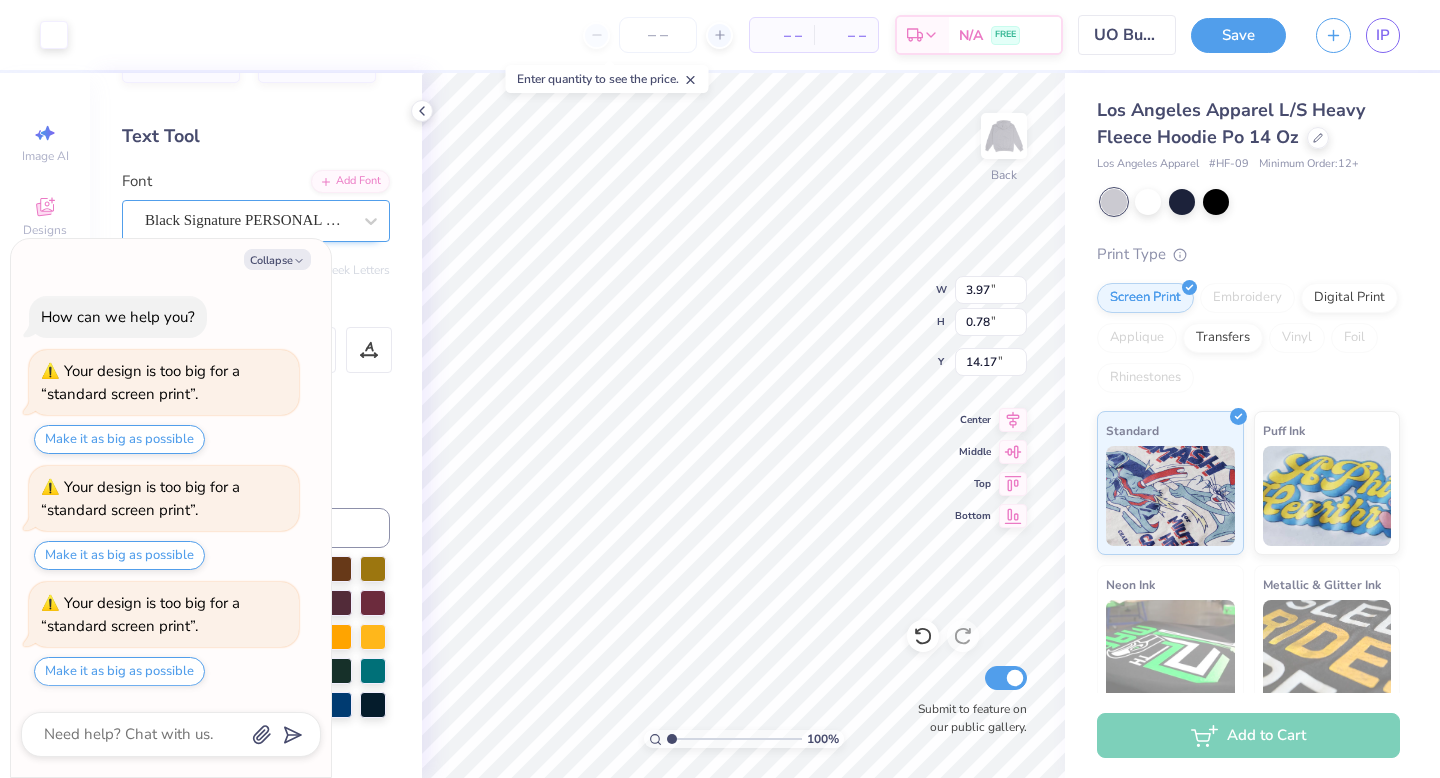 type on "x" 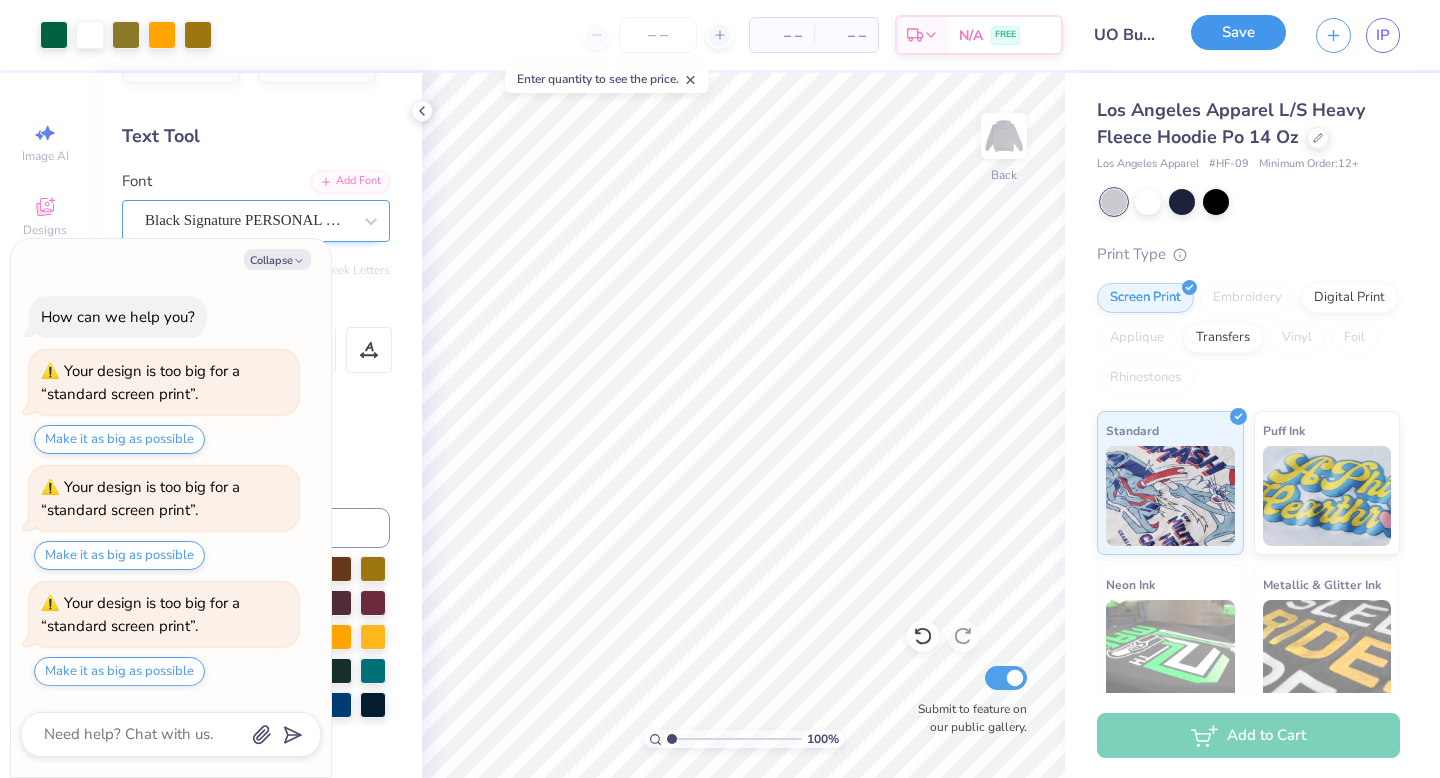 click on "Save" at bounding box center [1238, 32] 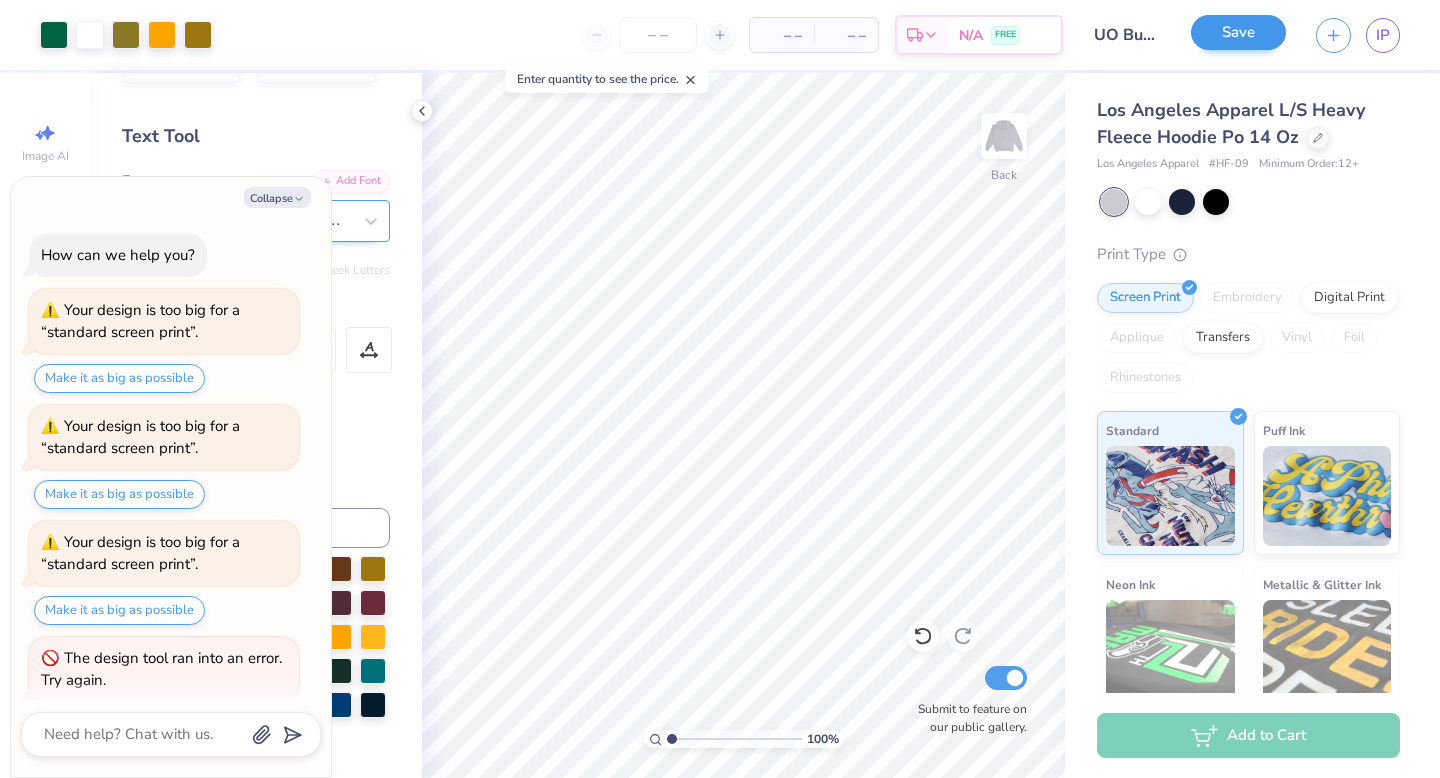 scroll, scrollTop: 15, scrollLeft: 0, axis: vertical 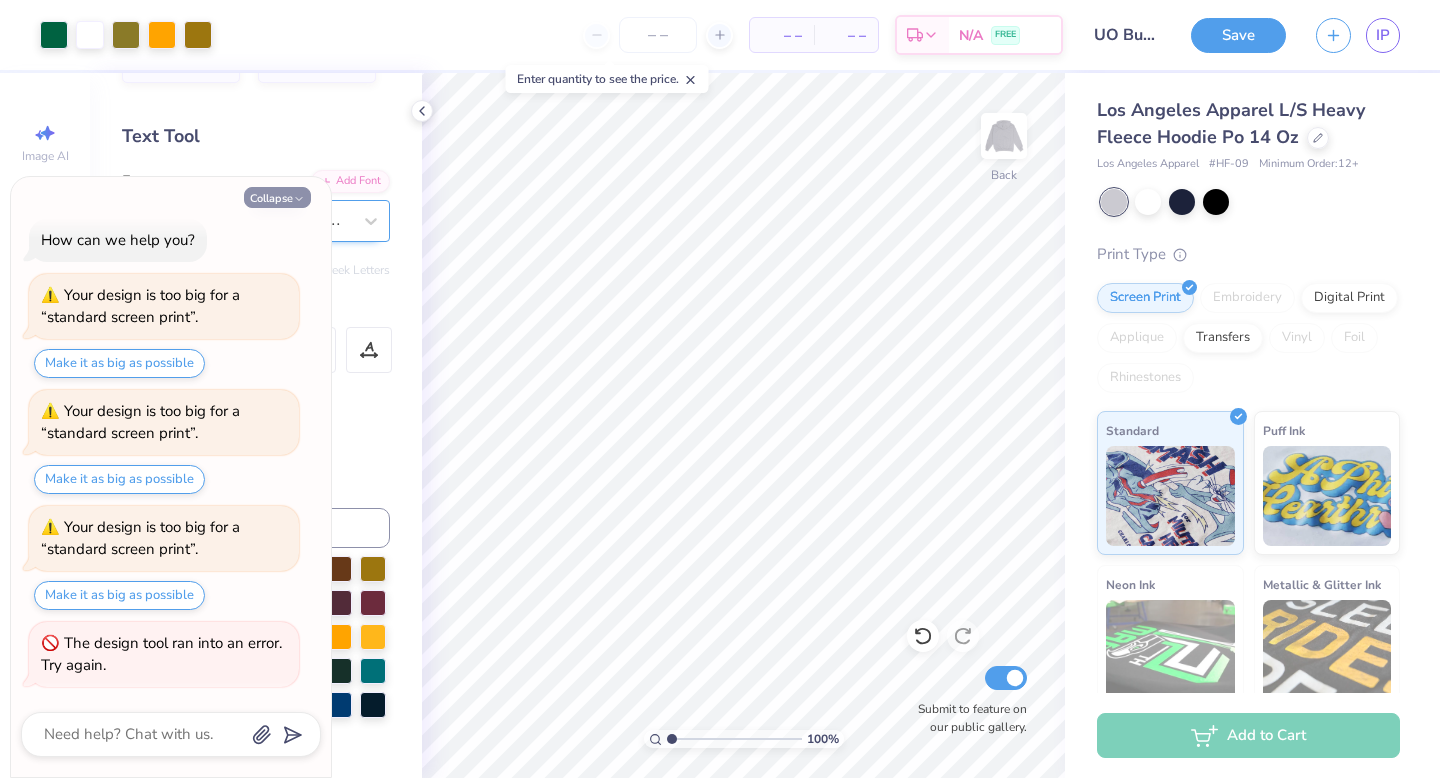 click 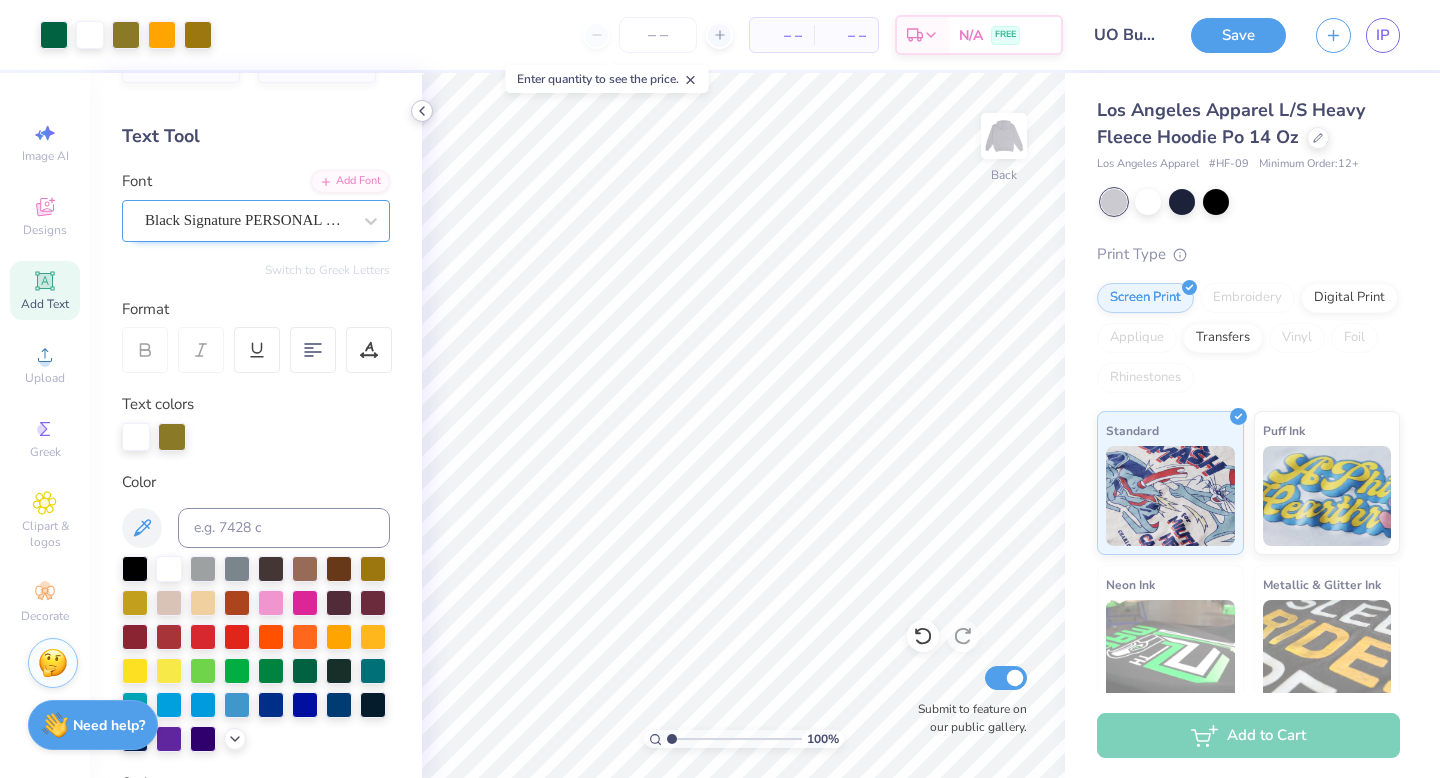 click 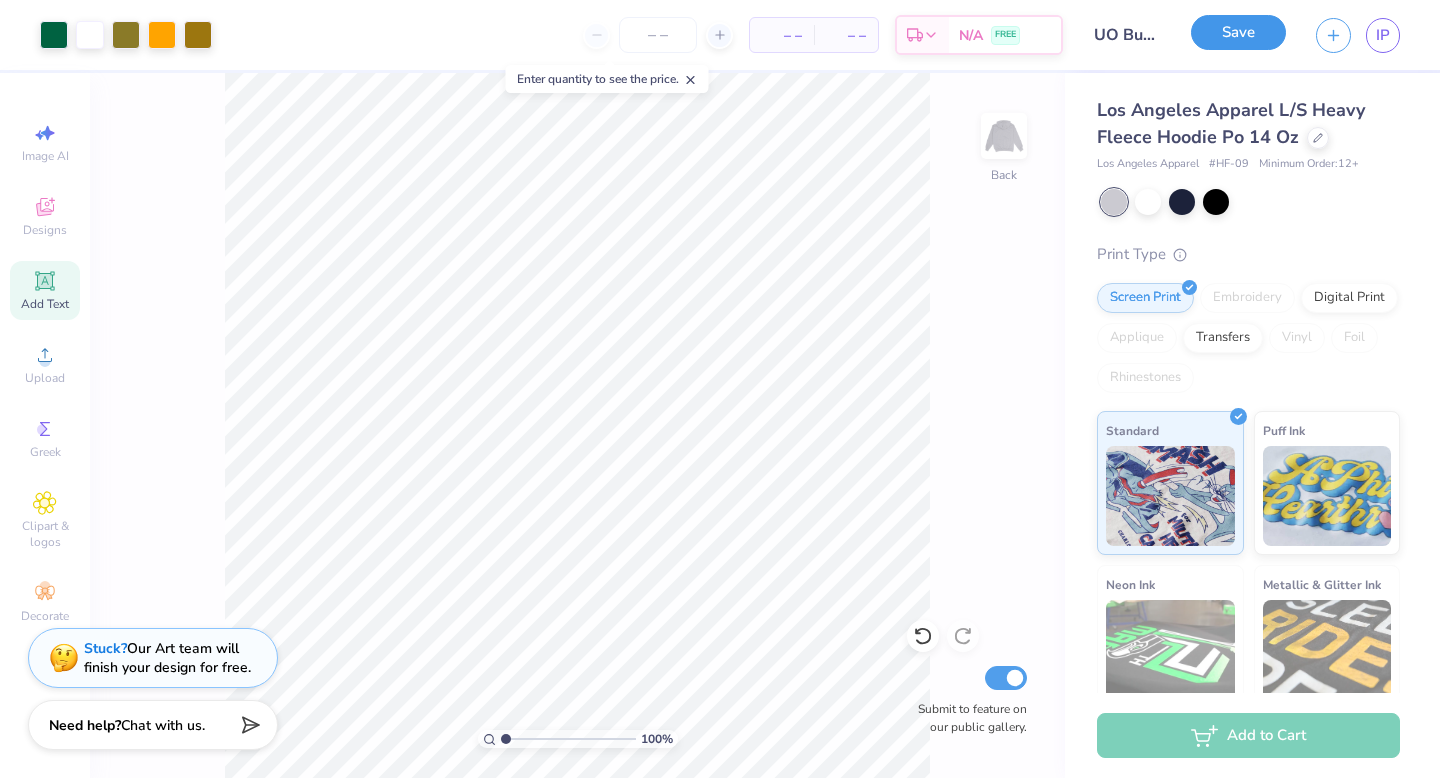 click on "Save" at bounding box center (1238, 32) 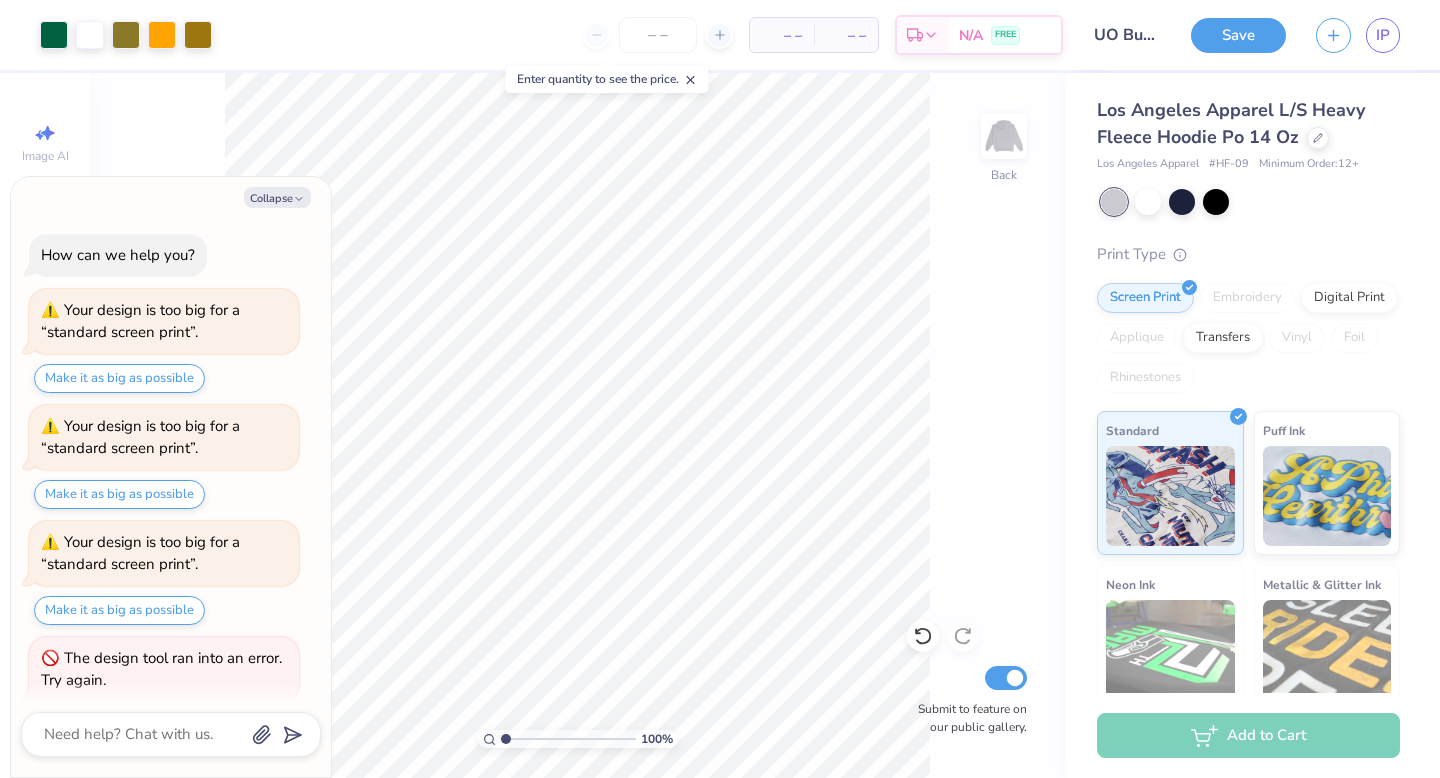 scroll, scrollTop: 92, scrollLeft: 0, axis: vertical 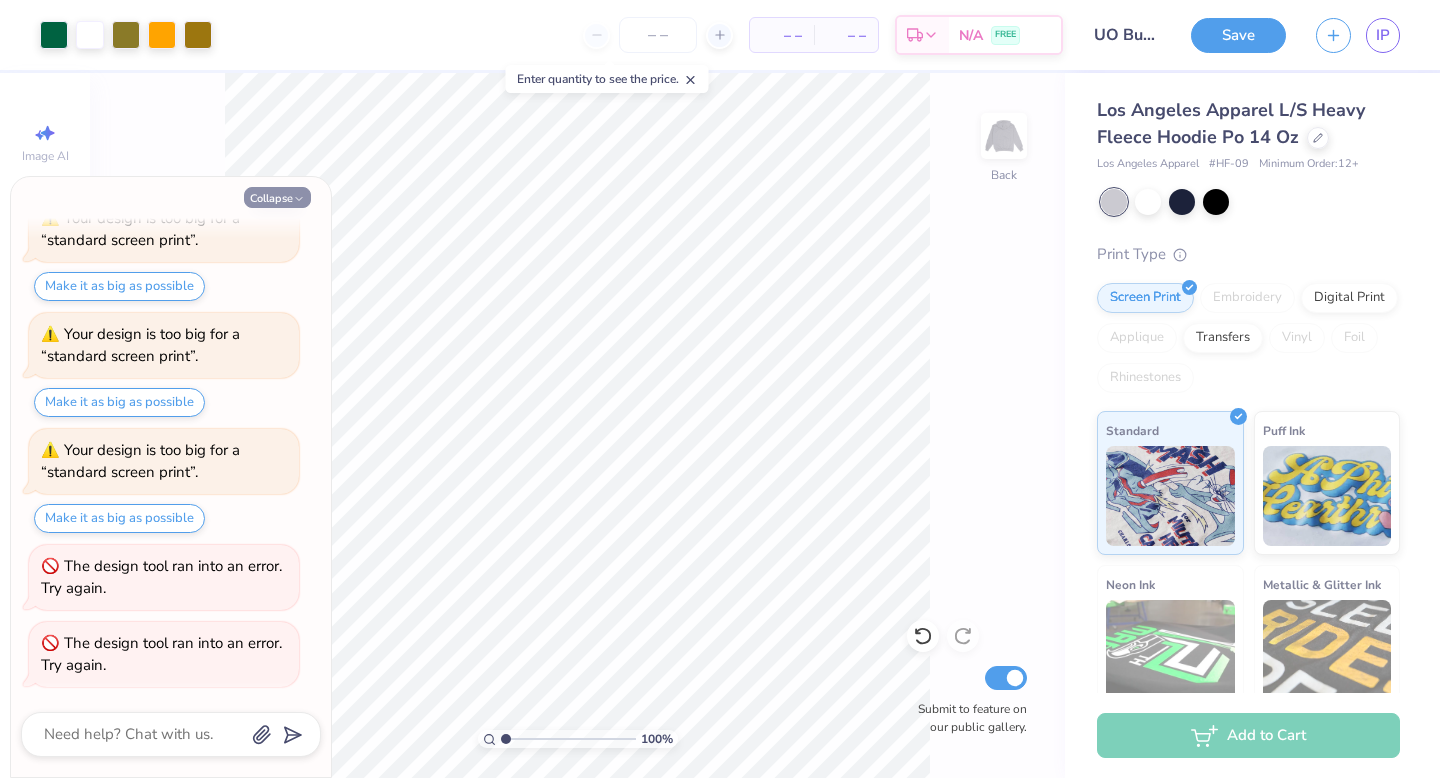 click on "Collapse" at bounding box center (277, 197) 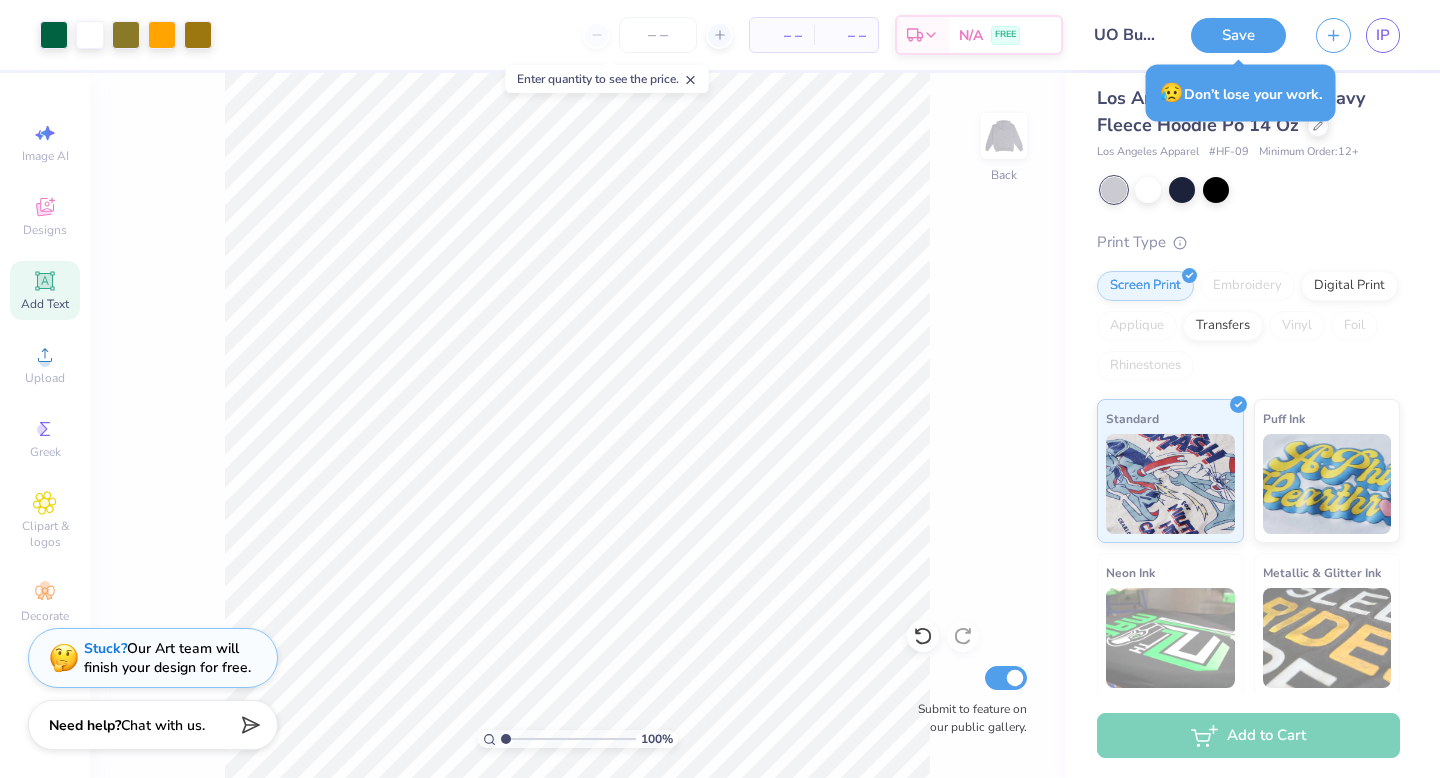 scroll, scrollTop: 0, scrollLeft: 0, axis: both 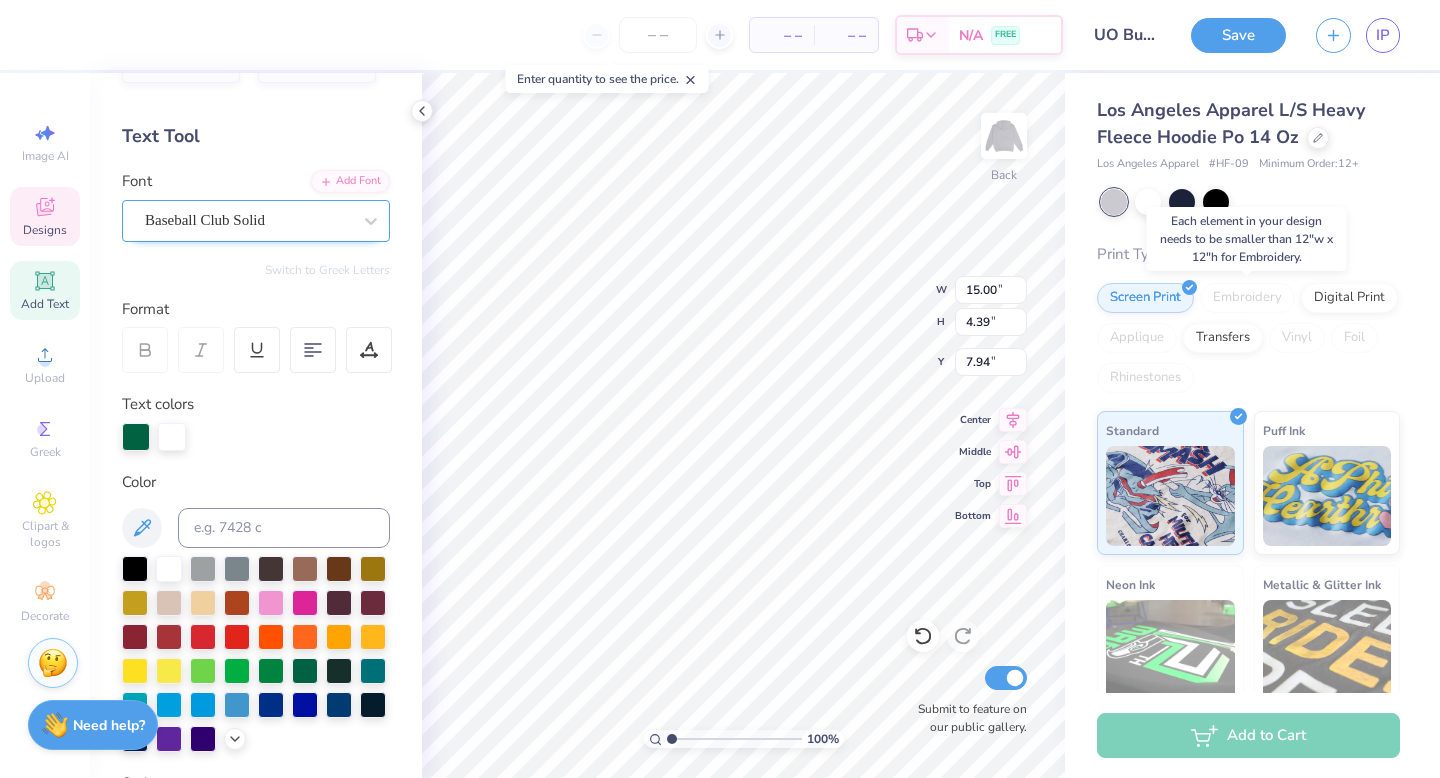 click on "Embroidery" at bounding box center (1247, 298) 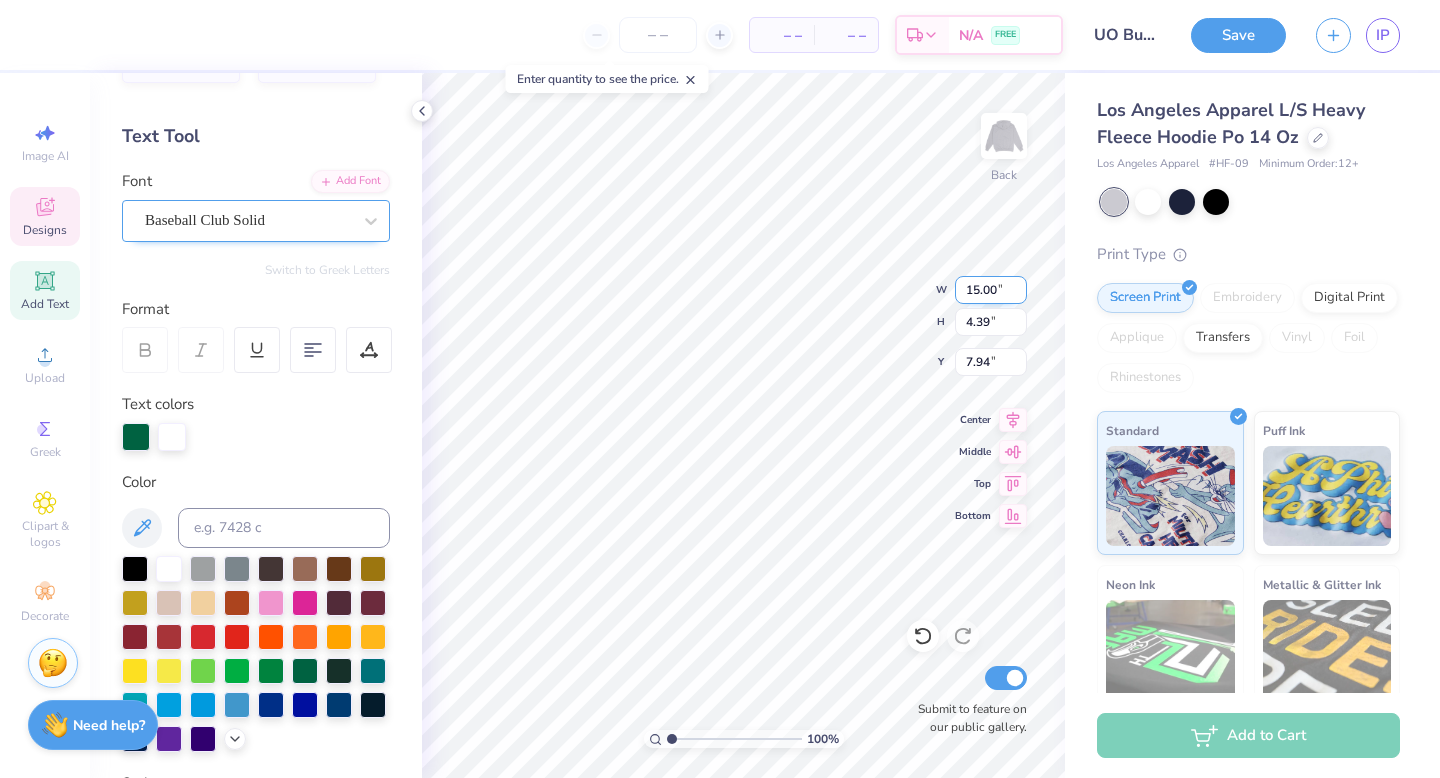 click on "15.00" at bounding box center (991, 290) 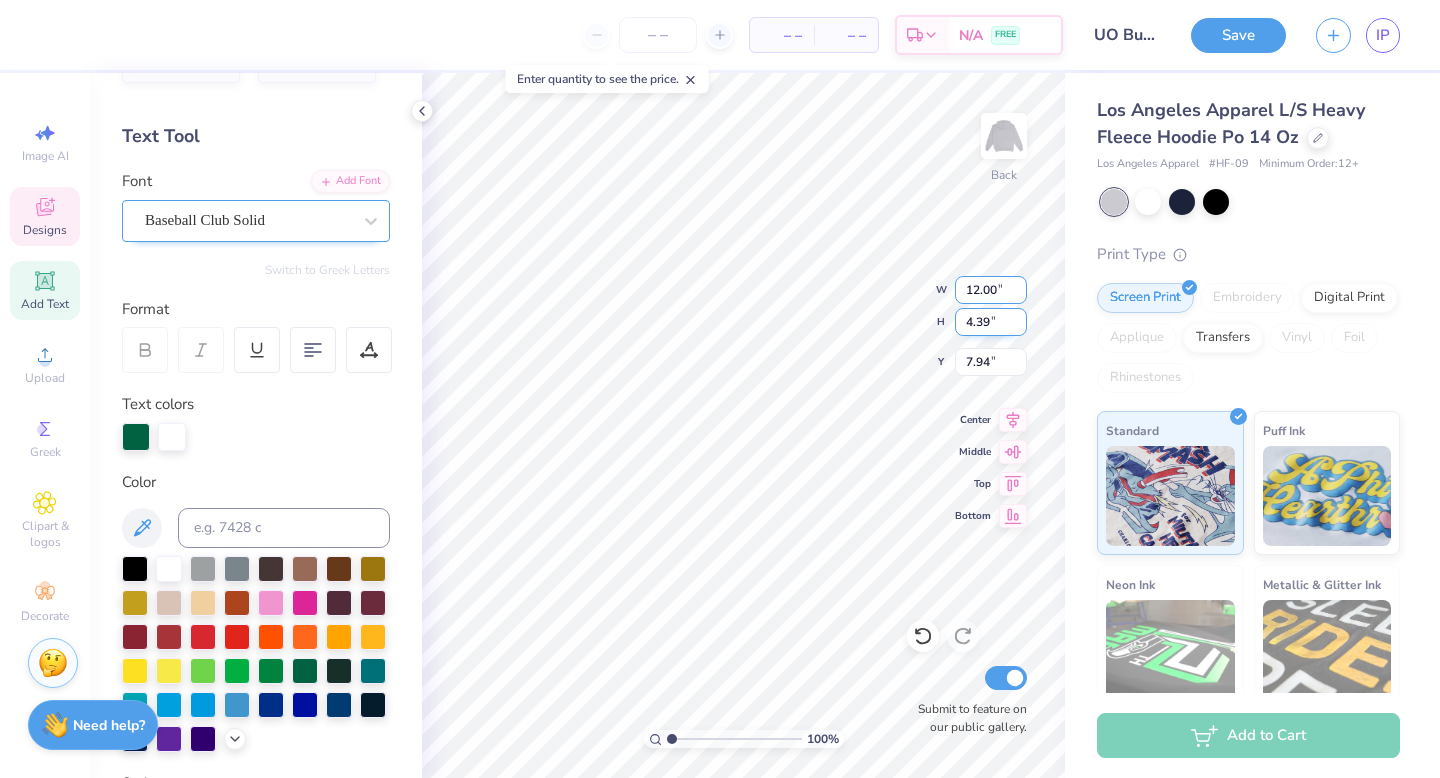 type on "12.00" 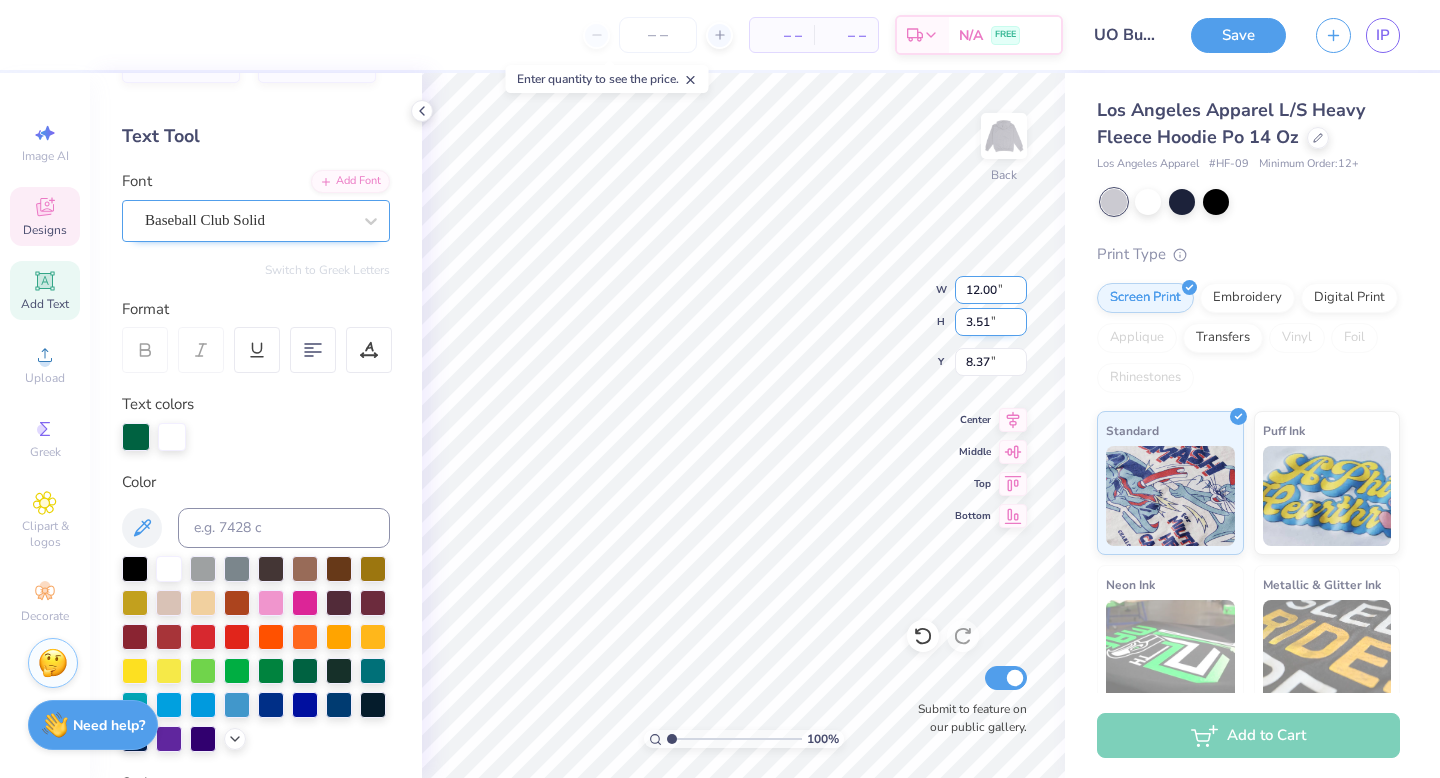 type on "3.51" 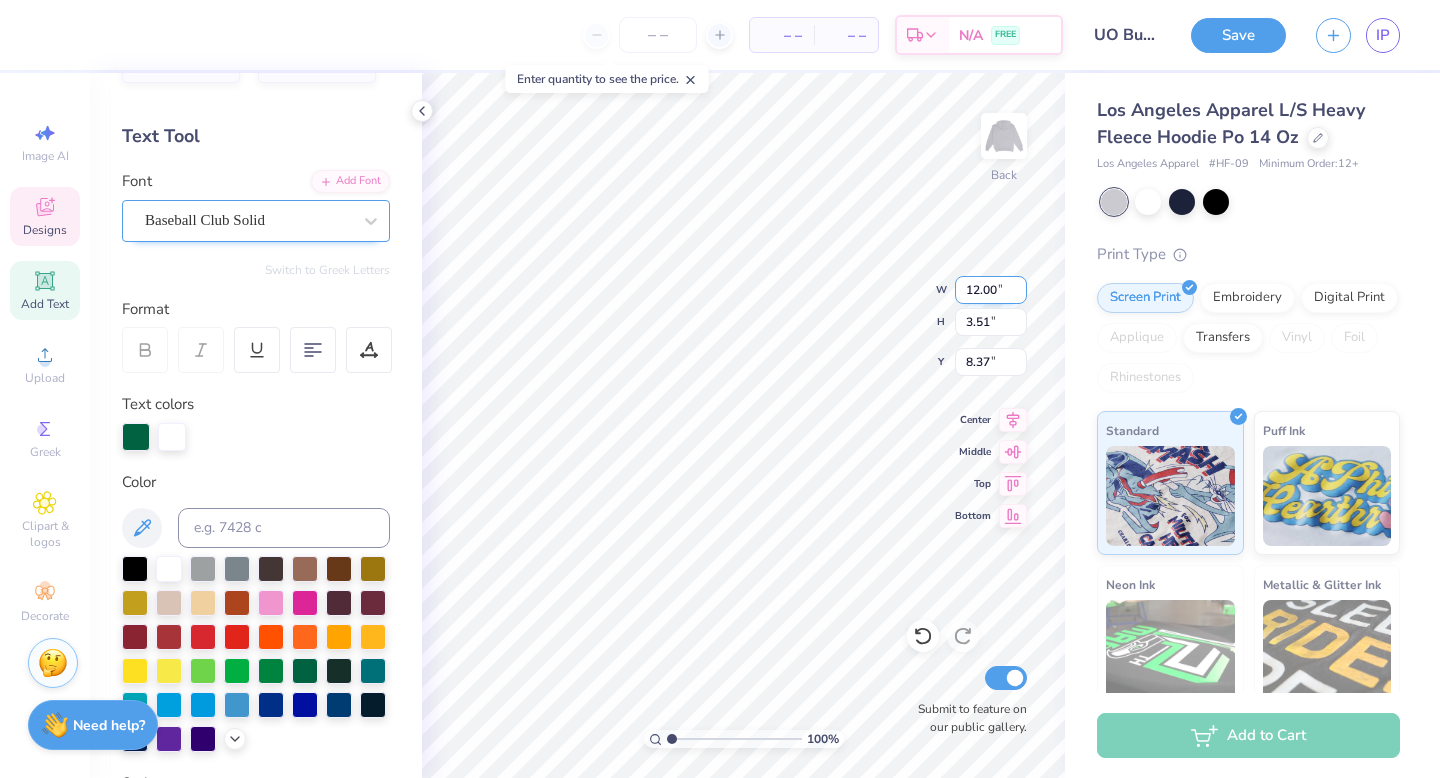 type on "8.96" 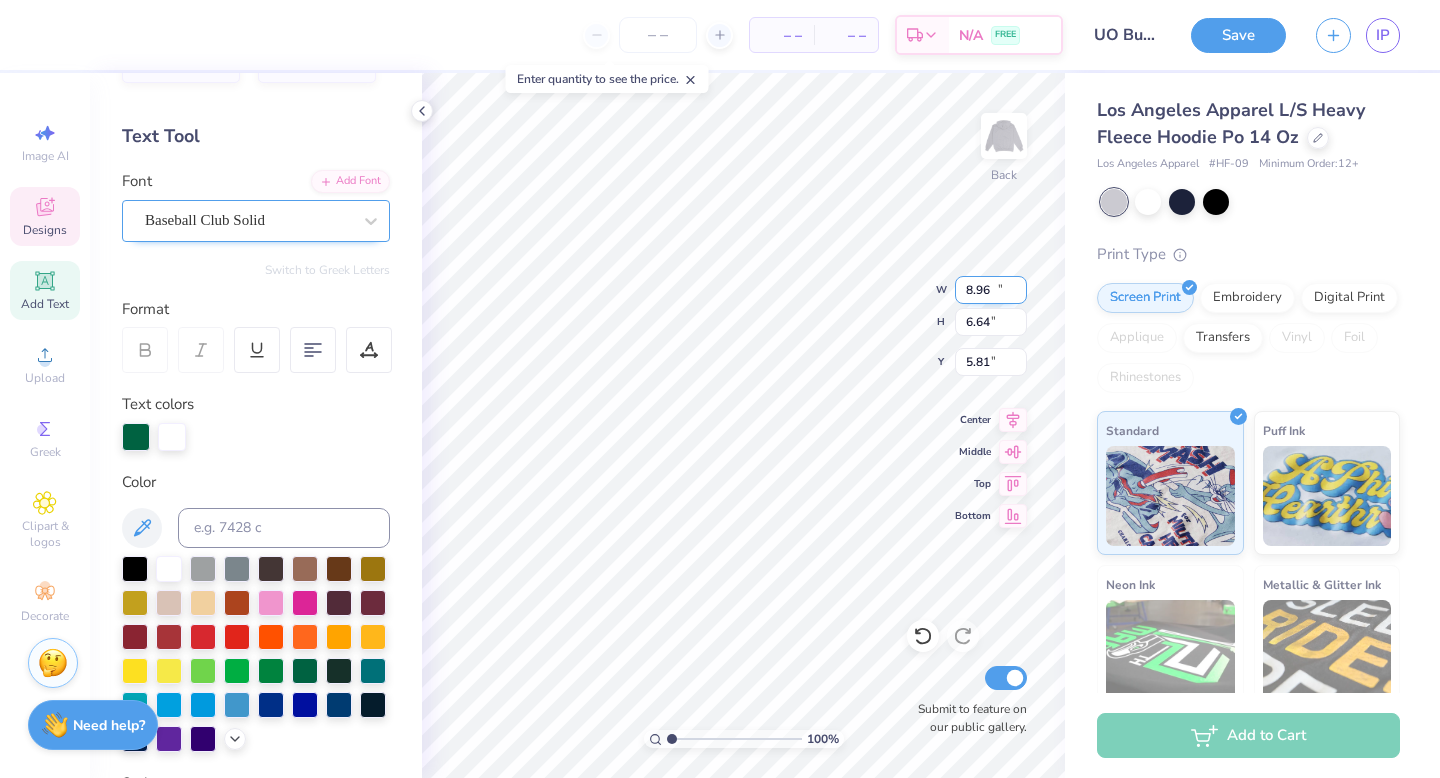 type on "12.00" 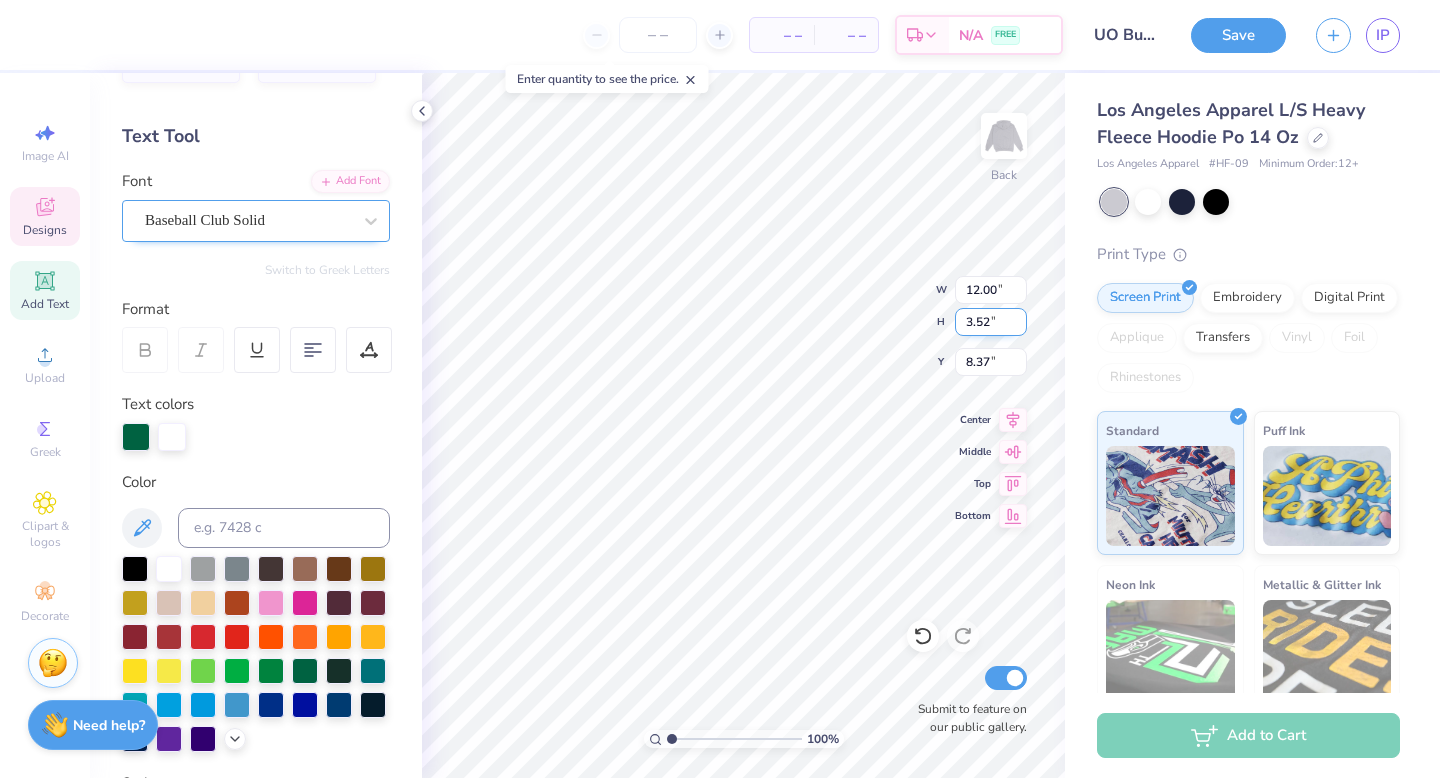 click on "3.52" at bounding box center [991, 322] 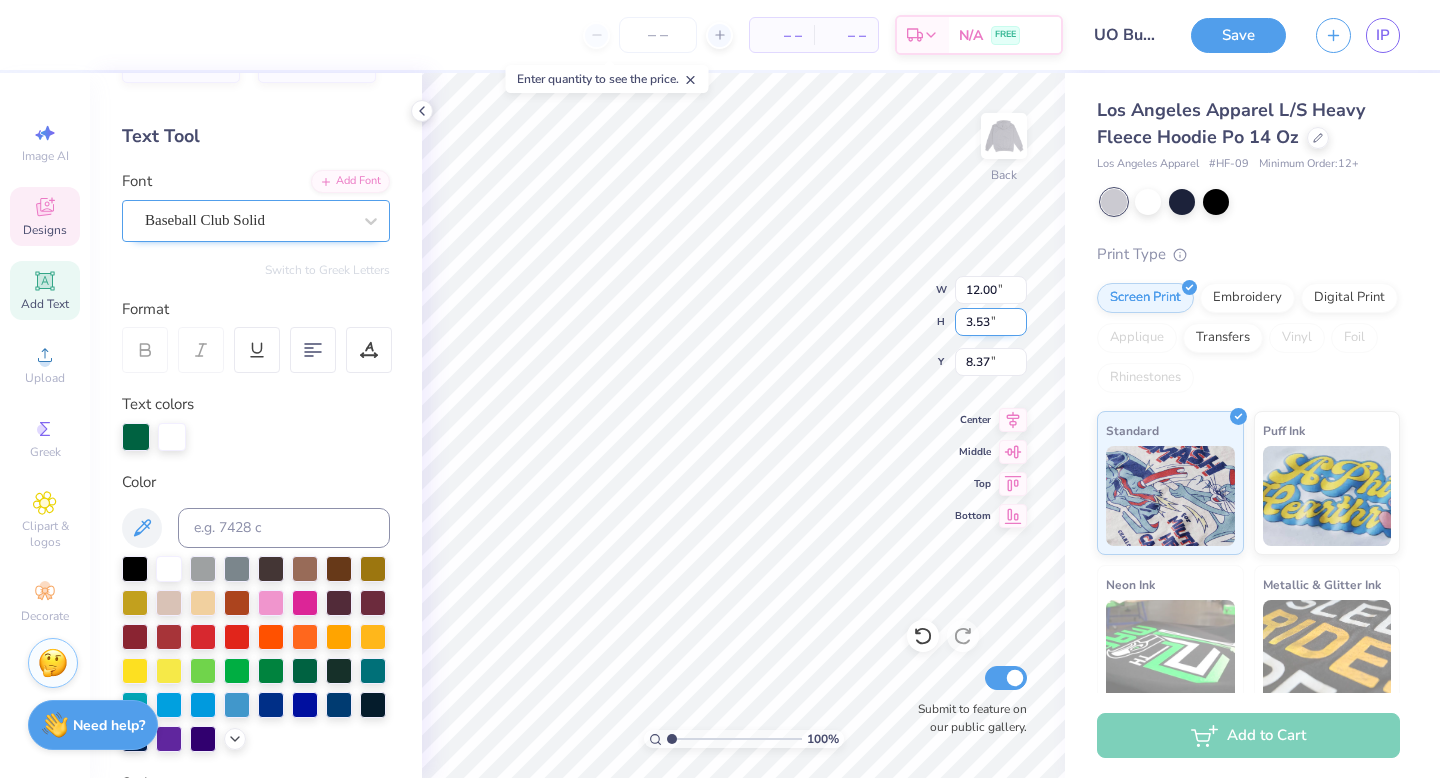 click on "3.53" at bounding box center [991, 322] 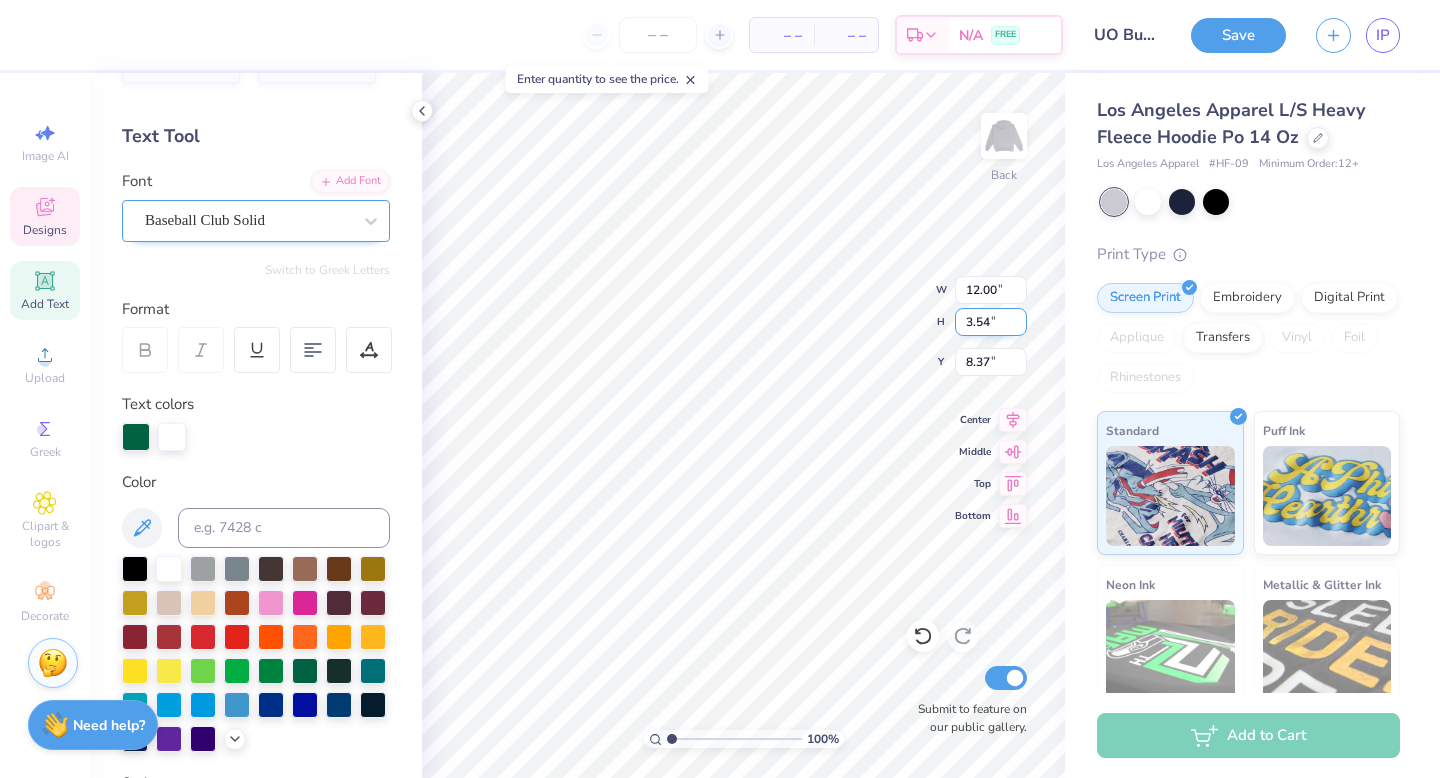click on "3.54" at bounding box center [991, 322] 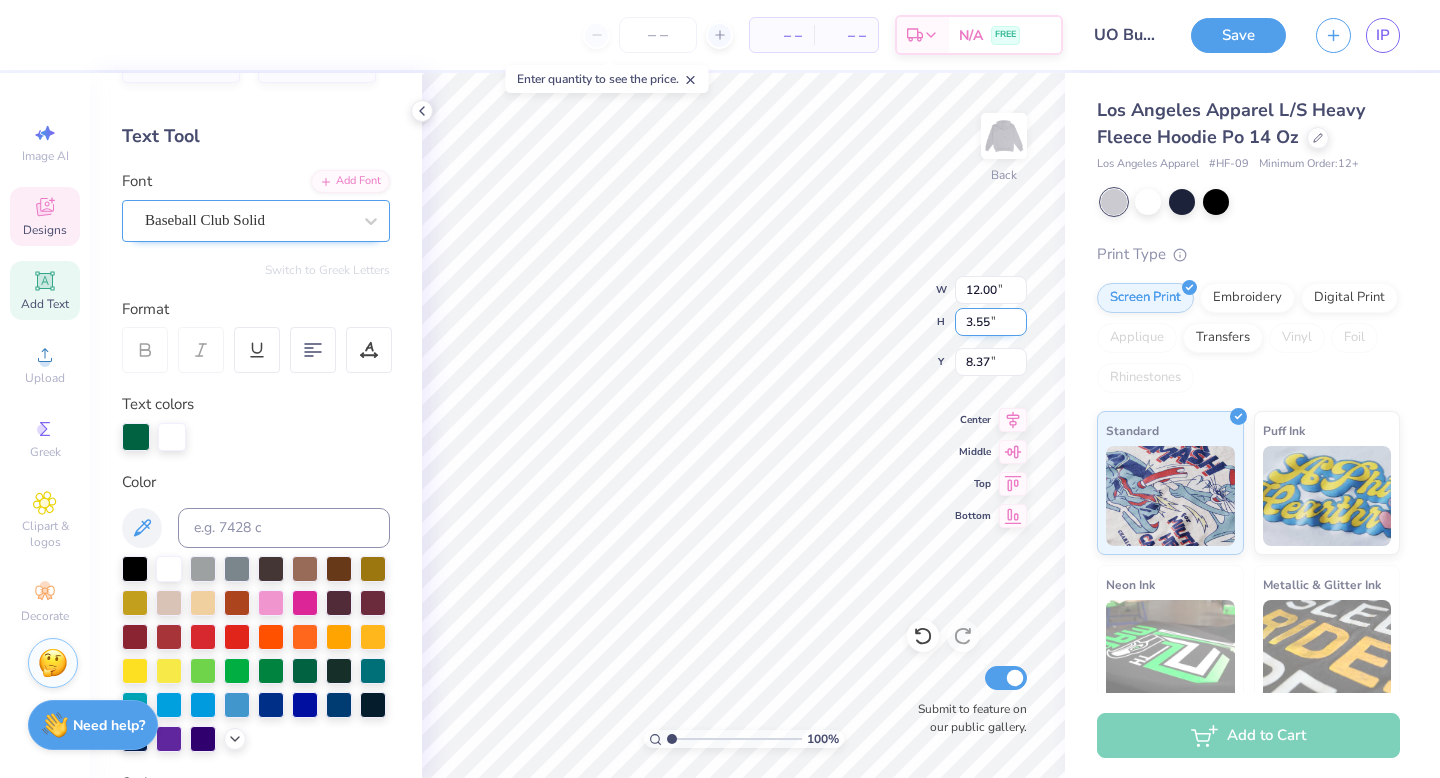 click on "3.55" at bounding box center (991, 322) 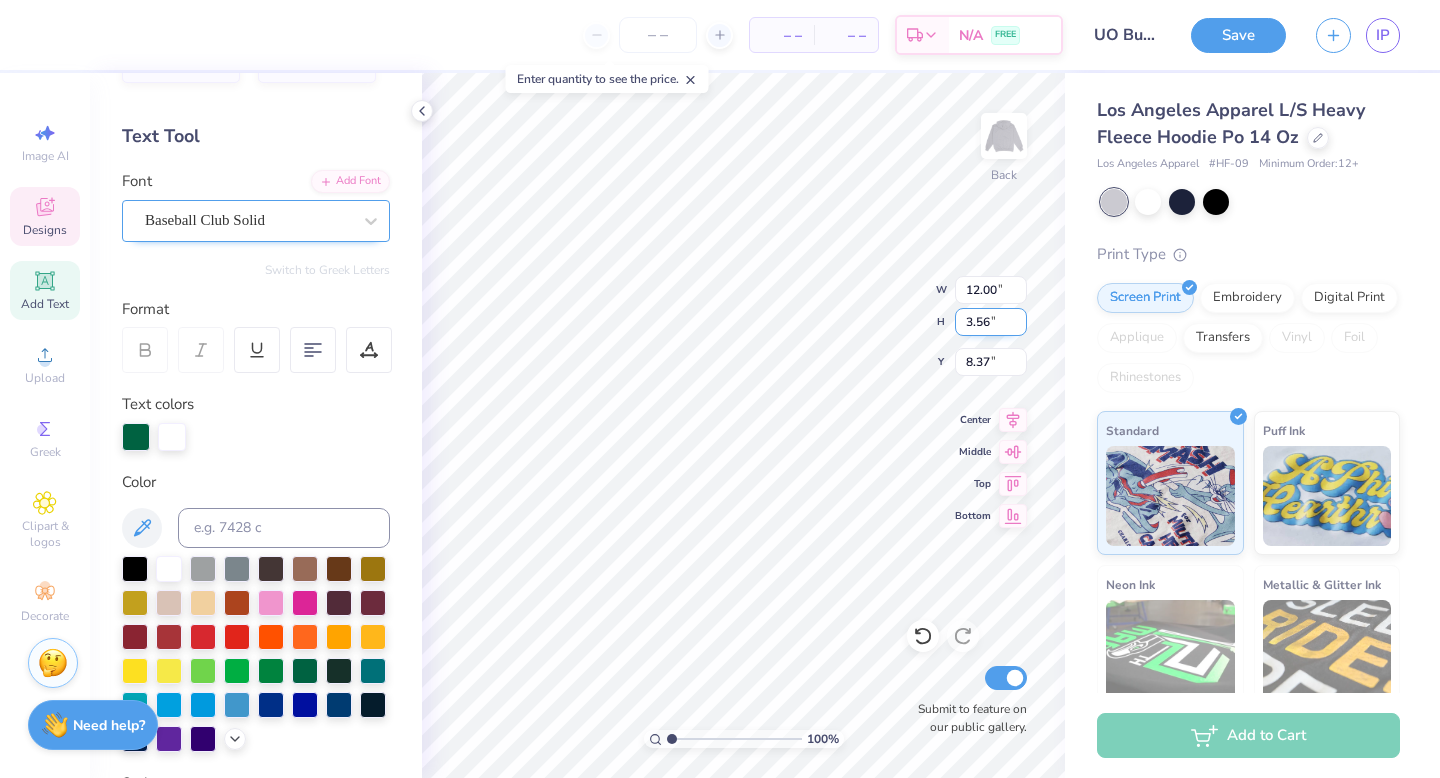 click on "3.56" at bounding box center [991, 322] 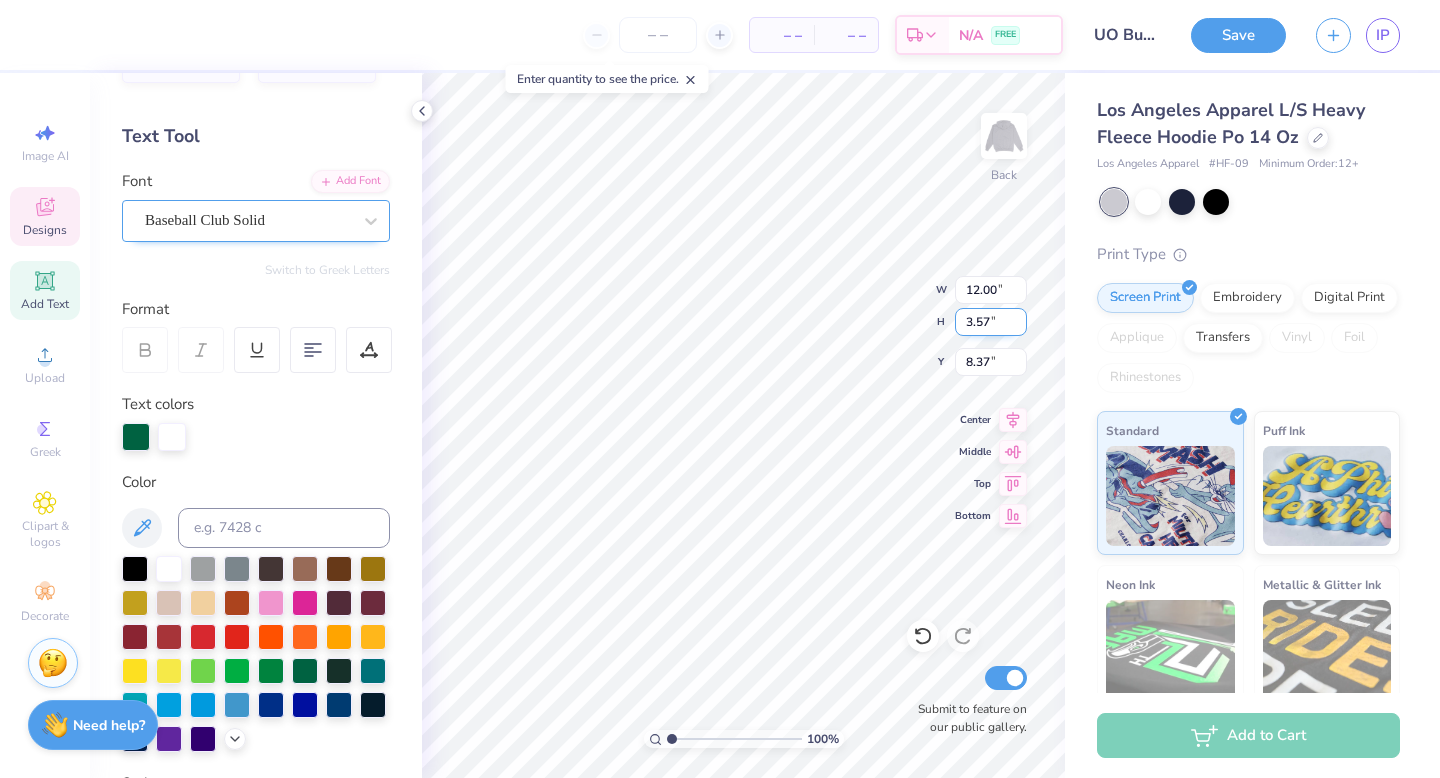 click on "3.57" at bounding box center [991, 322] 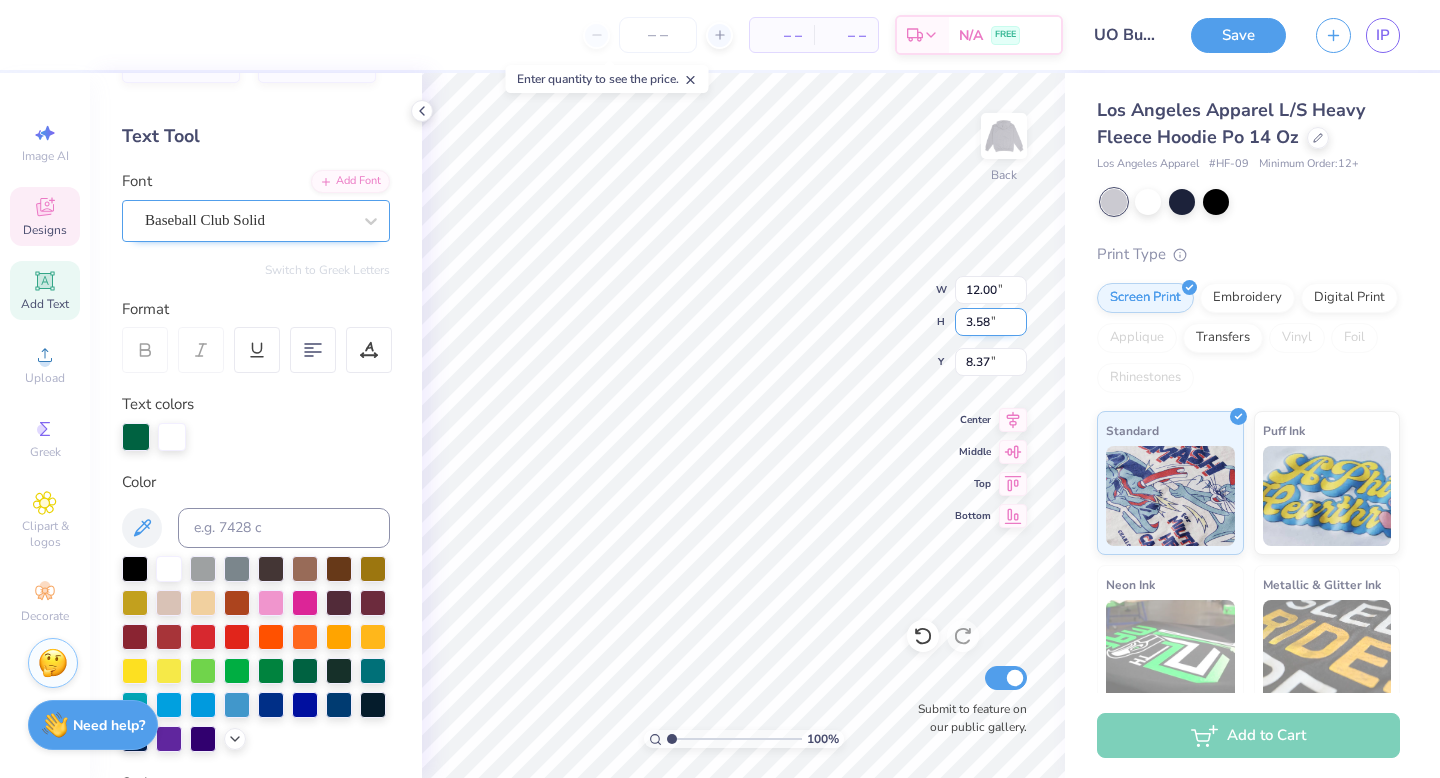 click on "3.58" at bounding box center [991, 322] 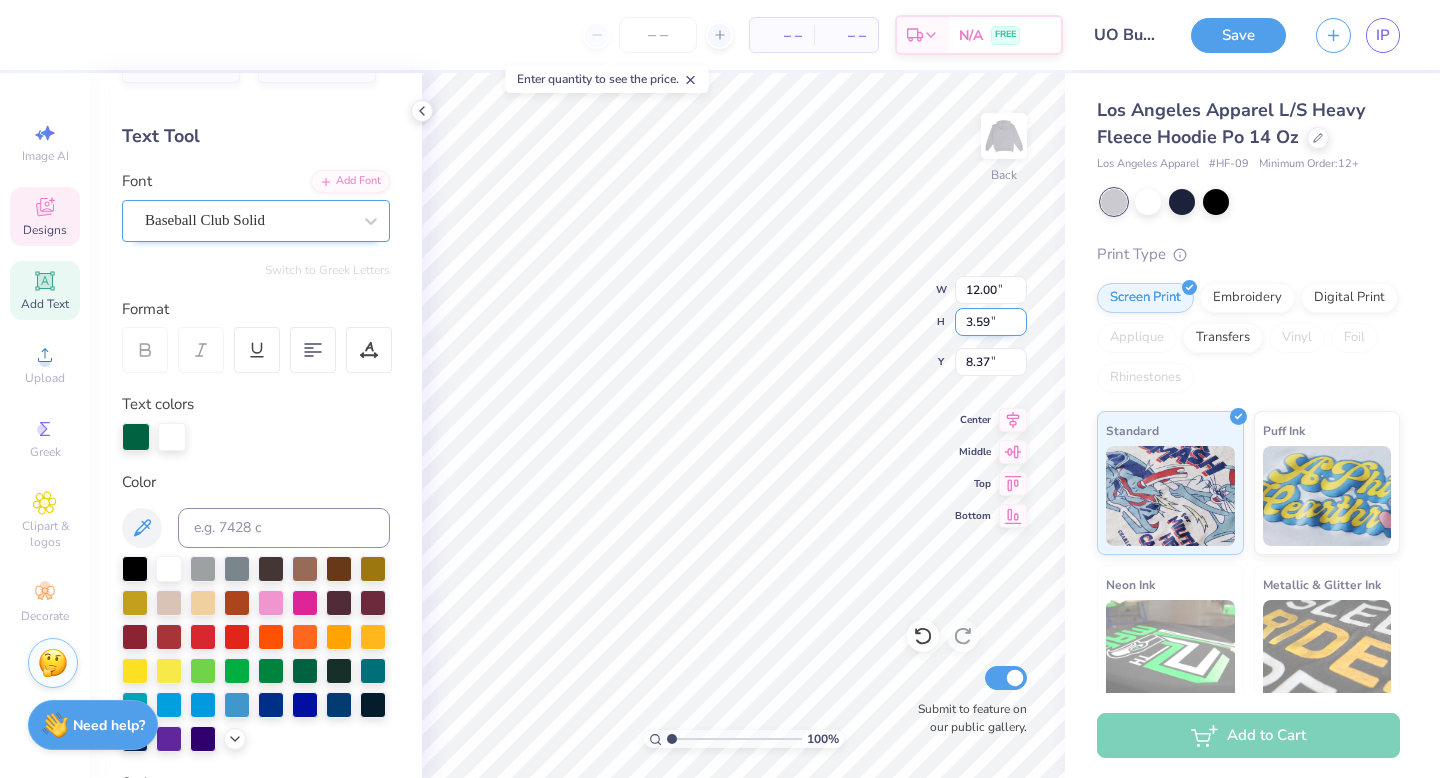 type on "3.59" 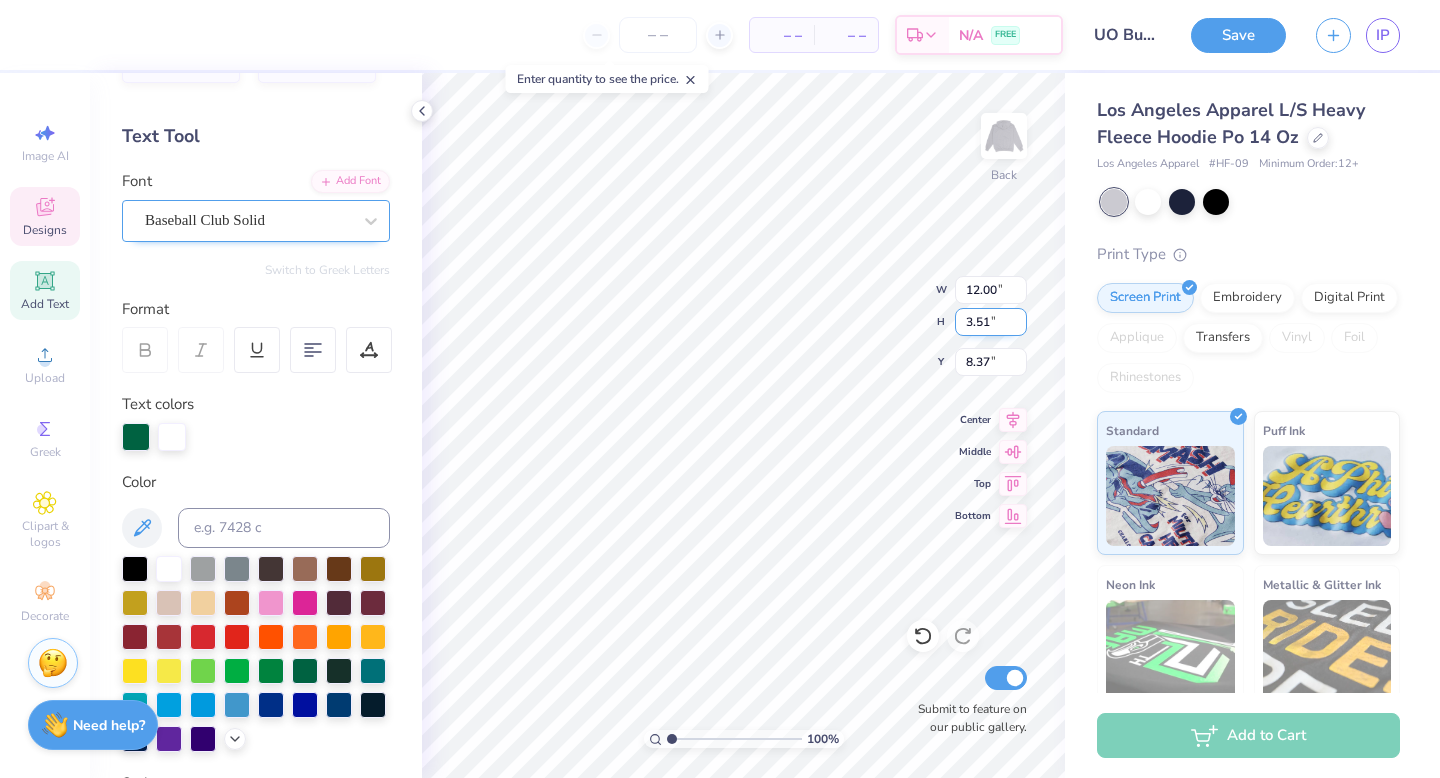 click on "3.51" at bounding box center (991, 322) 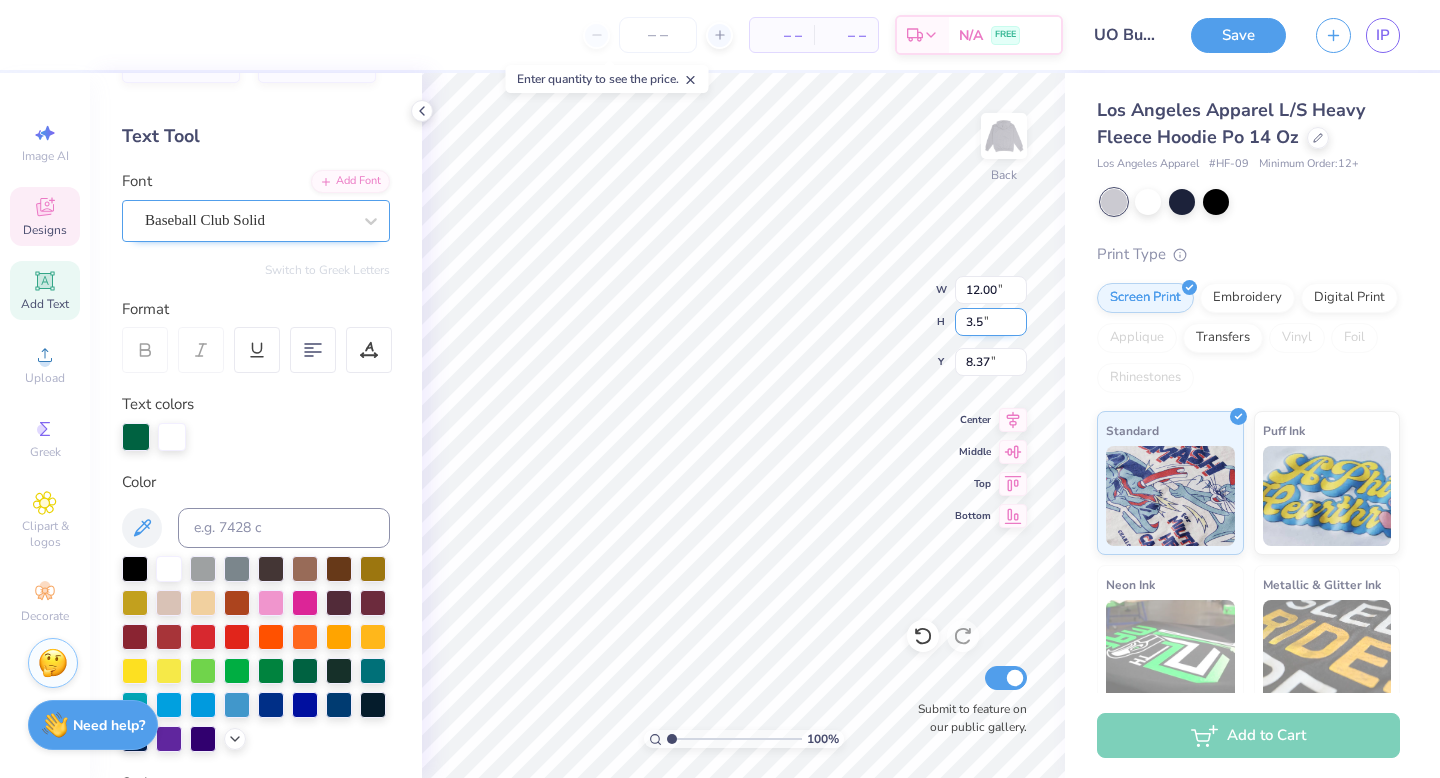 type on "3" 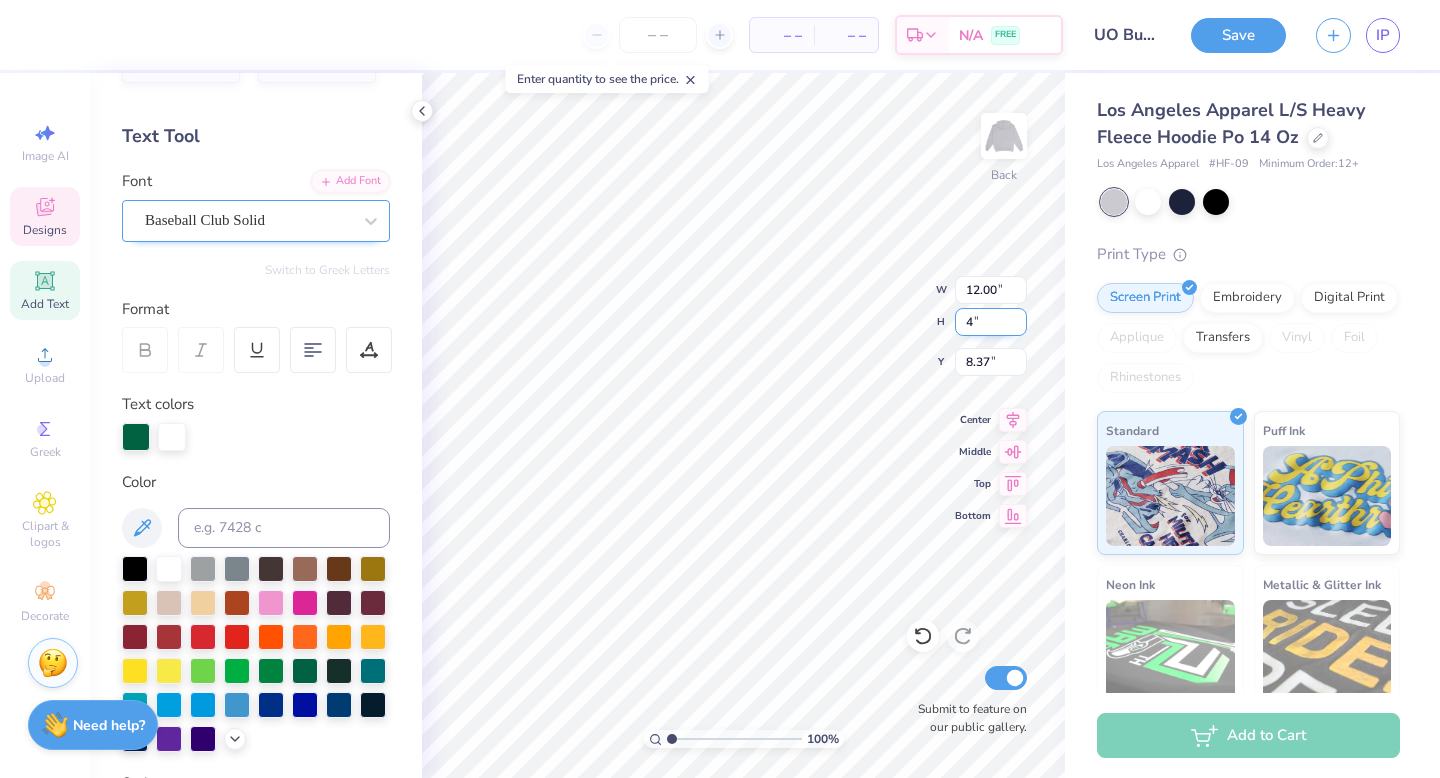 type on "4" 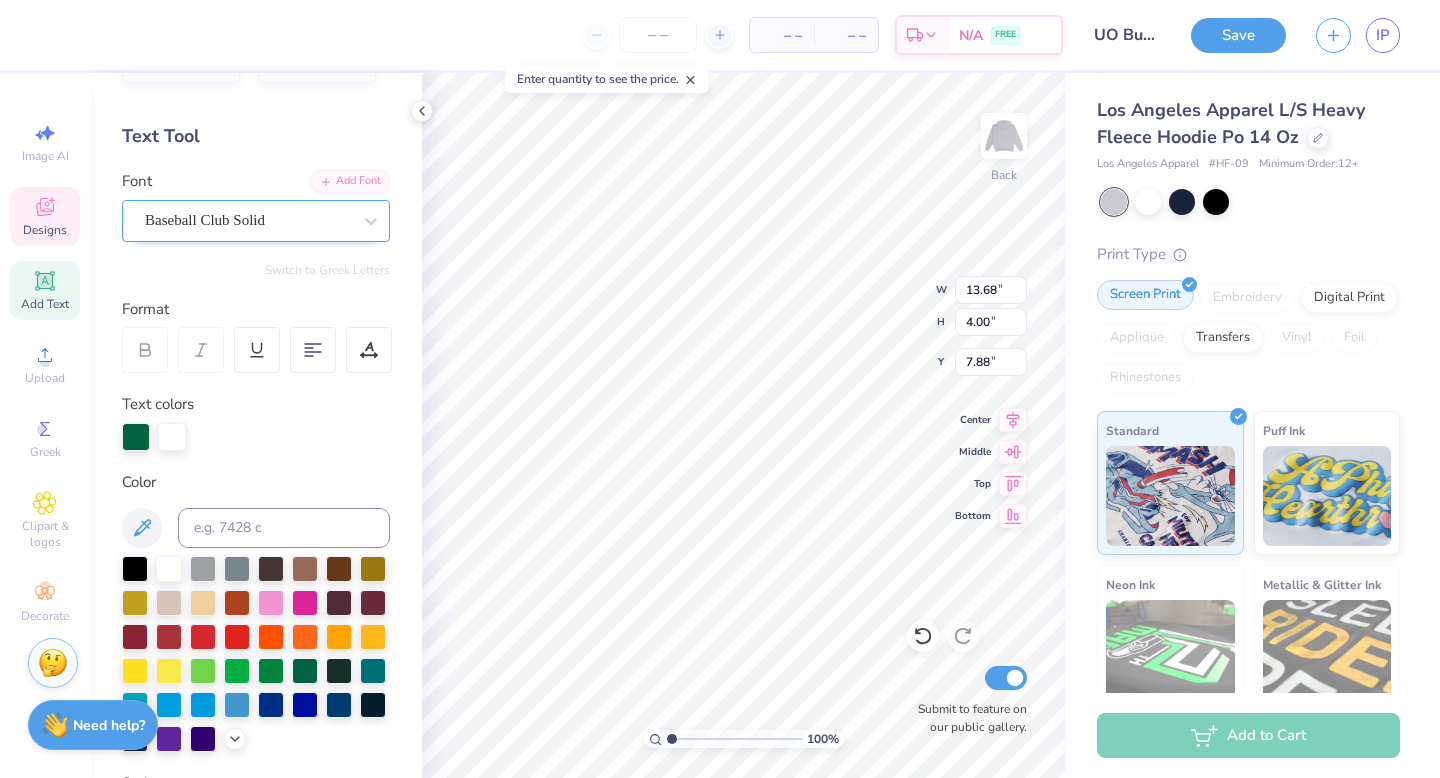 type on "7.88" 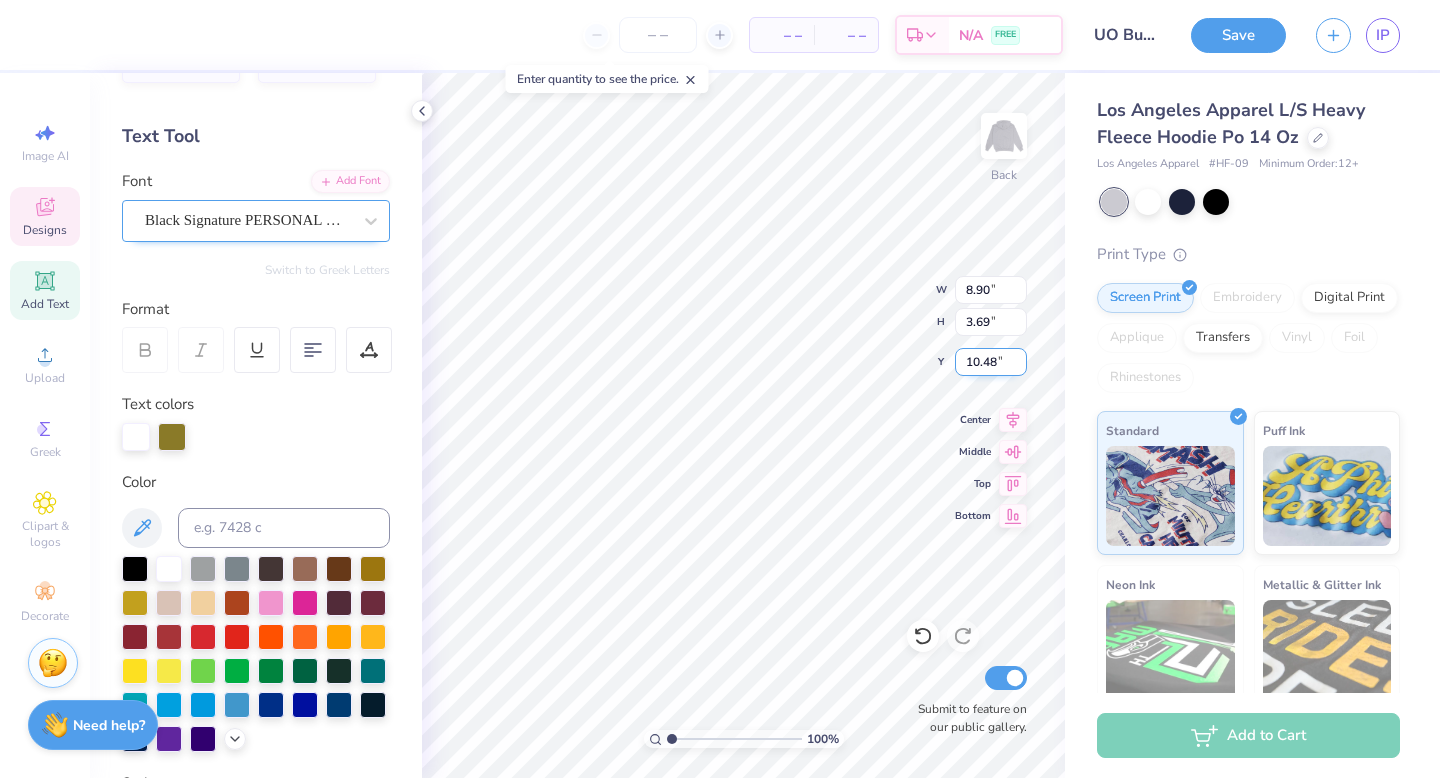 type on "4.76" 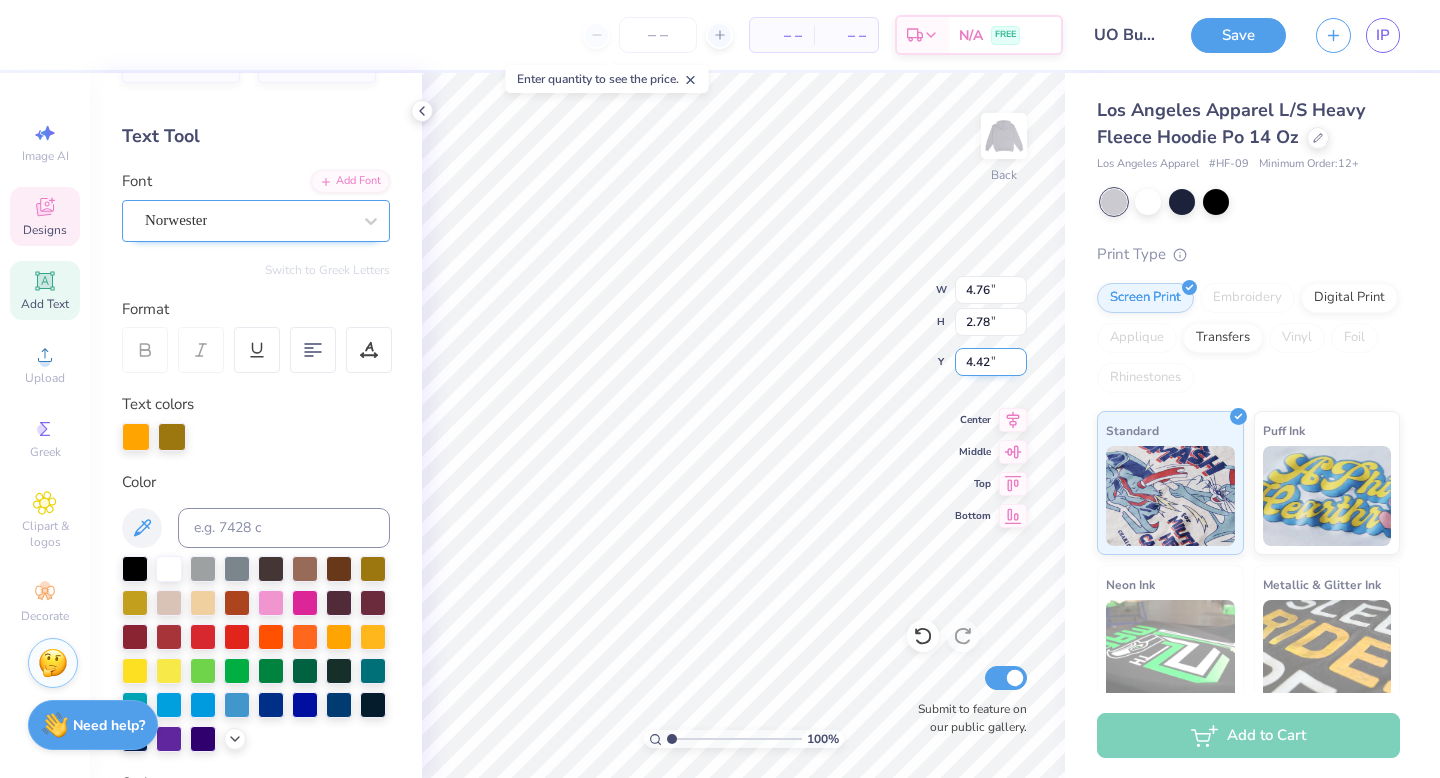 type on "8.96" 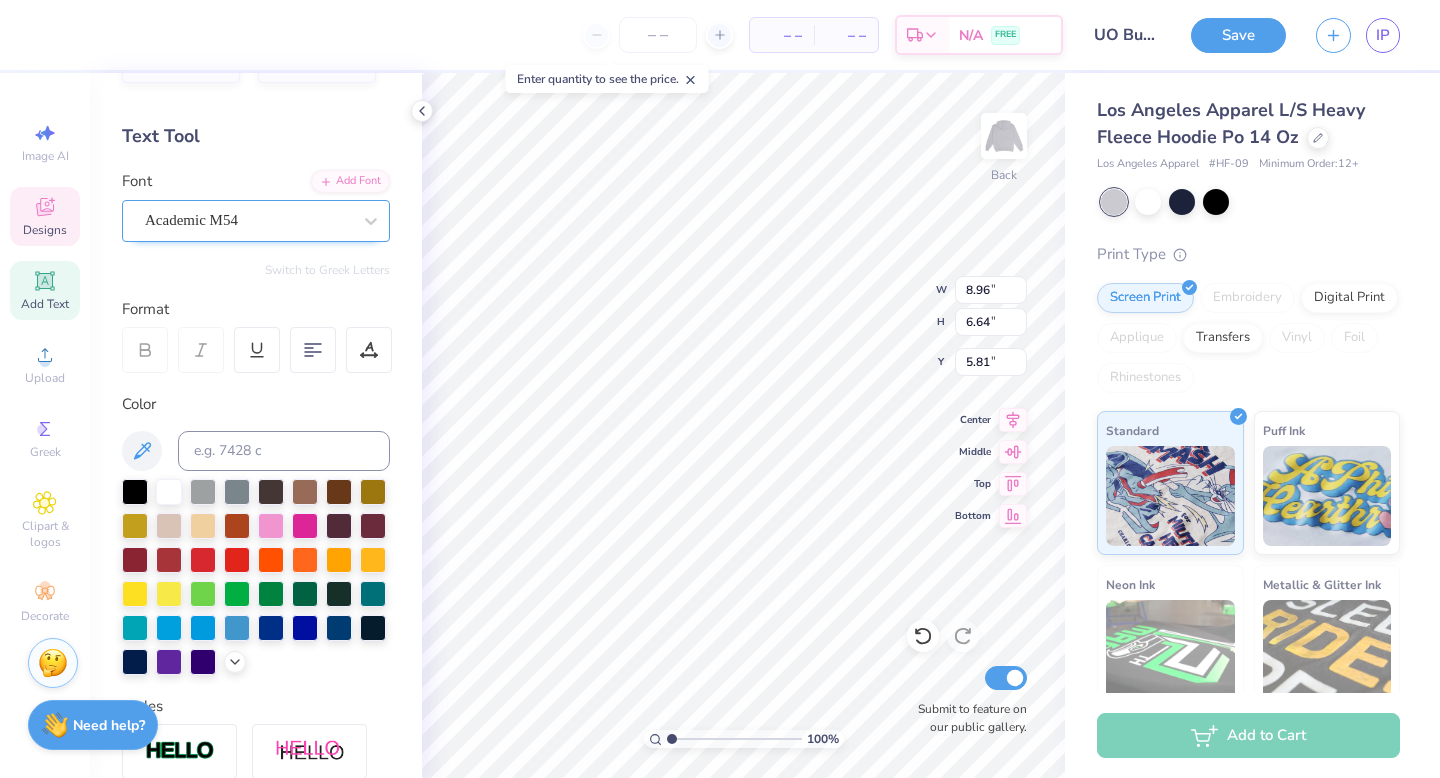 click on "Embroidery" at bounding box center [1247, 298] 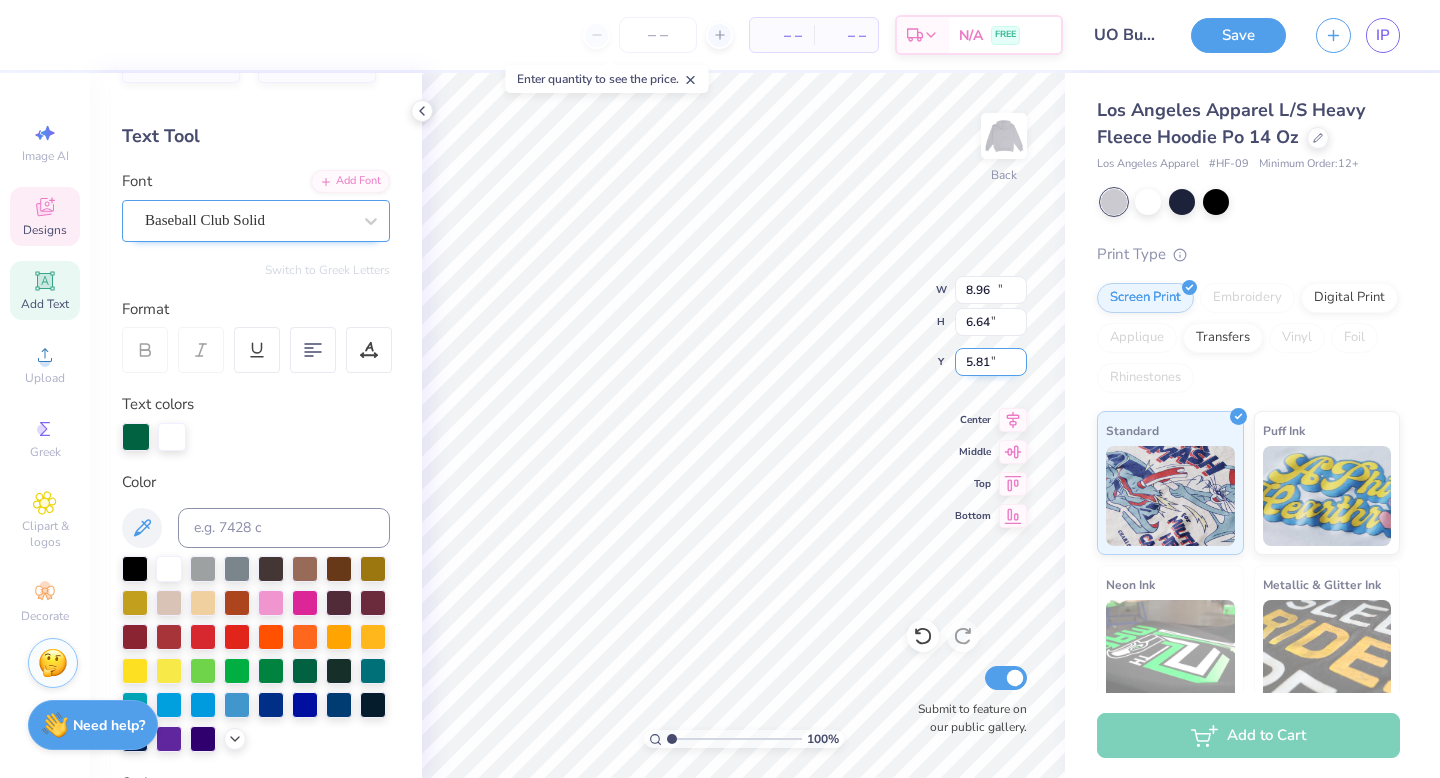 type on "13.68" 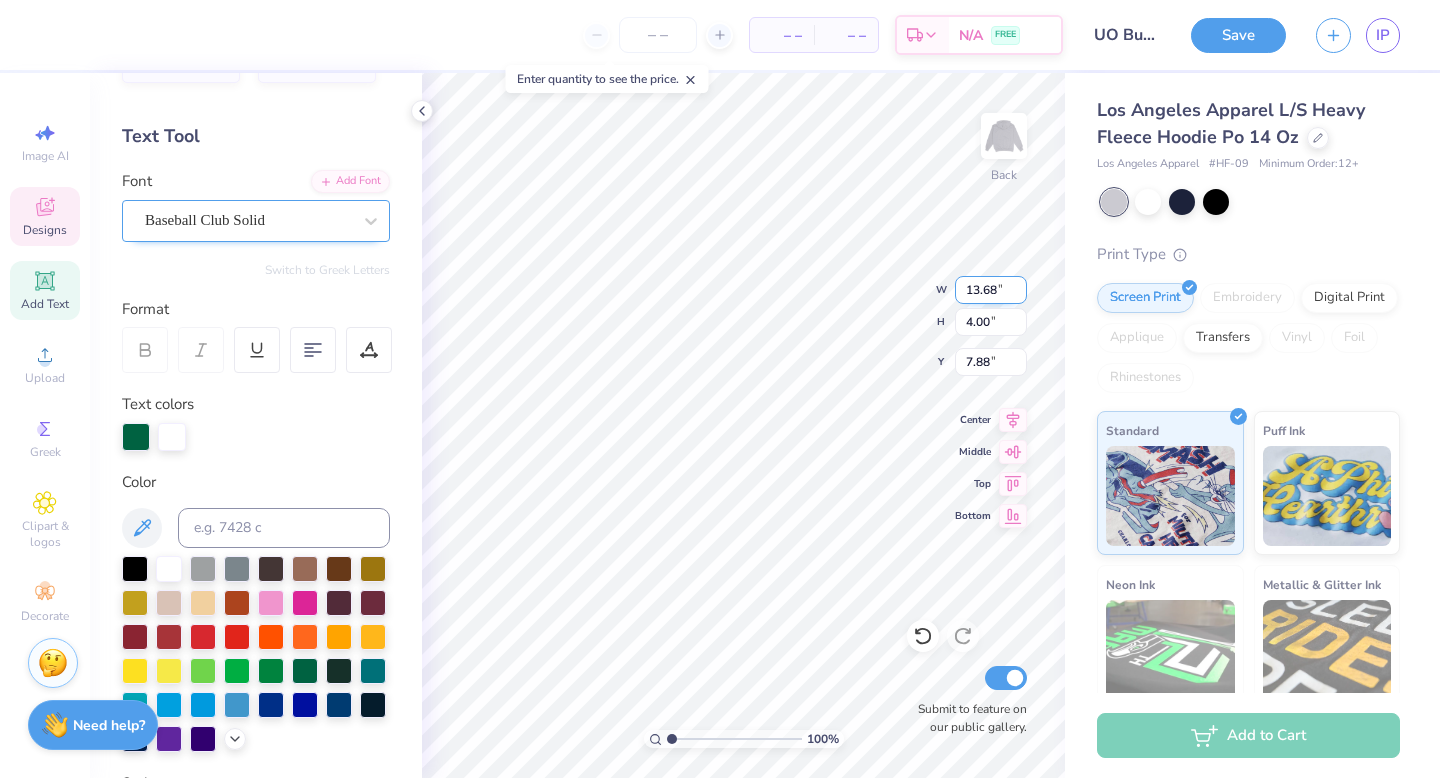 click on "13.68" at bounding box center (991, 290) 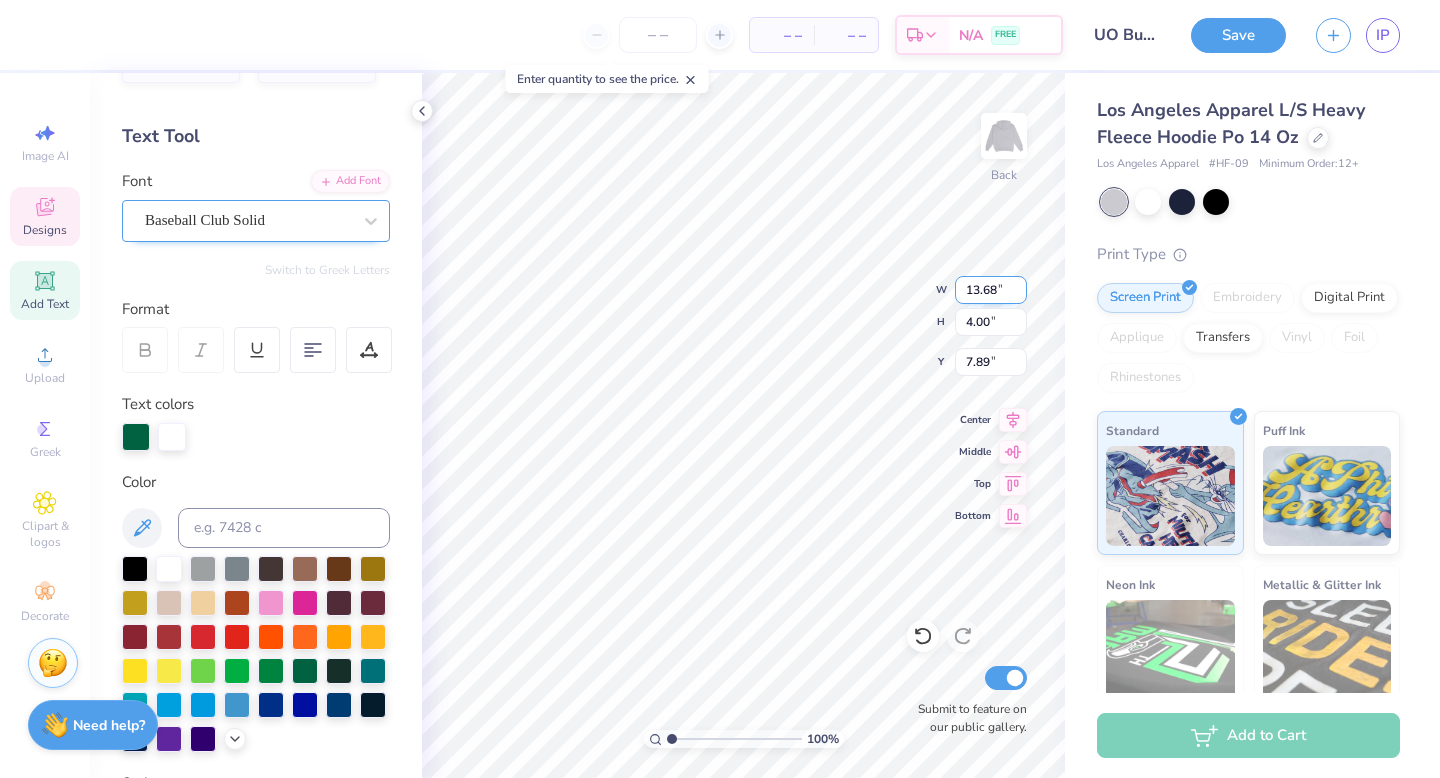 click on "100  % Back W 13.68 13.68 " H 4.00 4.00 " Y 7.89 7.89 " Center Middle Top Bottom Submit to feature on our public gallery." at bounding box center (743, 425) 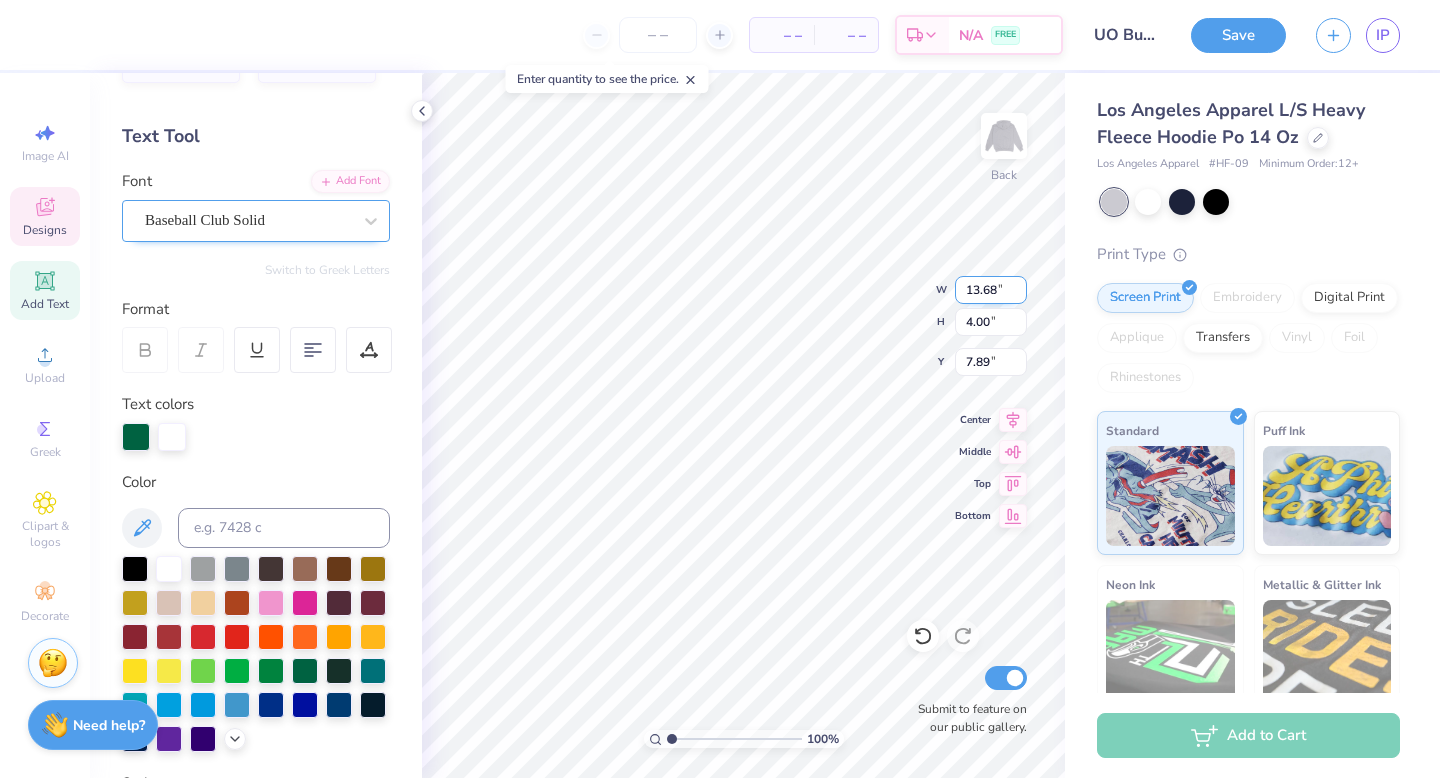 click on "13.68" at bounding box center (991, 290) 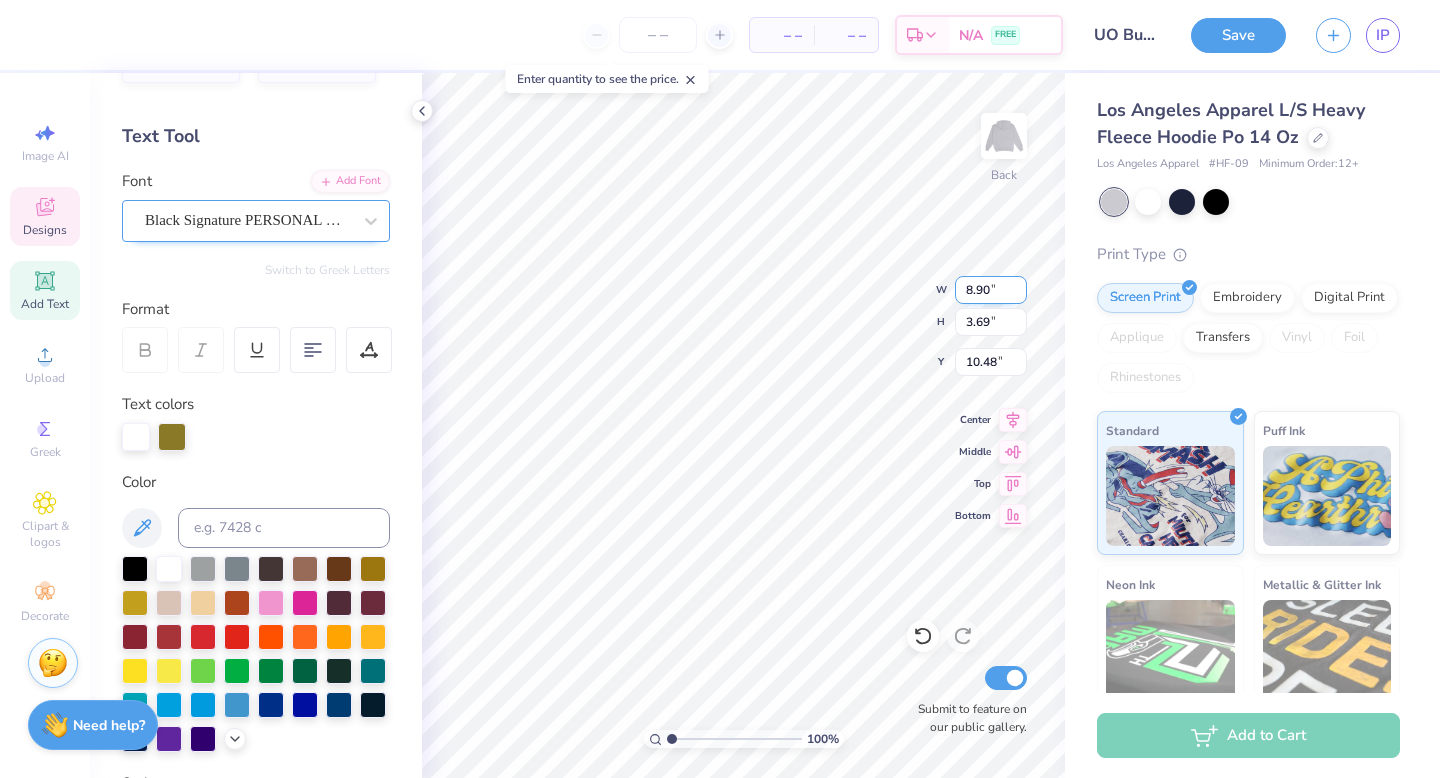 click on "8.90" at bounding box center [991, 290] 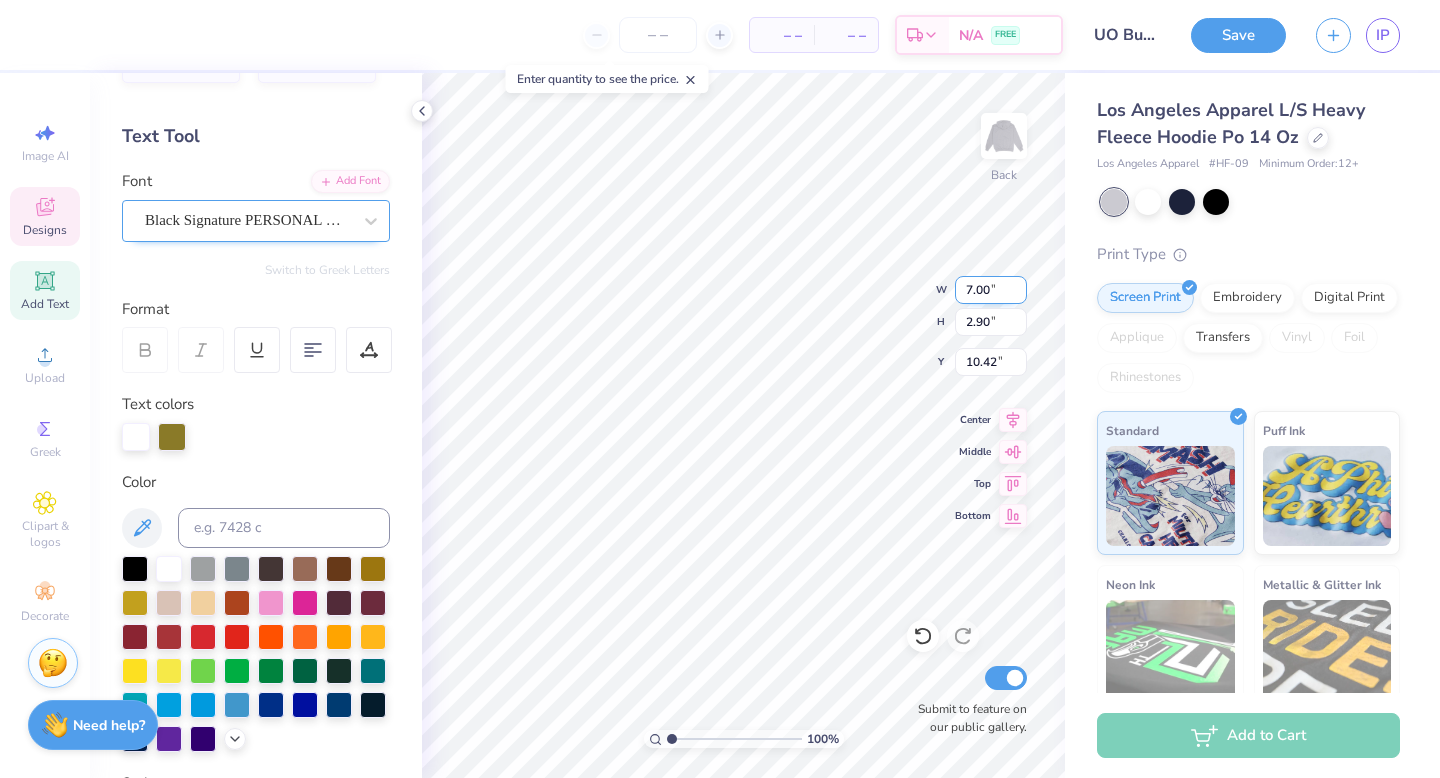 click on "7.00" at bounding box center (991, 290) 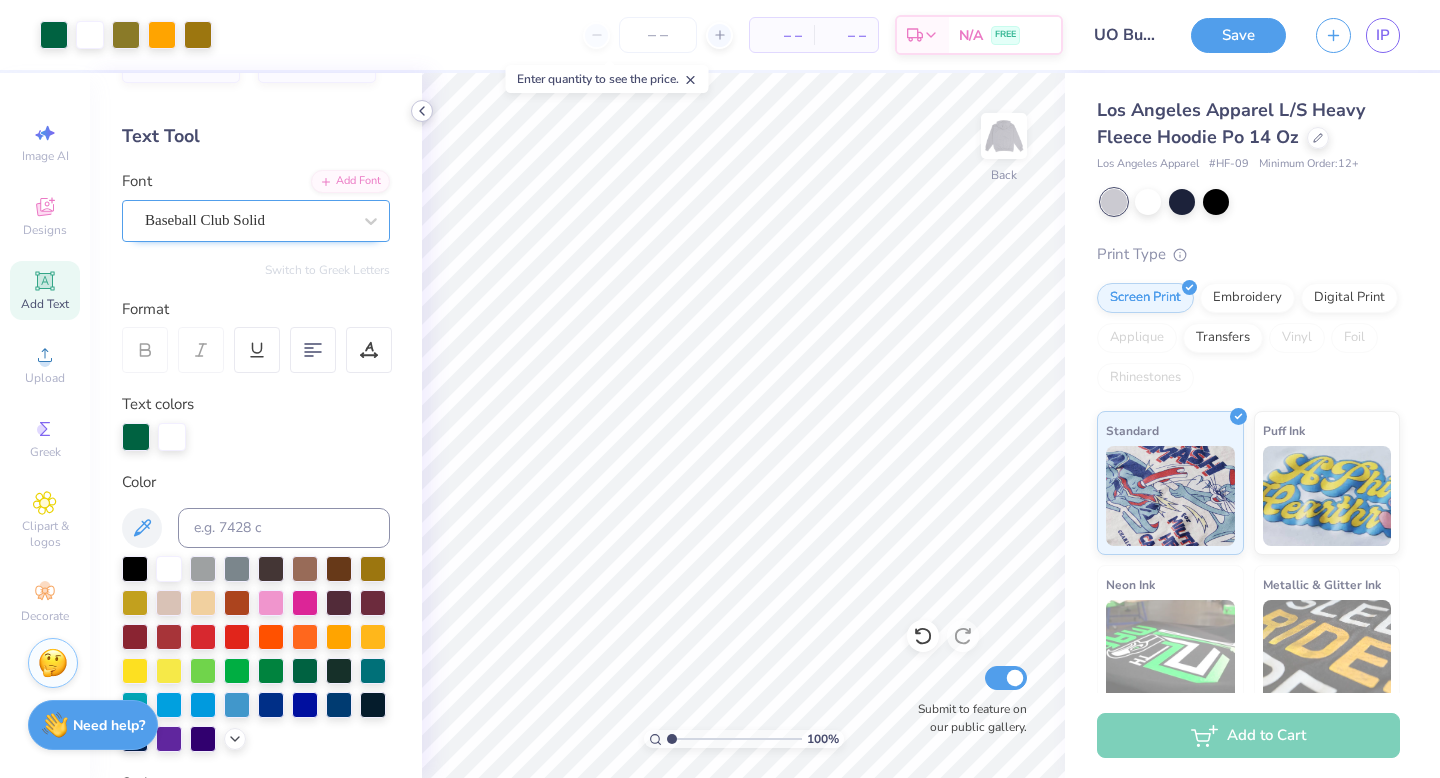 click 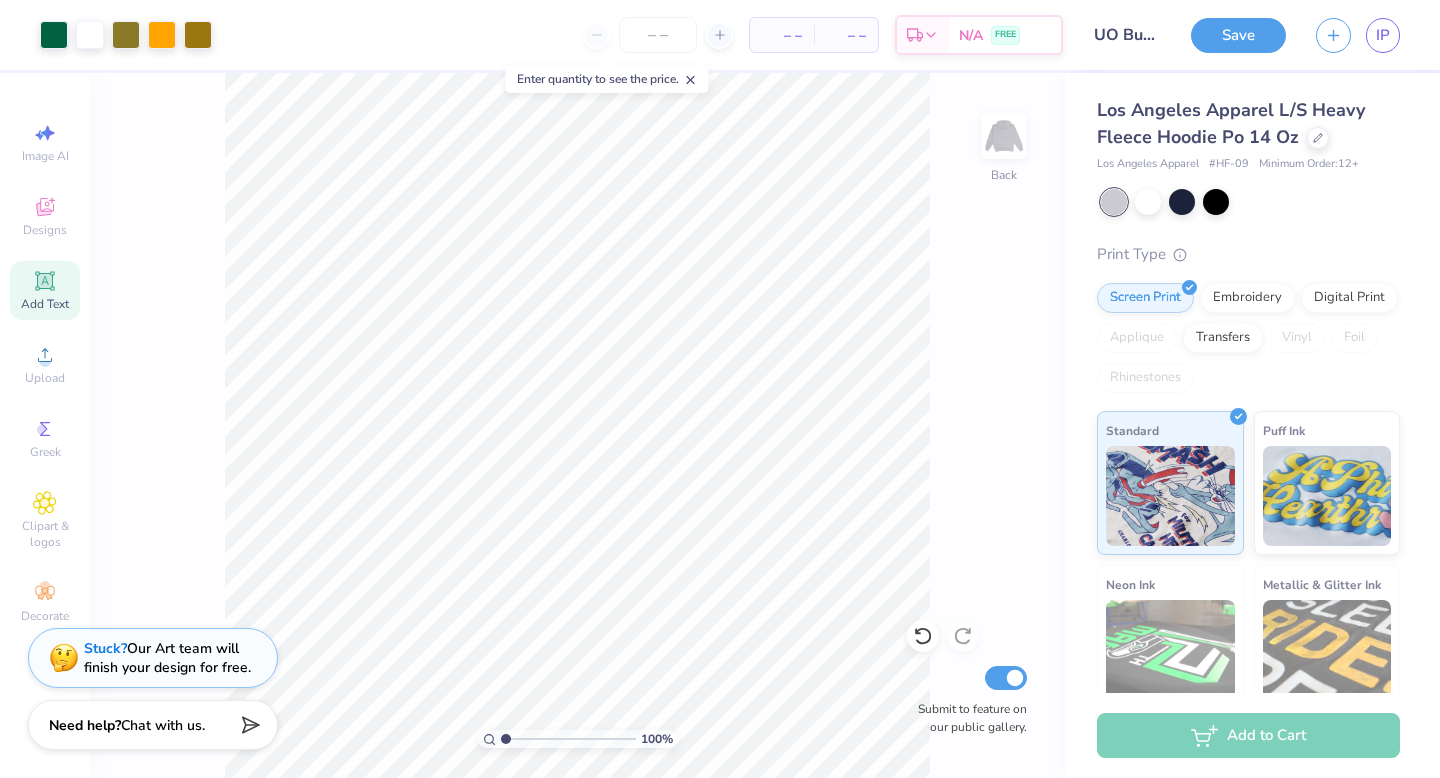 click on "Embroidery" at bounding box center (1247, 298) 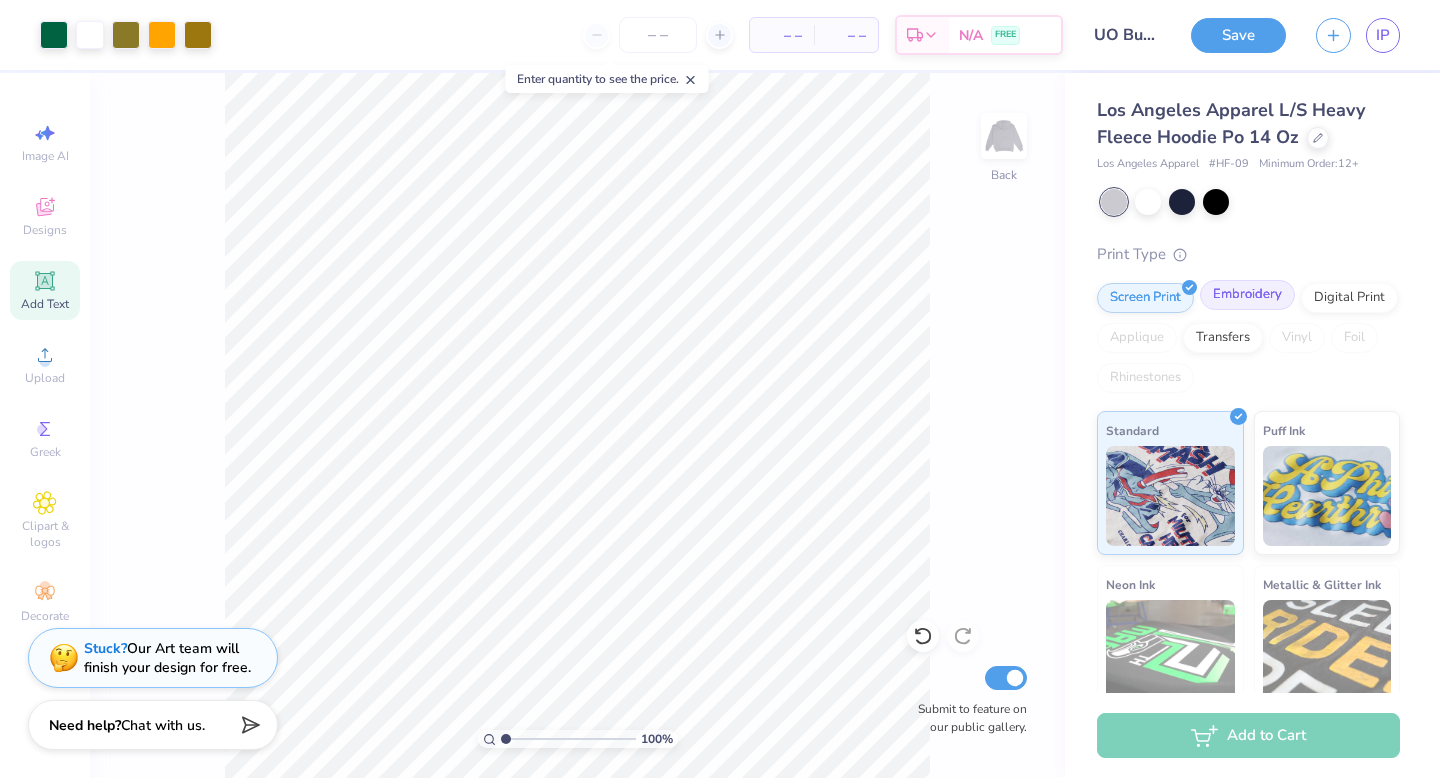 click on "Embroidery" at bounding box center (1247, 295) 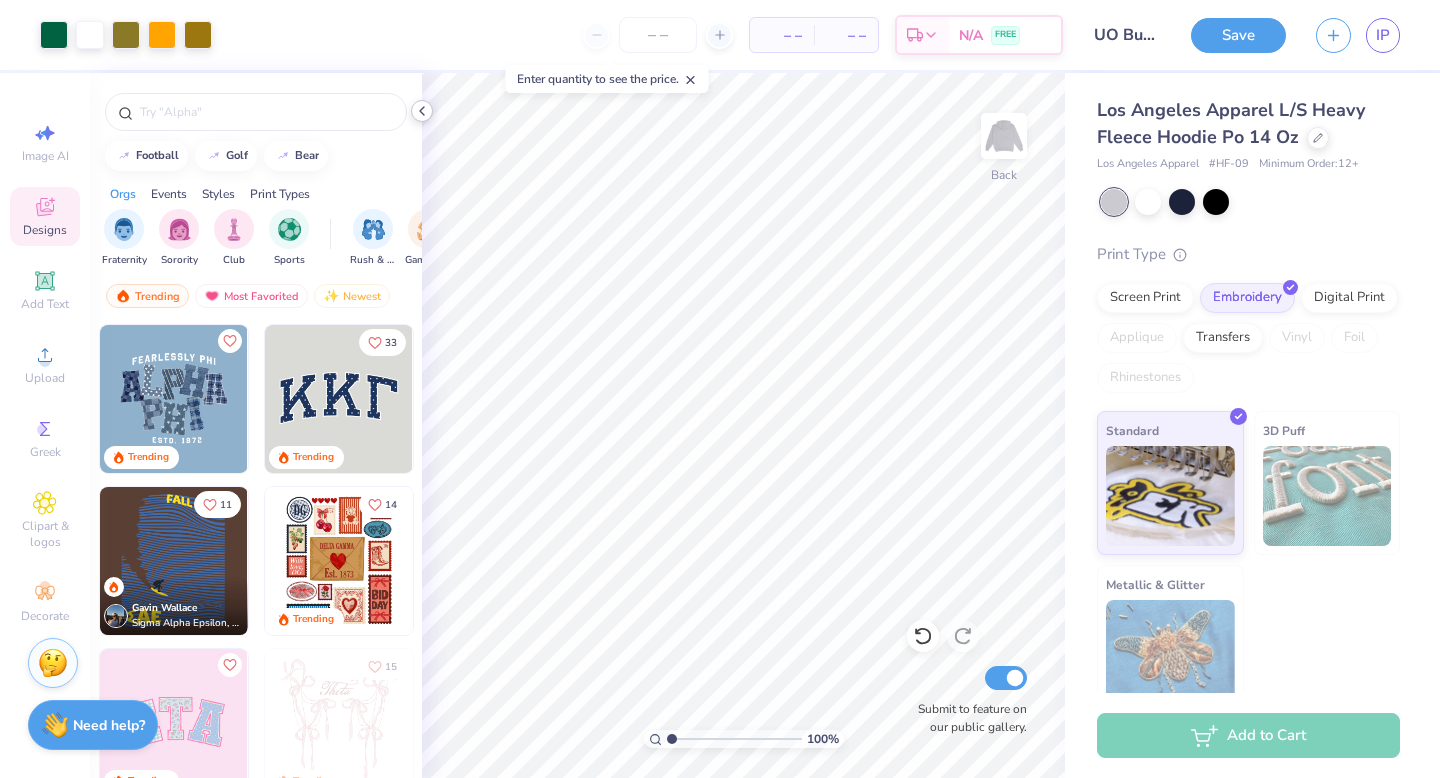 click 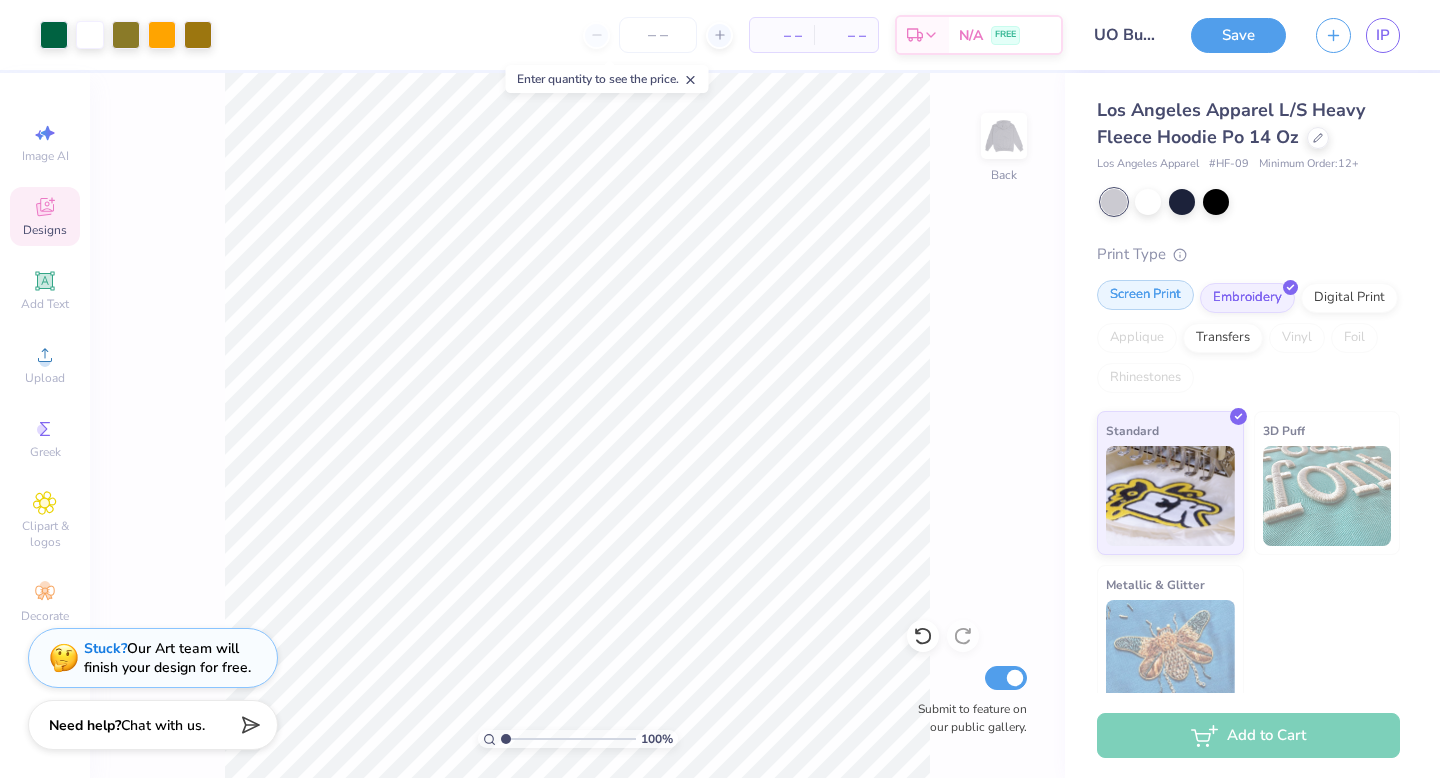 click on "Screen Print" at bounding box center [1145, 295] 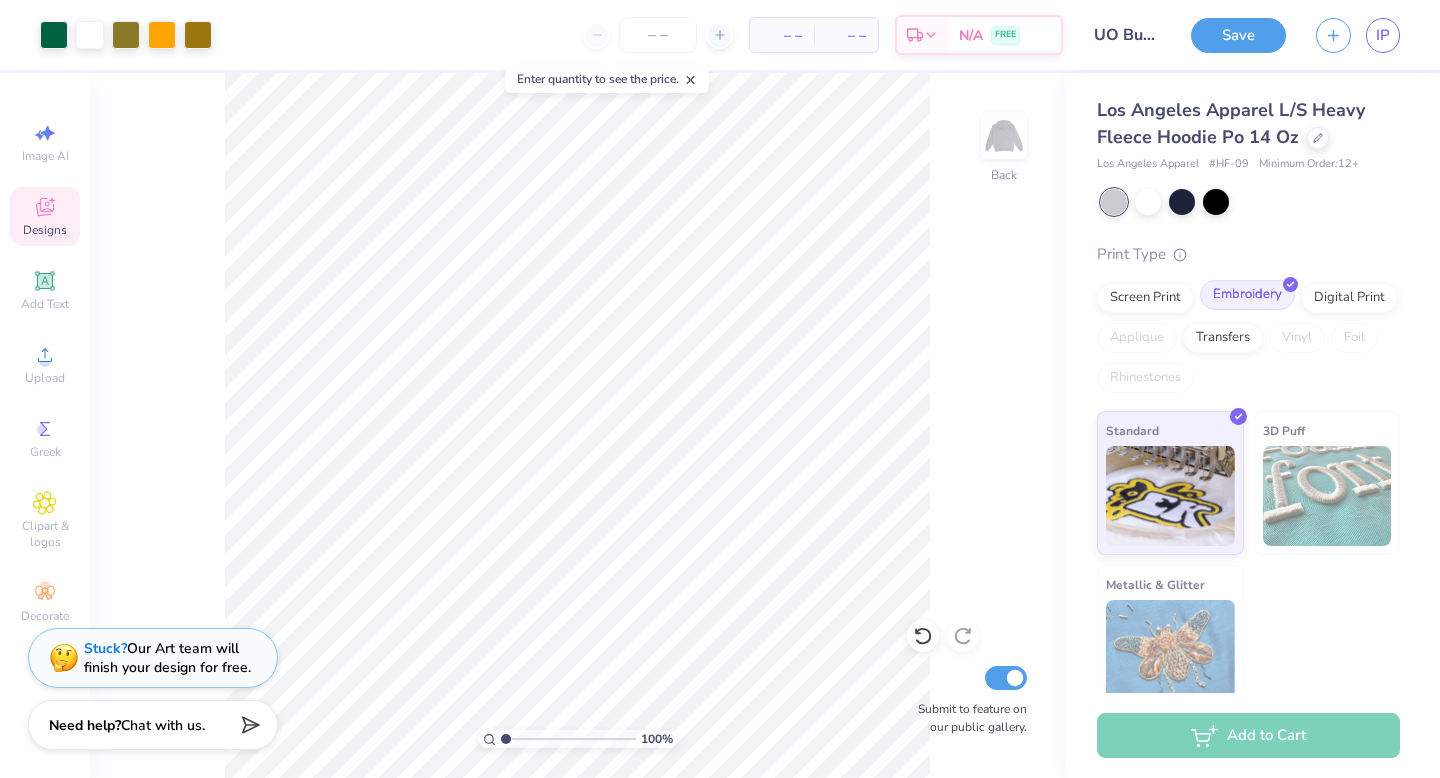 click on "Embroidery" at bounding box center (1247, 295) 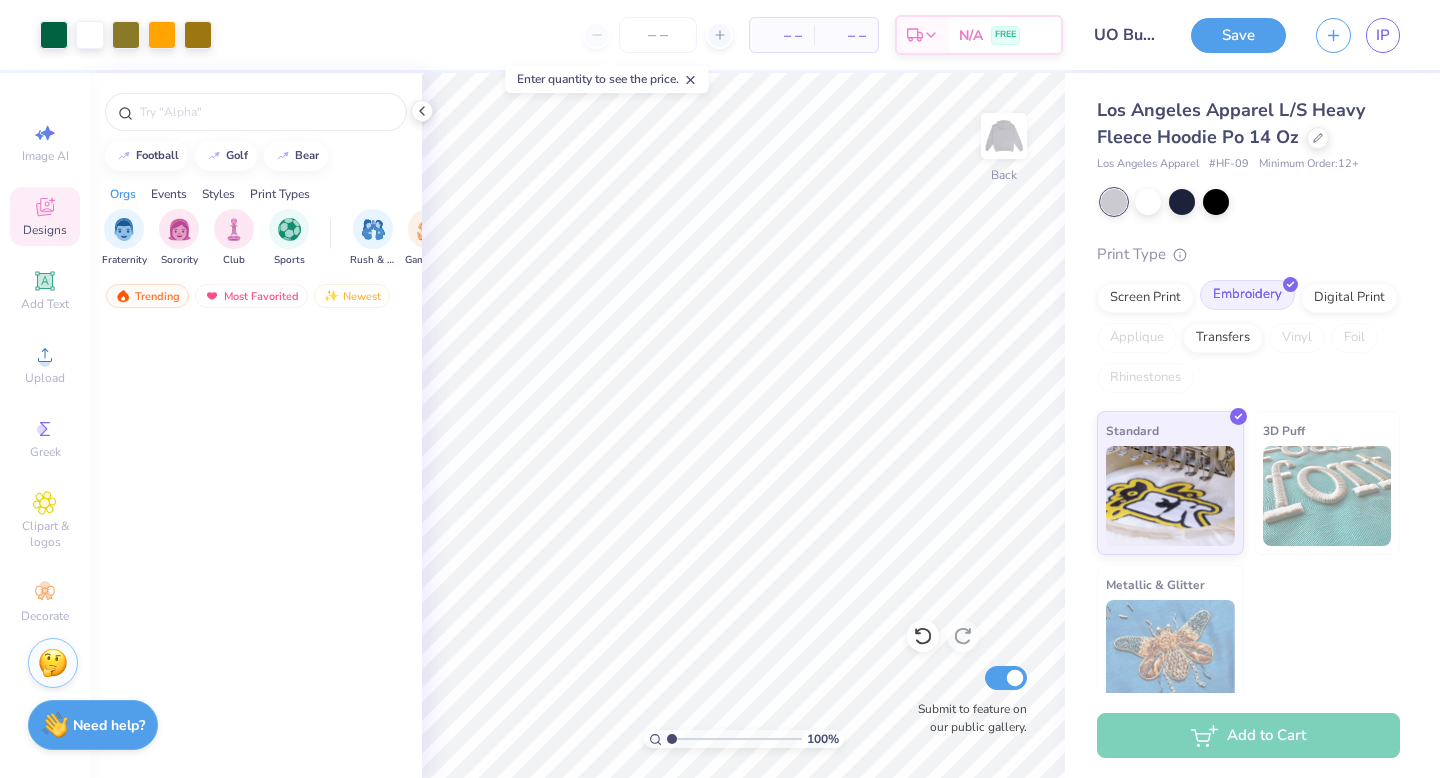 click on "Embroidery" at bounding box center [1247, 295] 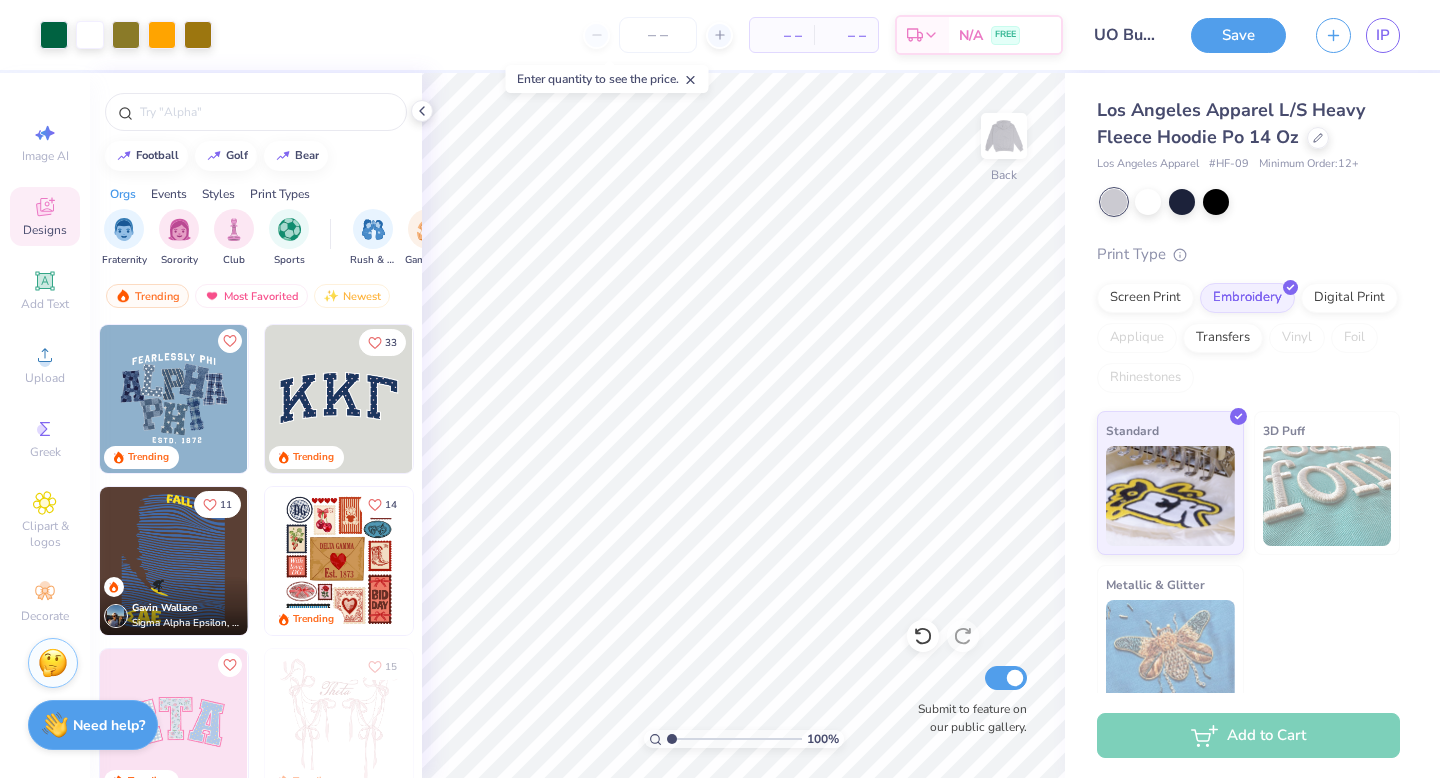 scroll, scrollTop: 16, scrollLeft: 0, axis: vertical 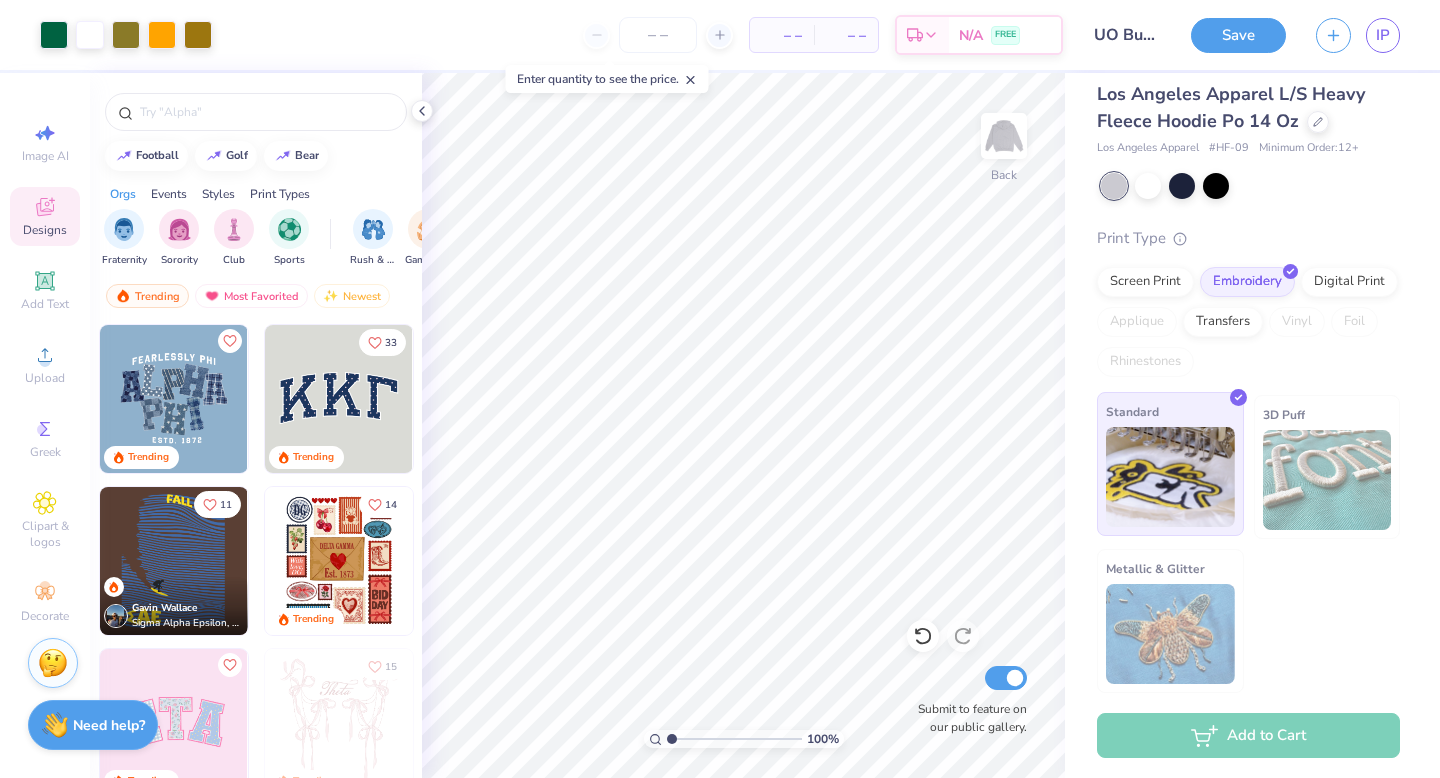 click at bounding box center (1170, 477) 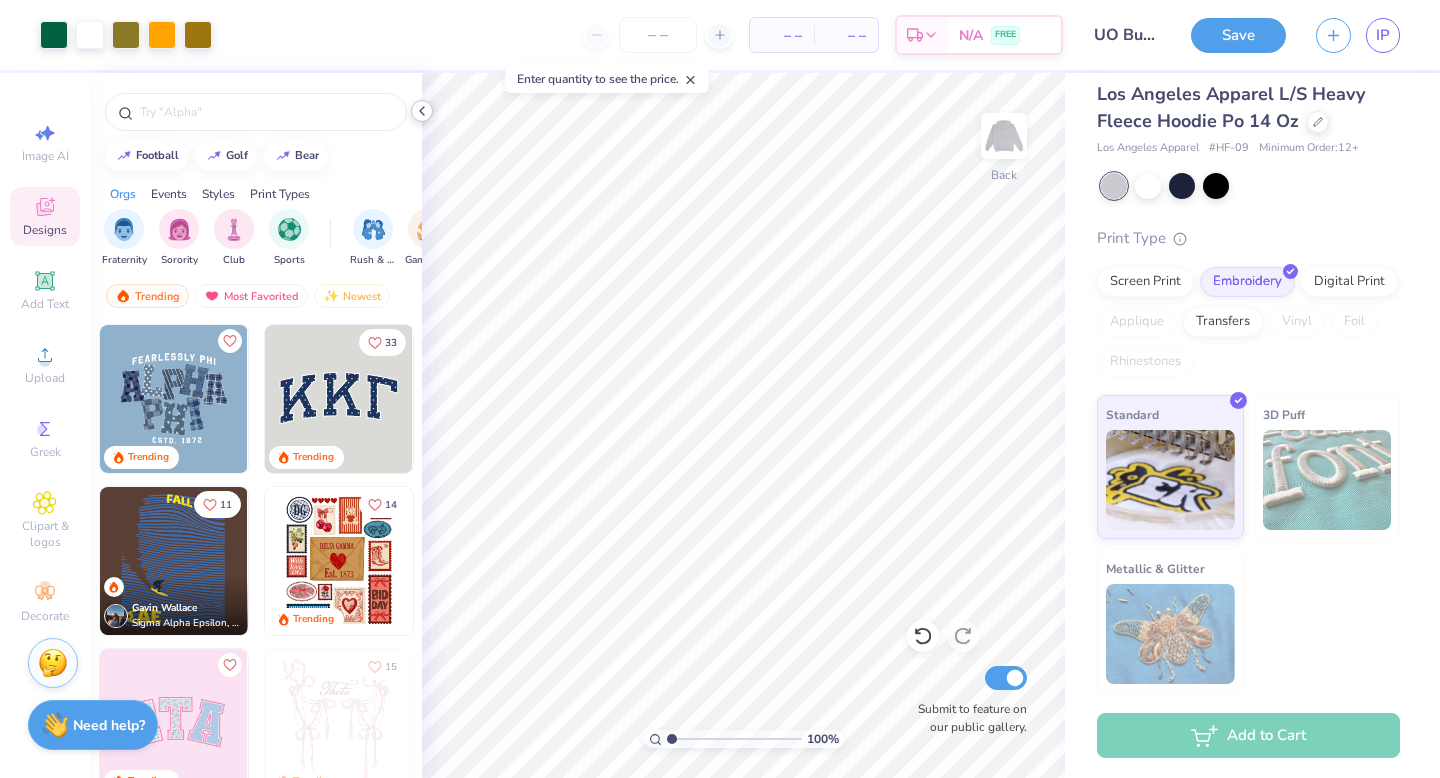 click 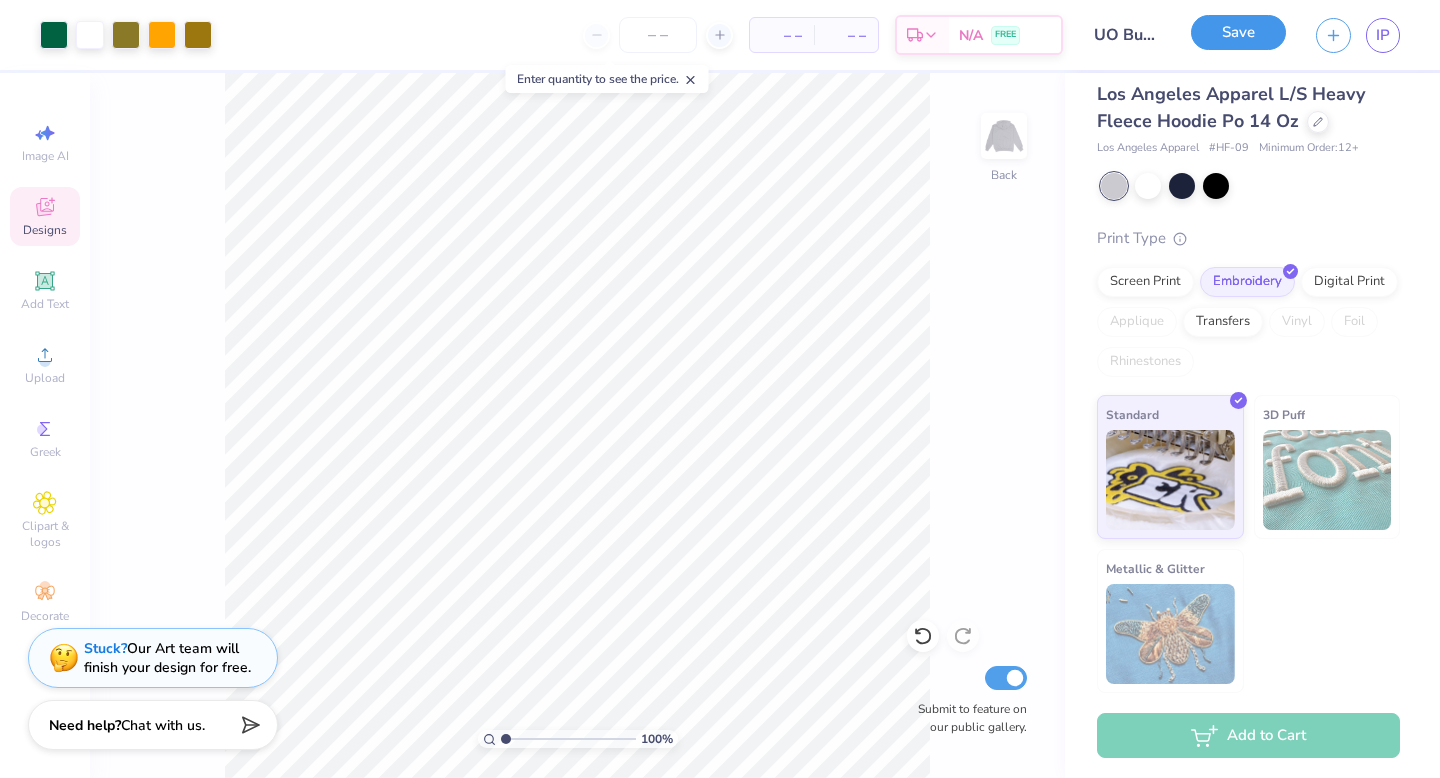 click on "Save" at bounding box center [1238, 32] 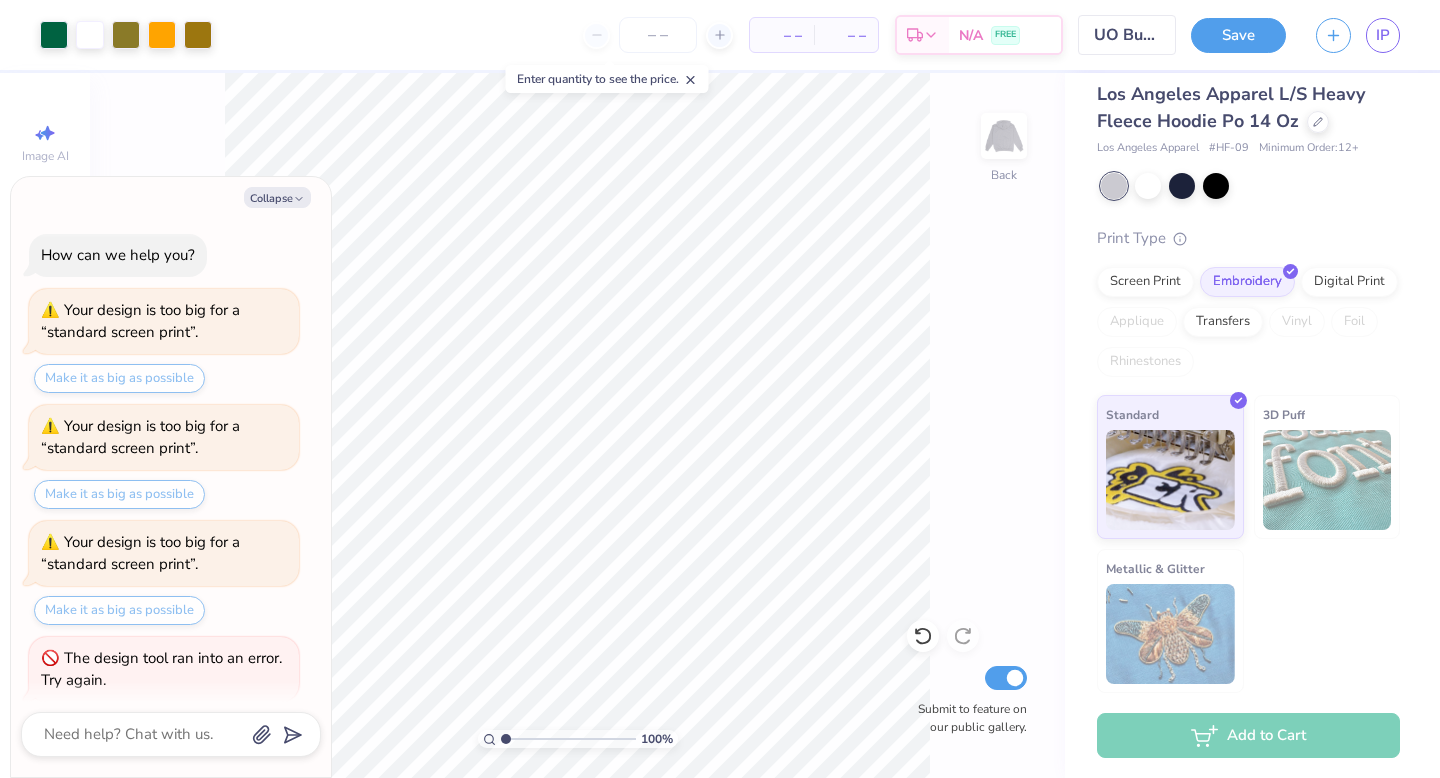 scroll, scrollTop: 169, scrollLeft: 0, axis: vertical 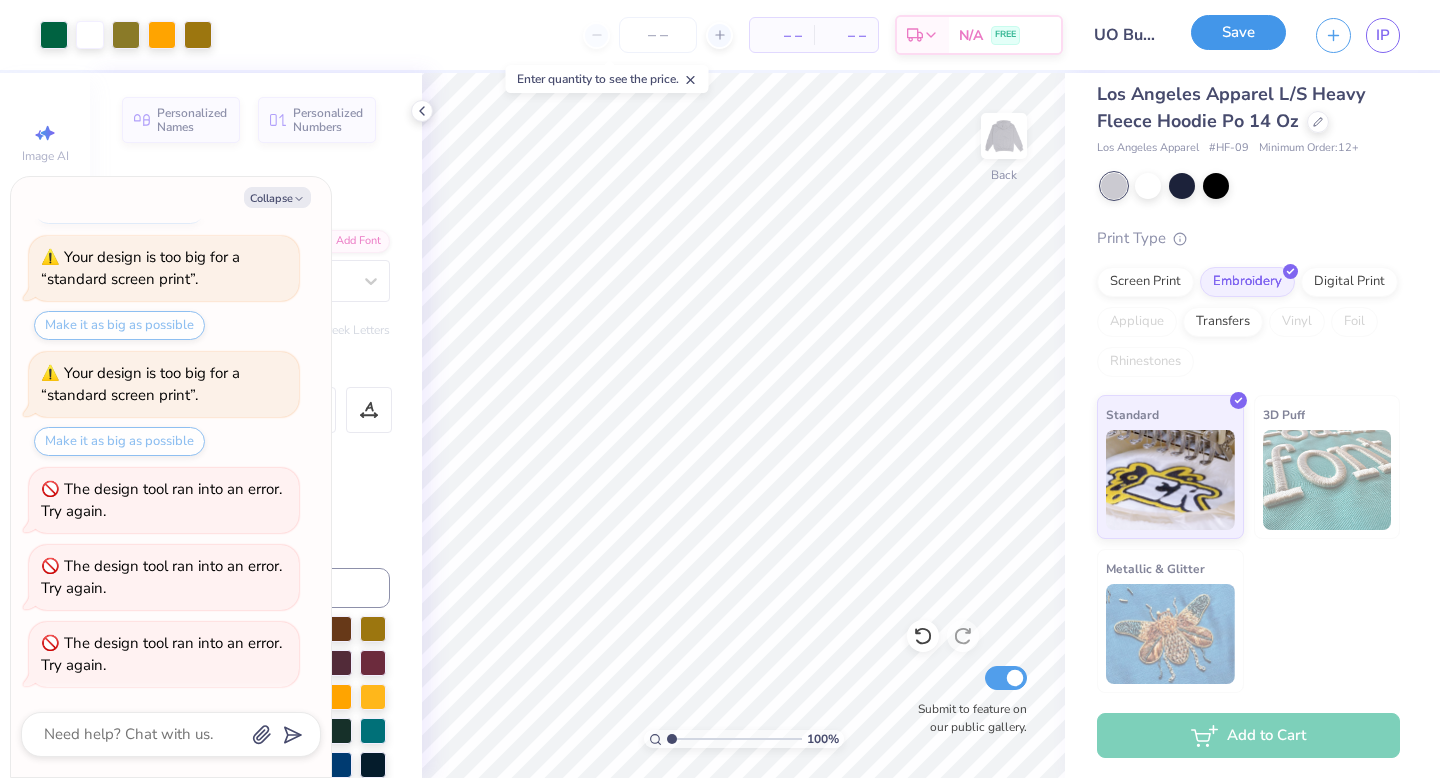 click on "Save" at bounding box center (1238, 32) 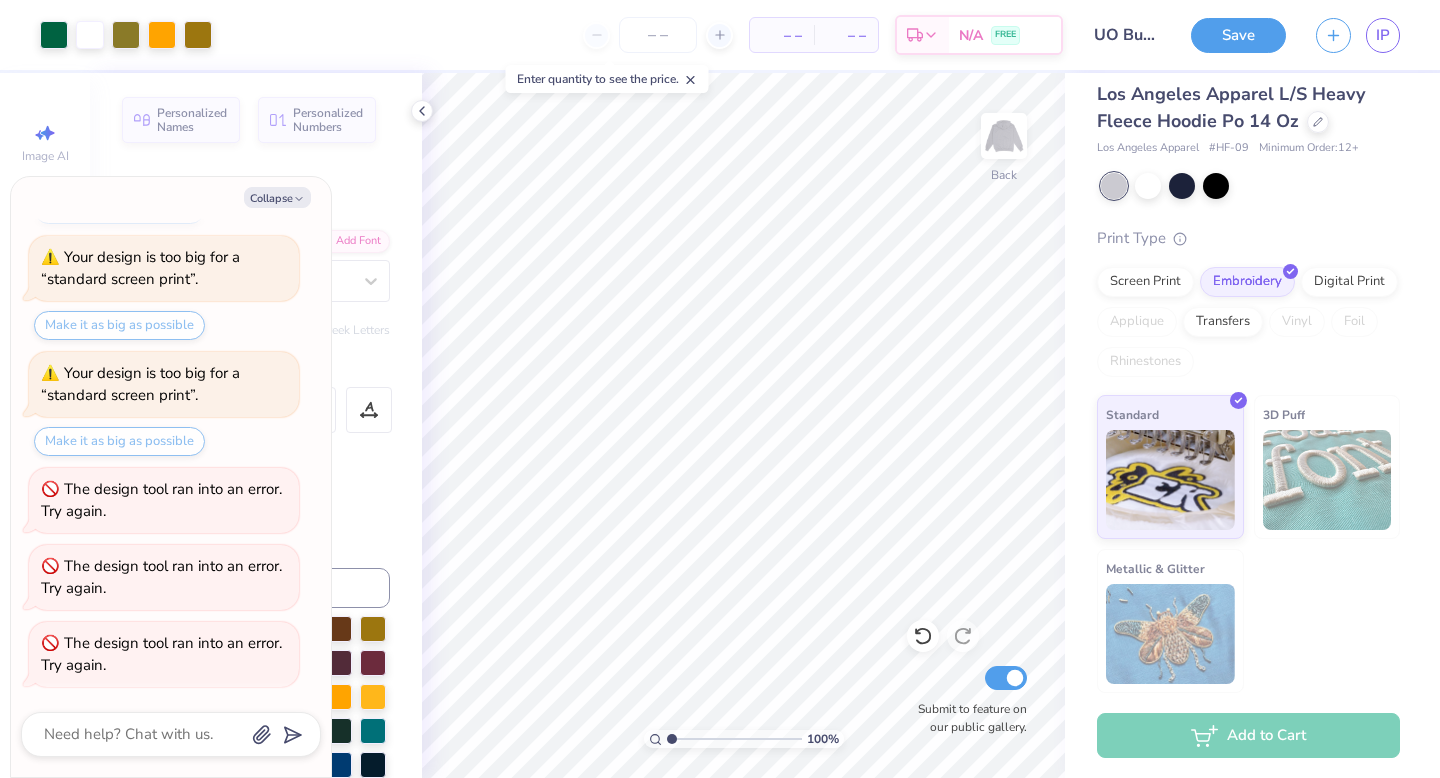 click on "– –" at bounding box center (782, 35) 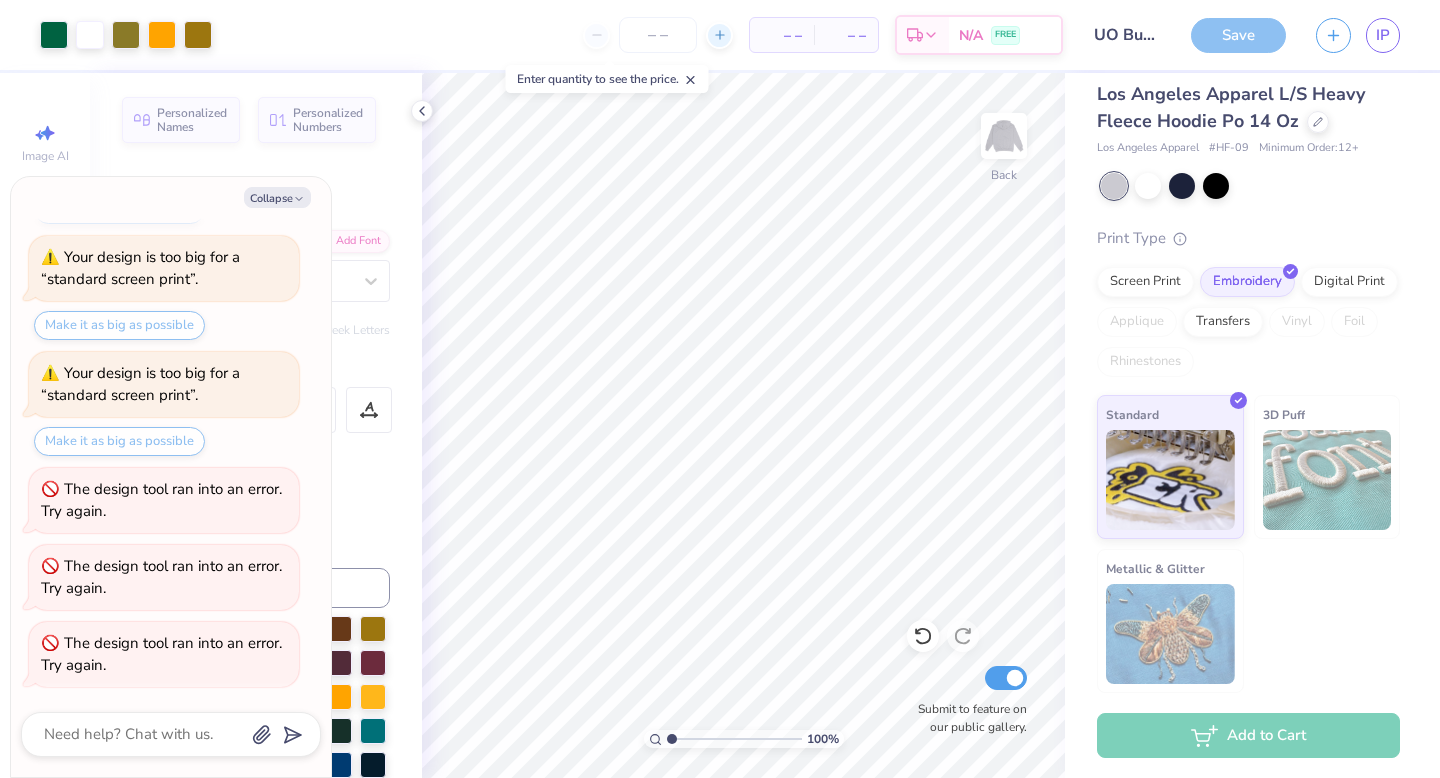 click 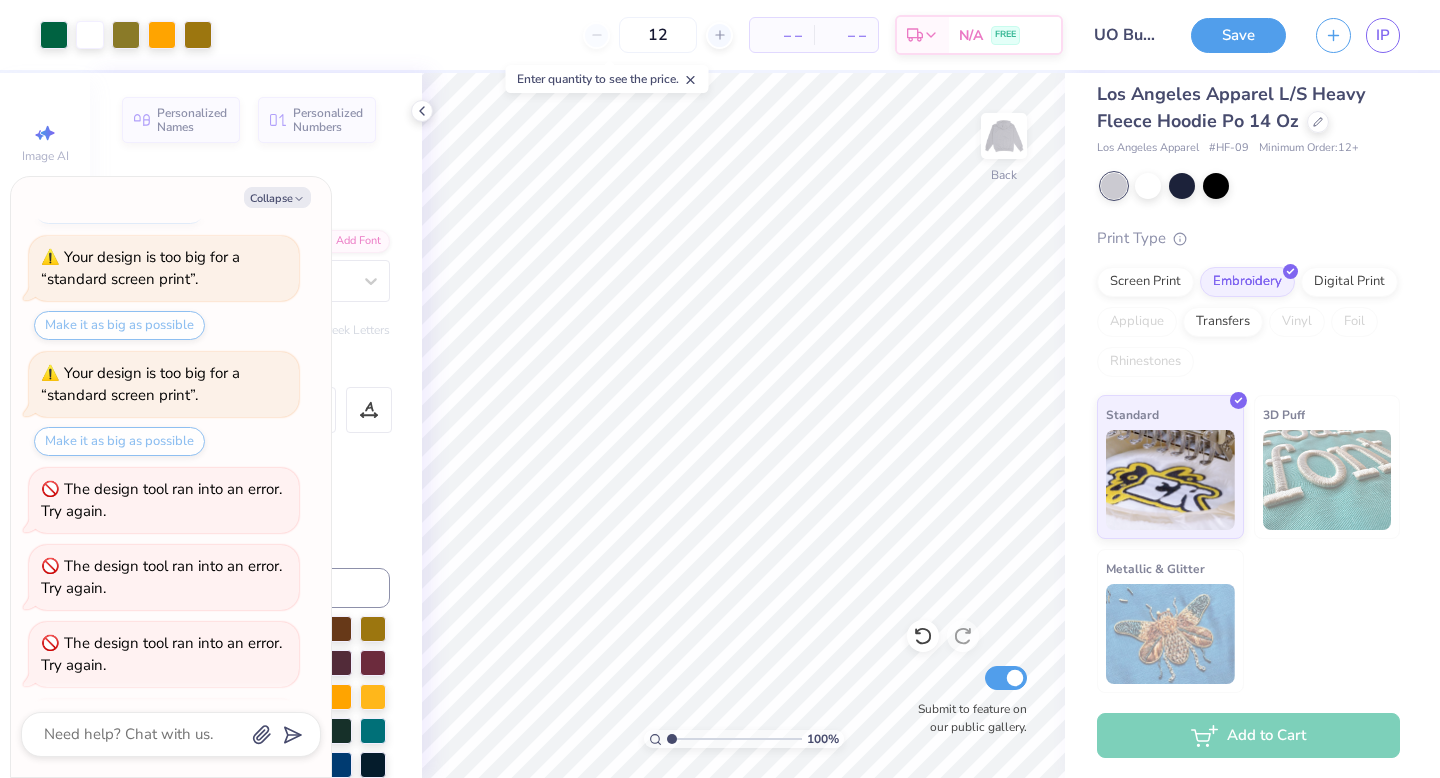 scroll, scrollTop: 246, scrollLeft: 0, axis: vertical 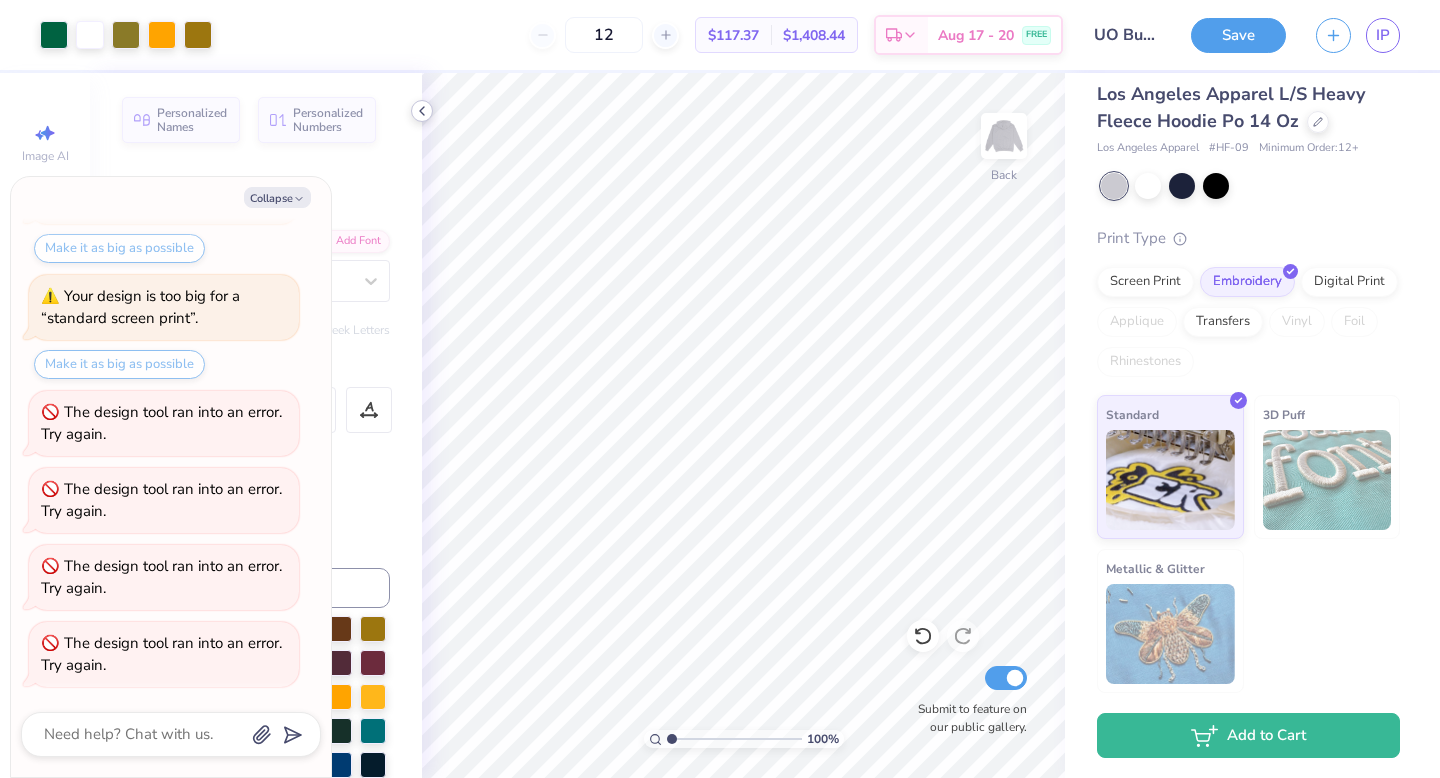 click 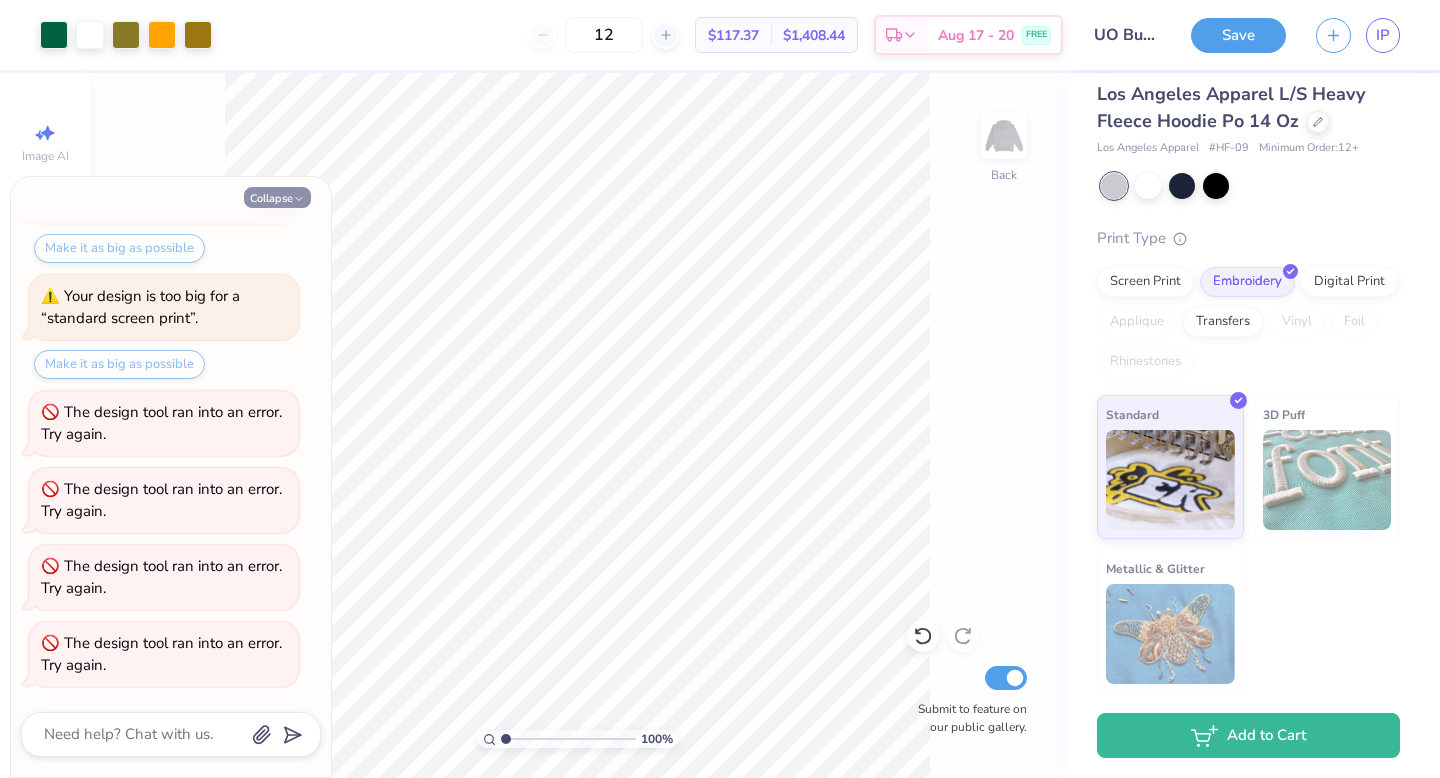 click 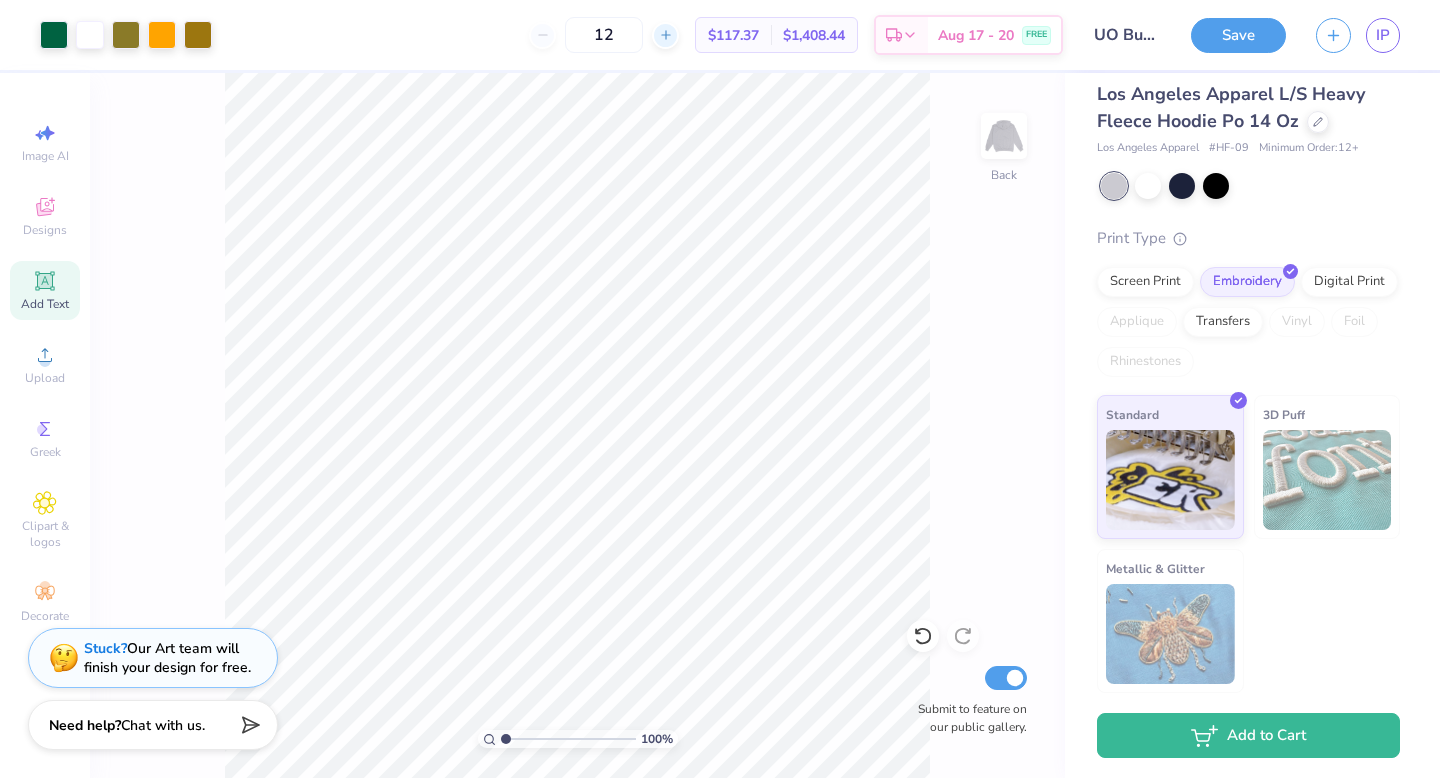 click 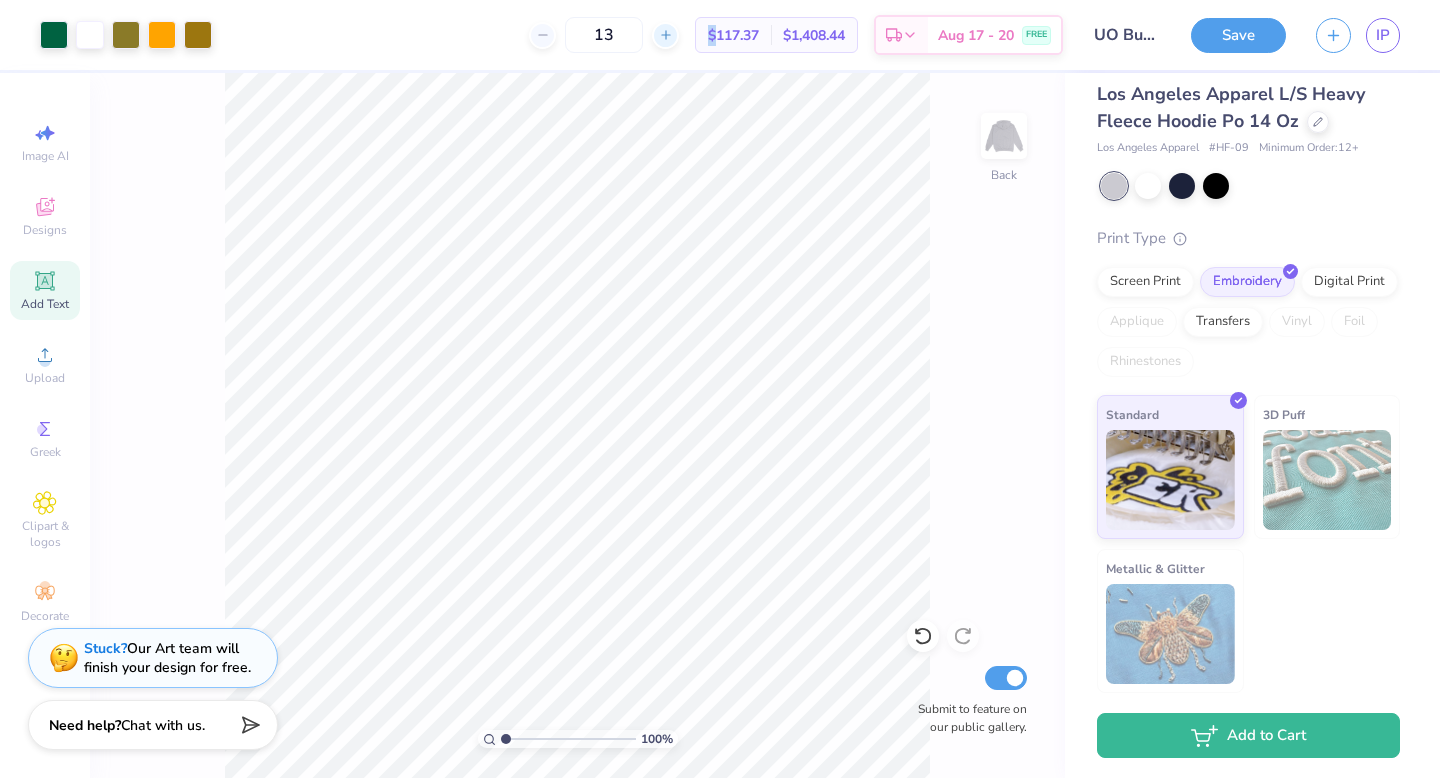 click 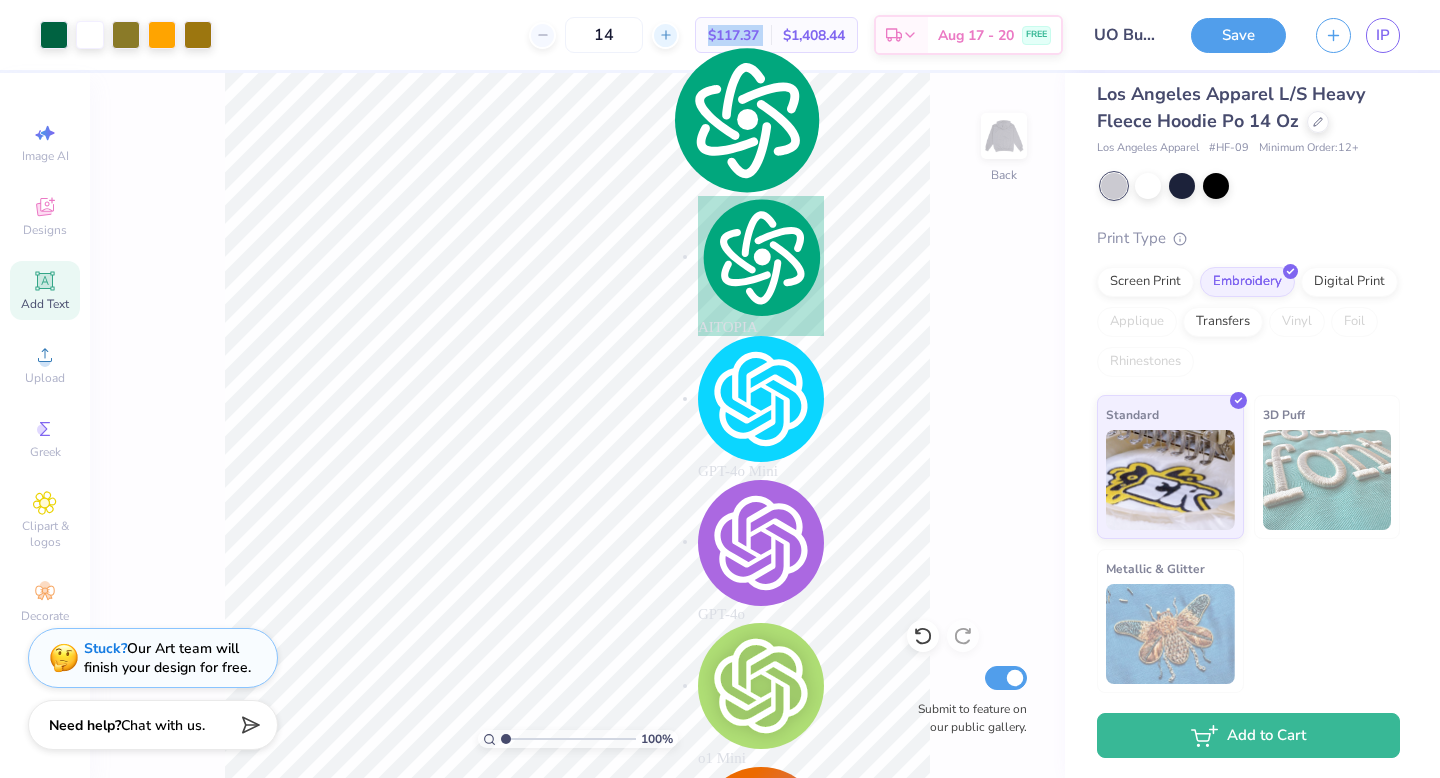 click 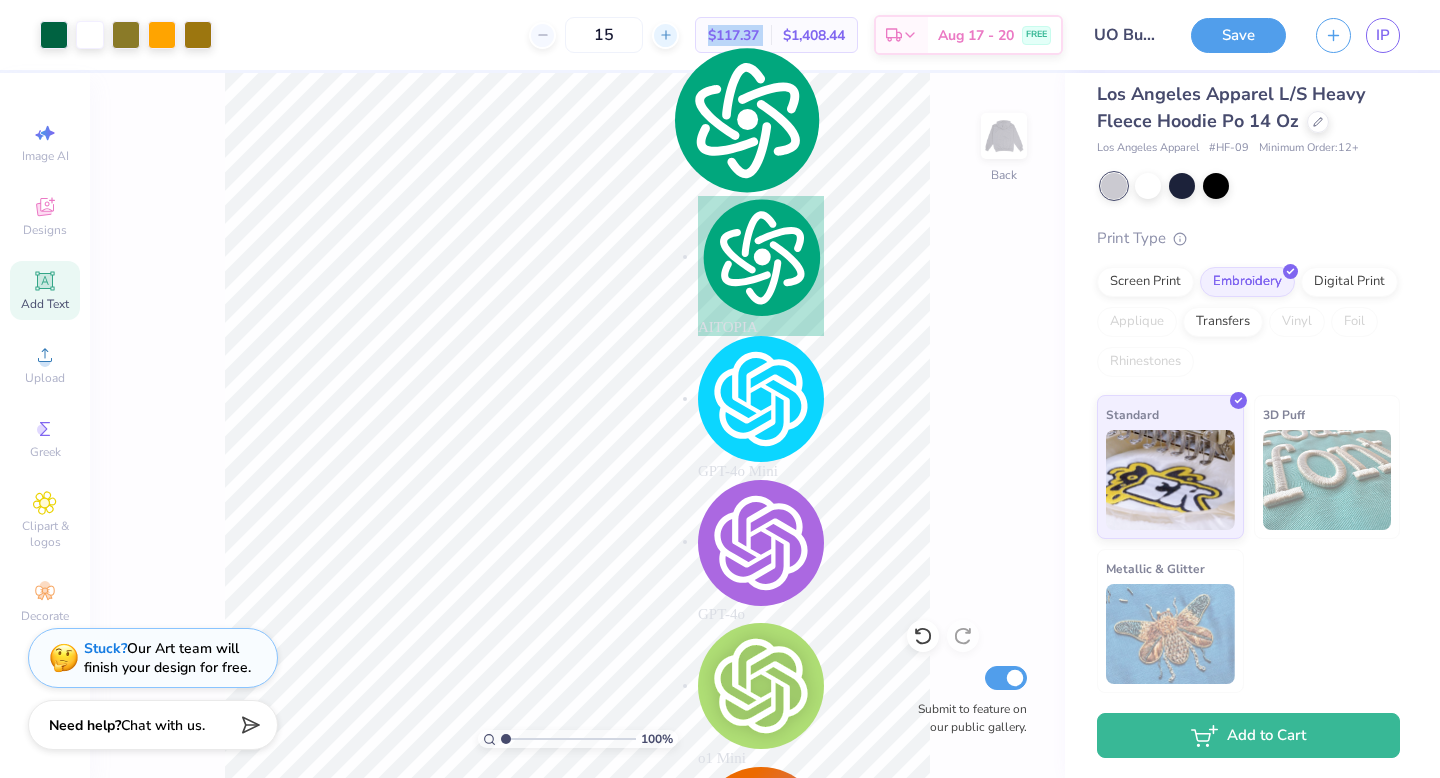 click 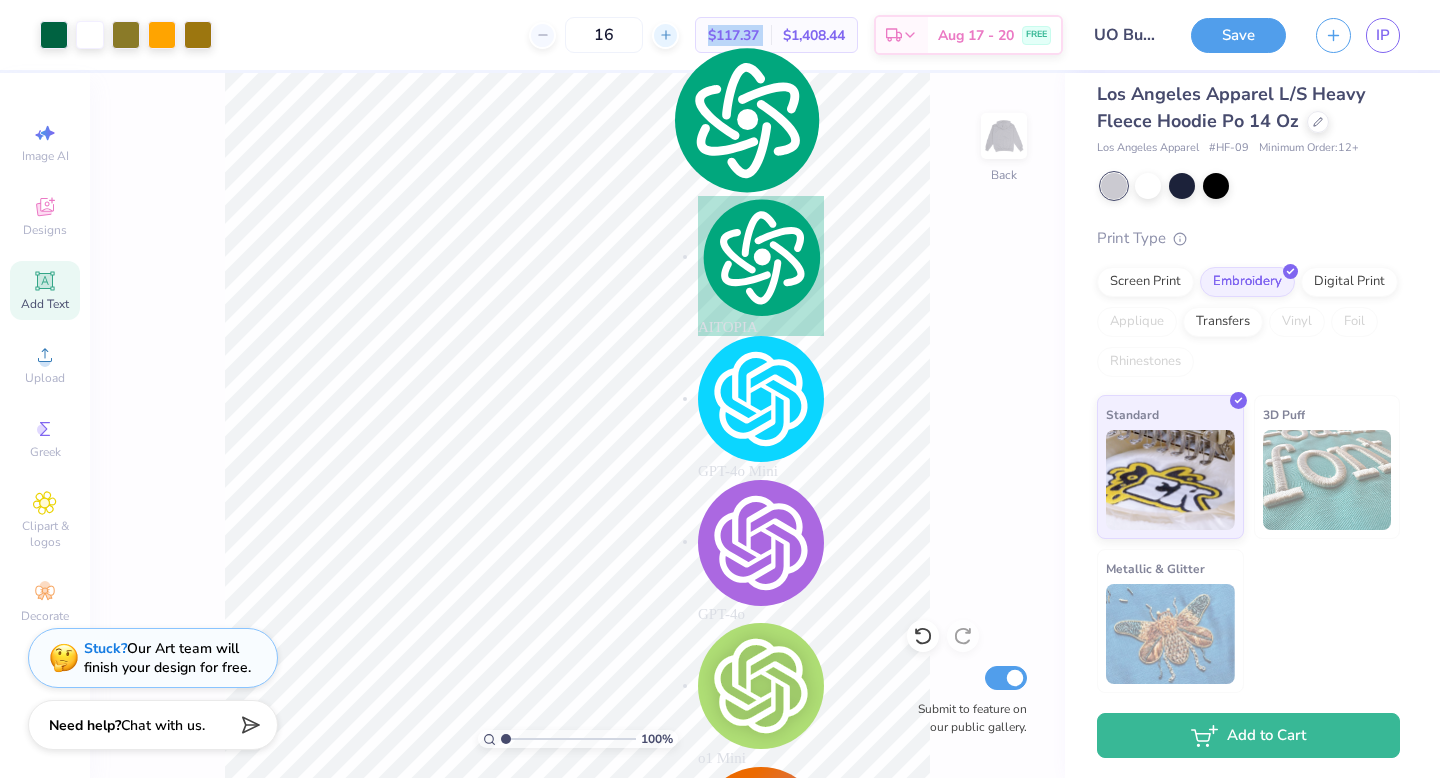 click 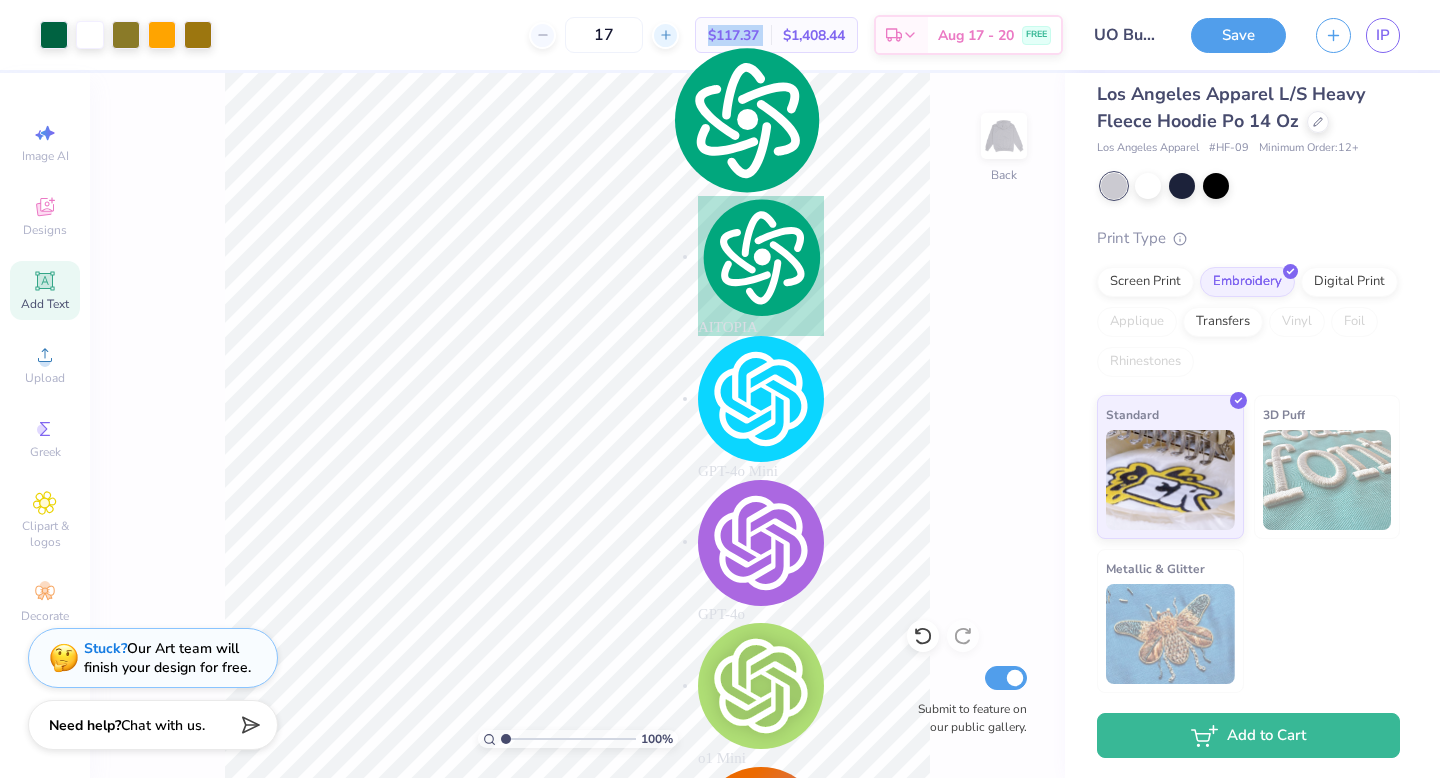 click 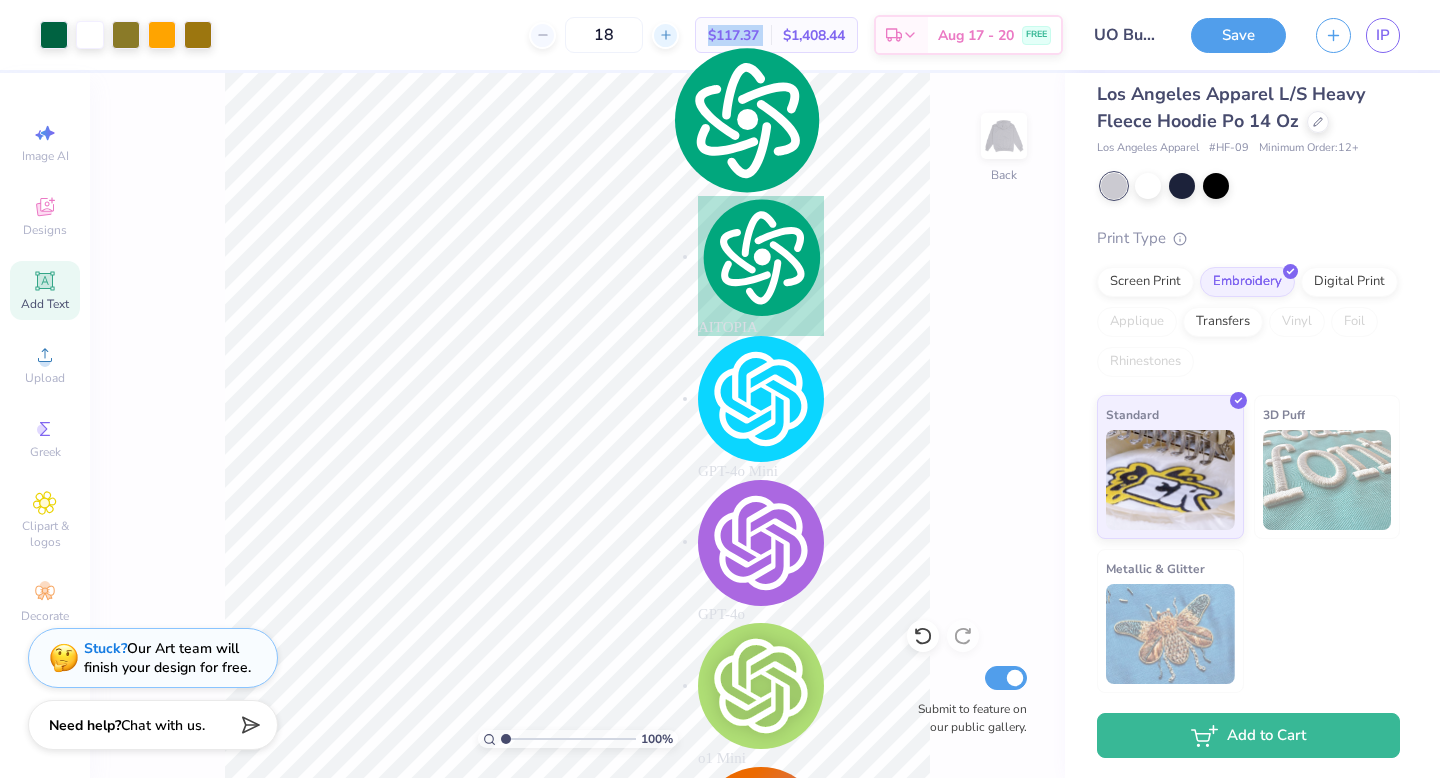click 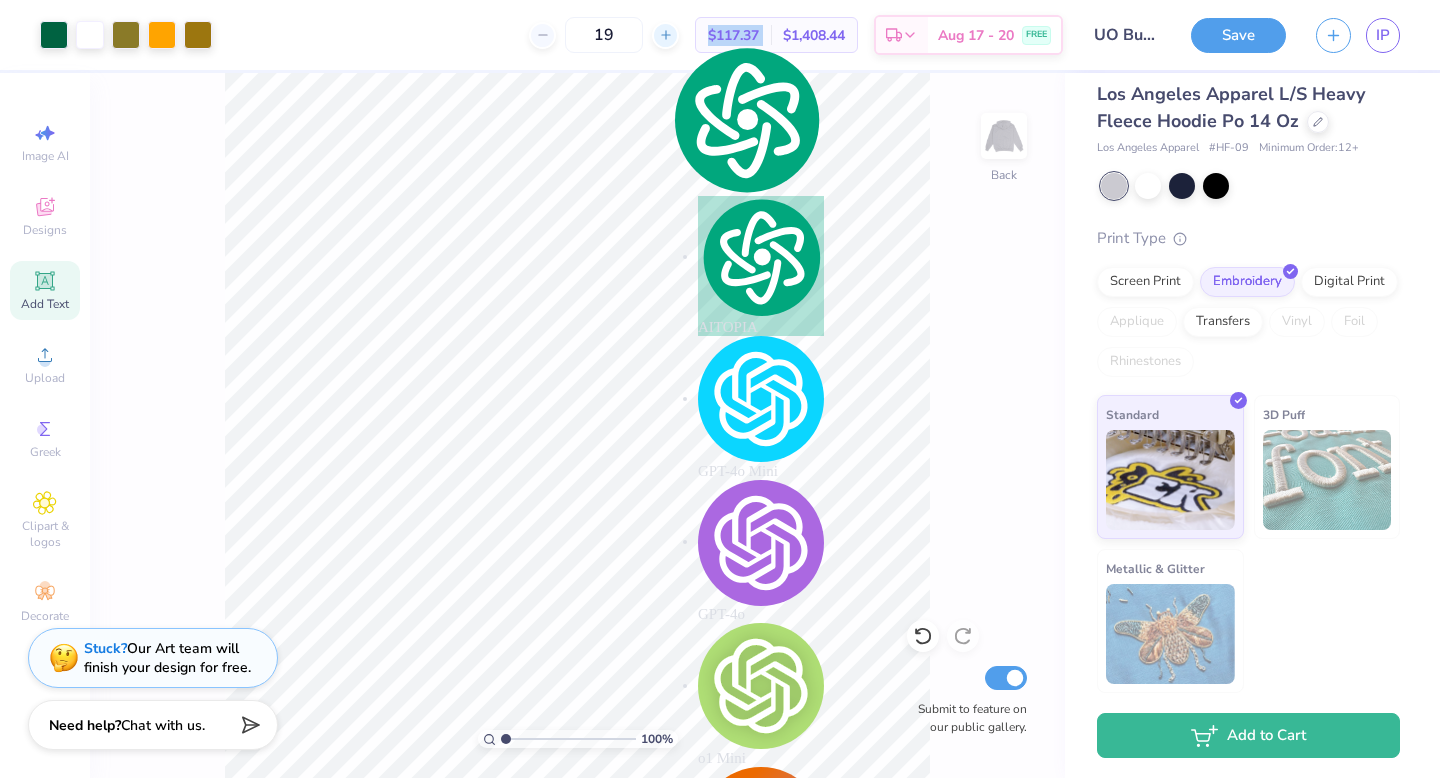 click 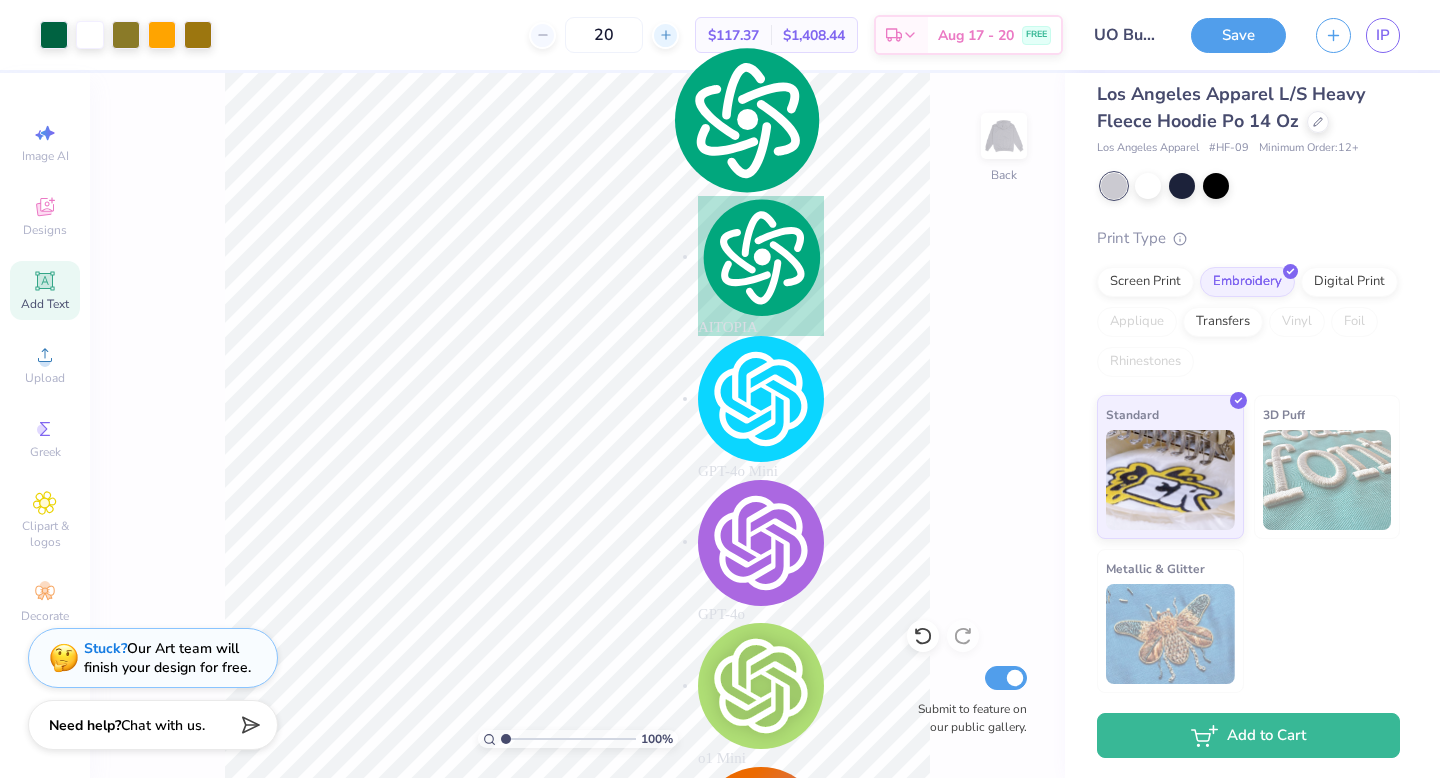click 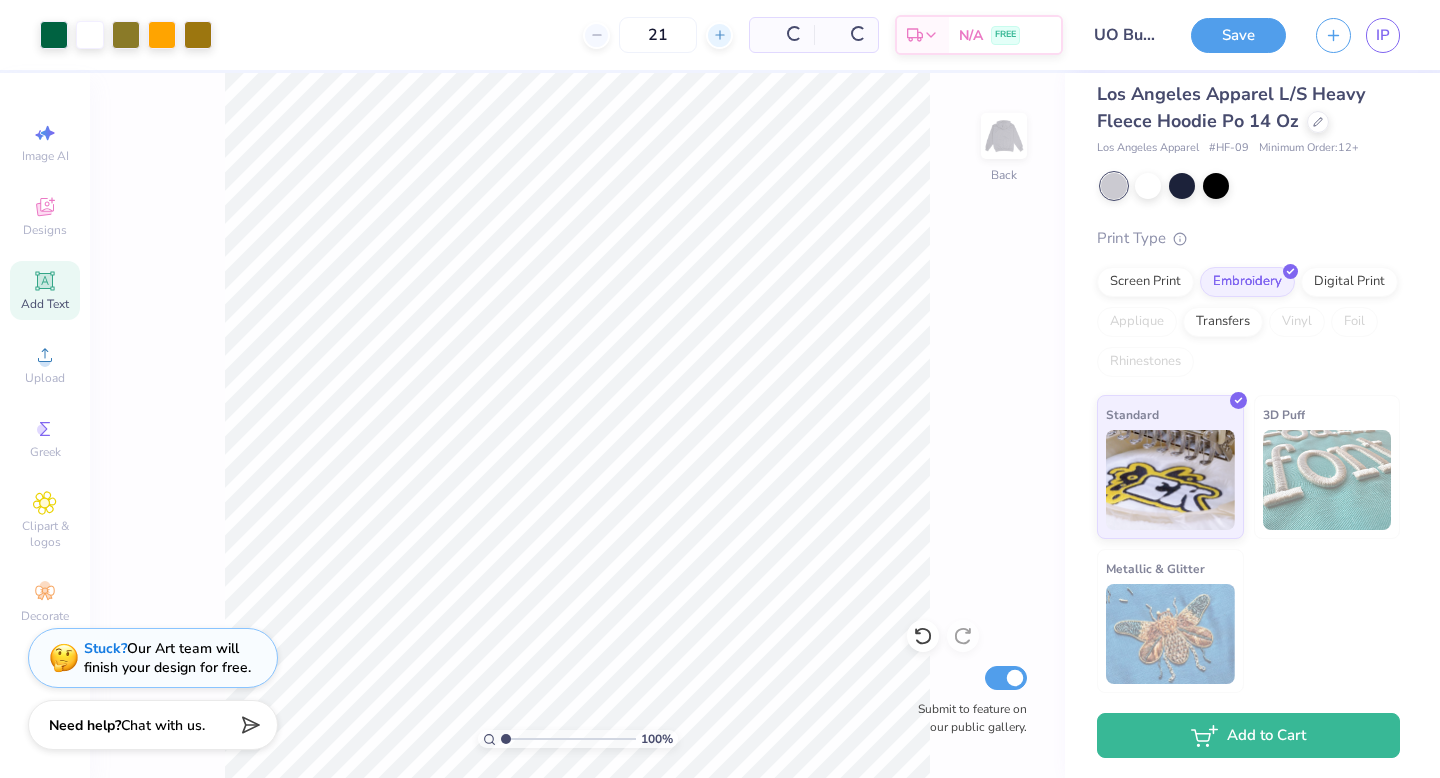 click on "21" at bounding box center [658, 35] 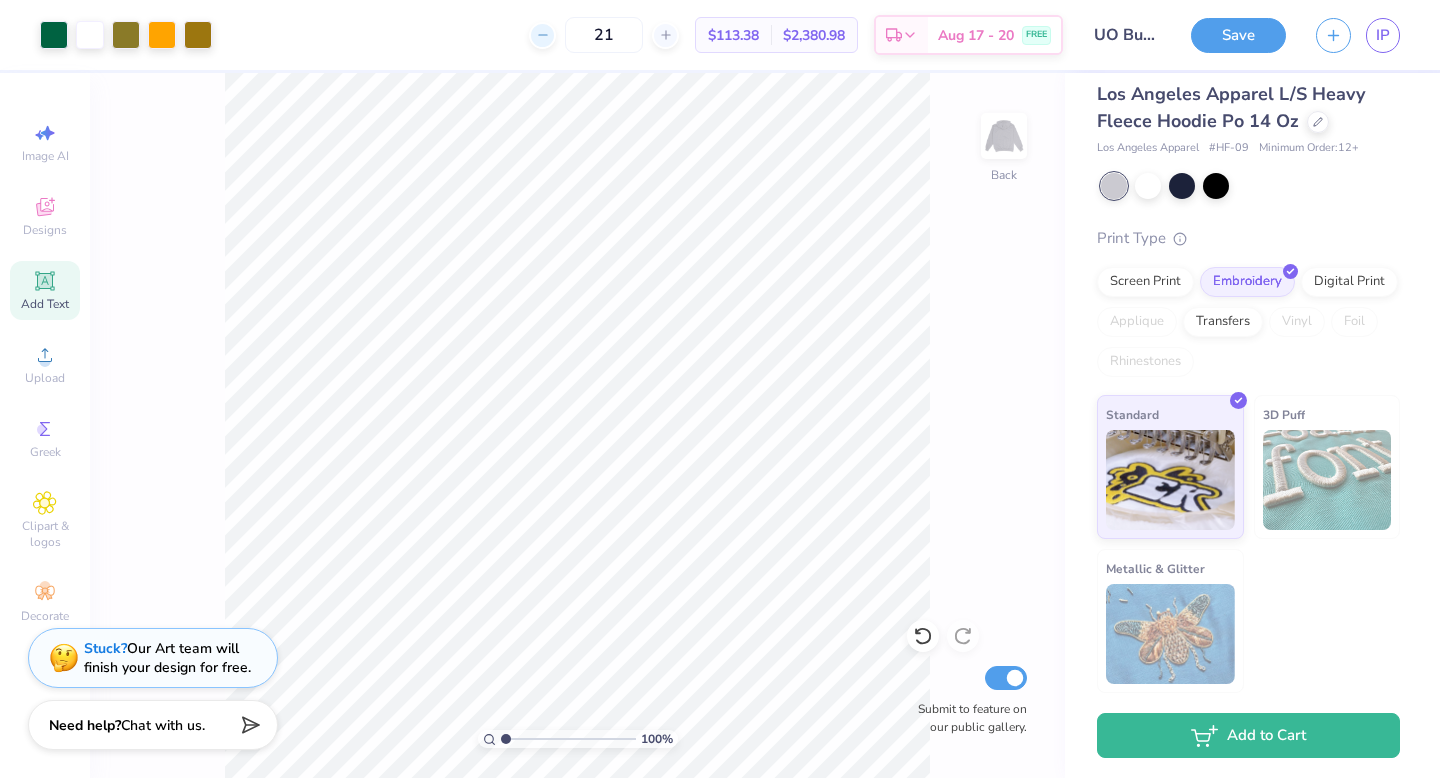 click 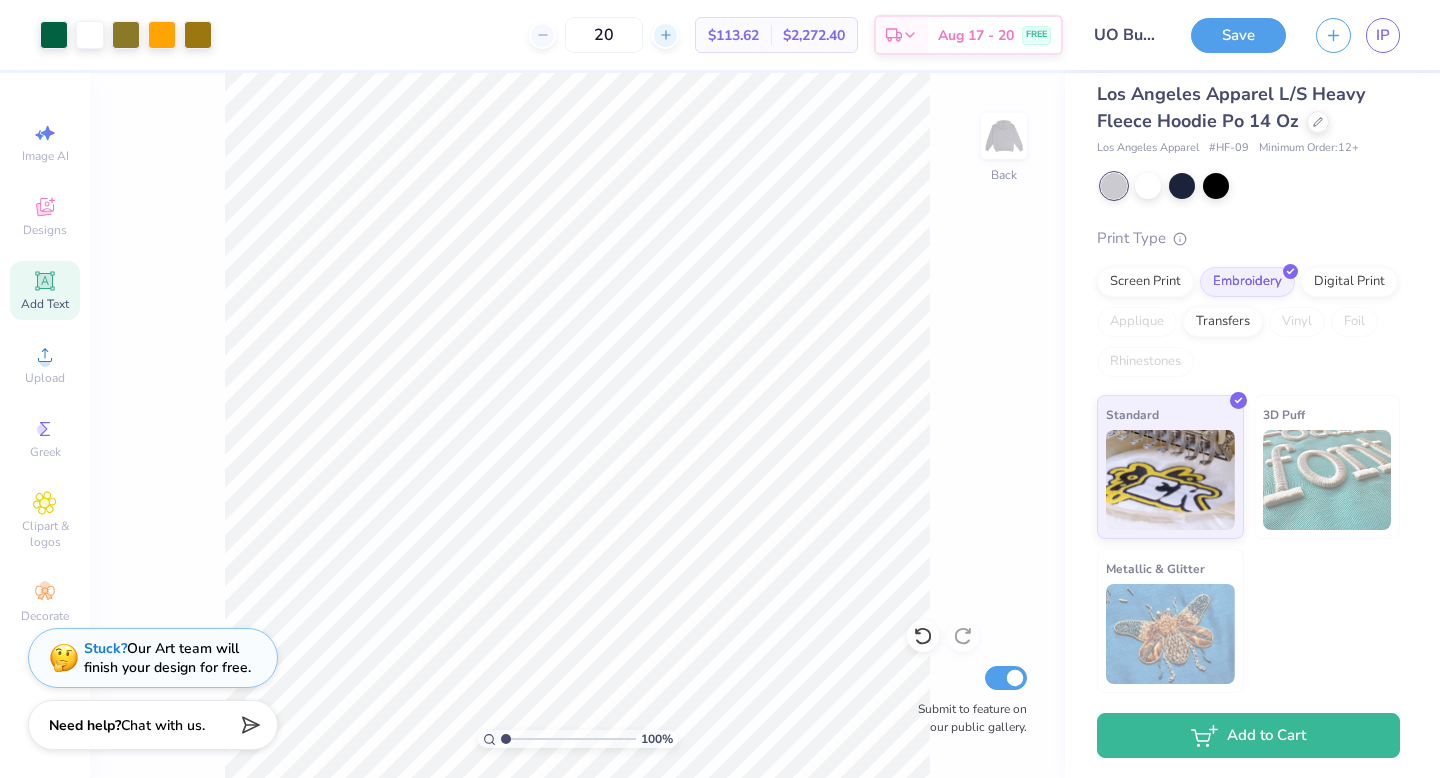 click 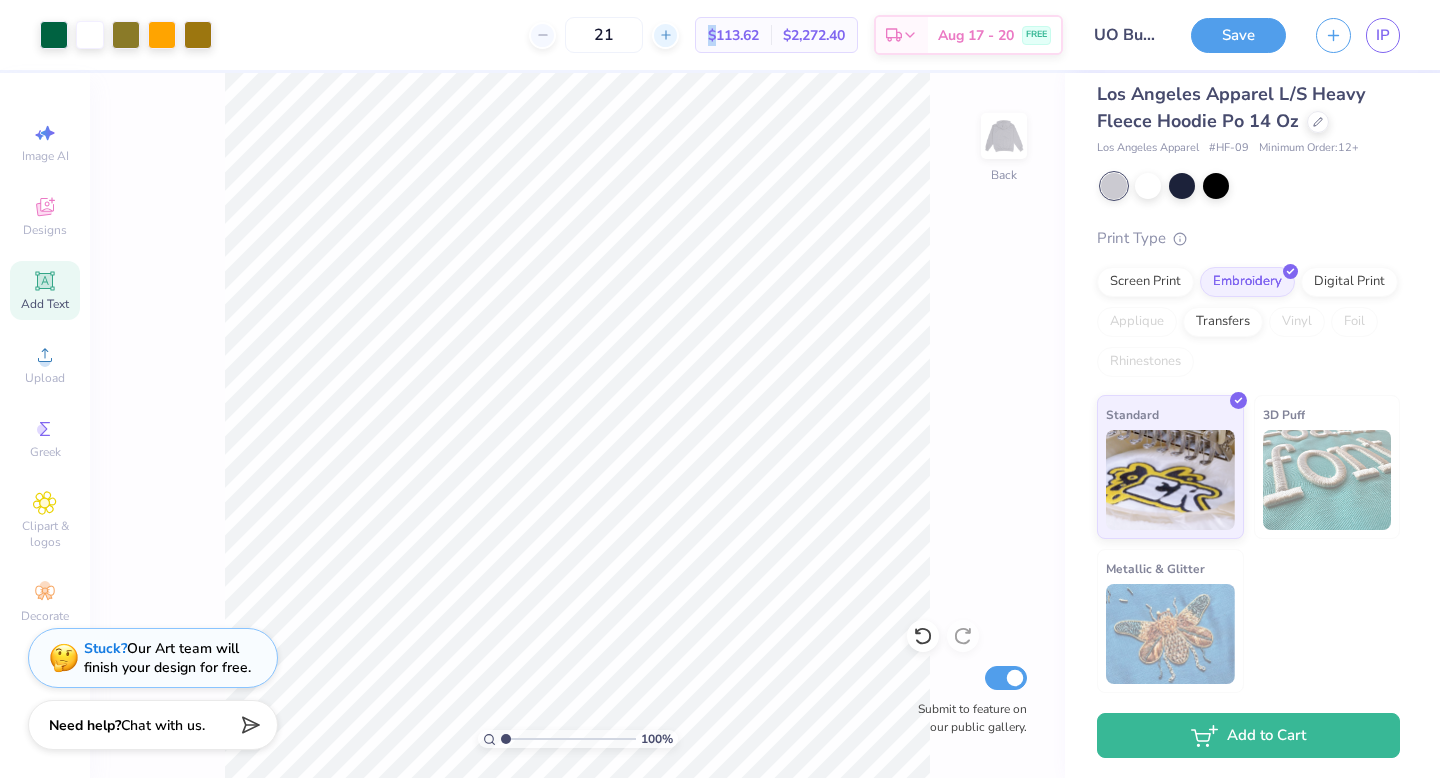 click 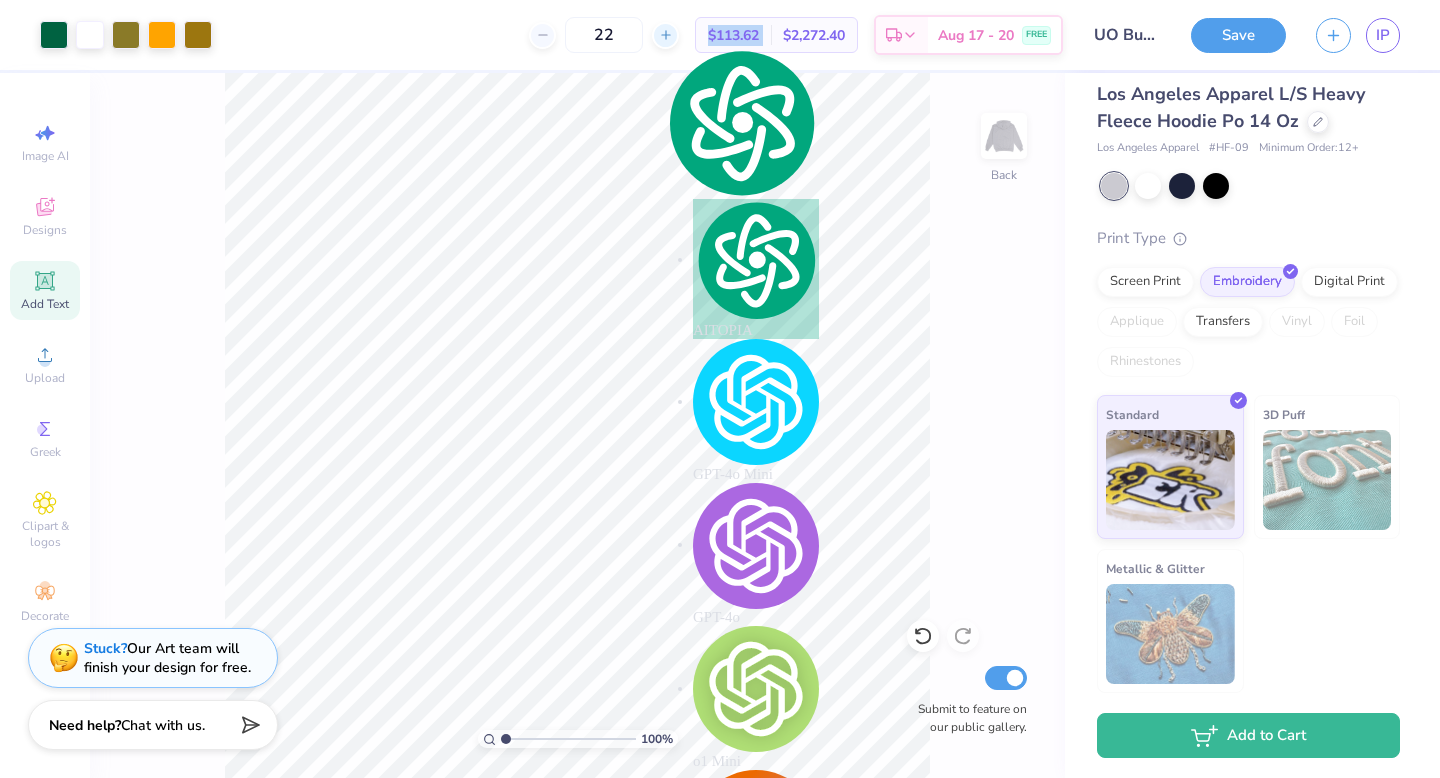 click 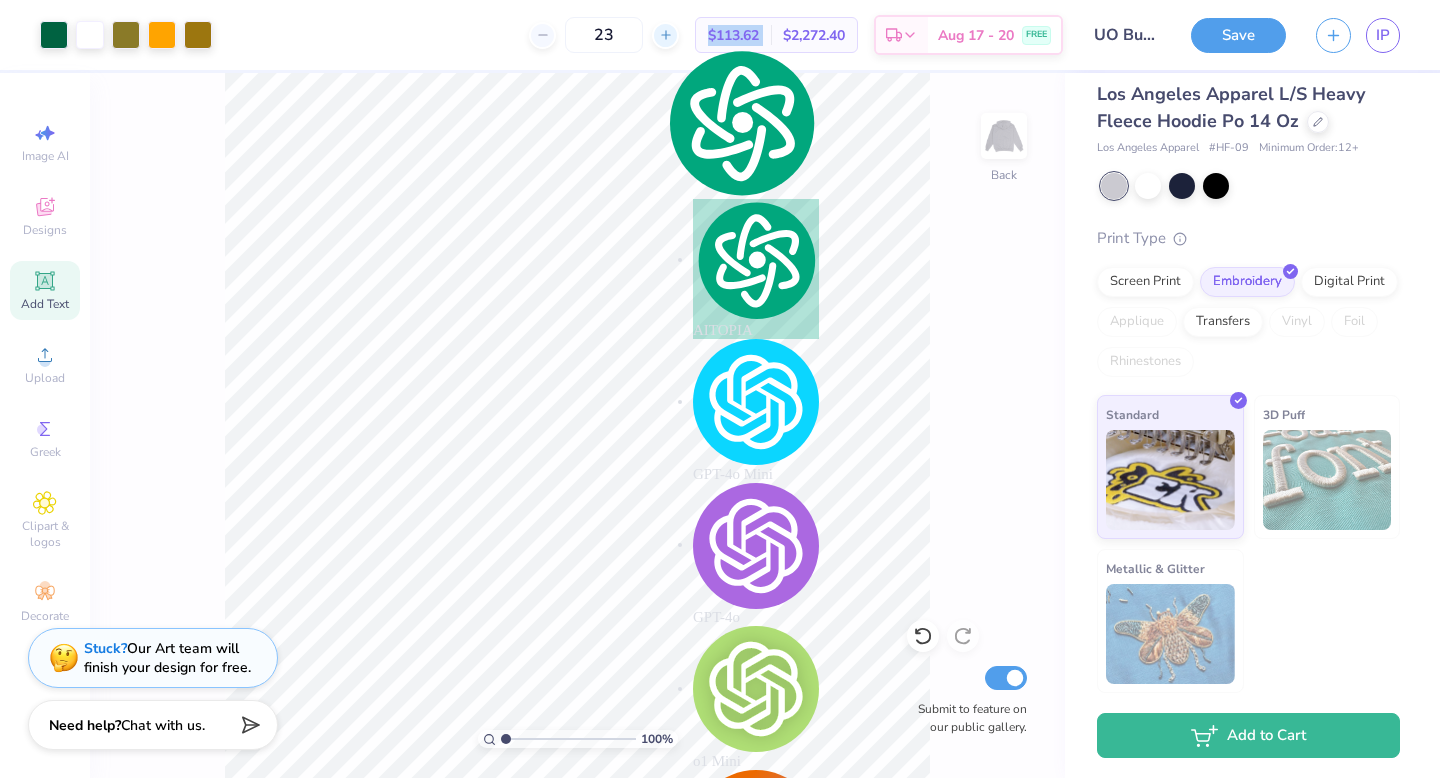 click 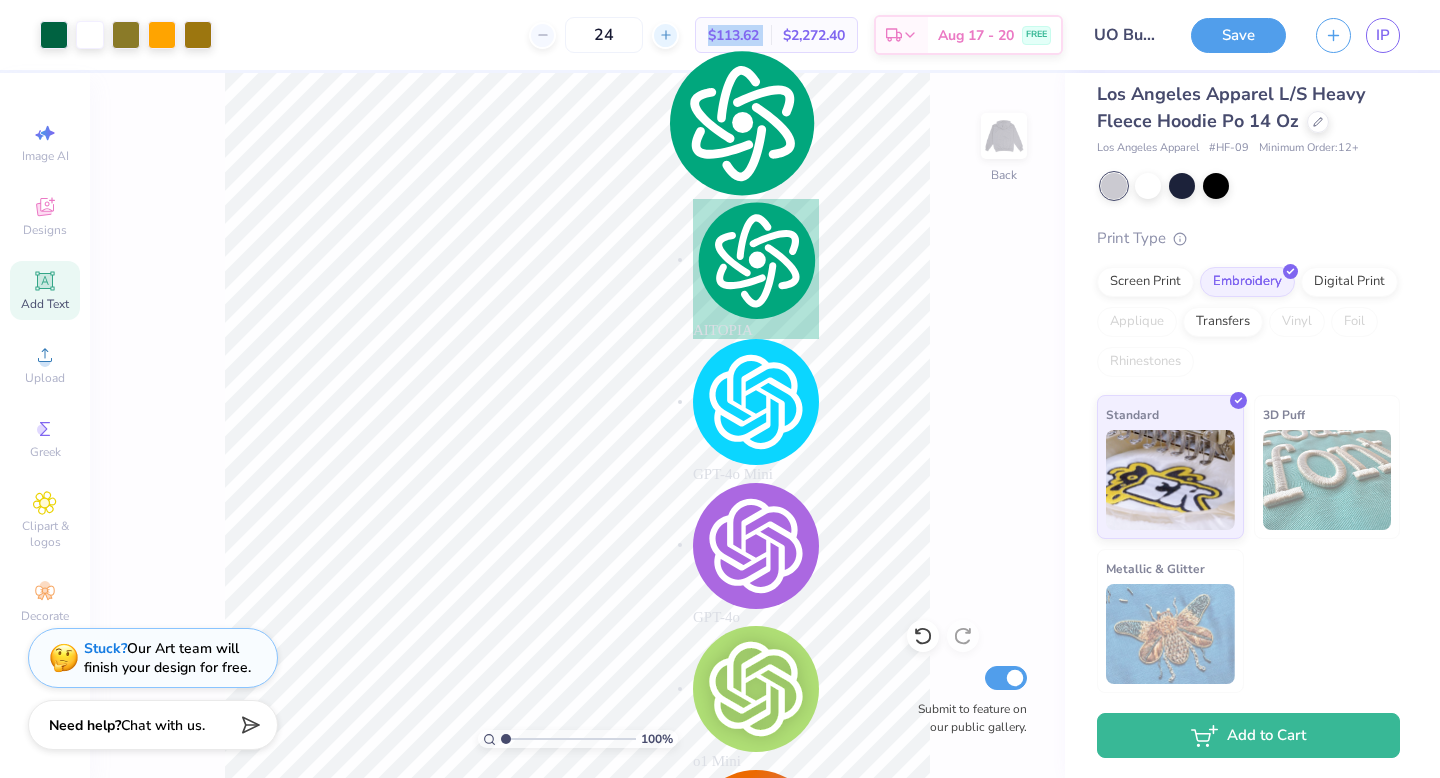 click 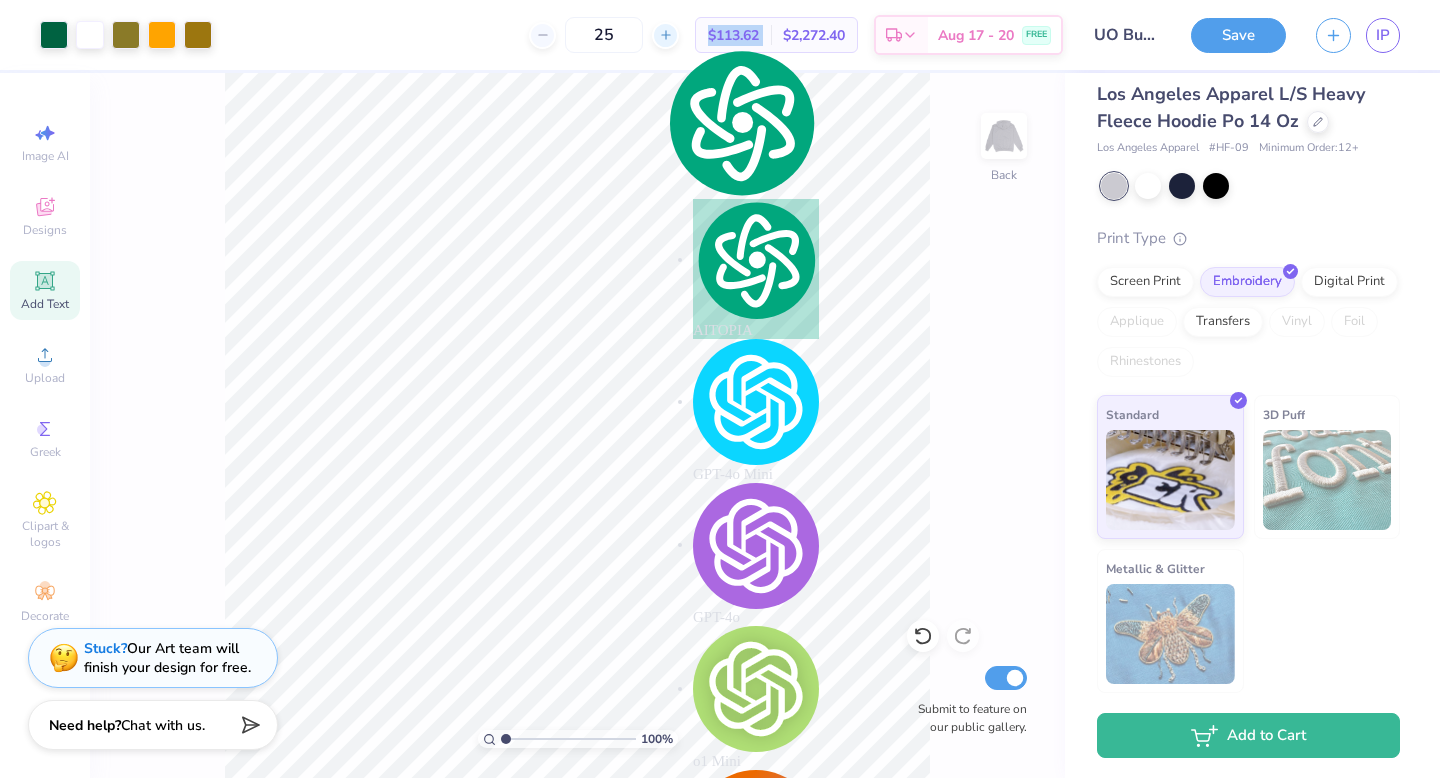 click 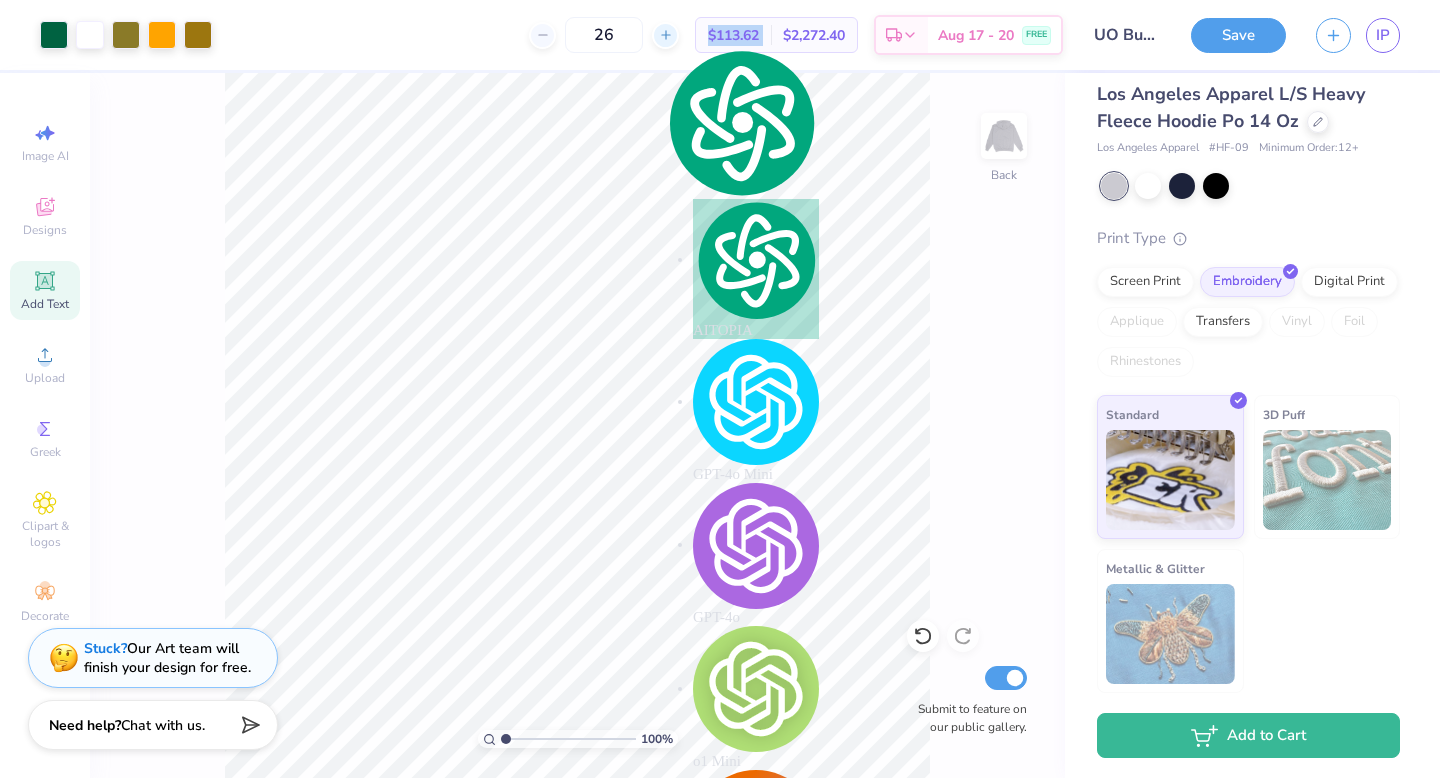 click 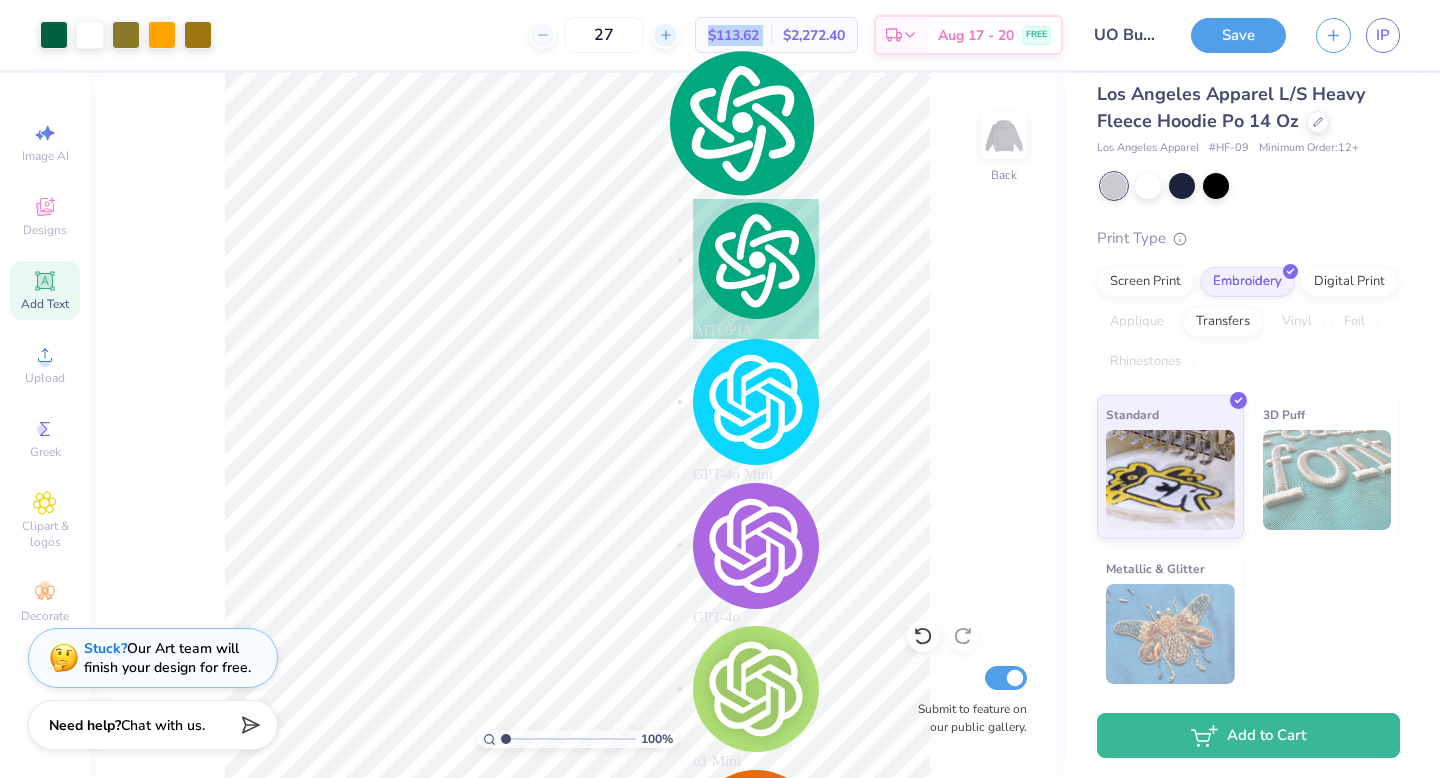 click 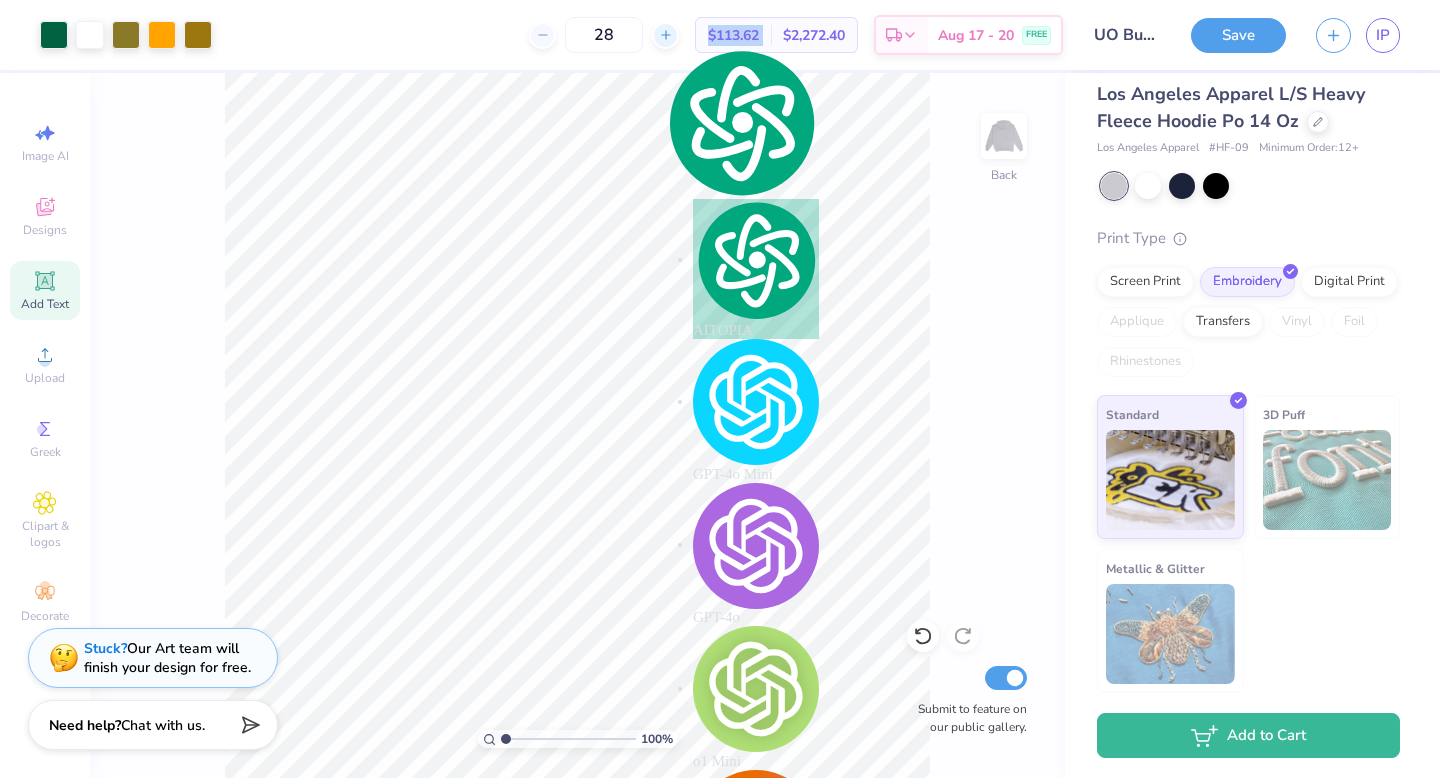 click 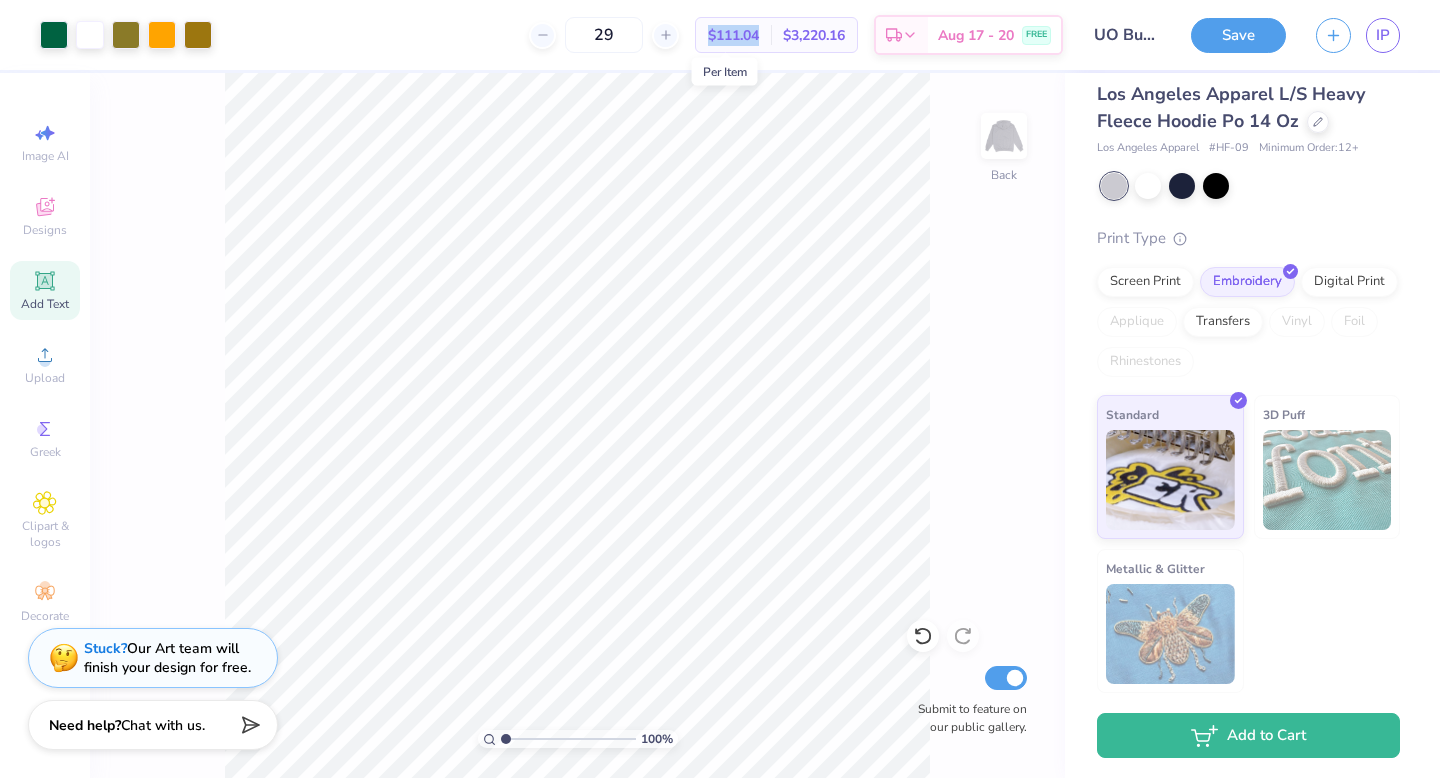 click on "$111.04" at bounding box center [733, 35] 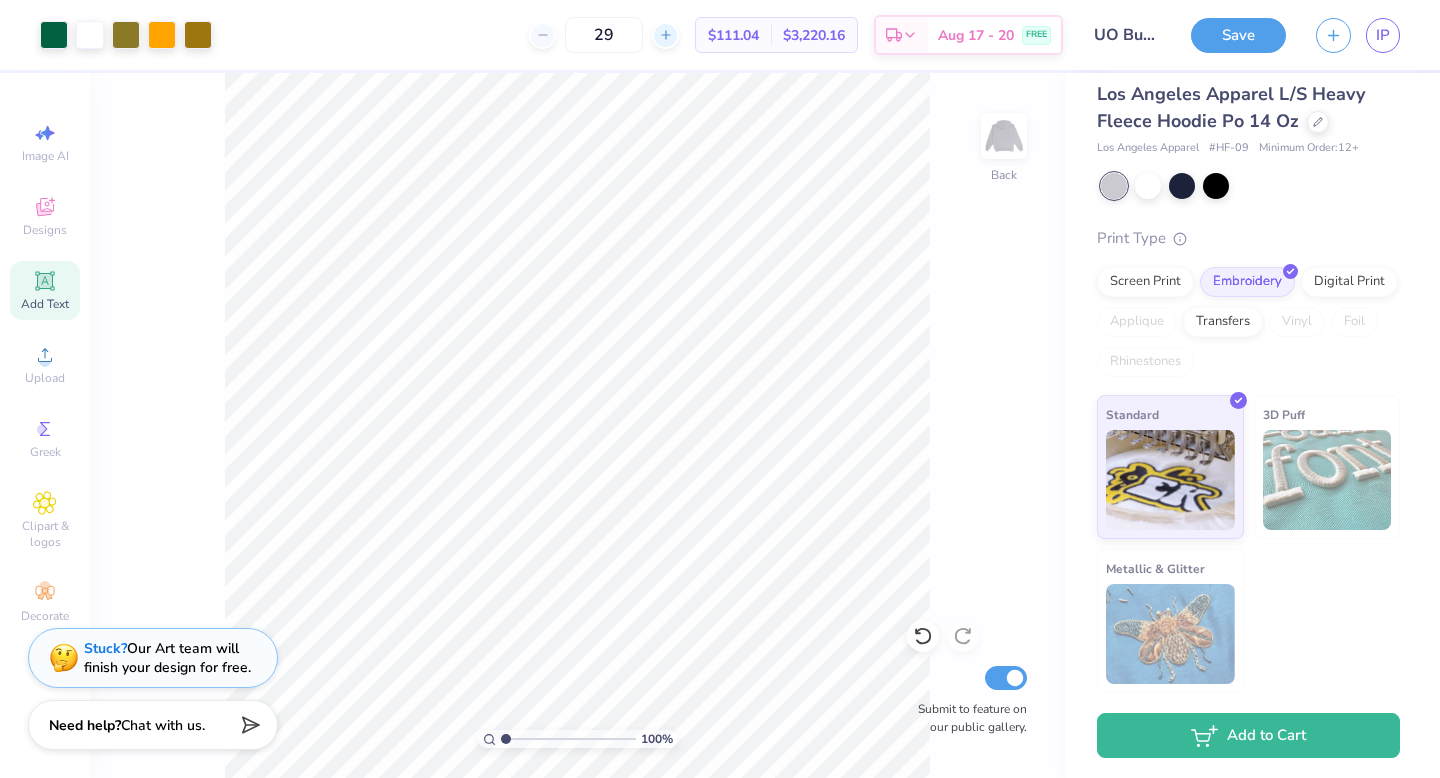 click 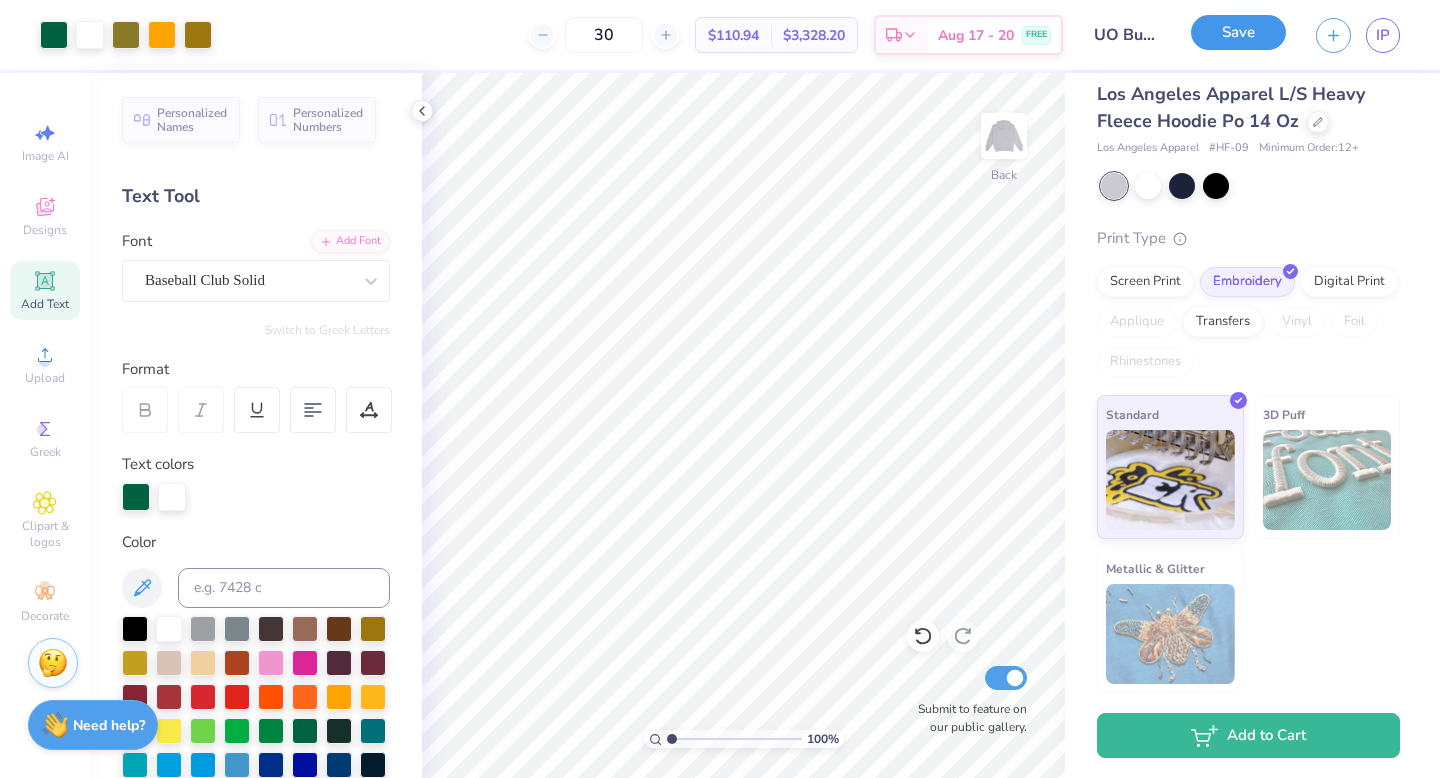 click on "Save" at bounding box center (1238, 32) 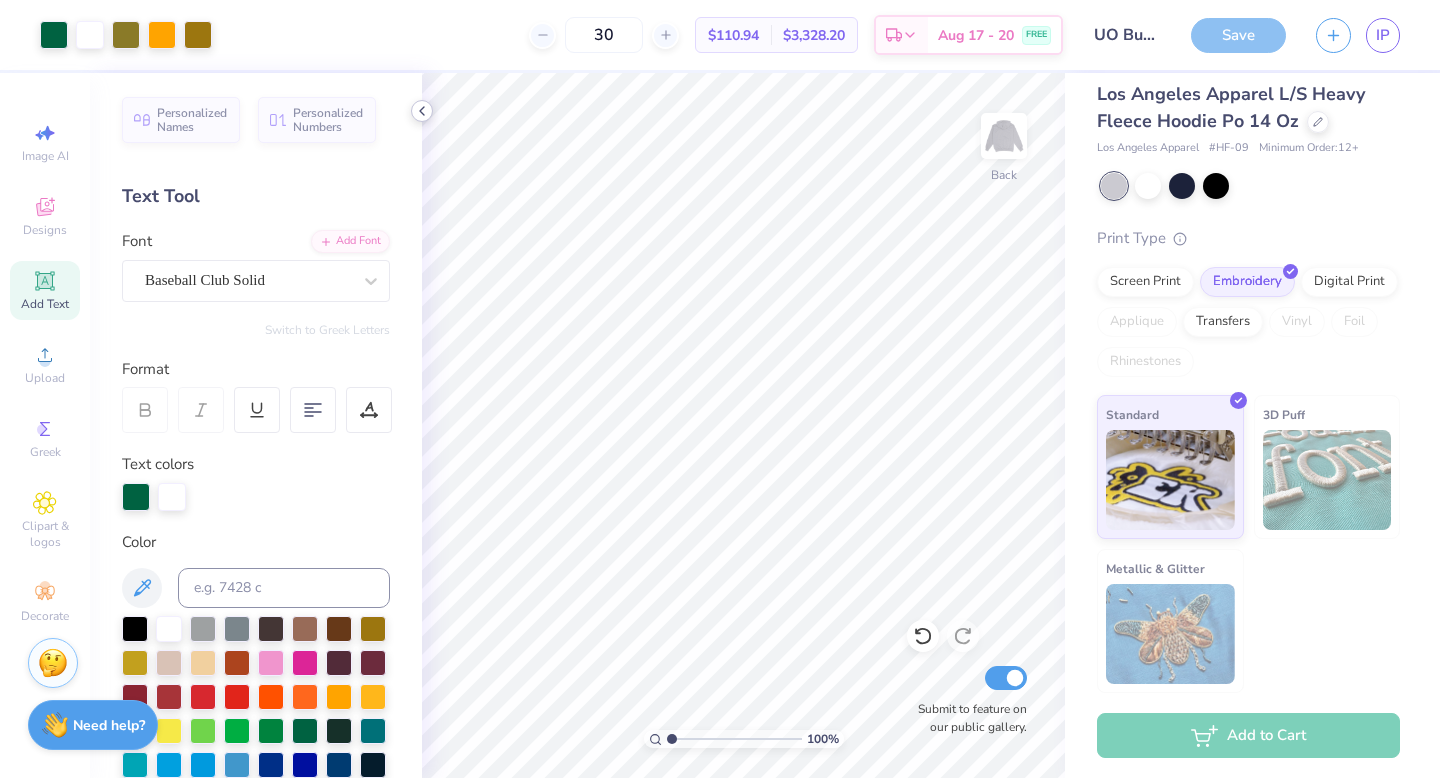 click 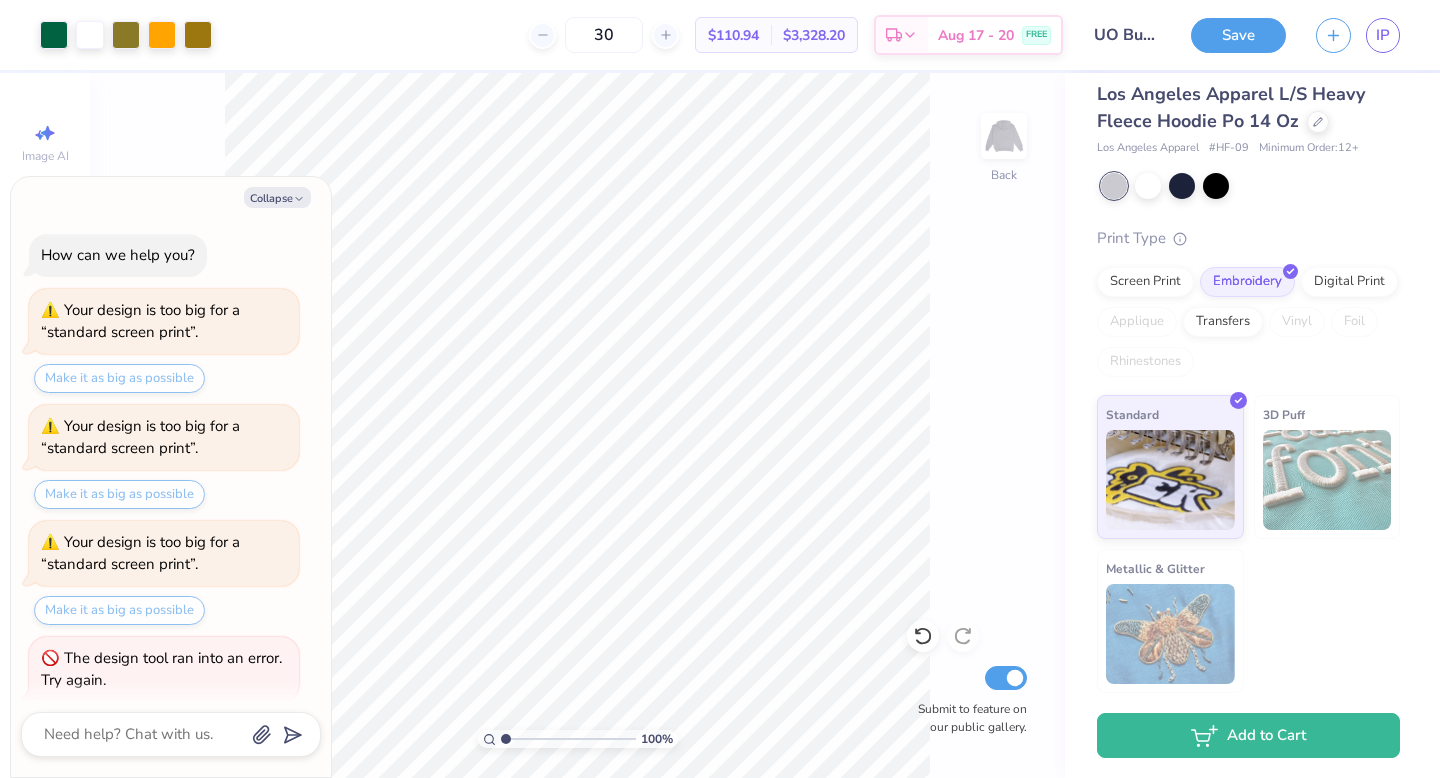 scroll, scrollTop: 323, scrollLeft: 0, axis: vertical 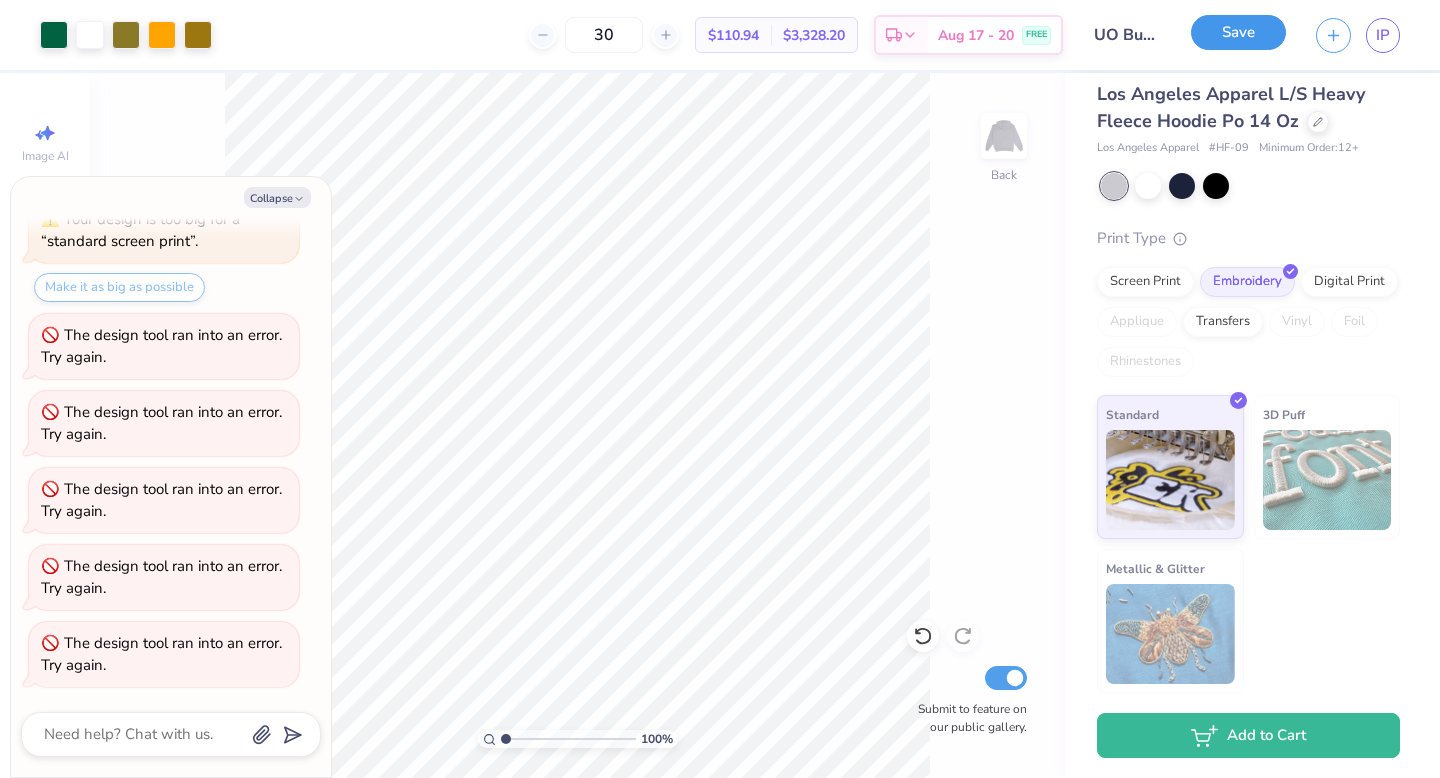 click on "Save" at bounding box center (1238, 32) 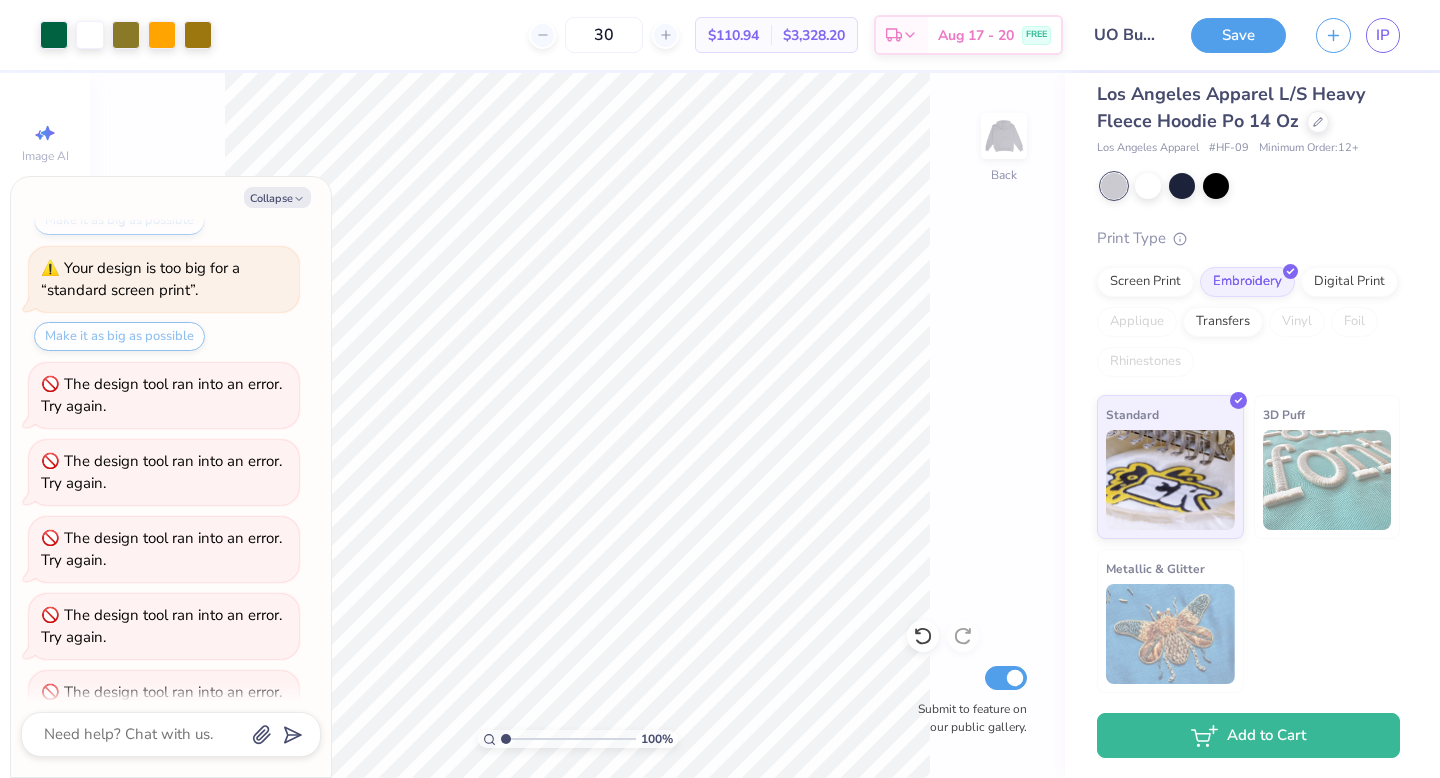 scroll, scrollTop: 272, scrollLeft: 0, axis: vertical 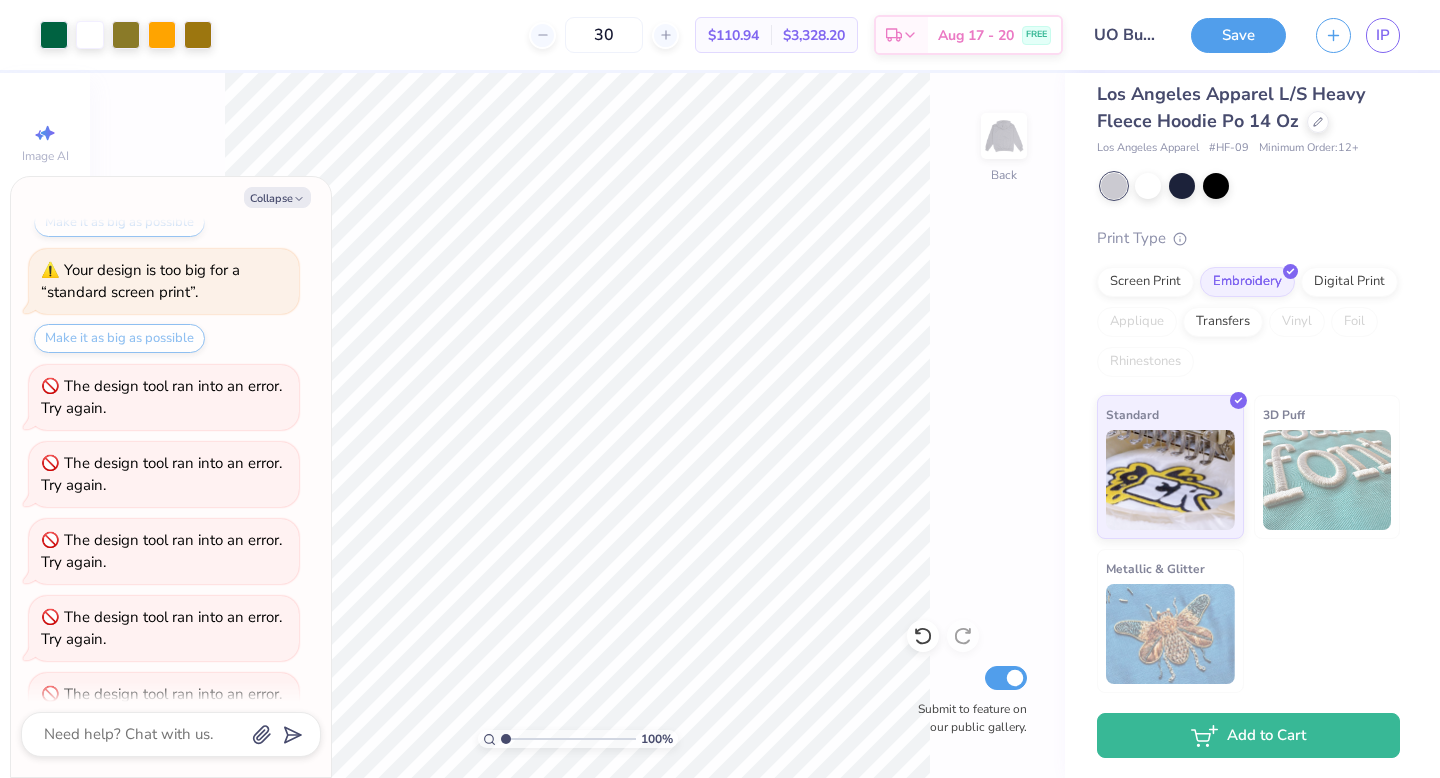 click on "The design tool ran into an error. Try again." at bounding box center (164, 397) 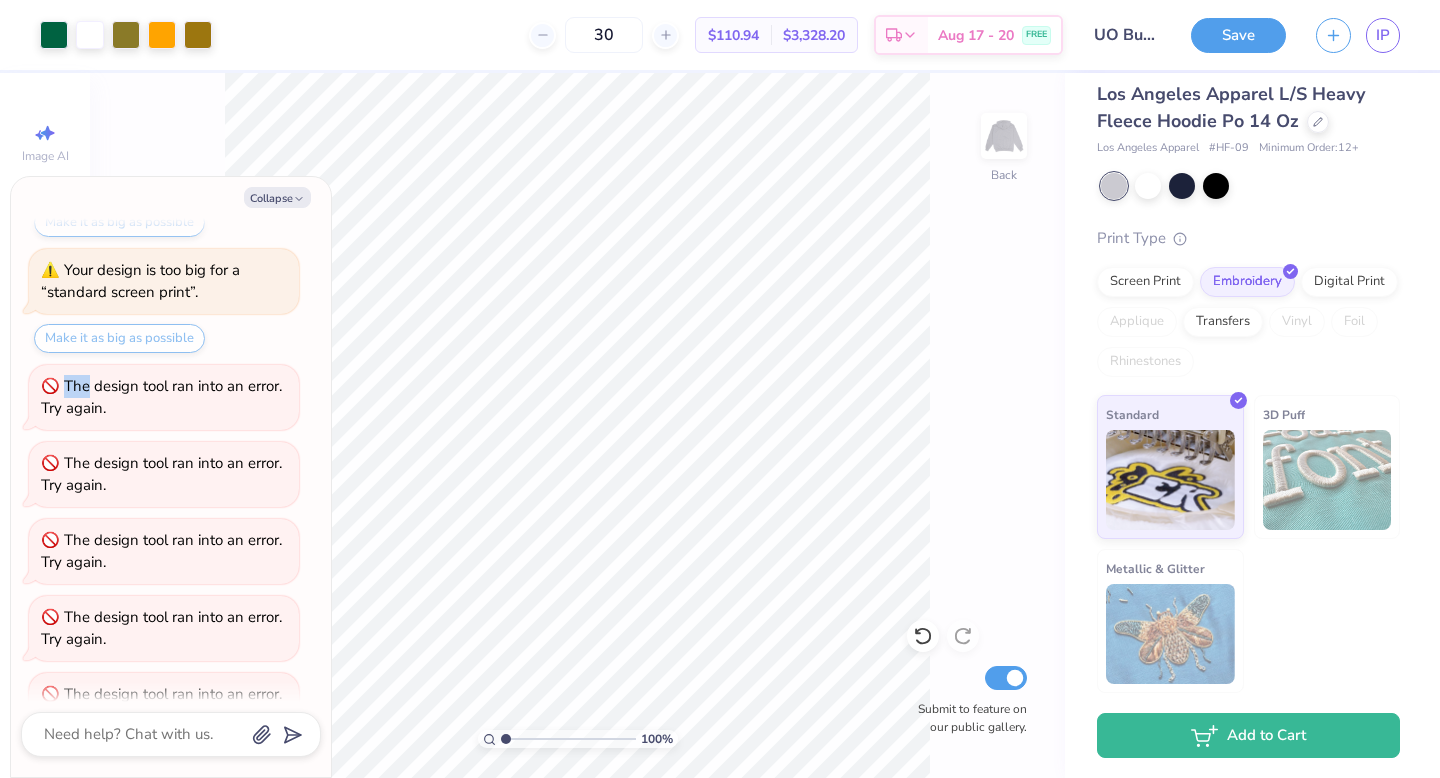 click on "The design tool ran into an error. Try again." at bounding box center [164, 397] 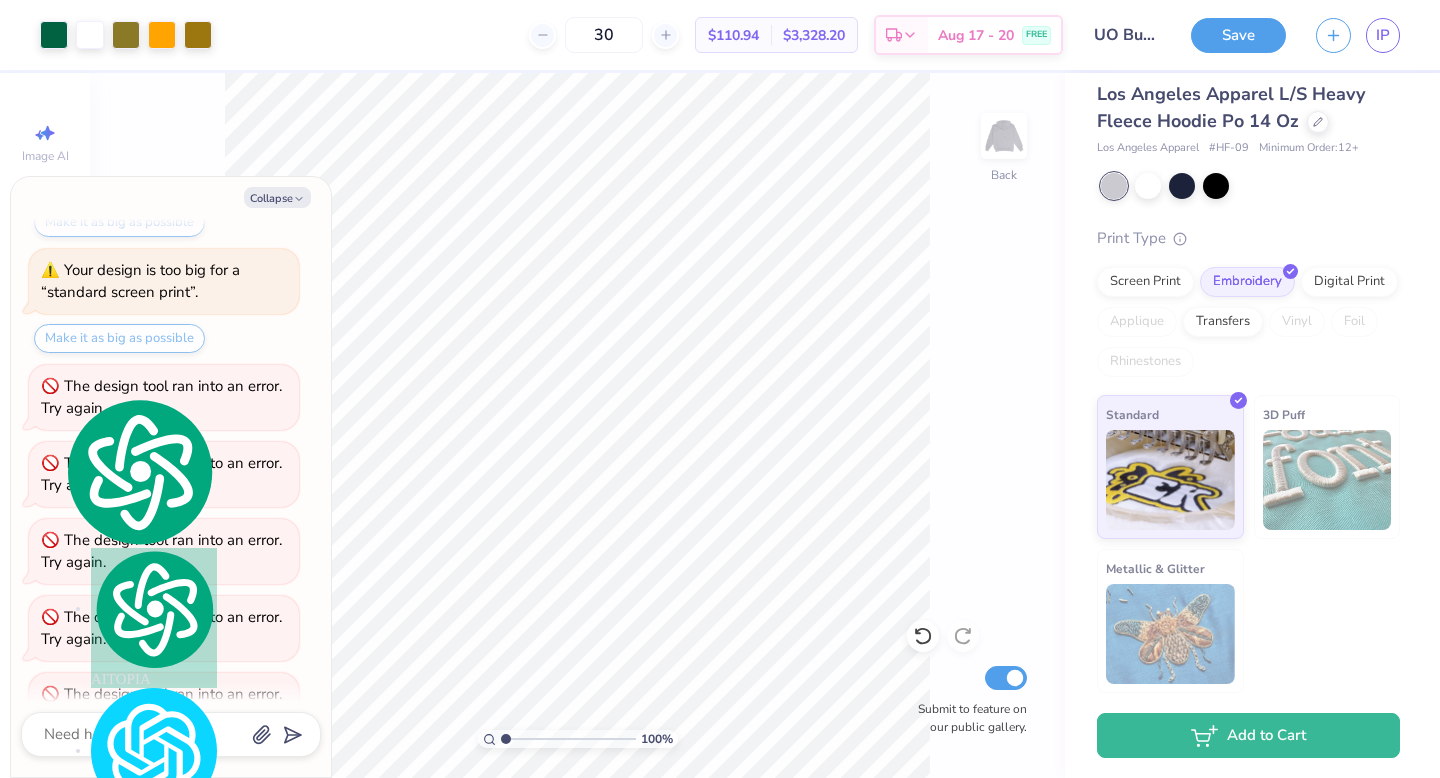 click on "Make it as big as possible" at bounding box center [119, 338] 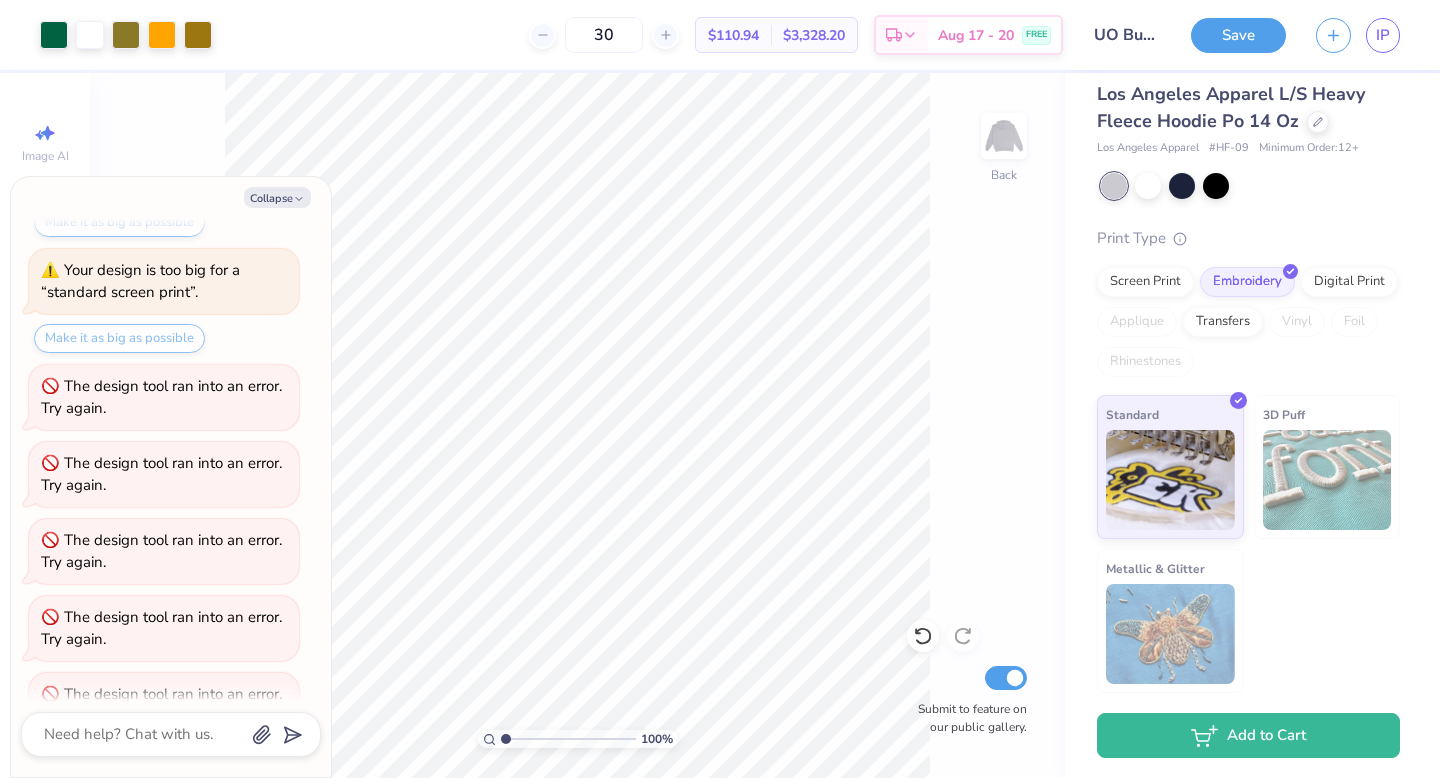click on "Make it as big as possible" at bounding box center [119, 338] 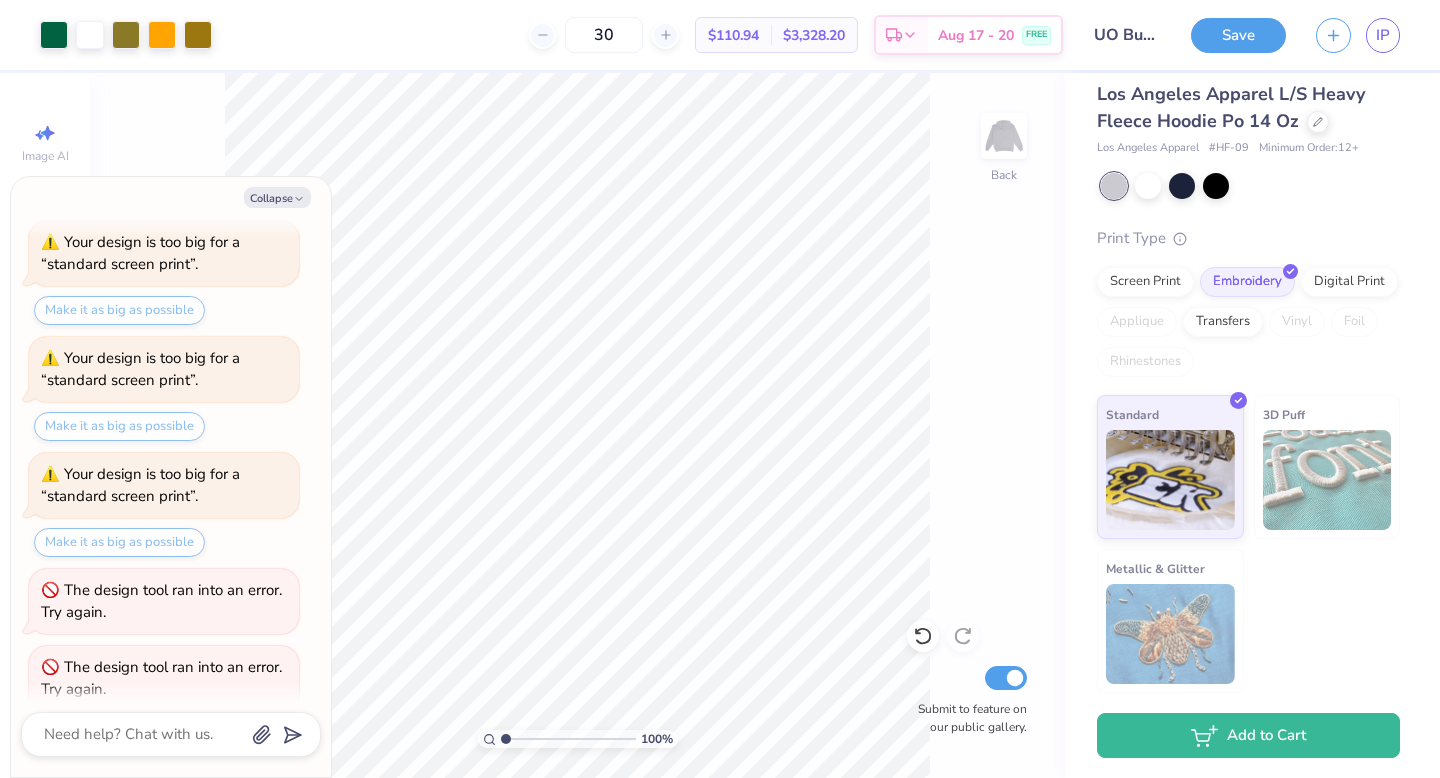 scroll, scrollTop: 69, scrollLeft: 0, axis: vertical 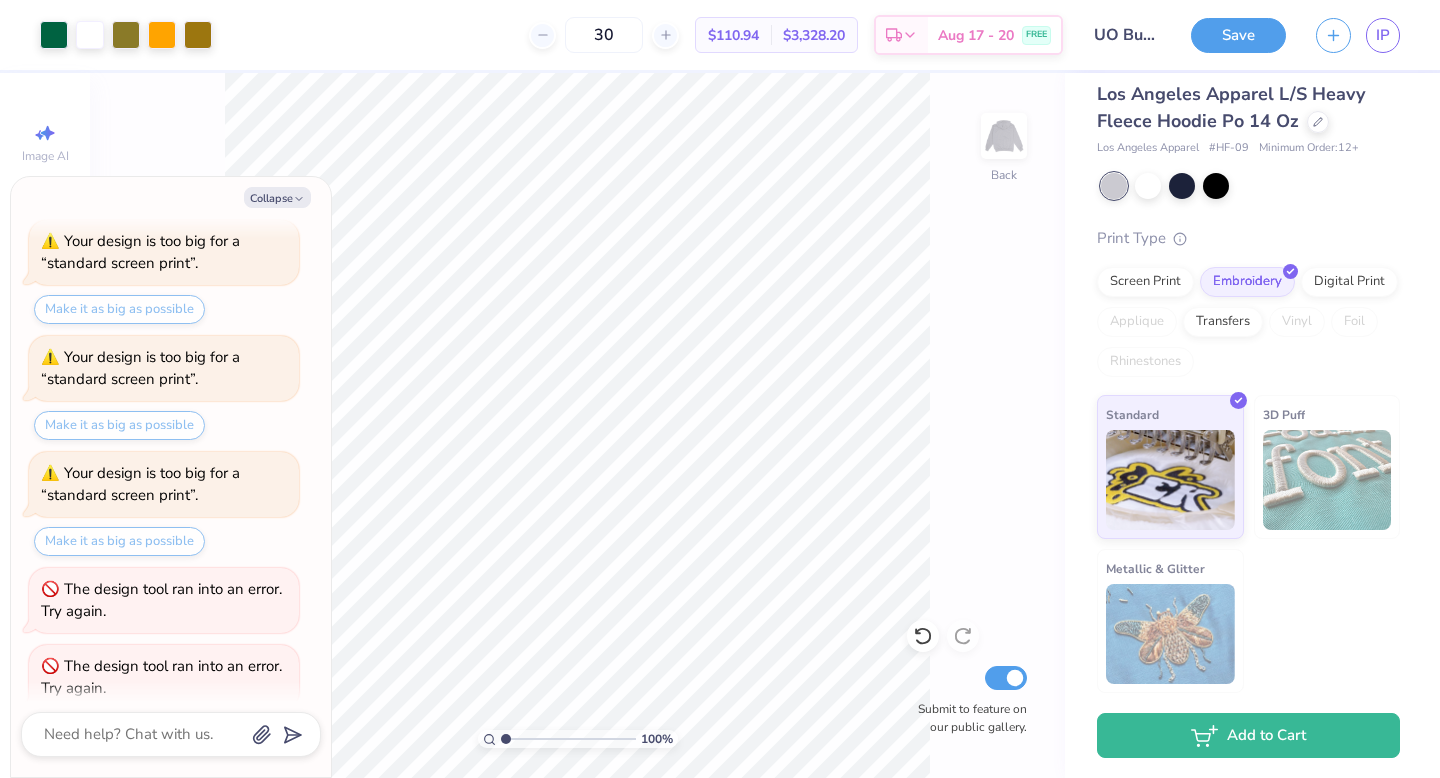 click on "The design tool ran into an error. Try again." at bounding box center [161, 600] 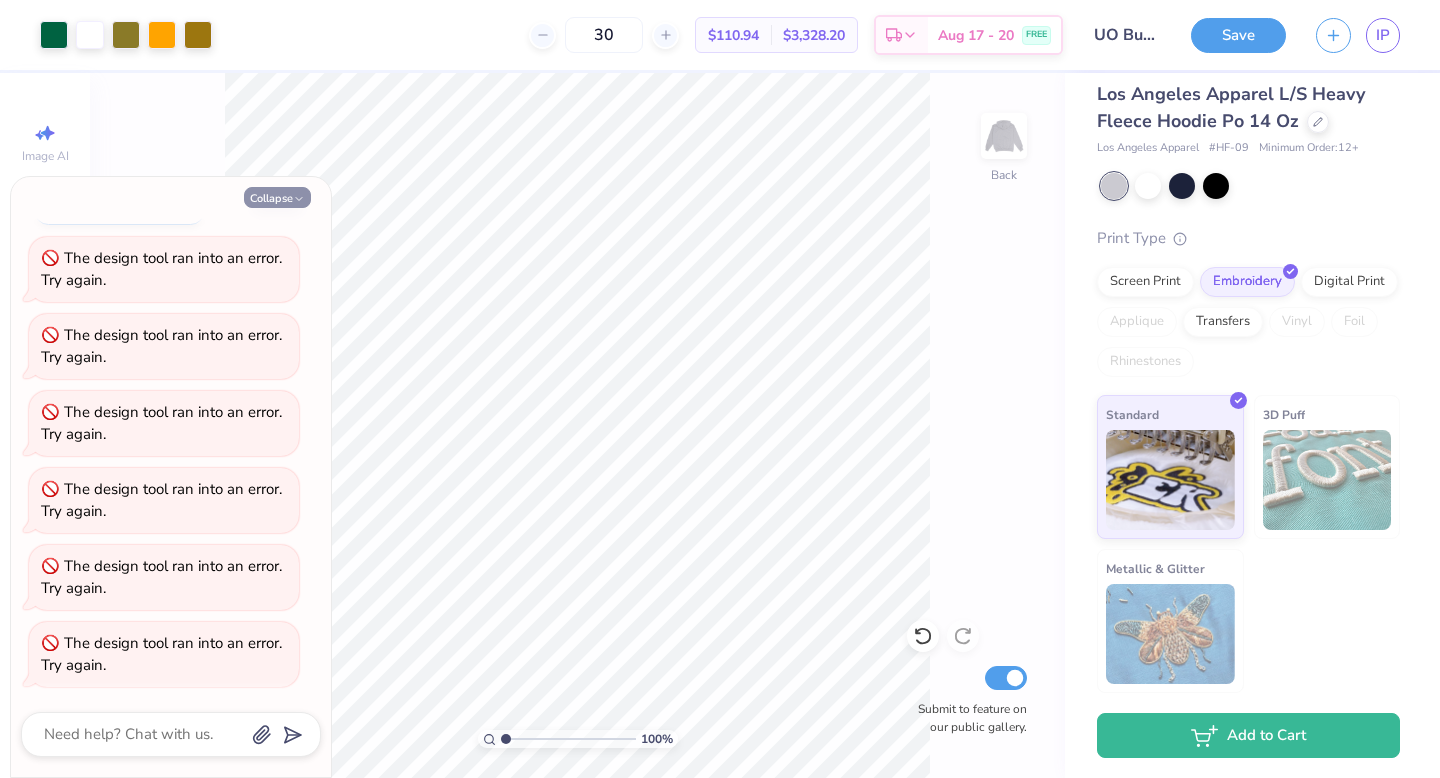click on "Collapse" at bounding box center [277, 197] 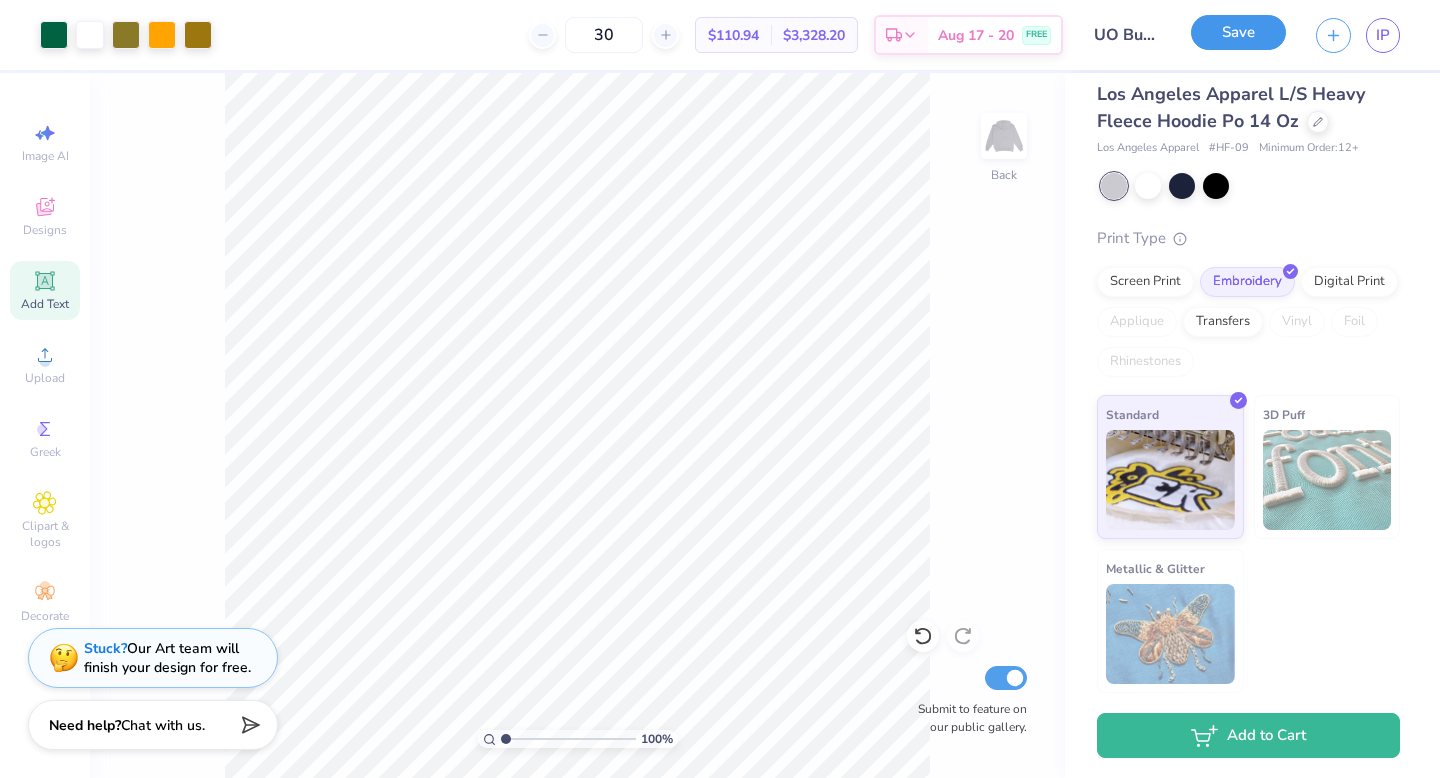 click on "Save" at bounding box center [1238, 32] 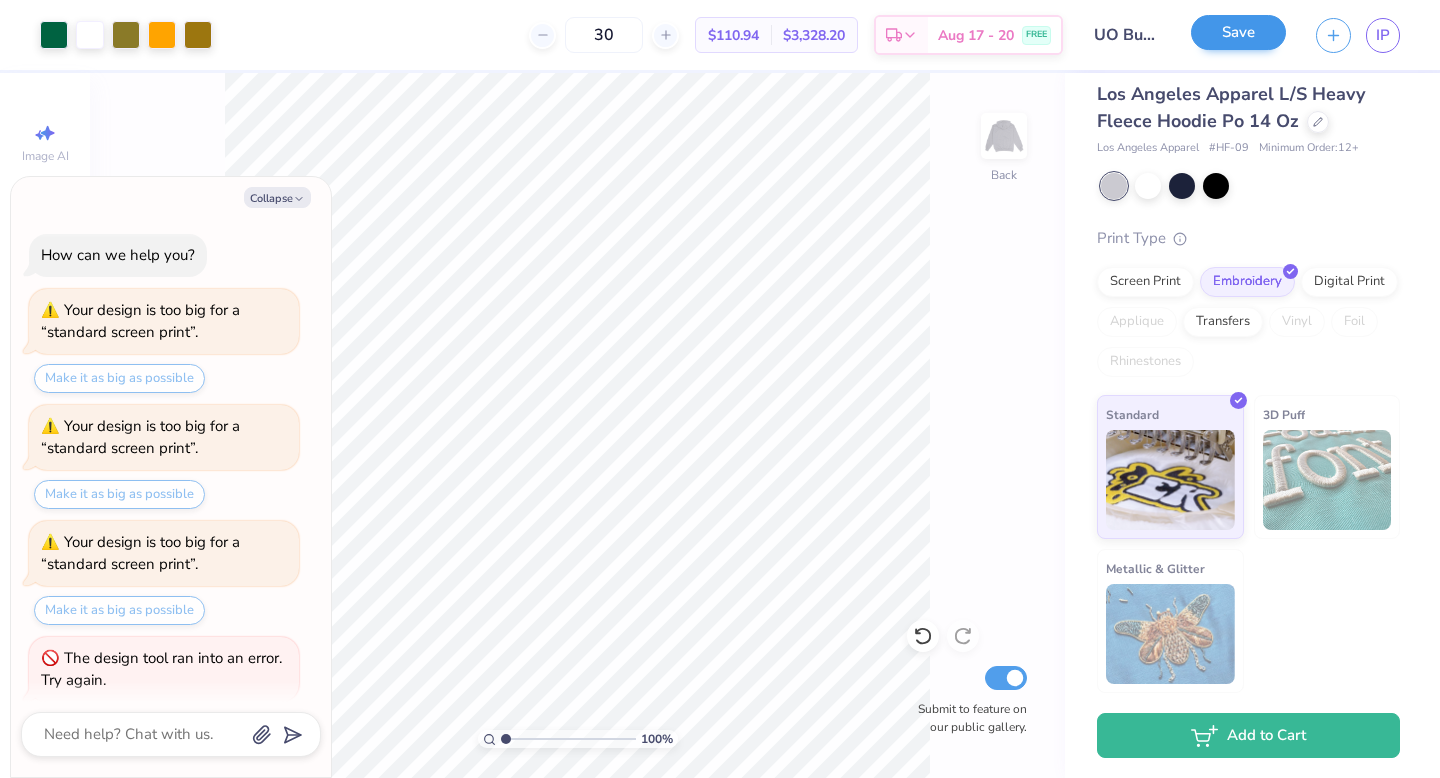 scroll, scrollTop: 477, scrollLeft: 0, axis: vertical 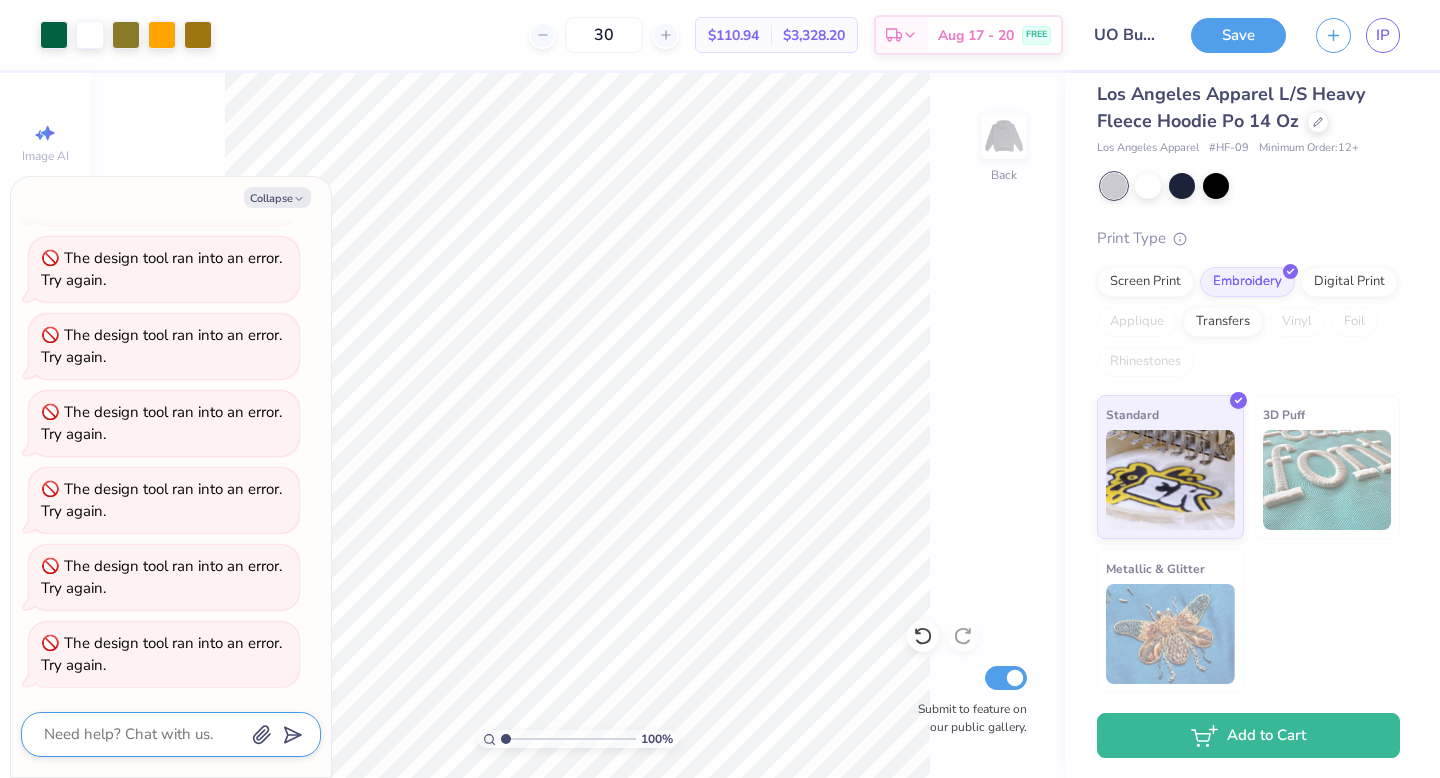 click at bounding box center [143, 734] 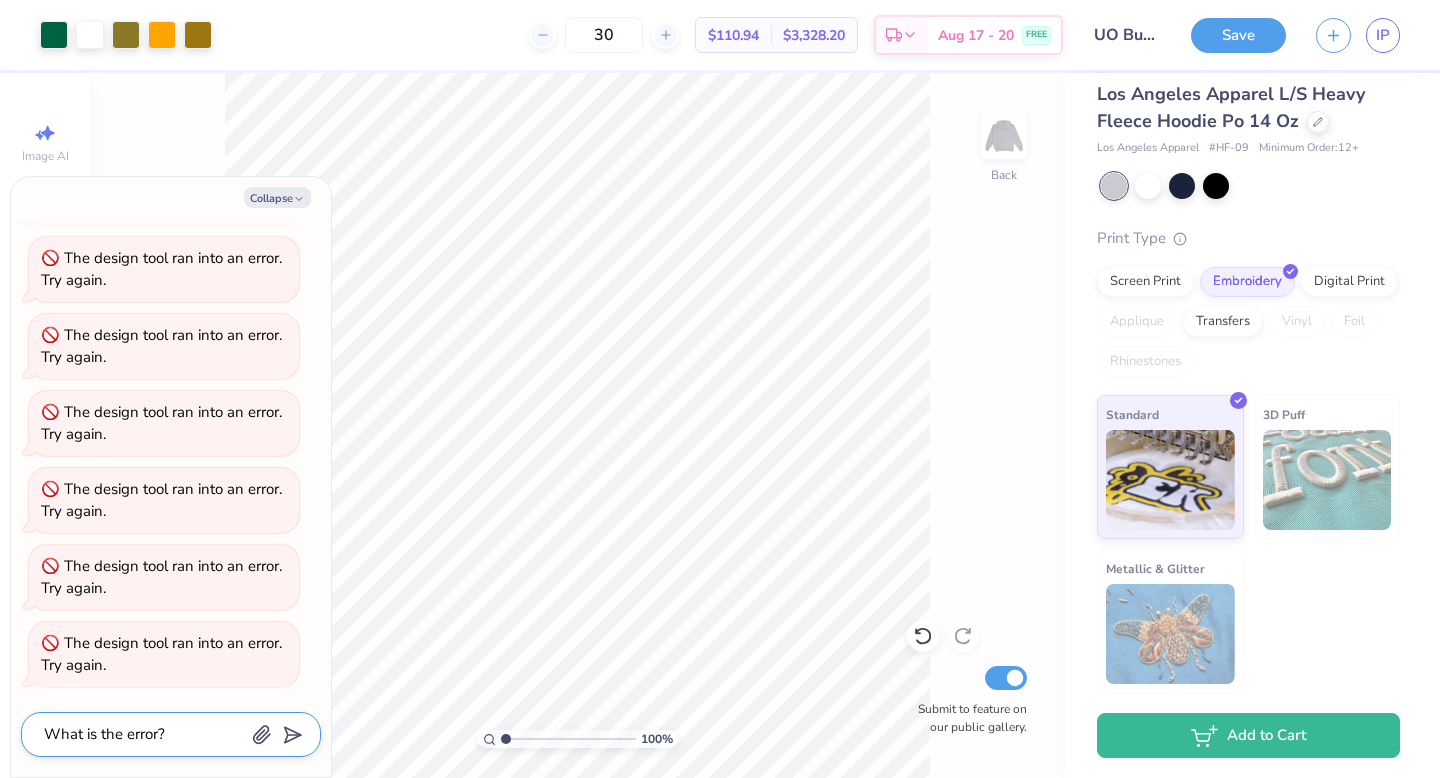 click 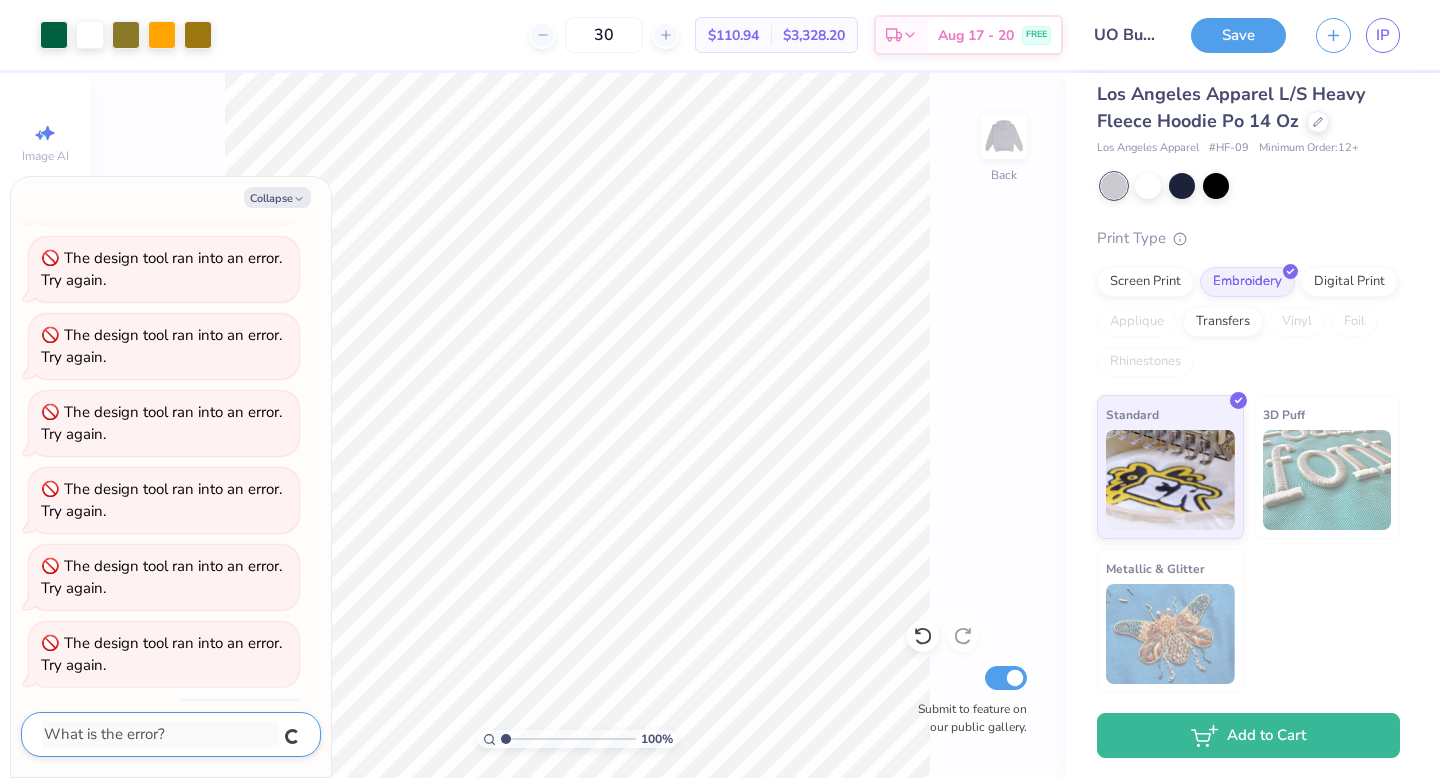 scroll, scrollTop: 532, scrollLeft: 0, axis: vertical 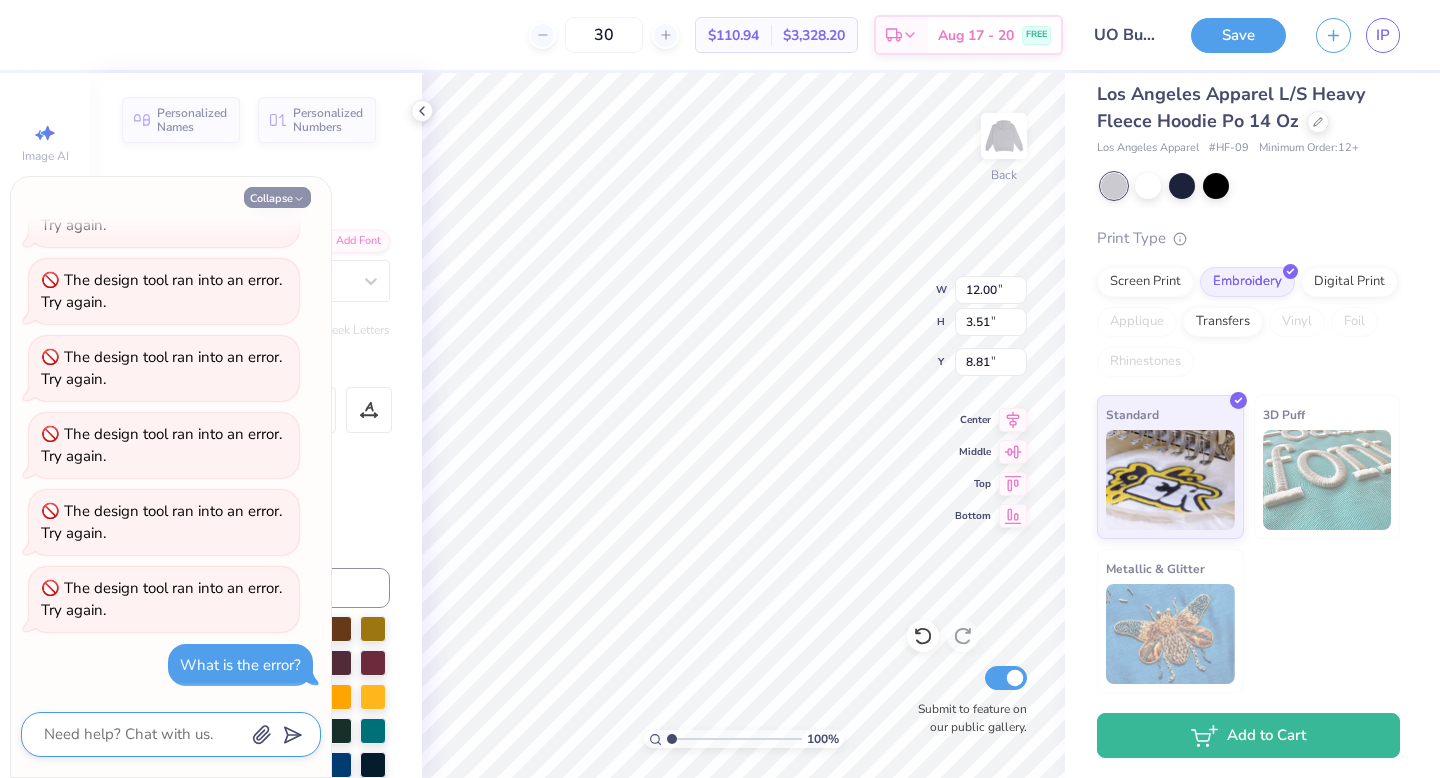 click on "Collapse" at bounding box center [277, 197] 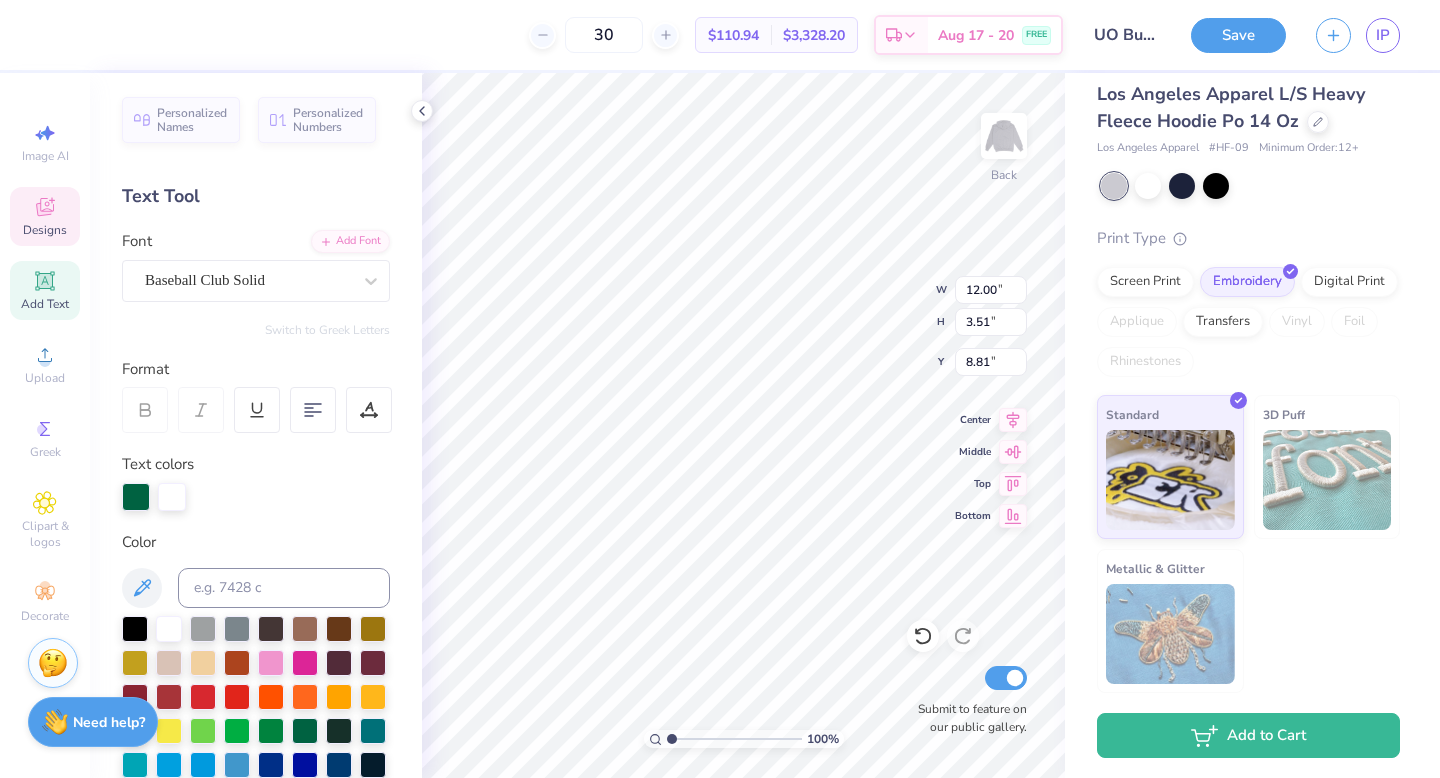 click on "Need help?" at bounding box center (109, 722) 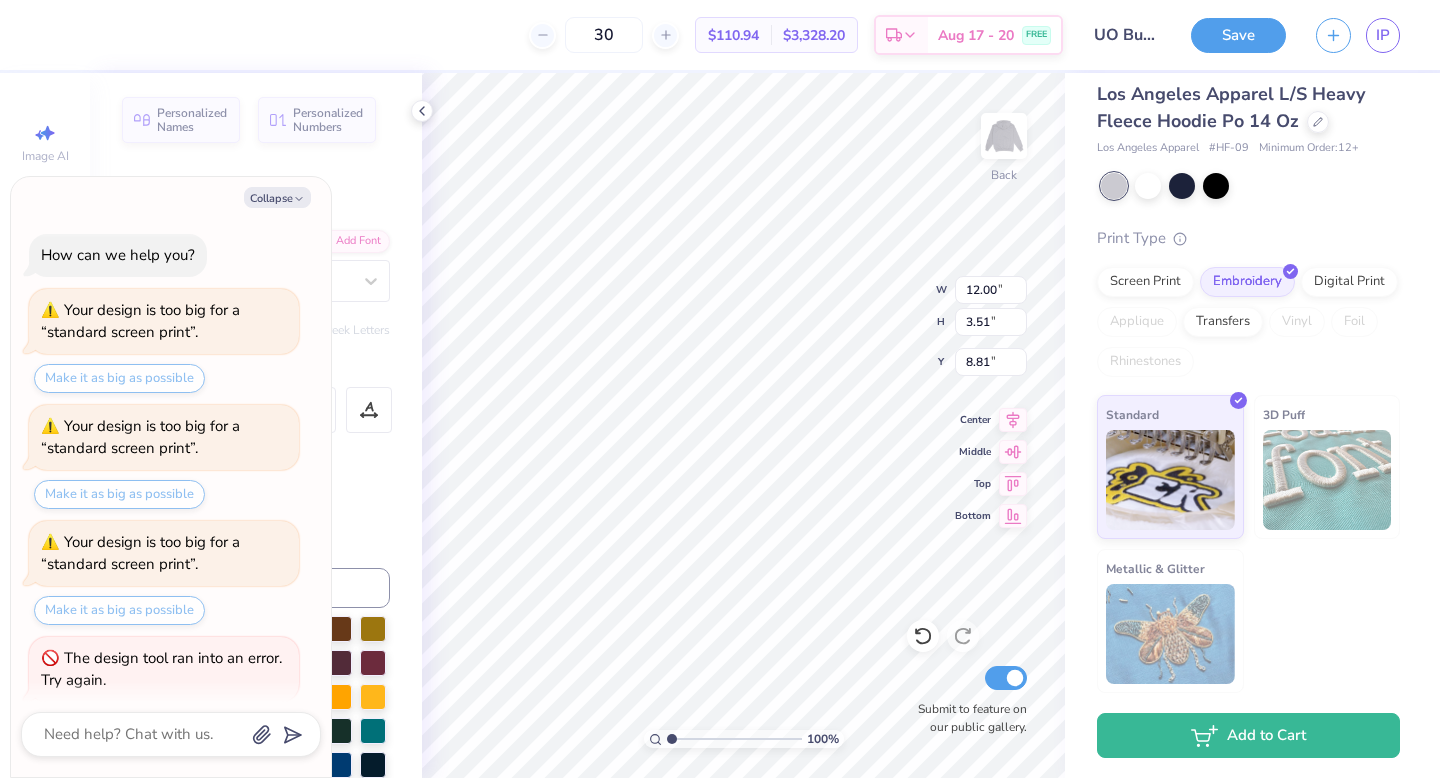 scroll, scrollTop: 532, scrollLeft: 0, axis: vertical 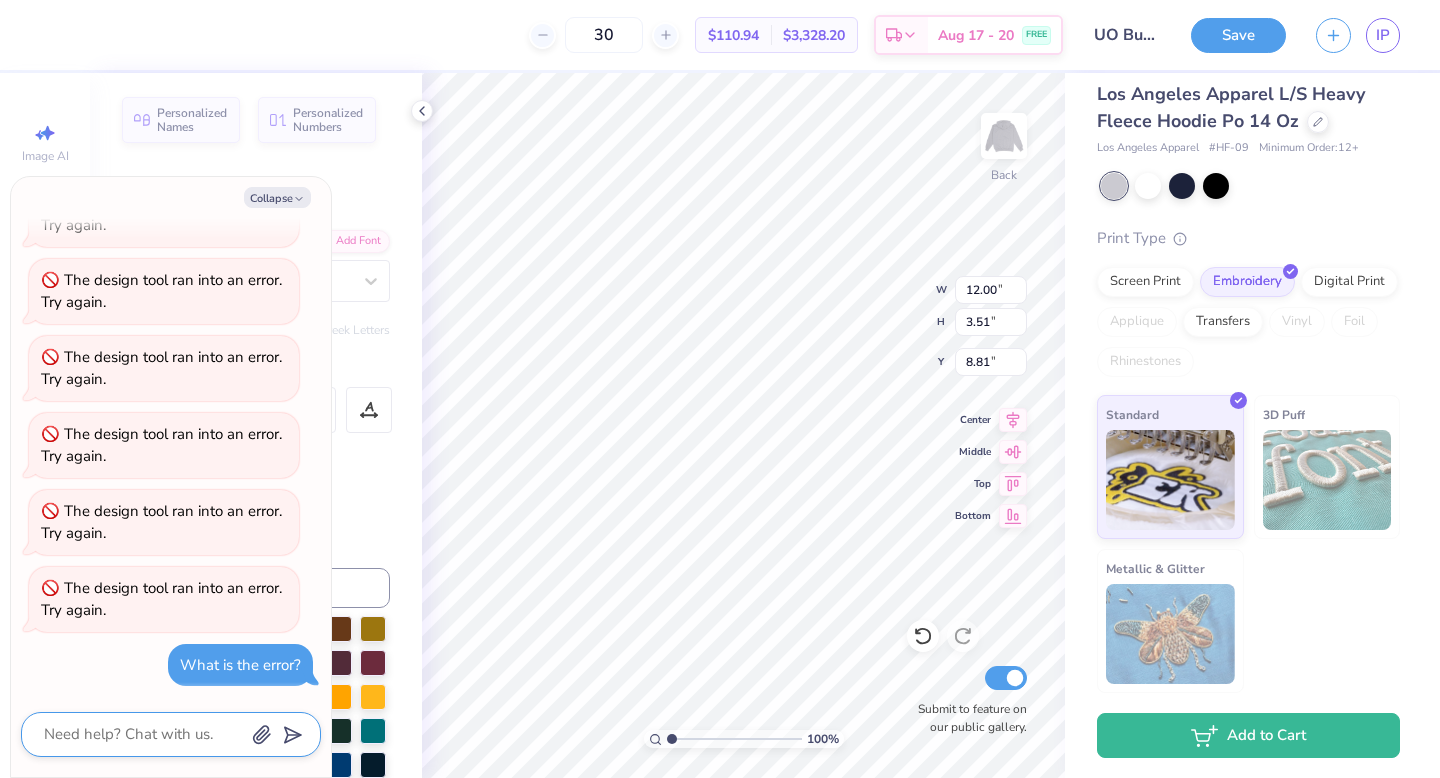 click at bounding box center (143, 734) 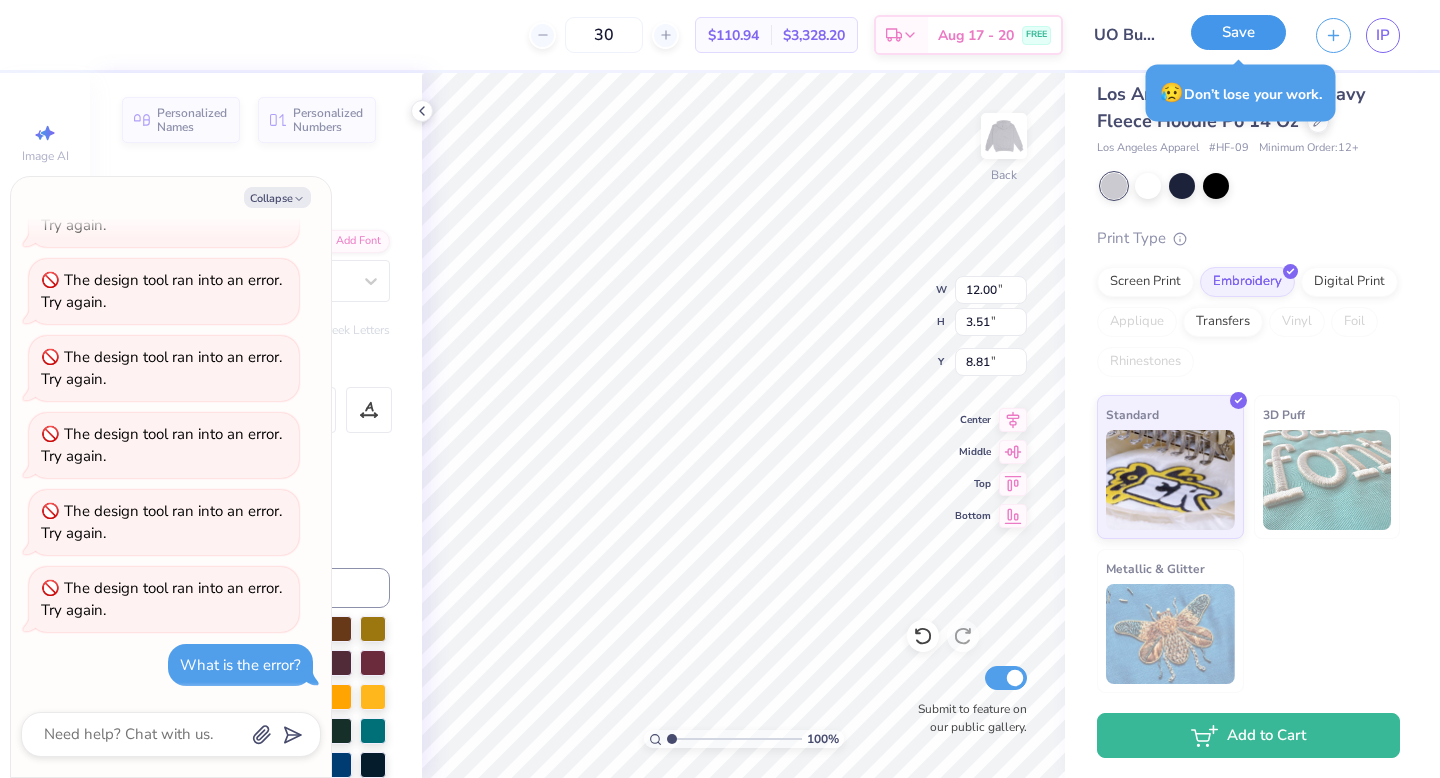 click on "Save" at bounding box center [1238, 32] 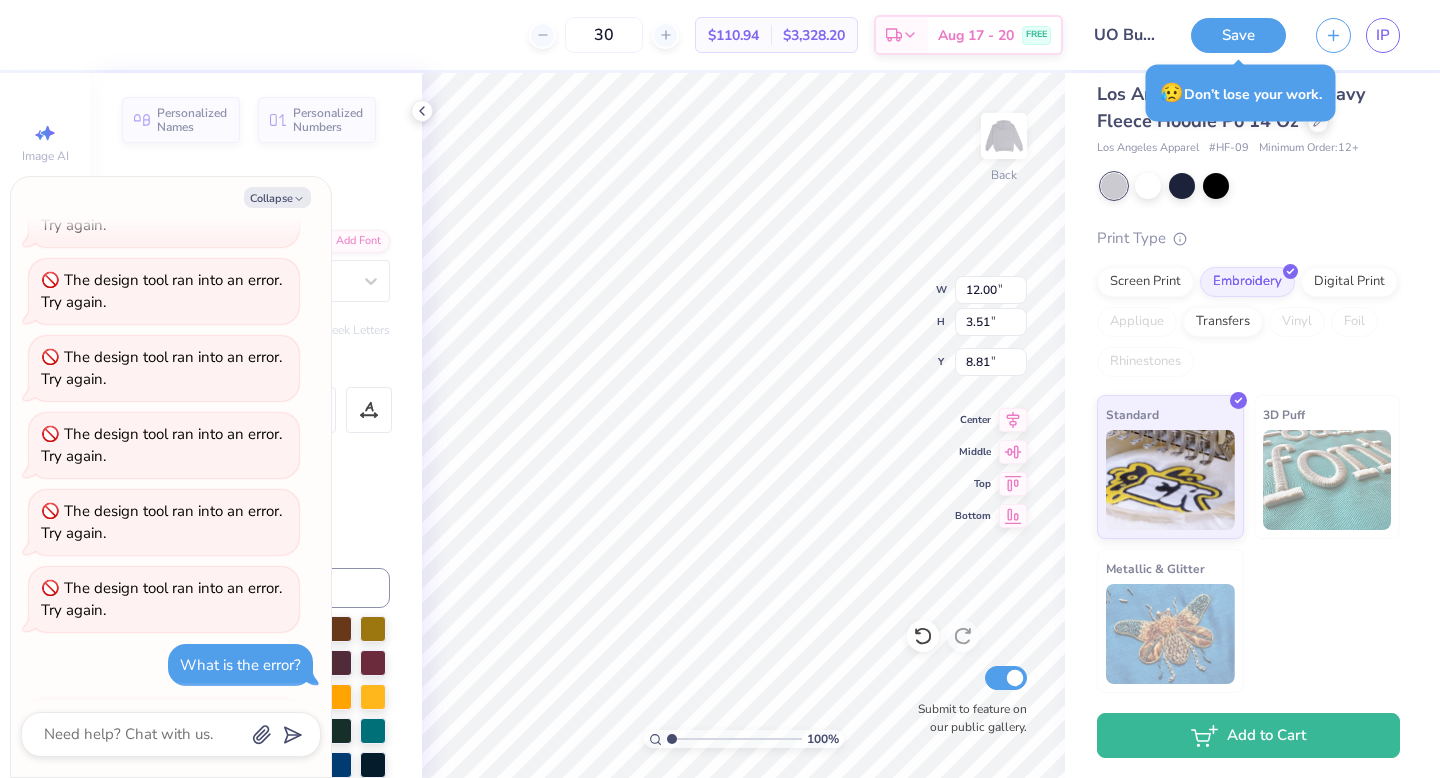 scroll, scrollTop: 609, scrollLeft: 0, axis: vertical 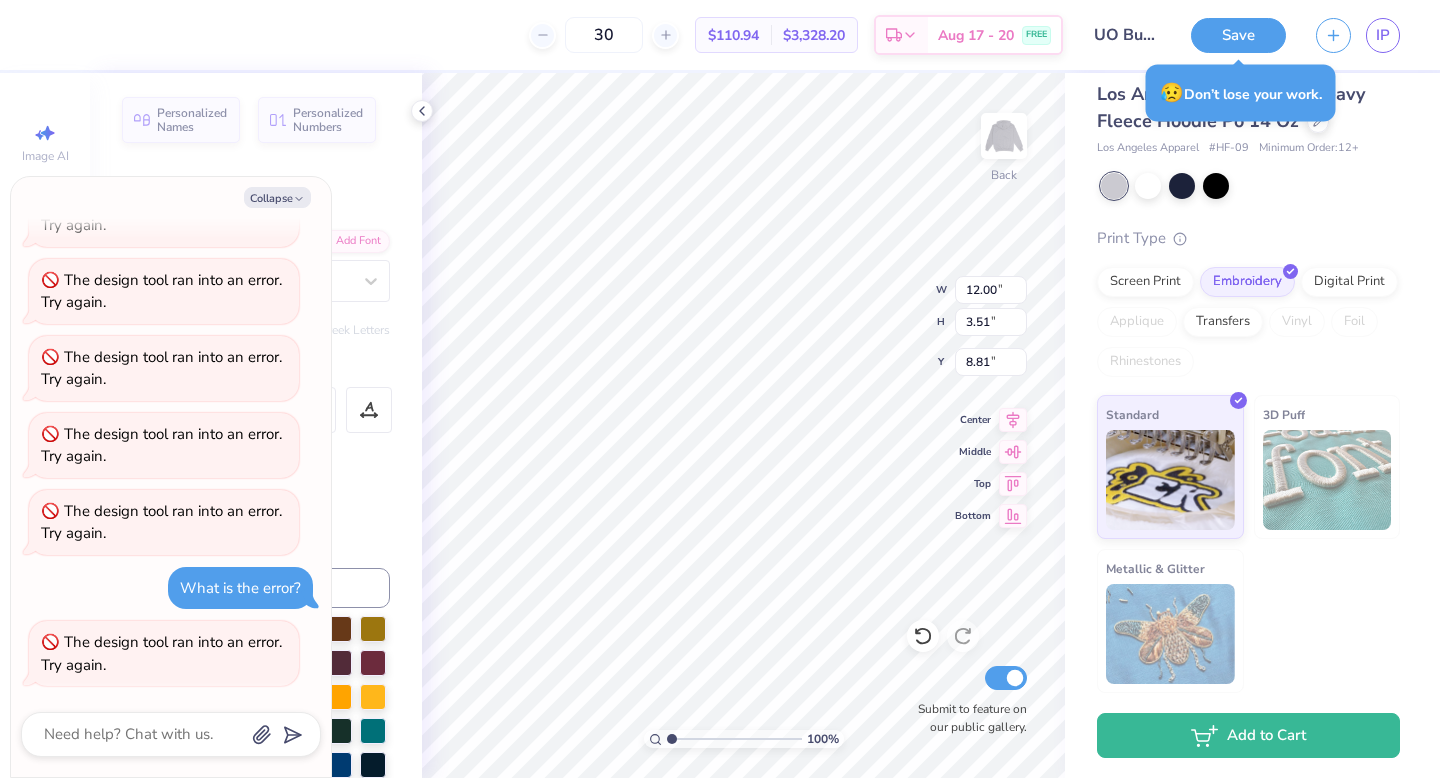 click on "The design tool ran into an error. Try again." at bounding box center (161, 653) 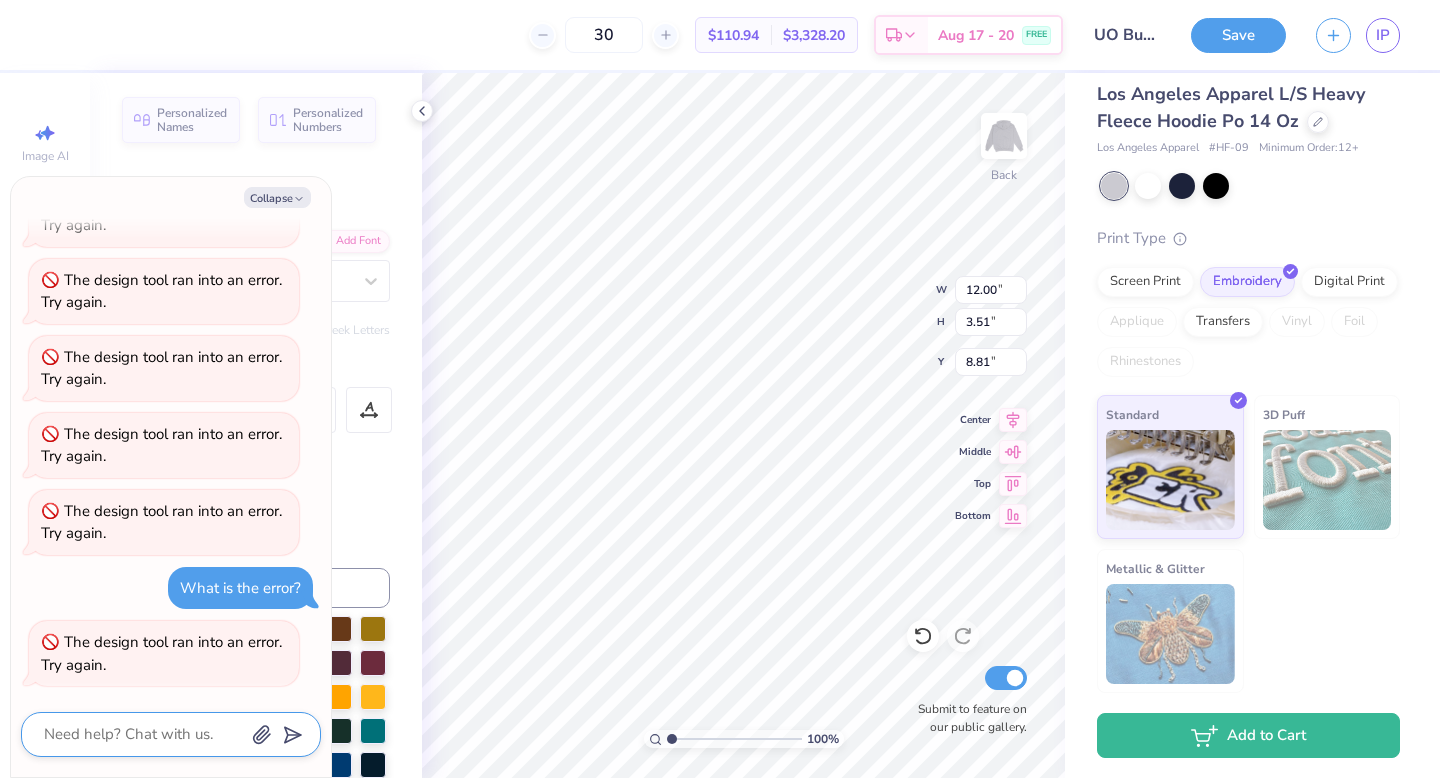 click 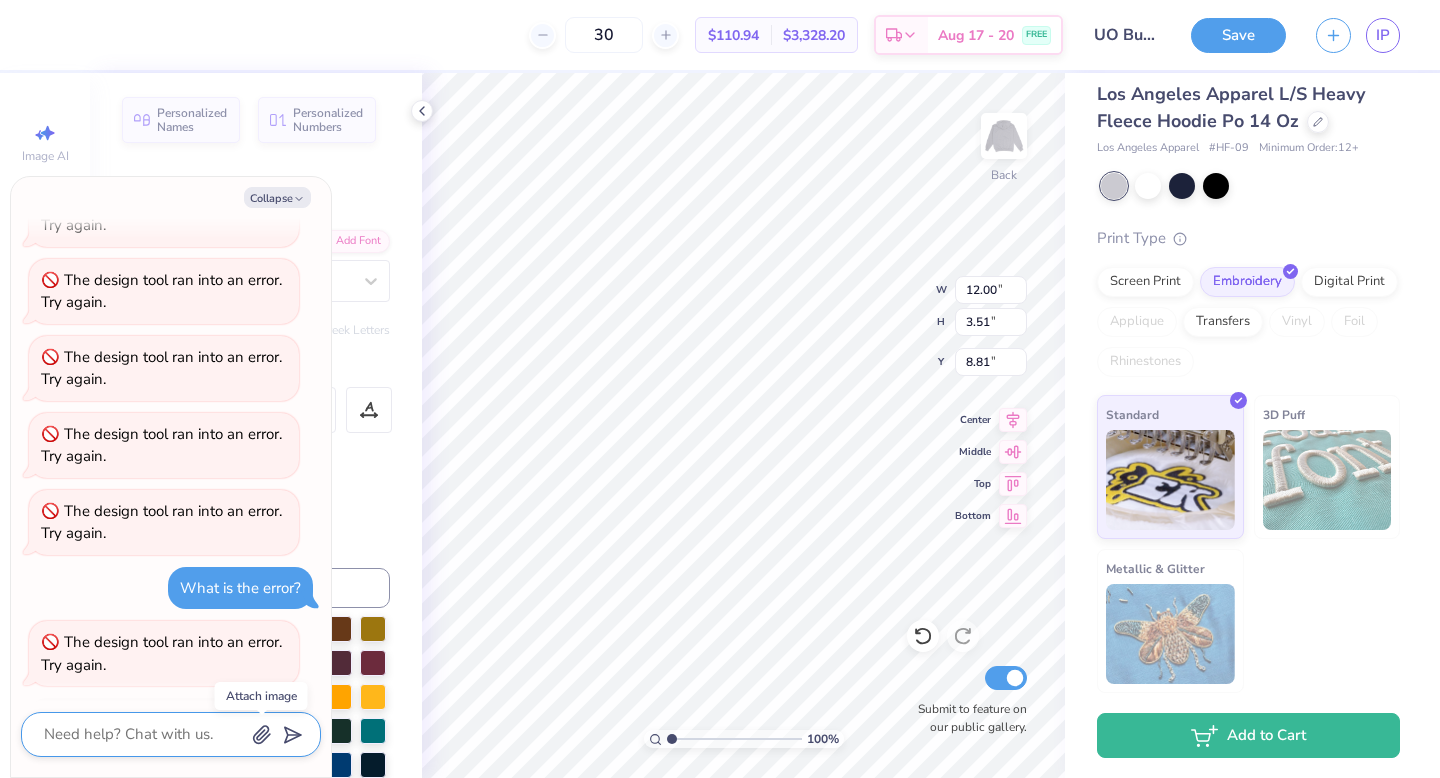 scroll, scrollTop: 726, scrollLeft: 0, axis: vertical 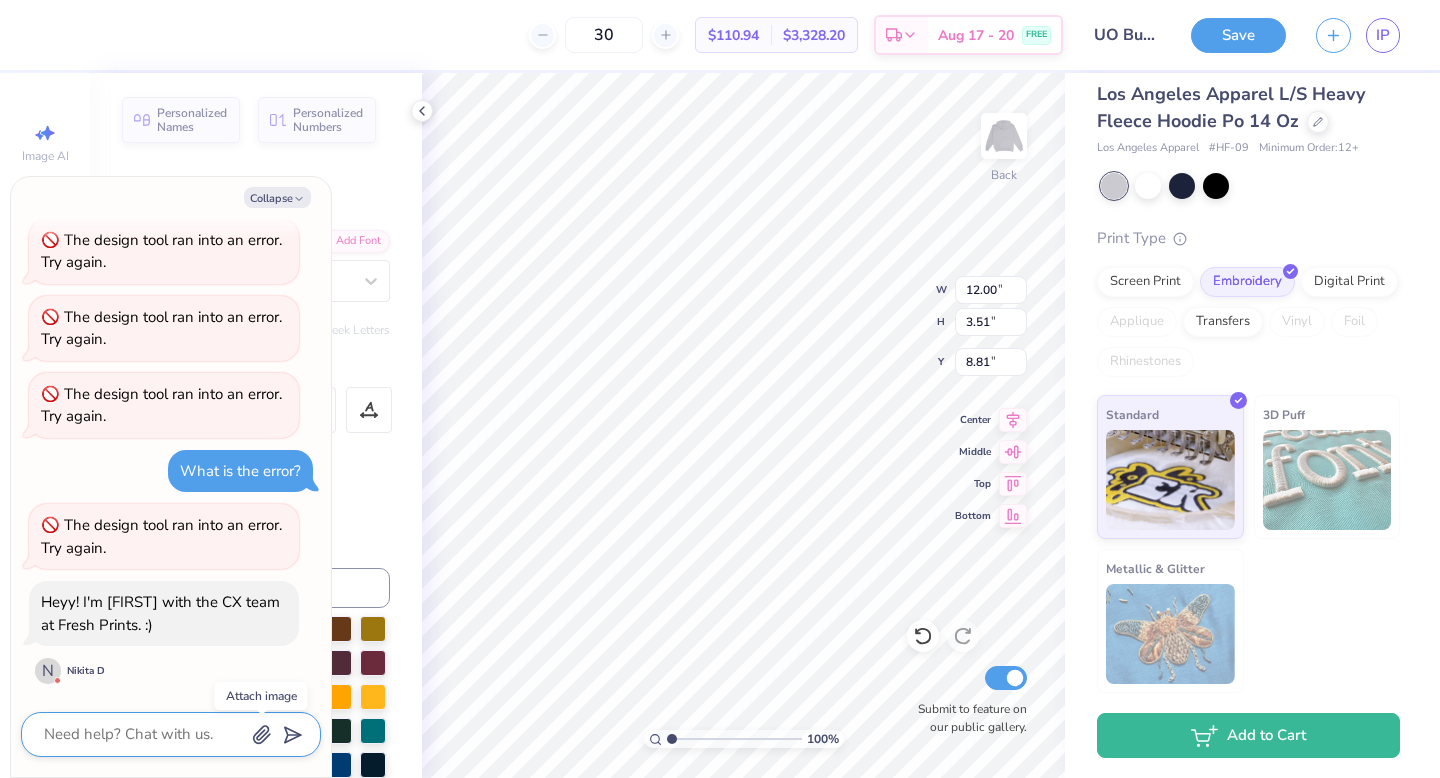 click at bounding box center (143, 734) 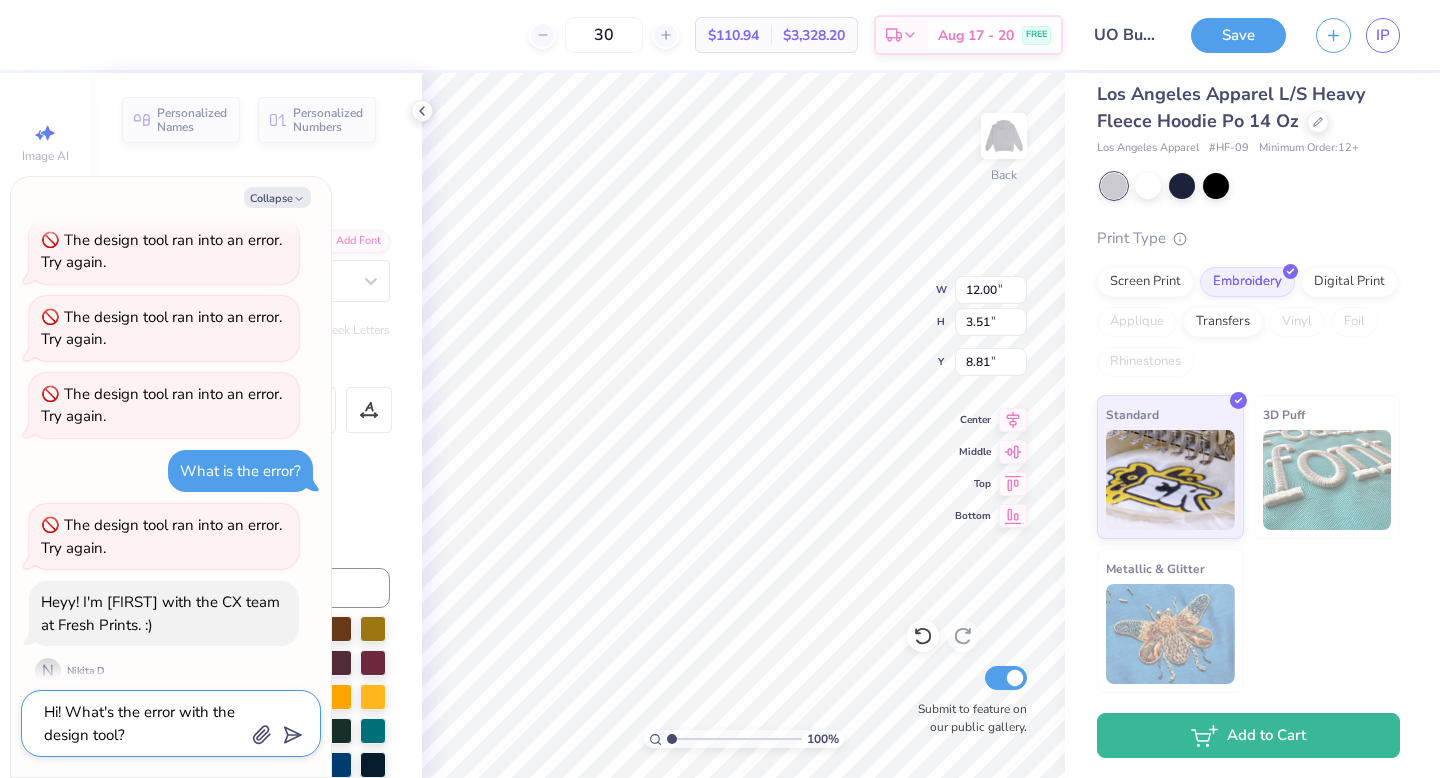 scroll, scrollTop: 748, scrollLeft: 0, axis: vertical 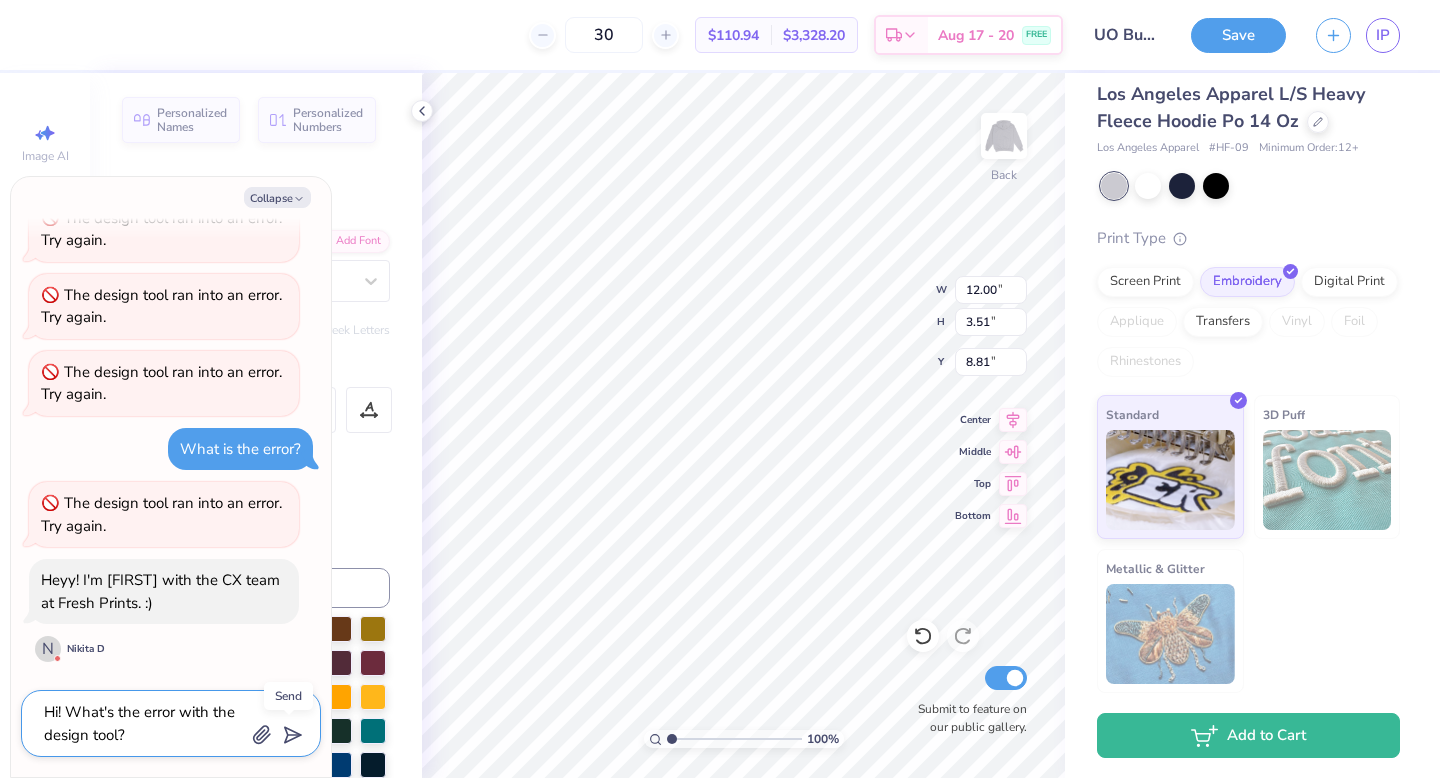 click 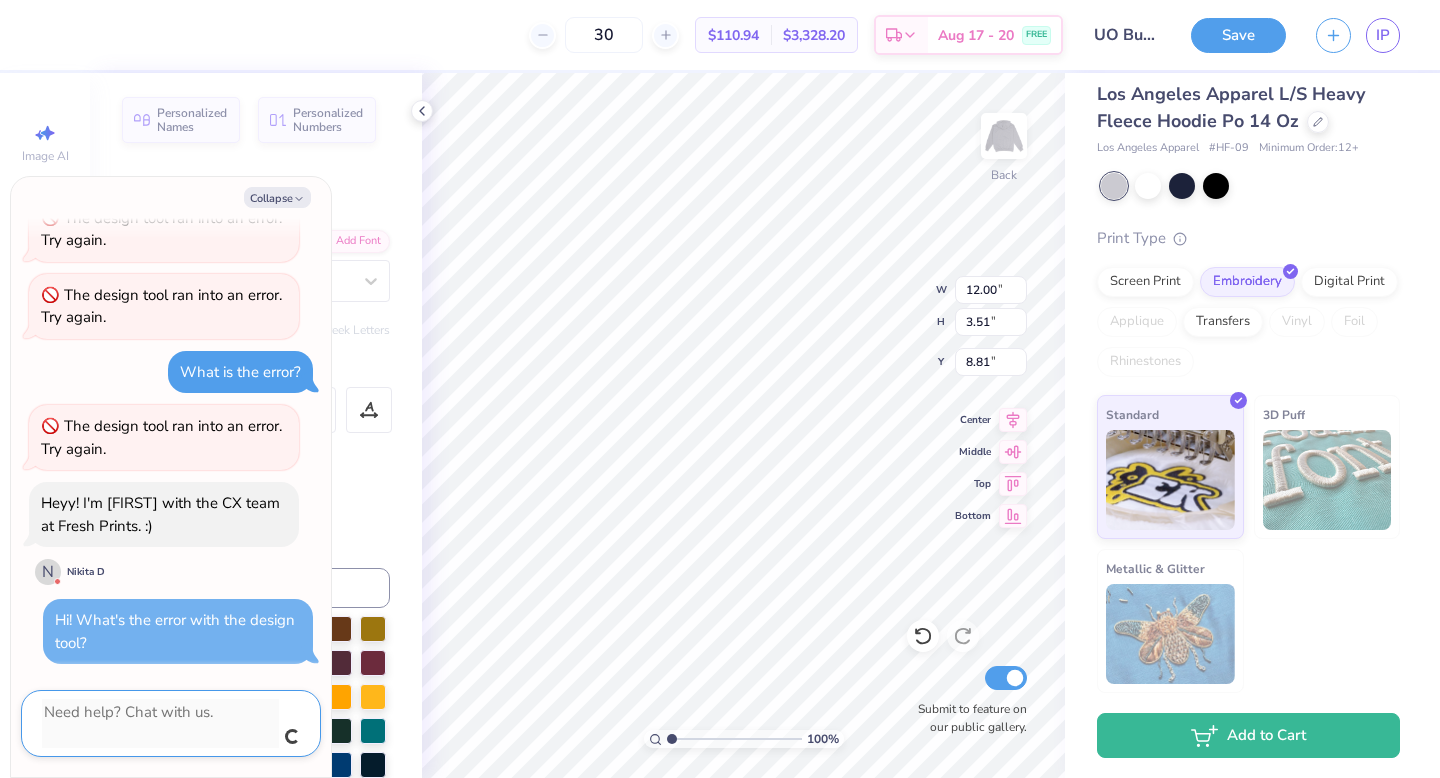 scroll, scrollTop: 803, scrollLeft: 0, axis: vertical 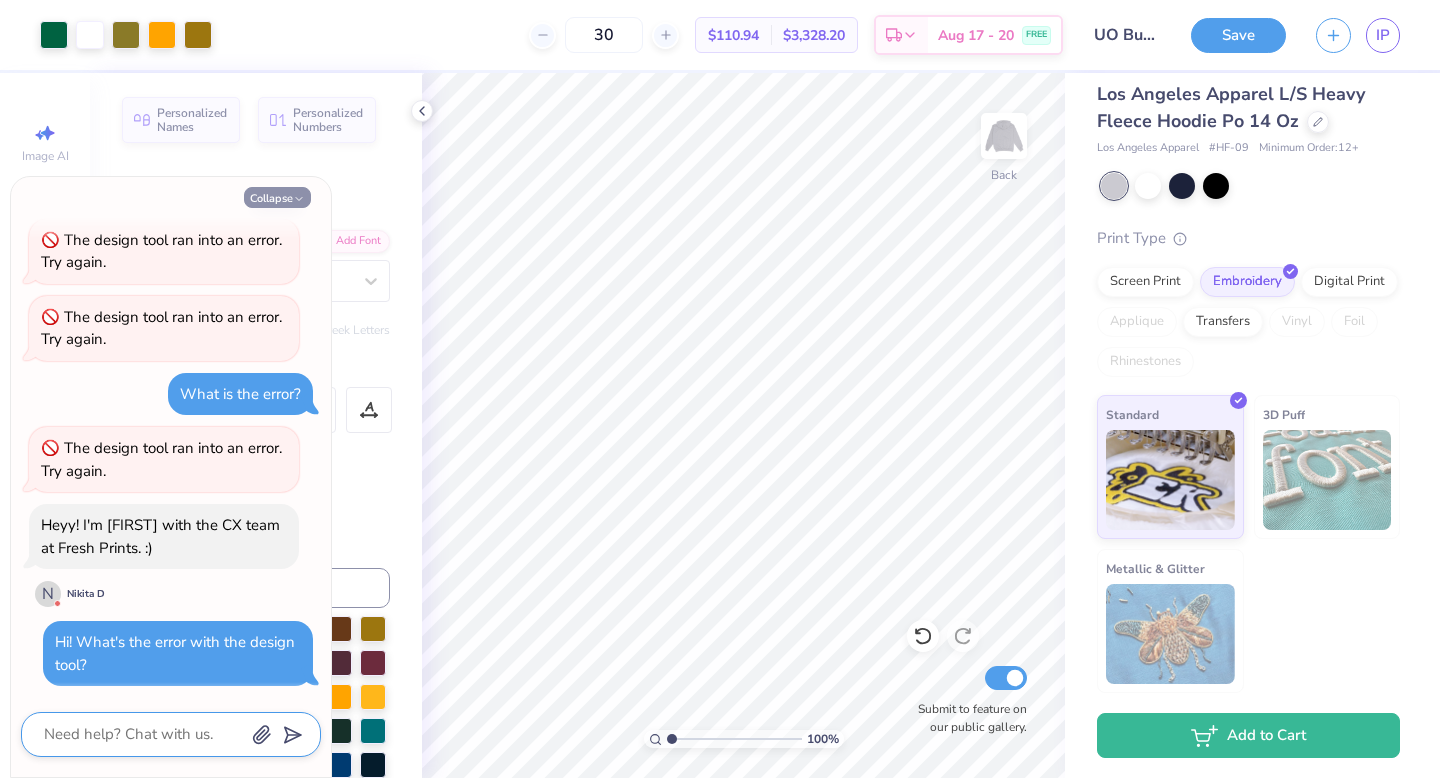 click on "Collapse" at bounding box center [277, 197] 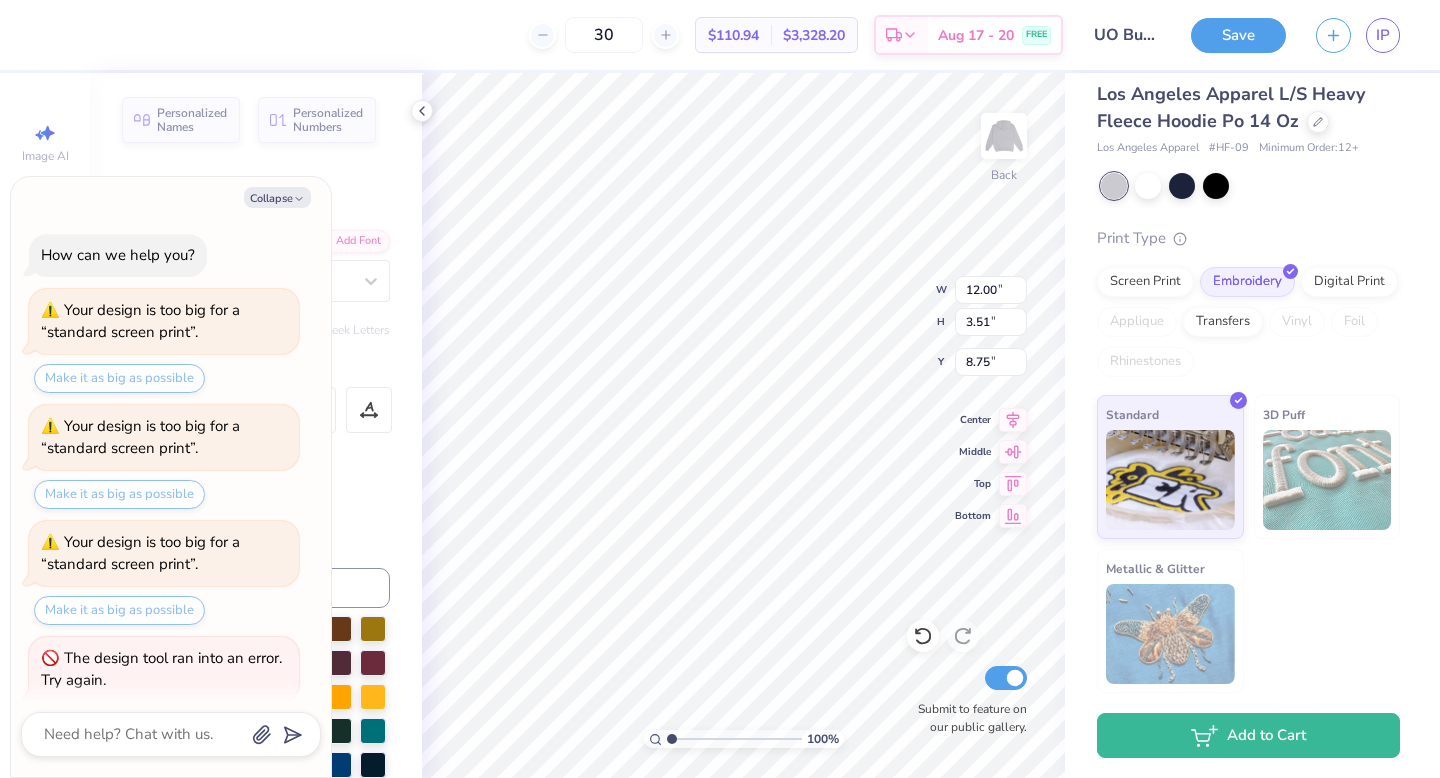 scroll, scrollTop: 920, scrollLeft: 0, axis: vertical 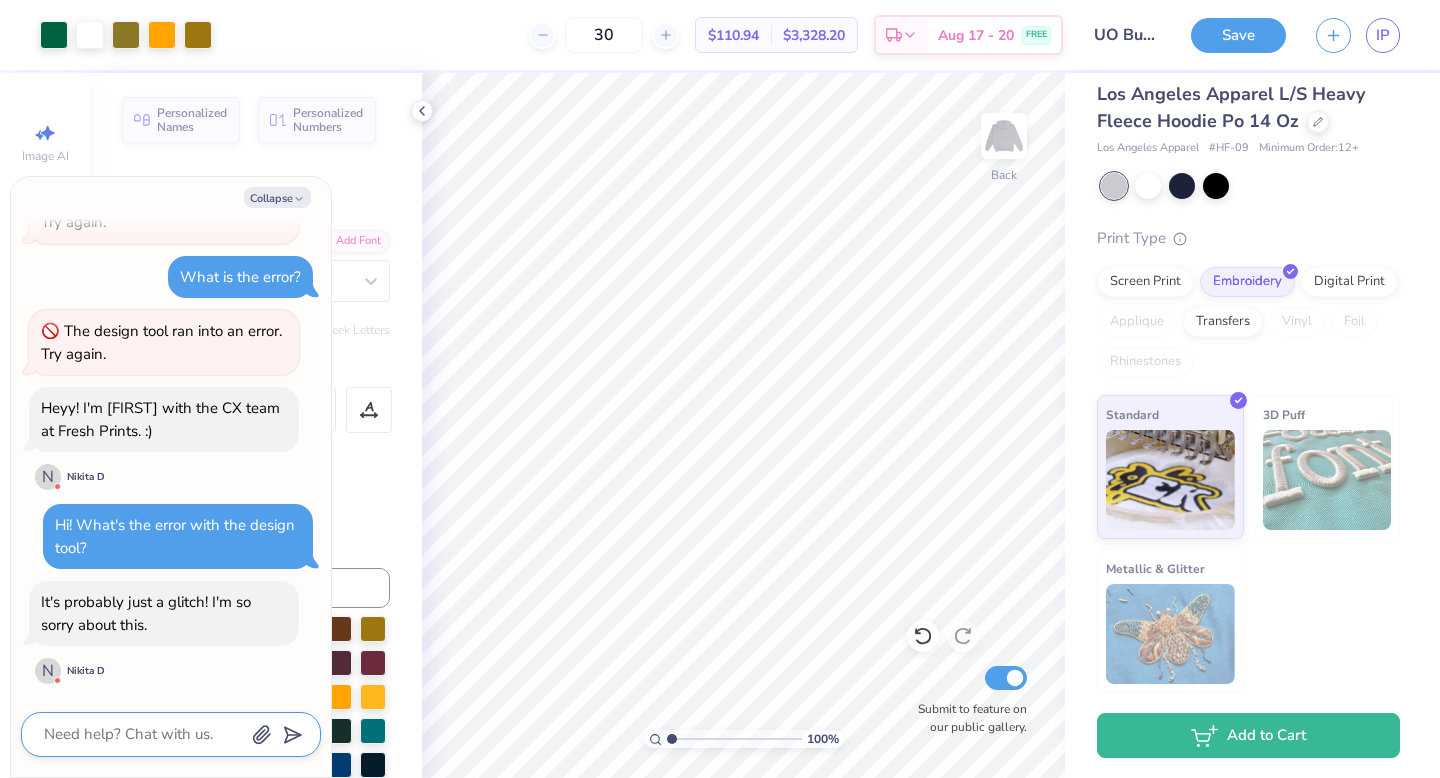 click at bounding box center (143, 734) 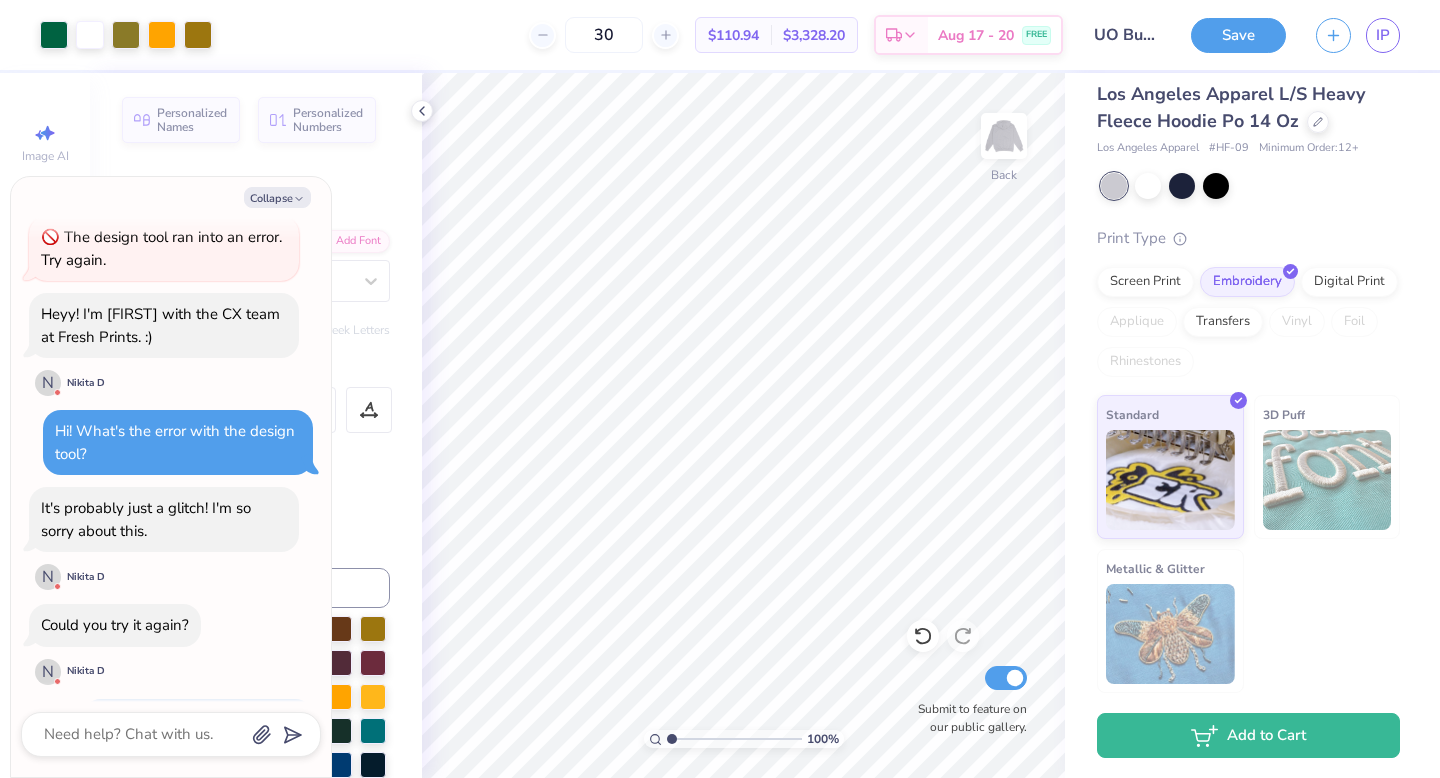 scroll, scrollTop: 1069, scrollLeft: 0, axis: vertical 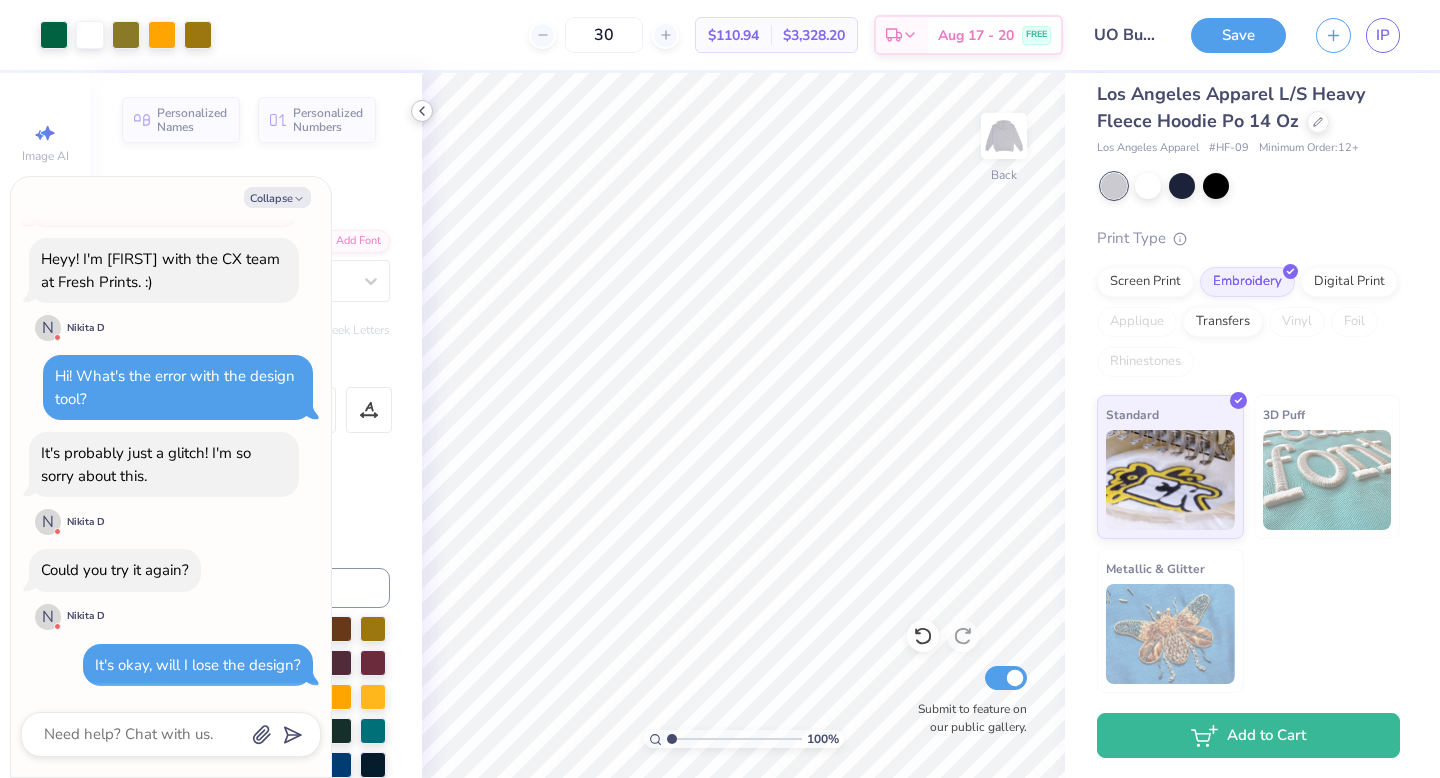 click 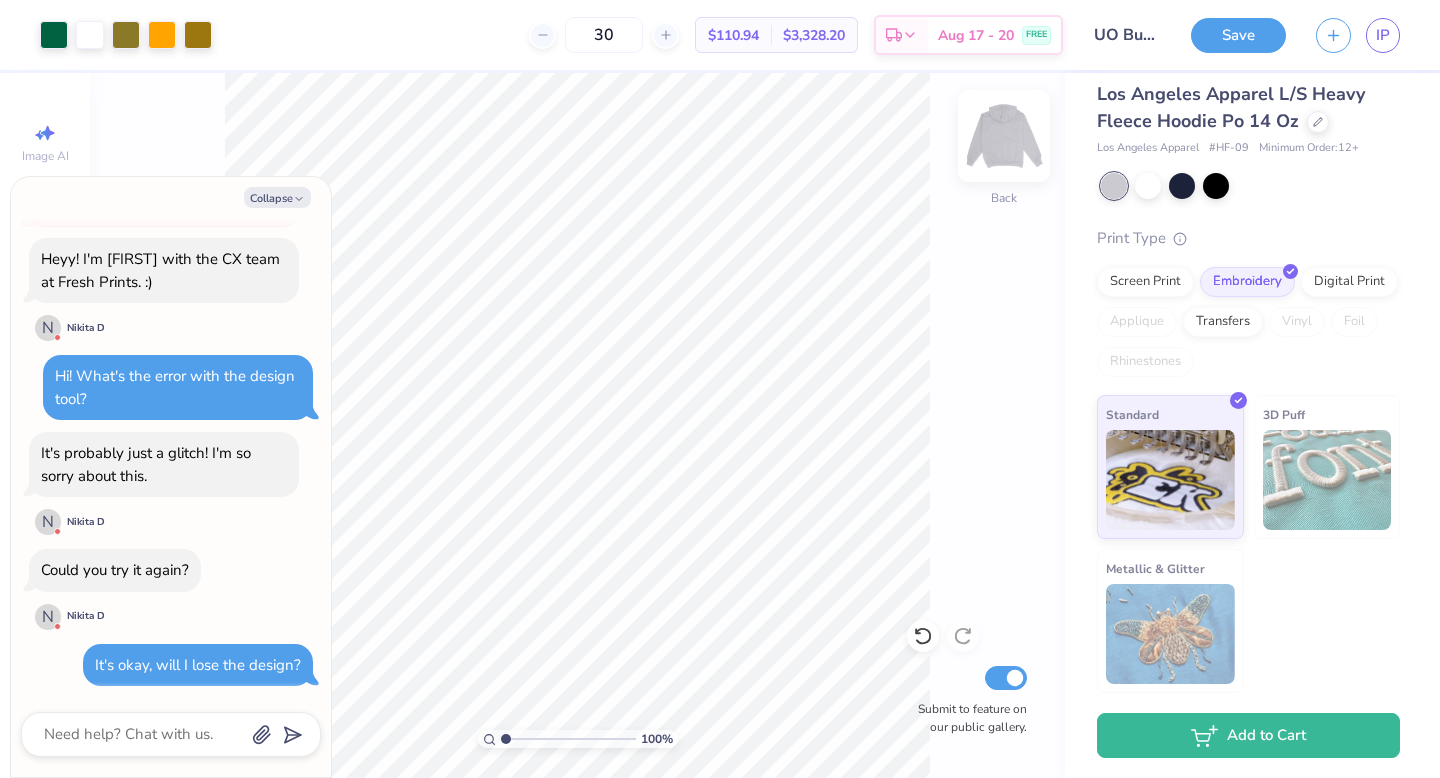 click at bounding box center (1004, 136) 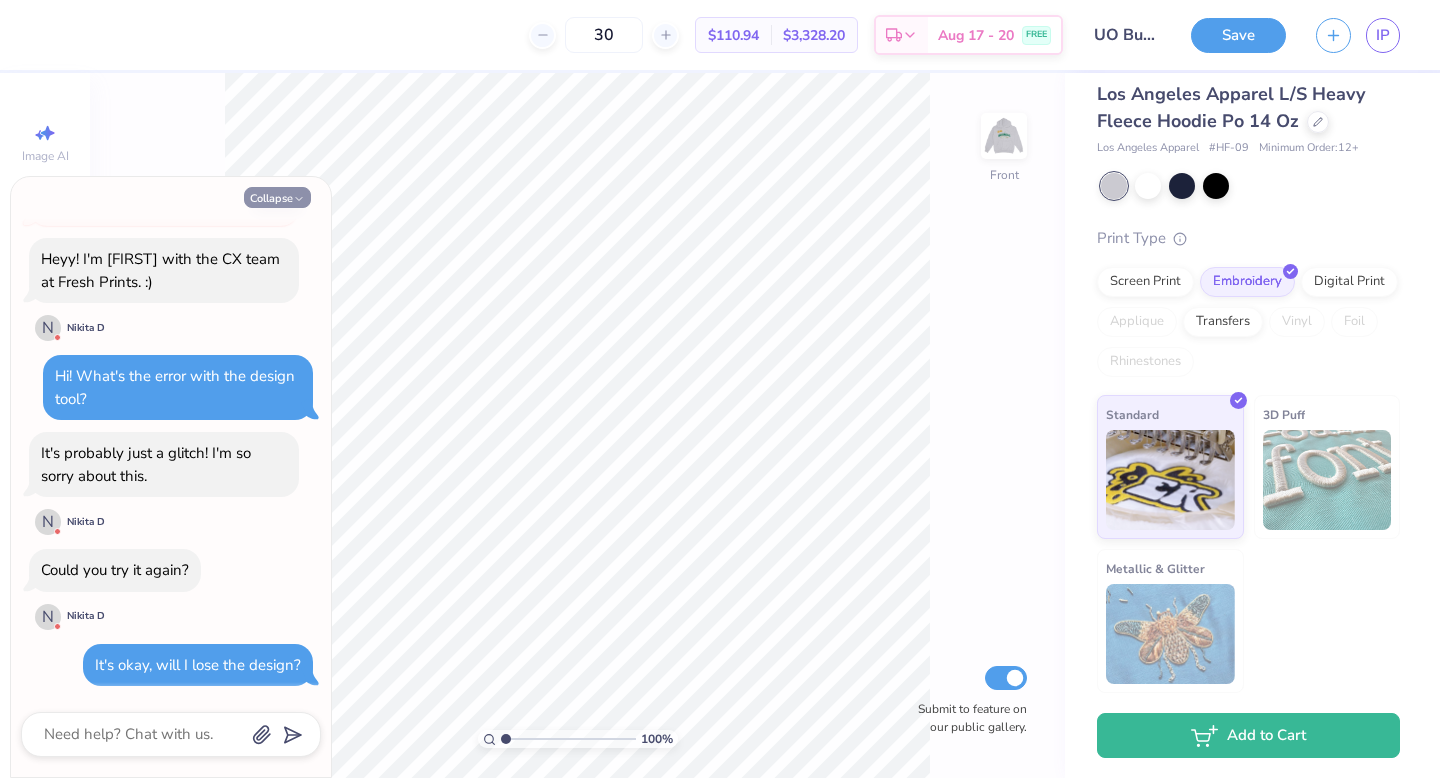 click on "Collapse" at bounding box center (277, 197) 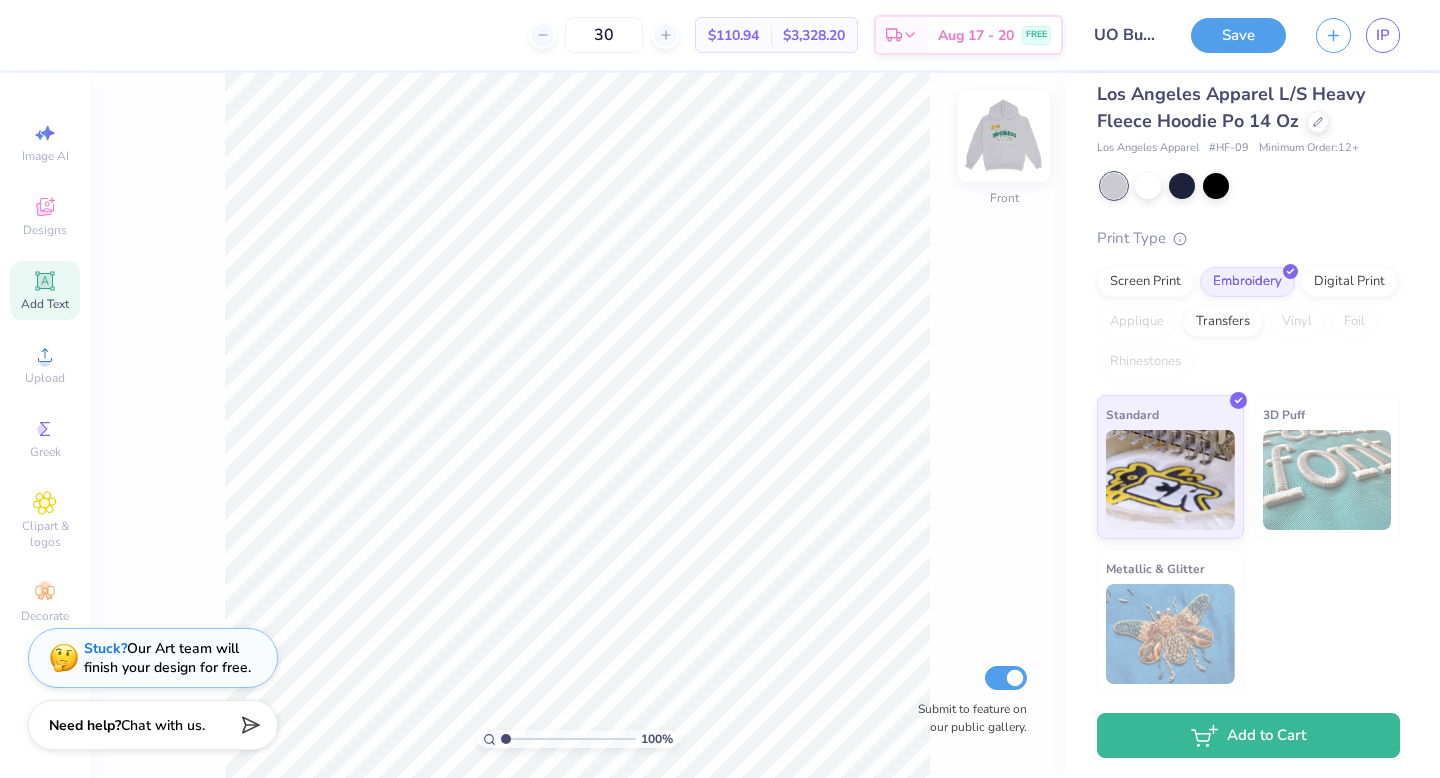 click at bounding box center [1004, 136] 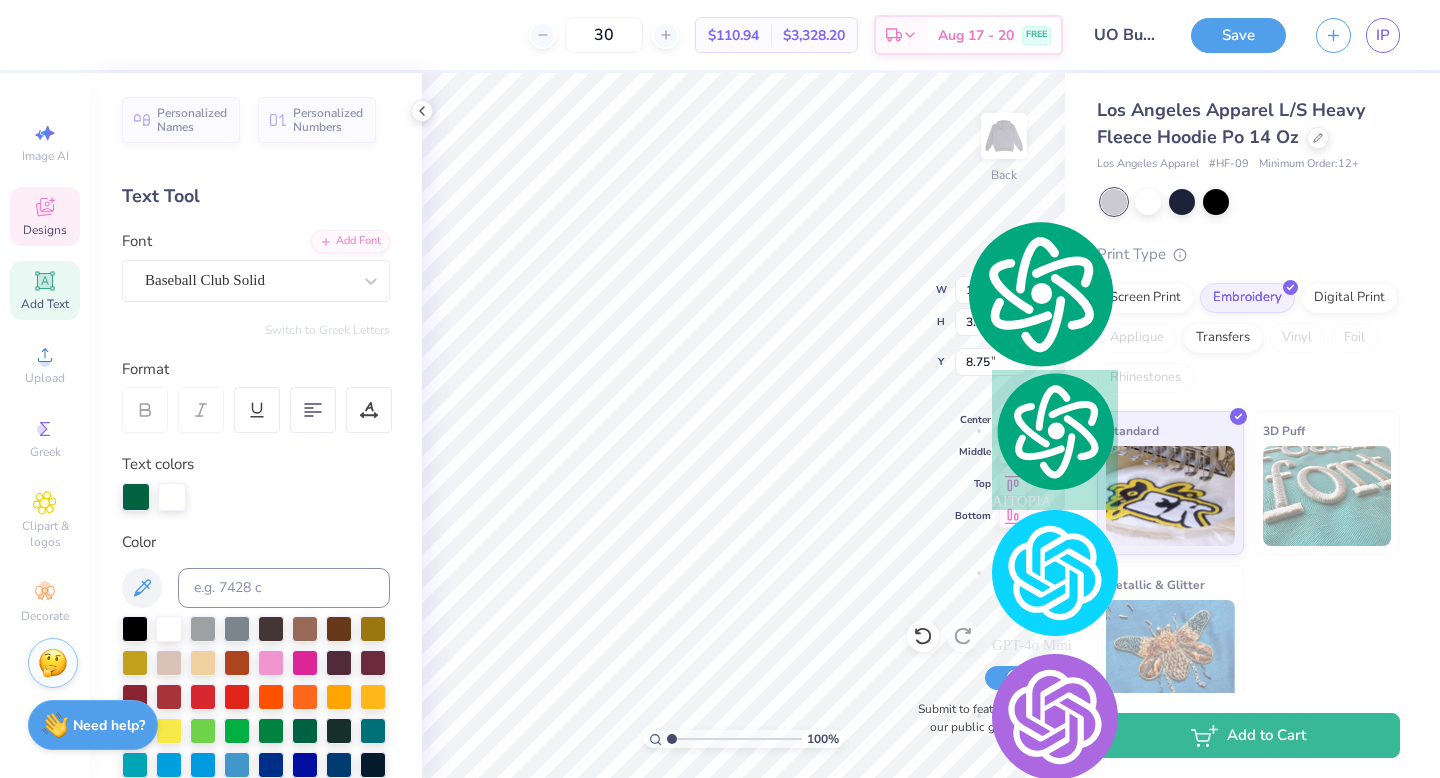 scroll, scrollTop: 0, scrollLeft: 0, axis: both 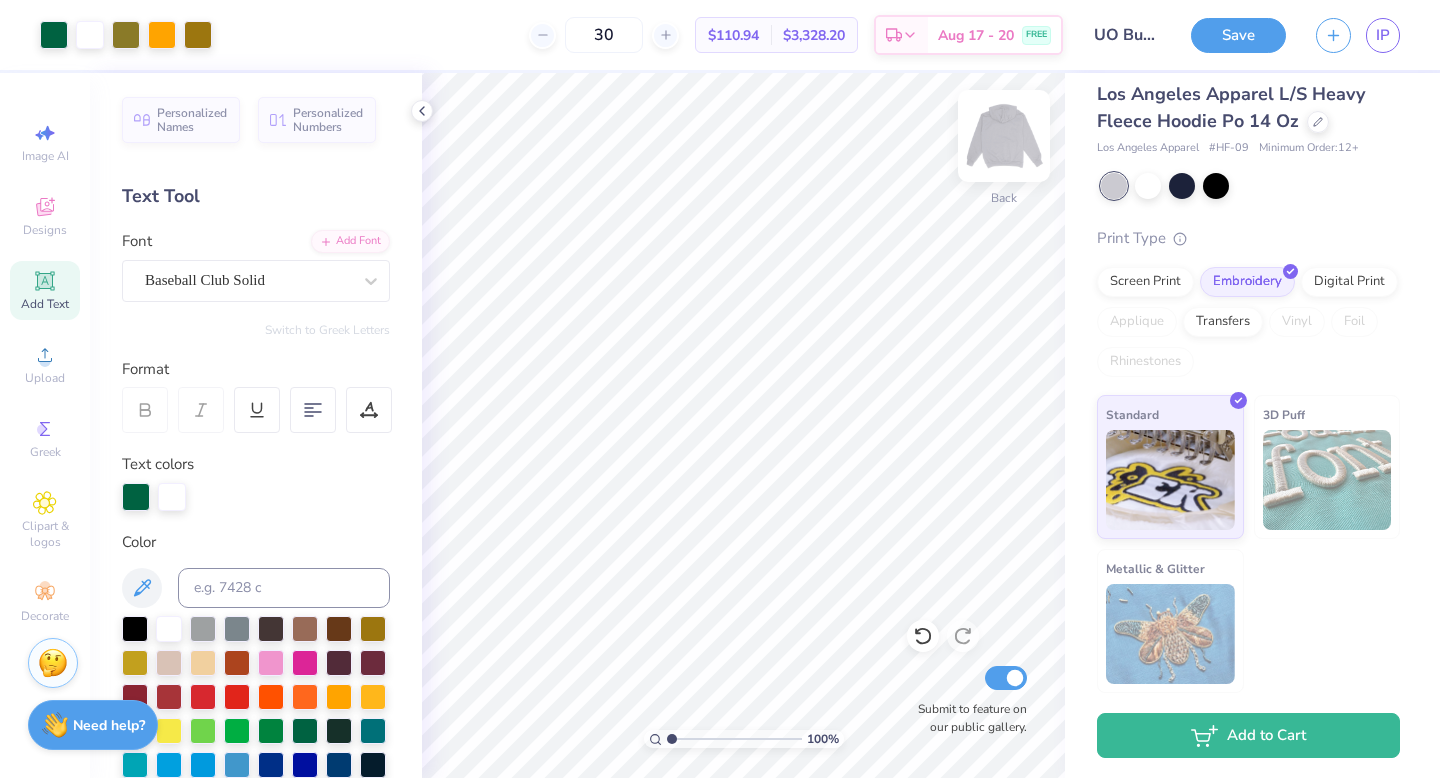 click at bounding box center [1004, 136] 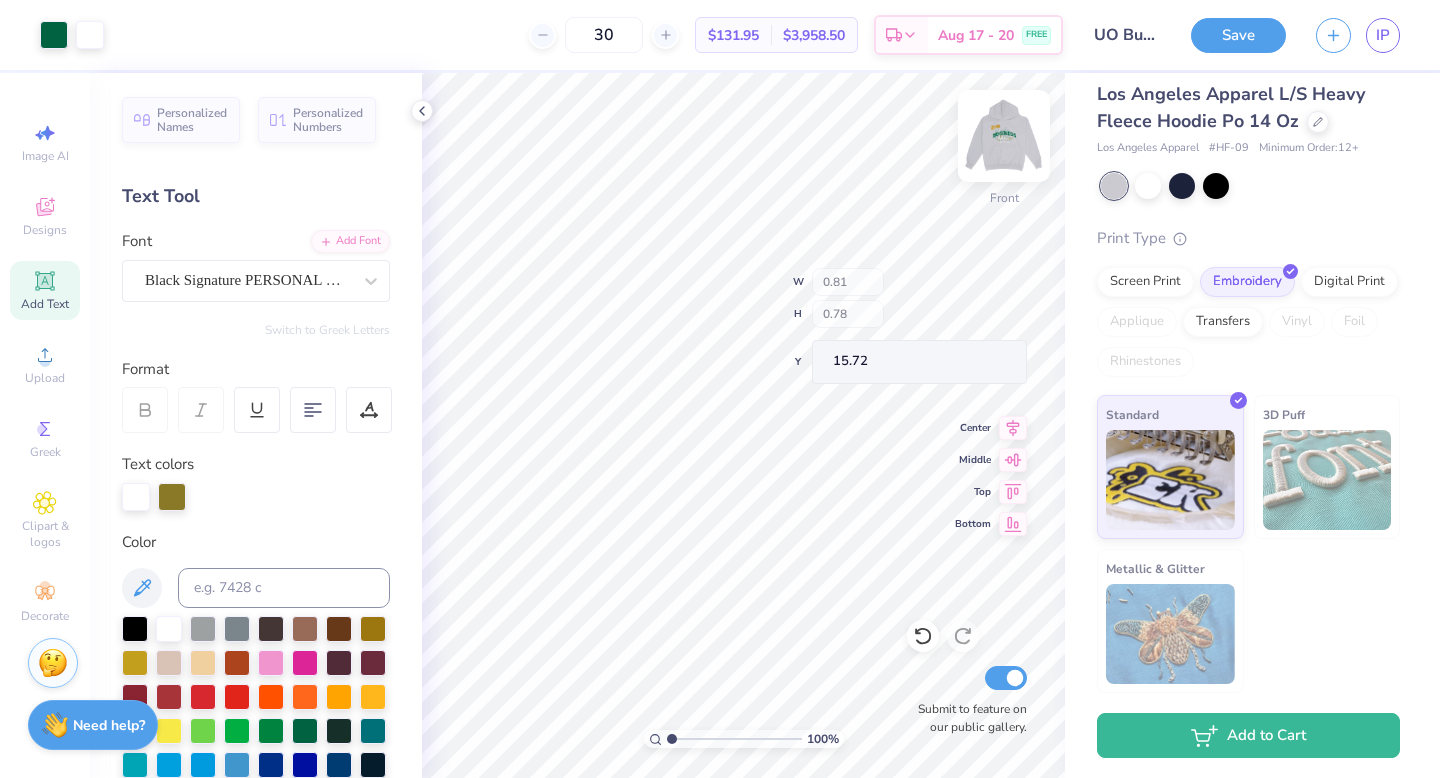 type on "15.72" 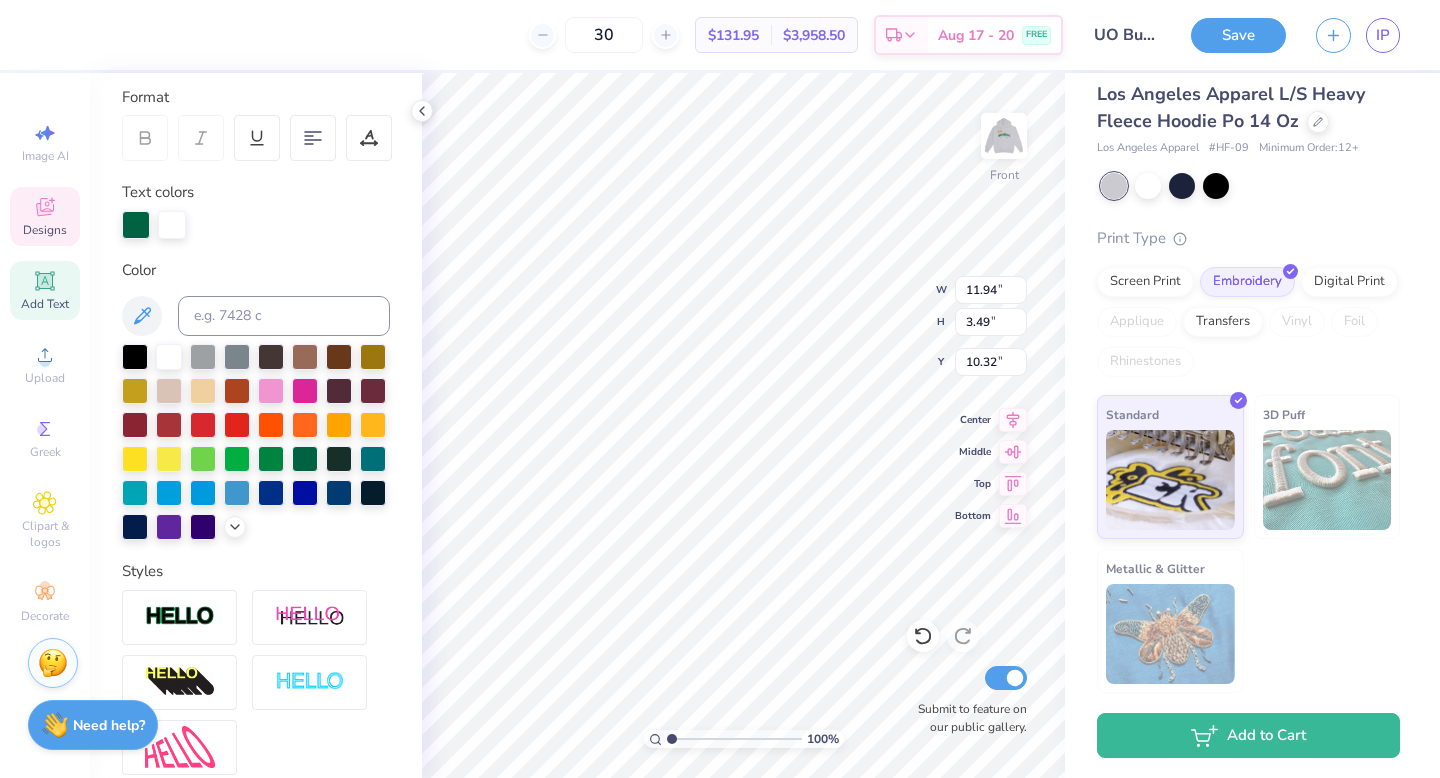 scroll, scrollTop: 462, scrollLeft: 0, axis: vertical 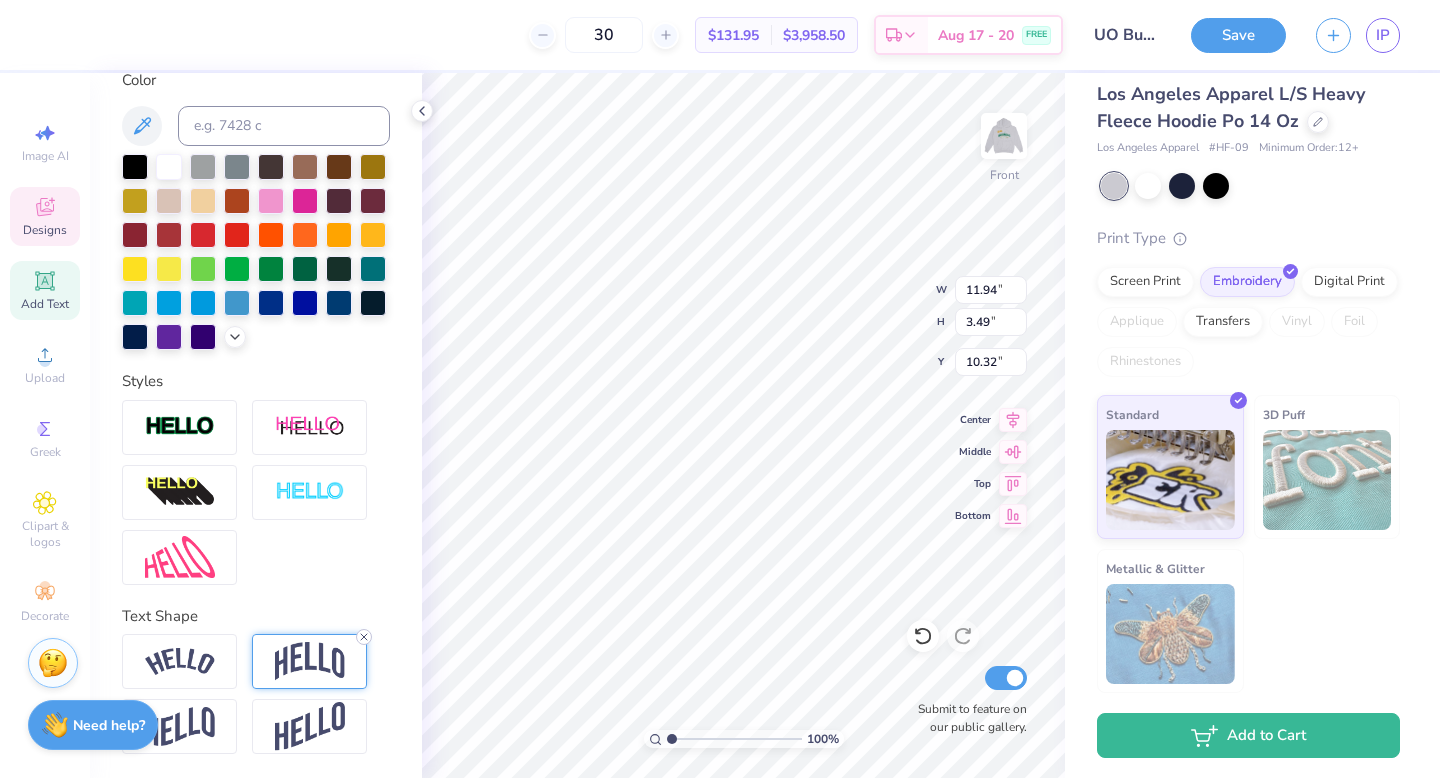click at bounding box center [364, 637] 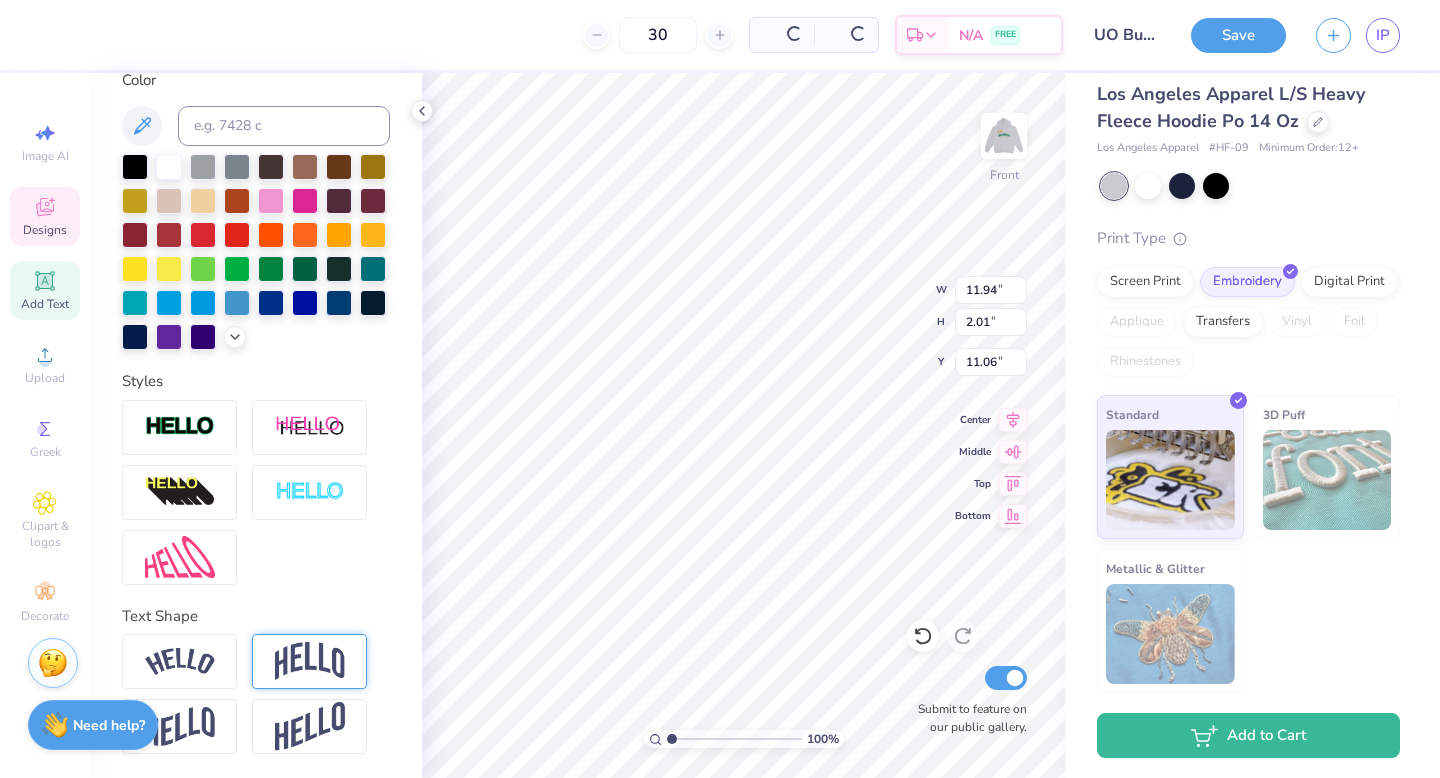 type on "2.01" 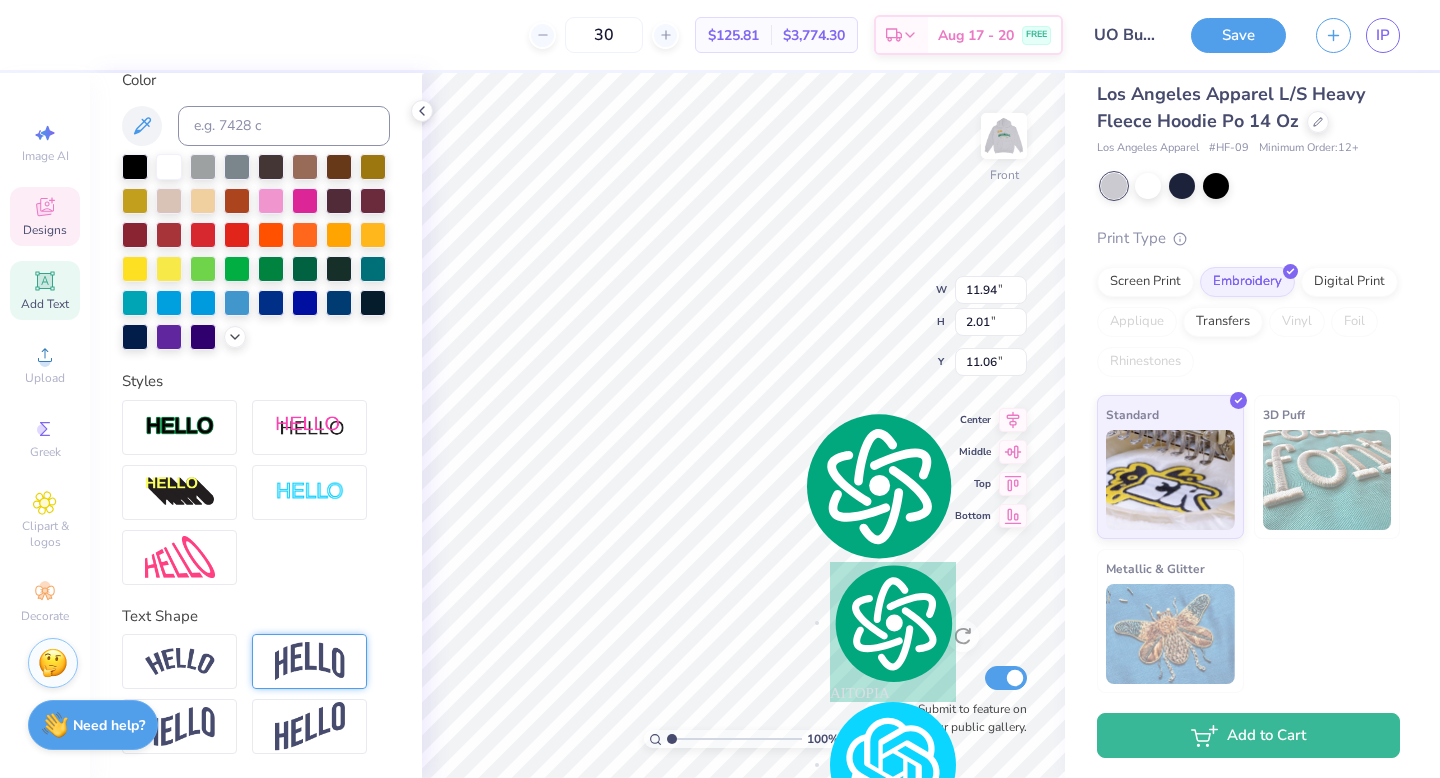 type on "11.07" 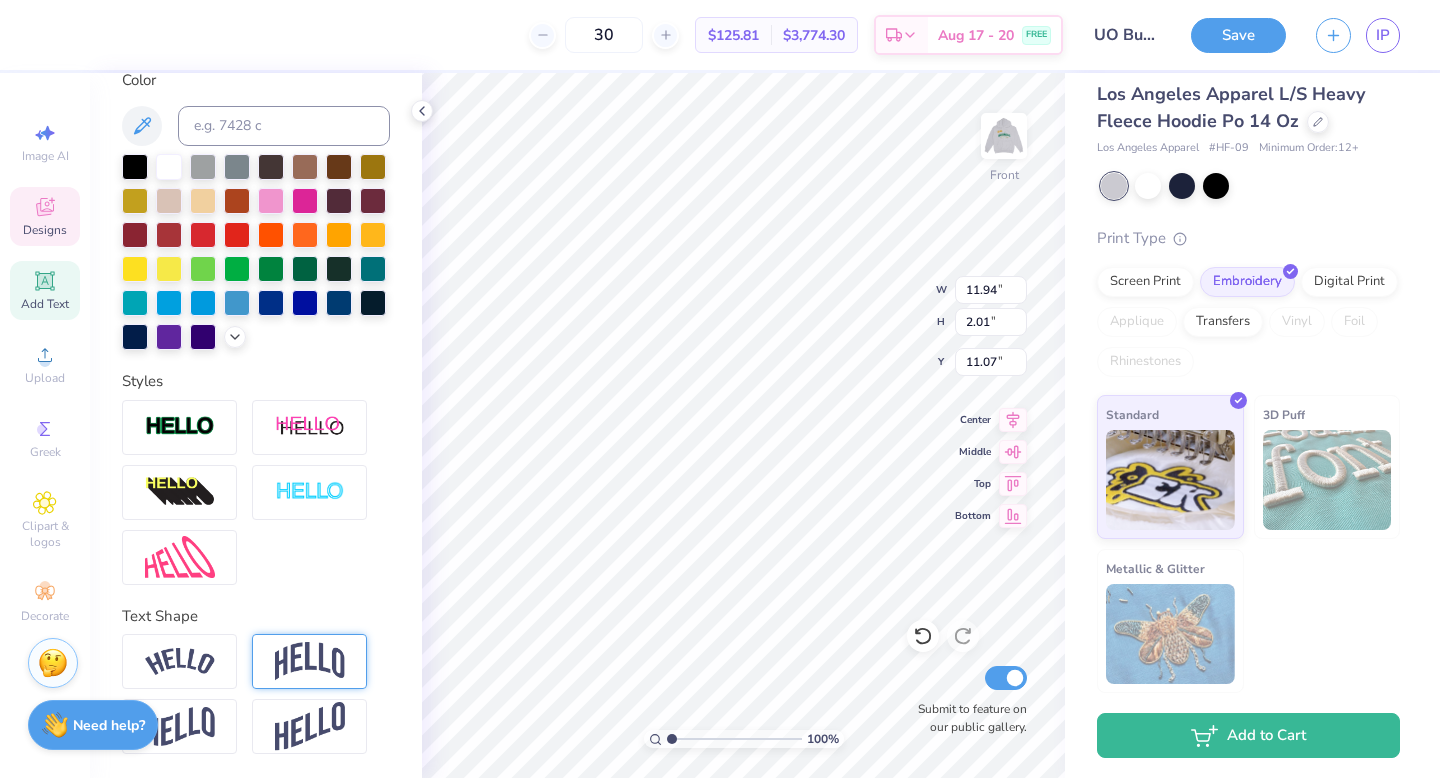scroll, scrollTop: 2, scrollLeft: 1, axis: both 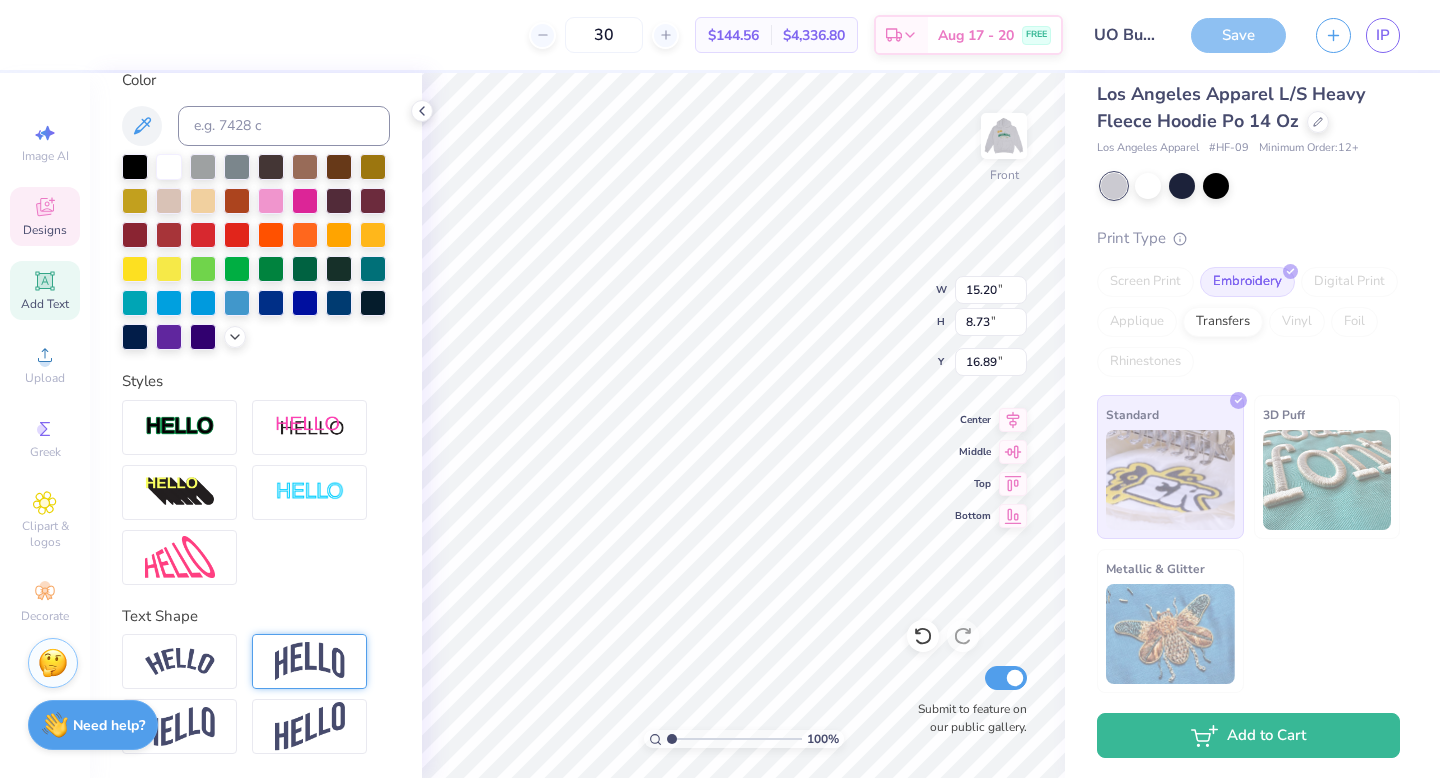 type on "16.89" 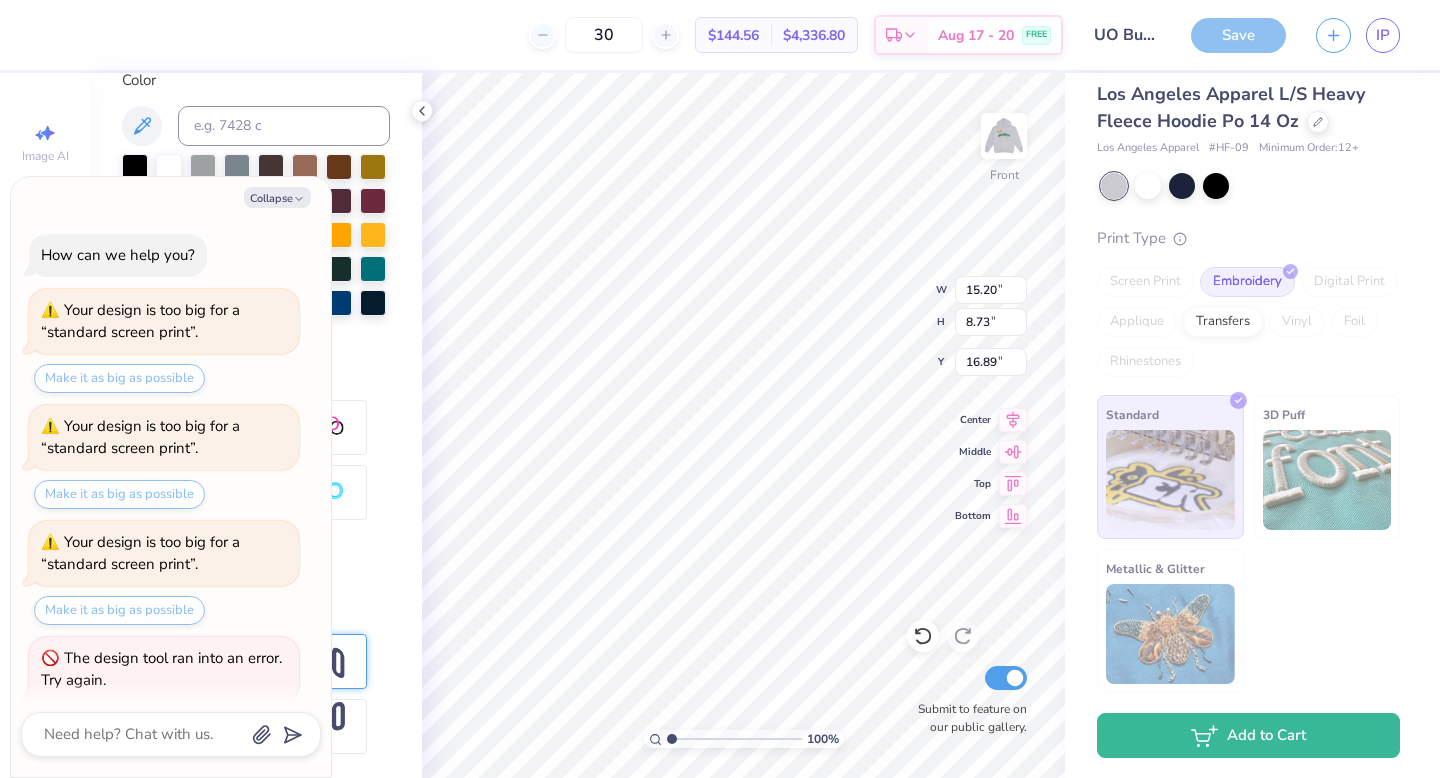 scroll, scrollTop: 1185, scrollLeft: 0, axis: vertical 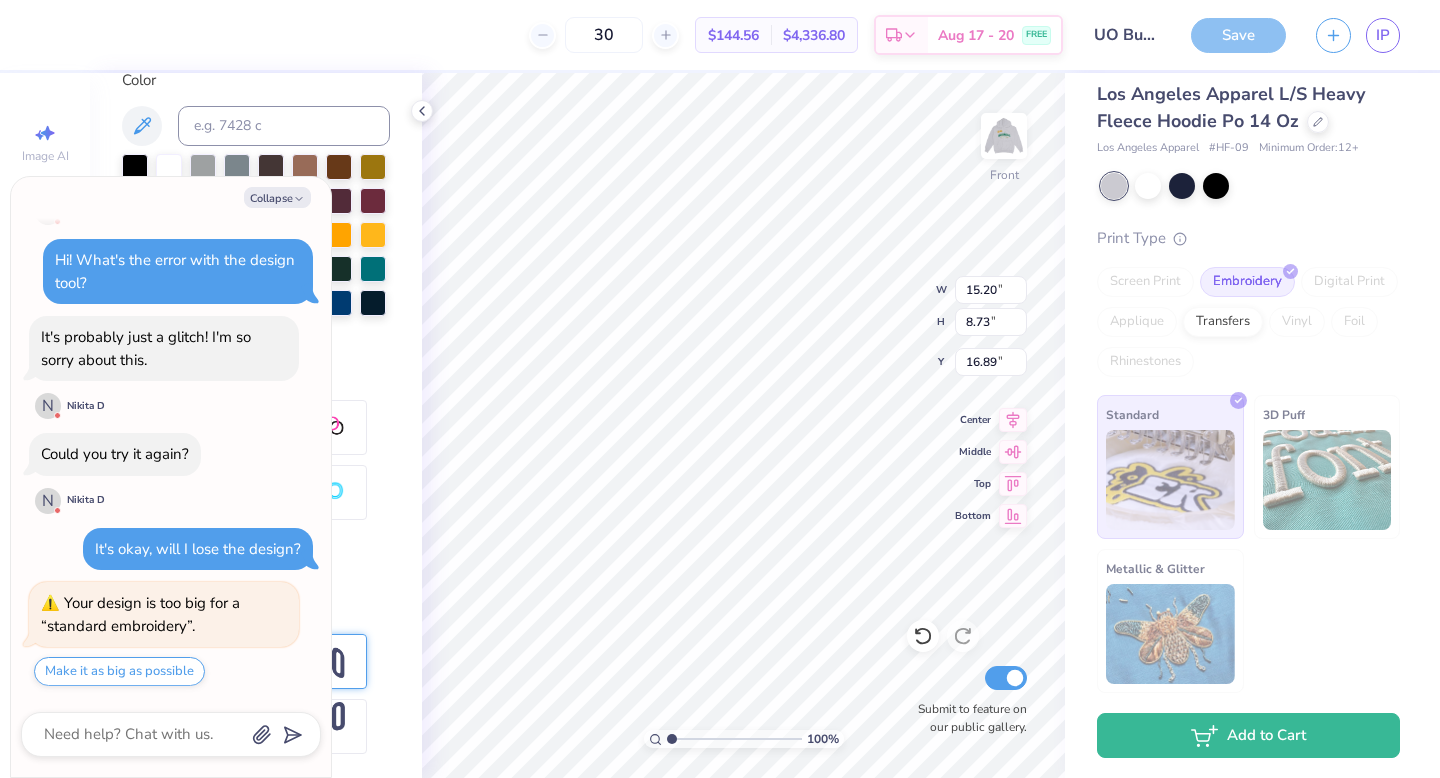 type on "x" 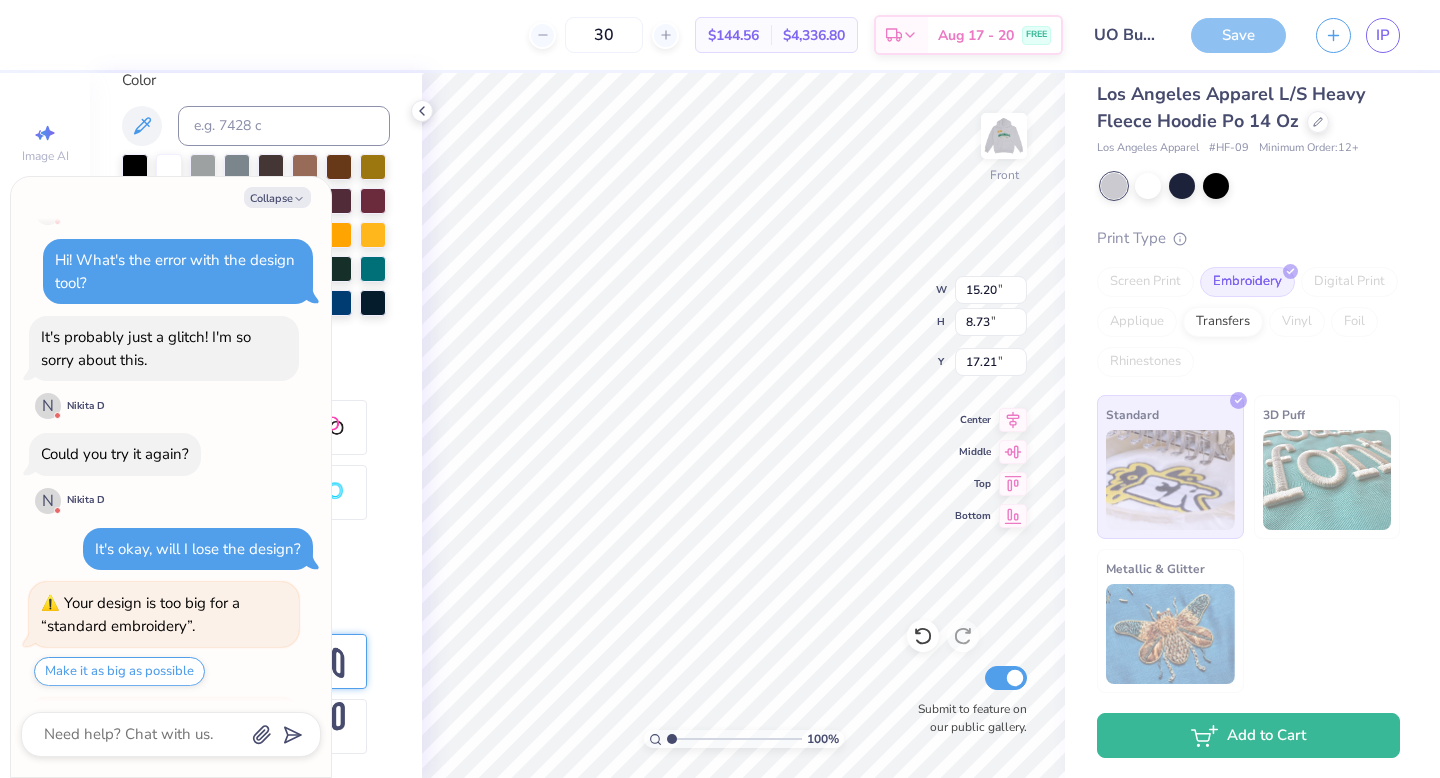 scroll, scrollTop: 1301, scrollLeft: 0, axis: vertical 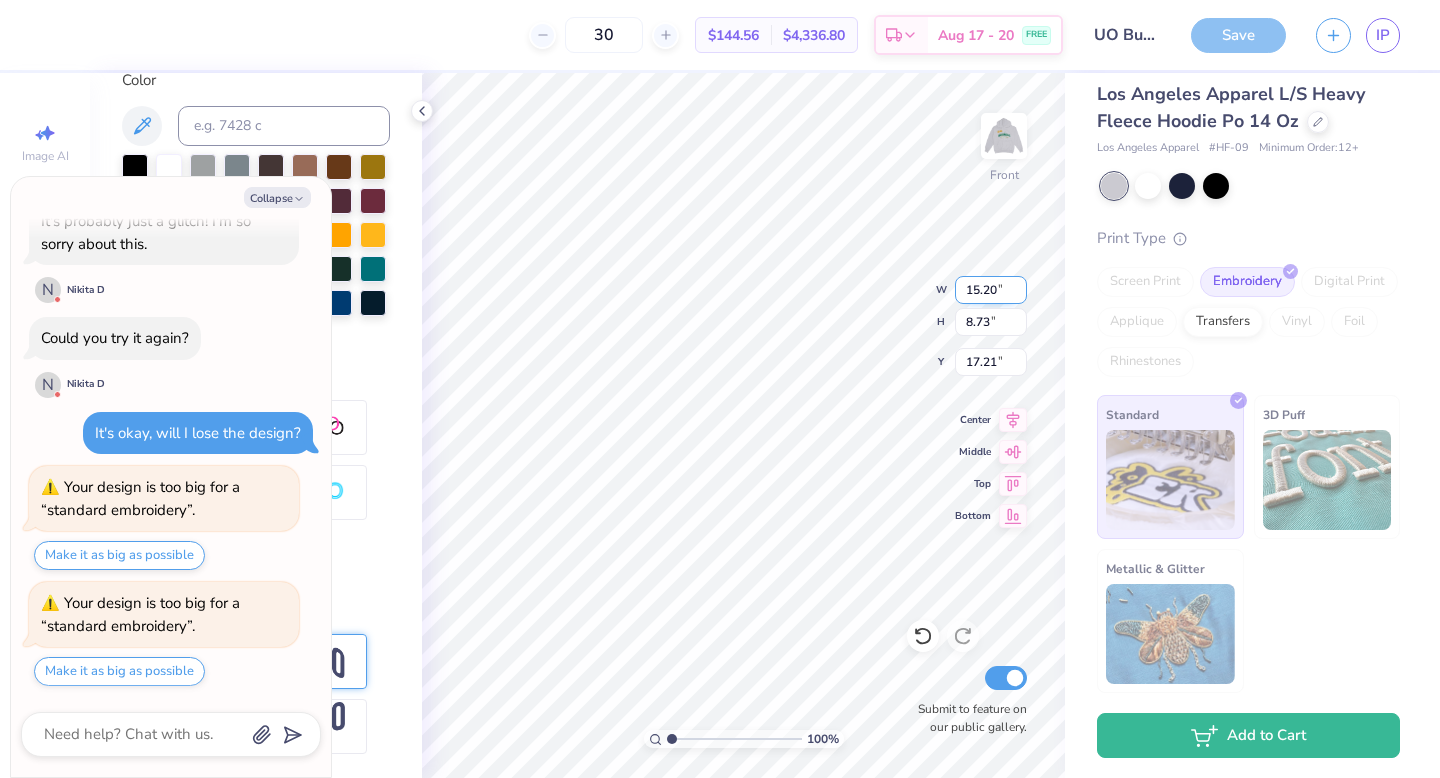 click on "15.20" at bounding box center (991, 290) 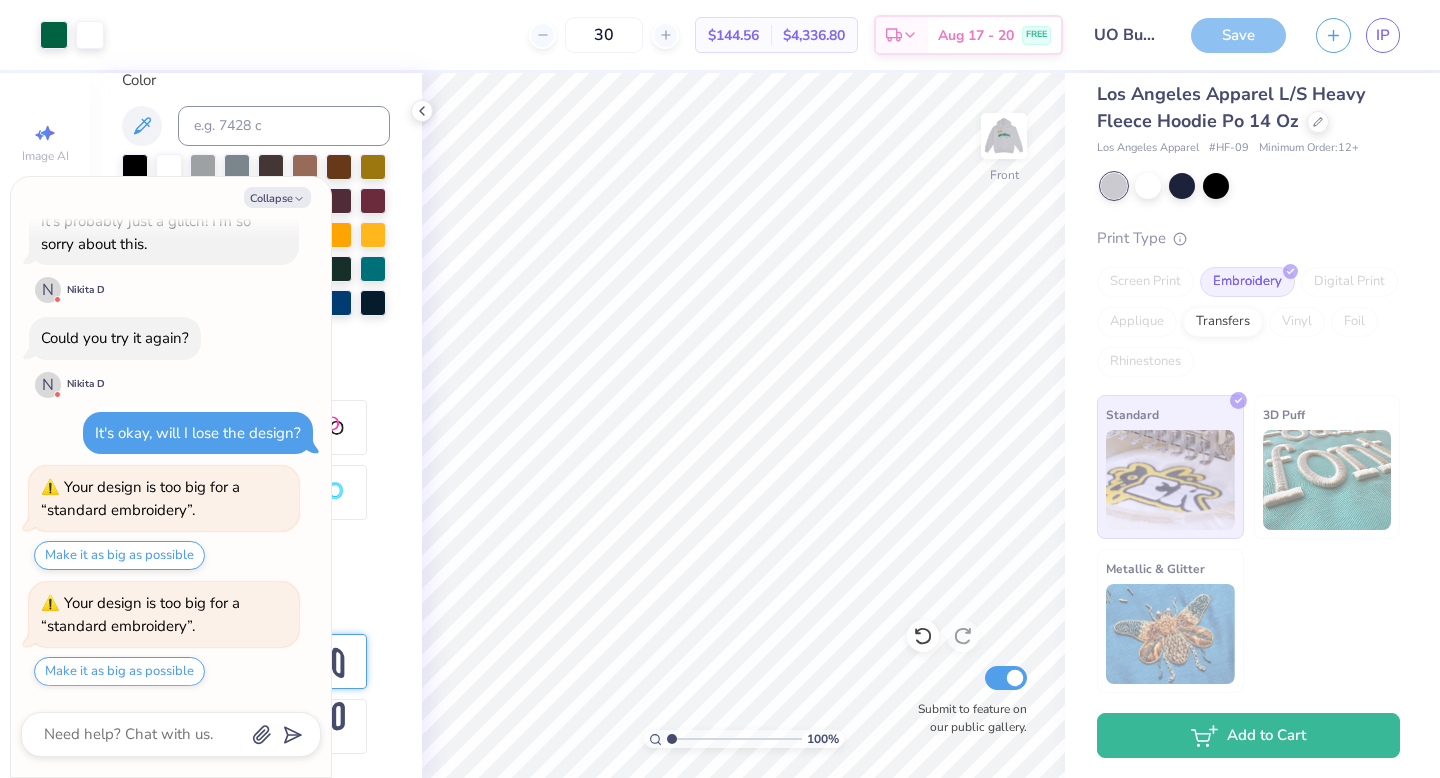 type on "x" 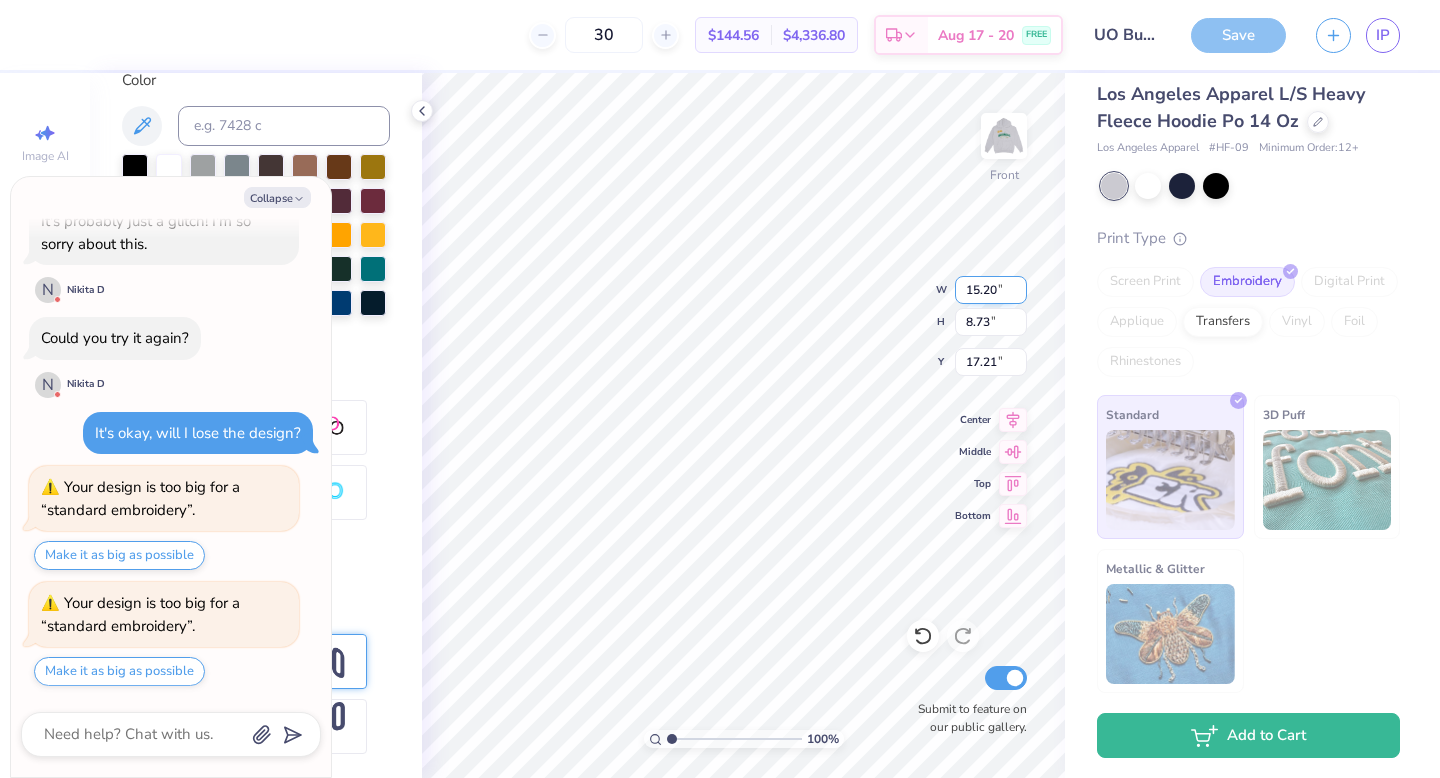 click on "15.20" at bounding box center [991, 290] 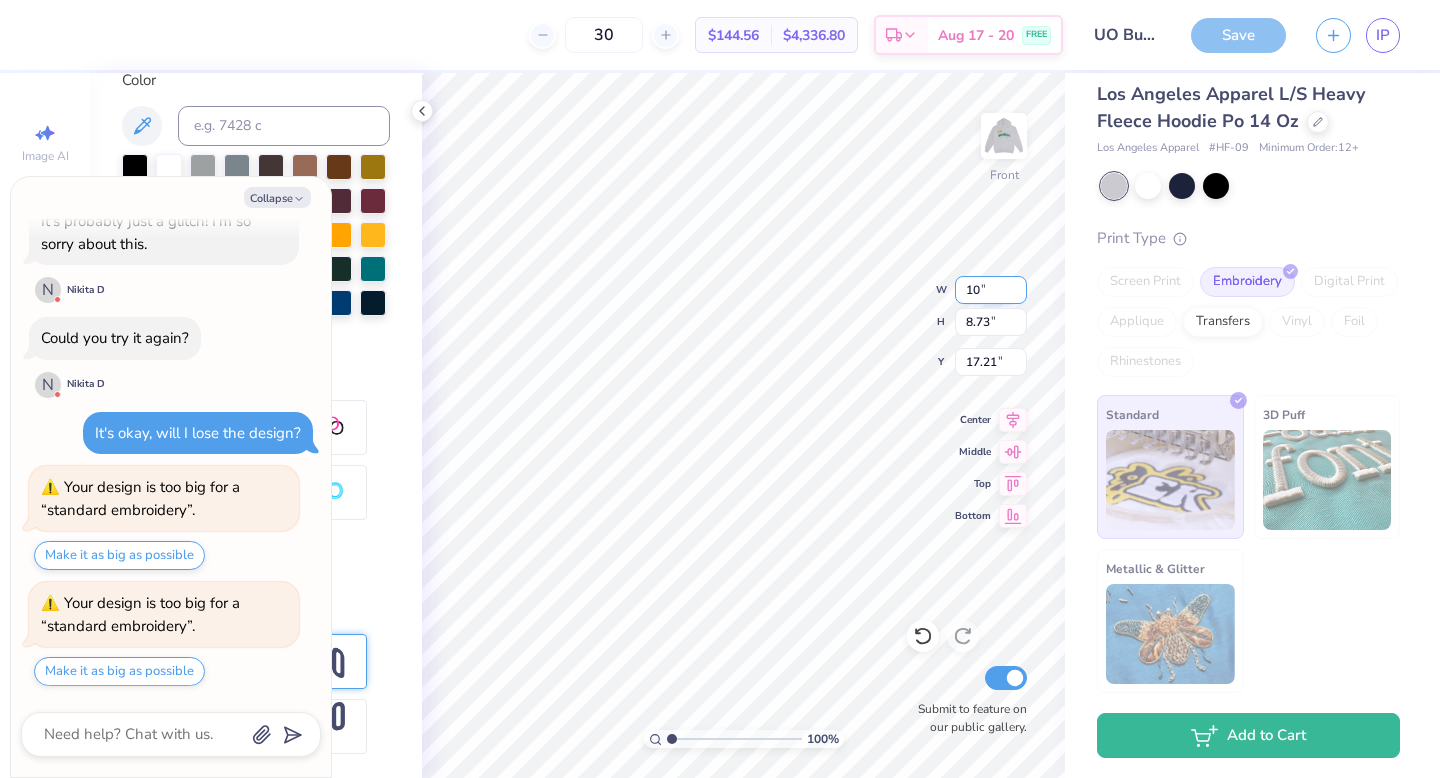 type on "1" 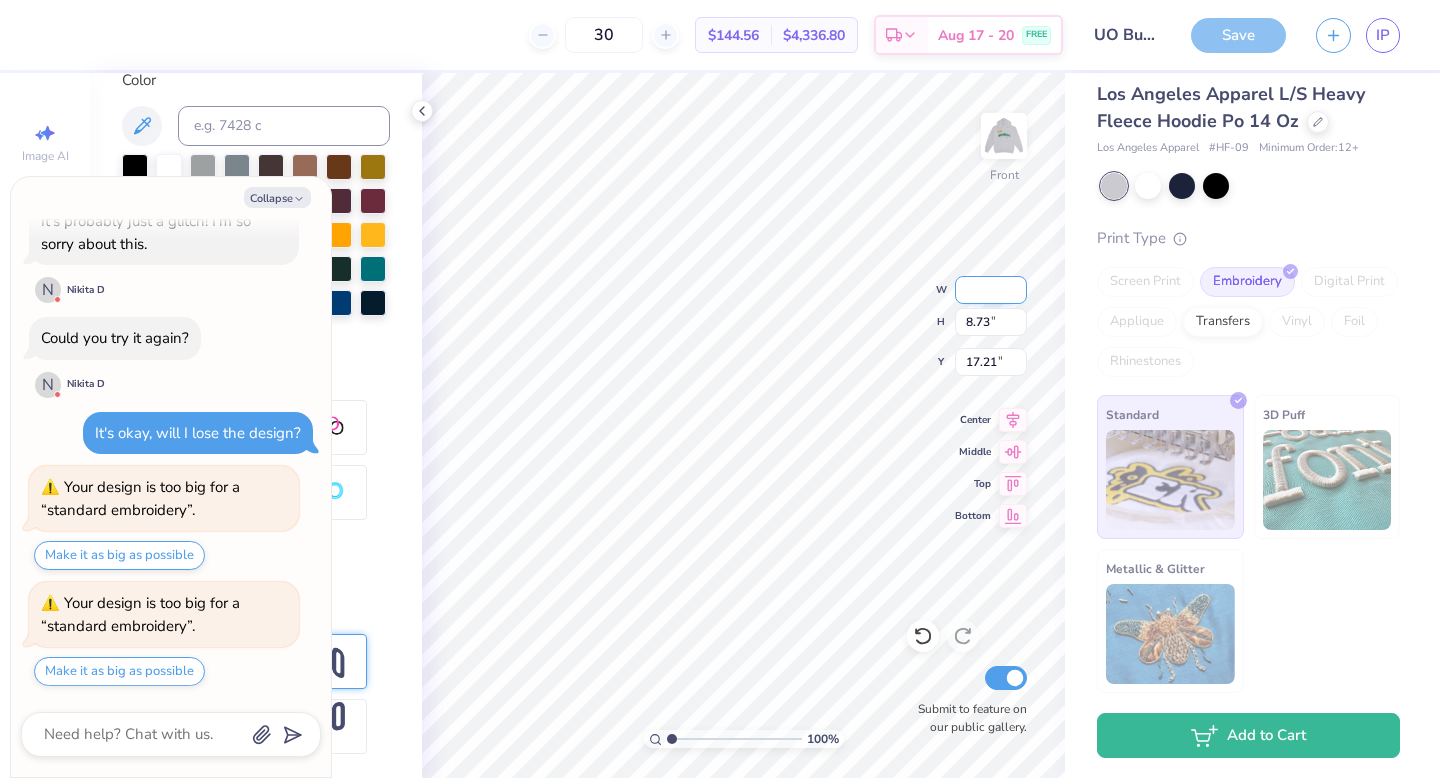 type on "1" 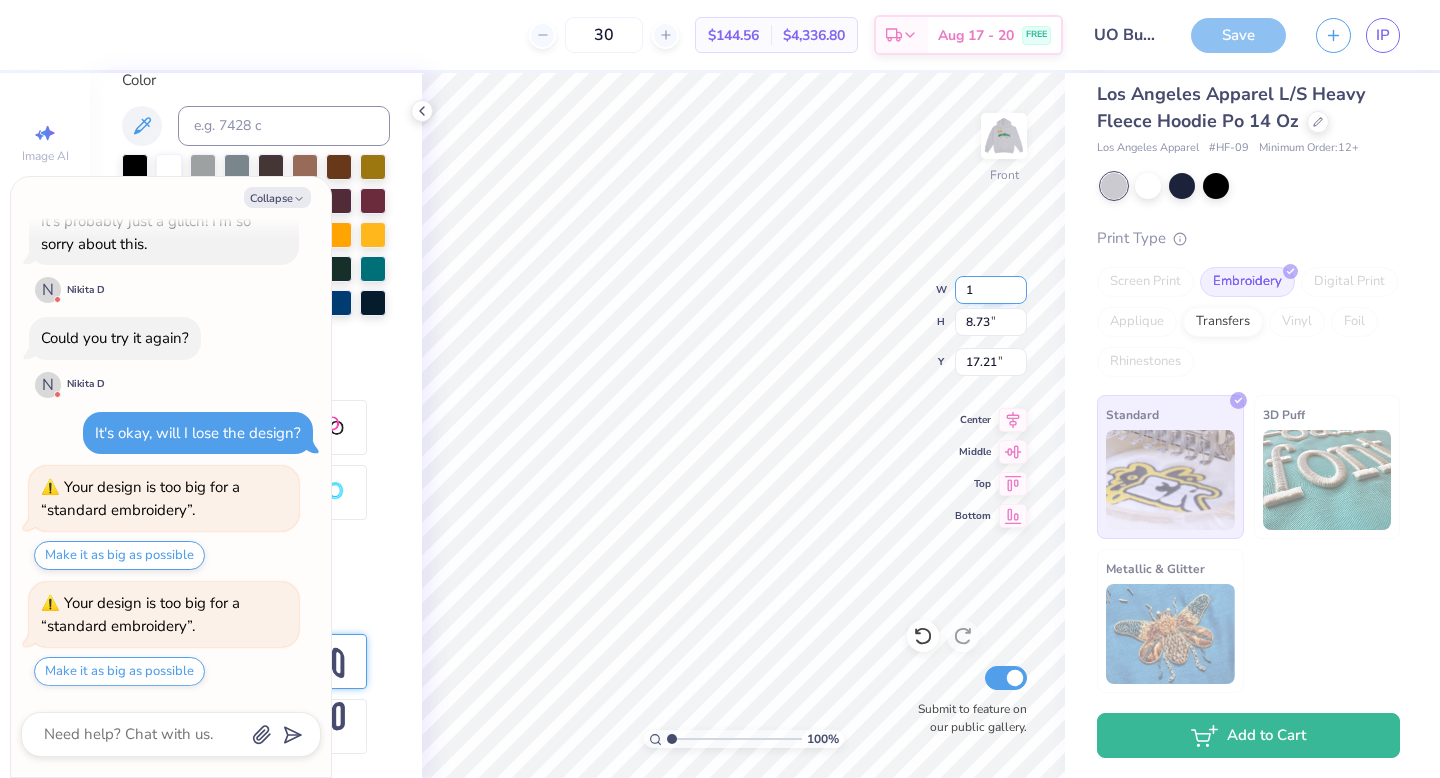 type on "x" 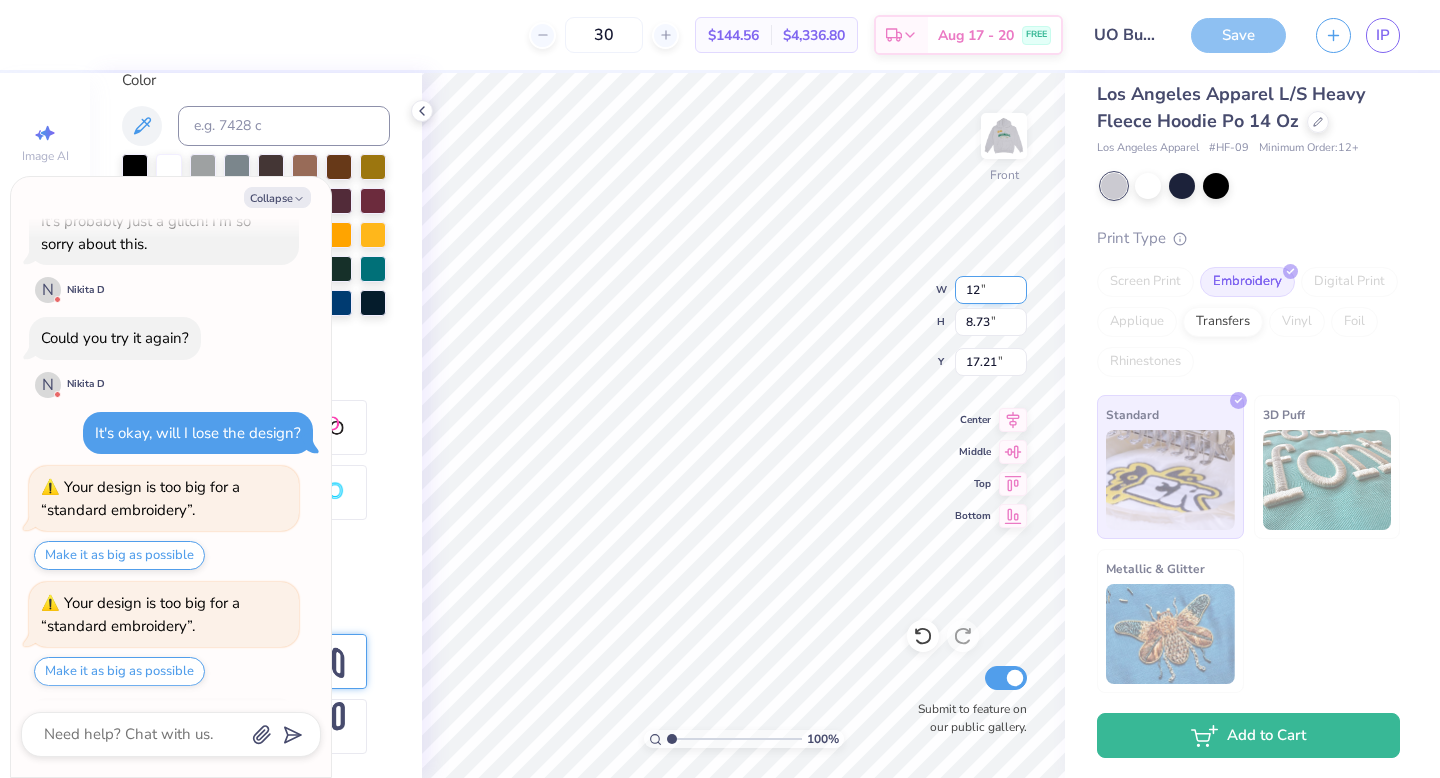 scroll, scrollTop: 1395, scrollLeft: 0, axis: vertical 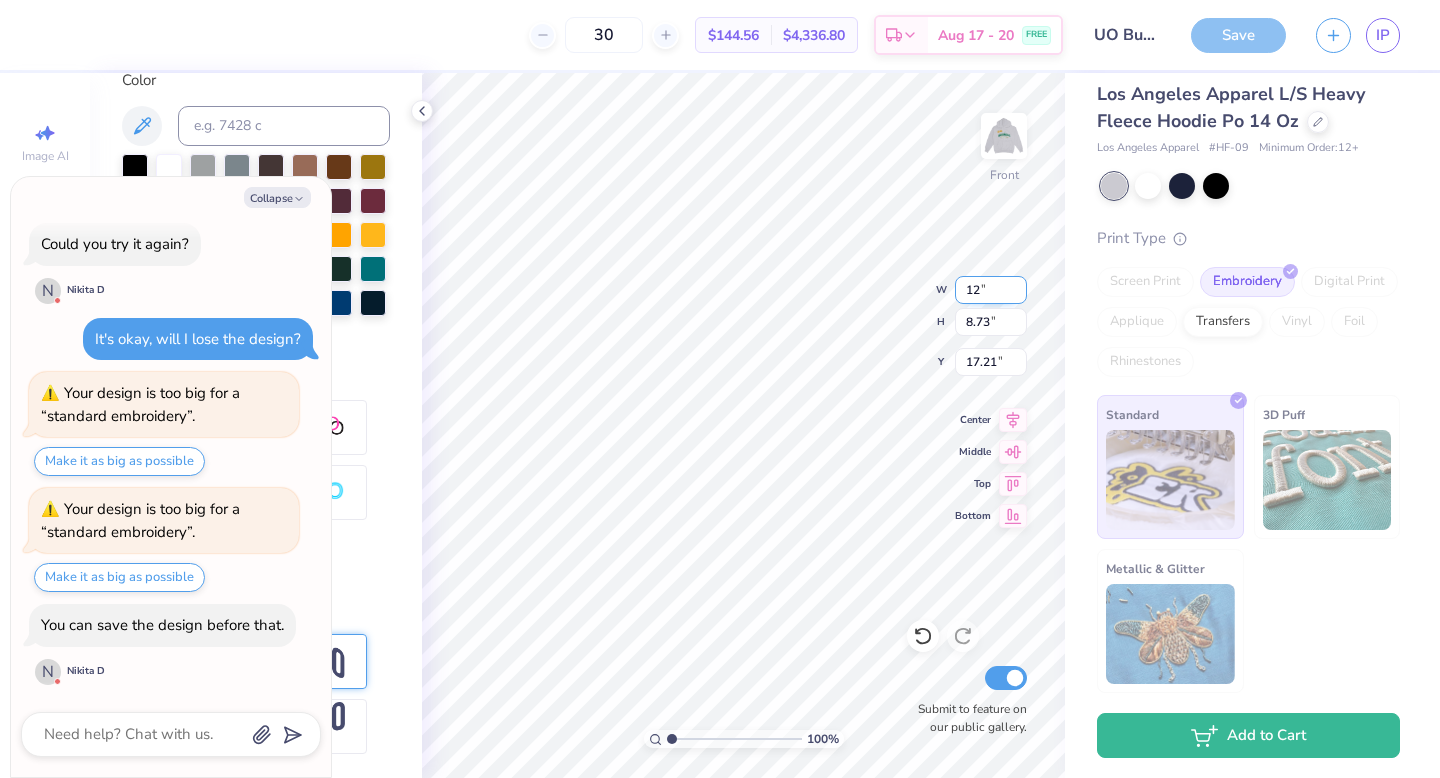 type on "12" 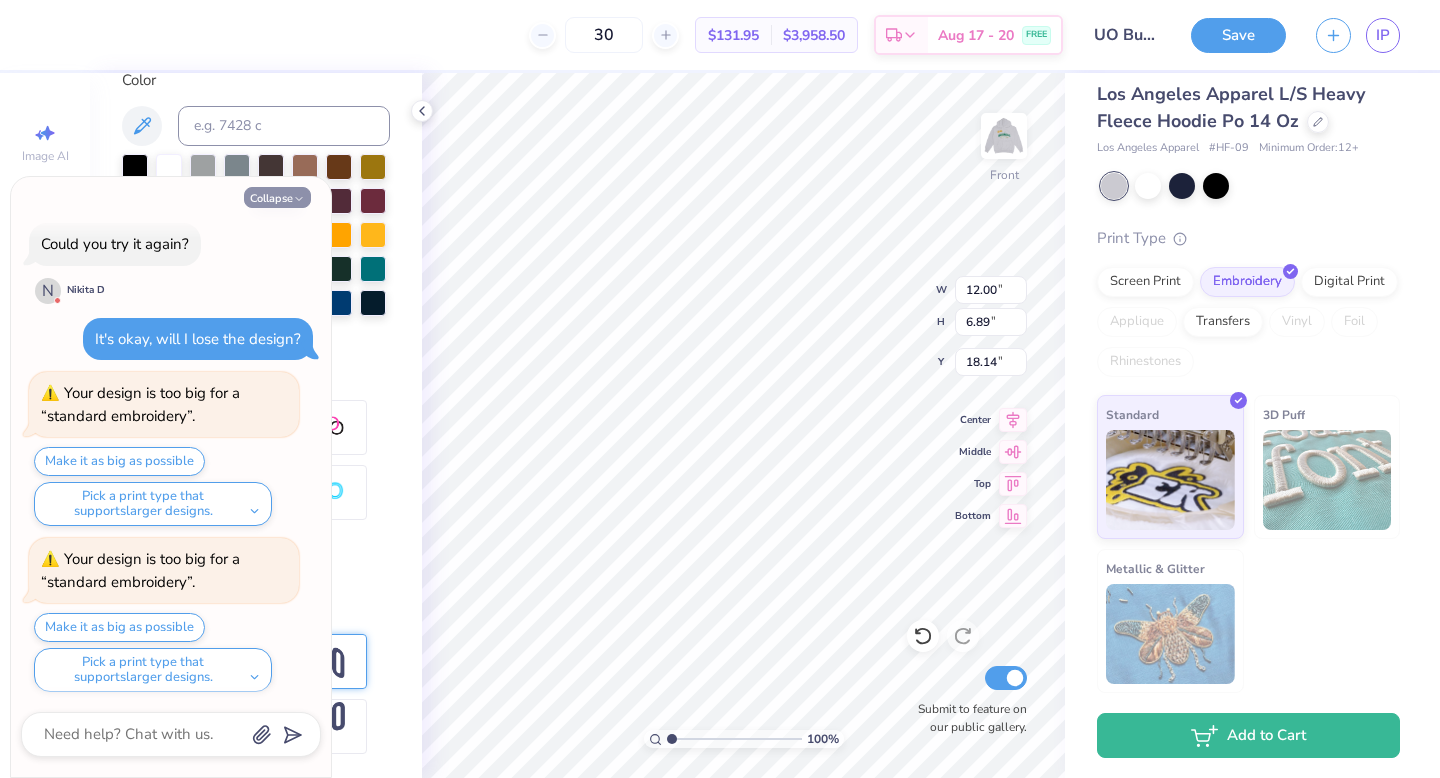 click on "Collapse" at bounding box center (277, 197) 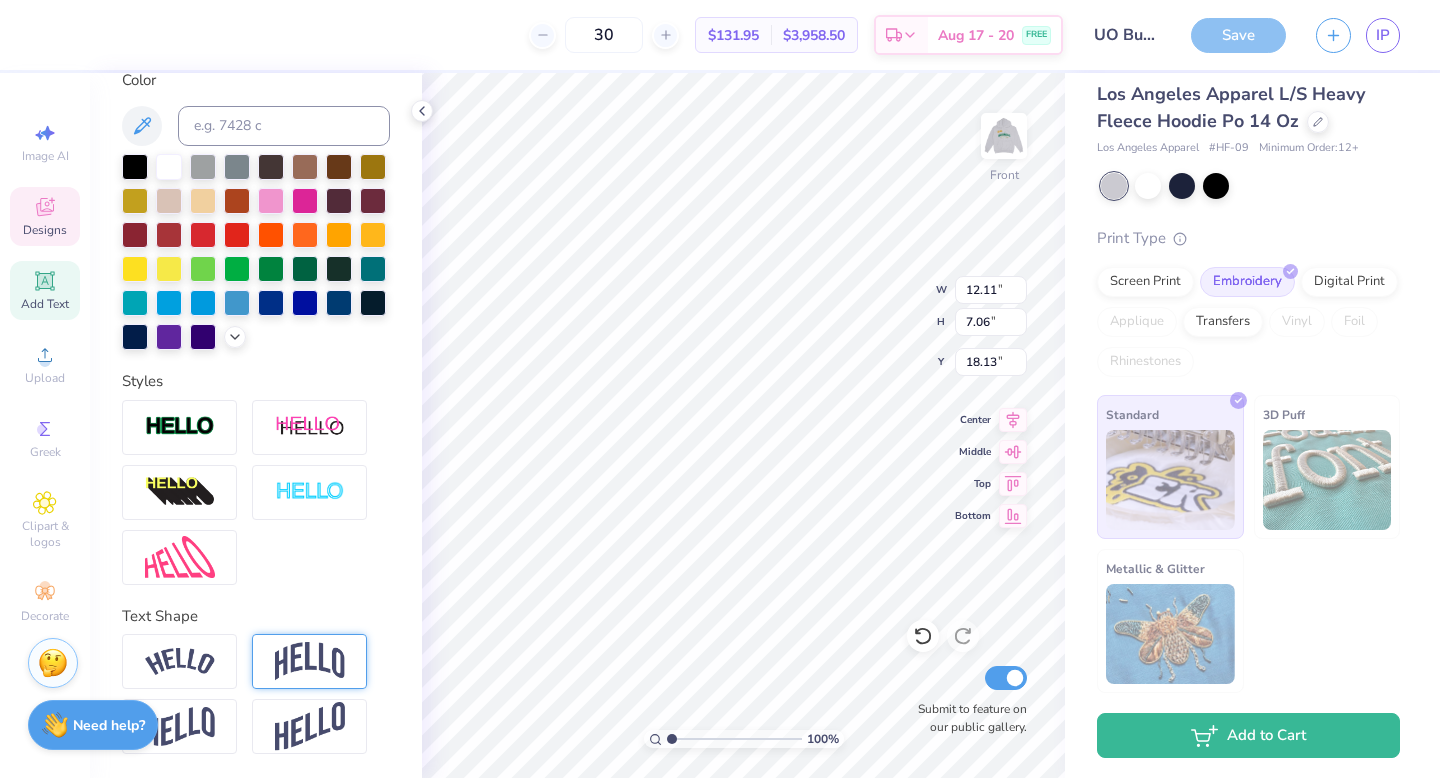 type on "12.11" 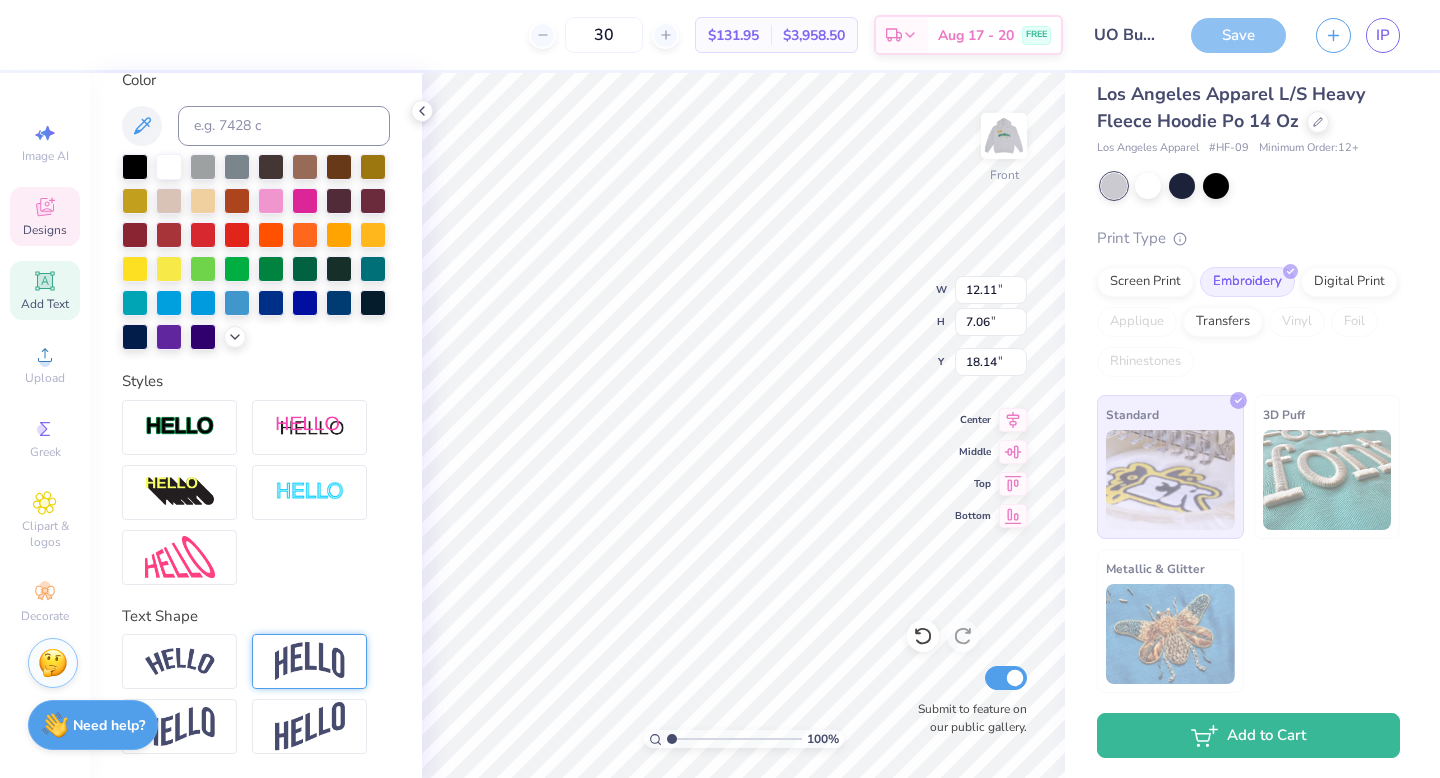 type on "18.27" 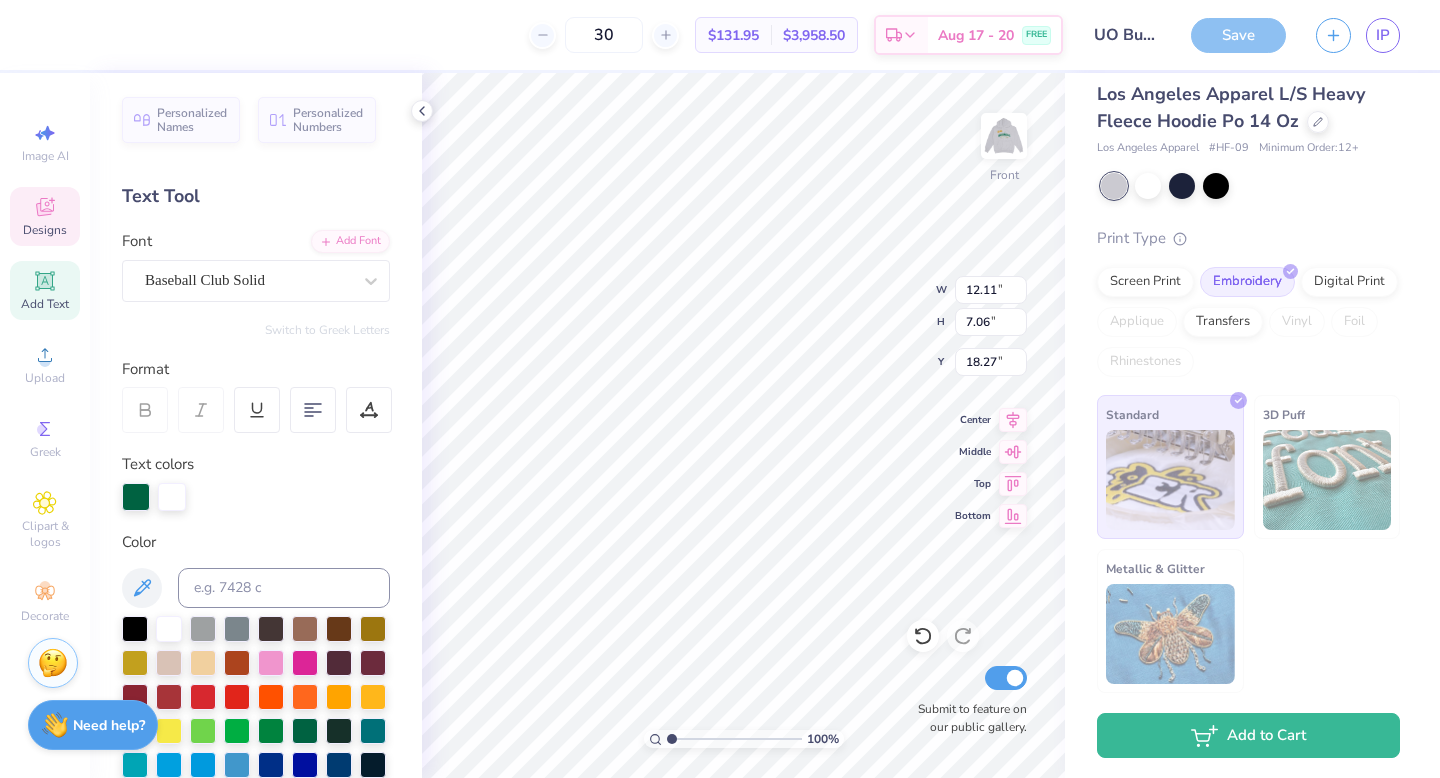 scroll, scrollTop: 46, scrollLeft: 0, axis: vertical 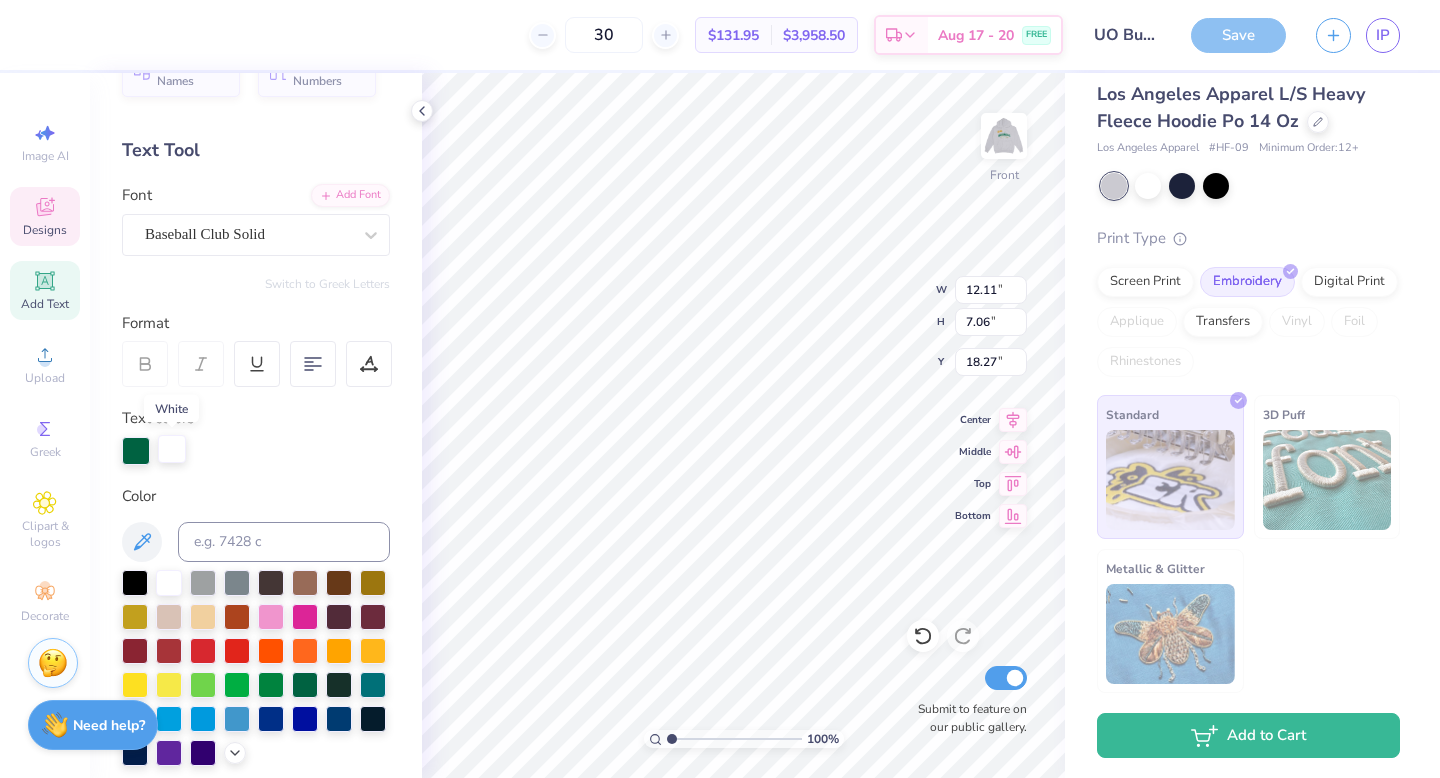 click at bounding box center [172, 449] 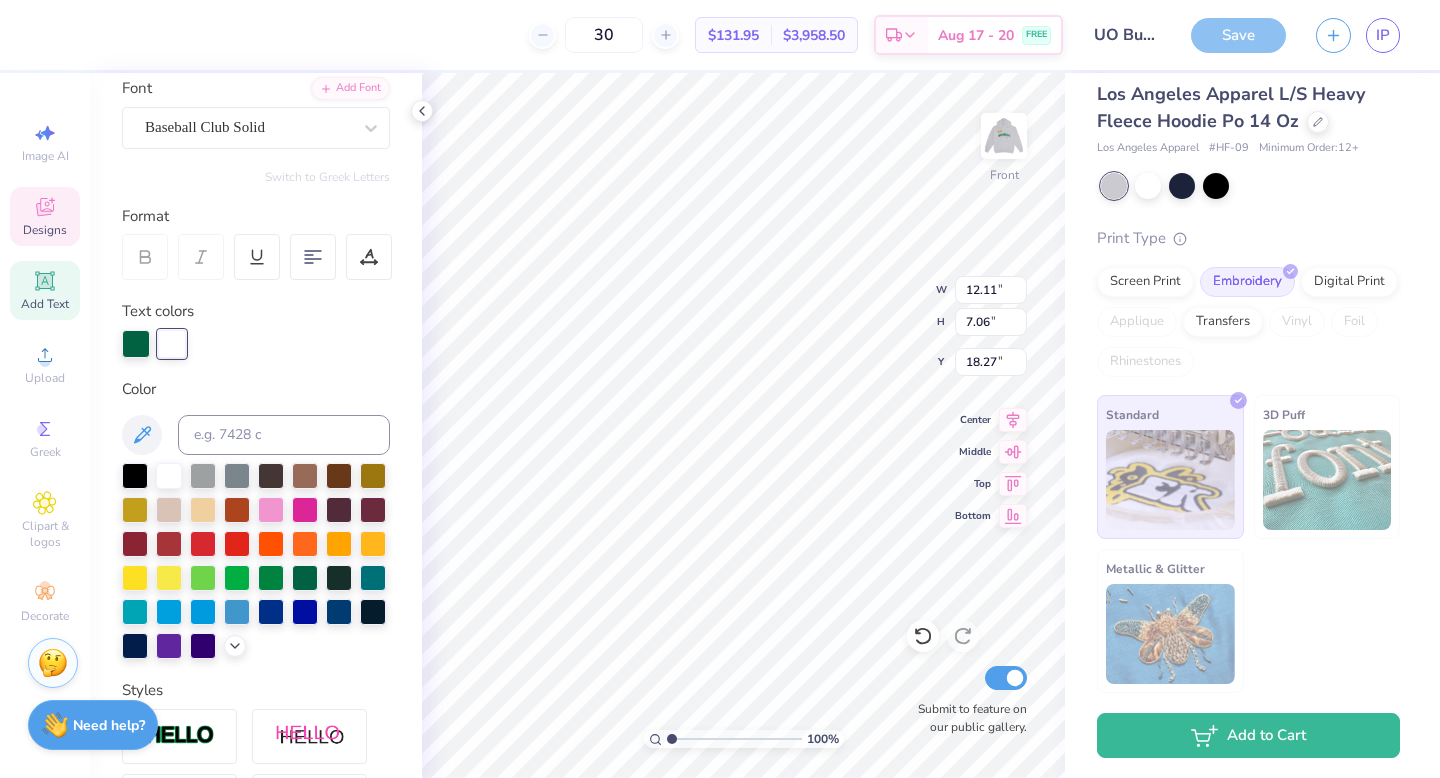scroll, scrollTop: 159, scrollLeft: 0, axis: vertical 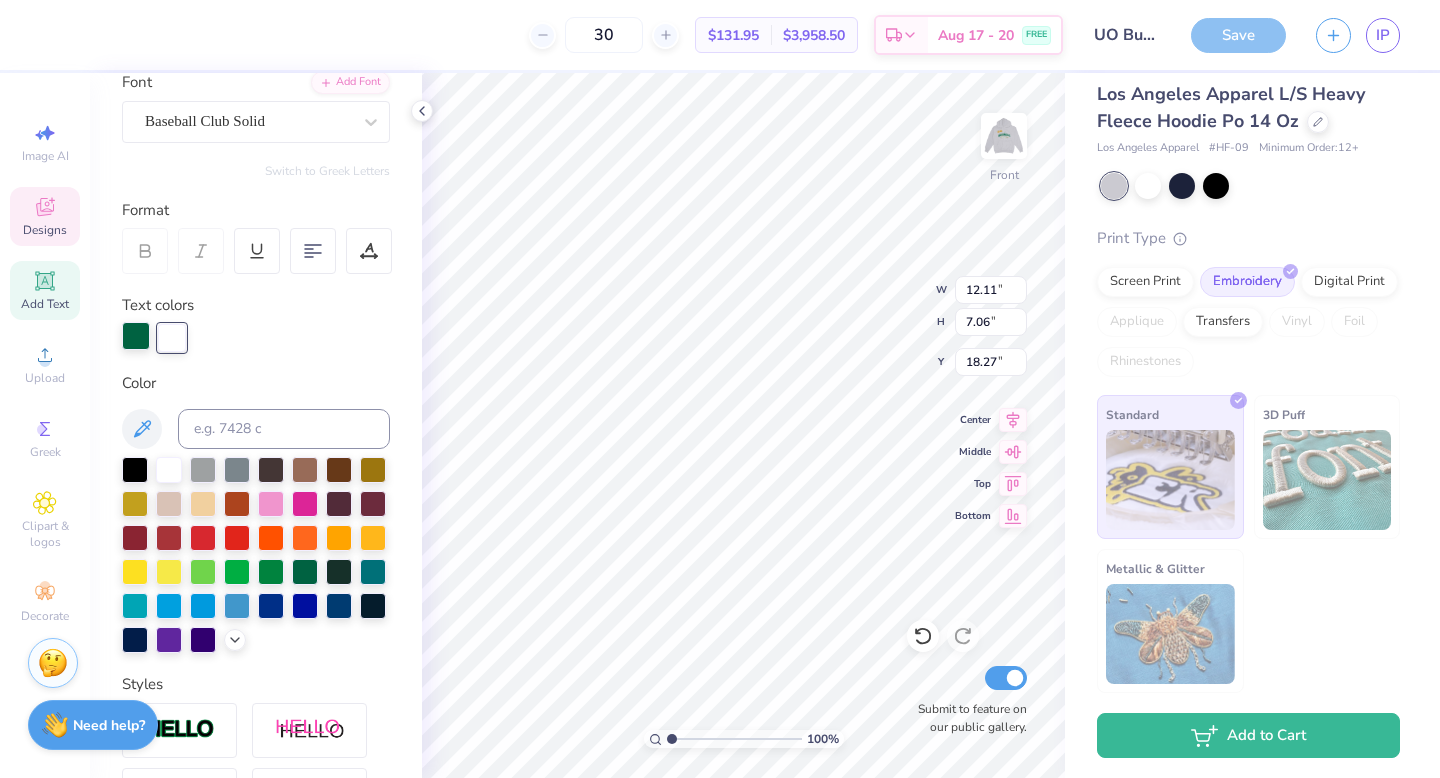 click at bounding box center [136, 336] 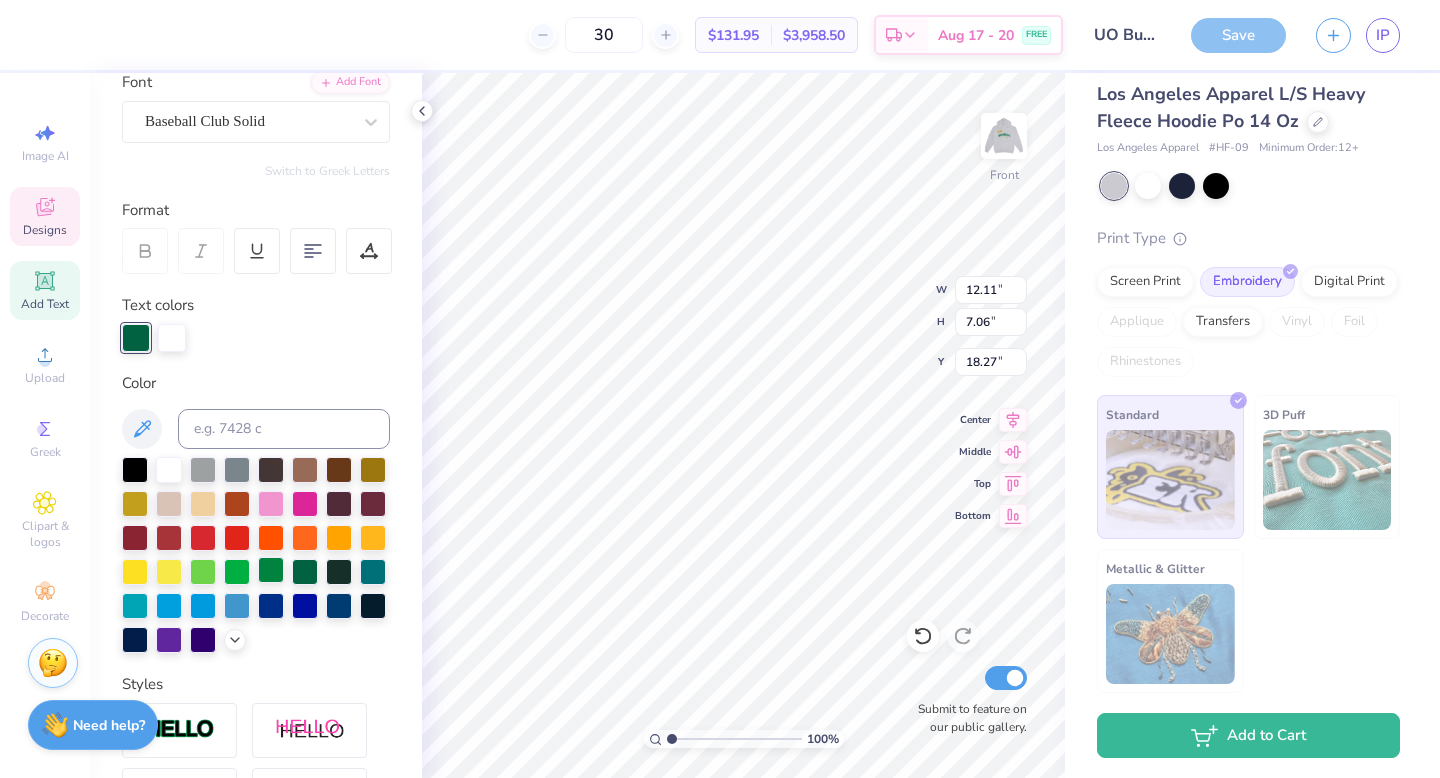 click at bounding box center (271, 570) 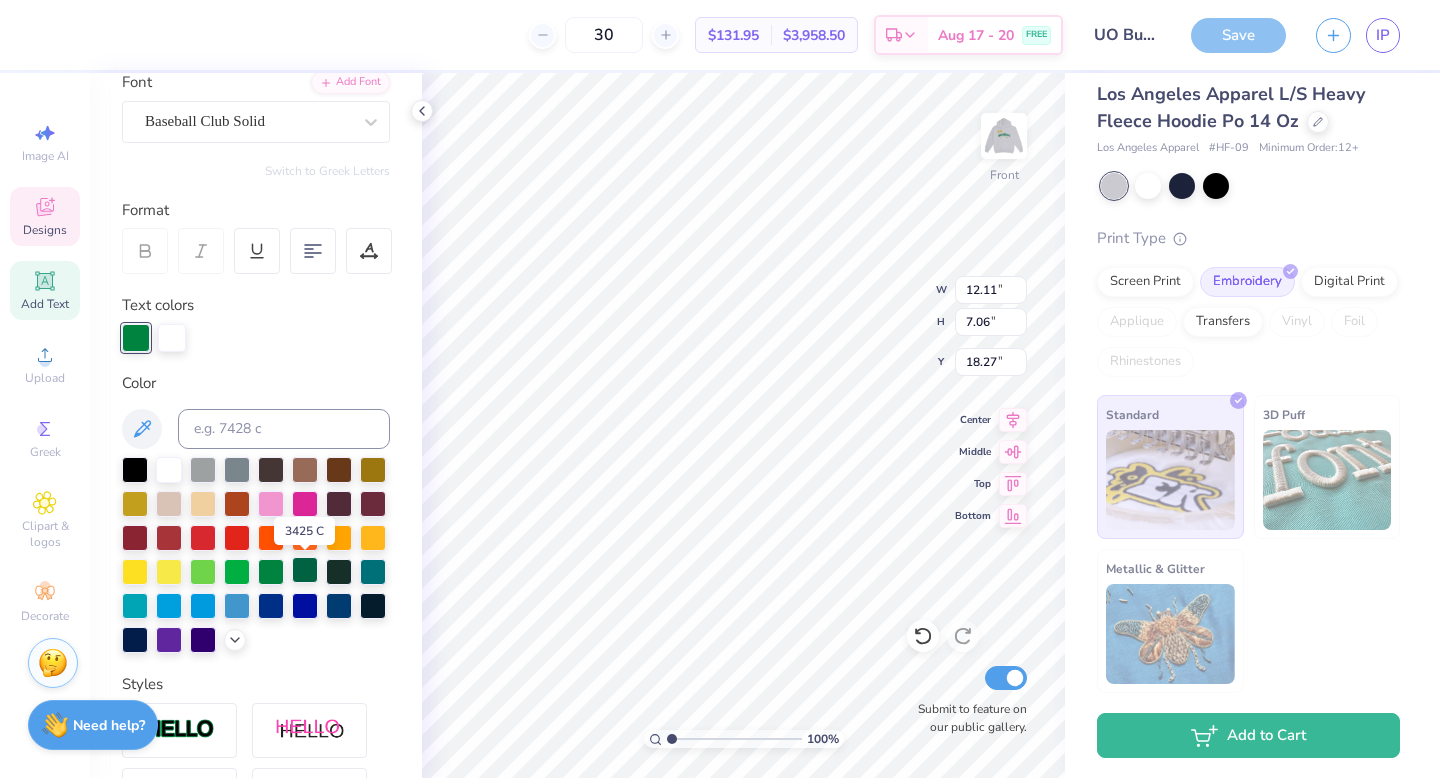 click at bounding box center (305, 570) 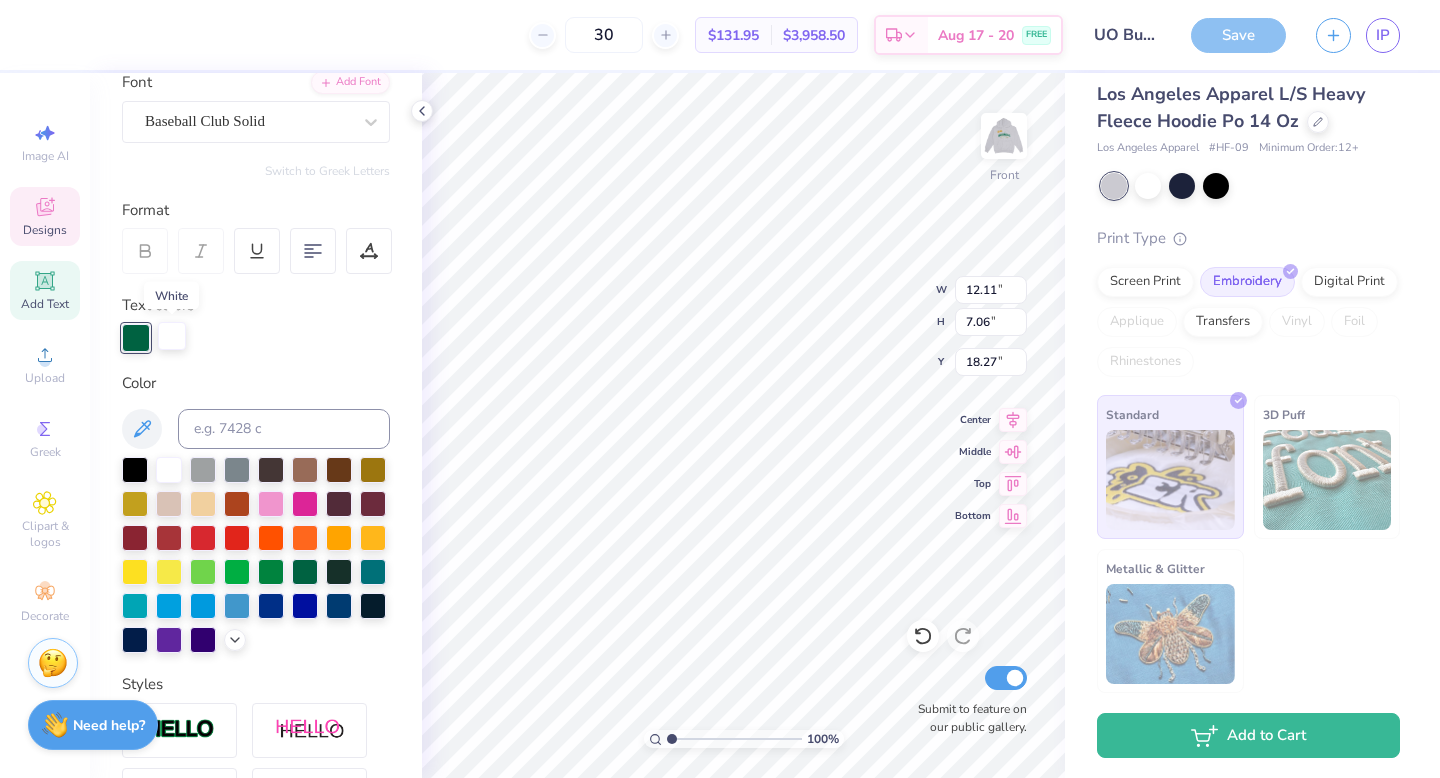 click at bounding box center (172, 336) 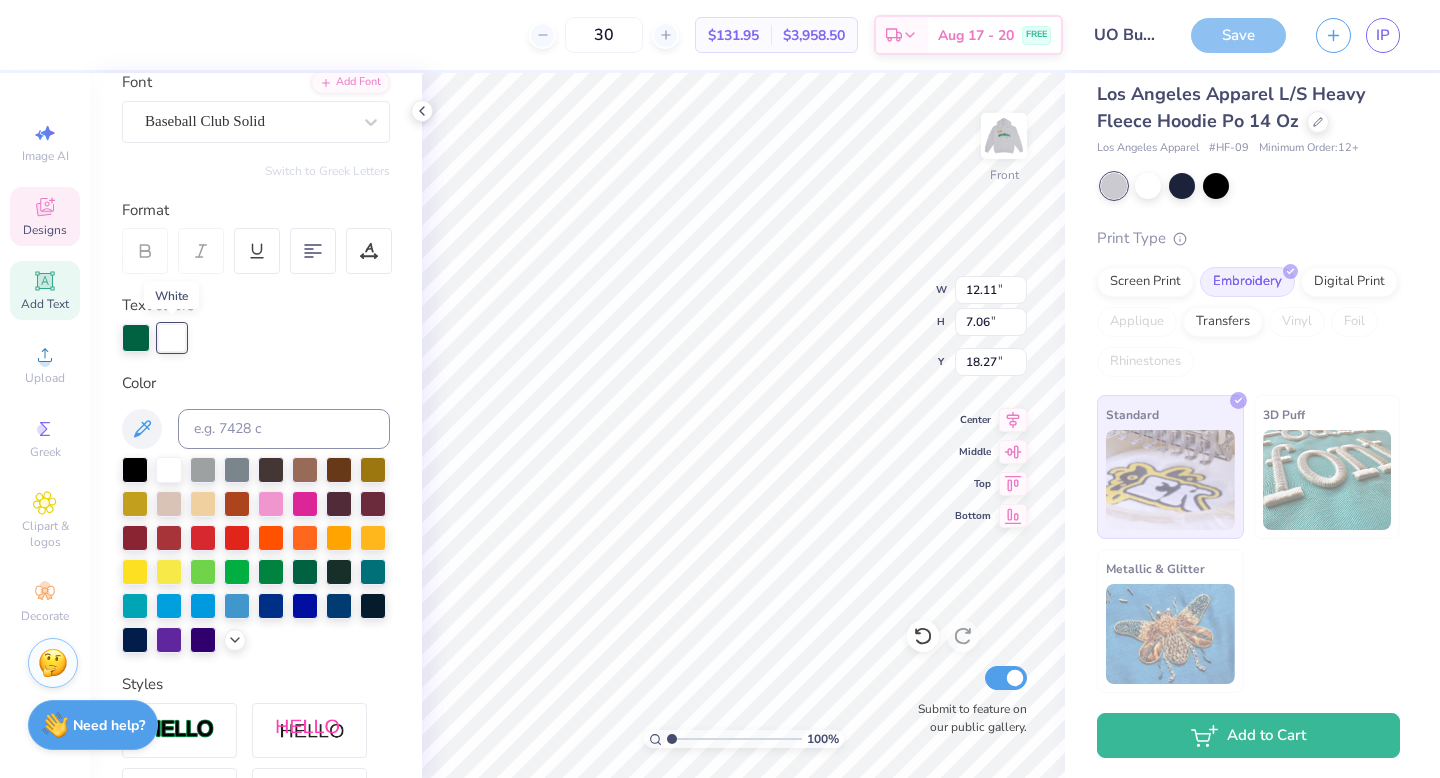 click at bounding box center (172, 338) 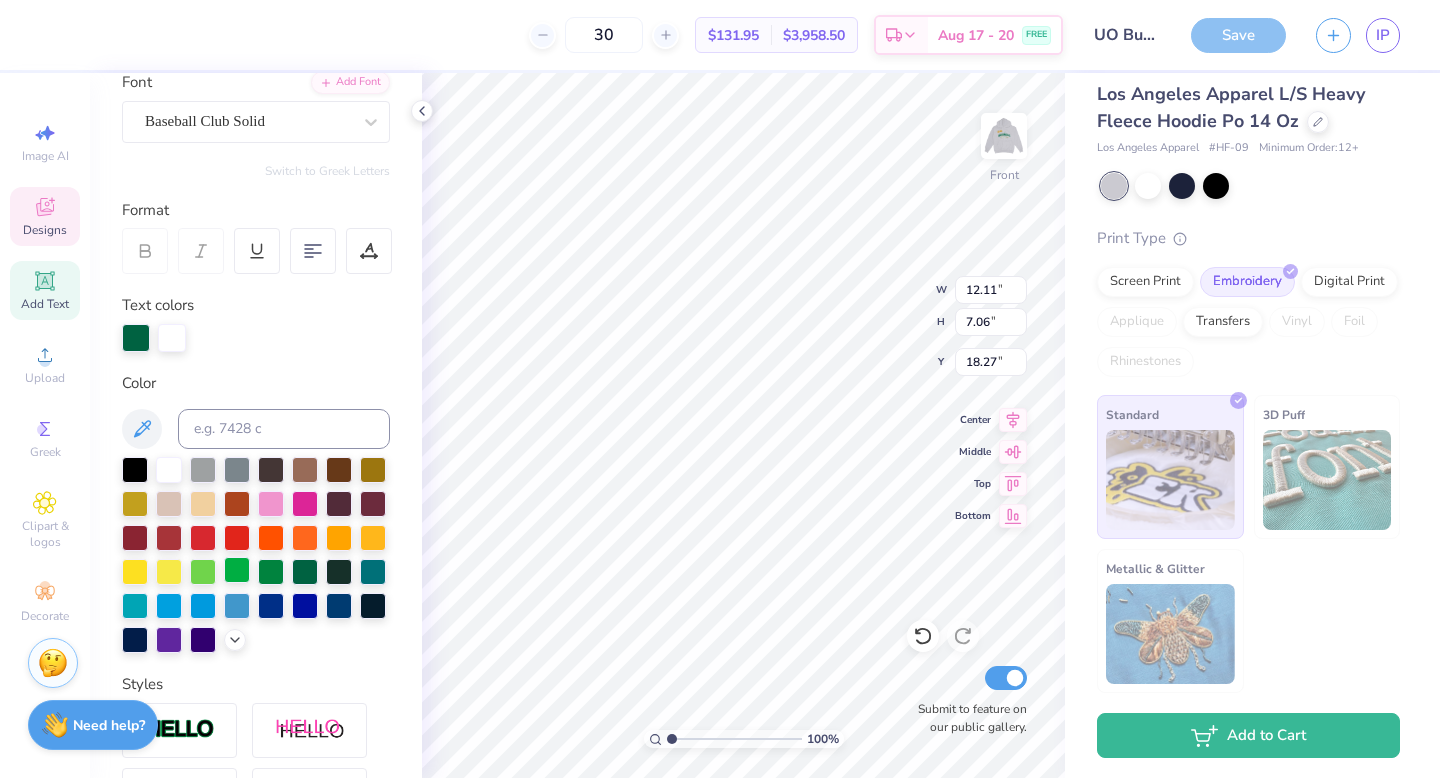click at bounding box center (237, 570) 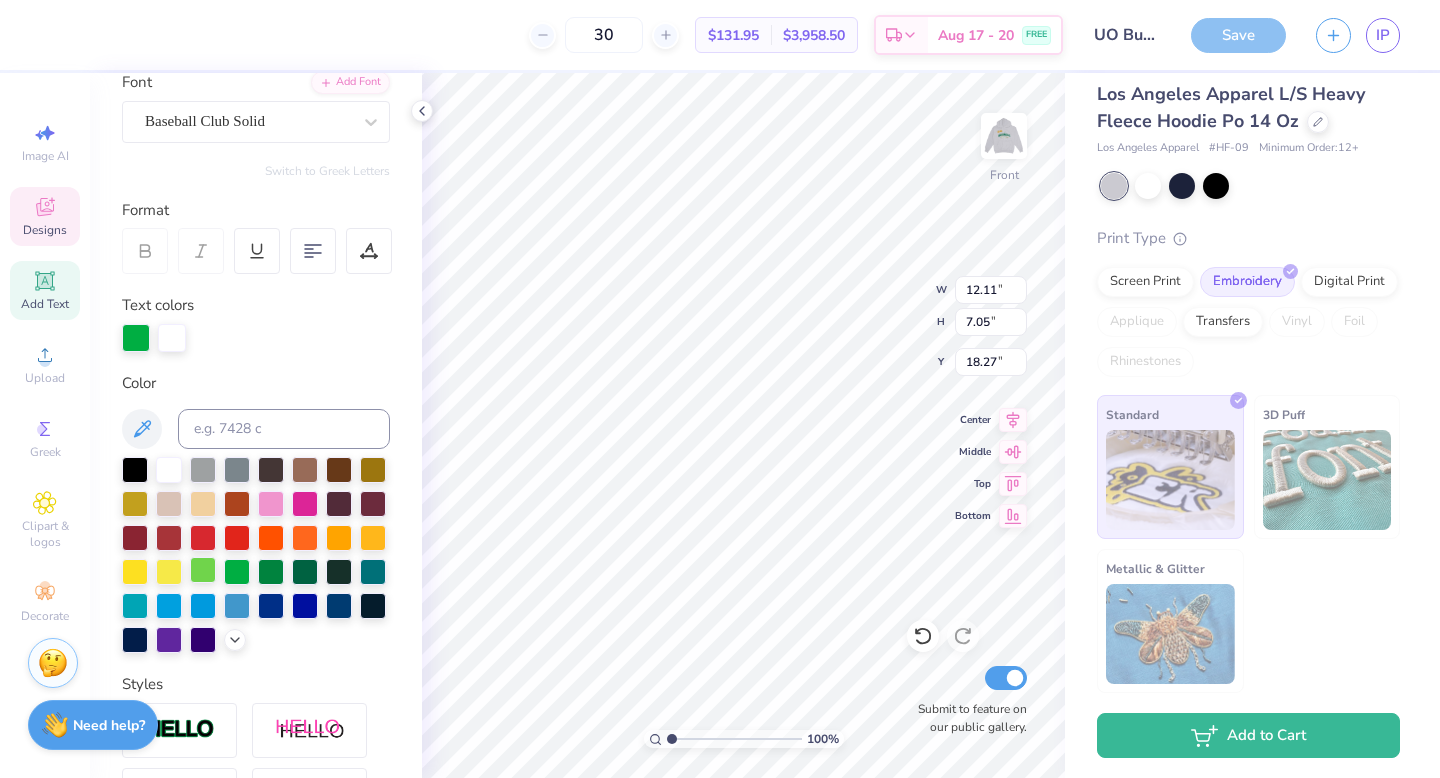 type on "7.05" 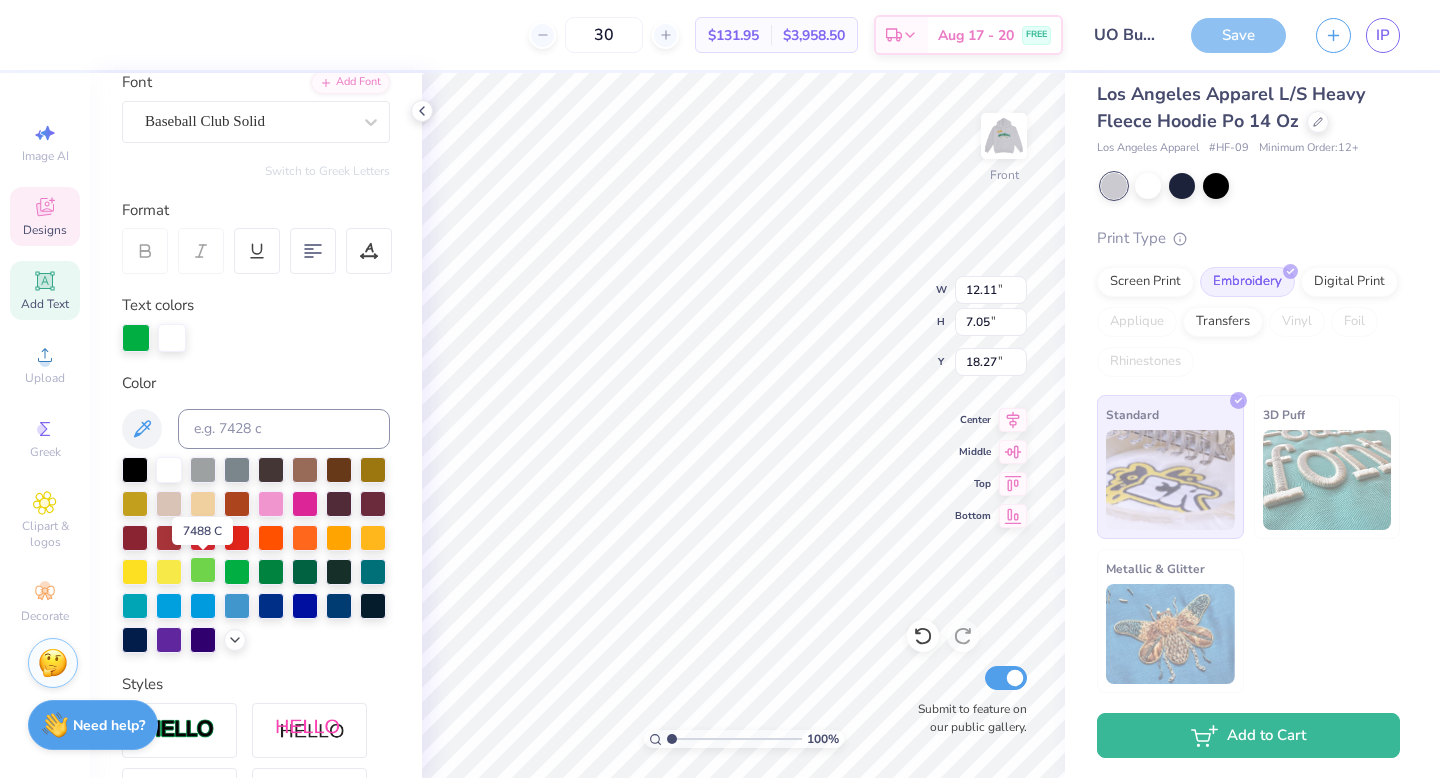 click at bounding box center [203, 570] 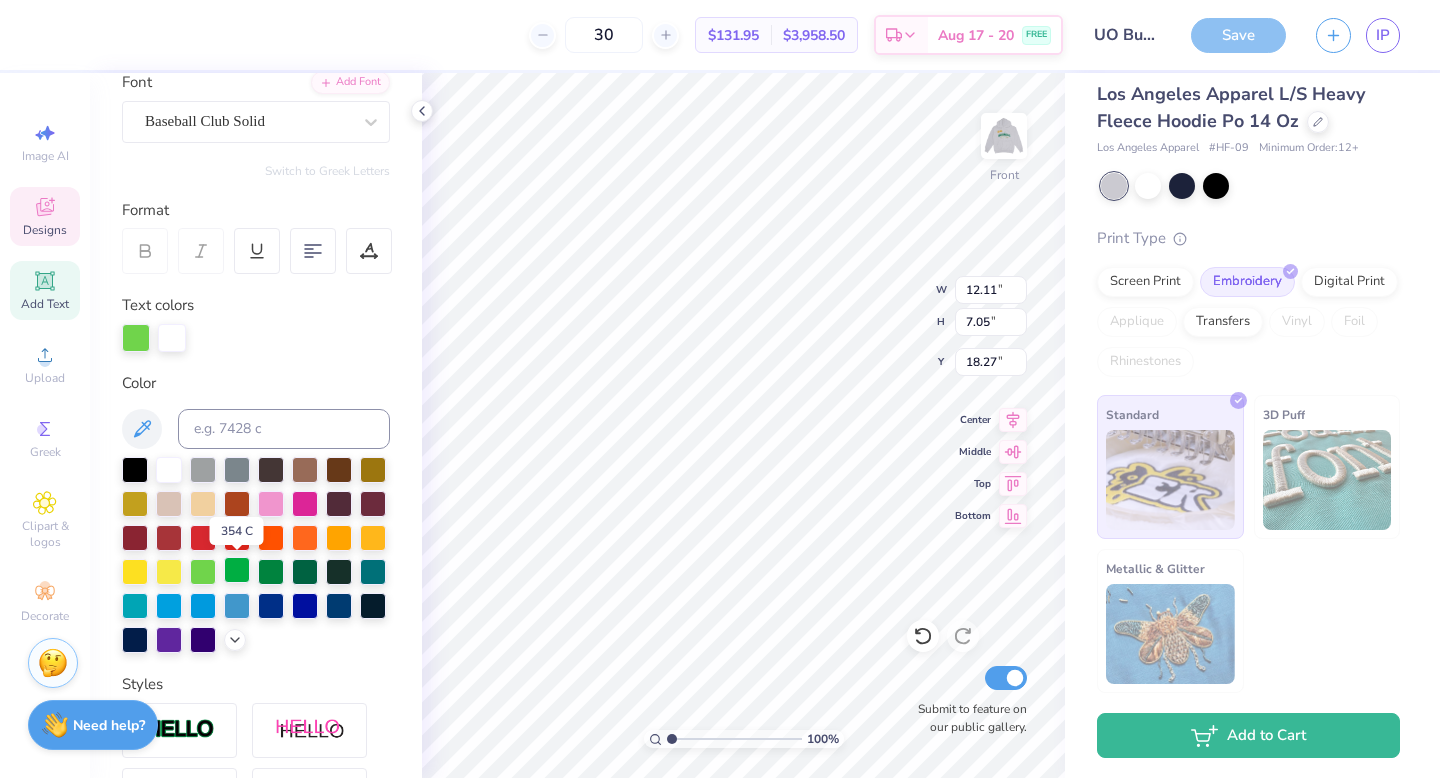 click at bounding box center (237, 570) 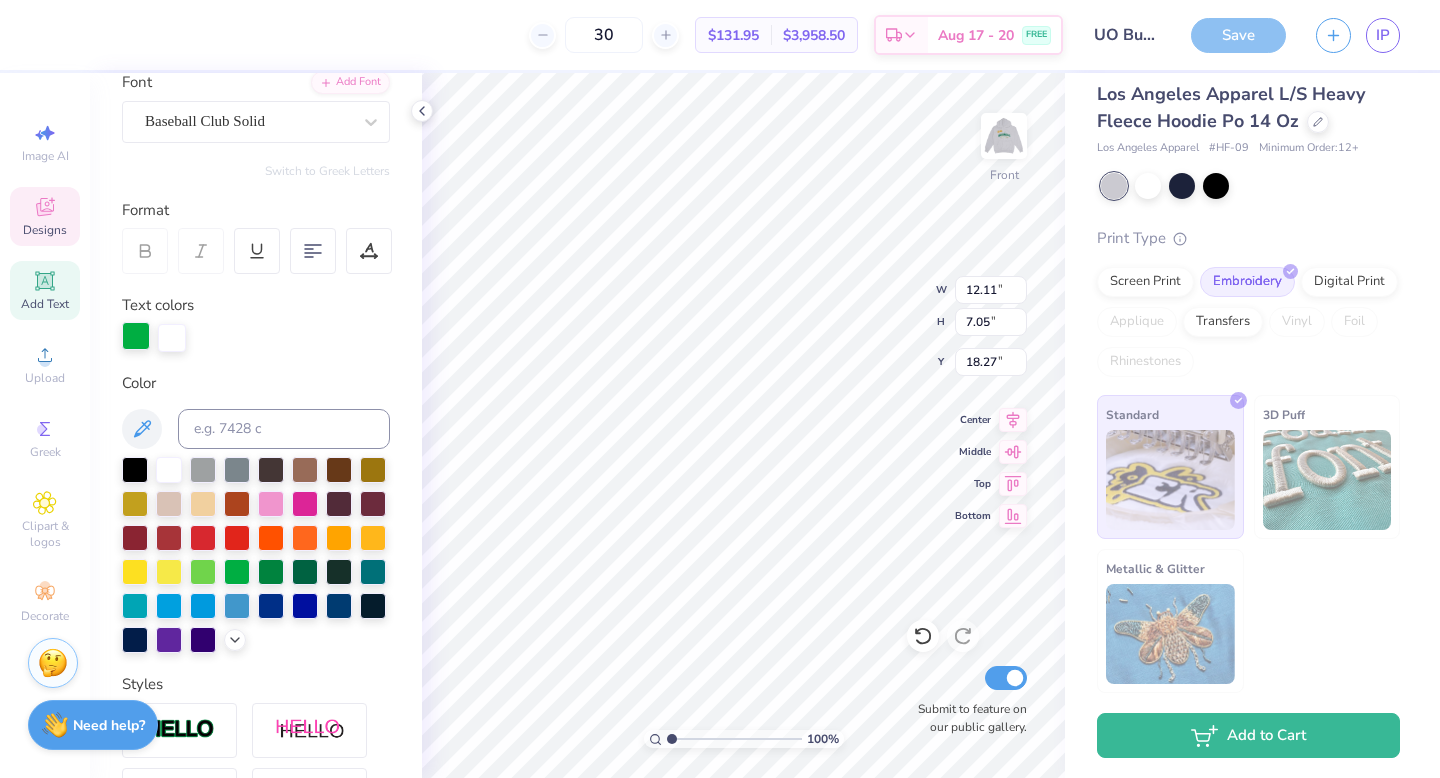 click at bounding box center [136, 336] 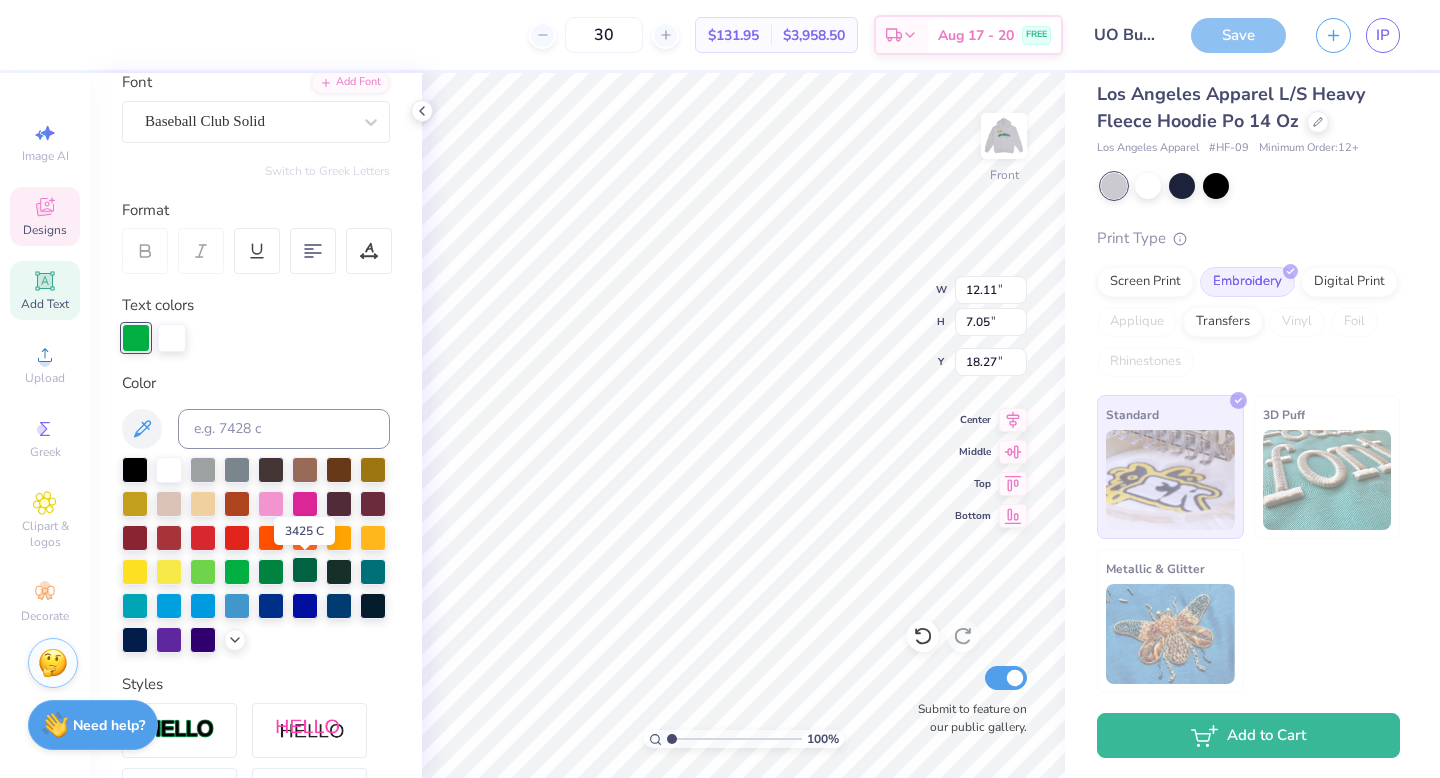 click at bounding box center [305, 570] 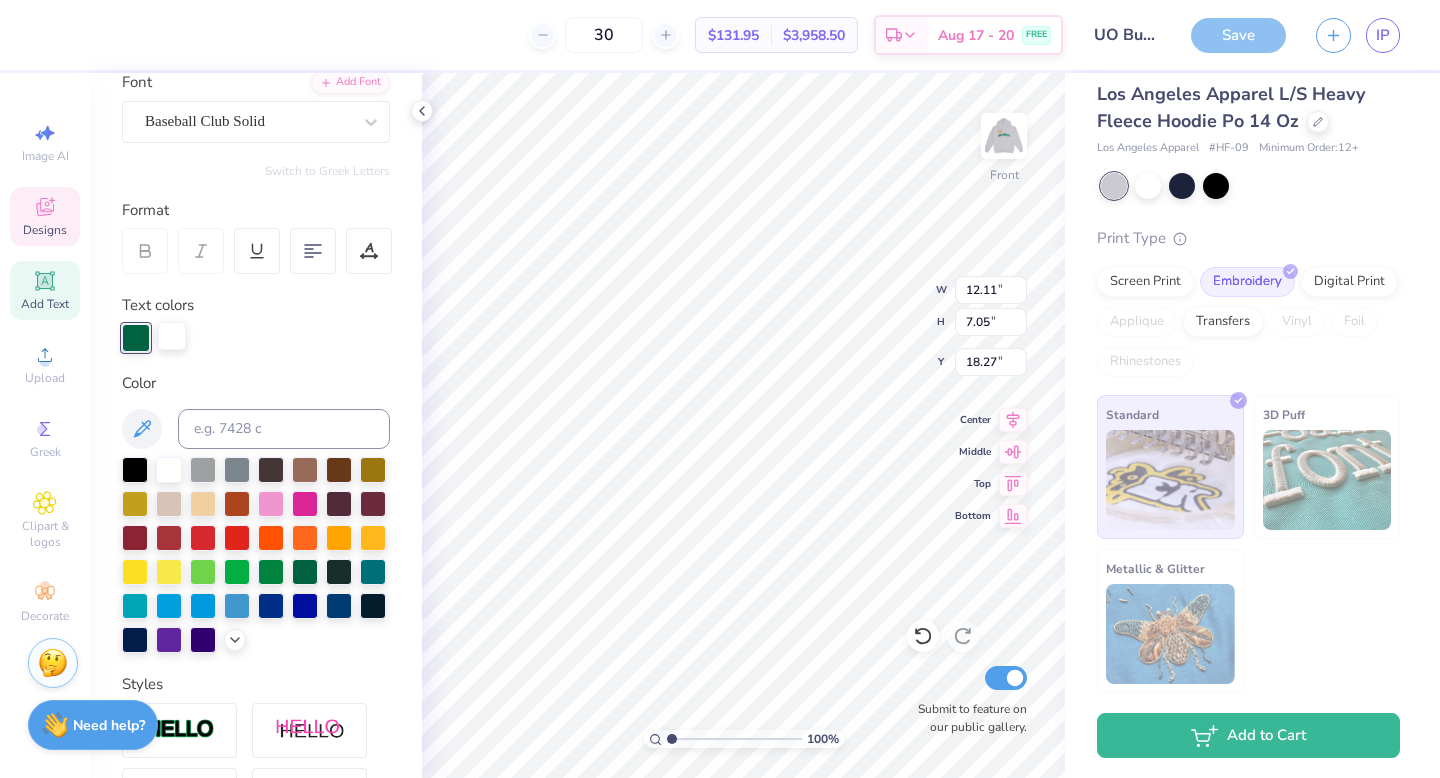 click at bounding box center (172, 336) 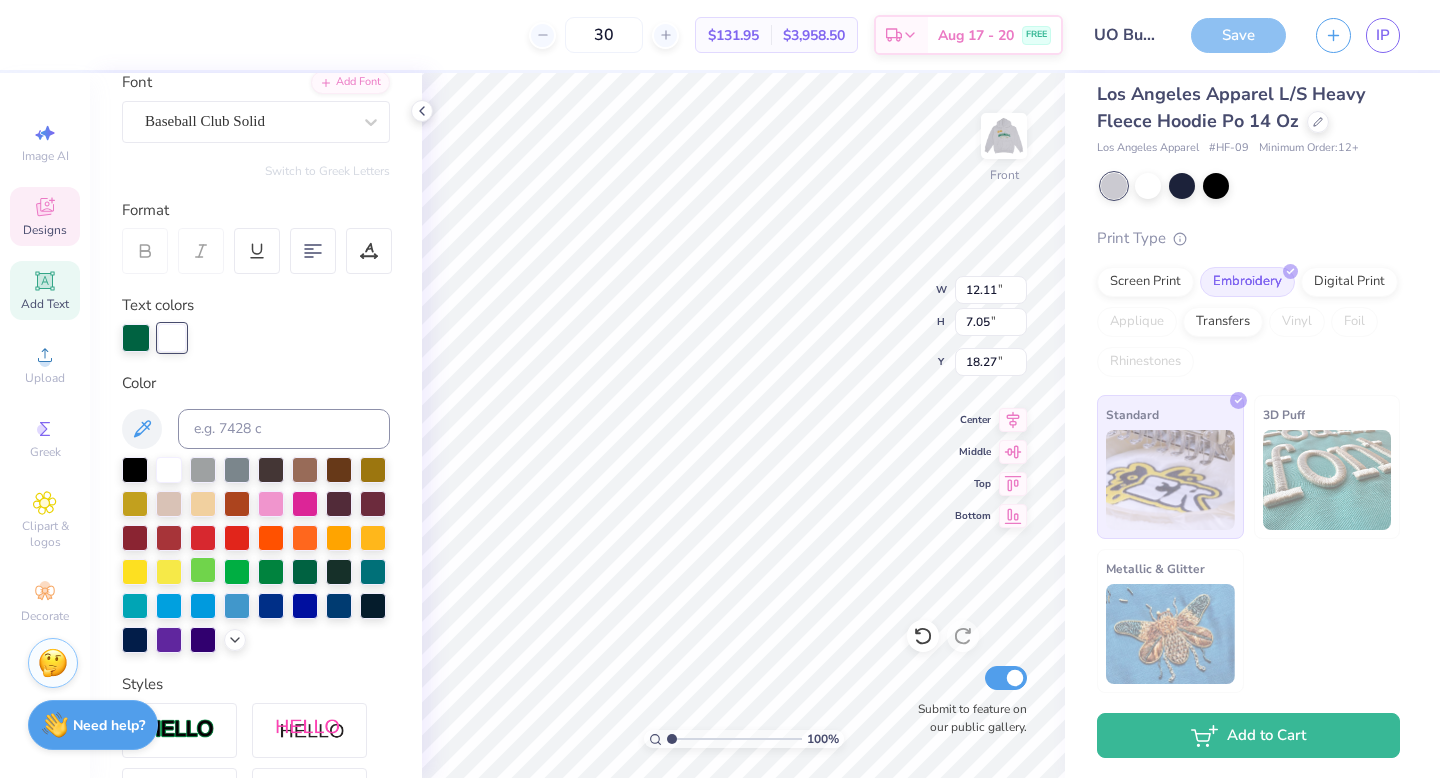 click at bounding box center [203, 570] 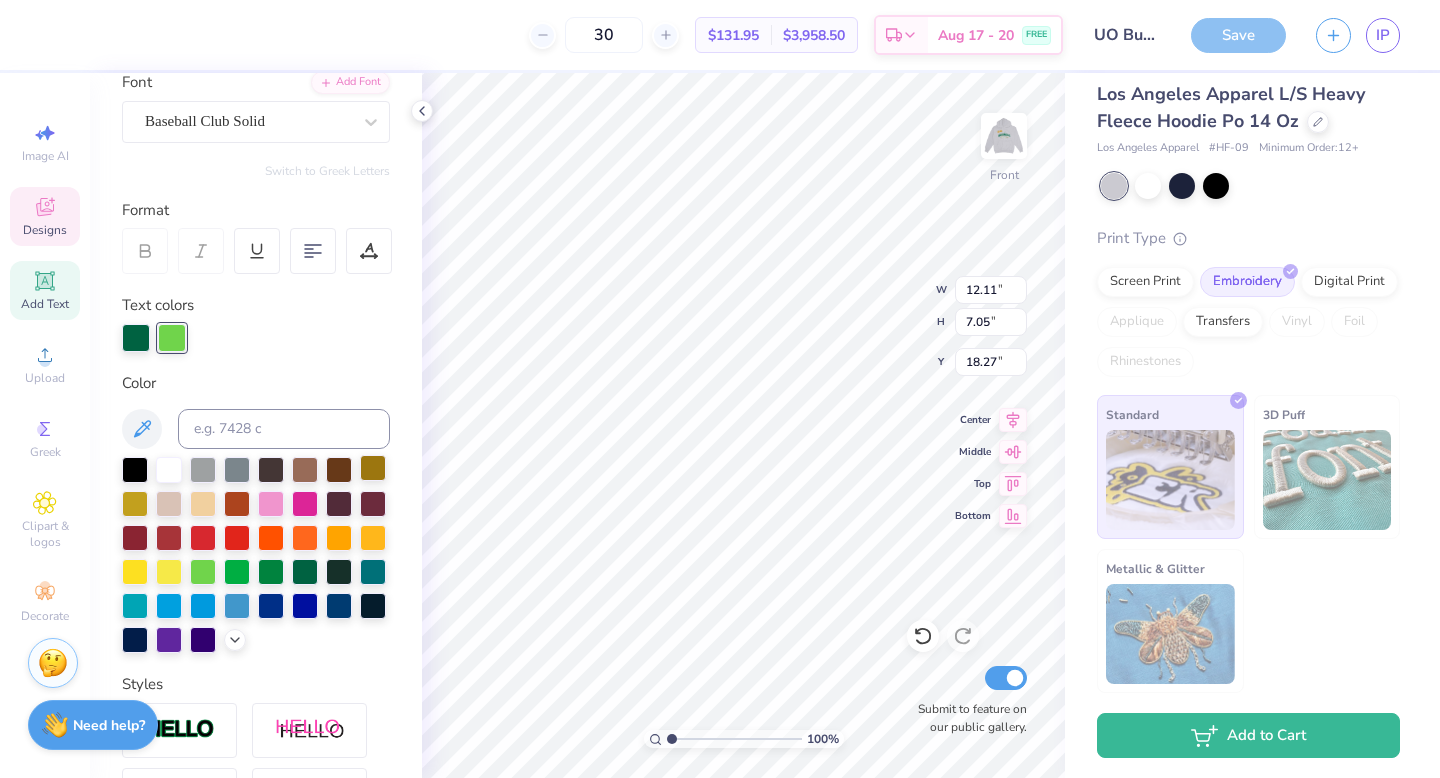 click at bounding box center [373, 468] 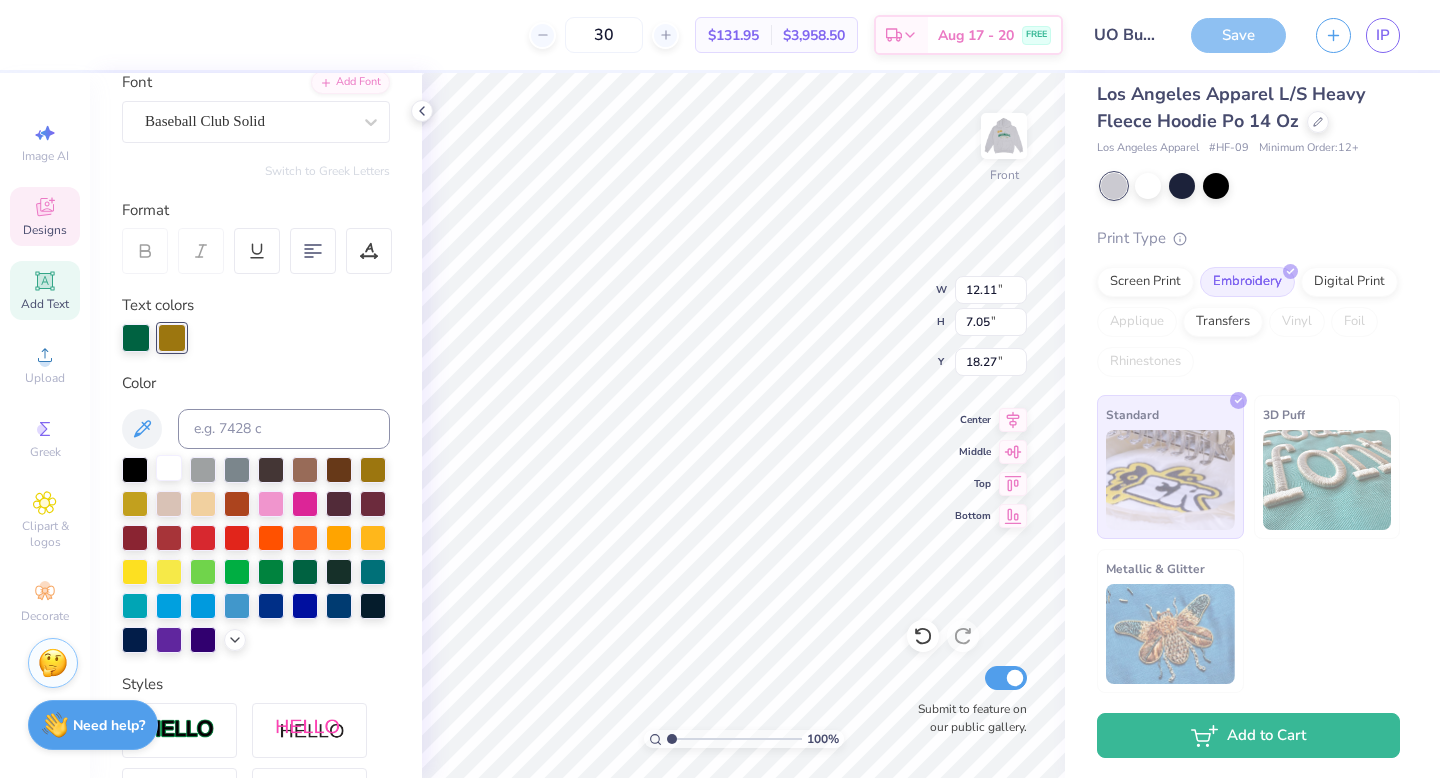 click at bounding box center (169, 468) 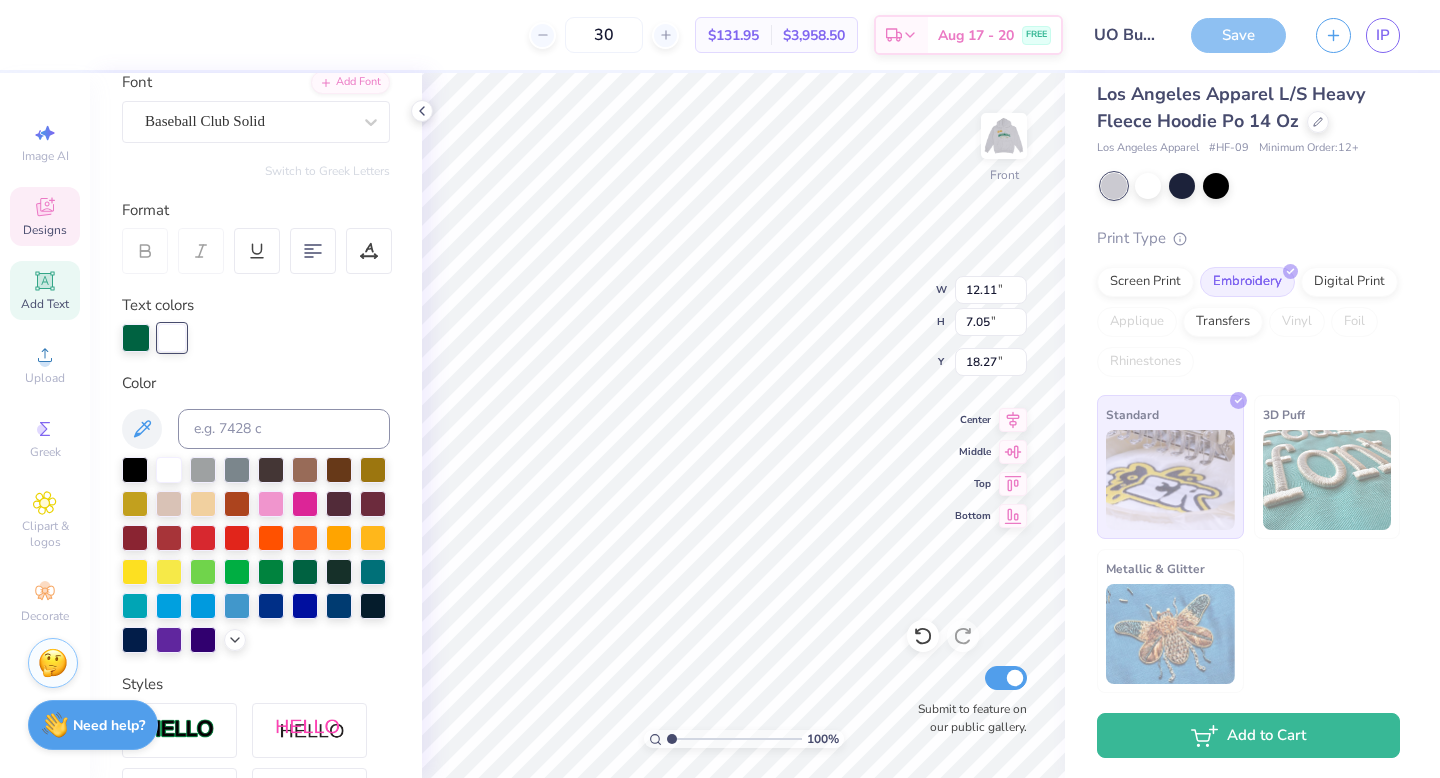 click at bounding box center (256, 338) 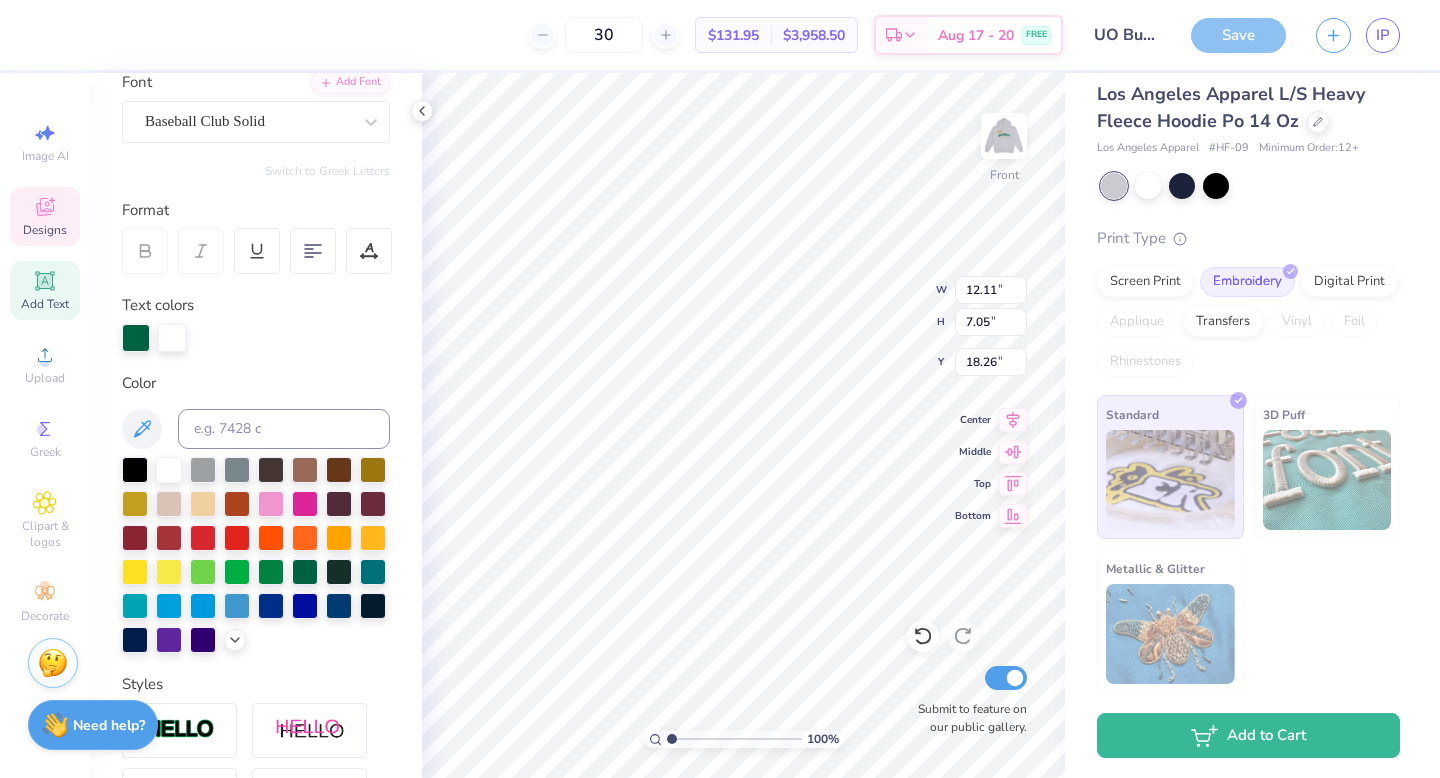 type on "LEarn
Experience
Grow." 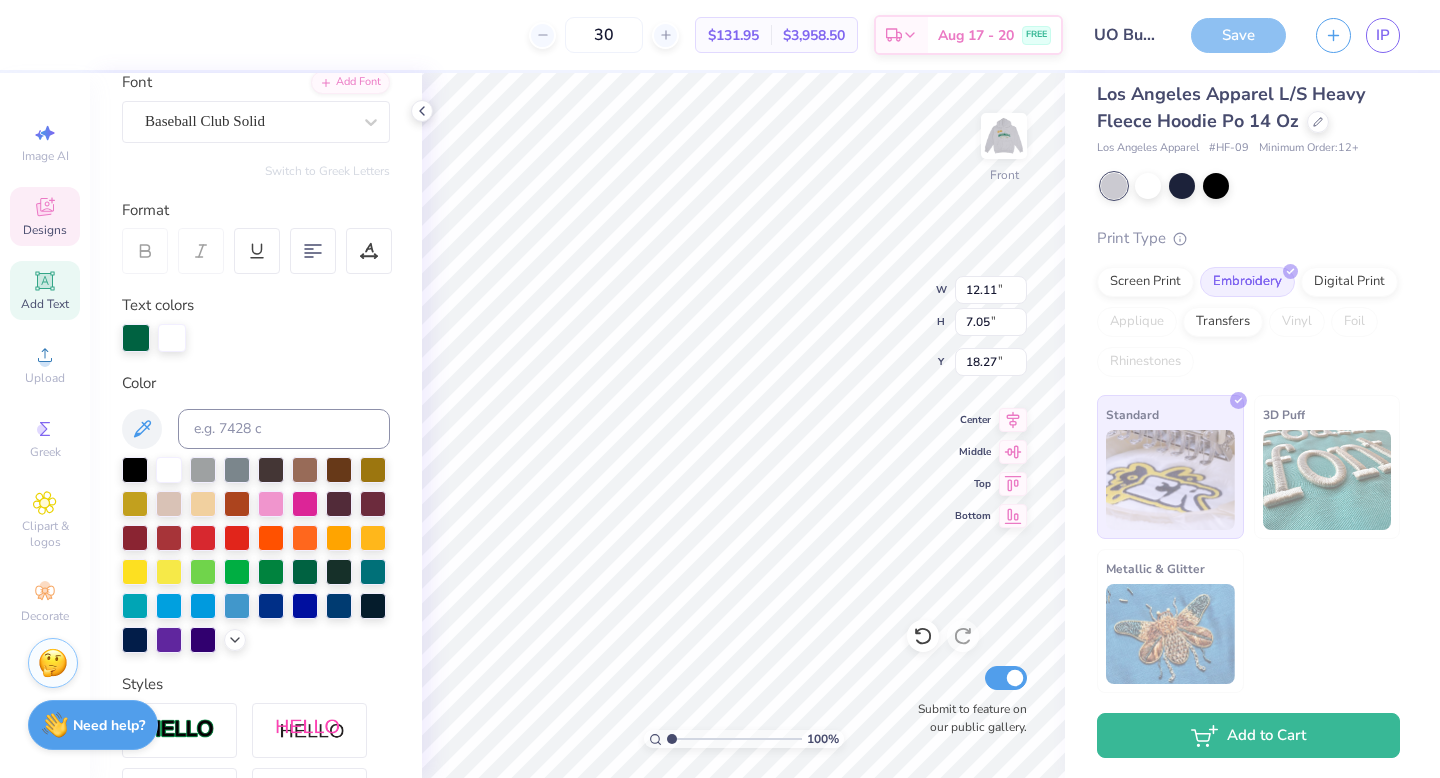 scroll, scrollTop: 2, scrollLeft: 0, axis: vertical 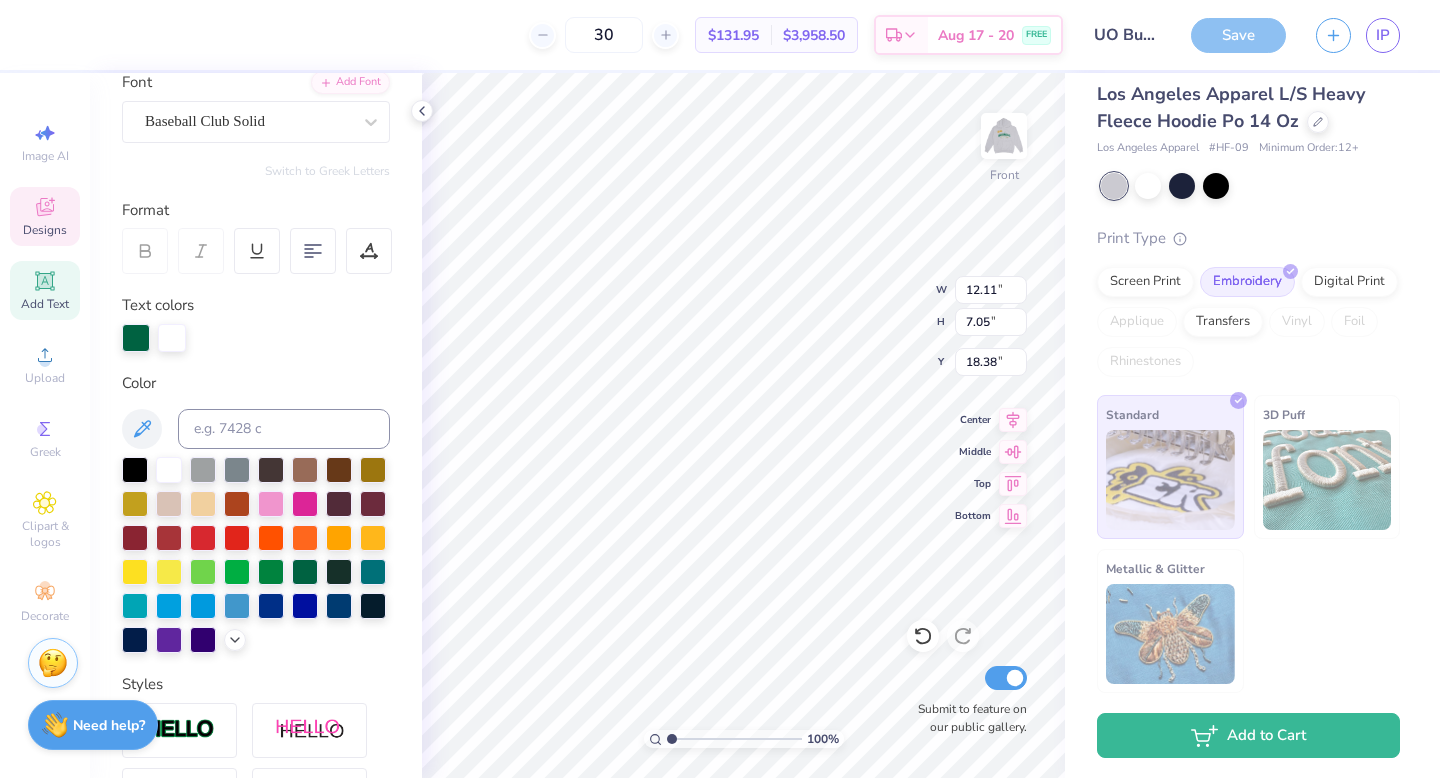 type on "18.38" 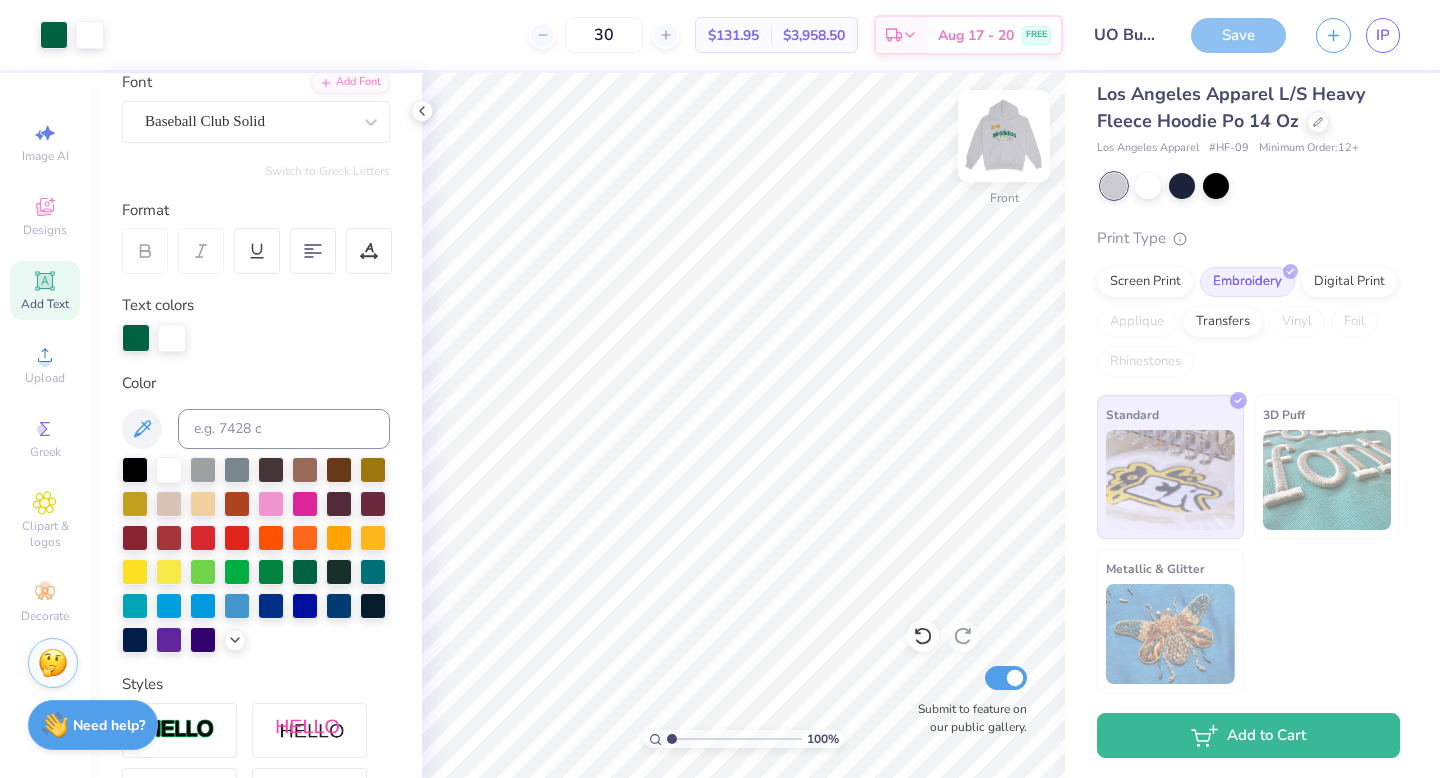 click at bounding box center (1004, 136) 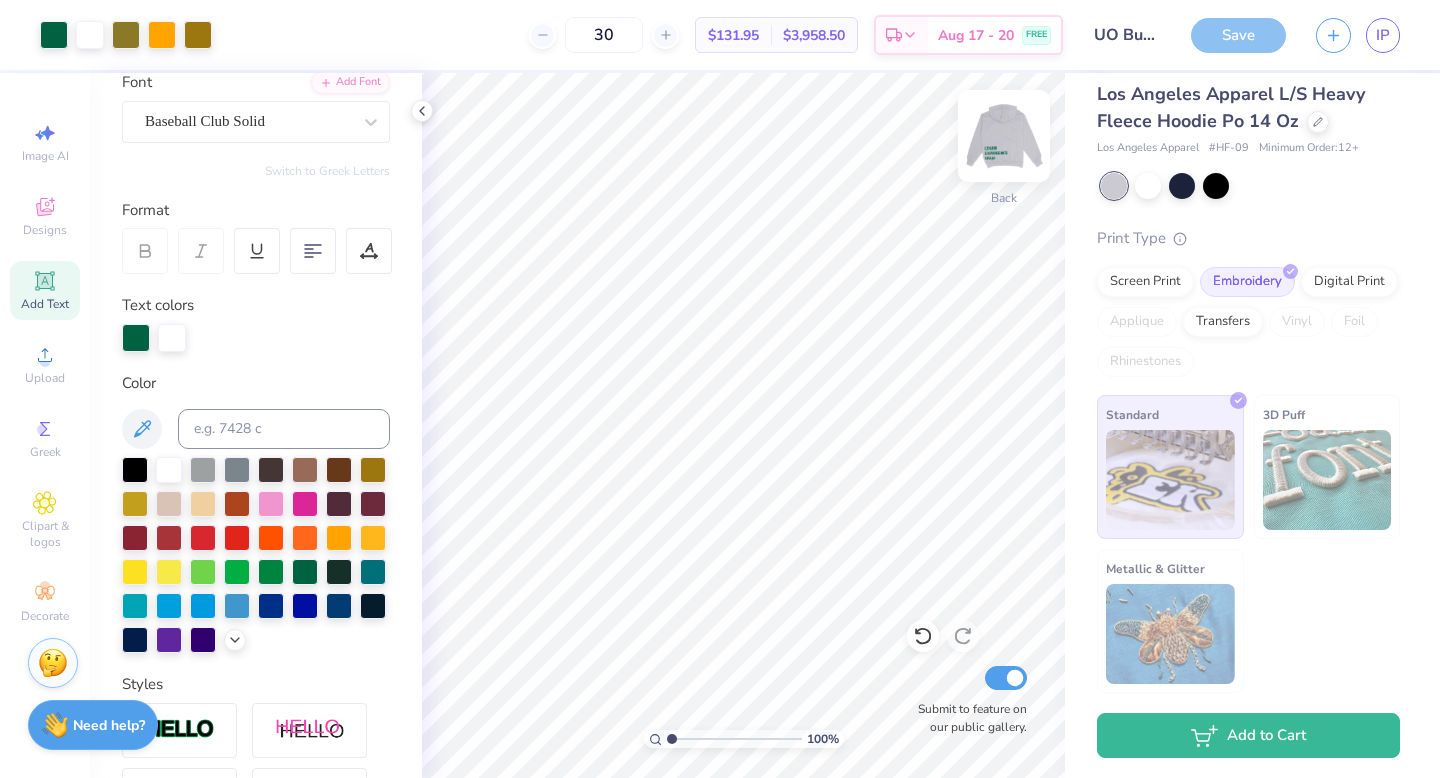 click at bounding box center [1004, 136] 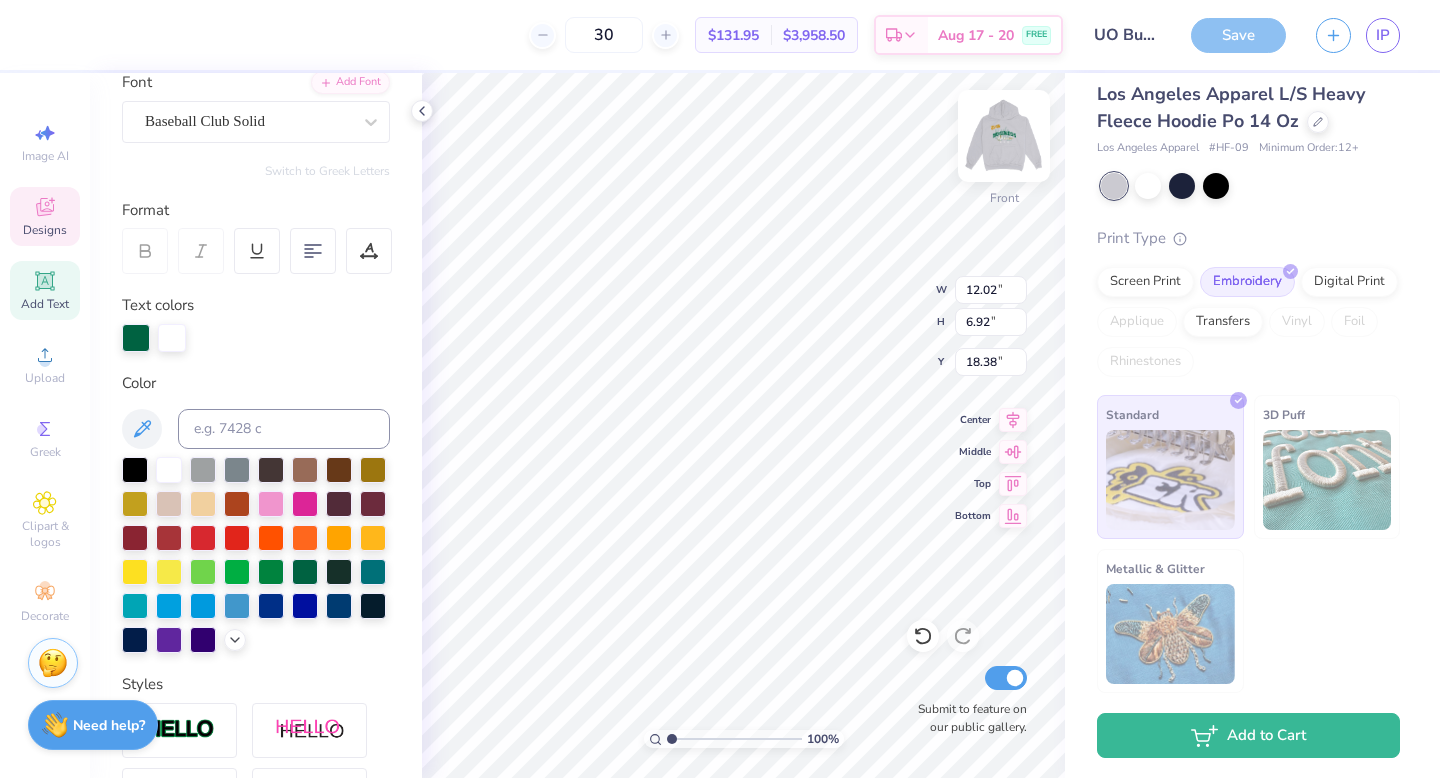 type on "12.02" 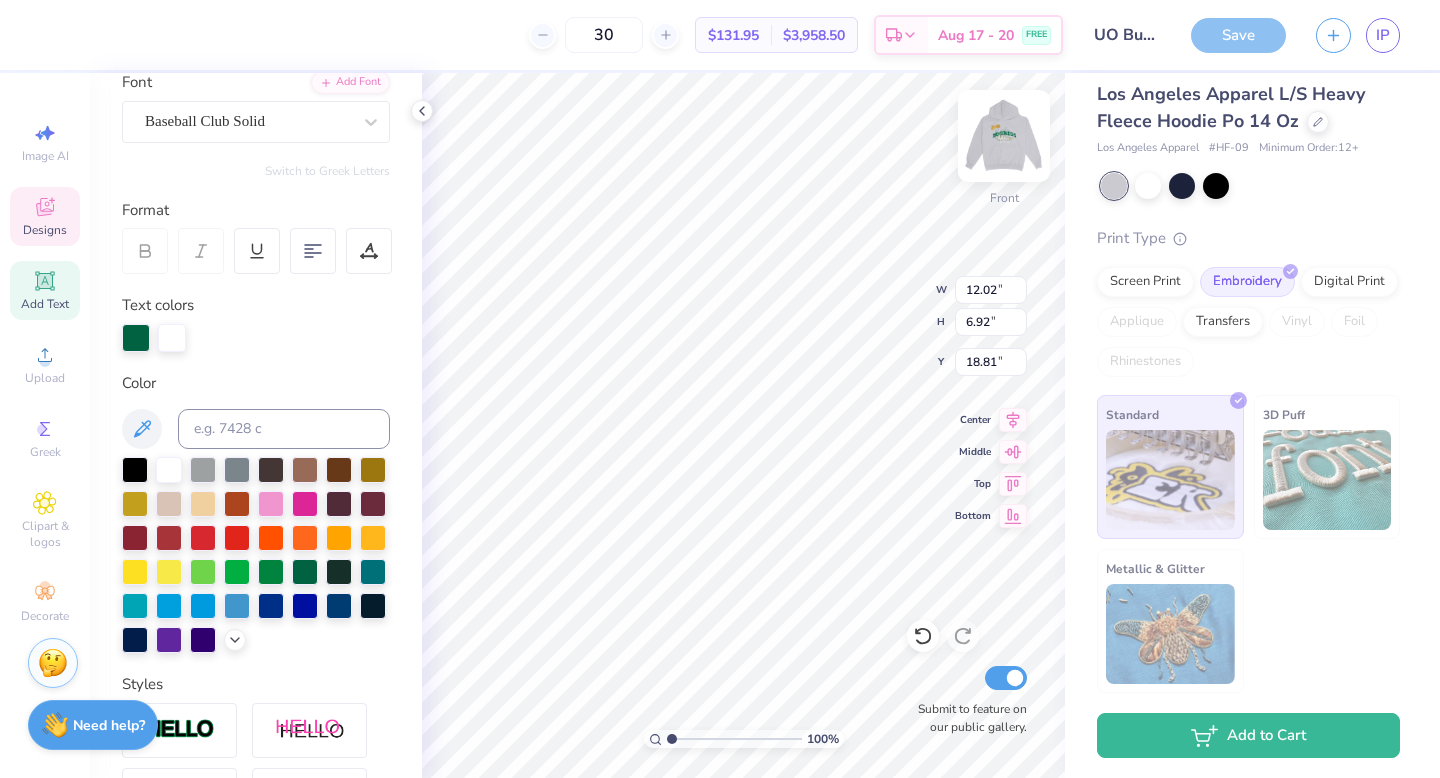 type on "18.81" 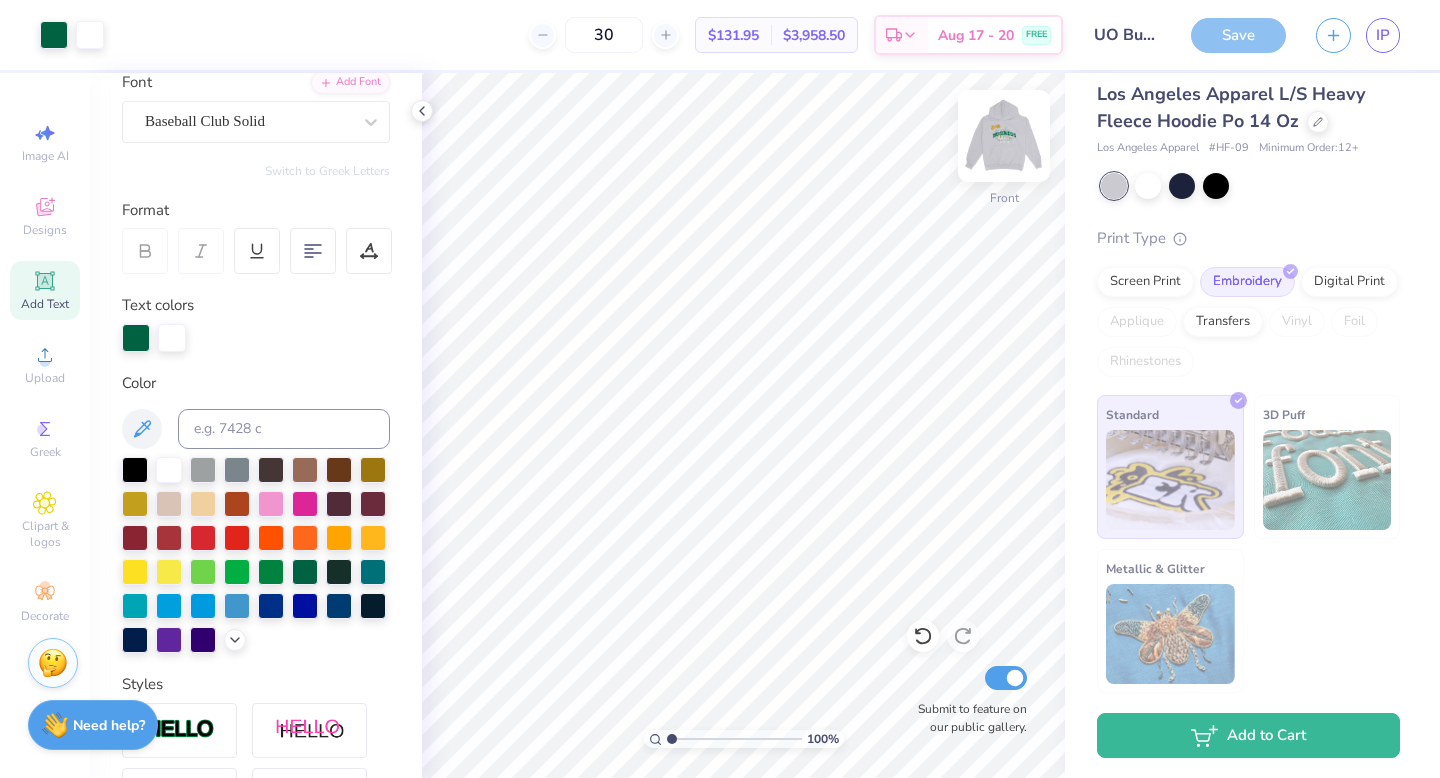 click at bounding box center [1004, 136] 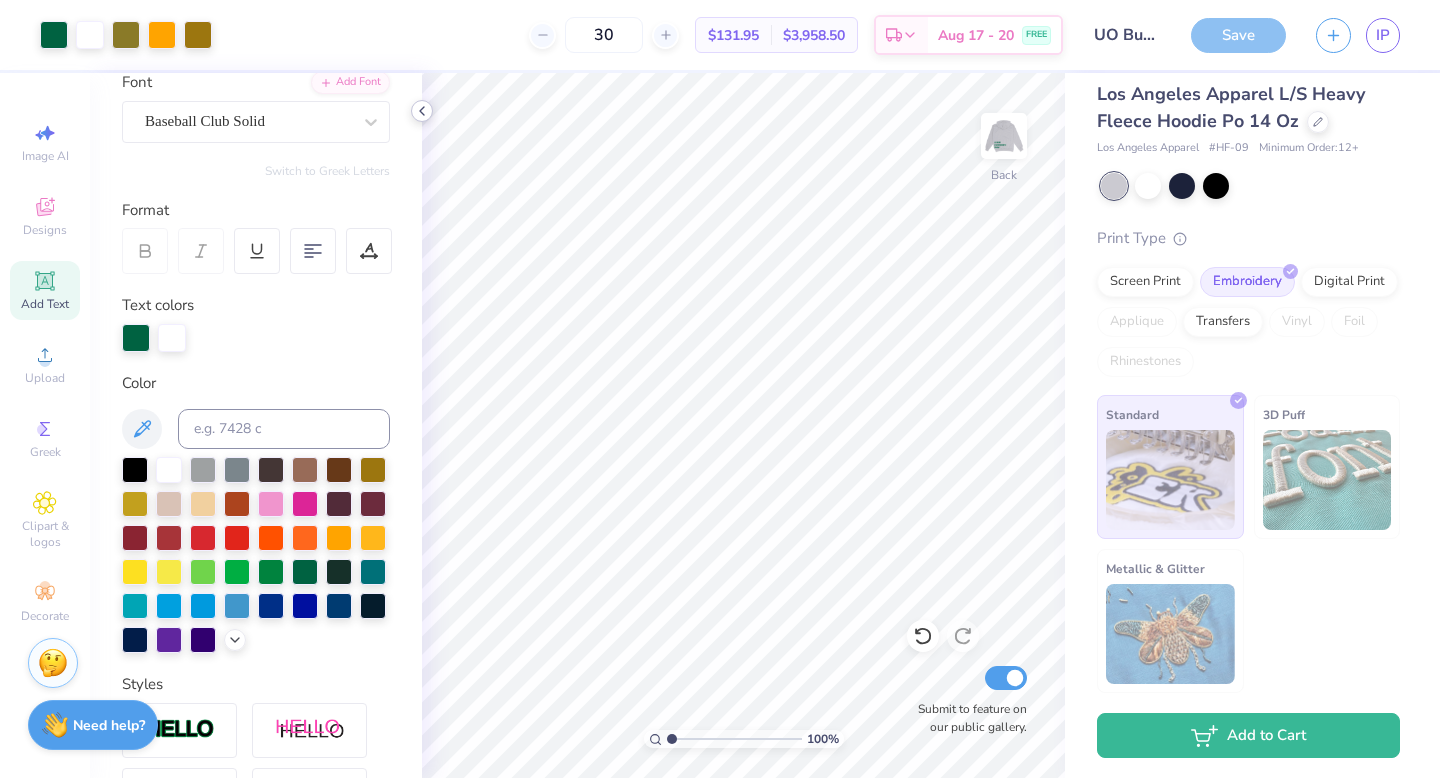 click 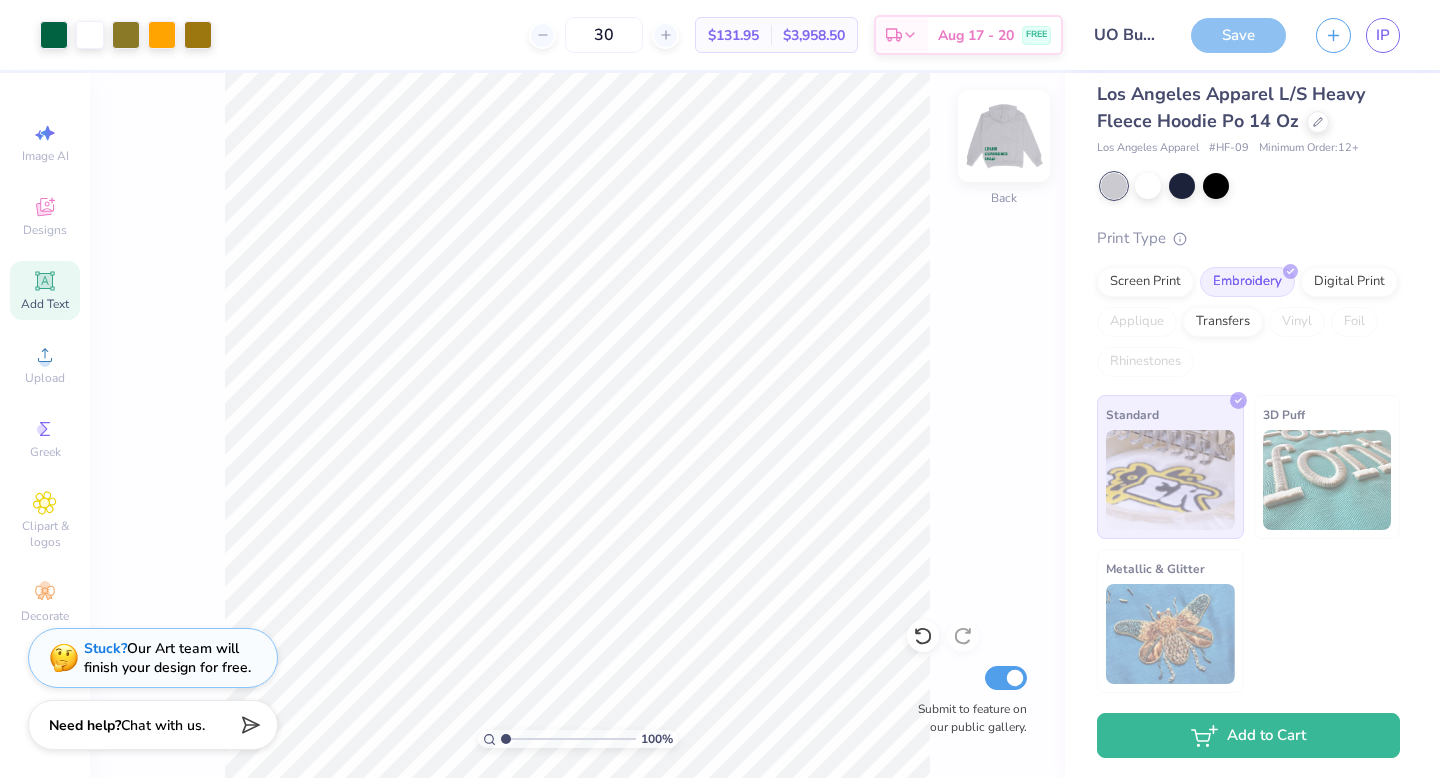 click at bounding box center [1004, 136] 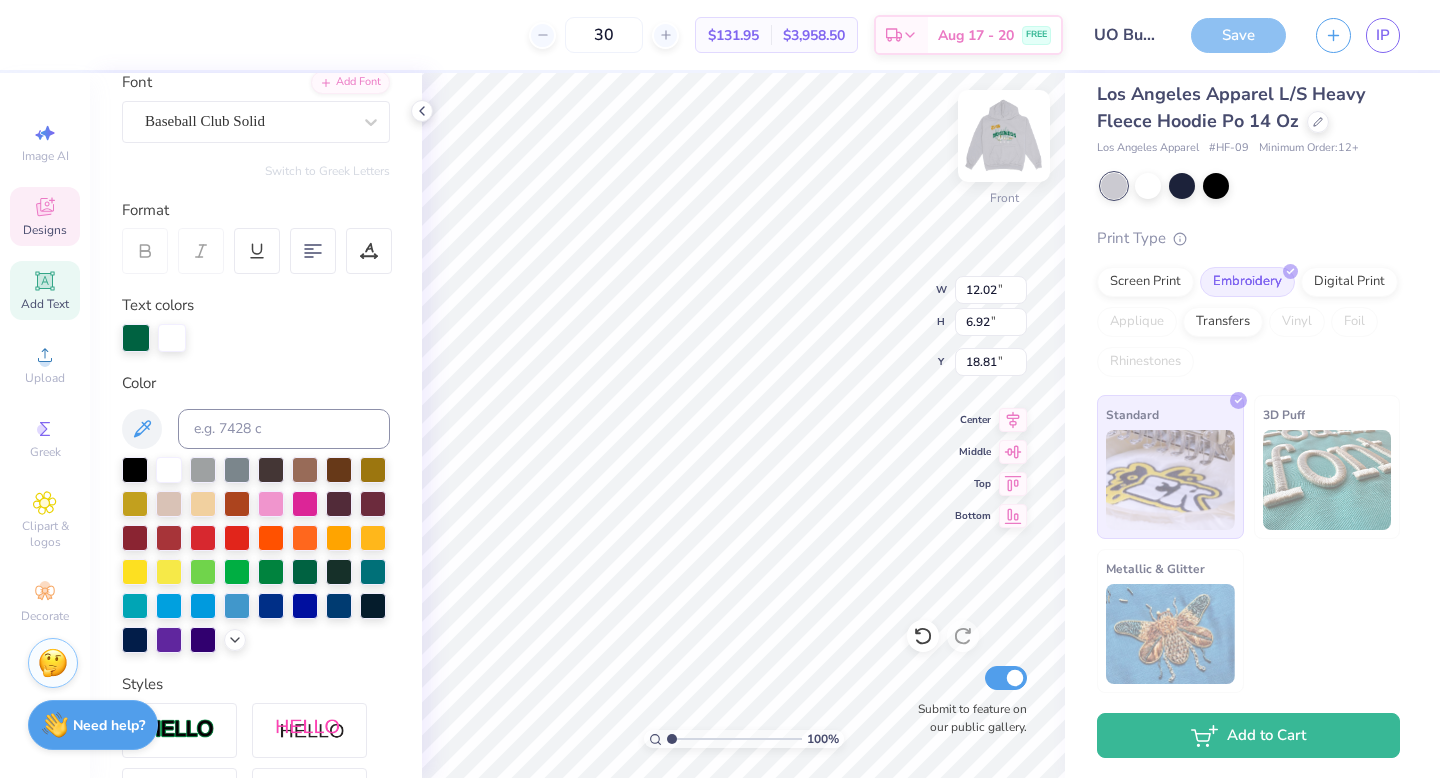 type on "18.78" 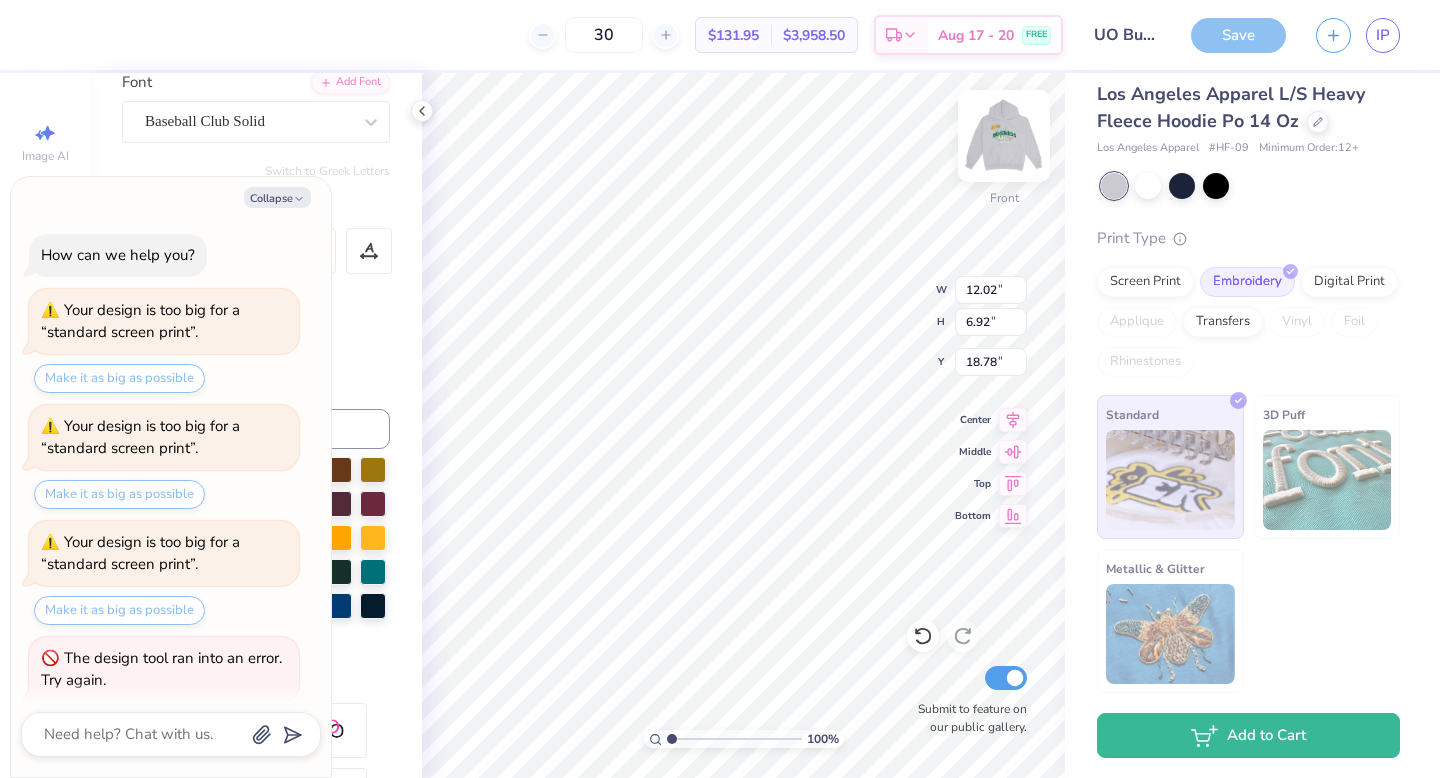 scroll, scrollTop: 1590, scrollLeft: 0, axis: vertical 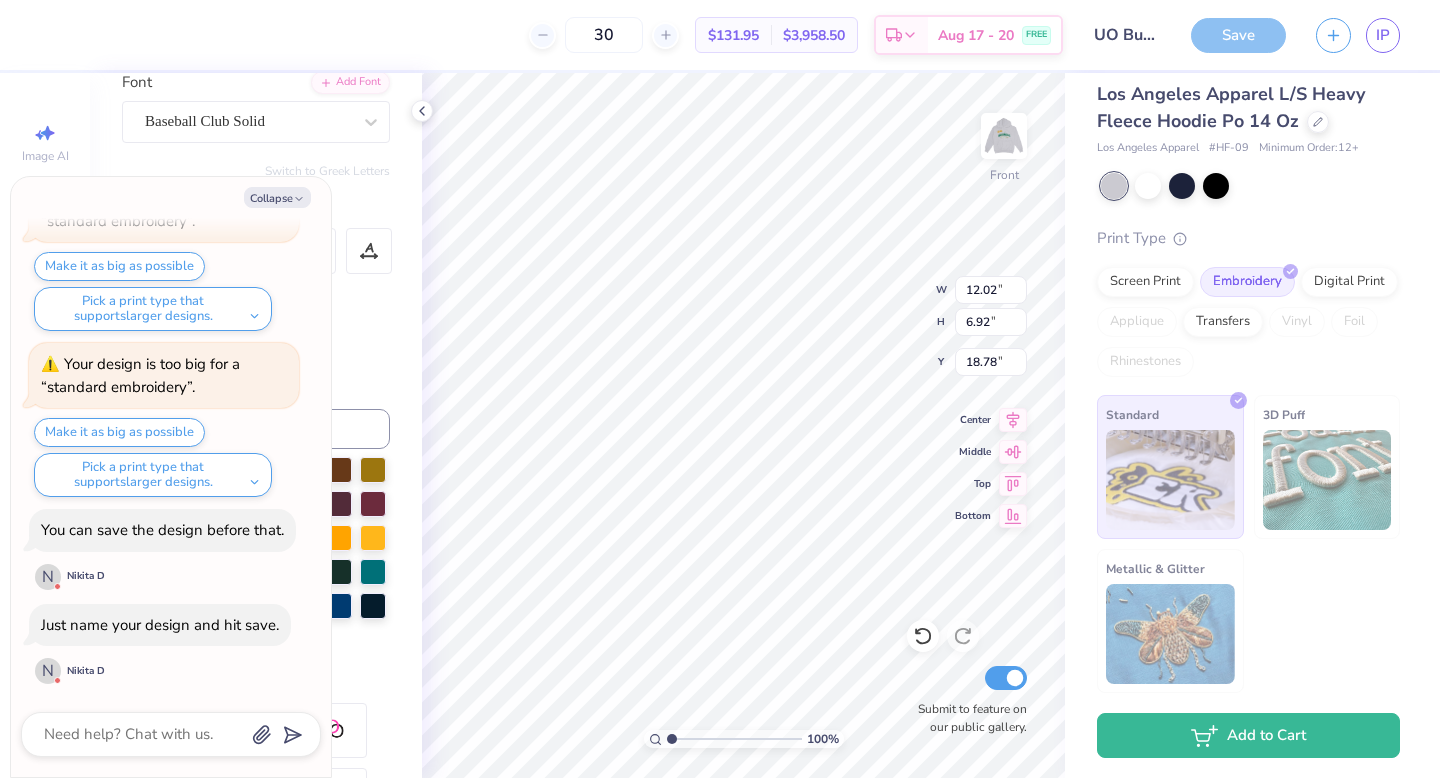 type on "x" 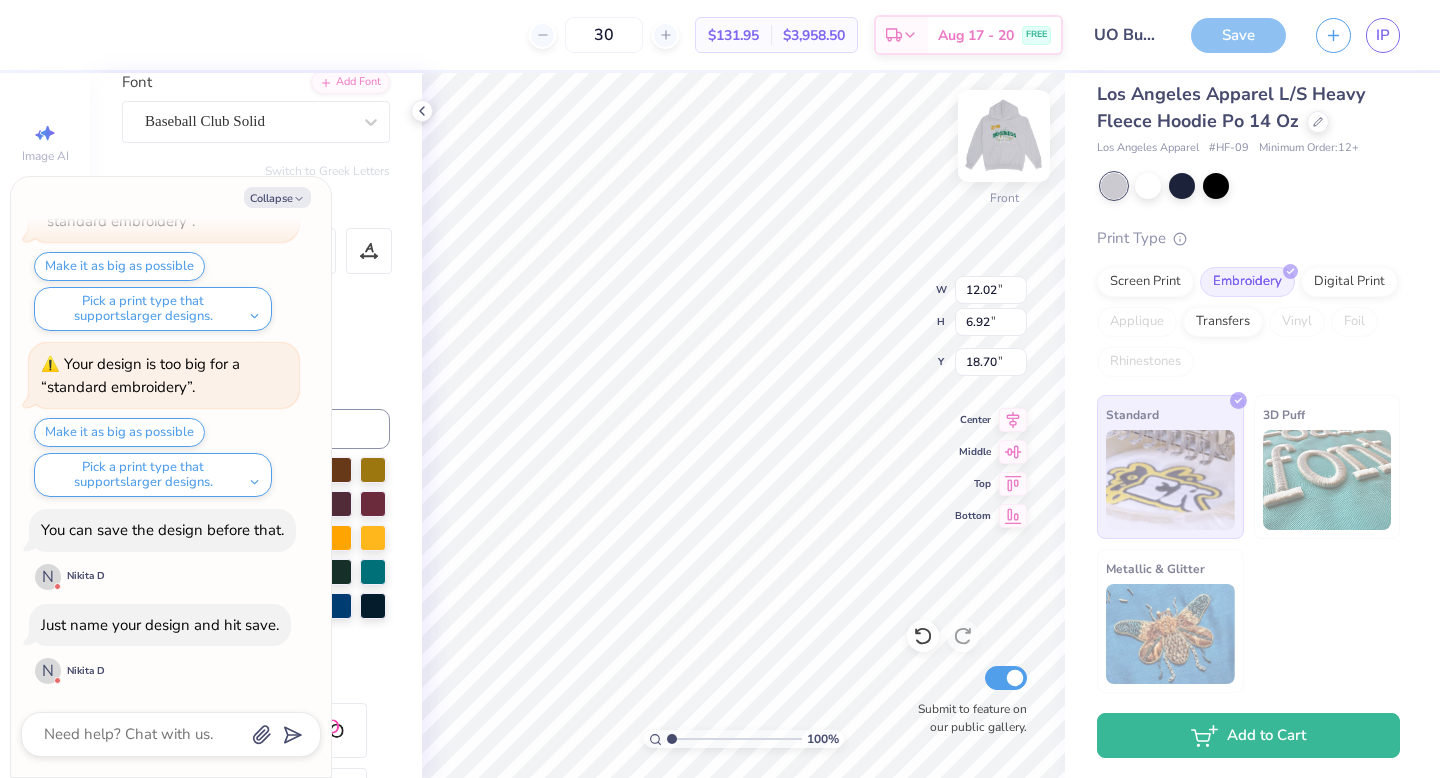 type on "x" 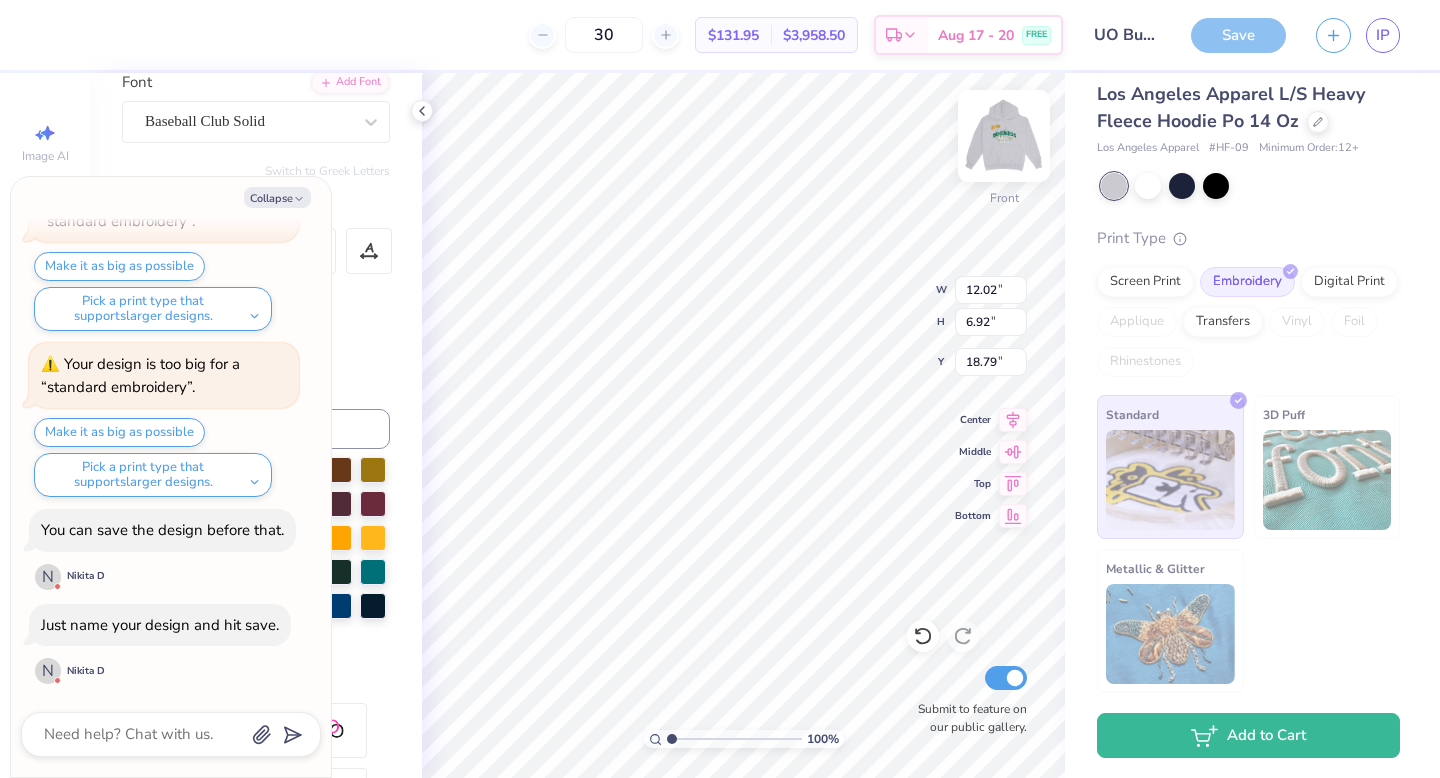 click at bounding box center (1004, 136) 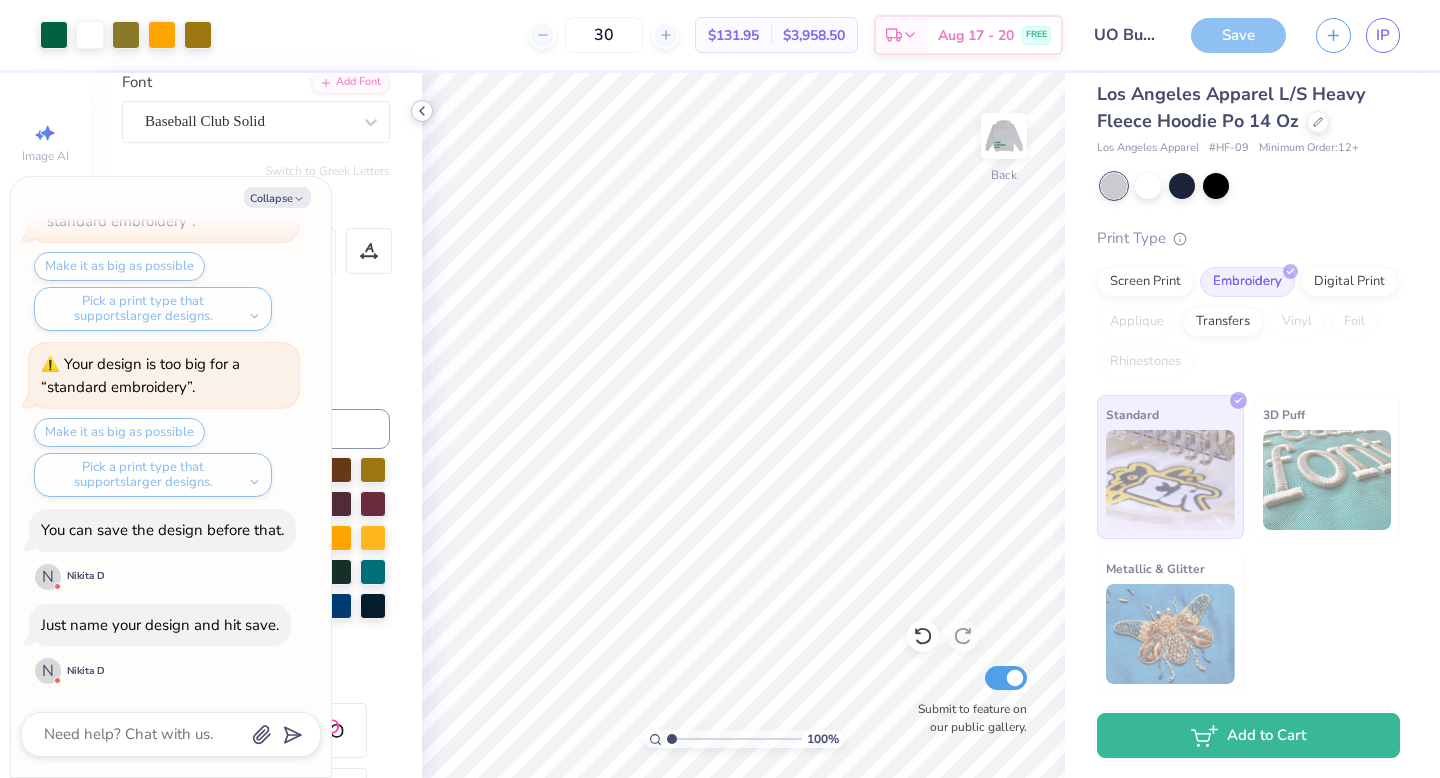 click 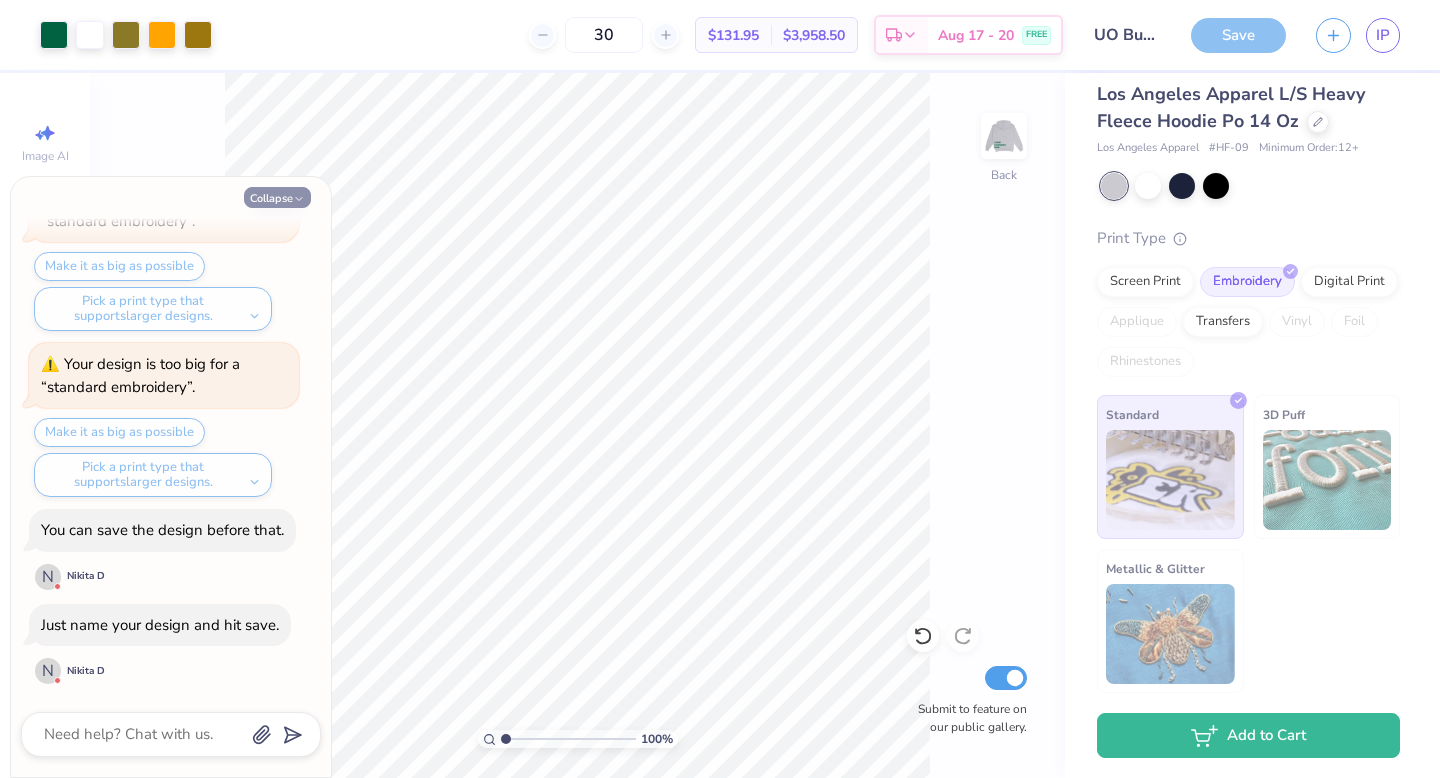 click 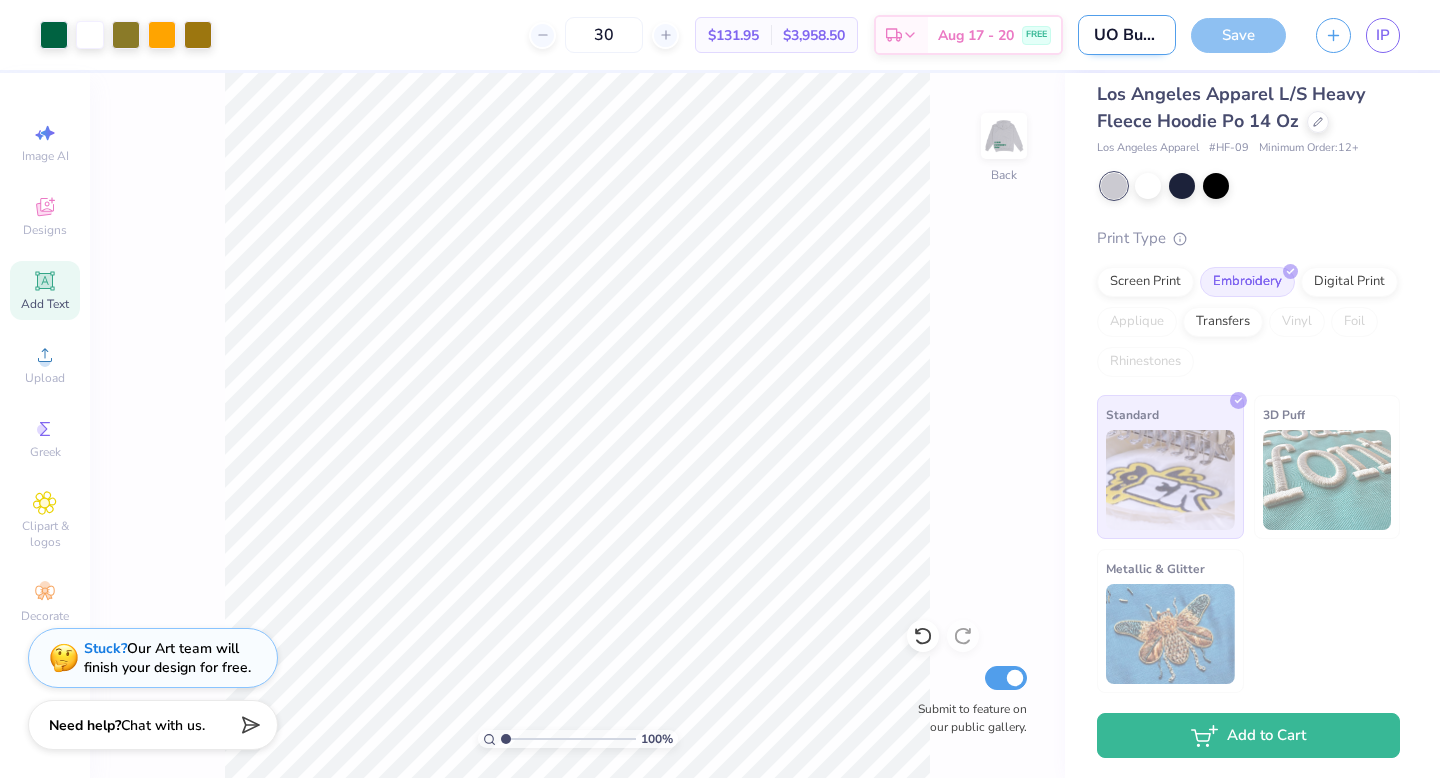 click on "UO Business Merch" at bounding box center (1127, 35) 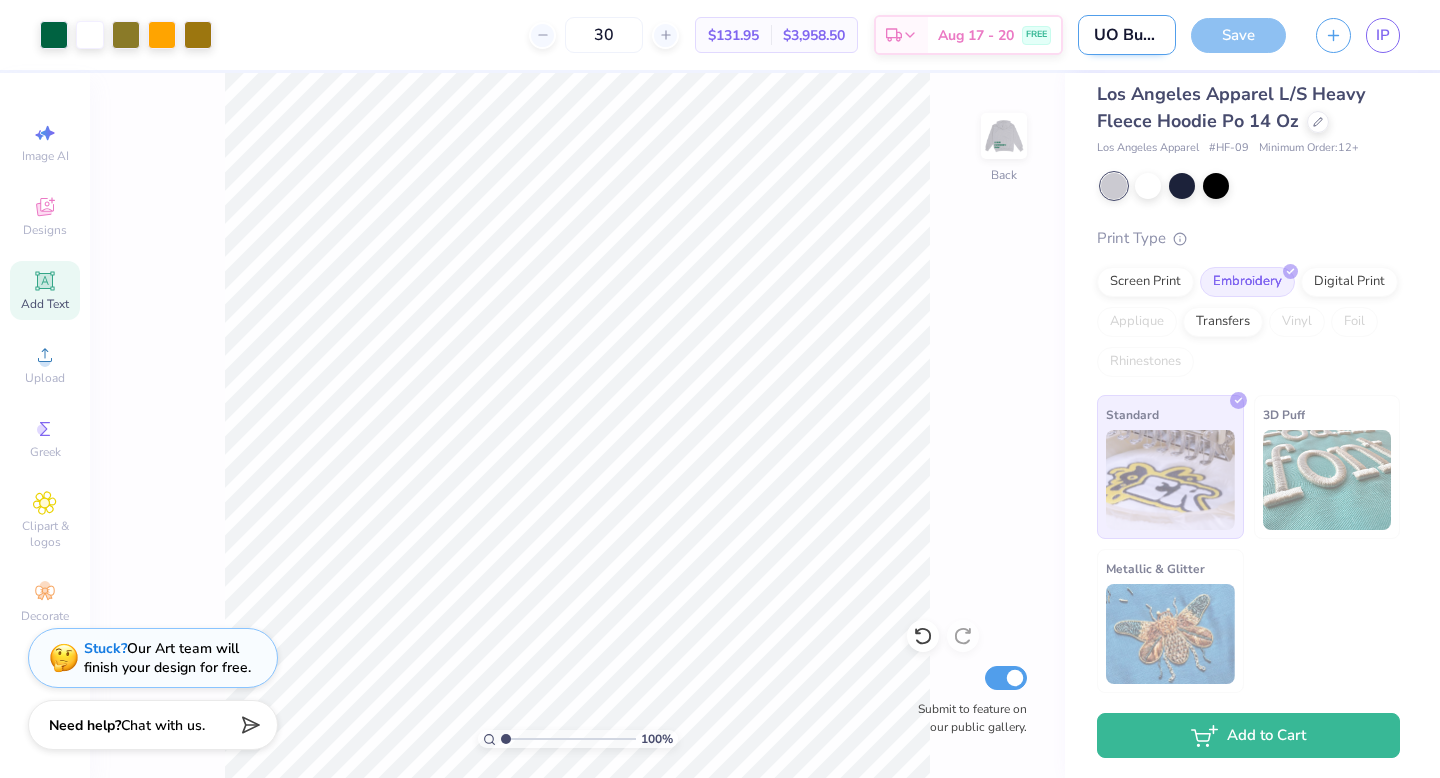 click on "UO Business Merch" at bounding box center (1127, 35) 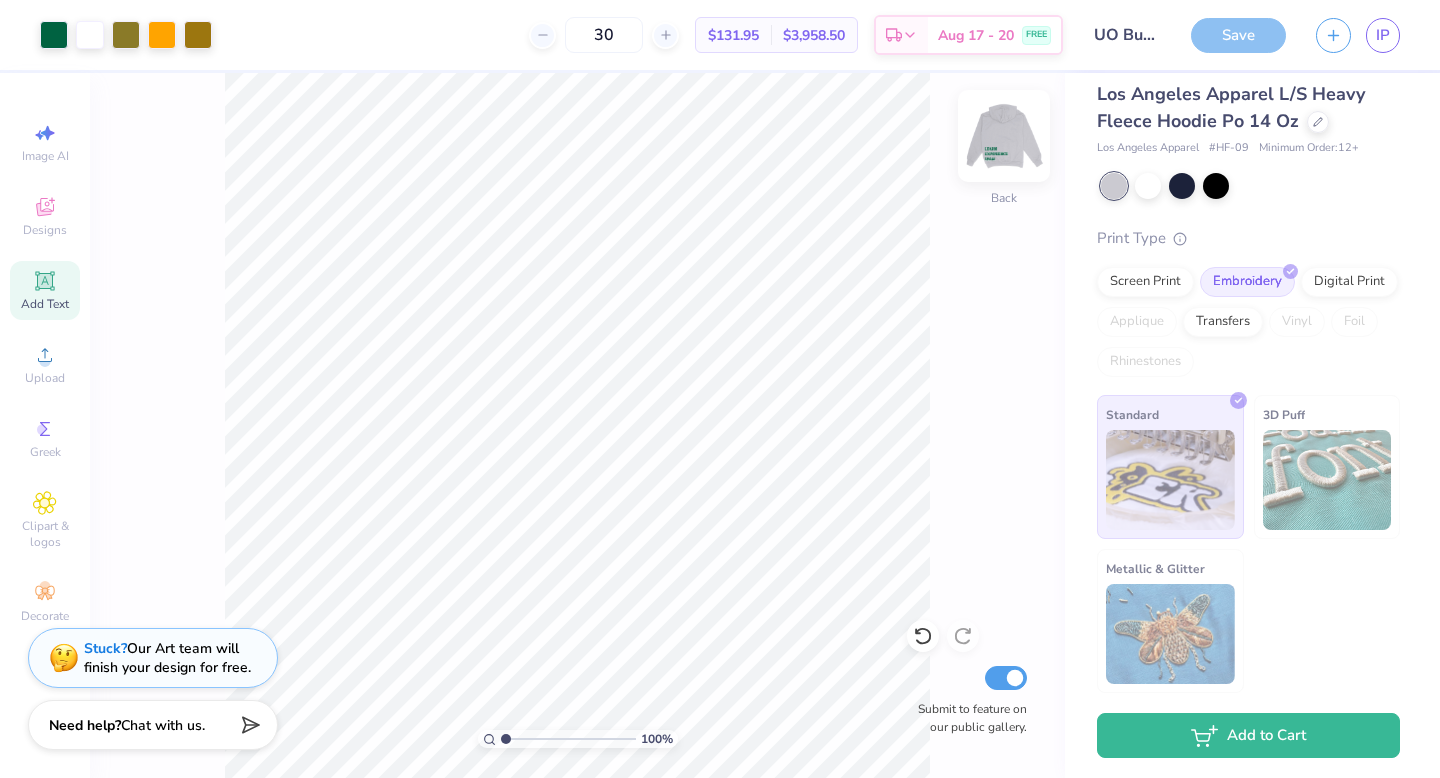click at bounding box center (1004, 136) 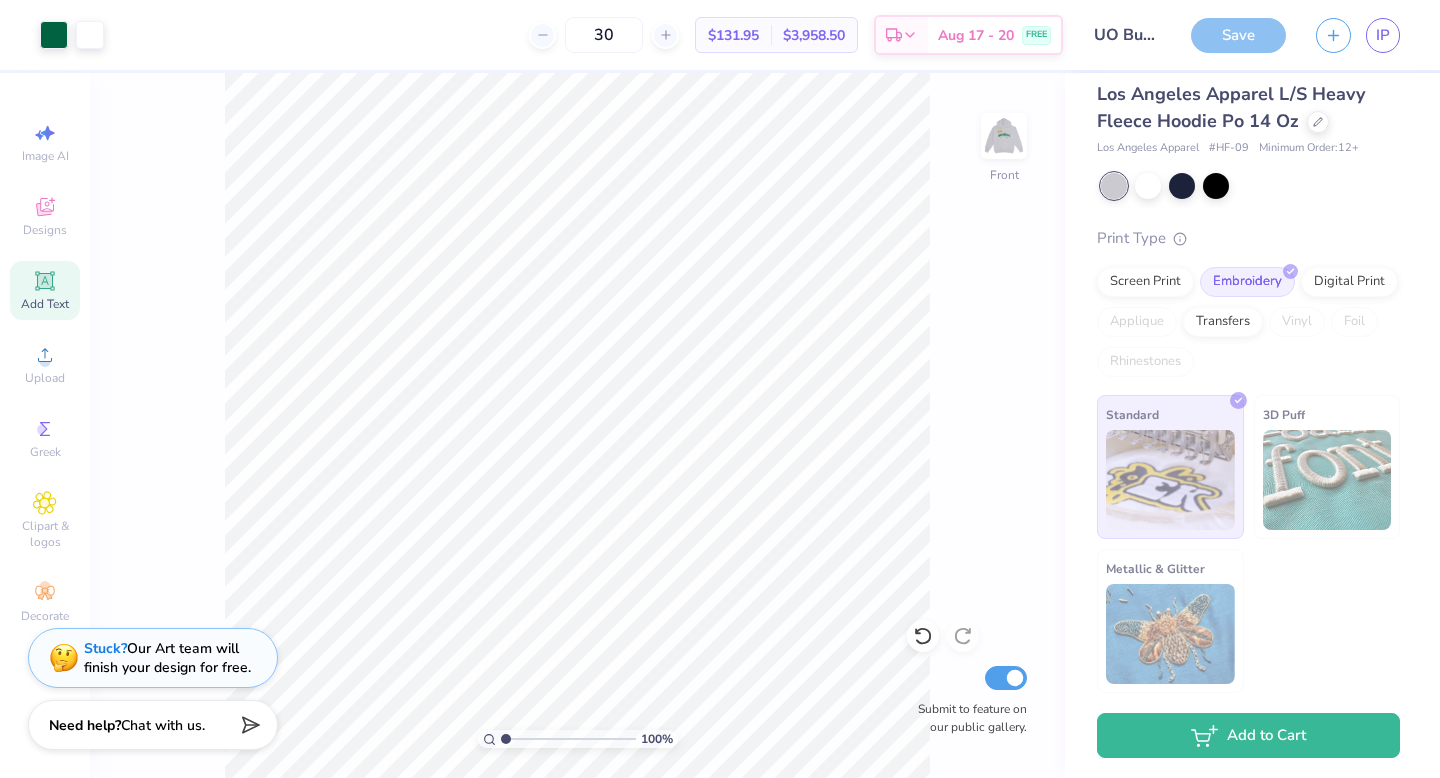 click on "Save" at bounding box center (1238, 35) 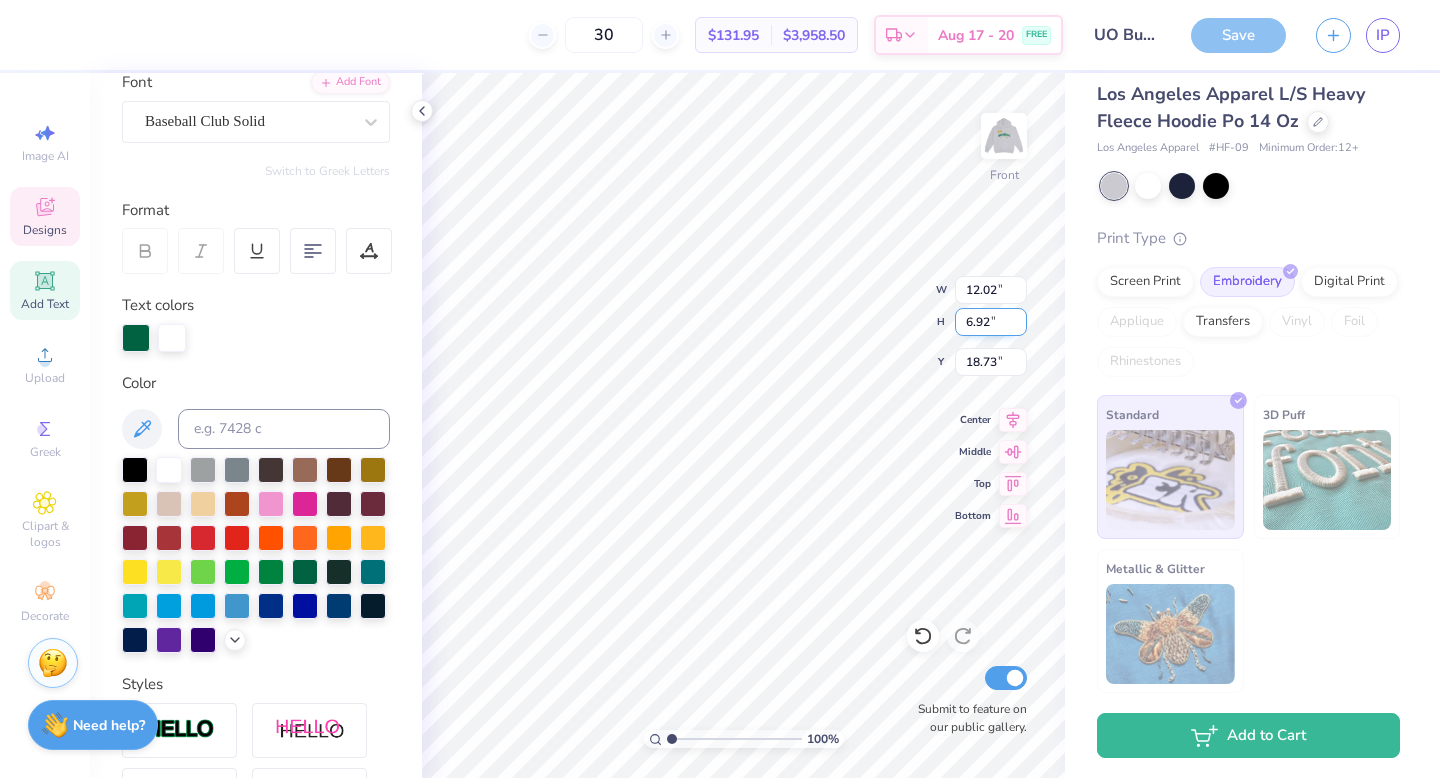type on "18.73" 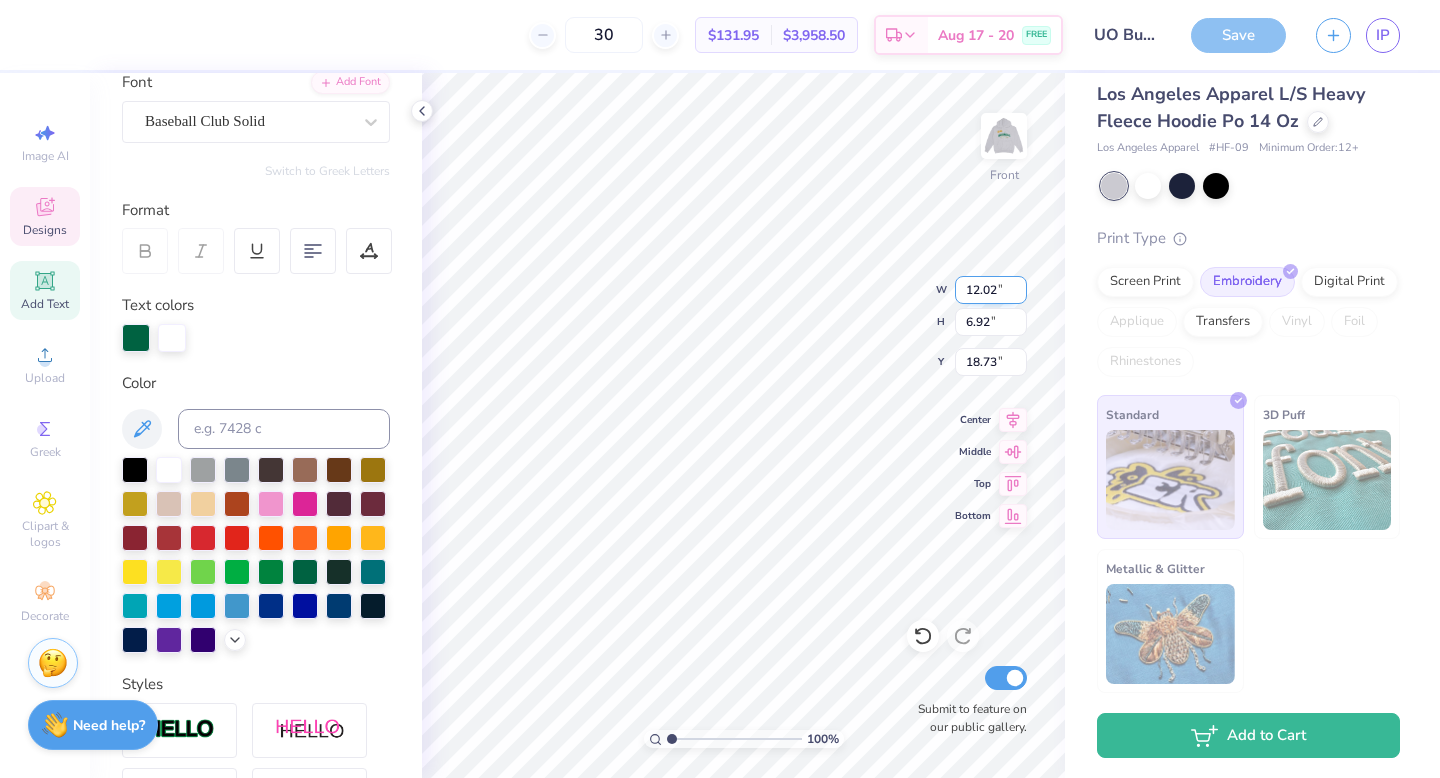 drag, startPoint x: 998, startPoint y: 293, endPoint x: 1014, endPoint y: 302, distance: 18.35756 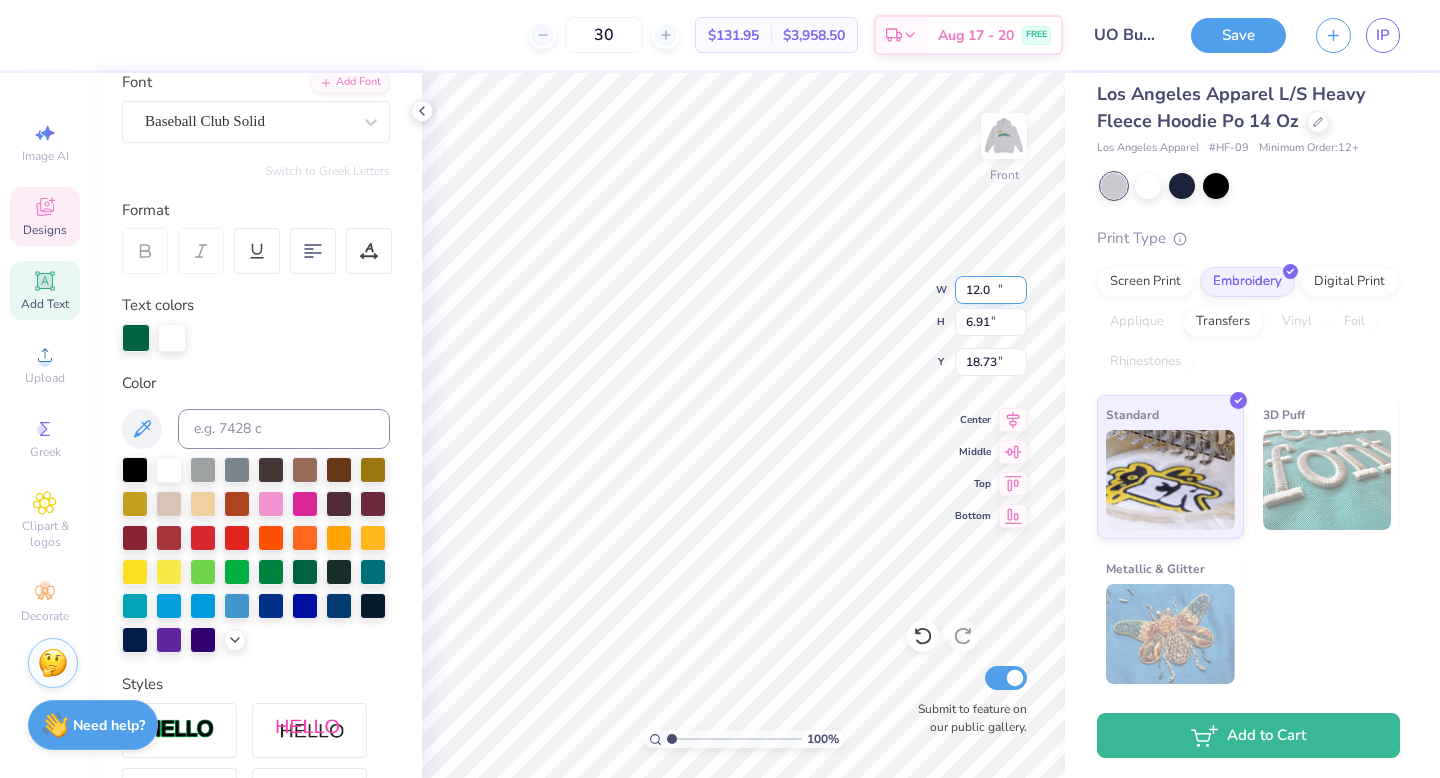 type on "12.00" 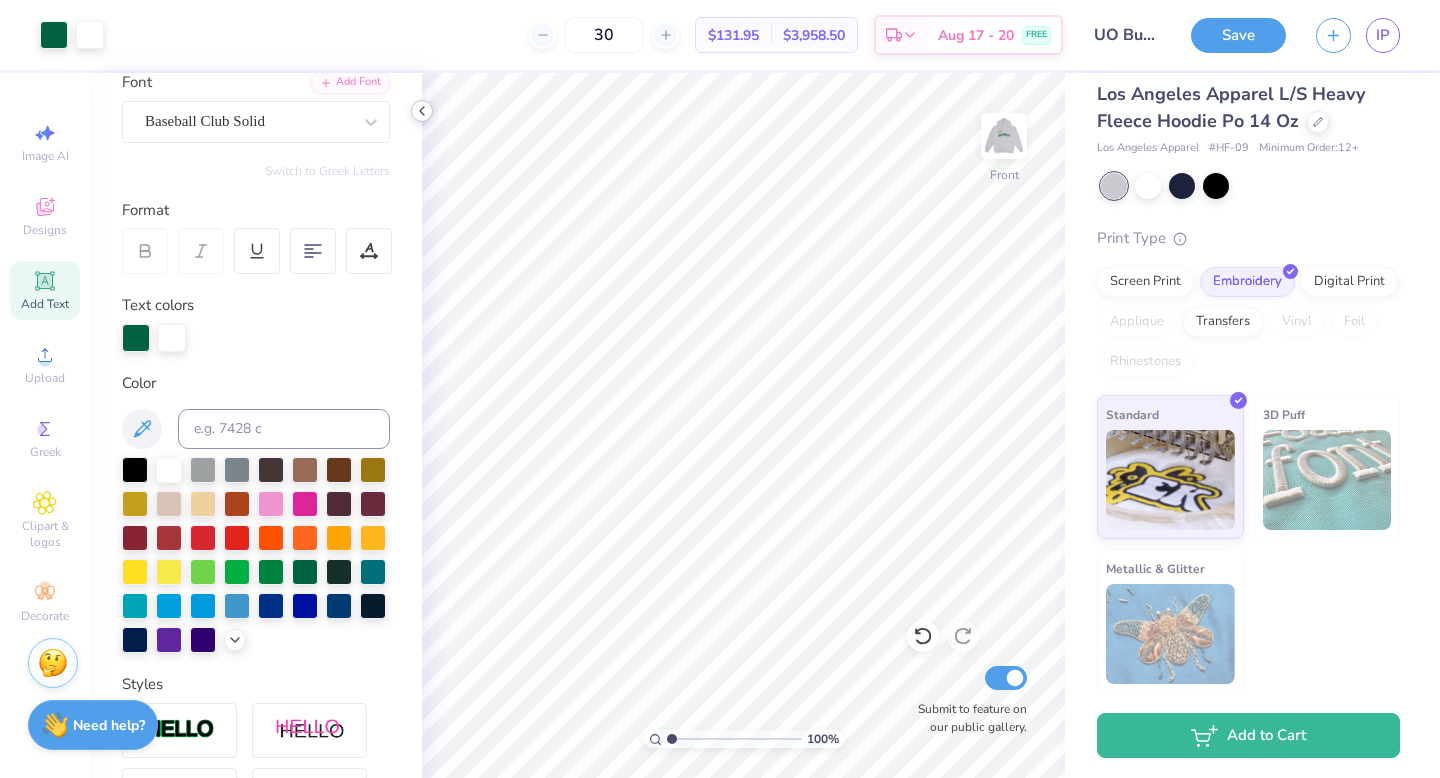 click at bounding box center [422, 111] 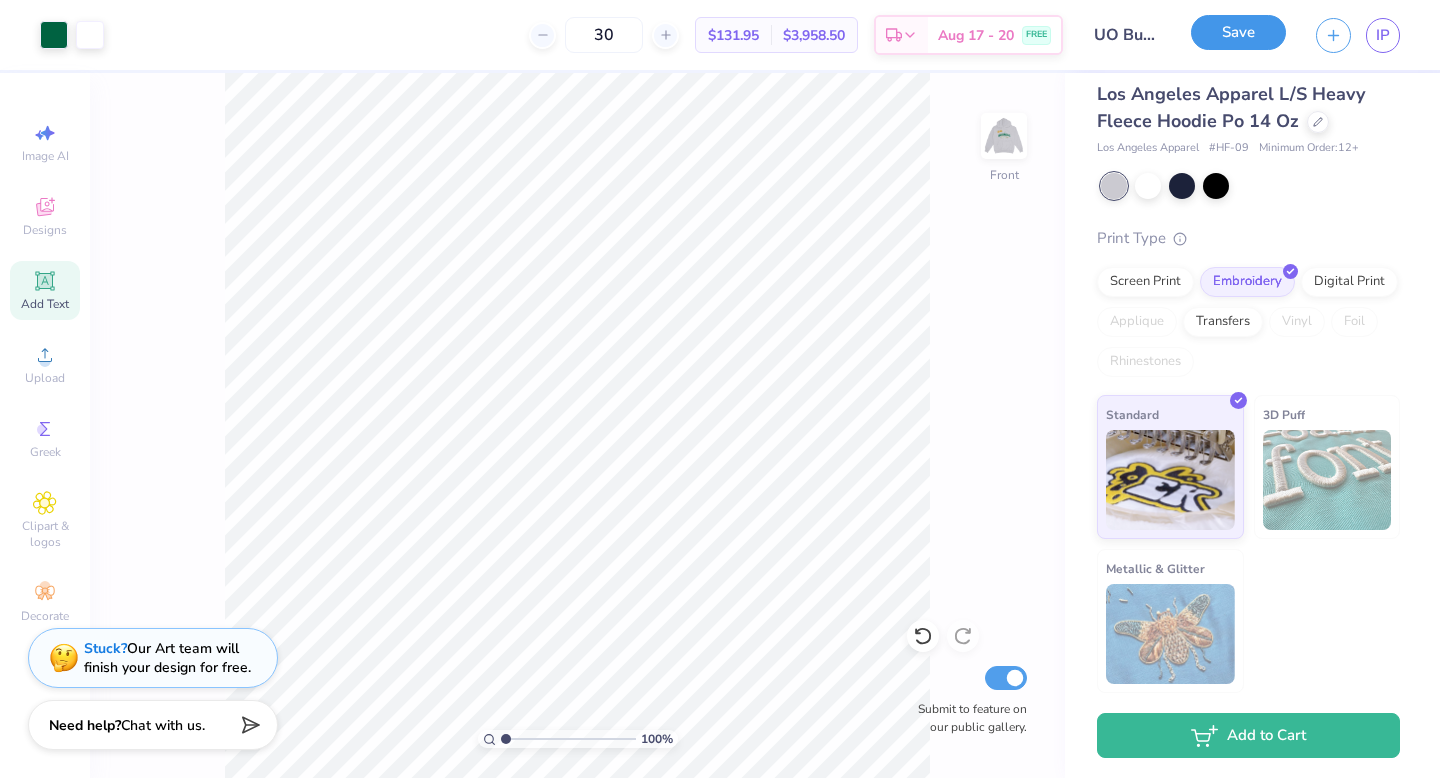 click on "Save" at bounding box center (1238, 32) 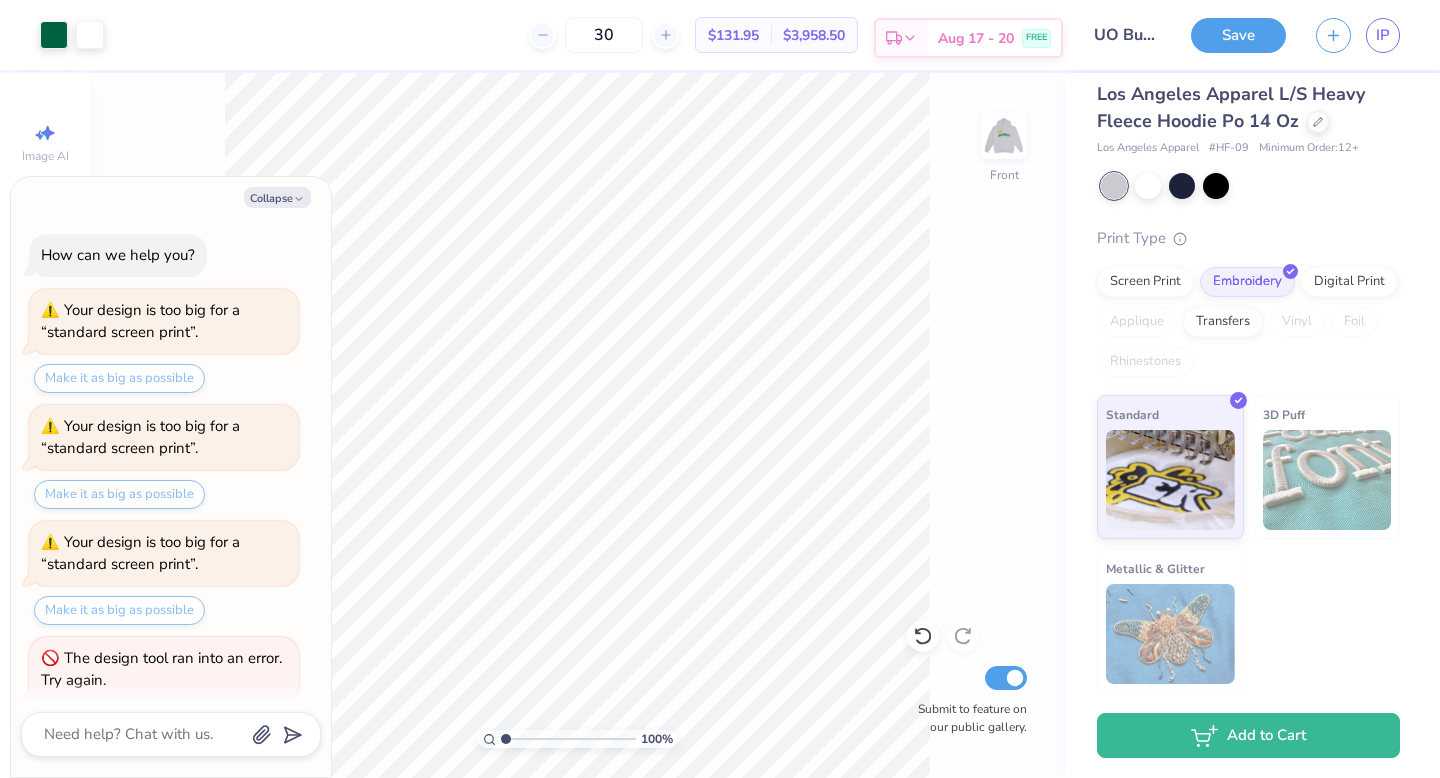 scroll, scrollTop: 1667, scrollLeft: 0, axis: vertical 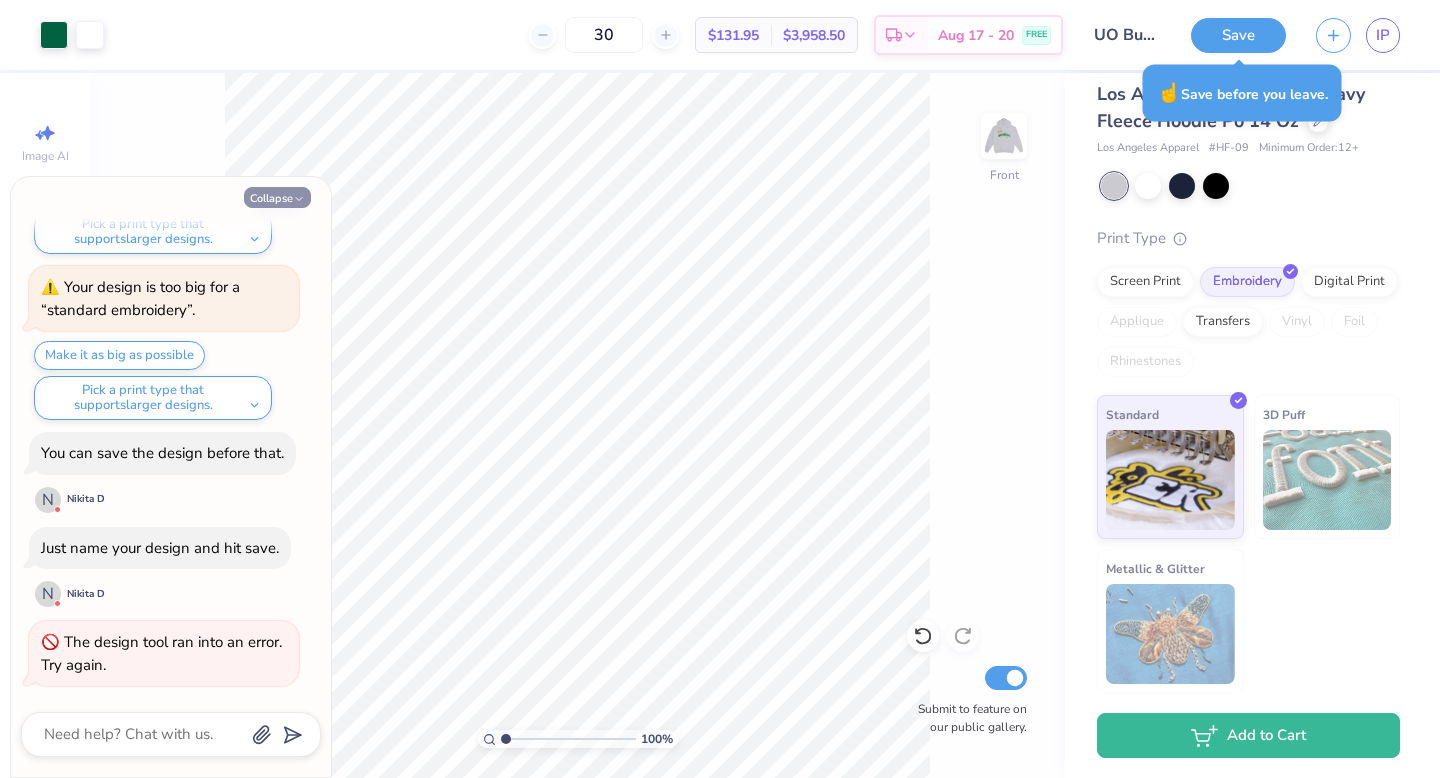 drag, startPoint x: 1026, startPoint y: 137, endPoint x: 295, endPoint y: 203, distance: 733.97345 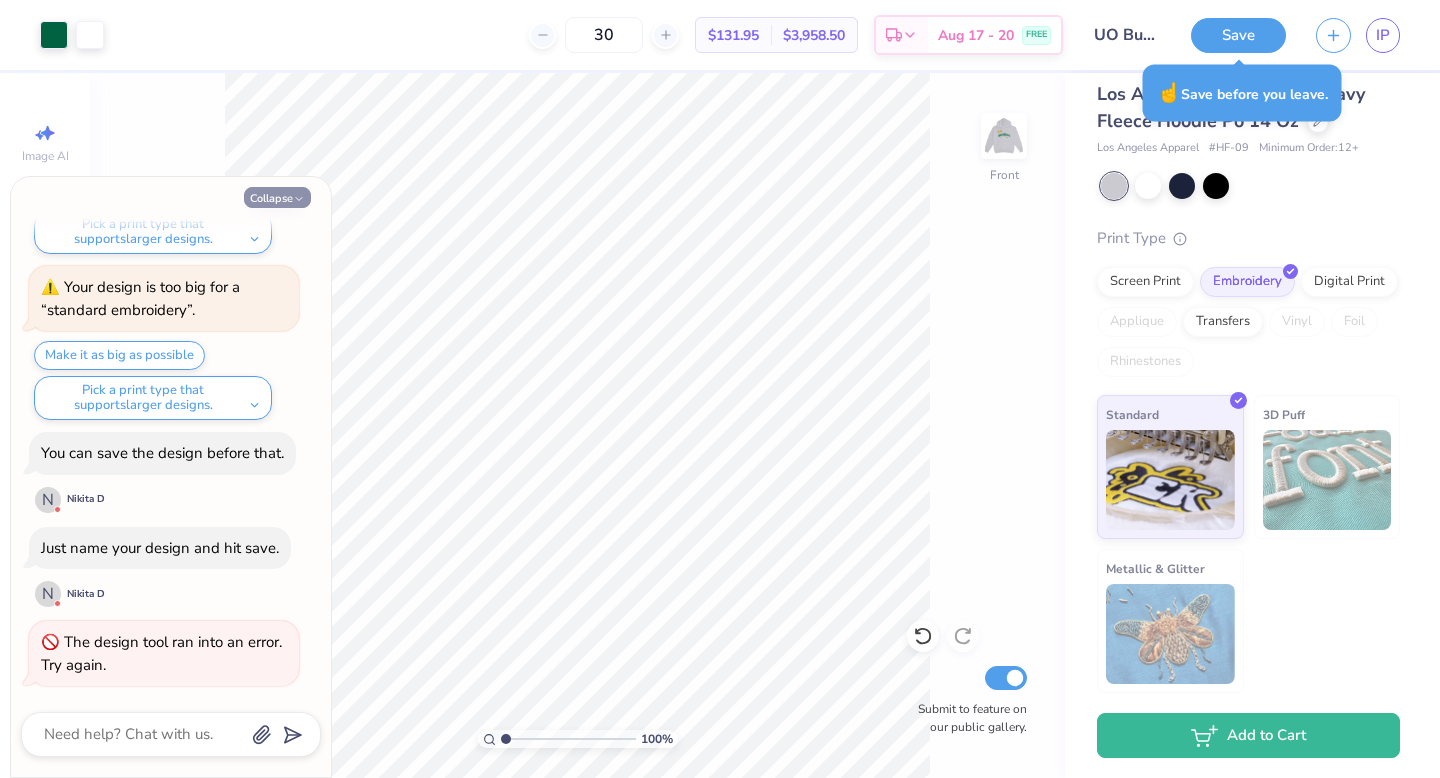 click on "Collapse" at bounding box center (277, 197) 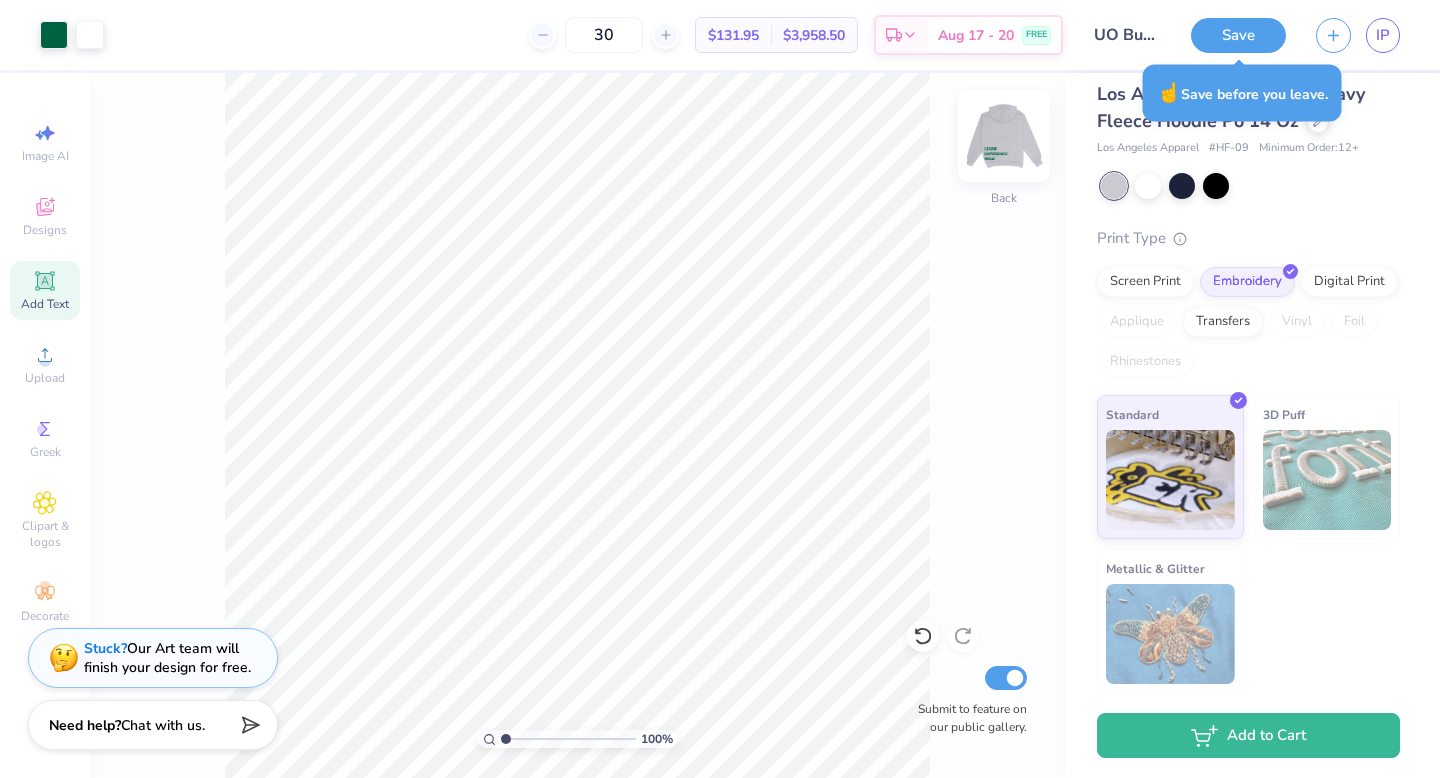 type on "x" 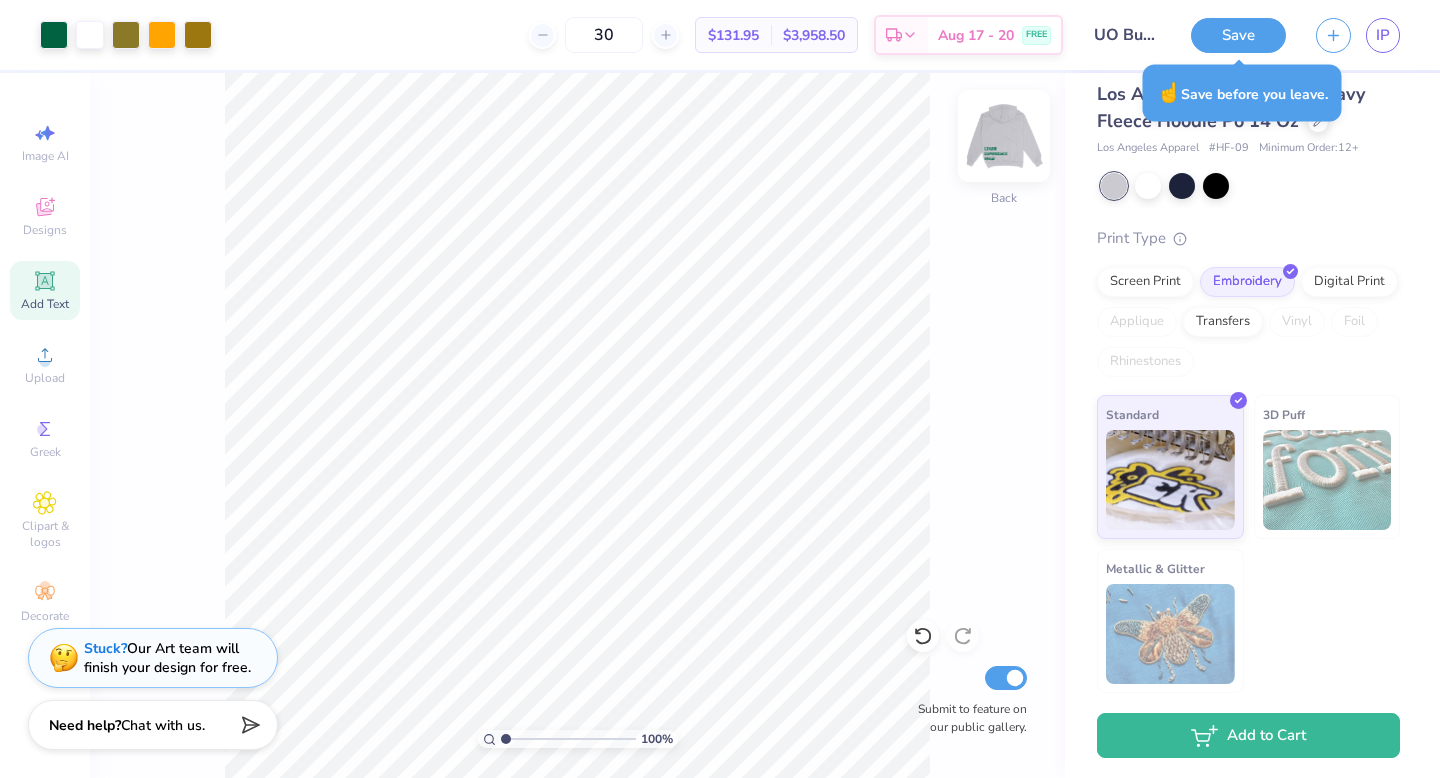 click at bounding box center (1004, 136) 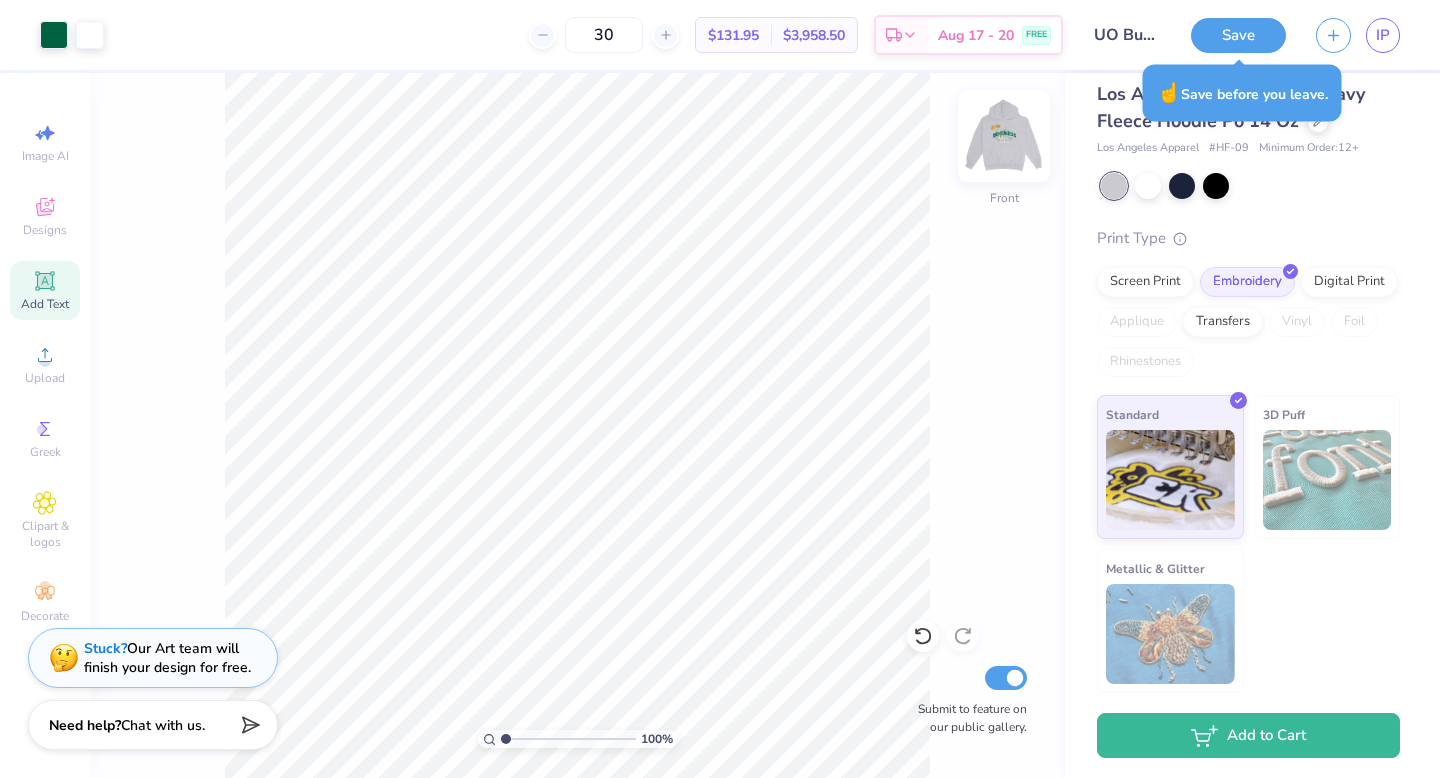 click at bounding box center (1004, 136) 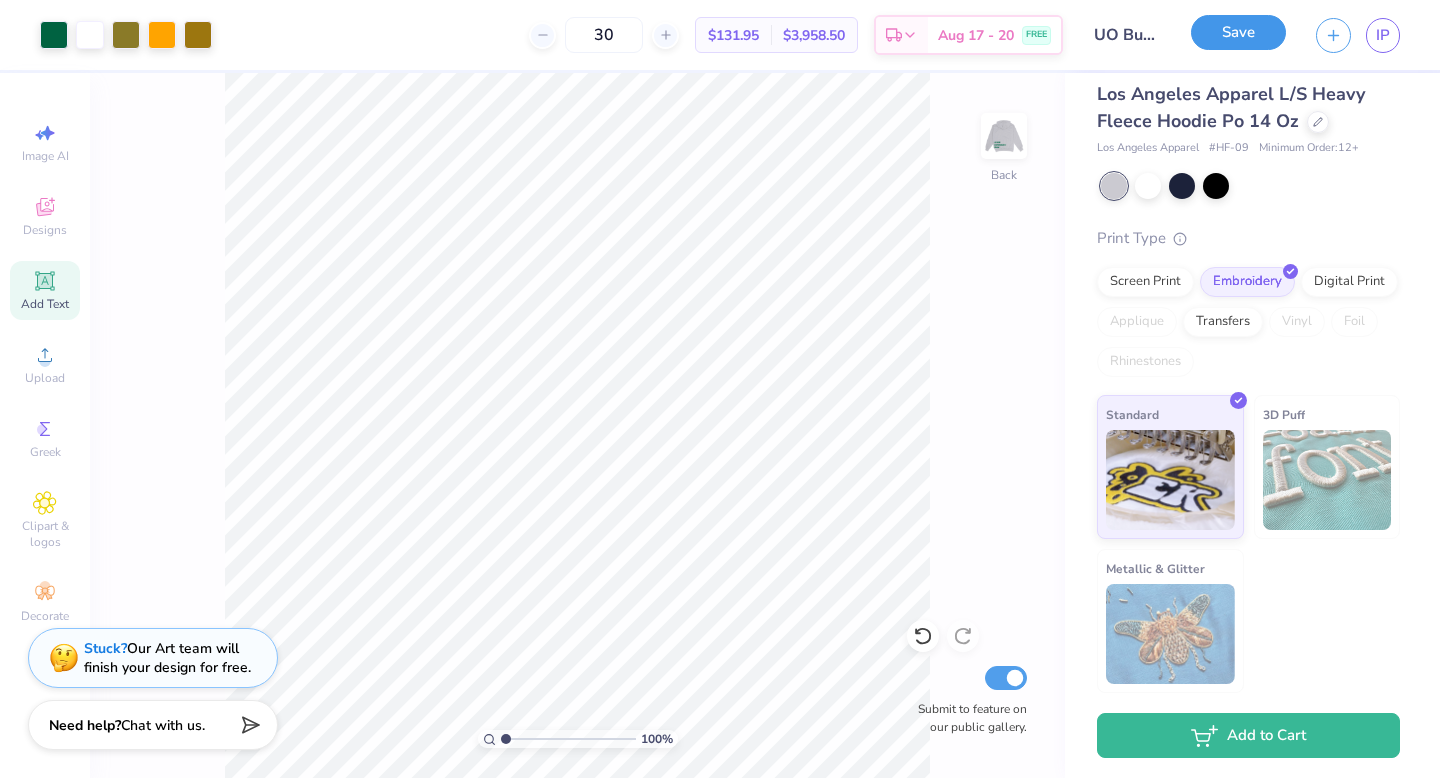click on "Save" at bounding box center (1238, 32) 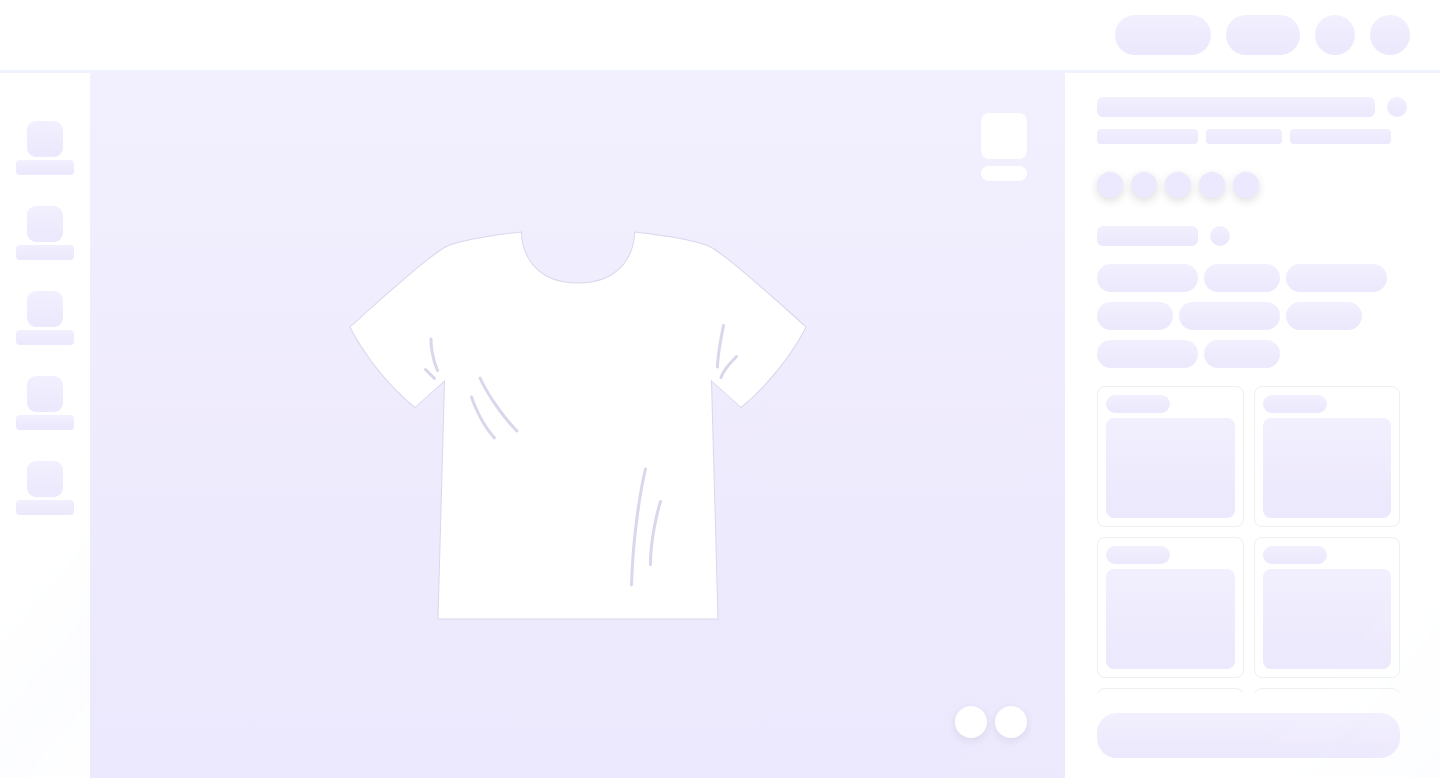 scroll, scrollTop: 0, scrollLeft: 0, axis: both 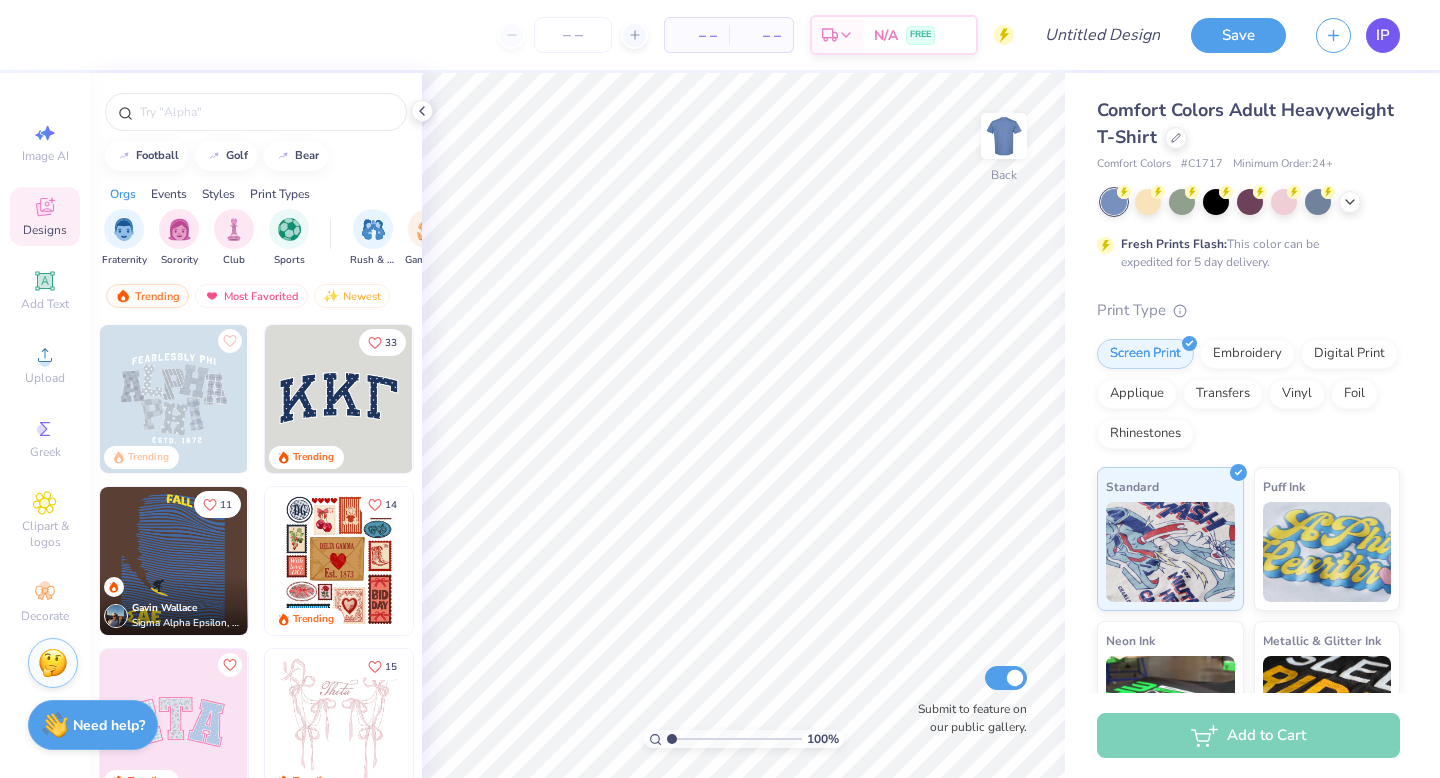 click on "IP" at bounding box center [1383, 35] 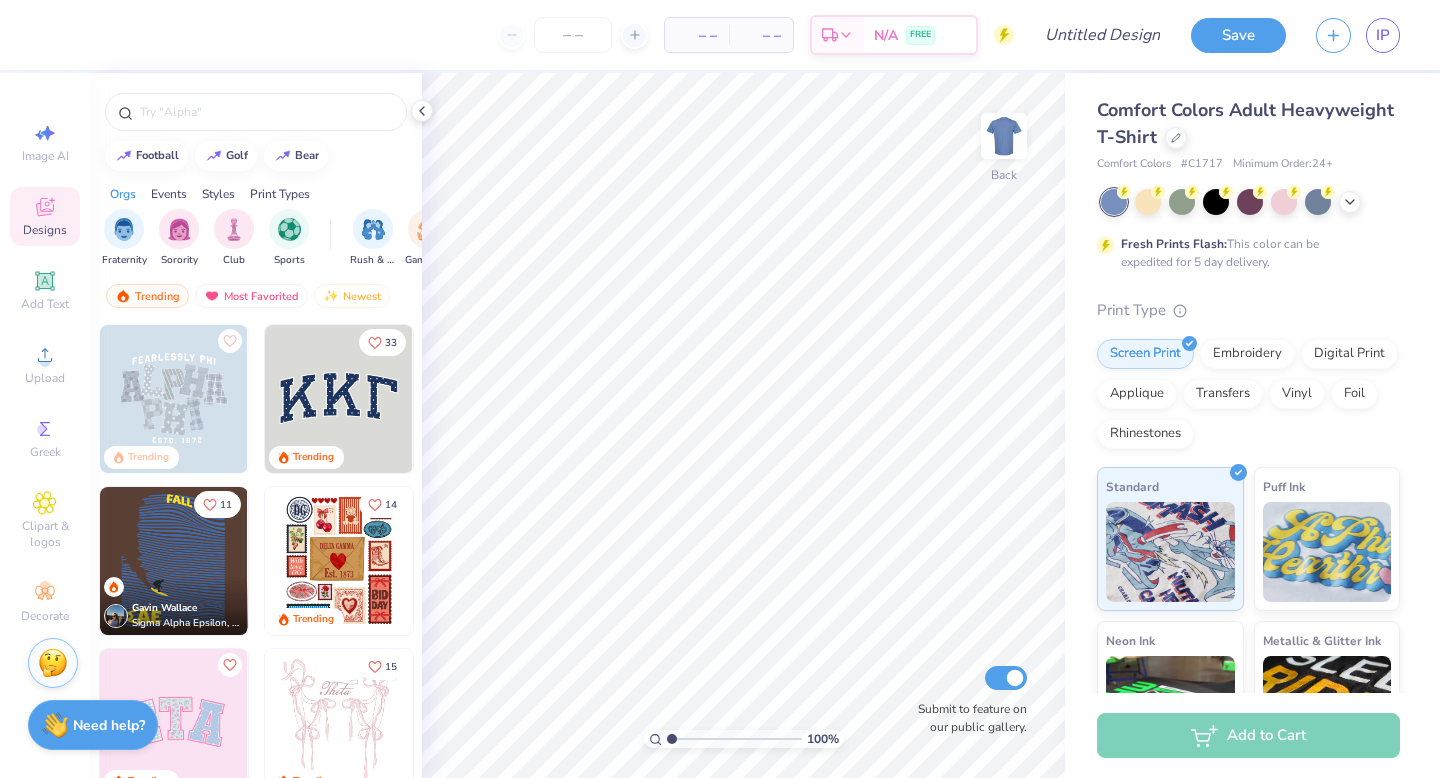 click on "Designs" at bounding box center [45, 230] 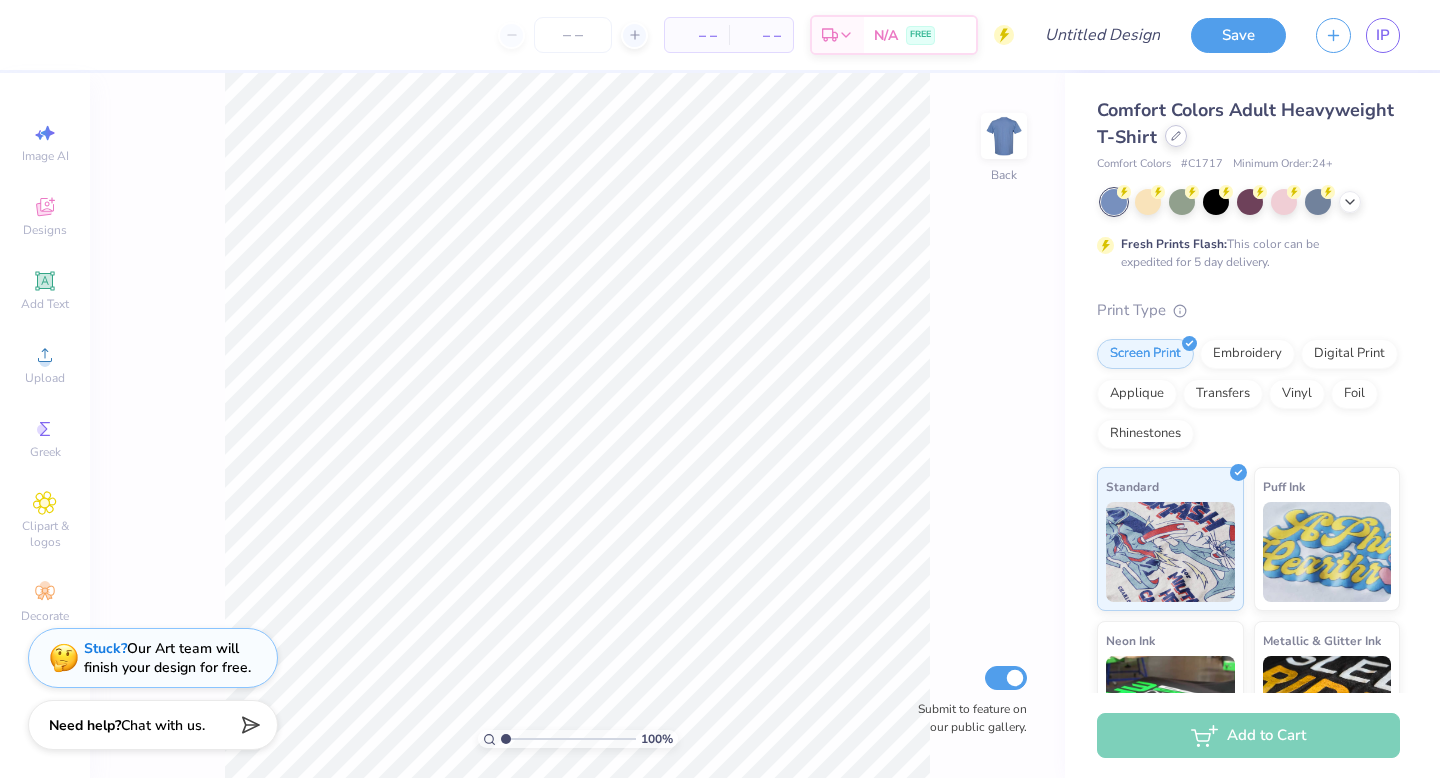 click 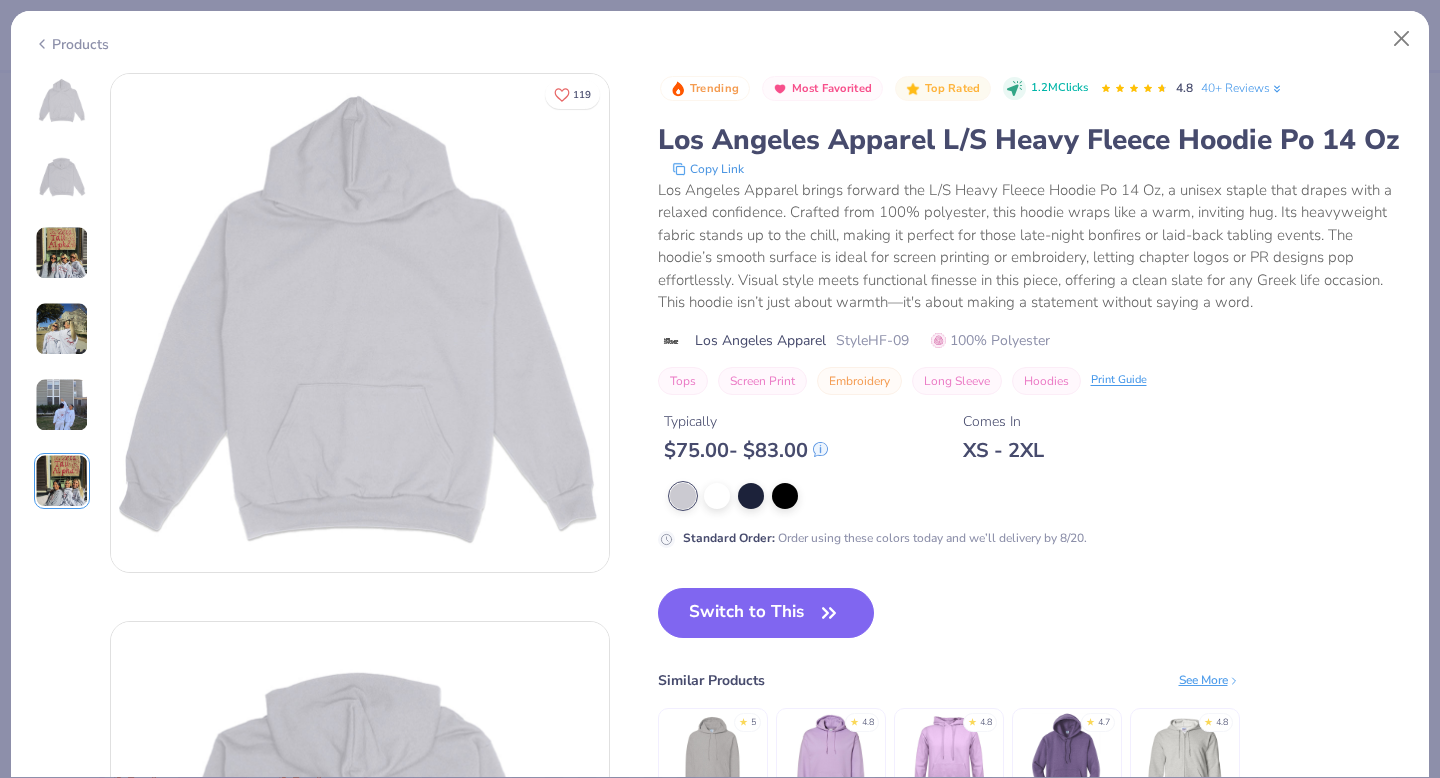 scroll, scrollTop: 0, scrollLeft: 0, axis: both 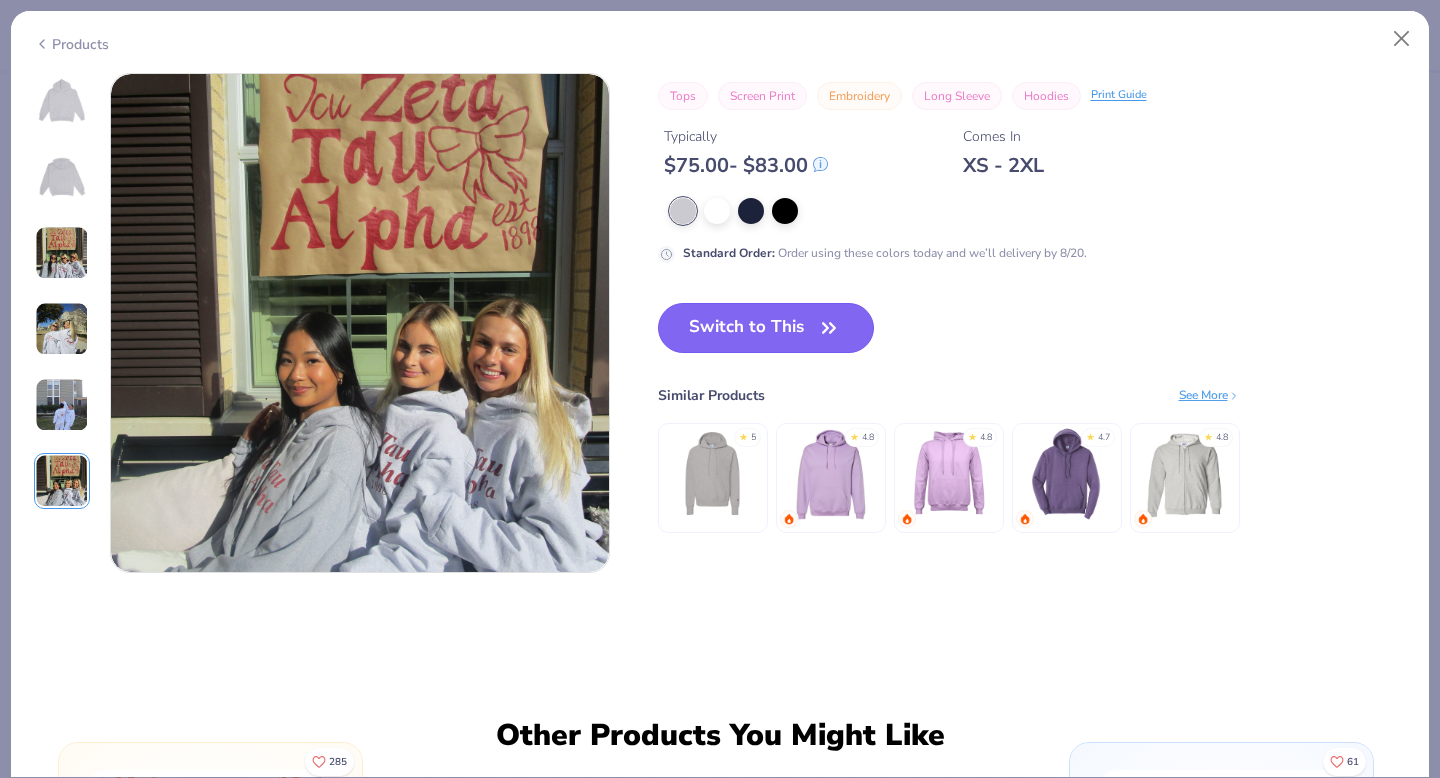 click on "Switch to This" at bounding box center [766, 328] 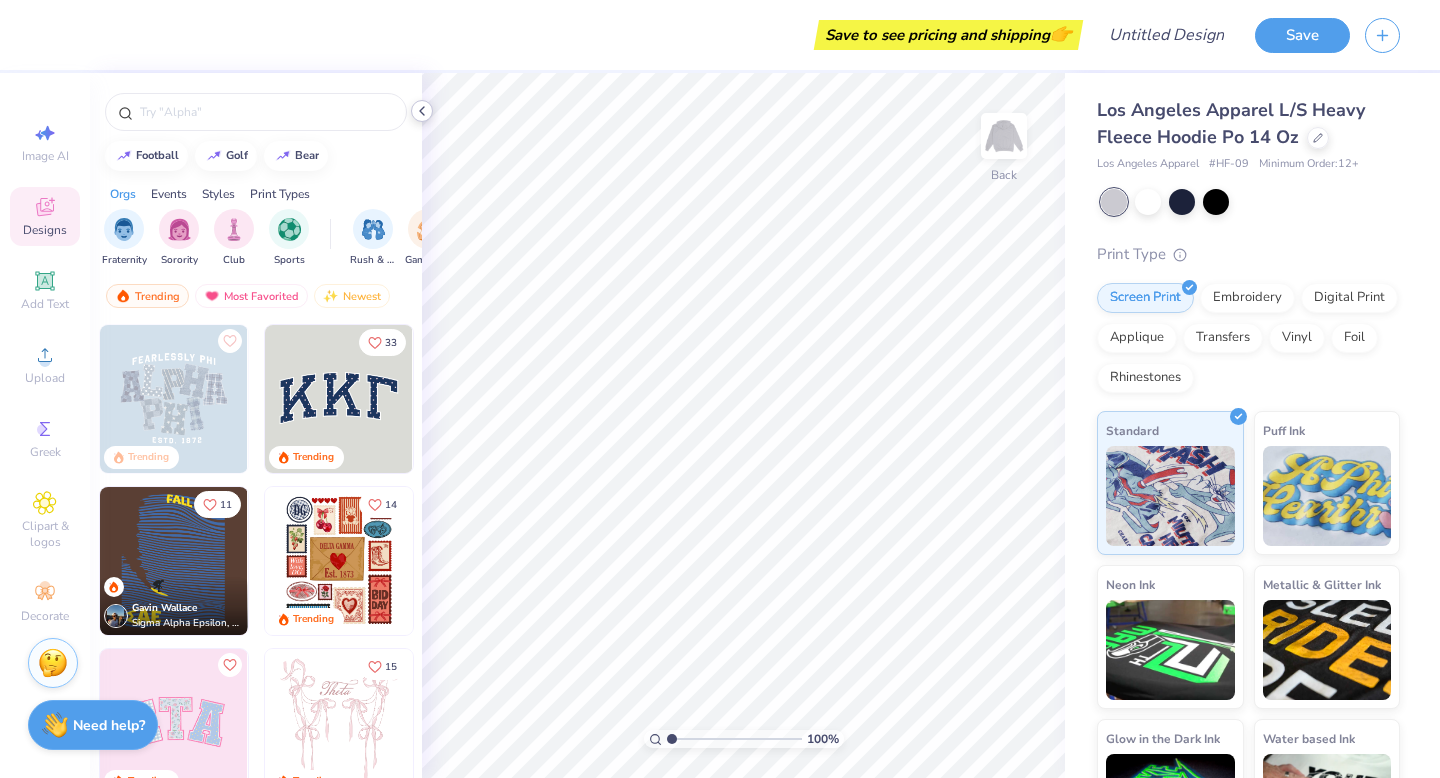 click 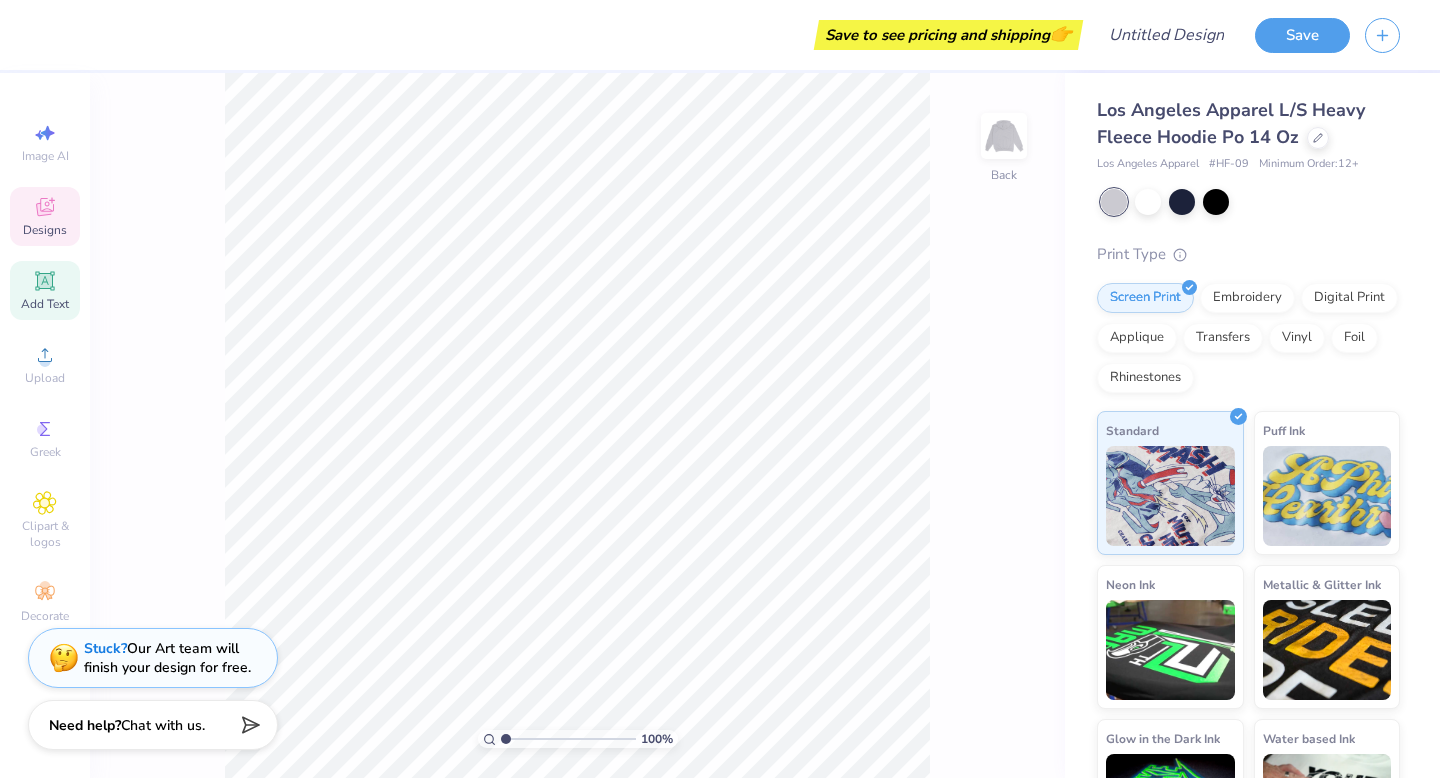 click 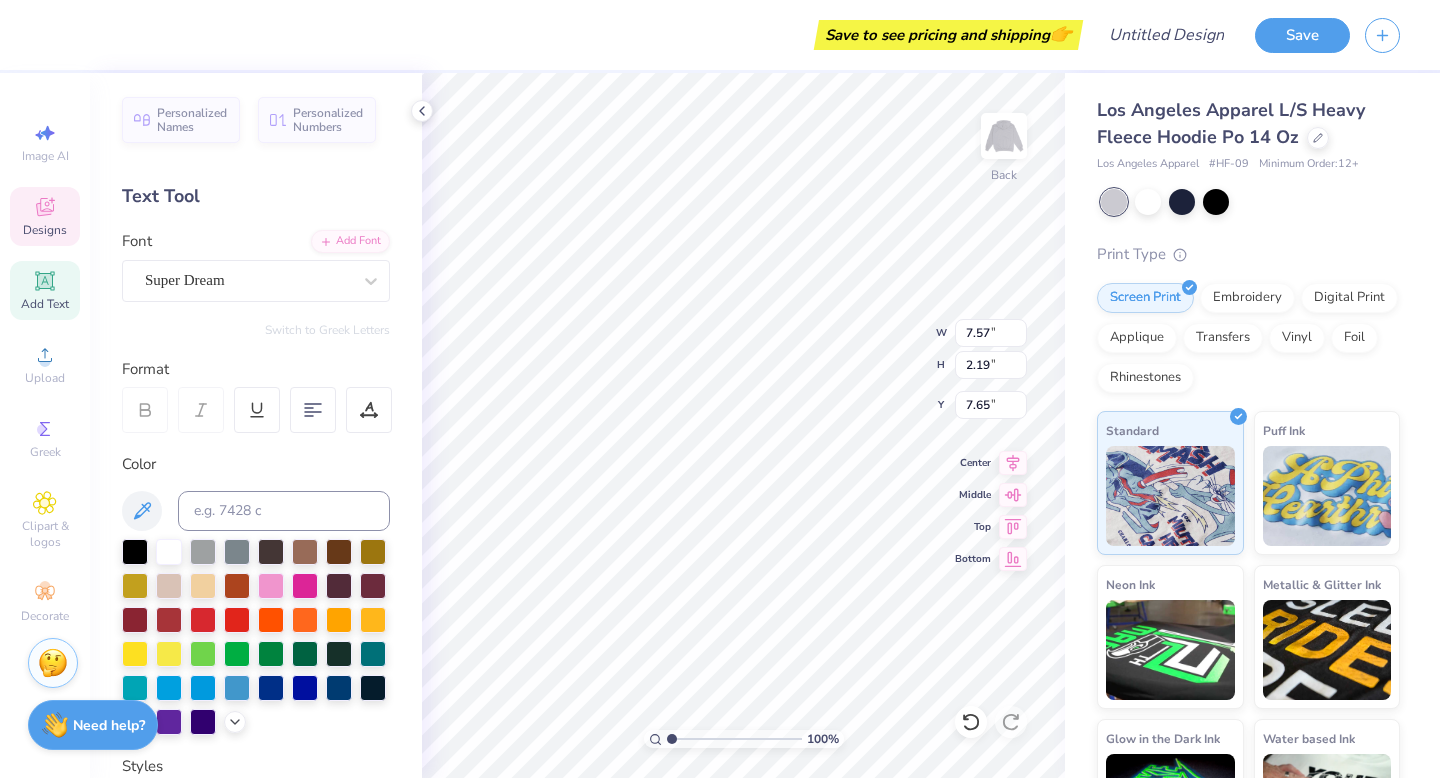 click 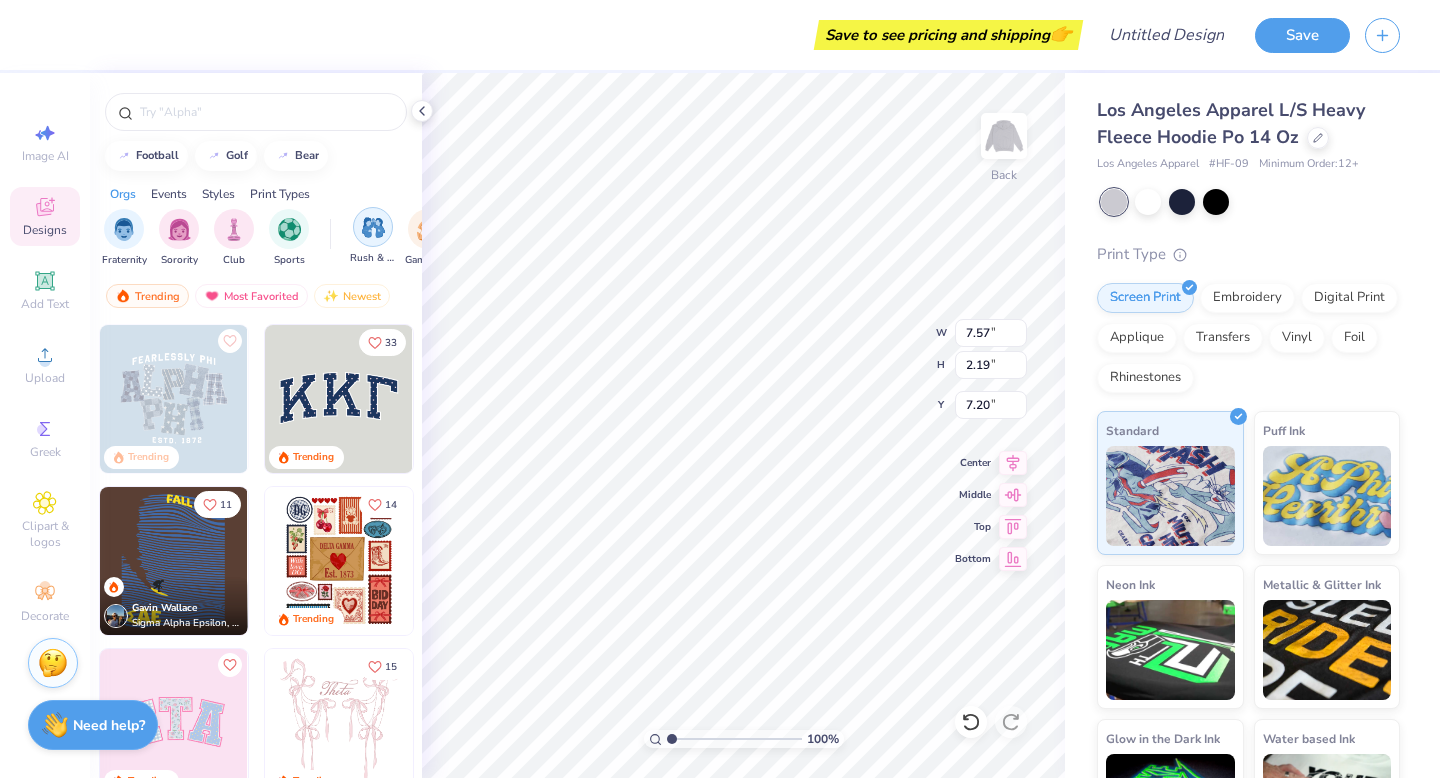 type on "7.20" 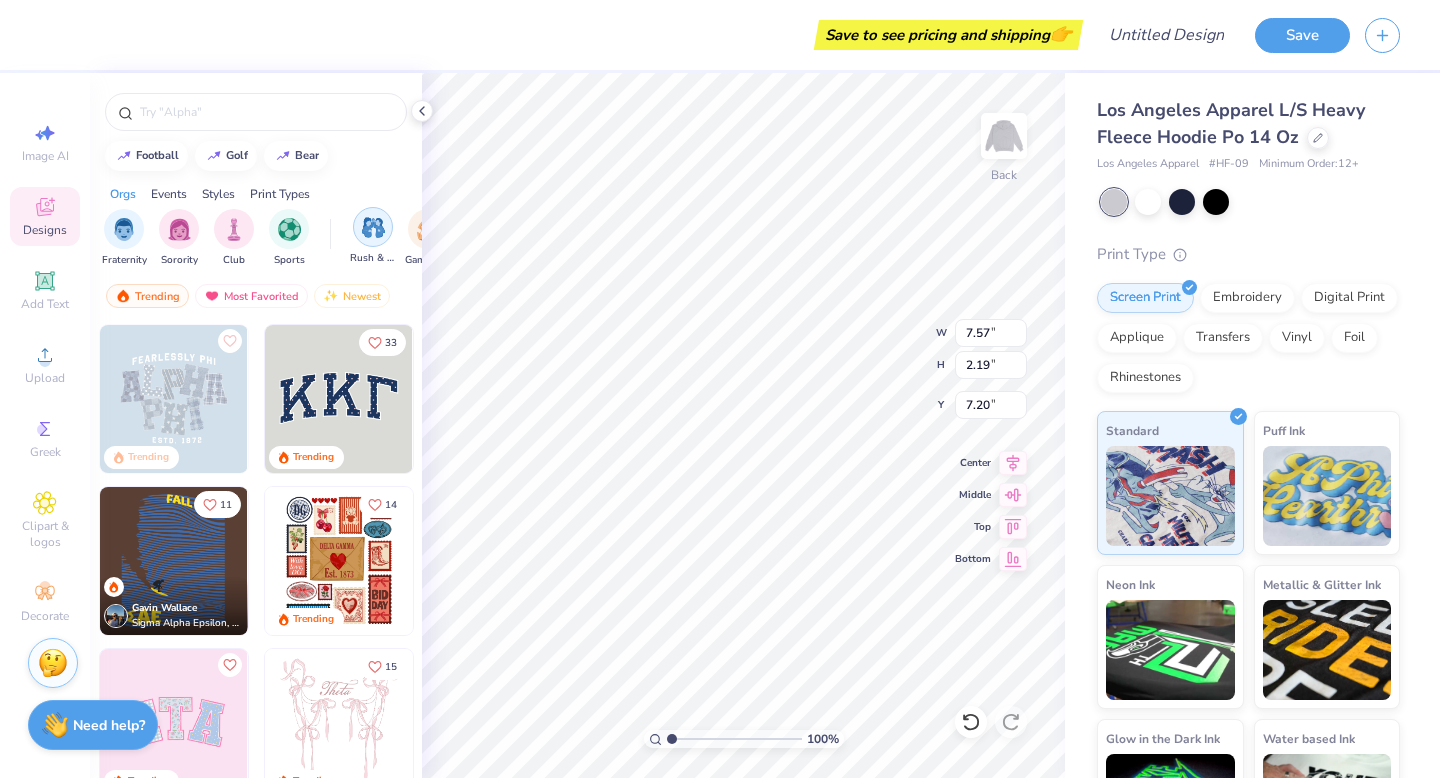 type on "TEXT" 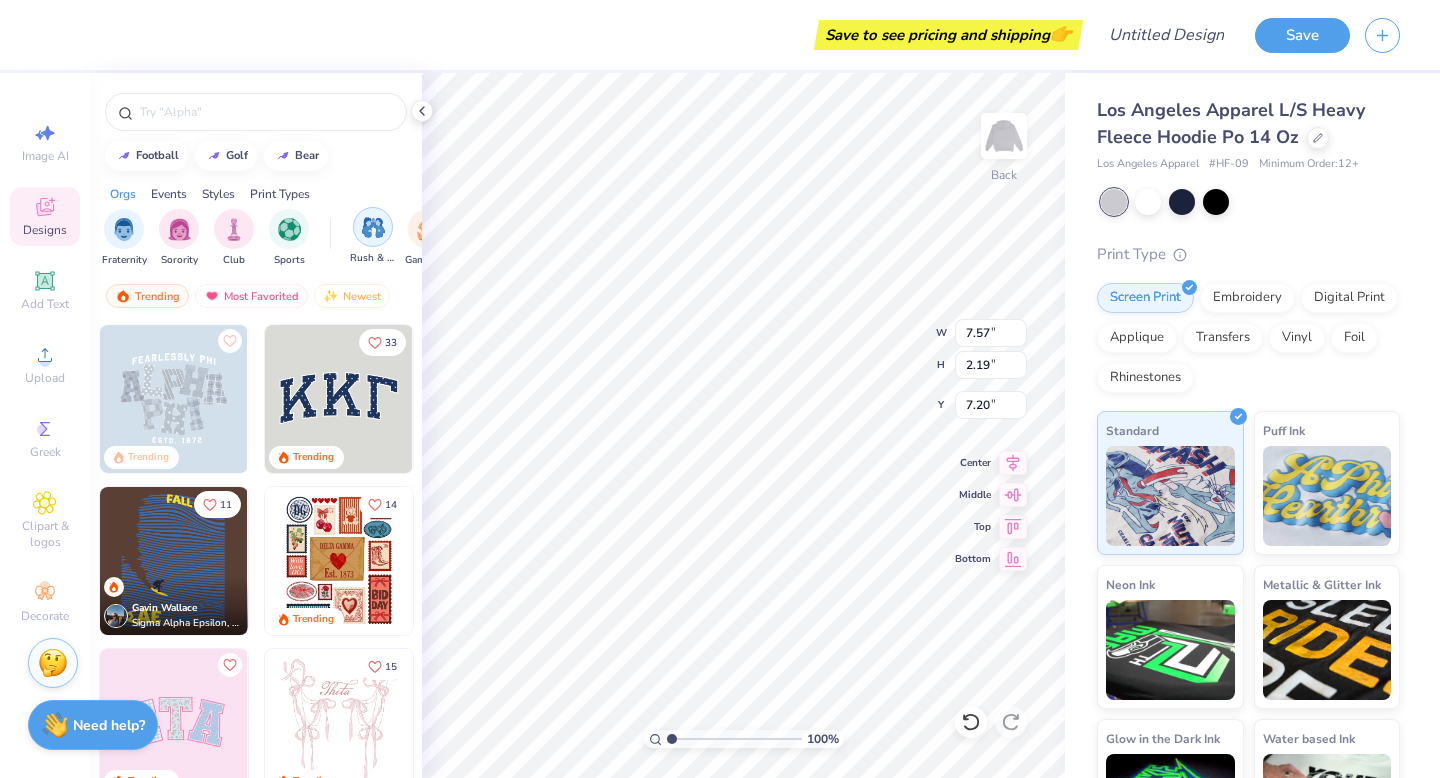 scroll, scrollTop: 0, scrollLeft: 0, axis: both 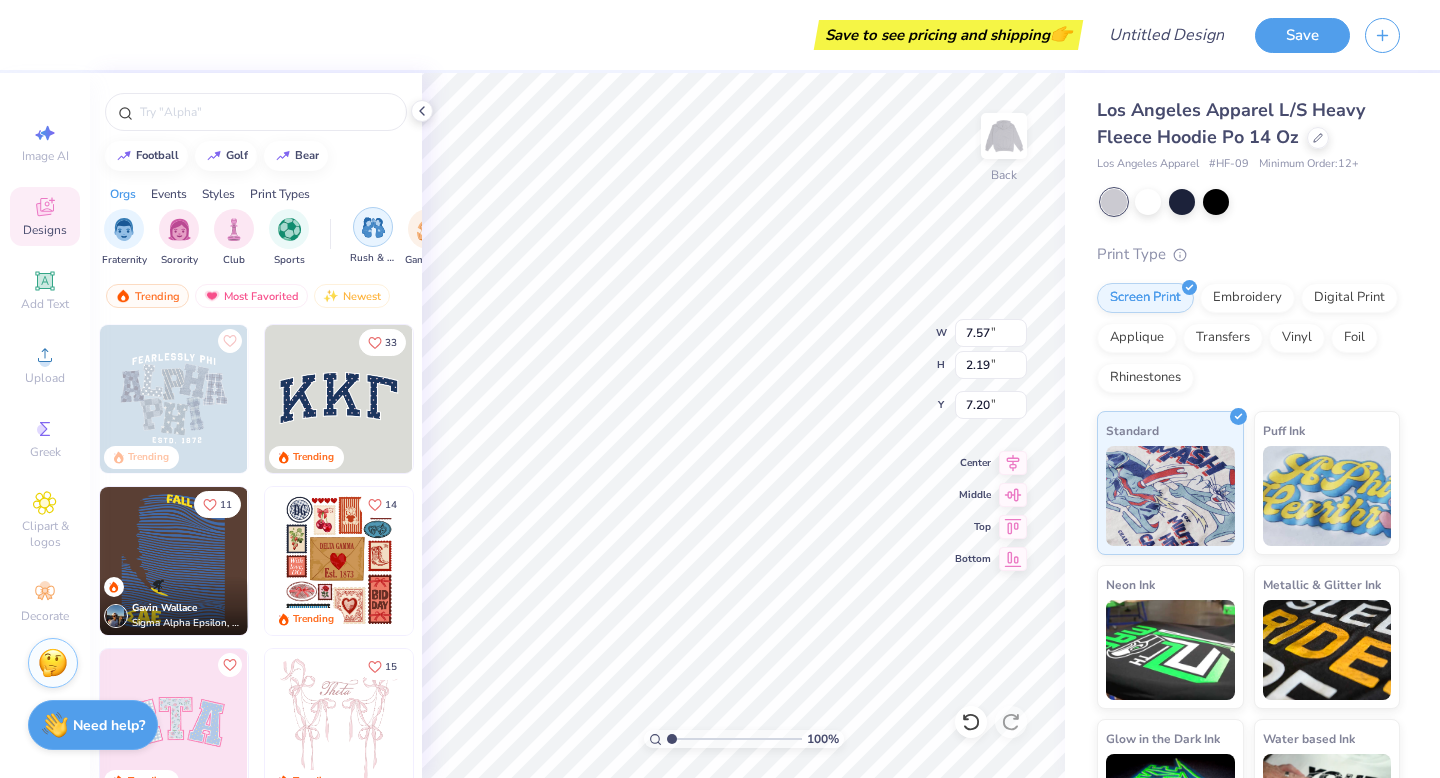type on "B" 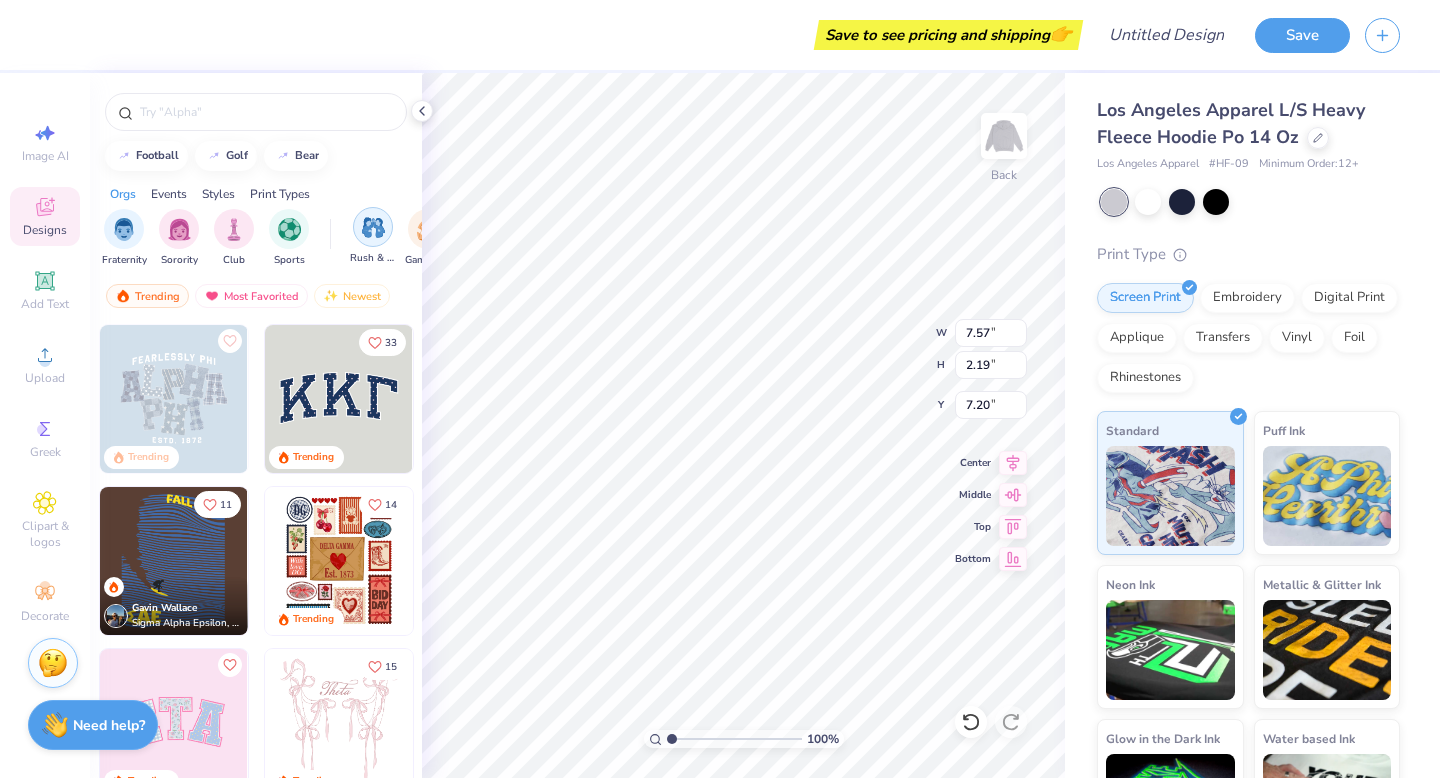 type 